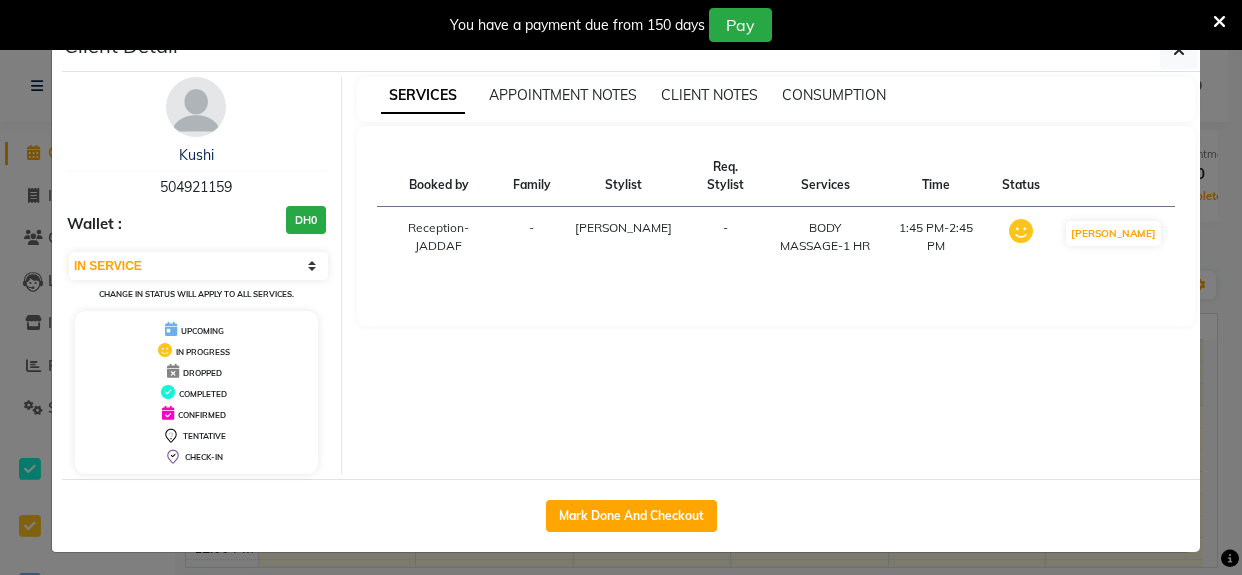 select on "1" 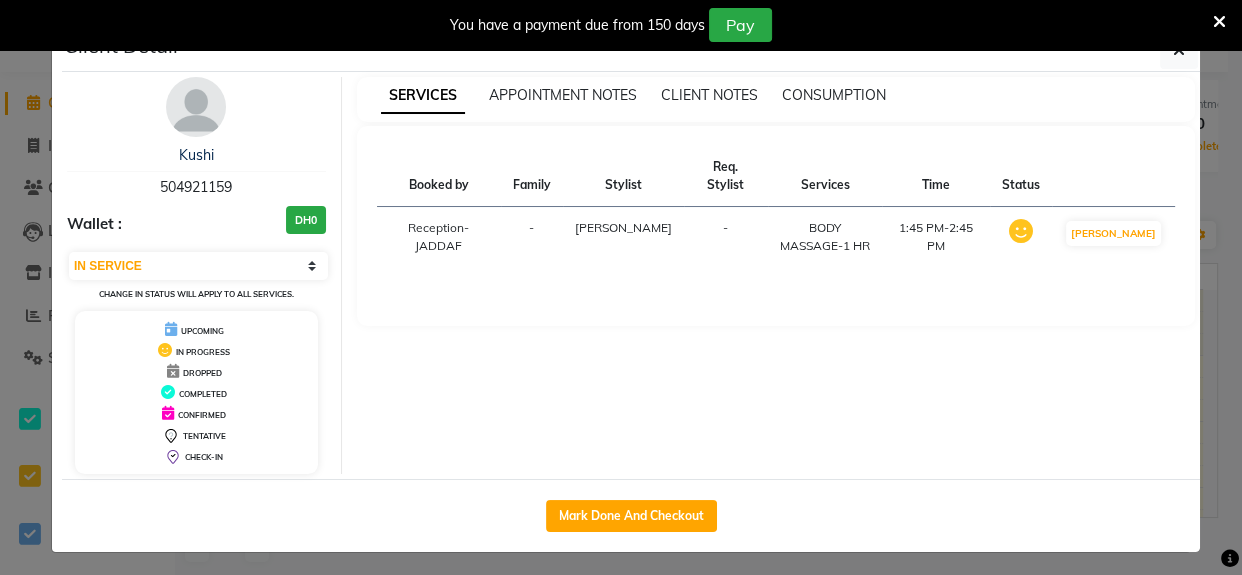 scroll, scrollTop: 0, scrollLeft: 0, axis: both 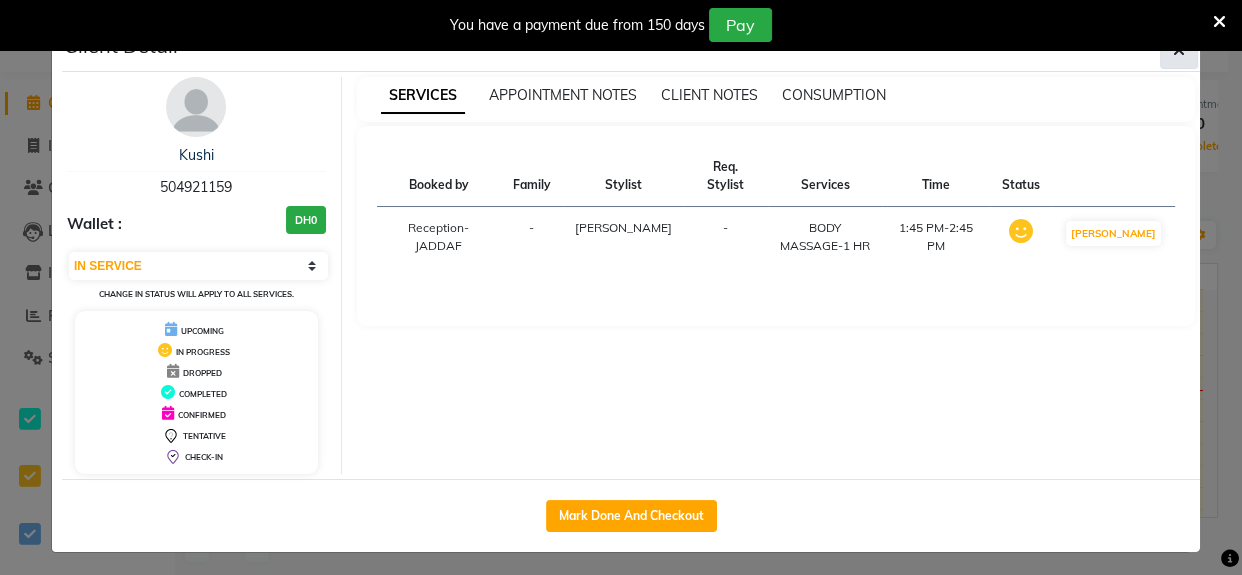 click 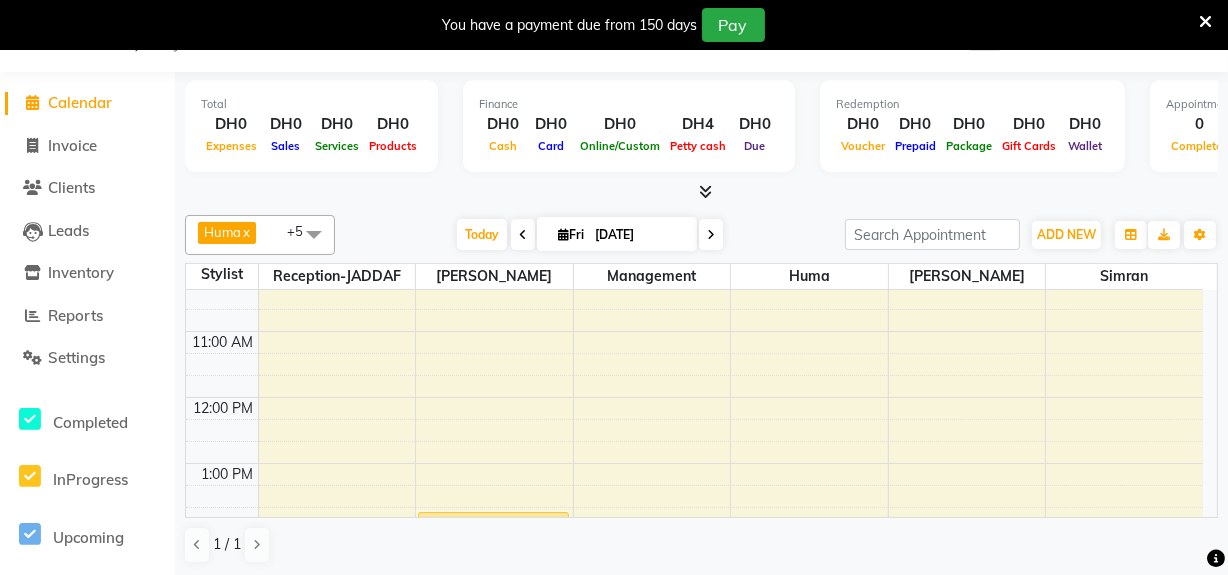 scroll, scrollTop: 0, scrollLeft: 0, axis: both 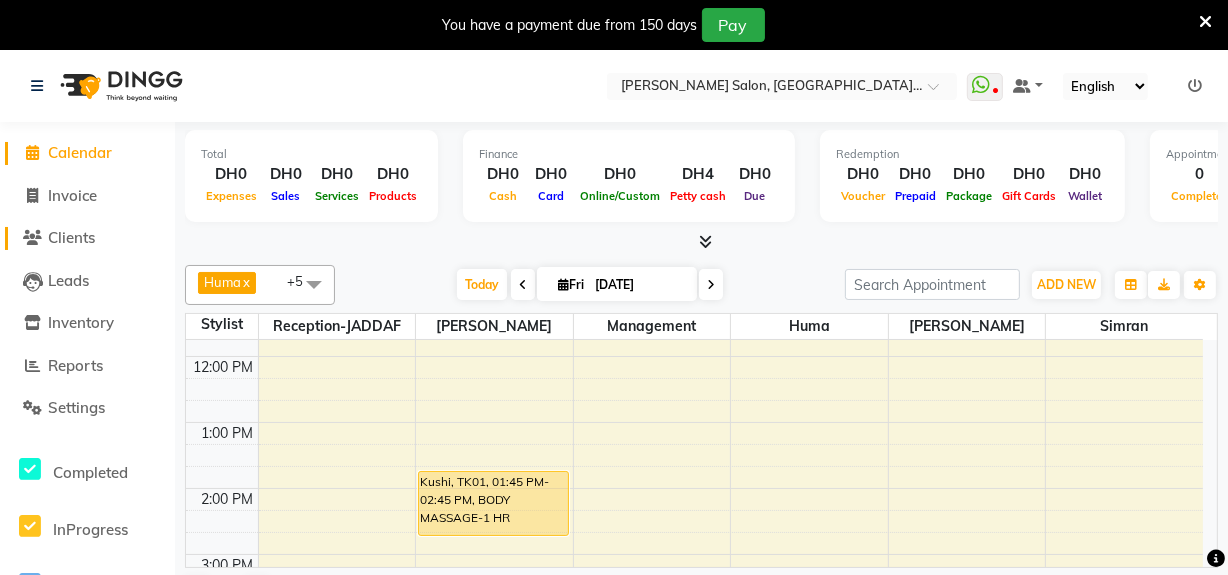 click on "Clients" 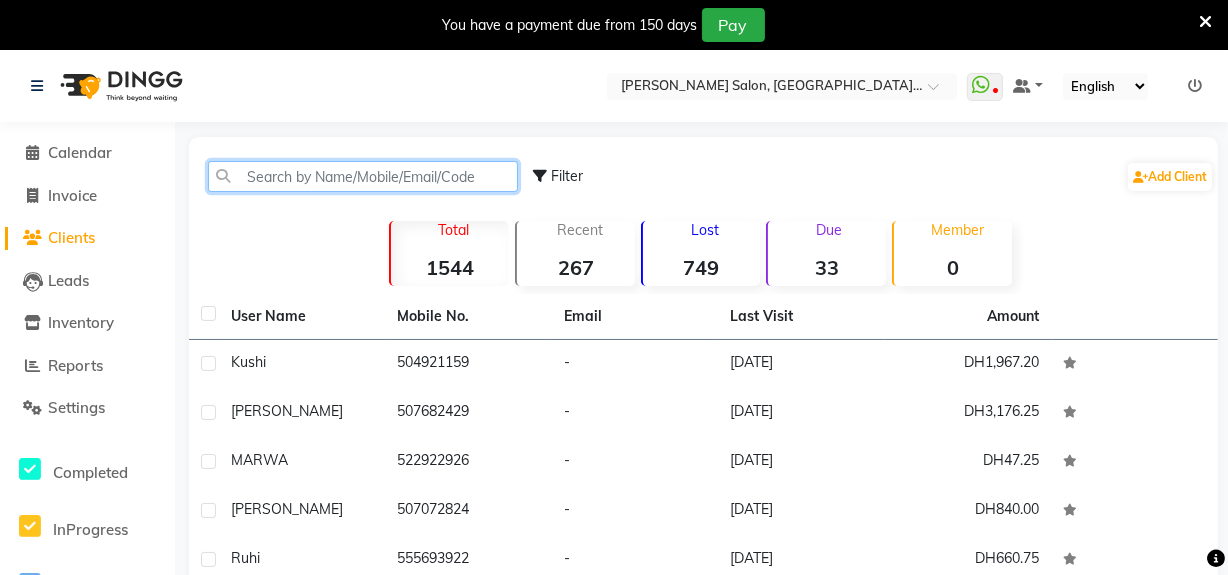 click 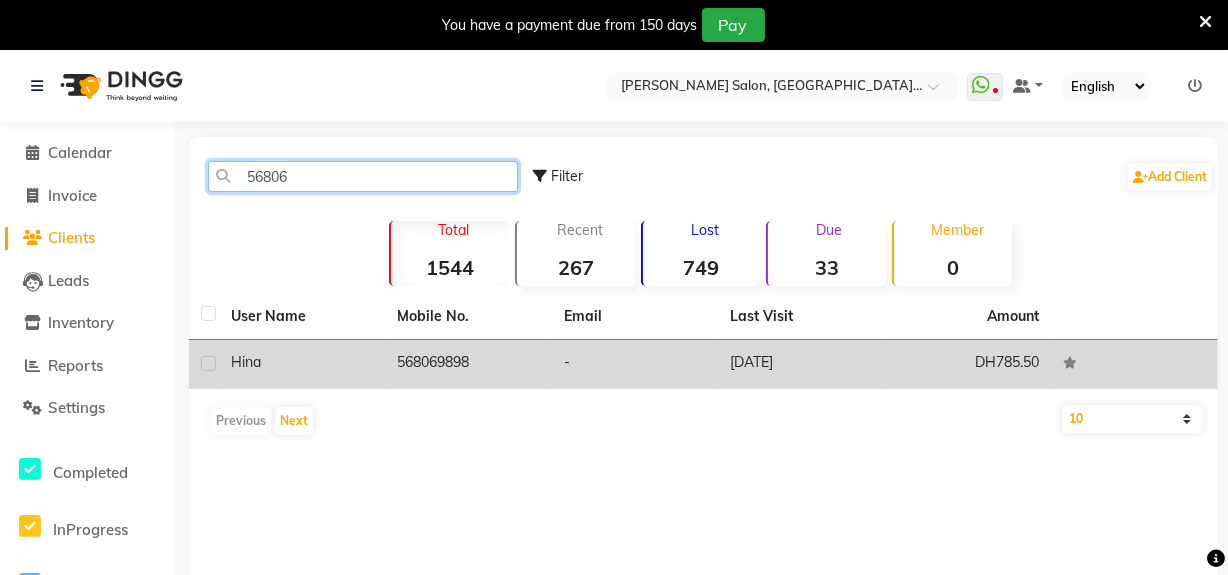 type on "56806" 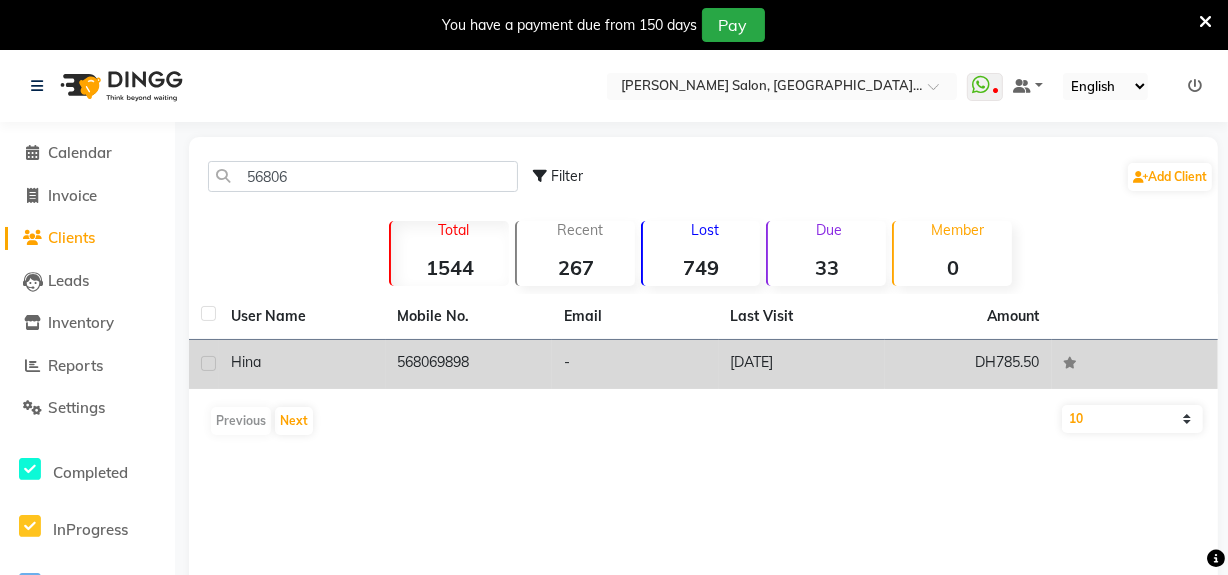 click on "568069898" 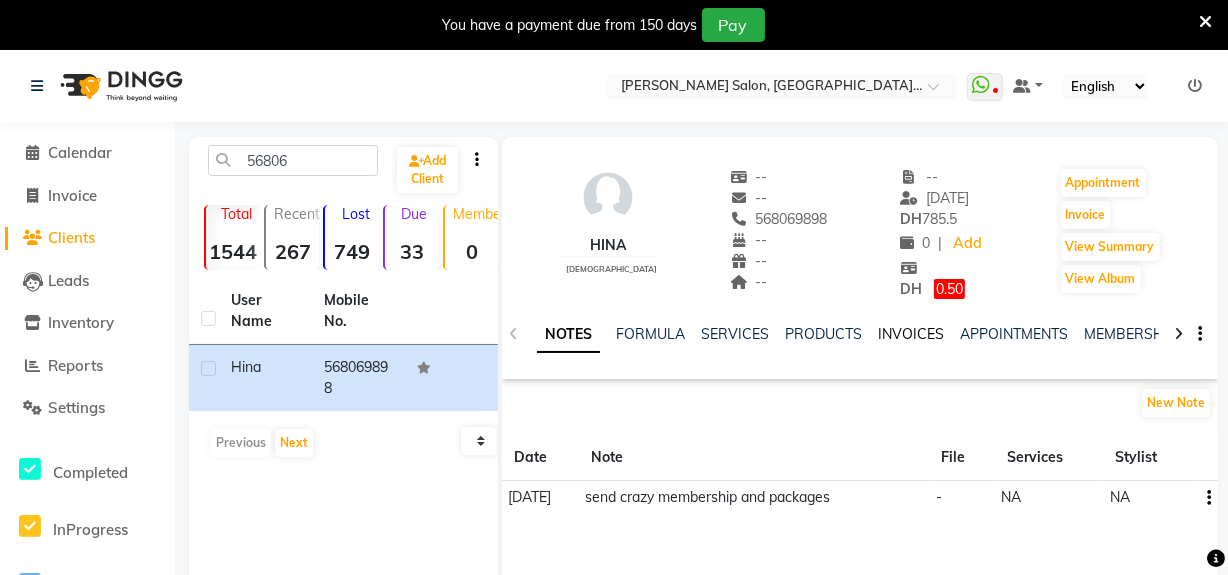 click on "INVOICES" 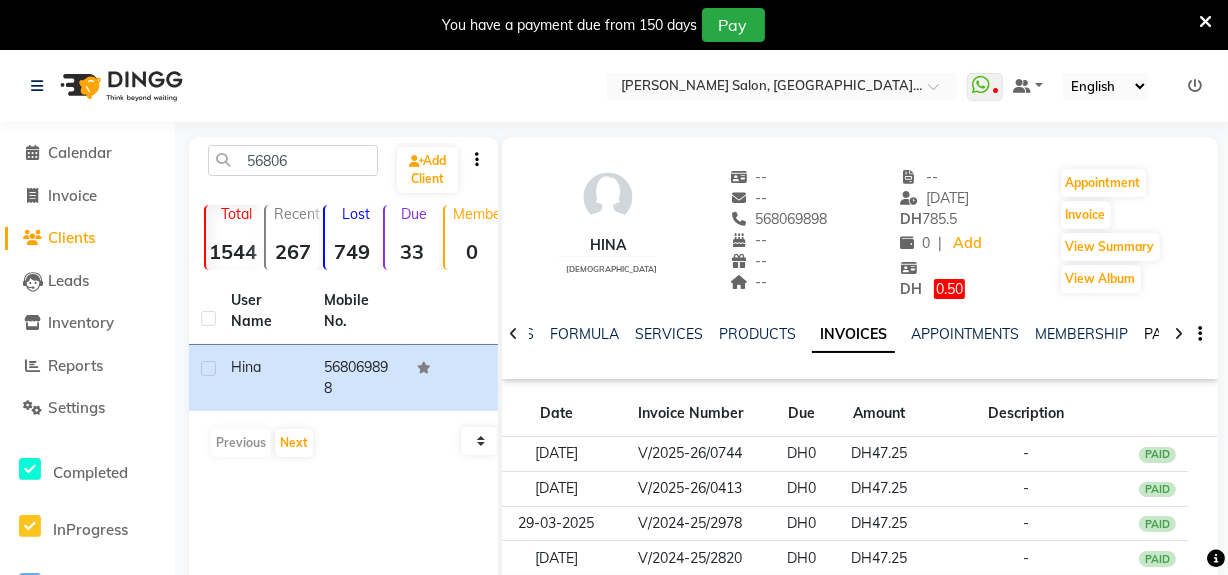 click on "PACKAGES" 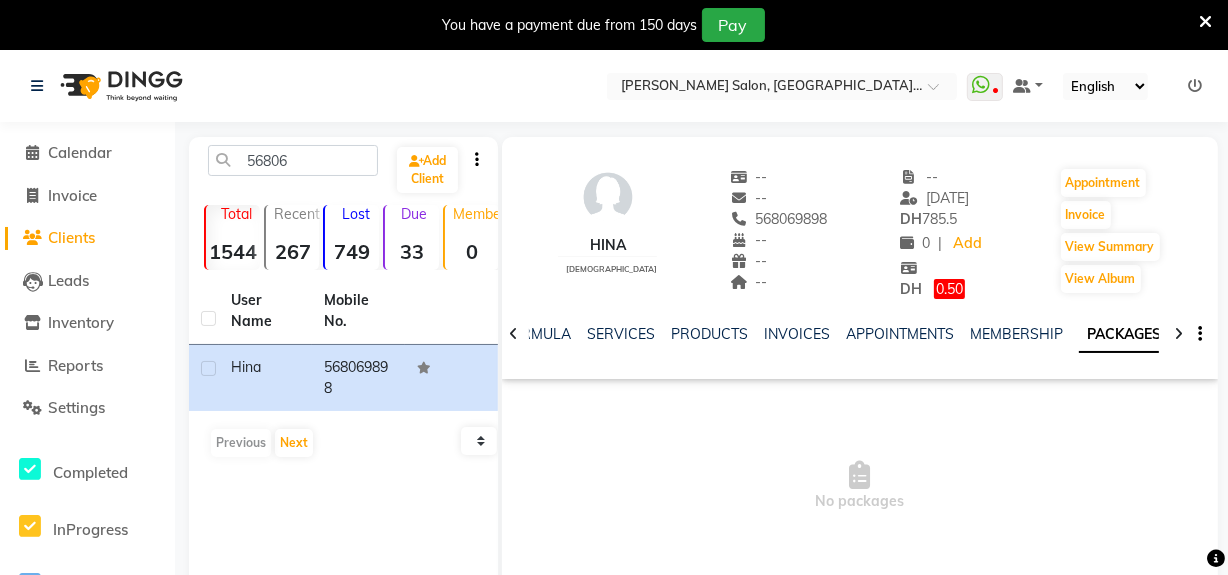 click 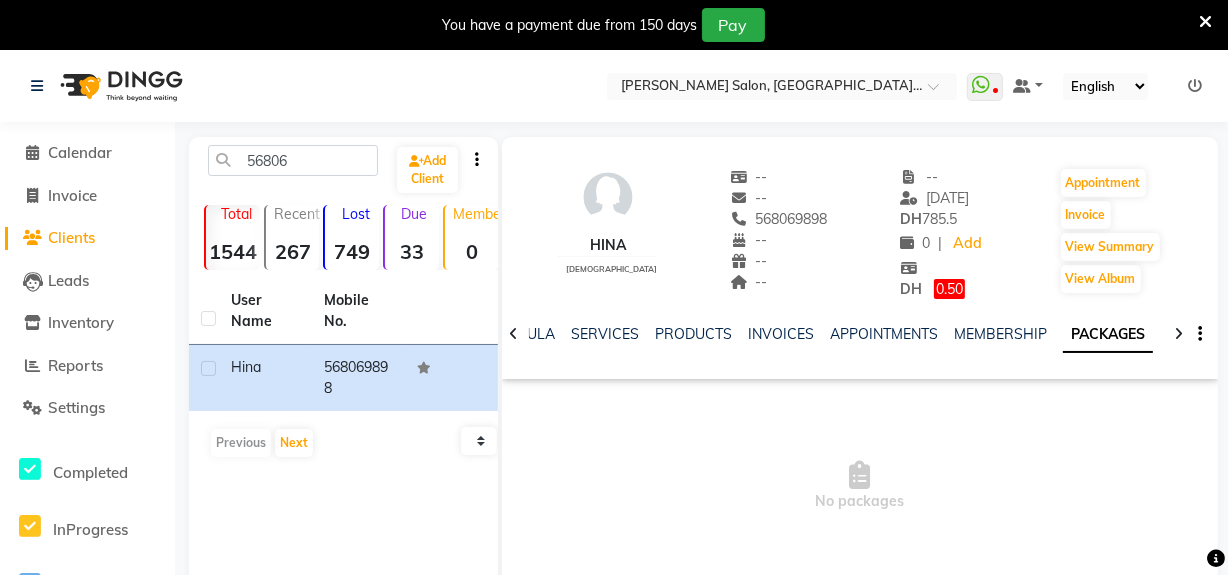 click 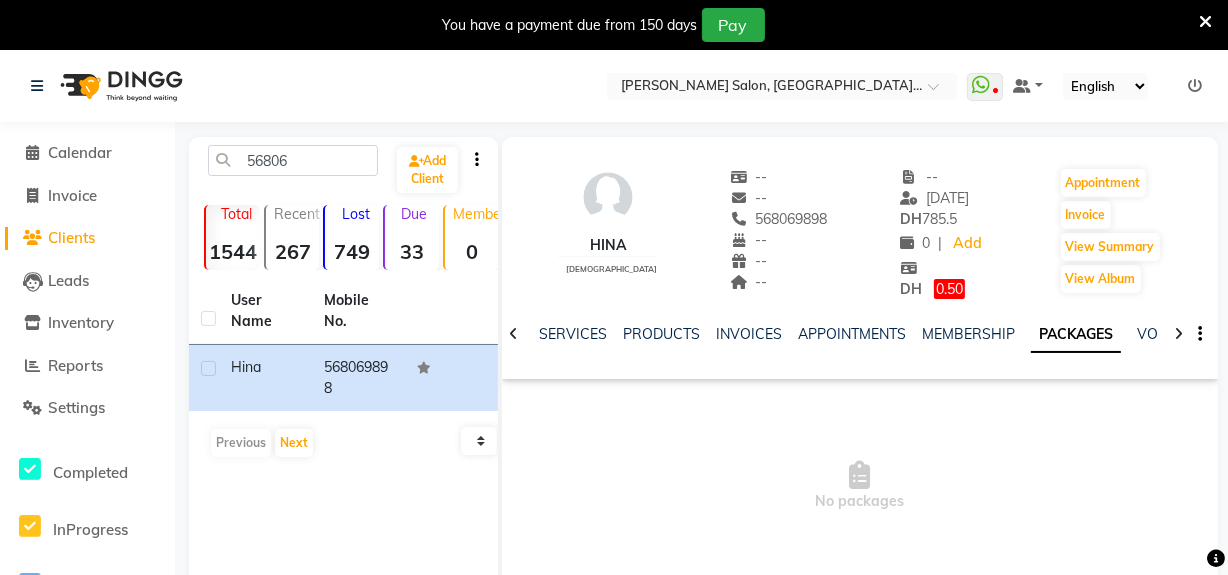 click 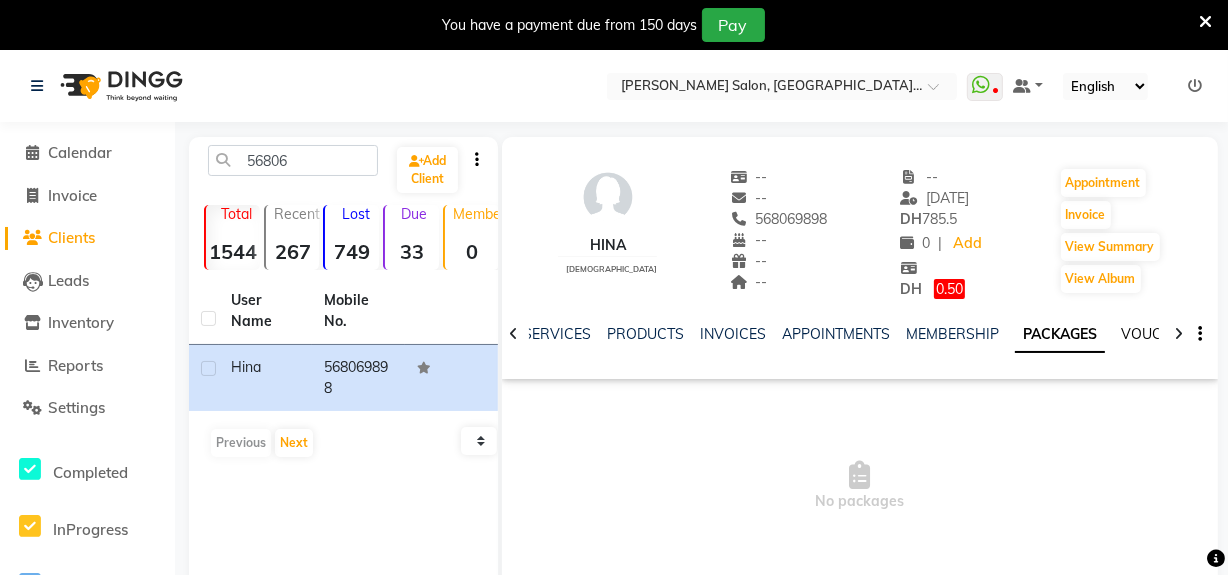 click on "VOUCHERS" 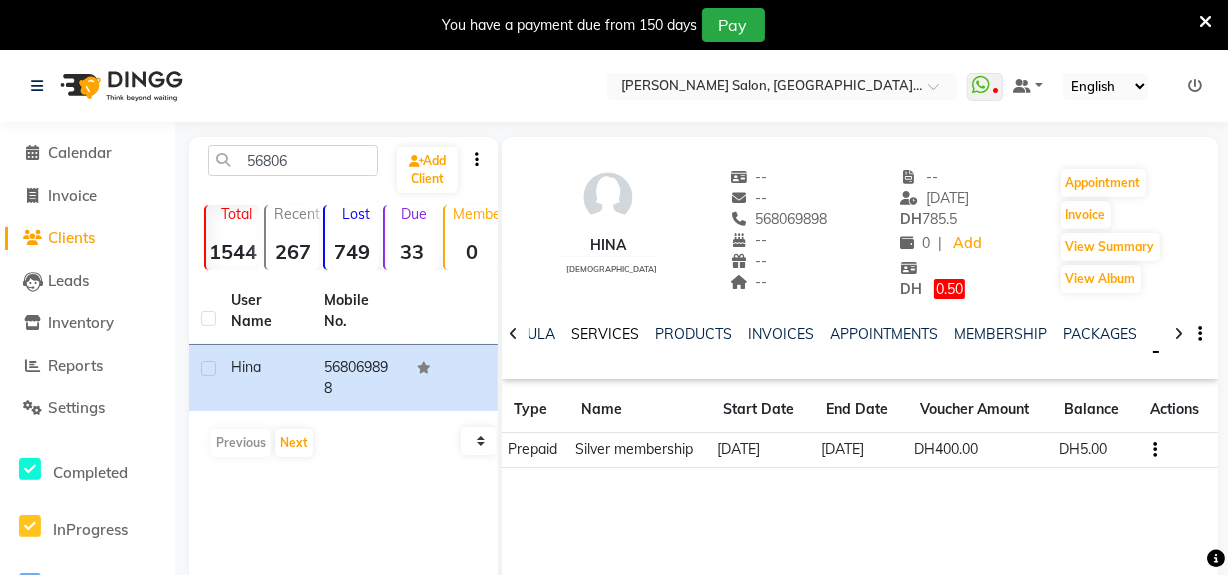 click on "SERVICES" 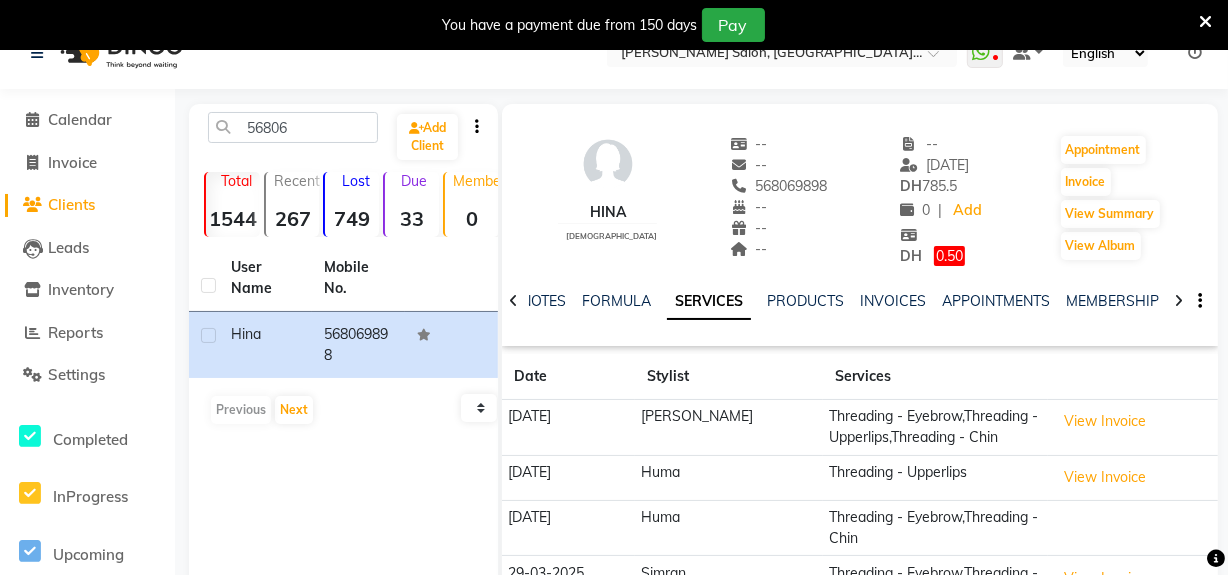 scroll, scrollTop: 29, scrollLeft: 0, axis: vertical 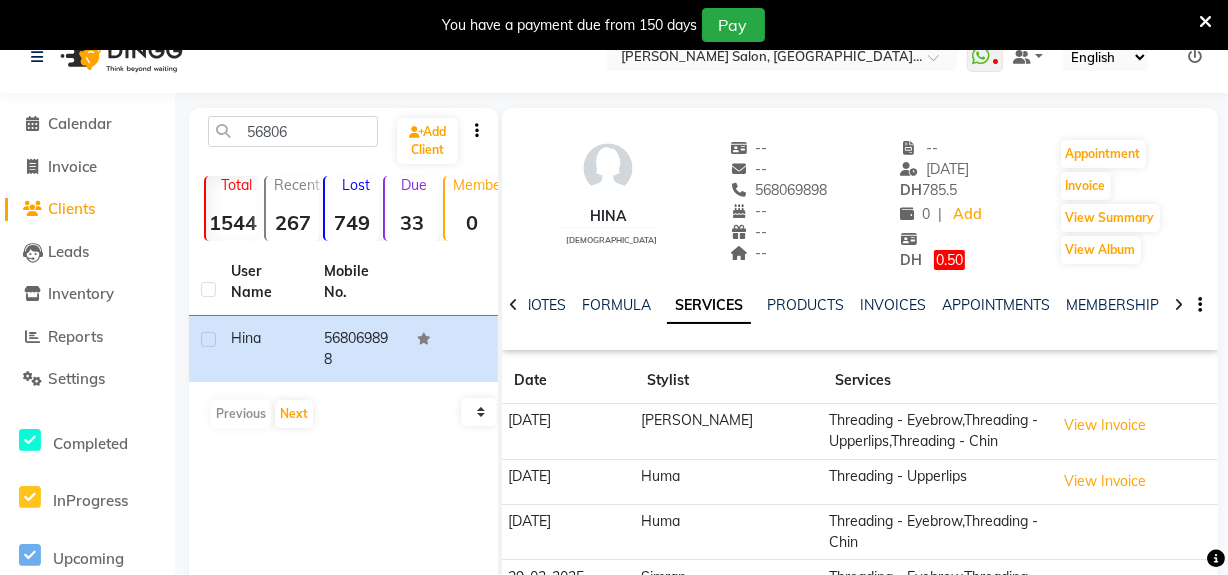click 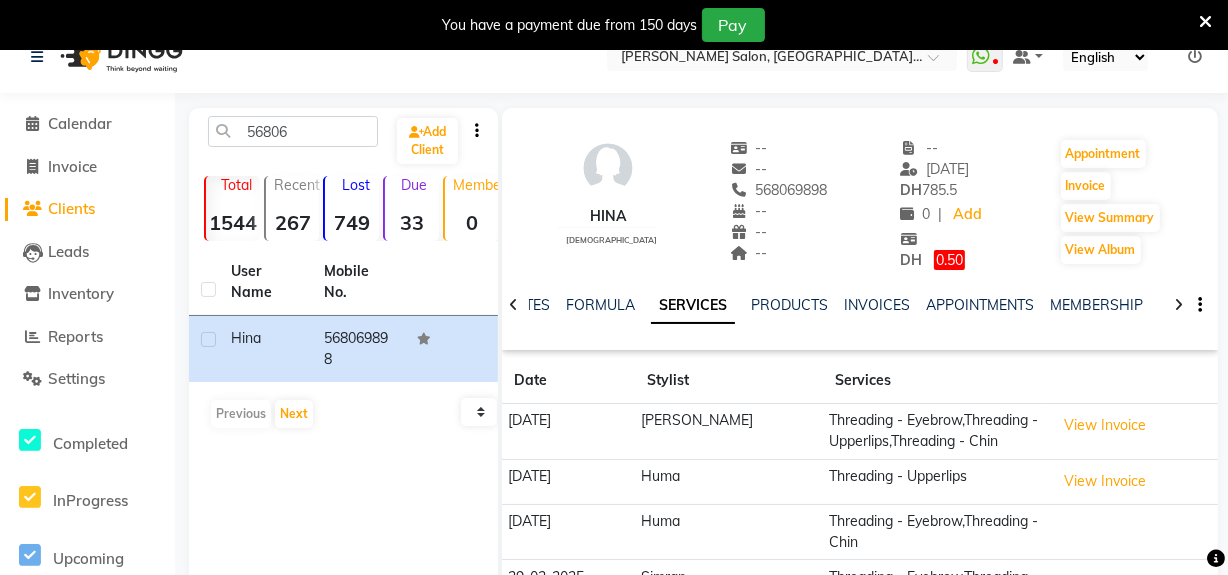 click 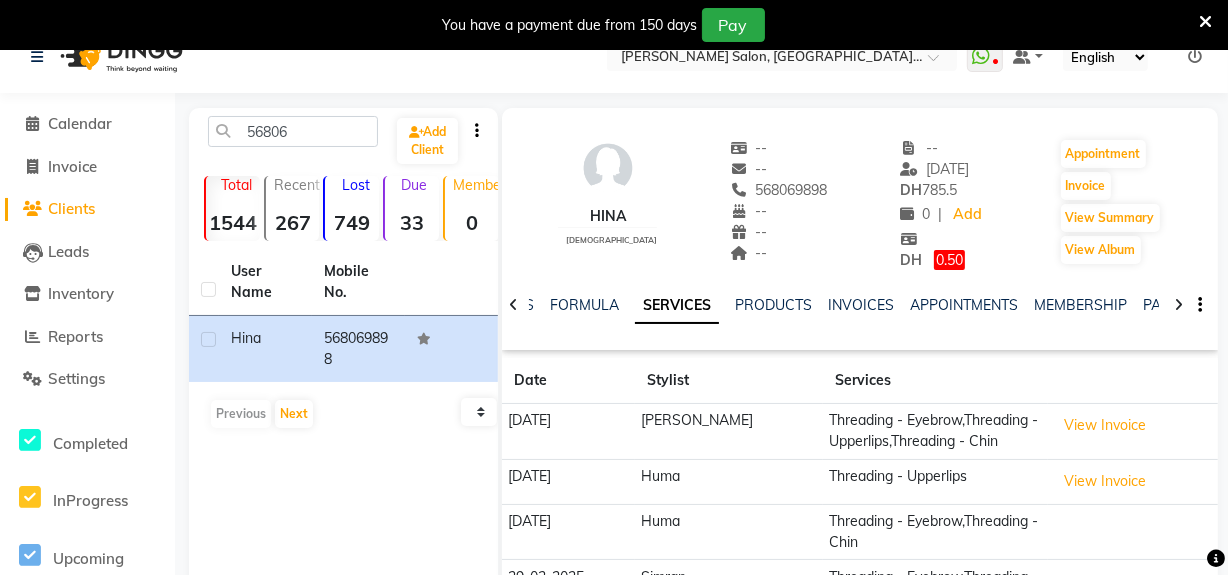 click 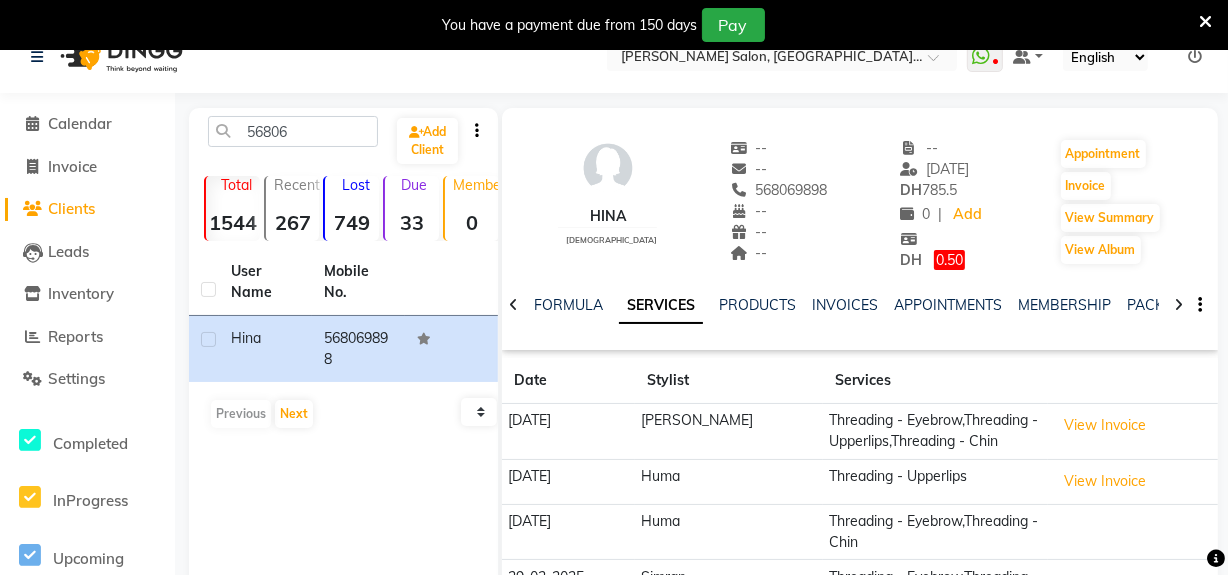 click 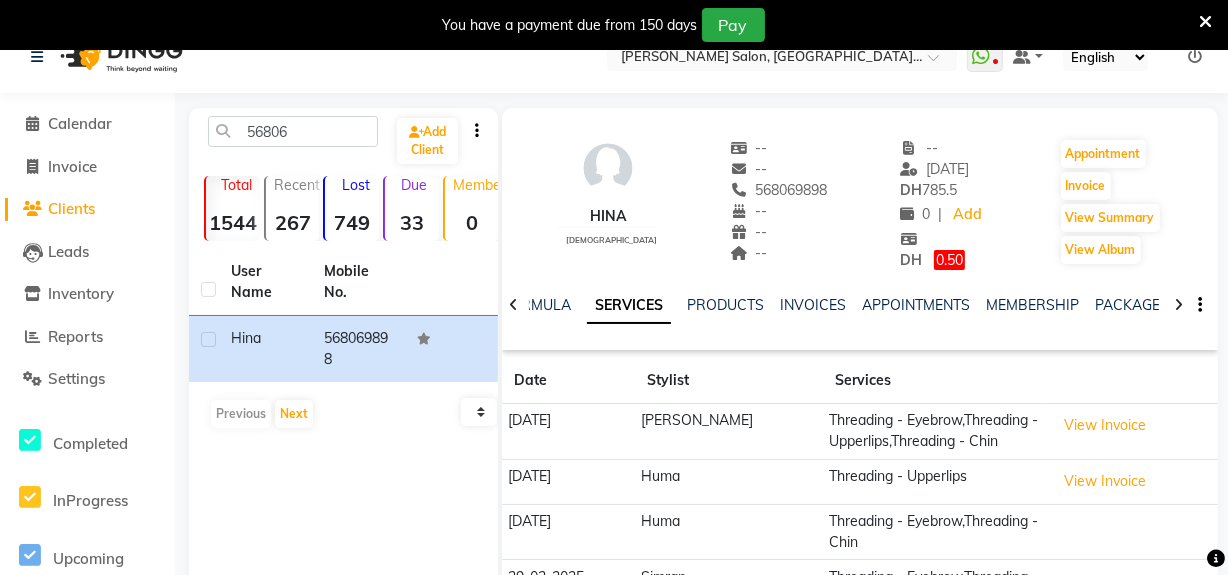 click 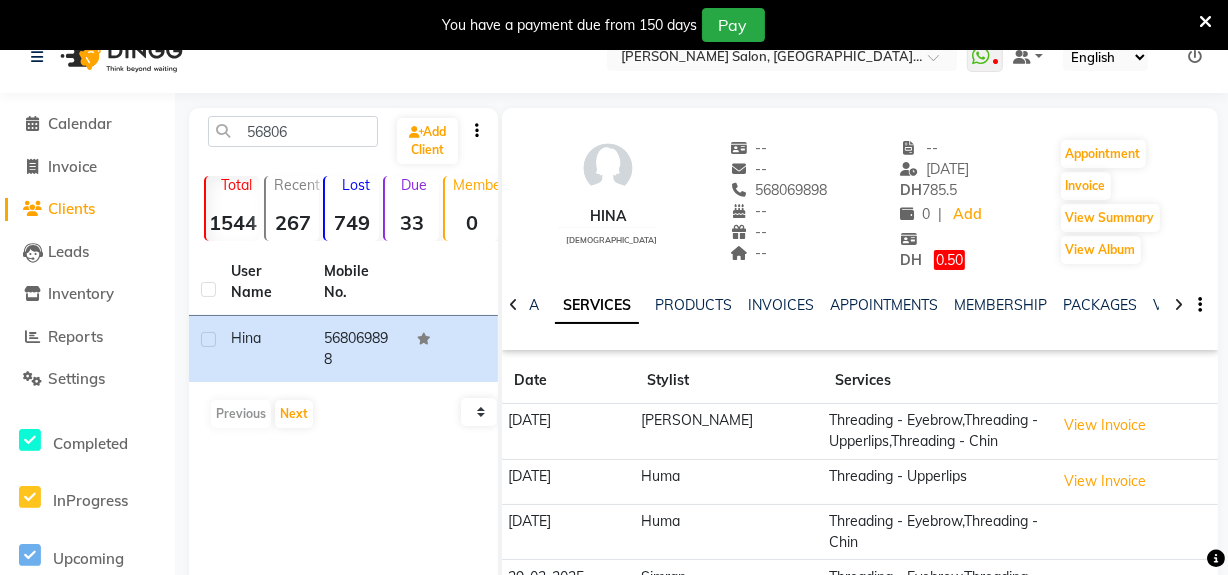 click 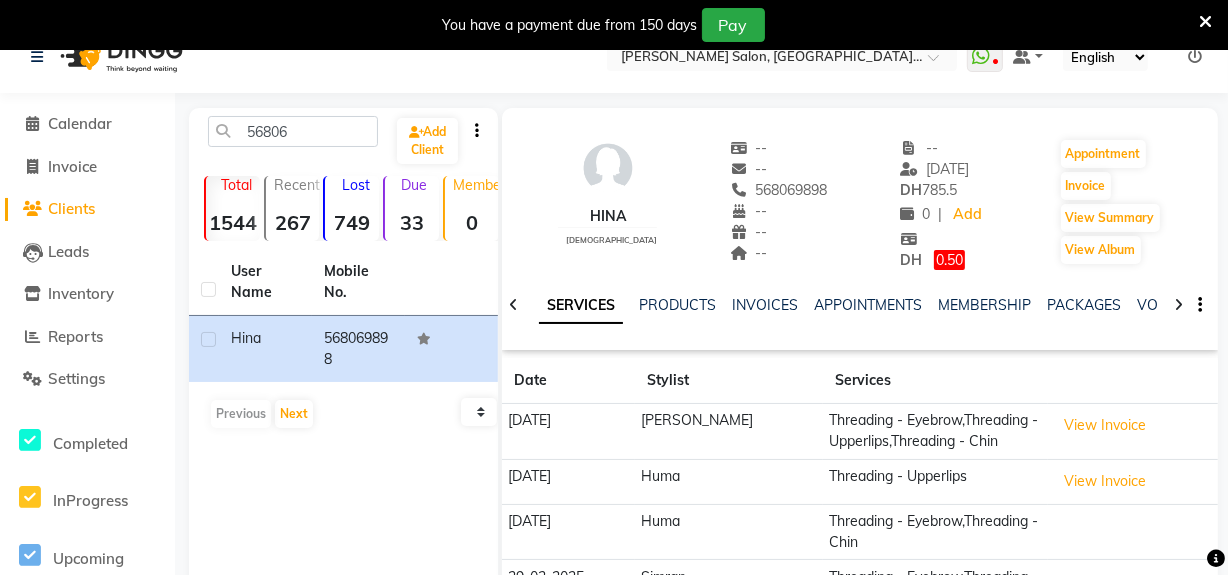 click 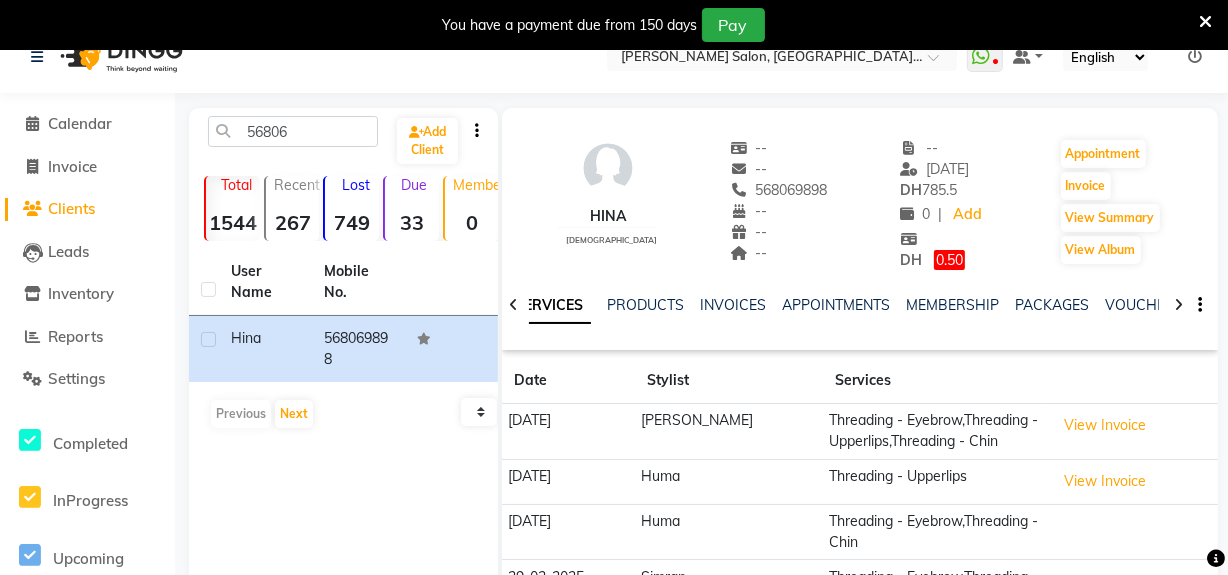 click 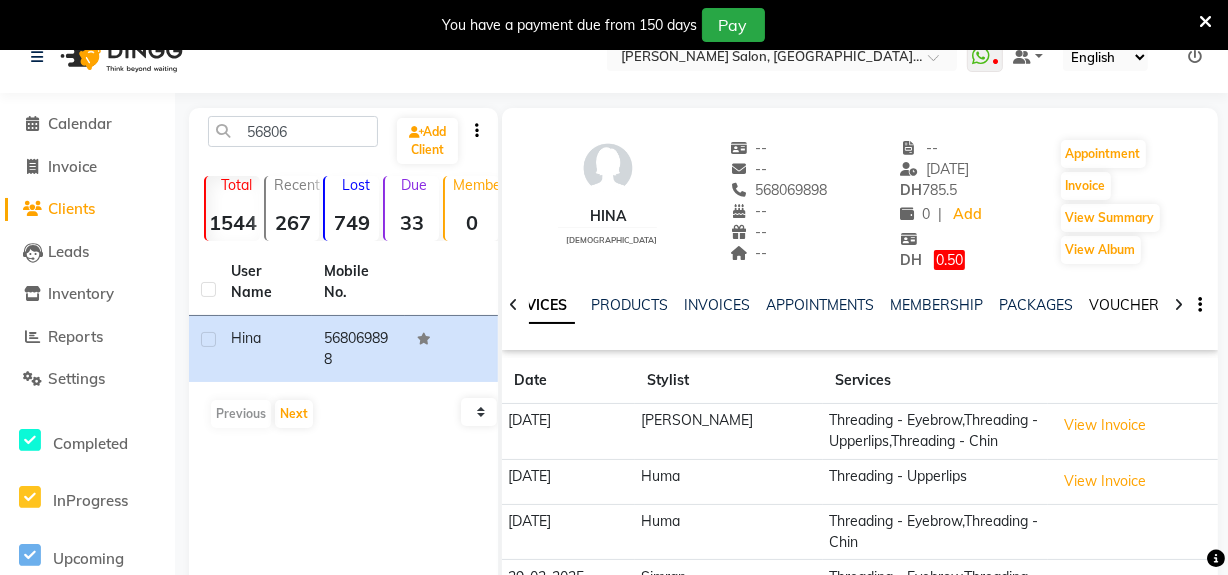 click on "VOUCHERS" 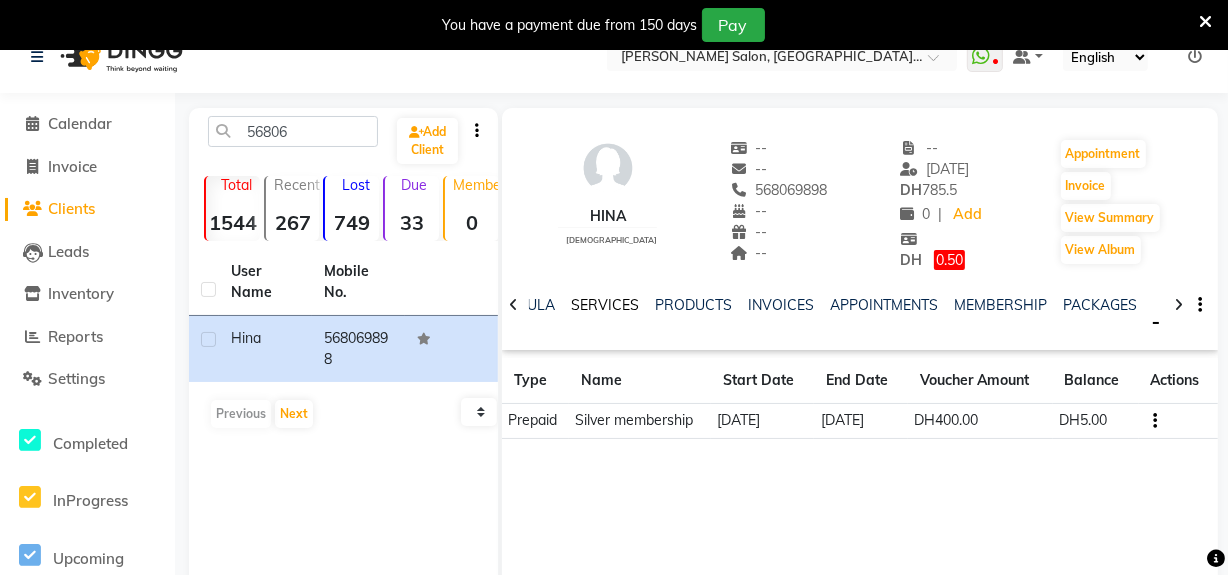 click on "SERVICES" 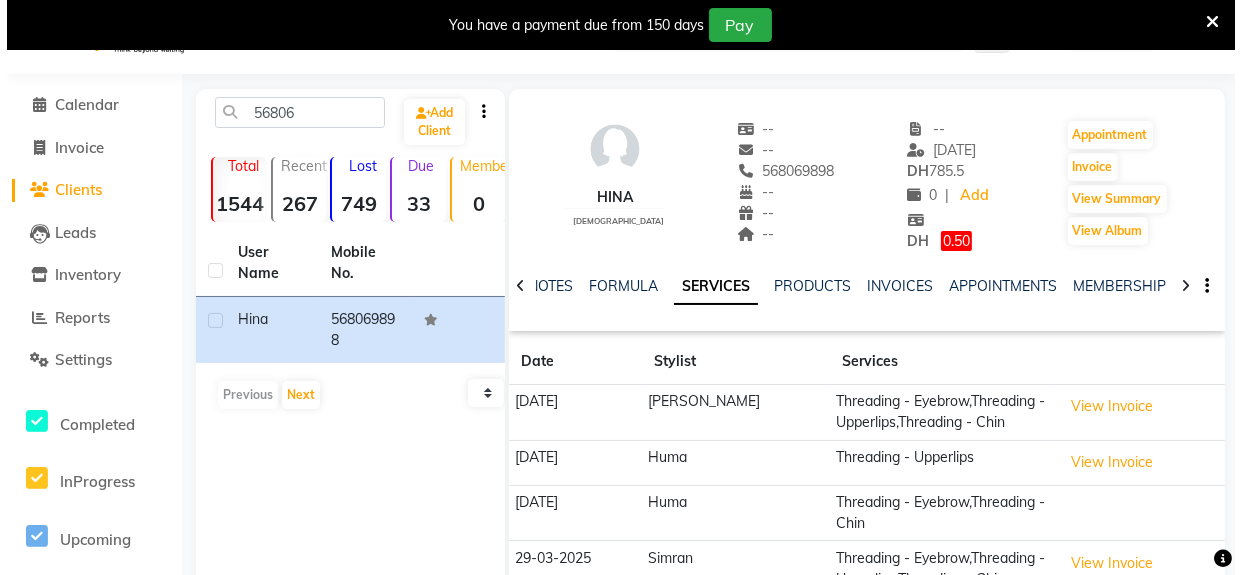 scroll, scrollTop: 90, scrollLeft: 0, axis: vertical 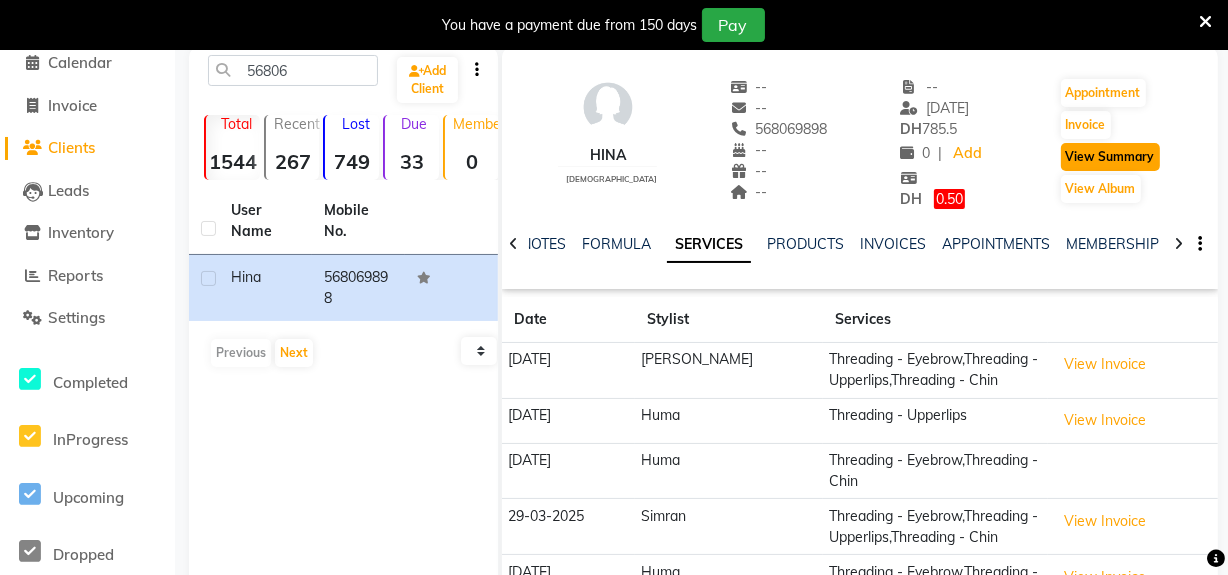 click on "View Summary" 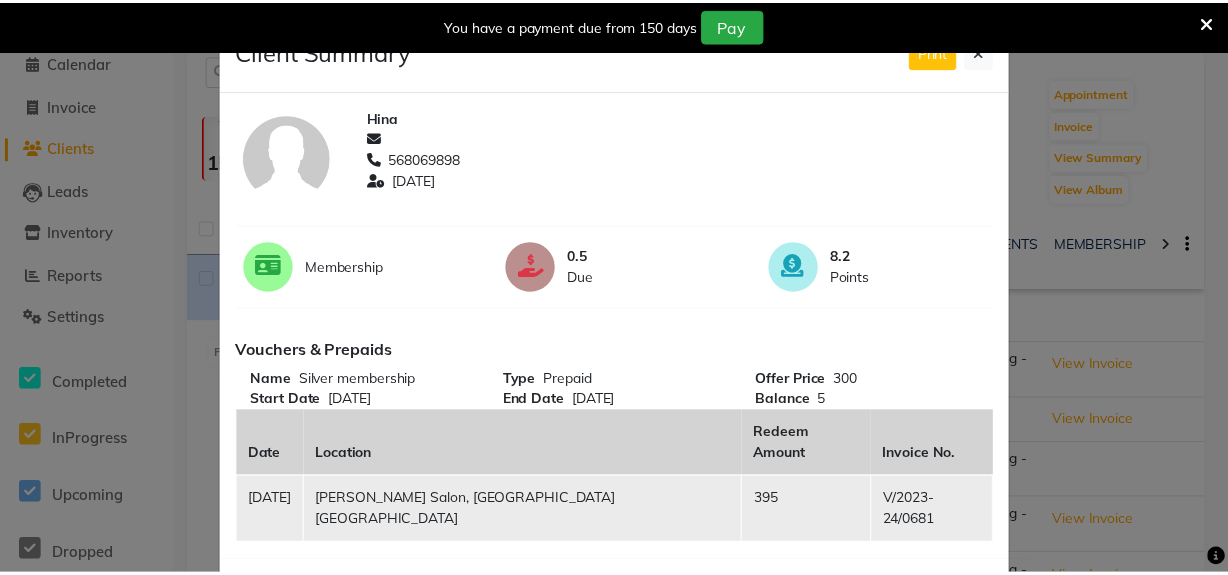 scroll, scrollTop: 0, scrollLeft: 0, axis: both 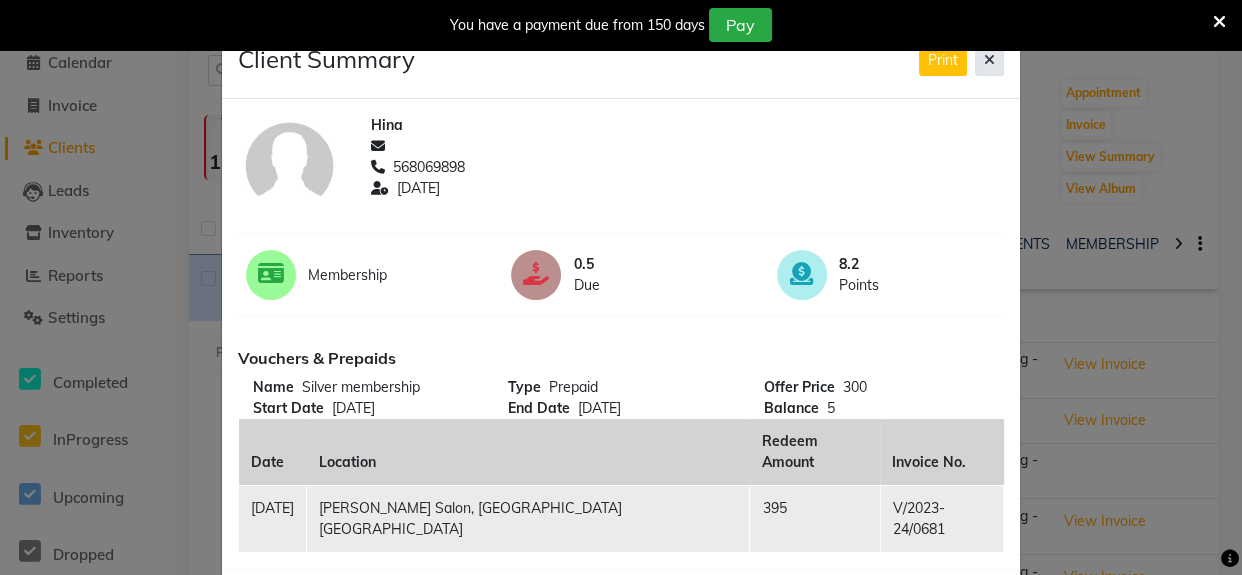click 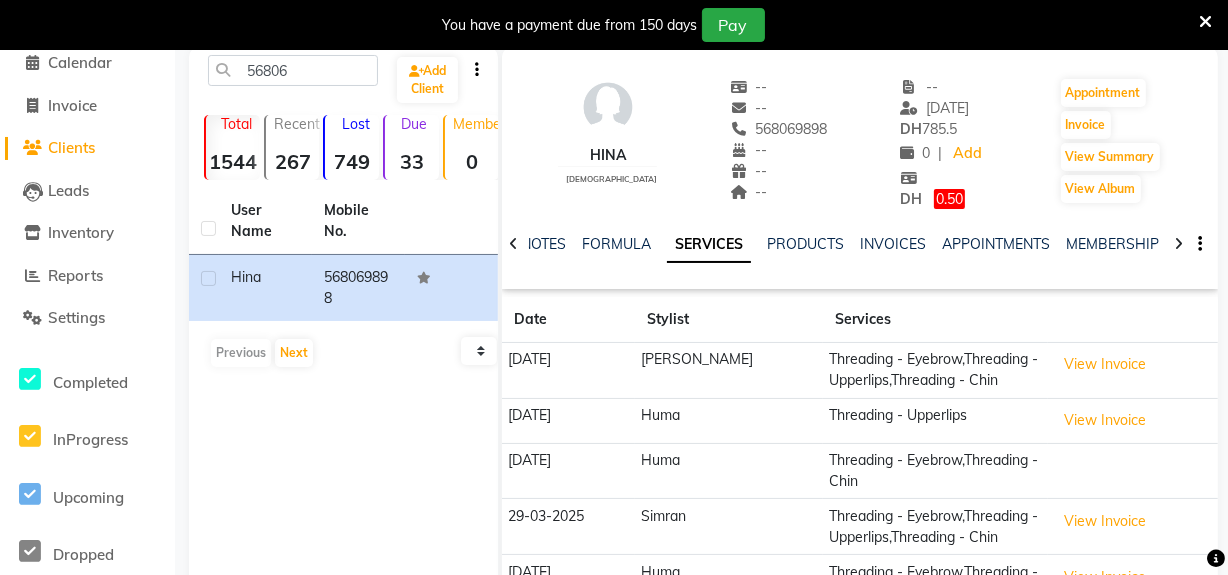 click 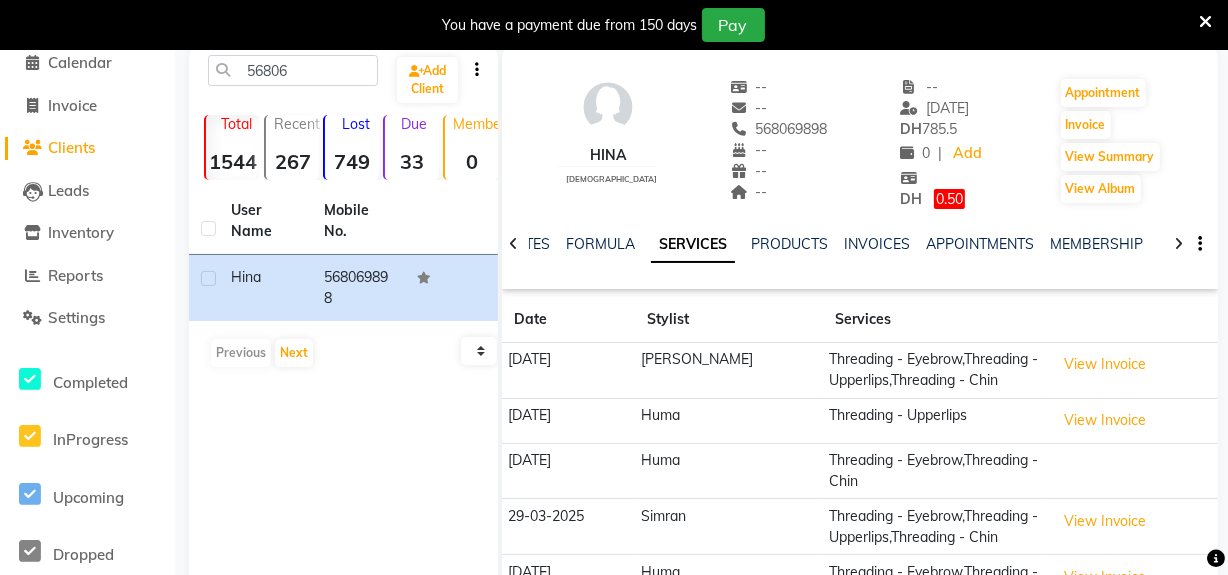 click 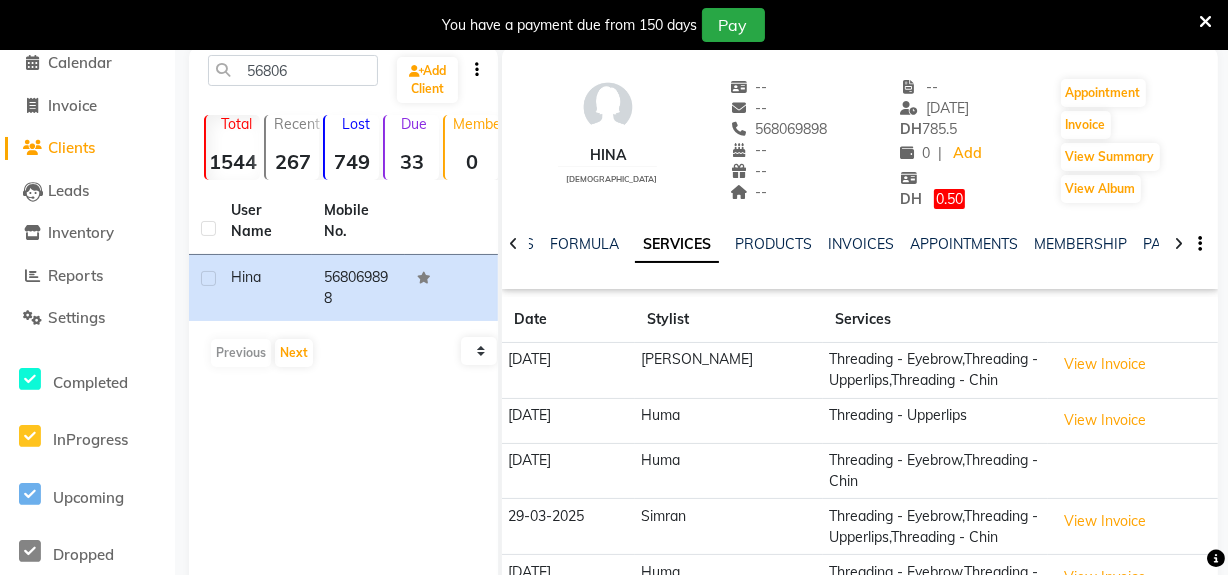 click 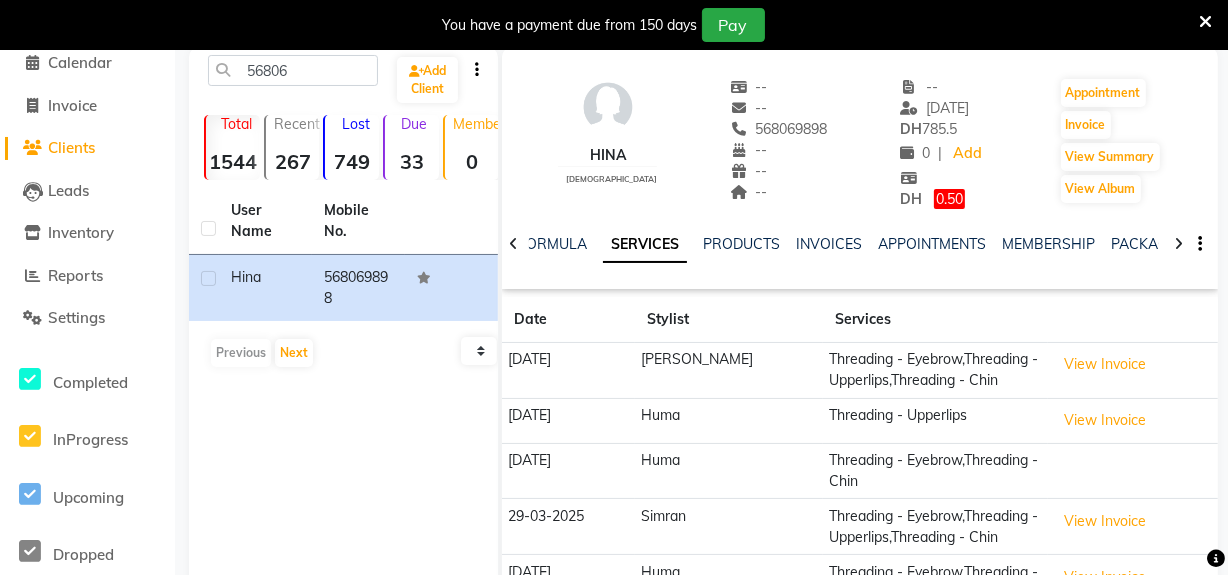 click 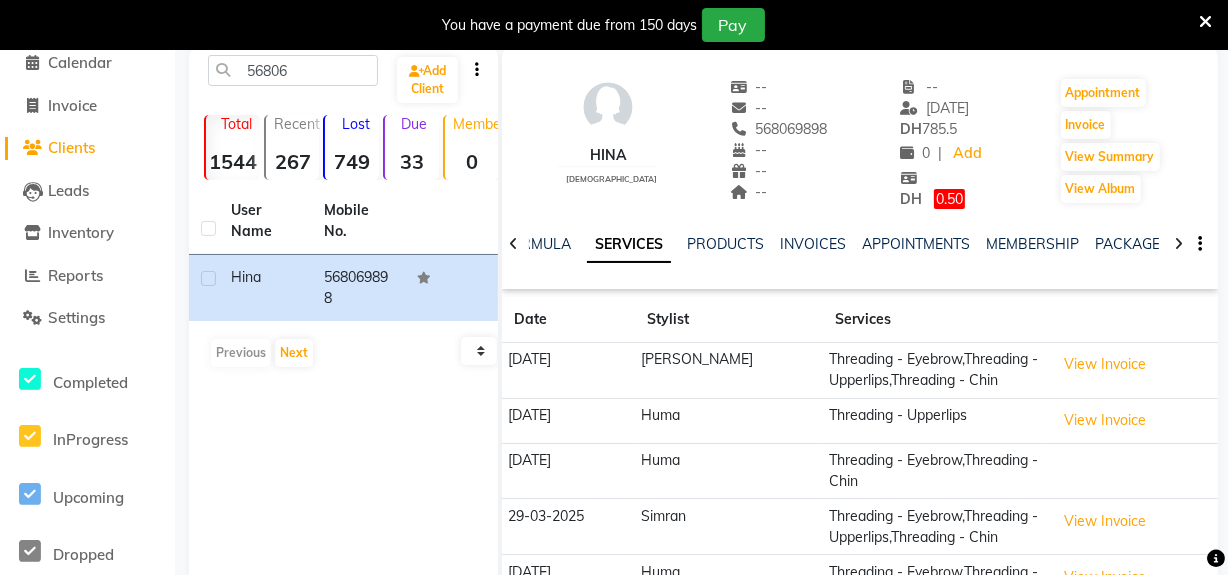 click 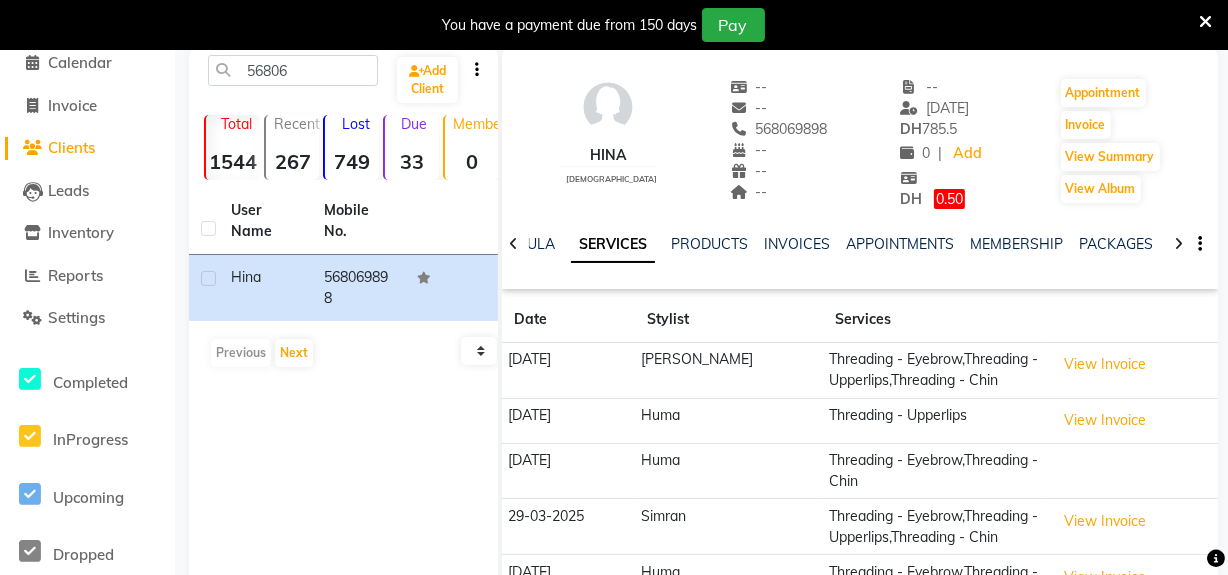 click 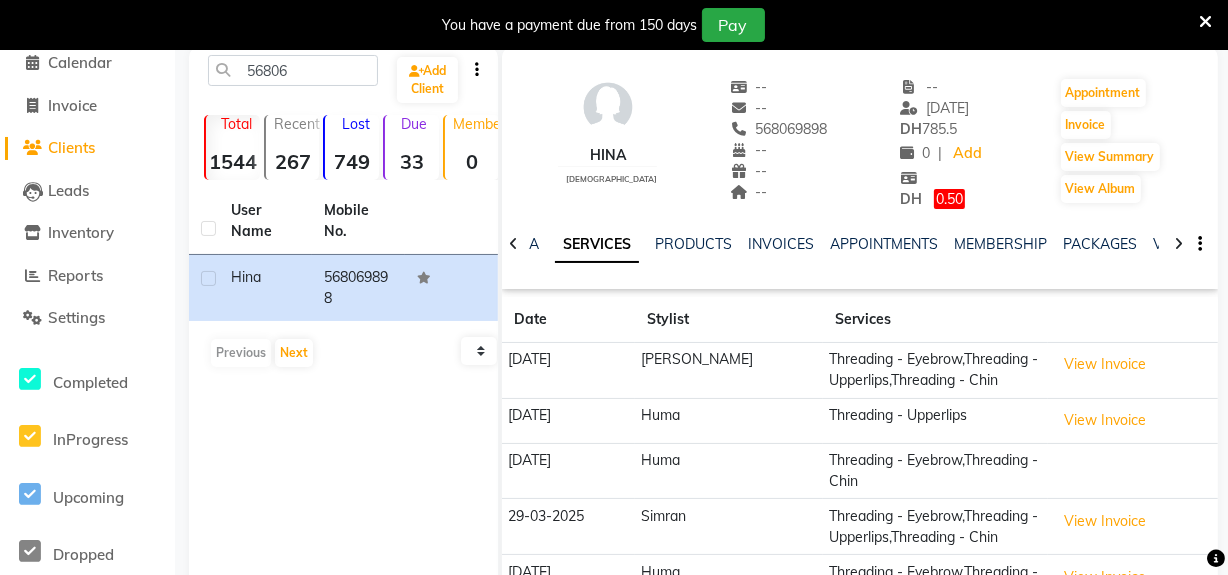 click 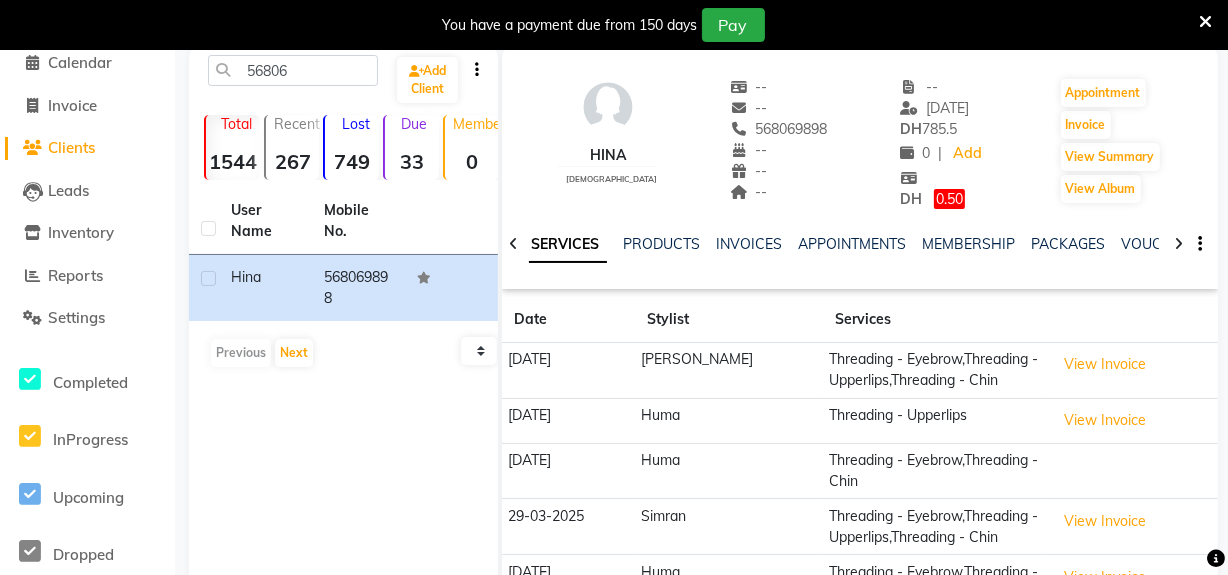click 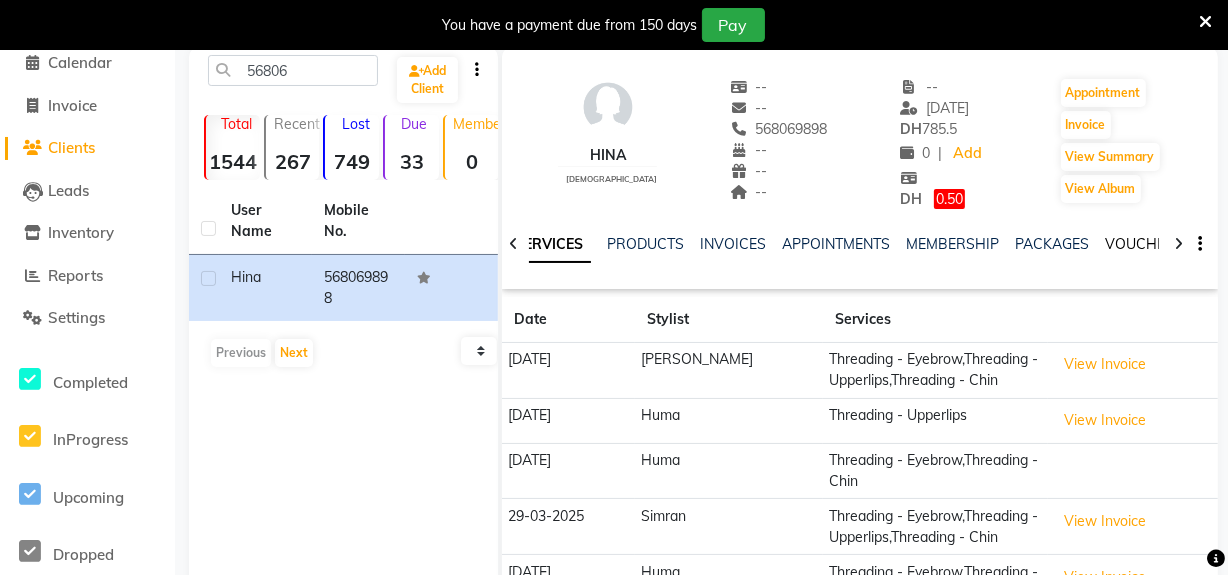 click on "VOUCHERS" 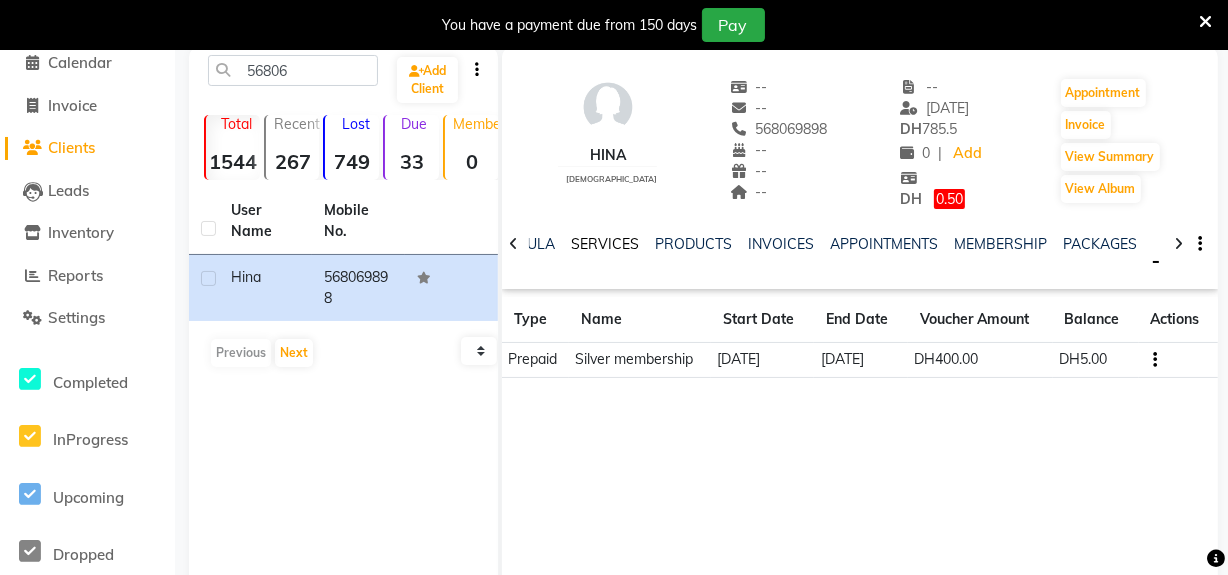 click on "SERVICES" 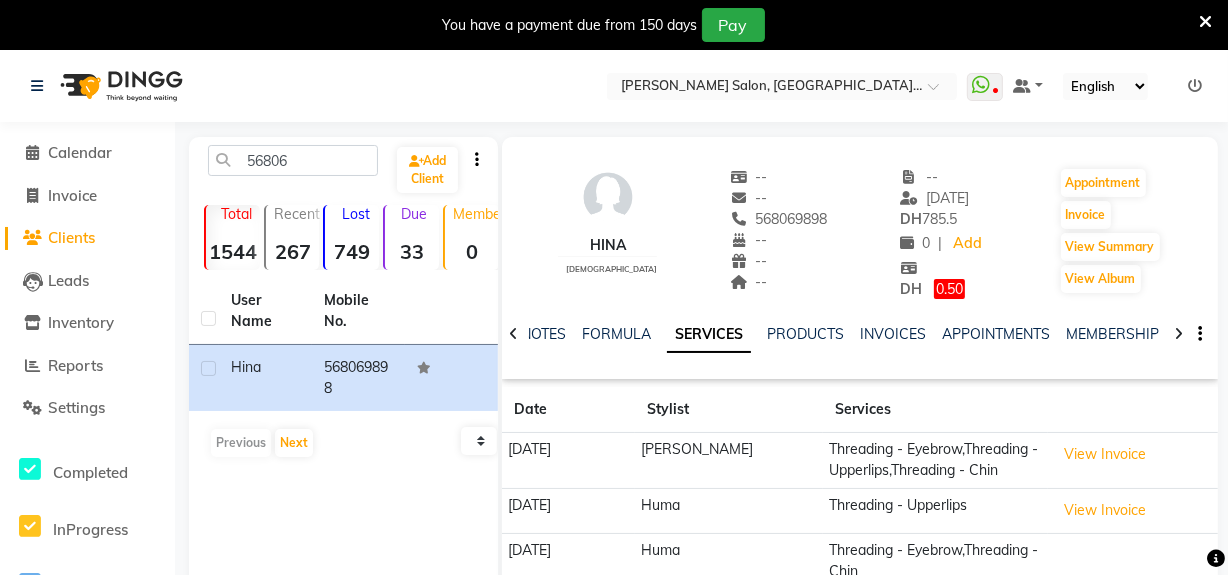 scroll, scrollTop: 0, scrollLeft: 0, axis: both 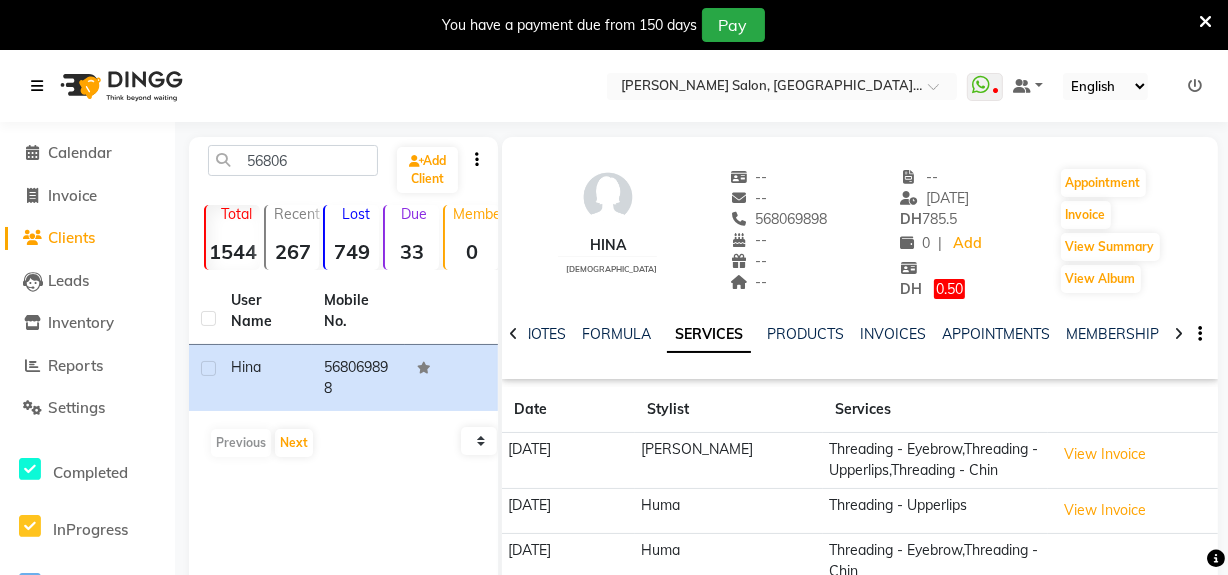 click at bounding box center (37, 86) 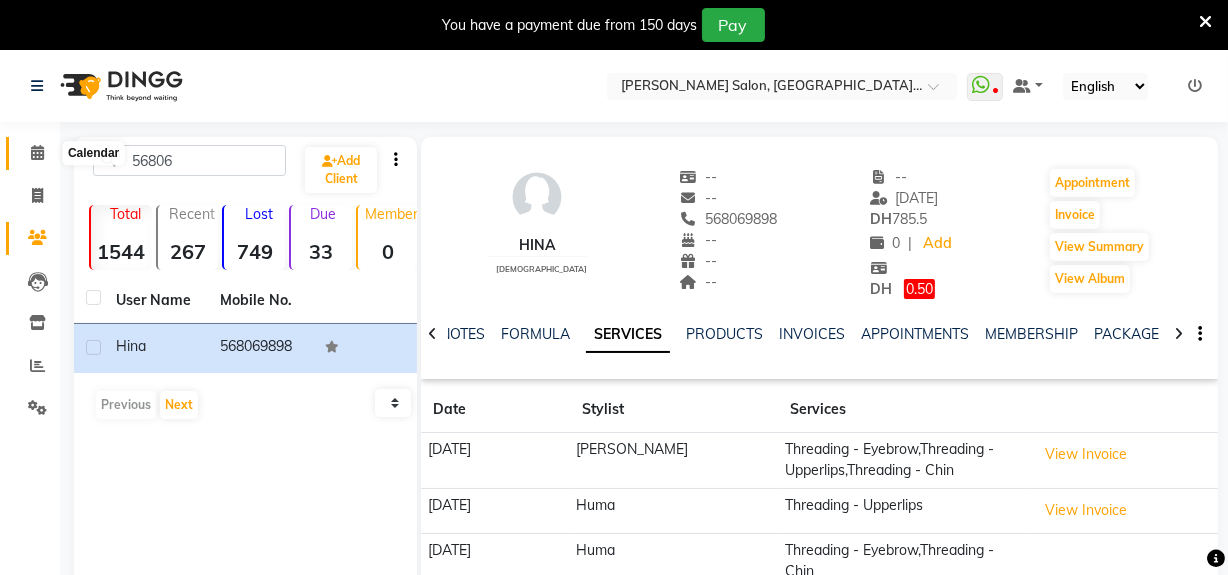 click 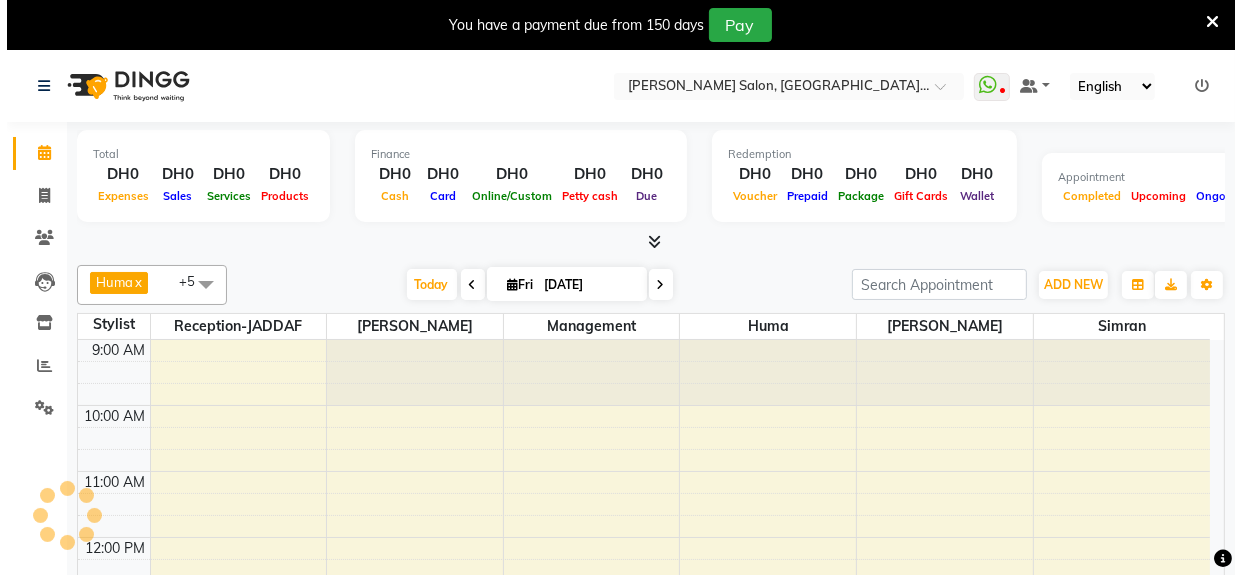 scroll, scrollTop: 396, scrollLeft: 0, axis: vertical 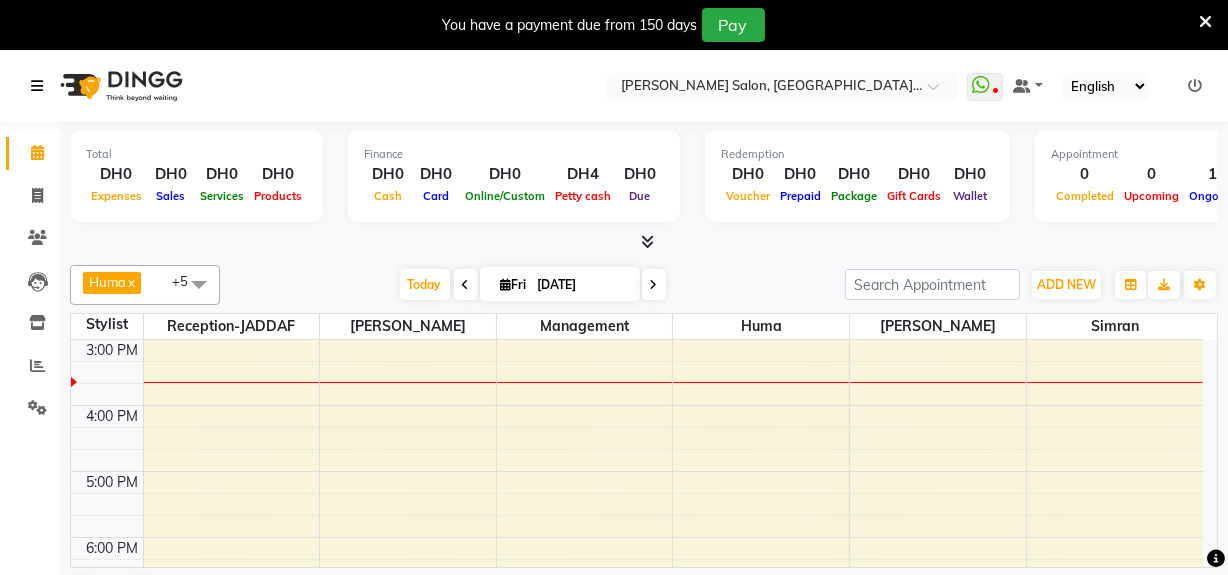 click at bounding box center [37, 86] 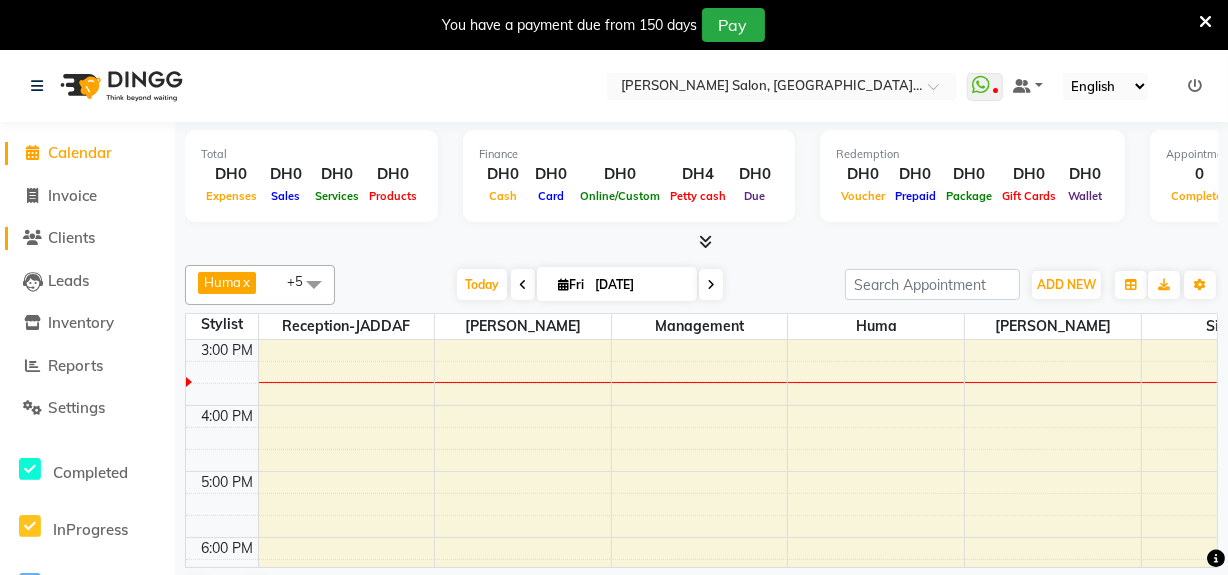 click on "Clients" 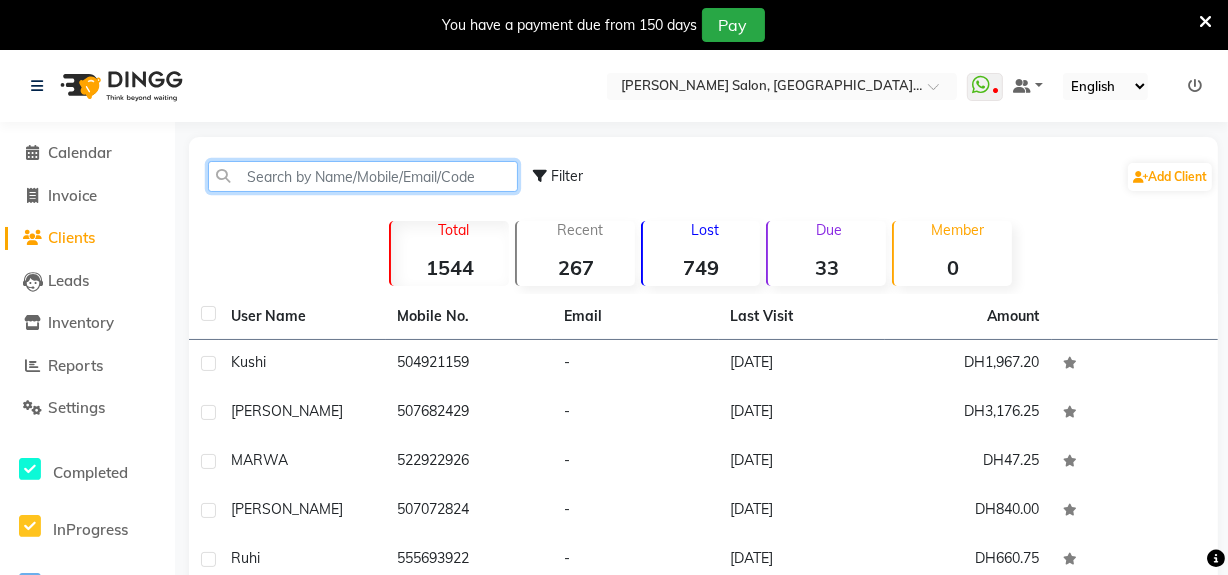 click 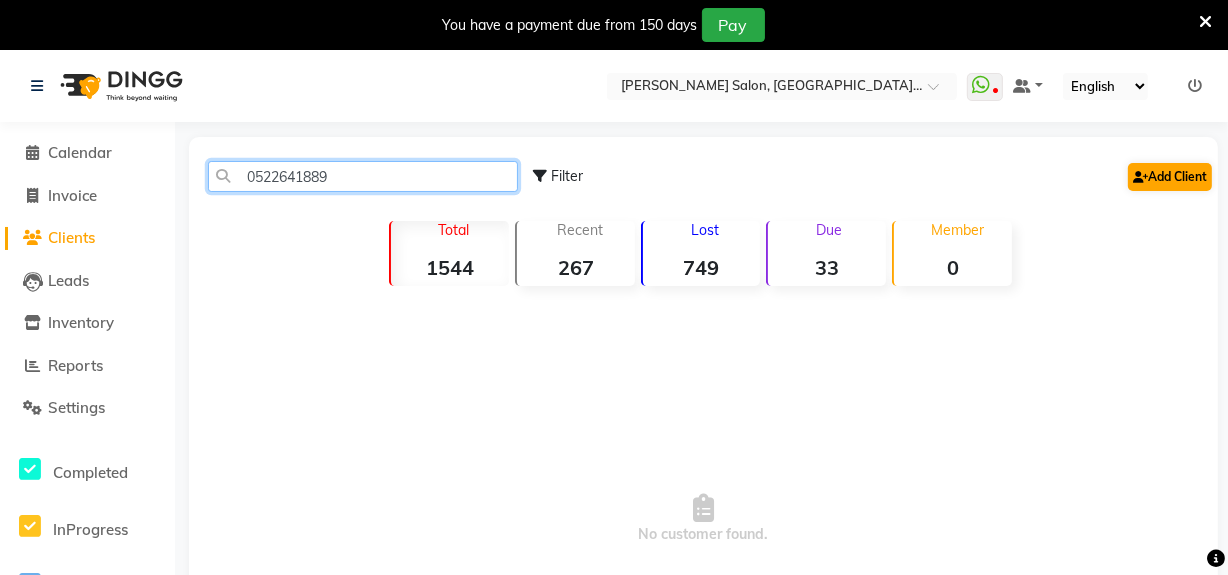 type on "0522641889" 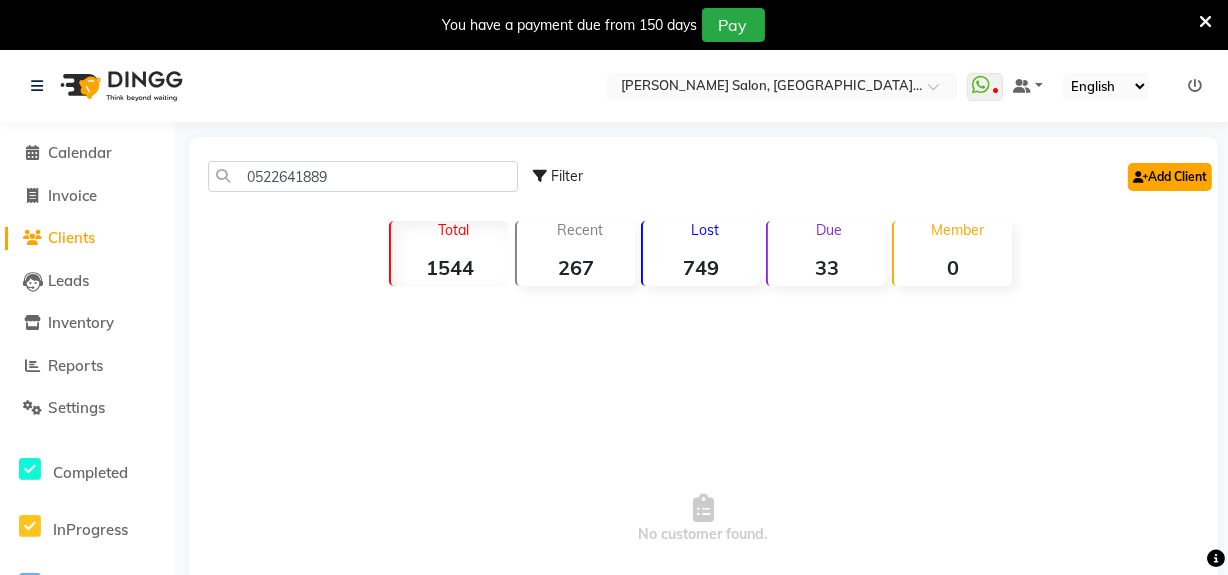 click on "Add Client" 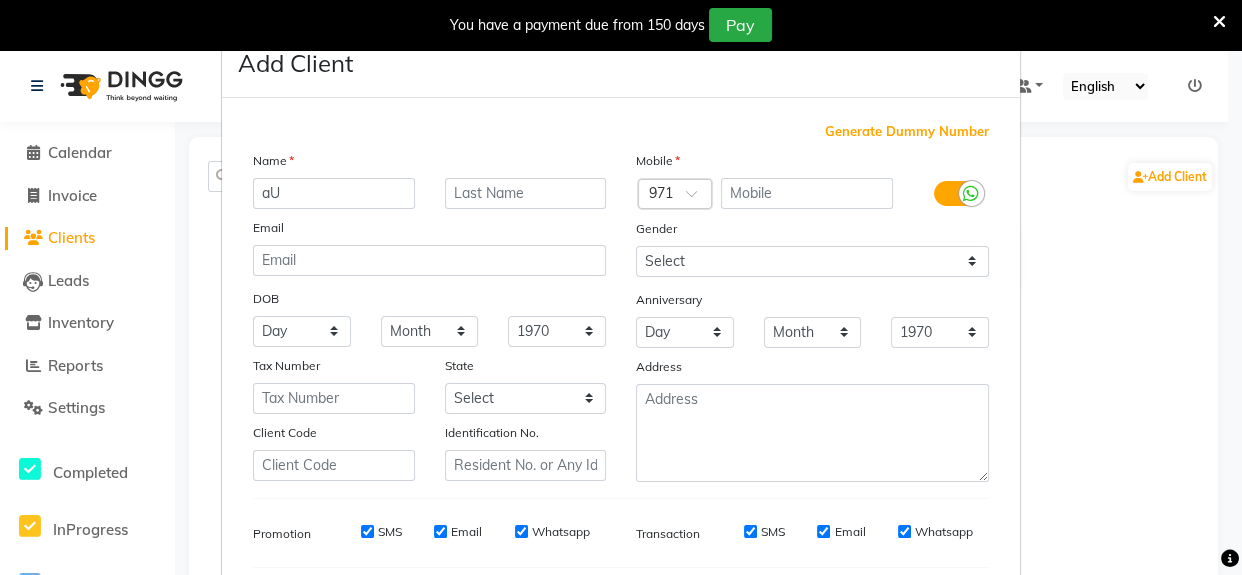 type on "a" 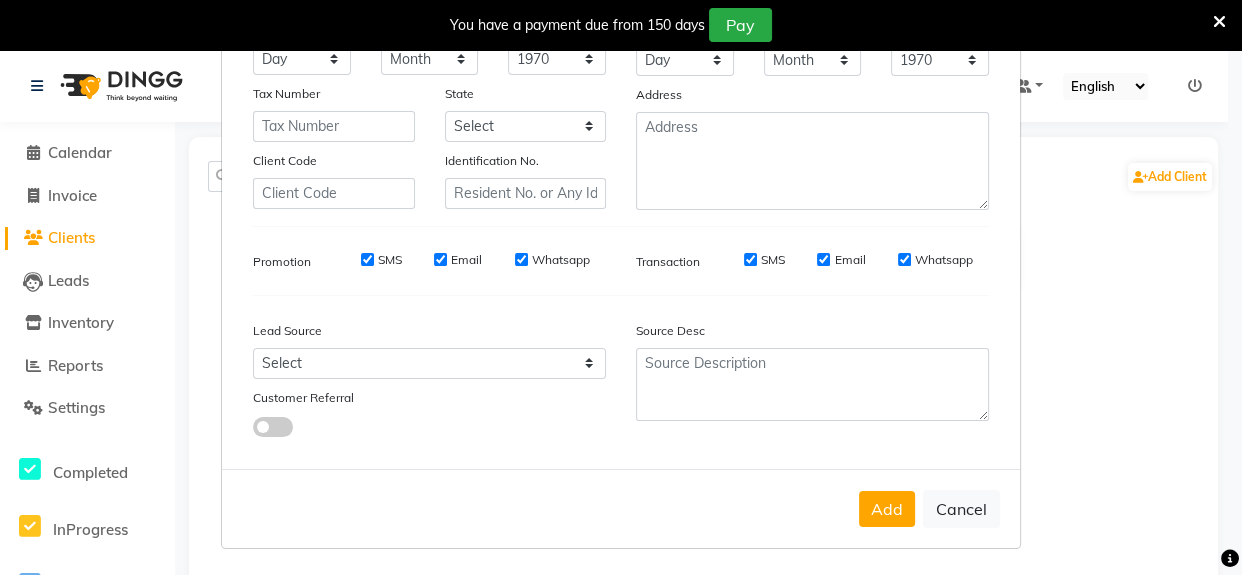 scroll, scrollTop: 0, scrollLeft: 0, axis: both 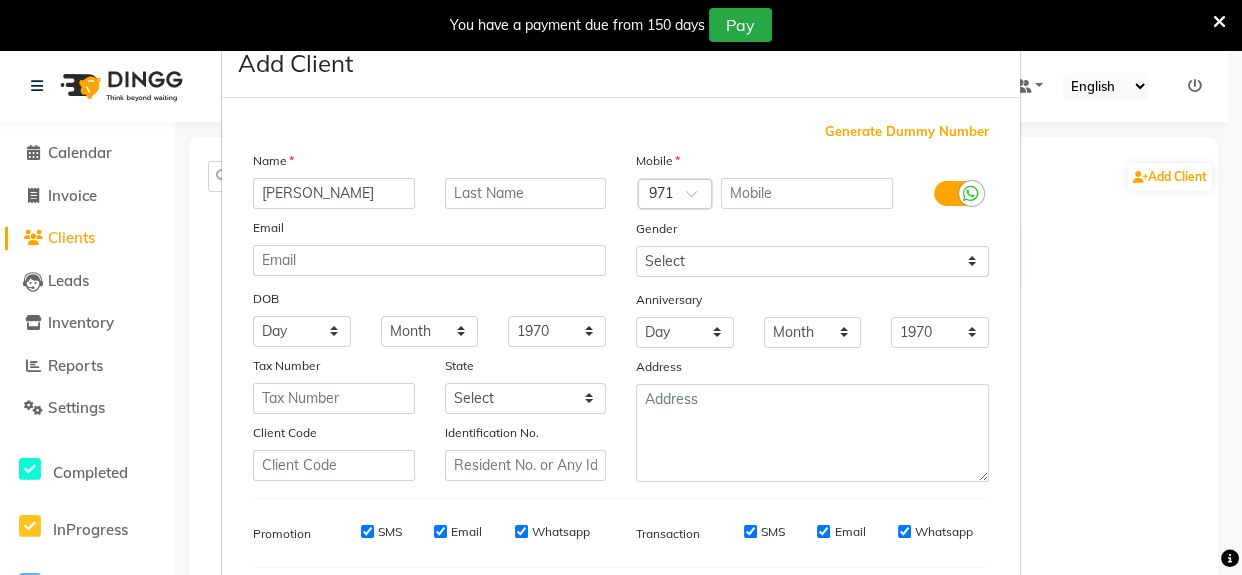 type on "Aurelia" 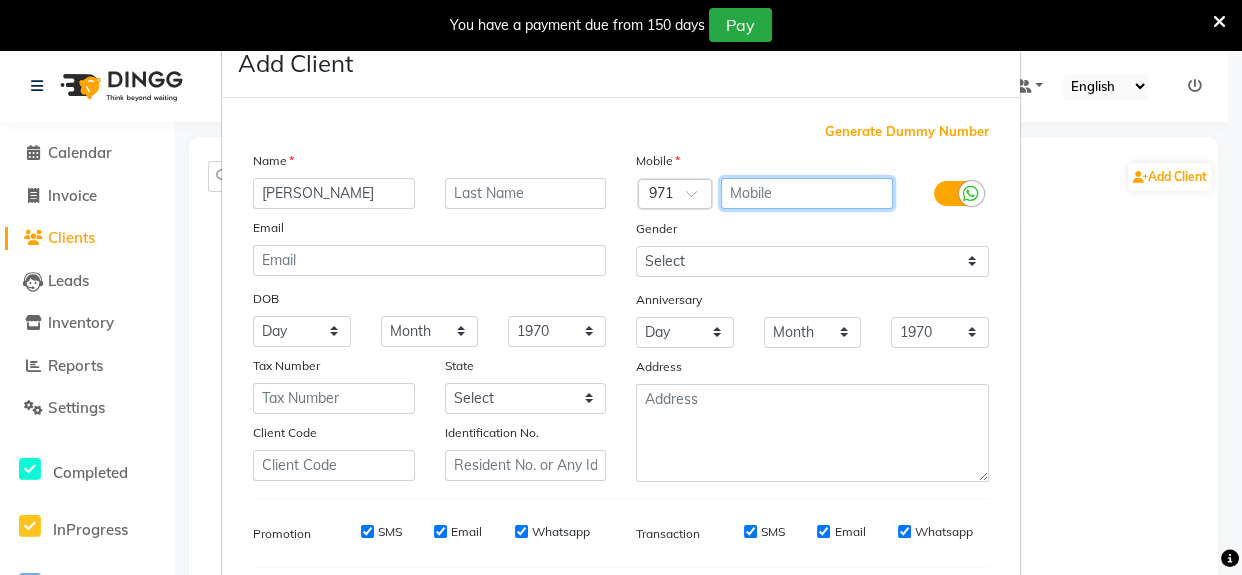 click at bounding box center (807, 193) 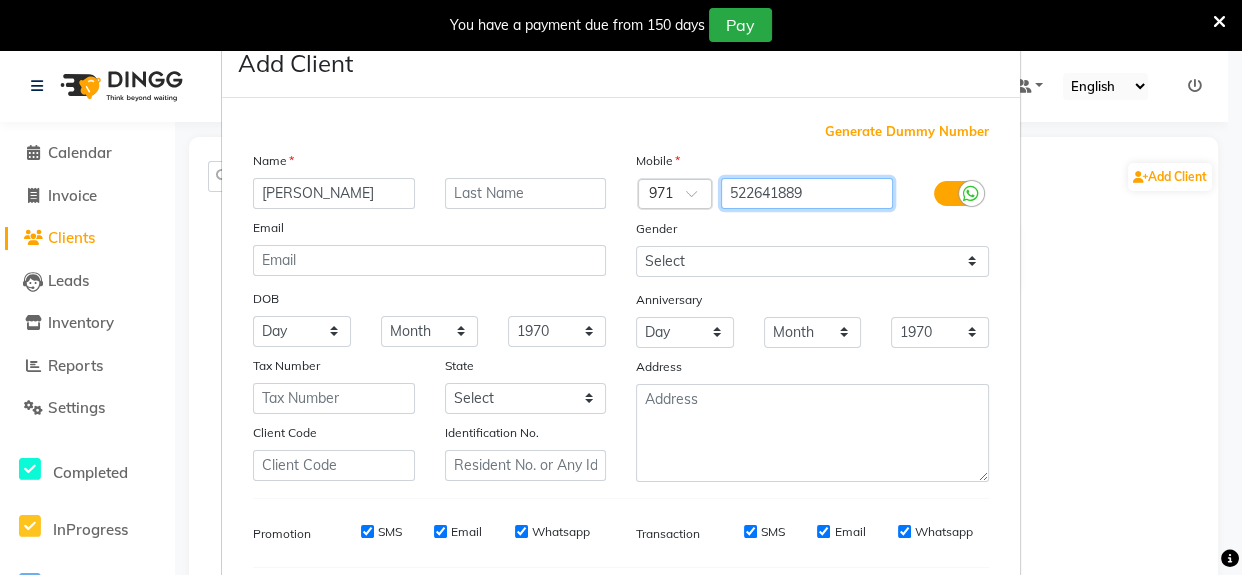 type on "522641889" 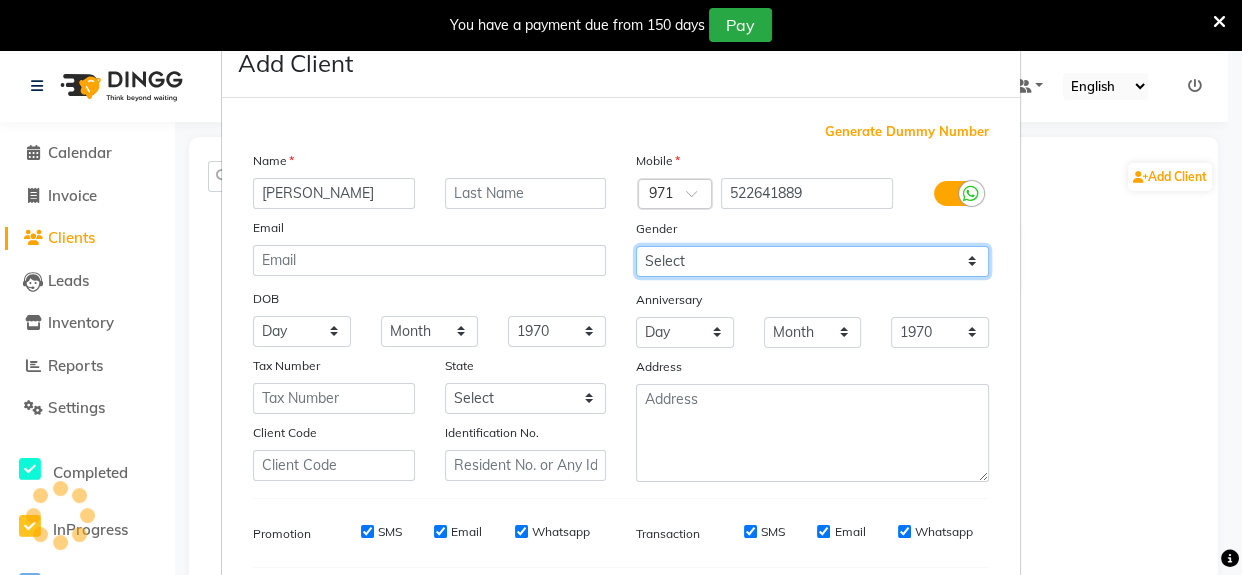 click on "Select Male Female Other Prefer Not To Say" at bounding box center [812, 261] 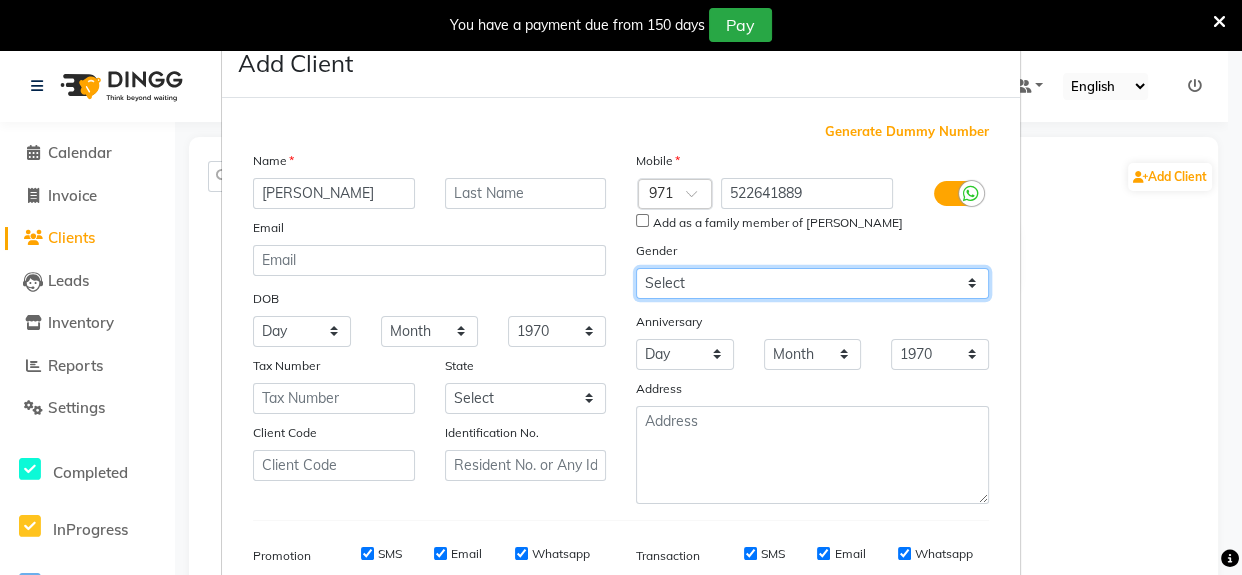 select on "[DEMOGRAPHIC_DATA]" 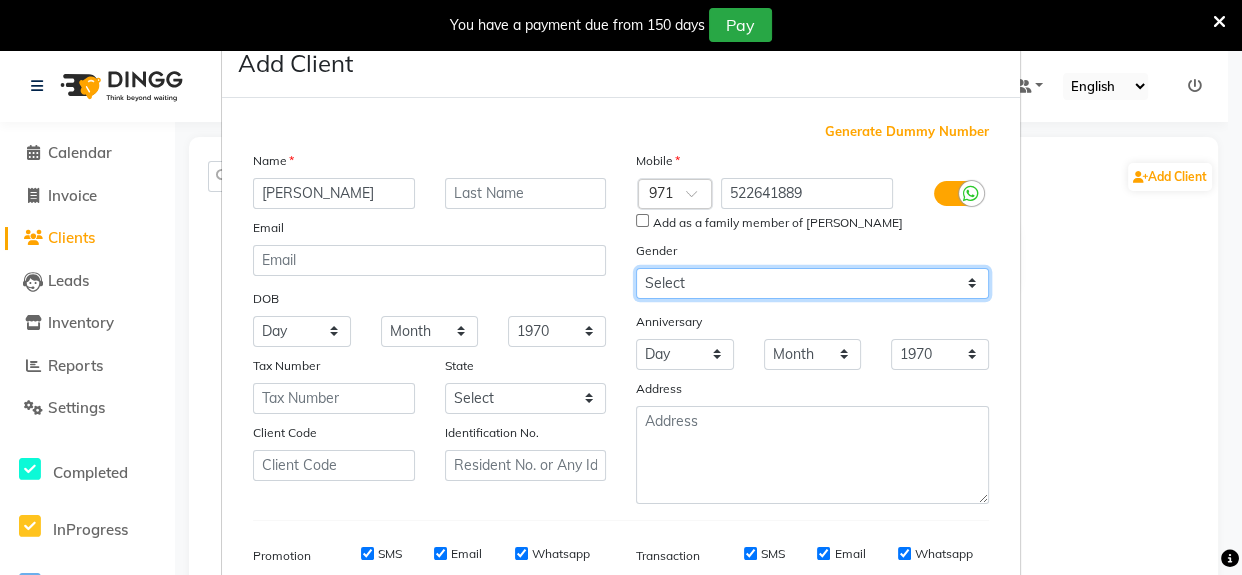 click on "Select Male Female Other Prefer Not To Say" at bounding box center [812, 283] 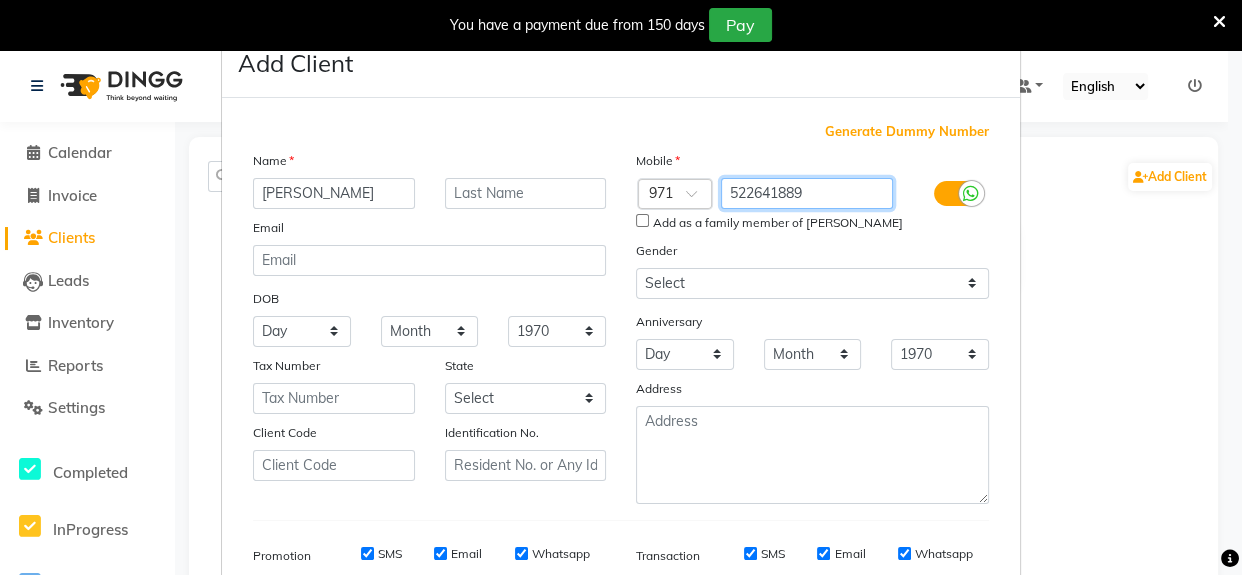 drag, startPoint x: 815, startPoint y: 194, endPoint x: 708, endPoint y: 193, distance: 107.00467 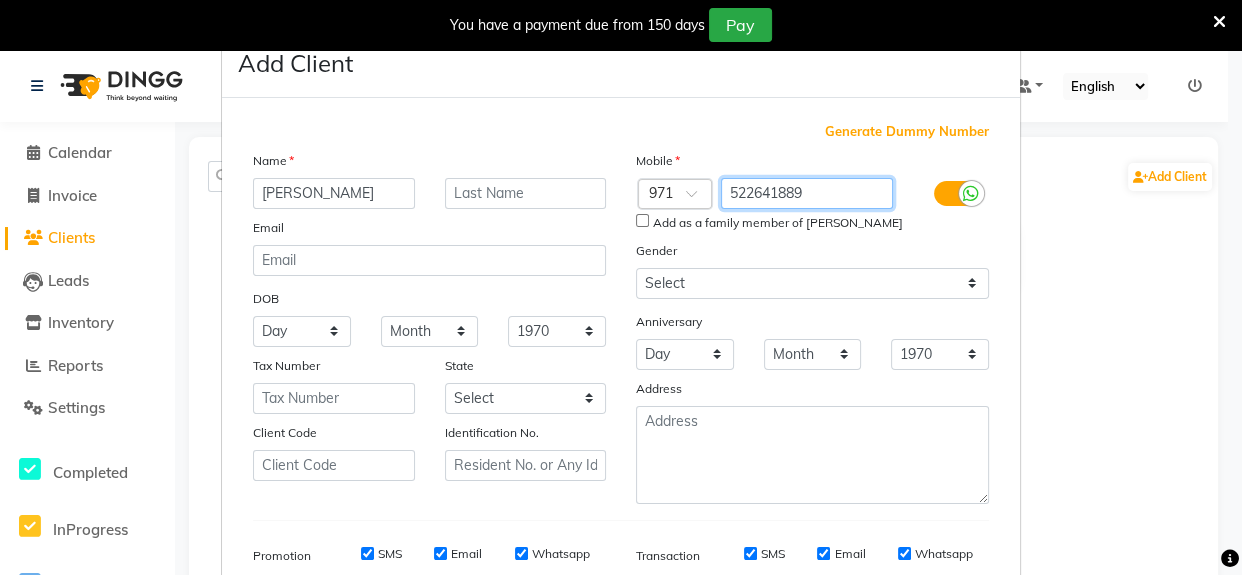 click on "Country Code × 971 522641889" at bounding box center [812, 194] 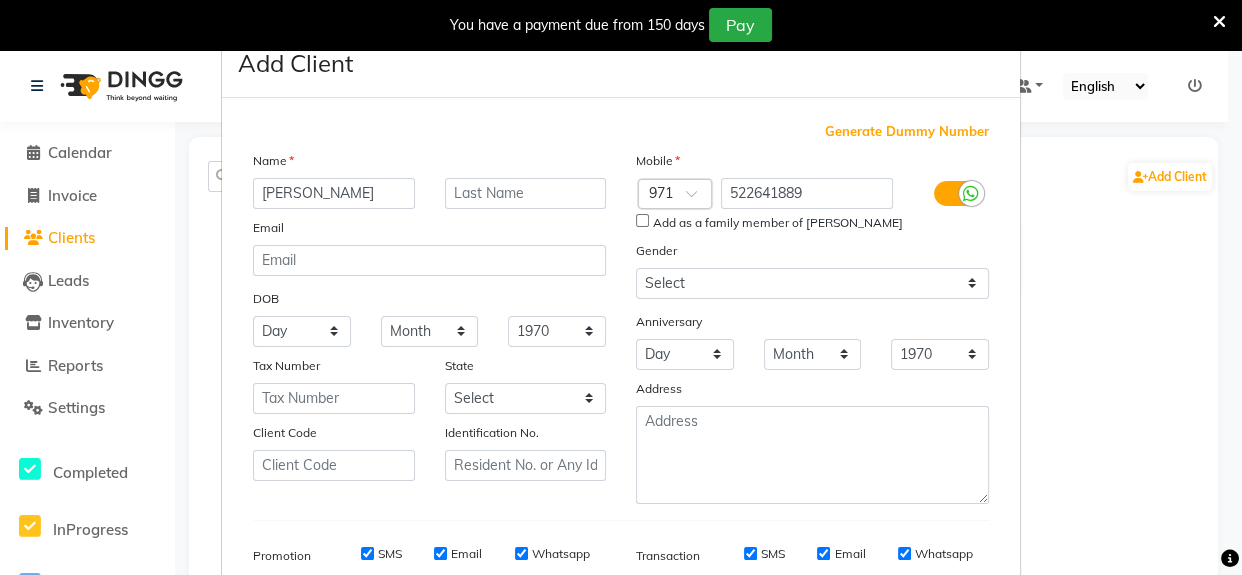 click on "Add Client Generate Dummy Number Name Aurelia Email DOB Day 01 02 03 04 05 06 07 08 09 10 11 12 13 14 15 16 17 18 19 20 21 22 23 24 25 26 27 28 29 30 31 Month January February March April May June July August September October November December 1940 1941 1942 1943 1944 1945 1946 1947 1948 1949 1950 1951 1952 1953 1954 1955 1956 1957 1958 1959 1960 1961 1962 1963 1964 1965 1966 1967 1968 1969 1970 1971 1972 1973 1974 1975 1976 1977 1978 1979 1980 1981 1982 1983 1984 1985 1986 1987 1988 1989 1990 1991 1992 1993 1994 1995 1996 1997 1998 1999 2000 2001 2002 2003 2004 2005 2006 2007 2008 2009 2010 2011 2012 2013 2014 2015 2016 2017 2018 2019 2020 2021 2022 2023 2024 Tax Number State Select Abu Zabi Ajman Dubai Ras al-Khaymah Sharjah Sharjha Umm al Qaywayn al-Fujayrah ash-Shariqah Client Code Identification No. Mobile Country Code × 971 522641889 Add as a family member of Oralia  Gender Select Male Female Other Prefer Not To Say Anniversary Day 01 02 03 04 05 06 07 08 09 10 11 12 13 14 15 16 17 18 19 20 21 22 23" at bounding box center (621, 287) 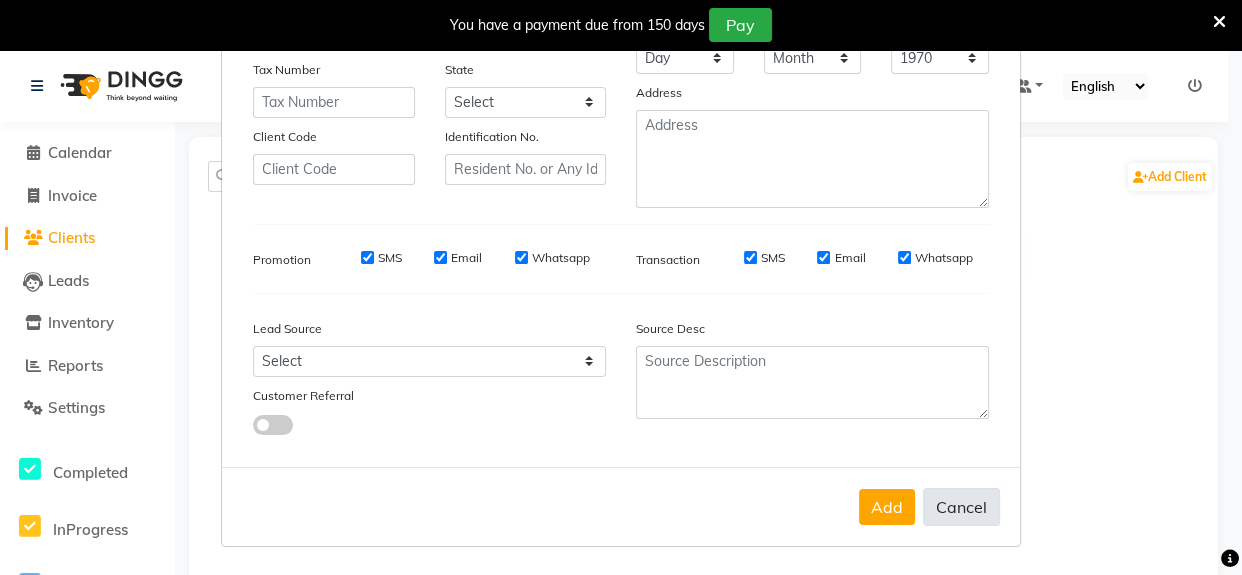 click on "Cancel" at bounding box center [961, 507] 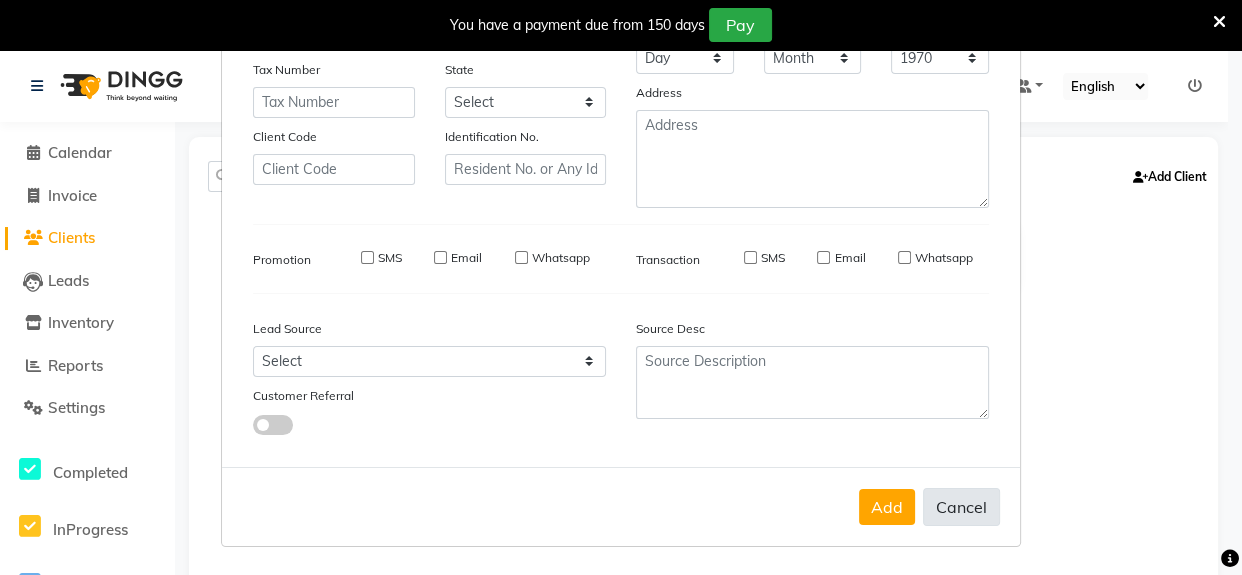 type 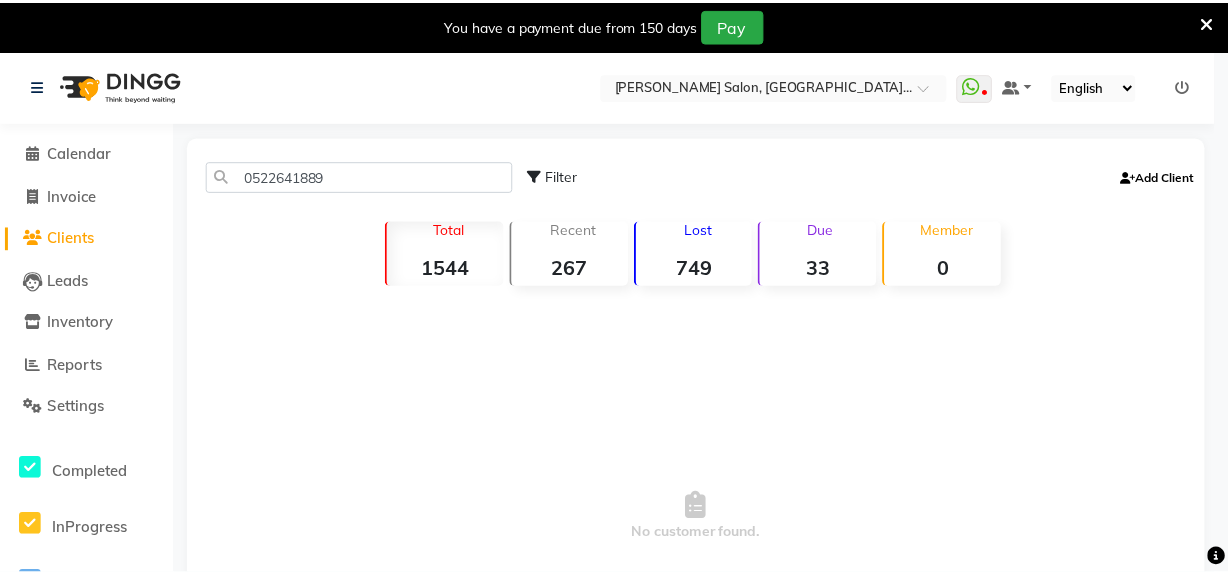scroll, scrollTop: 299, scrollLeft: 0, axis: vertical 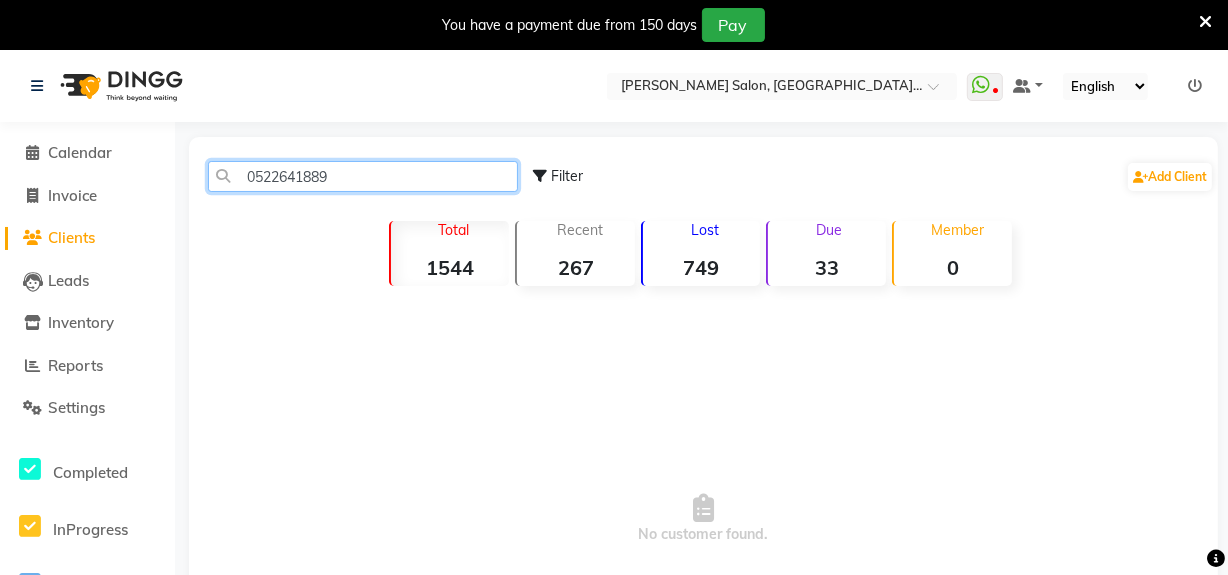 drag, startPoint x: 342, startPoint y: 183, endPoint x: 239, endPoint y: 179, distance: 103.077644 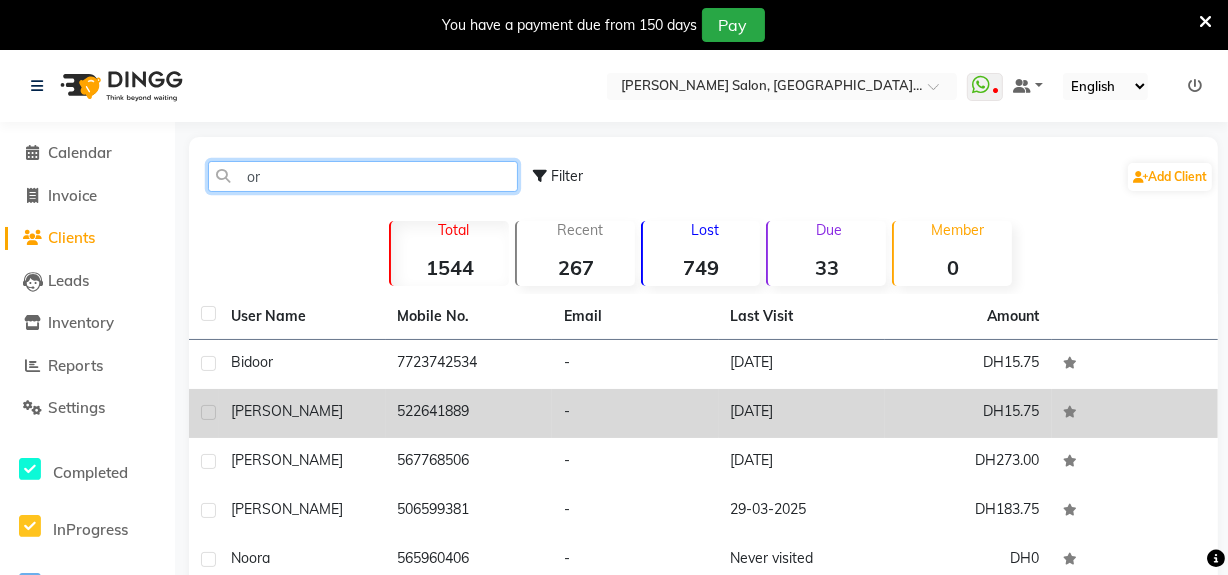 type on "or" 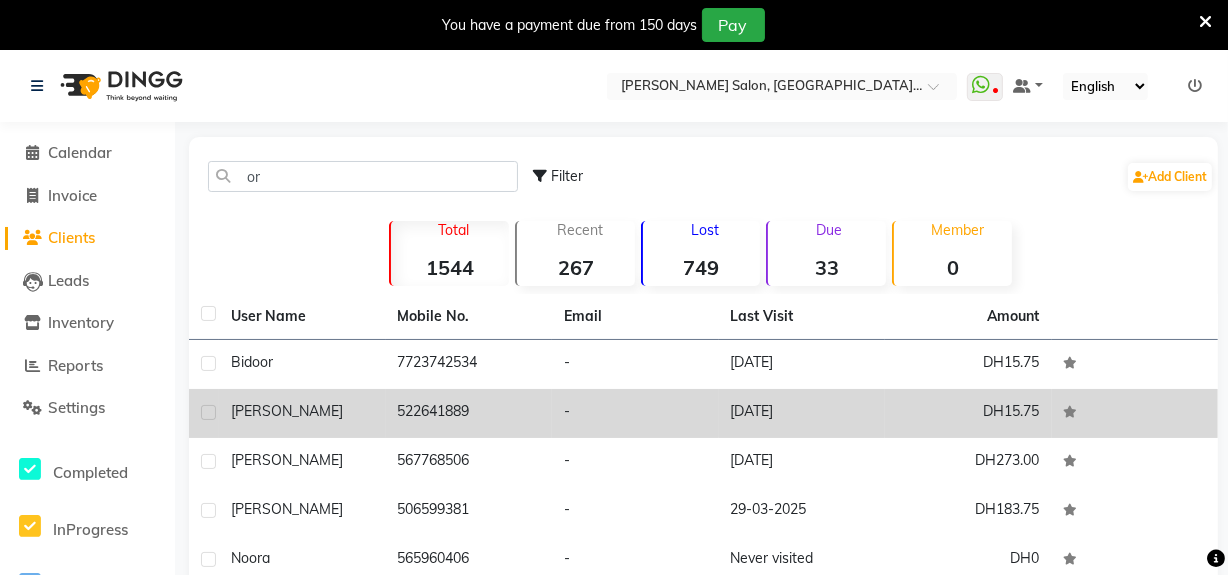 click on "522641889" 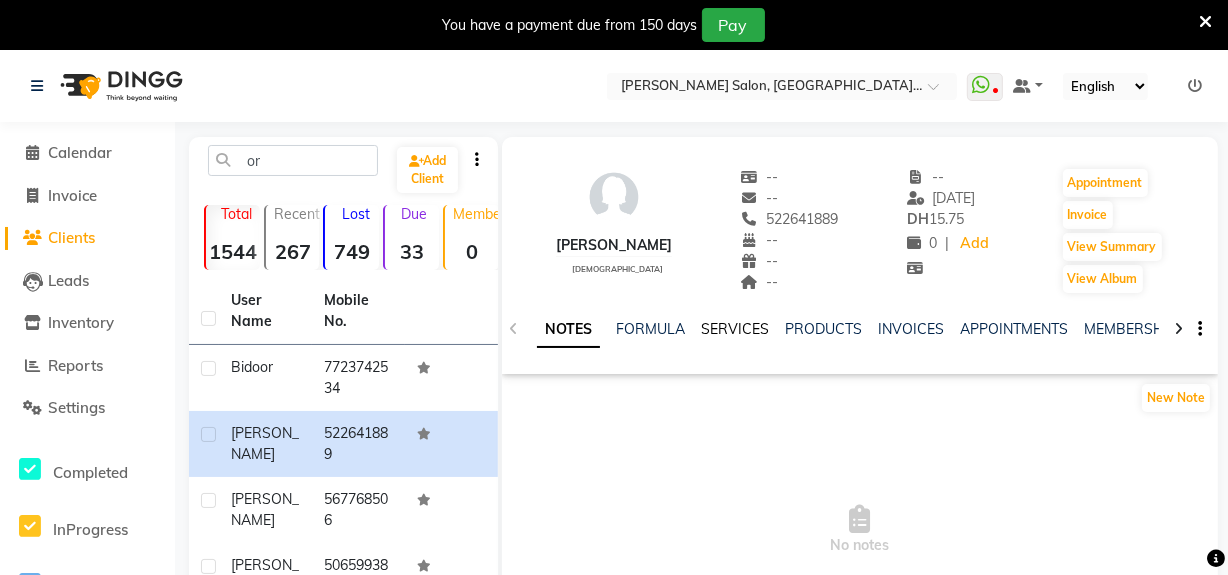 click on "SERVICES" 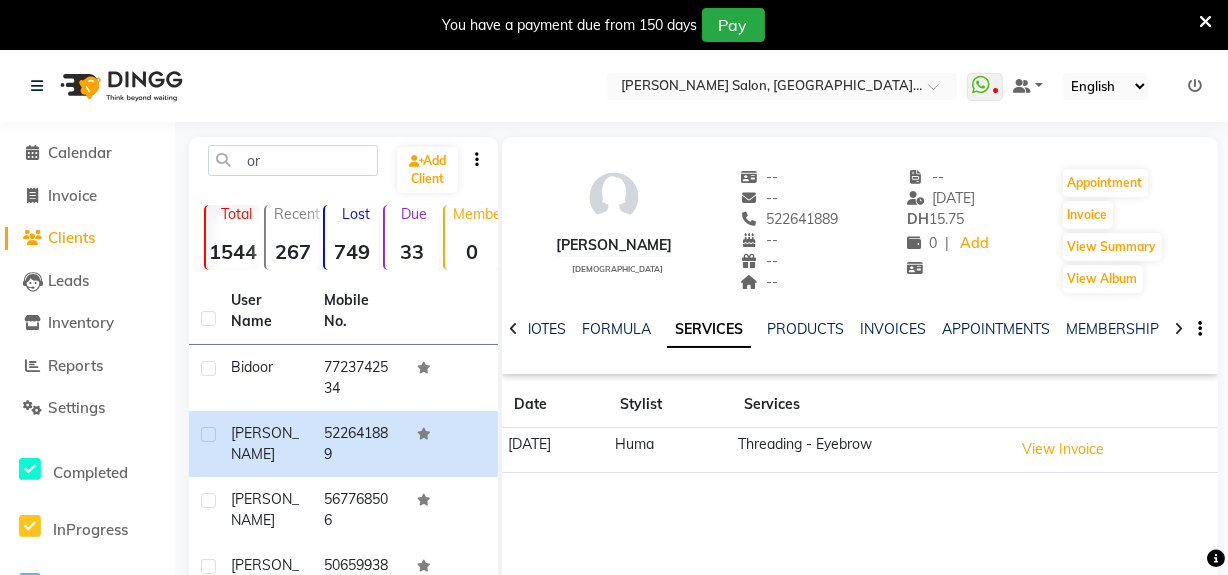 click 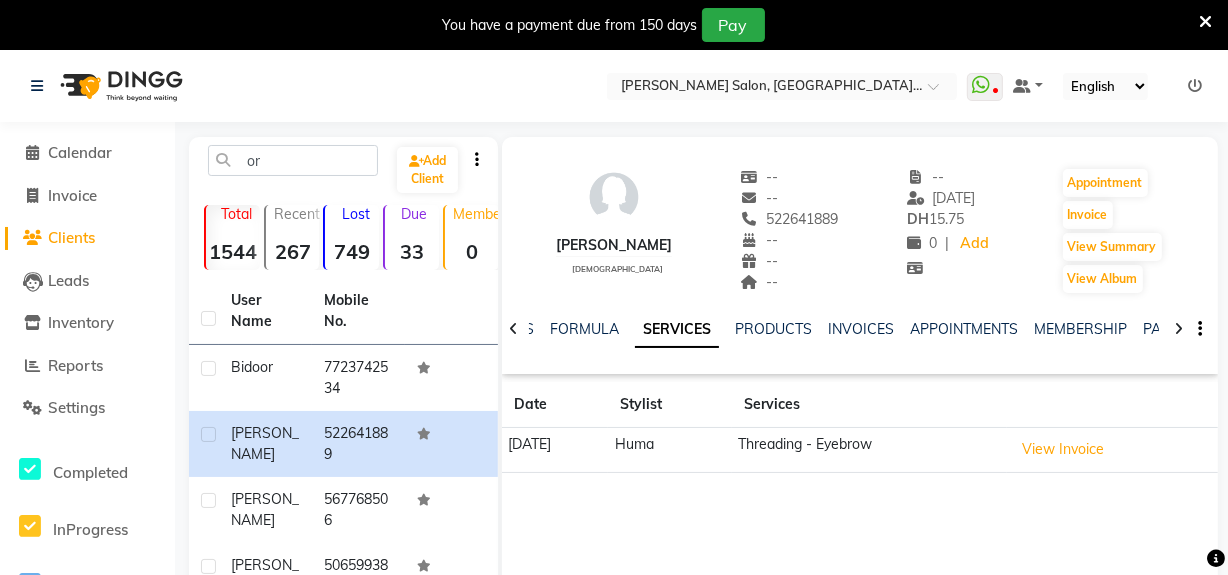 click 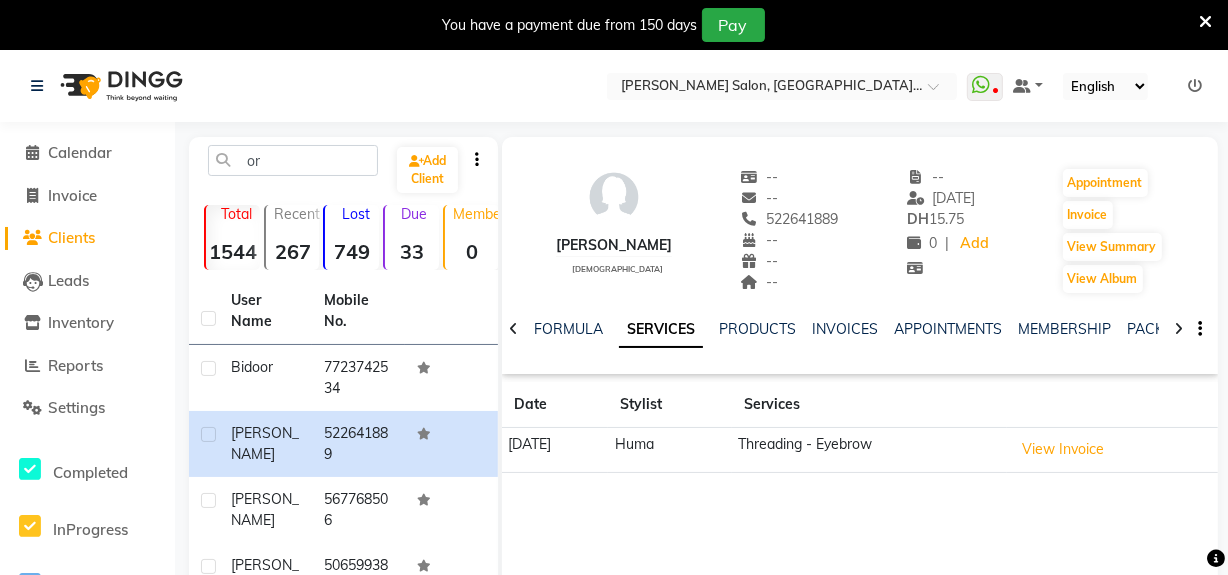 click 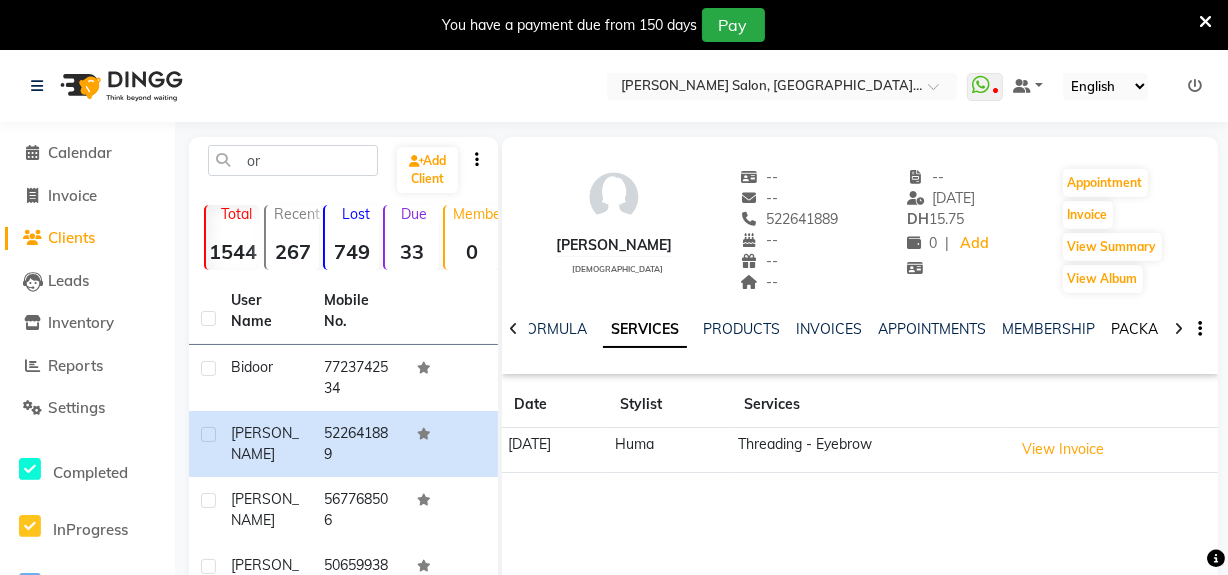 click on "PACKAGES" 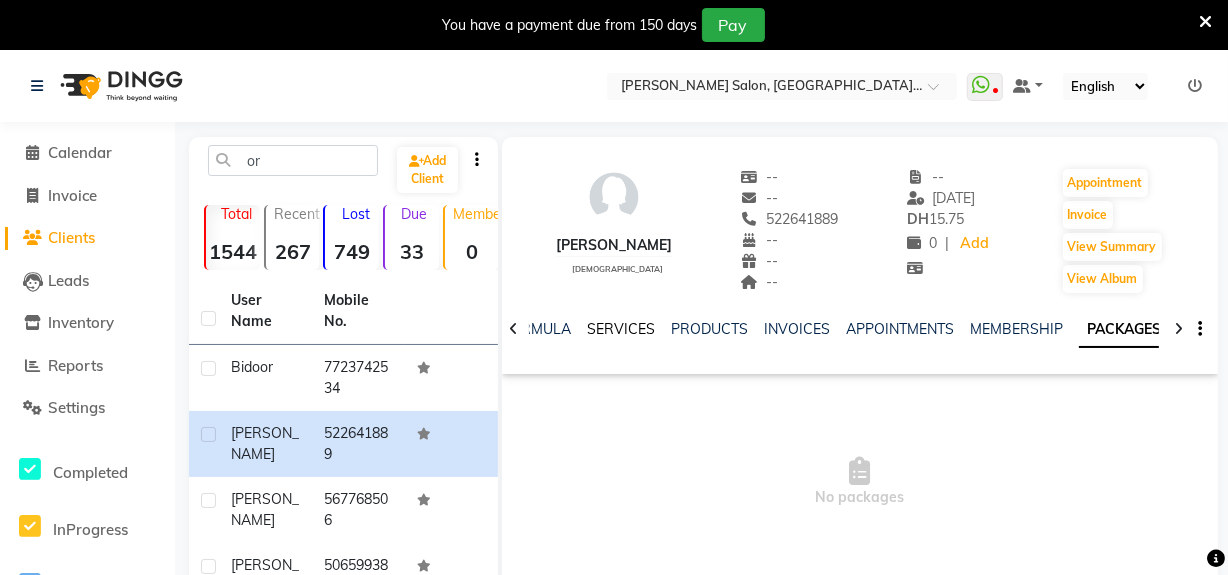 click on "SERVICES" 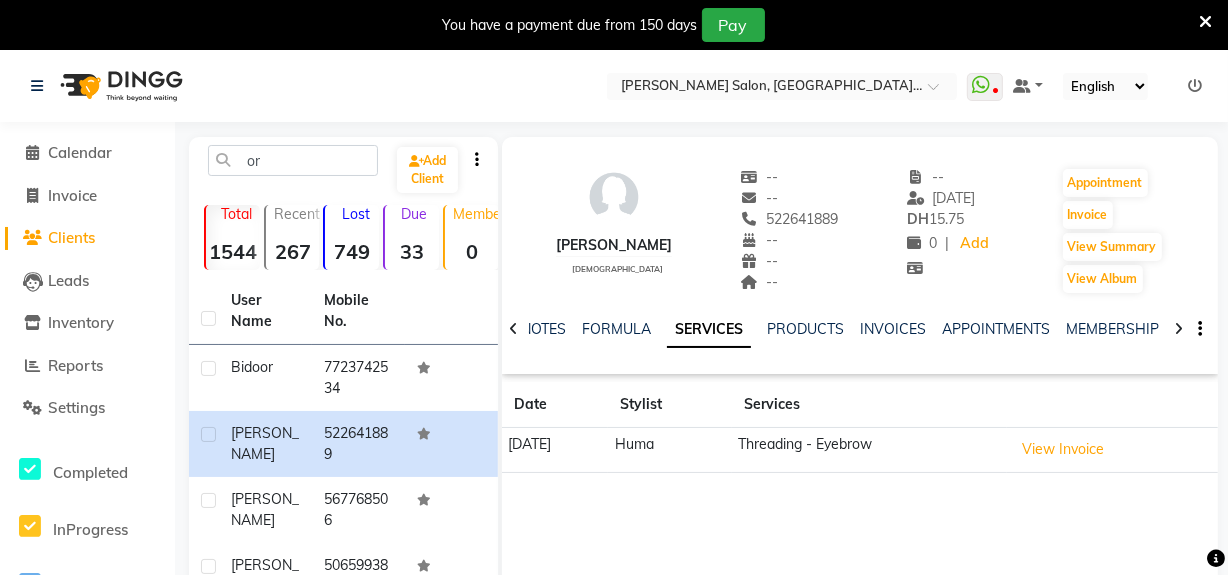 click 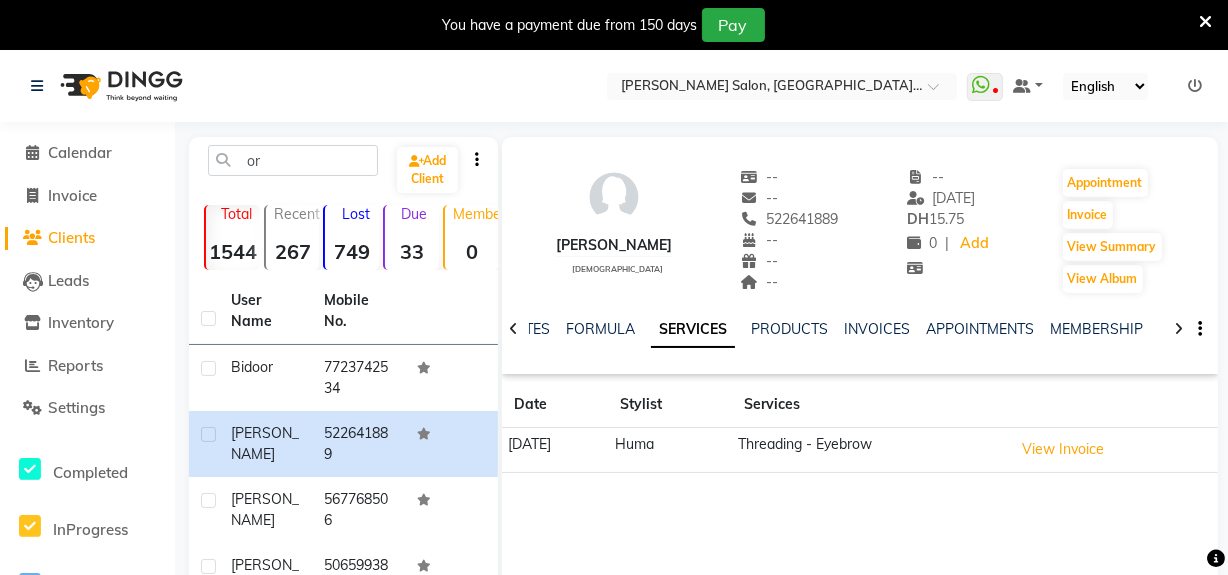 click 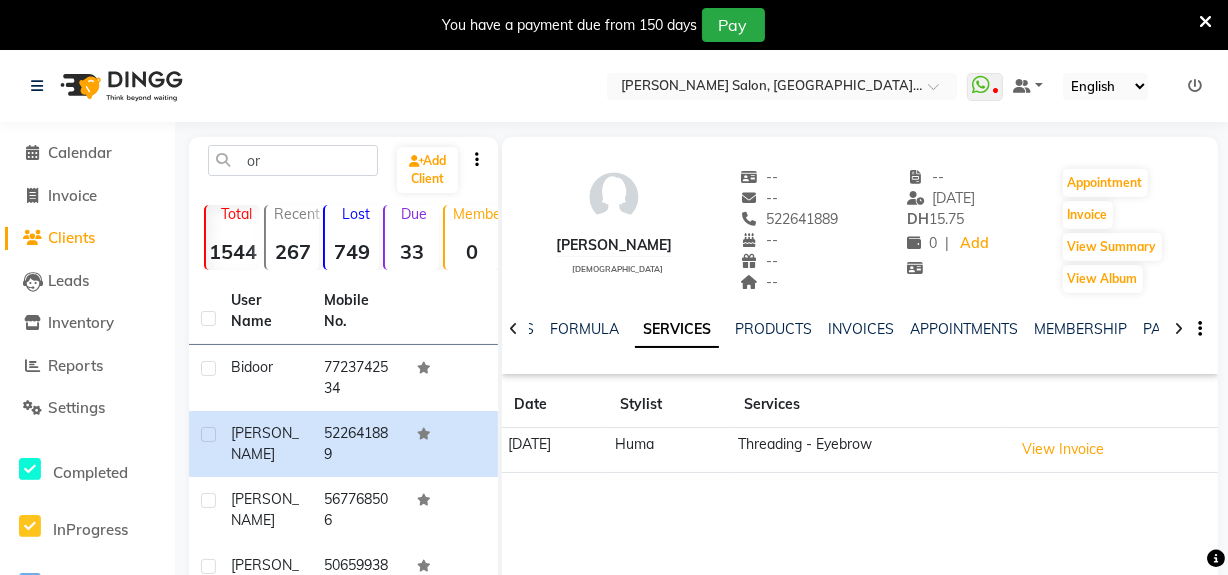 click 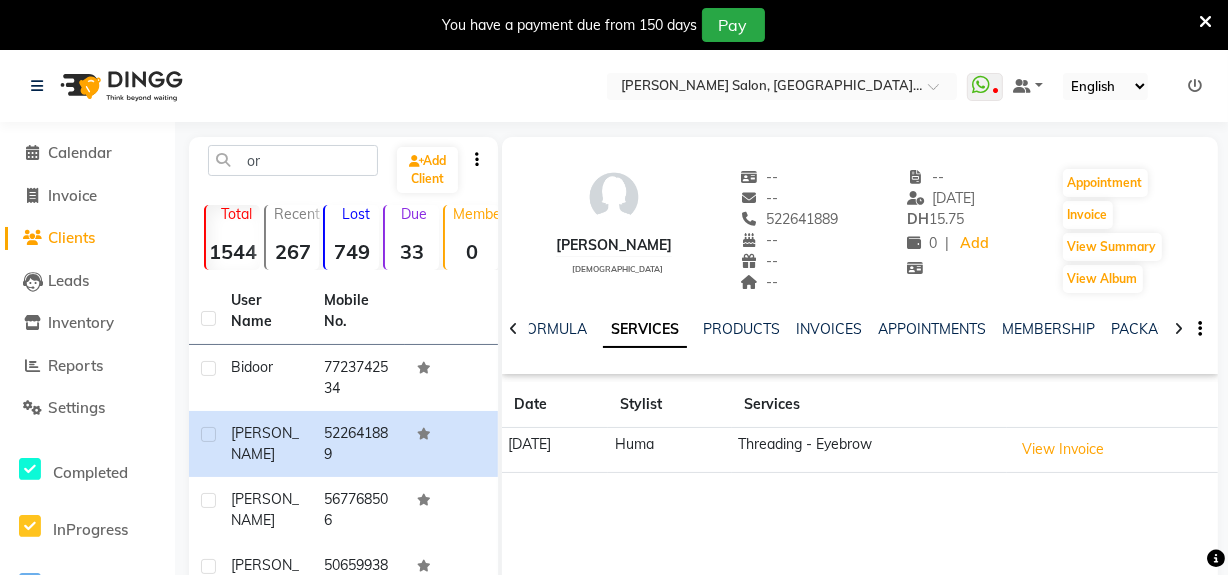click 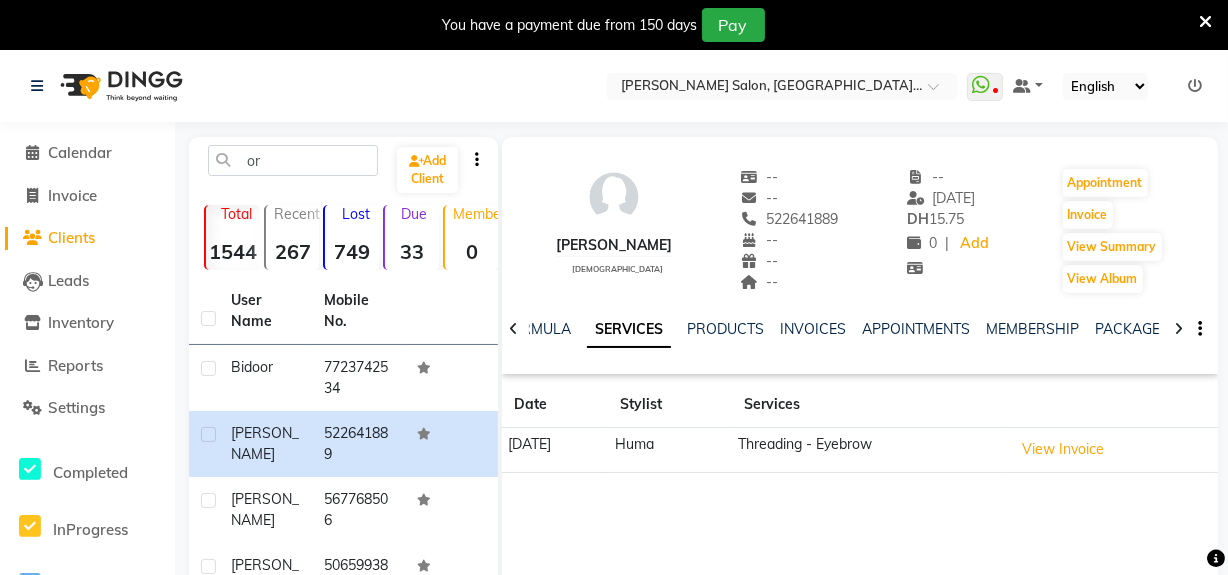 click 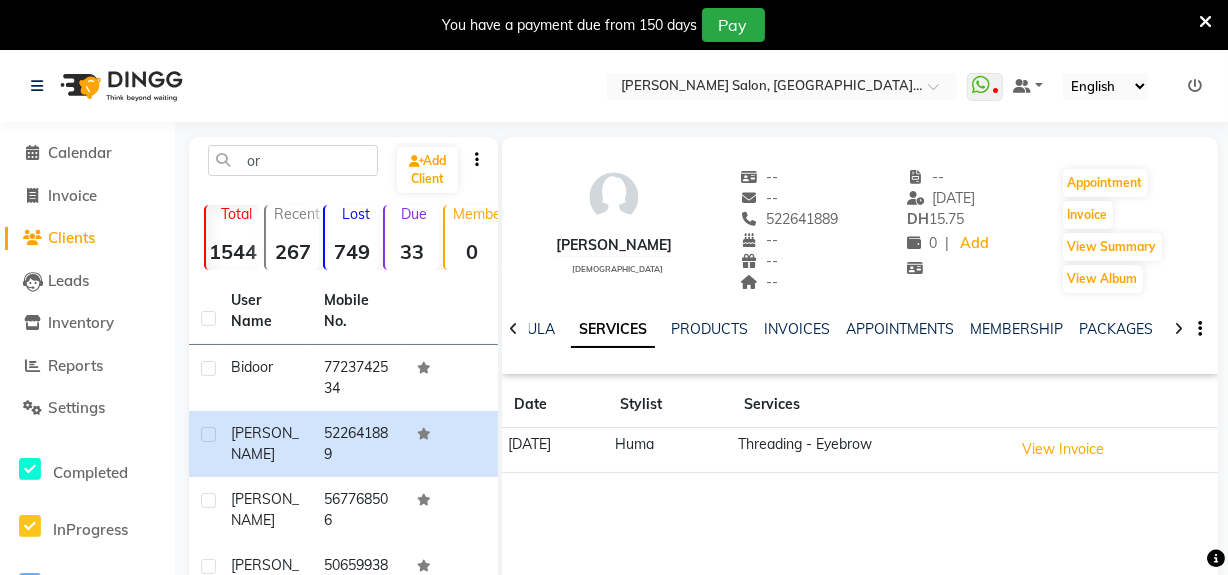 click 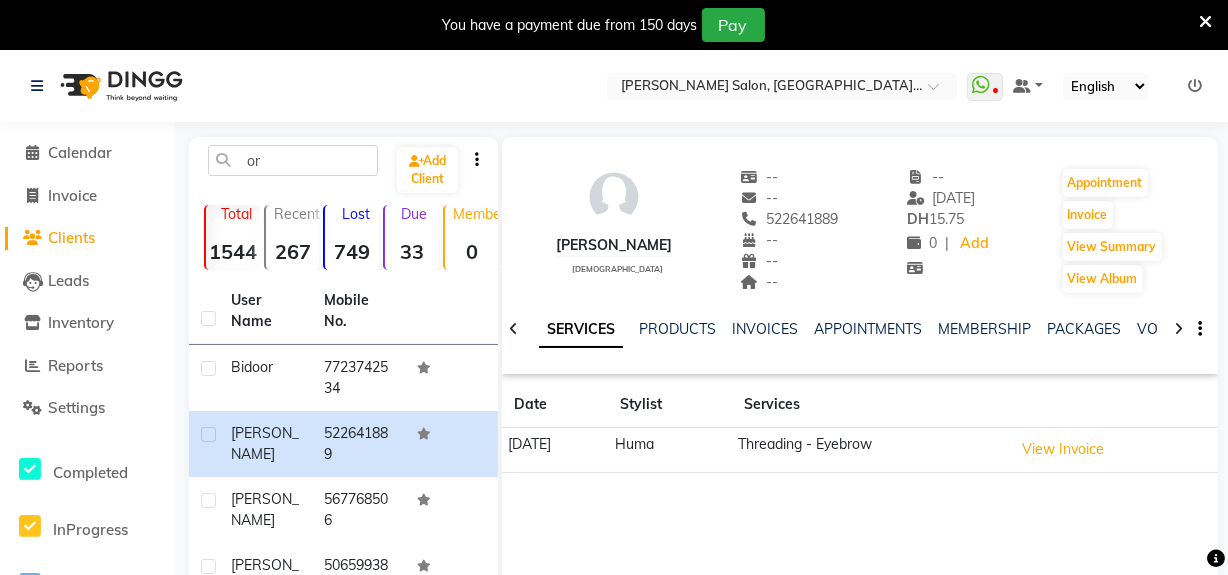 click 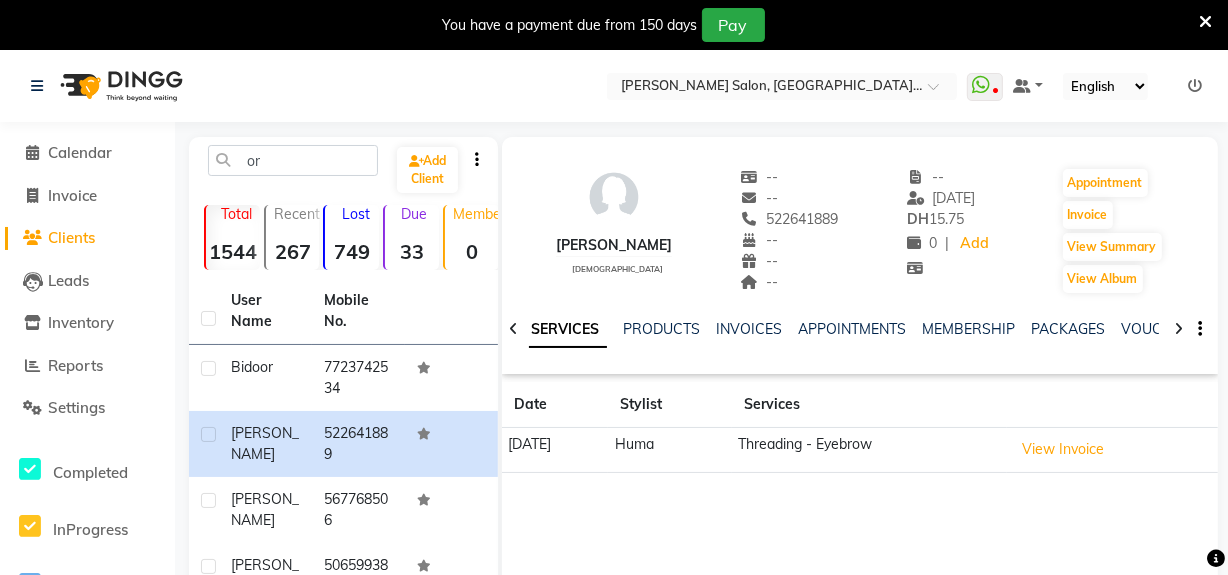 click 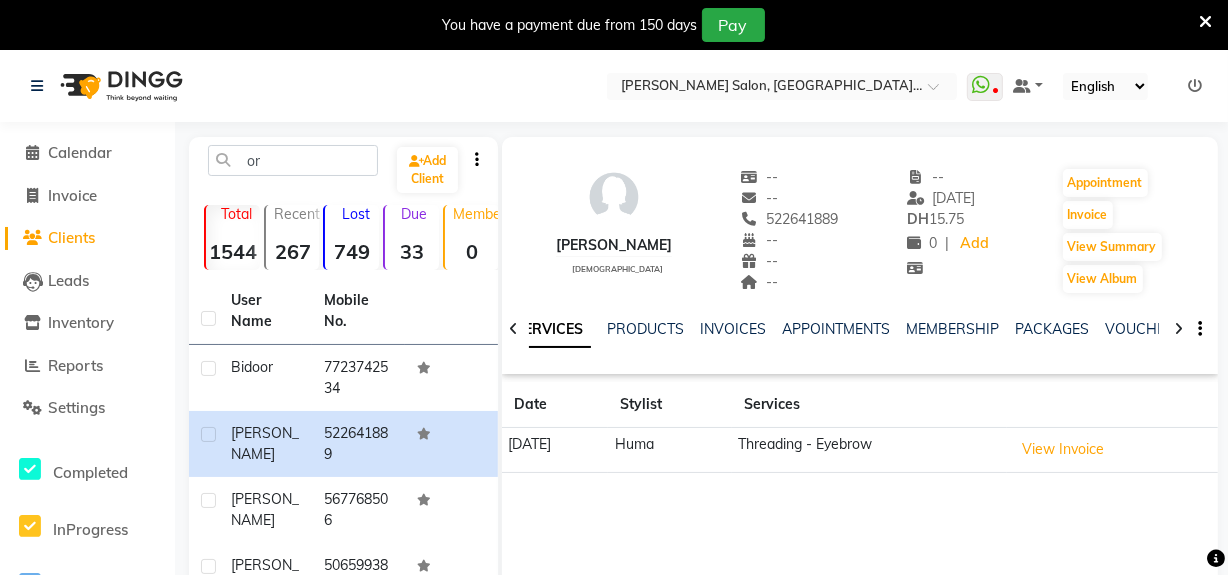 click 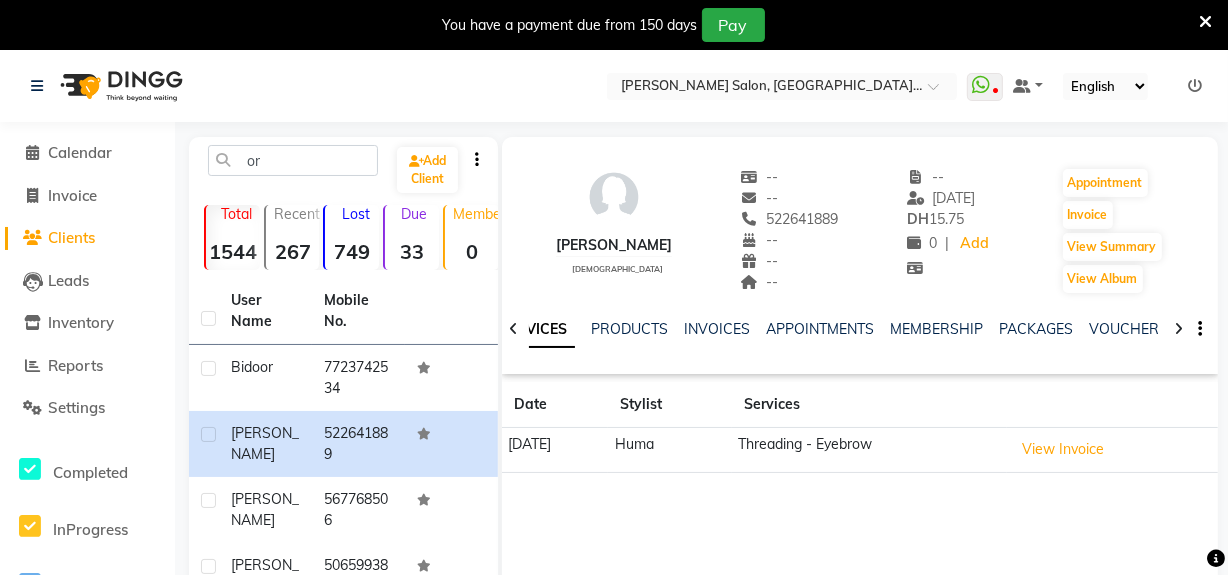 click 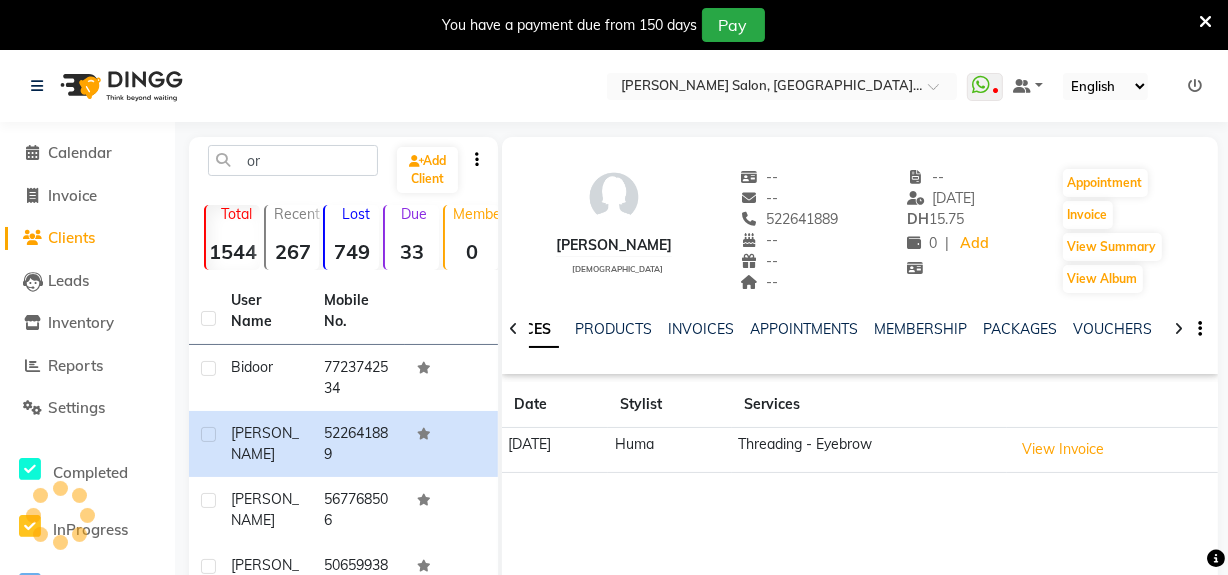 click 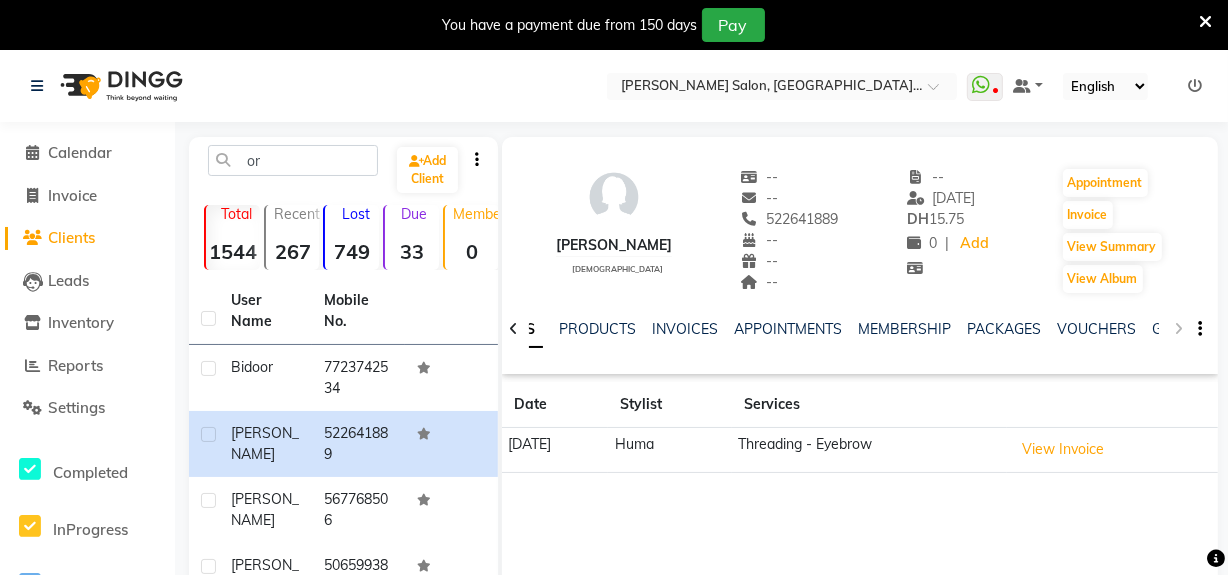 click on "NOTES FORMULA SERVICES PRODUCTS INVOICES APPOINTMENTS MEMBERSHIP PACKAGES VOUCHERS GIFTCARDS POINTS FORMS FAMILY CARDS WALLET" 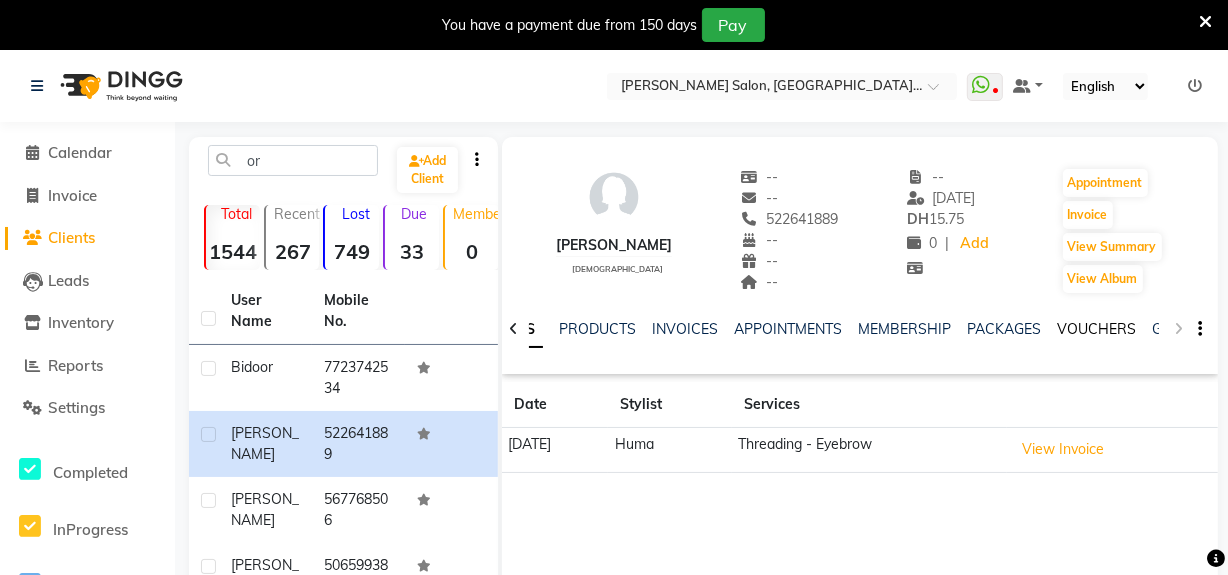 click on "VOUCHERS" 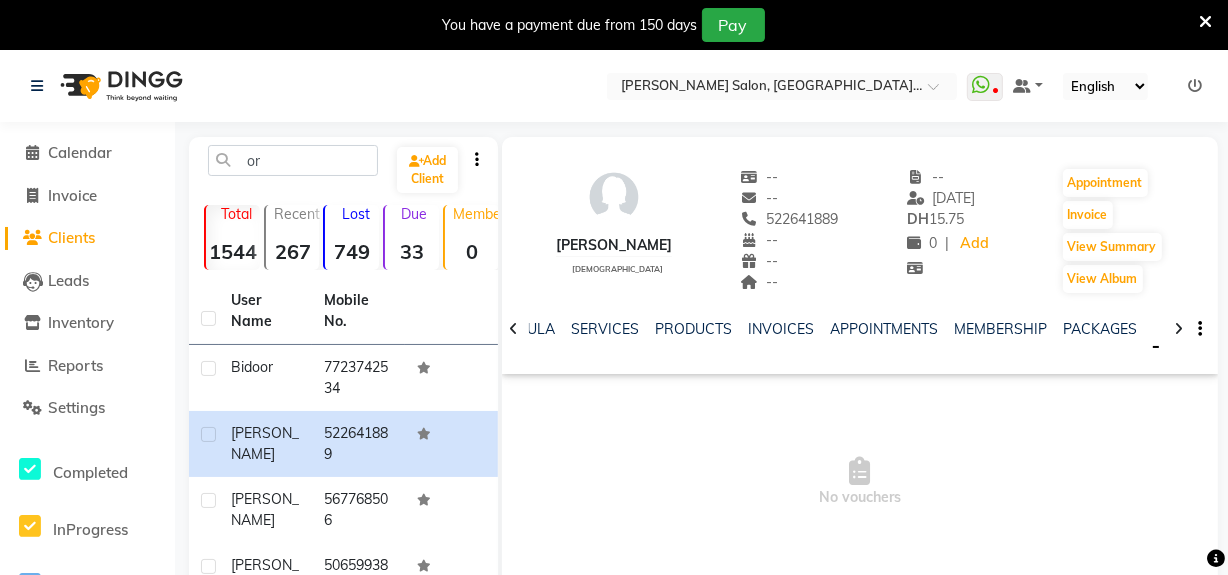 click on "SERVICES" 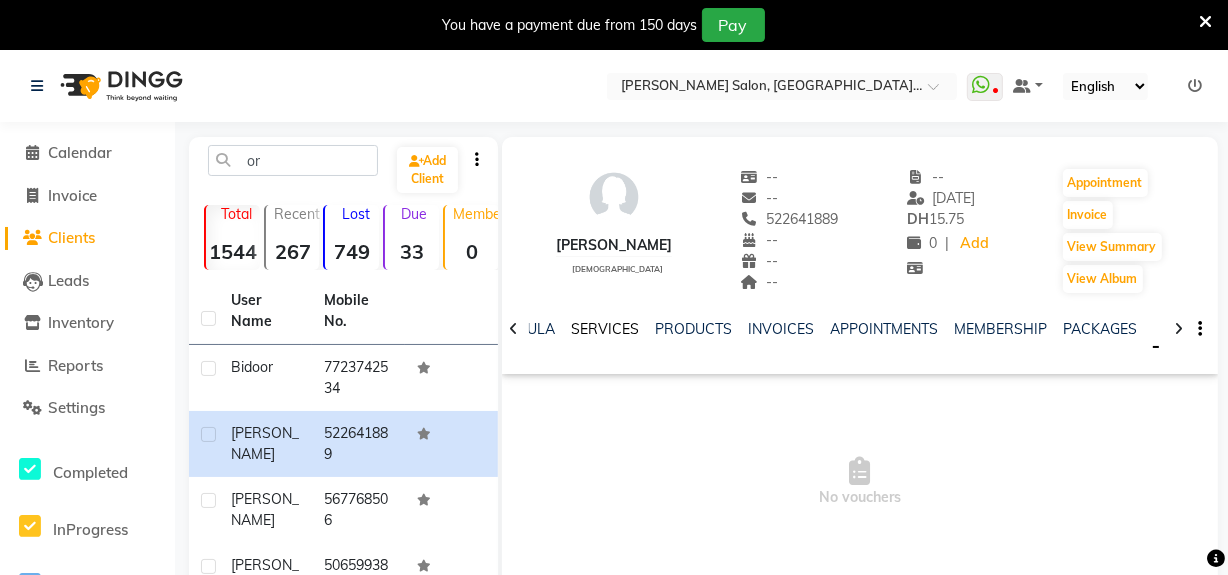 click on "SERVICES" 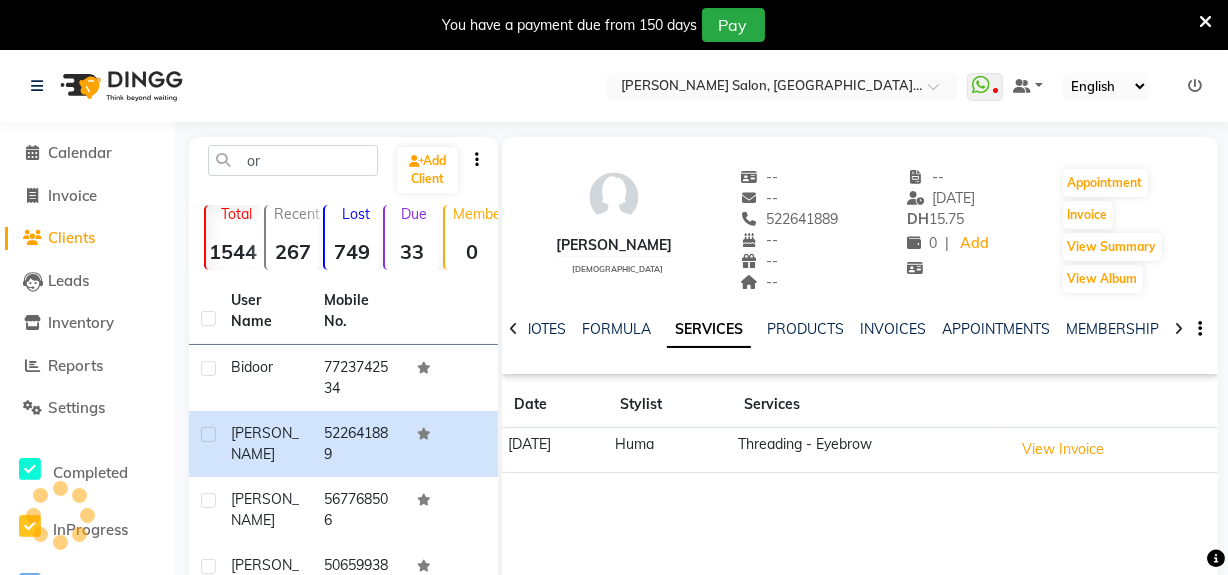 click 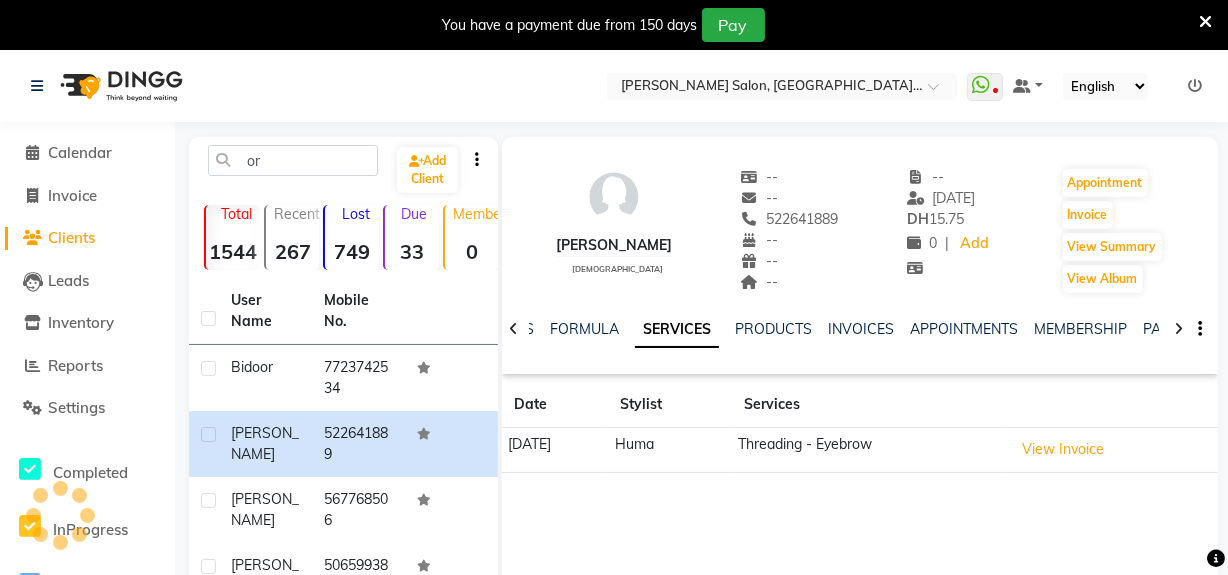 click 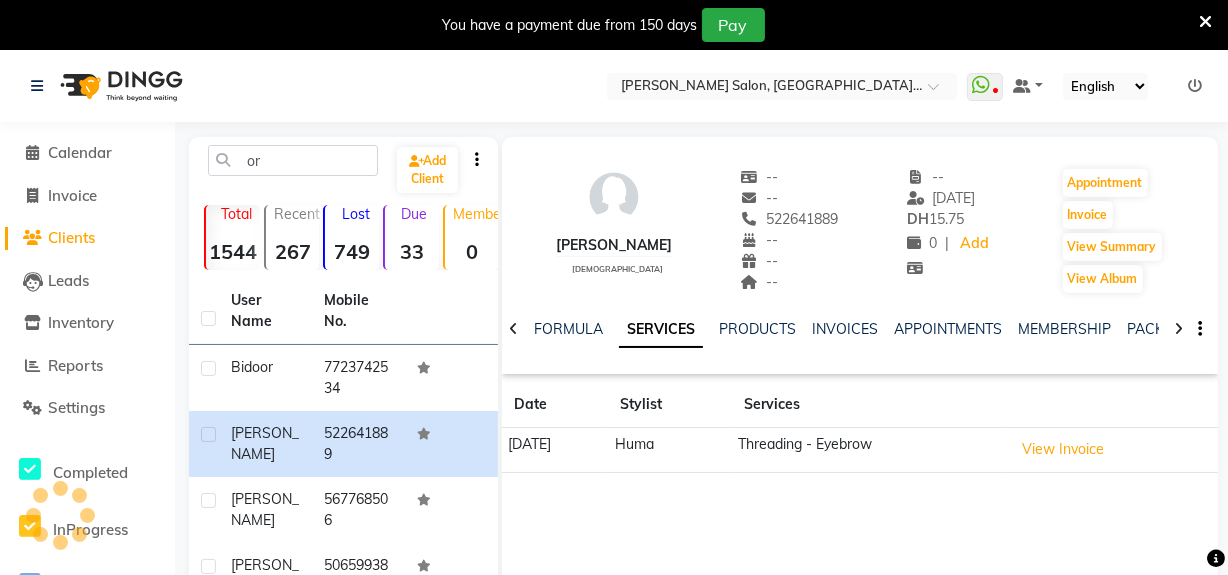 click 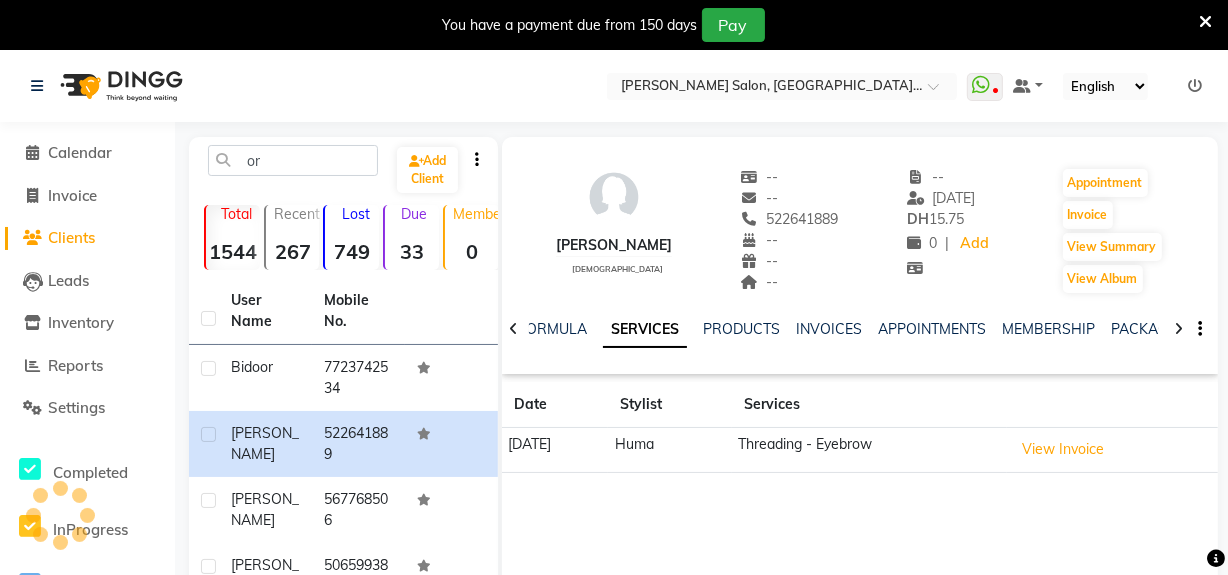 click 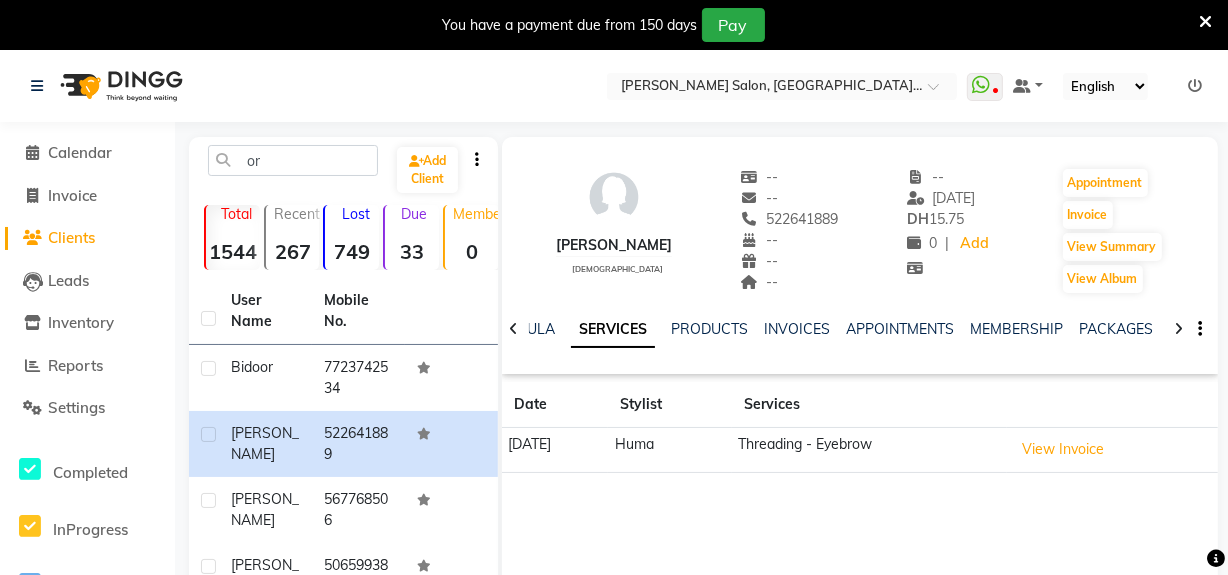 click 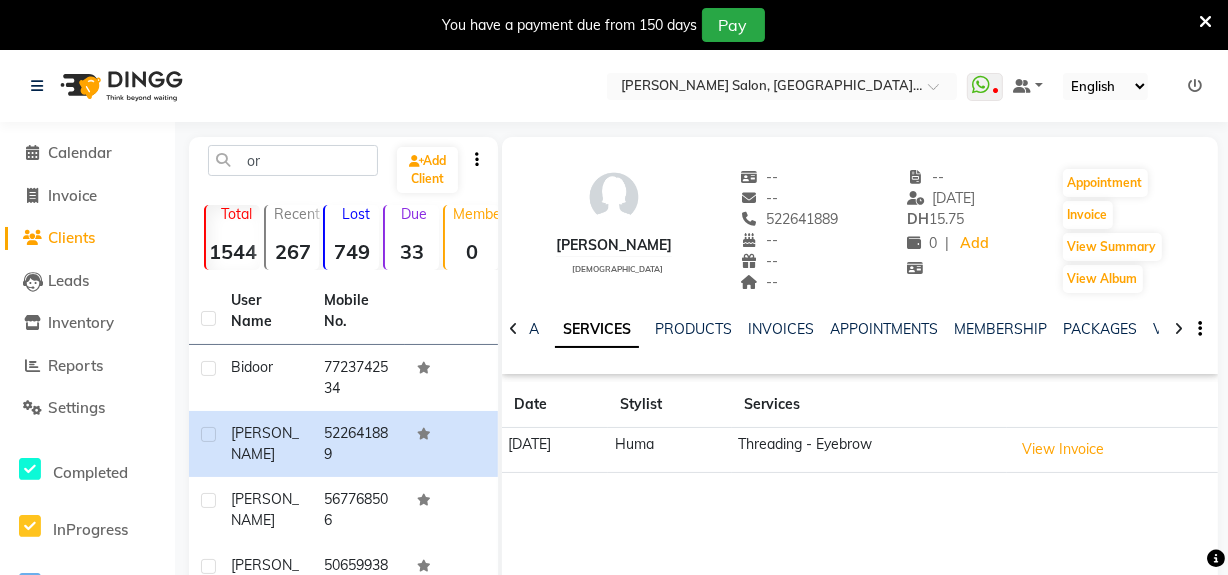 click 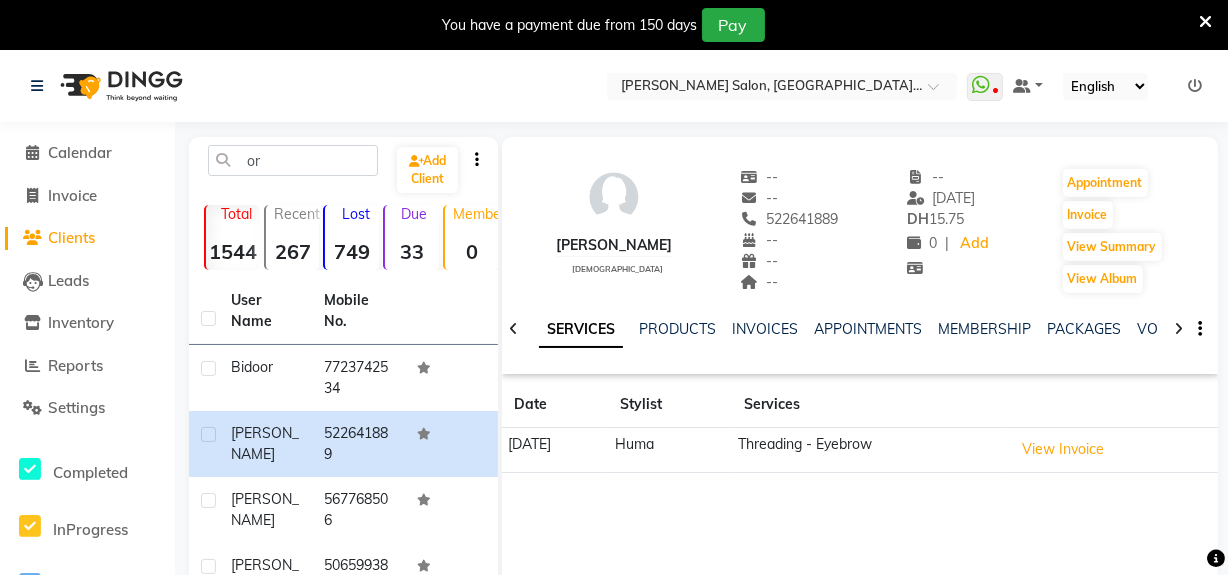 click 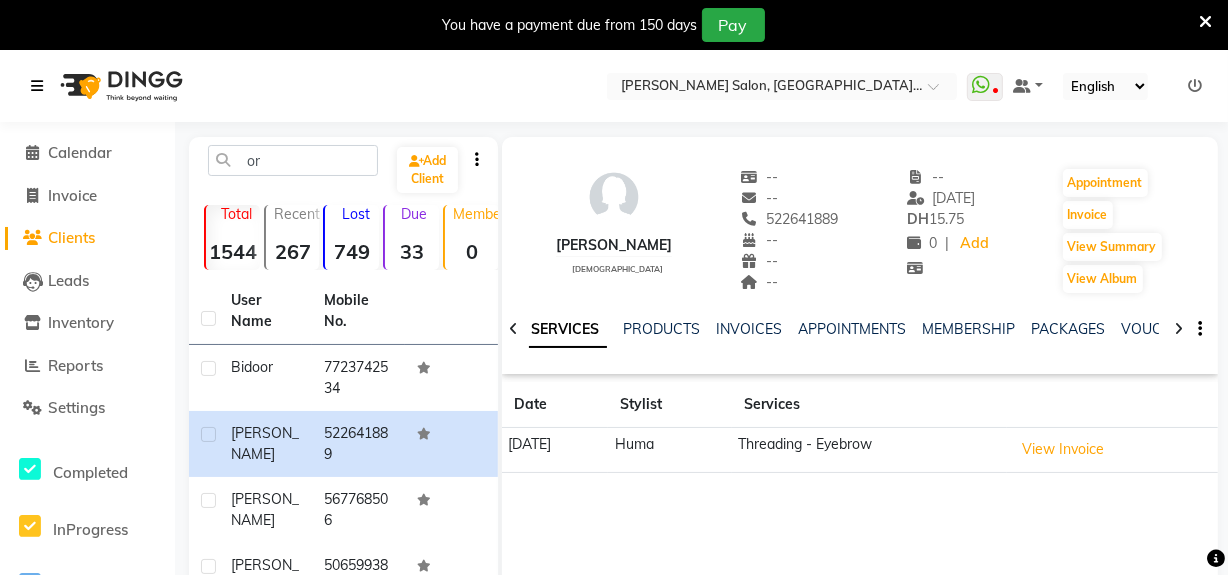 click at bounding box center (37, 86) 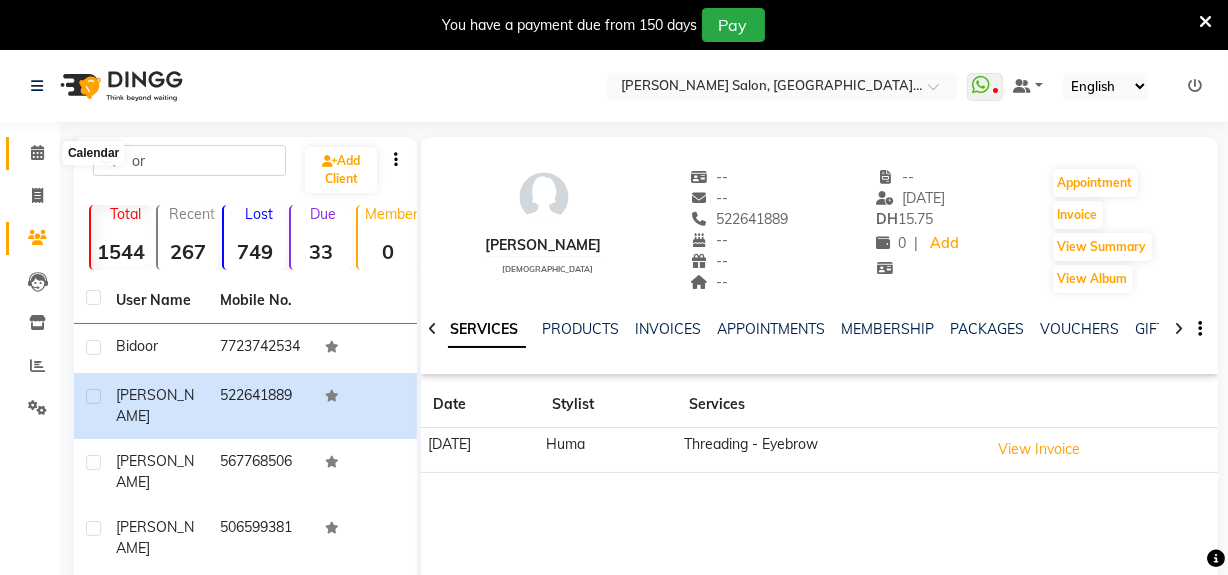click 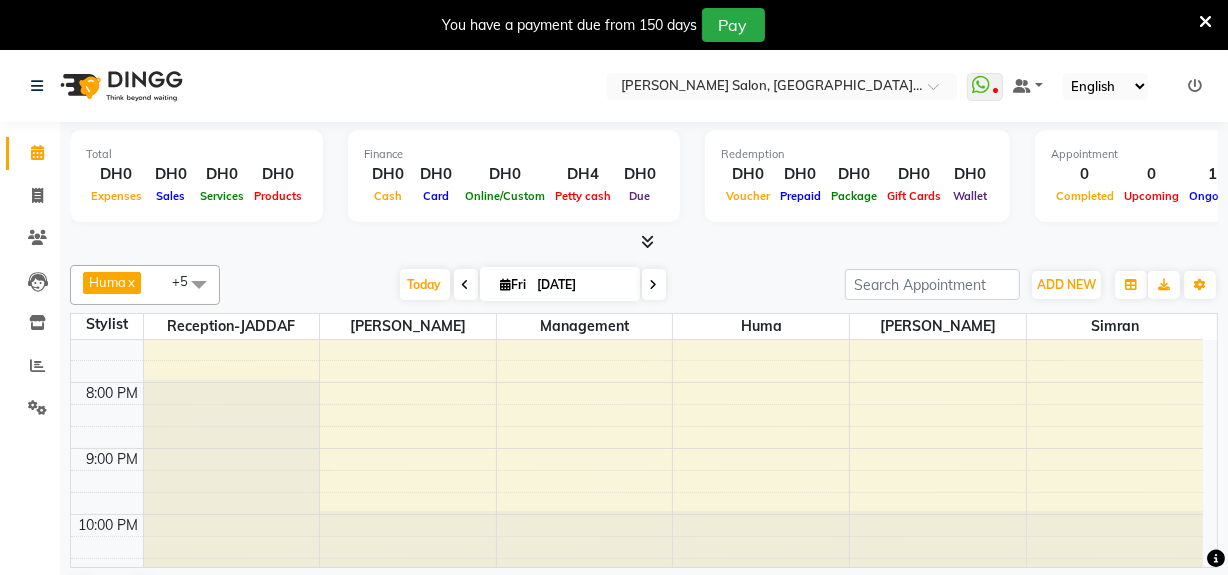 scroll, scrollTop: 692, scrollLeft: 0, axis: vertical 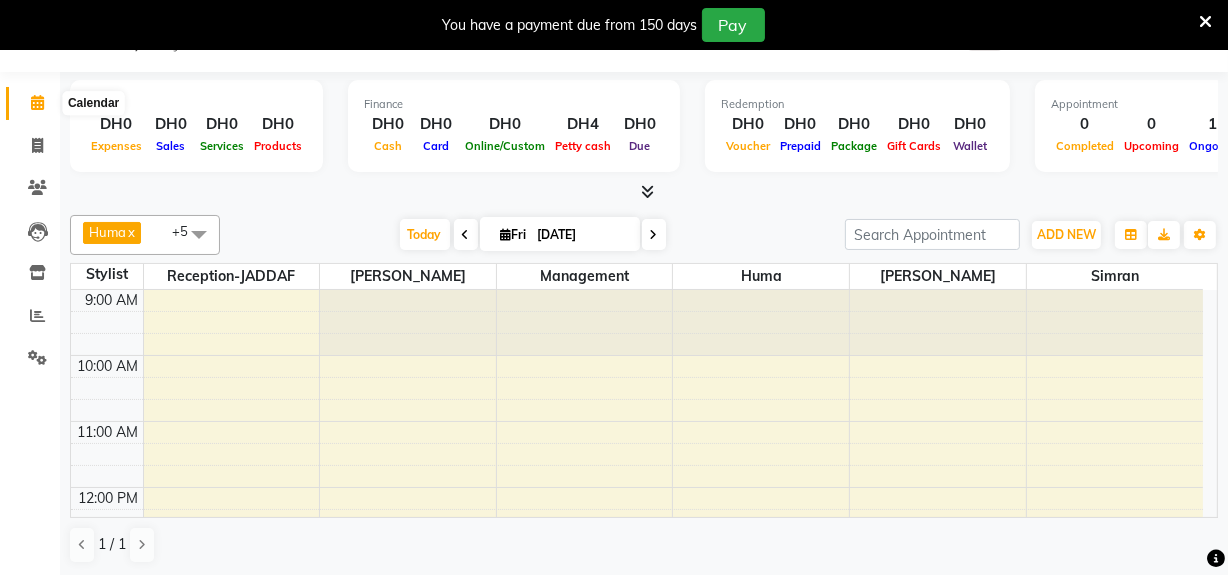 click 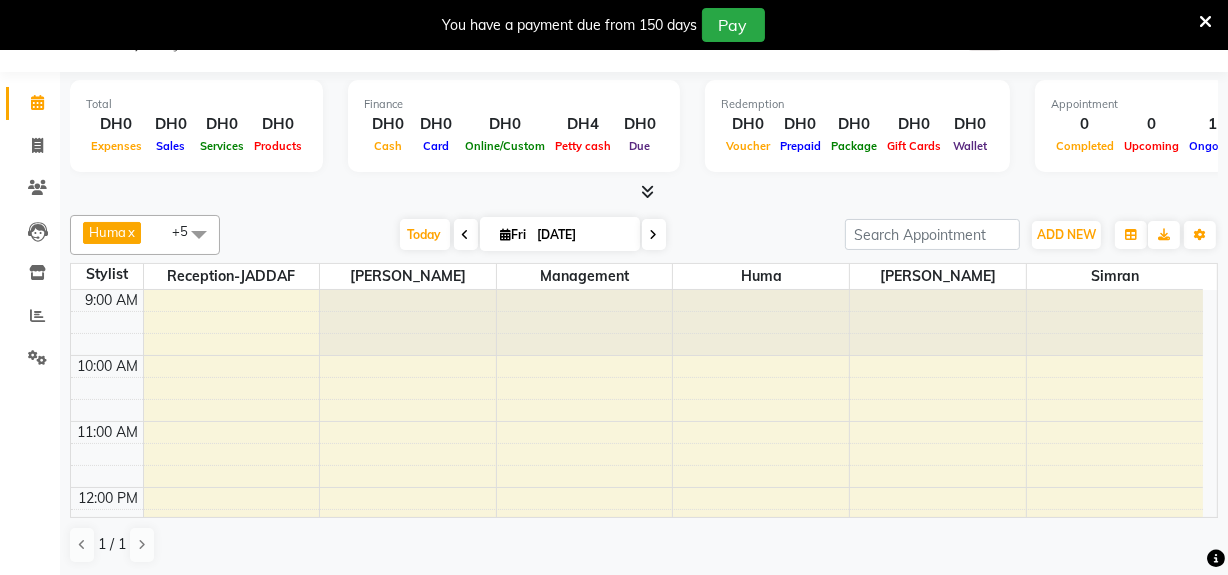 scroll, scrollTop: 0, scrollLeft: 0, axis: both 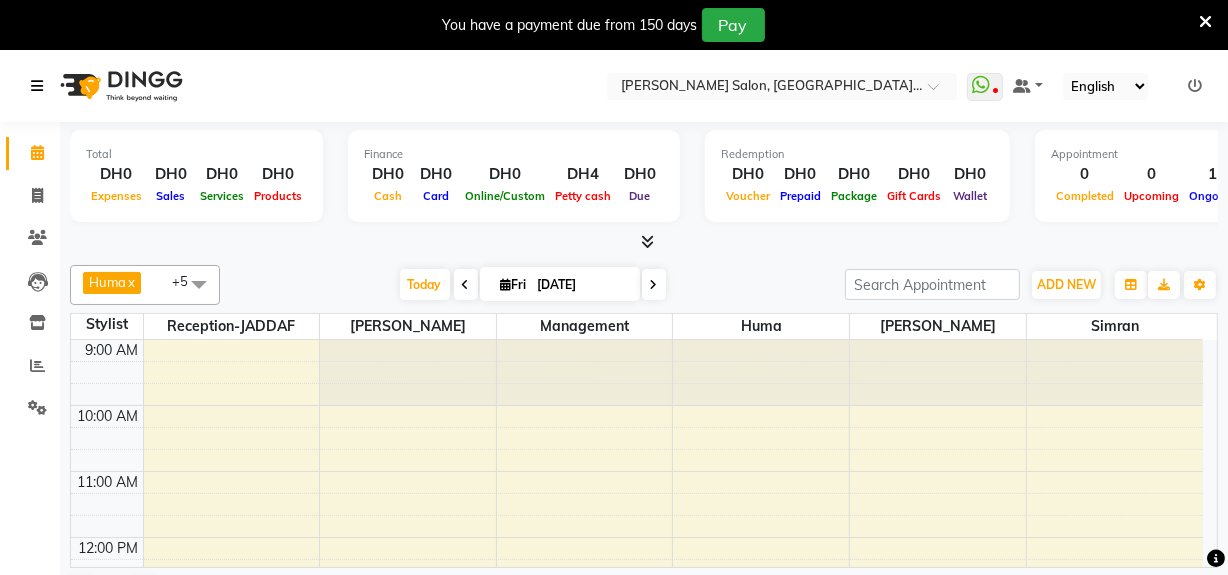click at bounding box center (37, 86) 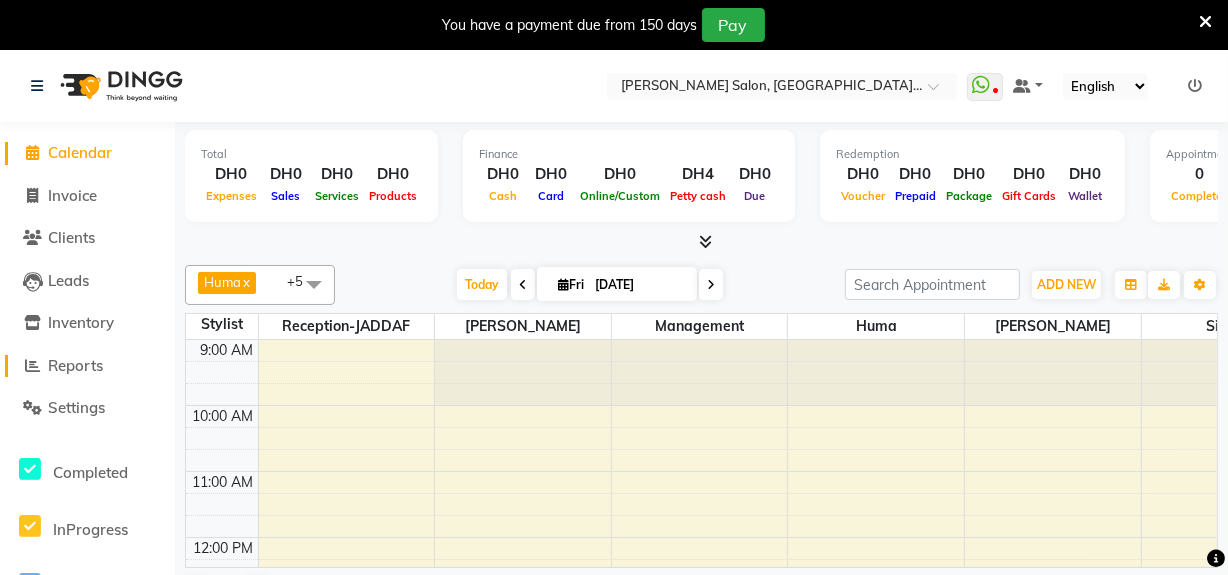 click on "Reports" 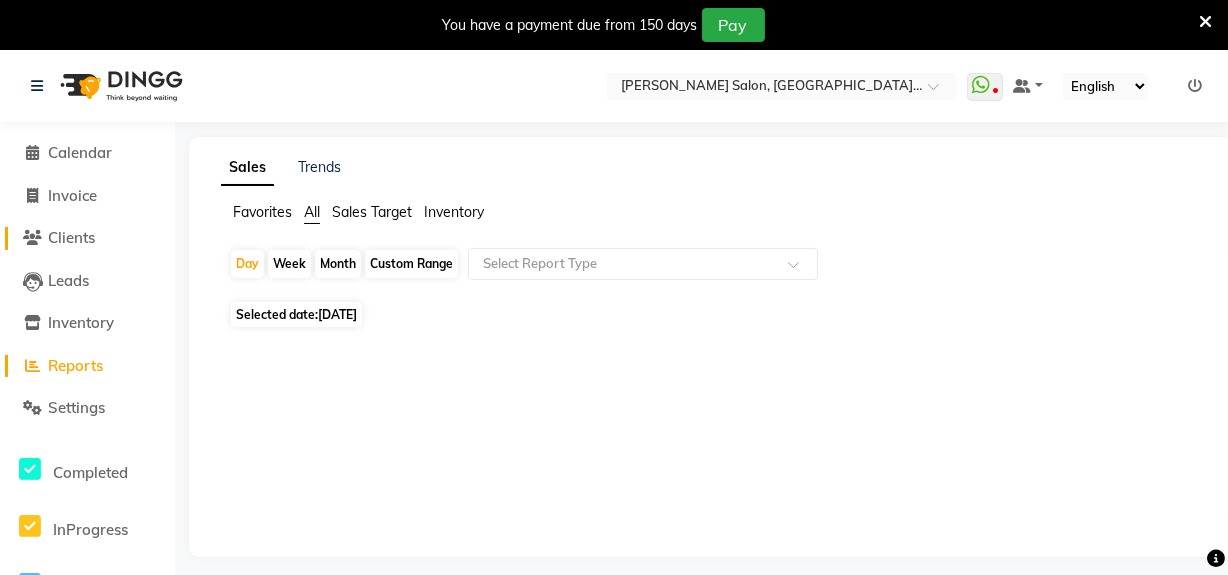 click on "Clients" 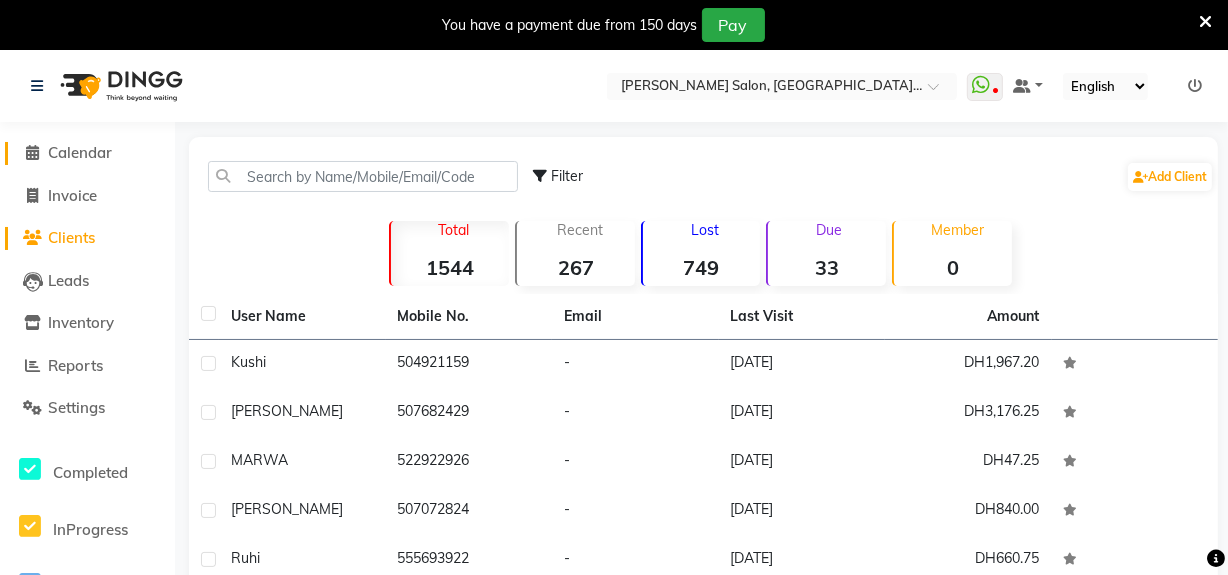 click 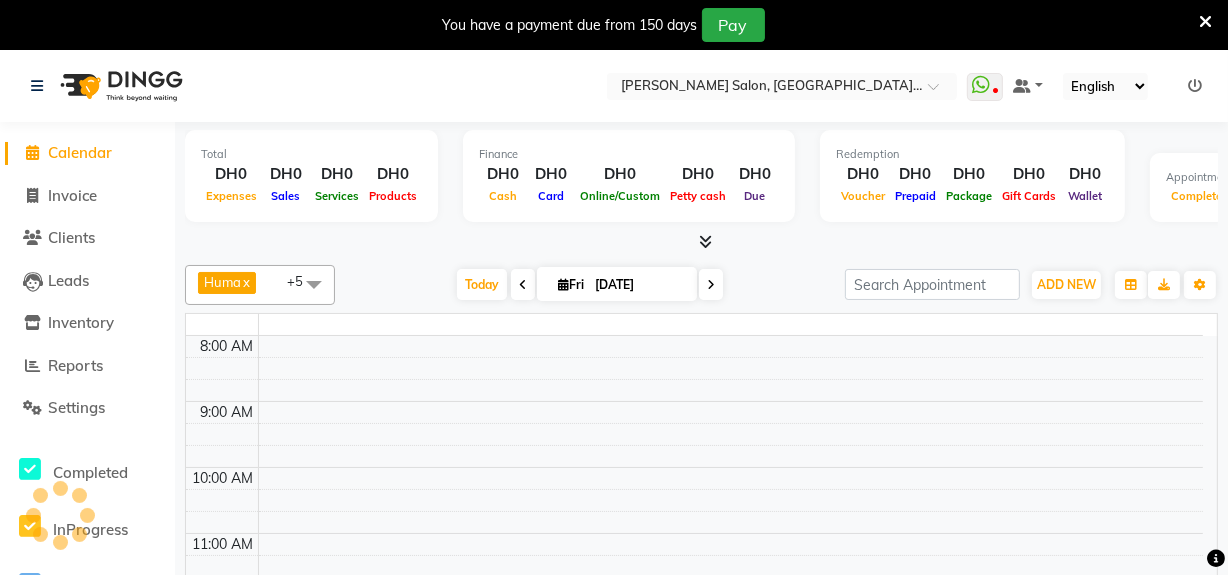scroll, scrollTop: 396, scrollLeft: 0, axis: vertical 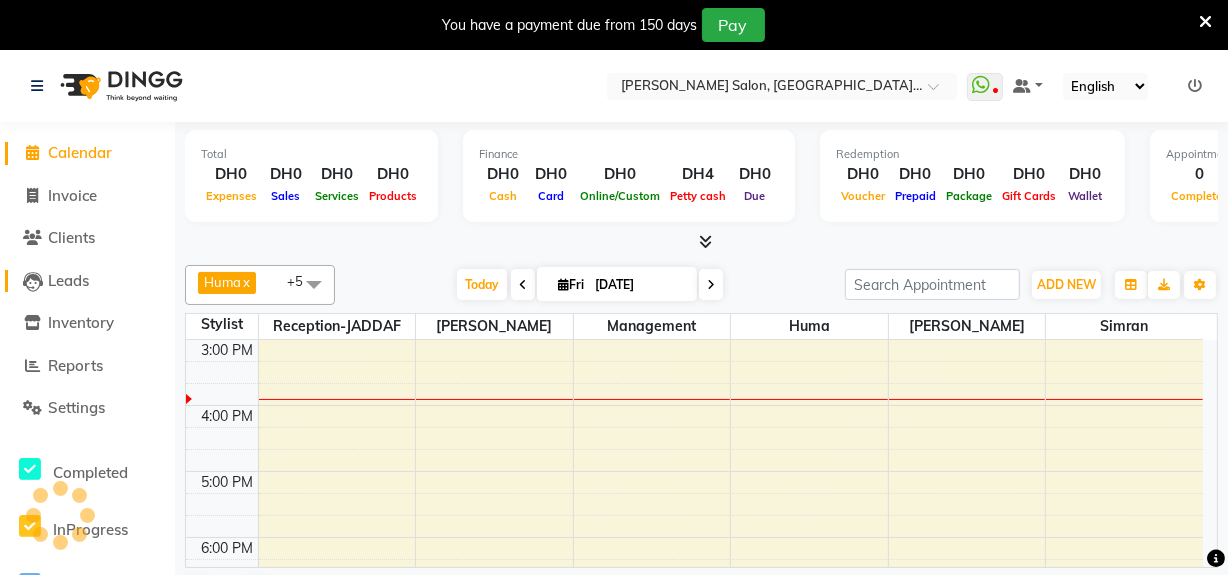 click on "Leads" 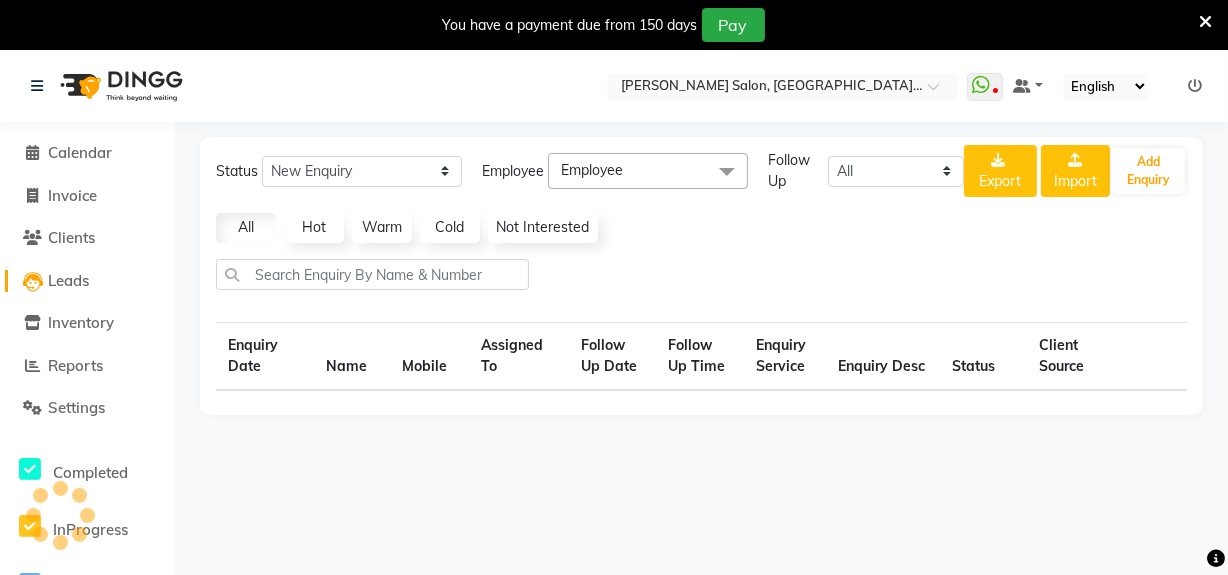 select on "10" 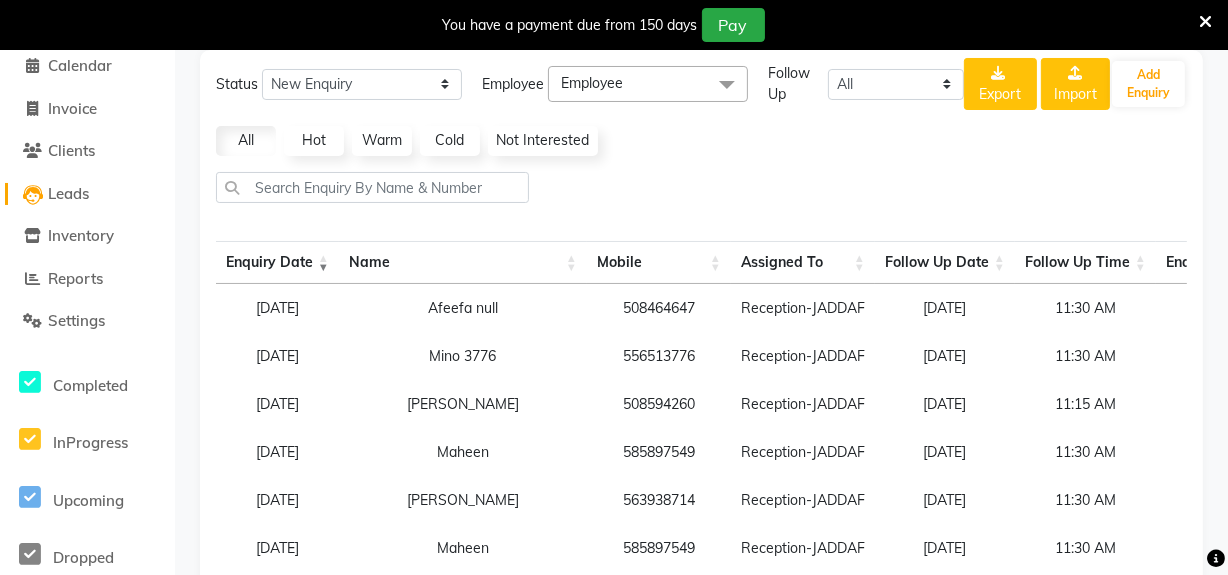 scroll, scrollTop: 0, scrollLeft: 0, axis: both 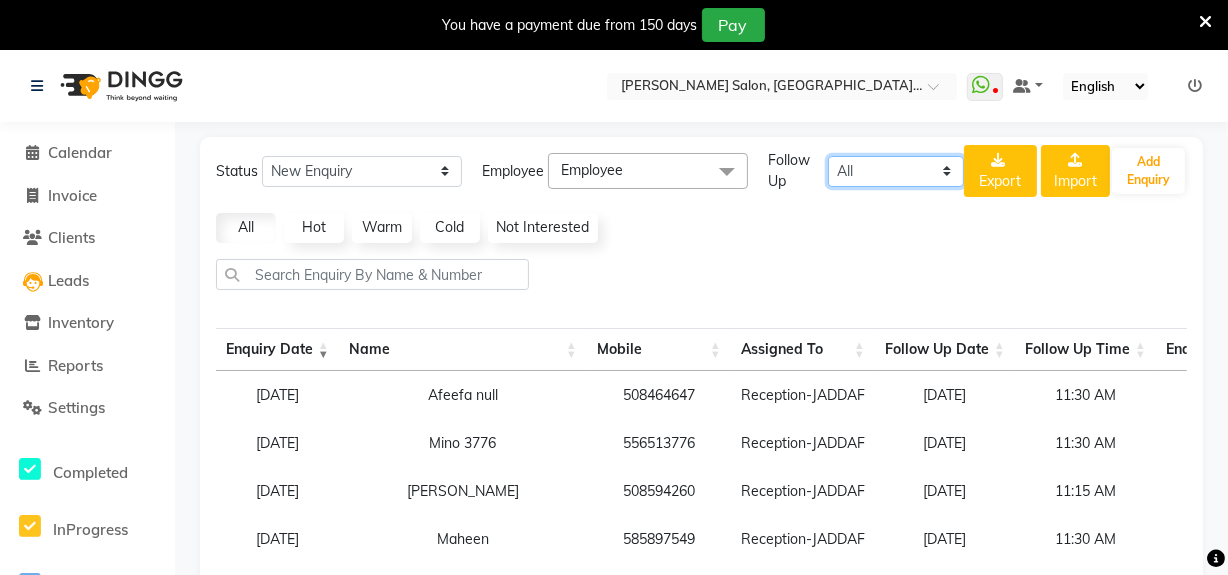 click on "All Today Tomorrow This Week This Month Custom" 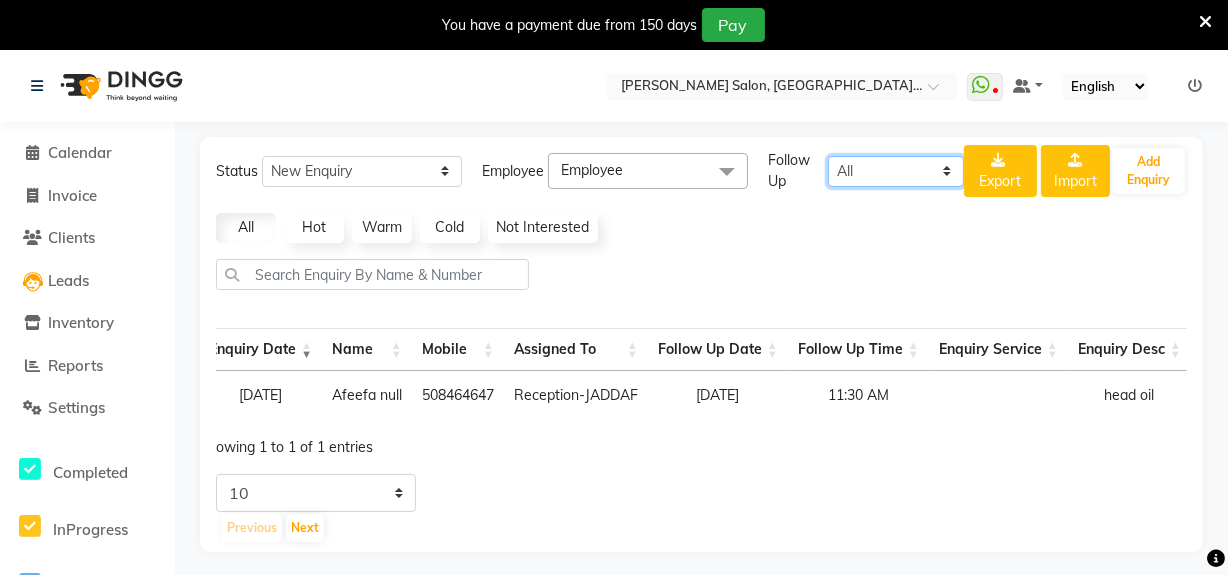 scroll, scrollTop: 0, scrollLeft: 0, axis: both 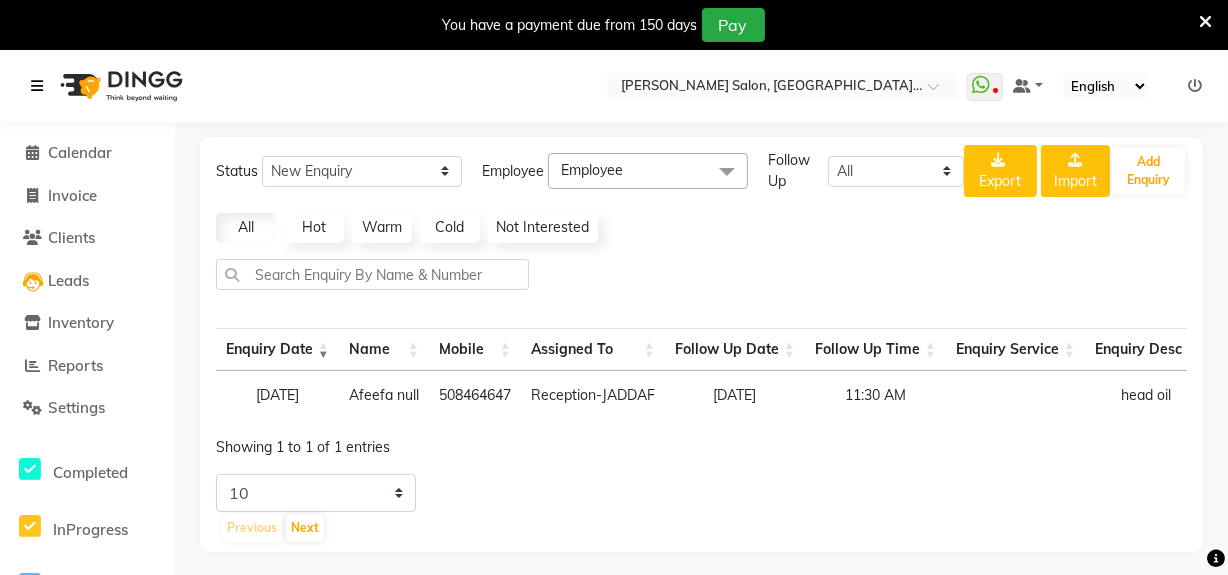 click at bounding box center [37, 86] 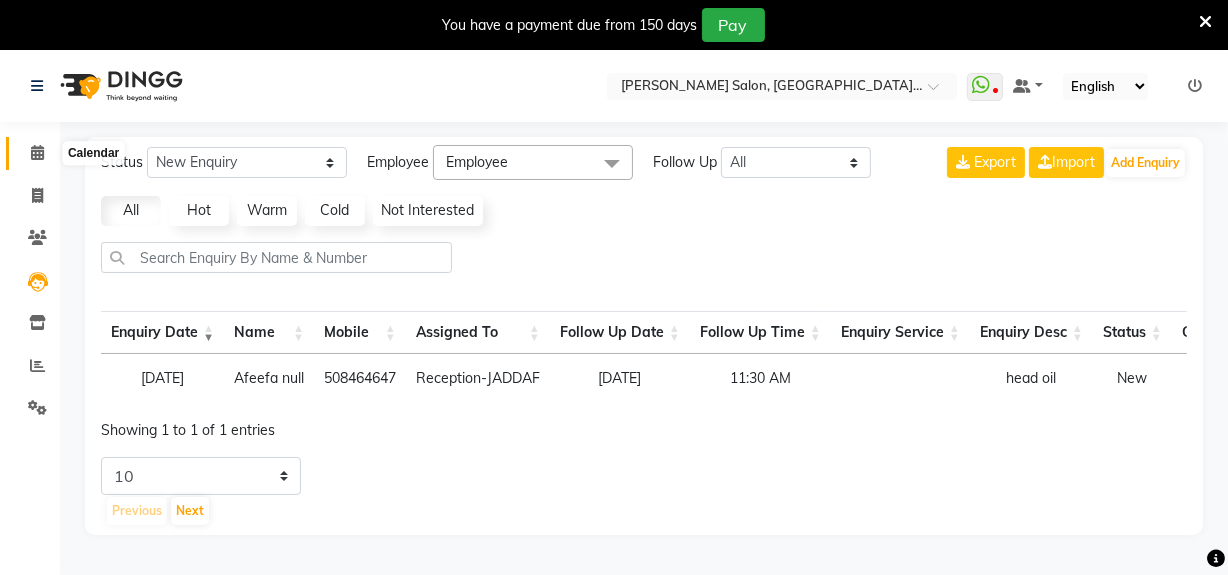 click 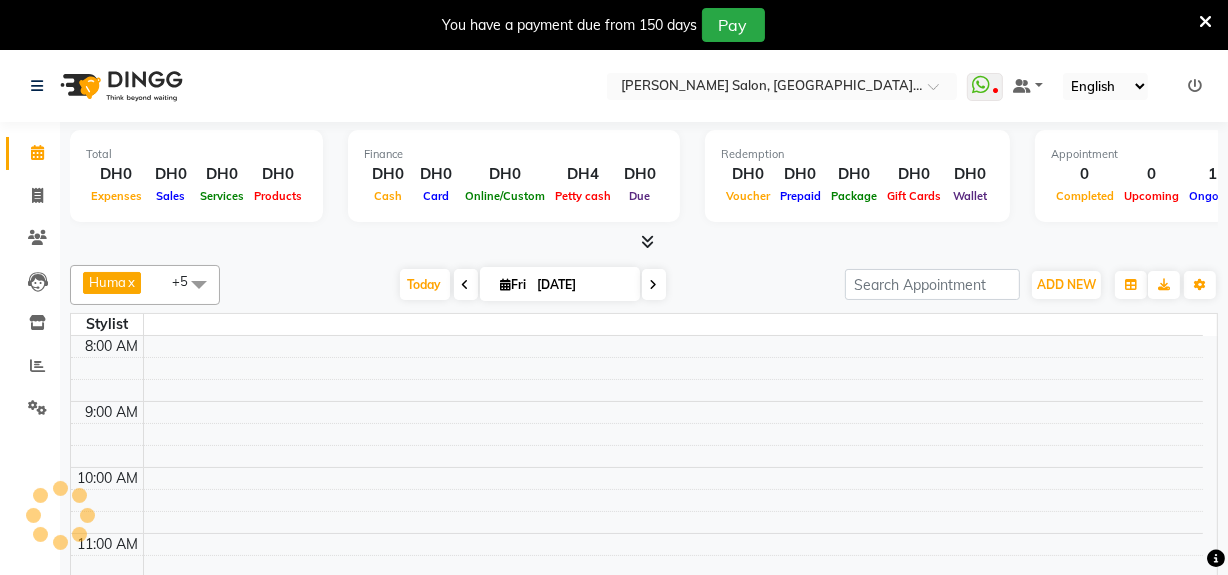 scroll, scrollTop: 0, scrollLeft: 0, axis: both 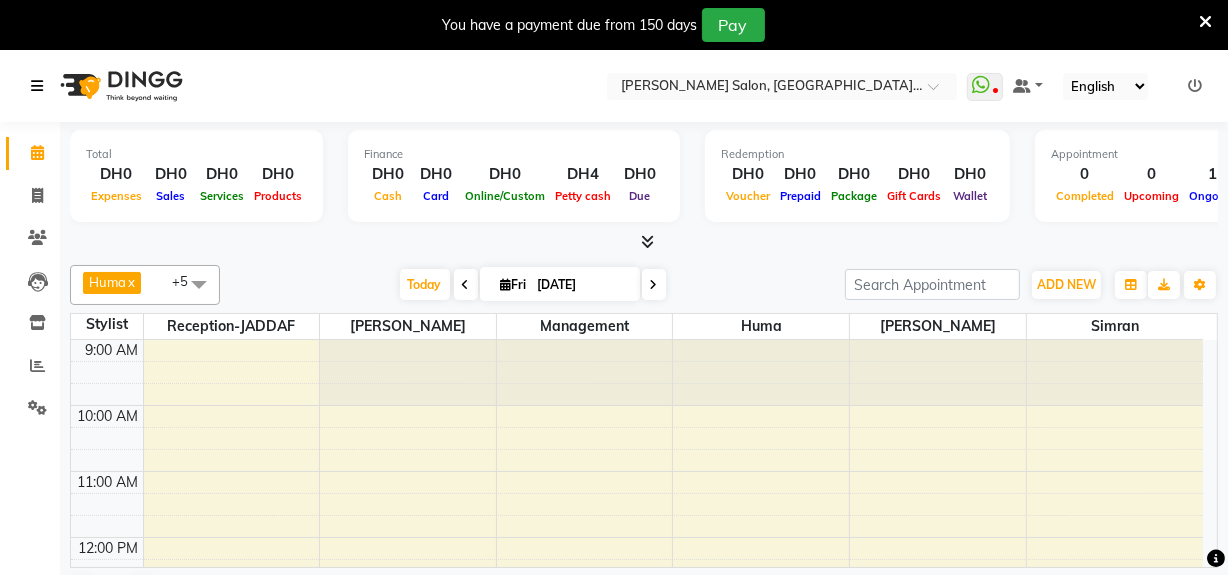 click at bounding box center (37, 86) 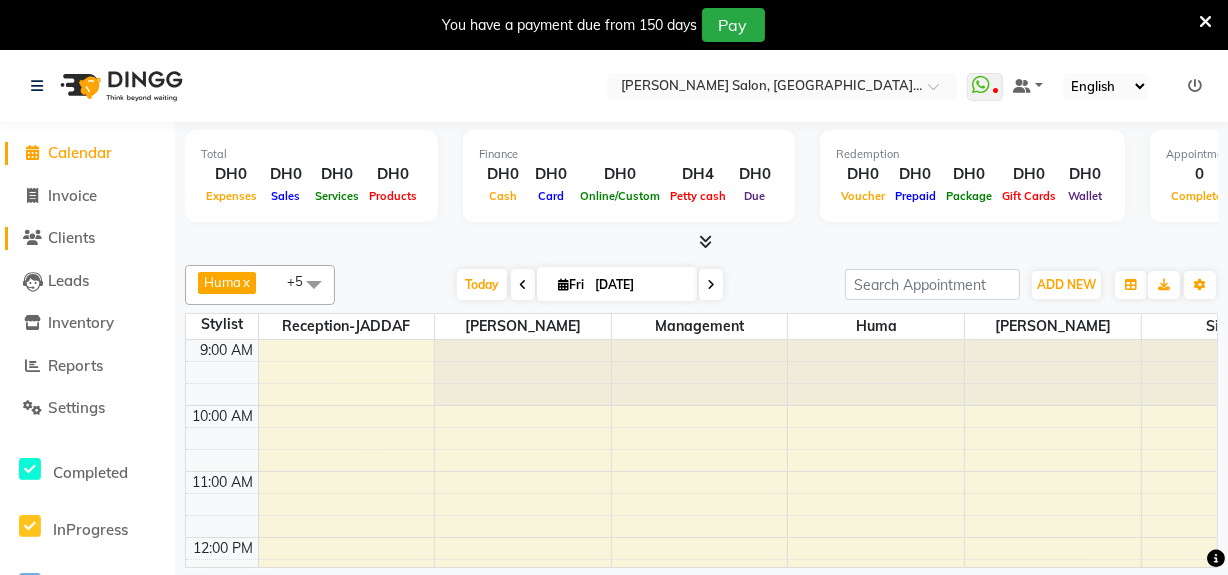 click on "Clients" 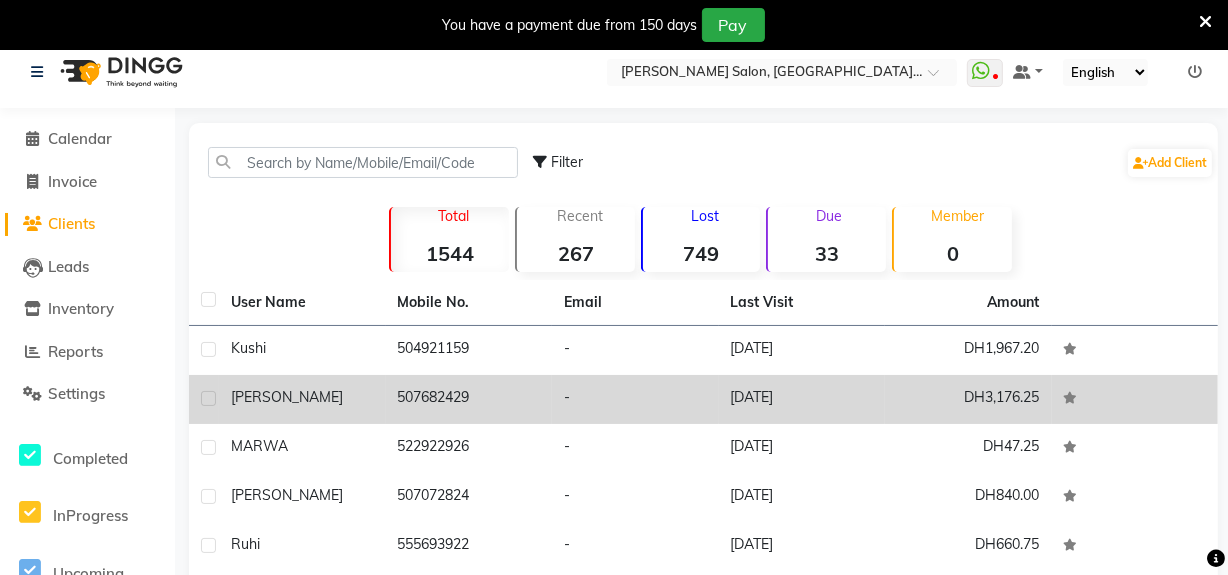 scroll, scrollTop: 0, scrollLeft: 0, axis: both 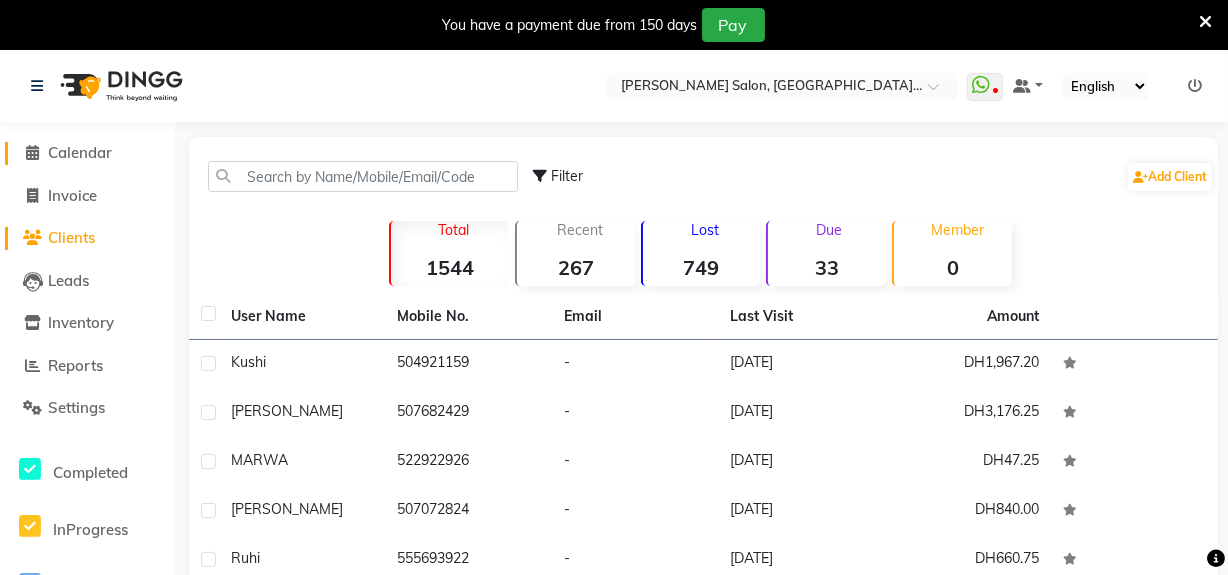 click 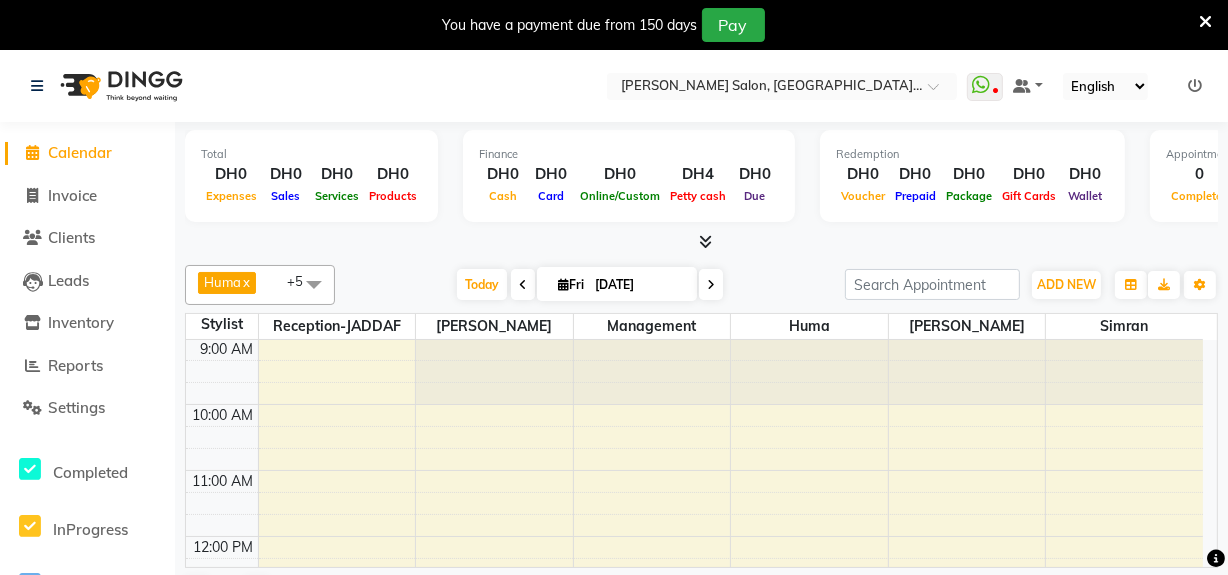 scroll, scrollTop: 0, scrollLeft: 0, axis: both 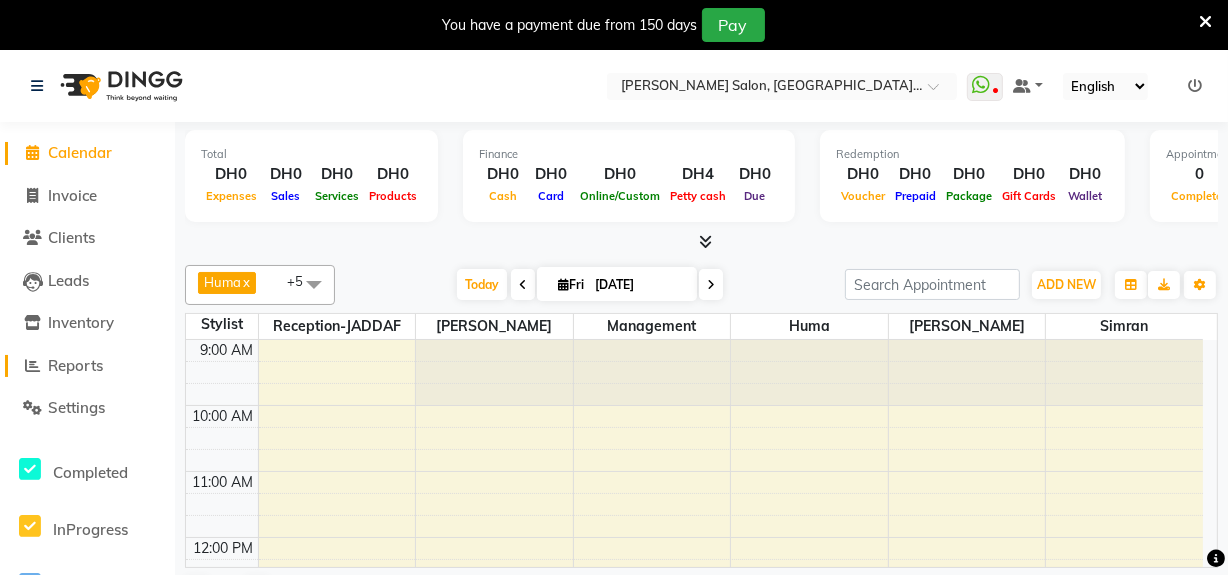 click on "Reports" 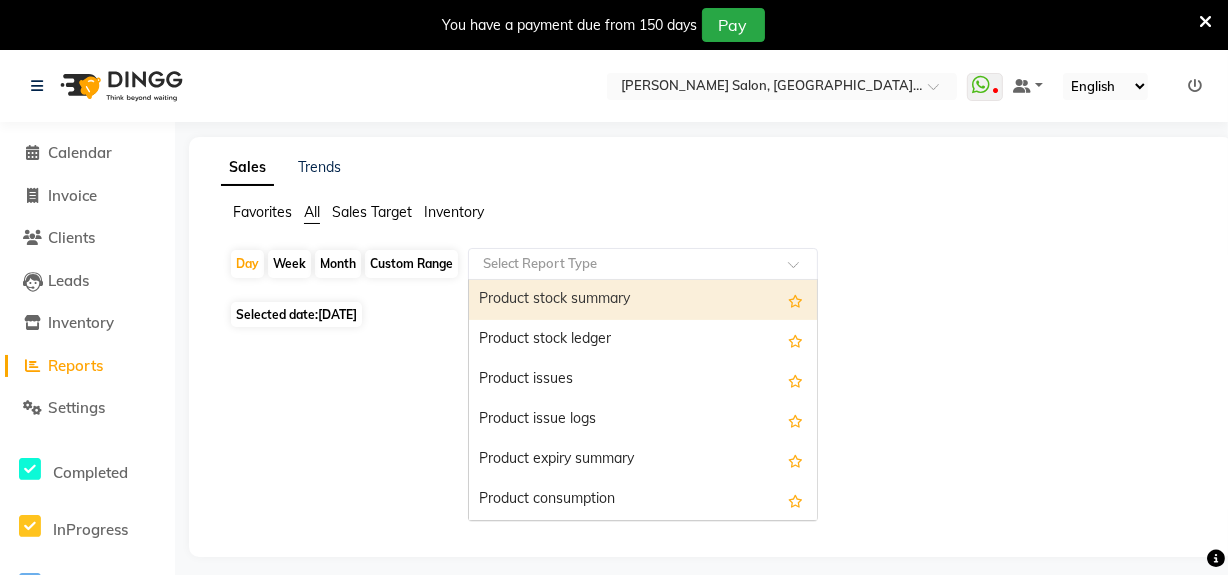 click 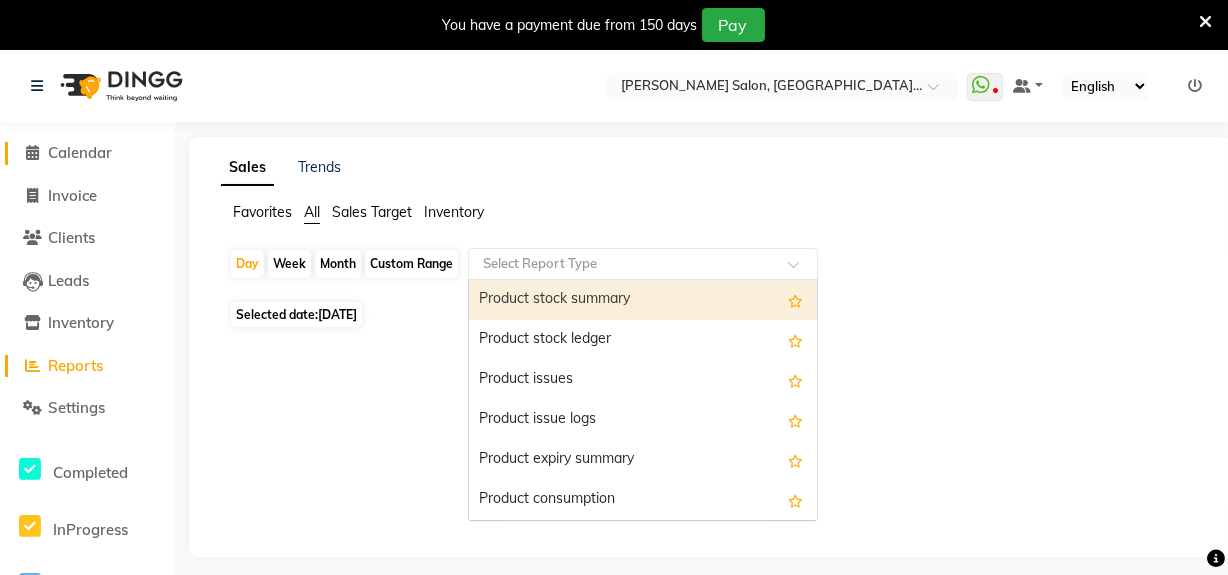 click 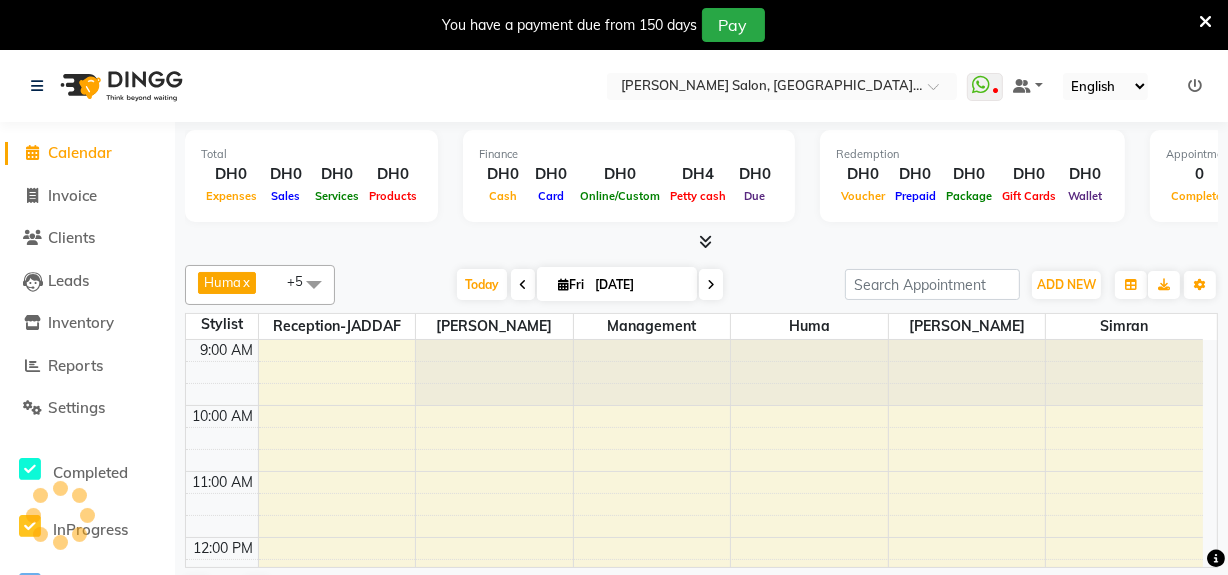 scroll, scrollTop: 0, scrollLeft: 0, axis: both 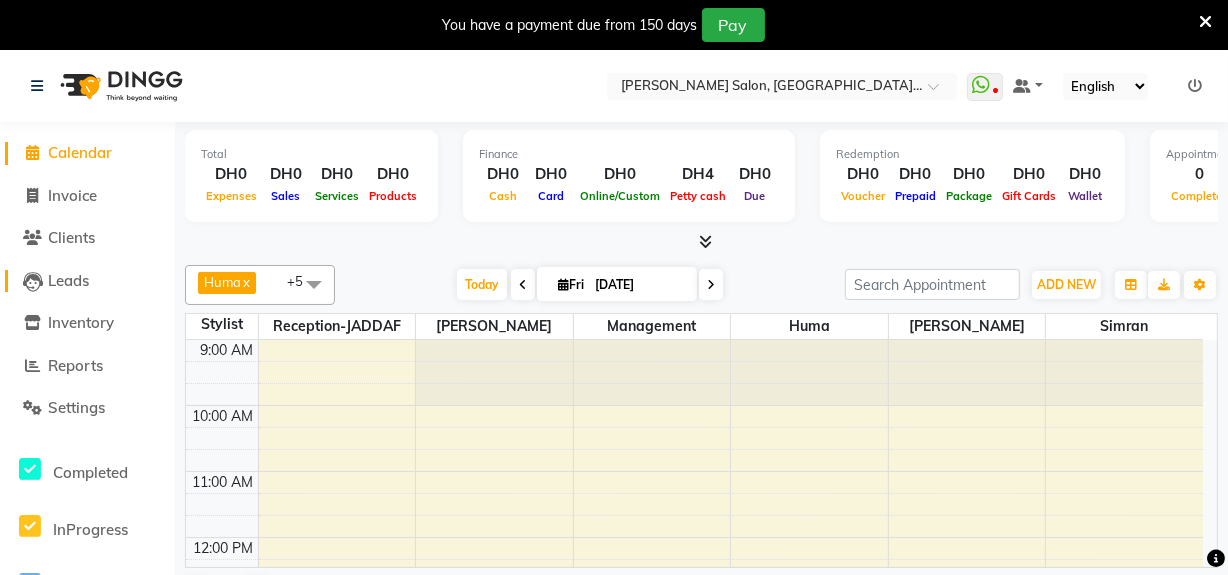 click on "Leads" 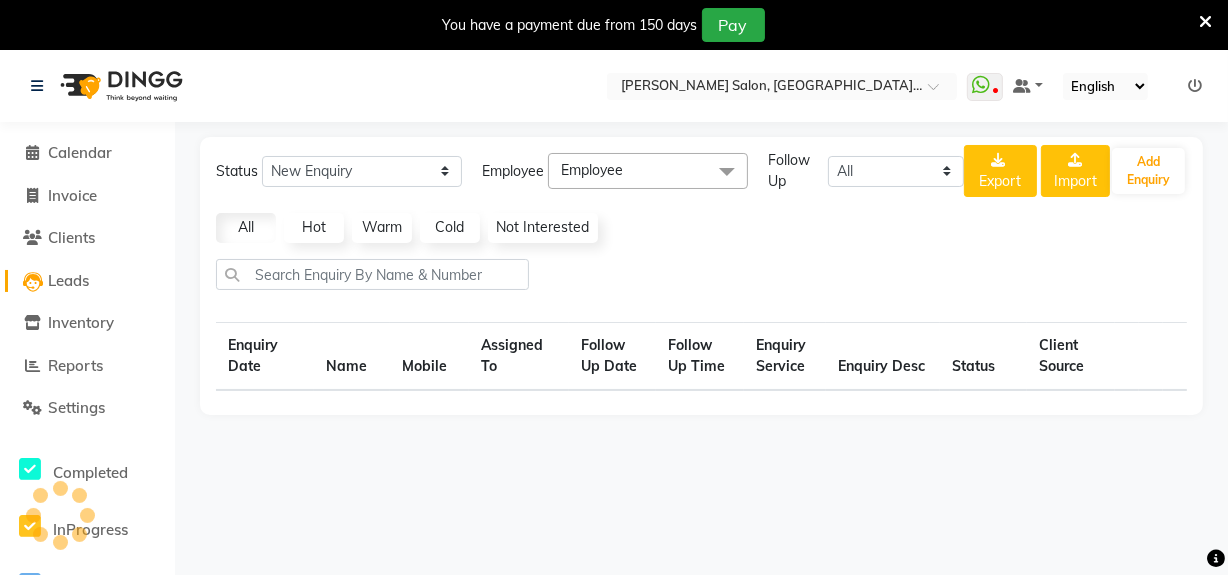 select on "10" 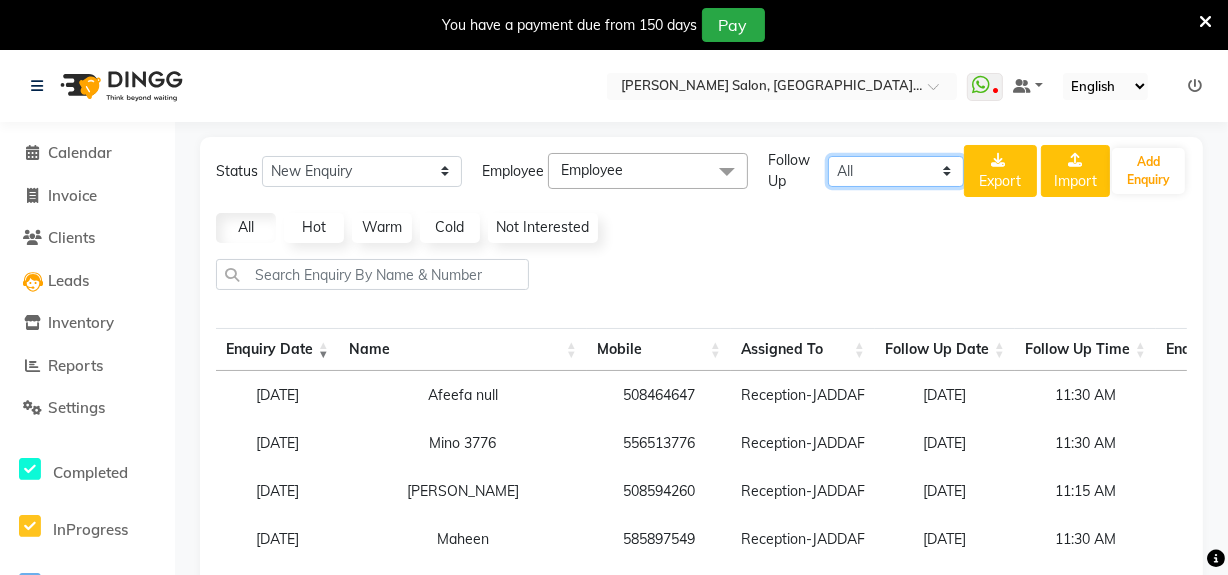 click on "All Today Tomorrow This Week This Month Custom" 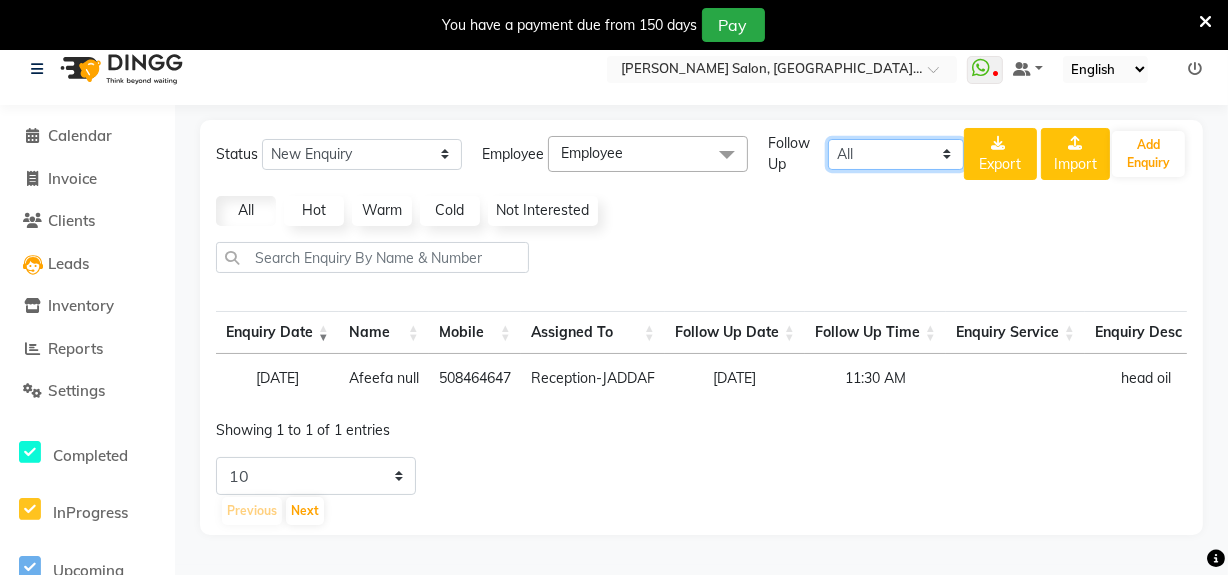 scroll, scrollTop: 0, scrollLeft: 0, axis: both 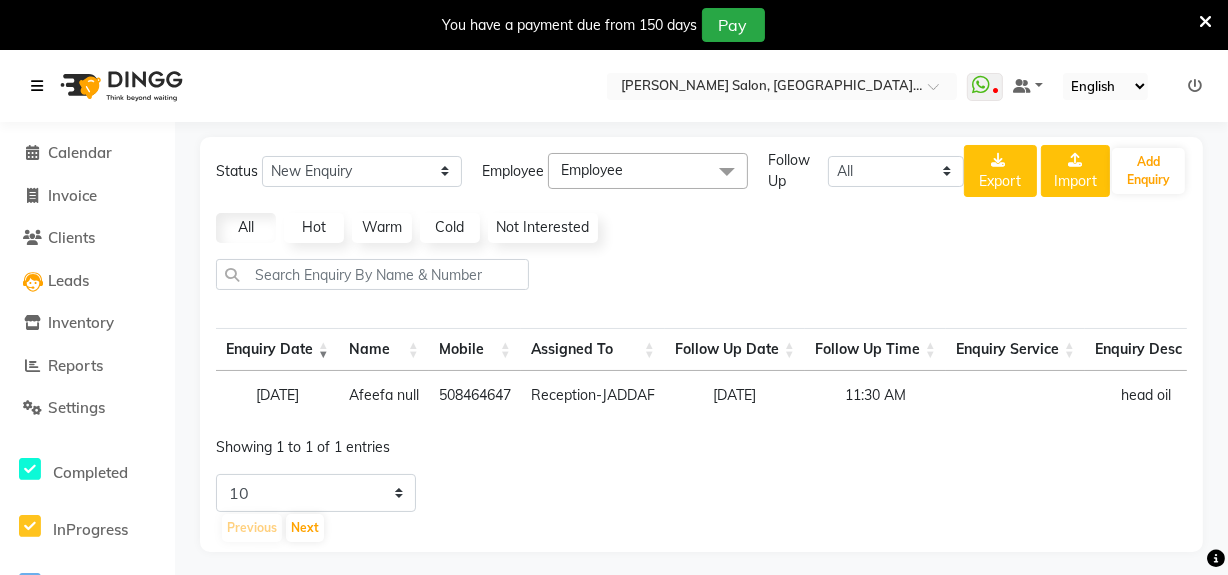 click at bounding box center (37, 86) 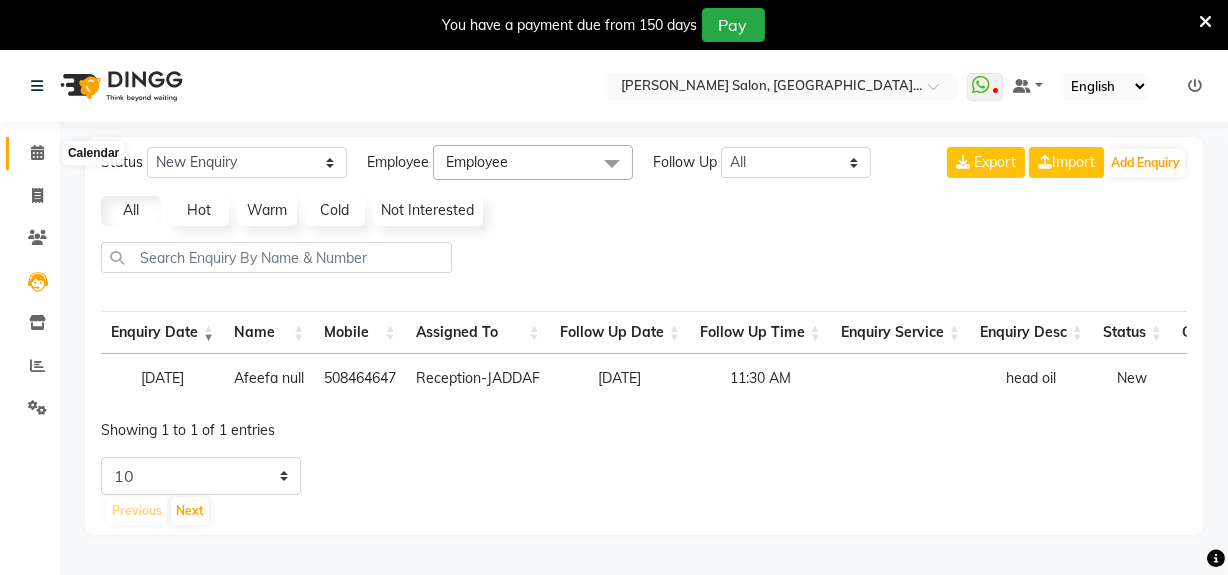 click 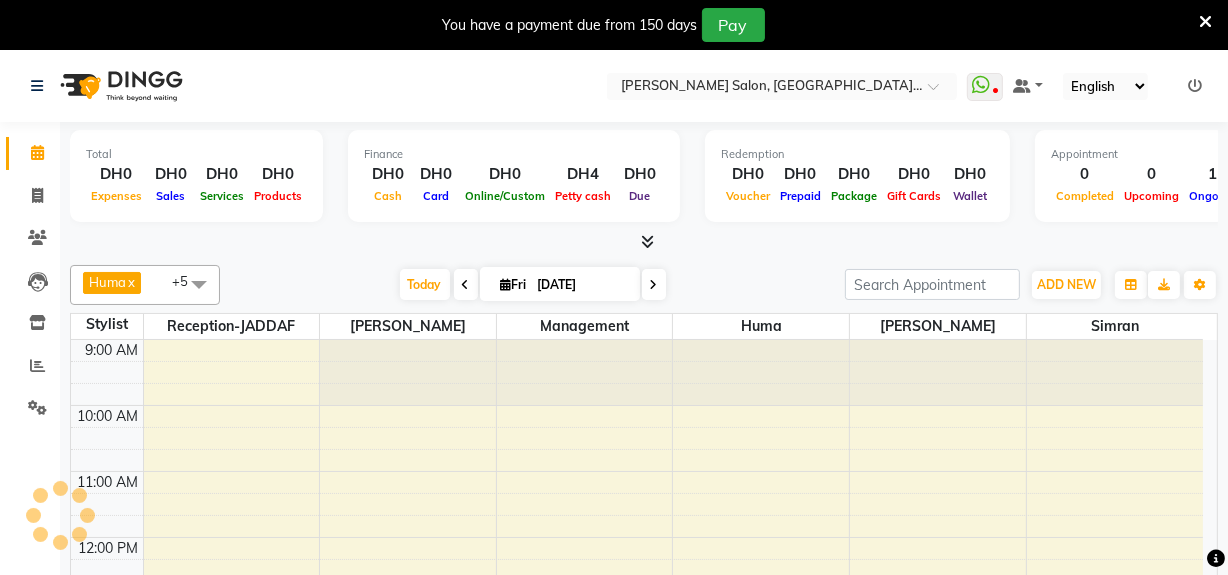scroll, scrollTop: 0, scrollLeft: 0, axis: both 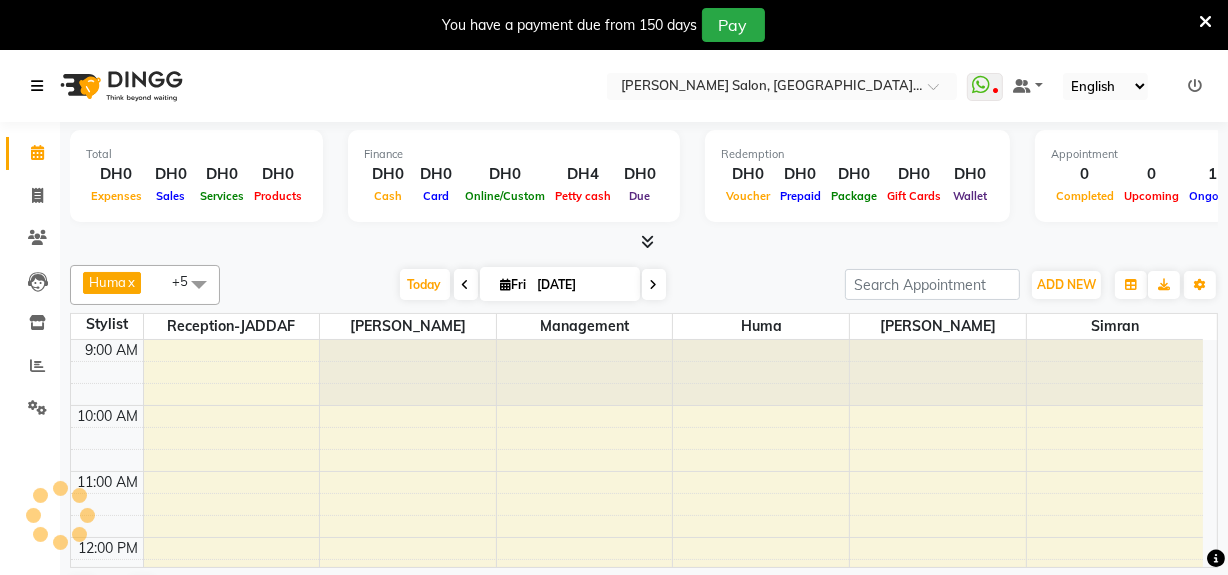 click at bounding box center (41, 86) 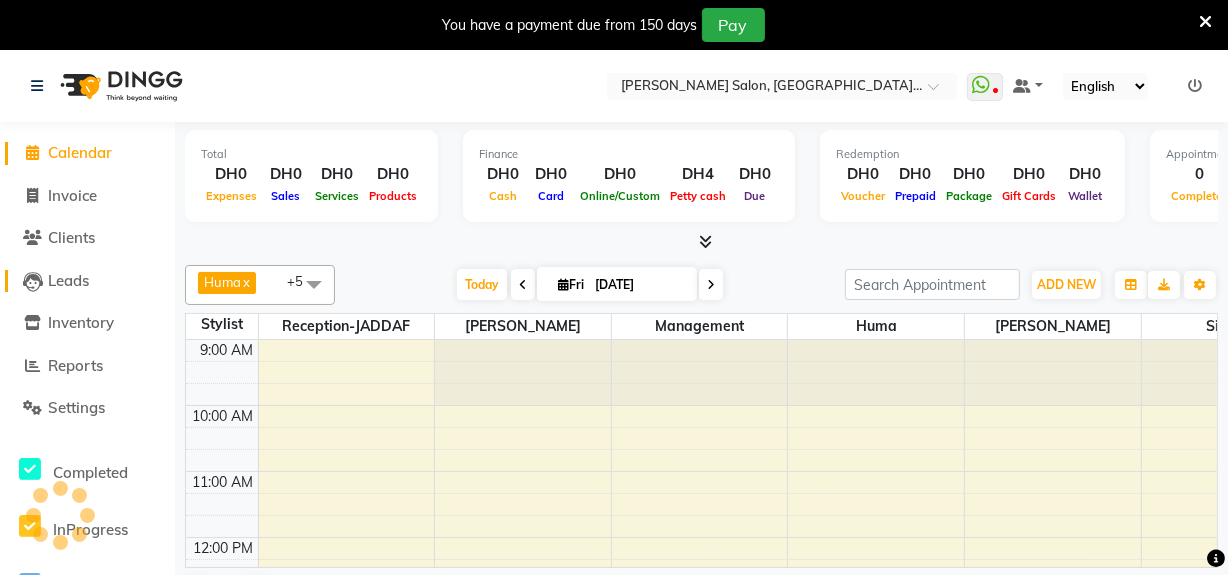 click on "Leads" 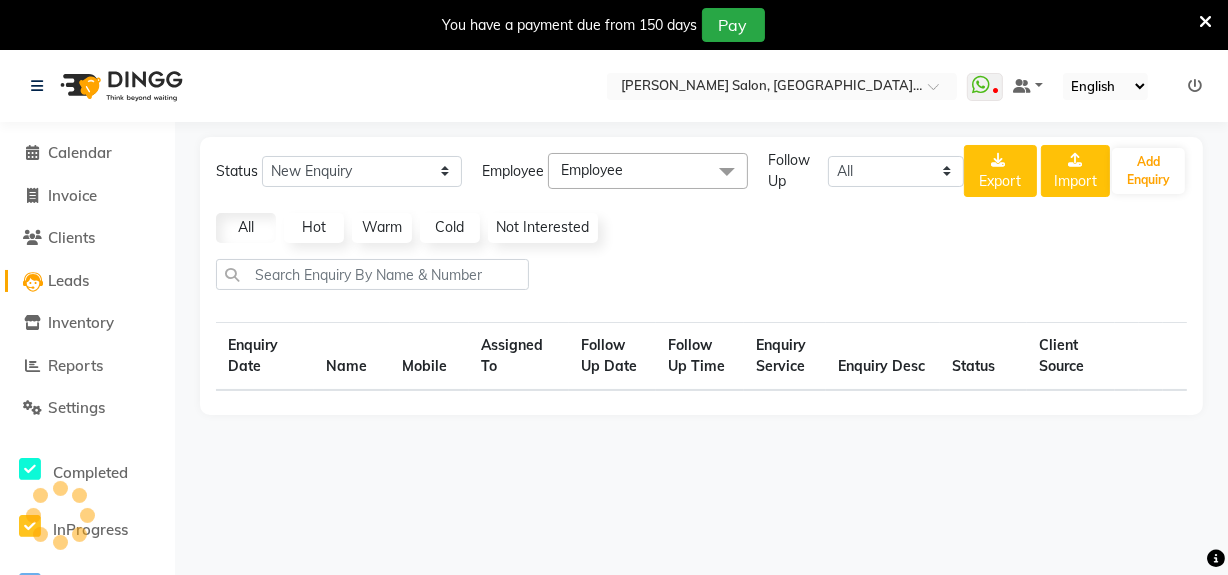 select on "10" 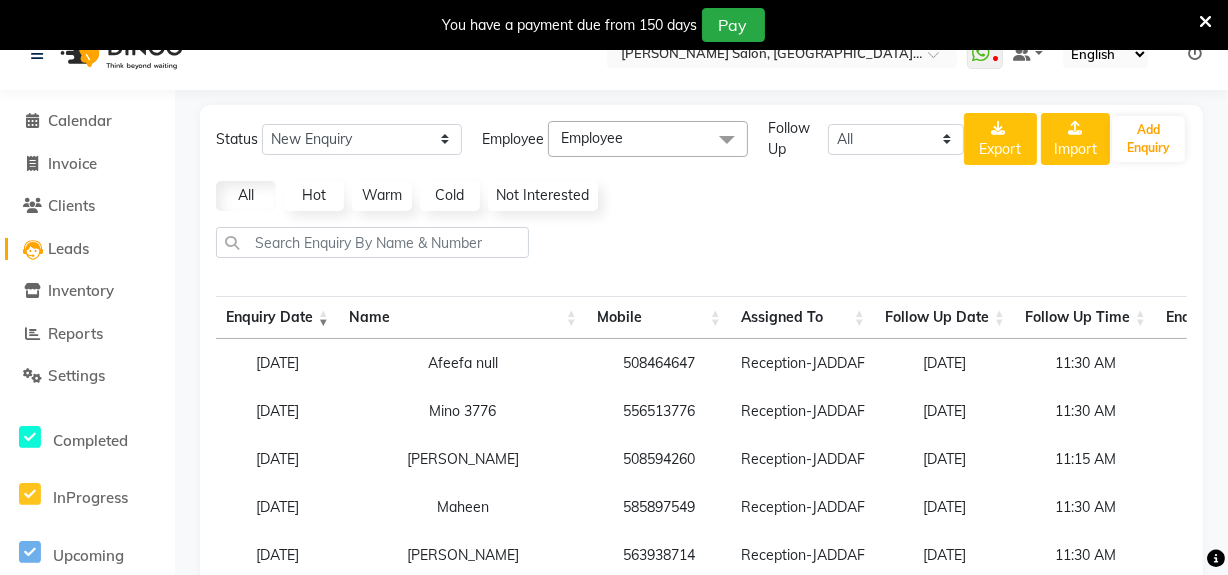 scroll, scrollTop: 0, scrollLeft: 0, axis: both 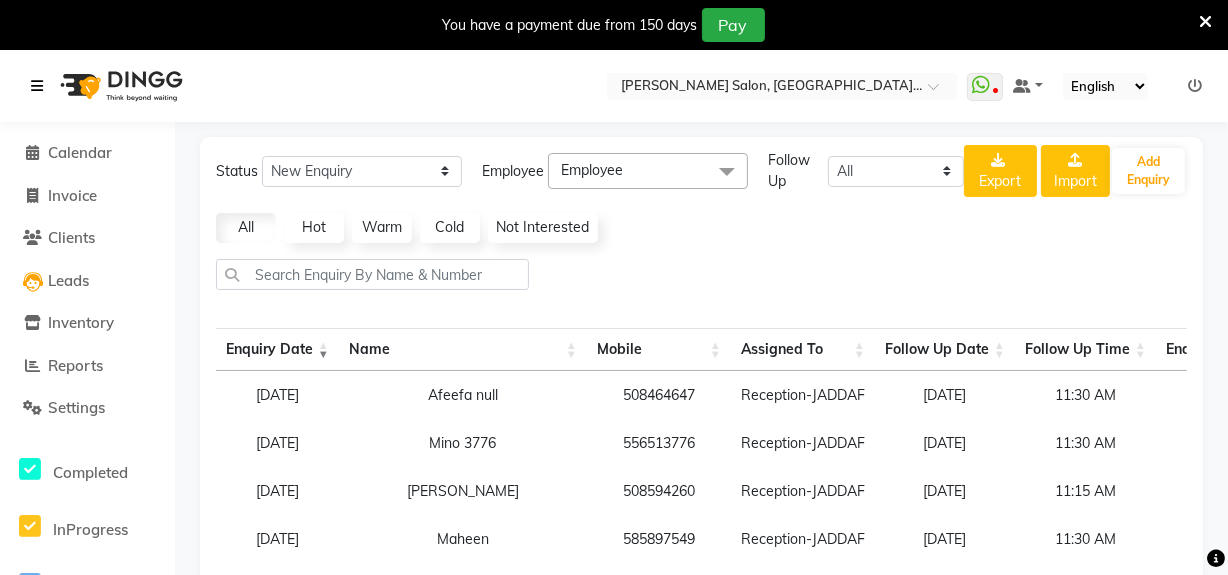 click at bounding box center [37, 86] 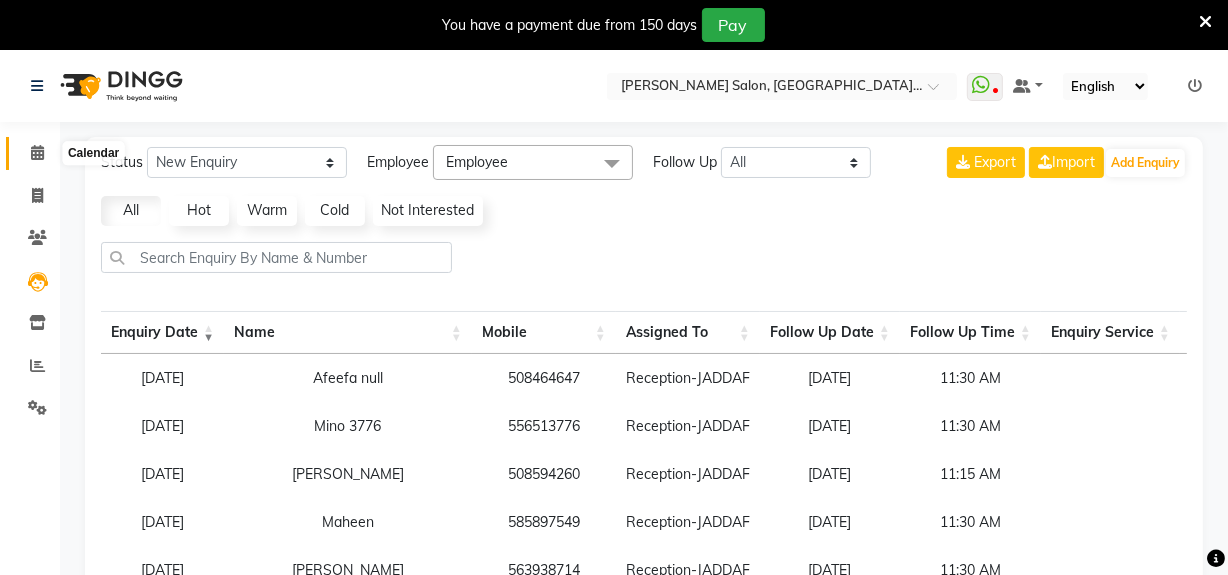 click 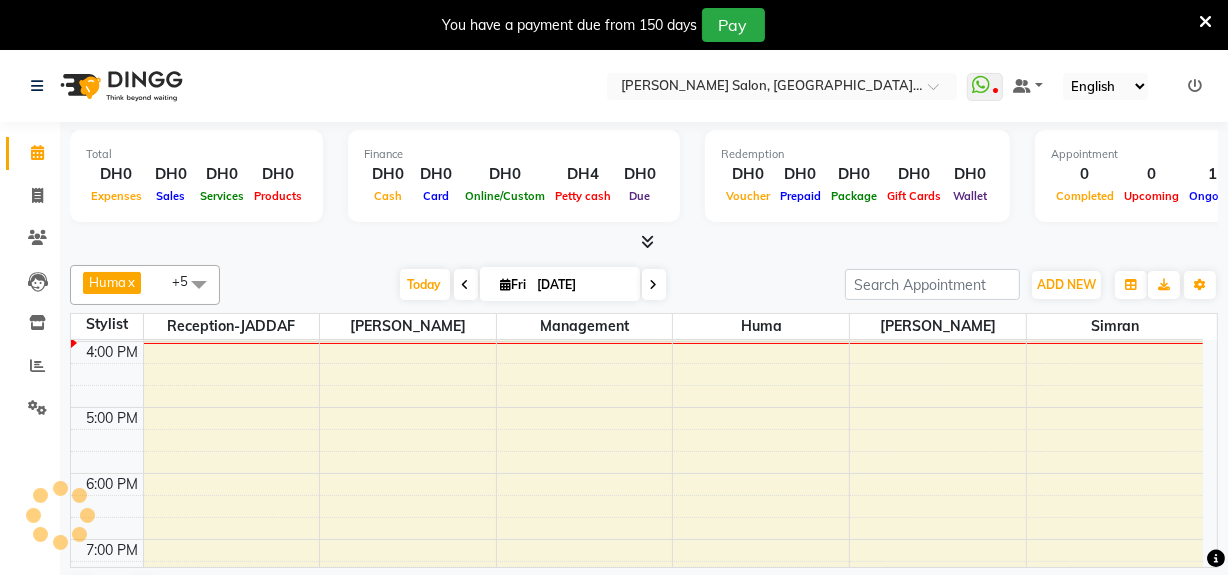 scroll, scrollTop: 0, scrollLeft: 0, axis: both 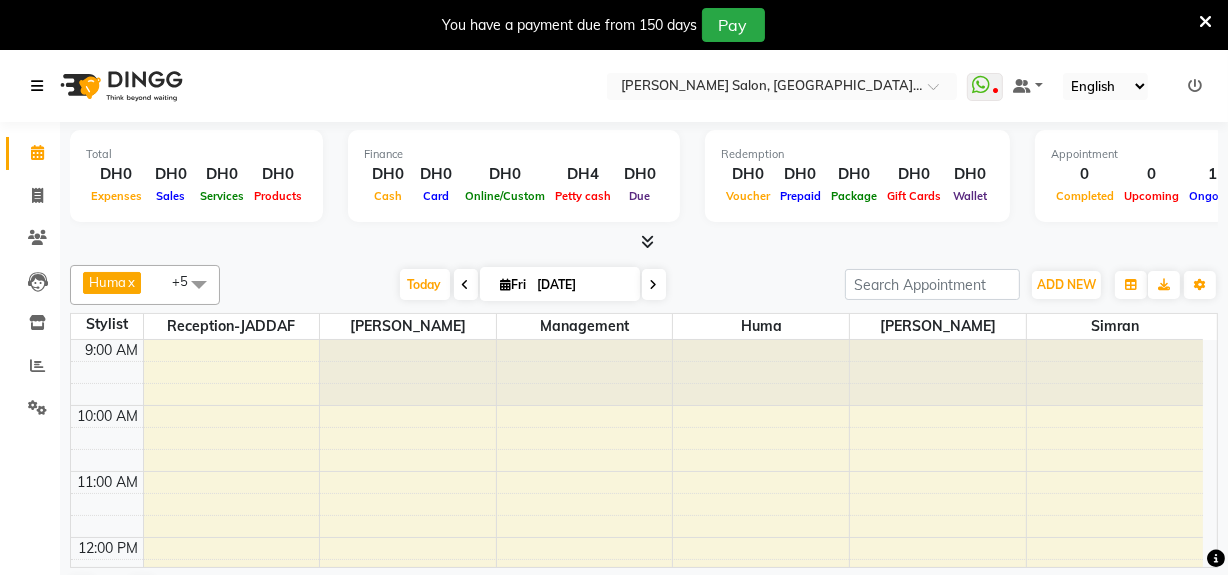 click at bounding box center (37, 86) 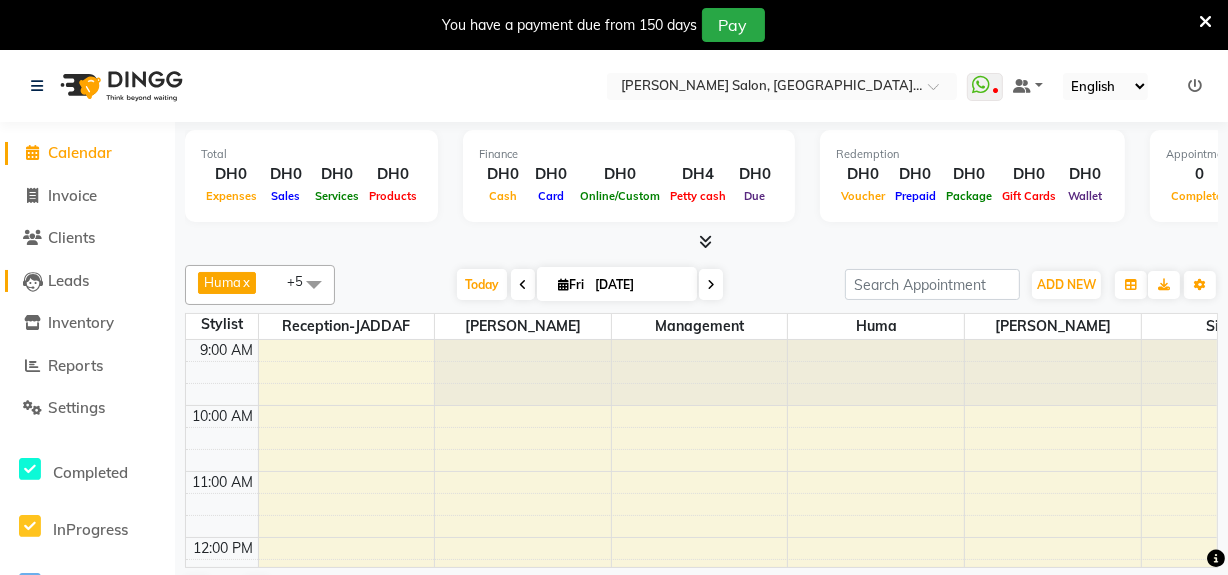 click on "Leads" 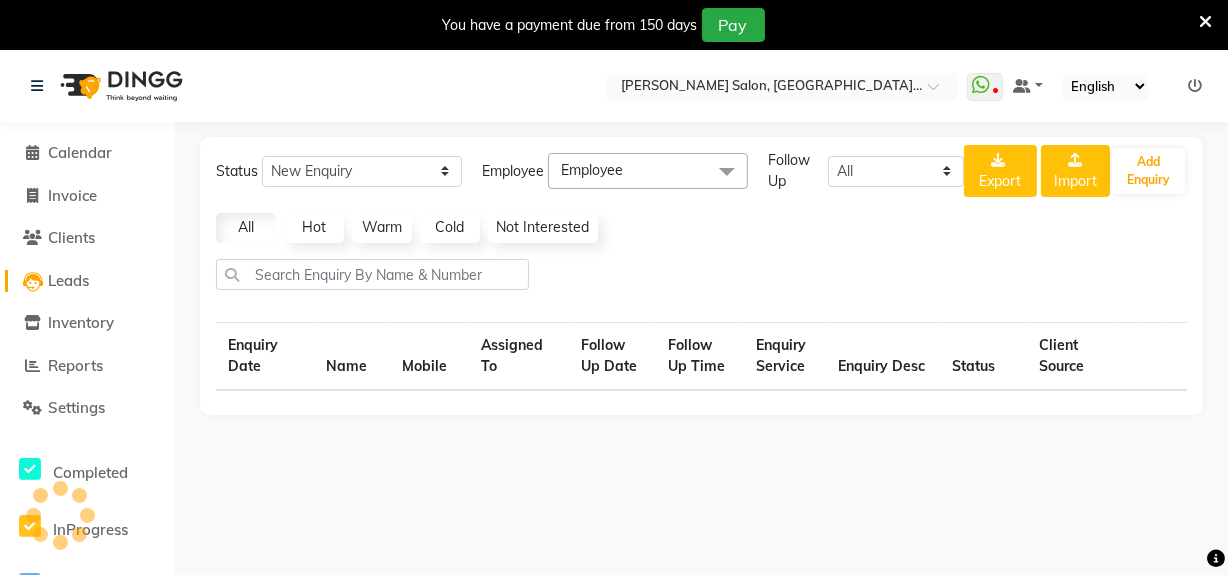 select on "10" 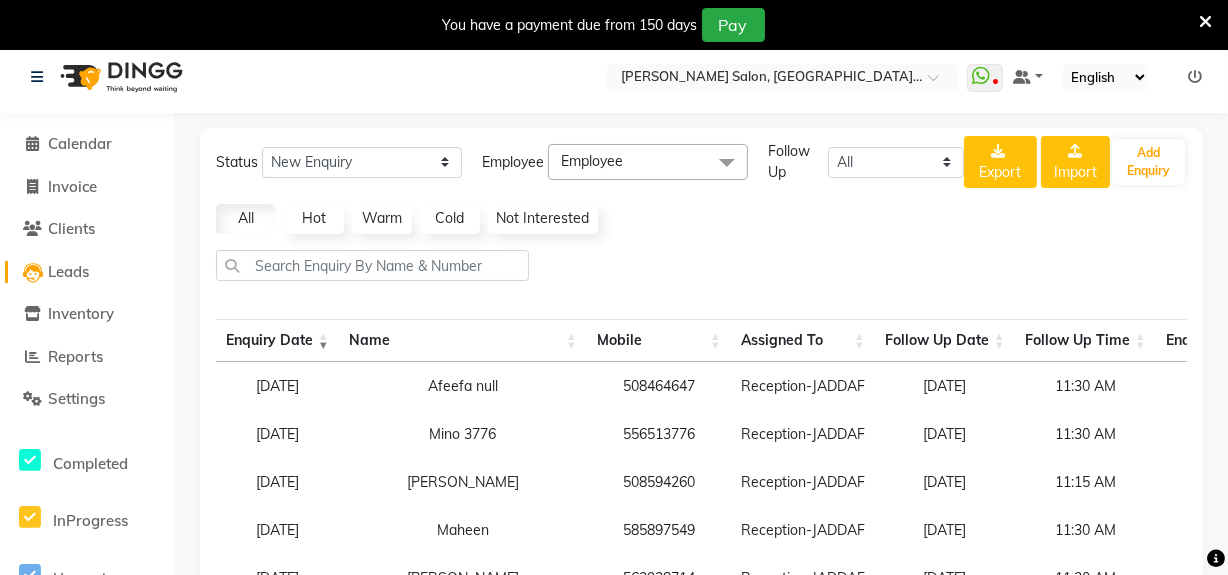scroll, scrollTop: 0, scrollLeft: 0, axis: both 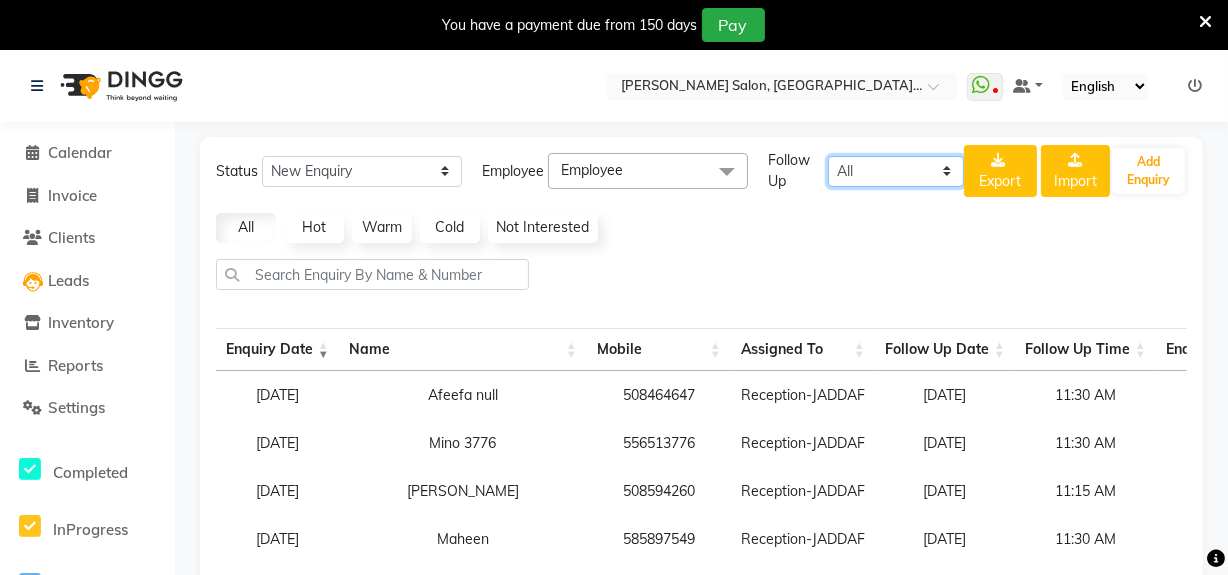 click on "All Today Tomorrow This Week This Month Custom" 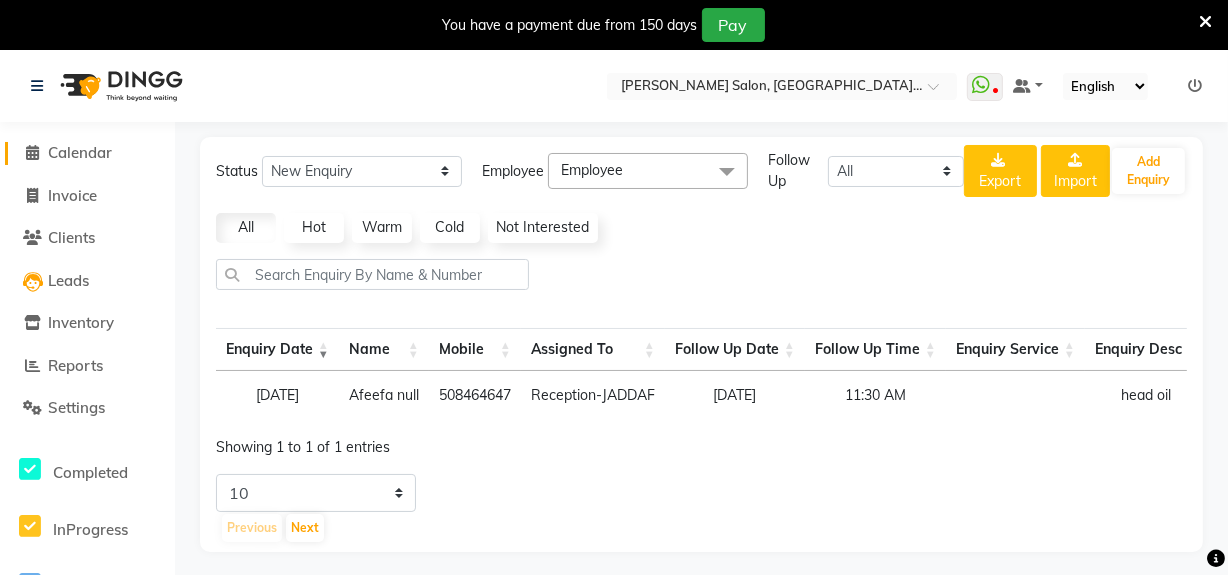 click 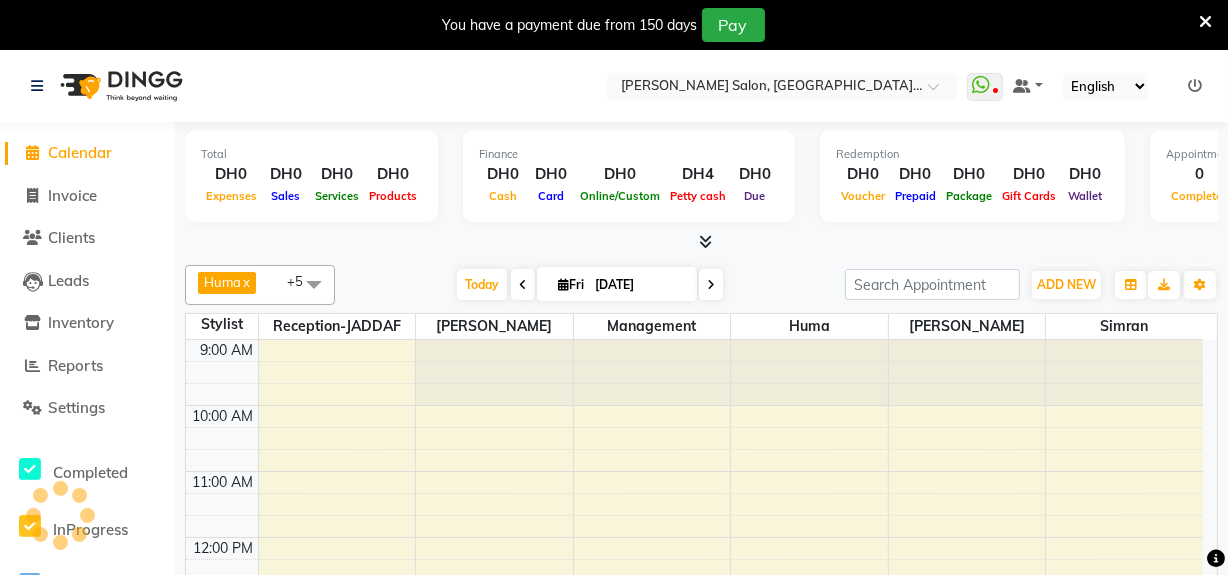 scroll, scrollTop: 0, scrollLeft: 0, axis: both 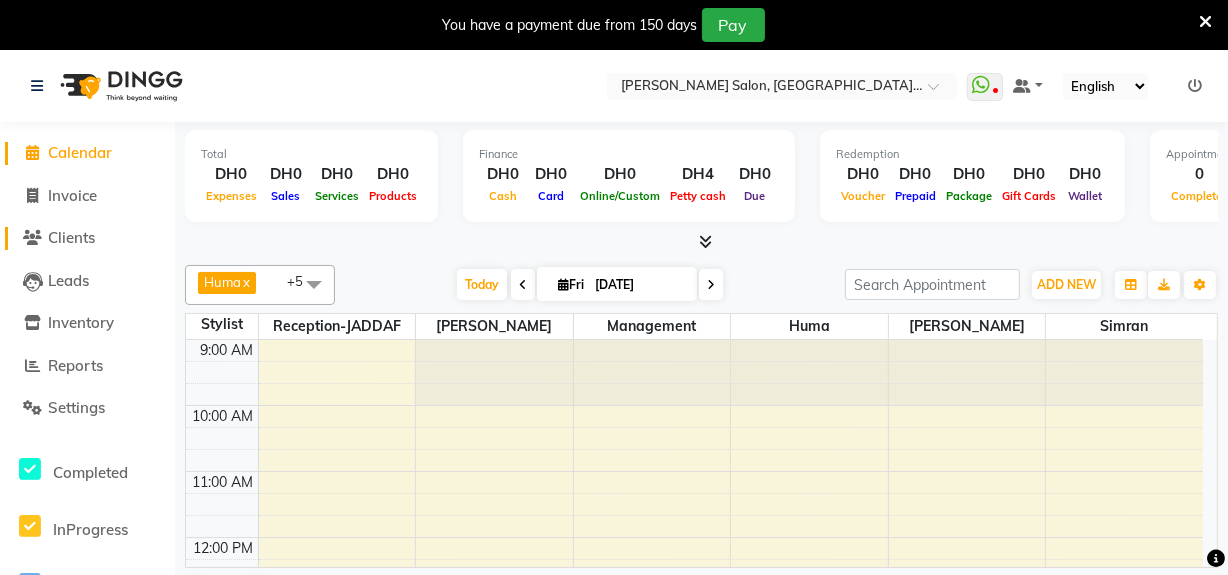 click on "Clients" 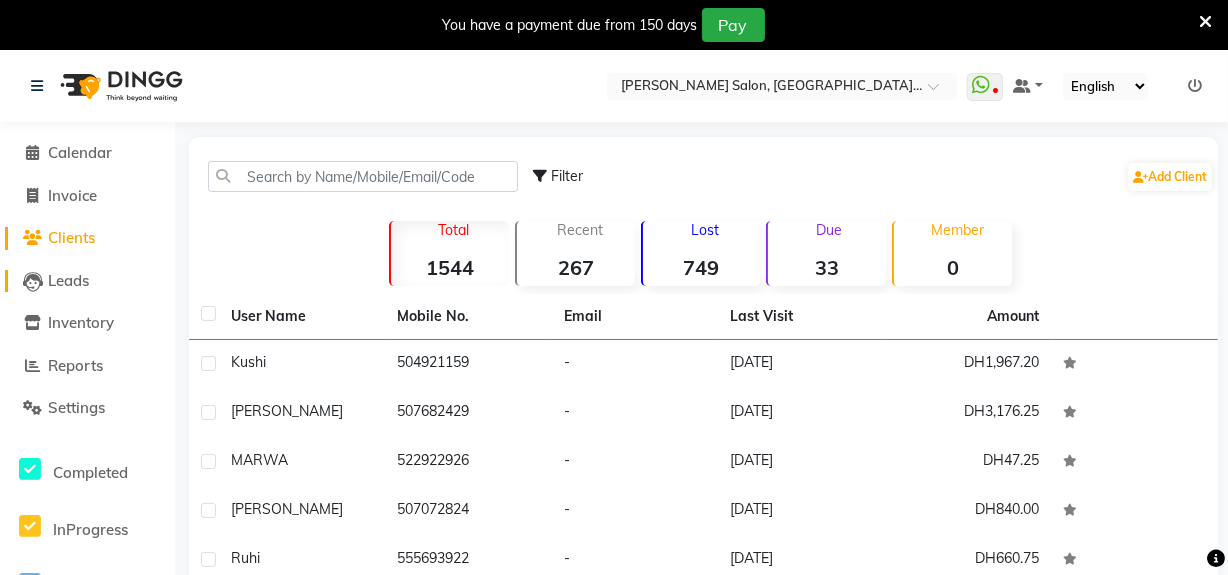 click on "Leads" 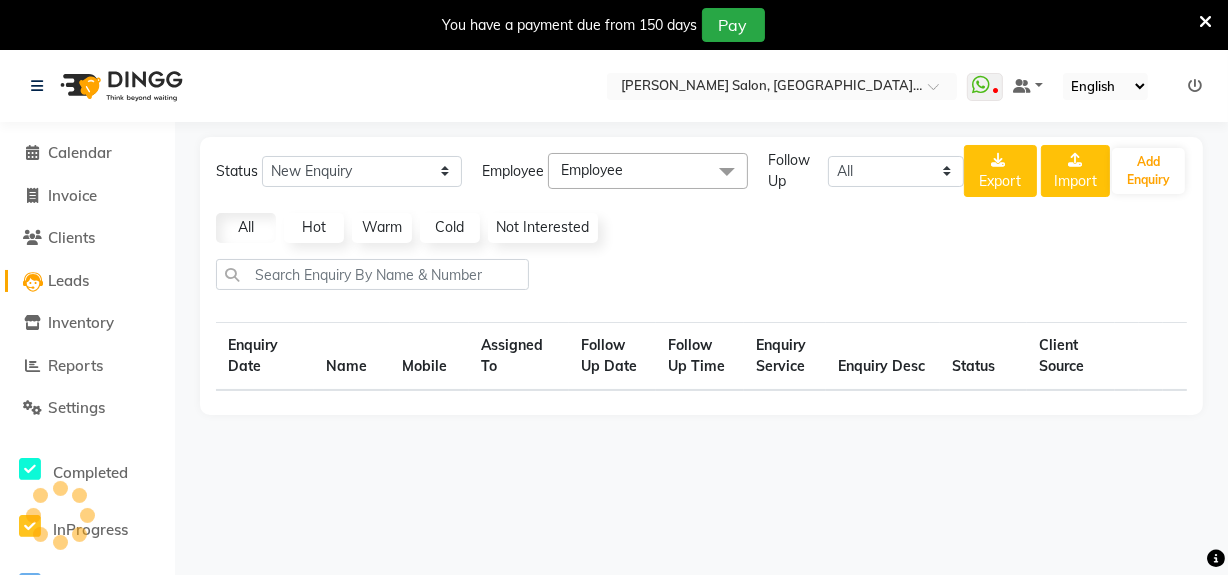 select on "10" 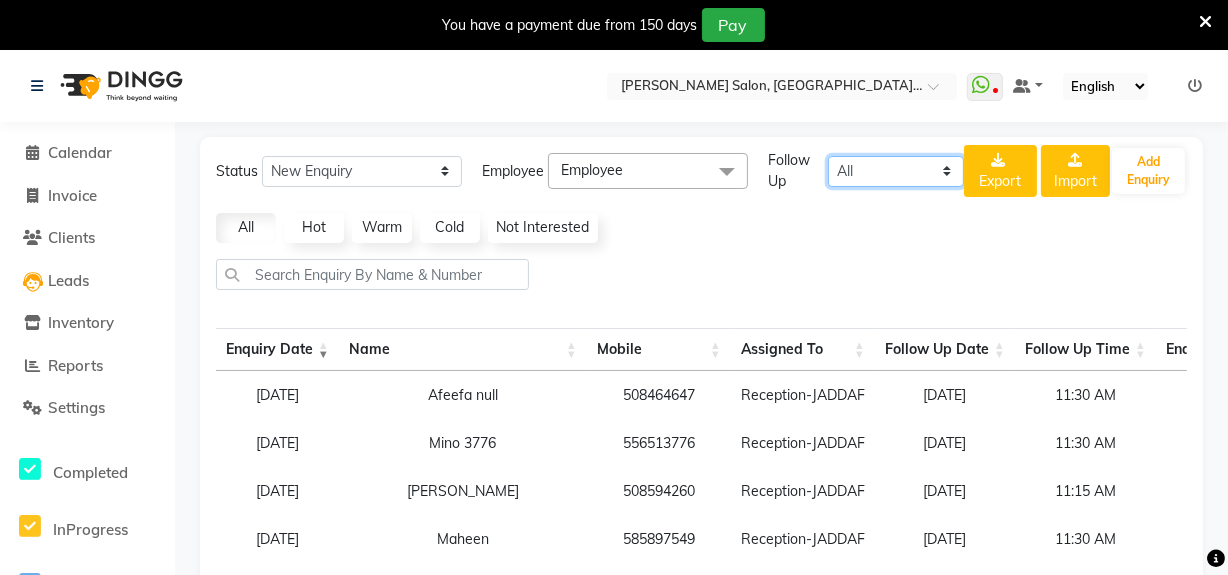 click on "All Today Tomorrow This Week This Month Custom" 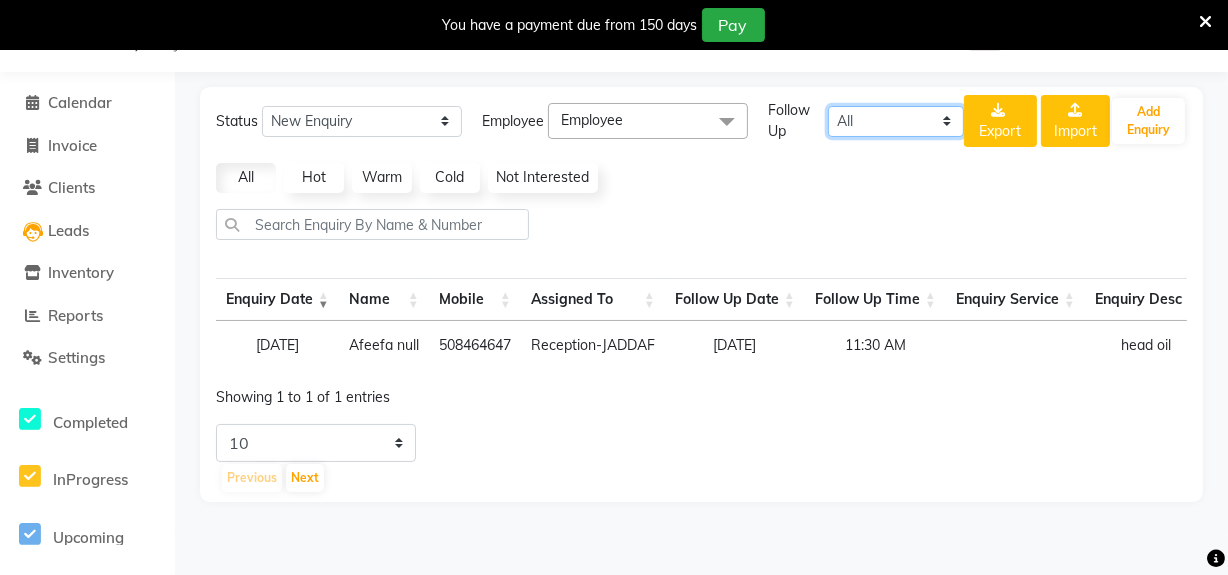 scroll, scrollTop: 0, scrollLeft: 0, axis: both 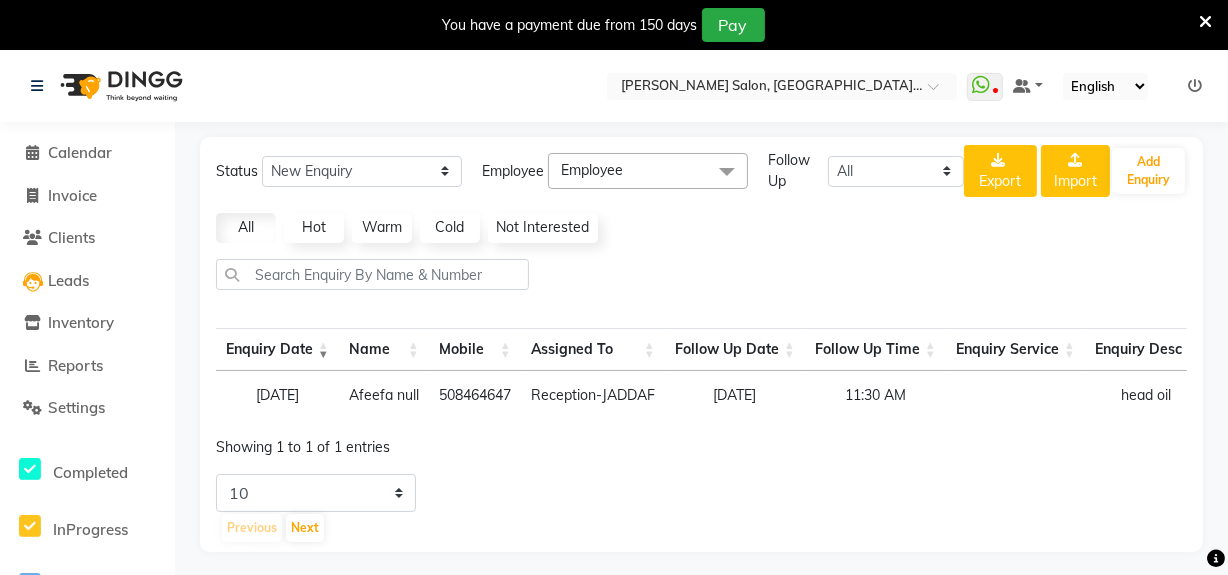 click on "Reception-JADDAF" at bounding box center [593, 395] 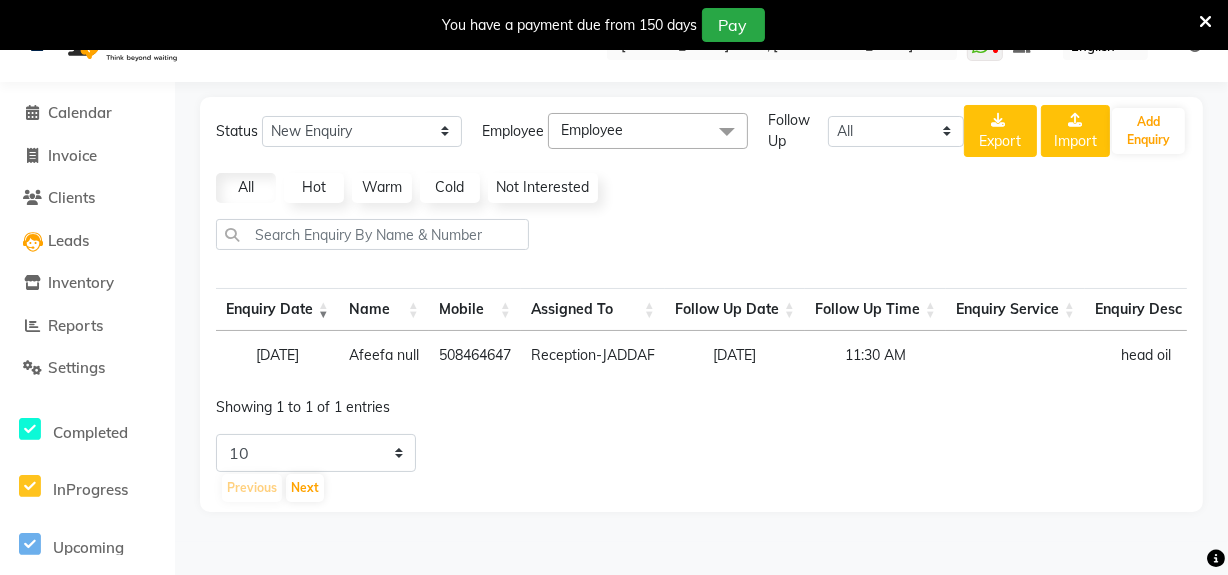 scroll, scrollTop: 50, scrollLeft: 0, axis: vertical 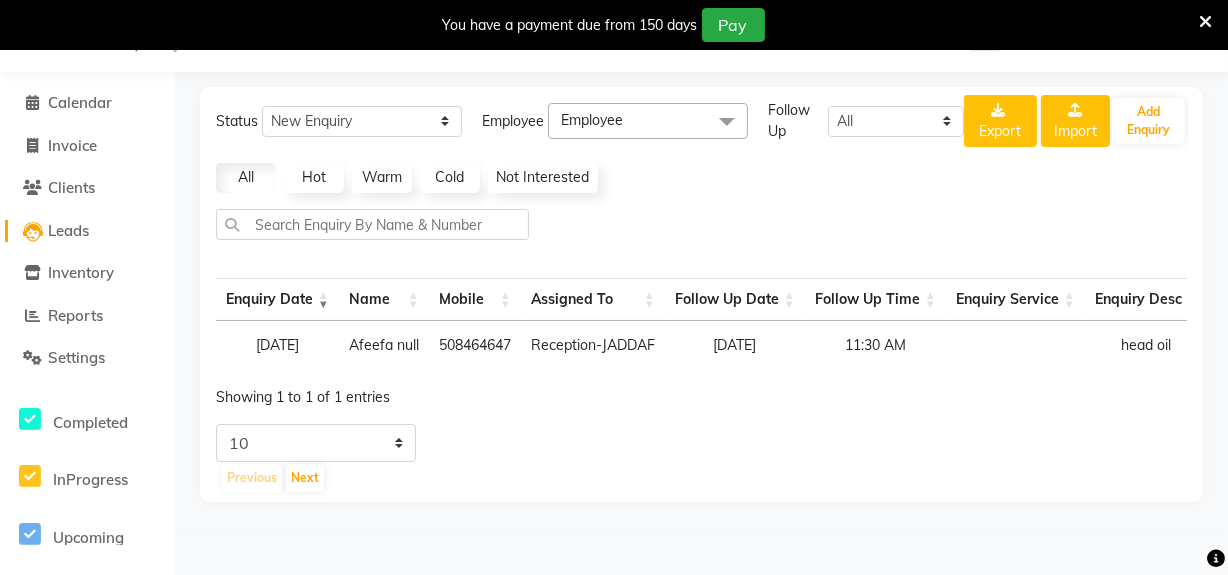 click on "Leads" 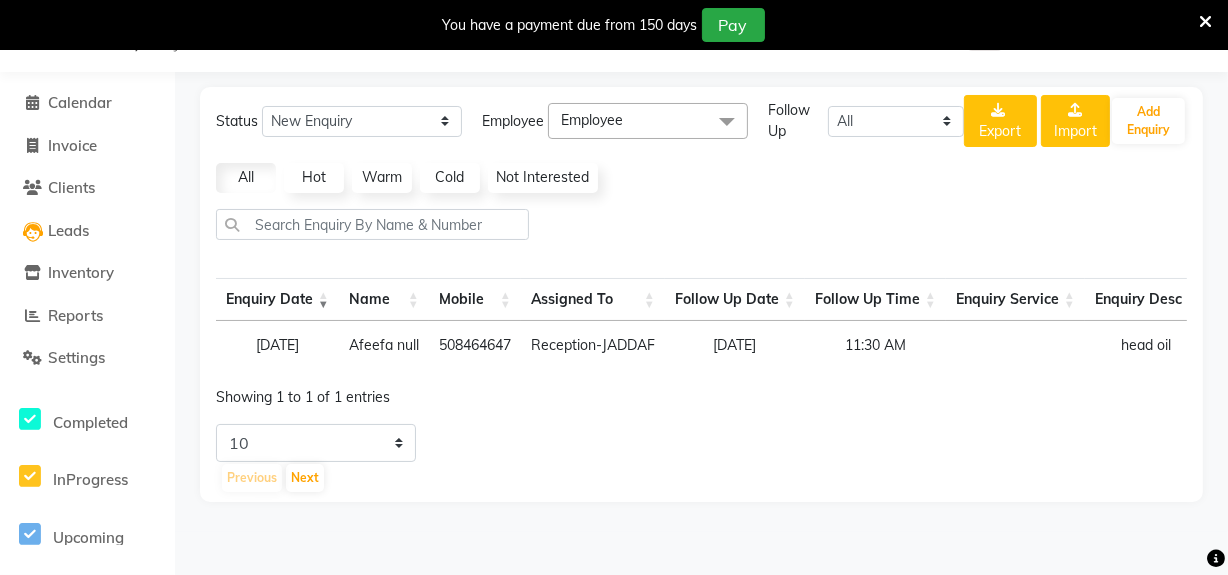 click on "5 10 20 50 Previous Next" 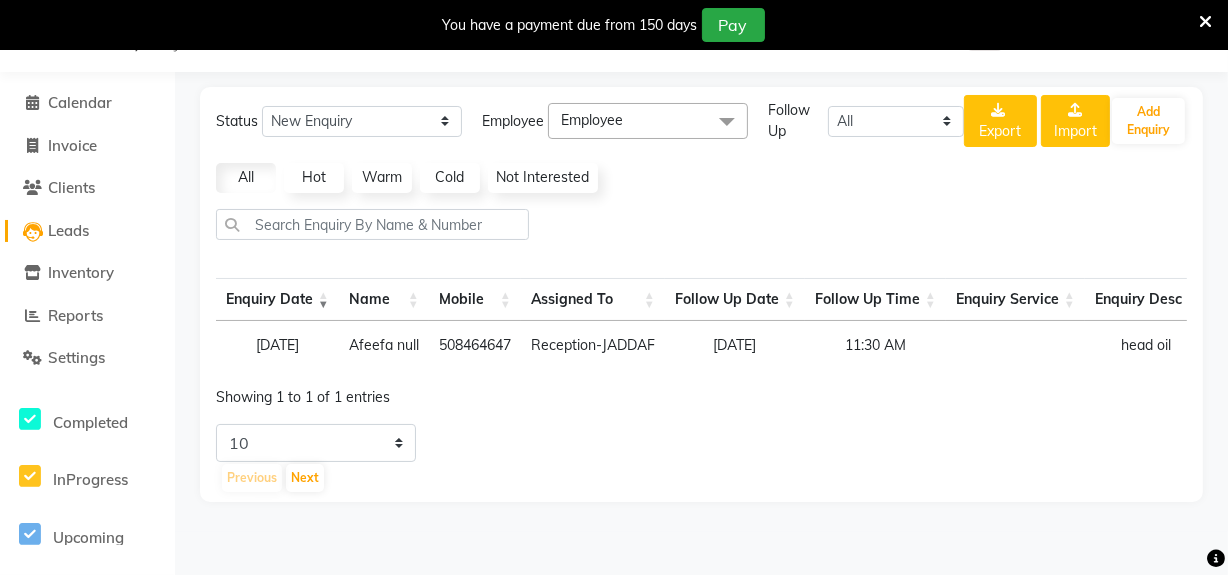 click on "Leads" 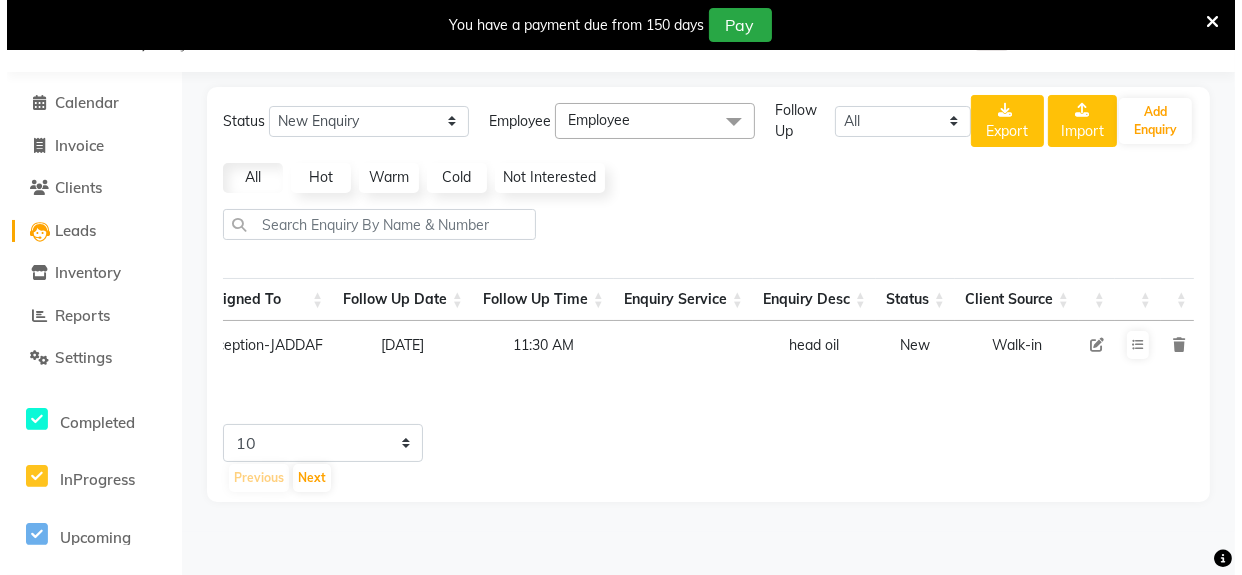scroll, scrollTop: 0, scrollLeft: 342, axis: horizontal 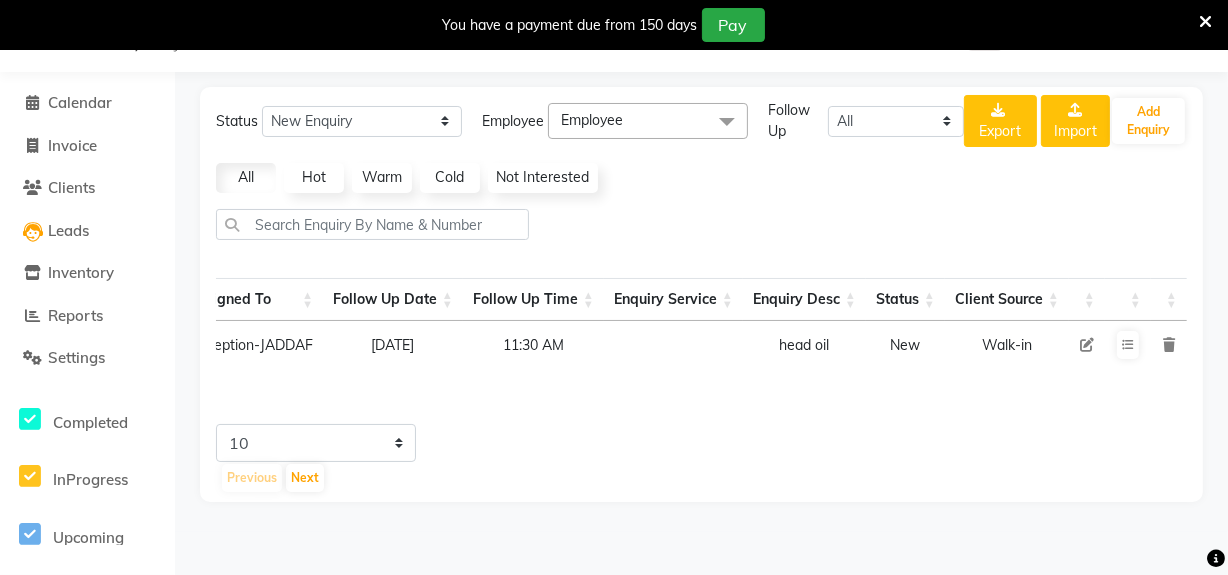 click at bounding box center (1087, 345) 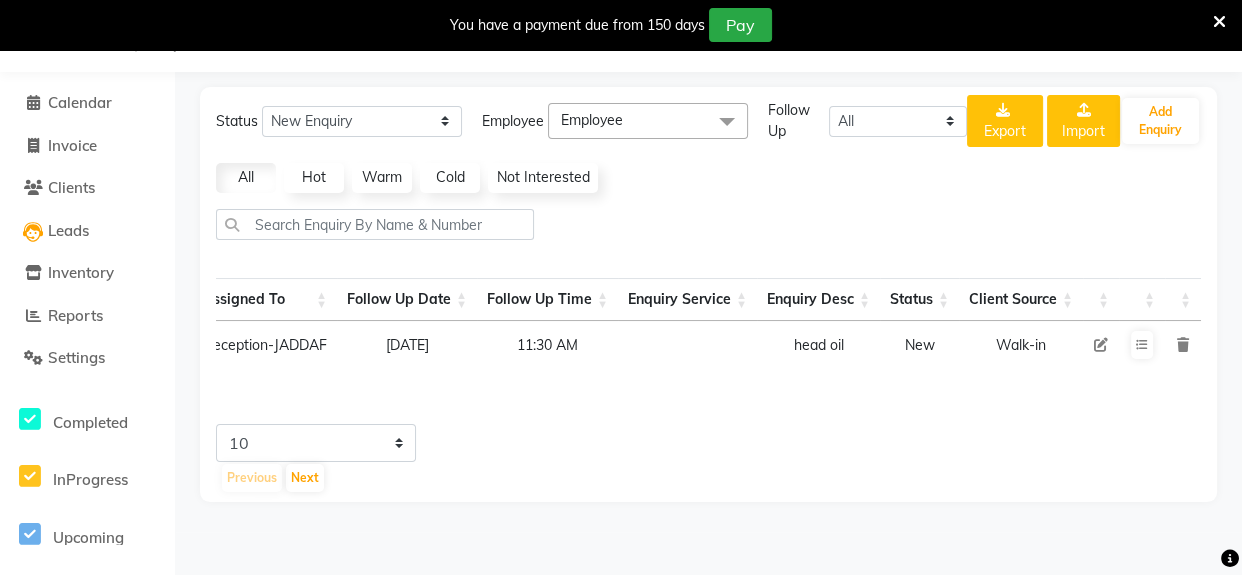 select on "20854" 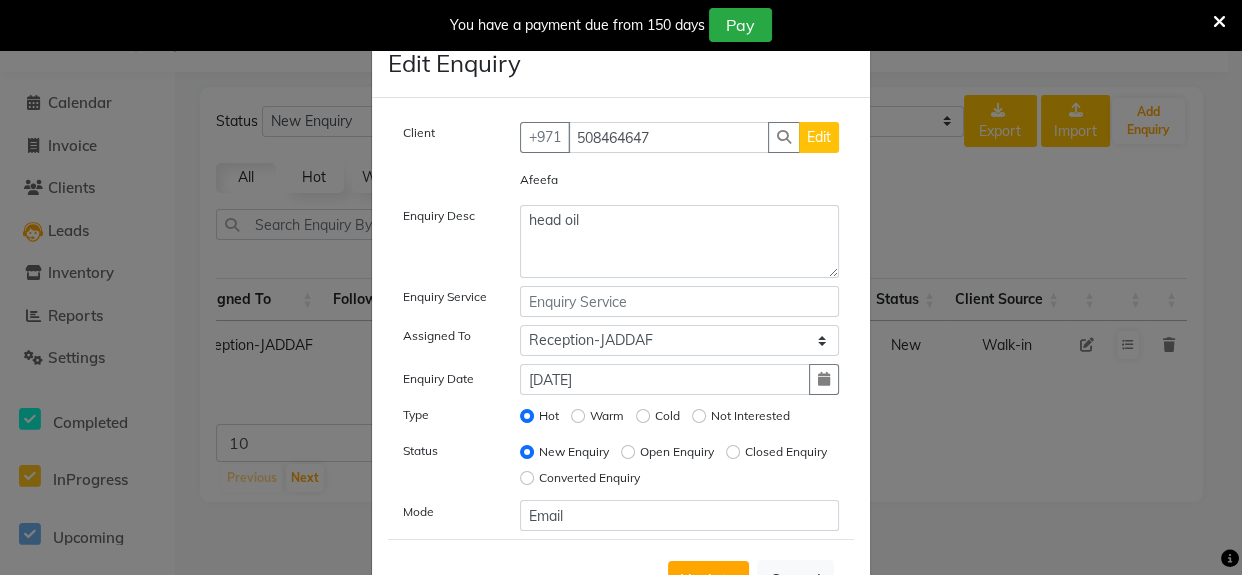 scroll, scrollTop: 0, scrollLeft: 0, axis: both 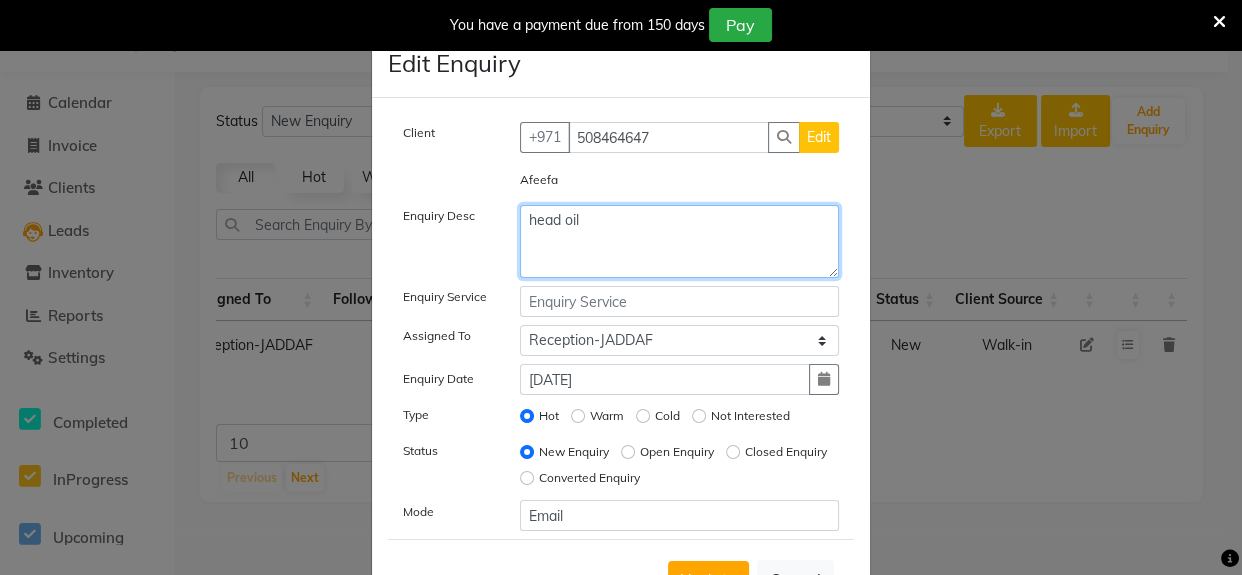 drag, startPoint x: 600, startPoint y: 219, endPoint x: 733, endPoint y: 337, distance: 177.80045 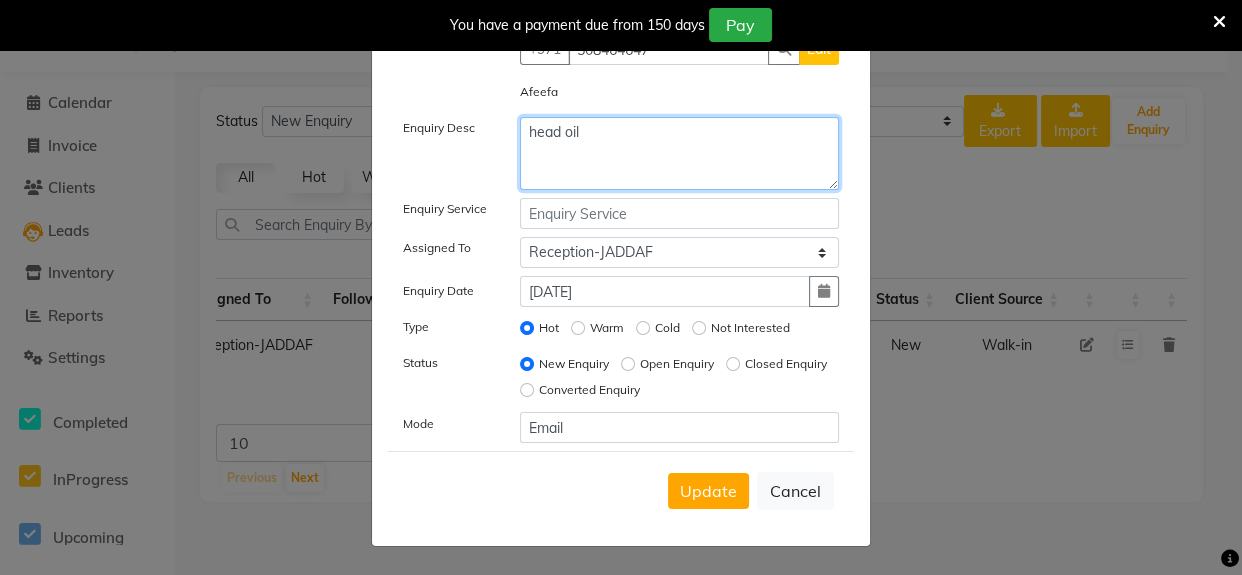 scroll, scrollTop: 0, scrollLeft: 0, axis: both 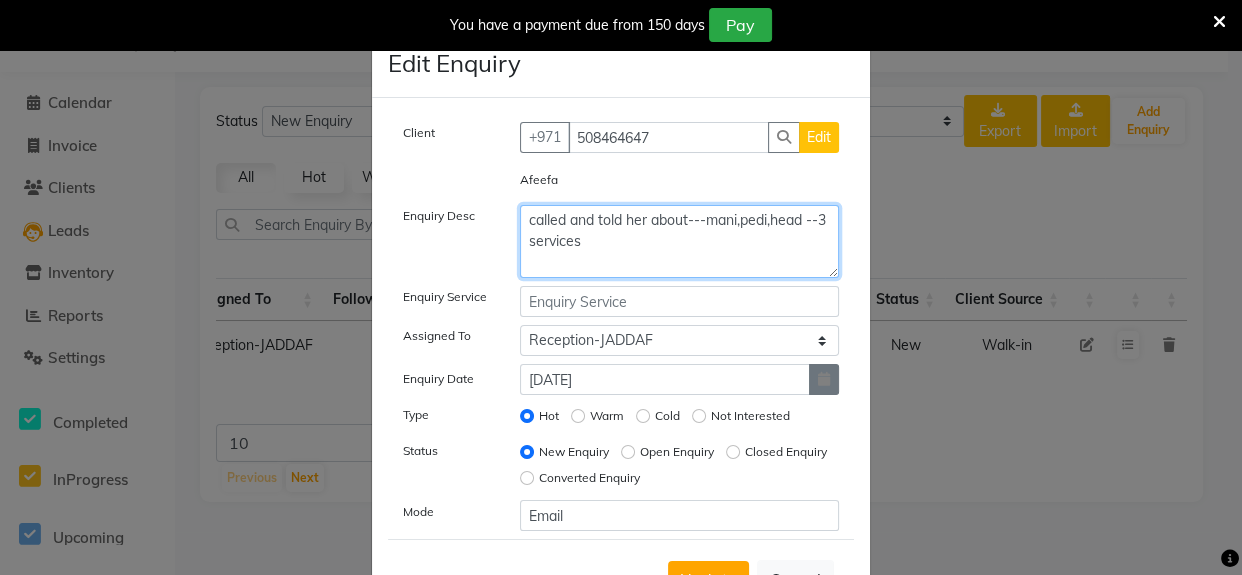 type on "called and told her about---mani,pedi,head --3 services" 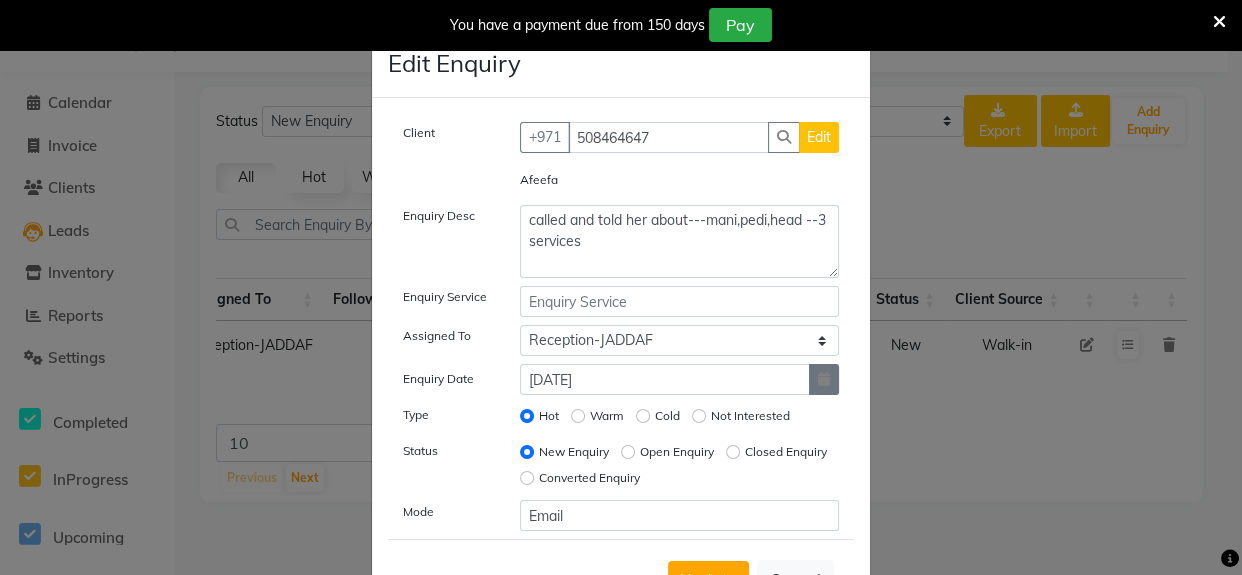 click 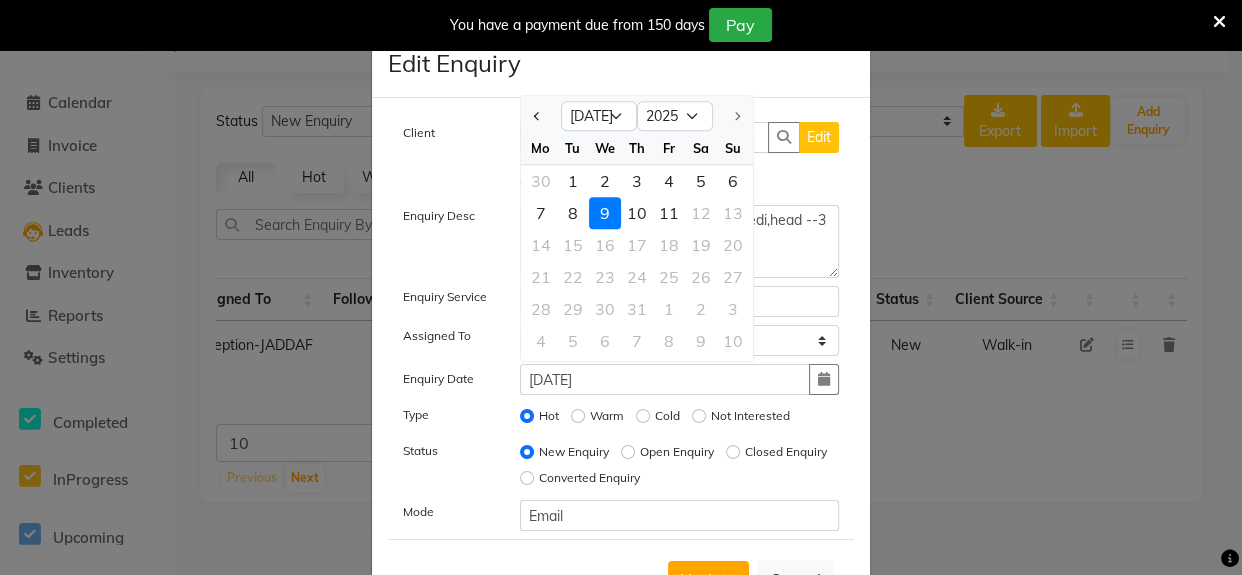 click on "9" 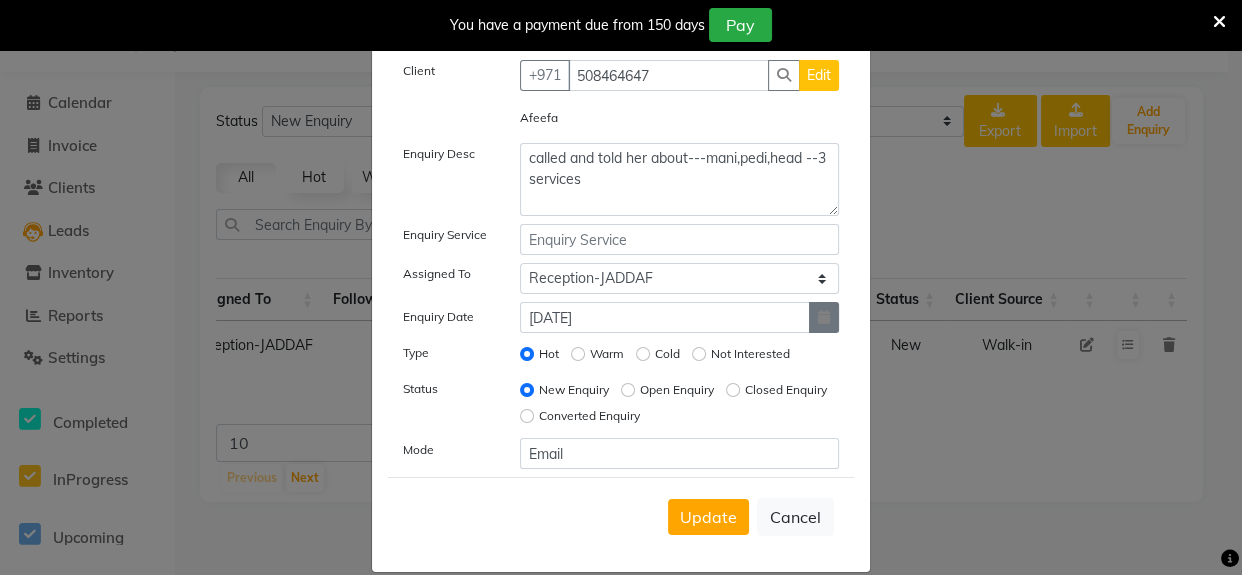 scroll, scrollTop: 89, scrollLeft: 0, axis: vertical 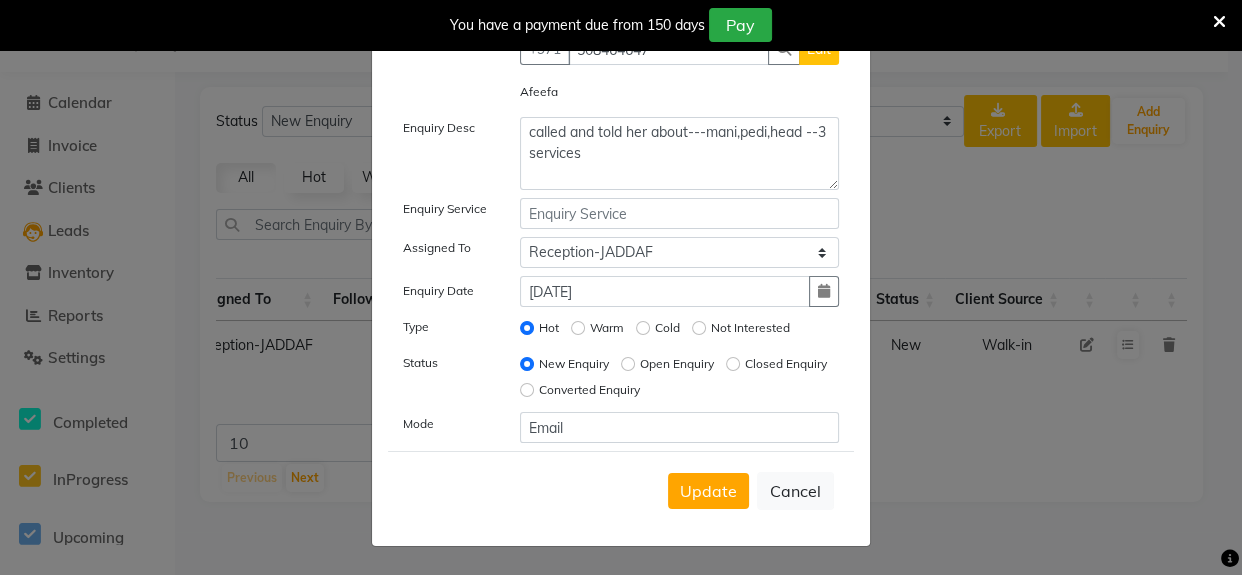click on "Update" at bounding box center (708, 491) 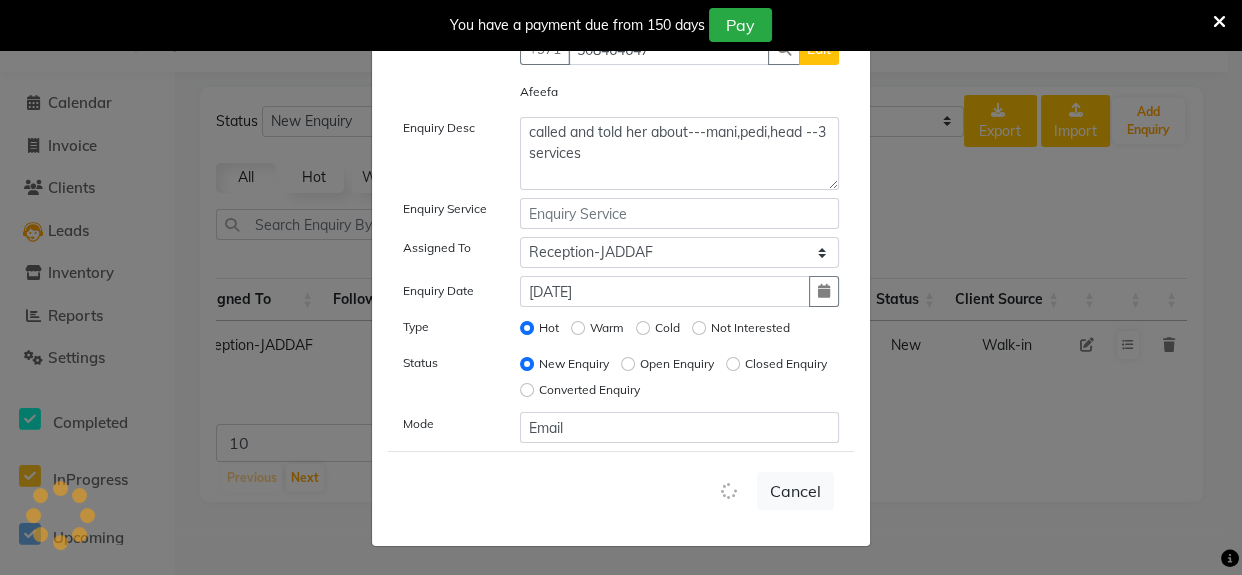 type 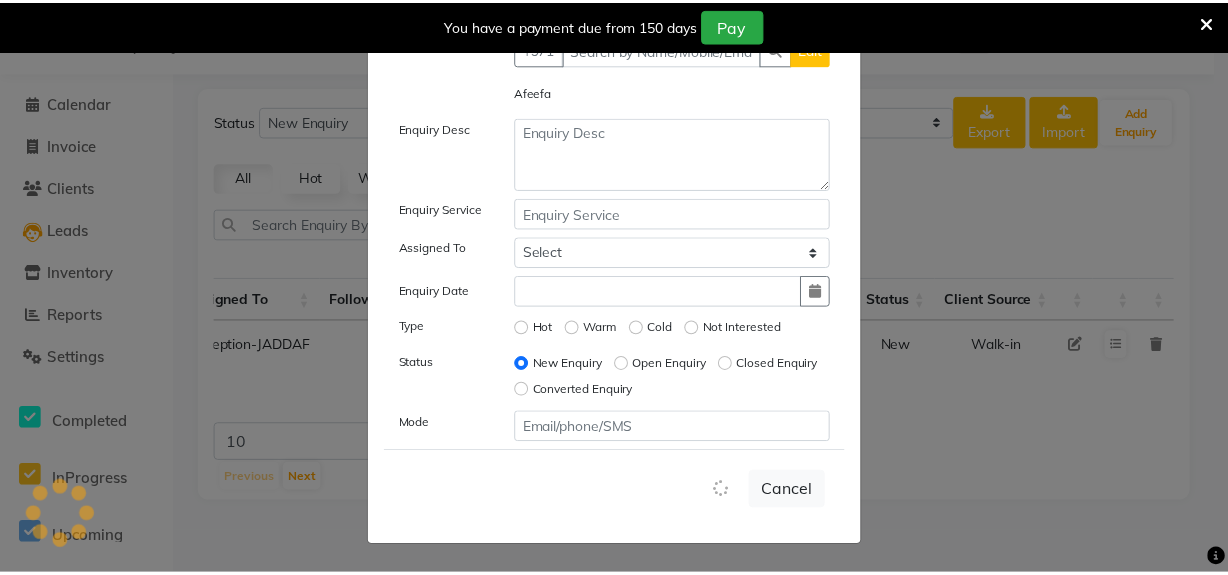 scroll, scrollTop: 78, scrollLeft: 0, axis: vertical 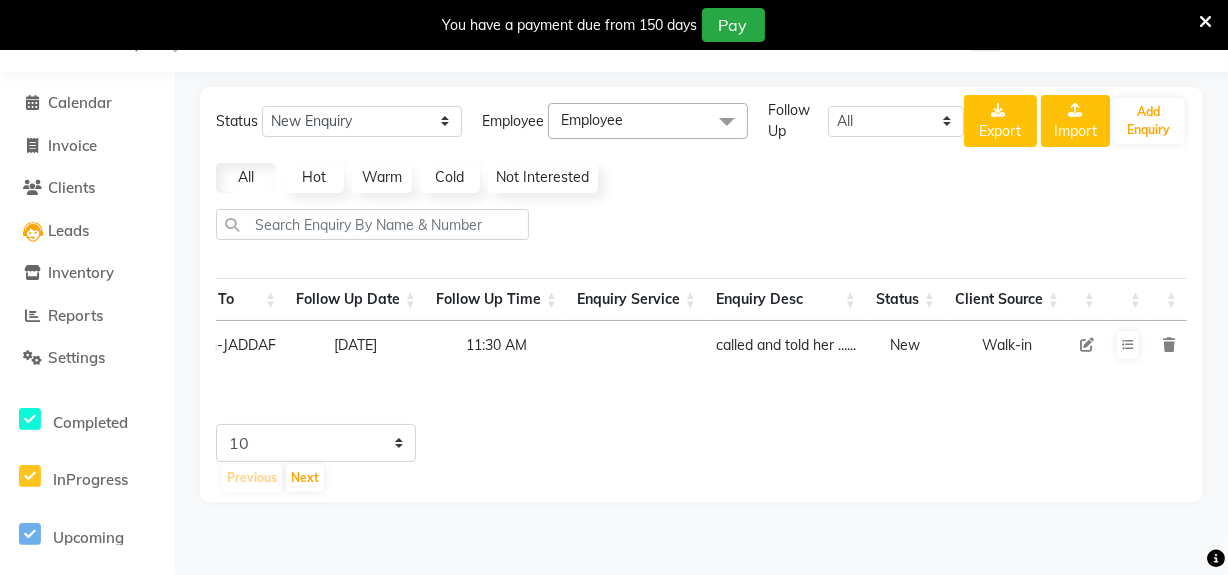 click at bounding box center [1087, 345] 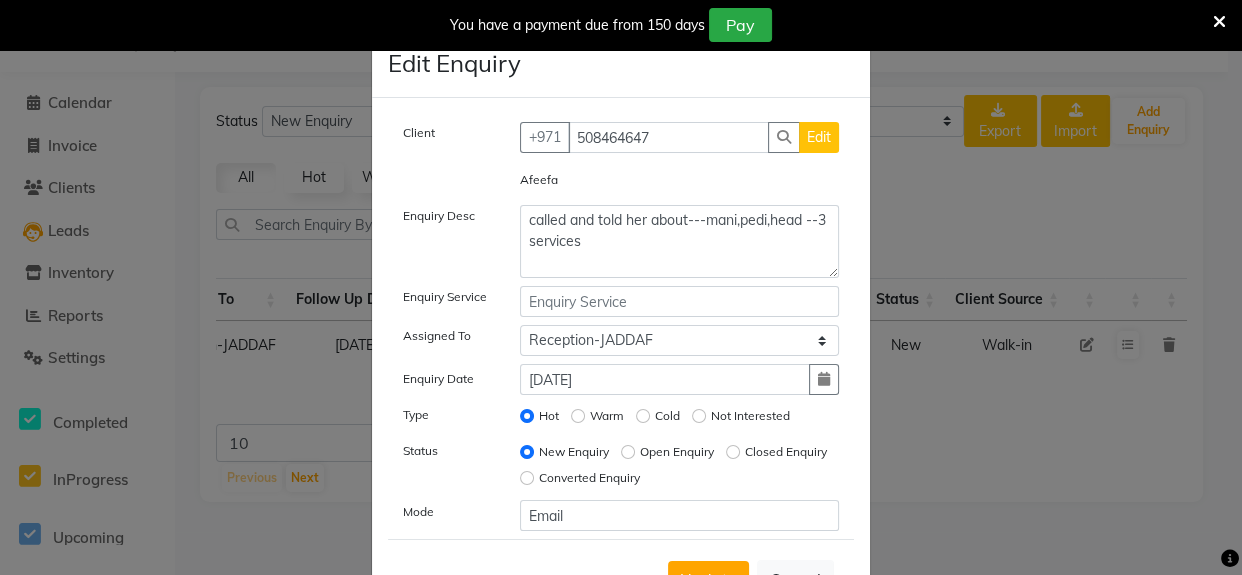 scroll, scrollTop: 0, scrollLeft: 0, axis: both 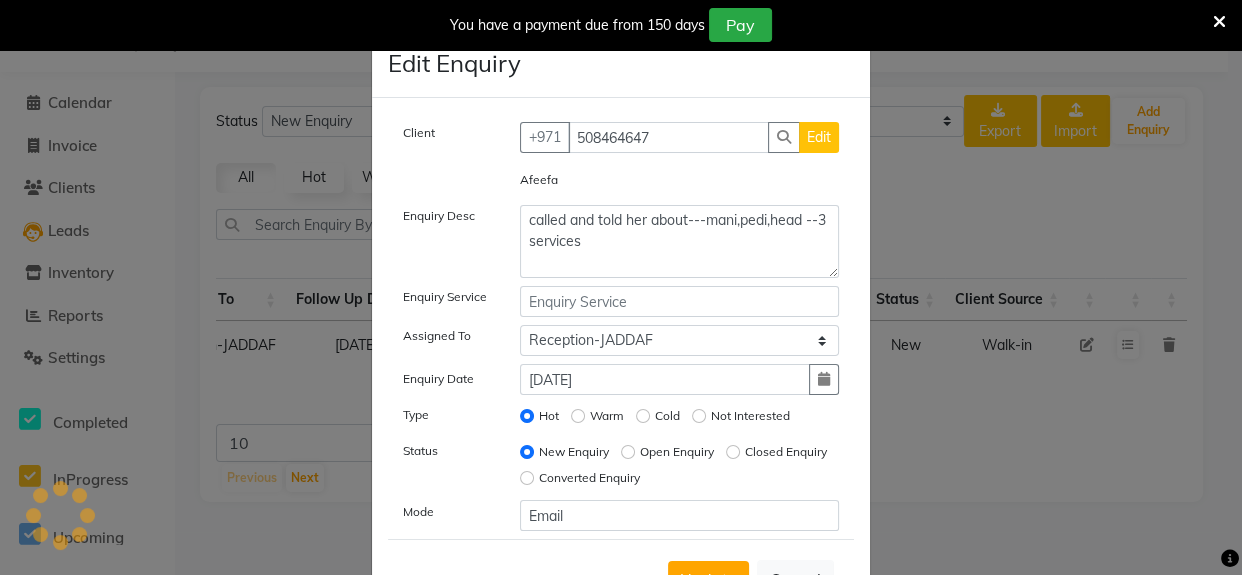select on "[DEMOGRAPHIC_DATA]" 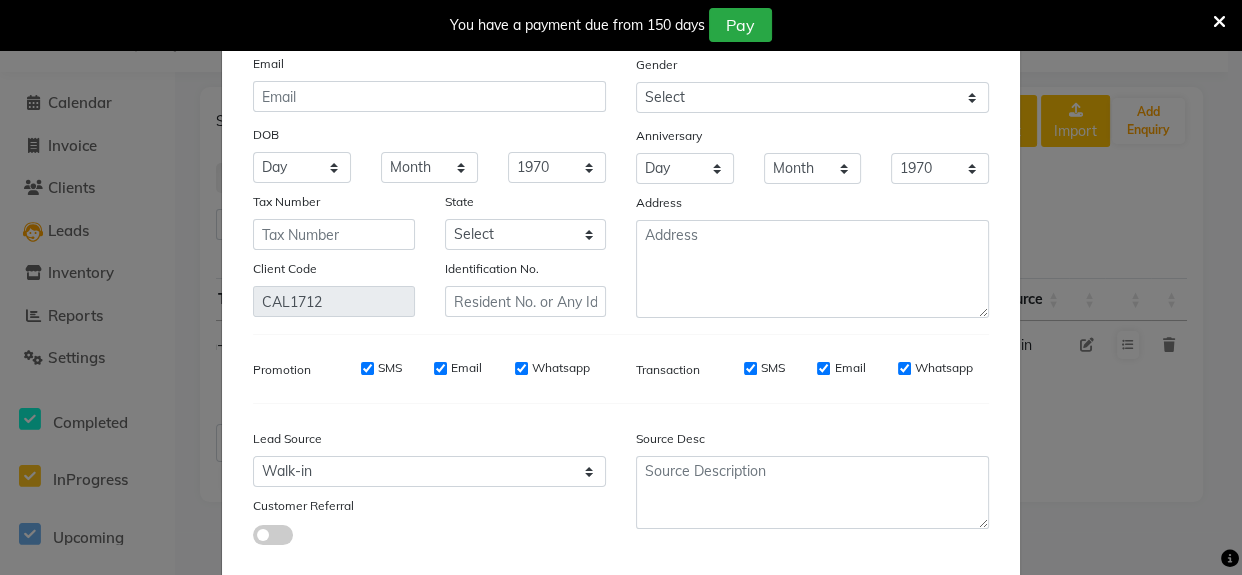 scroll, scrollTop: 242, scrollLeft: 0, axis: vertical 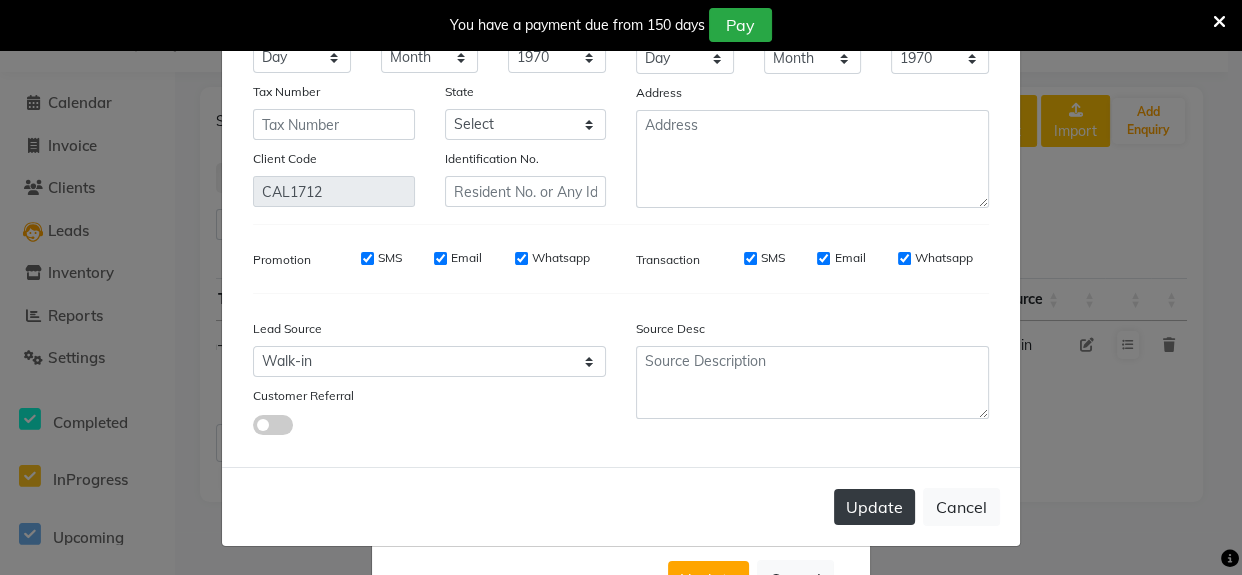 click on "Update" 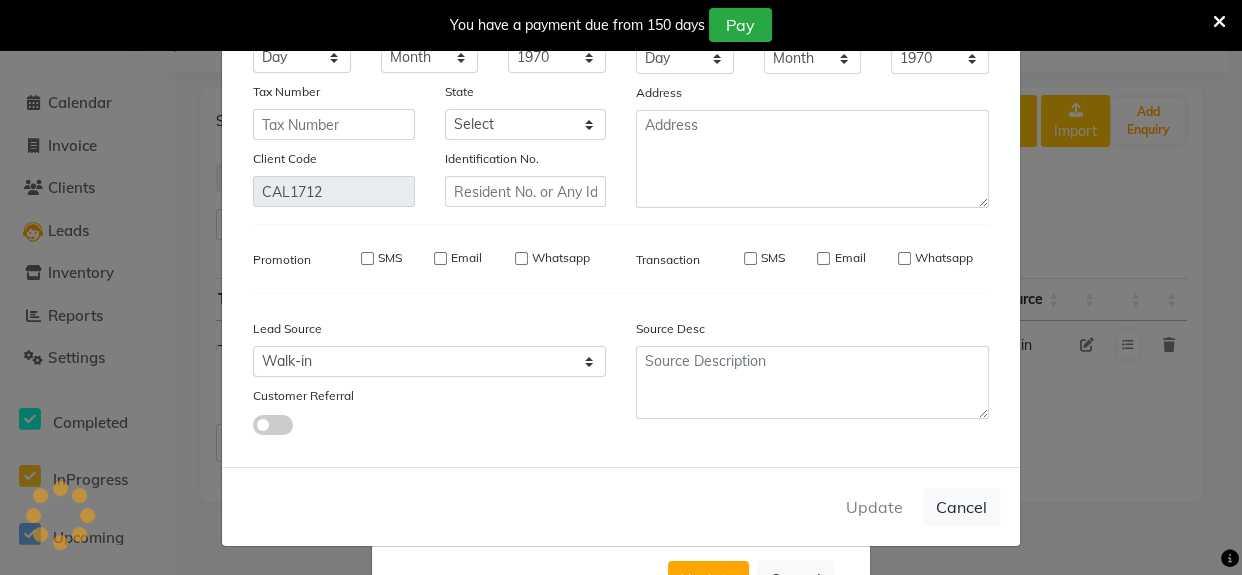 type 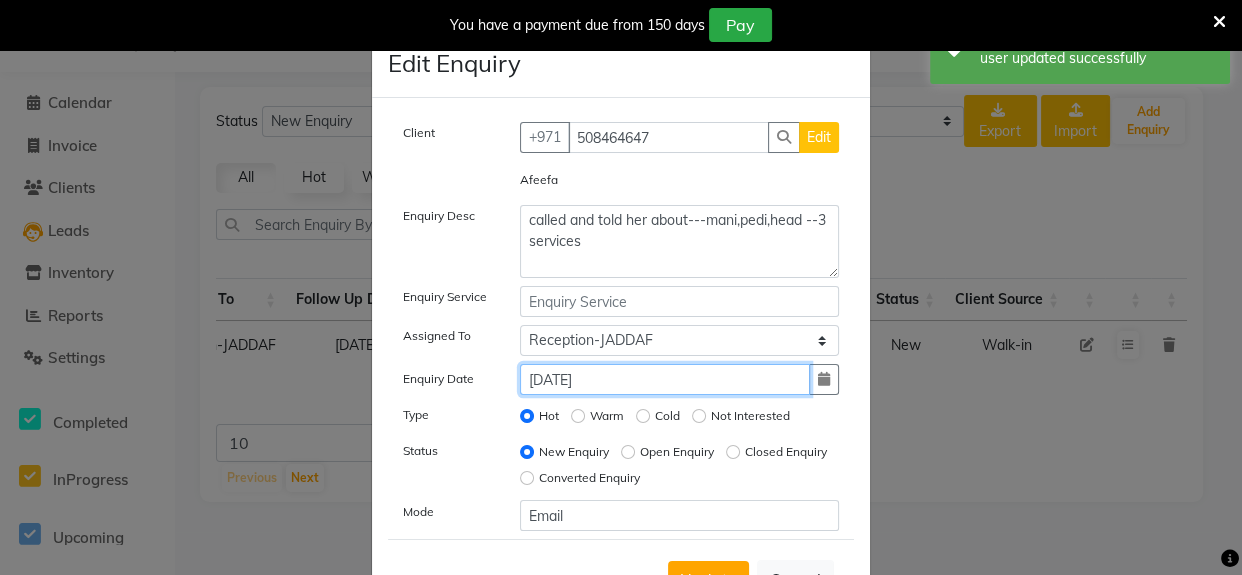 click on "09-07-2025" 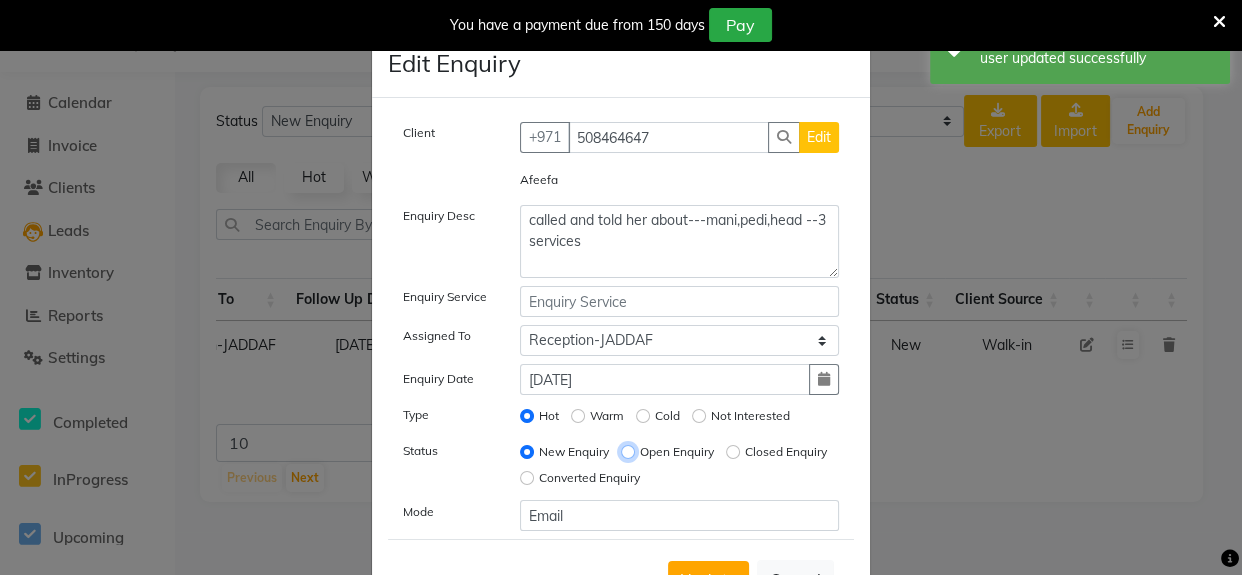 click on "Open Enquiry" at bounding box center [628, 452] 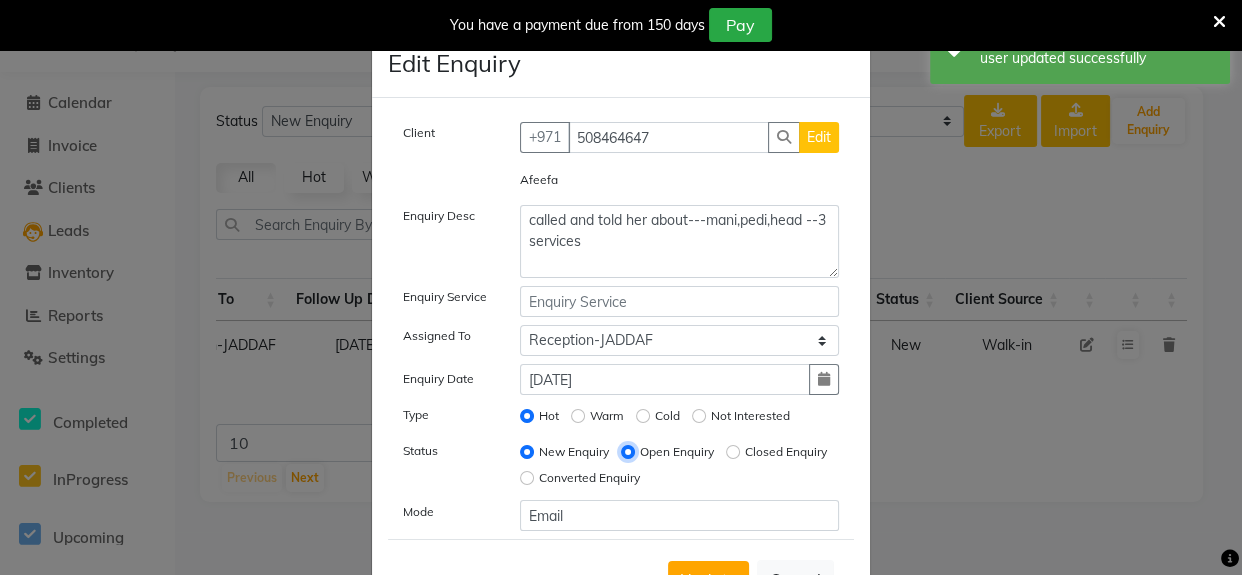 radio on "false" 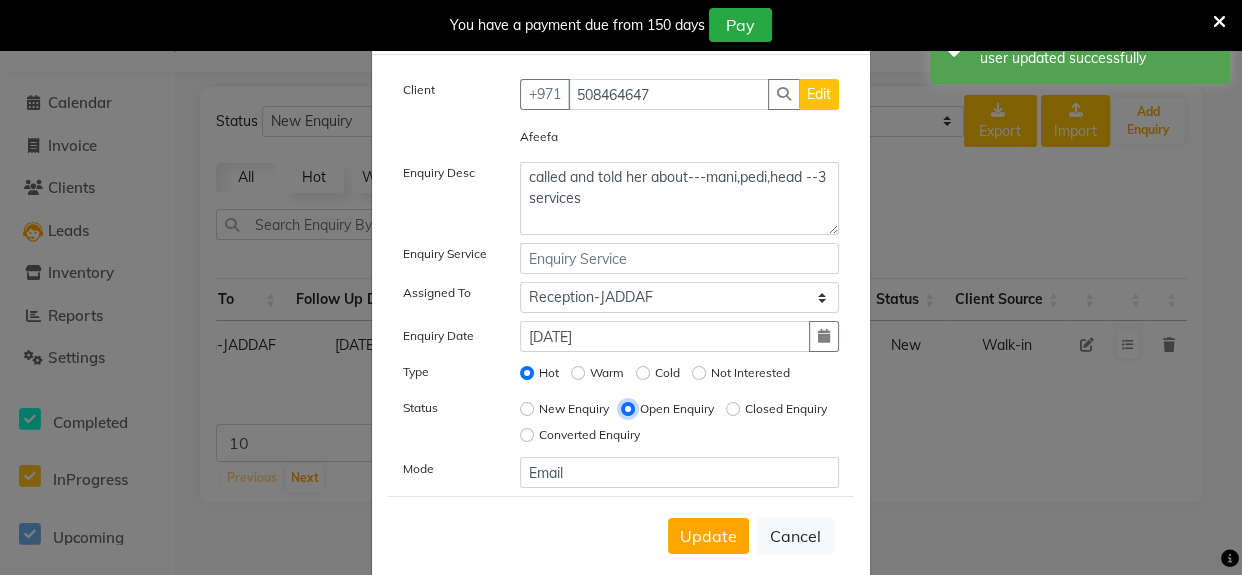 scroll, scrollTop: 0, scrollLeft: 0, axis: both 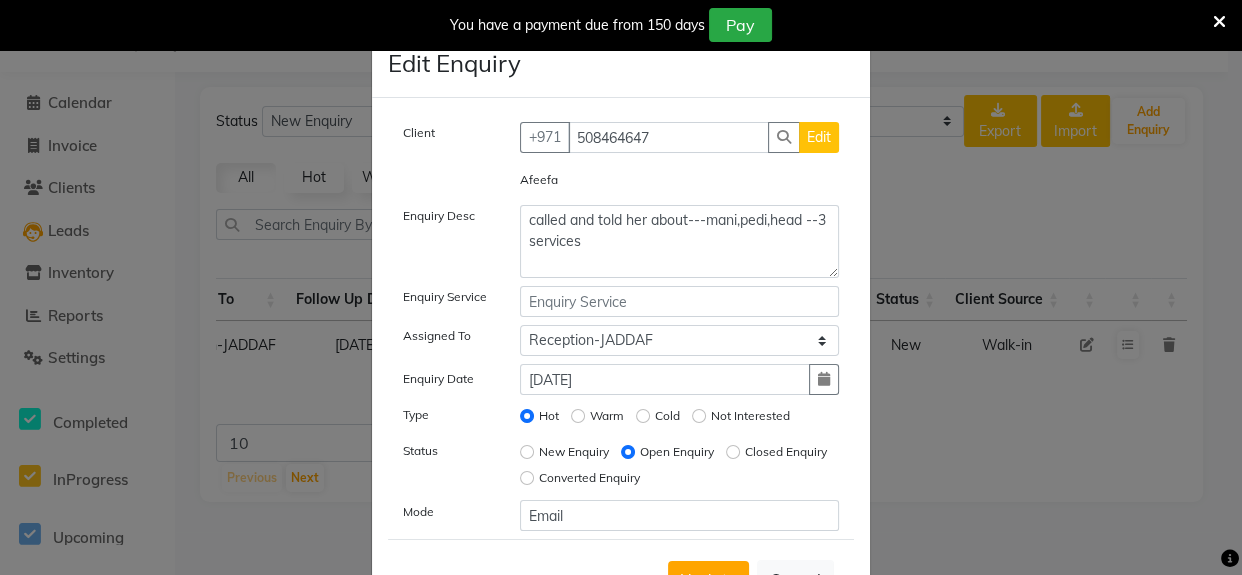 click on "Edit" 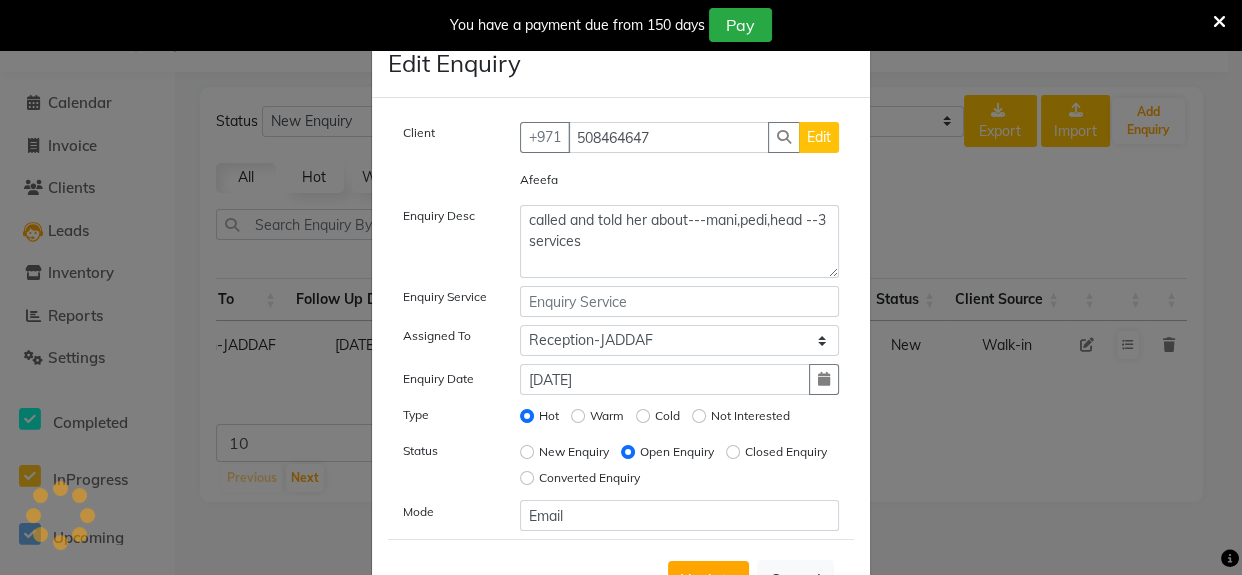 select on "[DEMOGRAPHIC_DATA]" 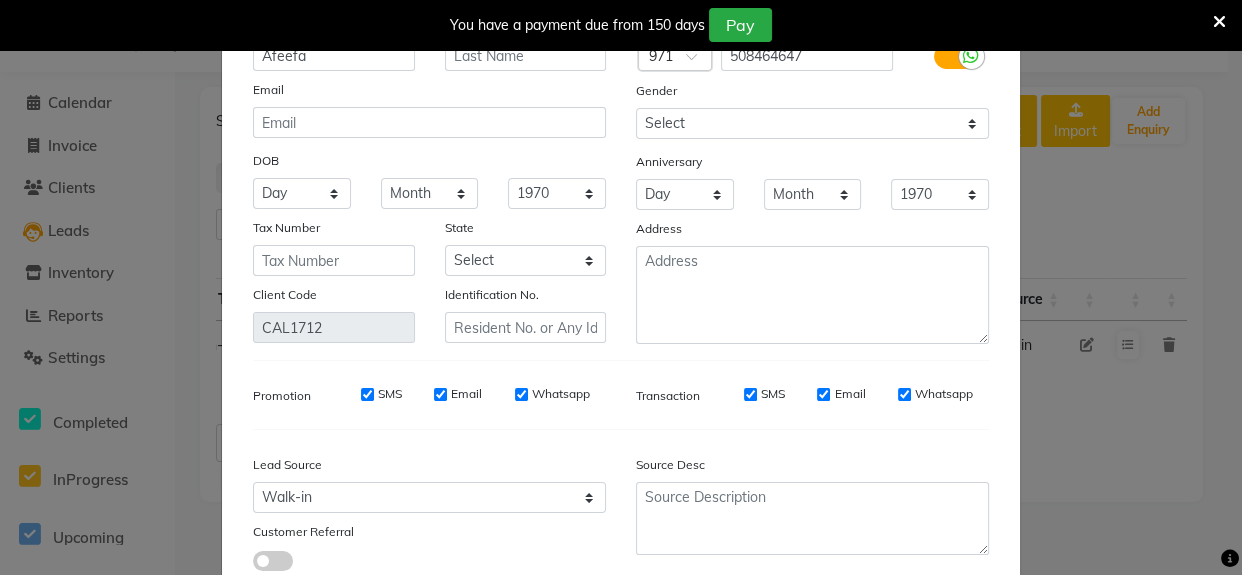 scroll, scrollTop: 242, scrollLeft: 0, axis: vertical 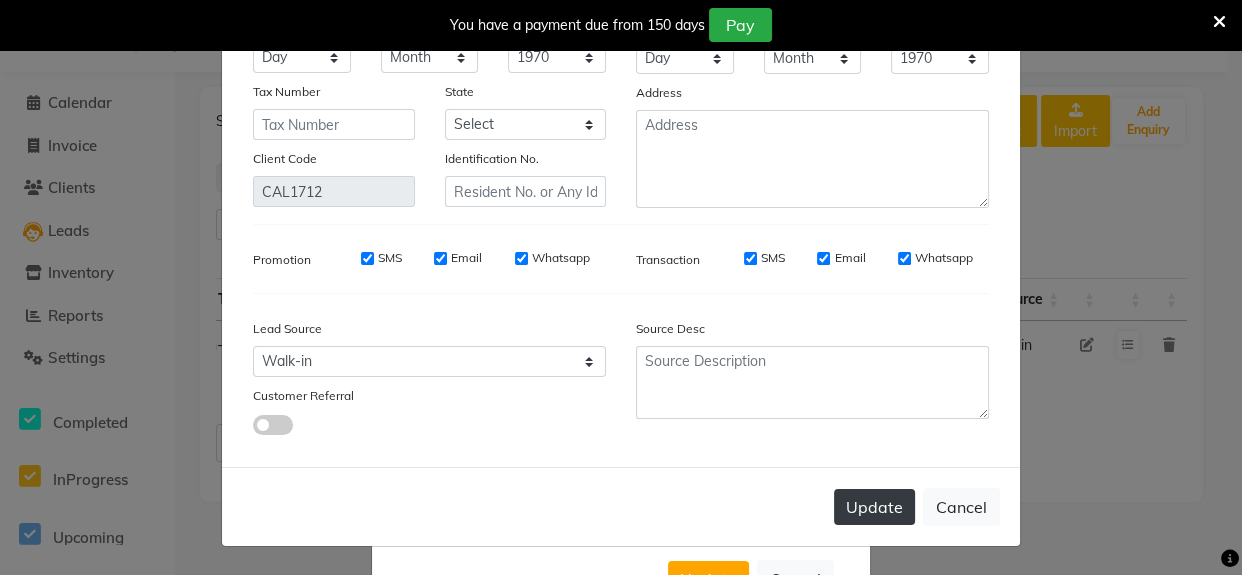 click on "Update" 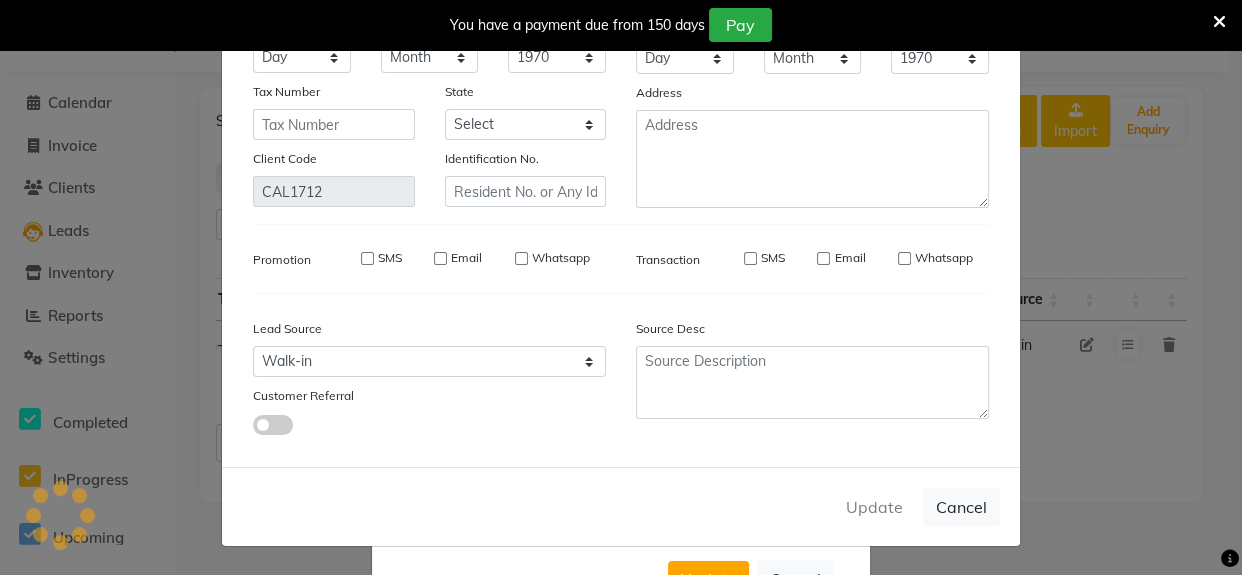 type 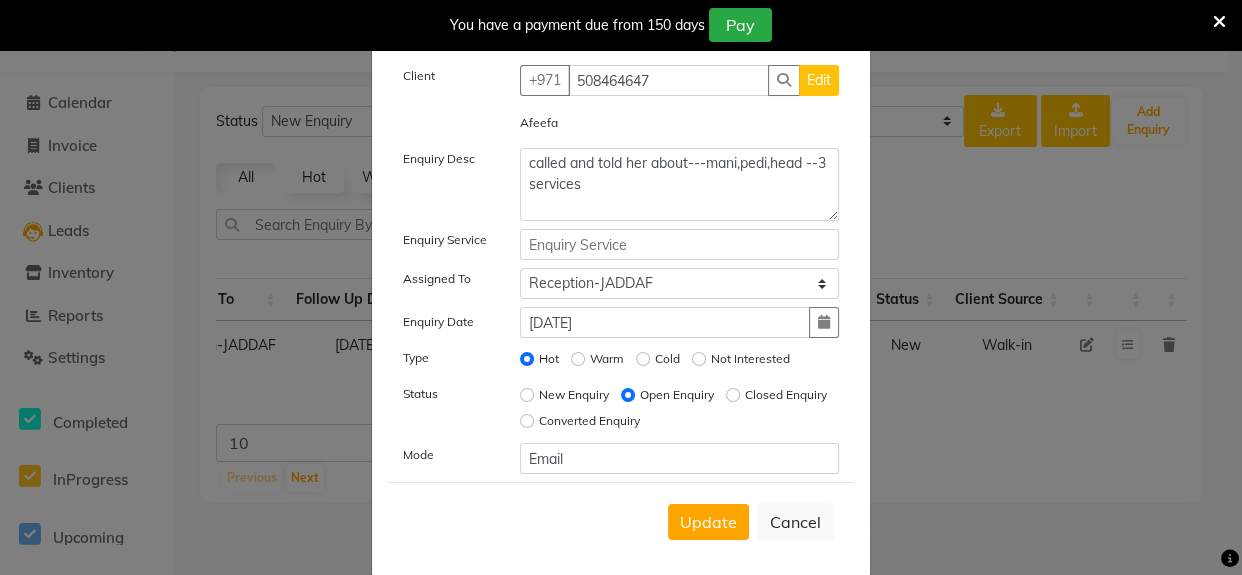 scroll, scrollTop: 89, scrollLeft: 0, axis: vertical 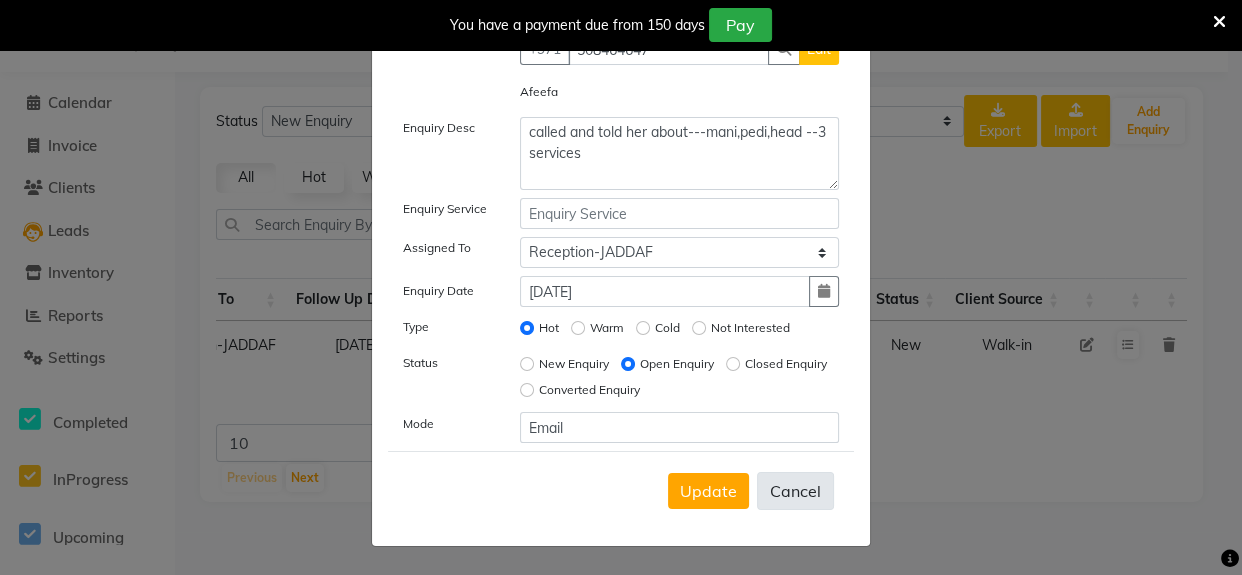 click on "Cancel" 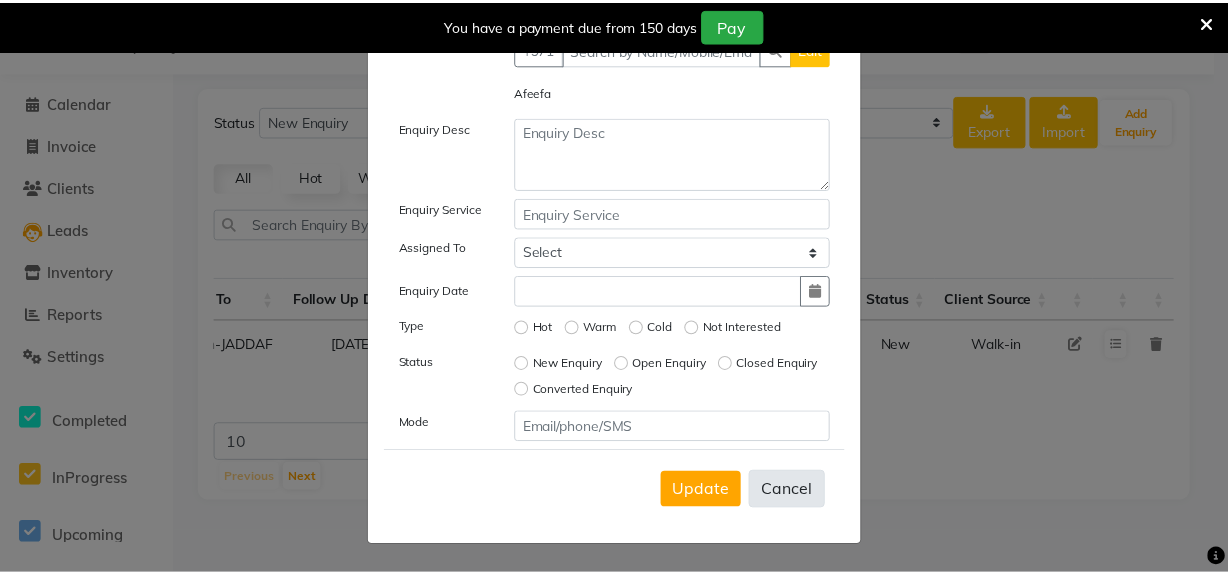 scroll, scrollTop: 60, scrollLeft: 0, axis: vertical 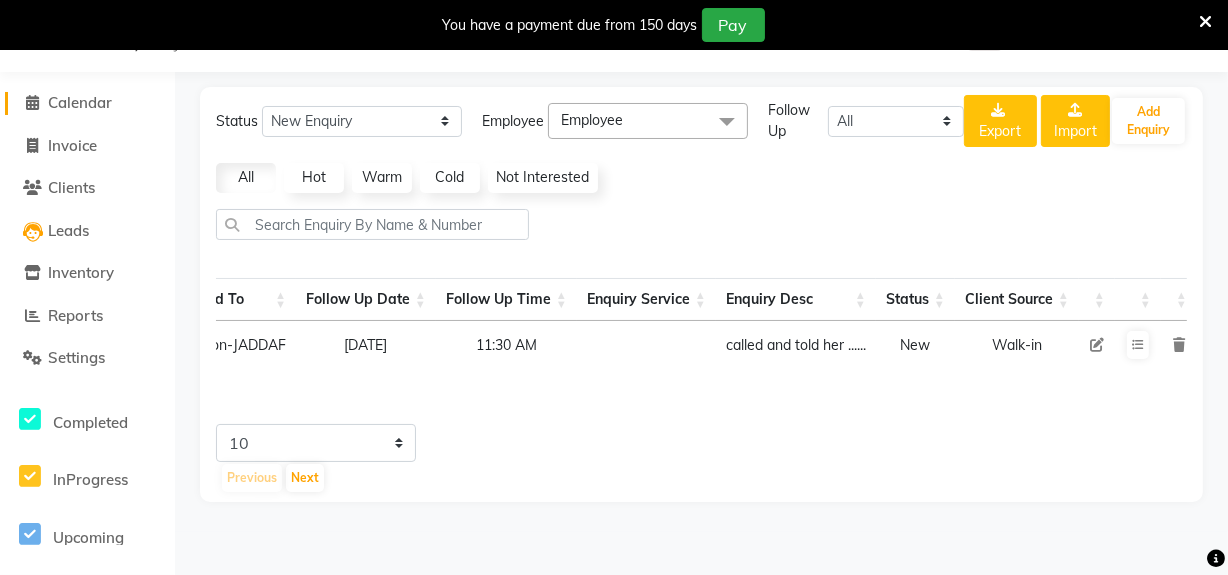 click 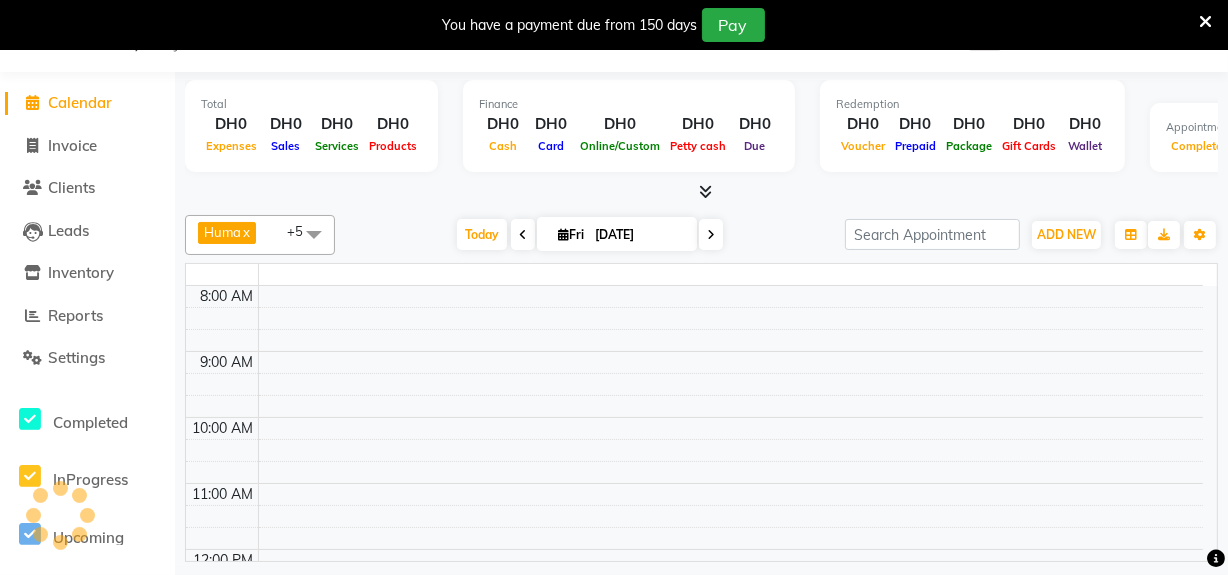 scroll, scrollTop: 0, scrollLeft: 0, axis: both 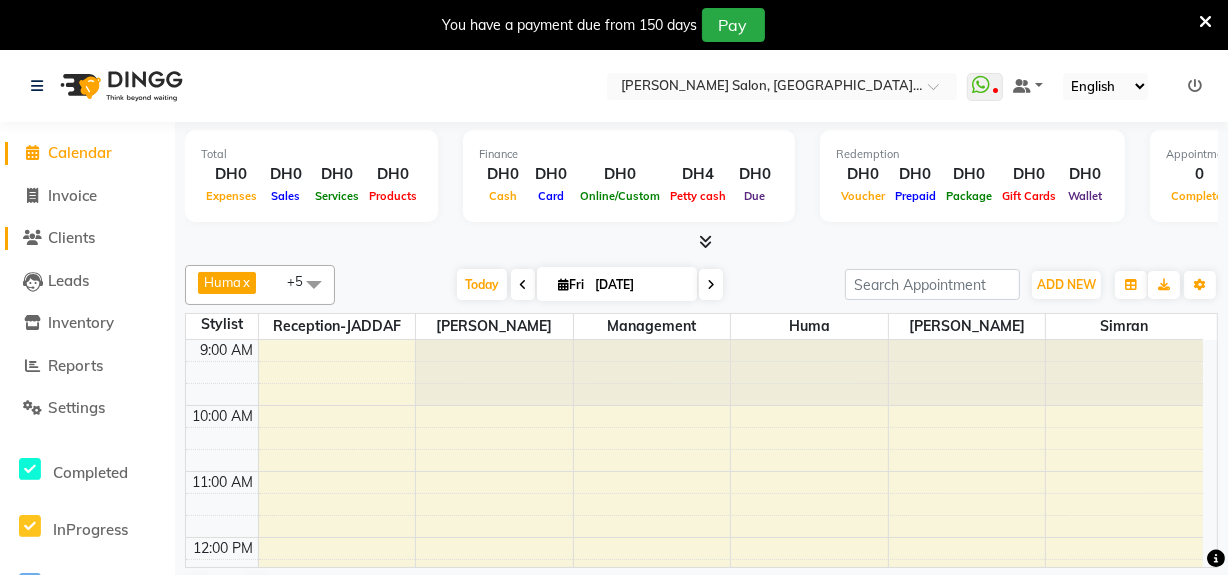 click on "Clients" 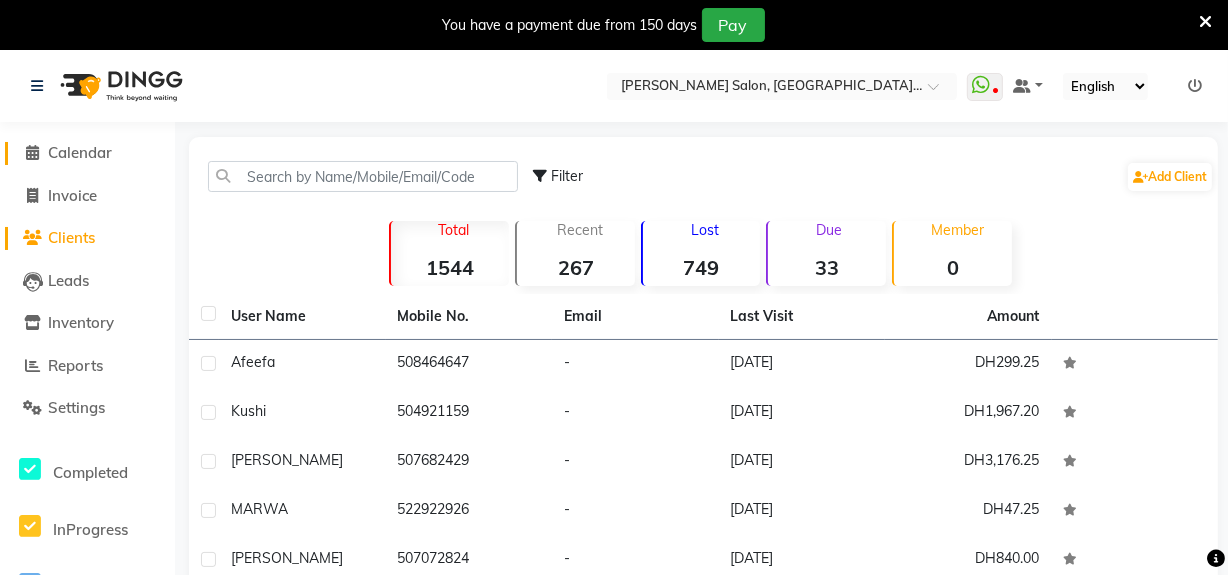 click 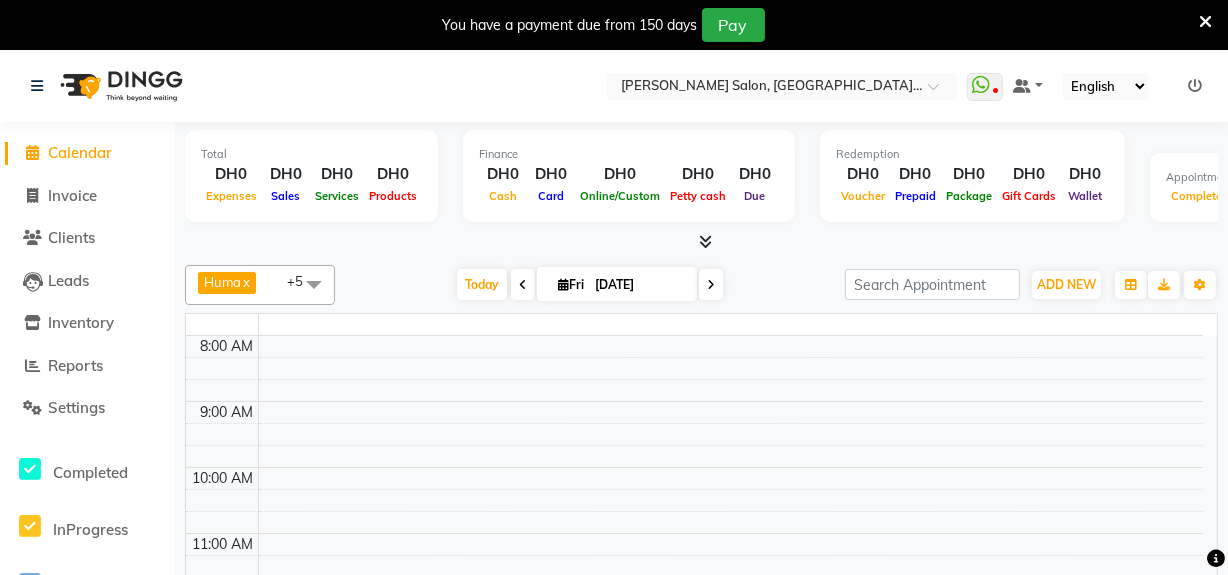 scroll, scrollTop: 0, scrollLeft: 0, axis: both 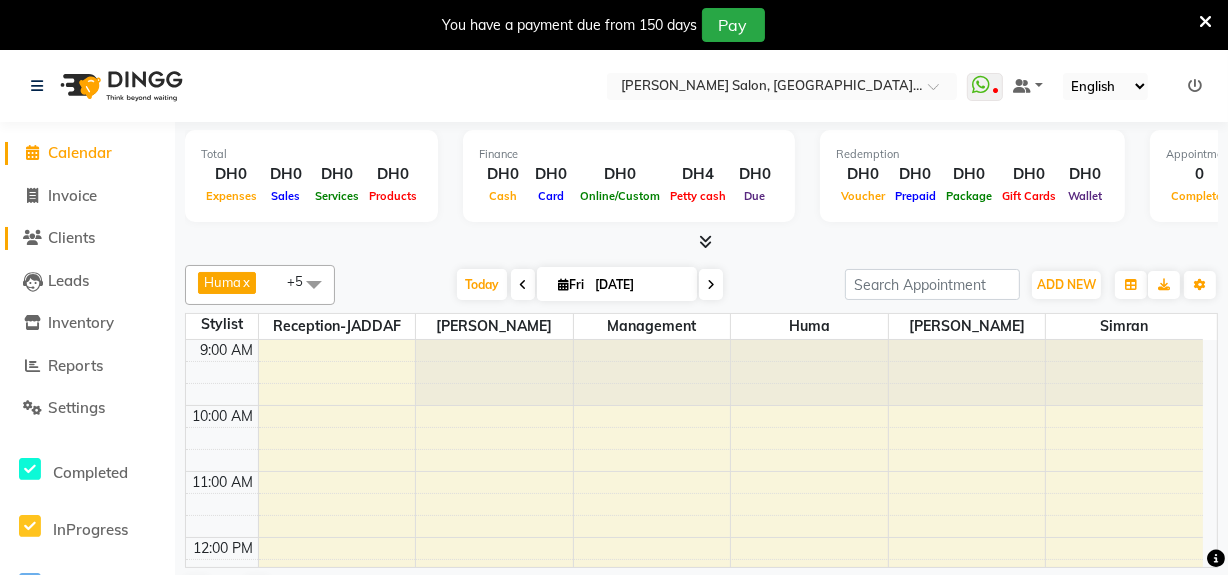 click on "Clients" 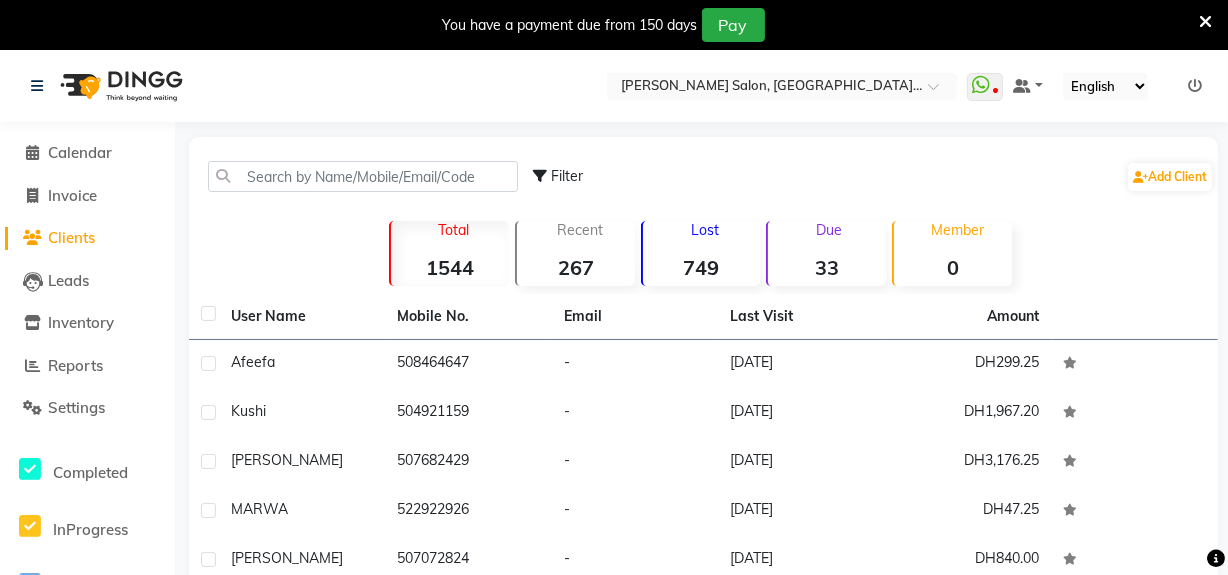 click on "749" 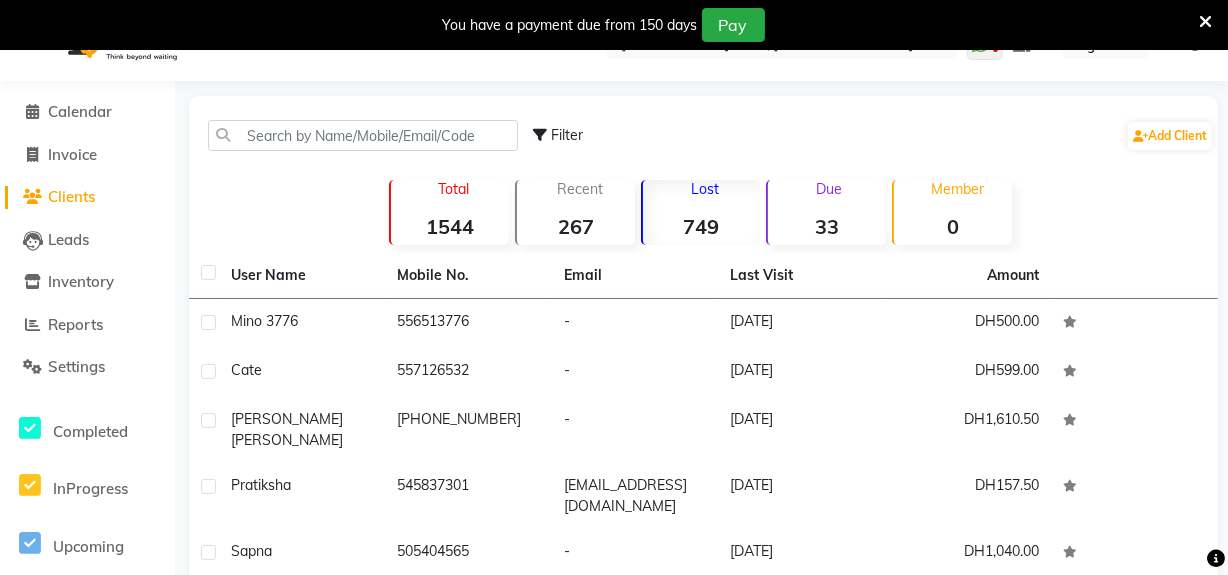 scroll, scrollTop: 0, scrollLeft: 0, axis: both 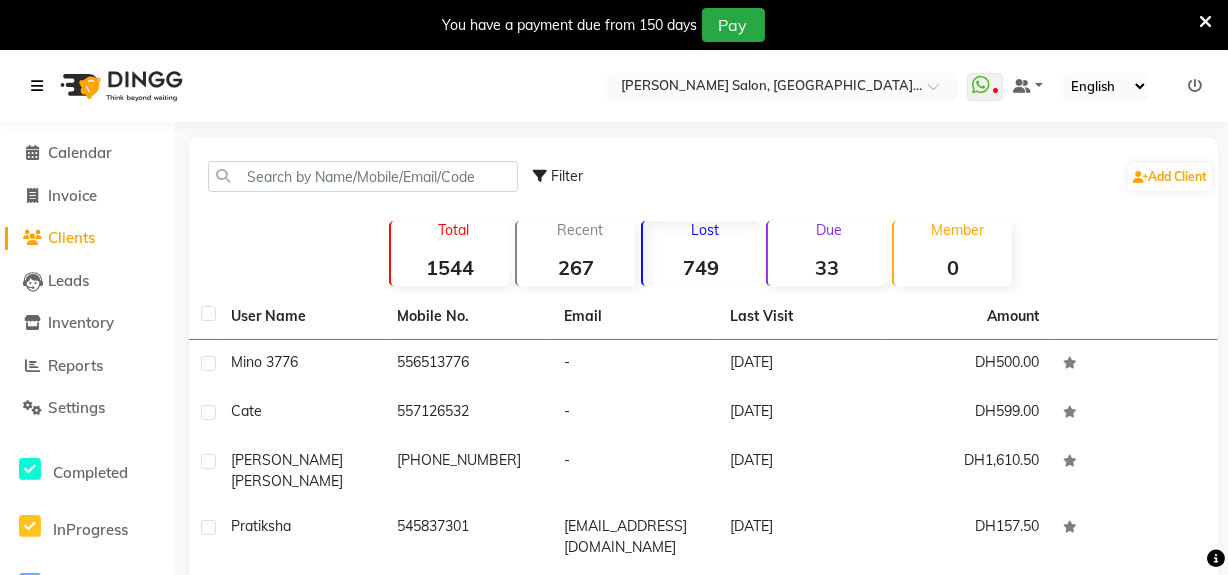 click at bounding box center (37, 86) 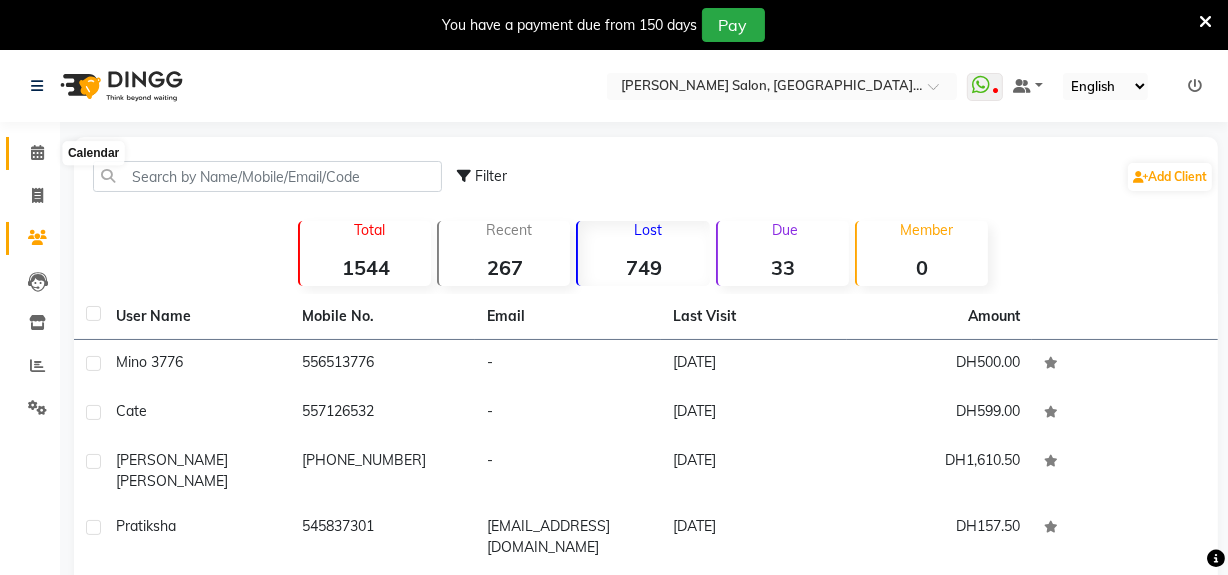 click 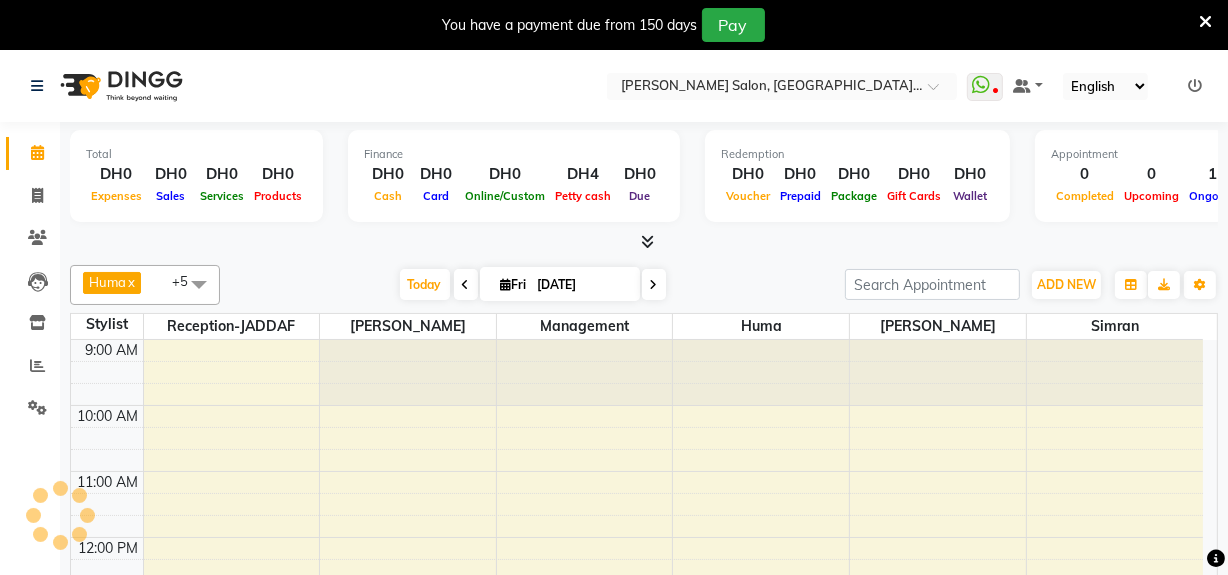 scroll, scrollTop: 0, scrollLeft: 0, axis: both 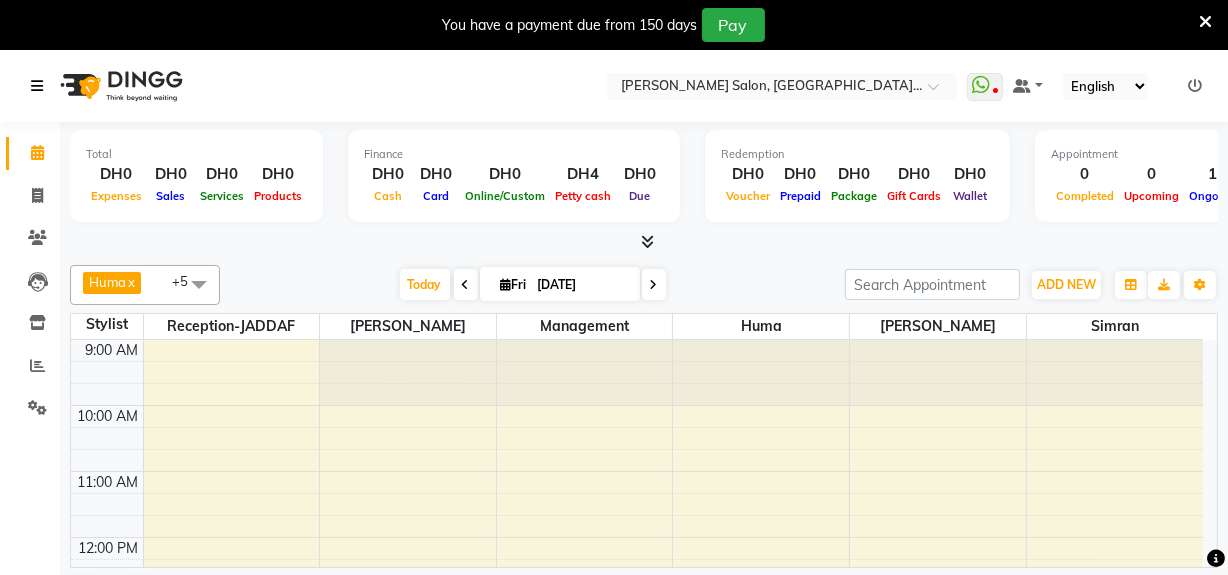 click at bounding box center (37, 86) 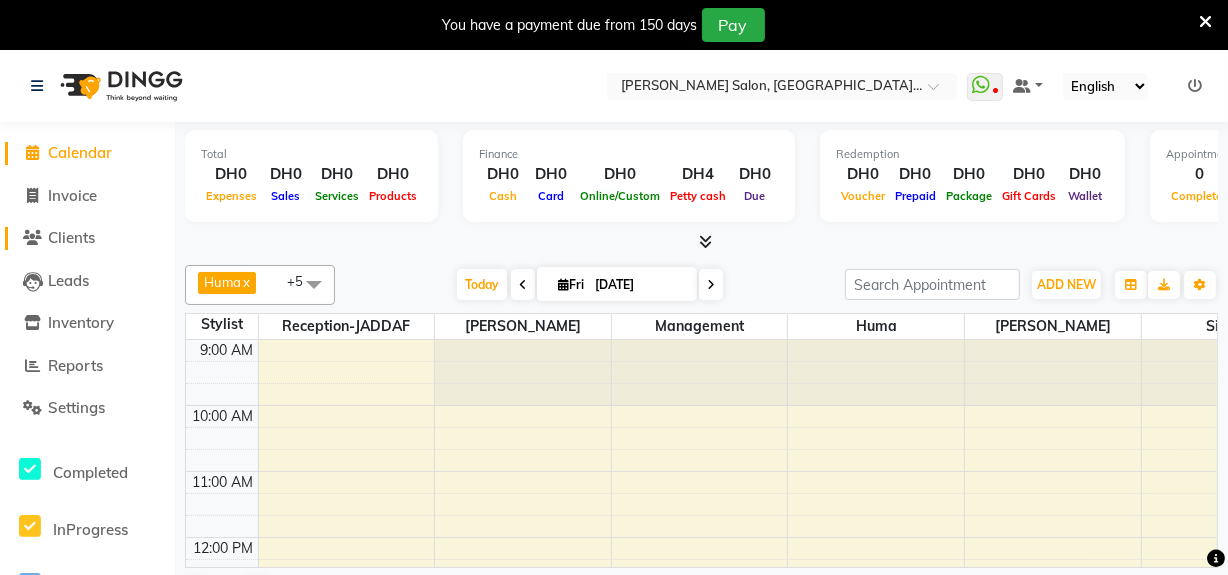 click on "Clients" 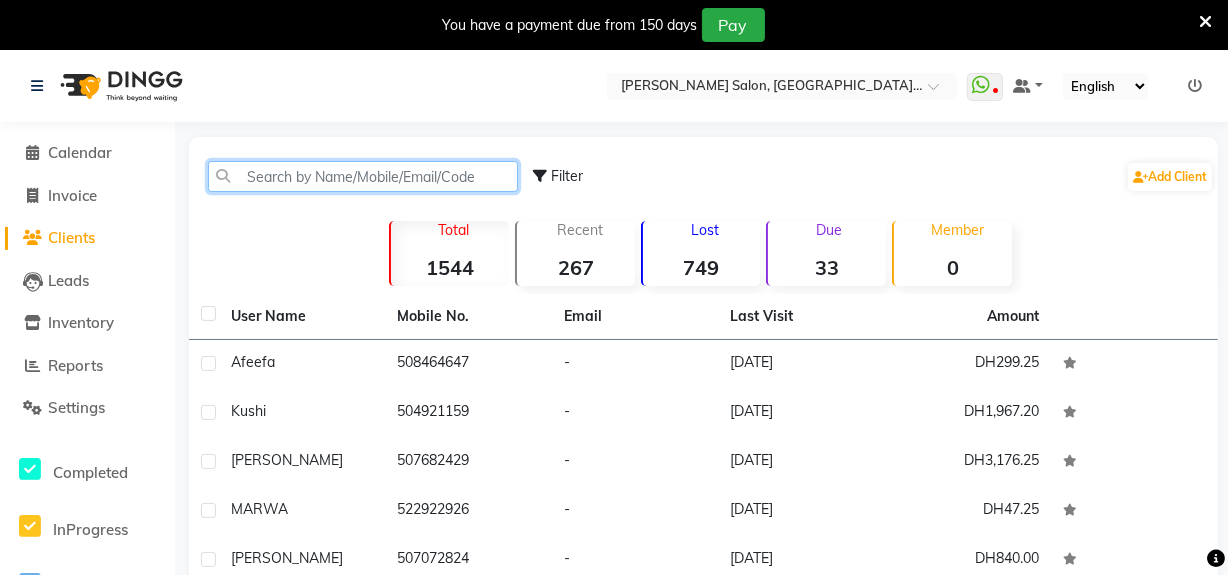 click 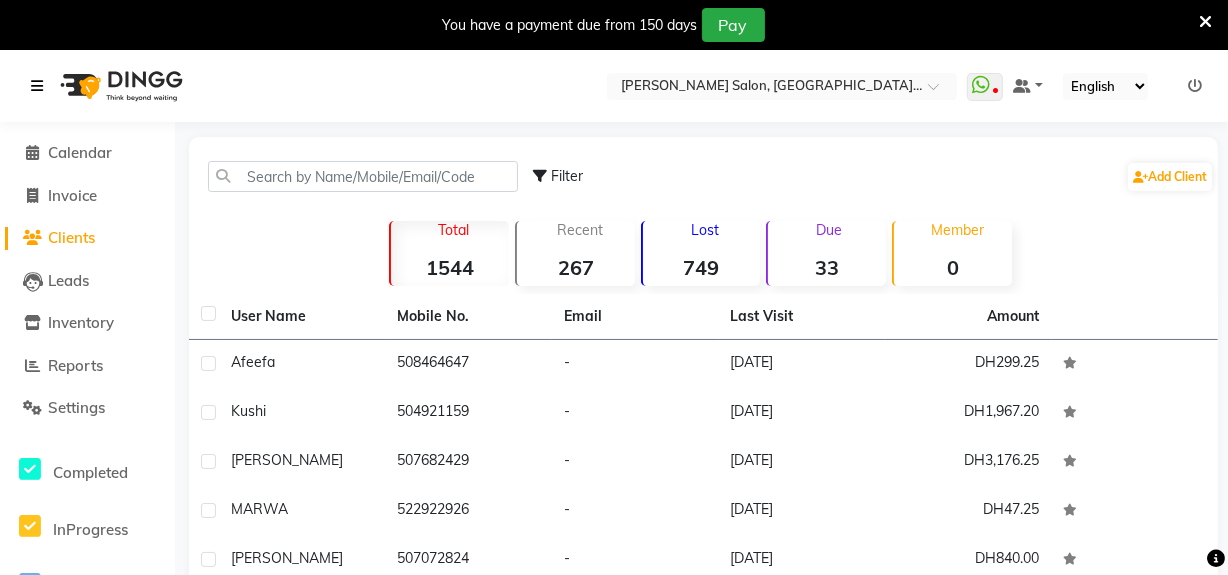 click at bounding box center (37, 86) 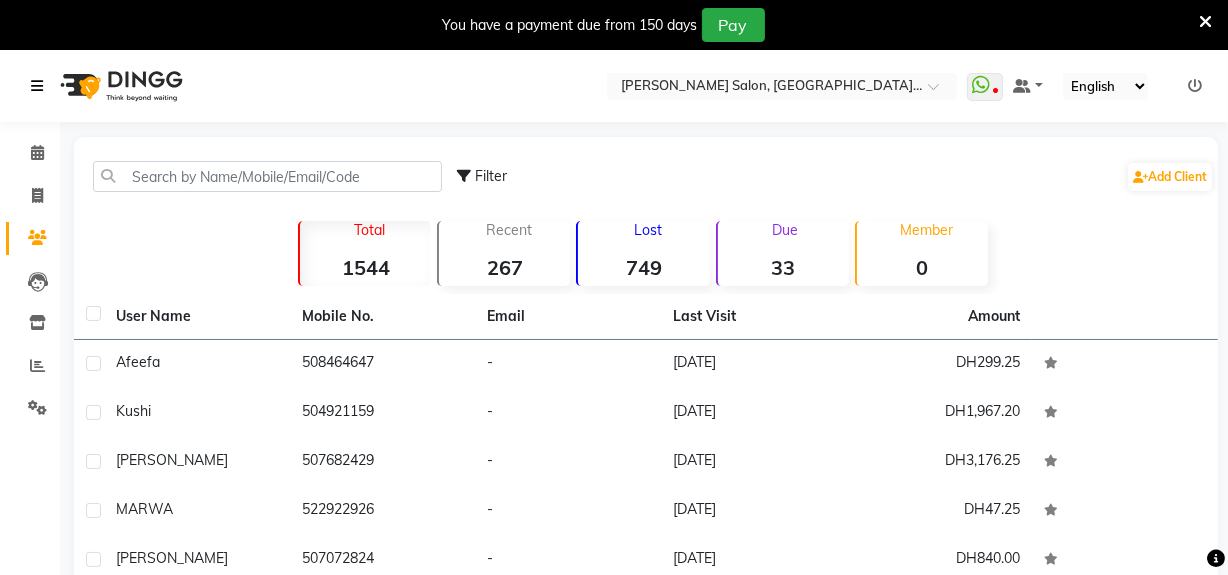 click at bounding box center (37, 86) 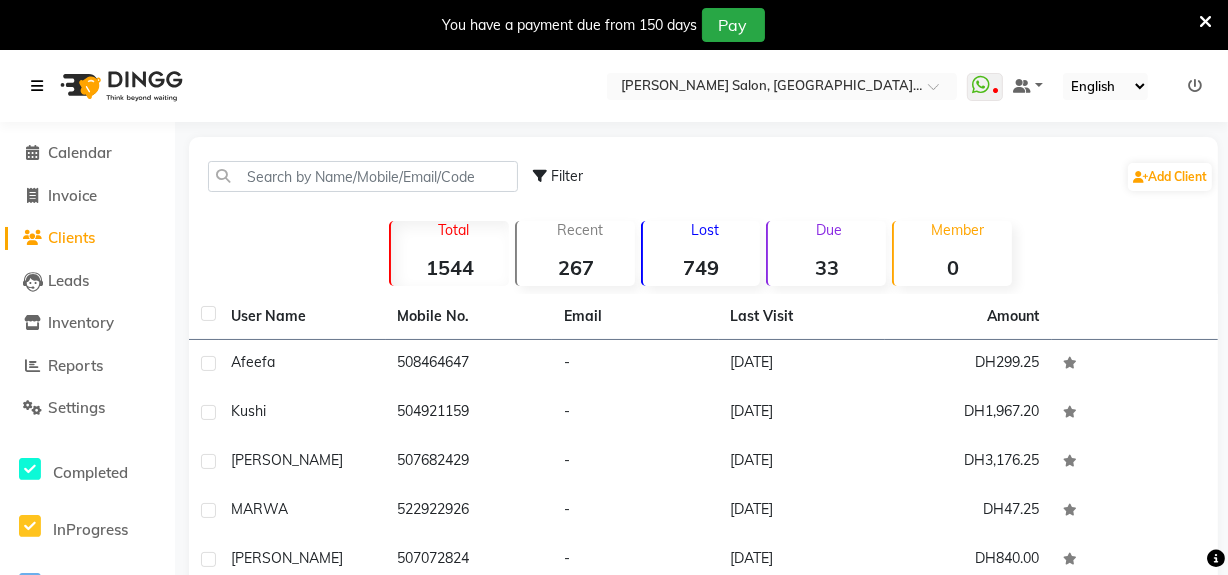 click at bounding box center (41, 86) 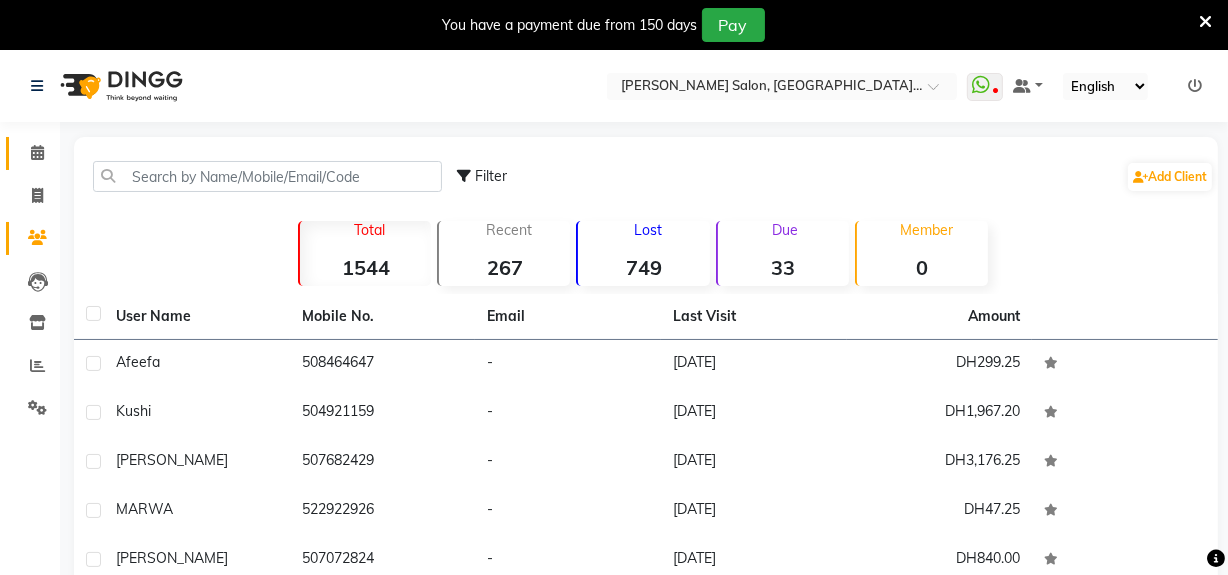 click 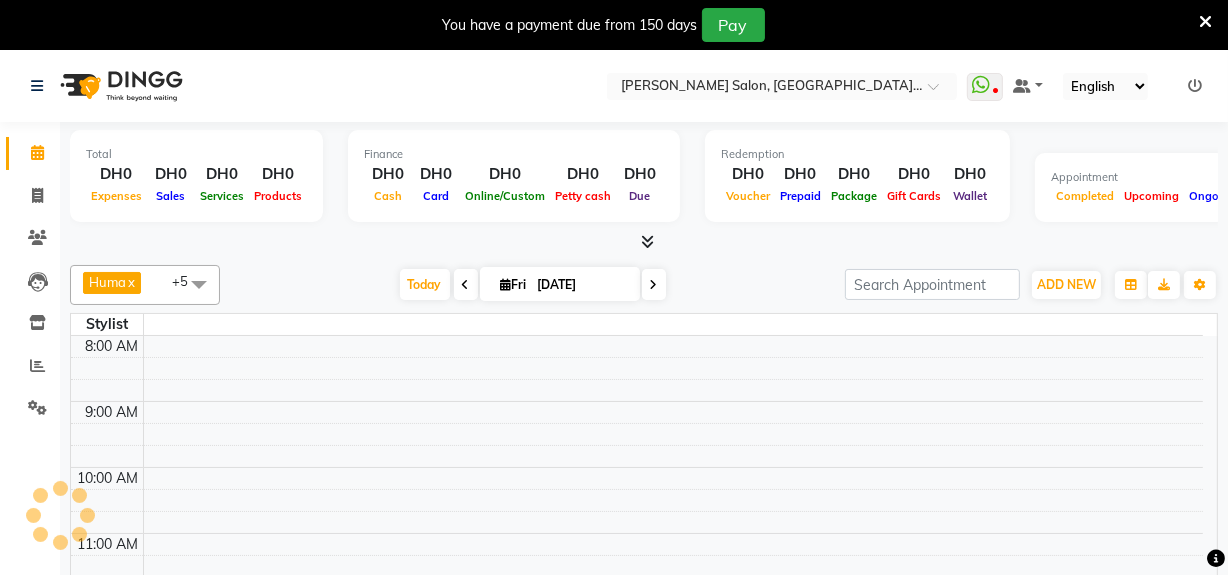 scroll, scrollTop: 460, scrollLeft: 0, axis: vertical 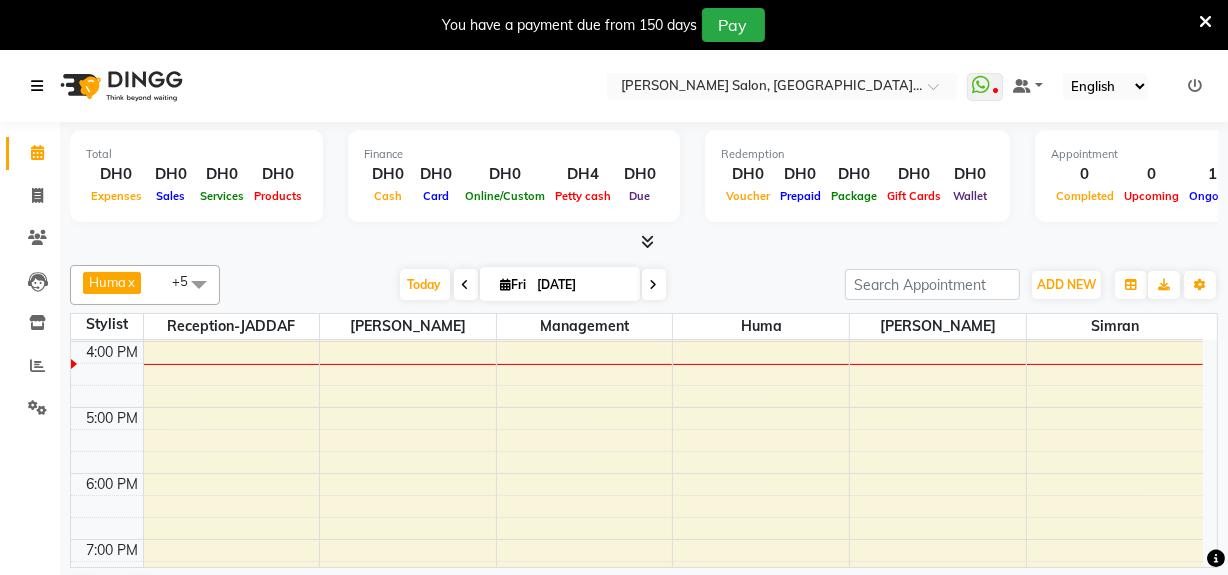click at bounding box center (37, 86) 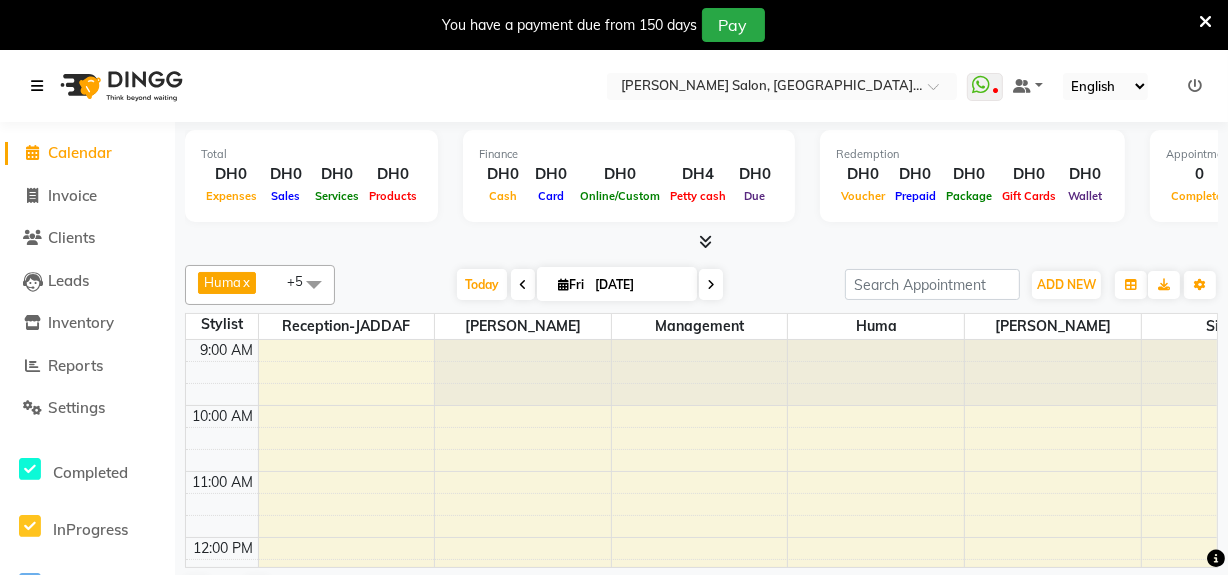 scroll, scrollTop: 0, scrollLeft: 0, axis: both 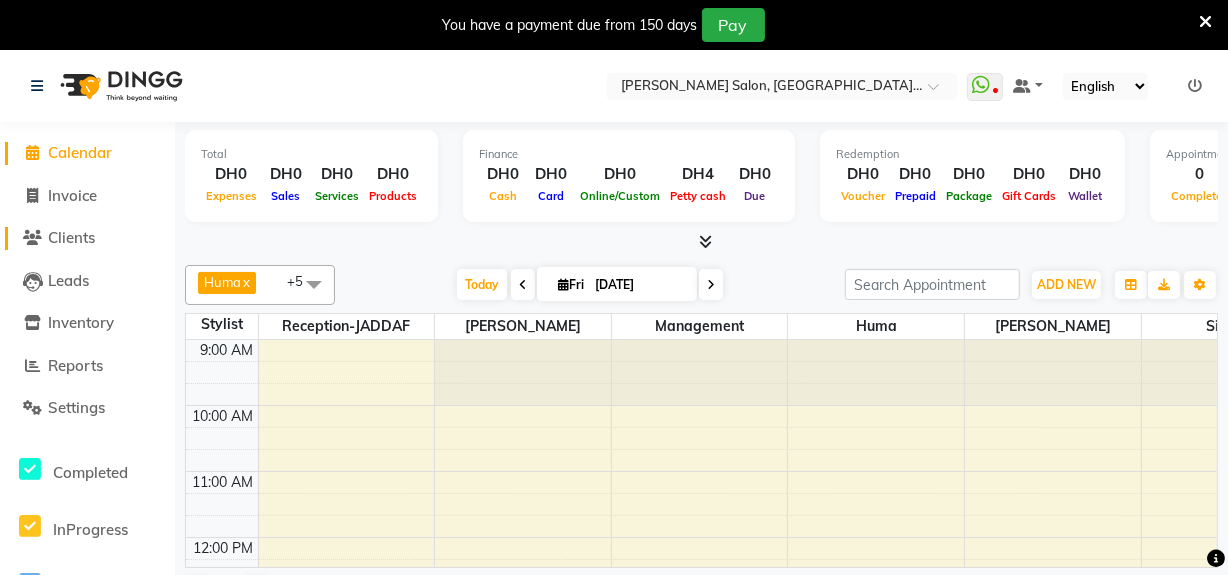 click on "Clients" 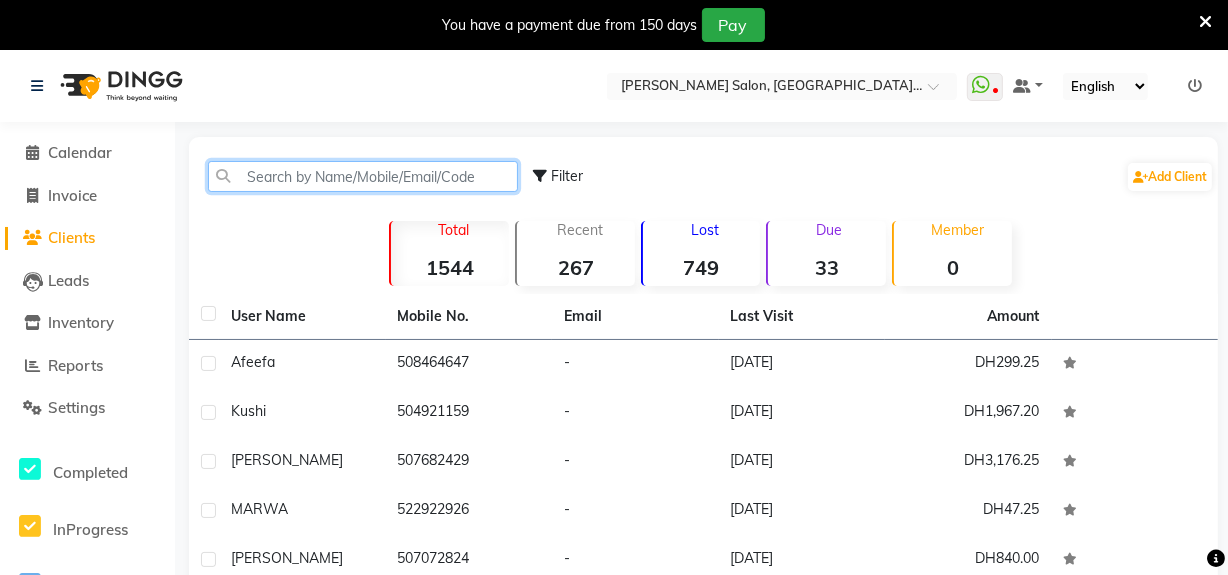 click 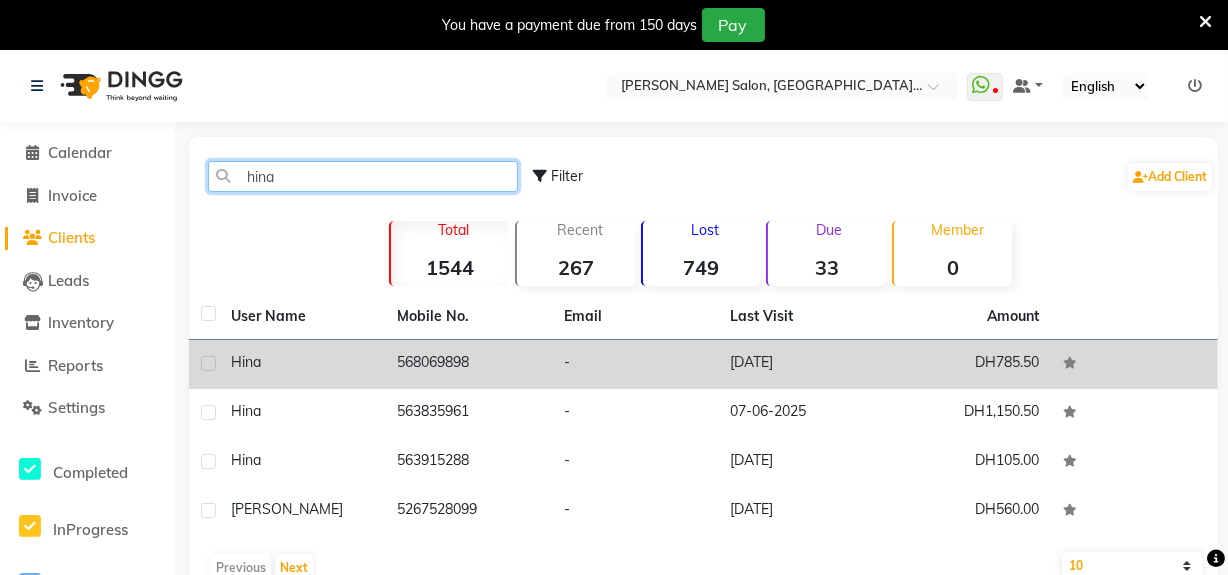 type on "hina" 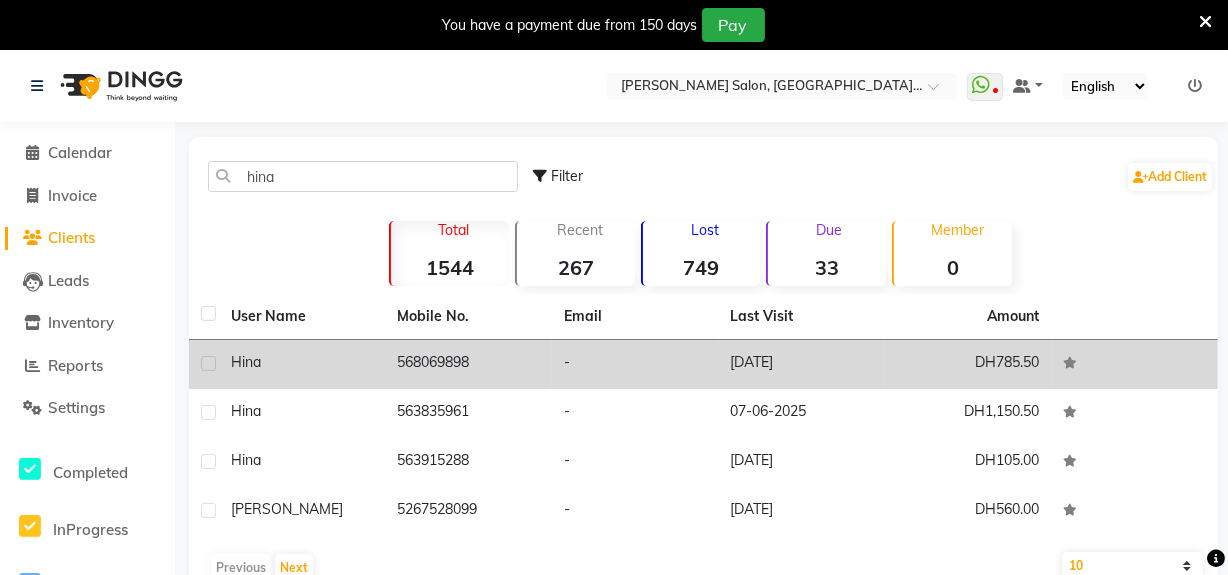 click on "-" 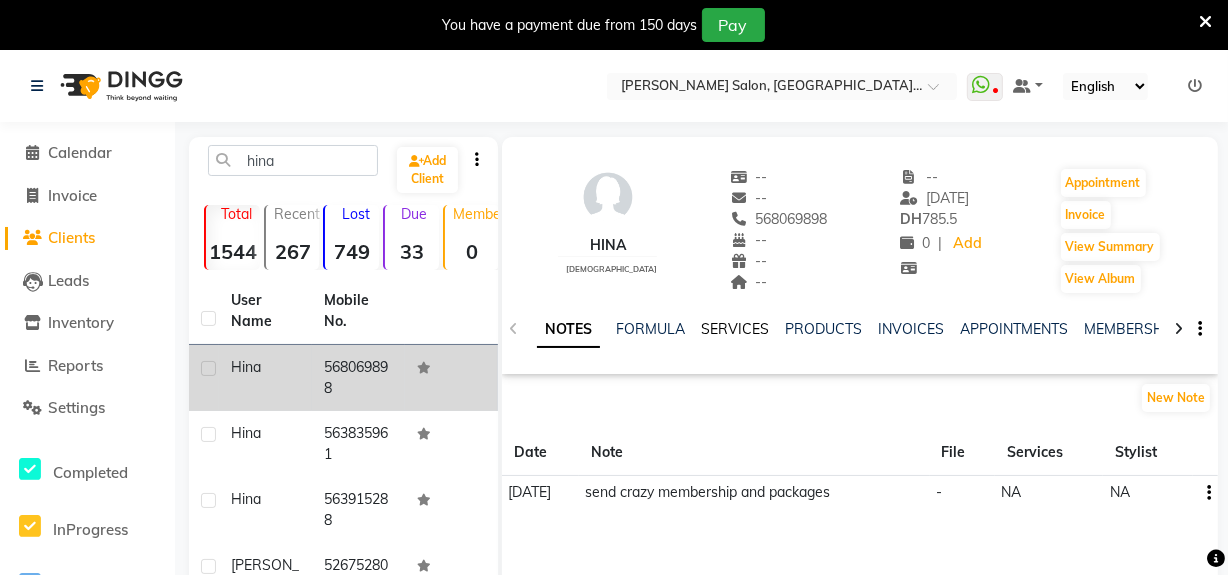 click on "SERVICES" 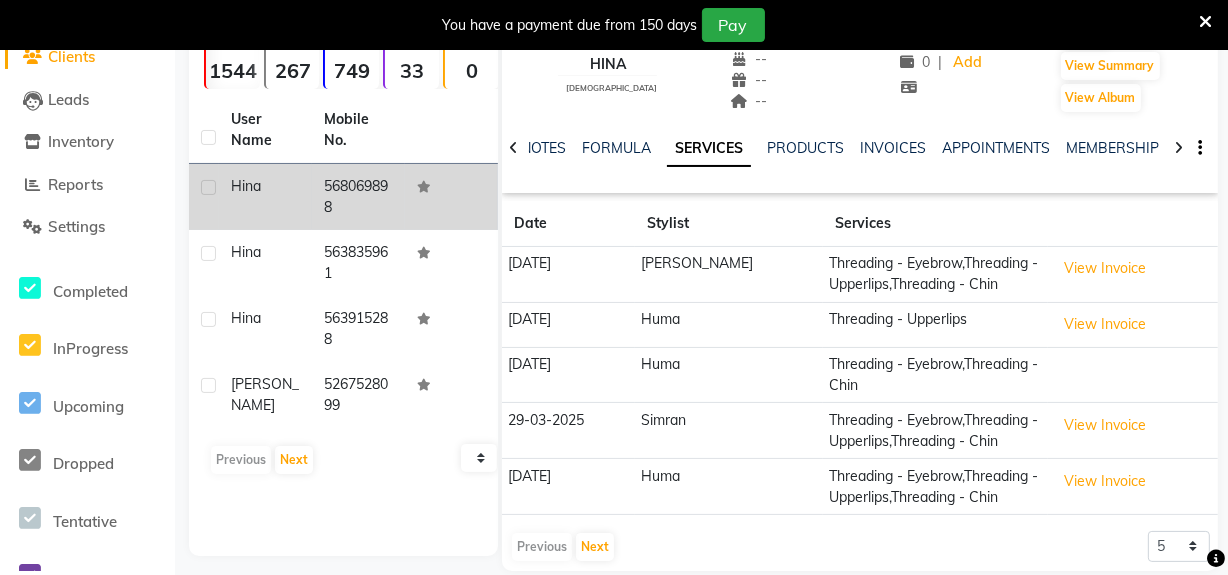 scroll, scrollTop: 0, scrollLeft: 0, axis: both 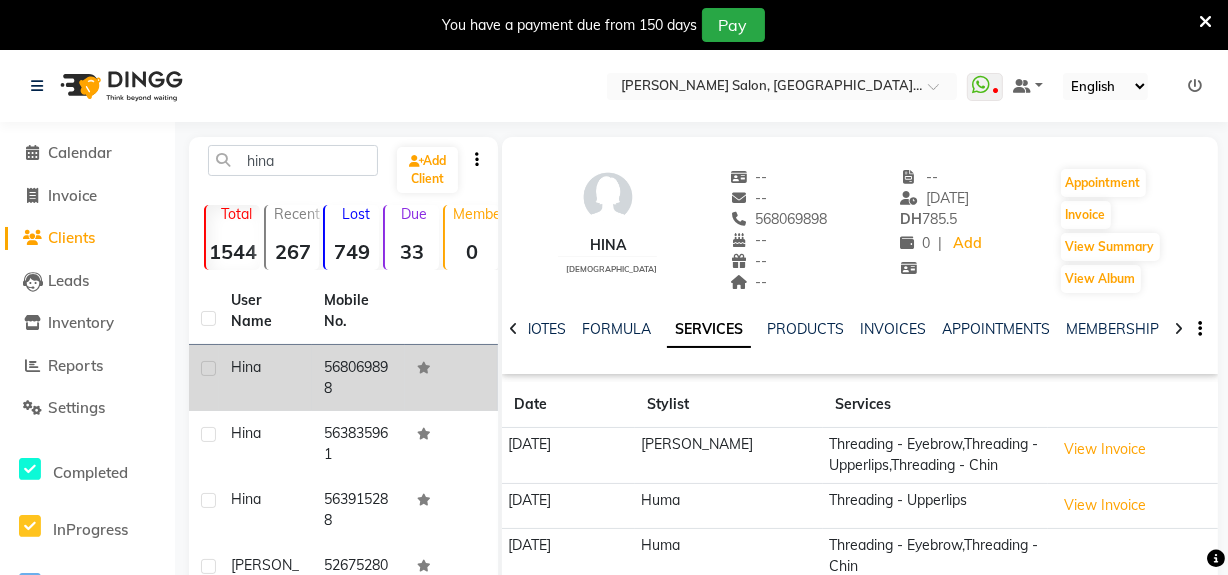 click 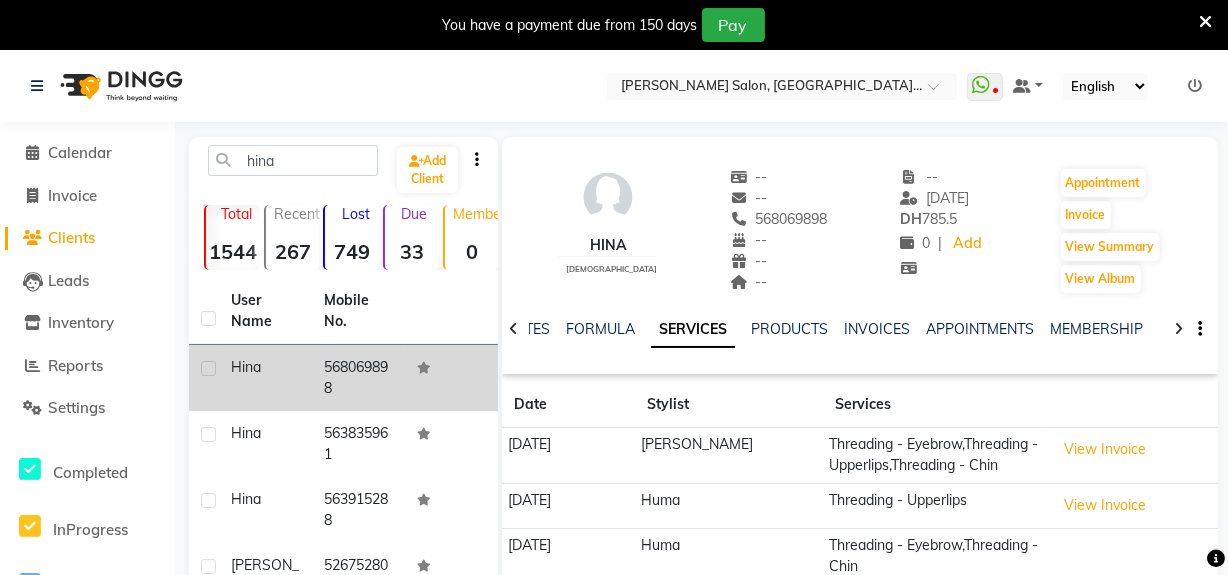 click 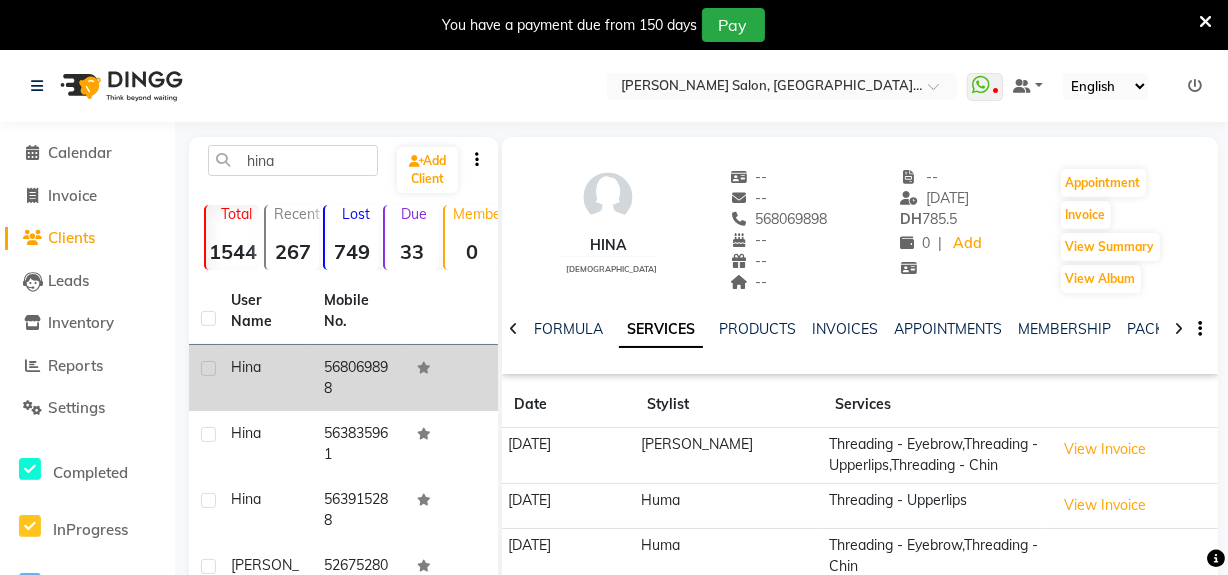 click 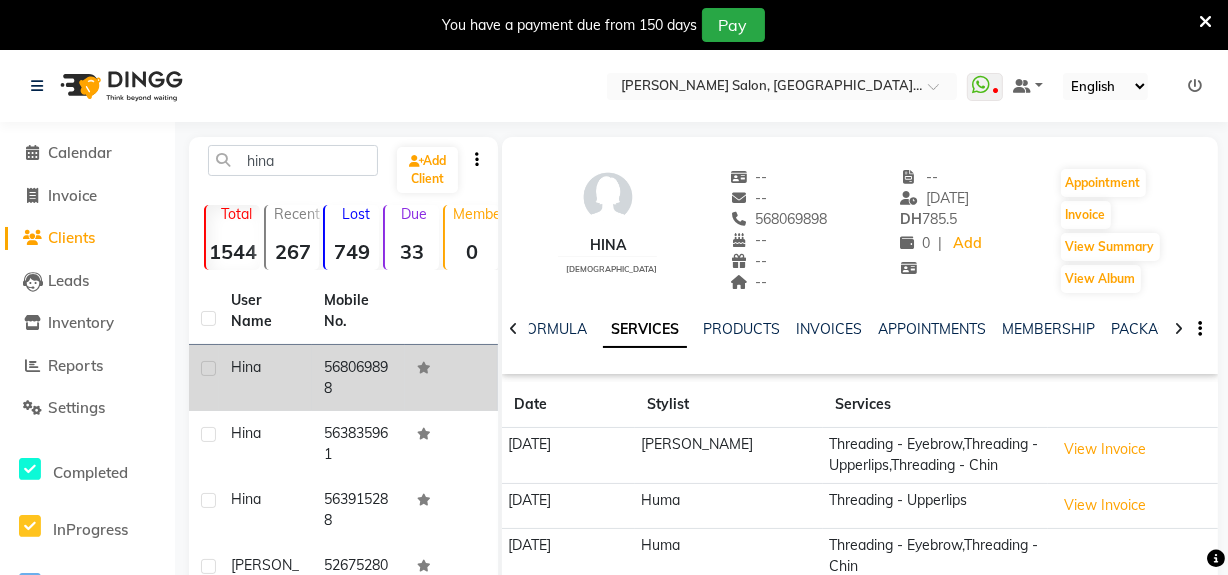 click 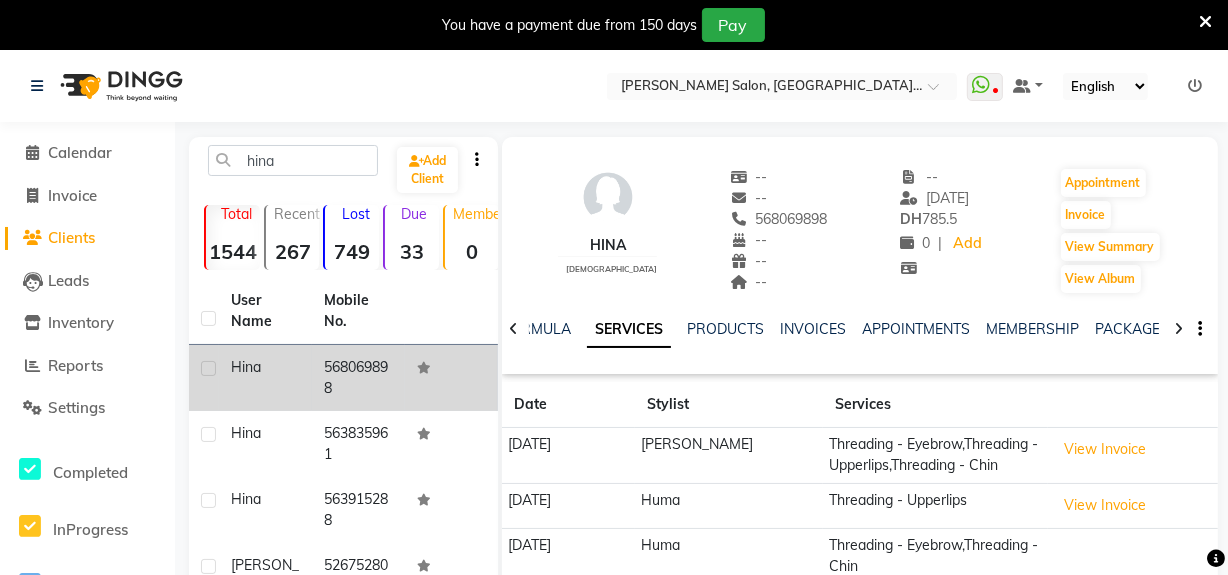 click 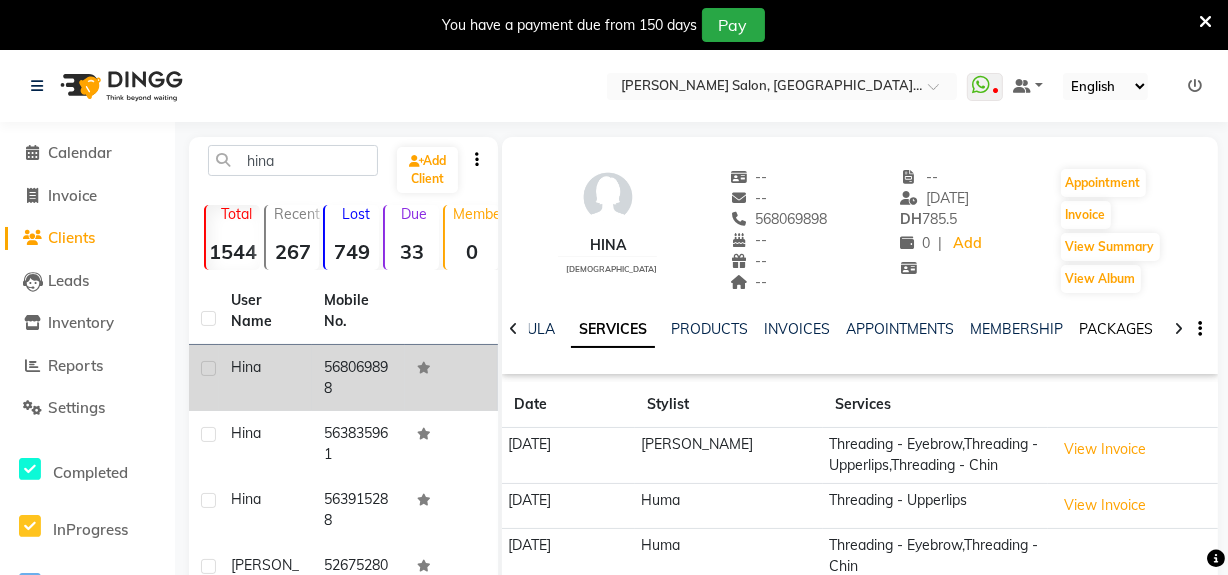 click on "PACKAGES" 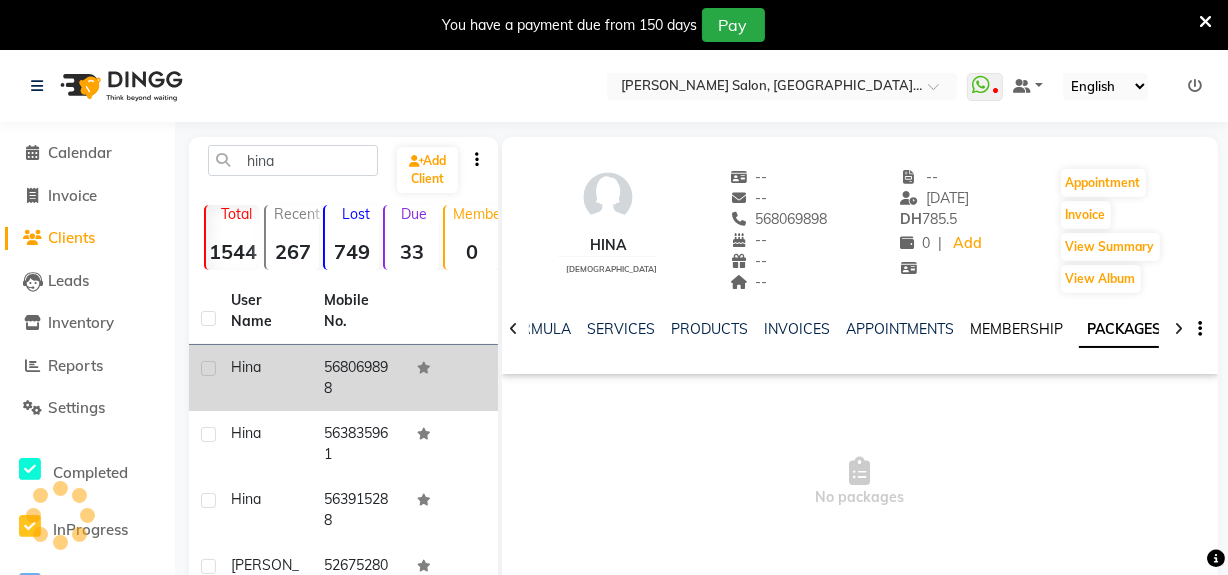 click on "MEMBERSHIP" 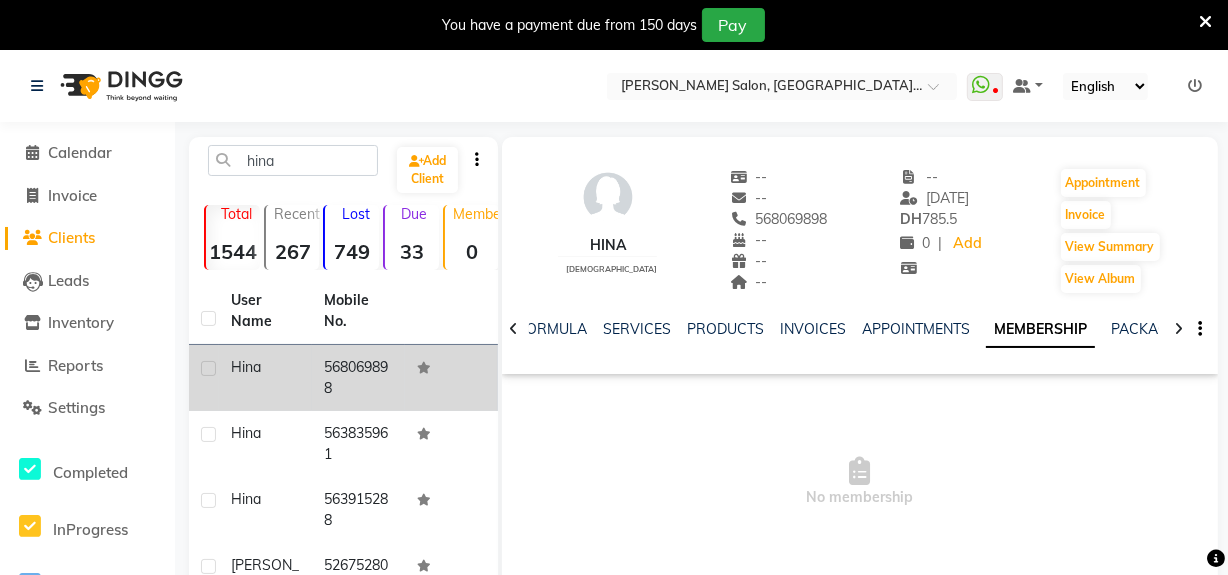 click 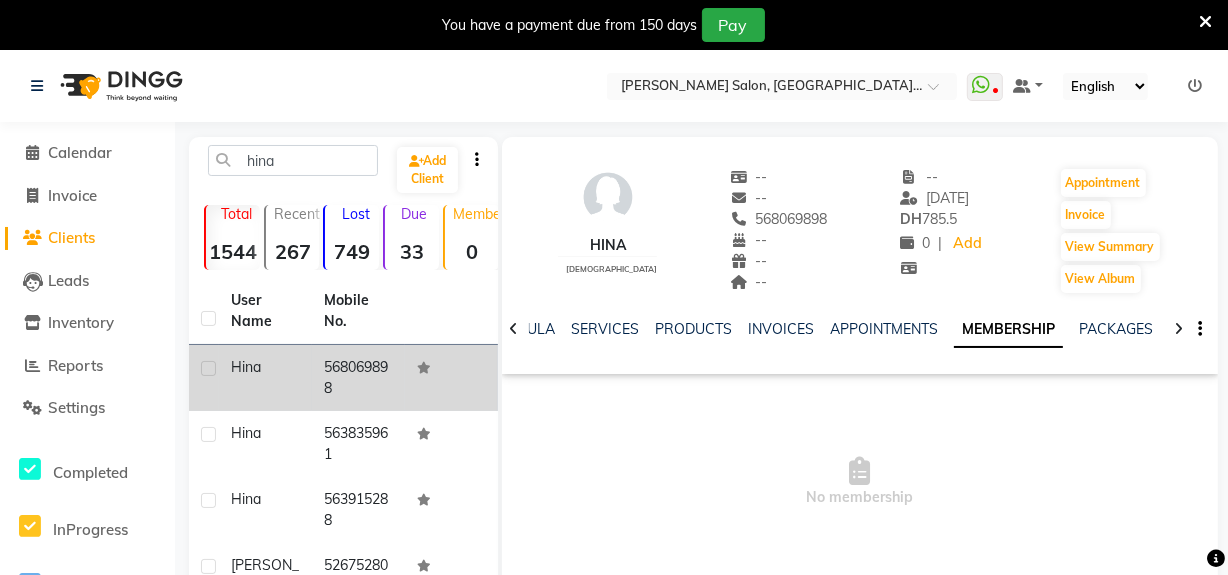 click 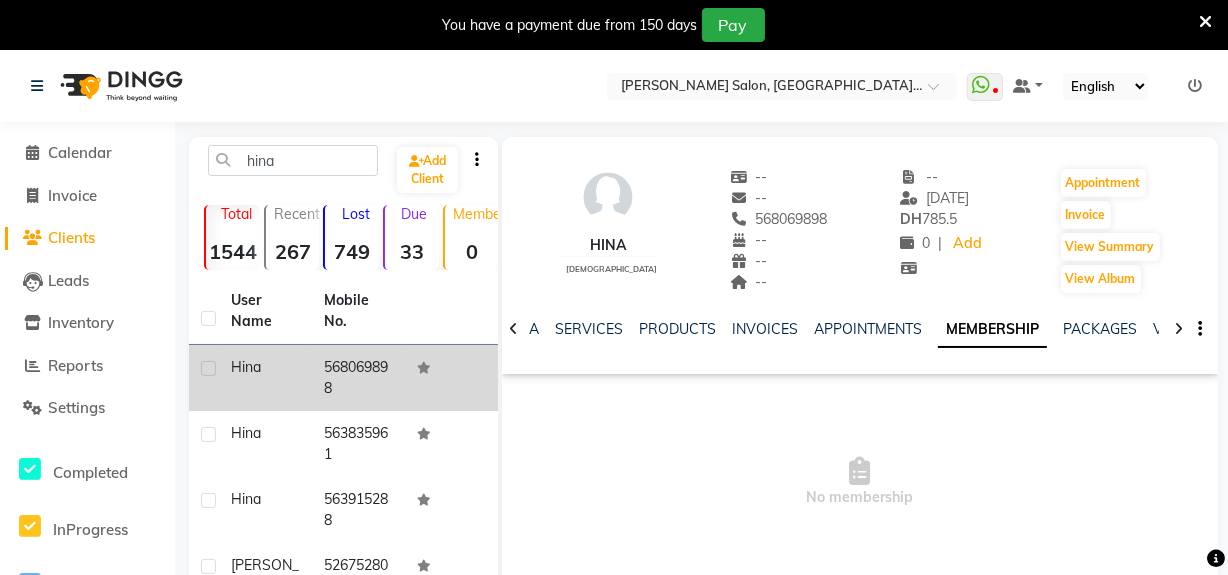 click 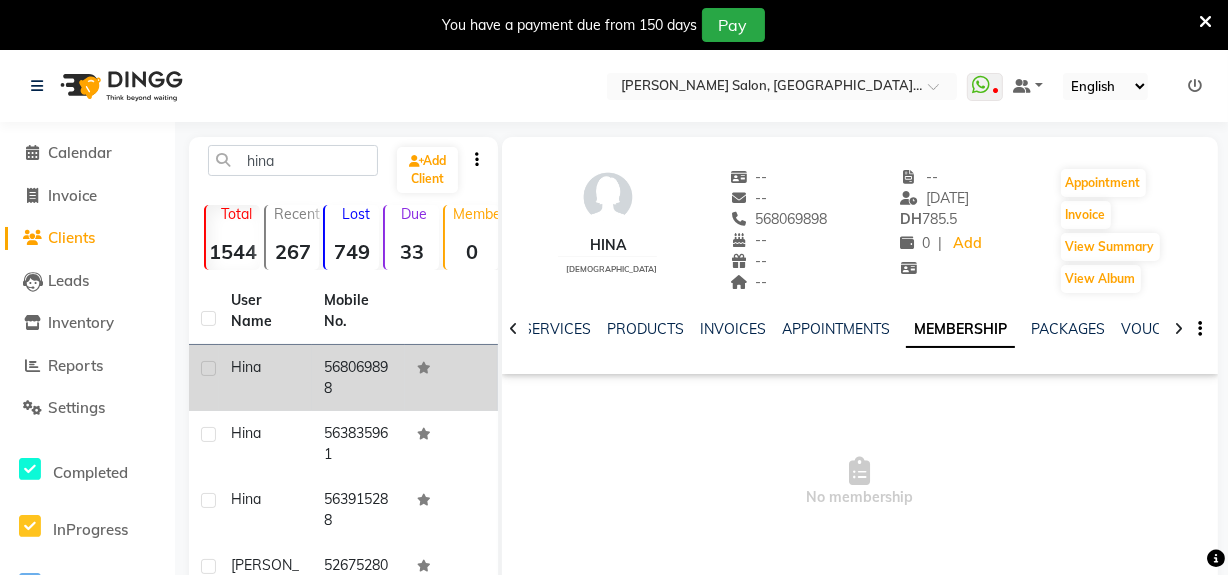 click 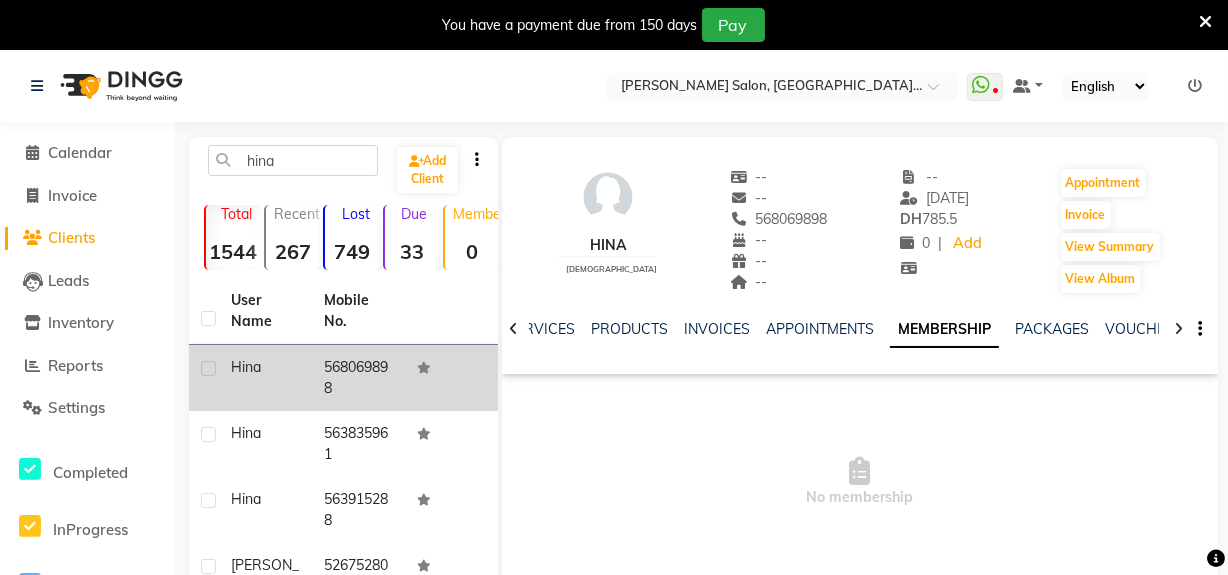 click 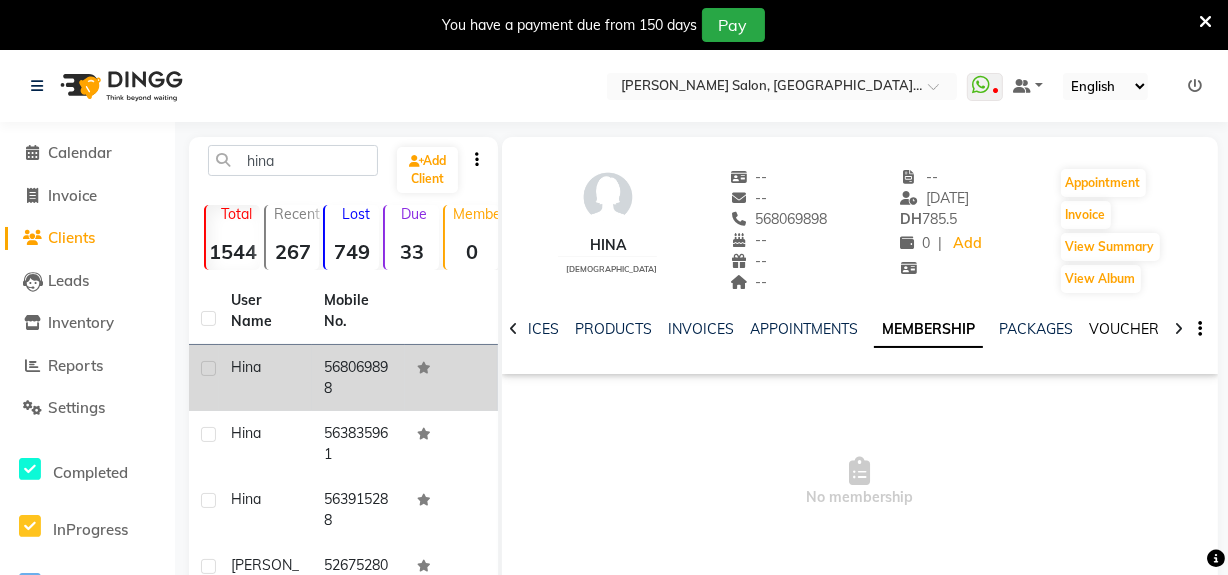 click on "VOUCHERS" 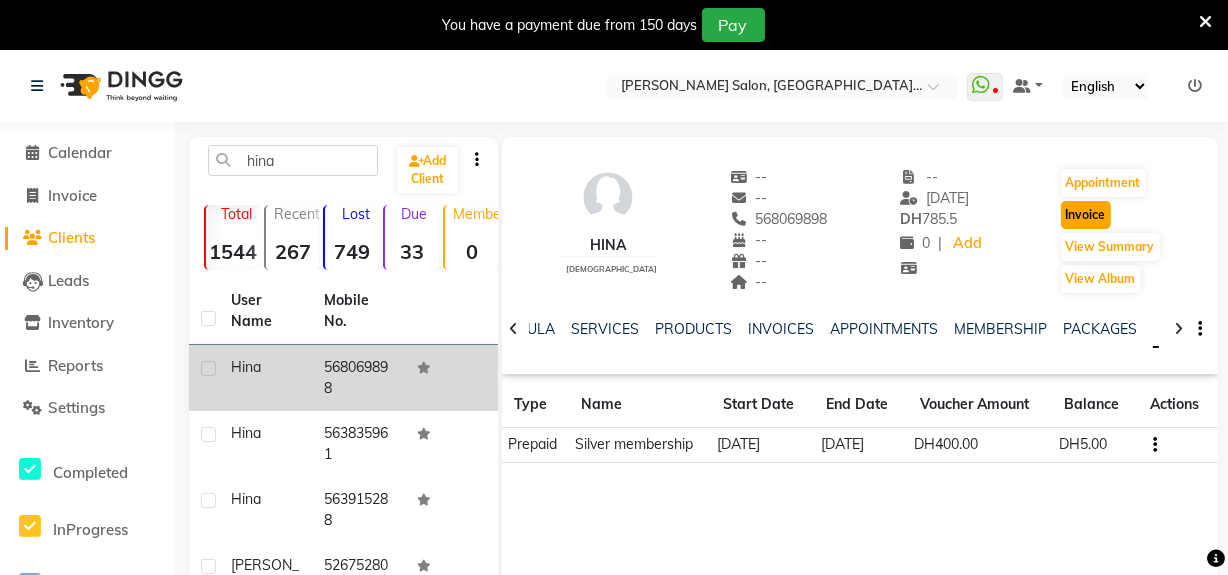 click on "Invoice" 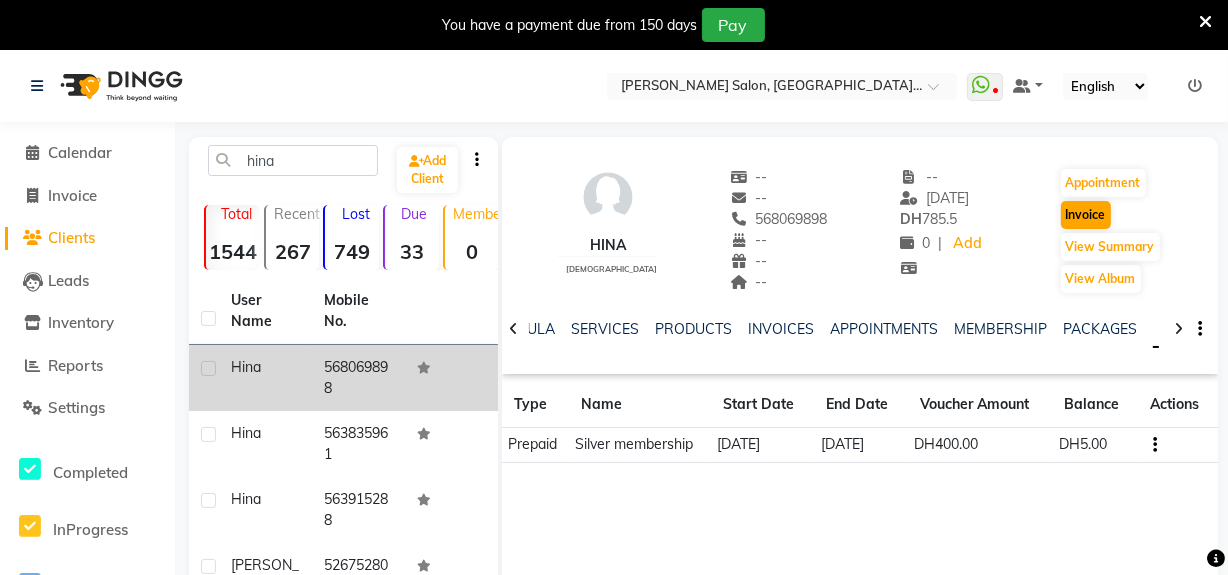 select on "service" 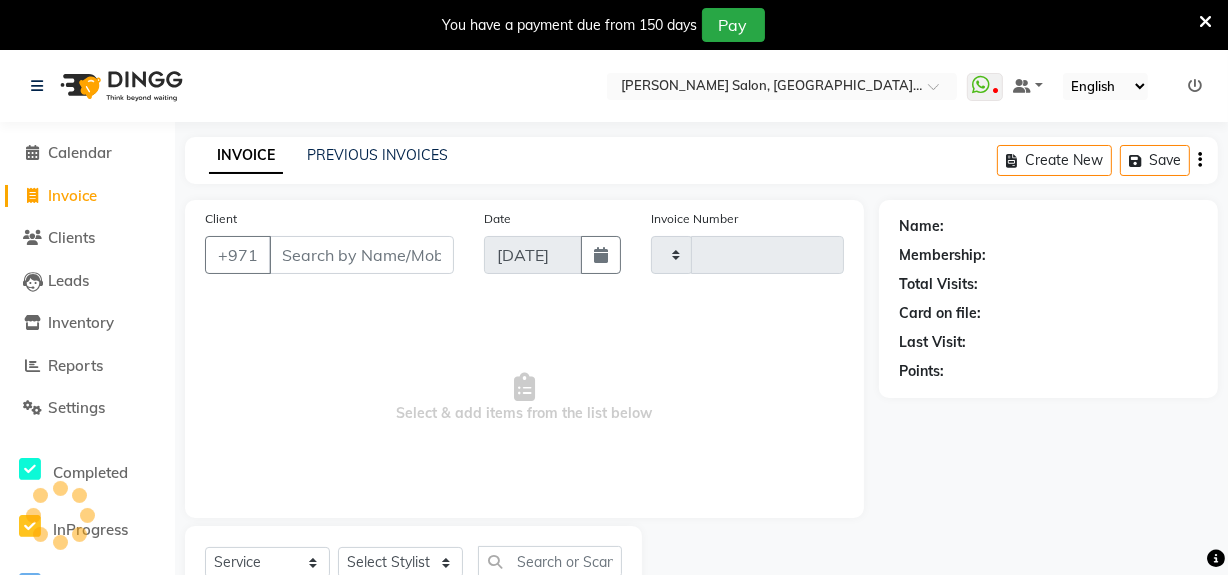 scroll, scrollTop: 76, scrollLeft: 0, axis: vertical 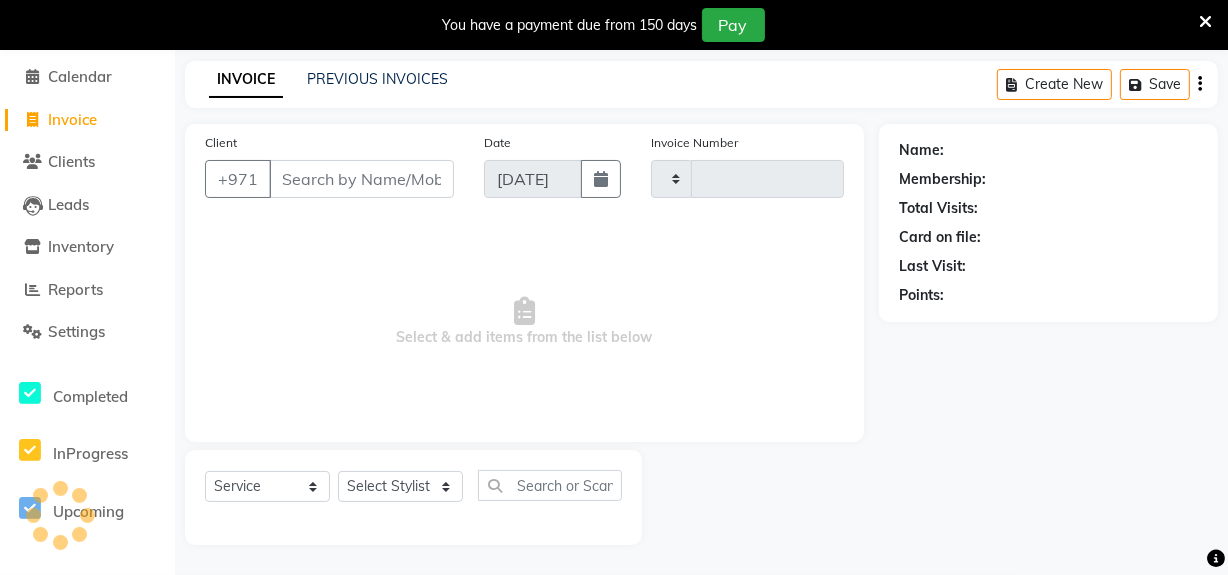 type on "0878" 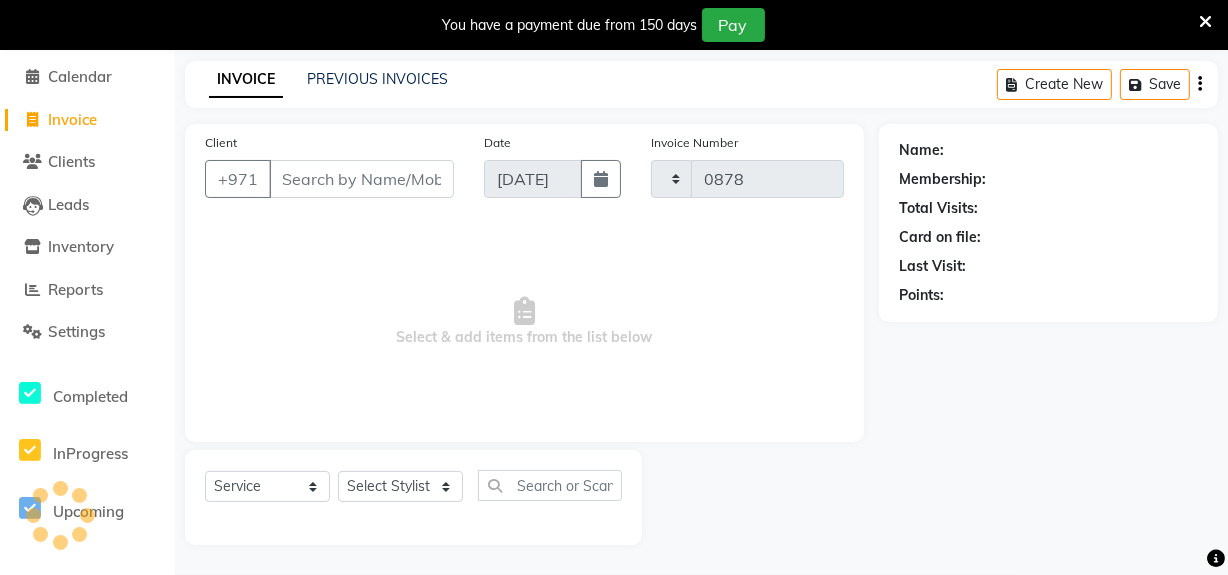 select on "4069" 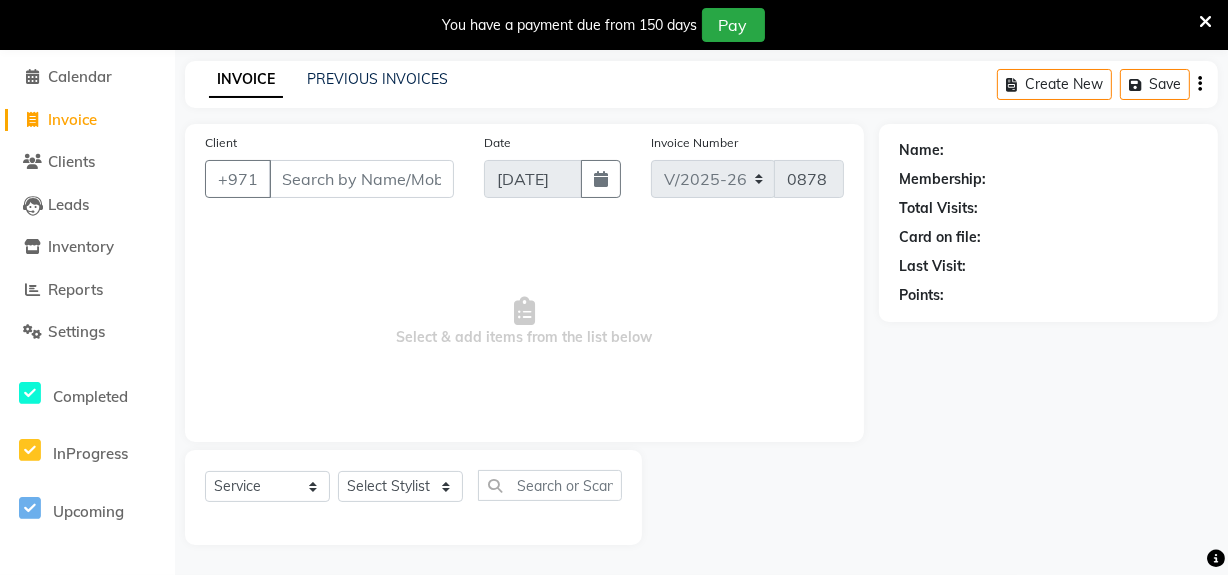 type on "568069898" 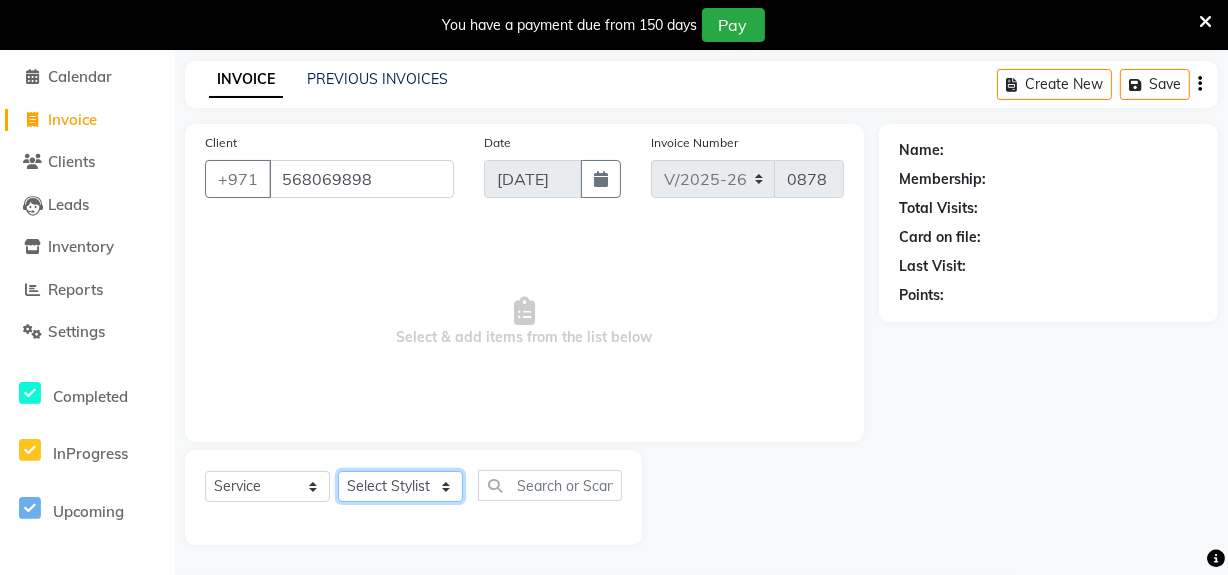 click on "Select Stylist" 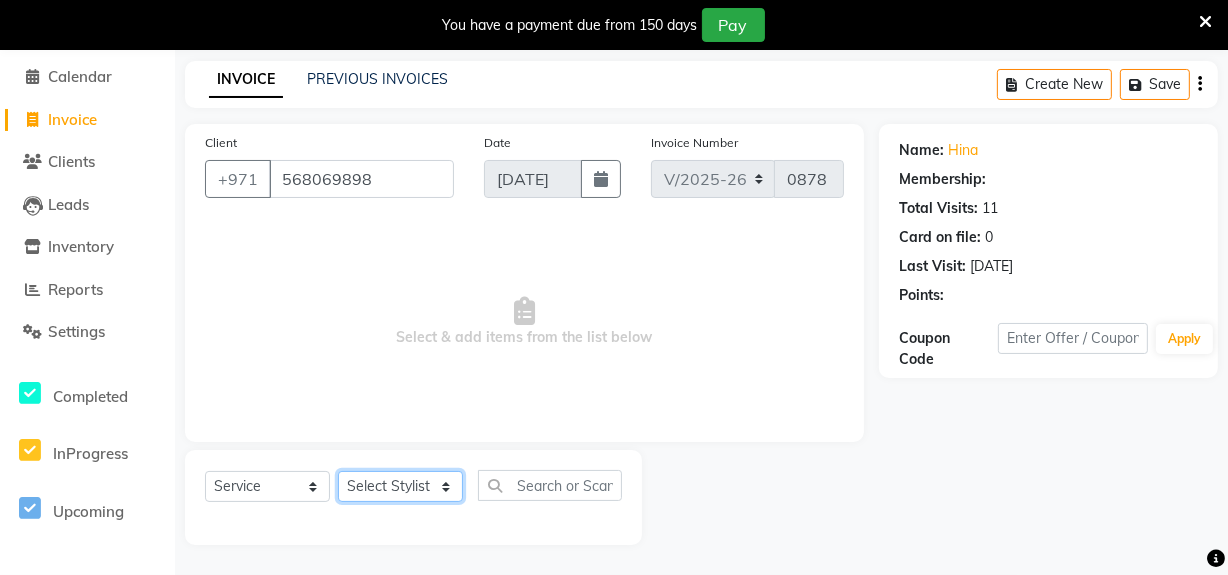 select on "1: Object" 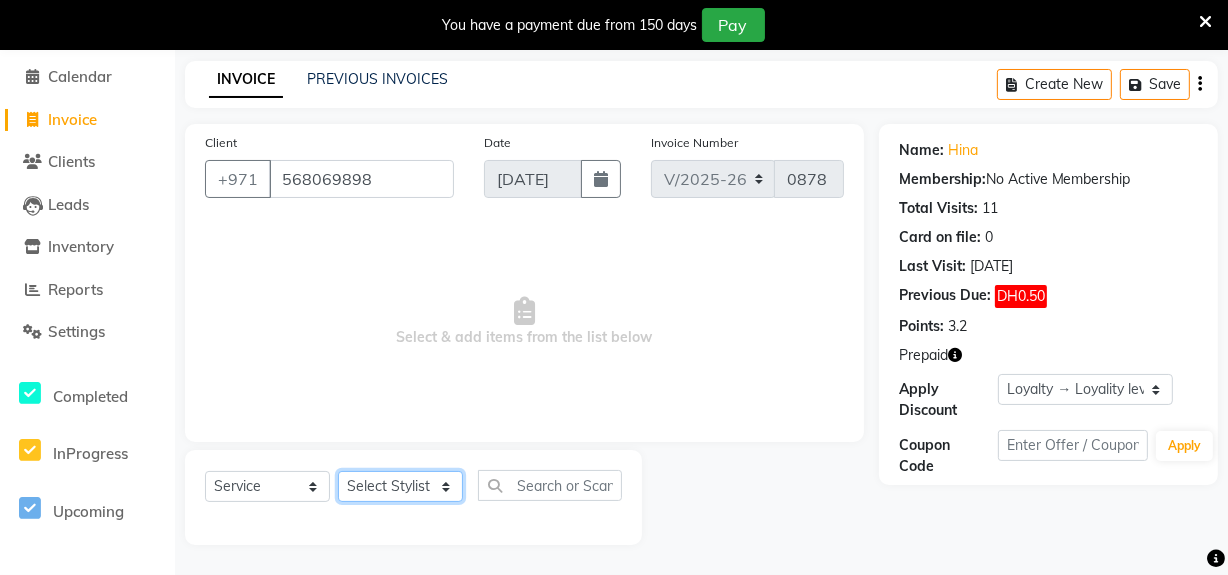 select on "62704" 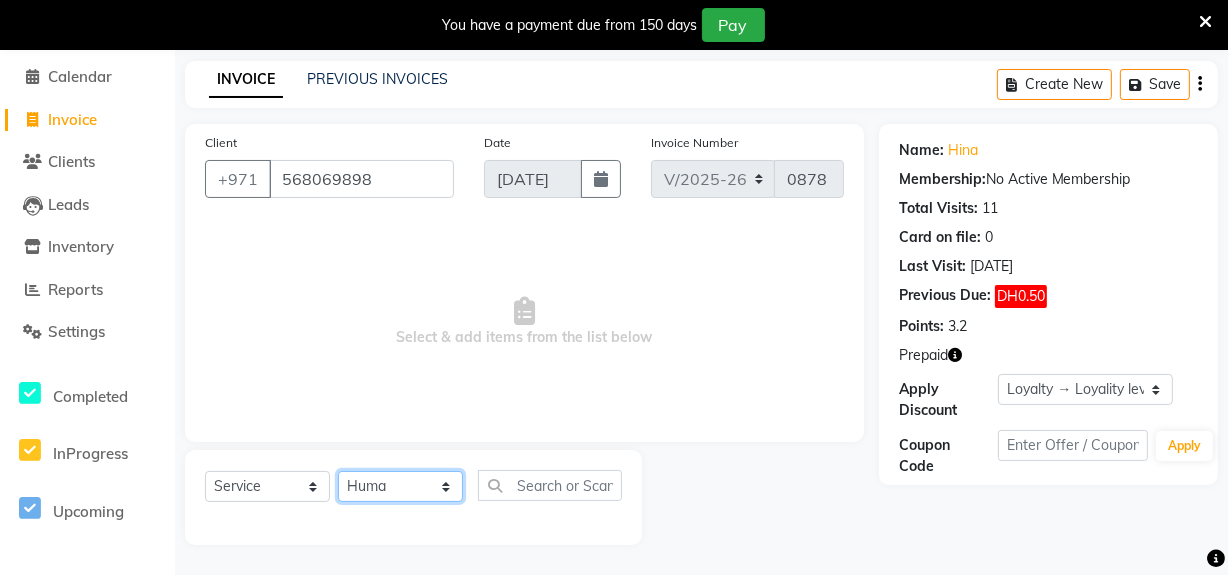 click on "Select Stylist Huma Leonita Management Reception-JADDAF [PERSON_NAME] [PERSON_NAME] trial [DEMOGRAPHIC_DATA]" 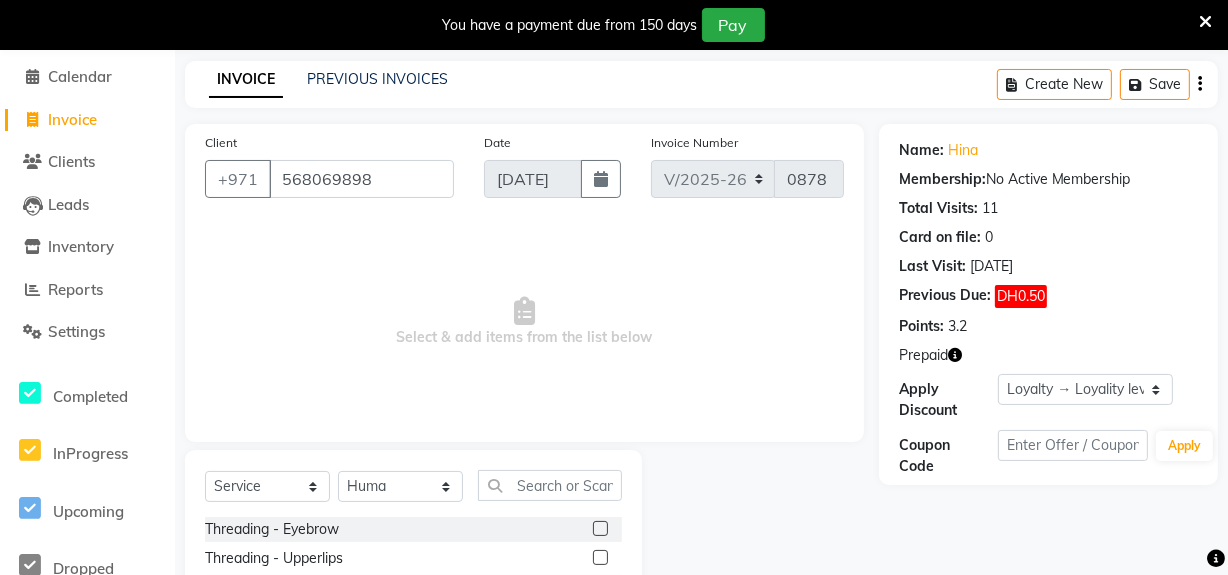 drag, startPoint x: 585, startPoint y: 529, endPoint x: 683, endPoint y: 439, distance: 133.05638 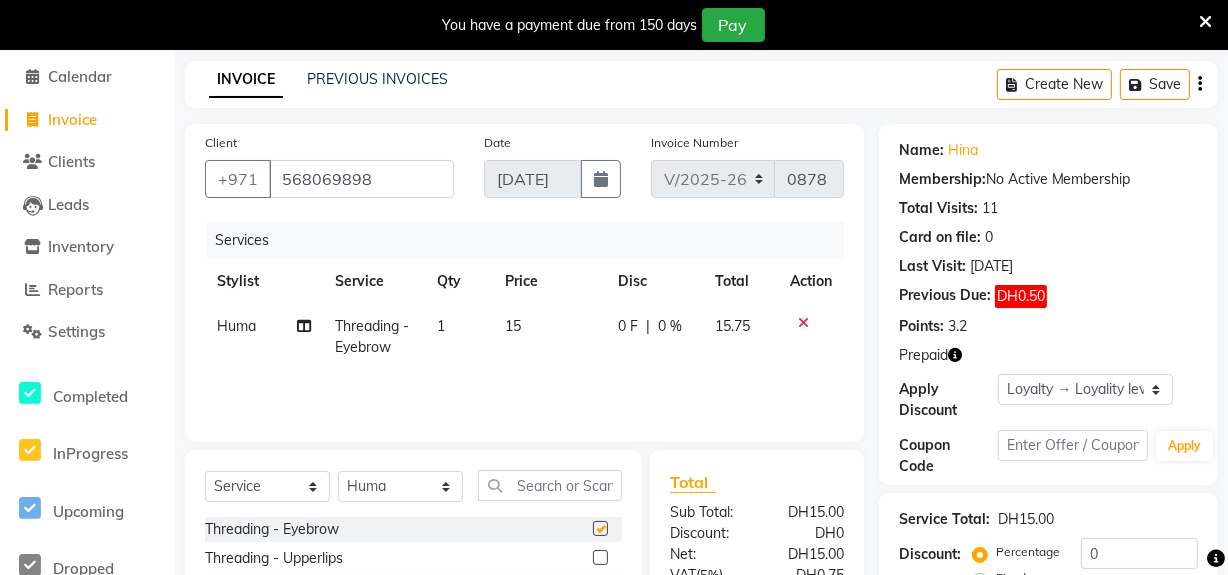 checkbox on "false" 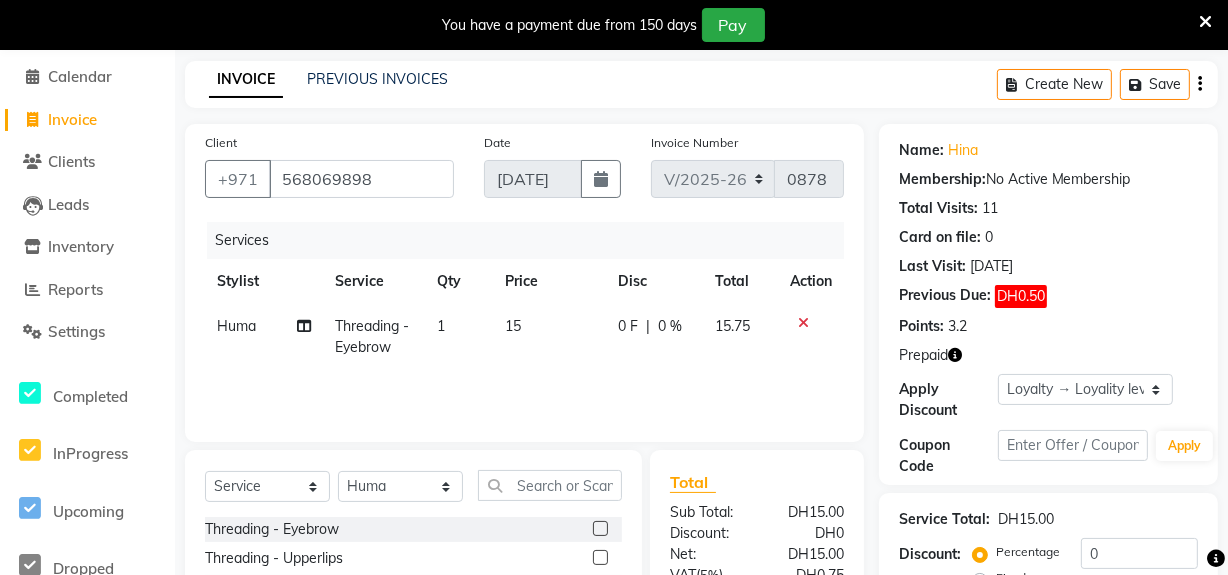 scroll, scrollTop: 276, scrollLeft: 0, axis: vertical 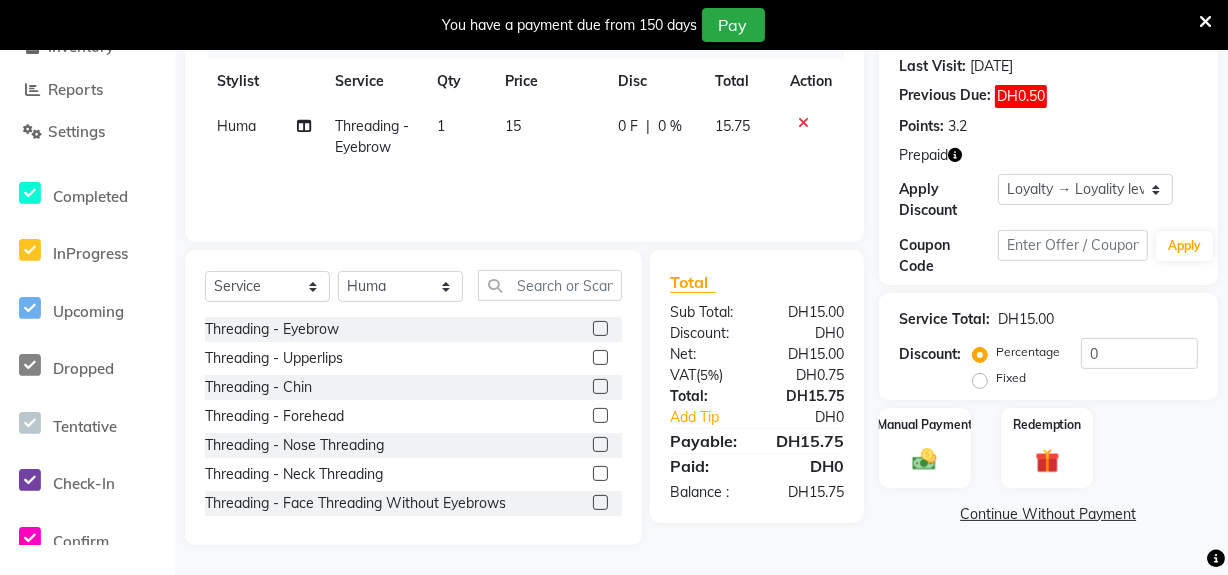 click 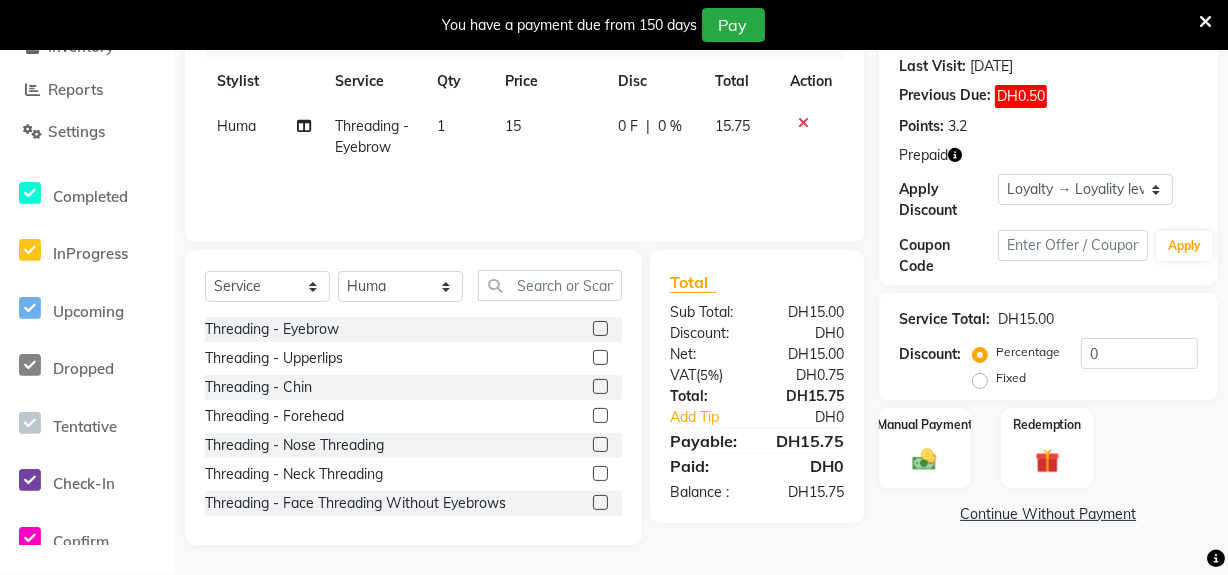 click at bounding box center (599, 358) 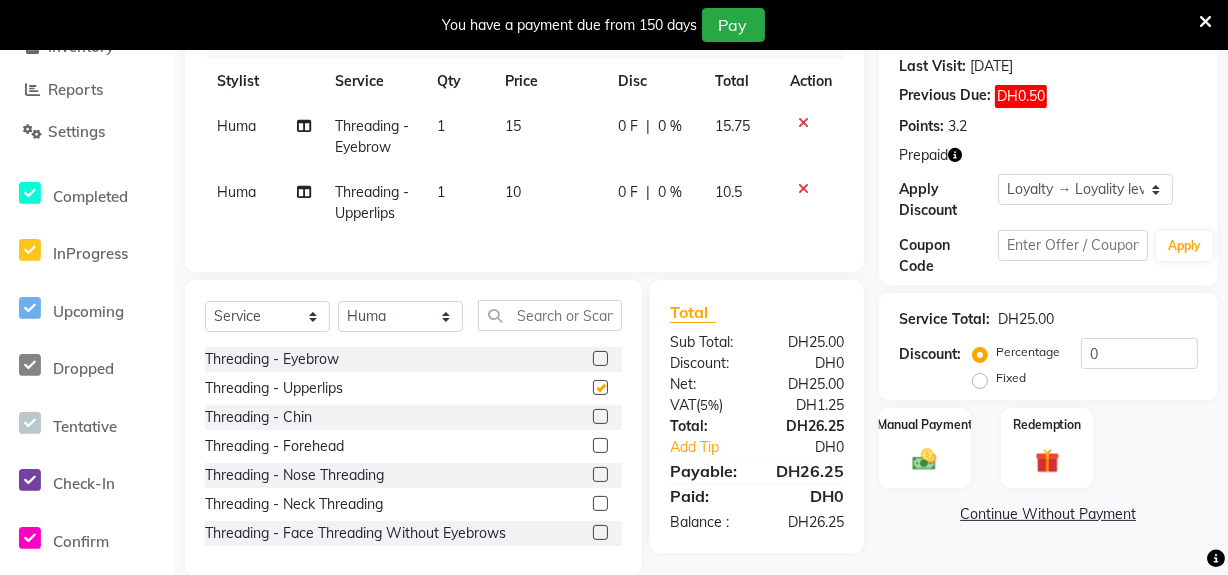 checkbox on "false" 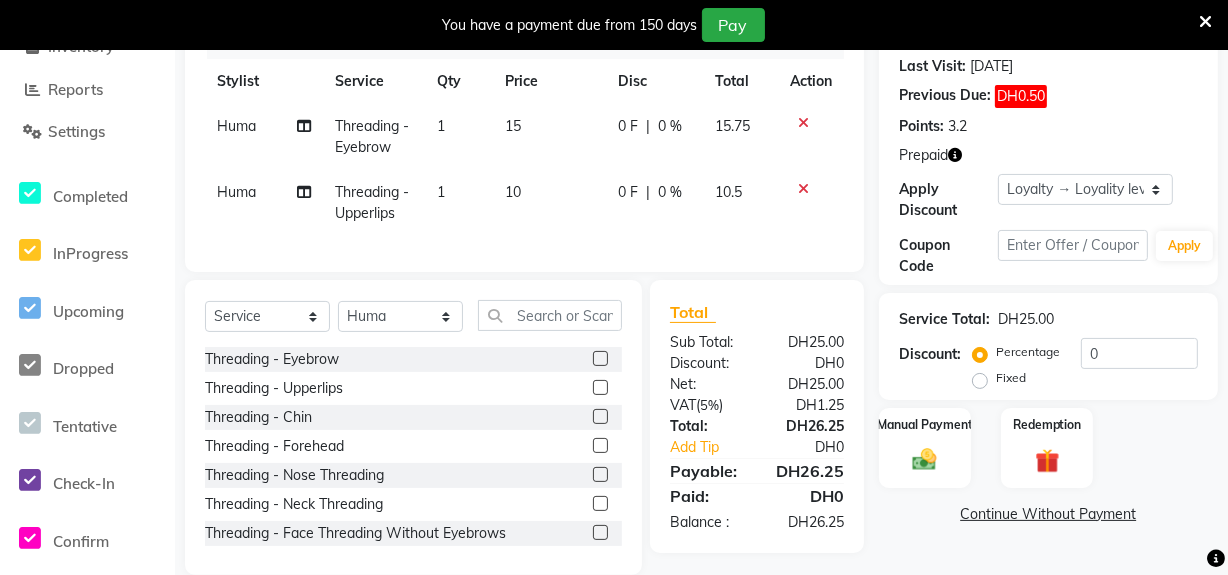 click 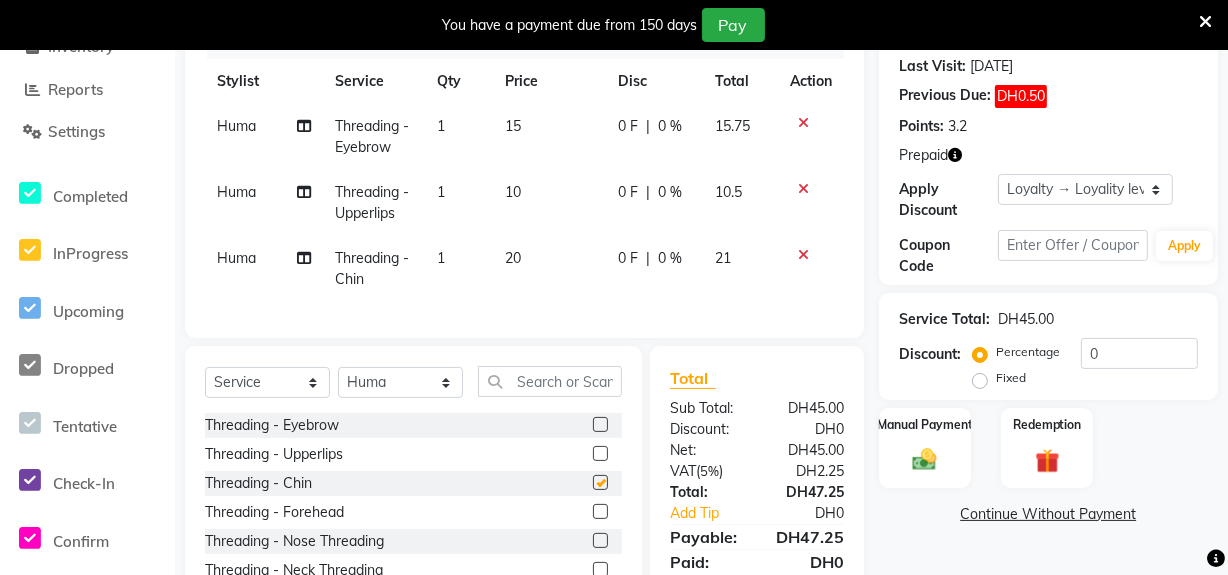 checkbox on "false" 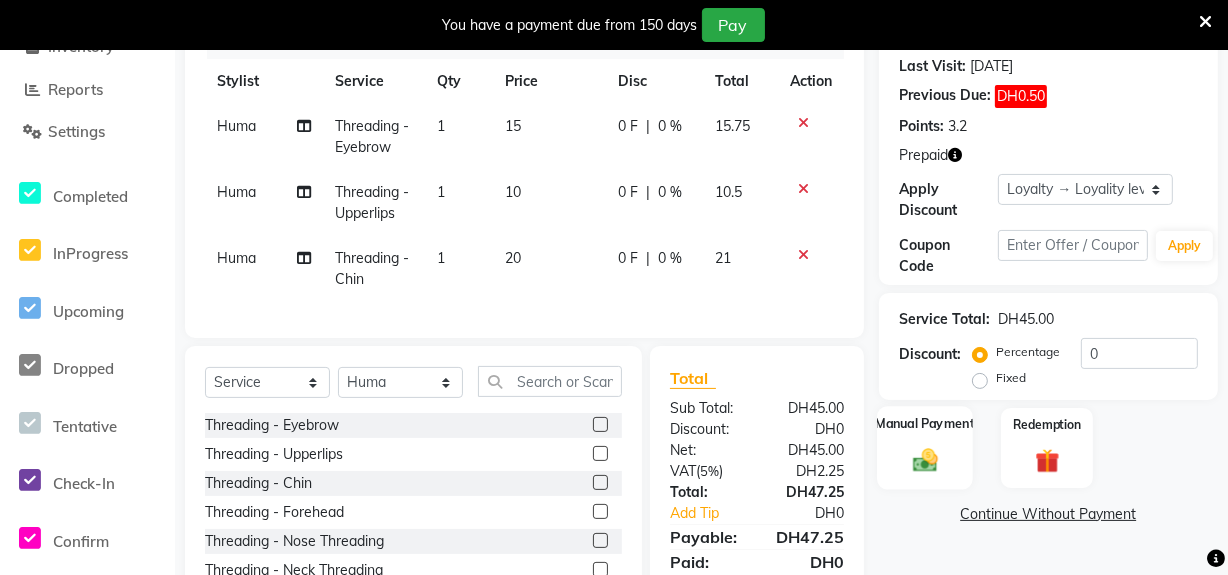 click 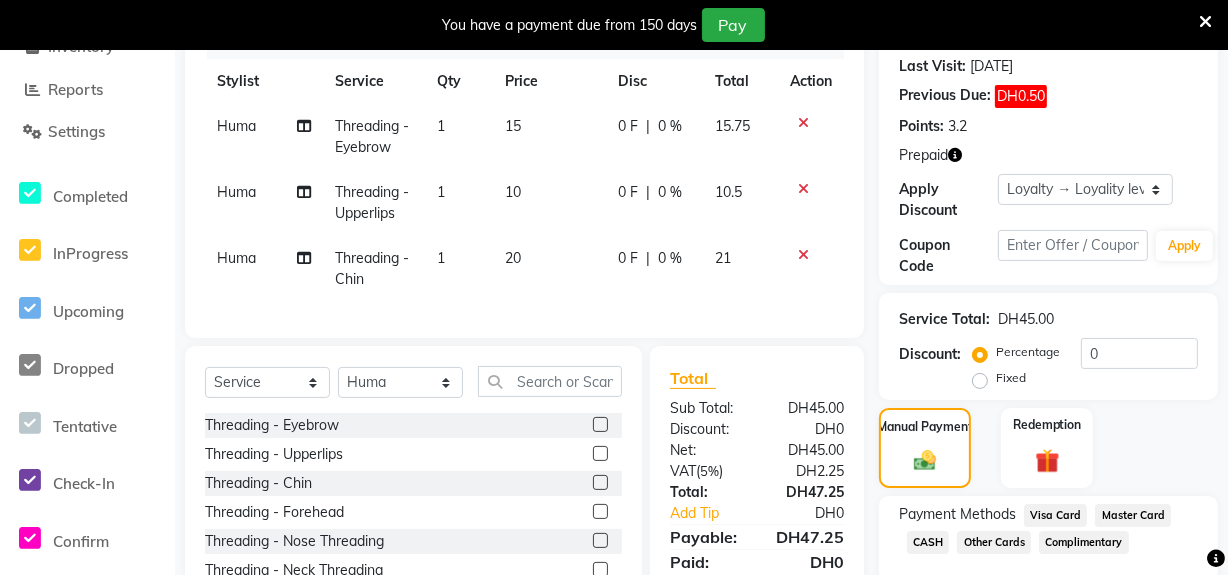 scroll, scrollTop: 386, scrollLeft: 0, axis: vertical 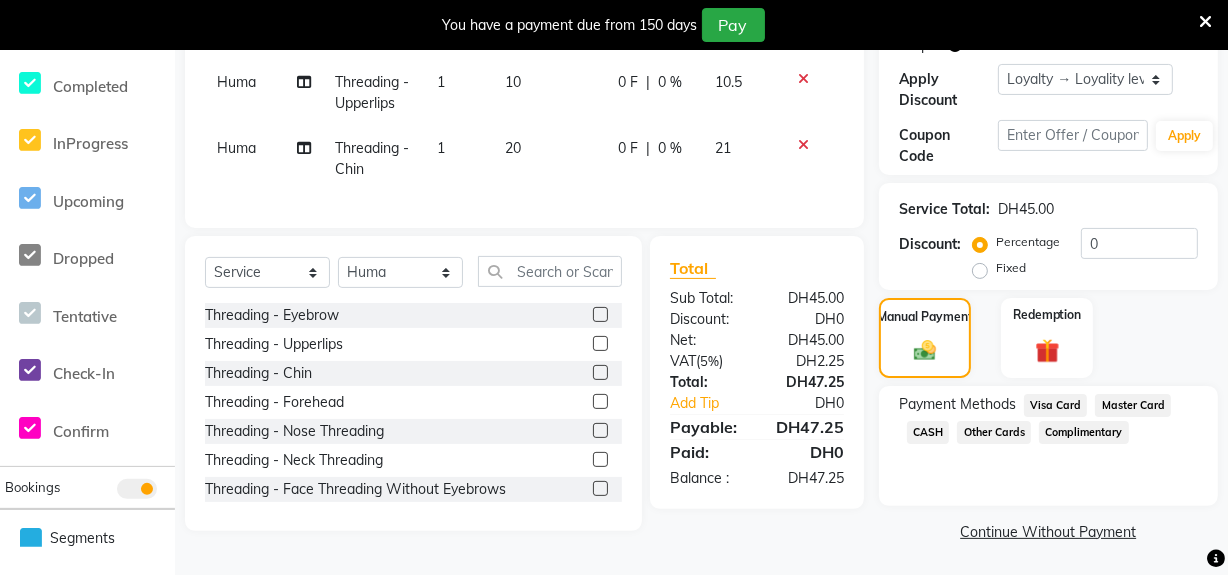 click on "Visa Card" 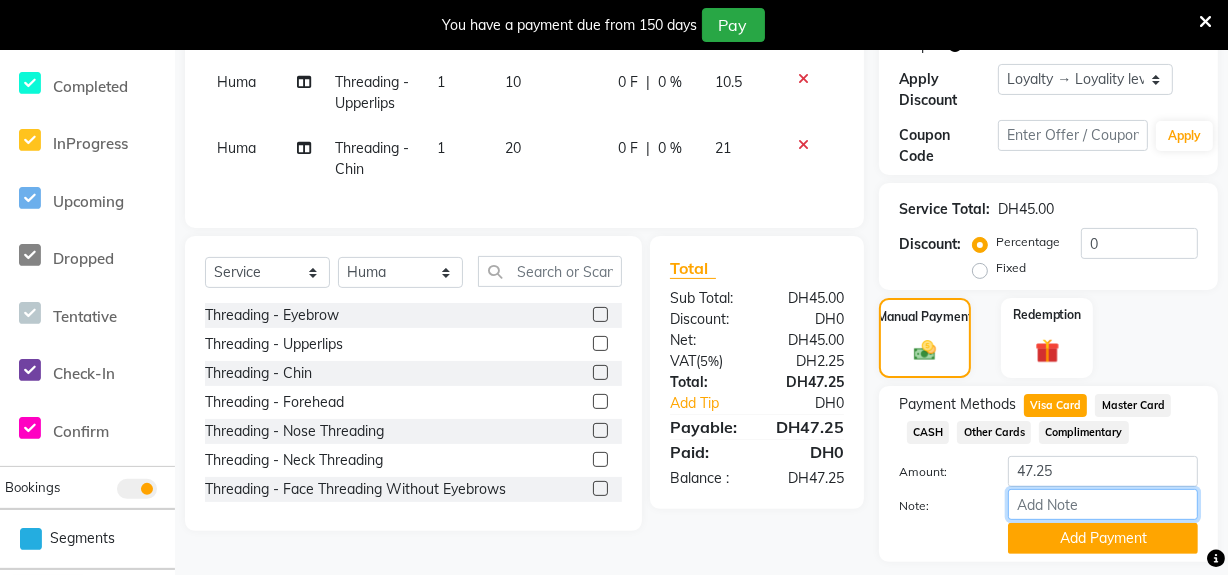 click on "Note:" at bounding box center [1103, 504] 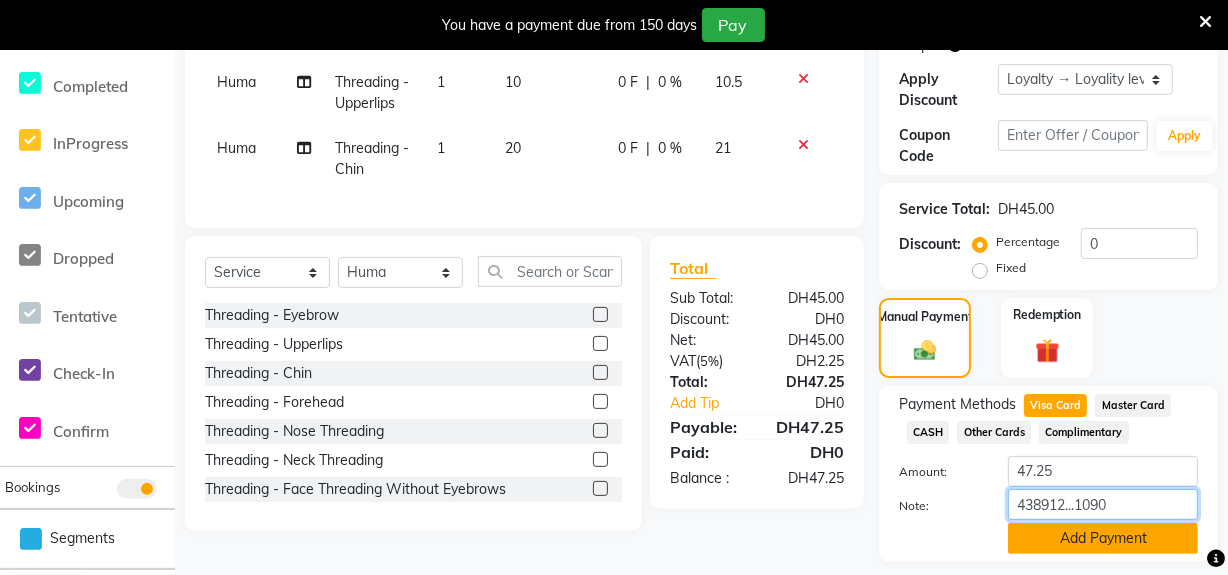 type on "438912...1090" 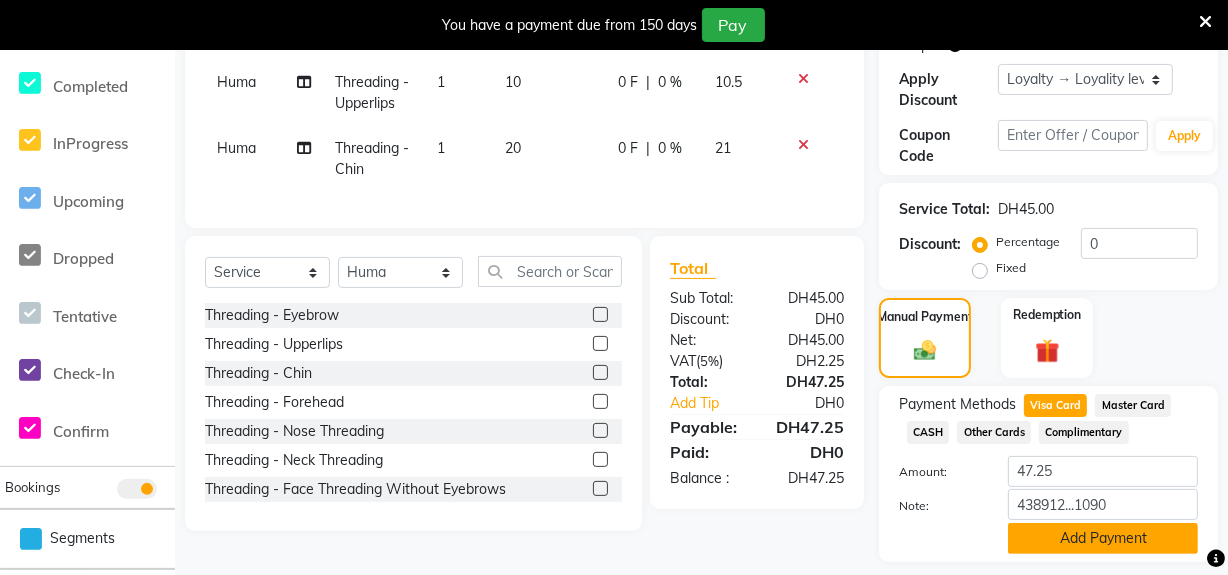 click on "Add Payment" 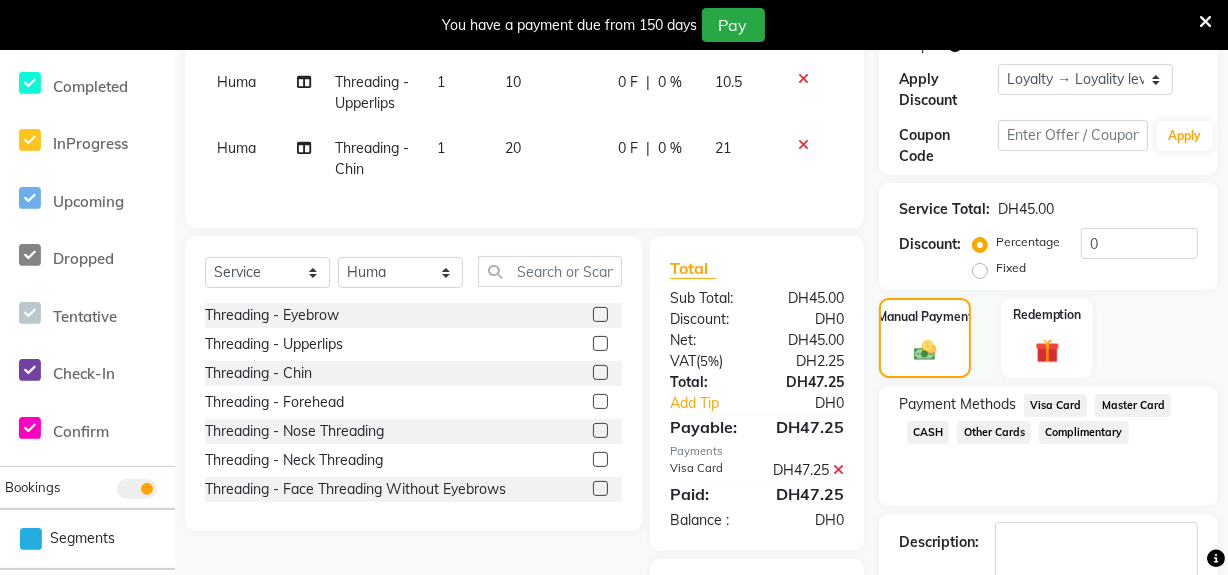 scroll, scrollTop: 587, scrollLeft: 0, axis: vertical 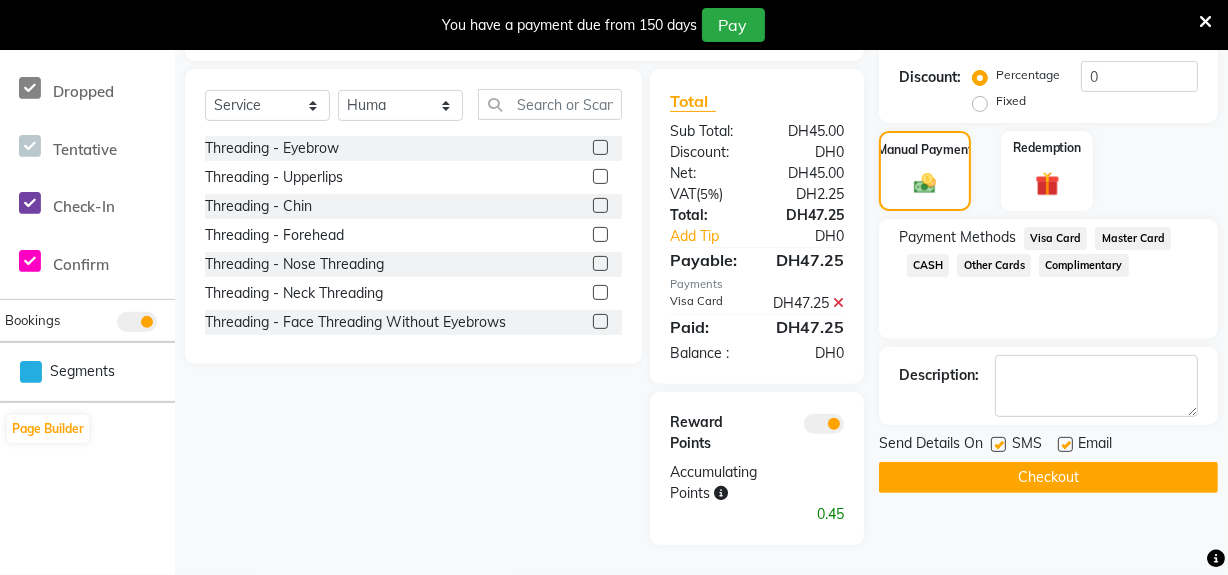 click on "Checkout" 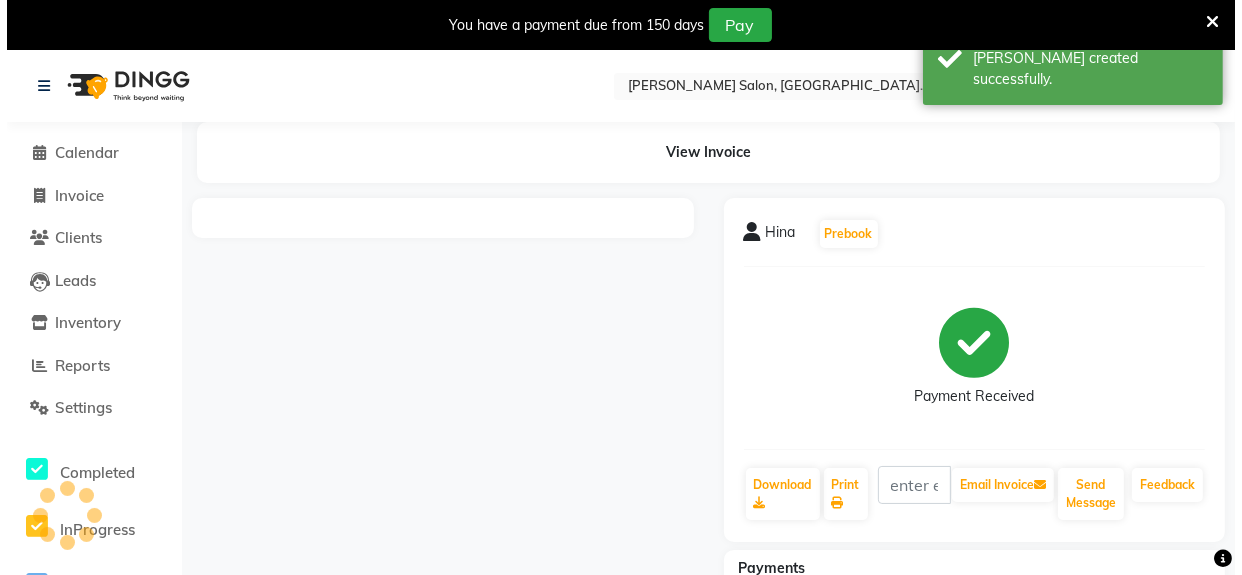 scroll, scrollTop: 0, scrollLeft: 0, axis: both 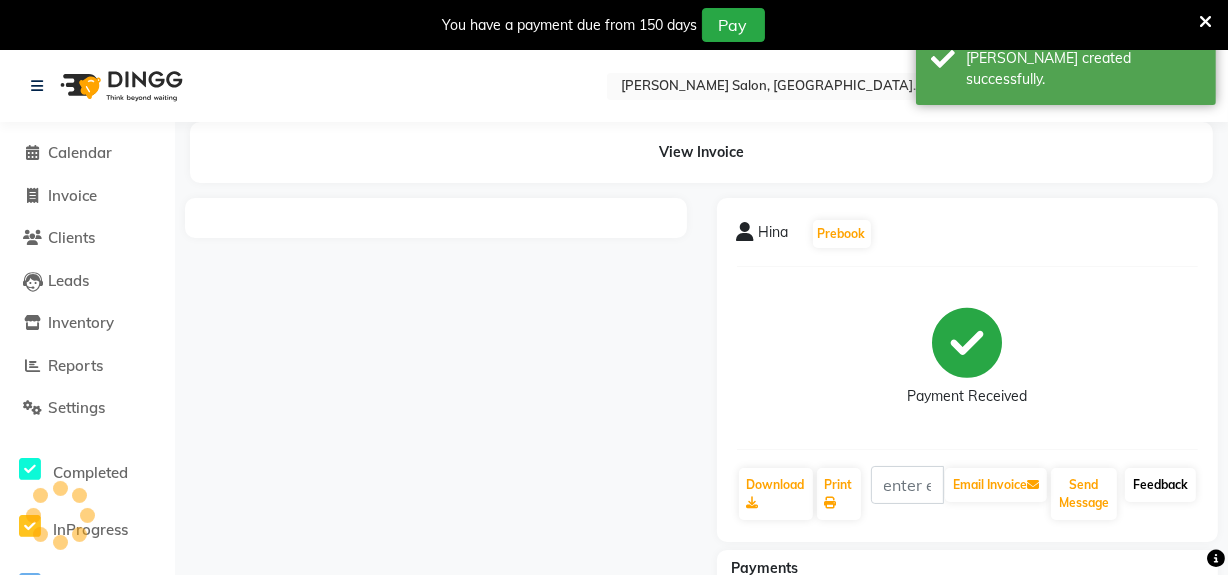 click on "Feedback" 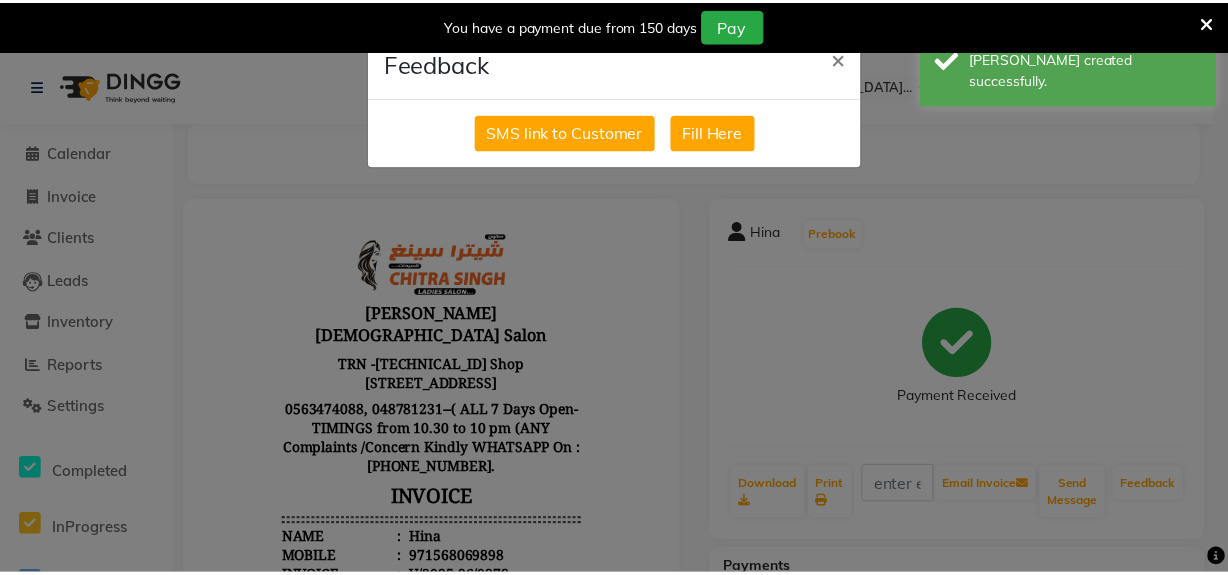 scroll, scrollTop: 0, scrollLeft: 0, axis: both 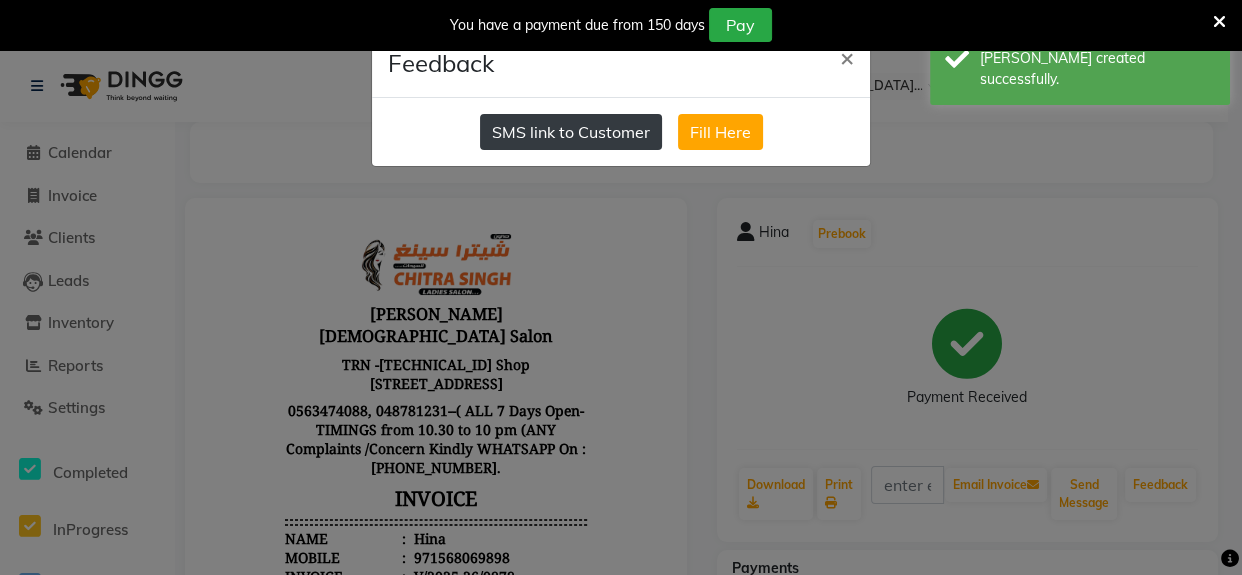 click on "SMS link to Customer" 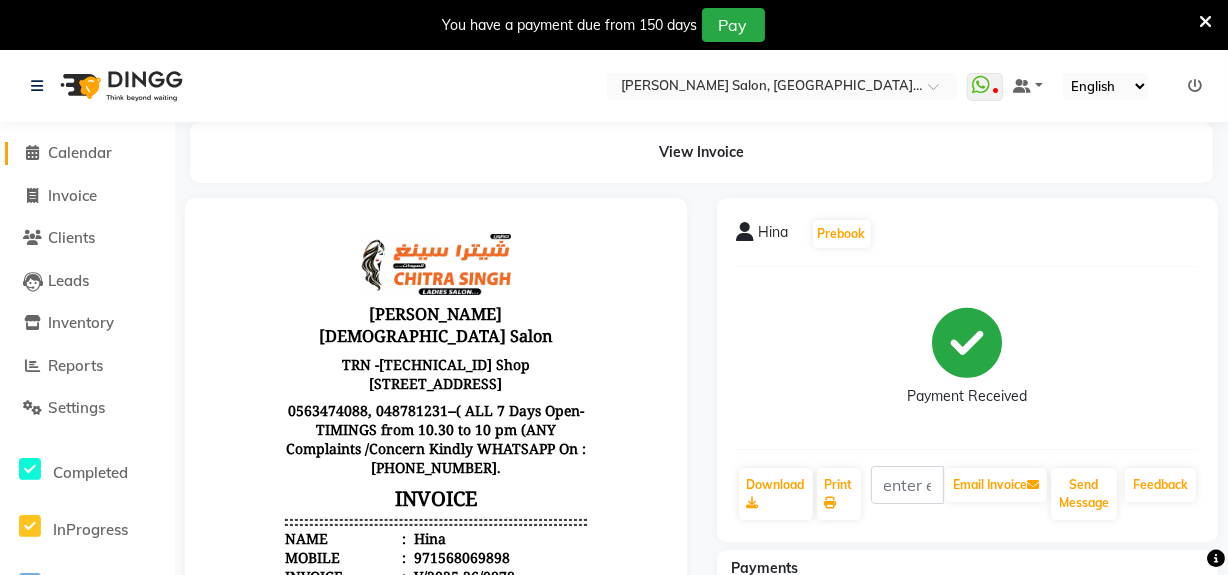 click on "Calendar" 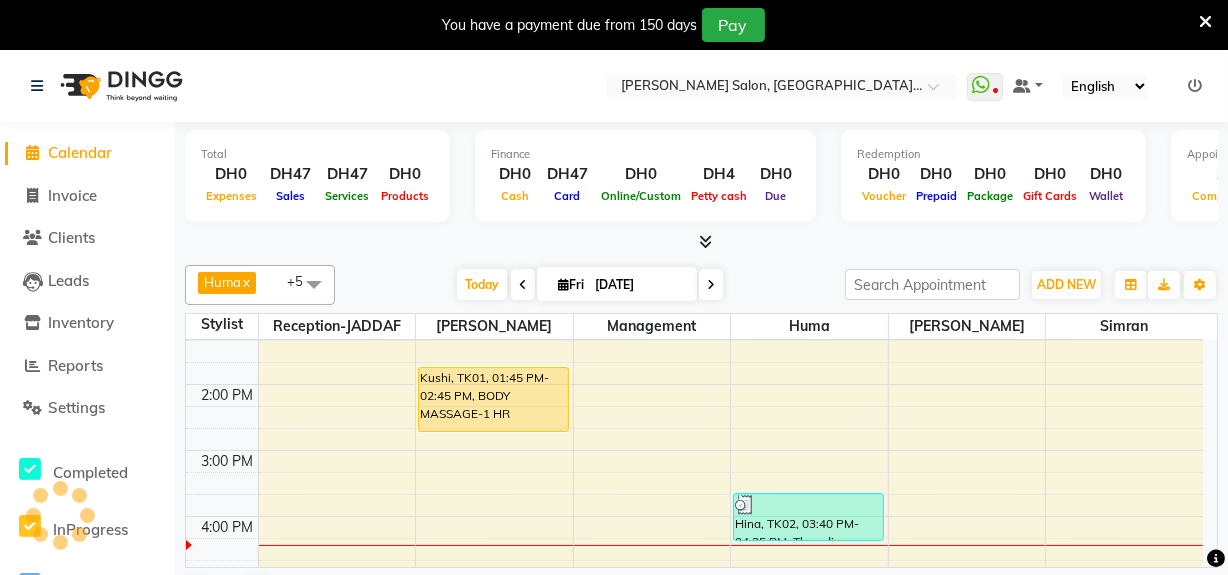 scroll, scrollTop: 362, scrollLeft: 0, axis: vertical 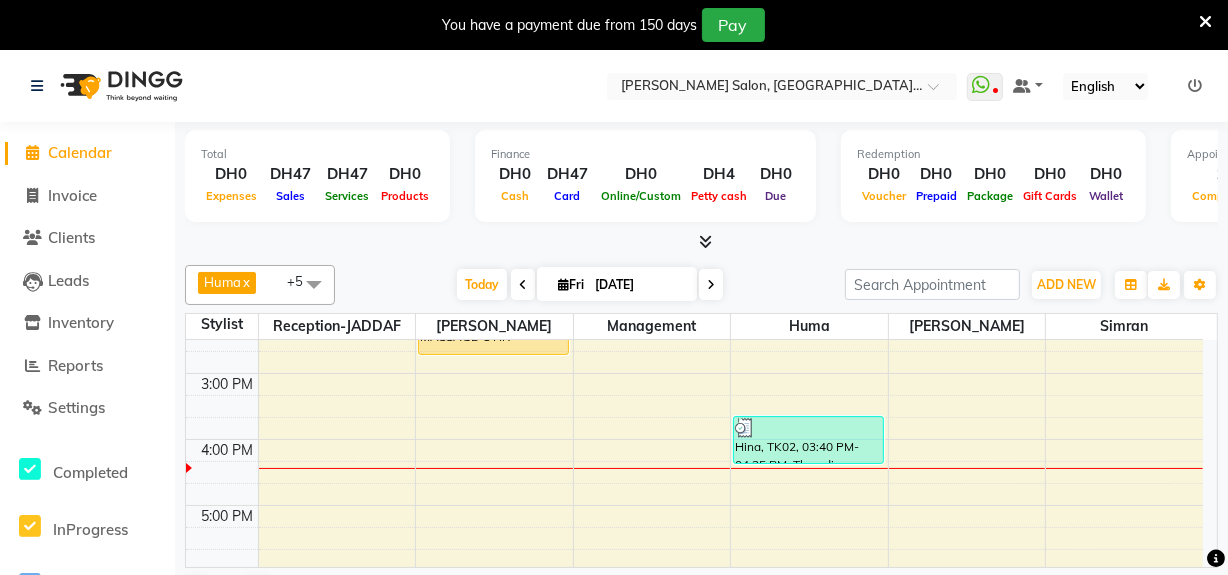 click on "9:00 AM 10:00 AM 11:00 AM 12:00 PM 1:00 PM 2:00 PM 3:00 PM 4:00 PM 5:00 PM 6:00 PM 7:00 PM 8:00 PM 9:00 PM 10:00 PM    Kushi, TK01, 01:45 PM-02:45 PM, BODY MASSAGE-1 HR     Hina, TK02, 03:40 PM-04:25 PM, Threading - Eyebrow,Threading - Upperlips,Threading - Chin" at bounding box center (694, 439) 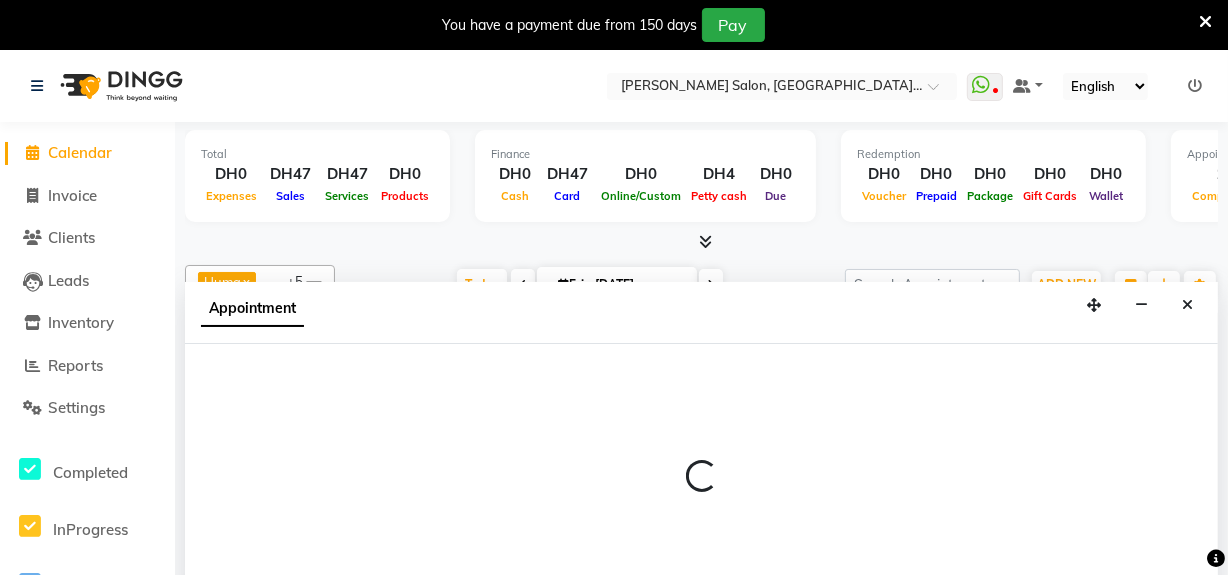 scroll, scrollTop: 50, scrollLeft: 0, axis: vertical 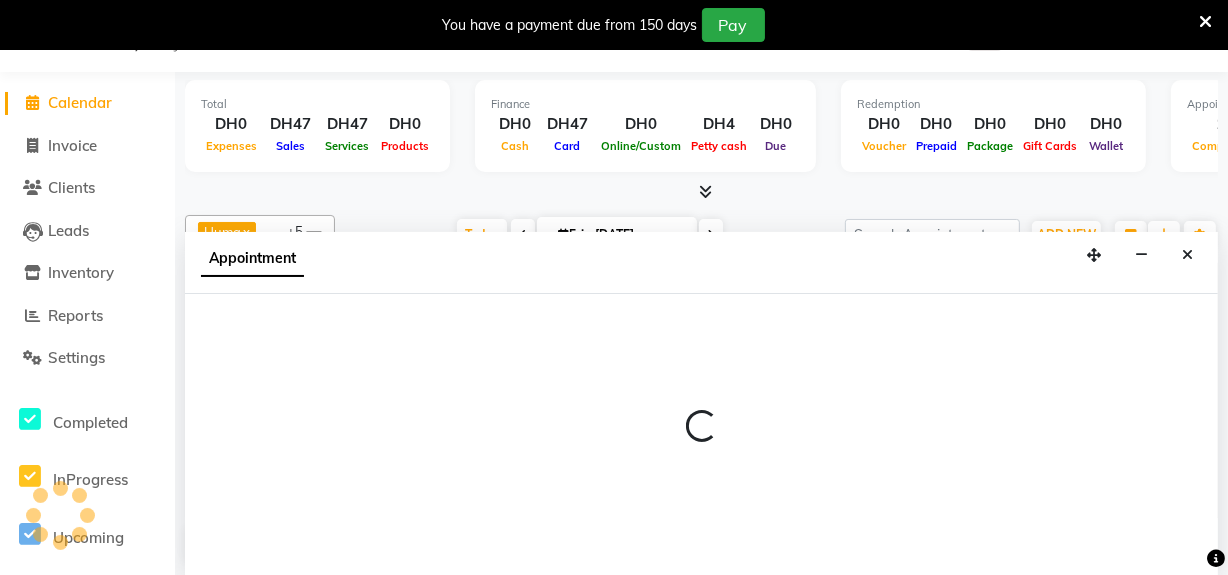 select on "62704" 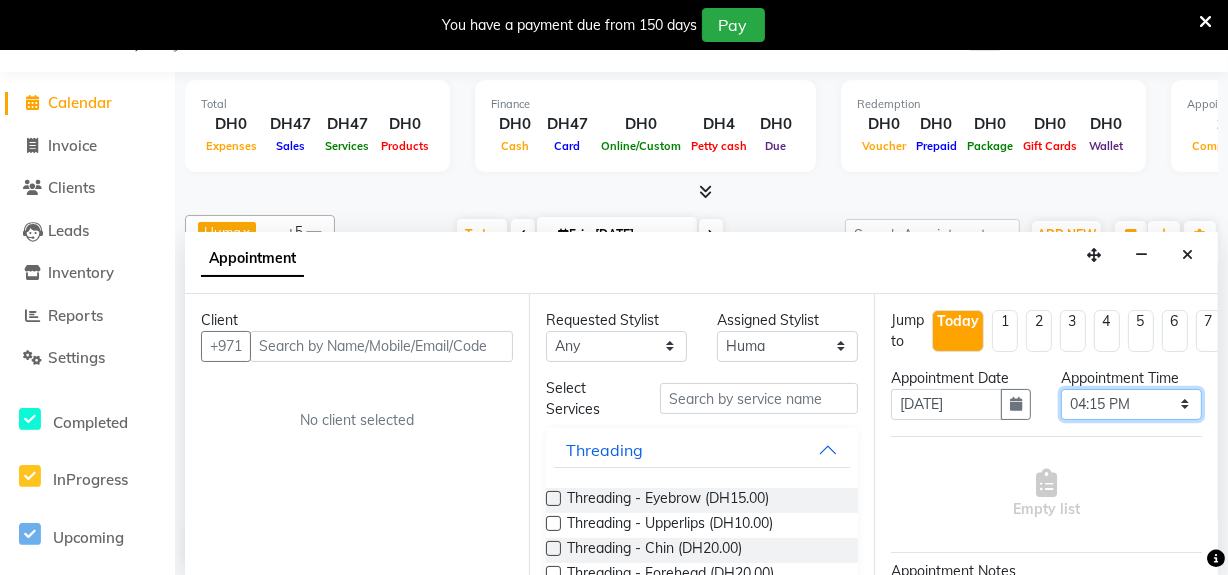 click on "Select 10:00 AM 10:15 AM 10:30 AM 10:45 AM 11:00 AM 11:15 AM 11:30 AM 11:45 AM 12:00 PM 12:15 PM 12:30 PM 12:45 PM 01:00 PM 01:15 PM 01:30 PM 01:45 PM 02:00 PM 02:15 PM 02:30 PM 02:45 PM 03:00 PM 03:15 PM 03:30 PM 03:45 PM 04:00 PM 04:15 PM 04:30 PM 04:45 PM 05:00 PM 05:15 PM 05:30 PM 05:45 PM 06:00 PM 06:15 PM 06:30 PM 06:45 PM 07:00 PM 07:15 PM 07:30 PM 07:45 PM 08:00 PM 08:15 PM 08:30 PM 08:45 PM 09:00 PM 09:15 PM 09:30 PM 09:45 PM 10:00 PM" at bounding box center (1131, 404) 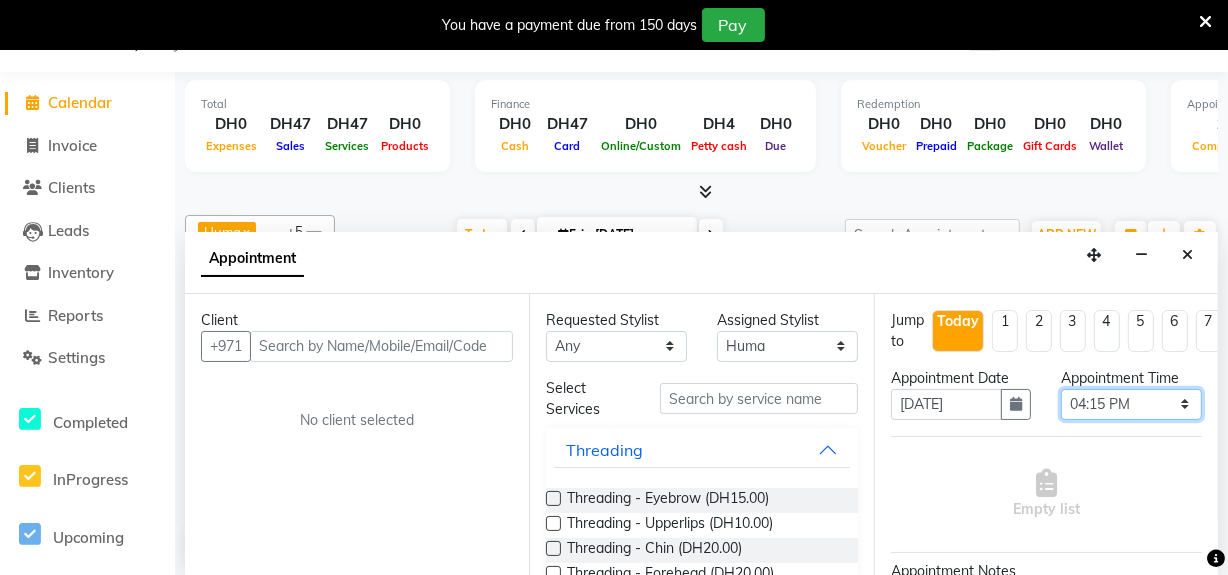 select on "1020" 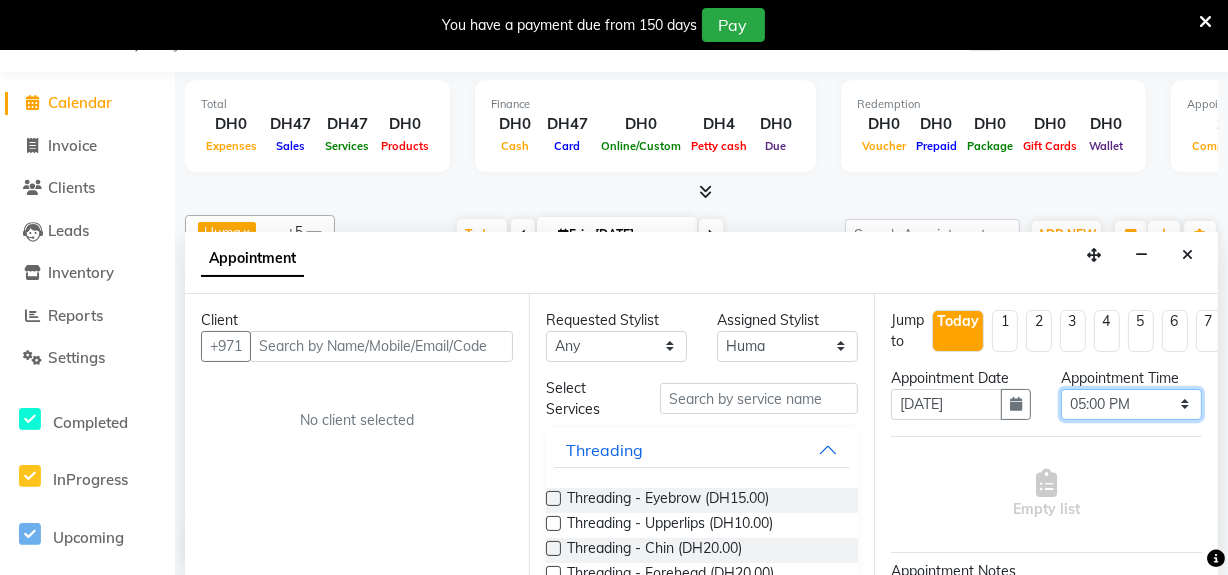 click on "Select 10:00 AM 10:15 AM 10:30 AM 10:45 AM 11:00 AM 11:15 AM 11:30 AM 11:45 AM 12:00 PM 12:15 PM 12:30 PM 12:45 PM 01:00 PM 01:15 PM 01:30 PM 01:45 PM 02:00 PM 02:15 PM 02:30 PM 02:45 PM 03:00 PM 03:15 PM 03:30 PM 03:45 PM 04:00 PM 04:15 PM 04:30 PM 04:45 PM 05:00 PM 05:15 PM 05:30 PM 05:45 PM 06:00 PM 06:15 PM 06:30 PM 06:45 PM 07:00 PM 07:15 PM 07:30 PM 07:45 PM 08:00 PM 08:15 PM 08:30 PM 08:45 PM 09:00 PM 09:15 PM 09:30 PM 09:45 PM 10:00 PM" at bounding box center [1131, 404] 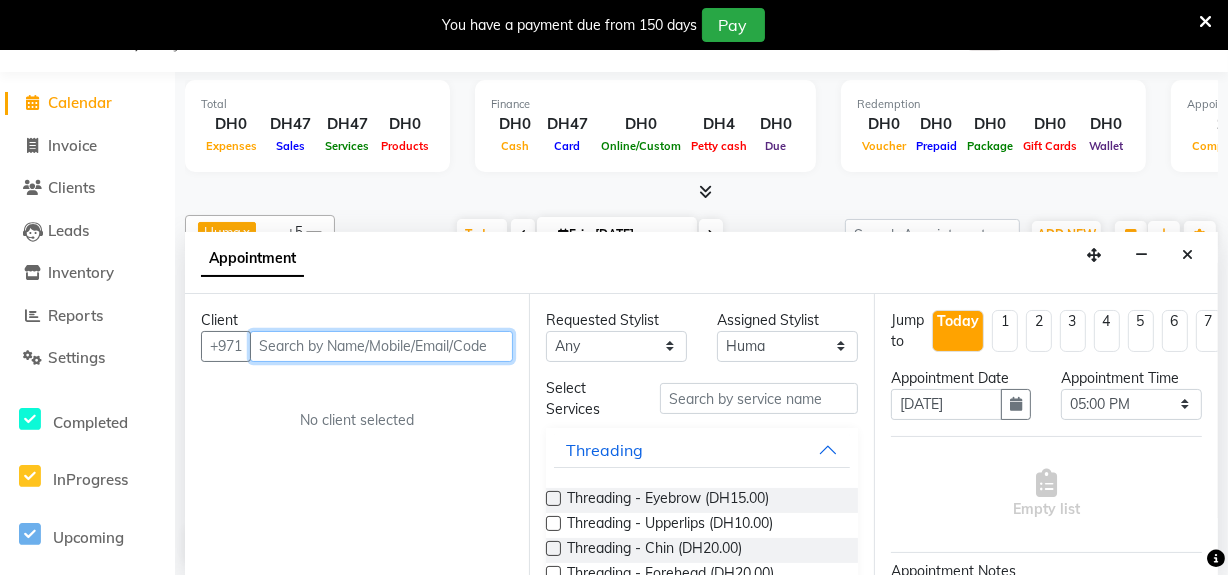 click at bounding box center (381, 346) 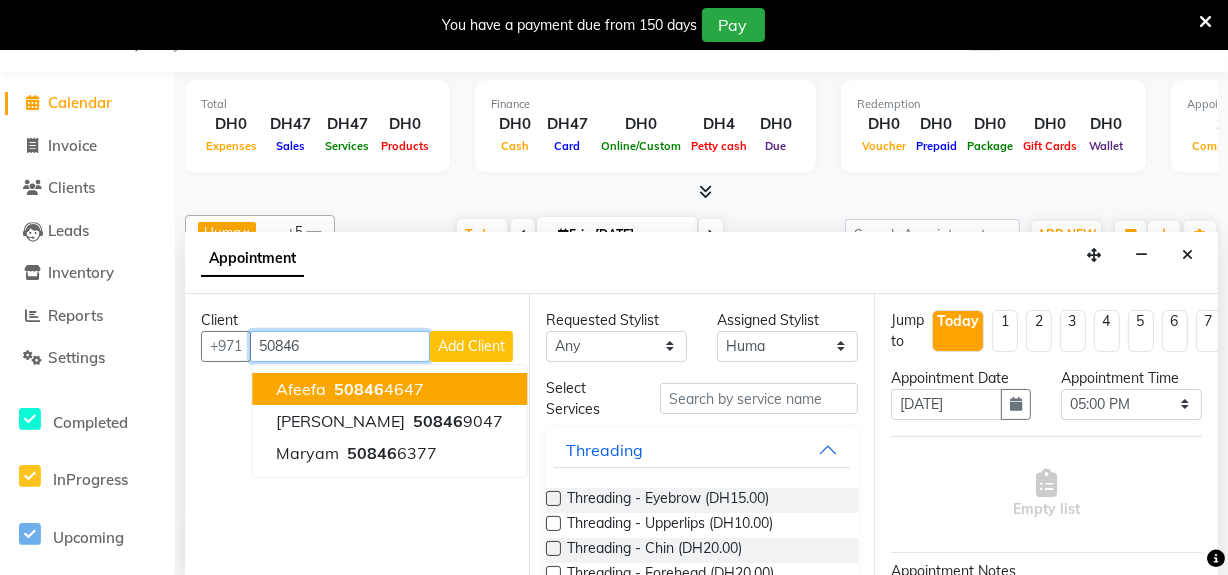 click on "50846" at bounding box center (359, 389) 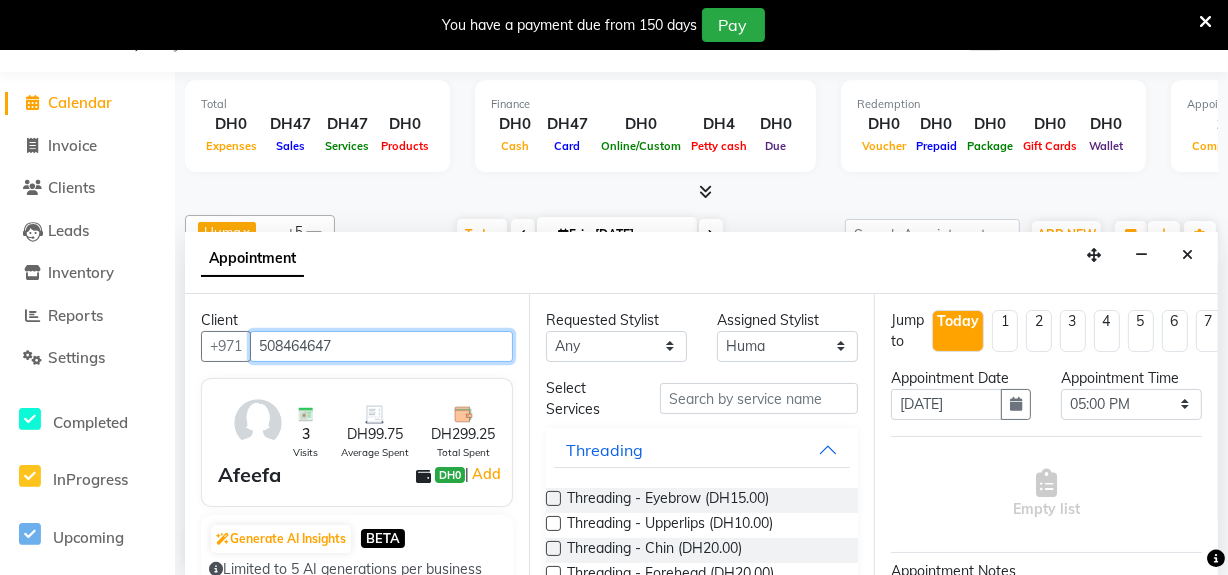 type on "508464647" 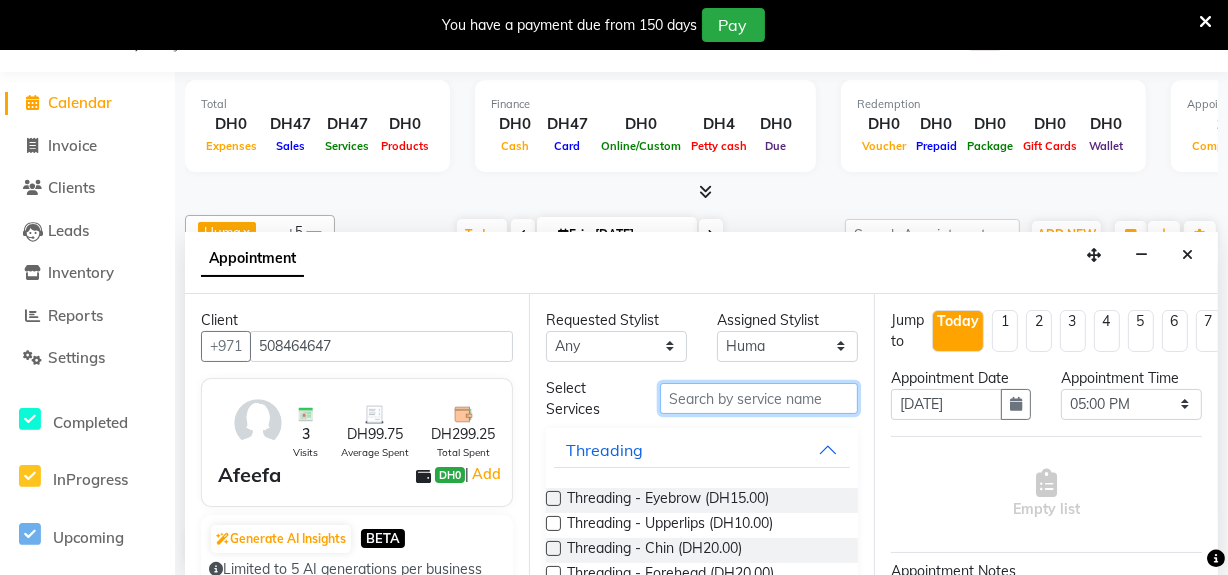 click at bounding box center (759, 398) 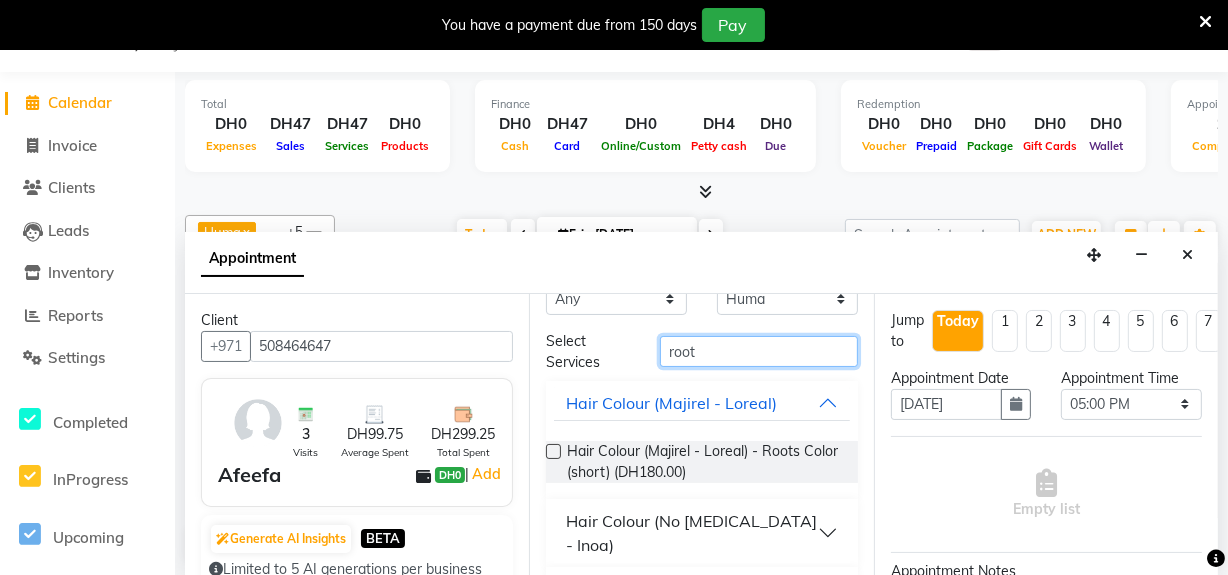 scroll, scrollTop: 90, scrollLeft: 0, axis: vertical 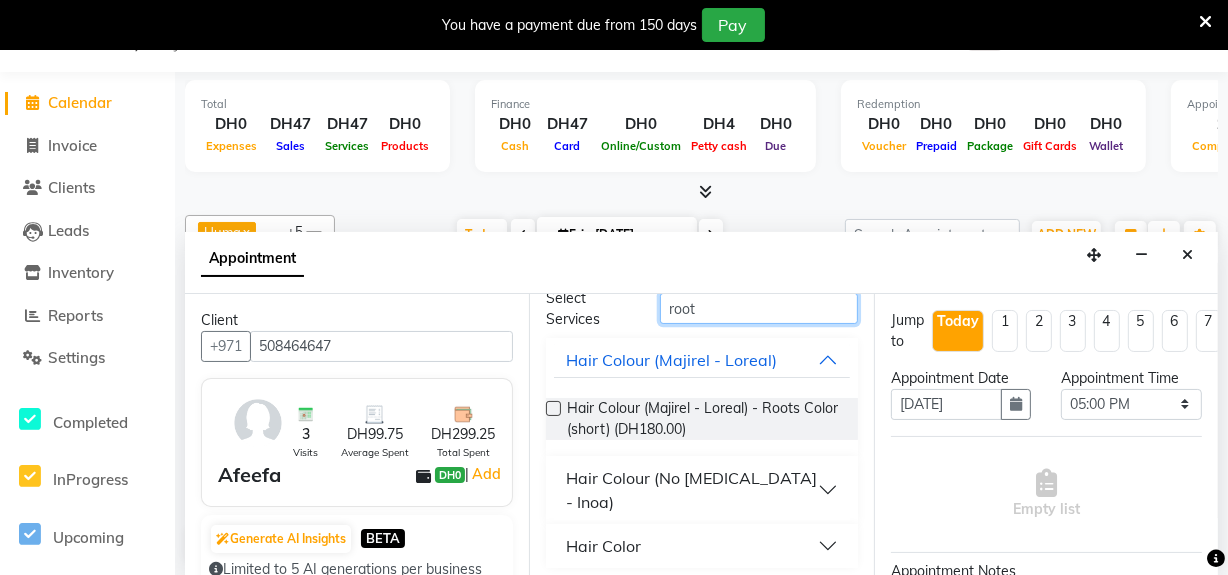 type on "root" 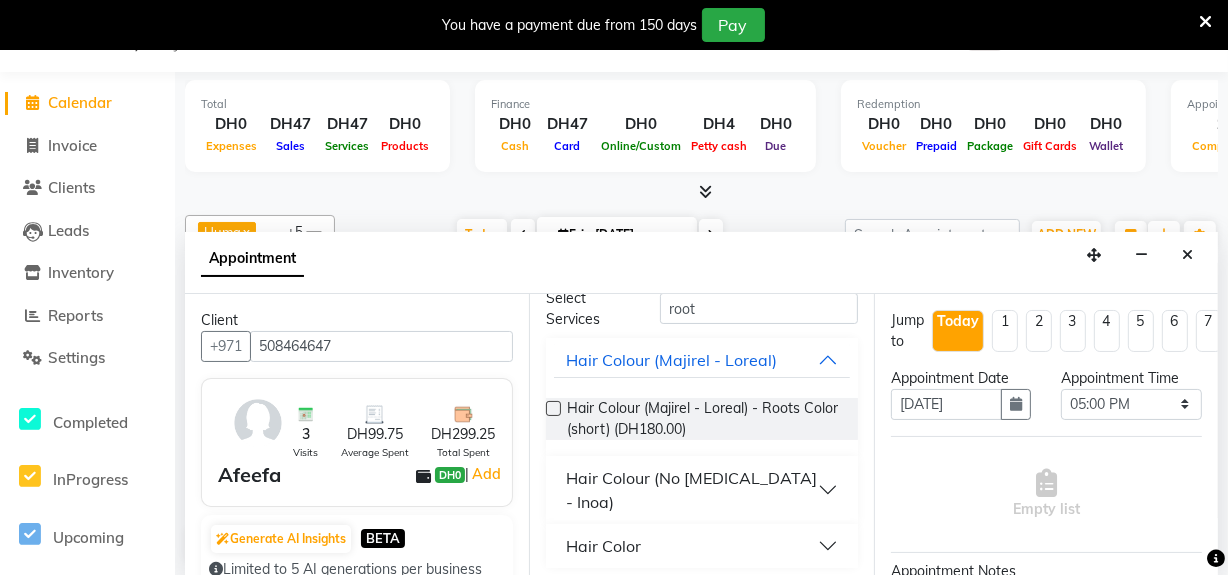 click on "Hair Color" at bounding box center (603, 546) 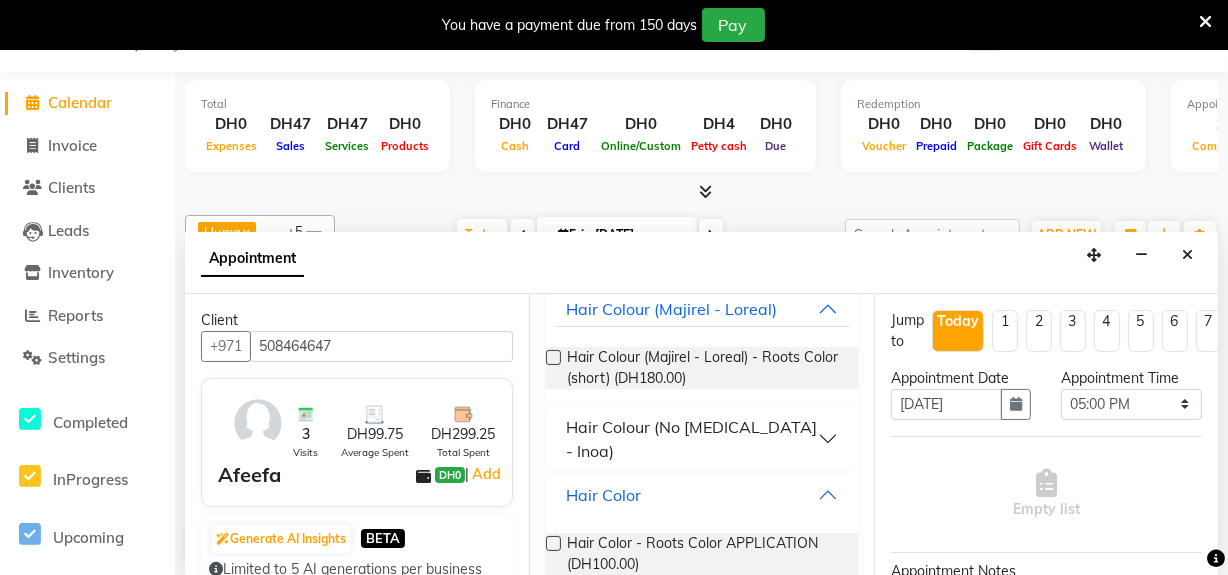 scroll, scrollTop: 181, scrollLeft: 0, axis: vertical 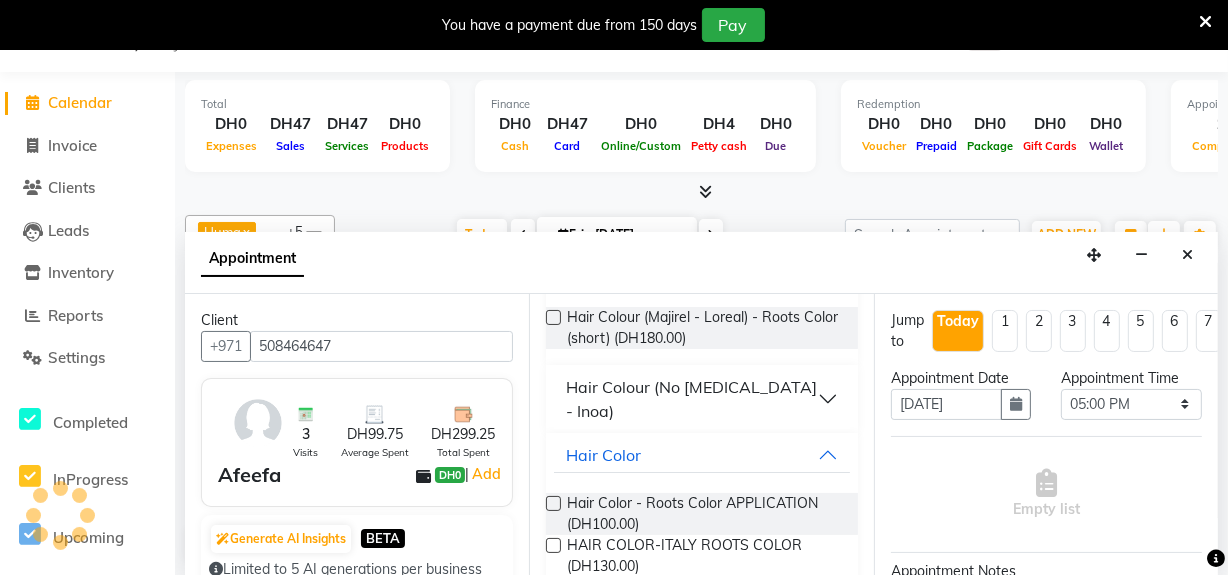 drag, startPoint x: 550, startPoint y: 542, endPoint x: 814, endPoint y: 502, distance: 267.01312 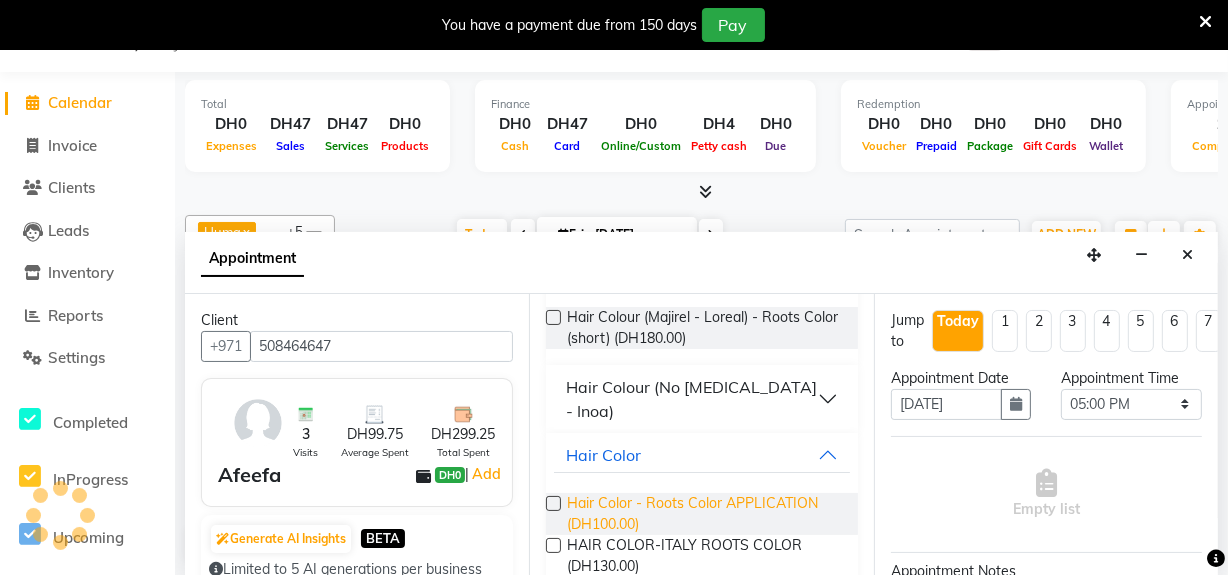 click at bounding box center (553, 545) 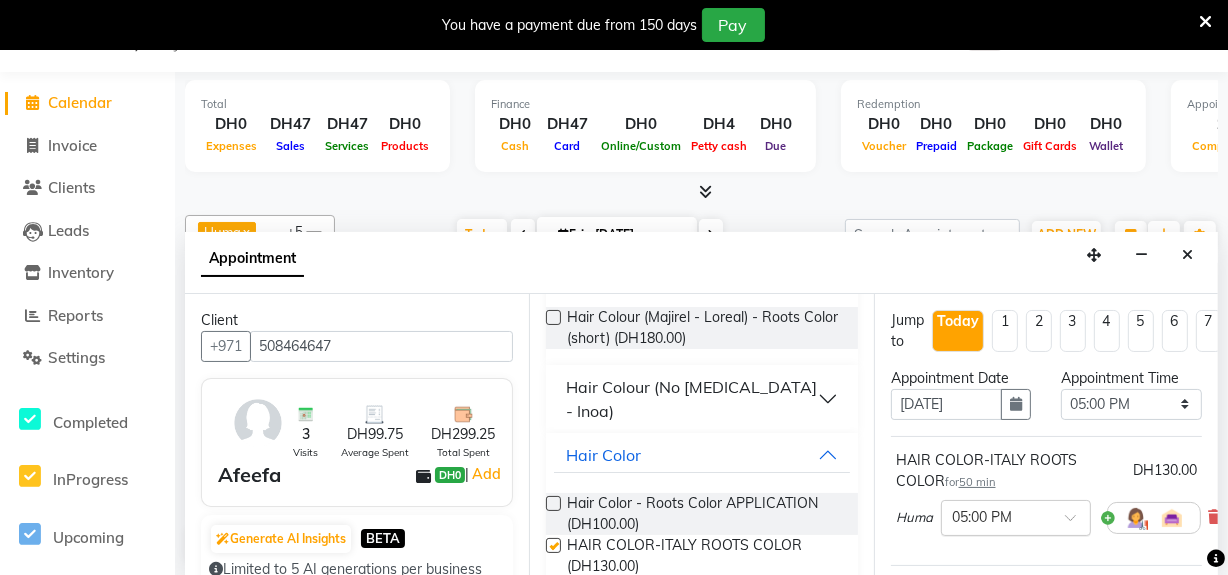 checkbox on "false" 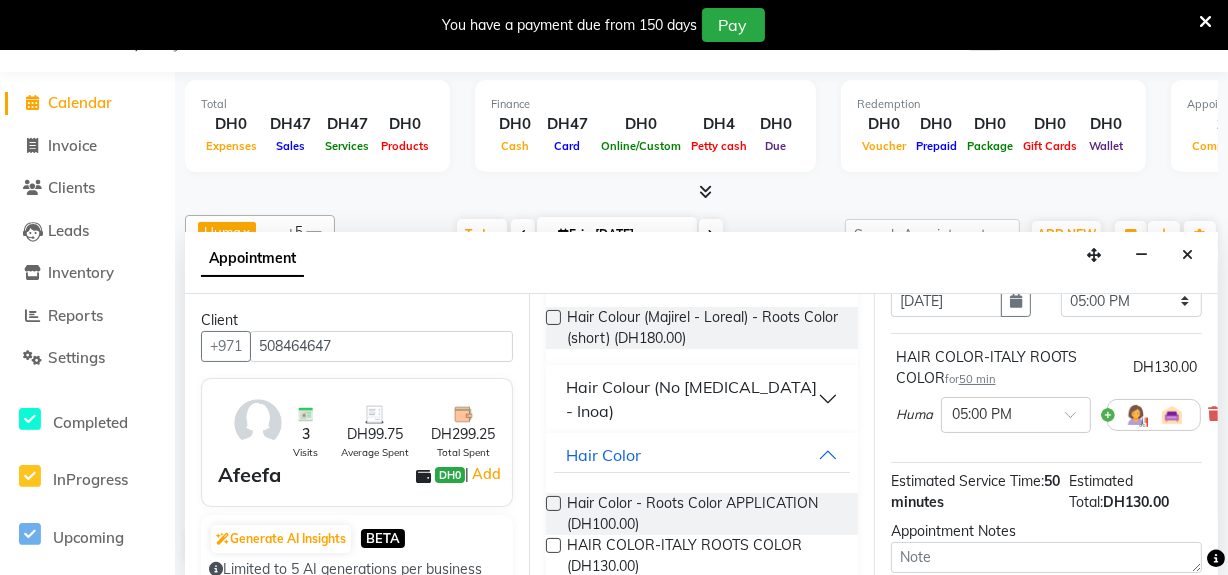 scroll, scrollTop: 181, scrollLeft: 0, axis: vertical 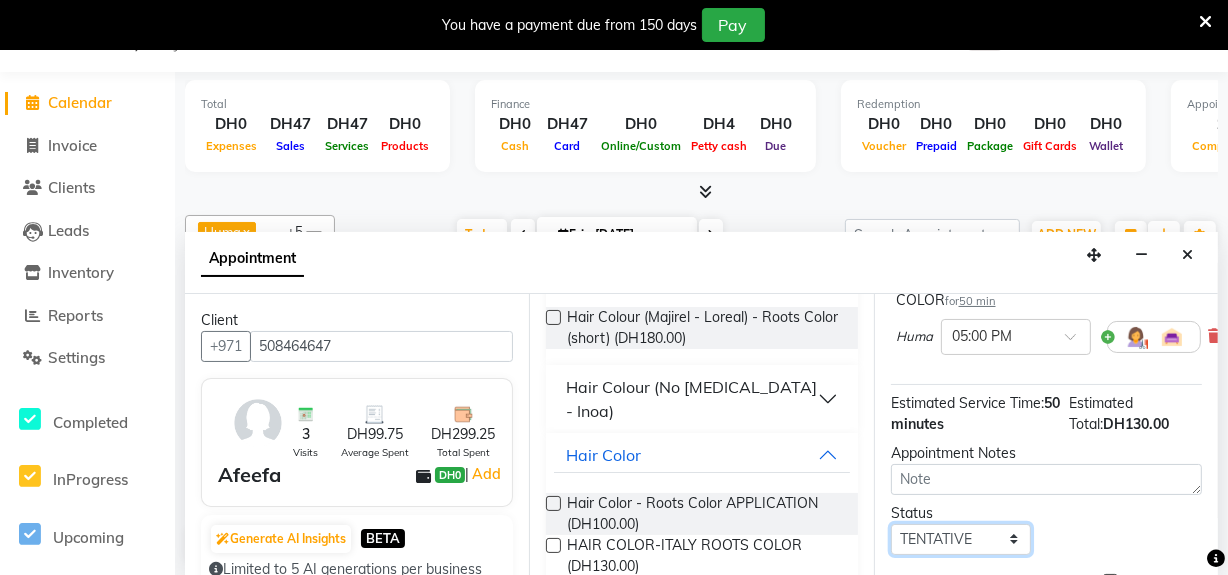 click on "Select TENTATIVE CONFIRM CHECK-IN UPCOMING" at bounding box center [961, 539] 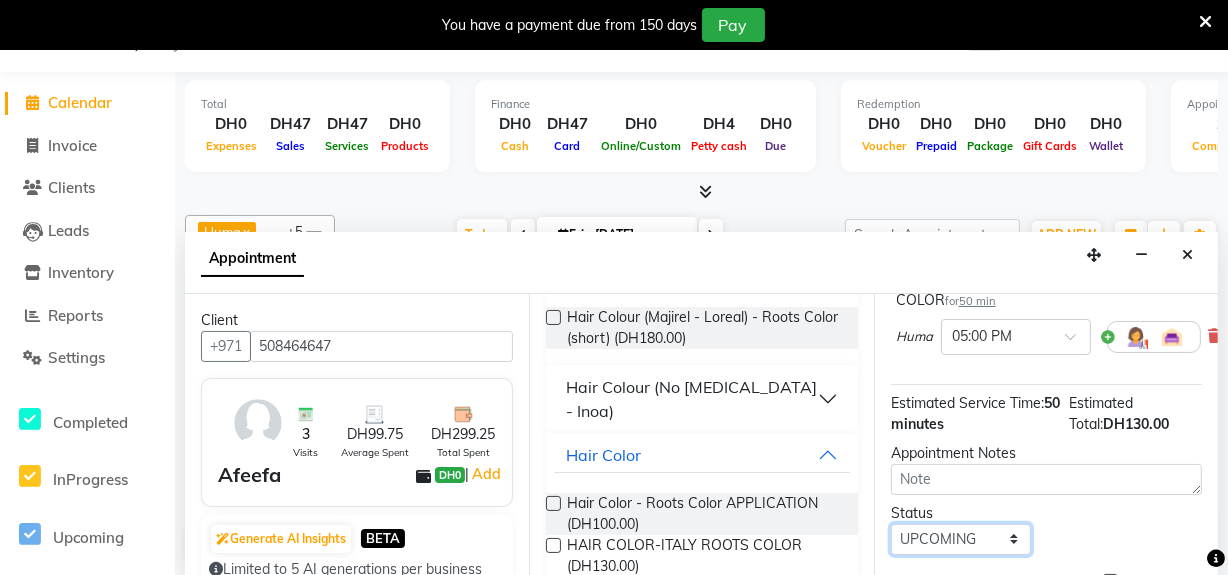 click on "Select TENTATIVE CONFIRM CHECK-IN UPCOMING" at bounding box center (961, 539) 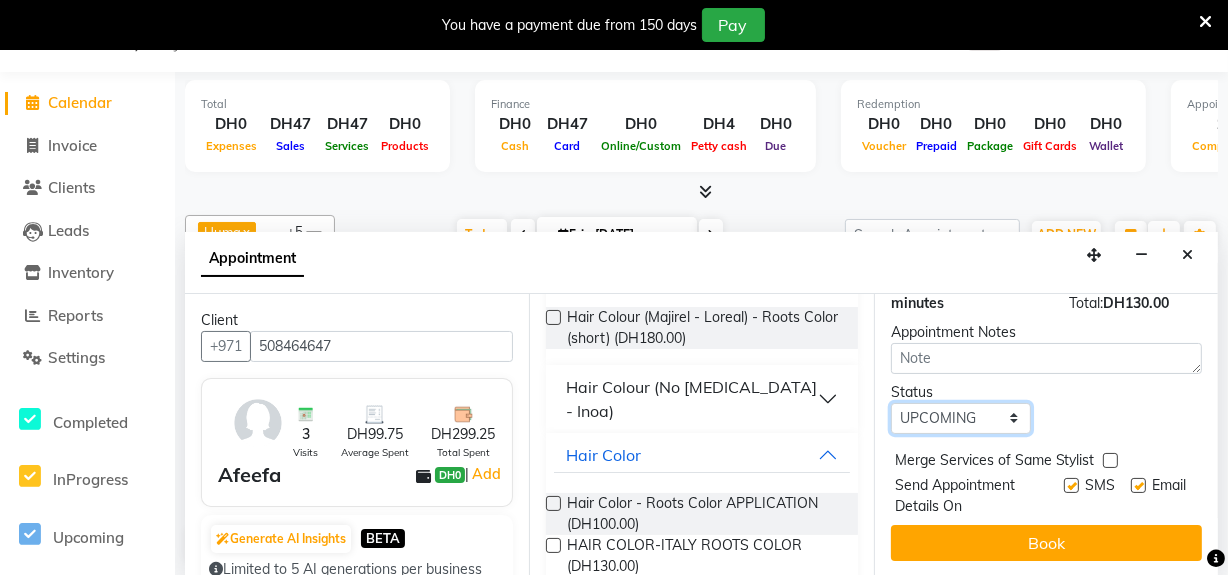 scroll, scrollTop: 314, scrollLeft: 0, axis: vertical 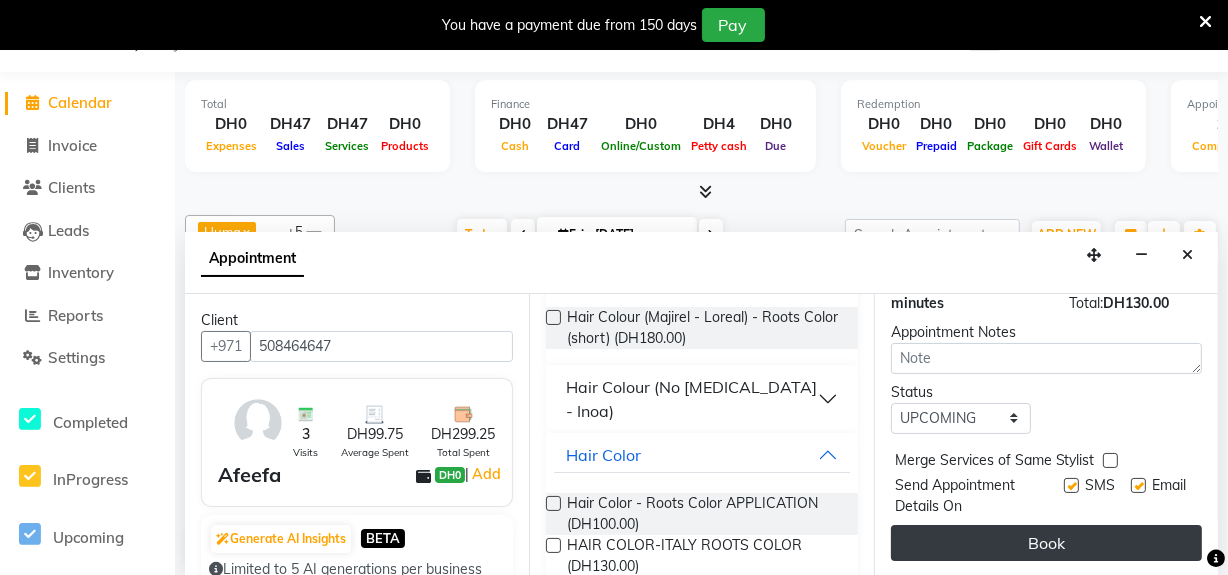 click on "Book" at bounding box center (1046, 543) 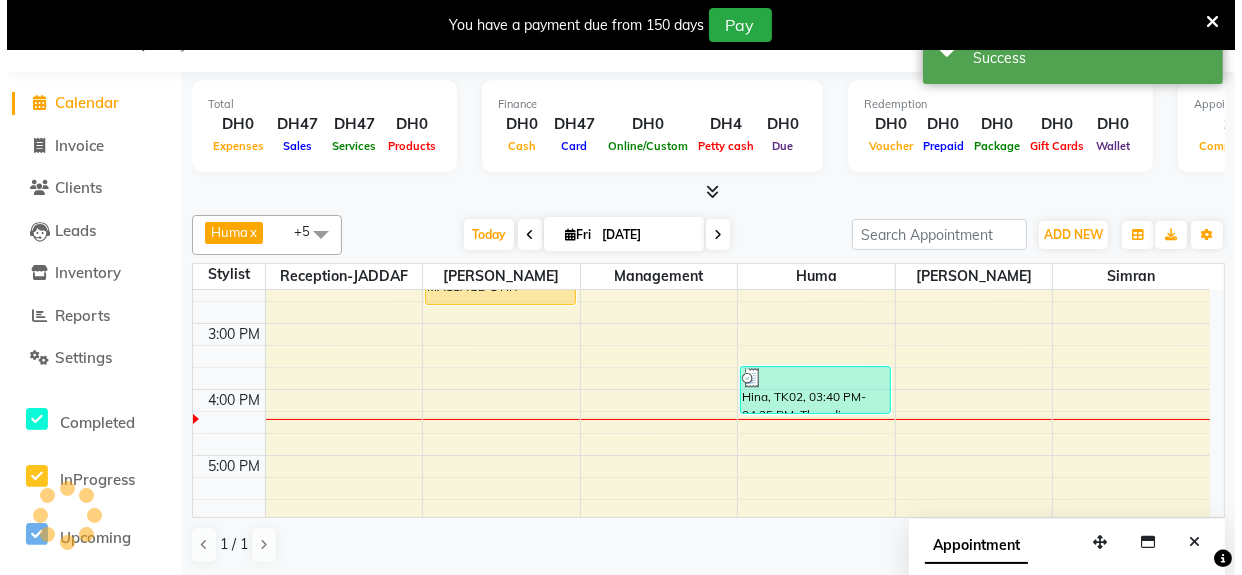 scroll, scrollTop: 0, scrollLeft: 0, axis: both 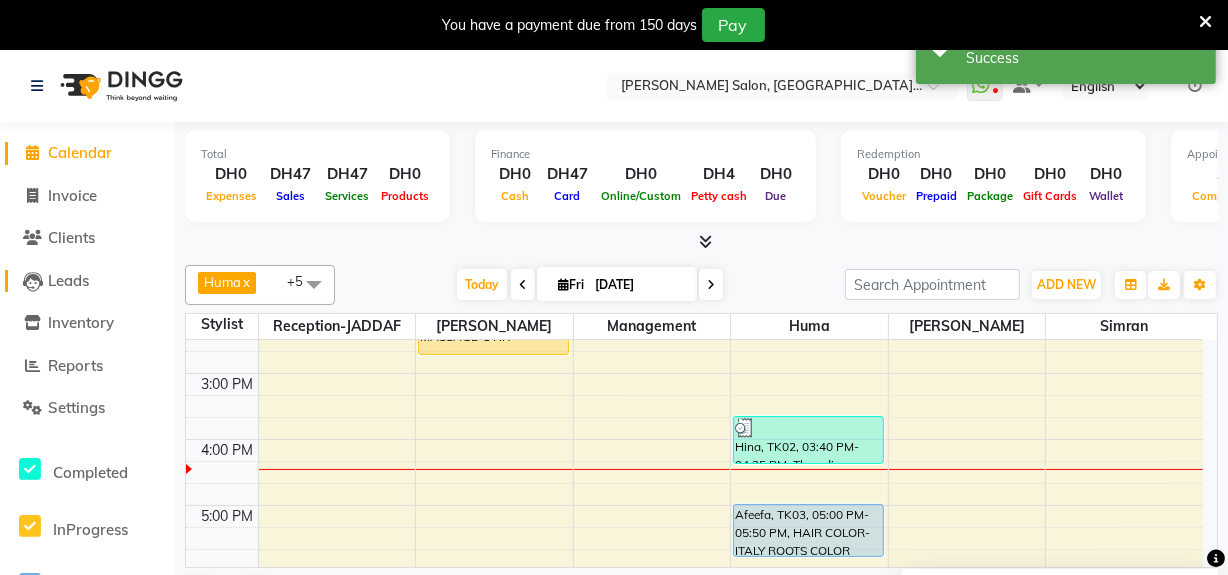 click on "Leads" 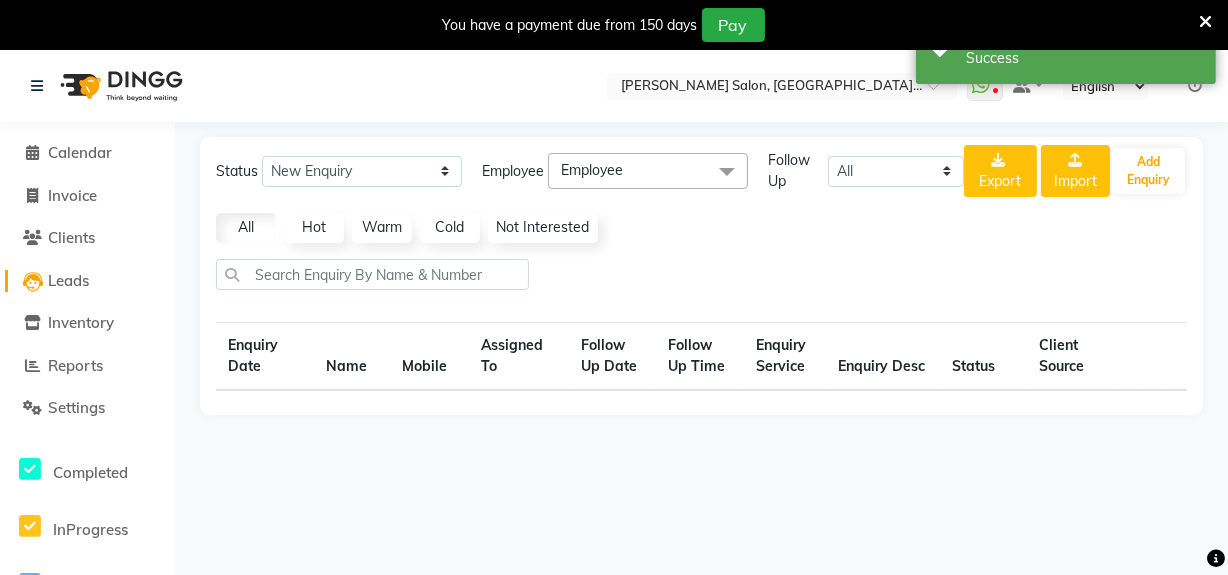 select on "10" 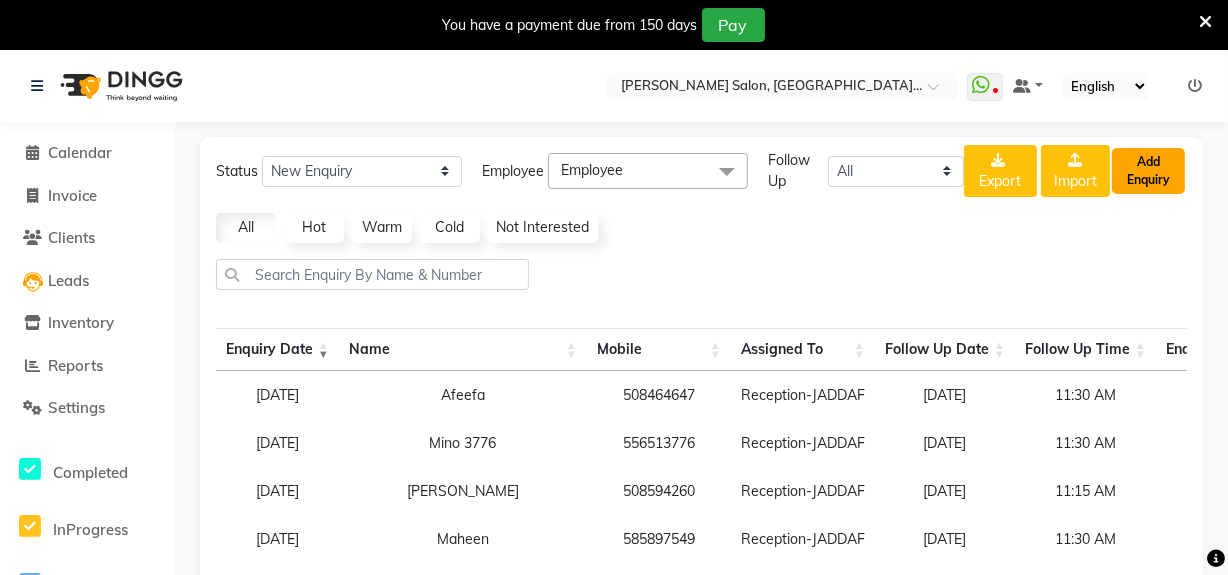 click on "Add Enquiry" 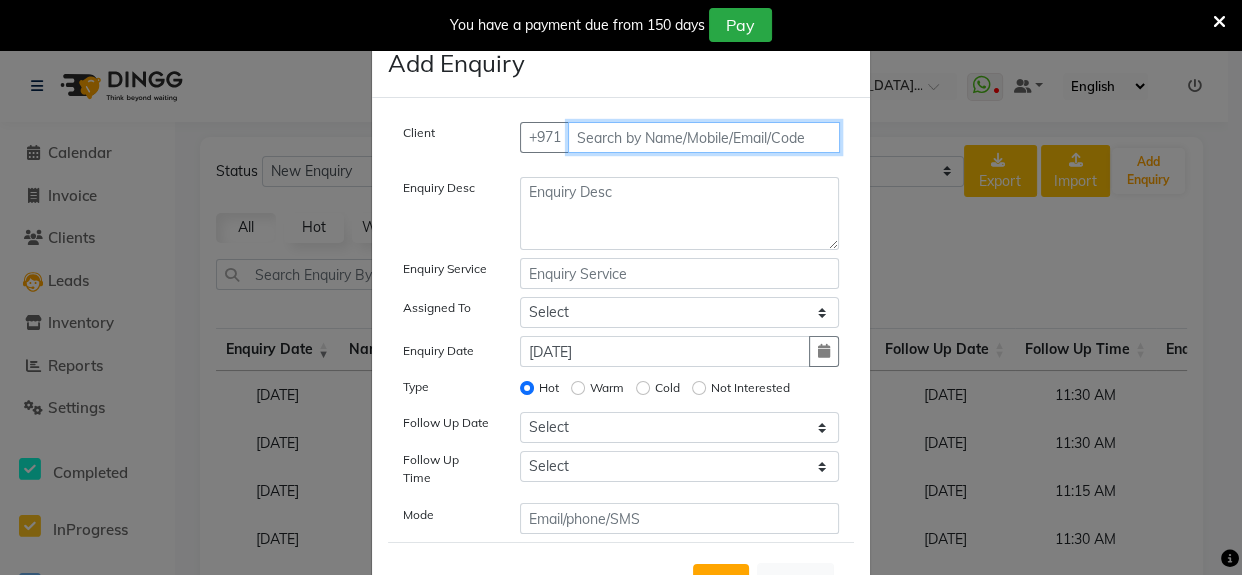click at bounding box center [704, 137] 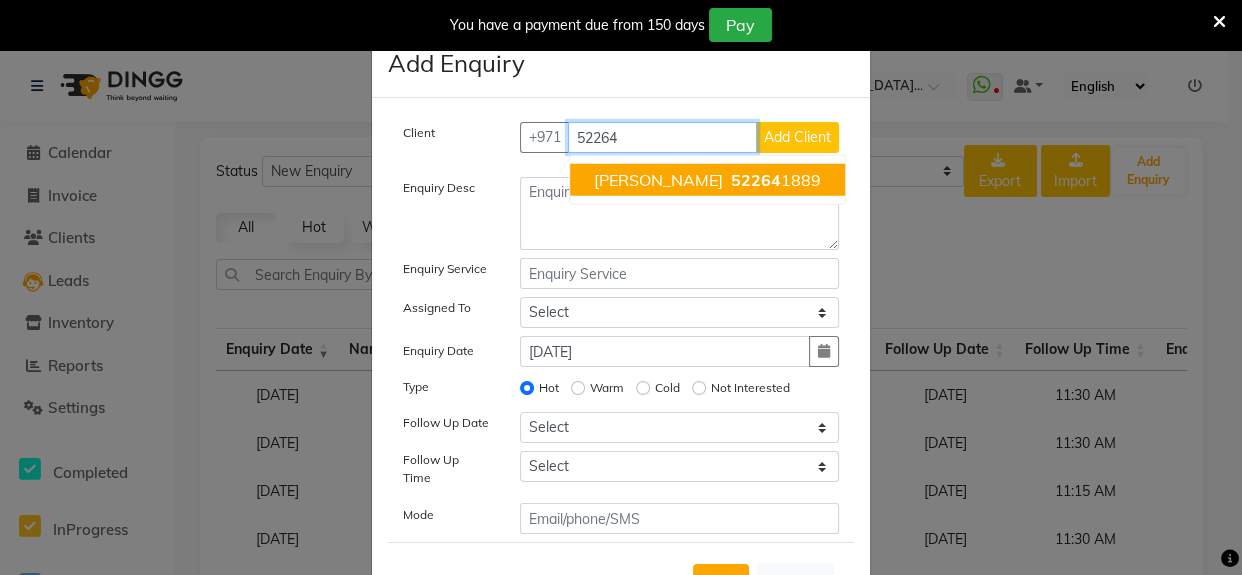 click on "52264 1889" at bounding box center (774, 180) 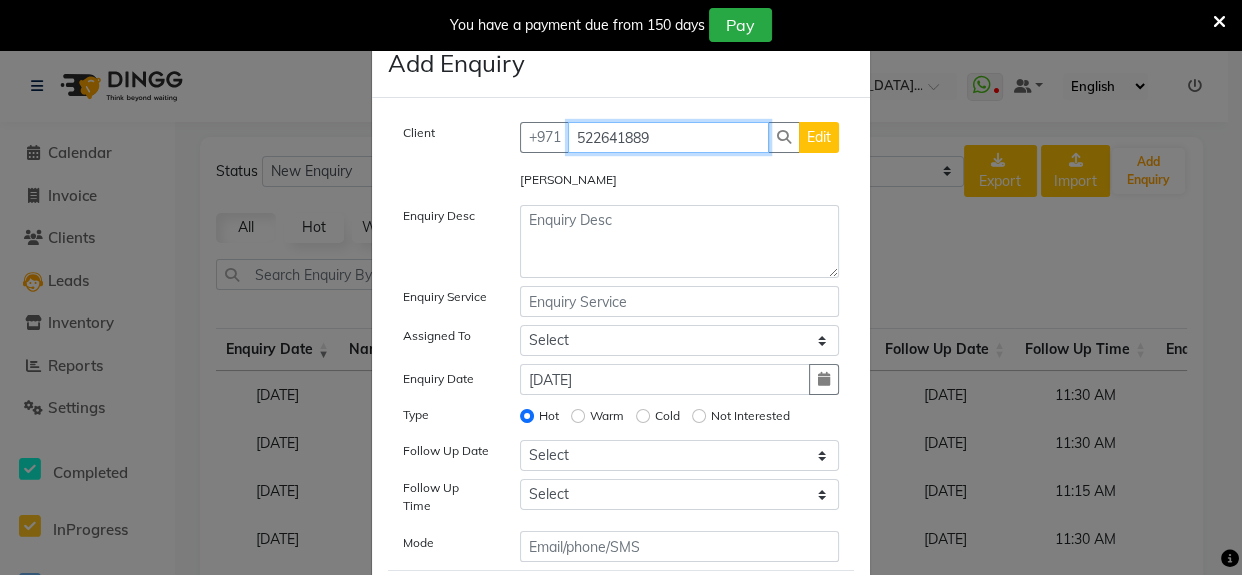 type on "522641889" 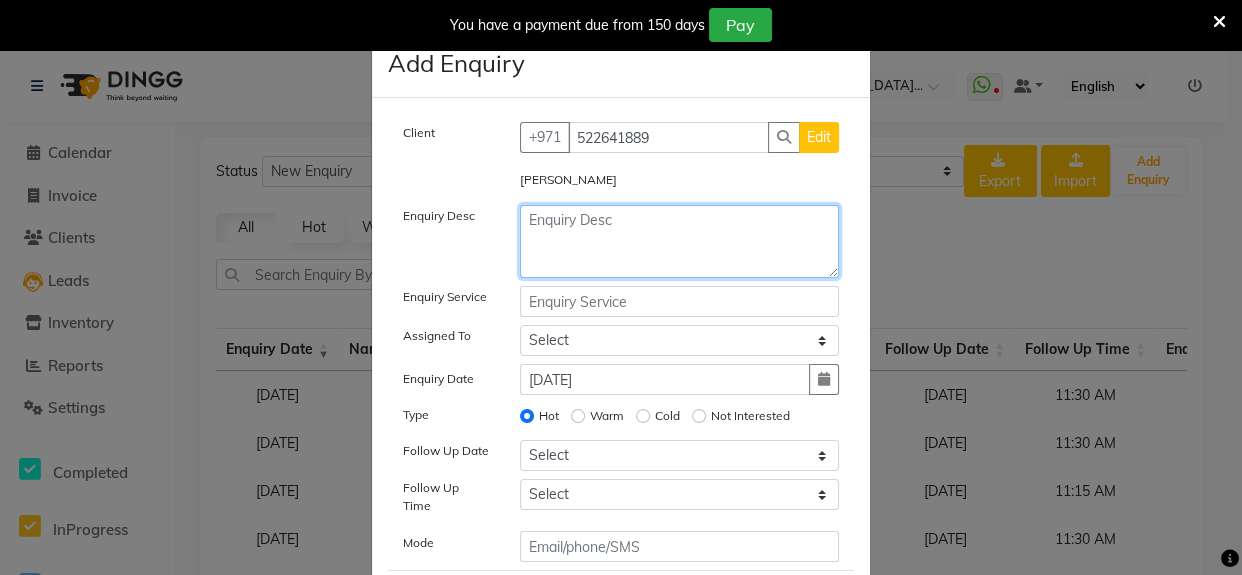 click 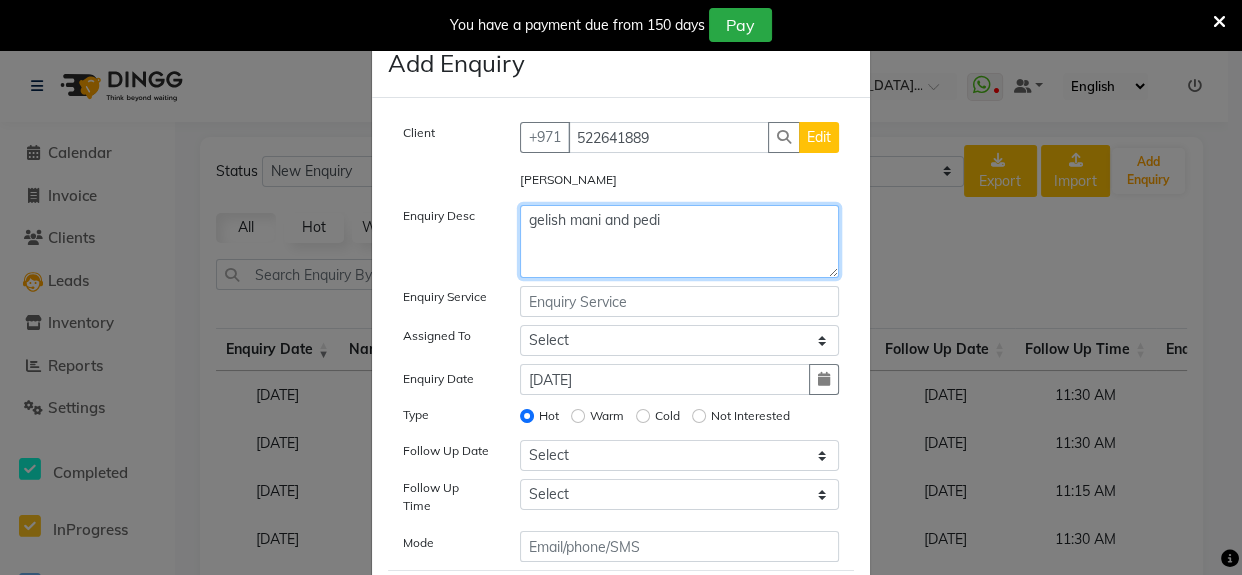 type on "gelish mani and pedi" 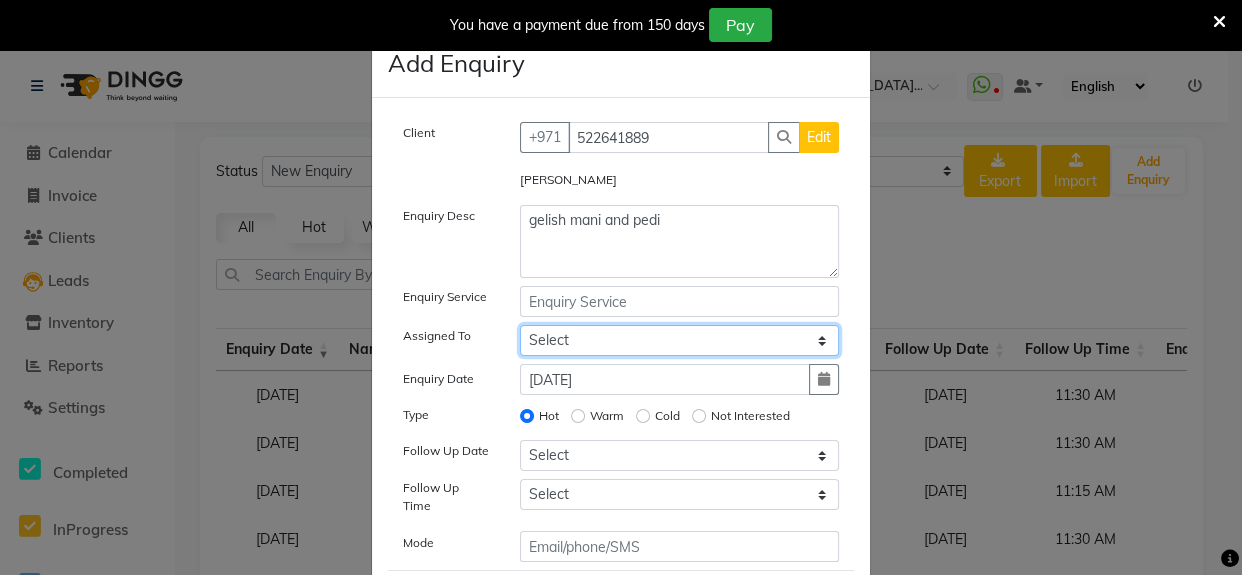 click on "Select Huma Leonita Management Reception-JADDAF [PERSON_NAME] [PERSON_NAME] trial [DEMOGRAPHIC_DATA]" 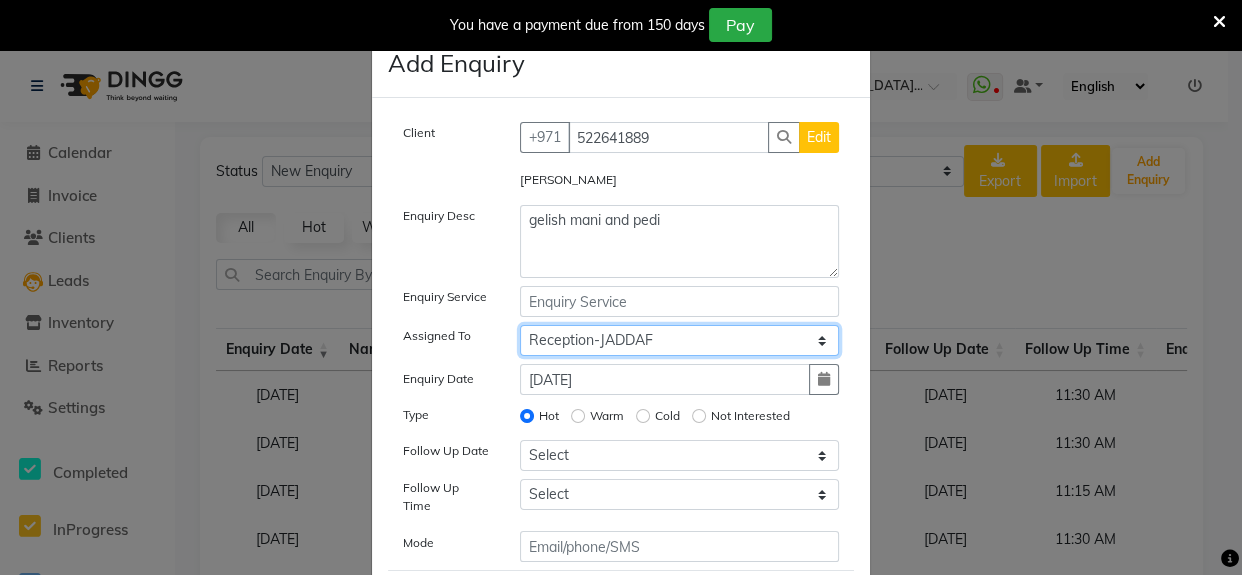 click on "Select Huma Leonita Management Reception-JADDAF [PERSON_NAME] [PERSON_NAME] trial [DEMOGRAPHIC_DATA]" 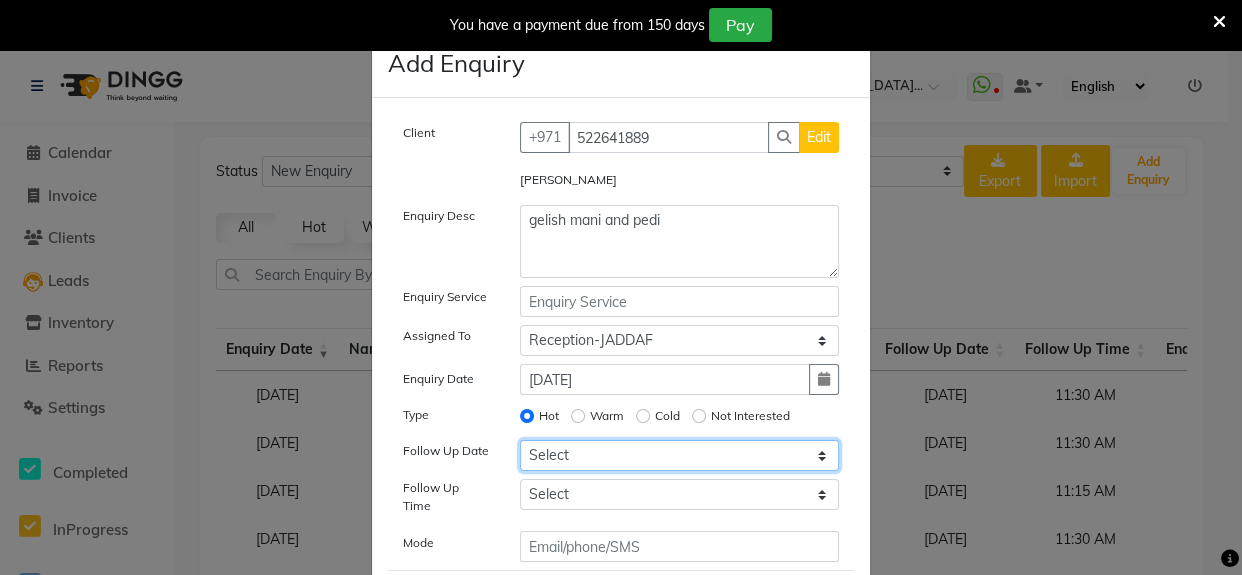 click on "Select Today Tomorrow In 2 days (Sunday) In 3 days (Monday) In 4 days (Tuesday) In 5 days (Wednesday) In 6 days (Thursday) In 1 Week (2025-07-18) In 2 Week (2025-07-25) In 1 Month (2025-08-11) In 2 Month (2025-09-11) In 3 Month (2025-10-11) Custom Date" at bounding box center (680, 455) 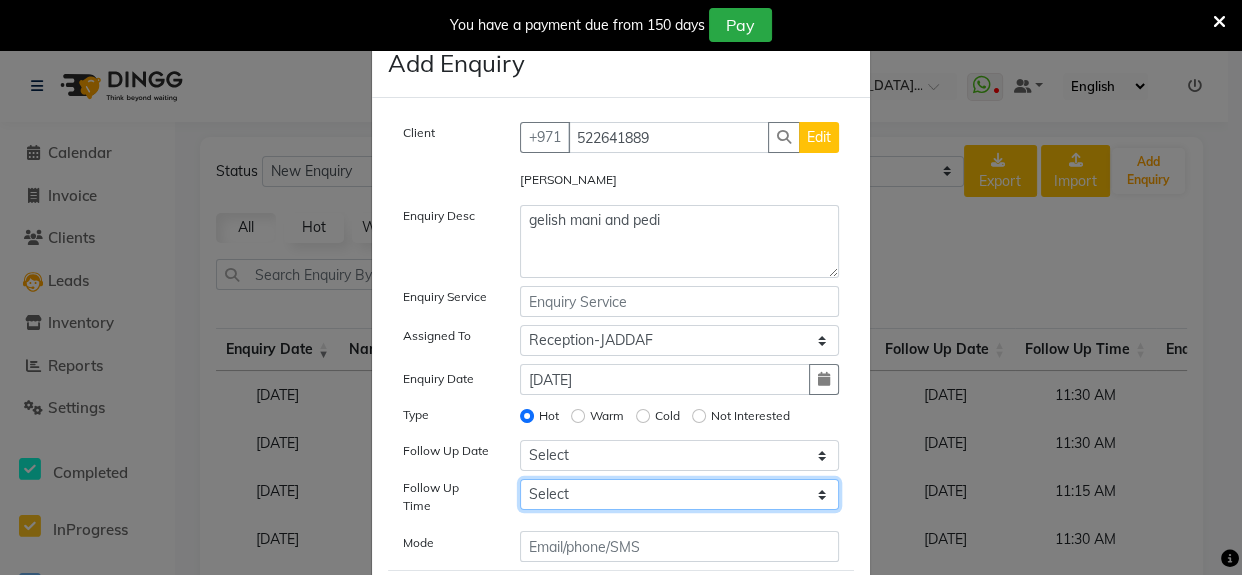 click on "Select 07:00 AM 07:15 AM 07:30 AM 07:45 AM 08:00 AM 08:15 AM 08:30 AM 08:45 AM 09:00 AM 09:15 AM 09:30 AM 09:45 AM 10:00 AM 10:15 AM 10:30 AM 10:45 AM 11:00 AM 11:15 AM 11:30 AM 11:45 AM 12:00 PM 12:15 PM 12:30 PM 12:45 PM 01:00 PM 01:15 PM 01:30 PM 01:45 PM 02:00 PM 02:15 PM 02:30 PM 02:45 PM 03:00 PM 03:15 PM 03:30 PM 03:45 PM 04:00 PM 04:15 PM 04:30 PM 04:45 PM 05:00 PM 05:15 PM 05:30 PM 05:45 PM 06:00 PM 06:15 PM 06:30 PM 06:45 PM 07:00 PM 07:15 PM 07:30 PM 07:45 PM 08:00 PM 08:15 PM 08:30 PM 08:45 PM 09:00 PM 09:15 PM 09:30 PM 09:45 PM 10:00 PM" at bounding box center [680, 494] 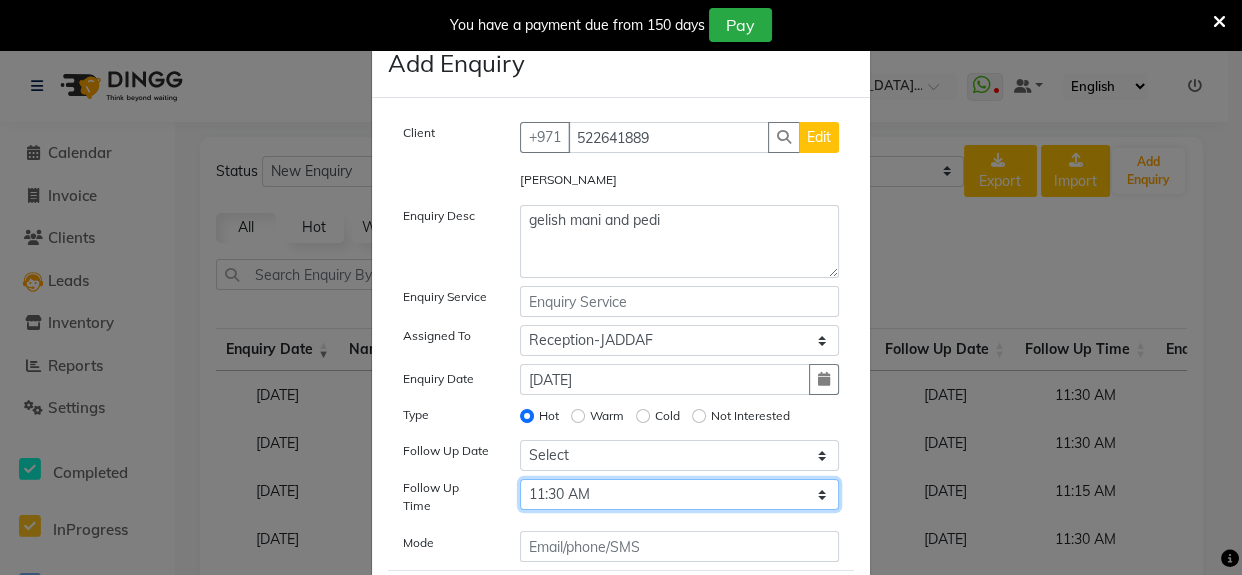 click on "Select 07:00 AM 07:15 AM 07:30 AM 07:45 AM 08:00 AM 08:15 AM 08:30 AM 08:45 AM 09:00 AM 09:15 AM 09:30 AM 09:45 AM 10:00 AM 10:15 AM 10:30 AM 10:45 AM 11:00 AM 11:15 AM 11:30 AM 11:45 AM 12:00 PM 12:15 PM 12:30 PM 12:45 PM 01:00 PM 01:15 PM 01:30 PM 01:45 PM 02:00 PM 02:15 PM 02:30 PM 02:45 PM 03:00 PM 03:15 PM 03:30 PM 03:45 PM 04:00 PM 04:15 PM 04:30 PM 04:45 PM 05:00 PM 05:15 PM 05:30 PM 05:45 PM 06:00 PM 06:15 PM 06:30 PM 06:45 PM 07:00 PM 07:15 PM 07:30 PM 07:45 PM 08:00 PM 08:15 PM 08:30 PM 08:45 PM 09:00 PM 09:15 PM 09:30 PM 09:45 PM 10:00 PM" at bounding box center (680, 494) 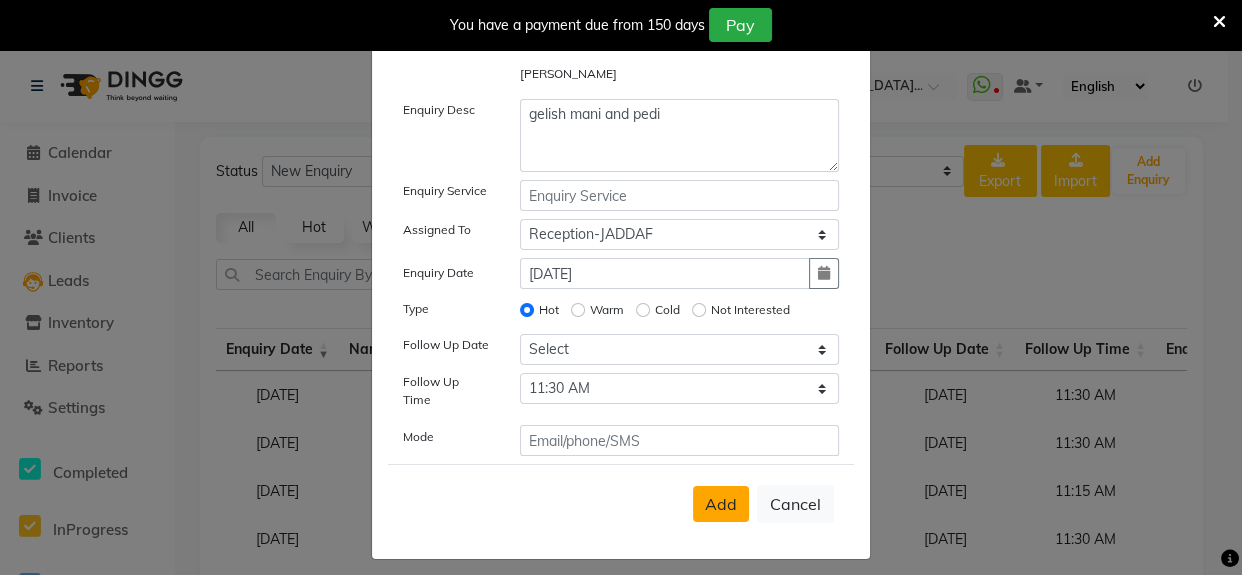 click on "Add" at bounding box center [721, 504] 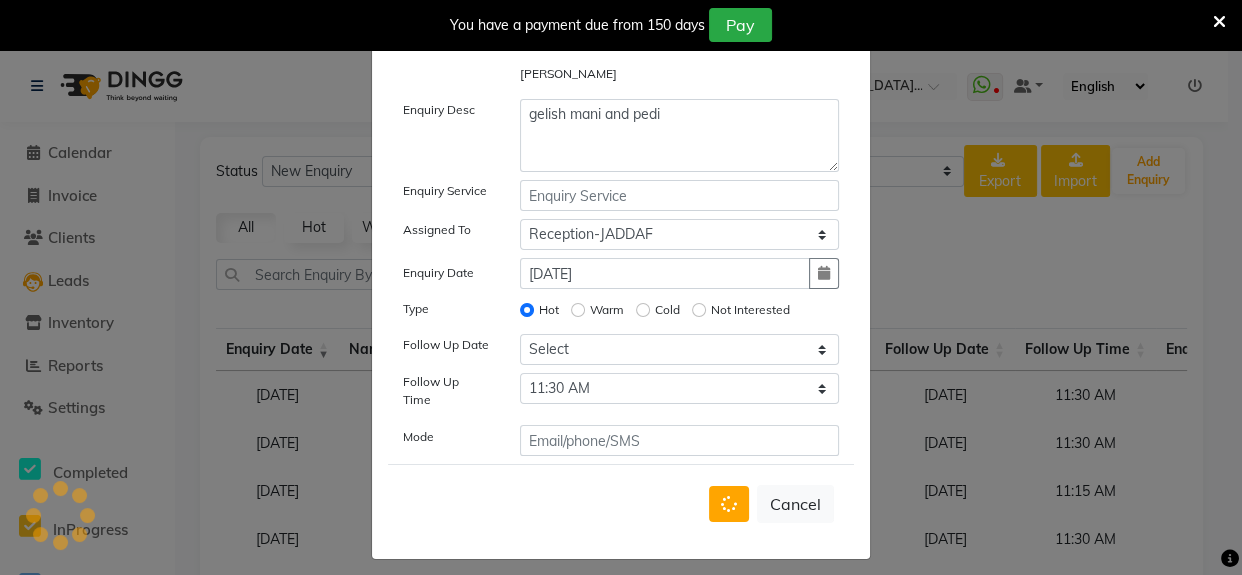 type 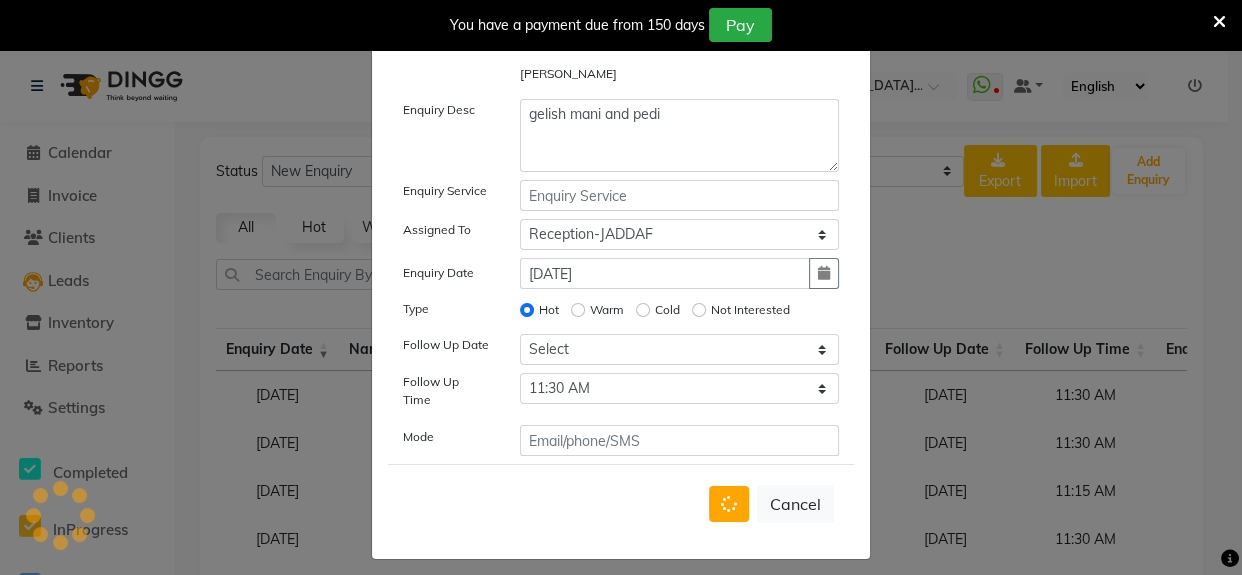 type 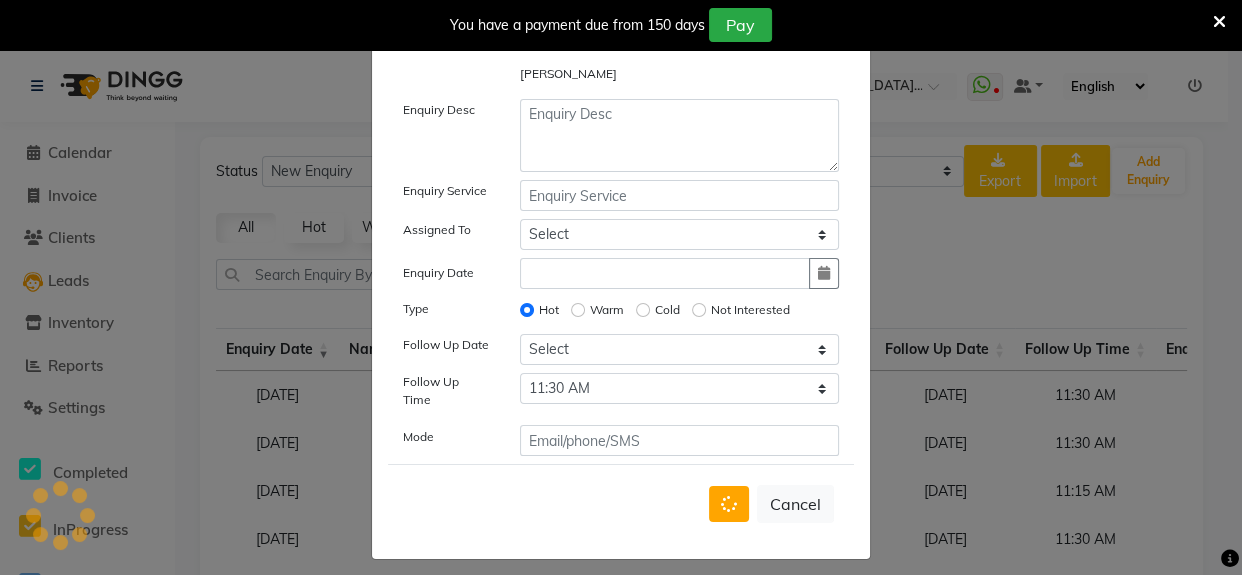 radio on "false" 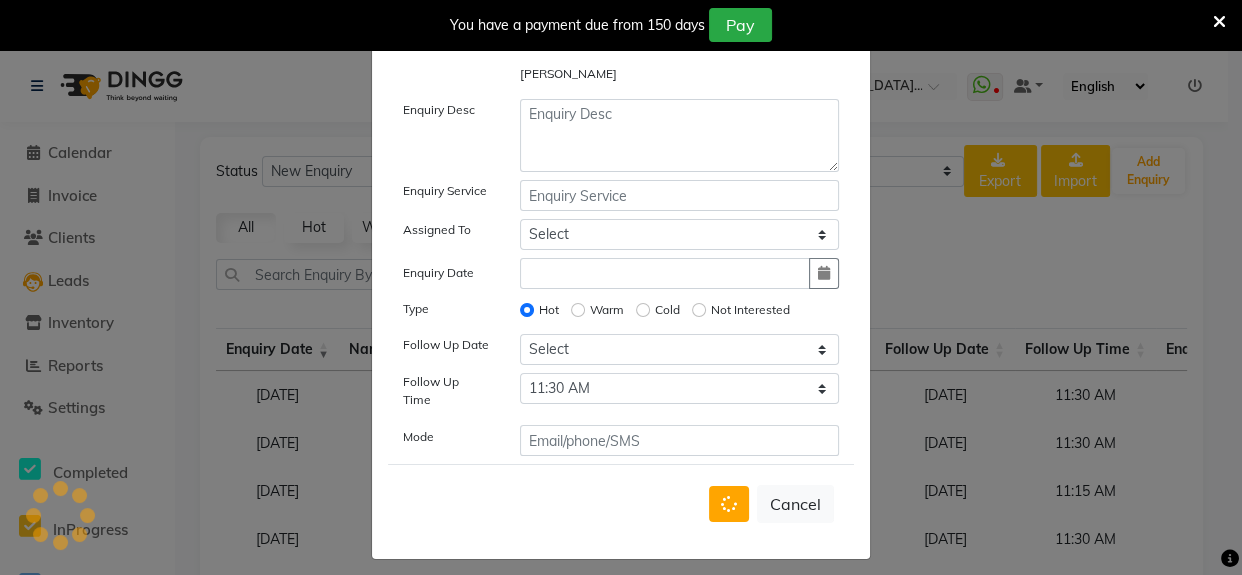 select 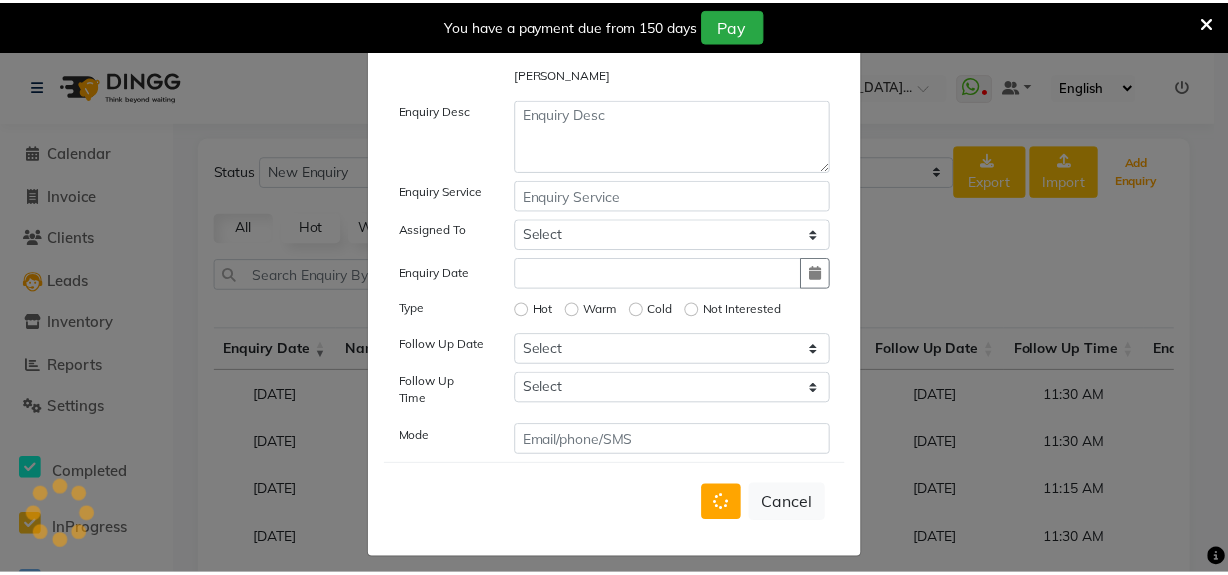 scroll, scrollTop: 78, scrollLeft: 0, axis: vertical 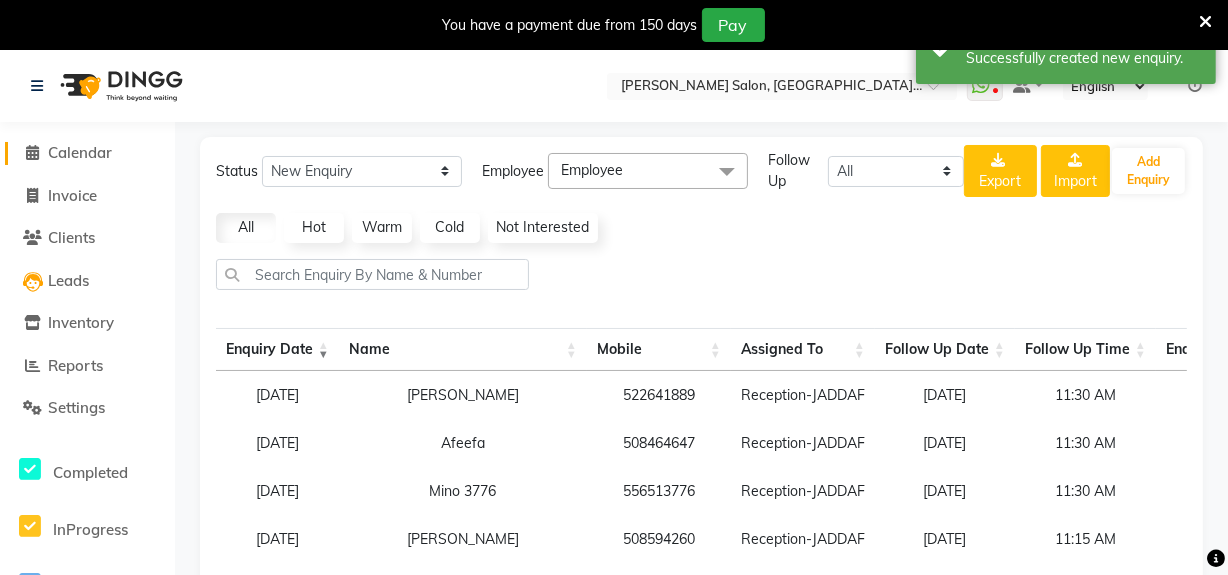 click on "Calendar" 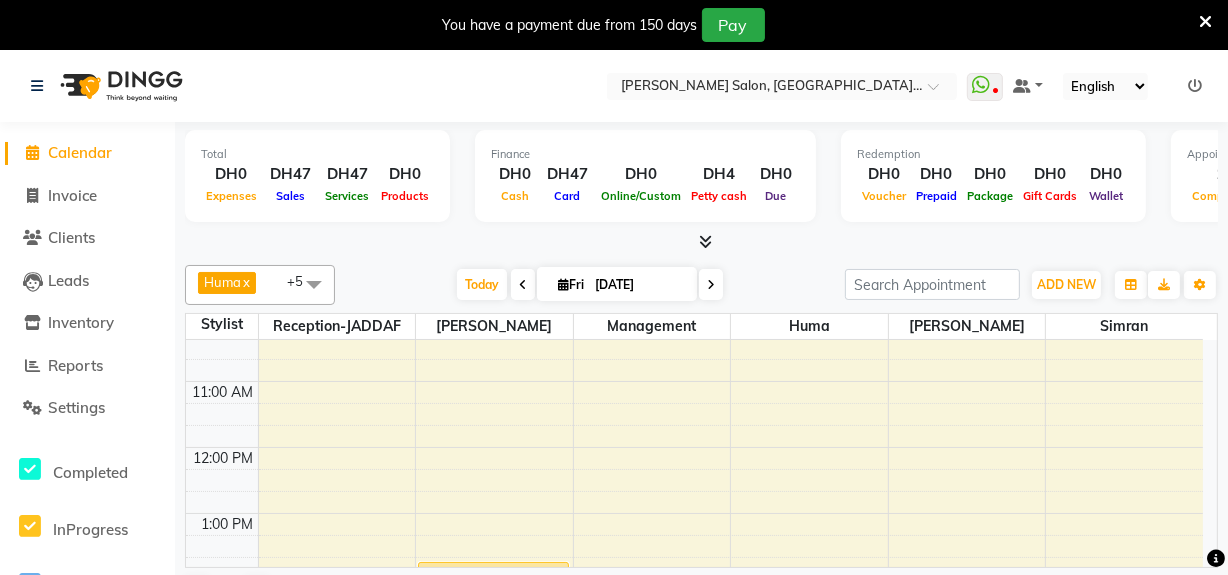 scroll, scrollTop: 0, scrollLeft: 0, axis: both 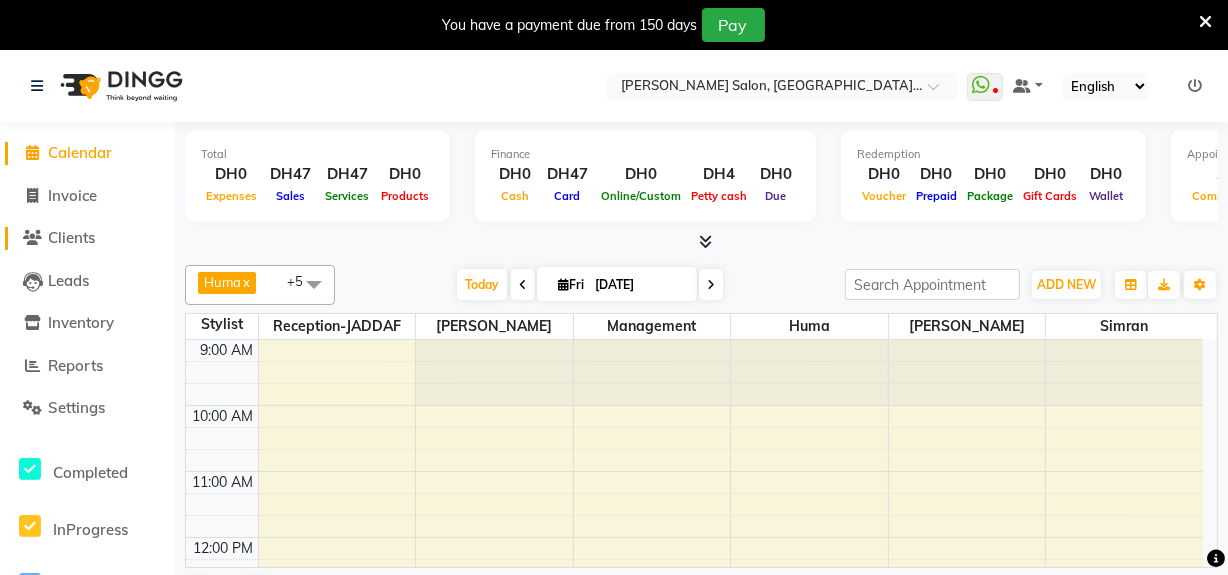 click on "Clients" 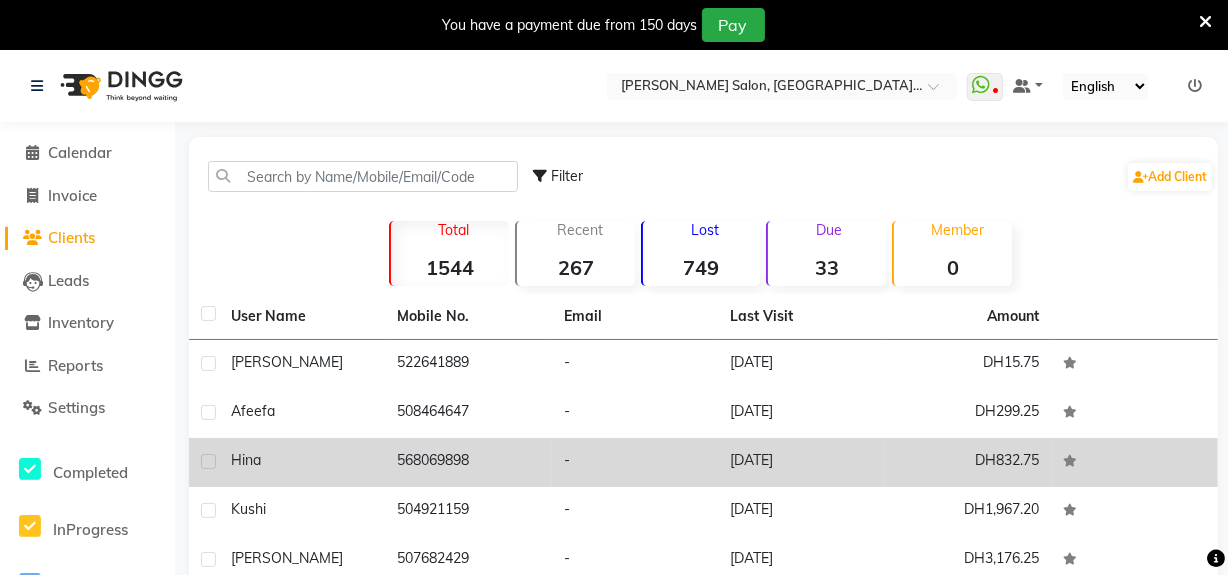 click on "504921159" 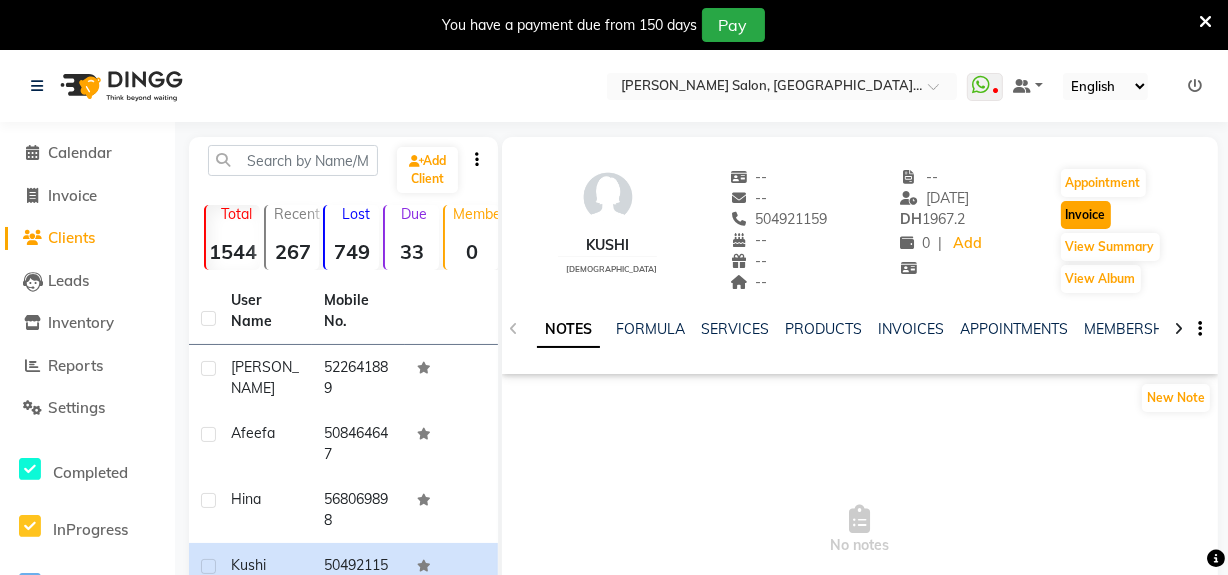 click on "Invoice" 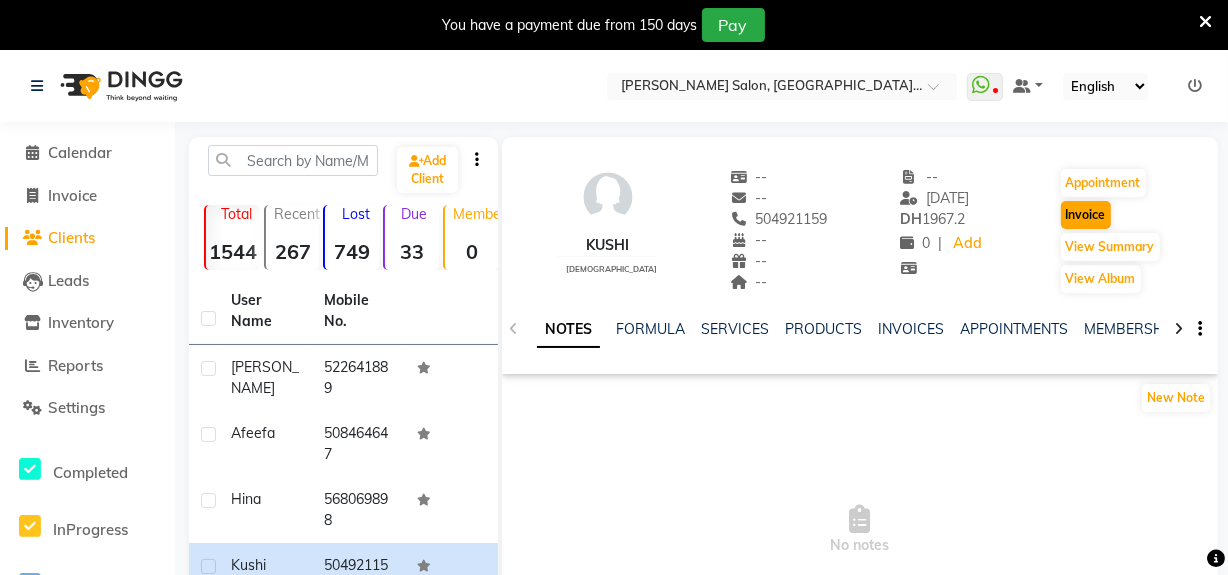 select on "service" 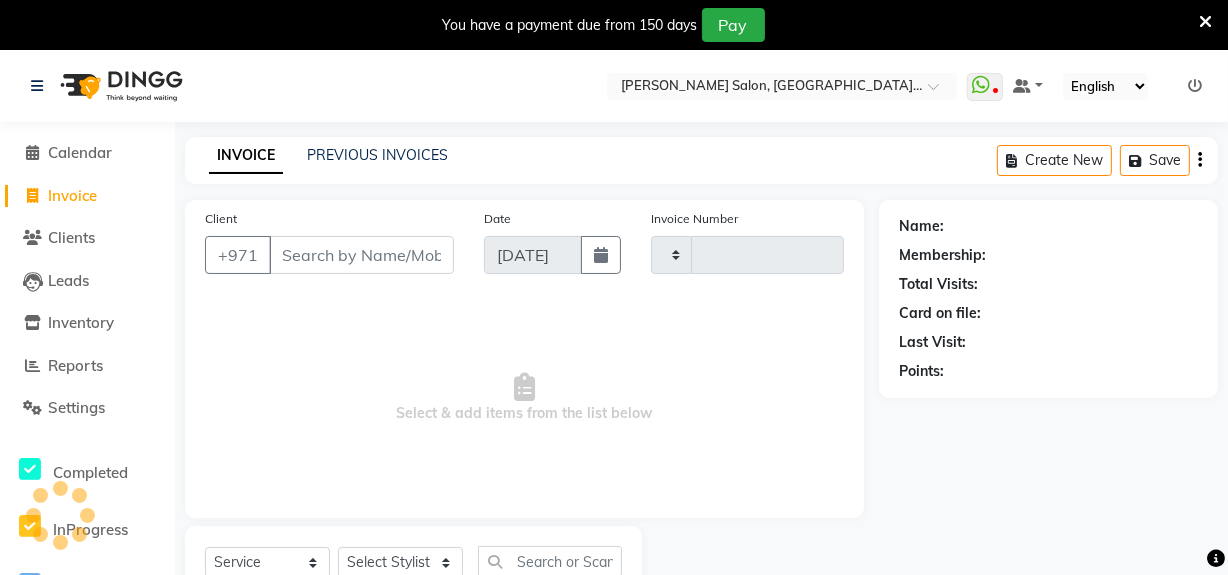 scroll, scrollTop: 76, scrollLeft: 0, axis: vertical 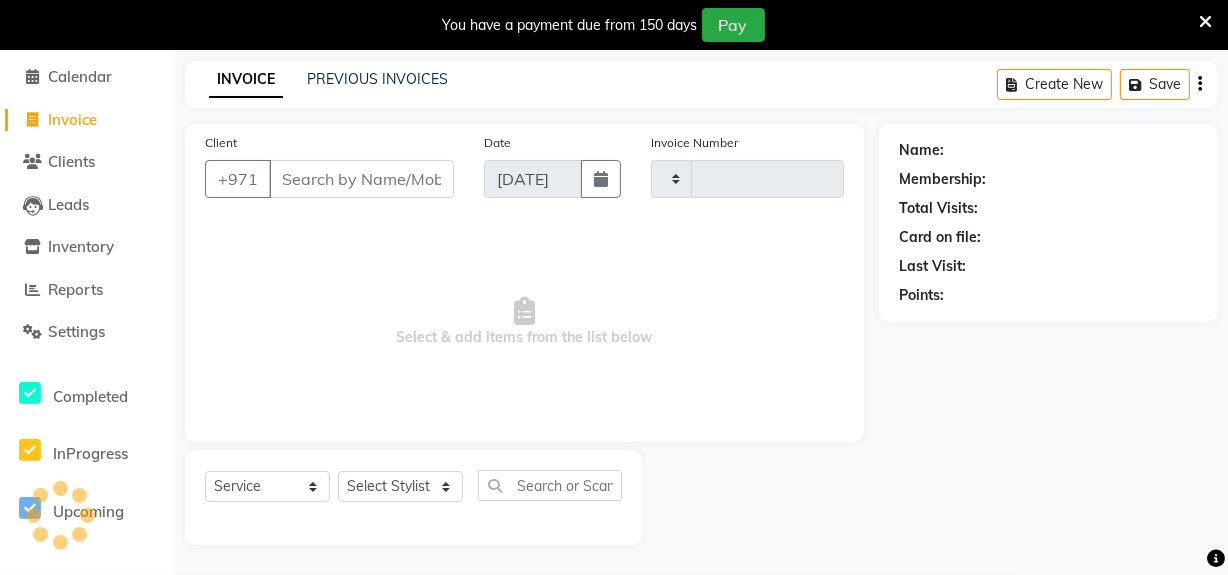 type on "0879" 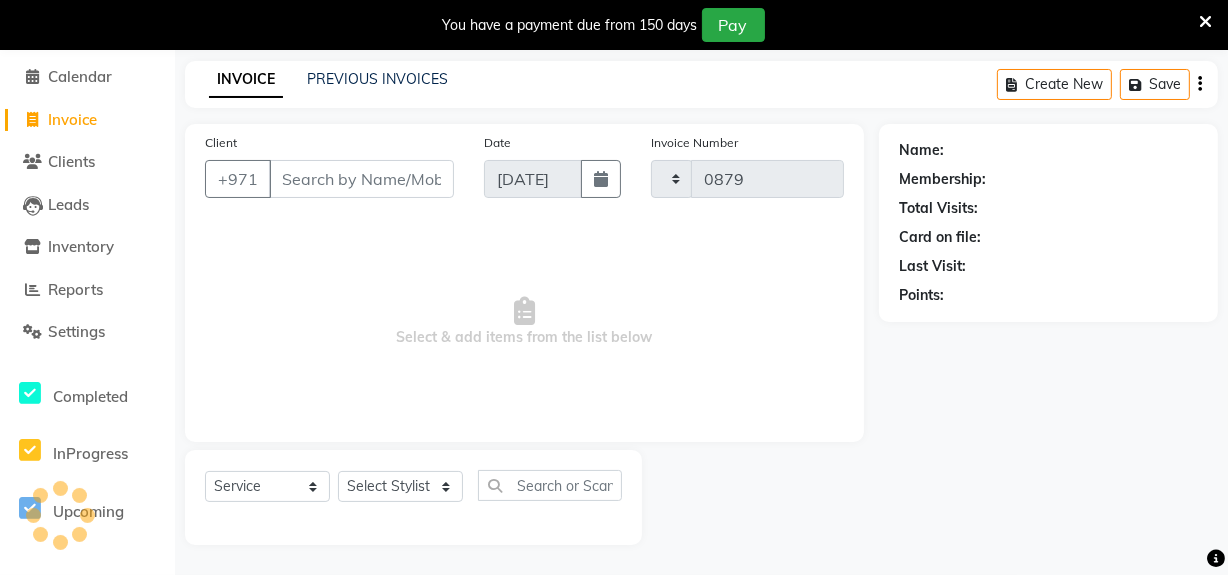 select on "4069" 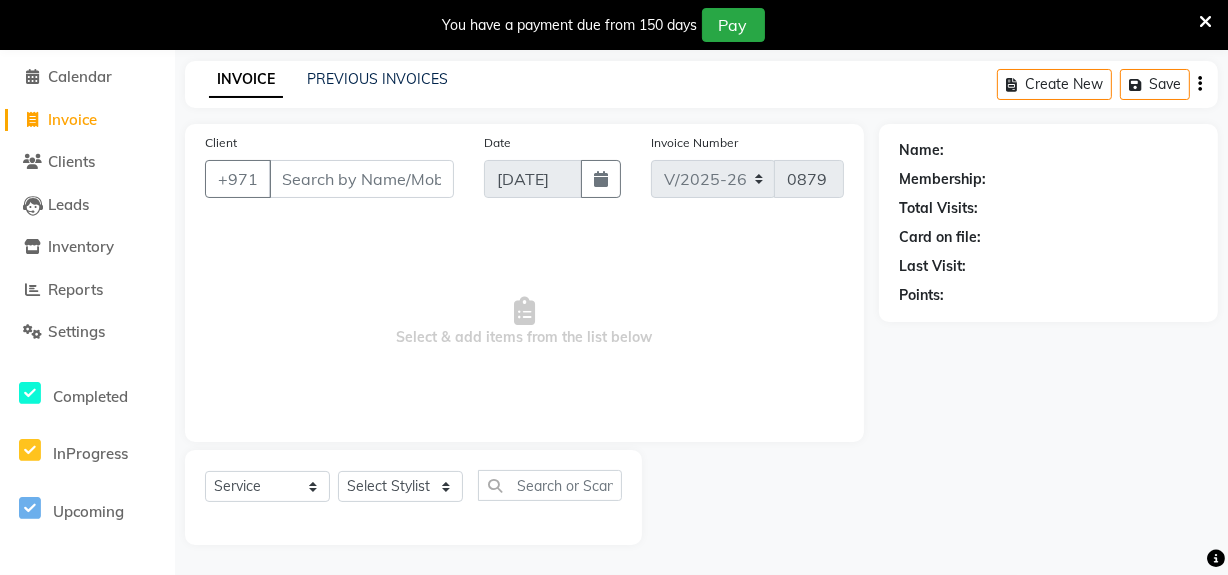 type on "504921159" 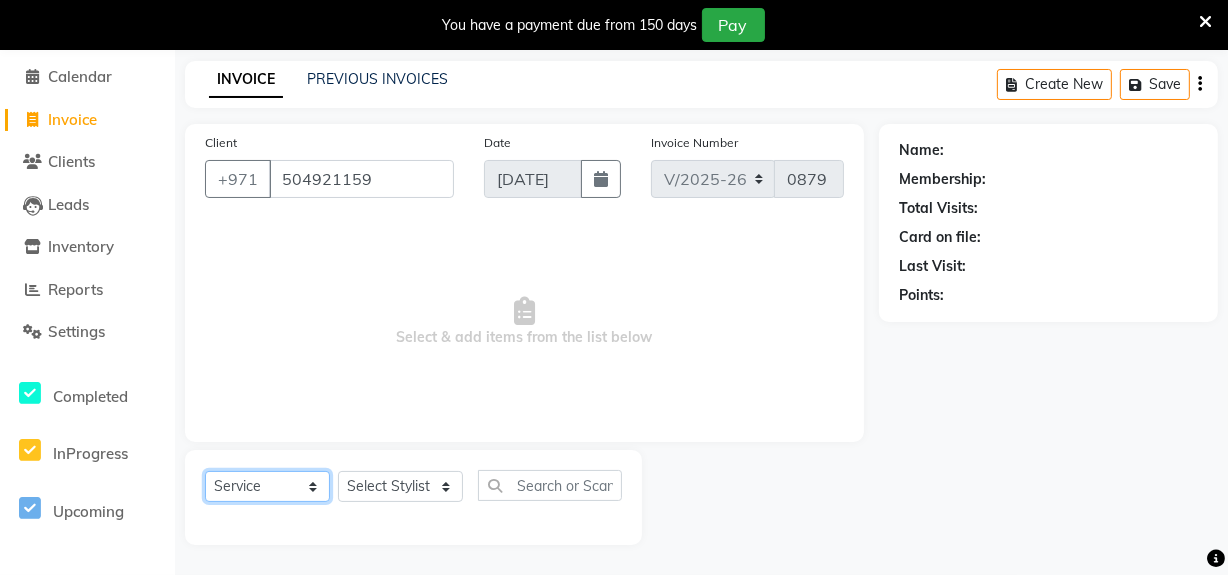 click on "Select  Service  Product  Membership  Package Voucher Prepaid Gift Card" 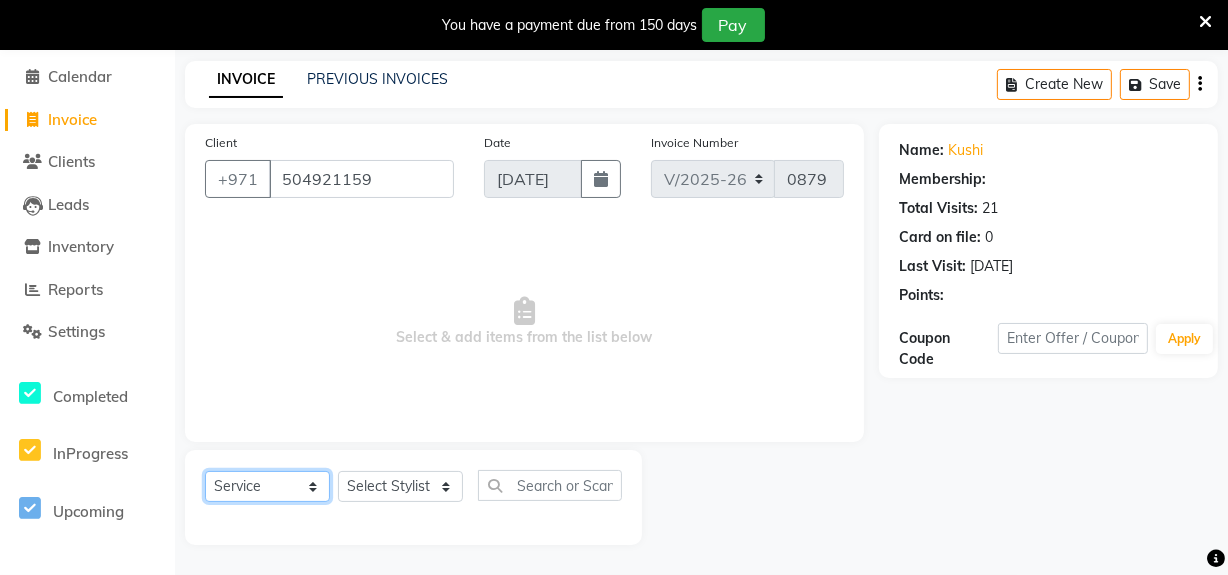 select on "1: Object" 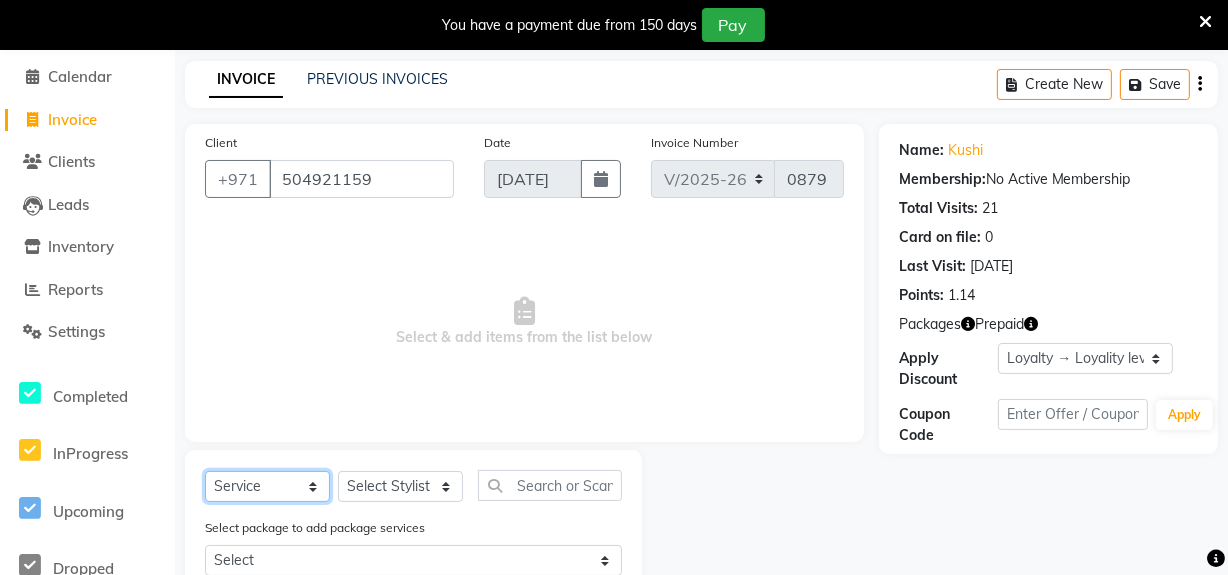 select on "package" 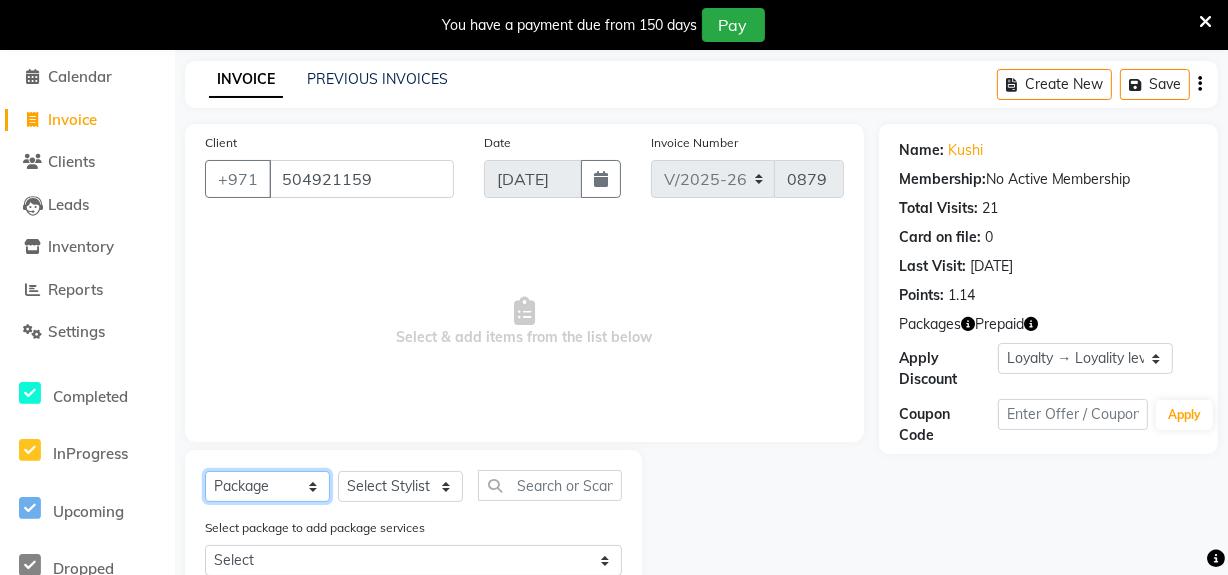 click on "Select  Service  Product  Membership  Package Voucher Prepaid Gift Card" 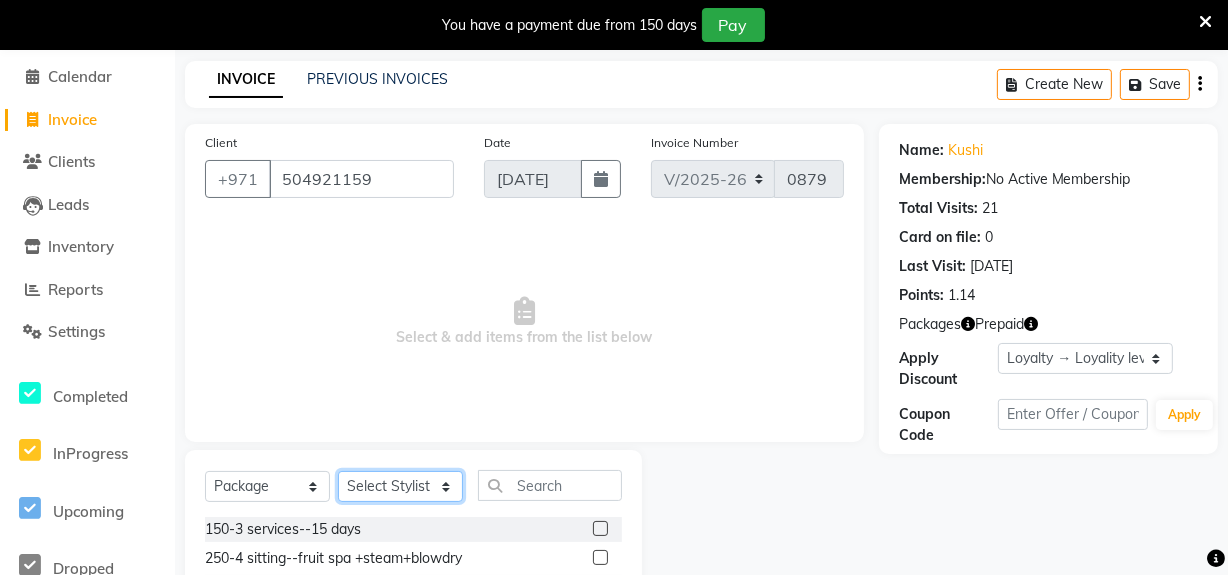 drag, startPoint x: 449, startPoint y: 487, endPoint x: 451, endPoint y: 471, distance: 16.124516 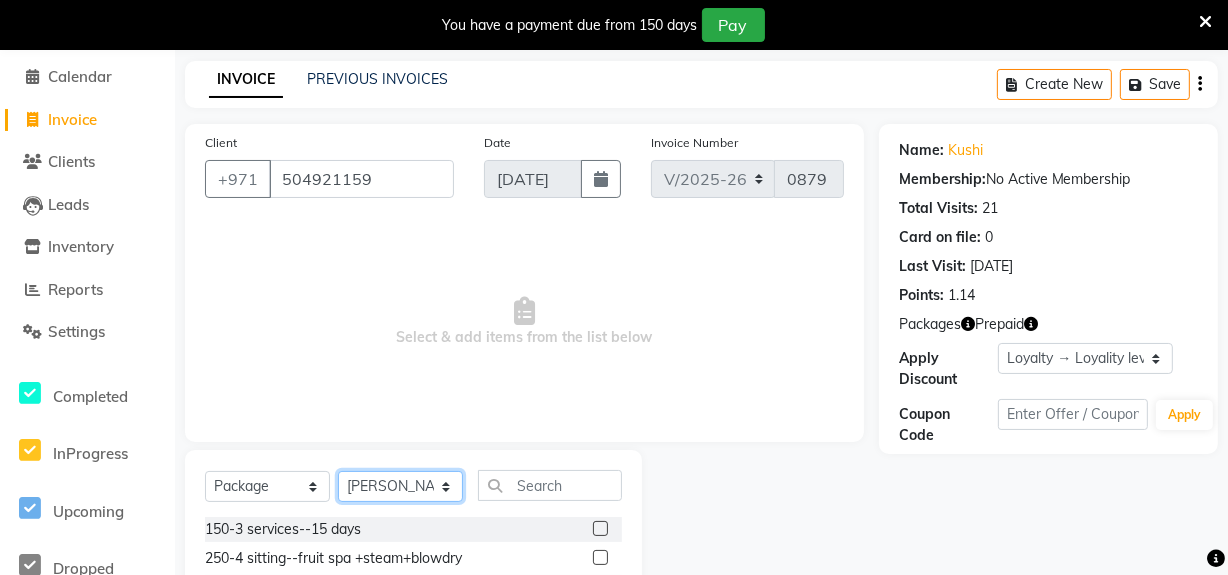 click on "Select Stylist Huma Leonita Management Reception-JADDAF [PERSON_NAME] [PERSON_NAME] trial [DEMOGRAPHIC_DATA]" 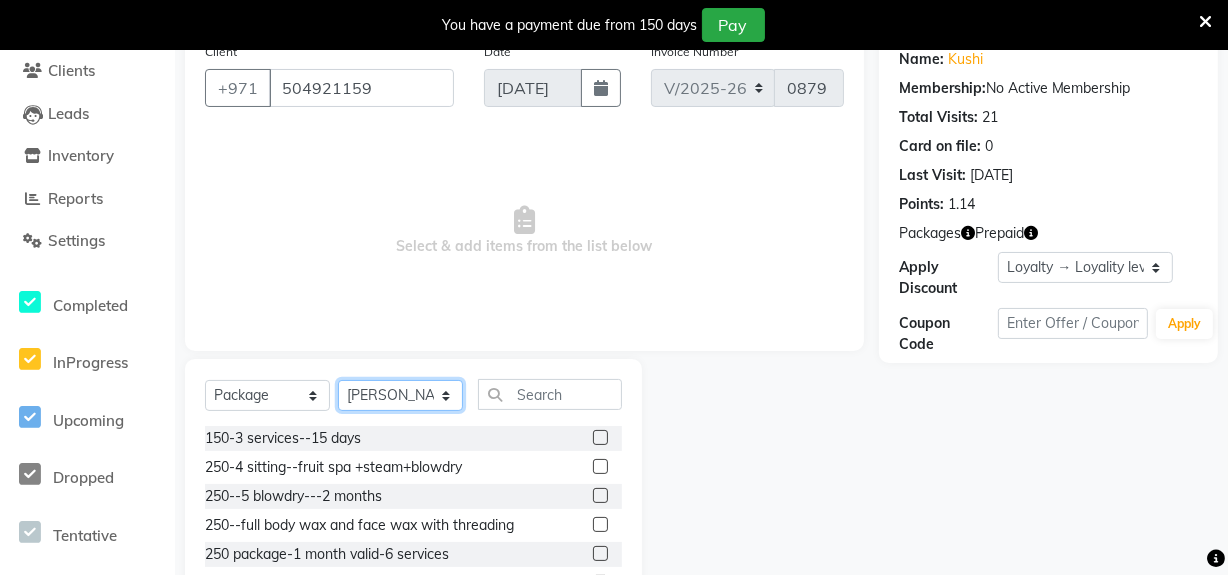 scroll, scrollTop: 276, scrollLeft: 0, axis: vertical 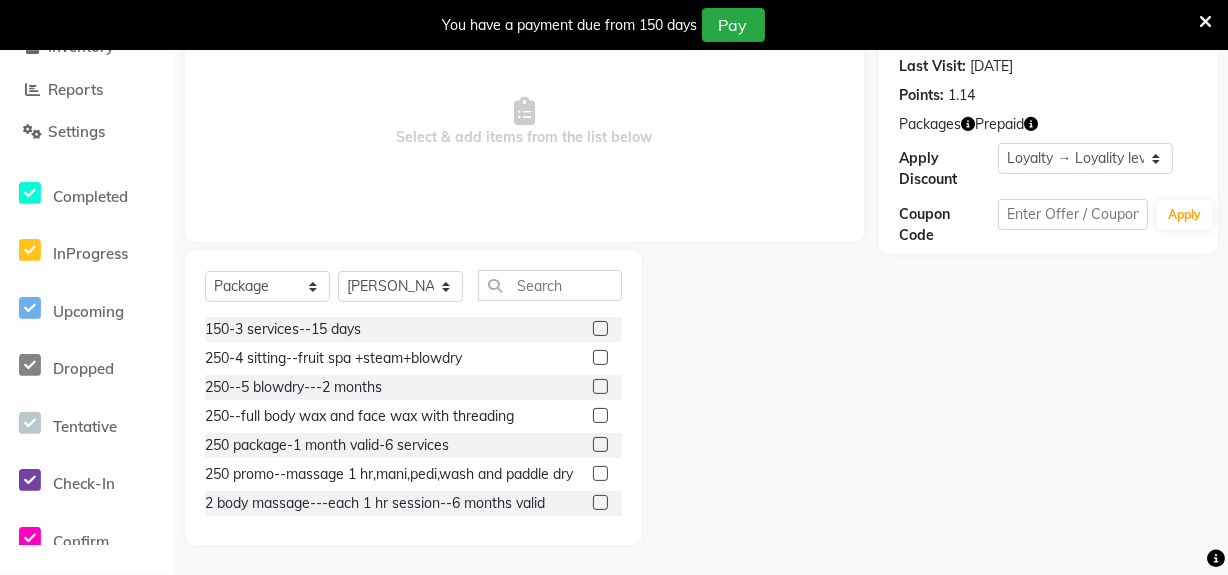 click 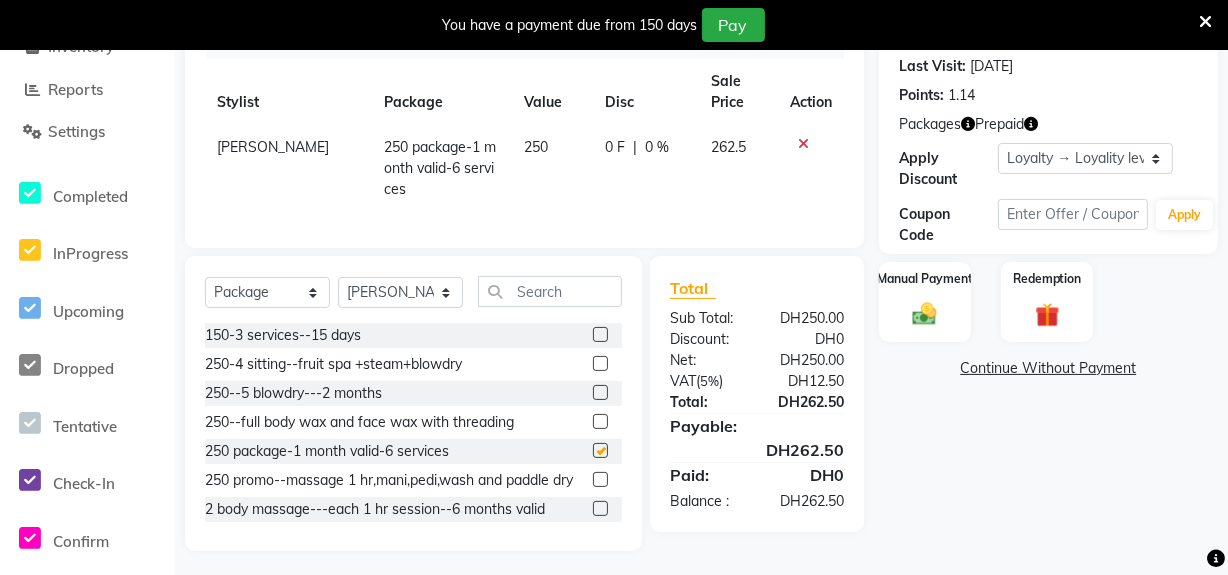 checkbox on "false" 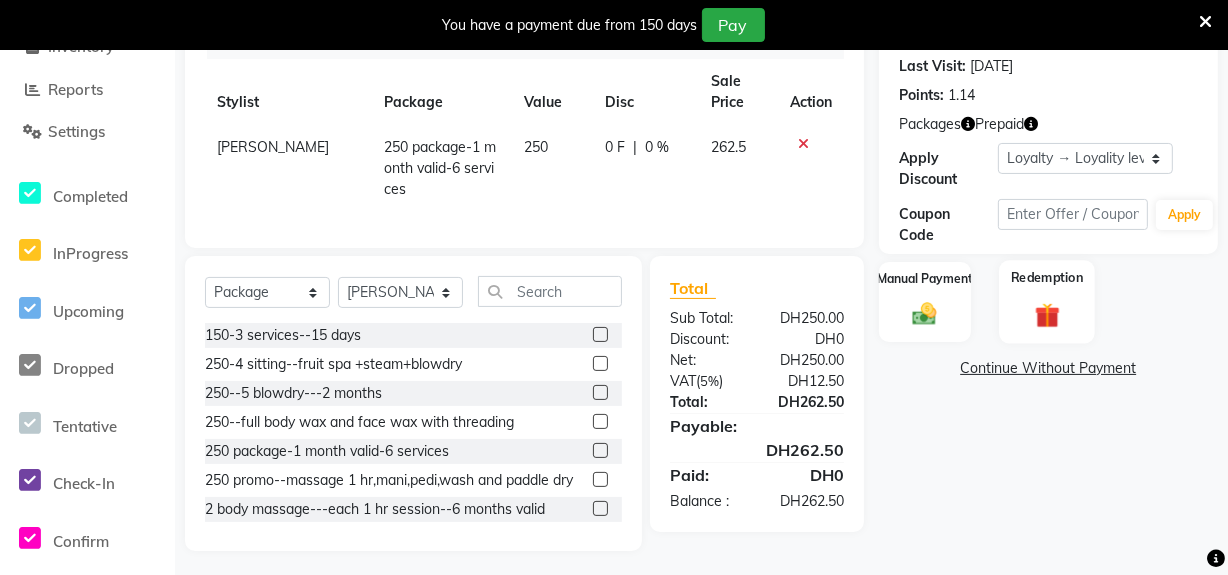 click 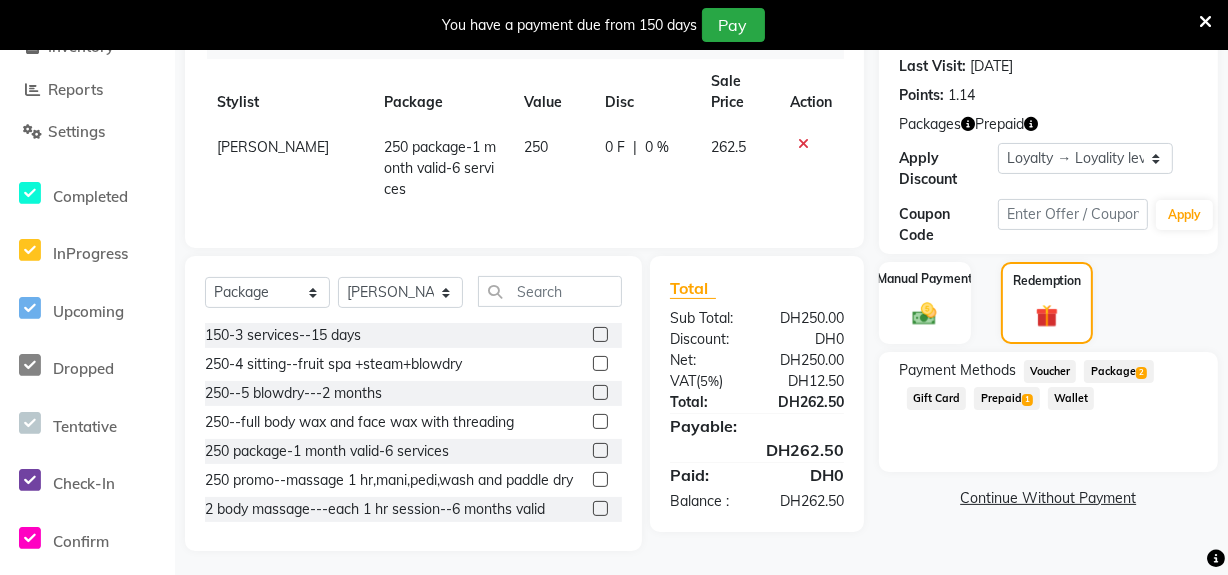 click on "Prepaid  1" 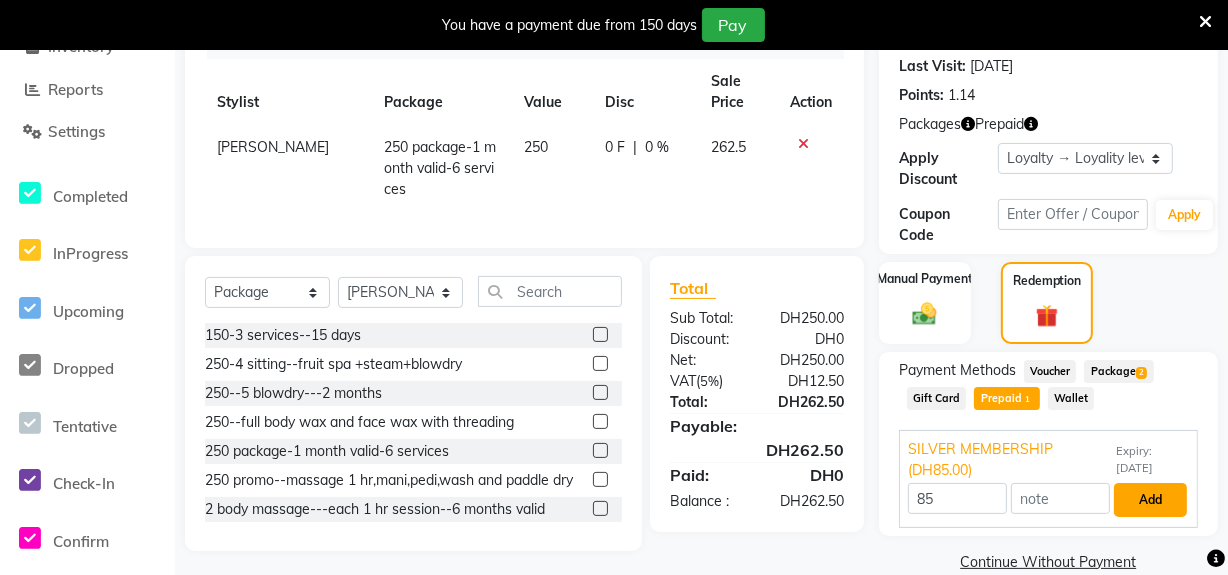 click on "Add" at bounding box center [1150, 500] 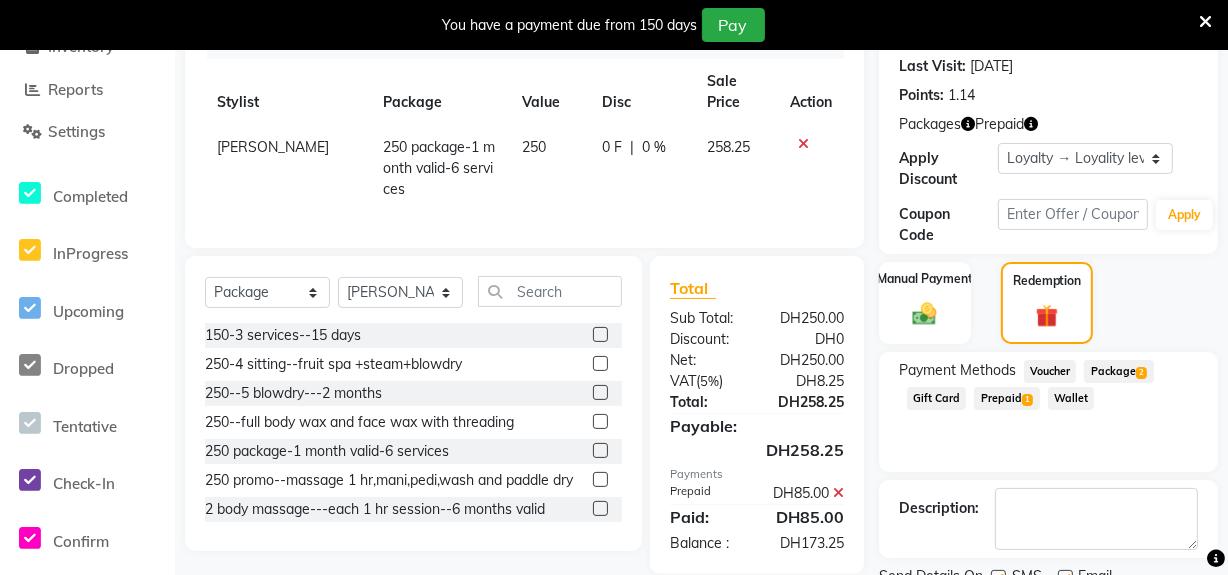 scroll, scrollTop: 455, scrollLeft: 0, axis: vertical 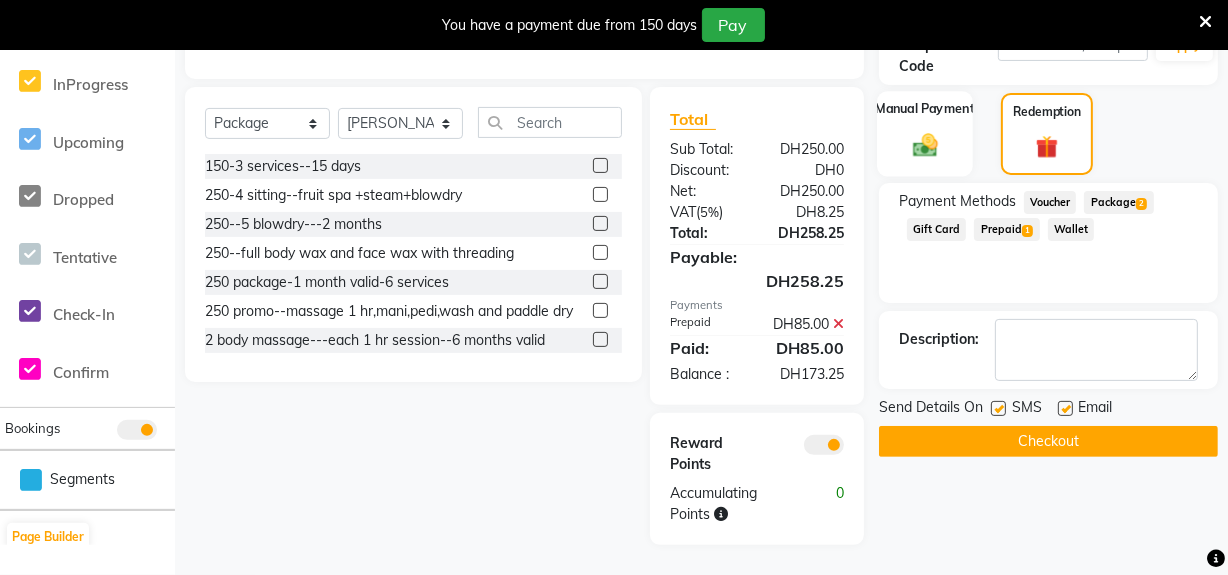 click 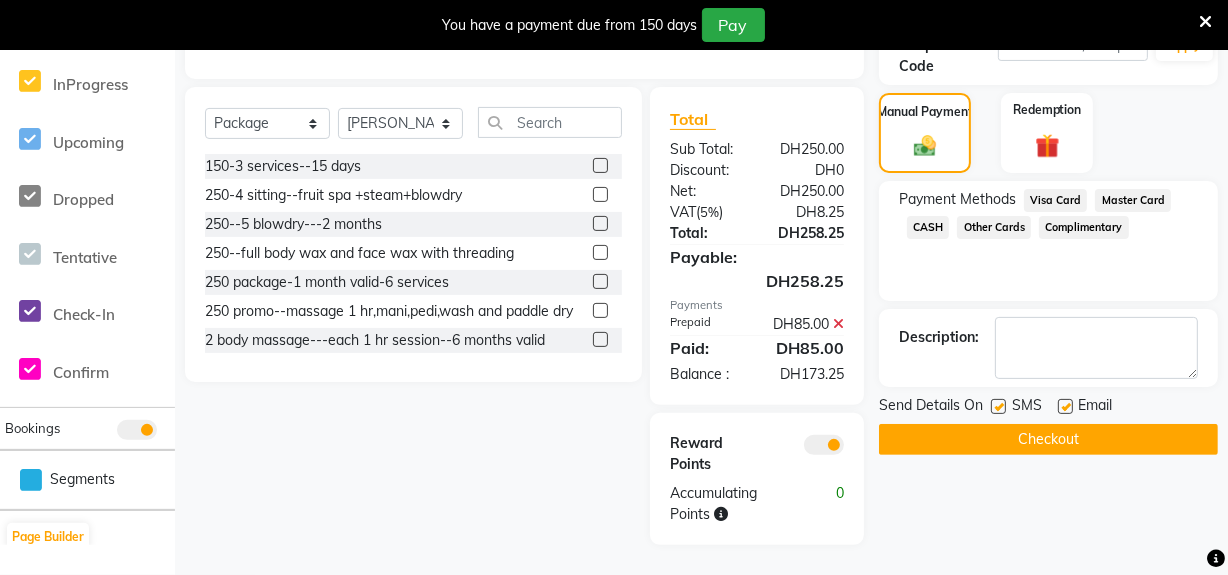 click on "Visa Card" 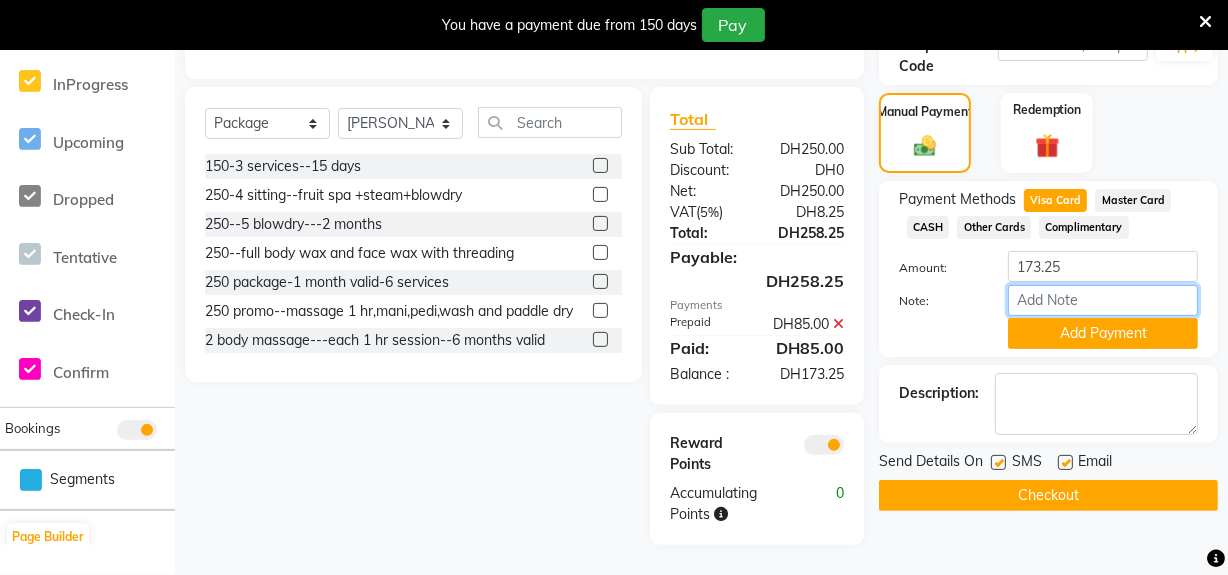 click on "Note:" at bounding box center (1103, 300) 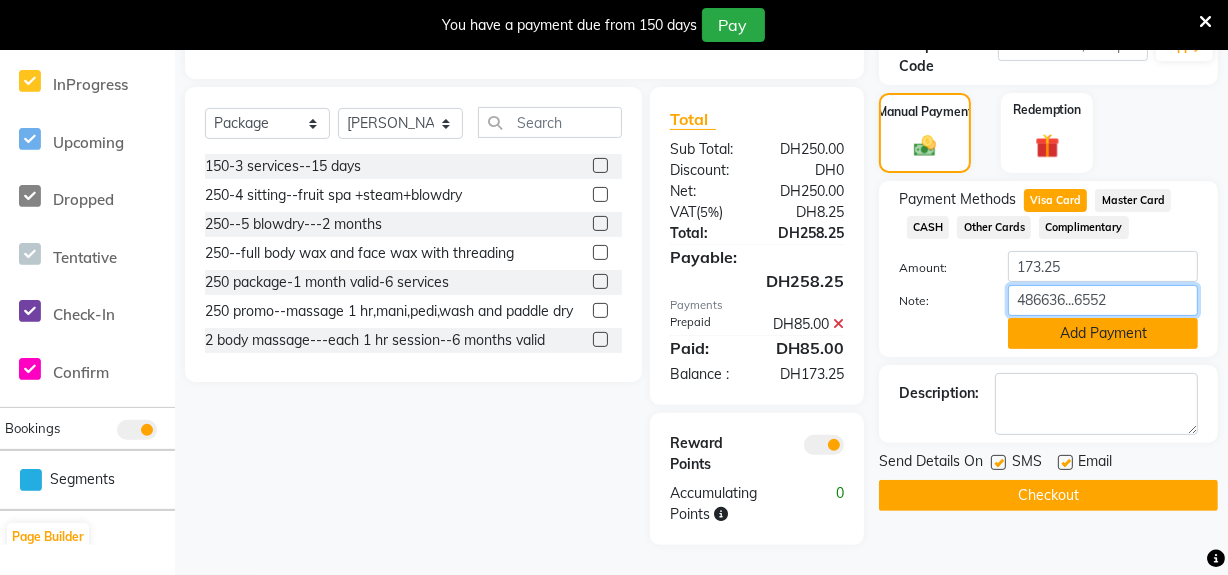 type on "486636...6552" 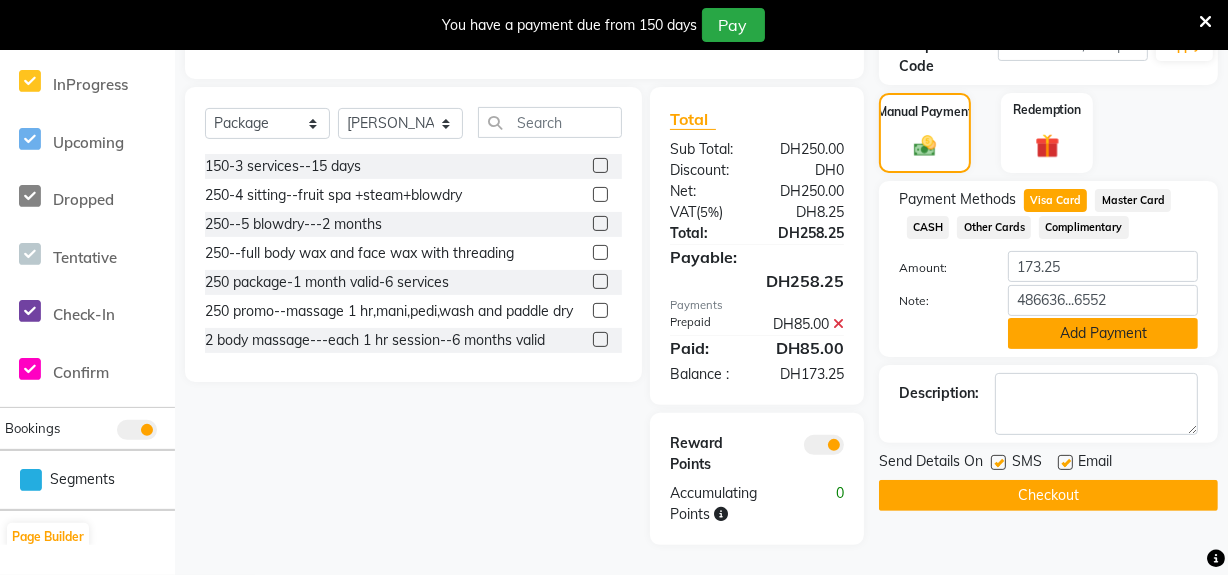 click on "Add Payment" 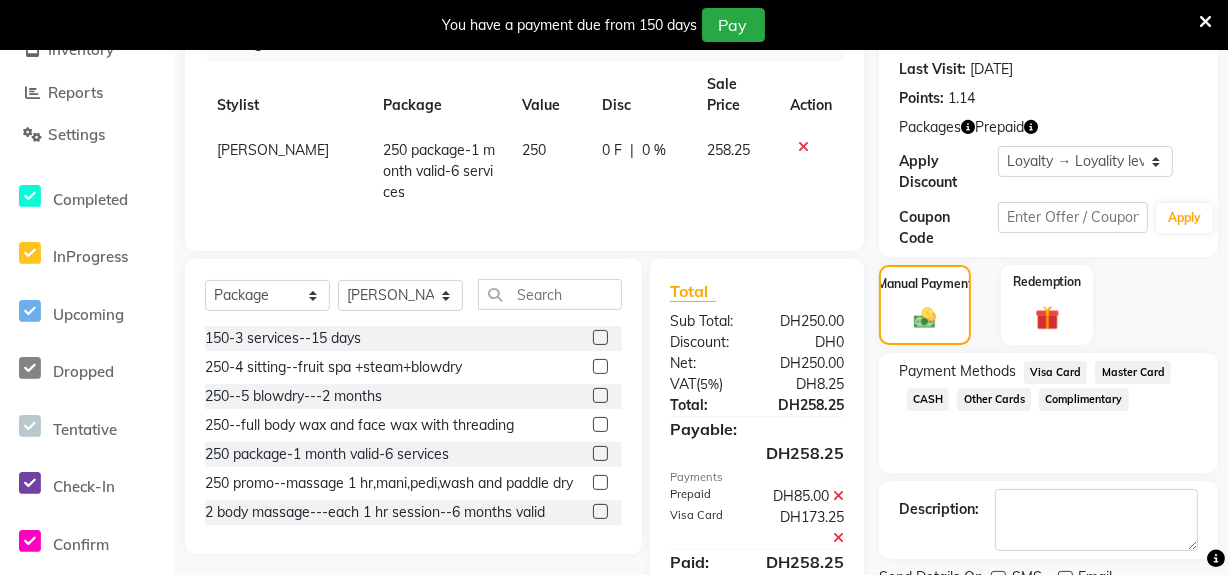 scroll, scrollTop: 455, scrollLeft: 0, axis: vertical 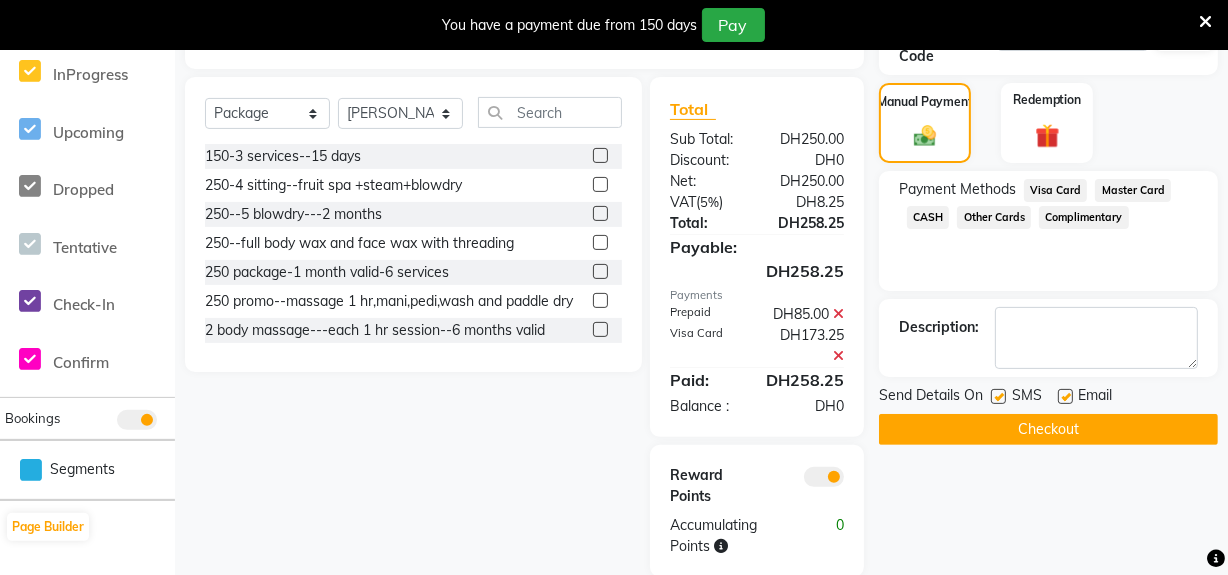 click on "Checkout" 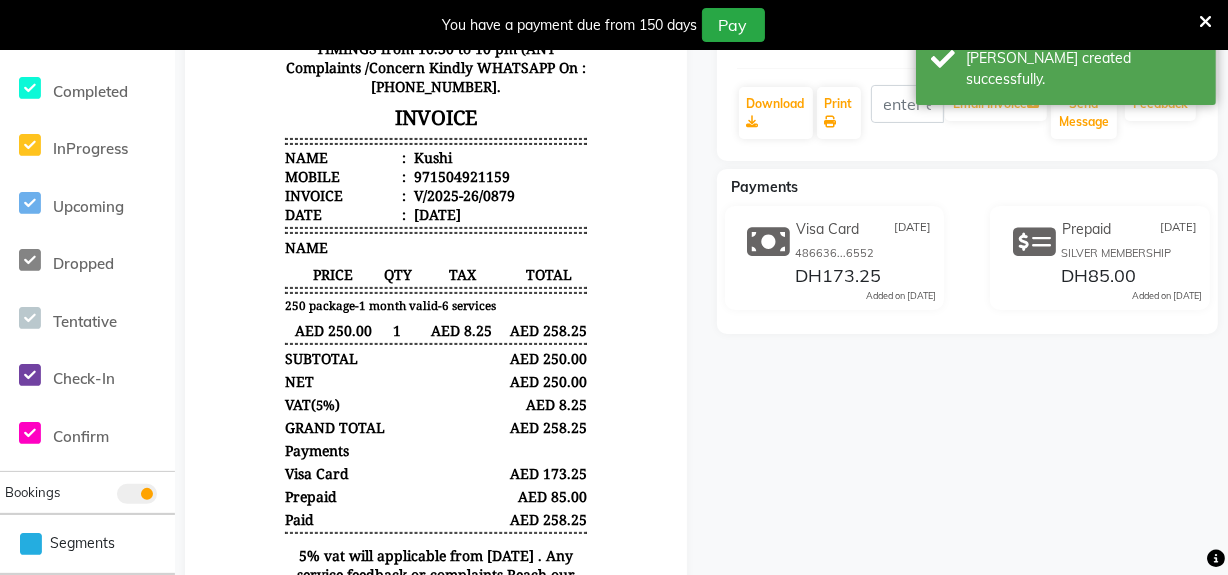scroll, scrollTop: 0, scrollLeft: 0, axis: both 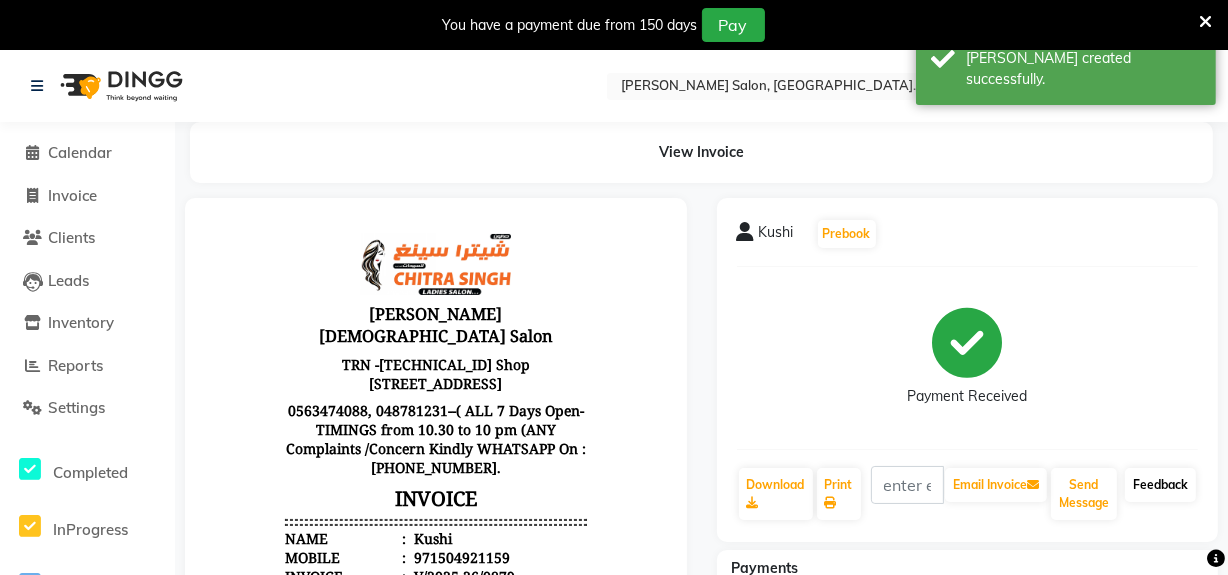 click on "Feedback" 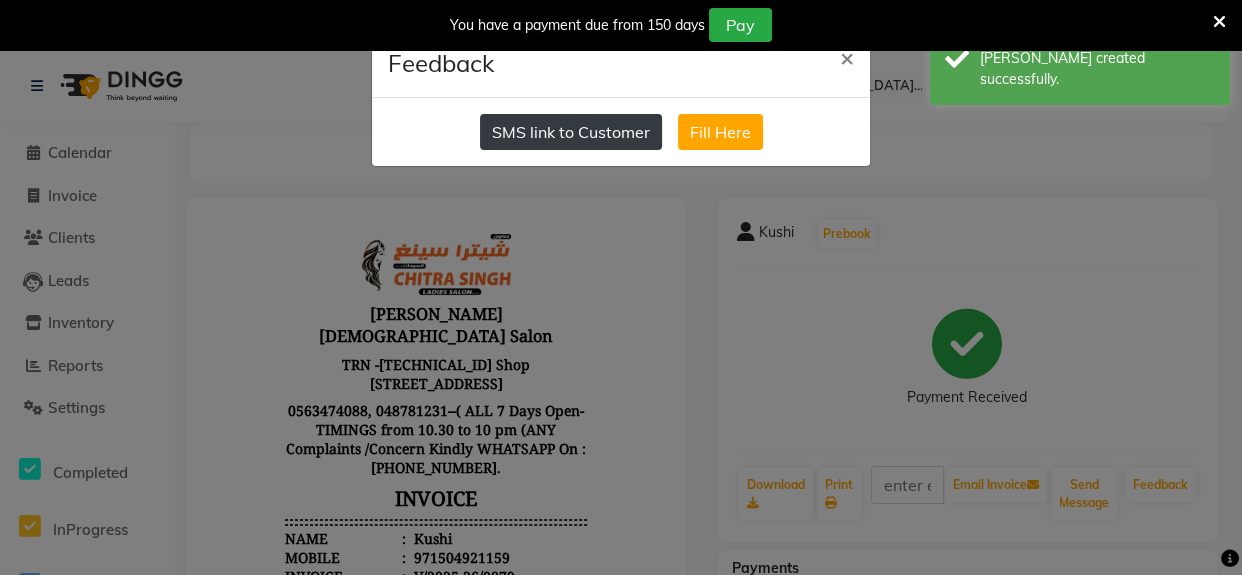 click on "SMS link to Customer" 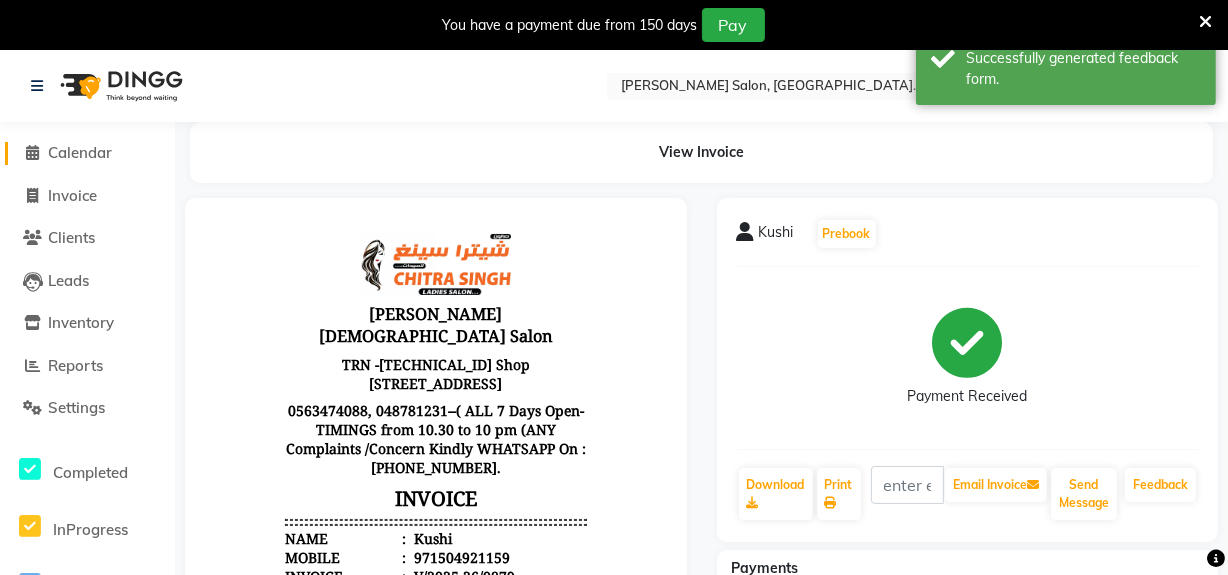 click on "Calendar" 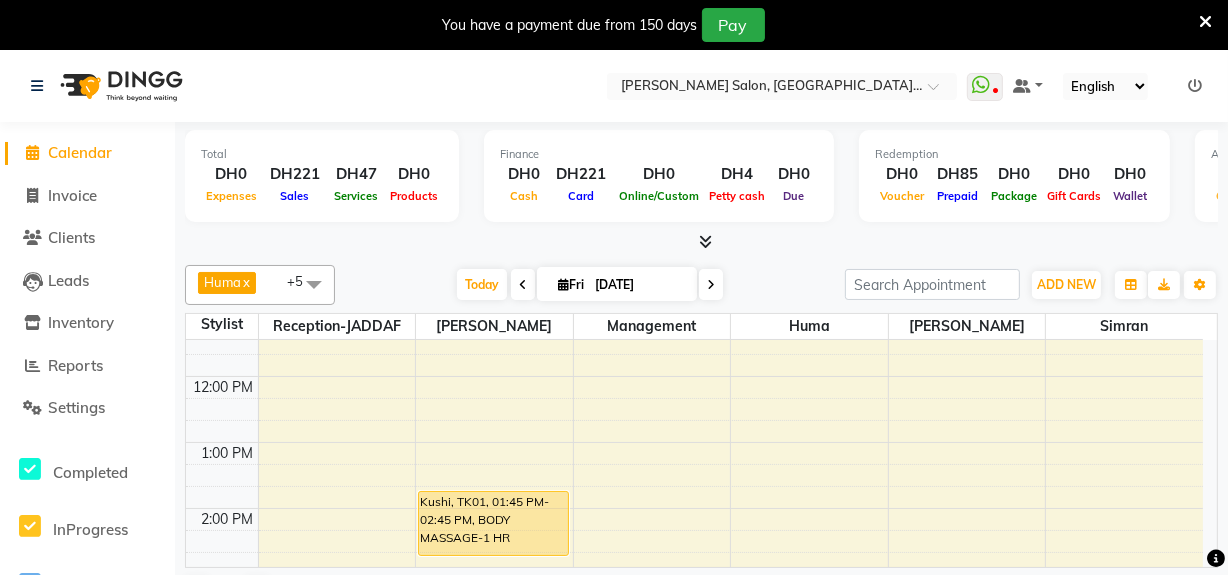 scroll, scrollTop: 272, scrollLeft: 0, axis: vertical 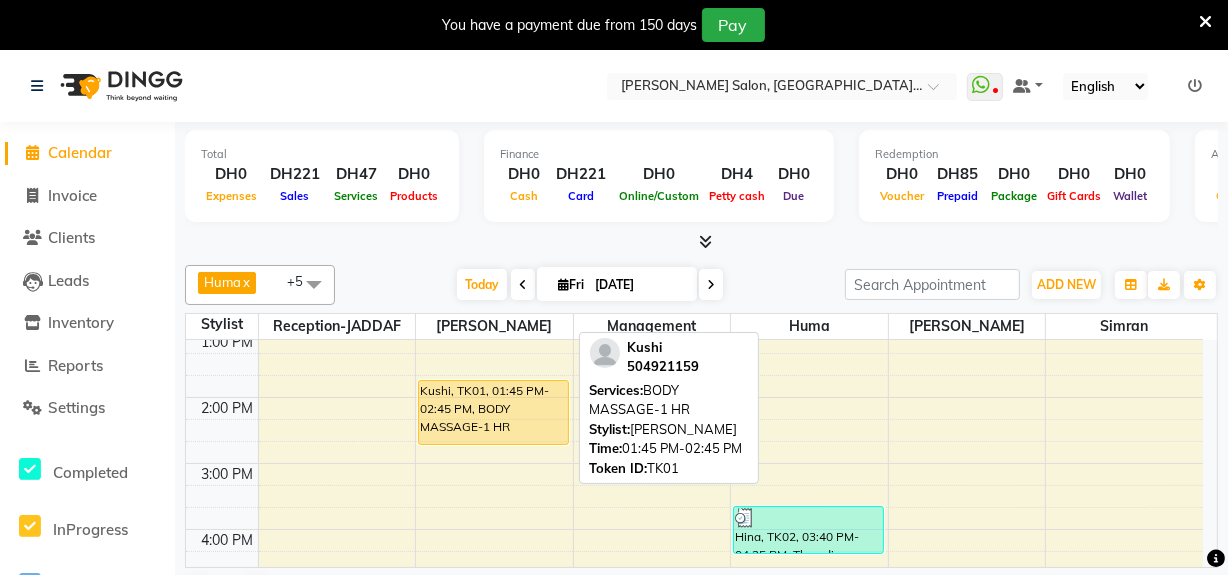 click on "Kushi, TK01, 01:45 PM-02:45 PM, BODY MASSAGE-1 HR" at bounding box center (493, 412) 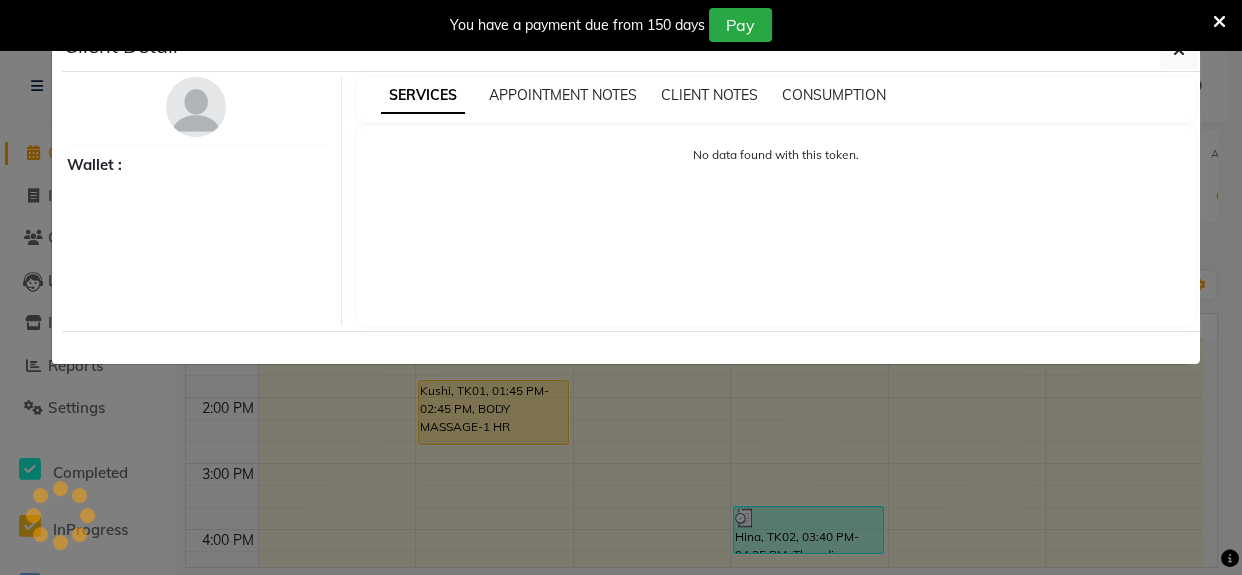 select on "1" 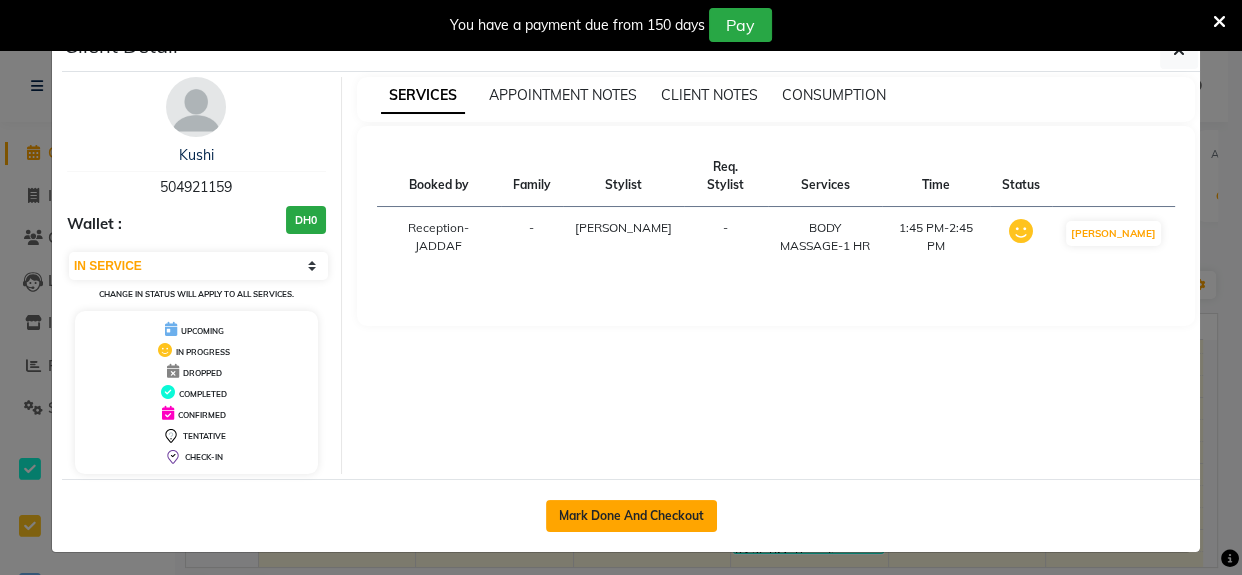 click on "Mark Done And Checkout" 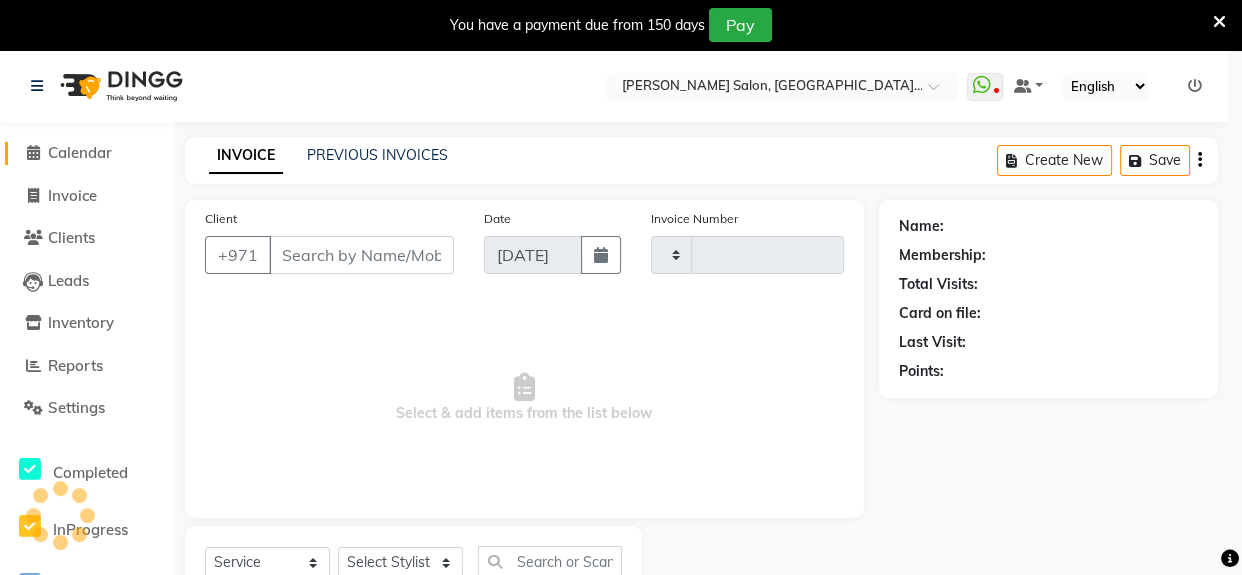 type on "0880" 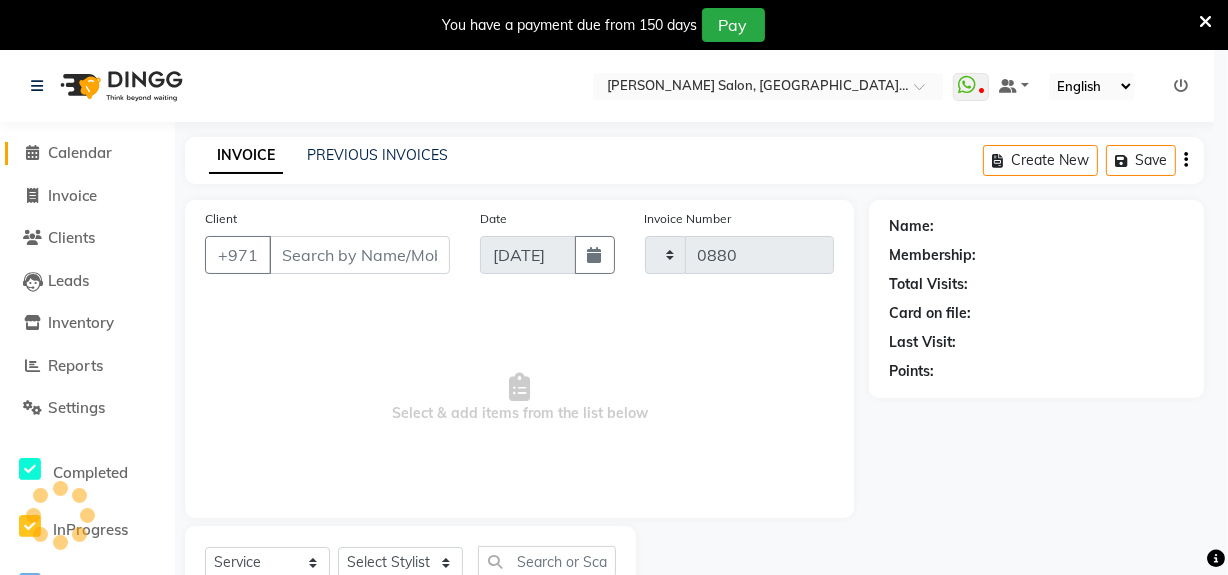 select on "4069" 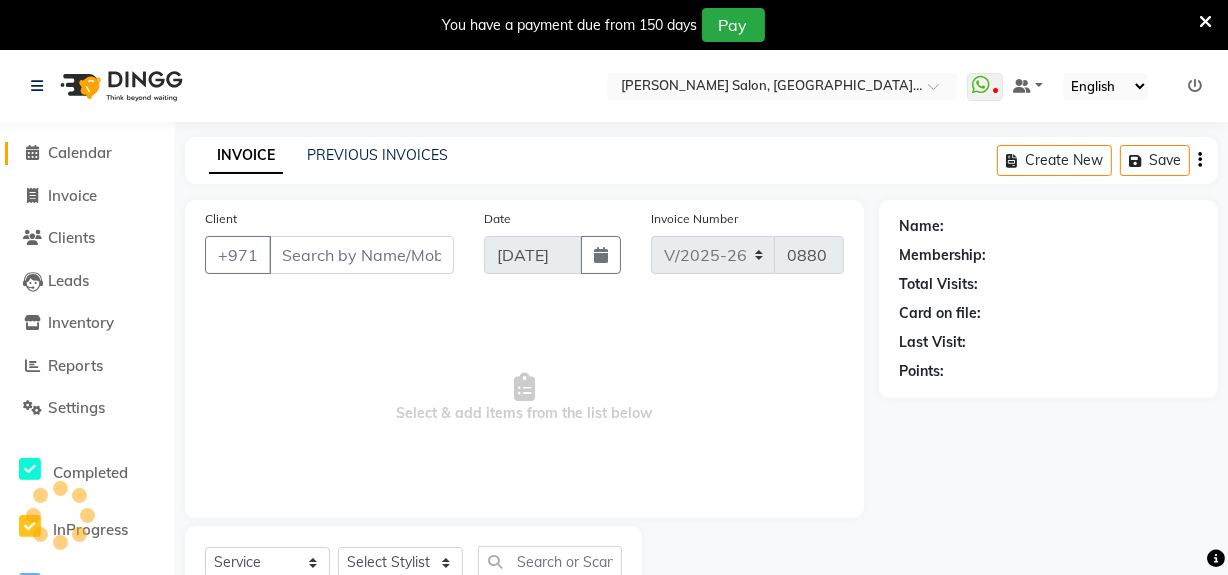 type on "504921159" 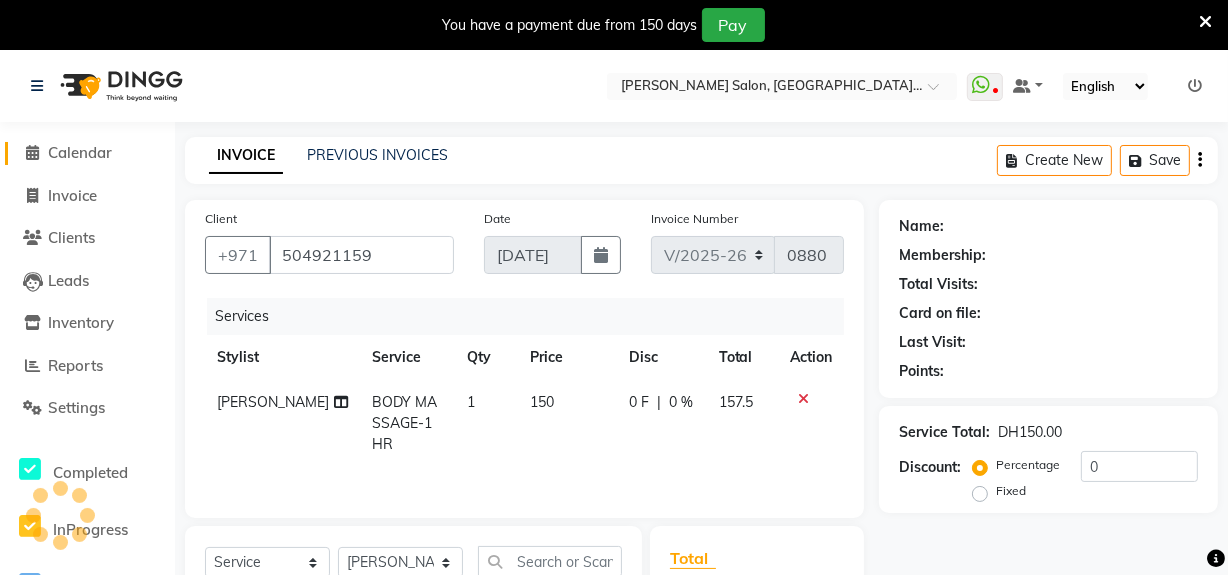 select on "1: Object" 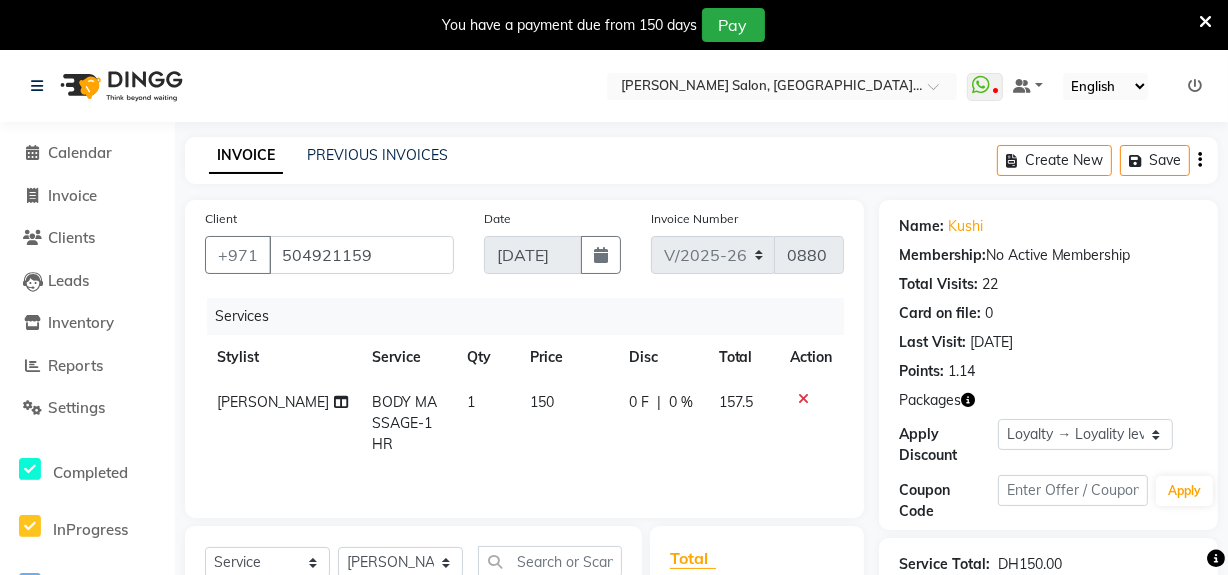 click 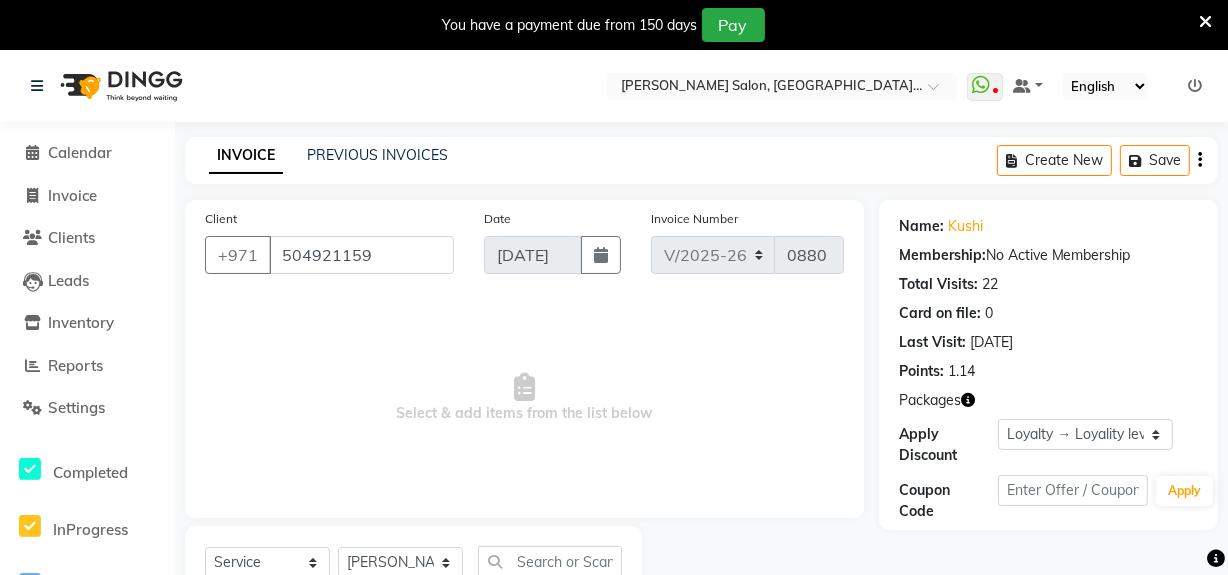 scroll, scrollTop: 343, scrollLeft: 0, axis: vertical 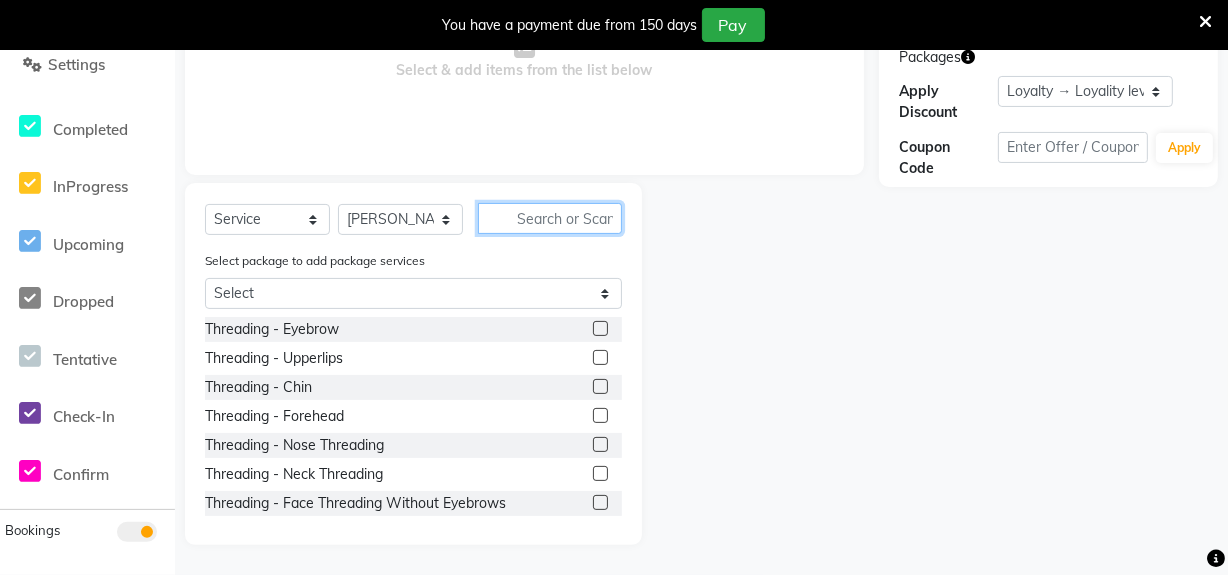 click 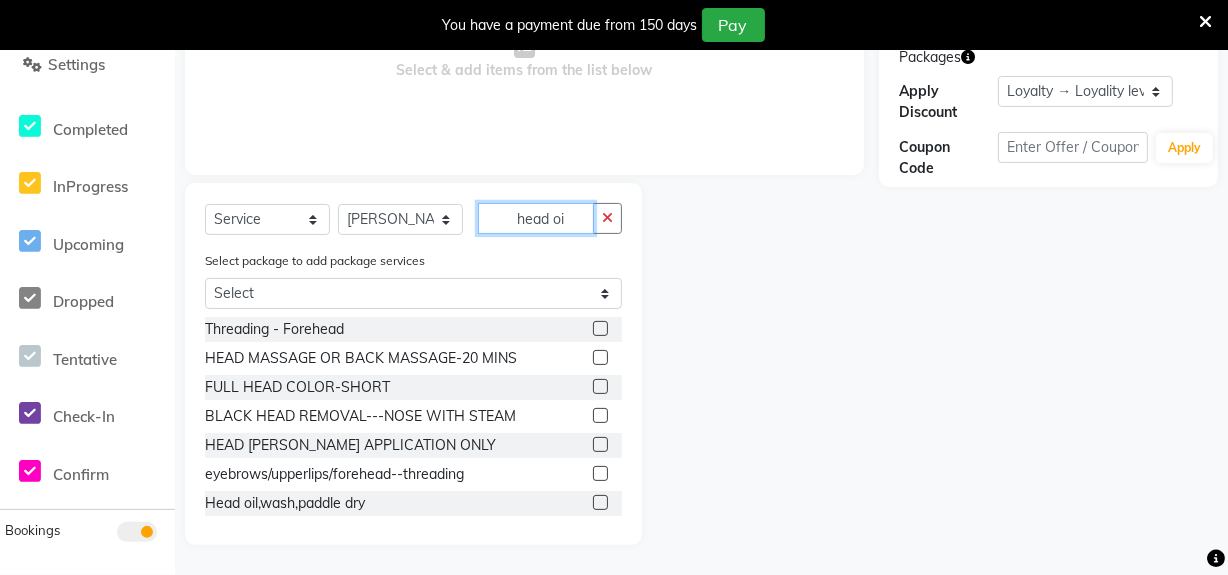 scroll, scrollTop: 260, scrollLeft: 0, axis: vertical 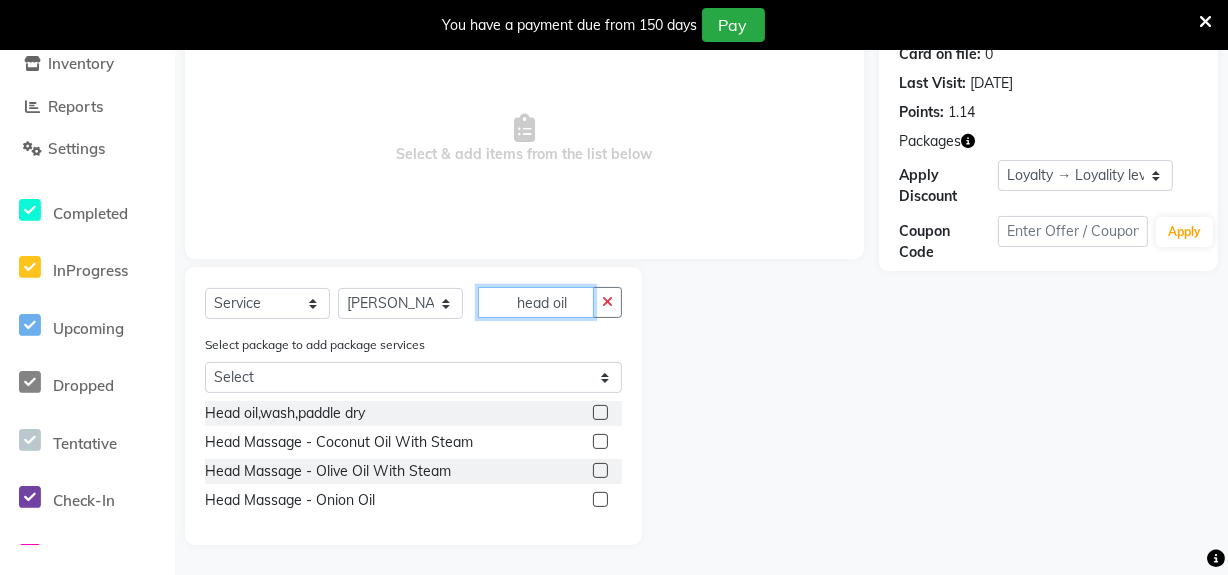 type on "head oil" 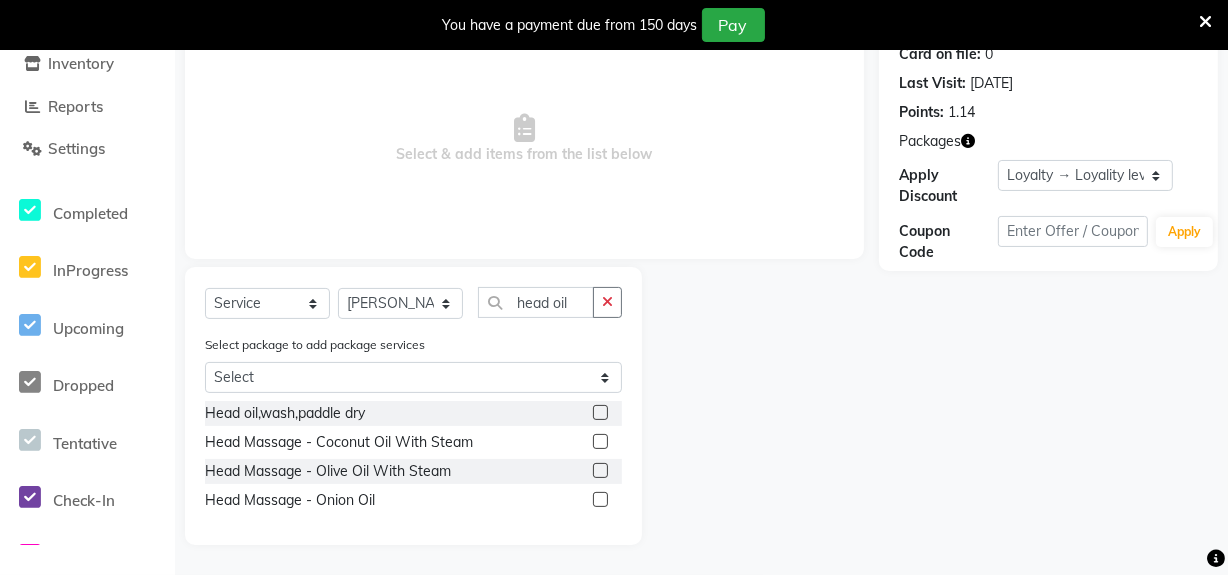 click 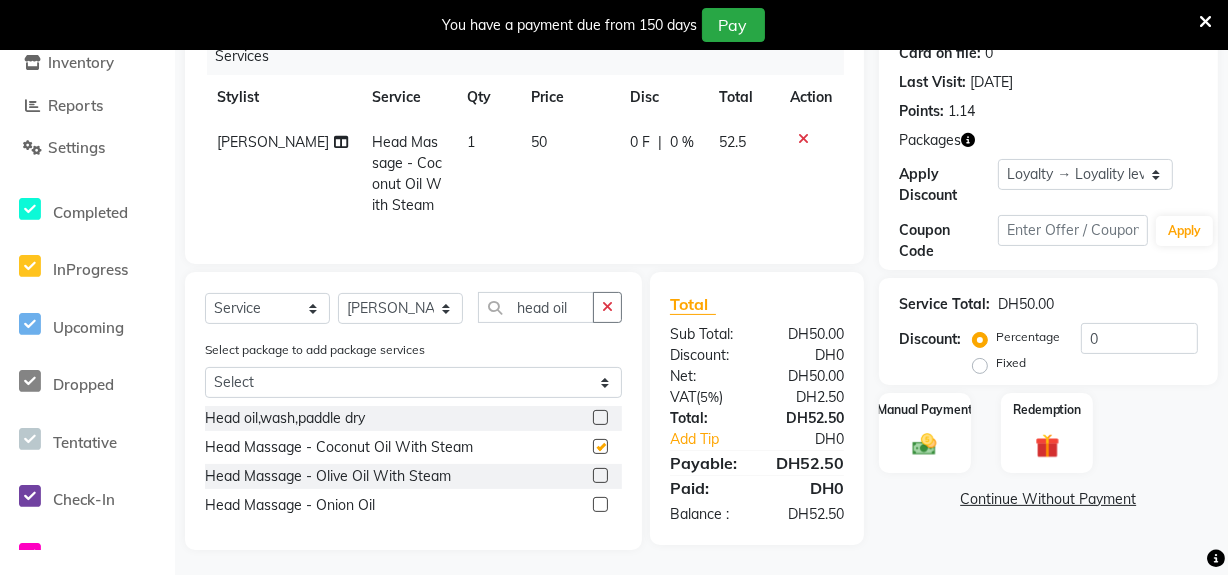 checkbox on "false" 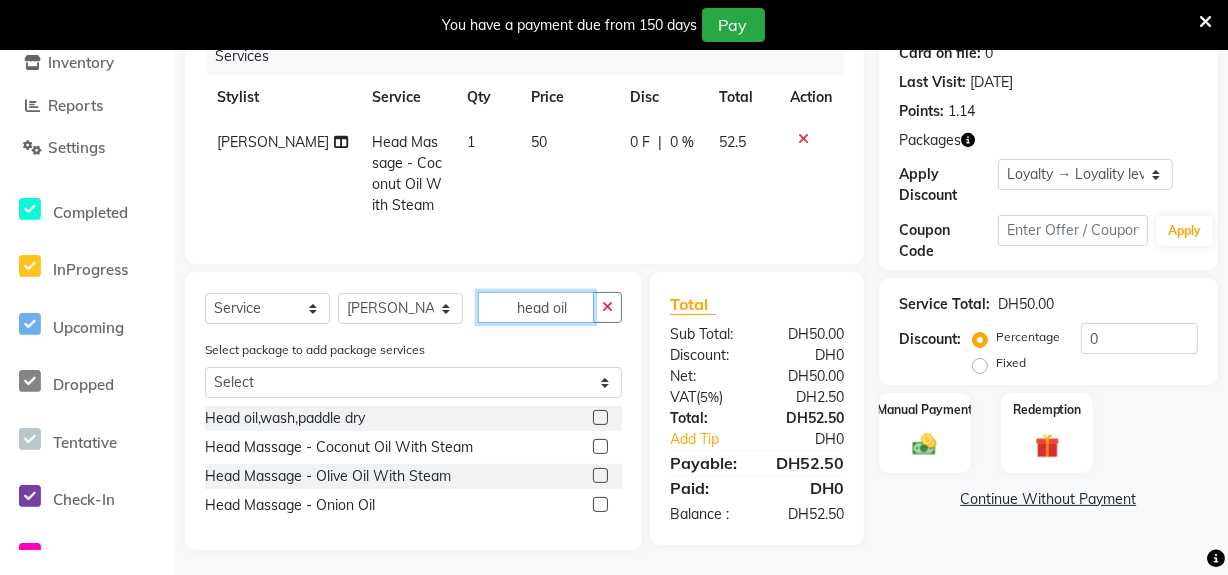 click on "head oil" 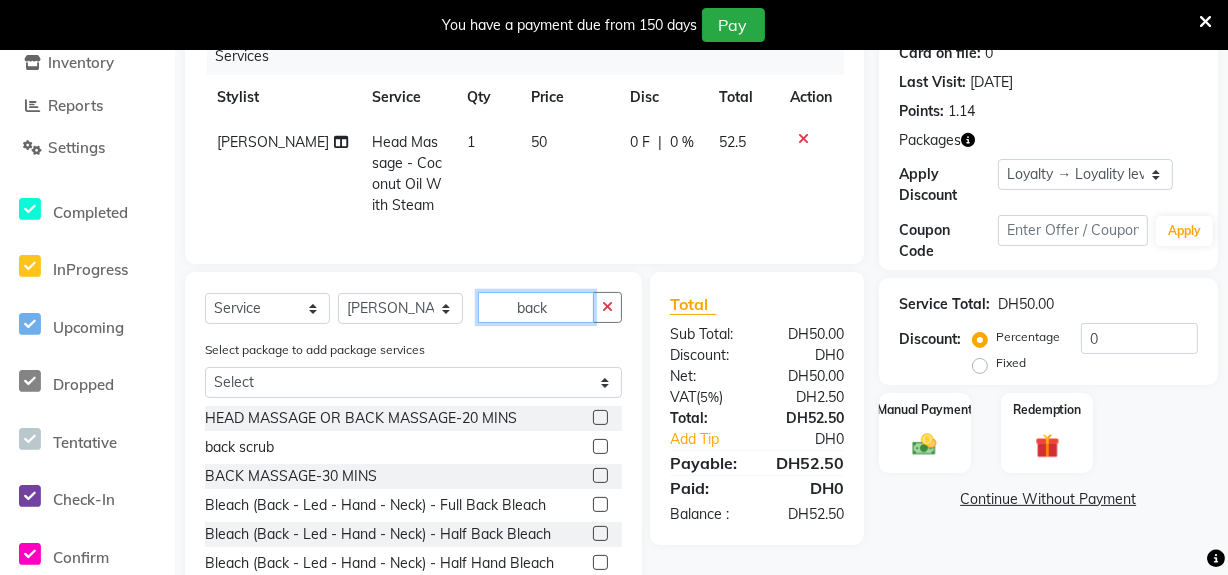 drag, startPoint x: 495, startPoint y: 327, endPoint x: 459, endPoint y: 340, distance: 38.27532 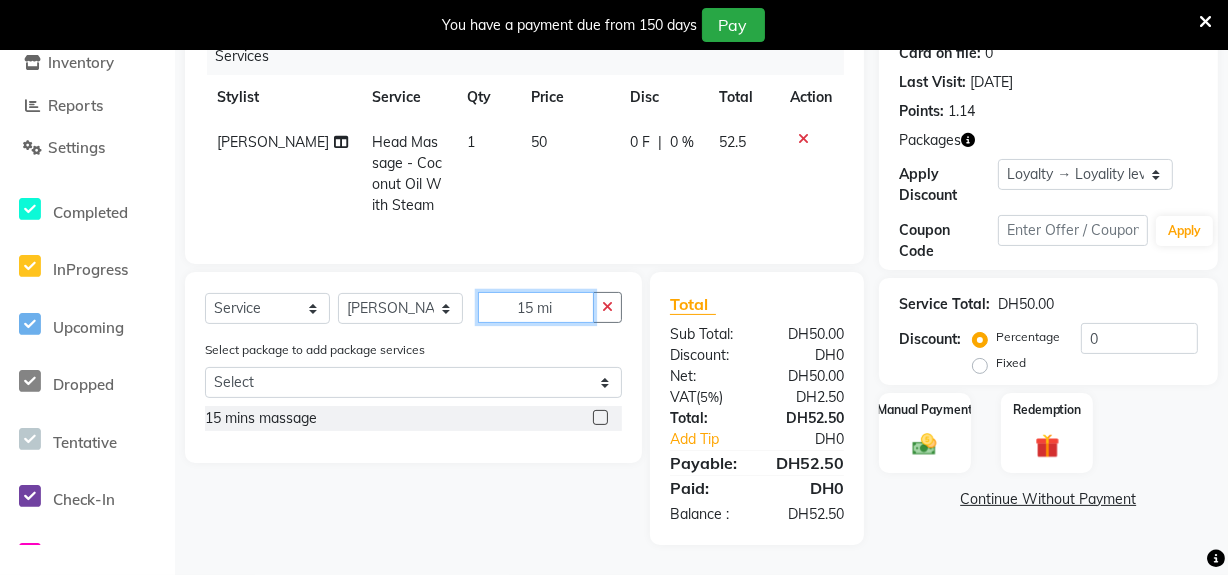 type on "15 mi" 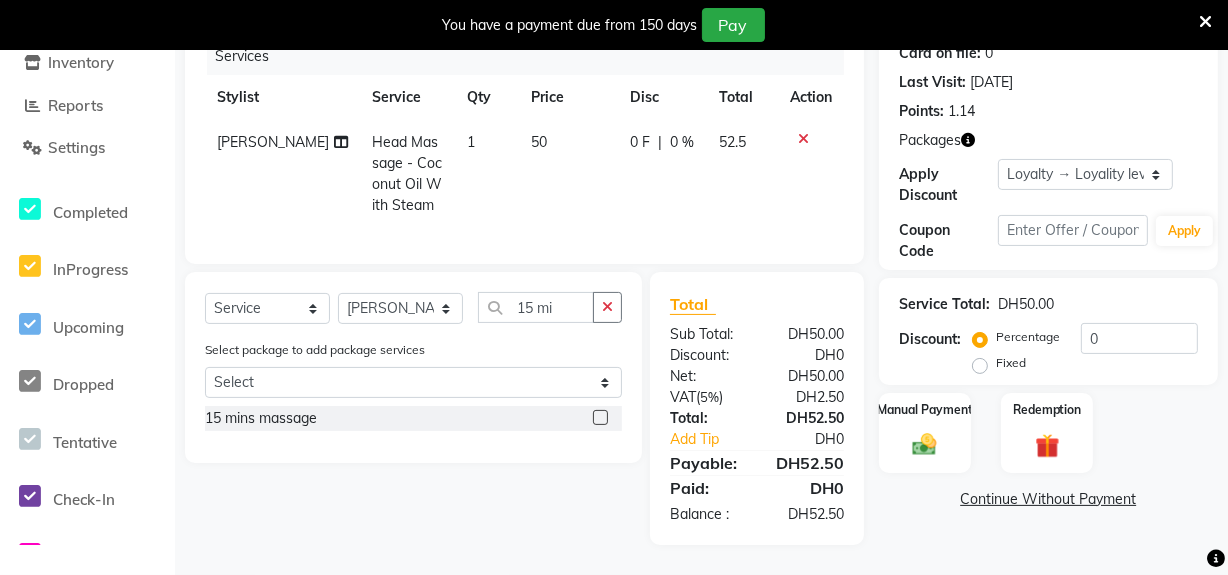 click 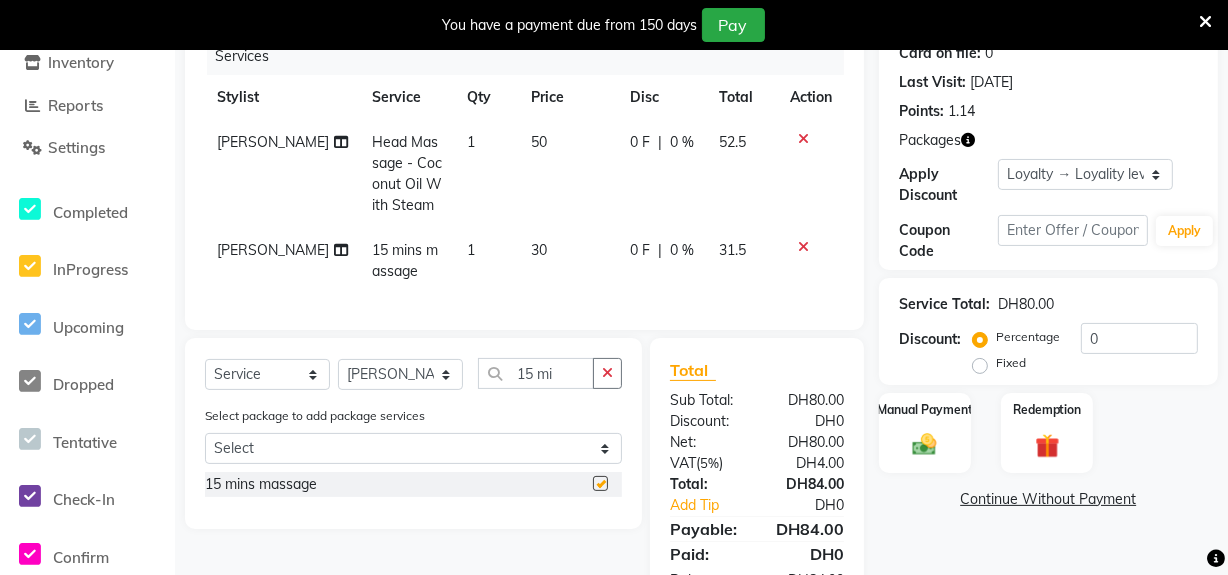 checkbox on "false" 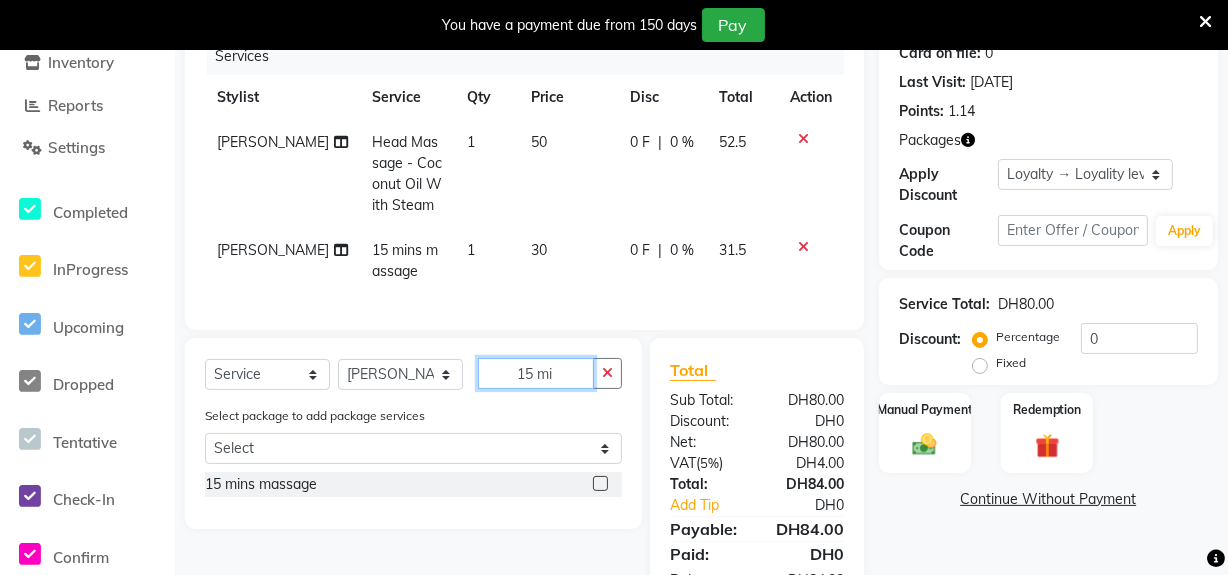 click on "15 mi" 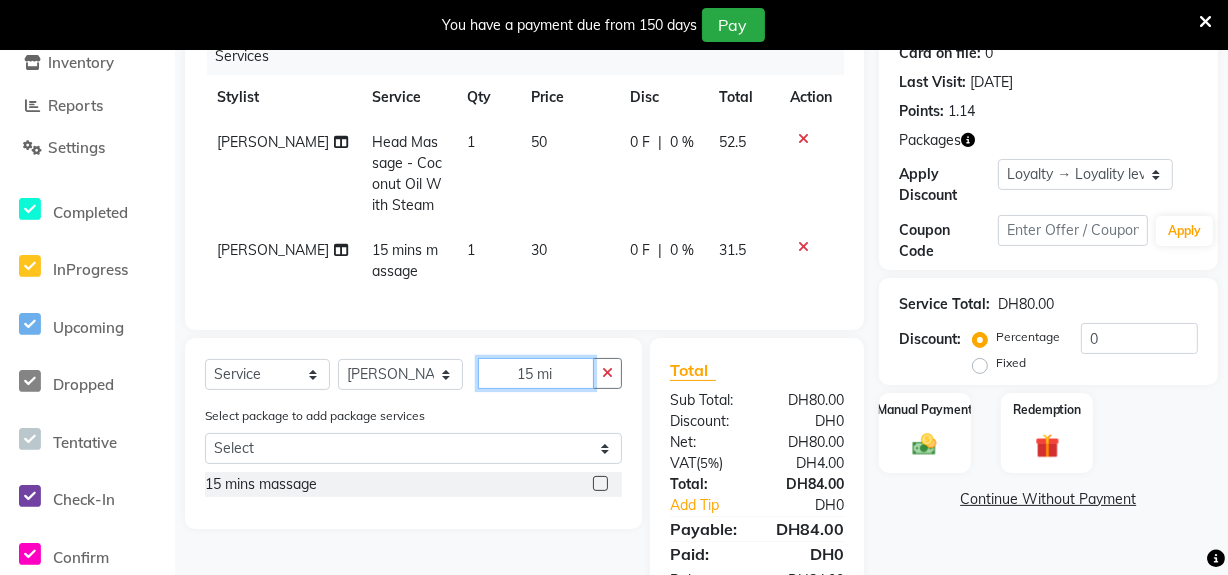 drag, startPoint x: 580, startPoint y: 391, endPoint x: 468, endPoint y: 380, distance: 112.53888 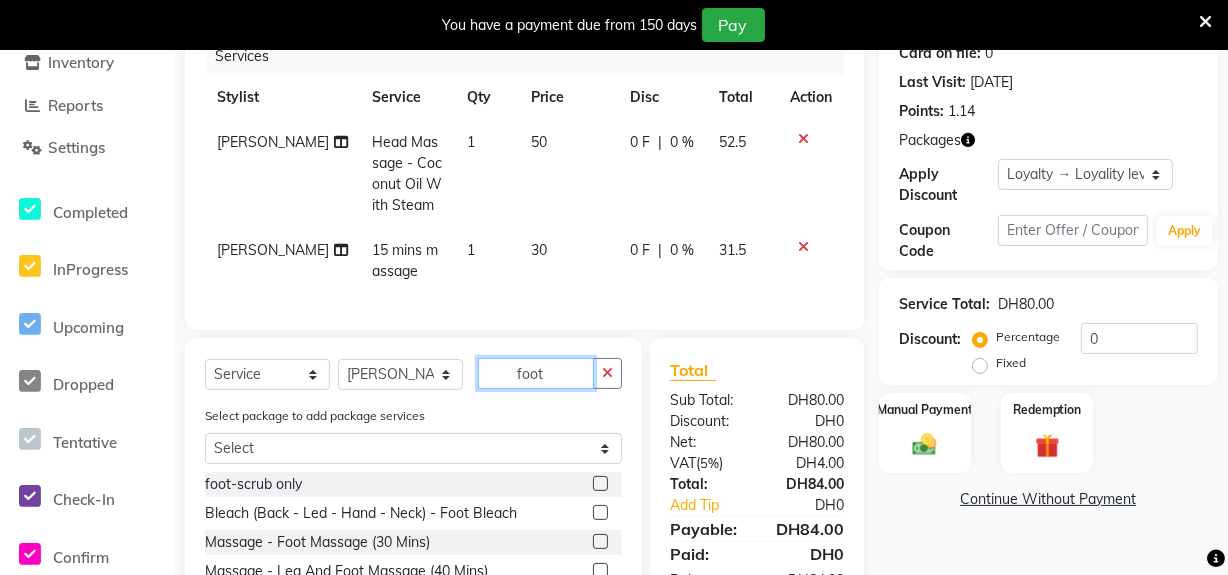 type on "foot" 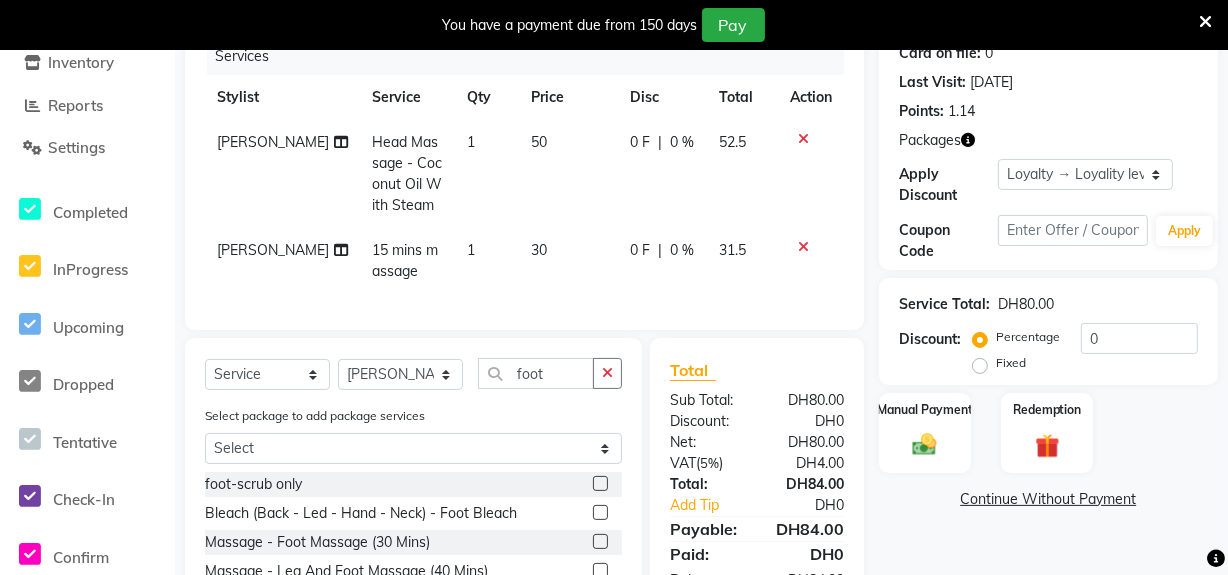 click 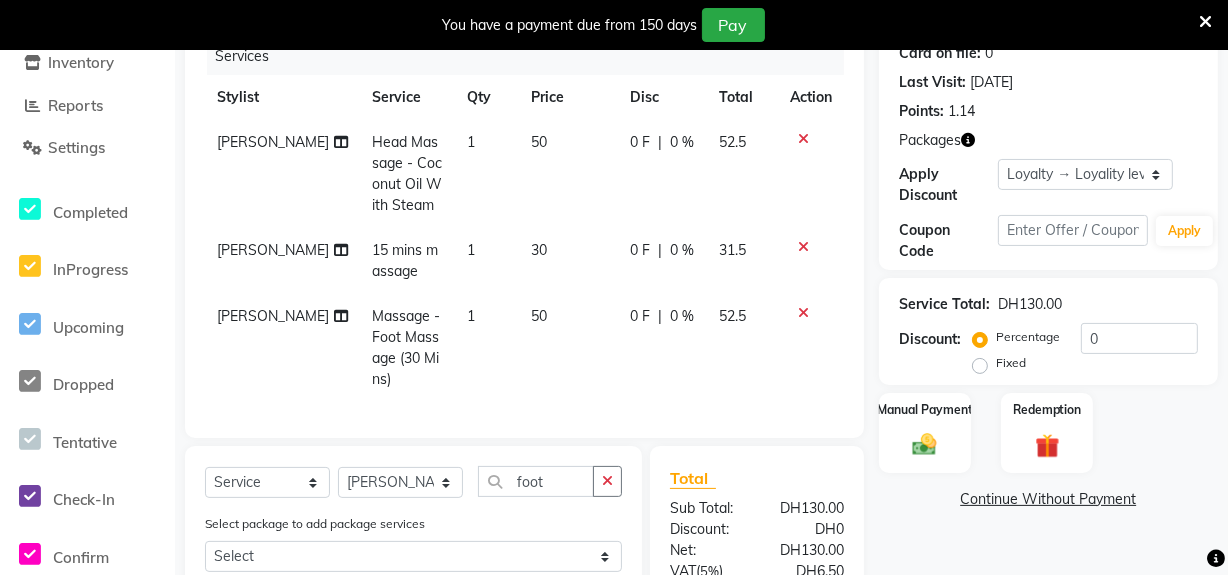 checkbox on "false" 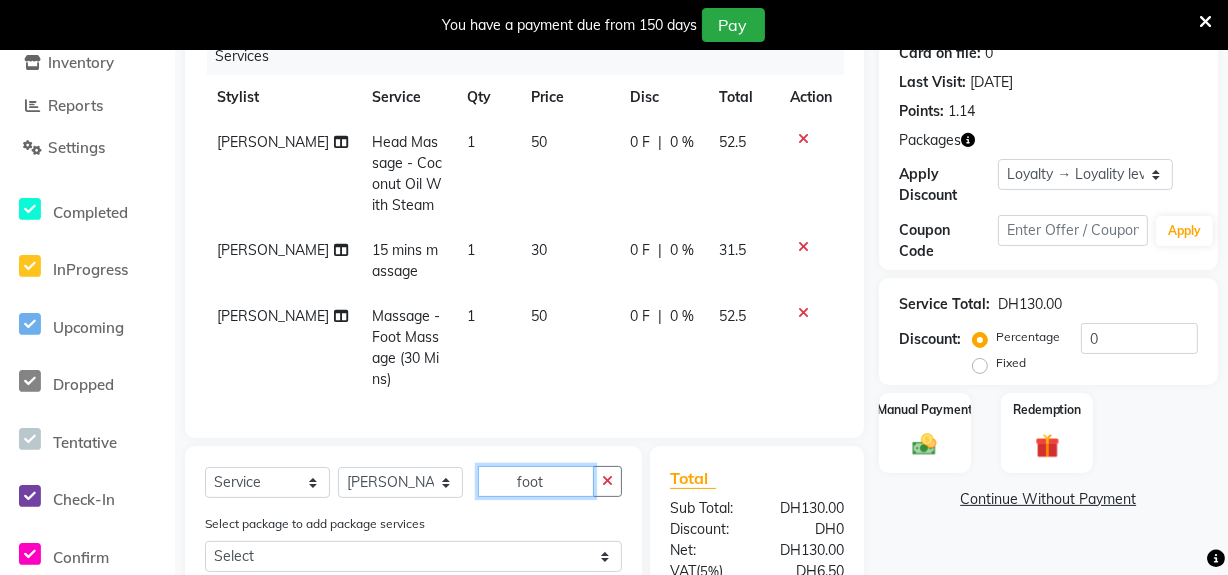 click on "foot" 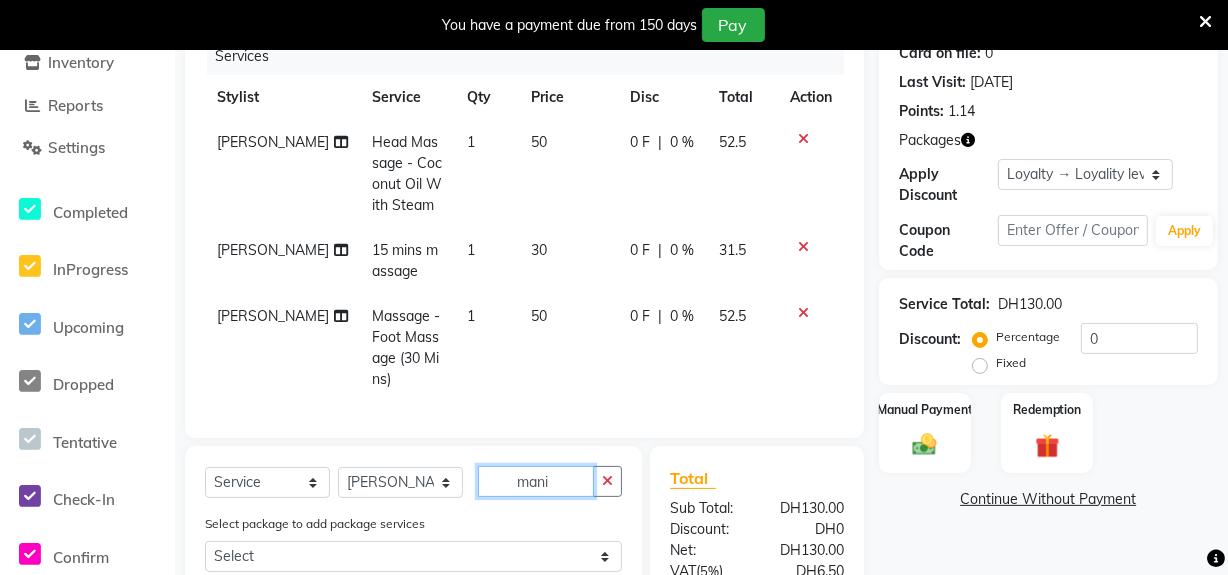 scroll, scrollTop: 537, scrollLeft: 0, axis: vertical 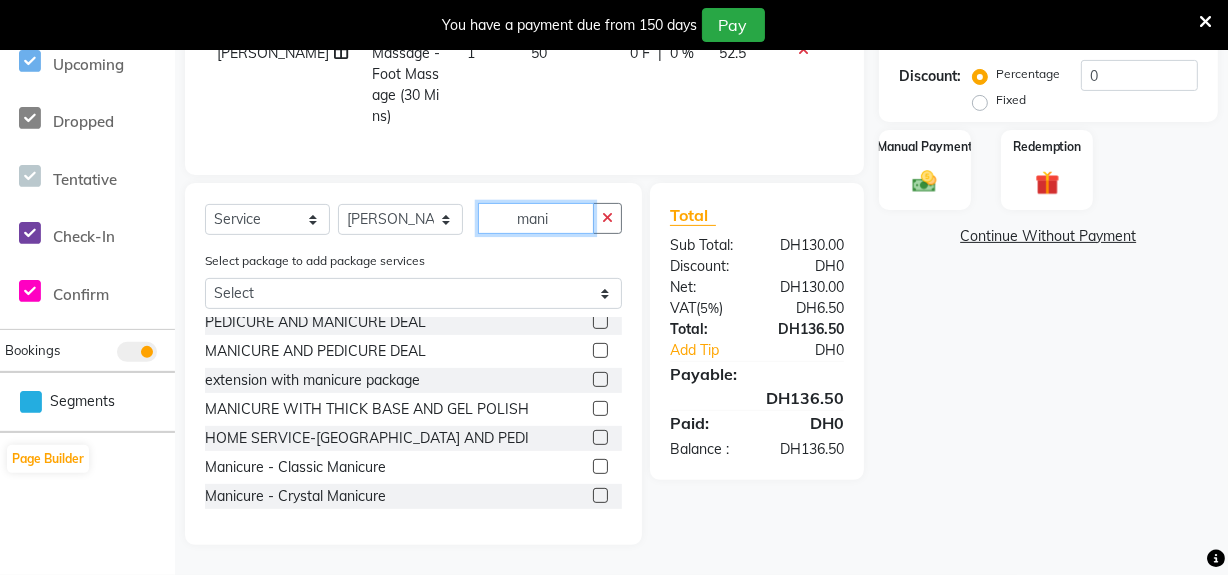 type on "mani" 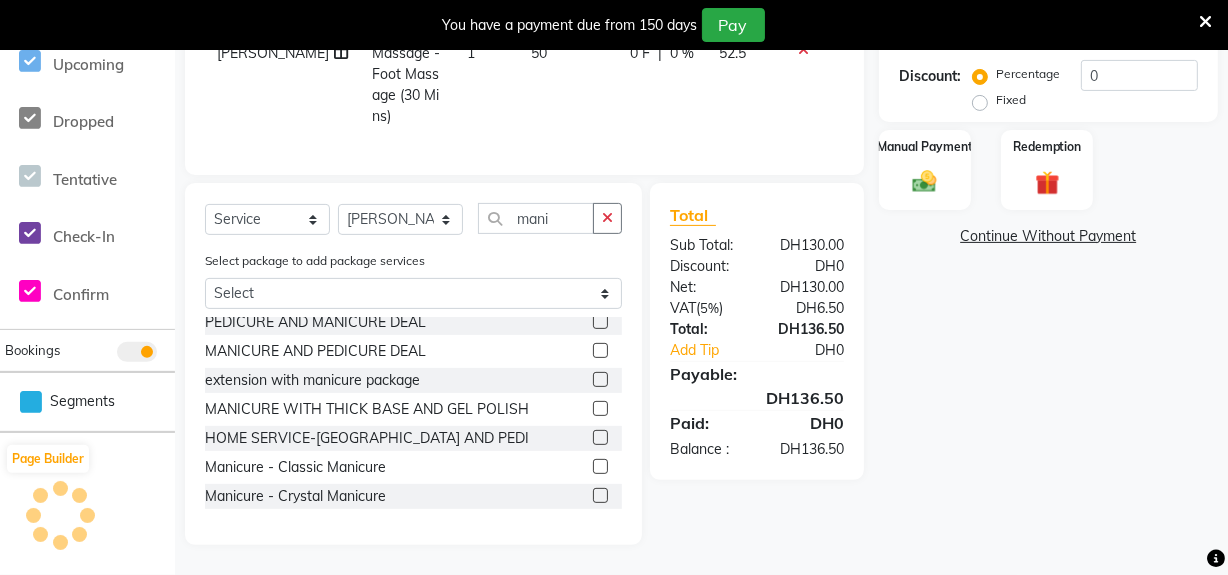 click 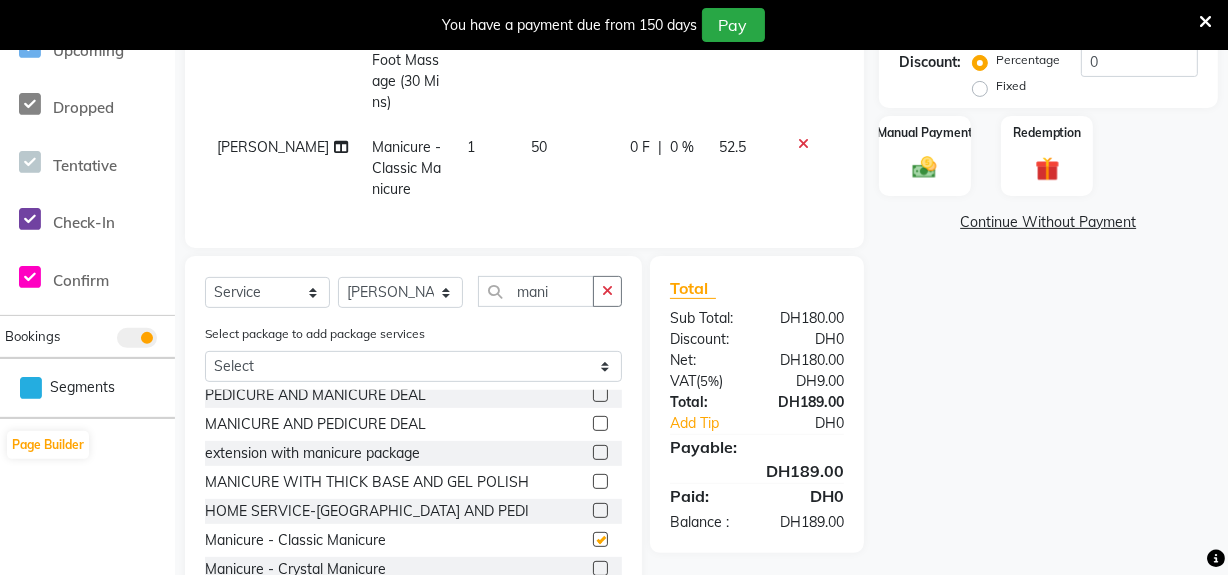 checkbox on "false" 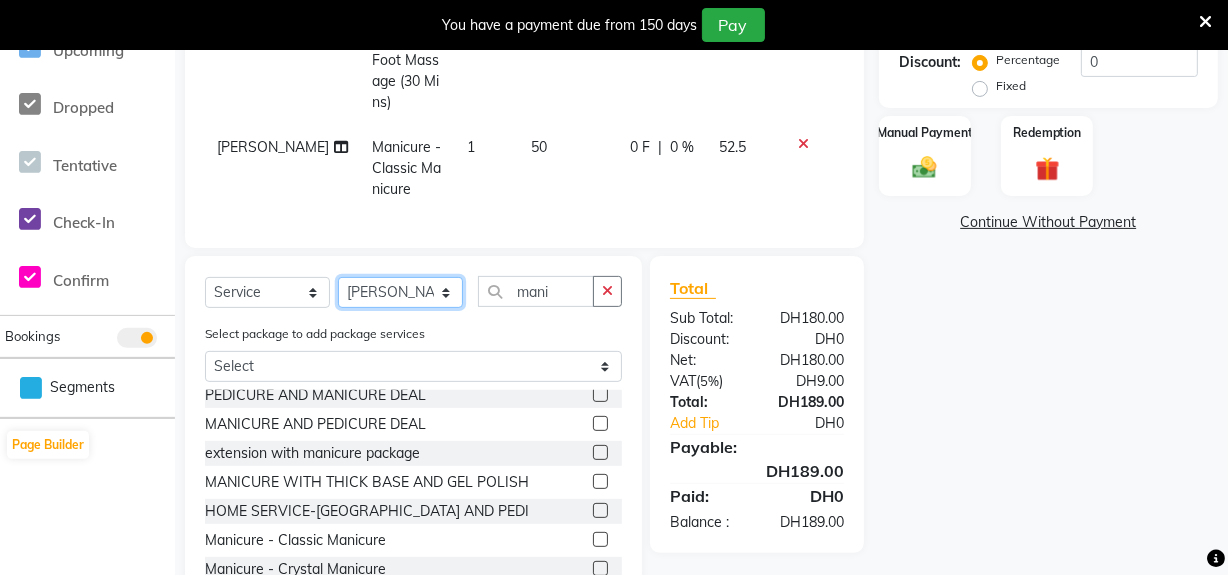 drag, startPoint x: 448, startPoint y: 306, endPoint x: 439, endPoint y: 320, distance: 16.643316 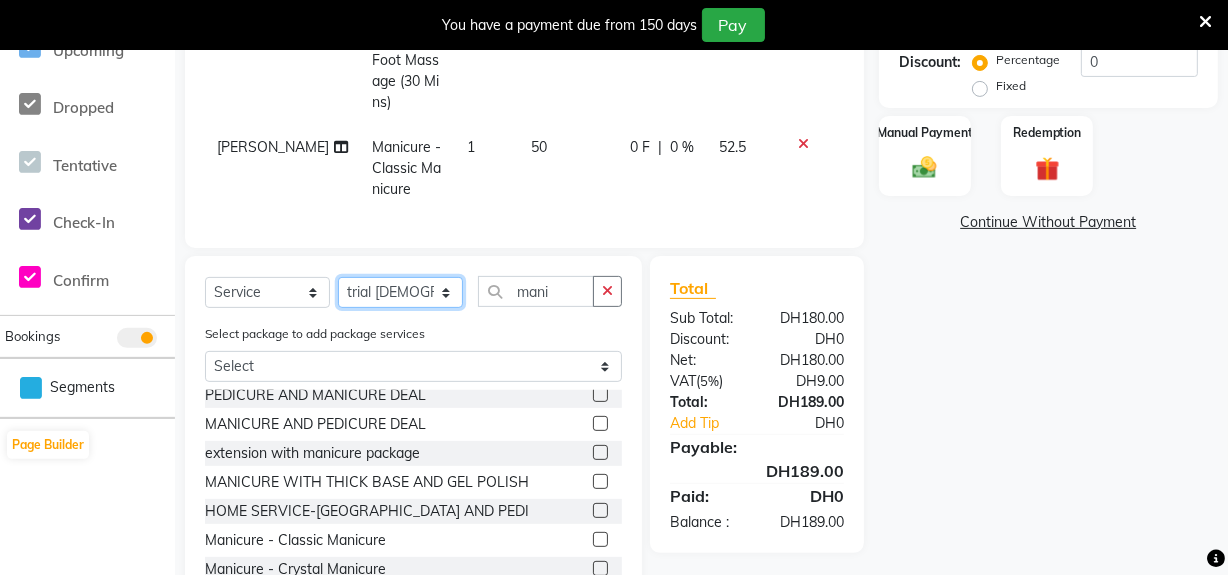 click on "Select Stylist Huma Leonita Management Reception-JADDAF [PERSON_NAME] [PERSON_NAME] trial [DEMOGRAPHIC_DATA]" 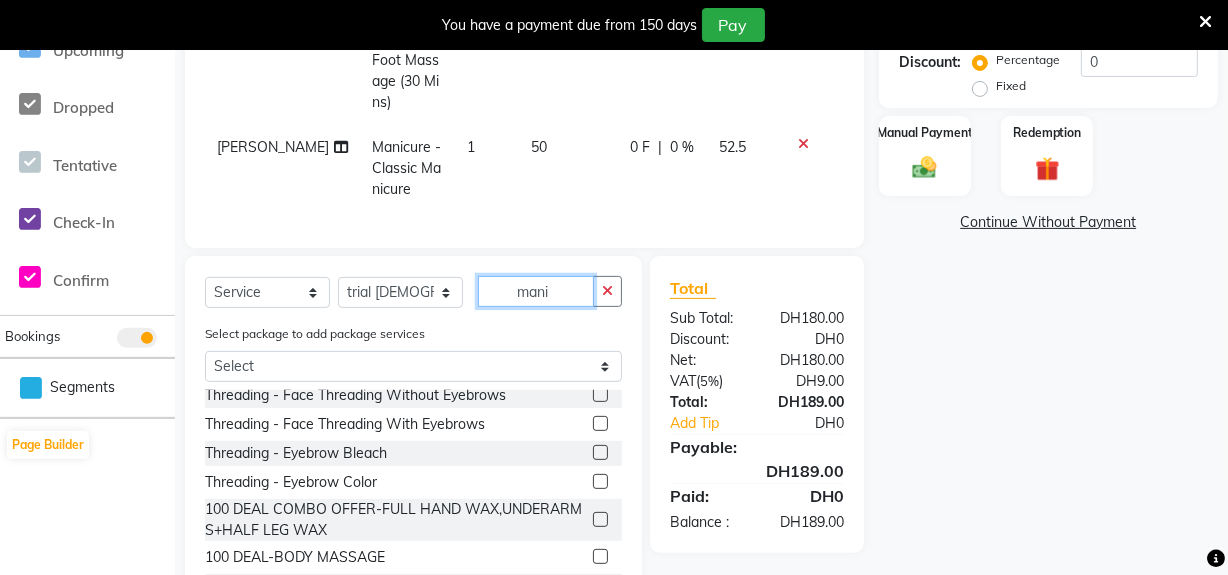 drag, startPoint x: 573, startPoint y: 299, endPoint x: 458, endPoint y: 318, distance: 116.559 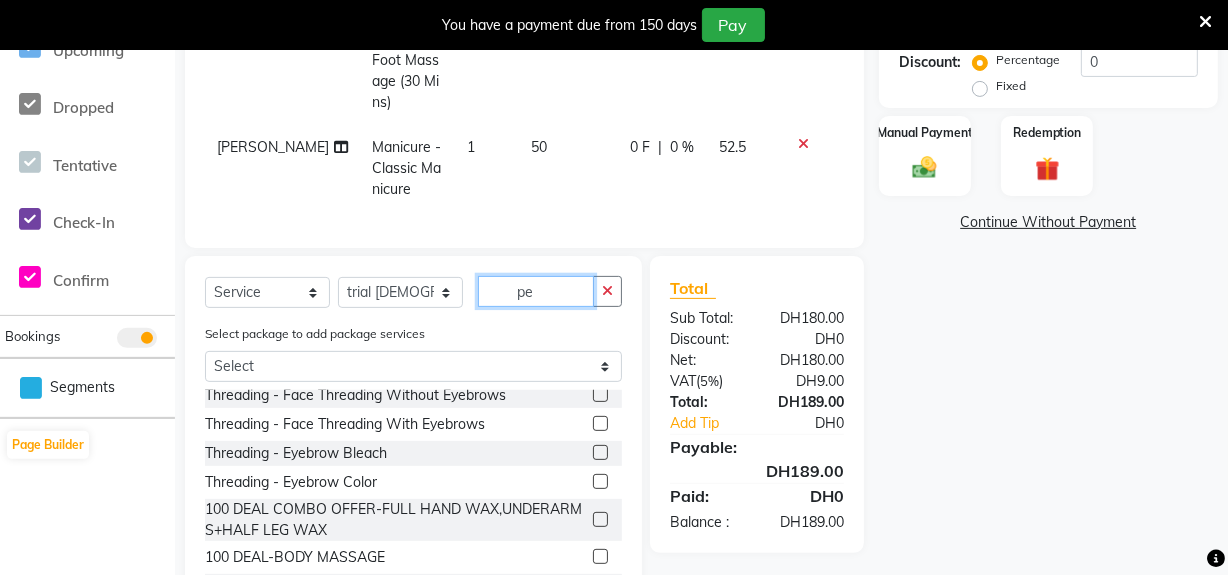 scroll, scrollTop: 0, scrollLeft: 0, axis: both 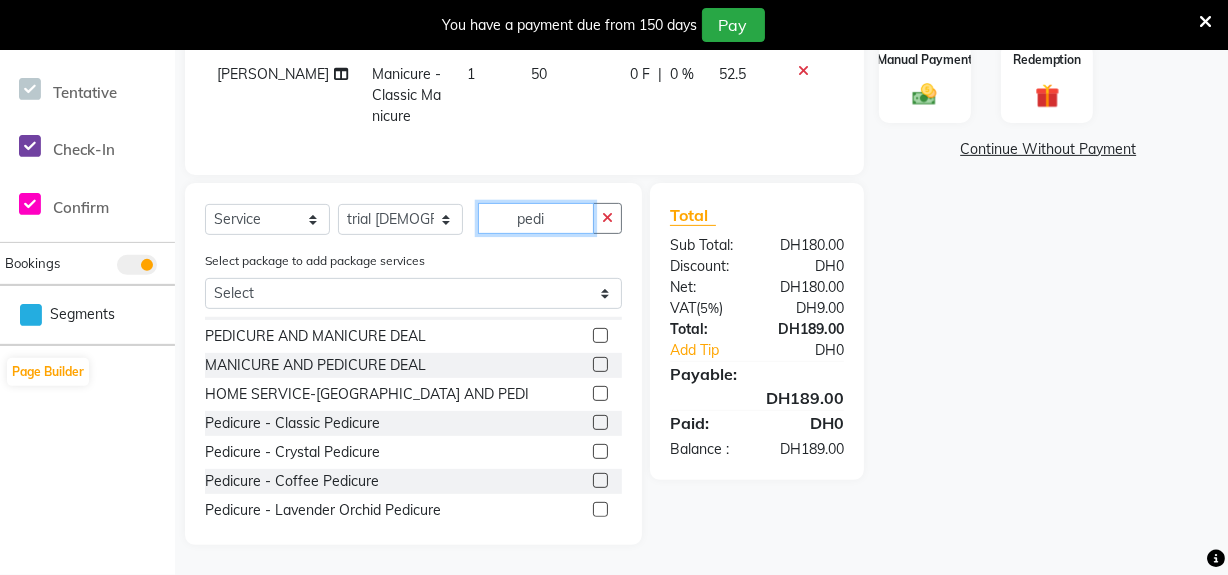 type on "pedi" 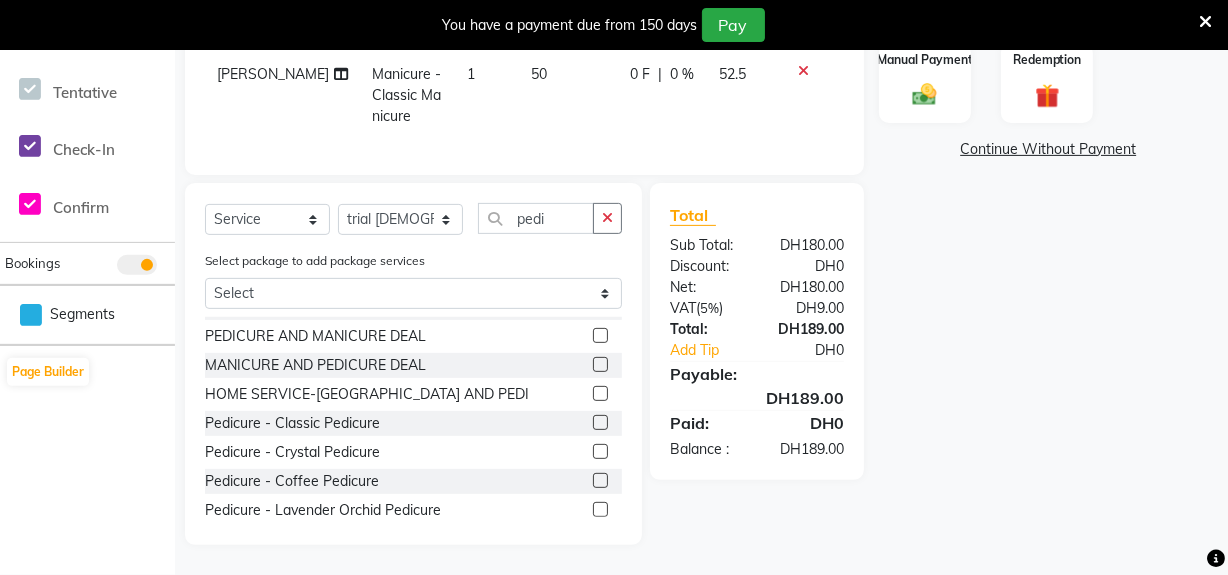 click 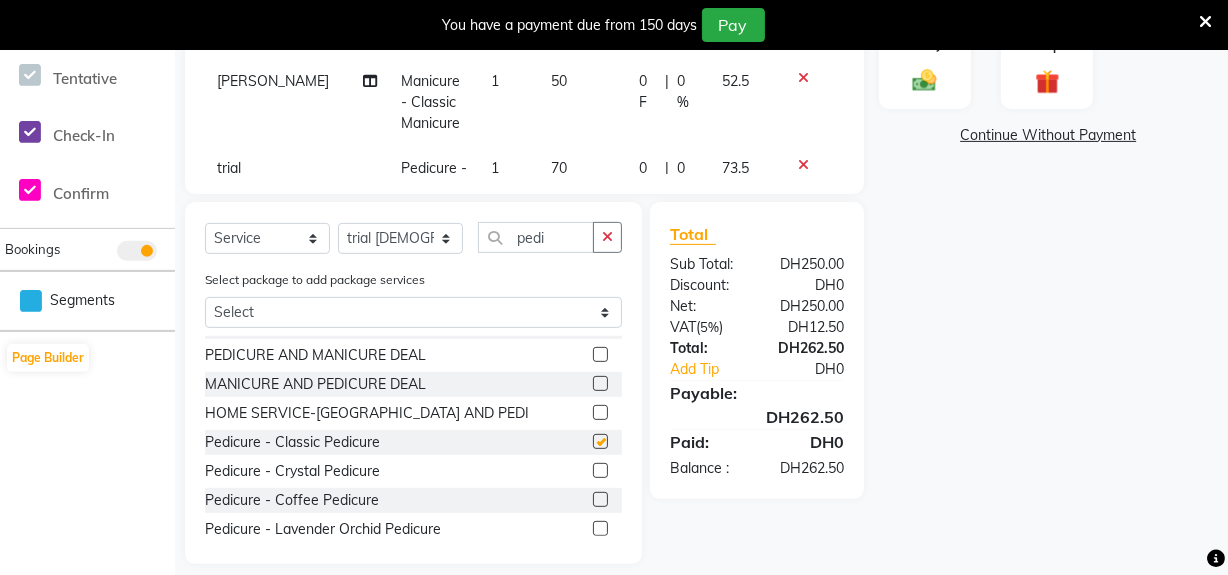 checkbox on "false" 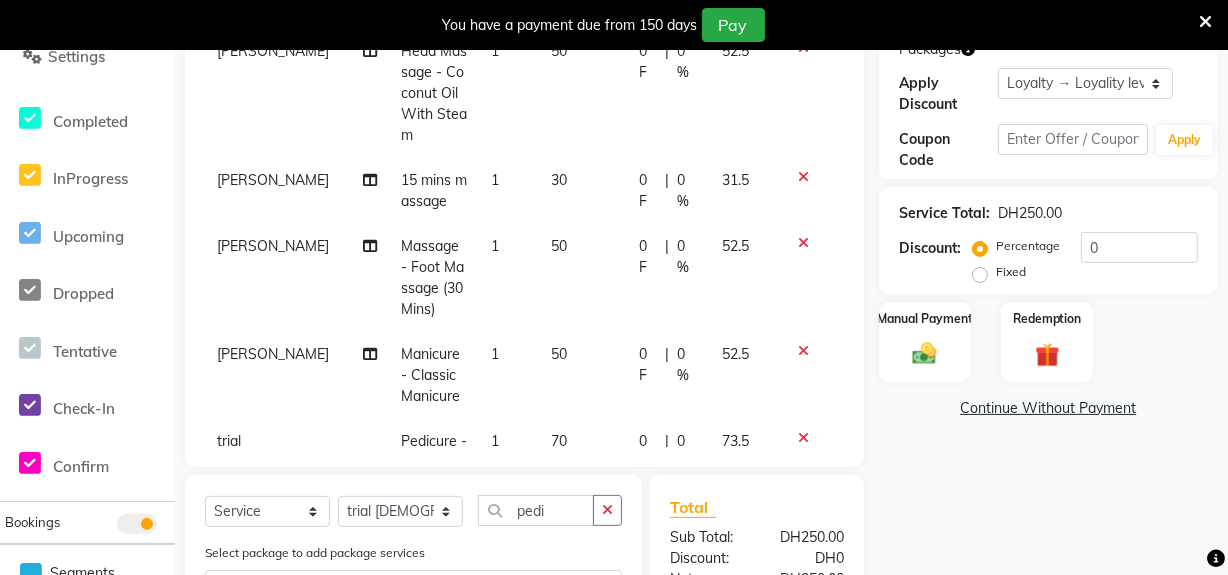 scroll, scrollTop: 170, scrollLeft: 0, axis: vertical 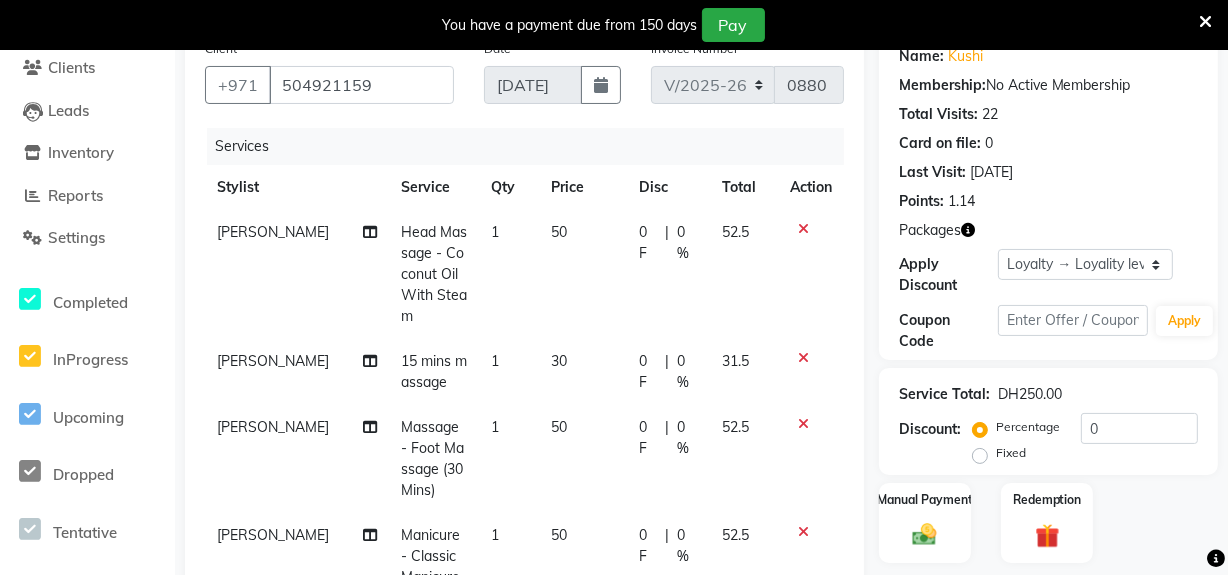 click 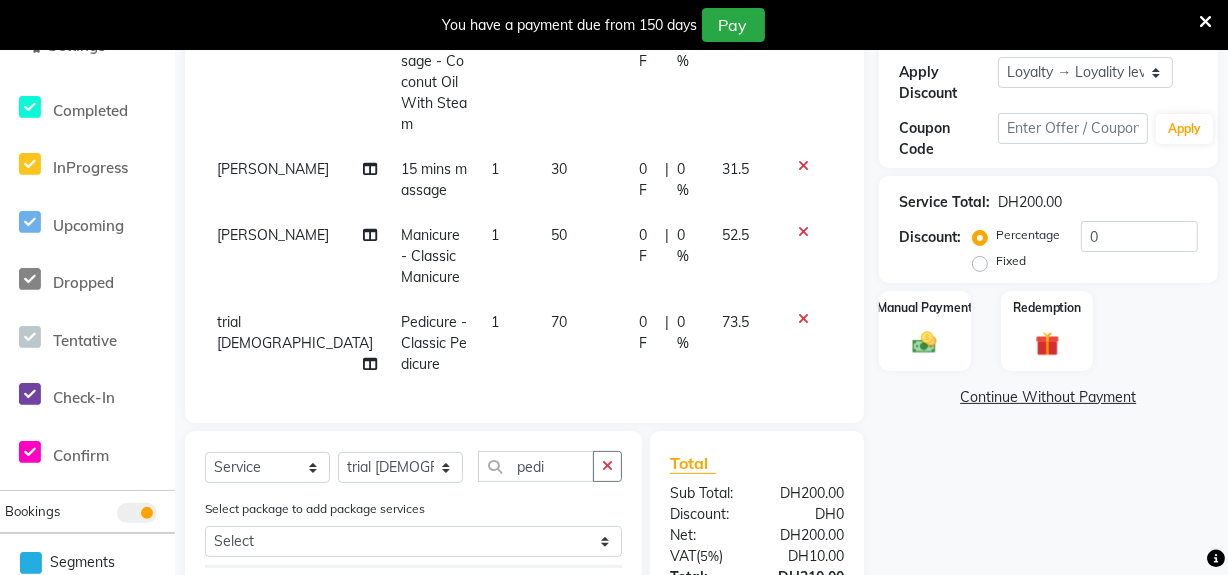 scroll, scrollTop: 533, scrollLeft: 0, axis: vertical 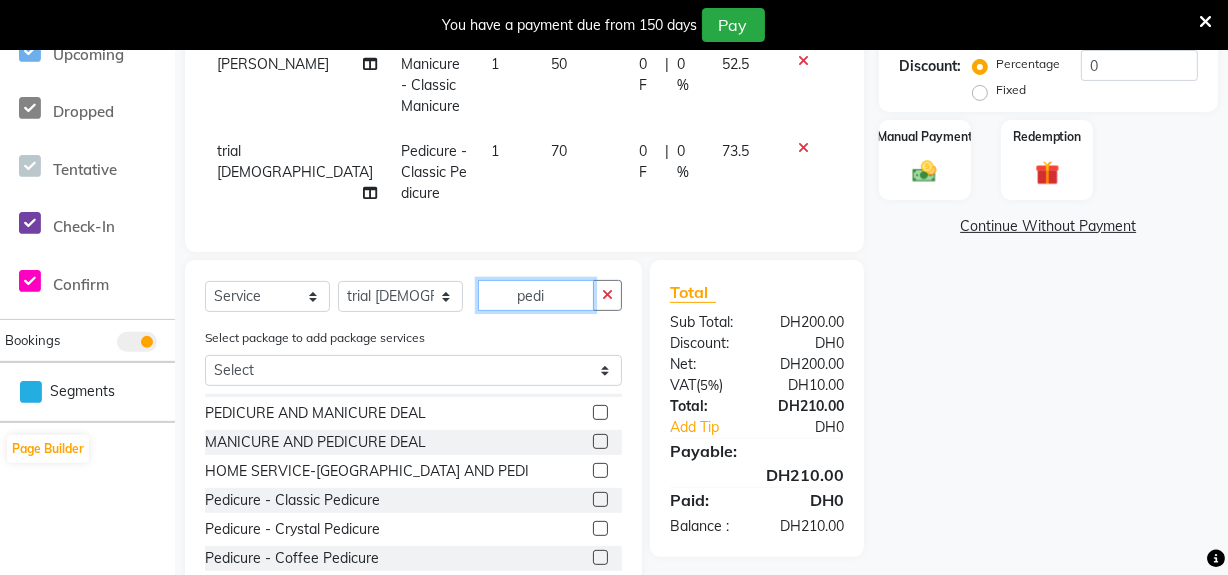 drag, startPoint x: 581, startPoint y: 288, endPoint x: 494, endPoint y: 292, distance: 87.0919 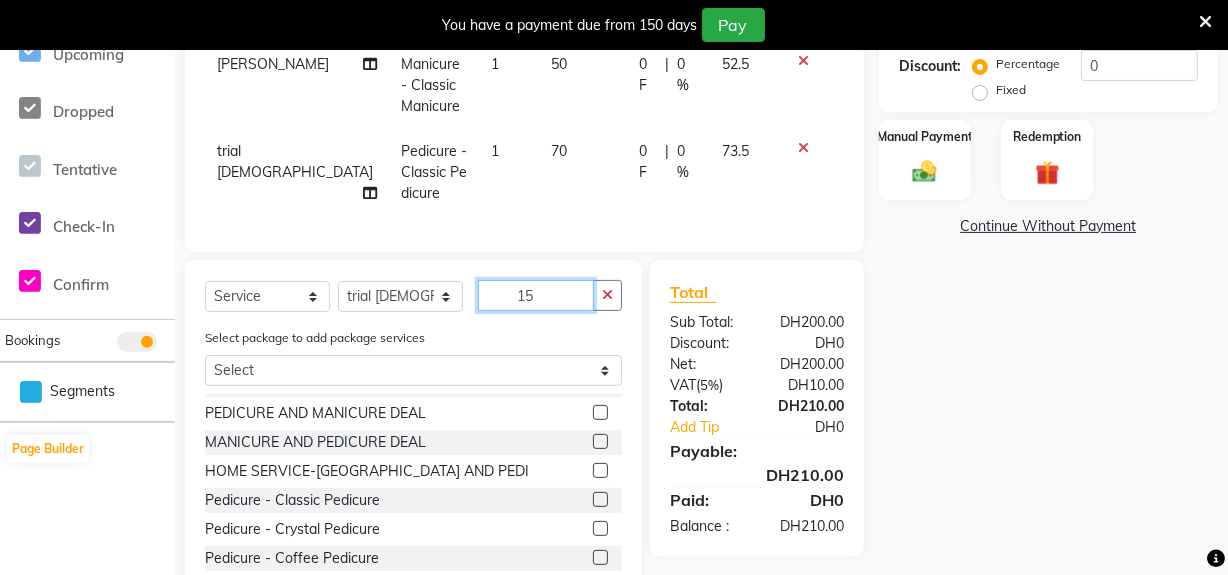 scroll, scrollTop: 513, scrollLeft: 0, axis: vertical 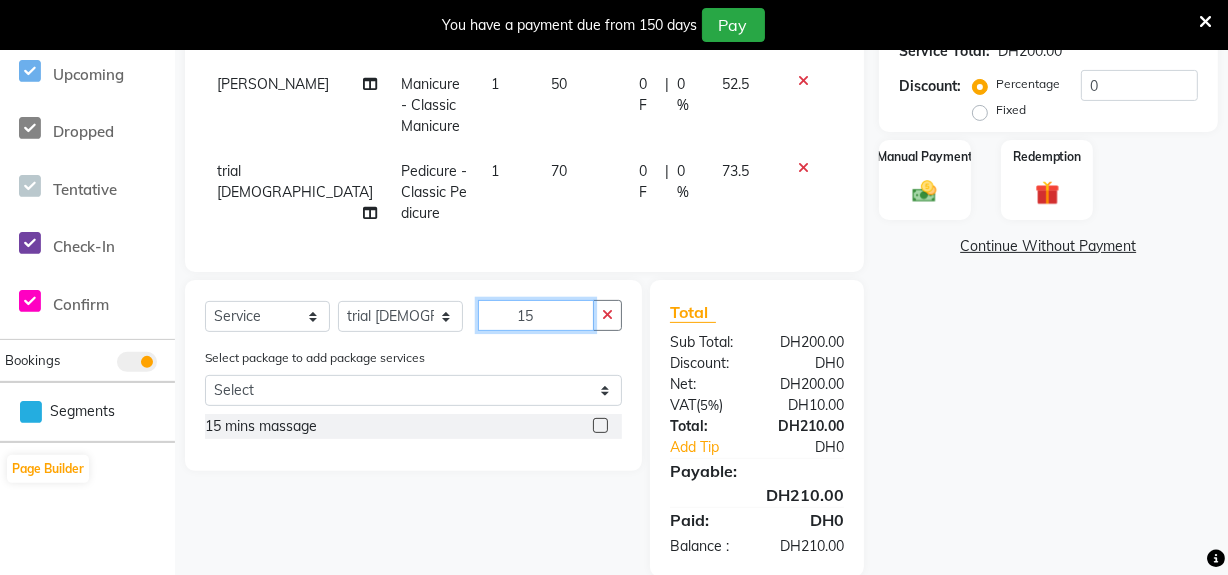 type on "15" 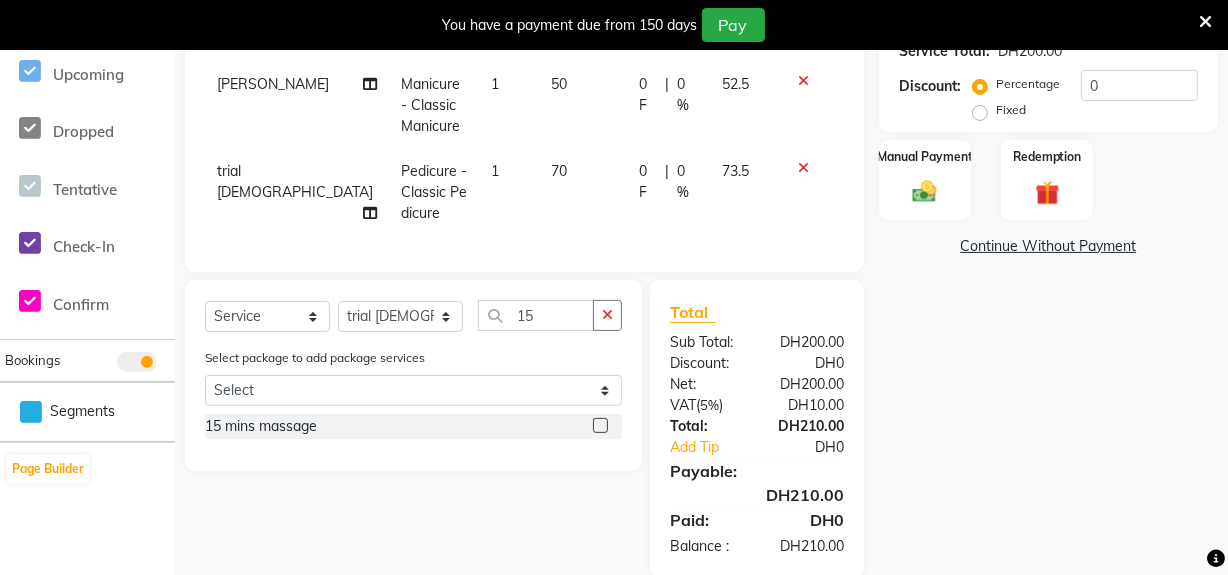 click 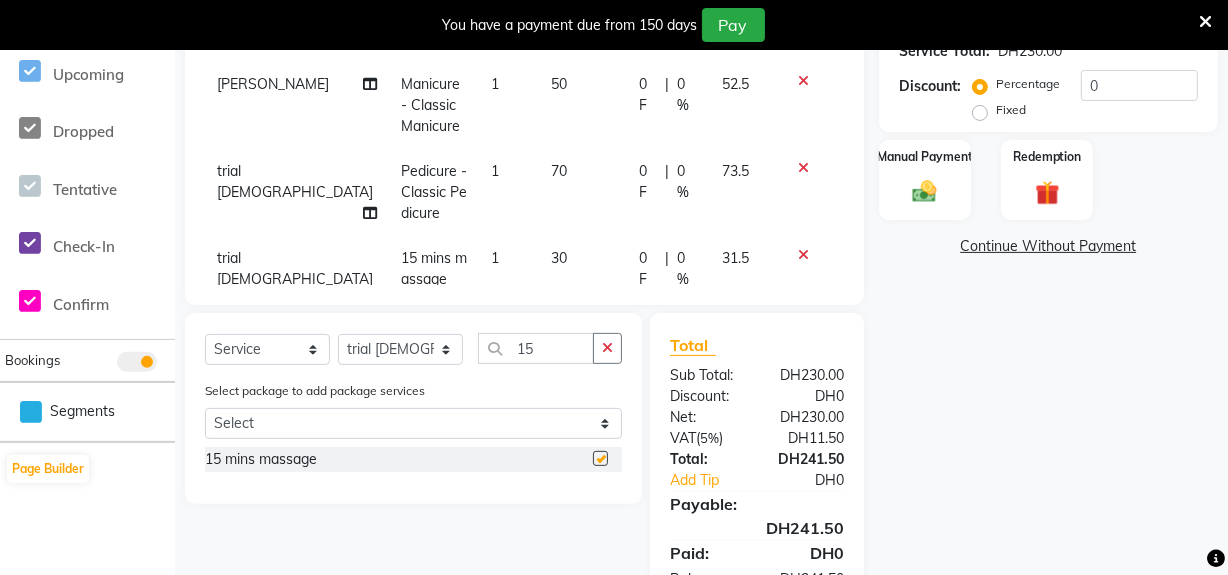 checkbox on "false" 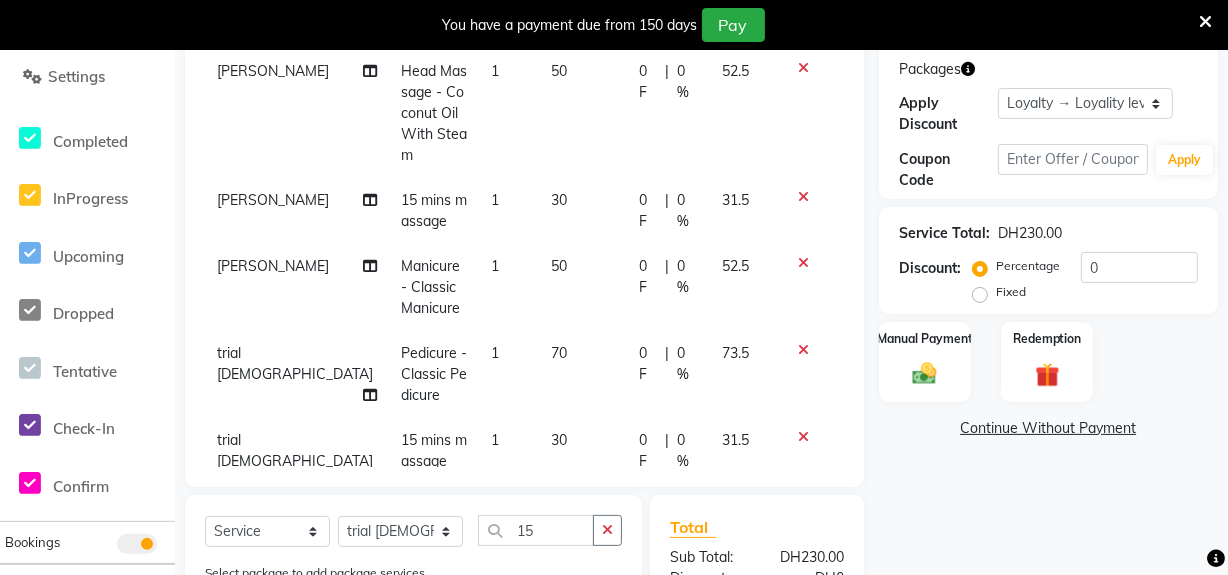 scroll, scrollTop: 240, scrollLeft: 0, axis: vertical 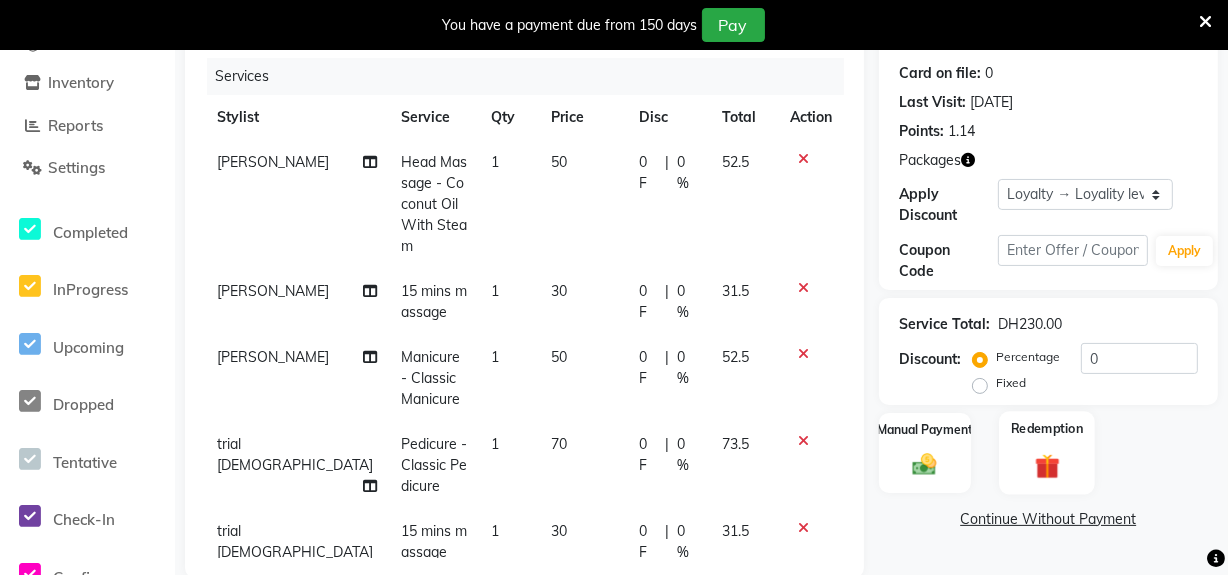 click on "Redemption" 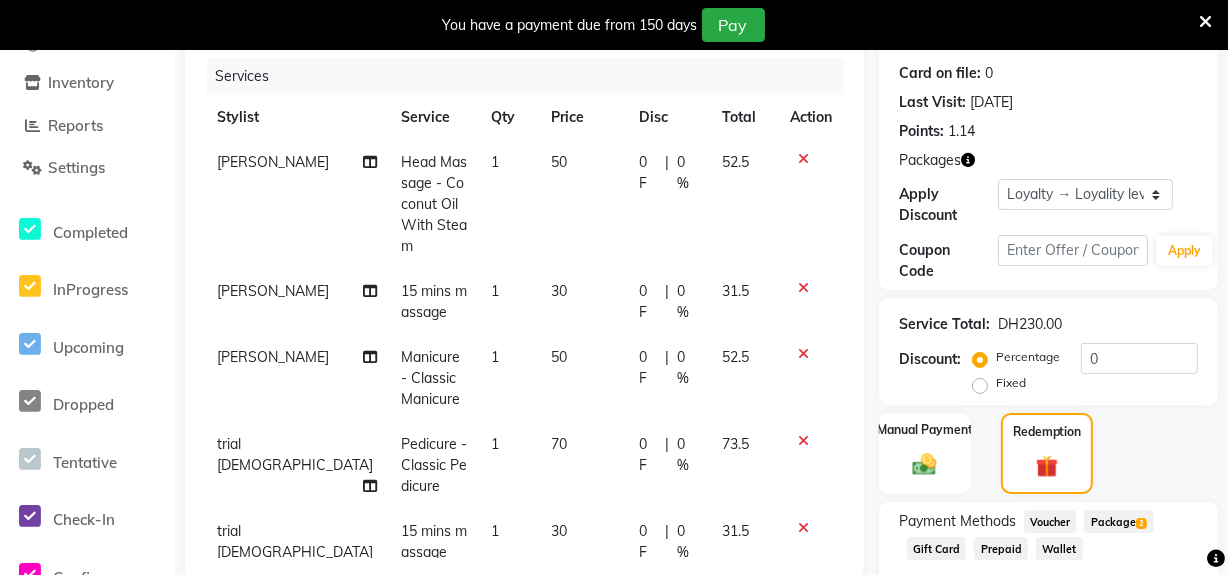 click on "Package  2" 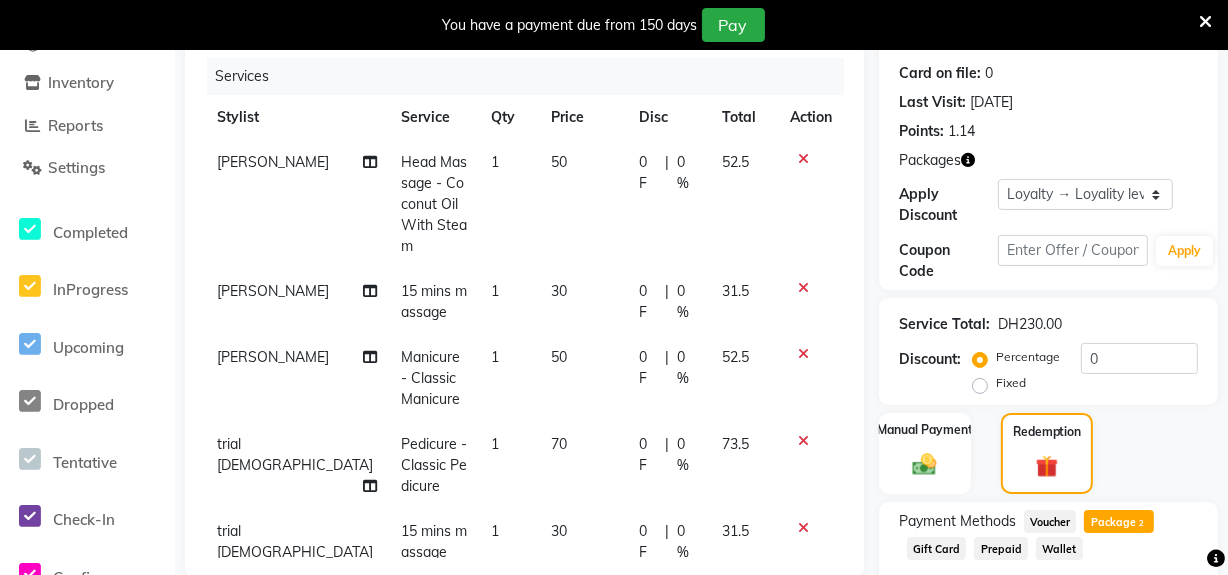 scroll, scrollTop: 554, scrollLeft: 0, axis: vertical 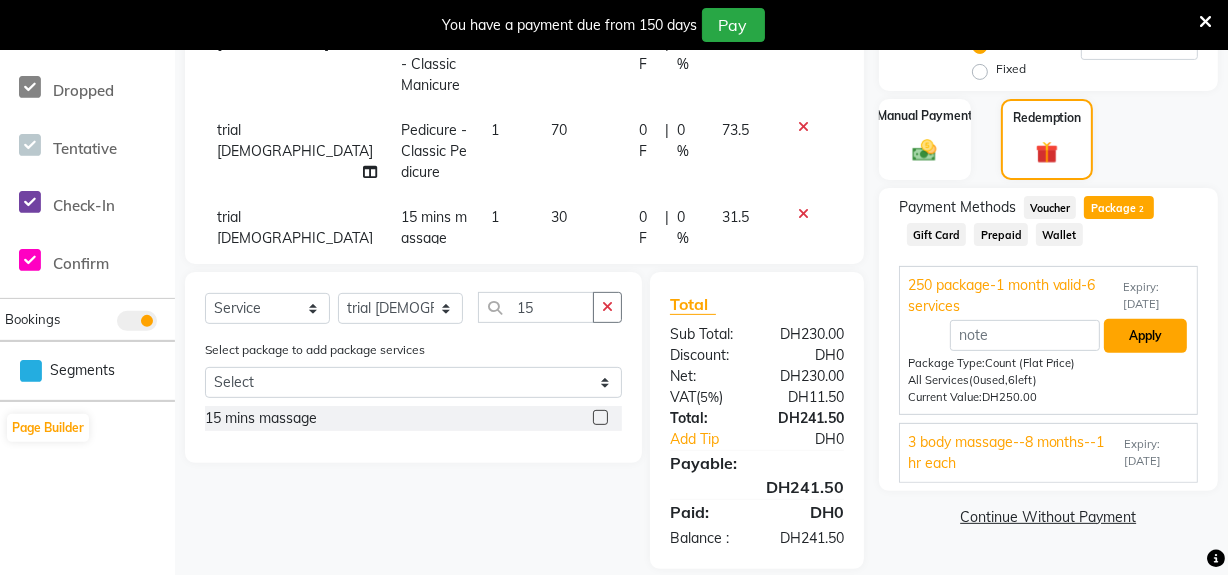 click on "Apply" at bounding box center (1145, 336) 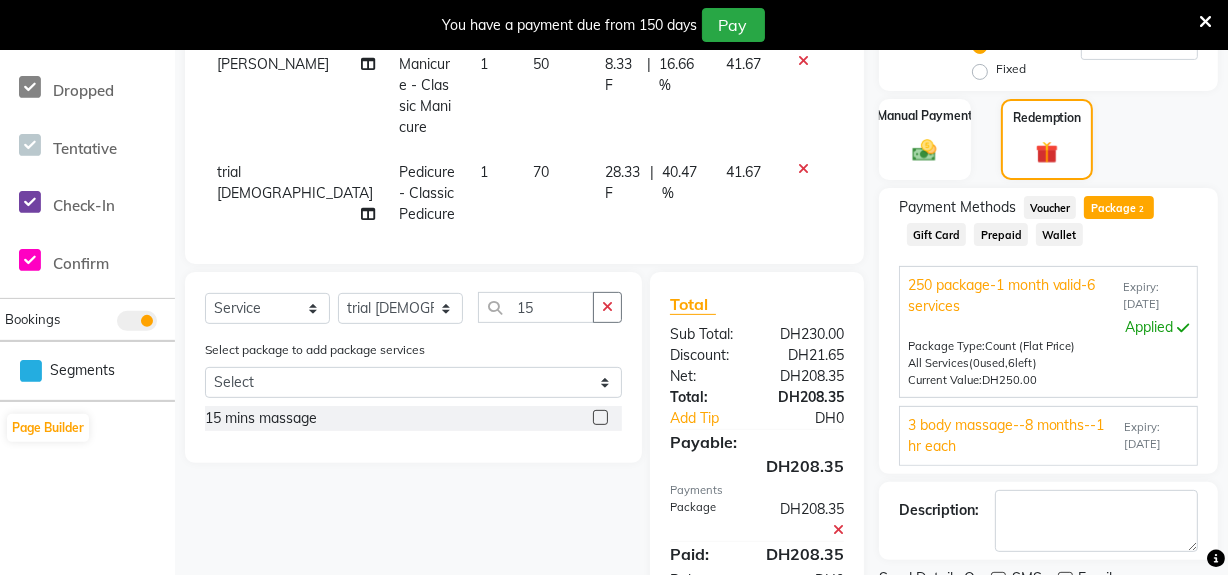 scroll, scrollTop: 735, scrollLeft: 0, axis: vertical 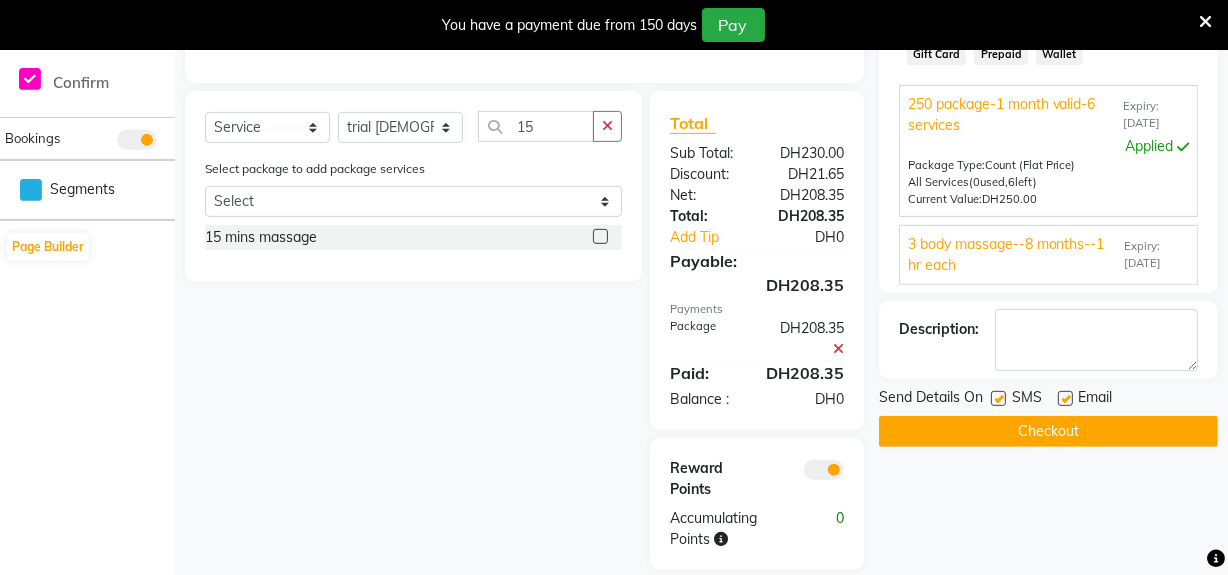 click on "Checkout" 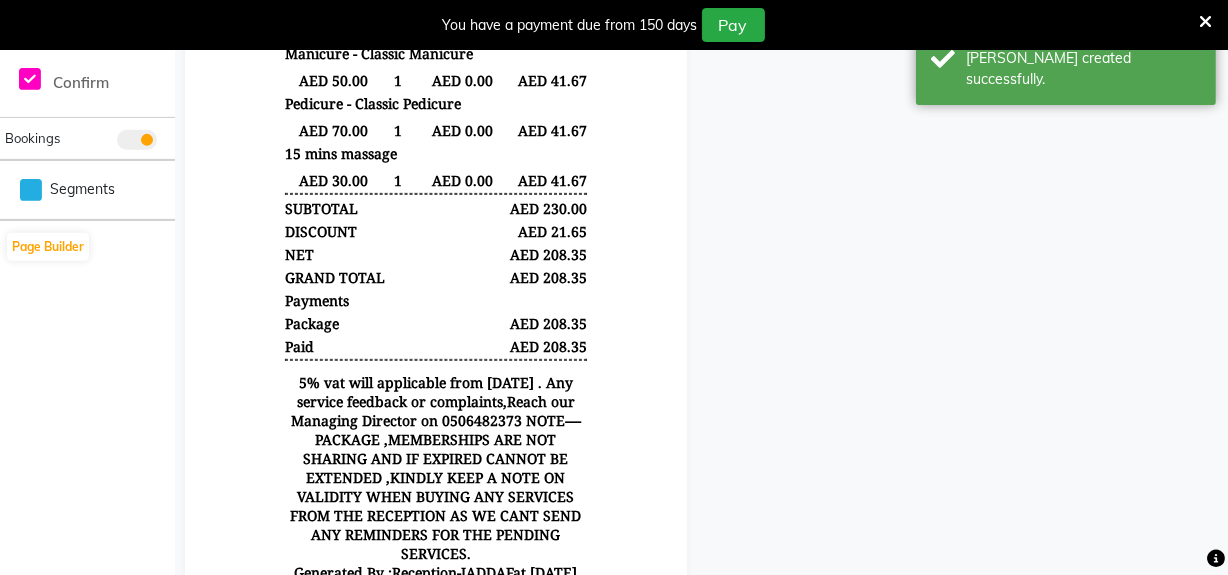 scroll, scrollTop: 371, scrollLeft: 0, axis: vertical 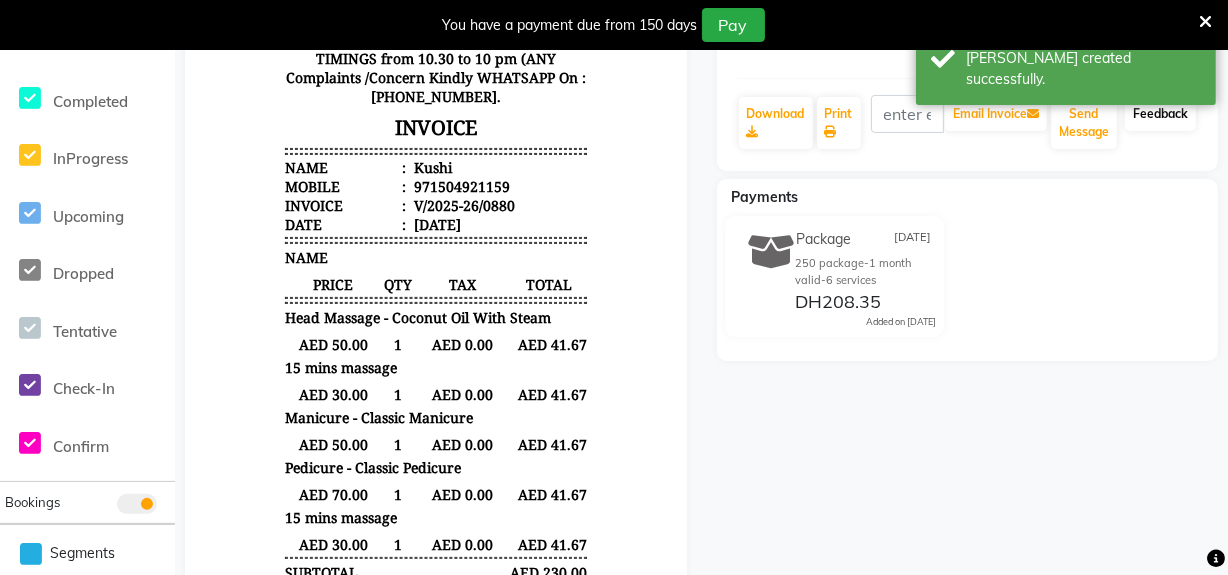click on "Feedback" 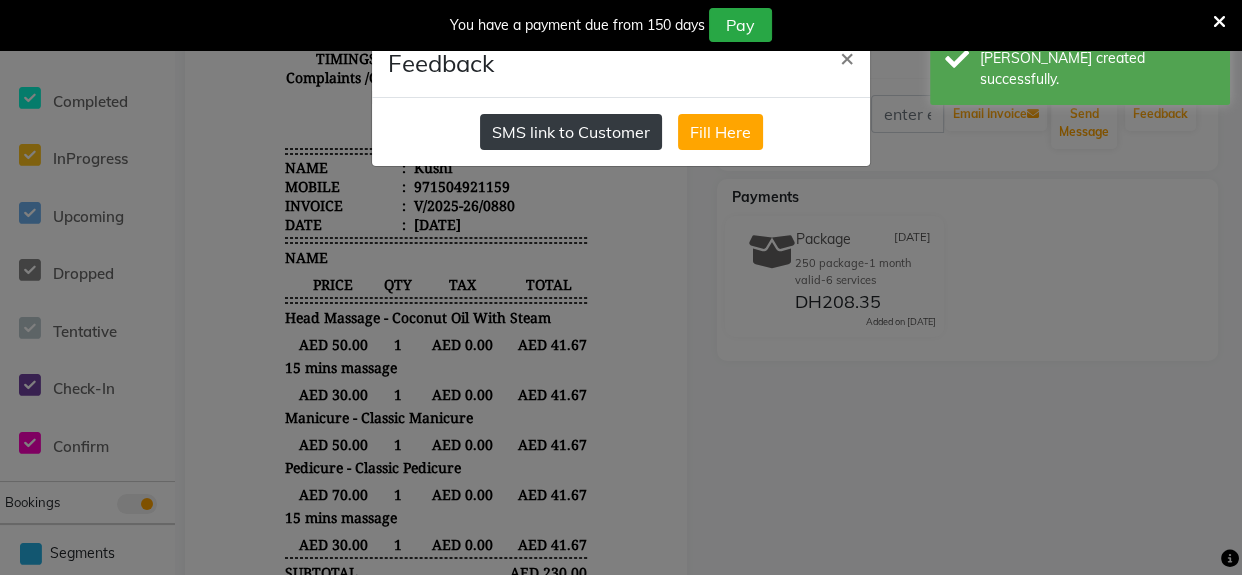 click on "SMS link to Customer" 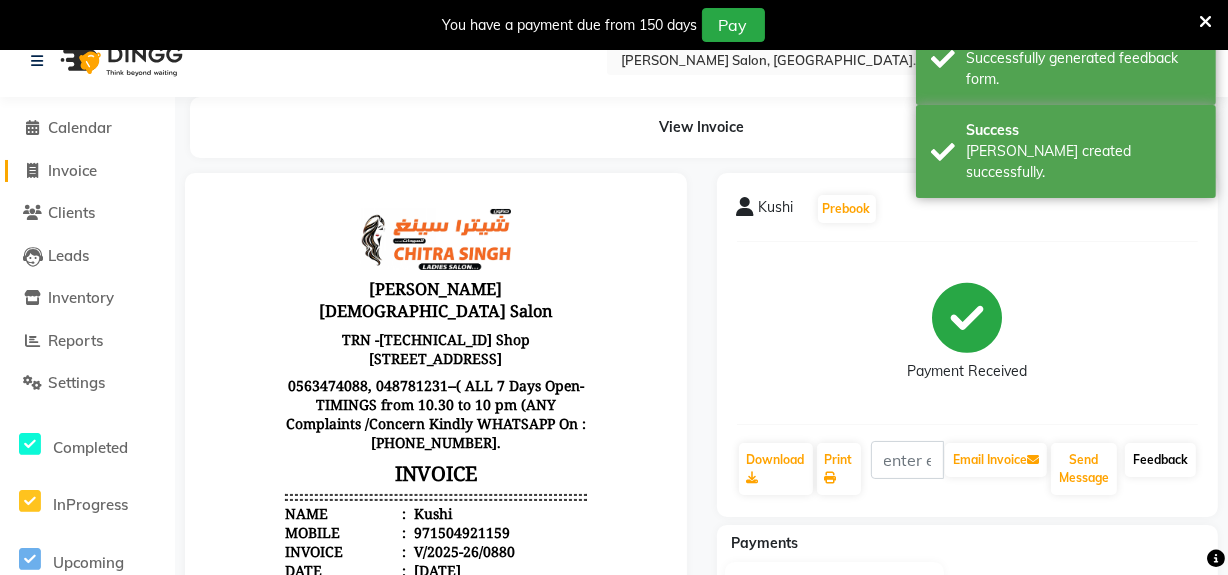 scroll, scrollTop: 0, scrollLeft: 0, axis: both 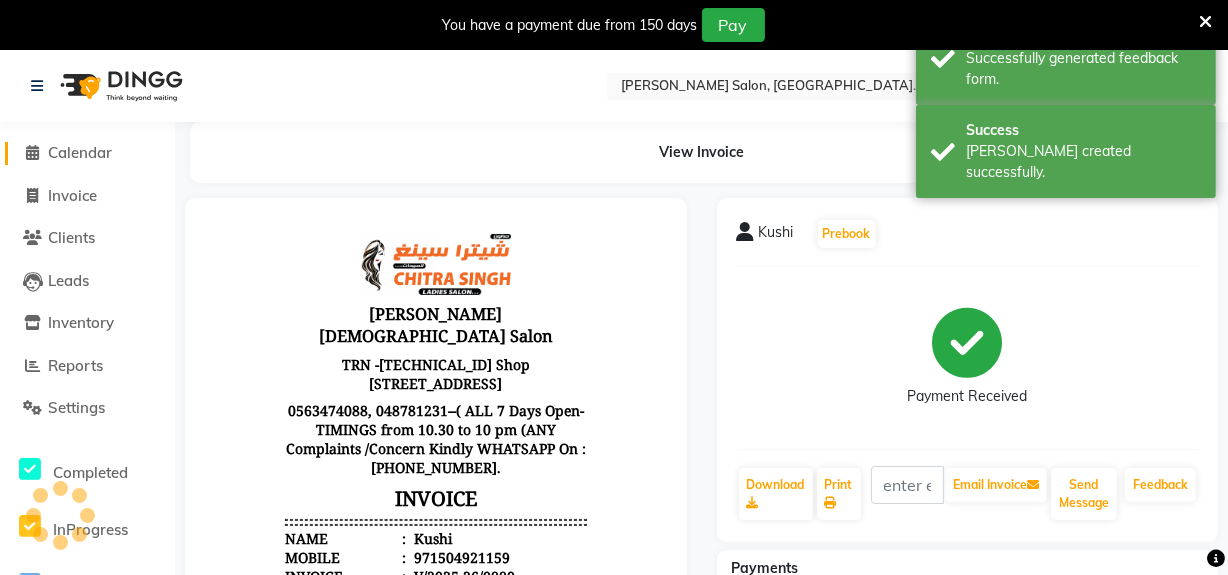 click on "Calendar" 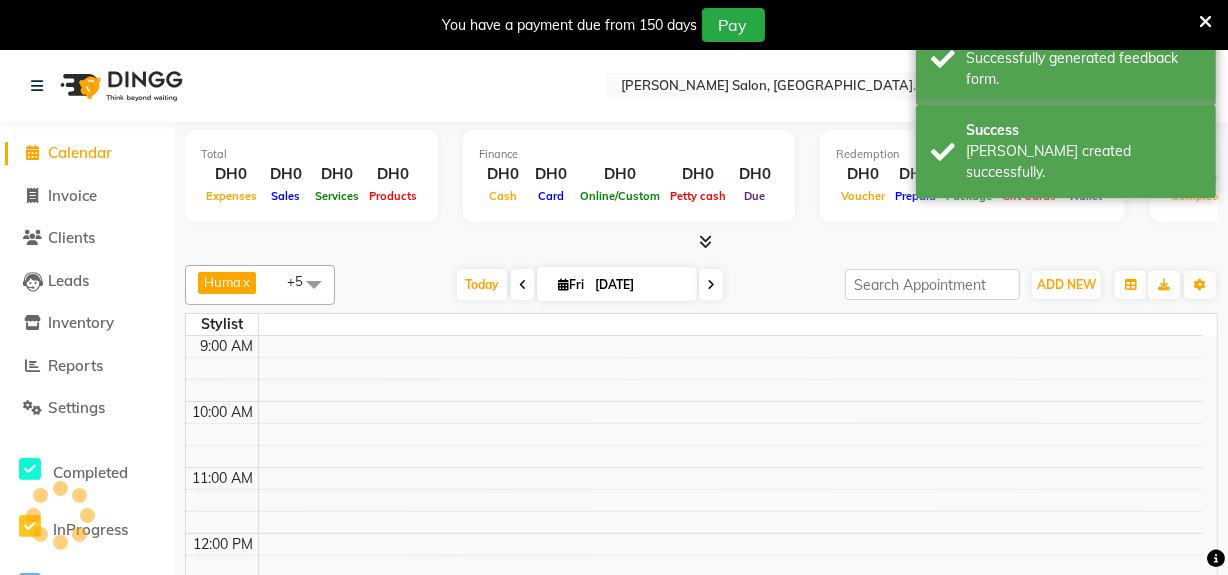 scroll, scrollTop: 460, scrollLeft: 0, axis: vertical 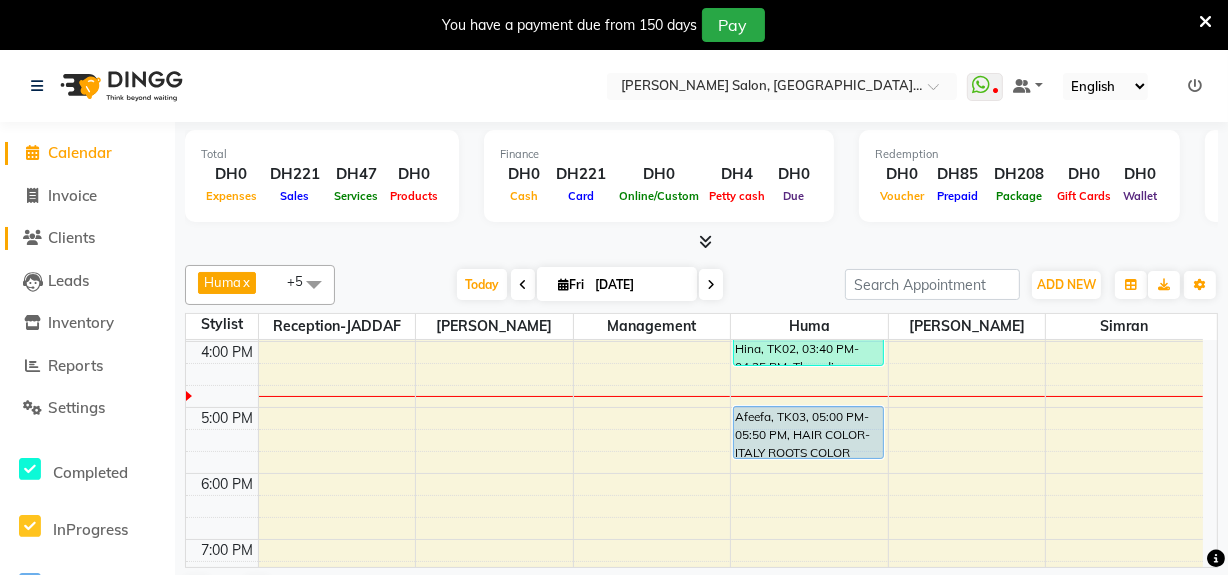 click on "Clients" 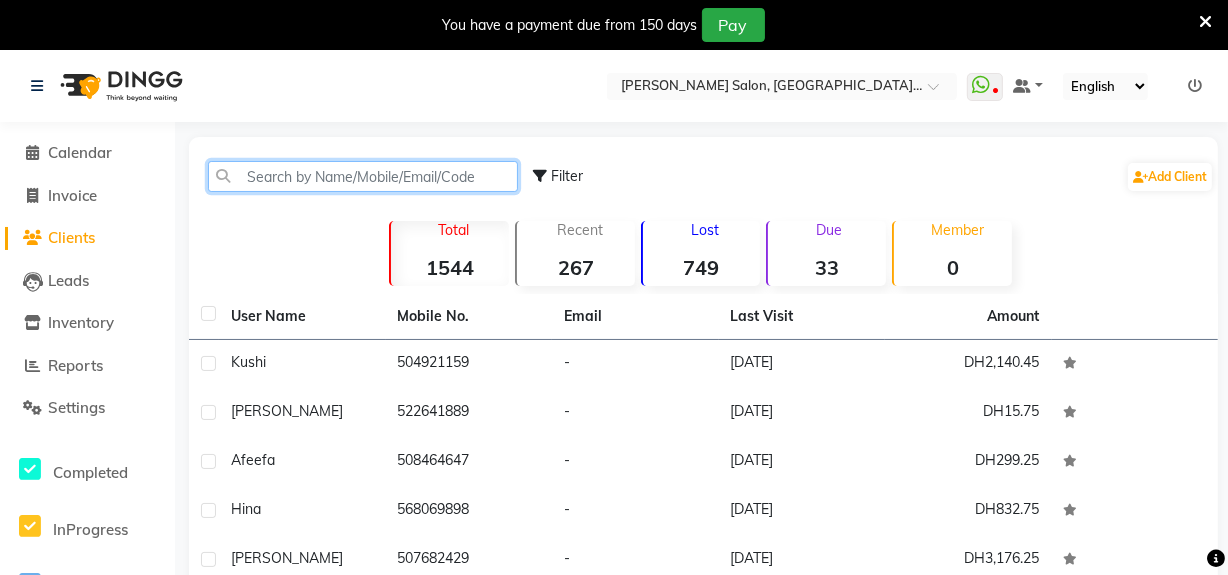 click 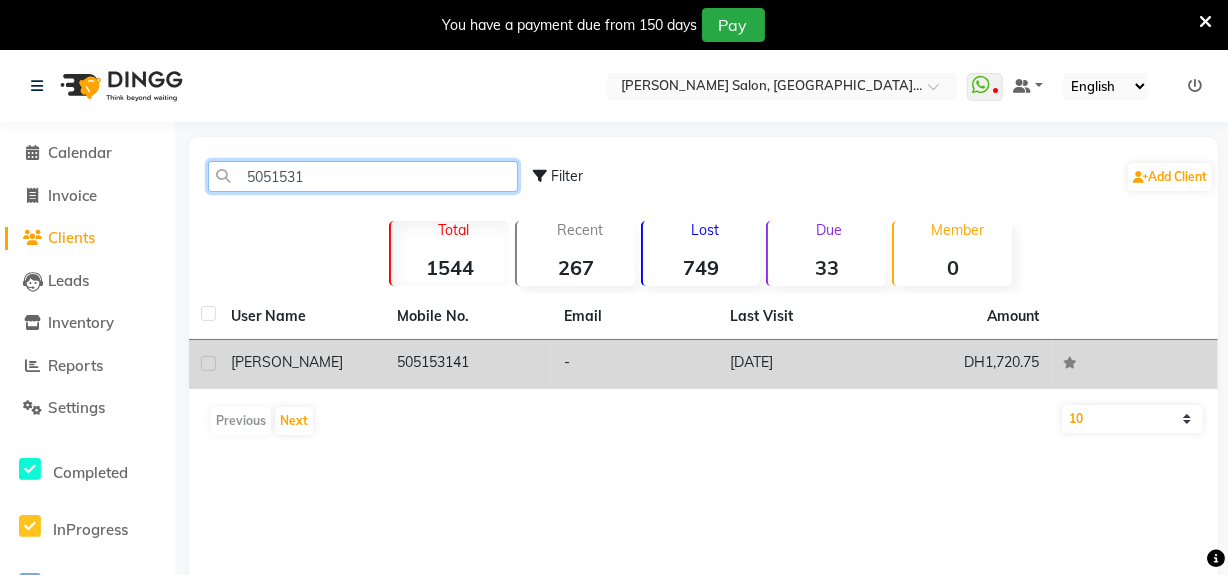 type on "5051531" 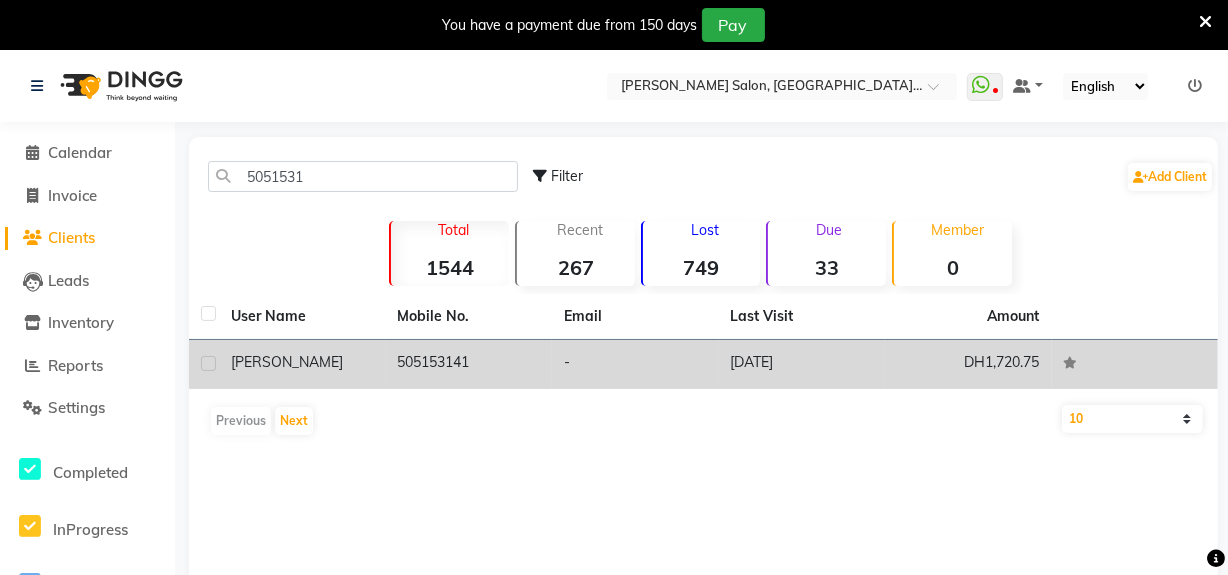 click on "505153141" 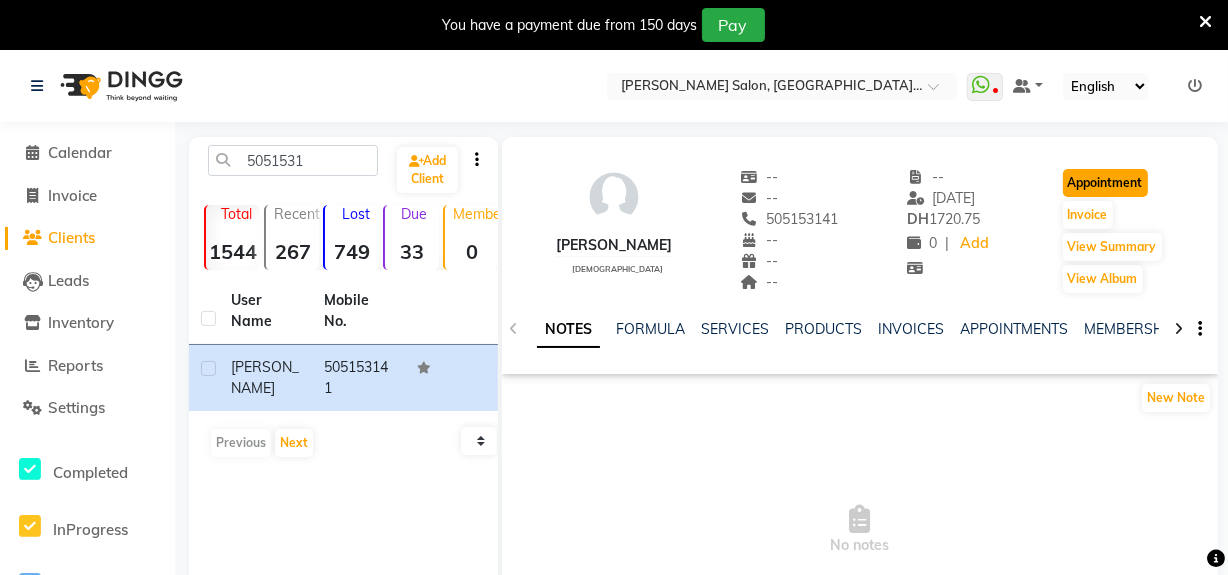 click on "Appointment" 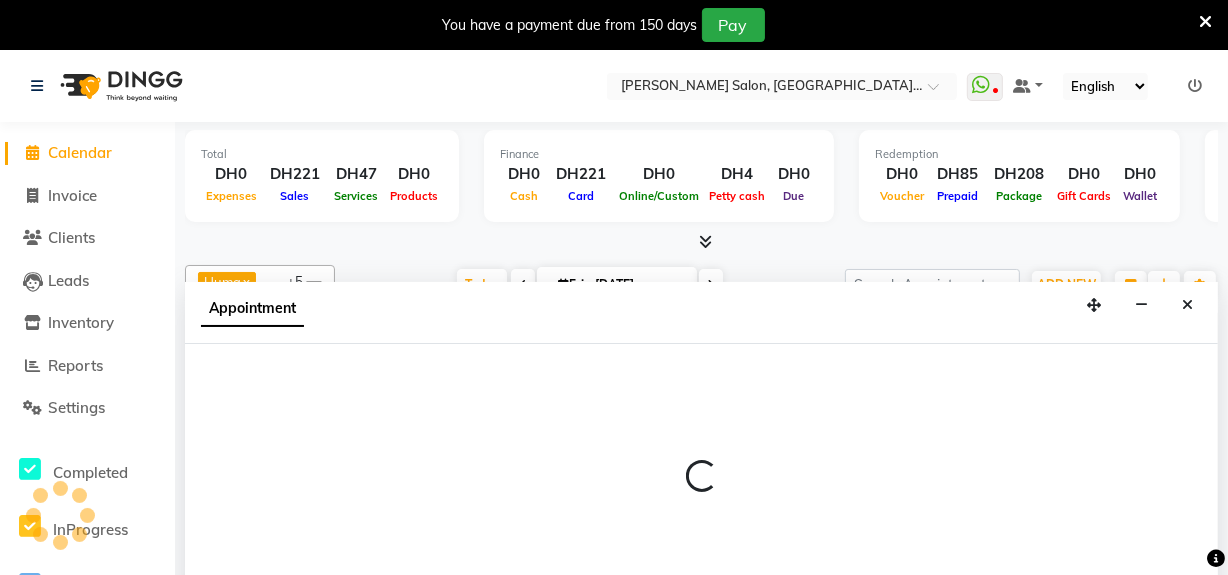 scroll, scrollTop: 50, scrollLeft: 0, axis: vertical 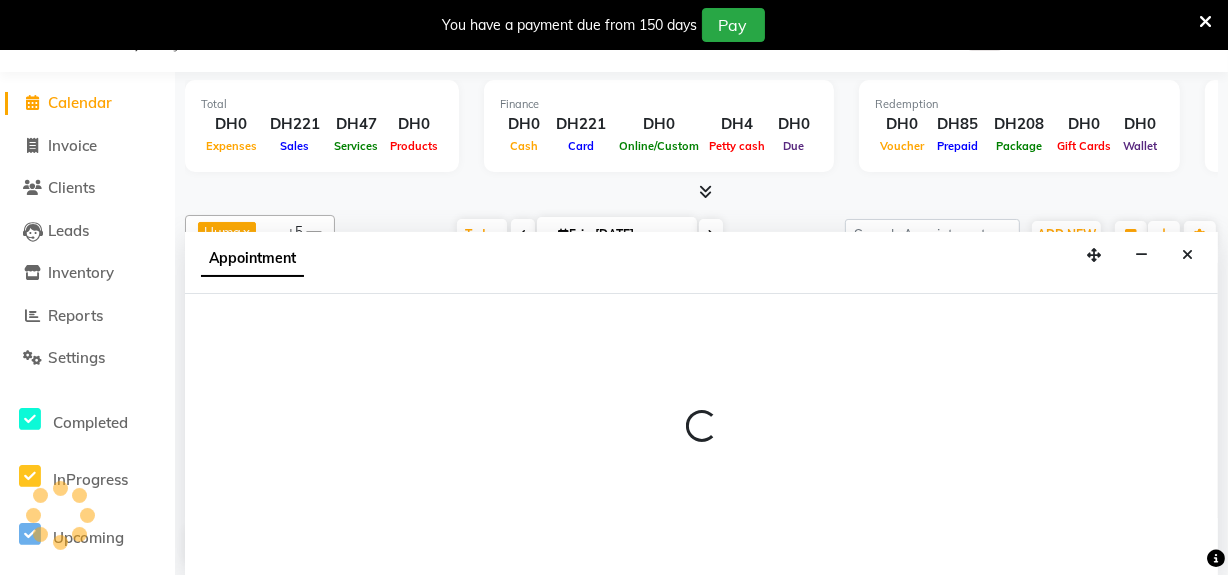 select on "600" 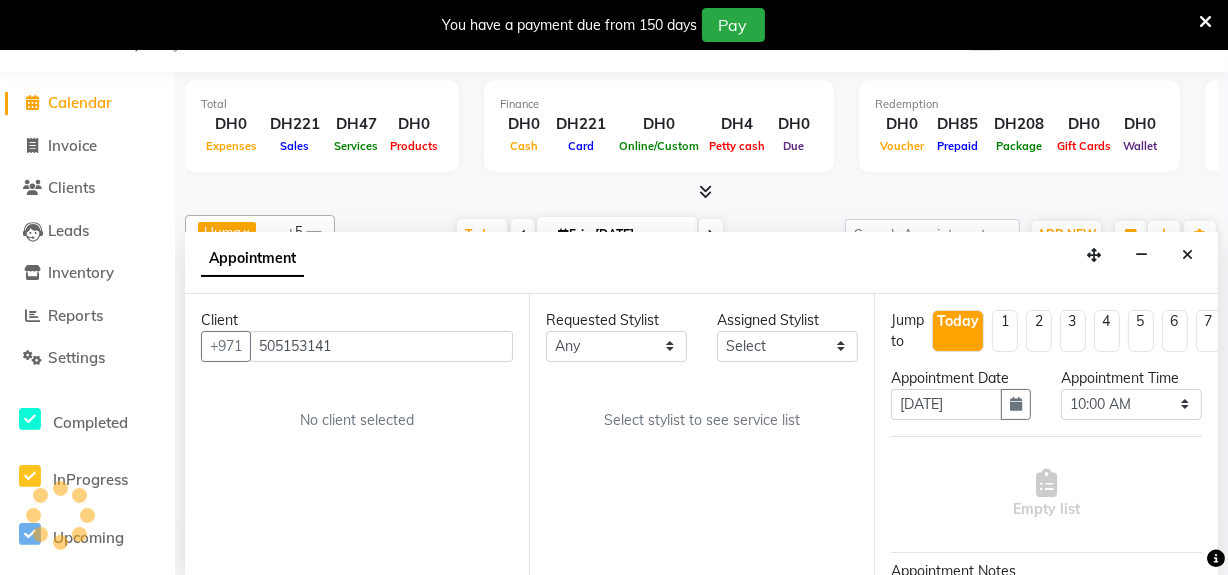 scroll, scrollTop: 460, scrollLeft: 0, axis: vertical 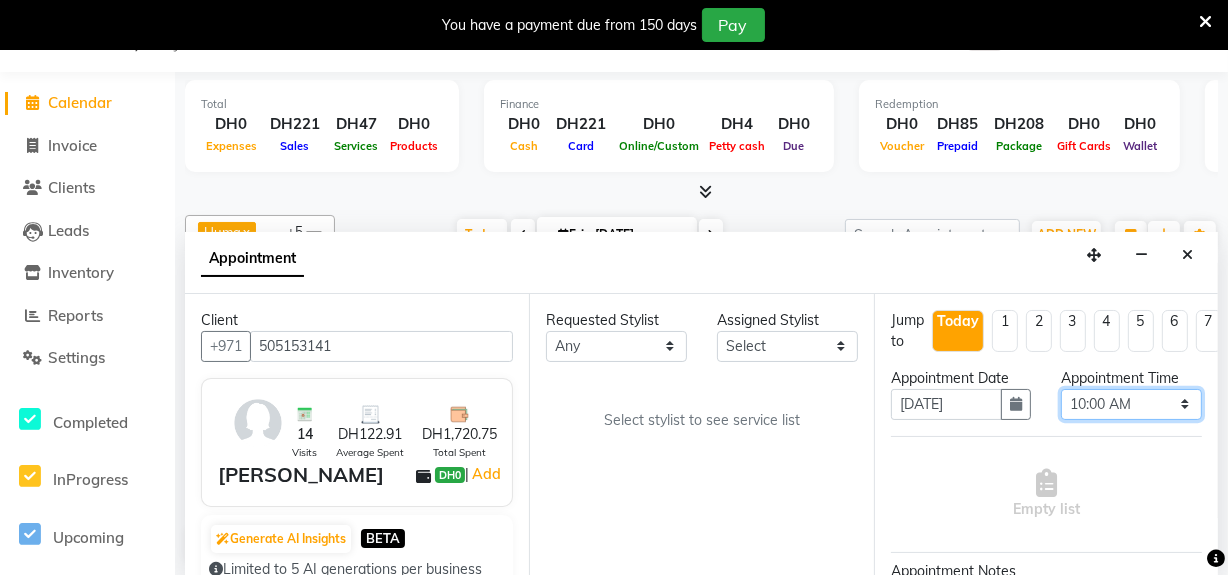 click on "Select 10:00 AM 10:15 AM 10:30 AM 10:45 AM 11:00 AM 11:15 AM 11:30 AM 11:45 AM 12:00 PM 12:15 PM 12:30 PM 12:45 PM 01:00 PM 01:15 PM 01:30 PM 01:45 PM 02:00 PM 02:15 PM 02:30 PM 02:45 PM 03:00 PM 03:15 PM 03:30 PM 03:45 PM 04:00 PM 04:15 PM 04:30 PM 04:45 PM 05:00 PM 05:15 PM 05:30 PM 05:45 PM 06:00 PM 06:15 PM 06:30 PM 06:45 PM 07:00 PM 07:15 PM 07:30 PM 07:45 PM 08:00 PM 08:15 PM 08:30 PM 08:45 PM 09:00 PM 09:15 PM 09:30 PM 09:45 PM 10:00 PM" at bounding box center [1131, 404] 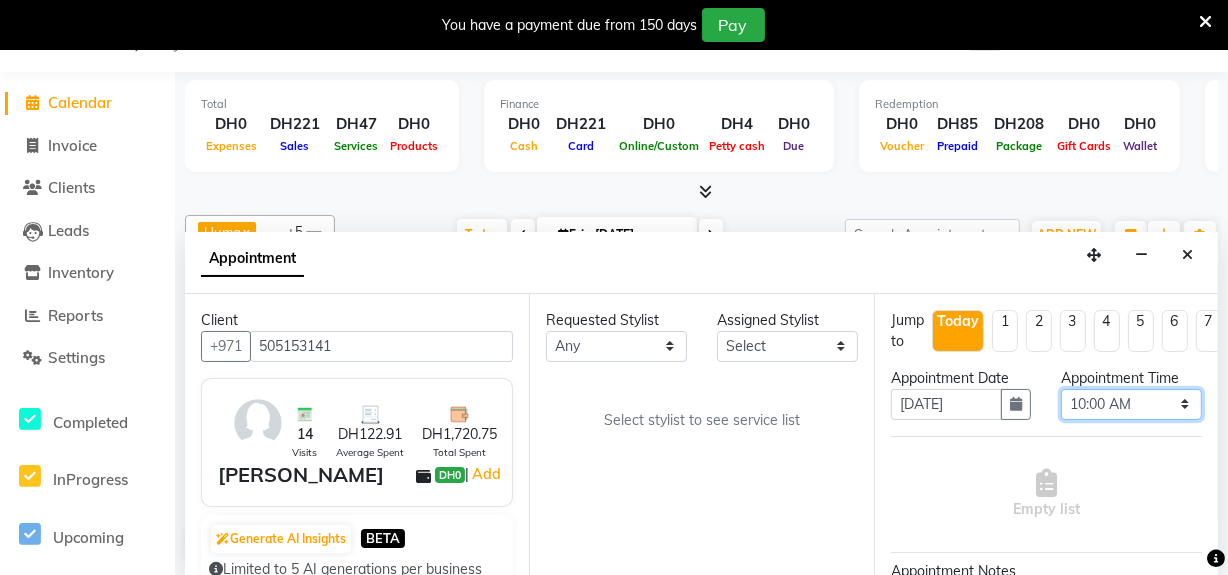 select on "1020" 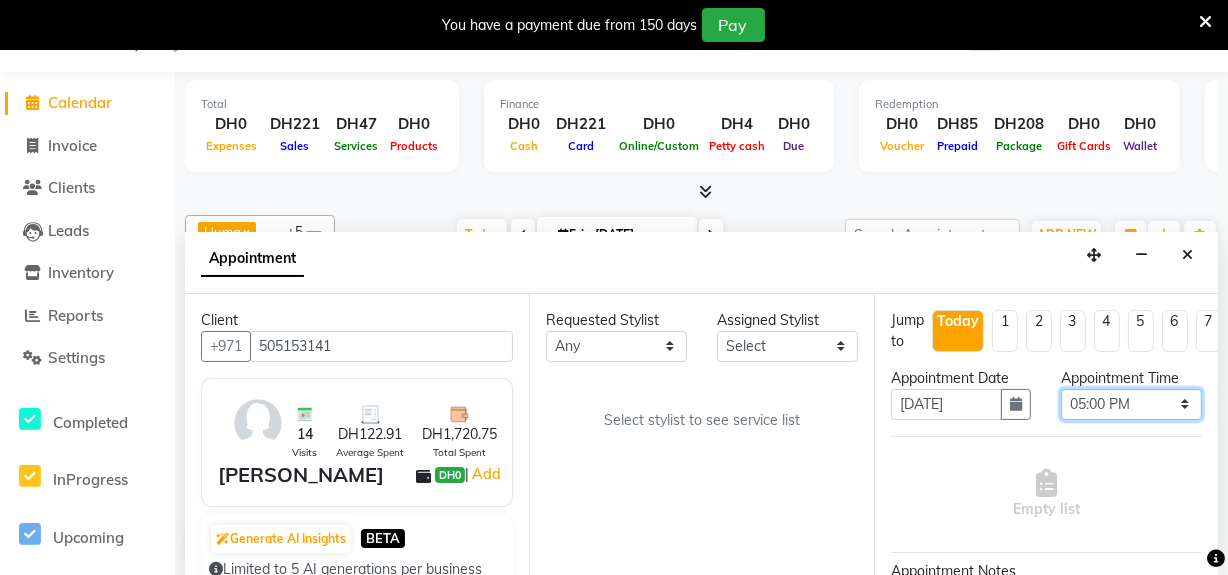 click on "Select 10:00 AM 10:15 AM 10:30 AM 10:45 AM 11:00 AM 11:15 AM 11:30 AM 11:45 AM 12:00 PM 12:15 PM 12:30 PM 12:45 PM 01:00 PM 01:15 PM 01:30 PM 01:45 PM 02:00 PM 02:15 PM 02:30 PM 02:45 PM 03:00 PM 03:15 PM 03:30 PM 03:45 PM 04:00 PM 04:15 PM 04:30 PM 04:45 PM 05:00 PM 05:15 PM 05:30 PM 05:45 PM 06:00 PM 06:15 PM 06:30 PM 06:45 PM 07:00 PM 07:15 PM 07:30 PM 07:45 PM 08:00 PM 08:15 PM 08:30 PM 08:45 PM 09:00 PM 09:15 PM 09:30 PM 09:45 PM 10:00 PM" at bounding box center [1131, 404] 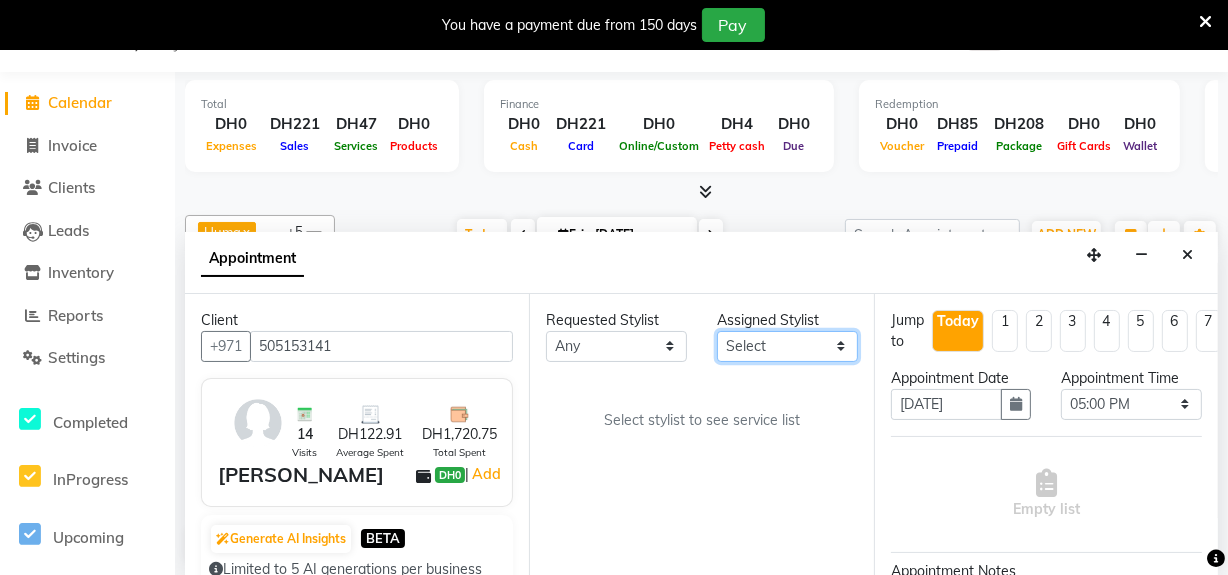 click on "Select Huma Leonita Management Reception-JADDAF [PERSON_NAME] [PERSON_NAME] trial [DEMOGRAPHIC_DATA]" at bounding box center [787, 346] 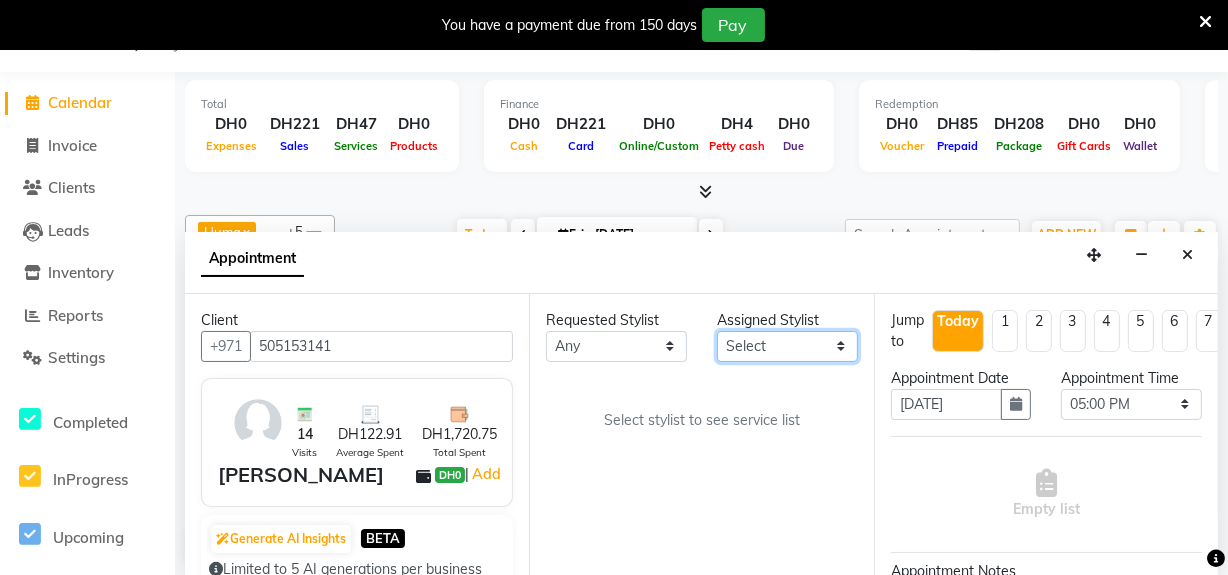 select on "62704" 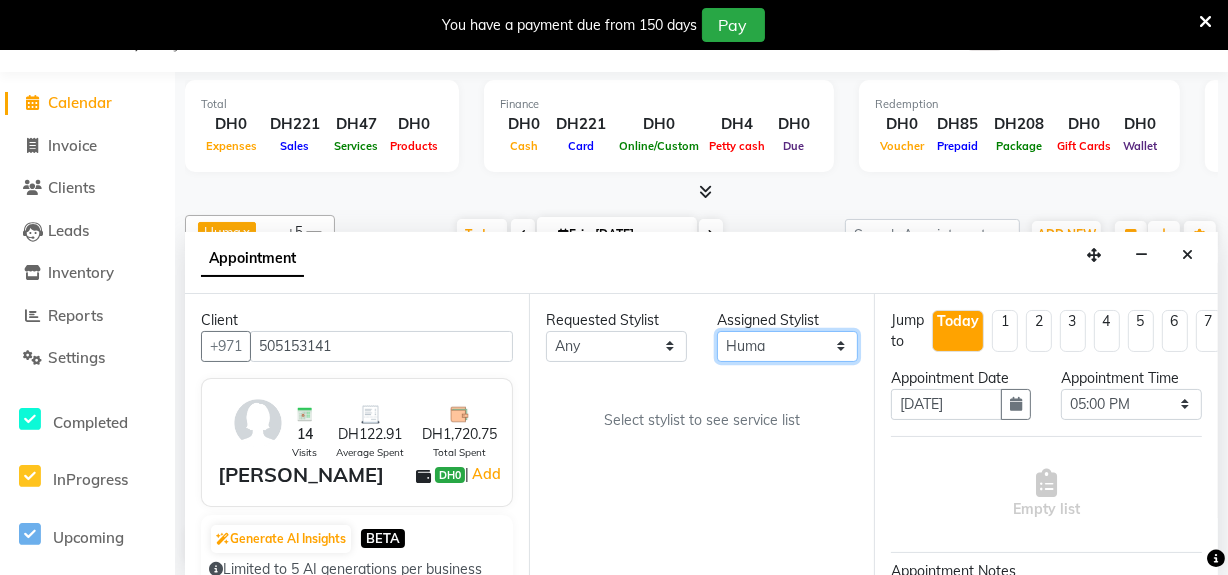 click on "Select Huma Leonita Management Reception-JADDAF [PERSON_NAME] [PERSON_NAME] trial [DEMOGRAPHIC_DATA]" at bounding box center (787, 346) 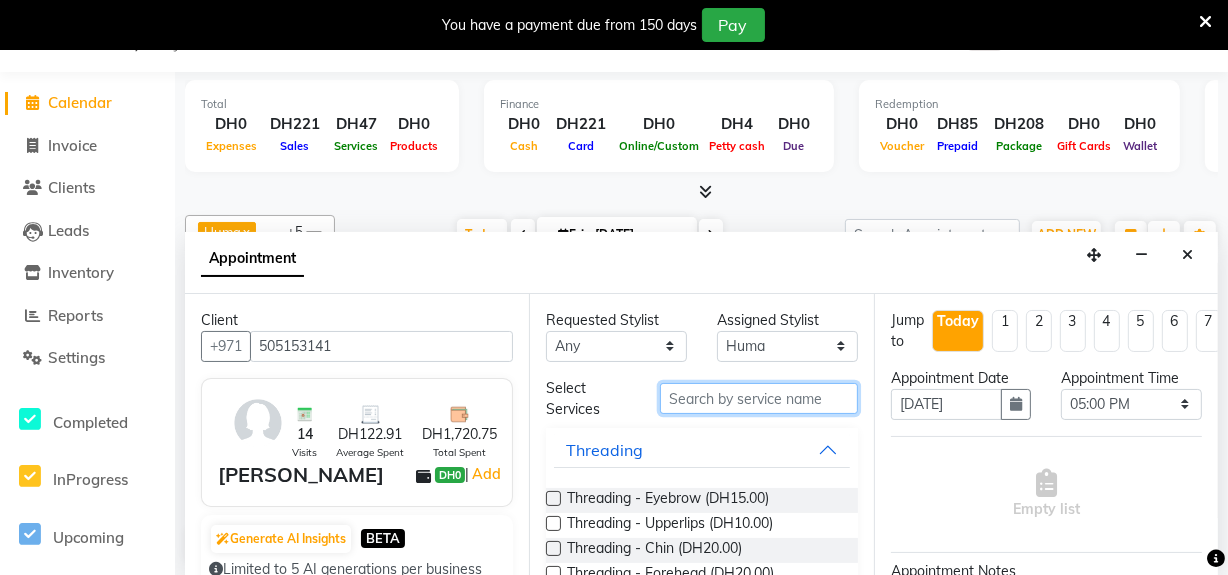 click at bounding box center [759, 398] 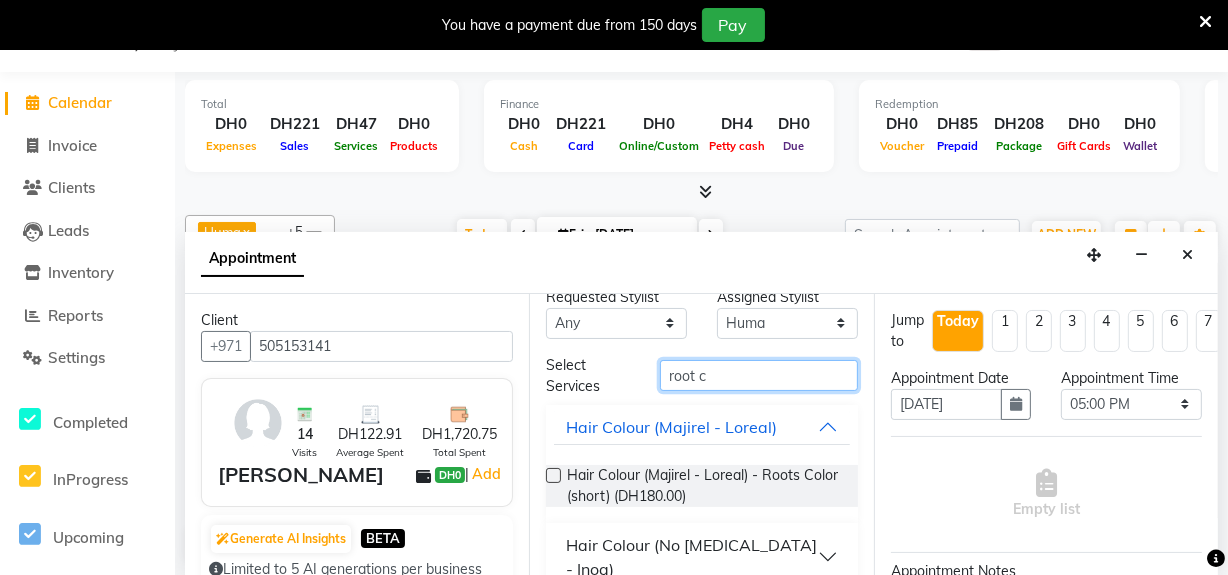 scroll, scrollTop: 90, scrollLeft: 0, axis: vertical 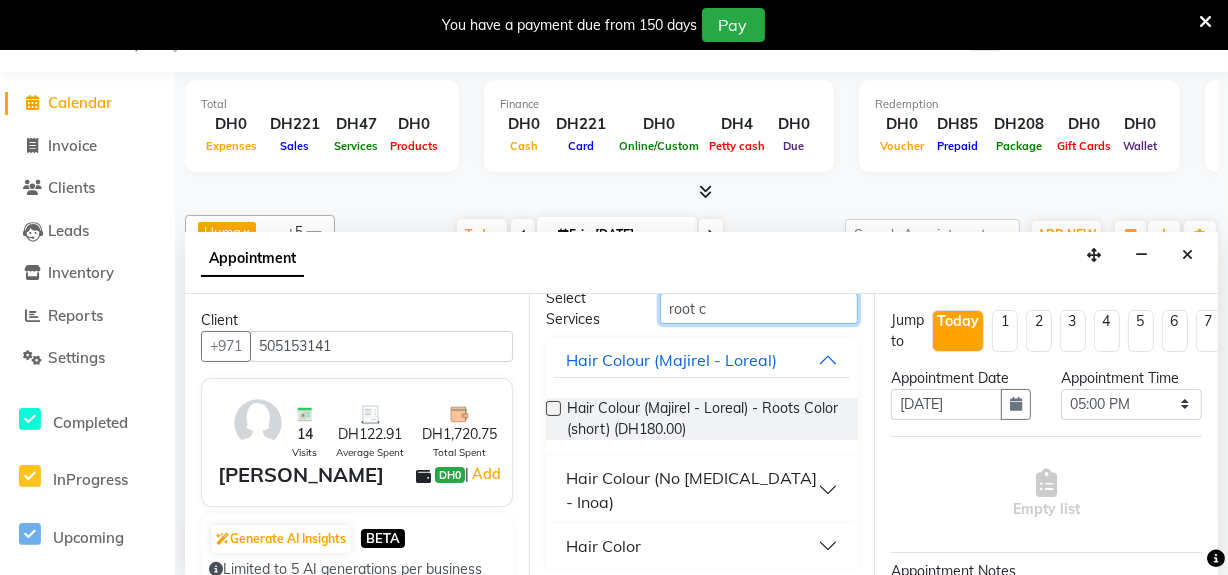 type on "root c" 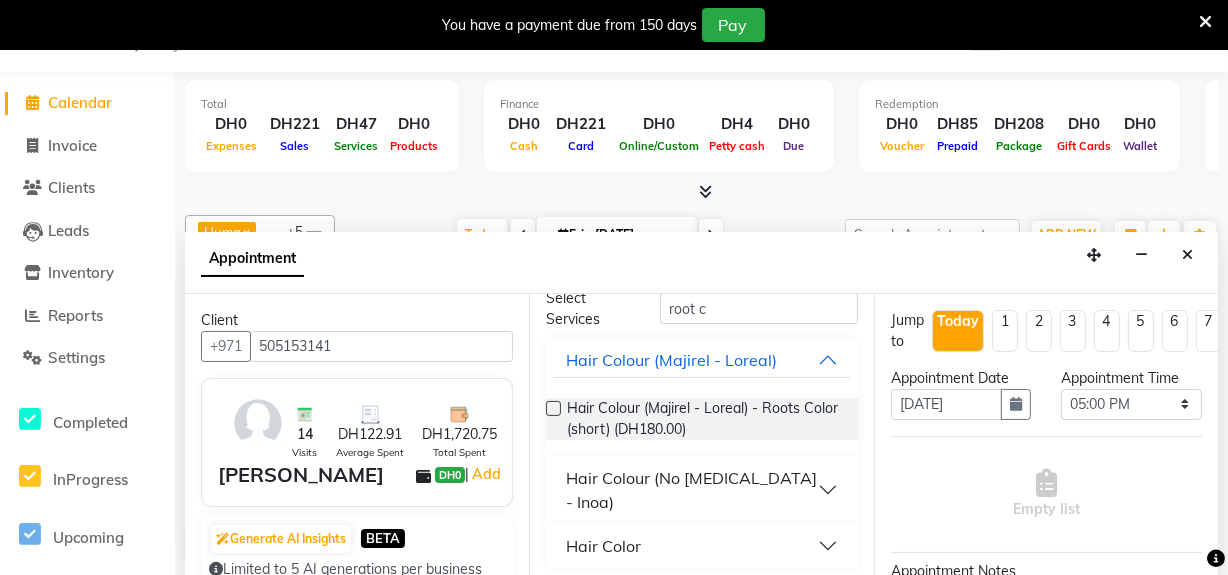 click on "Hair Color" at bounding box center [701, 546] 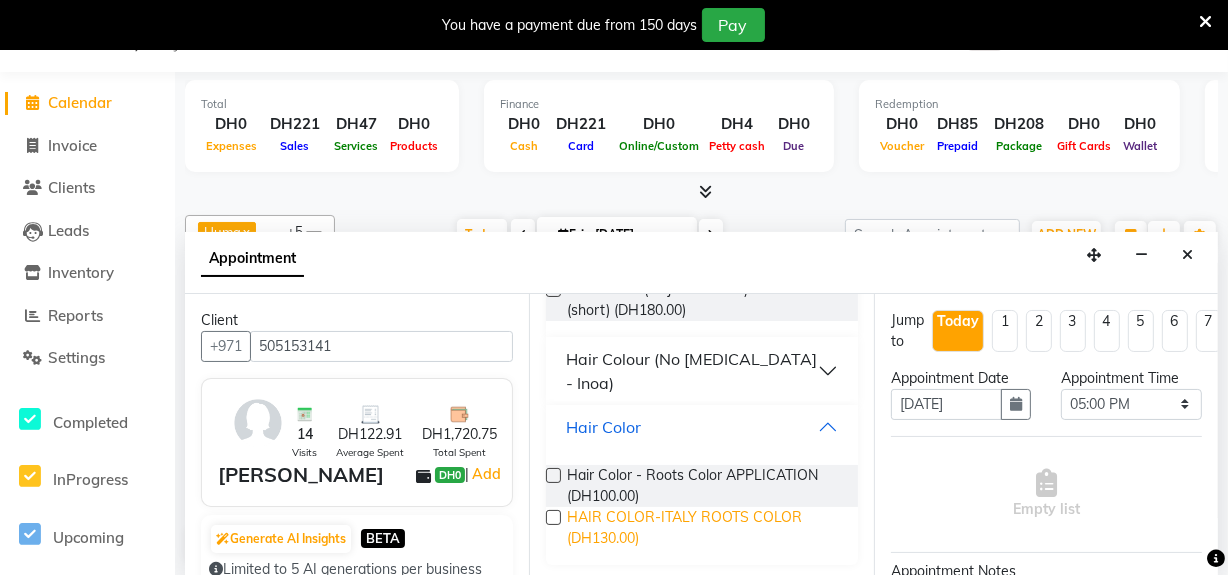 scroll, scrollTop: 211, scrollLeft: 0, axis: vertical 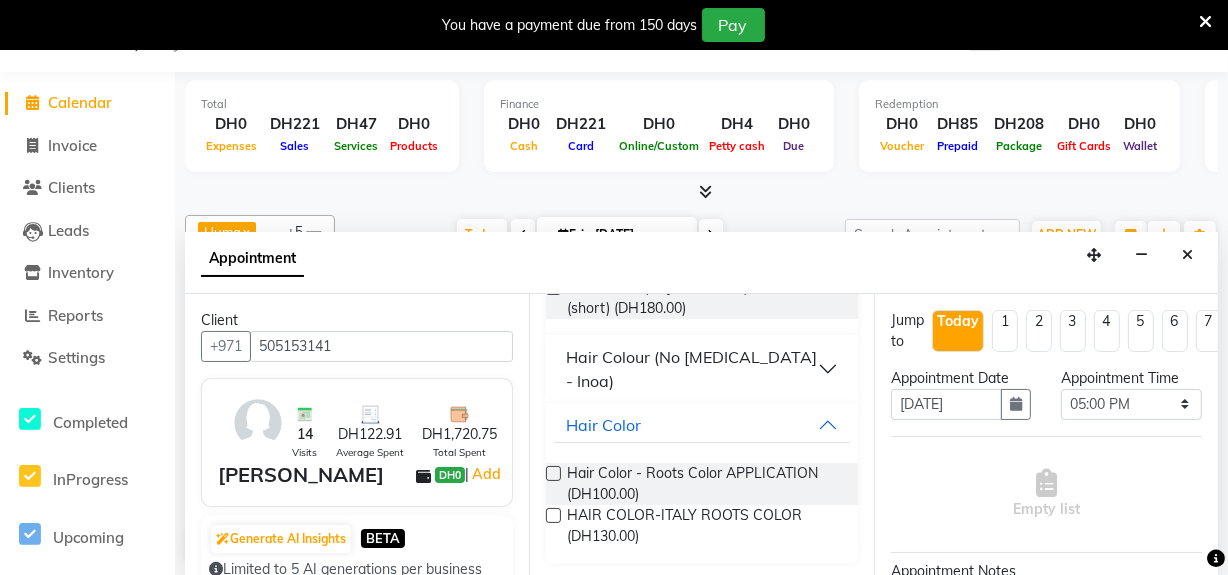 click at bounding box center (553, 515) 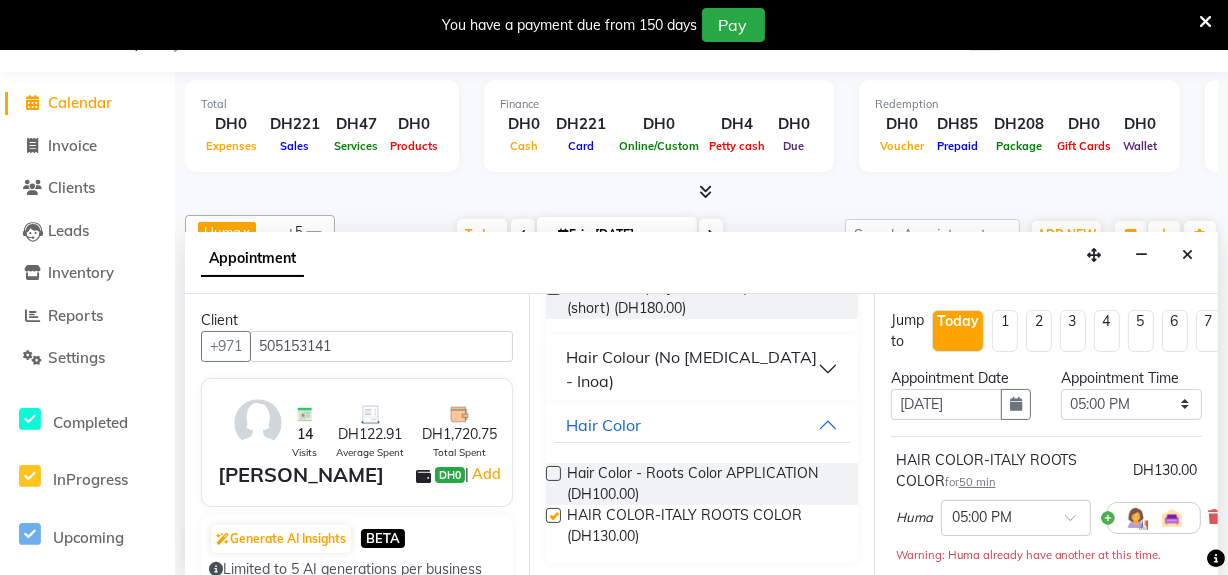 checkbox on "false" 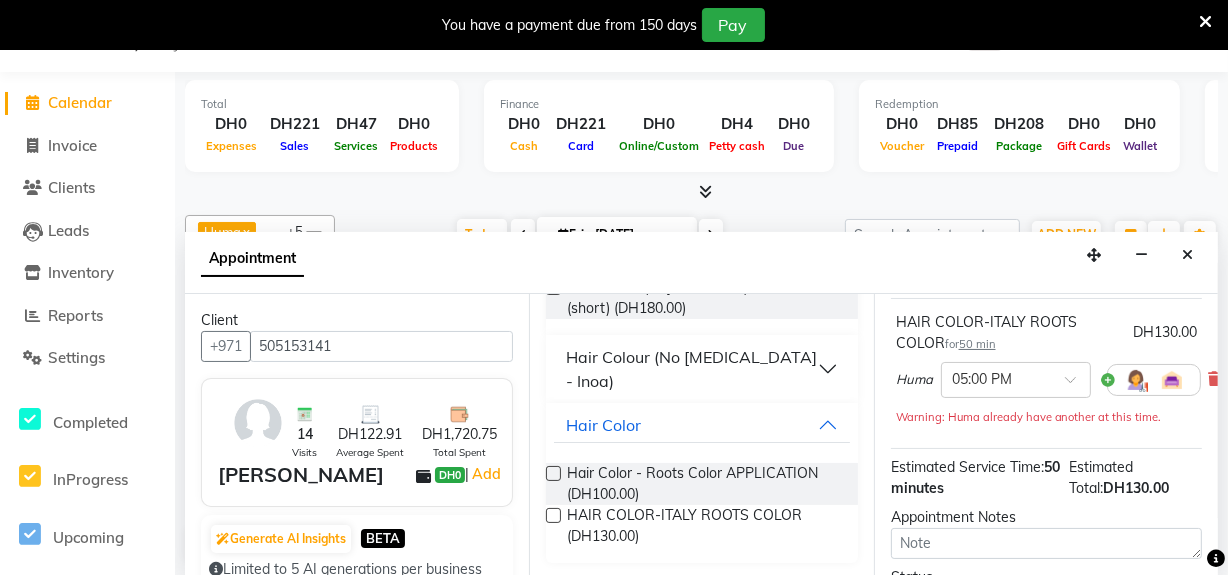 scroll, scrollTop: 335, scrollLeft: 0, axis: vertical 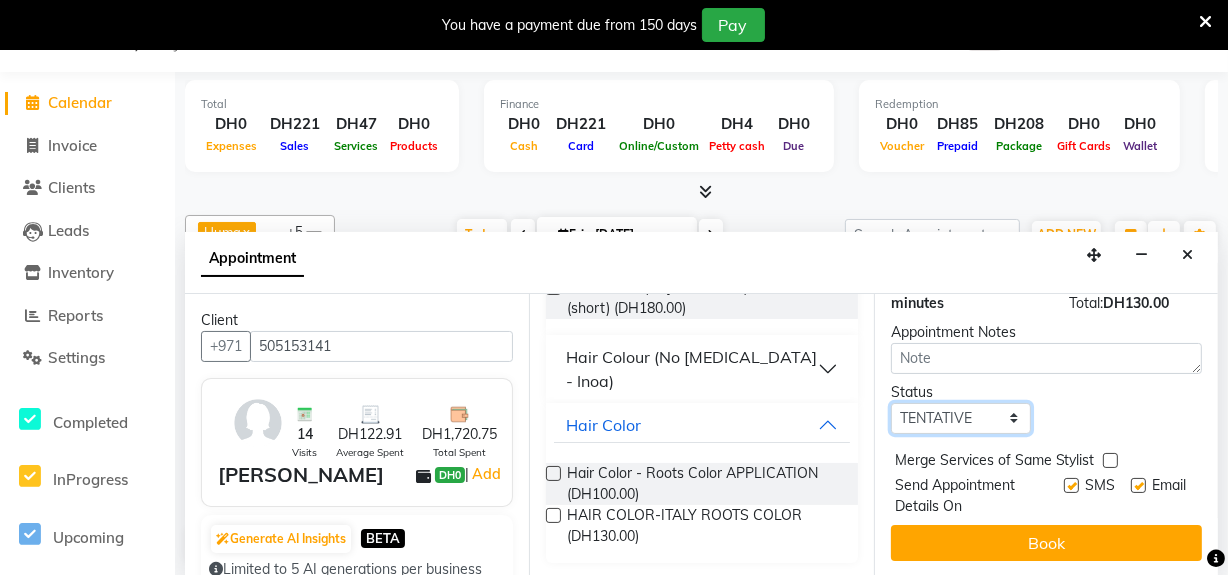 click on "Select TENTATIVE CONFIRM CHECK-IN UPCOMING" at bounding box center [961, 418] 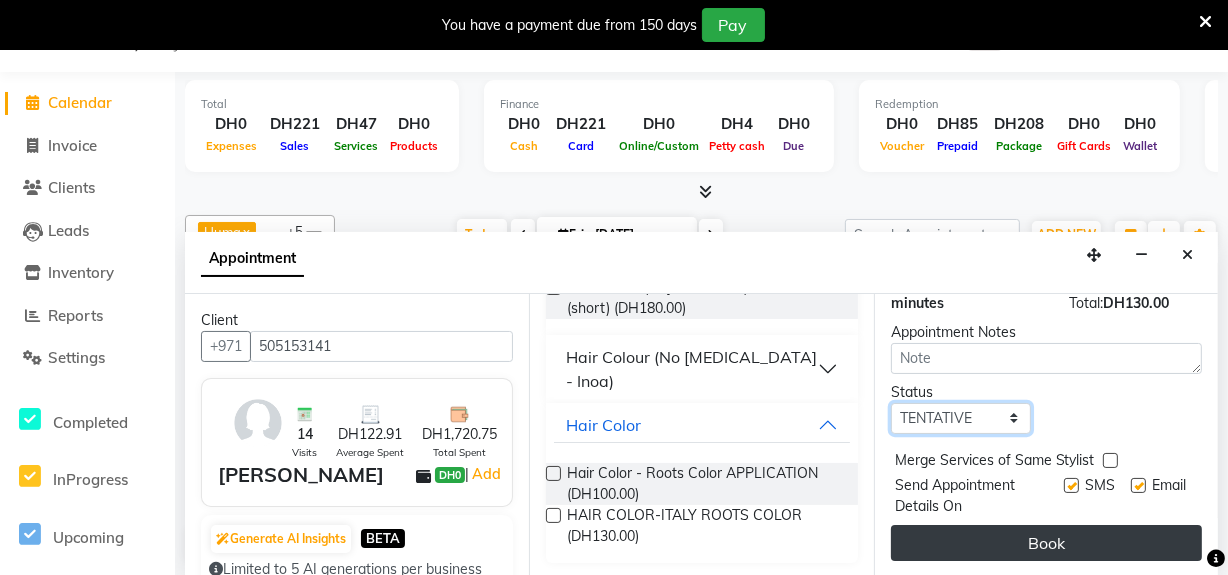 select on "upcoming" 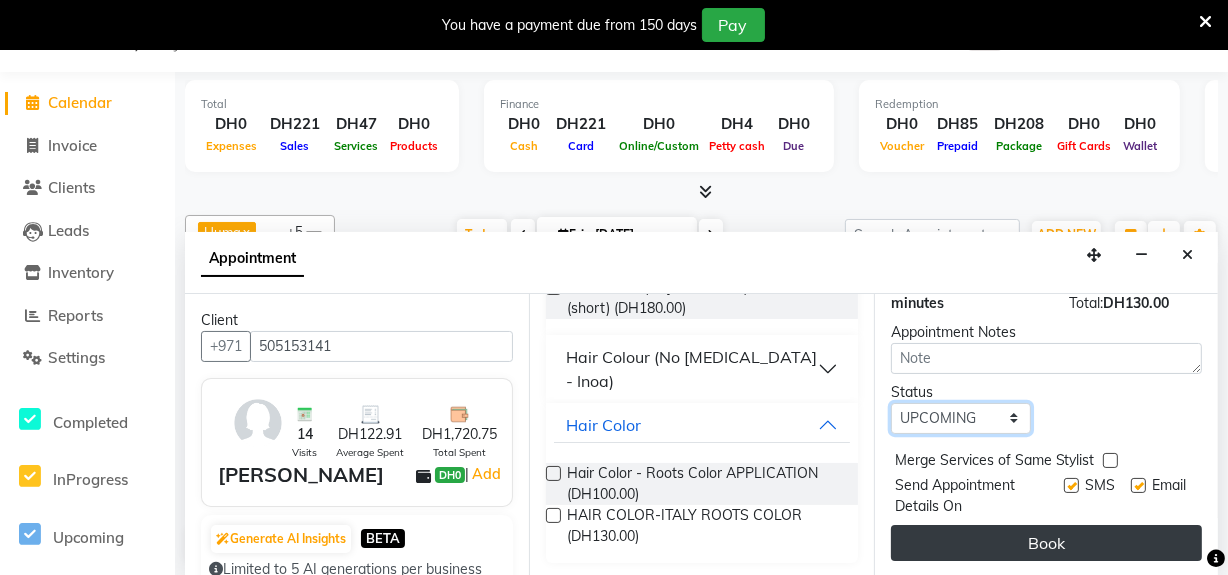 click on "Select TENTATIVE CONFIRM CHECK-IN UPCOMING" at bounding box center [961, 418] 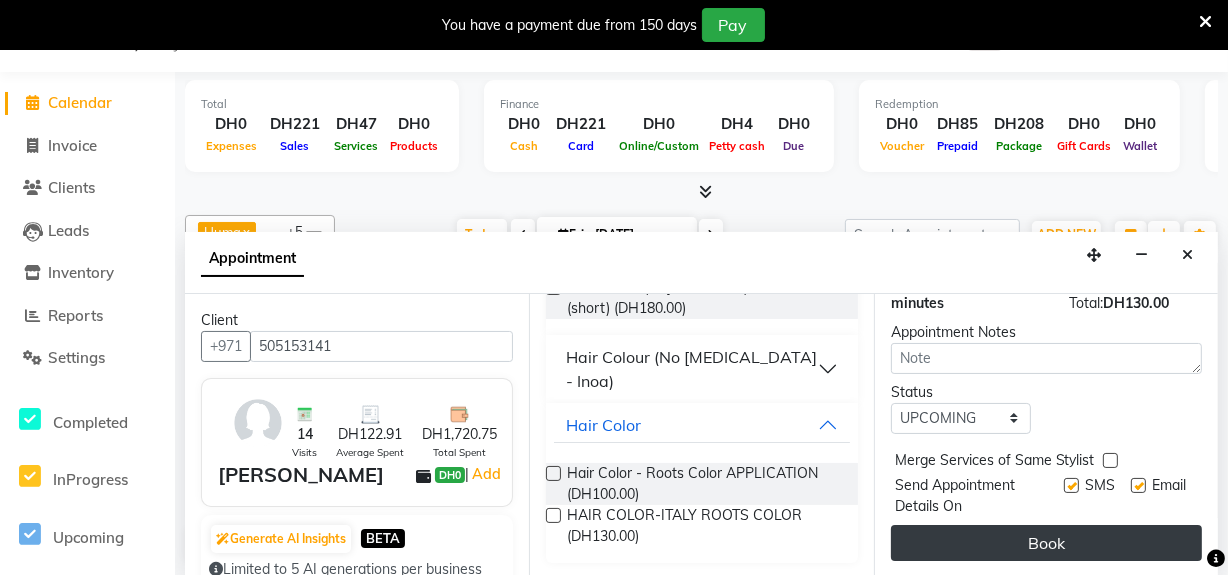 click on "Book" at bounding box center (1046, 543) 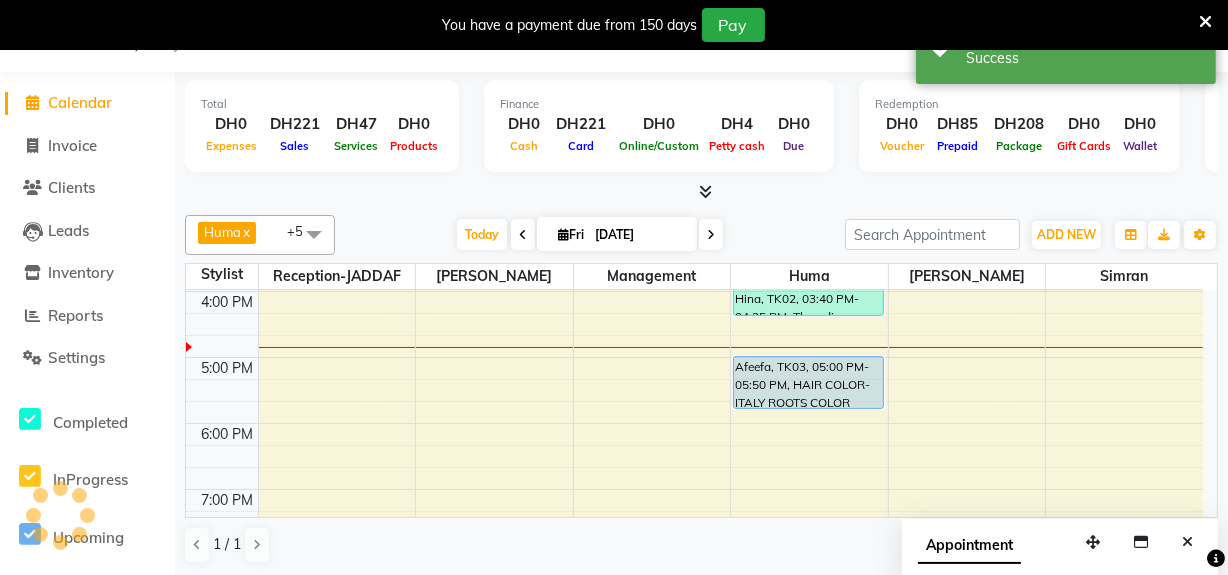 scroll, scrollTop: 0, scrollLeft: 0, axis: both 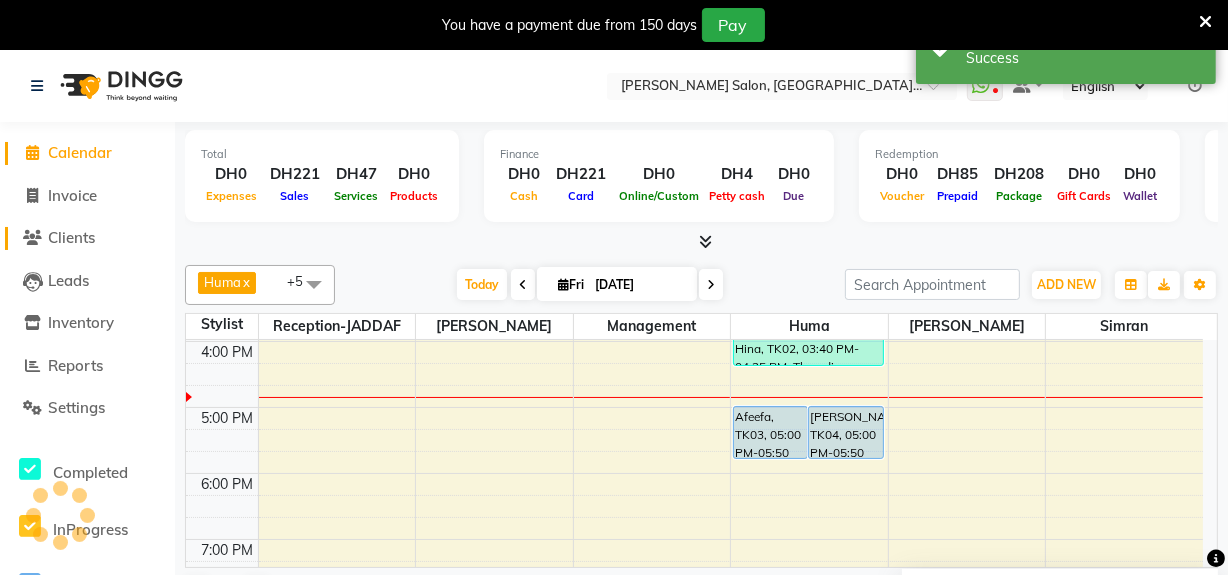 click on "Clients" 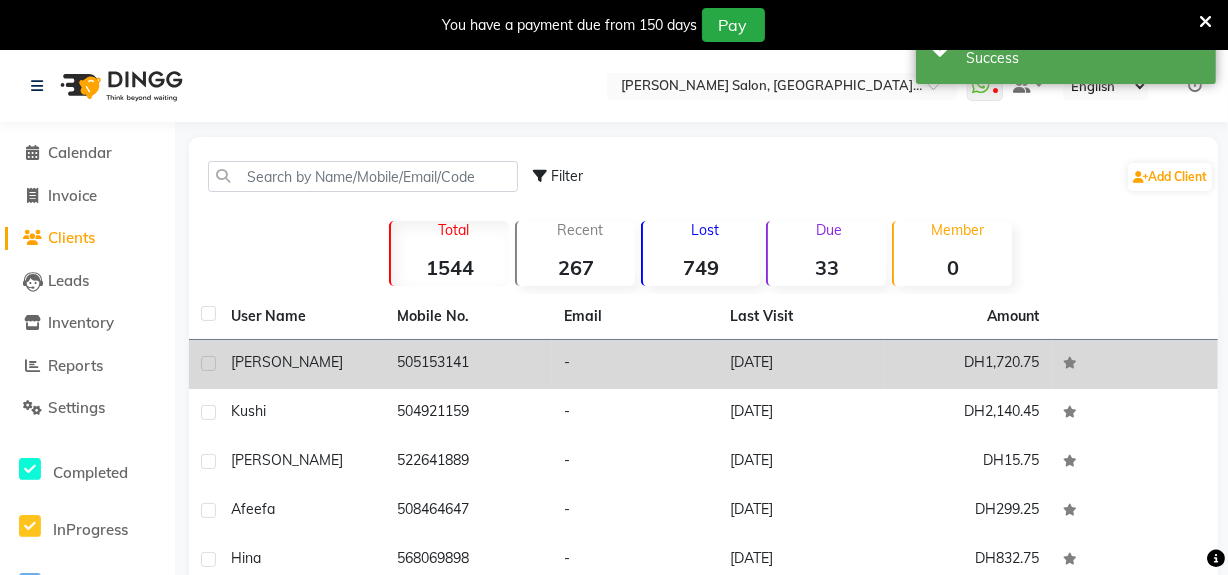 click on "-" 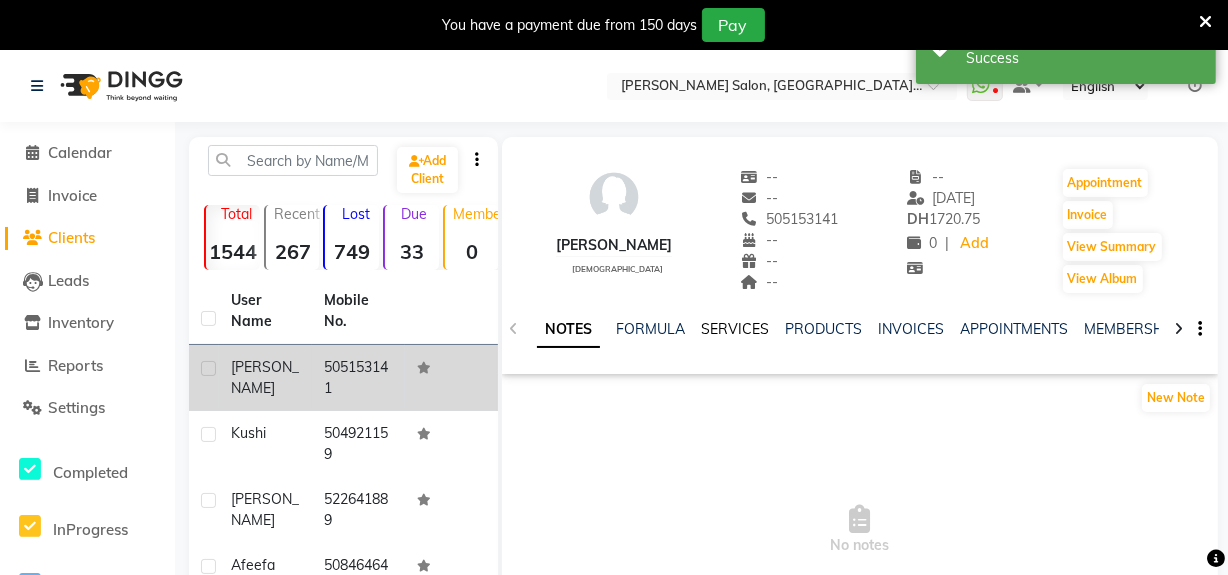 click on "SERVICES" 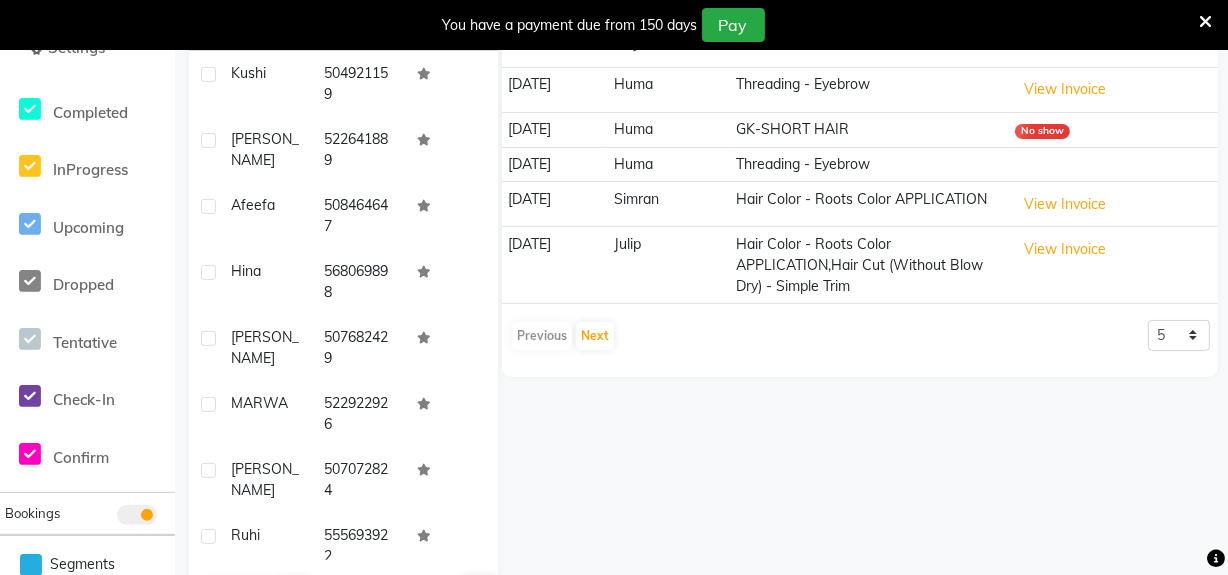 scroll, scrollTop: 363, scrollLeft: 0, axis: vertical 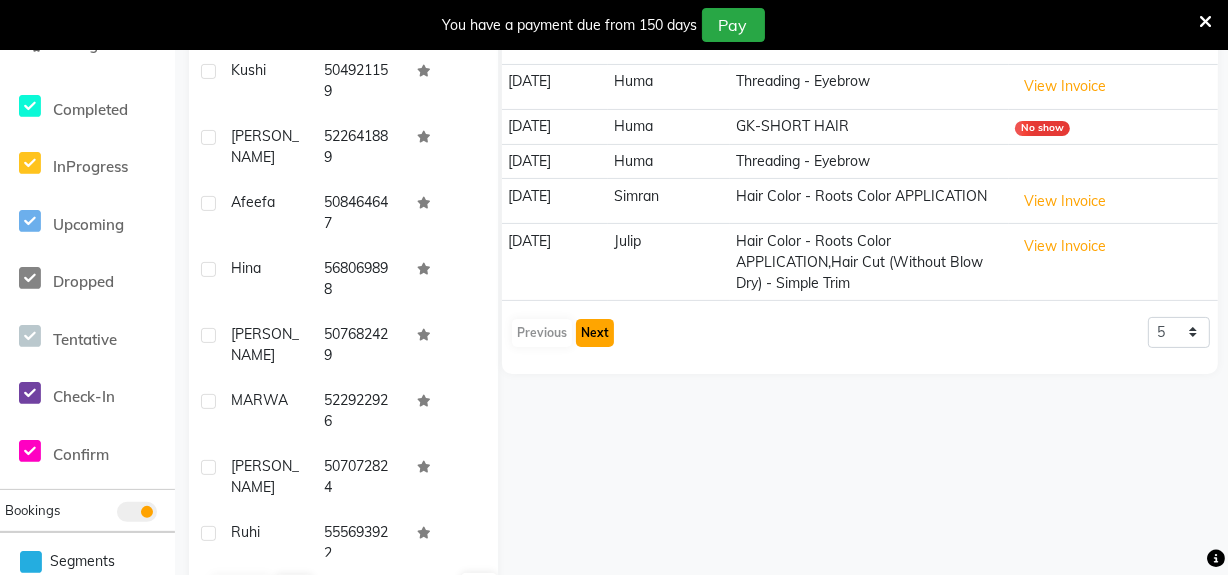 click on "Next" 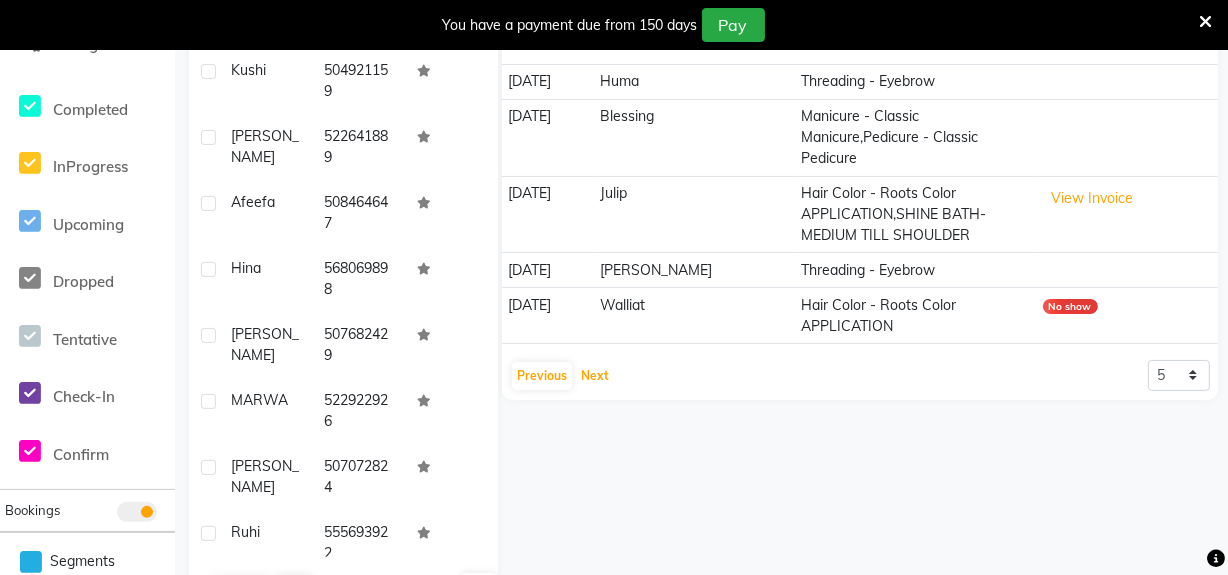 scroll, scrollTop: 0, scrollLeft: 0, axis: both 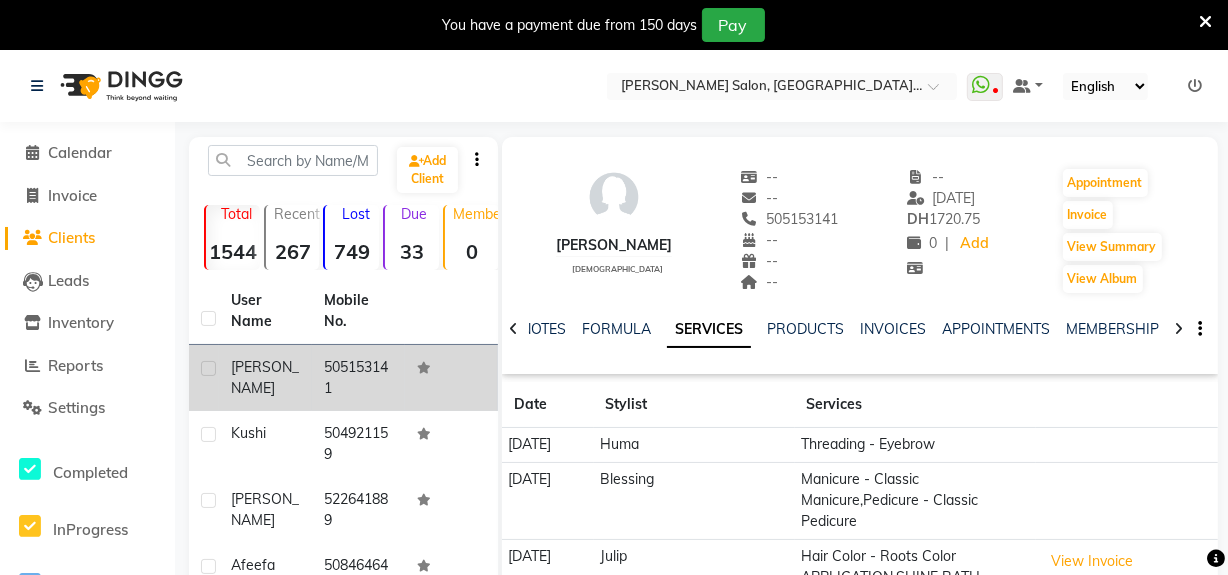click 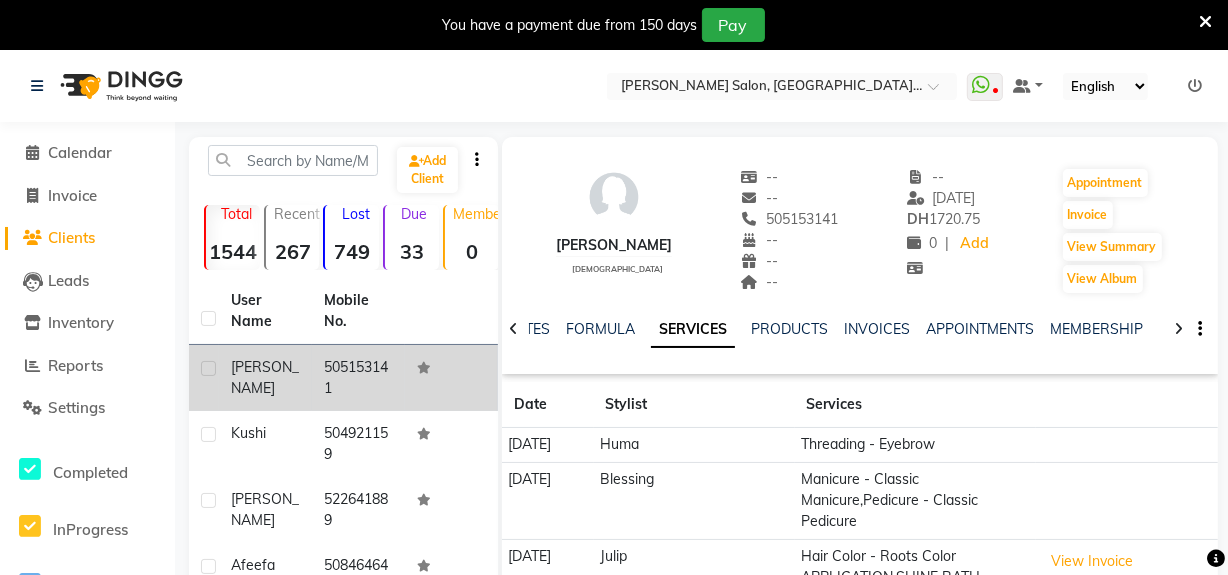 click 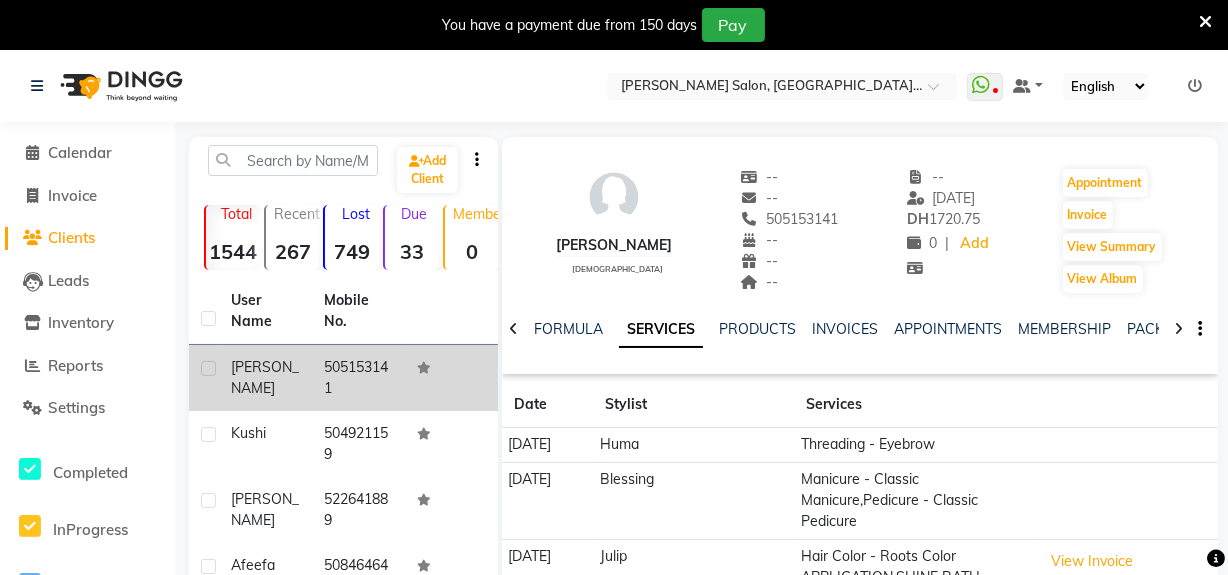 click 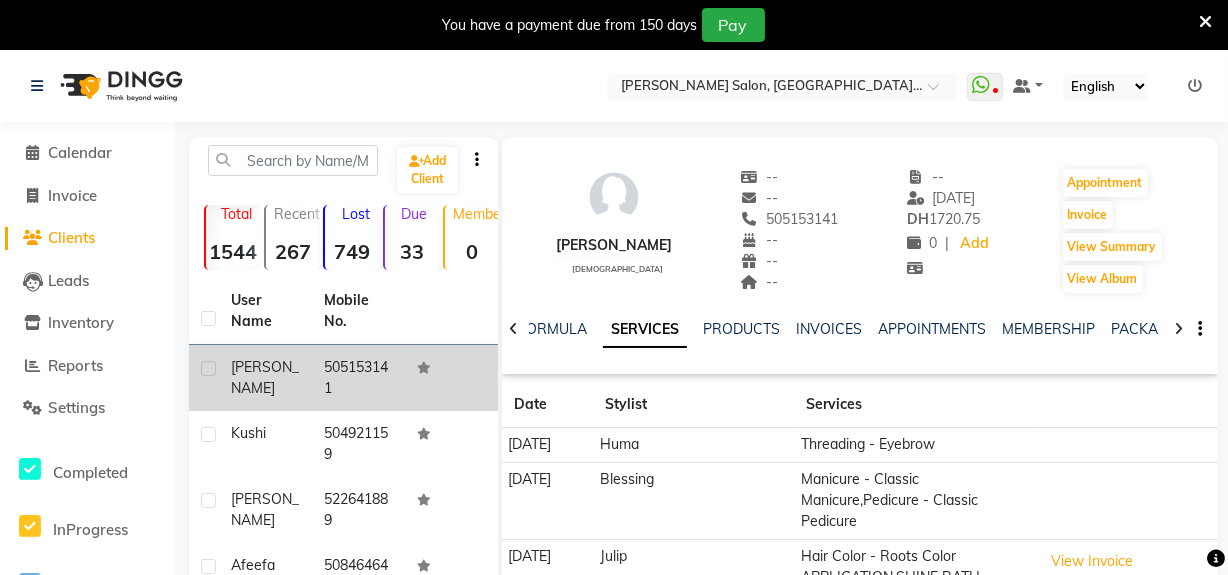 click 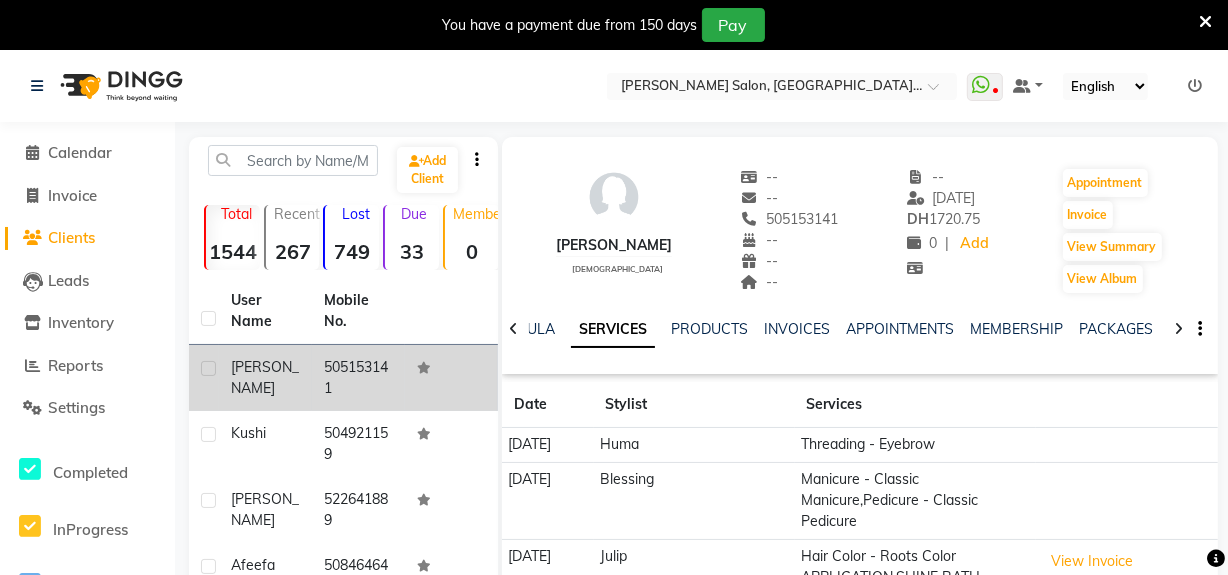 click 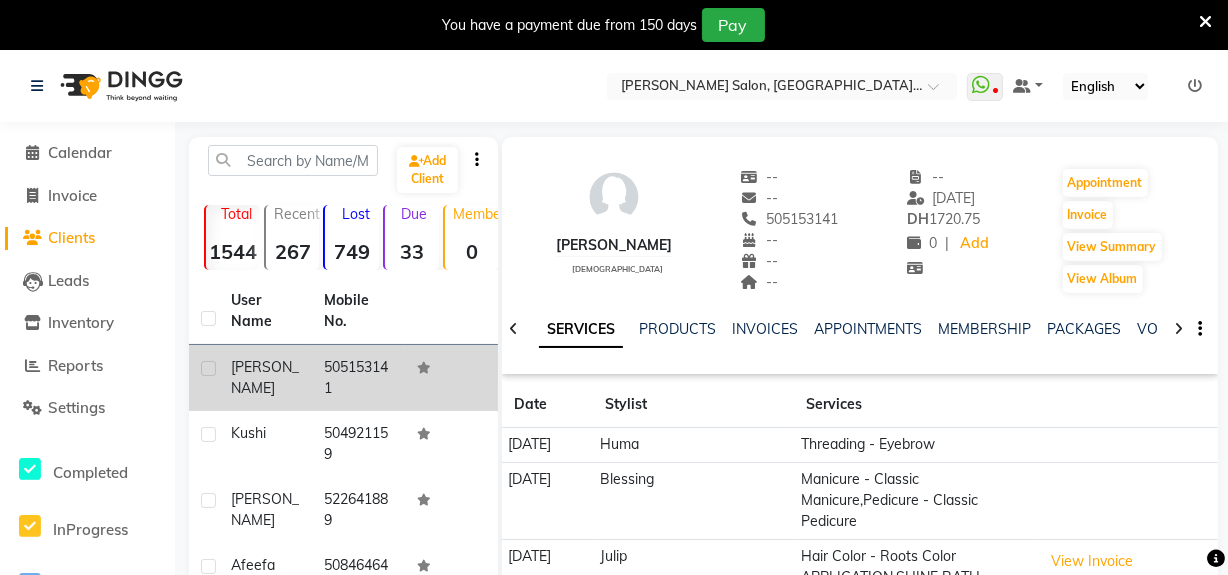 click 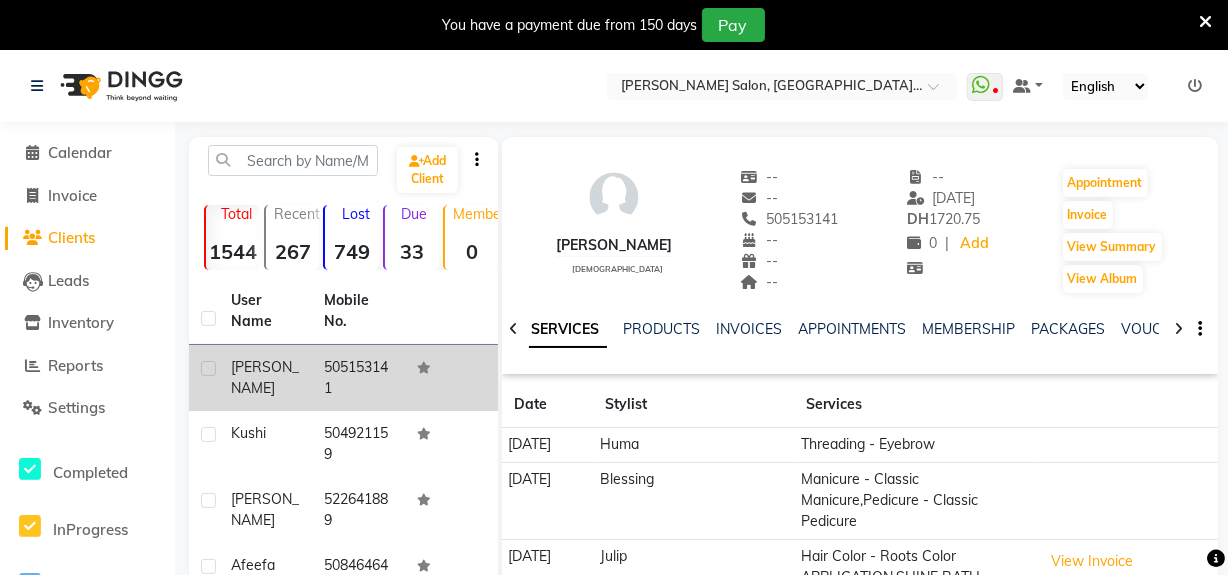 click 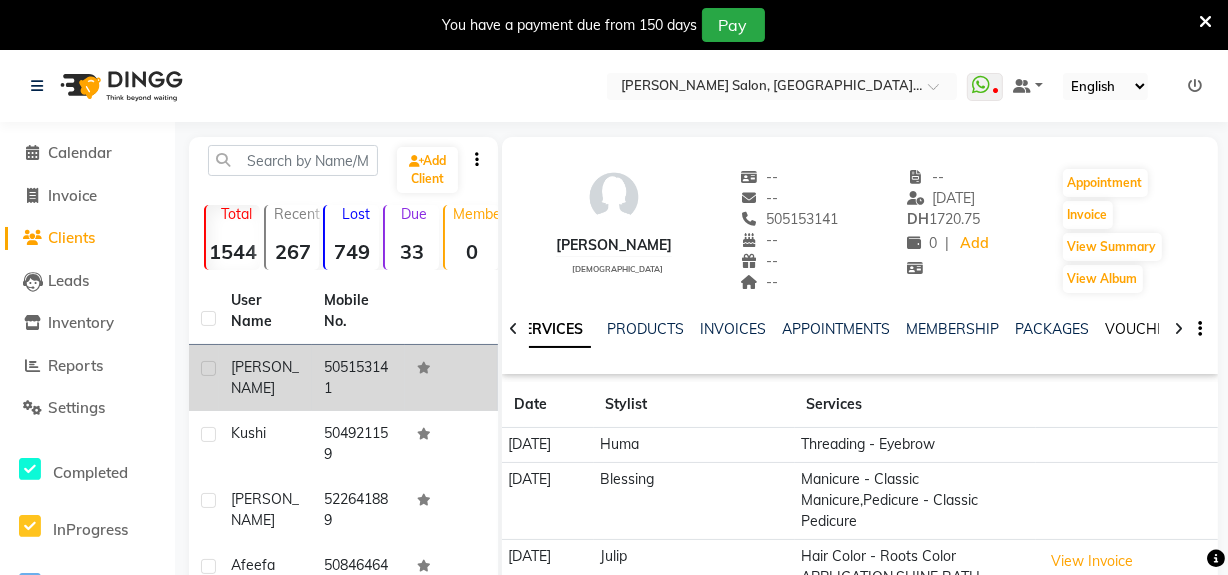 click on "VOUCHERS" 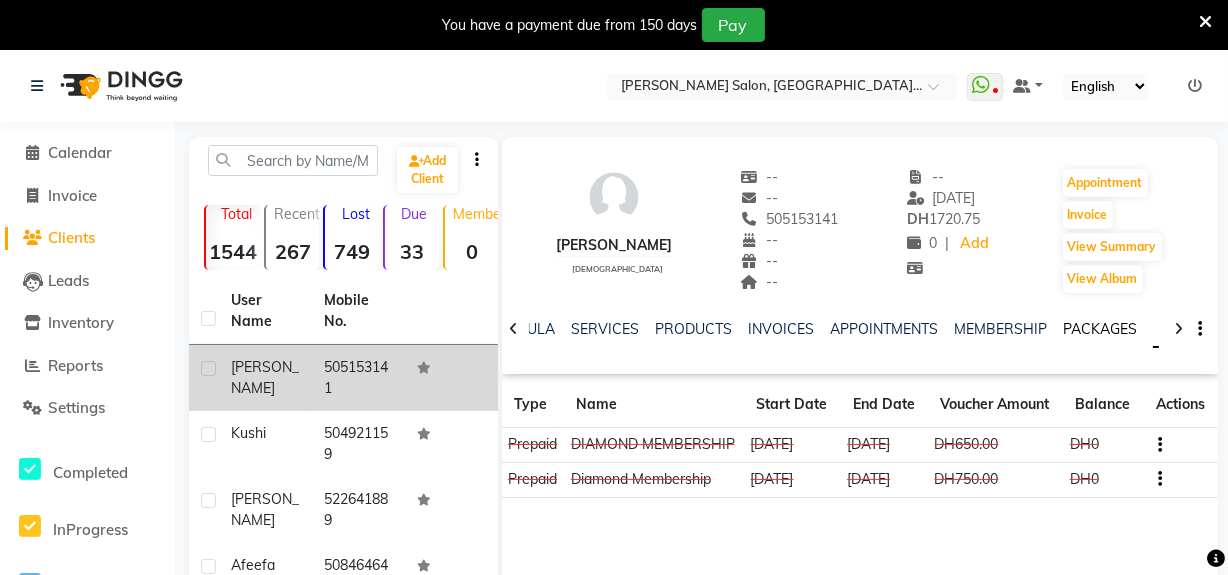 click on "PACKAGES" 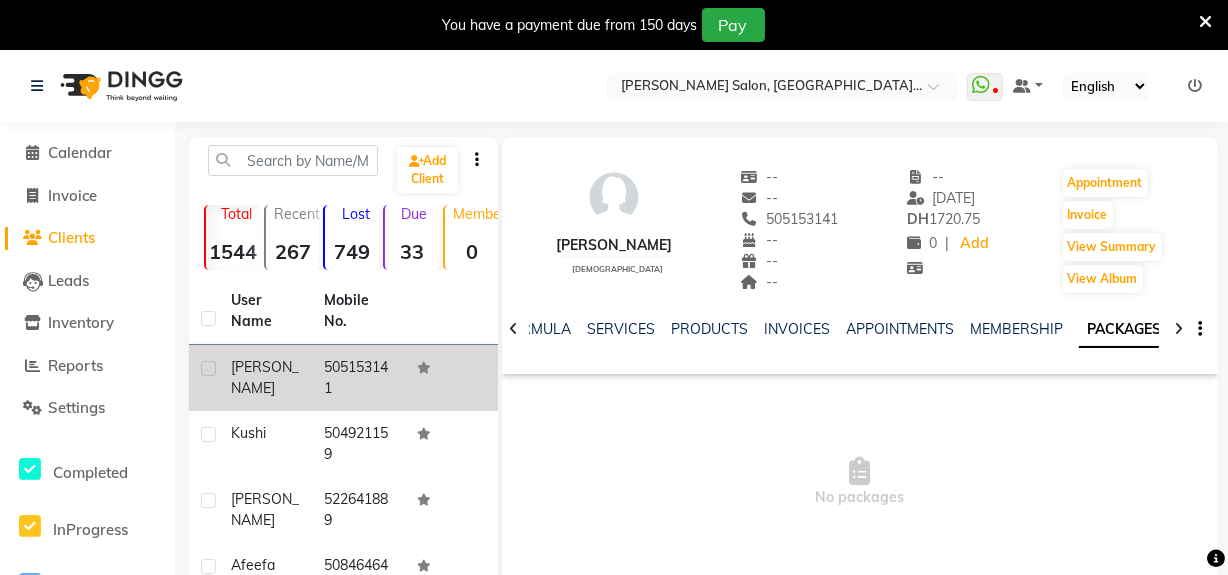 click on "SERVICES" 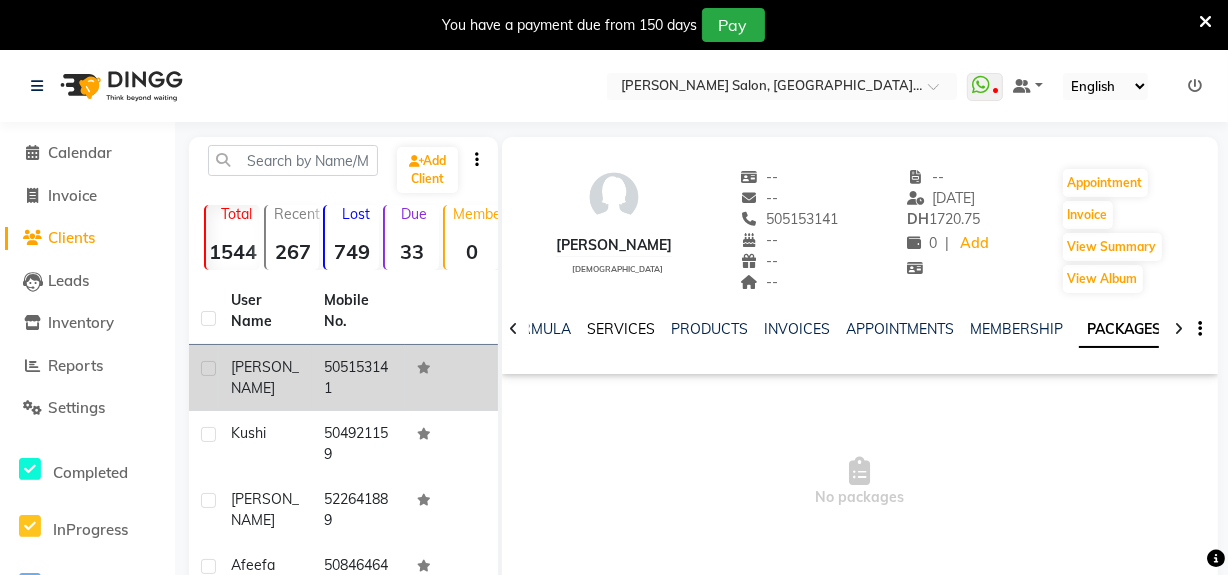 click on "SERVICES" 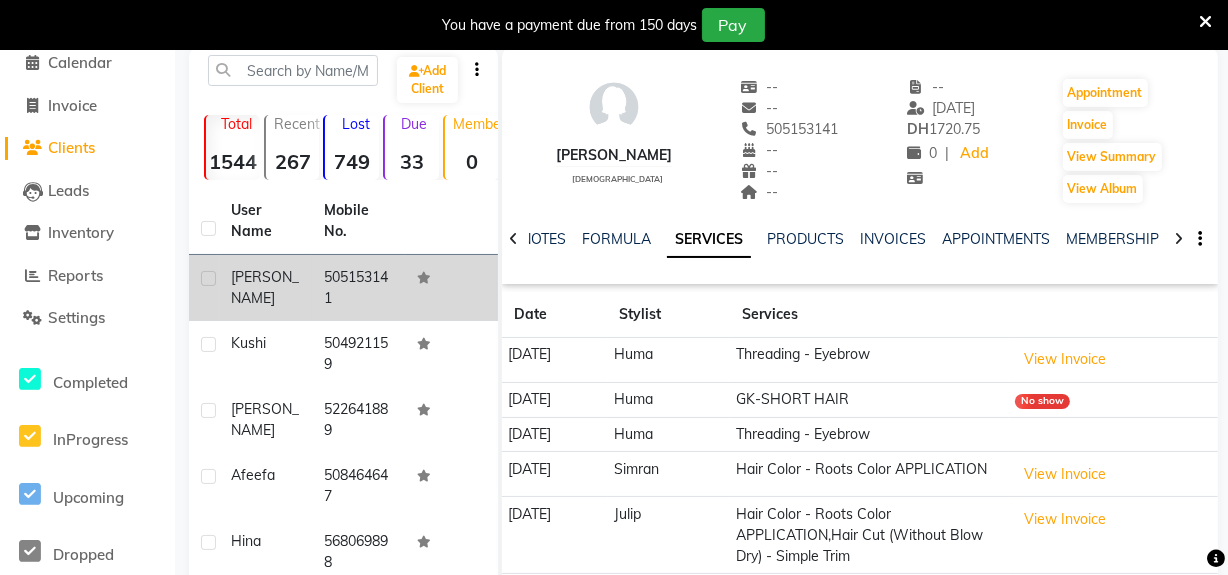 scroll, scrollTop: 272, scrollLeft: 0, axis: vertical 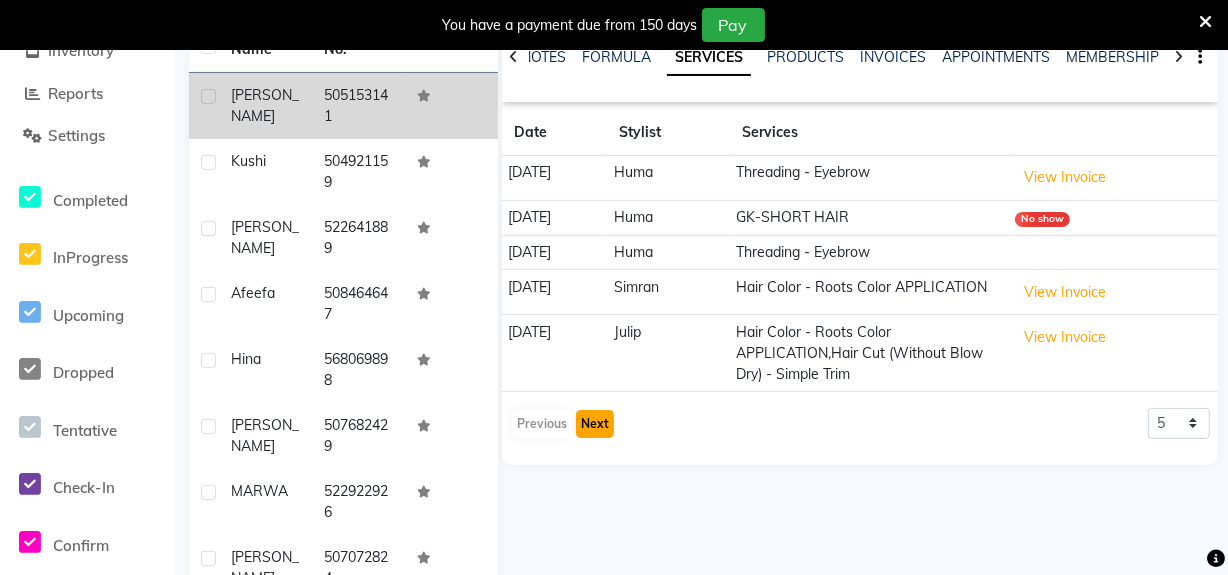 click on "Next" 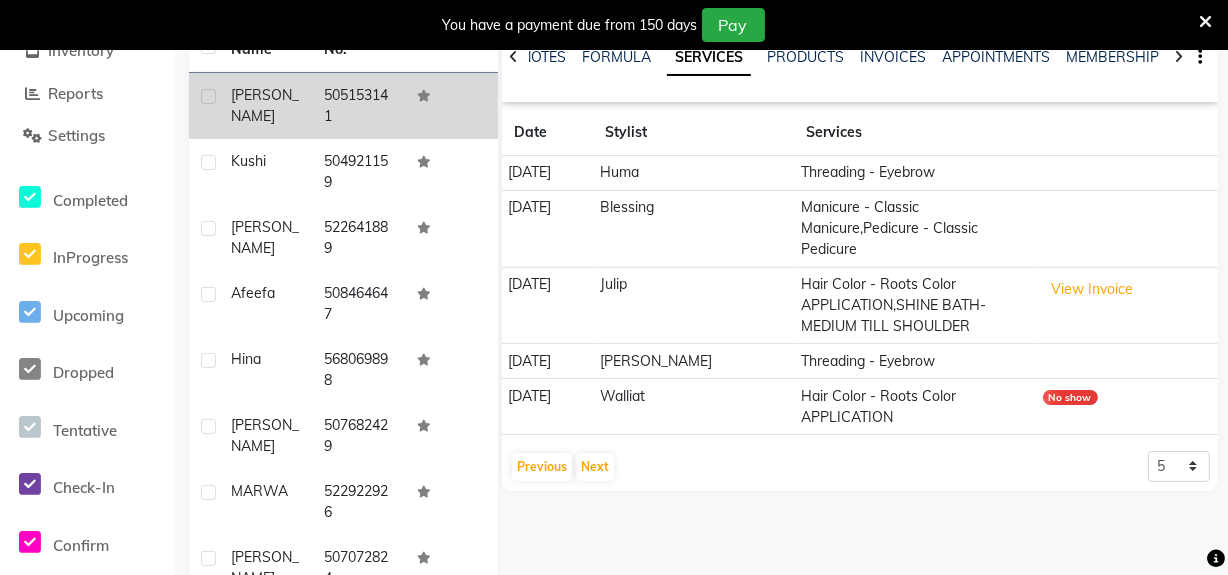 click on "Select Location × Chitra Singh Salon, Al Jaddaf Dubai   WhatsApp Status  ✕ Status:  Disconnected Most Recent Message: 10-07-2025     09:43 PM Recent Service Activity: 10-07-2025     09:54 PM  08047224946 Whatsapp Settings Default Panel My Panel English ENGLISH Español العربية मराठी हिंदी ગુજરાતી தமிழ் 中文 Notifications nothing to show ☀ Chitra Singh Salon, Al Jaddaf Dubai   Calendar  Invoice  Clients  Leads   Inventory  Reports  Settings Completed InProgress Upcoming Dropped Tentative Check-In Confirm Bookings Segments Page Builder  Add Client  Total  1544  Recent  267  Lost  749  Due  33  Member  0 User Name Mobile No. Anita     505153141  Kushi     504921159  Oralia     522641889  Afeefa     508464647  Hina     568069898  Neeta     507682429  MARWA     522922926  Sania     507072824  Ruhi     555693922  Suman     528850344   Previous   Next   10   50   100   Anita    female  --   --   505153141  --  --  --  -- 20-05-2025 DH 0 |  Add" at bounding box center [614, 15] 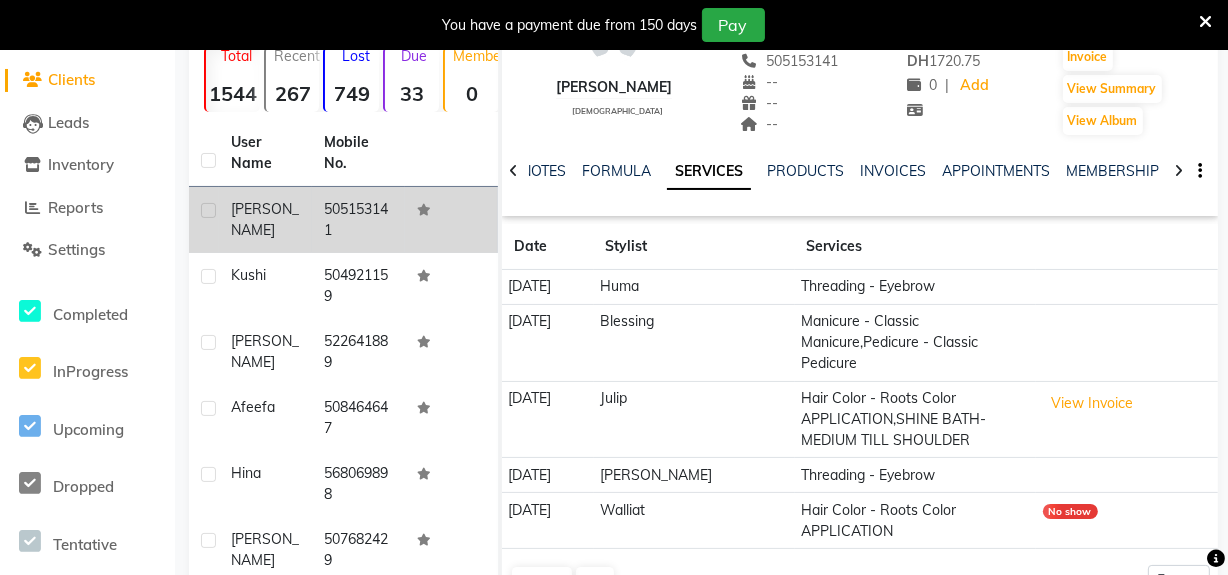 scroll, scrollTop: 0, scrollLeft: 0, axis: both 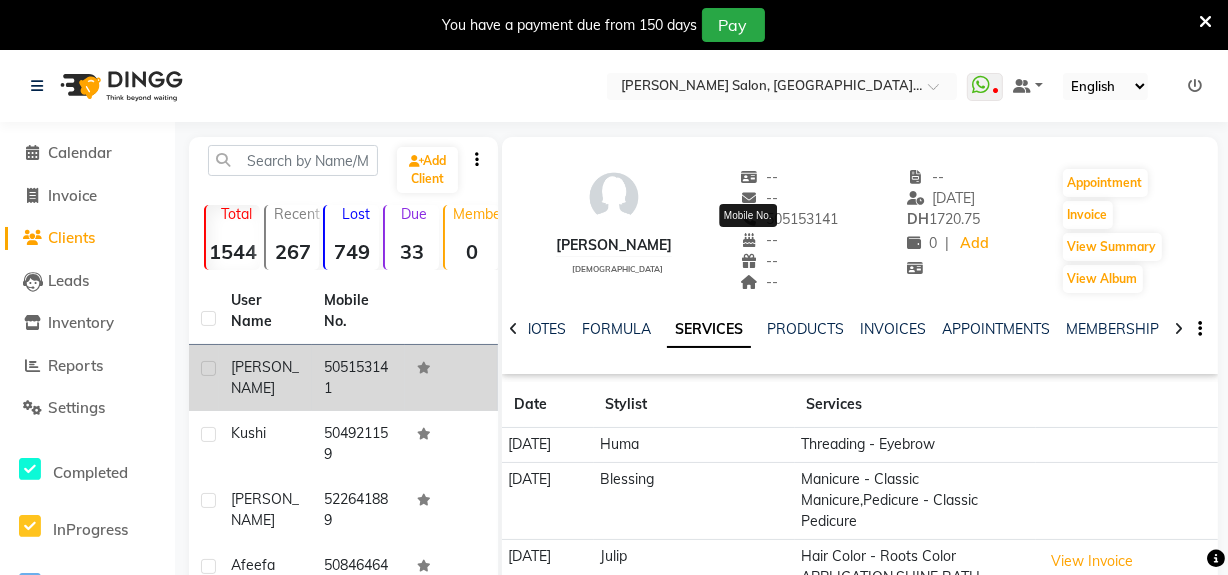 drag, startPoint x: 804, startPoint y: 216, endPoint x: 725, endPoint y: 216, distance: 79 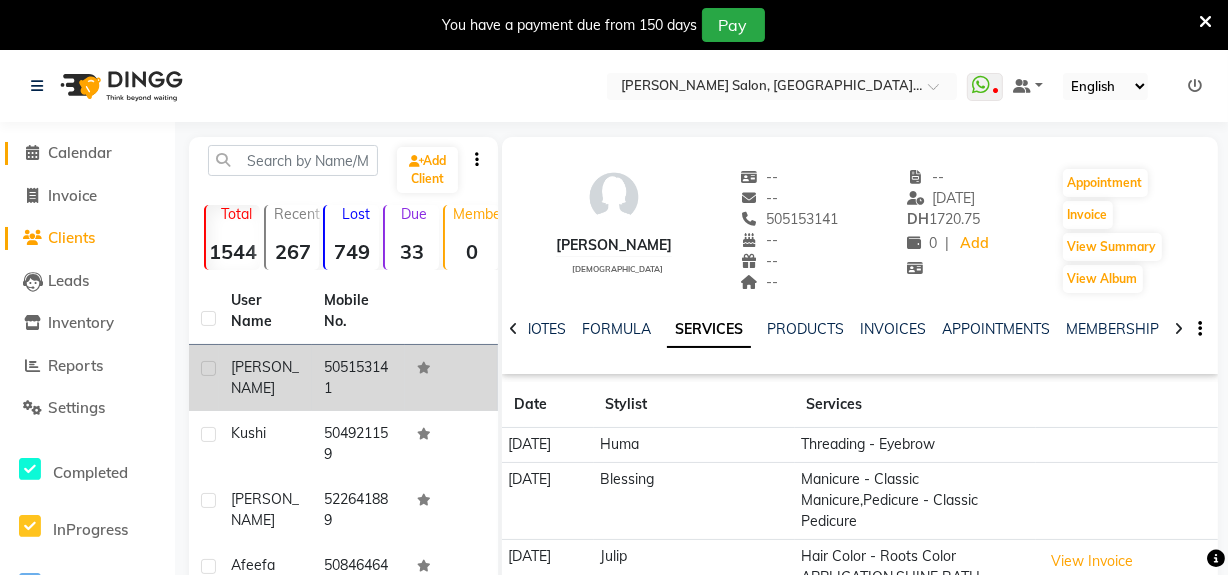 click on "Calendar" 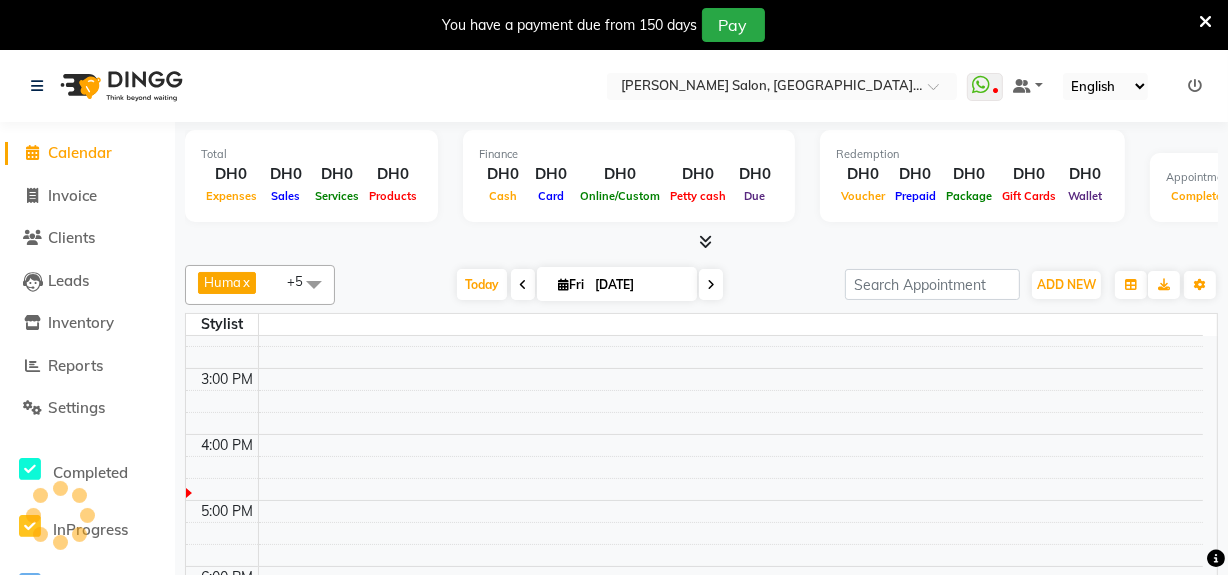 scroll, scrollTop: 545, scrollLeft: 0, axis: vertical 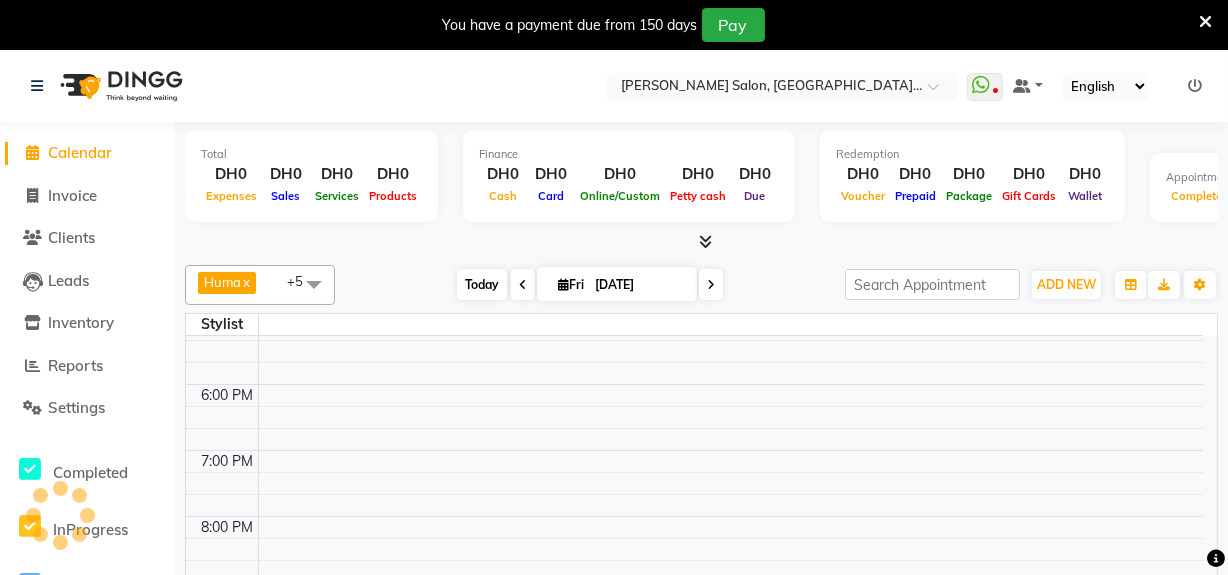click on "Today" at bounding box center (482, 284) 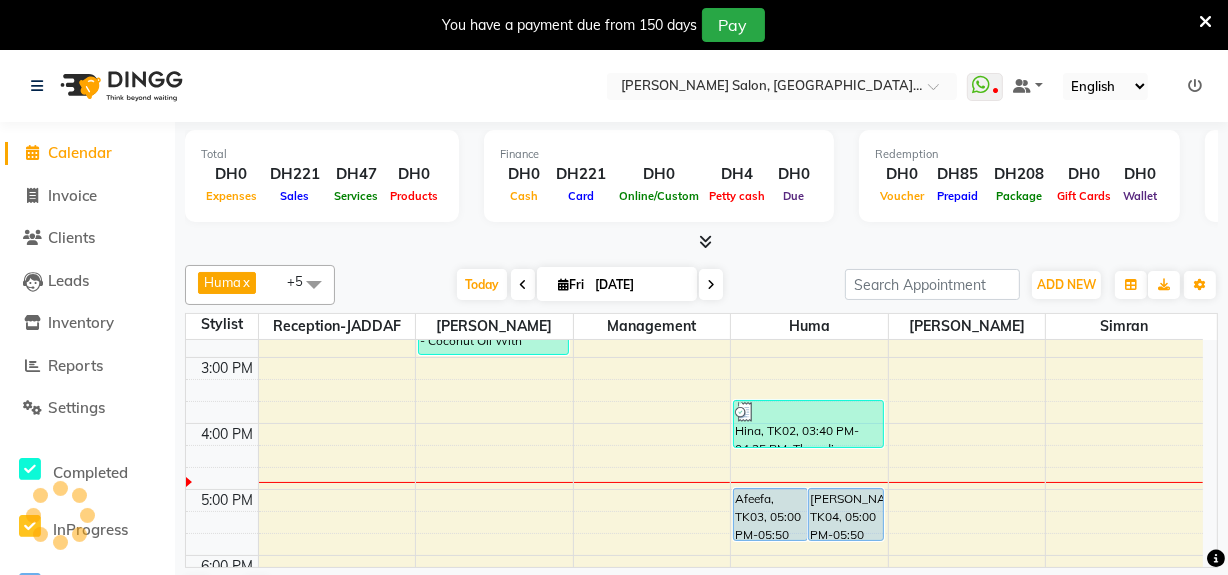 scroll, scrollTop: 370, scrollLeft: 0, axis: vertical 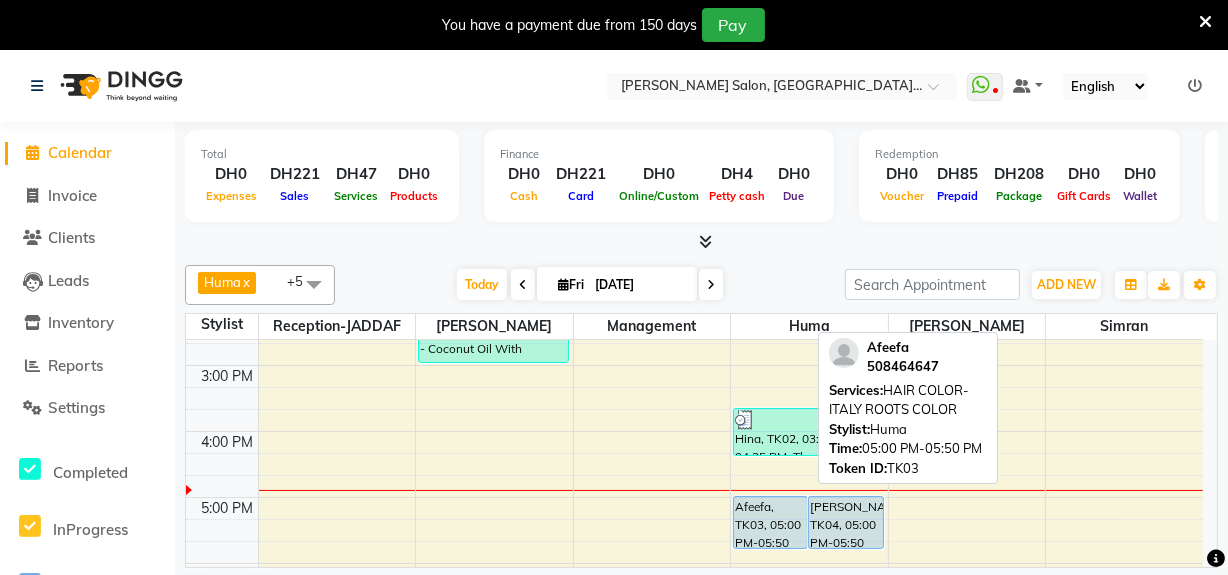click on "Afeefa, TK03, 05:00 PM-05:50 PM, HAIR COLOR-ITALY ROOTS COLOR" at bounding box center (770, 522) 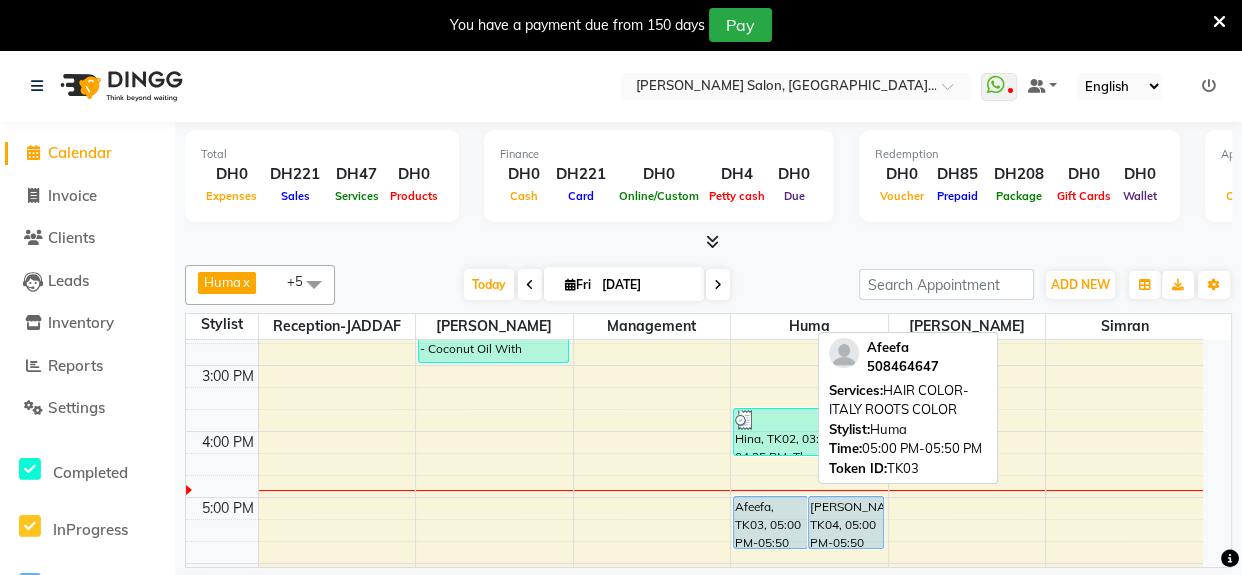 select on "5" 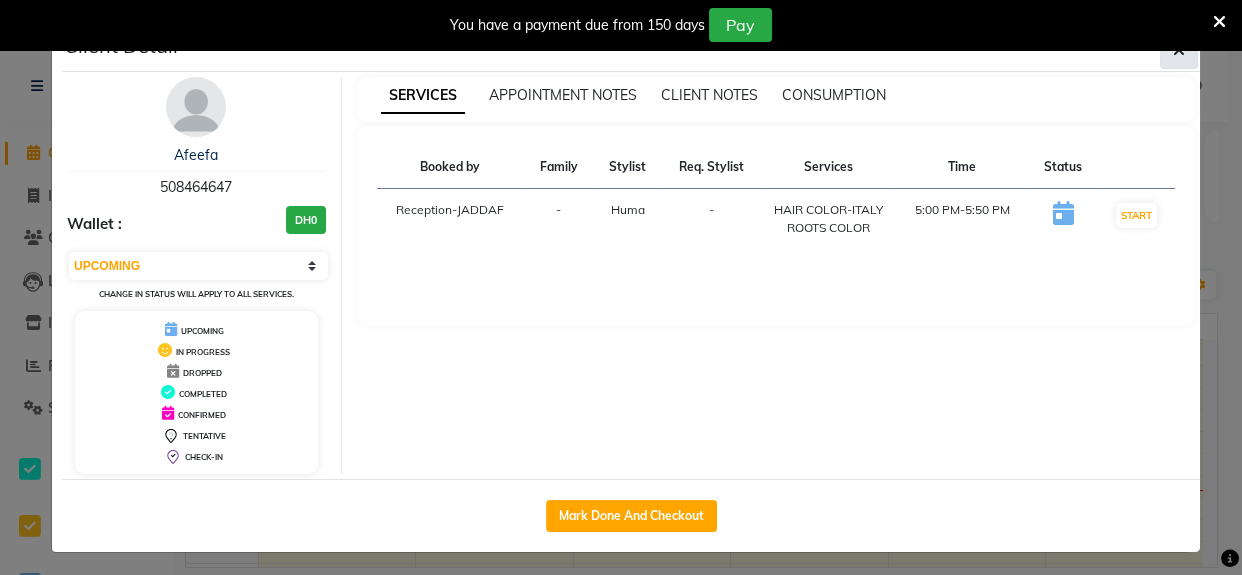 click 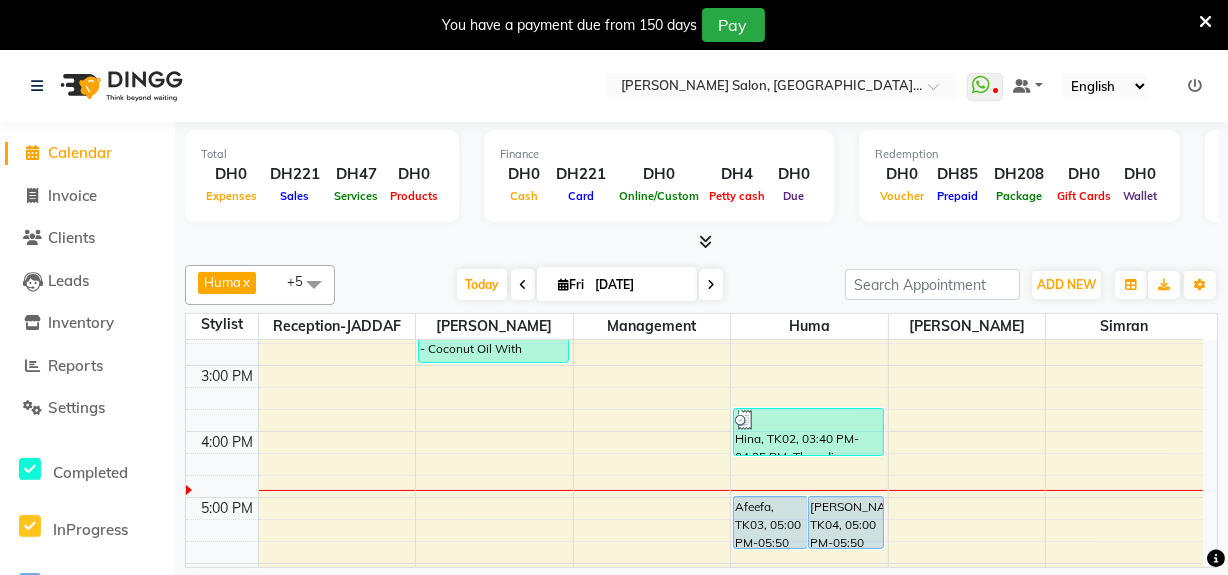 click at bounding box center [1205, 22] 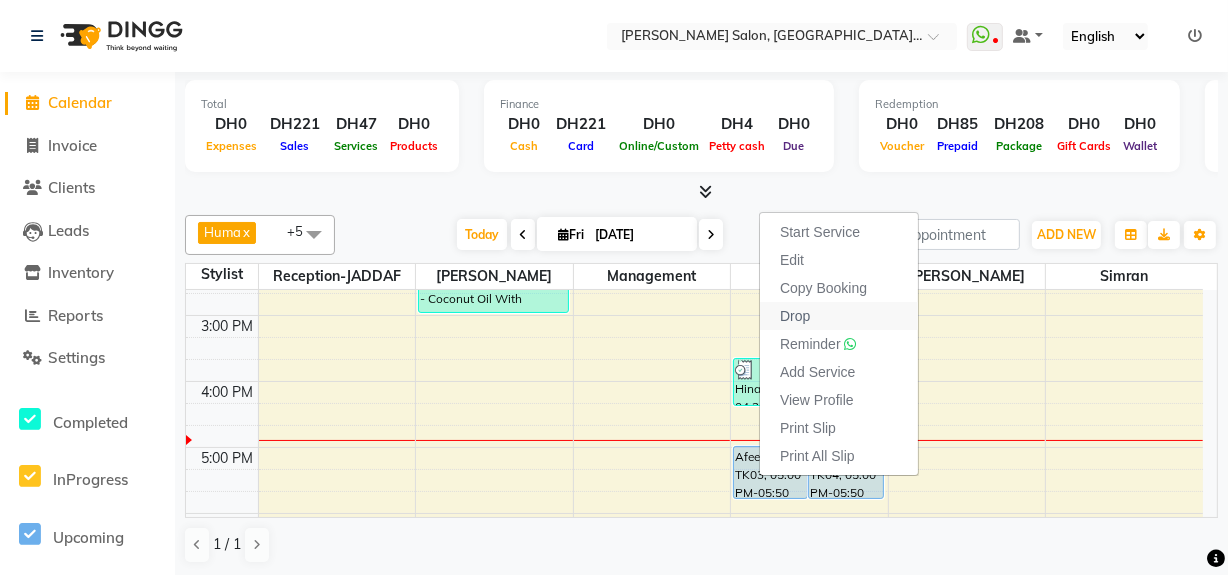 click on "Drop" at bounding box center [795, 316] 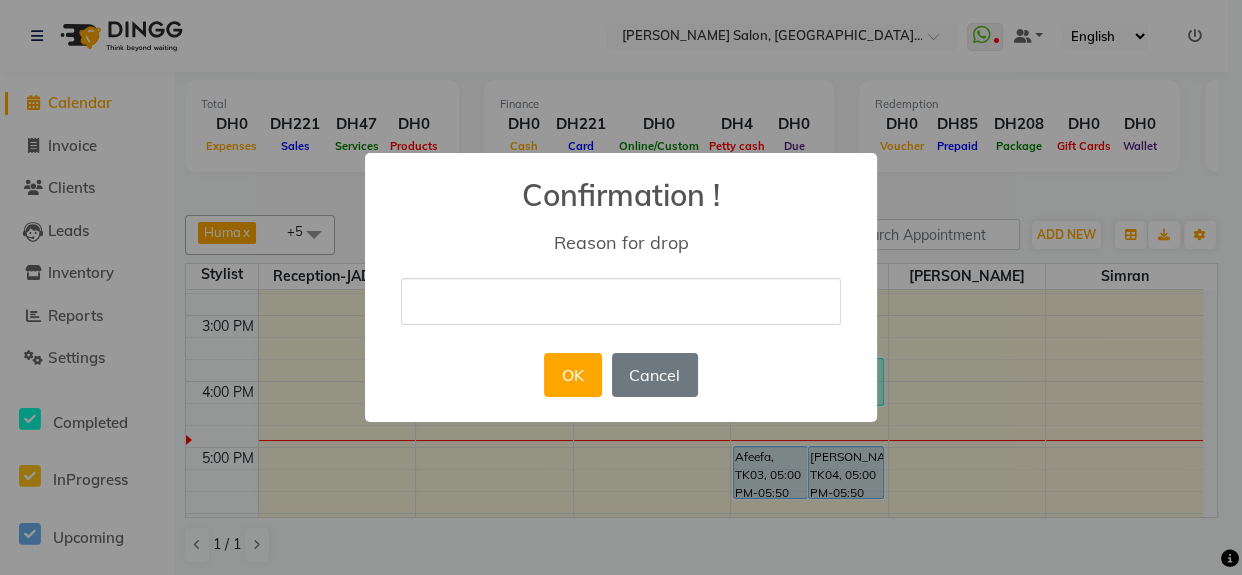 click at bounding box center (621, 301) 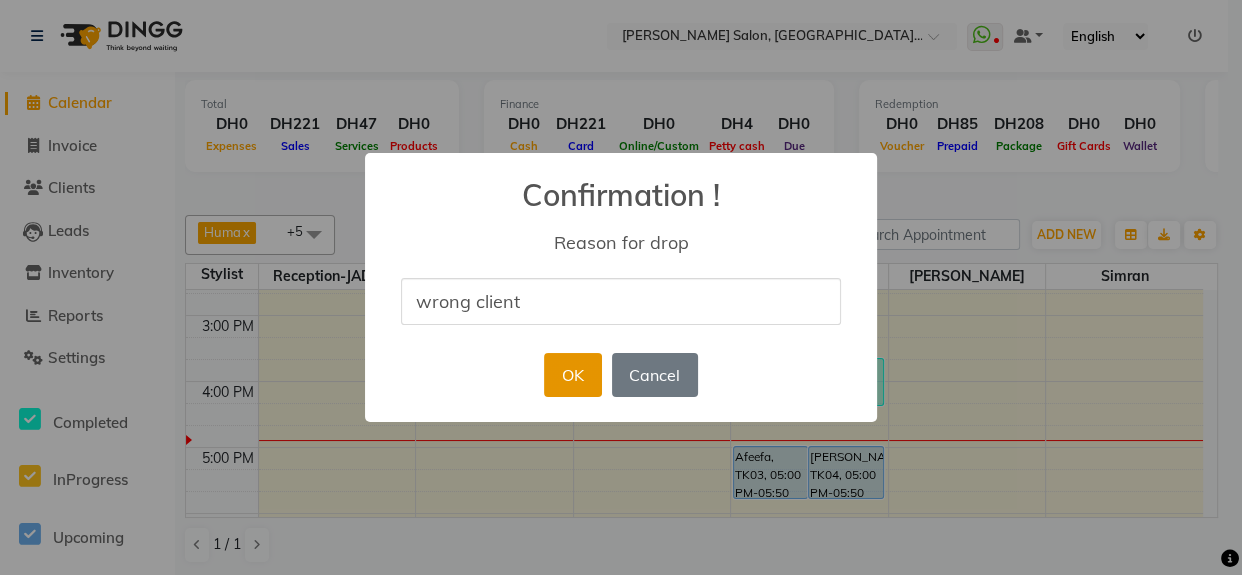type on "wrong client" 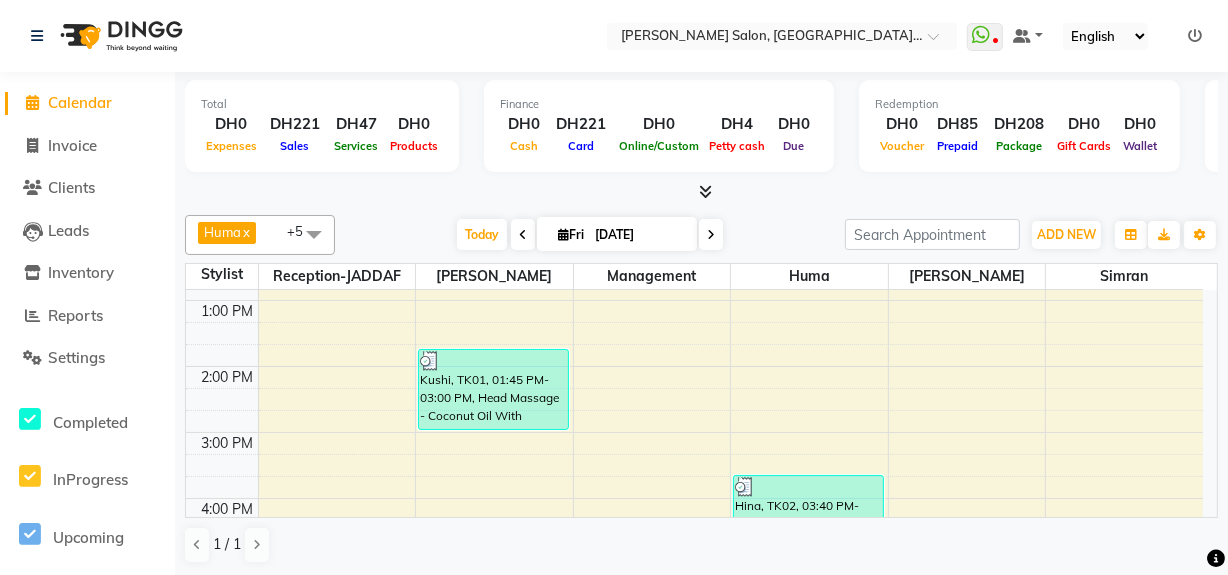 scroll, scrollTop: 188, scrollLeft: 0, axis: vertical 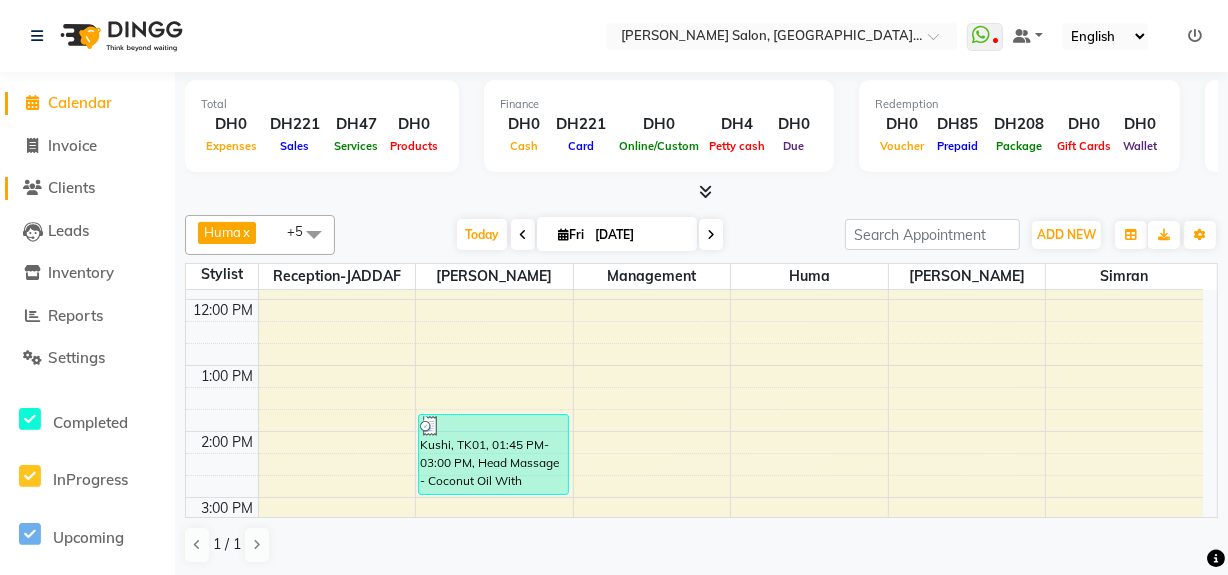 click on "Clients" 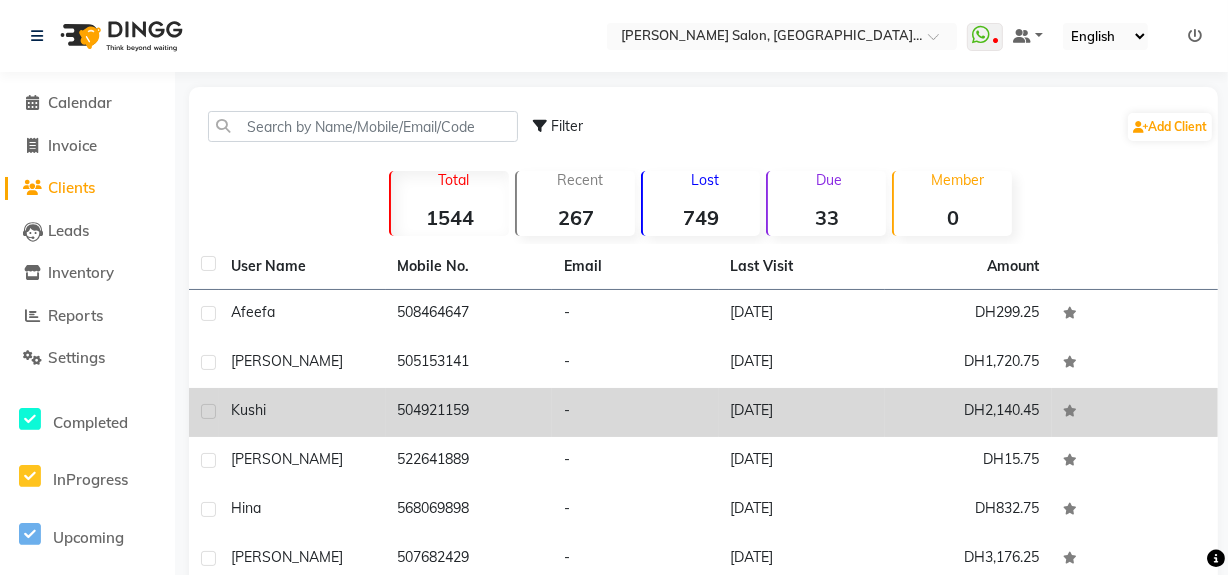 click on "Kushi" 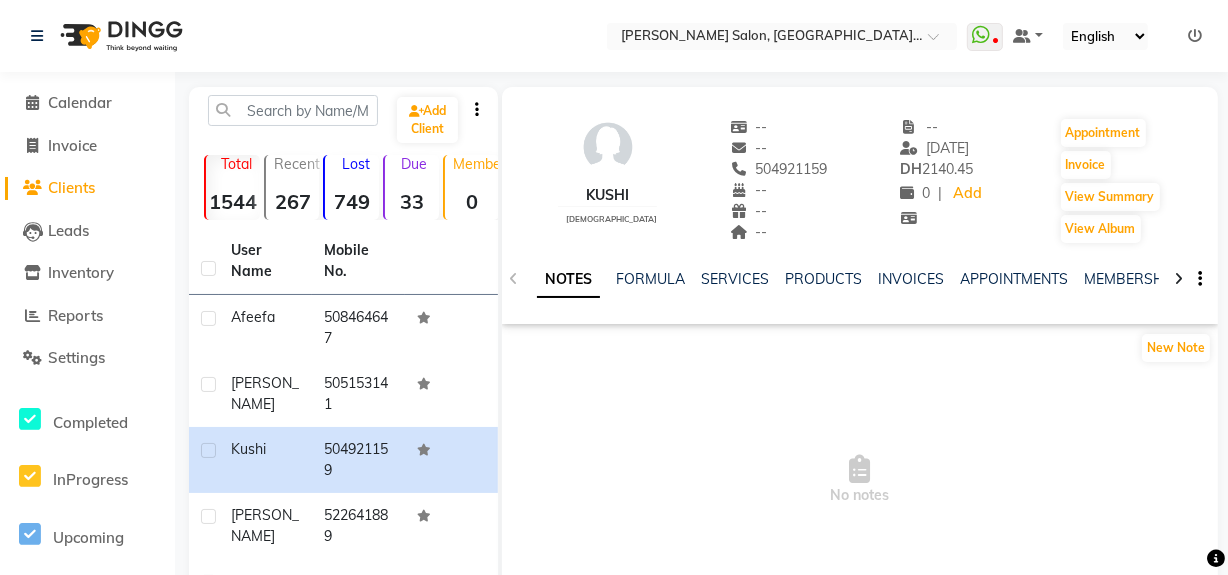 click 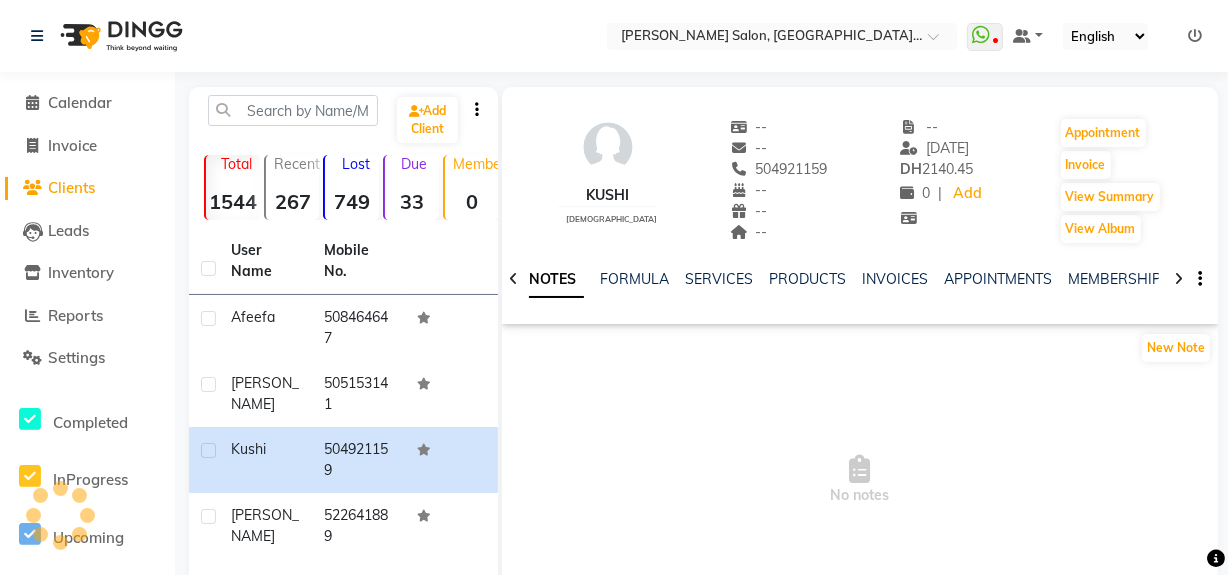 click 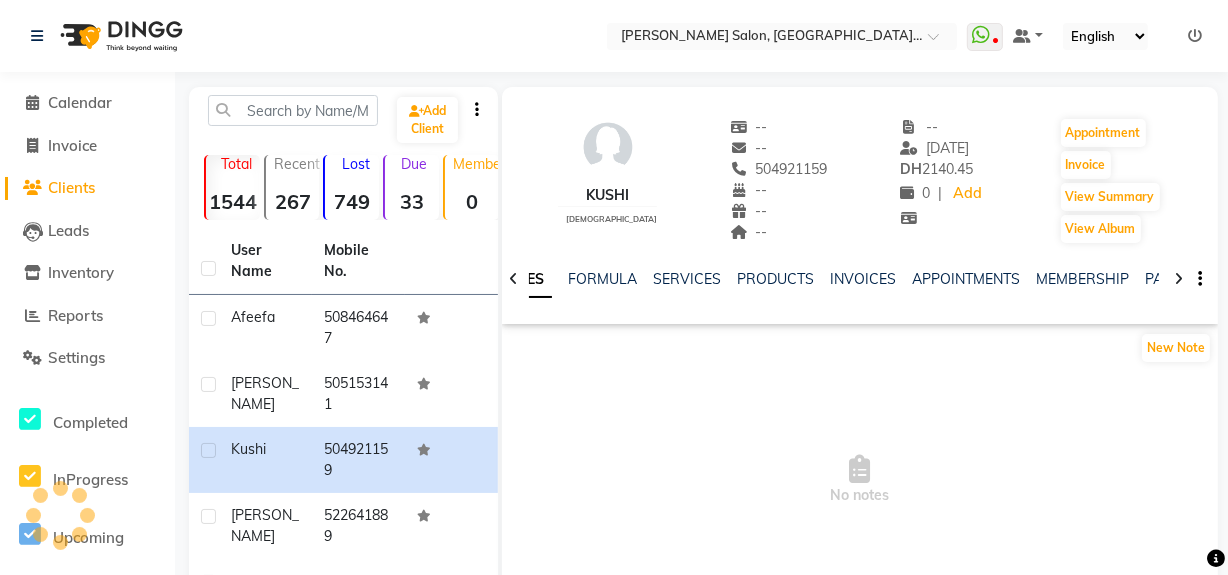 click 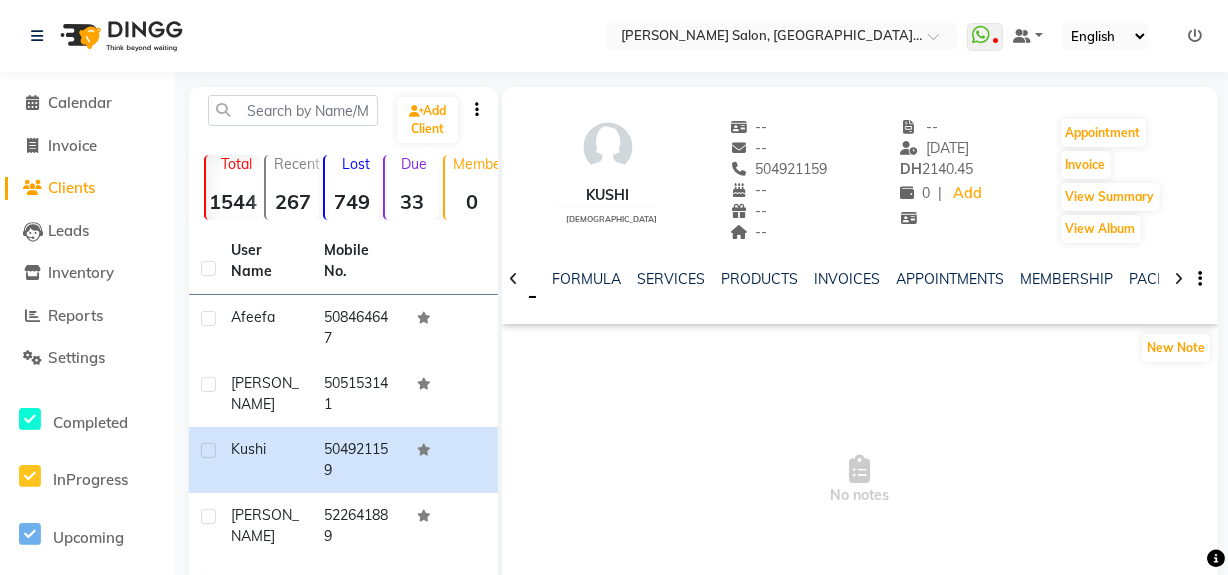 click 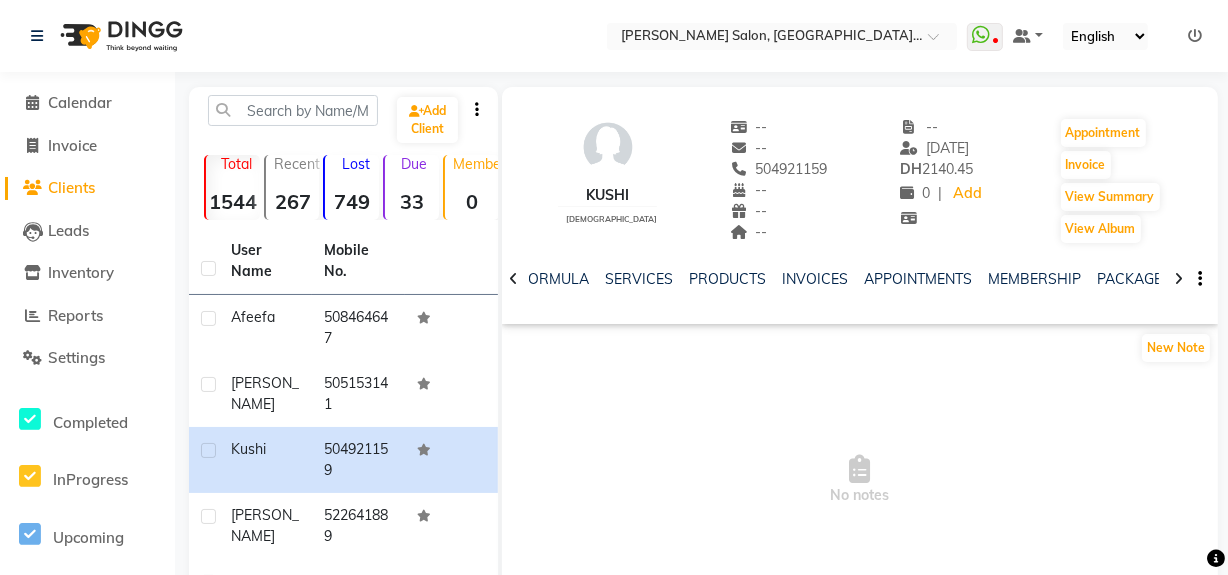 click 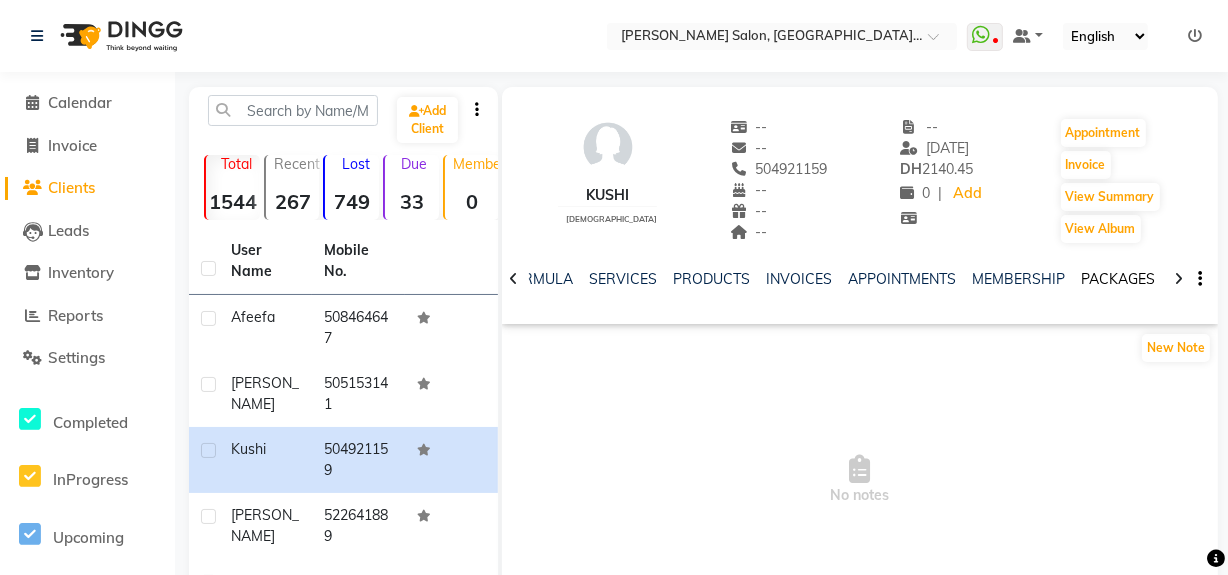 click on "PACKAGES" 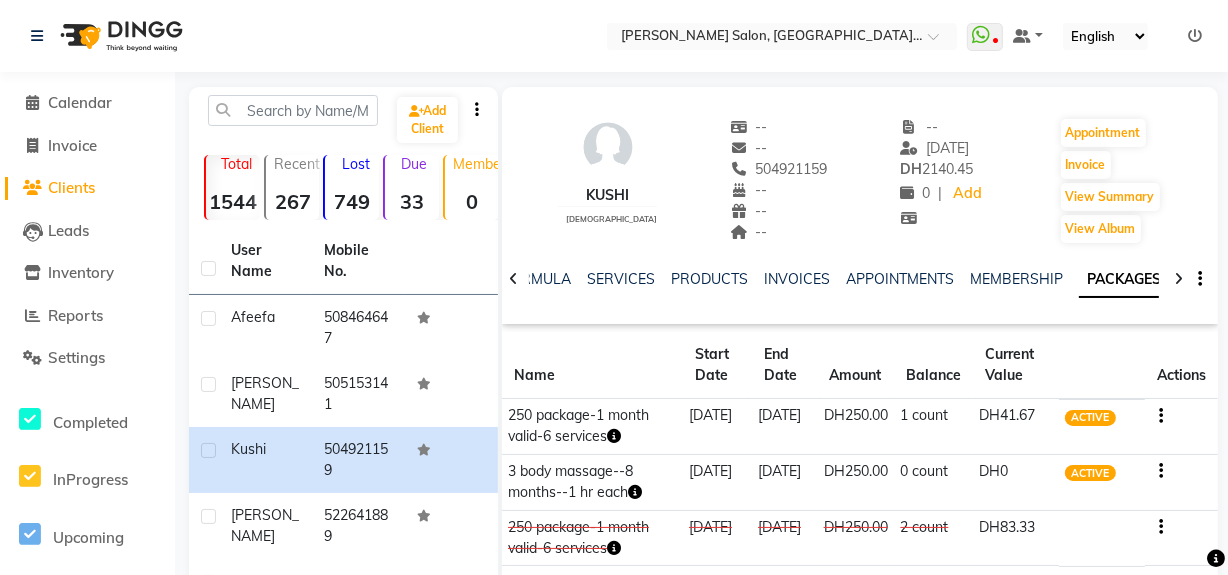click on "Clients" 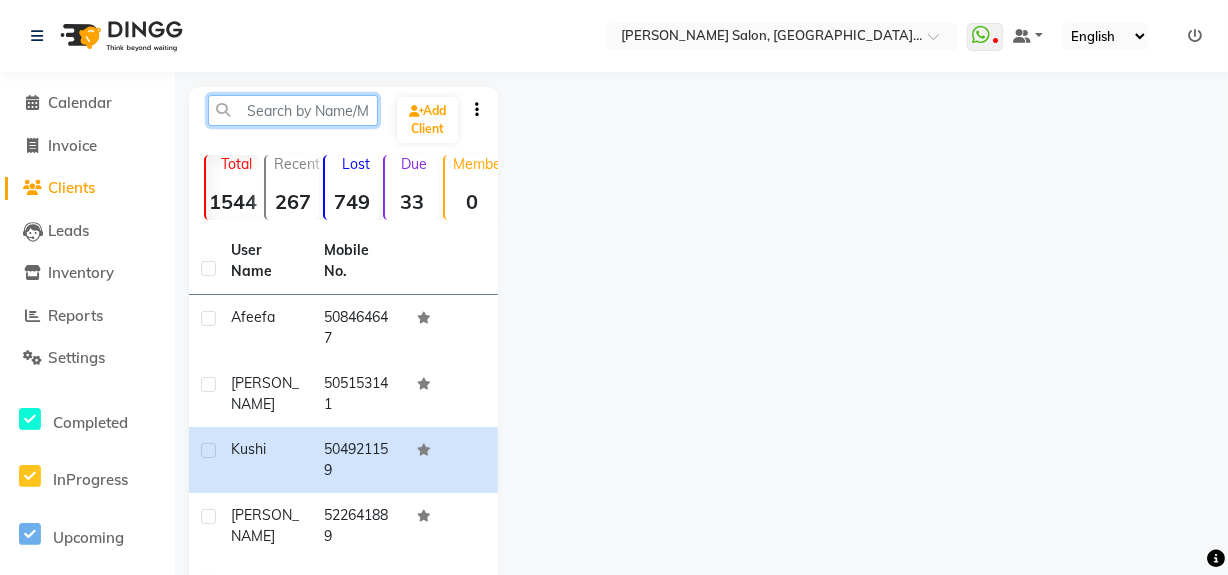 click 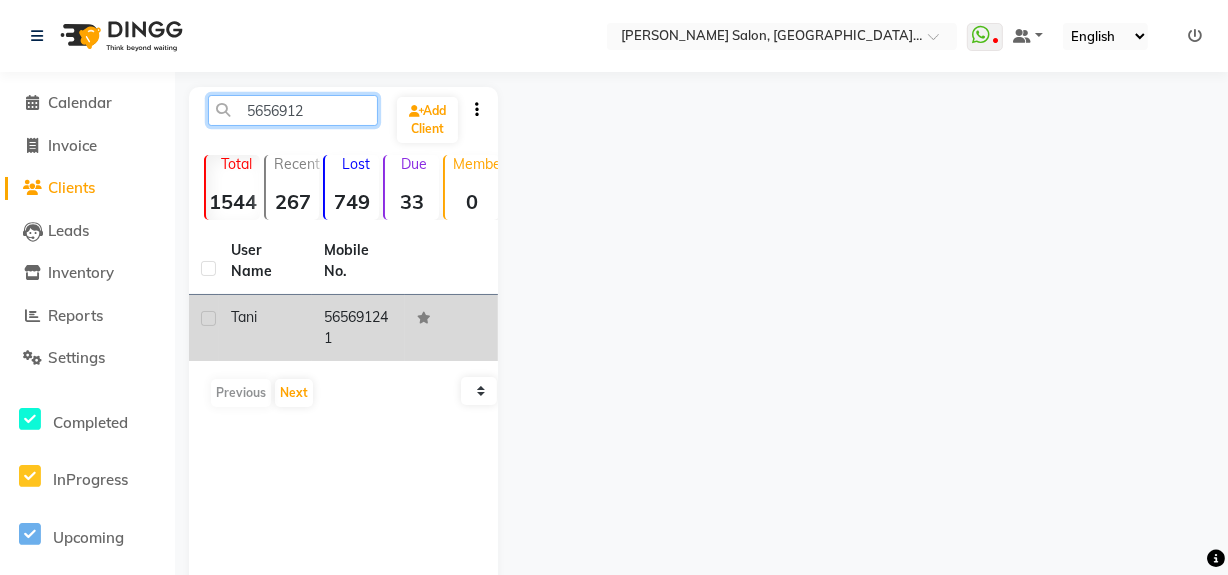 type on "5656912" 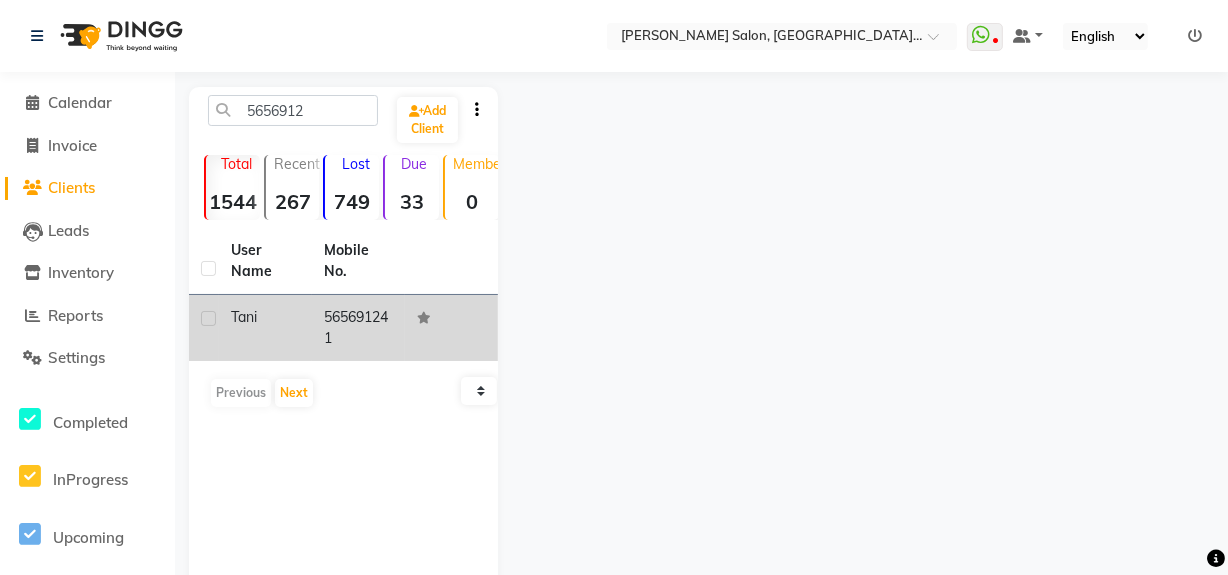 click on "565691241" 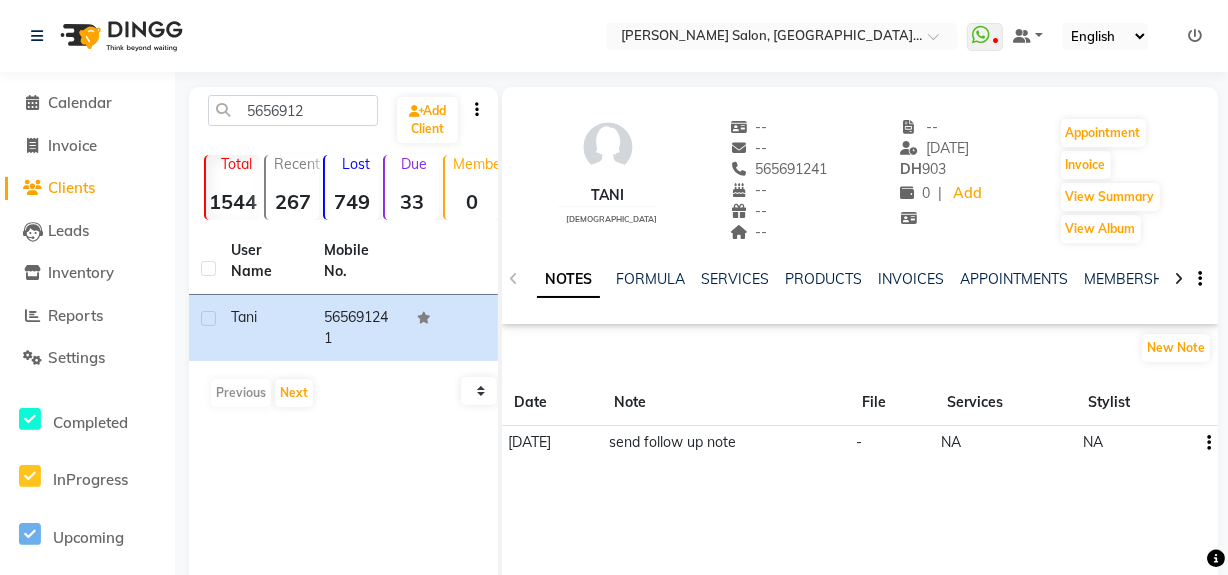 click 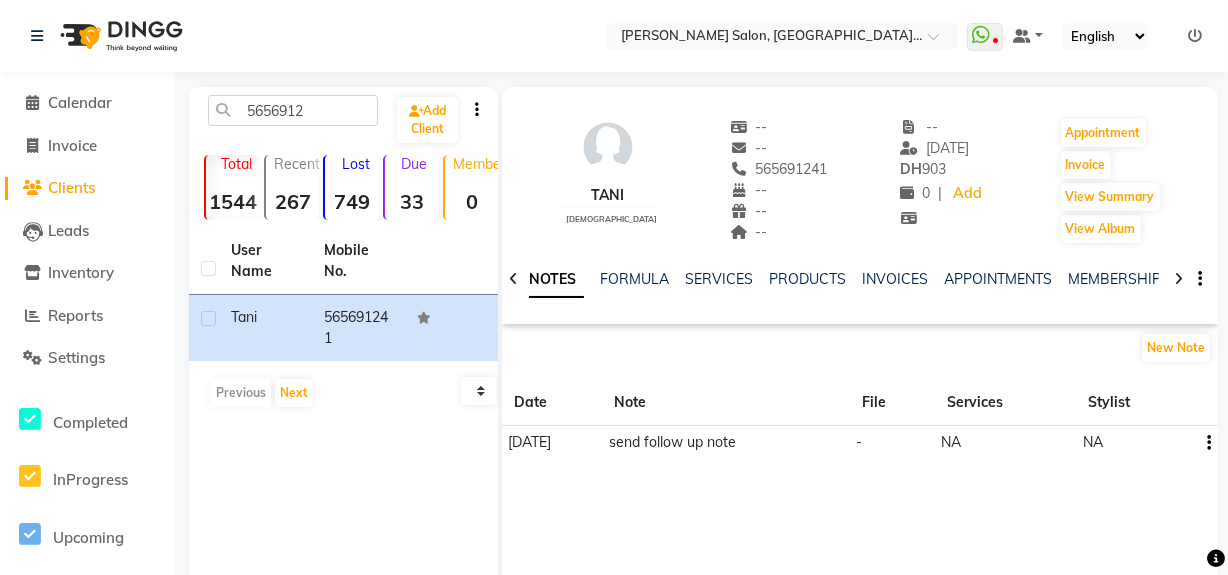 click 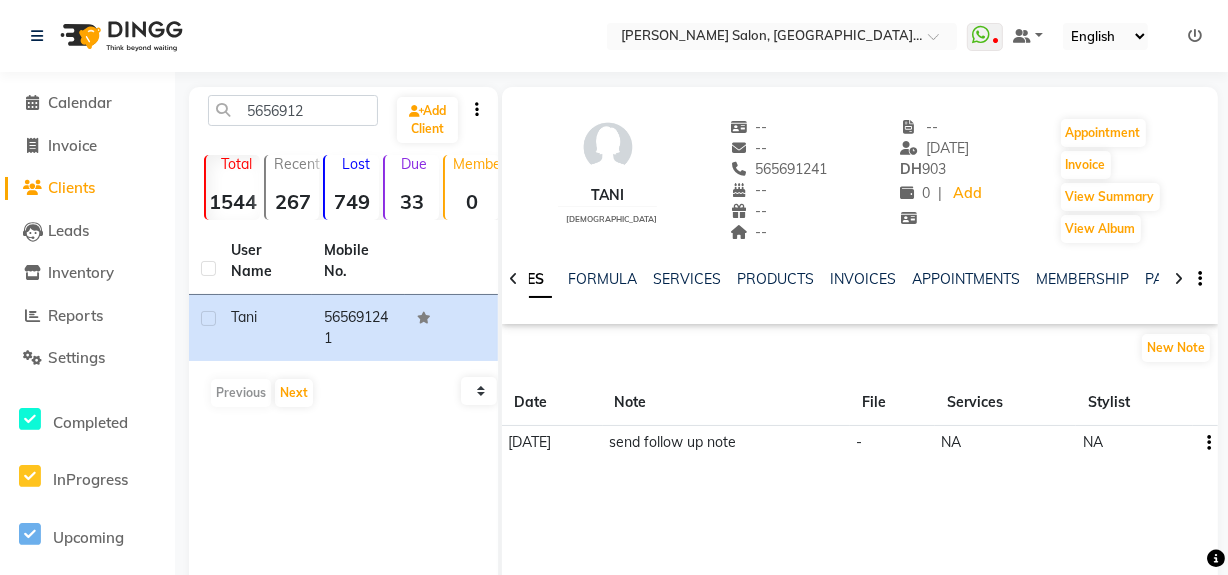 click 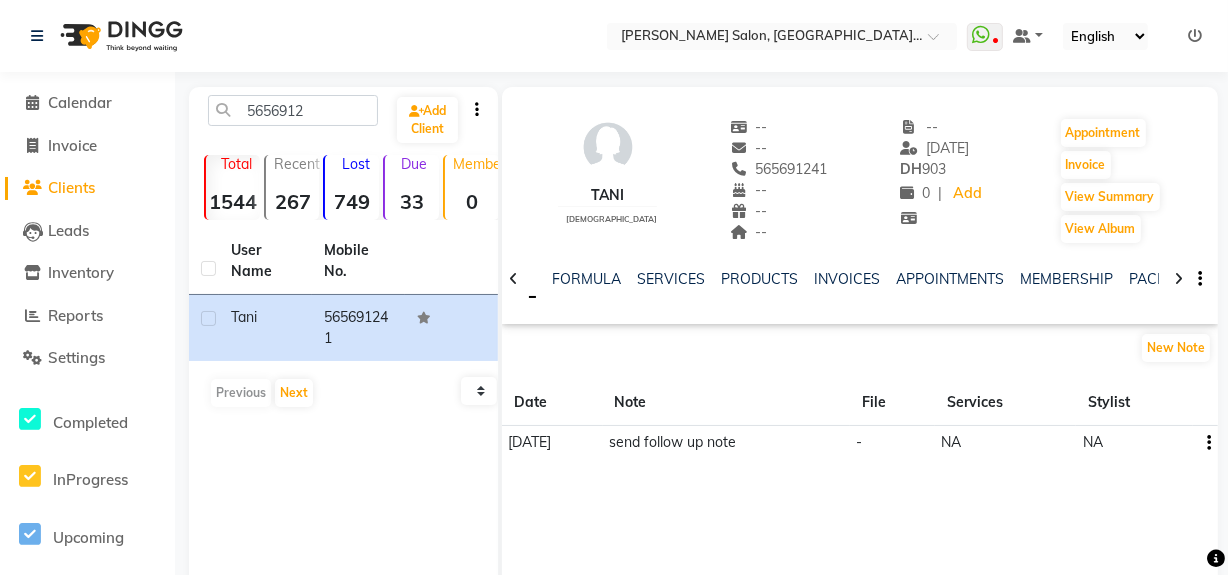 click 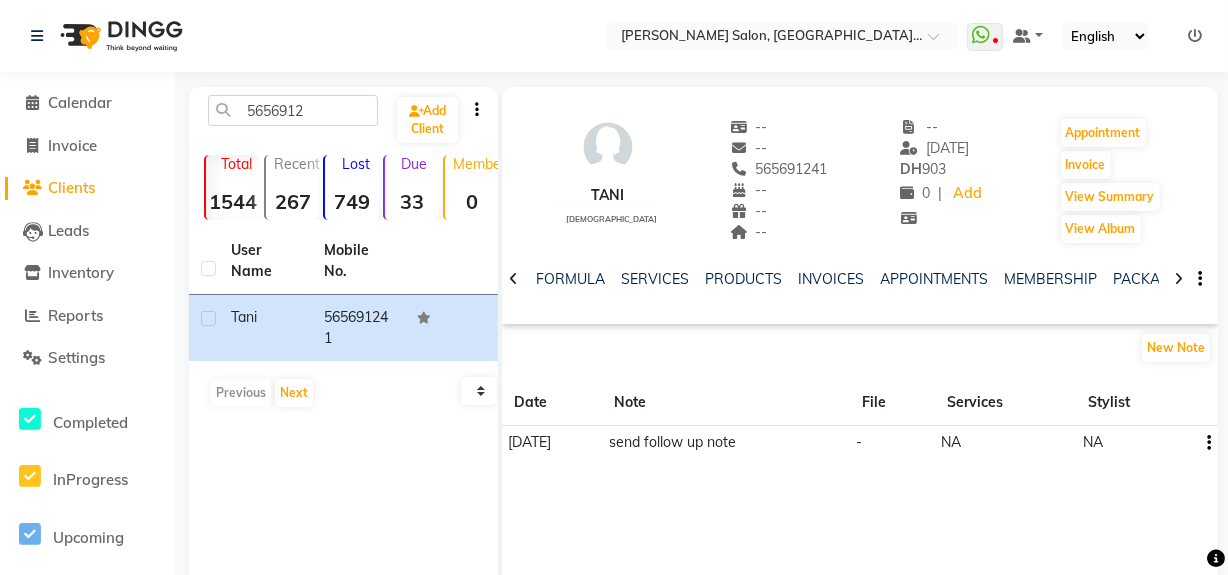 click 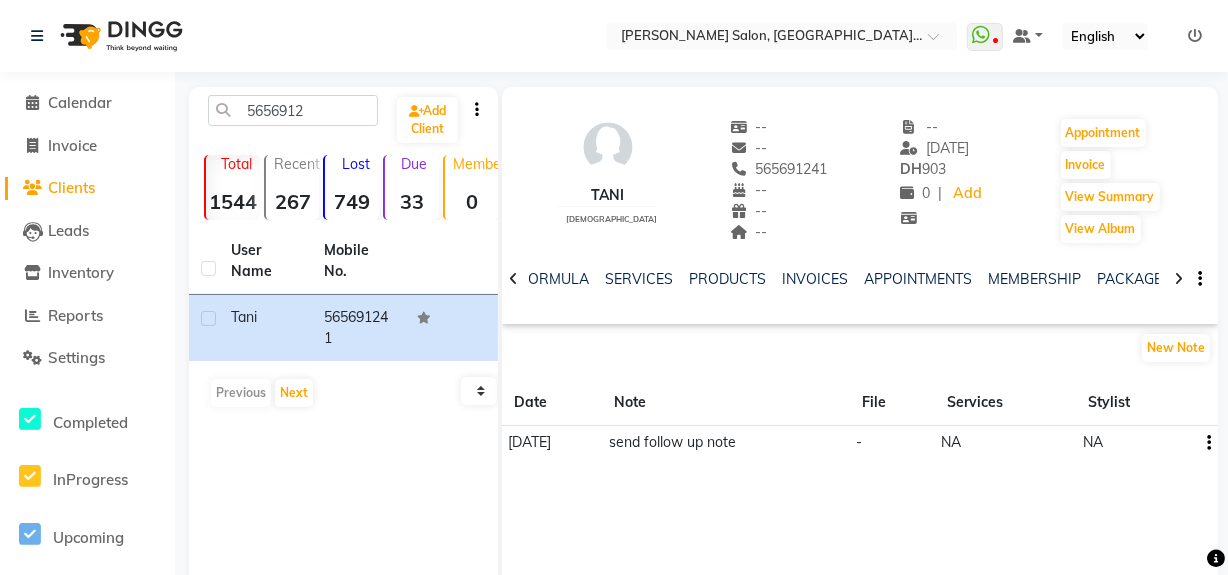 click 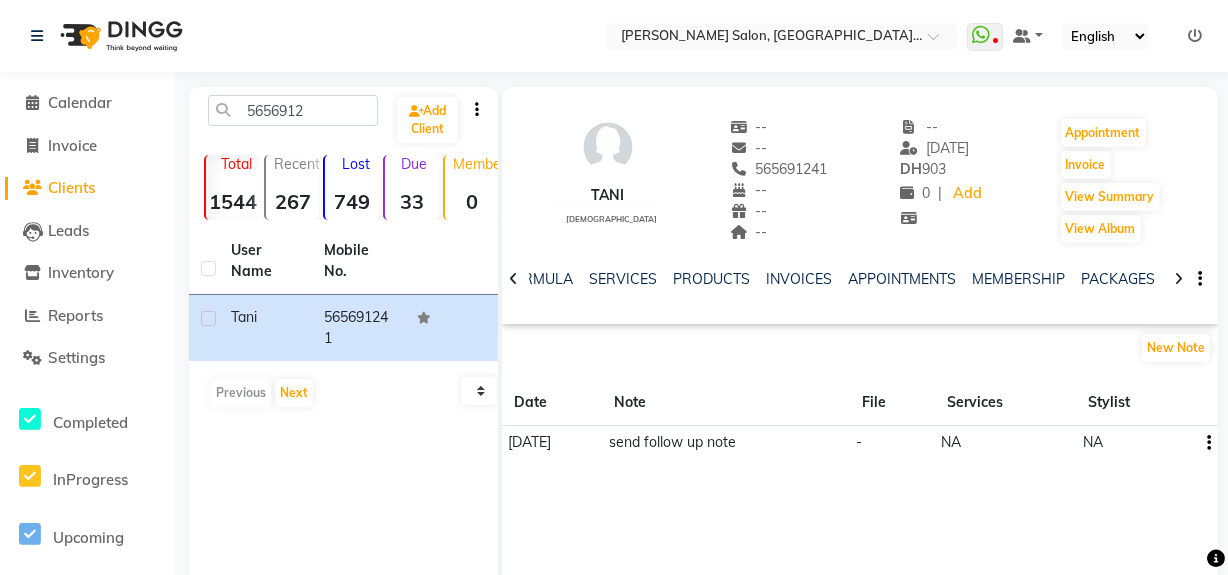 click 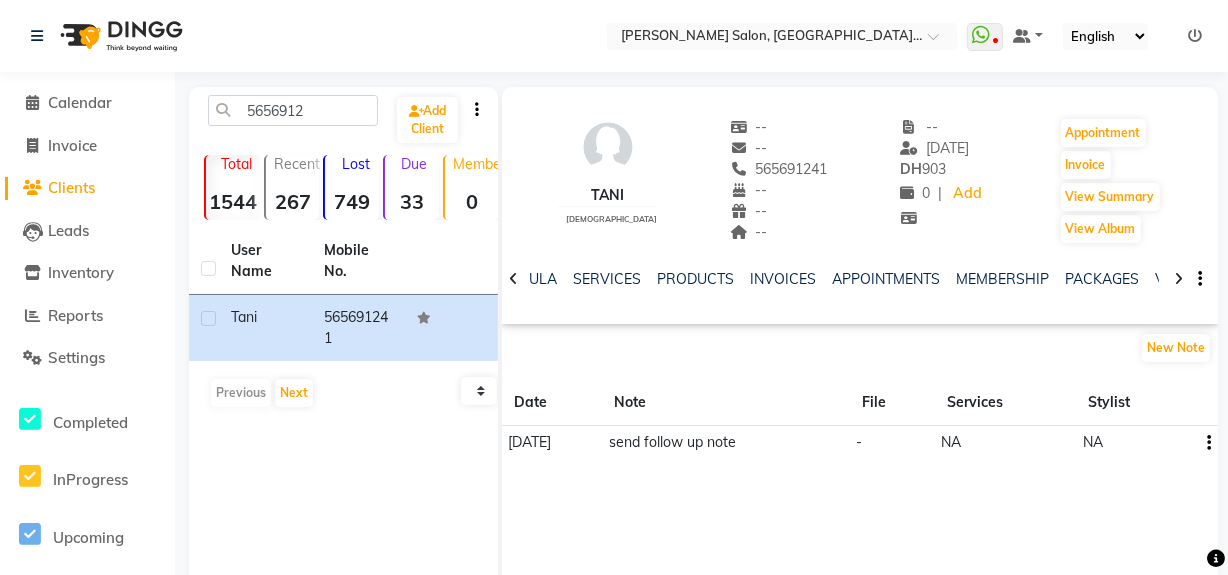 click 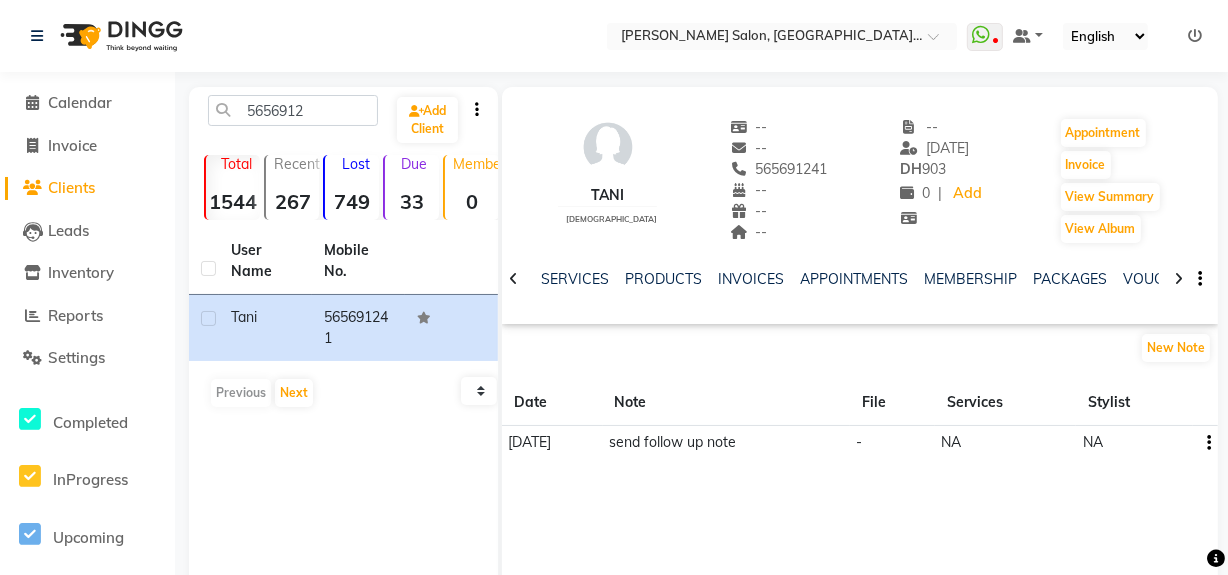 click 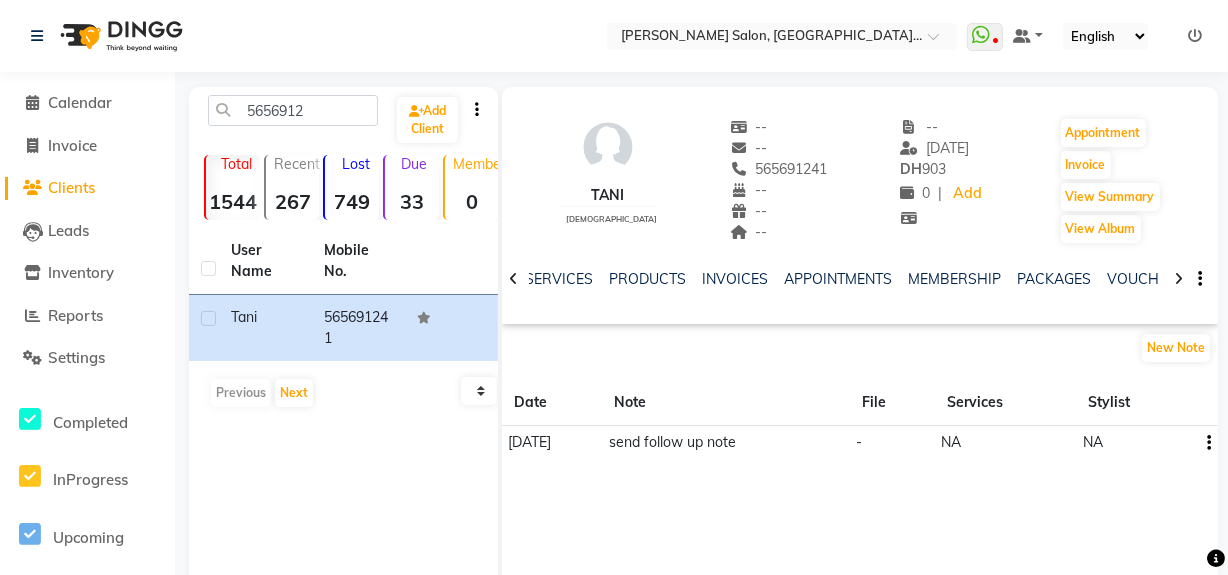 click 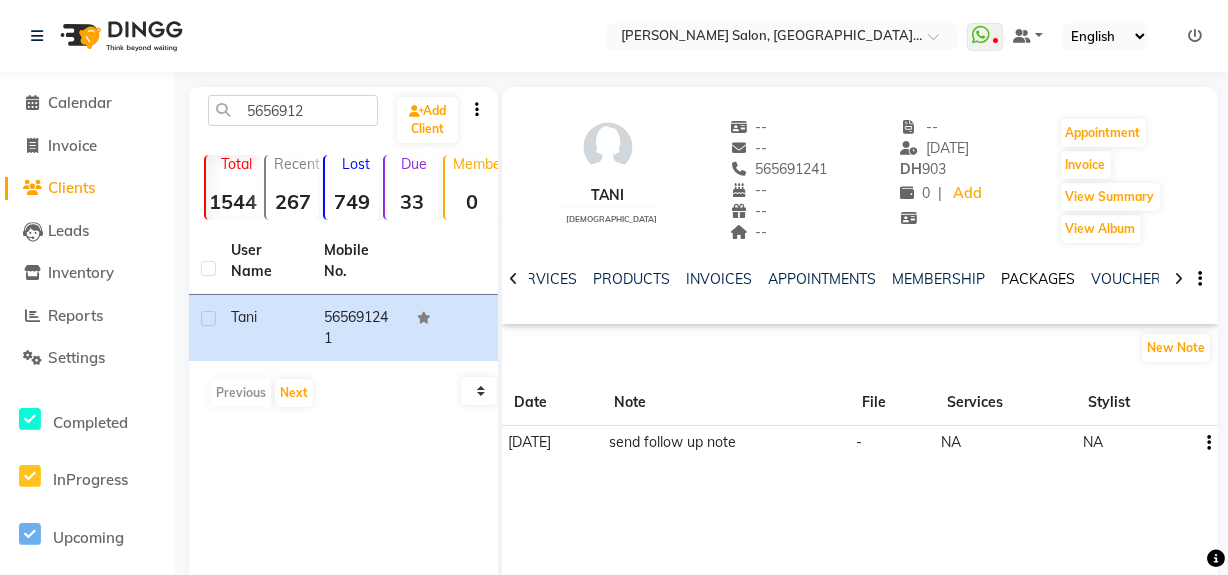 click on "PACKAGES" 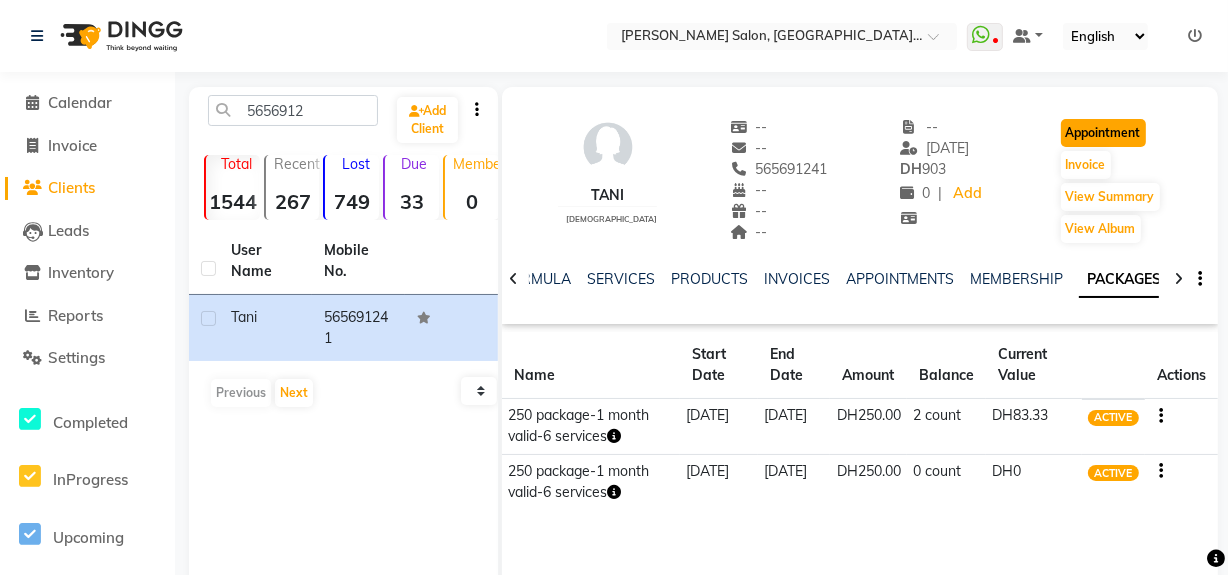 click on "Appointment" 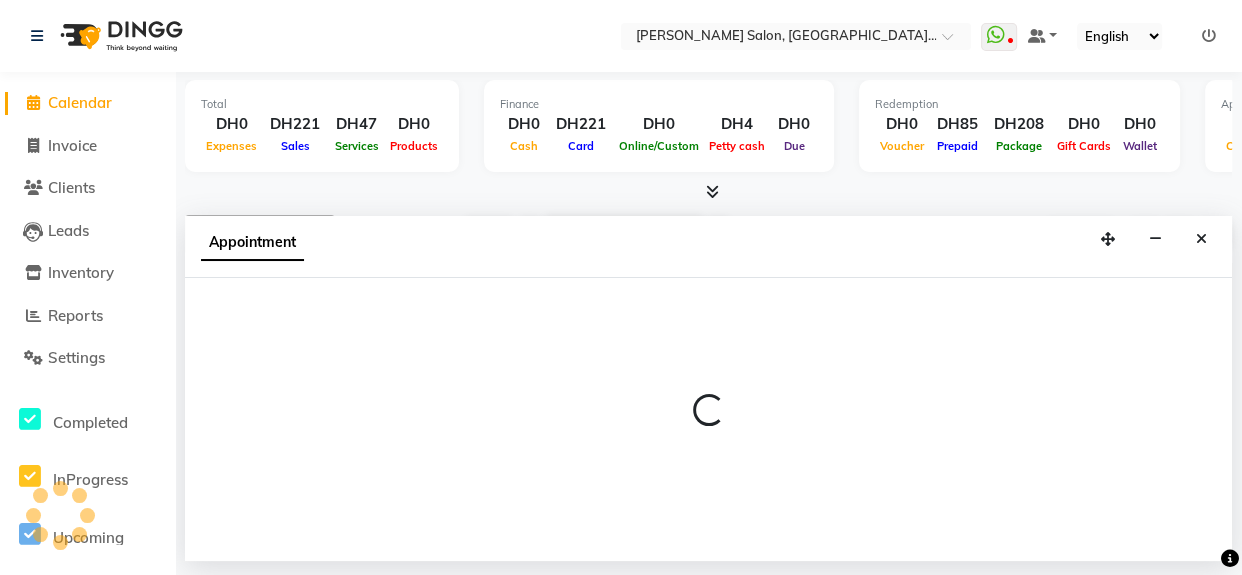 select on "600" 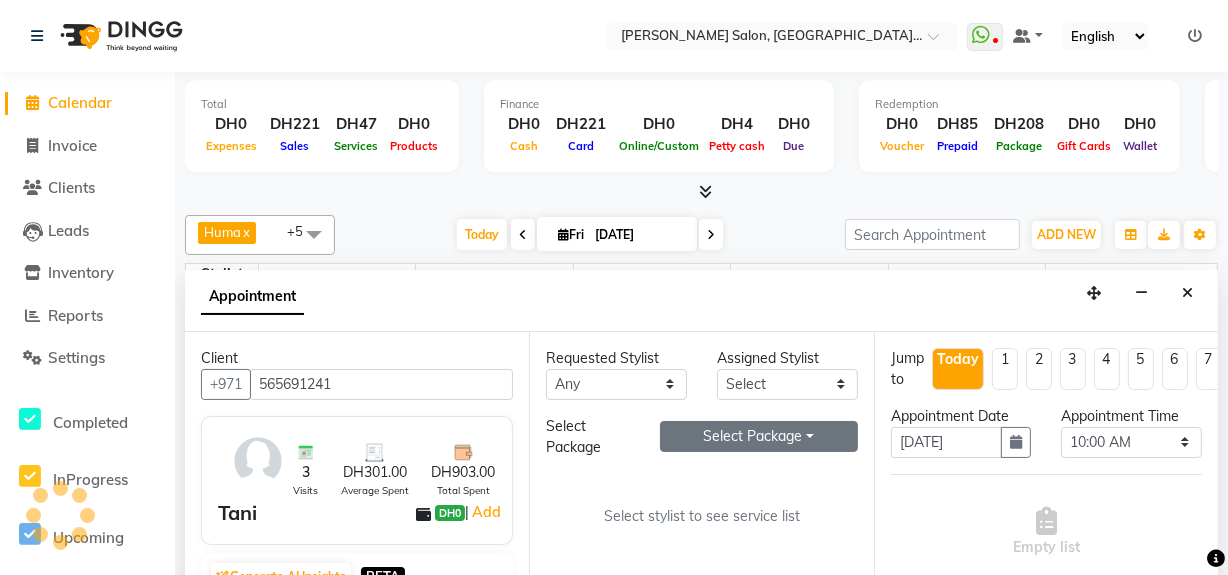 scroll, scrollTop: 527, scrollLeft: 0, axis: vertical 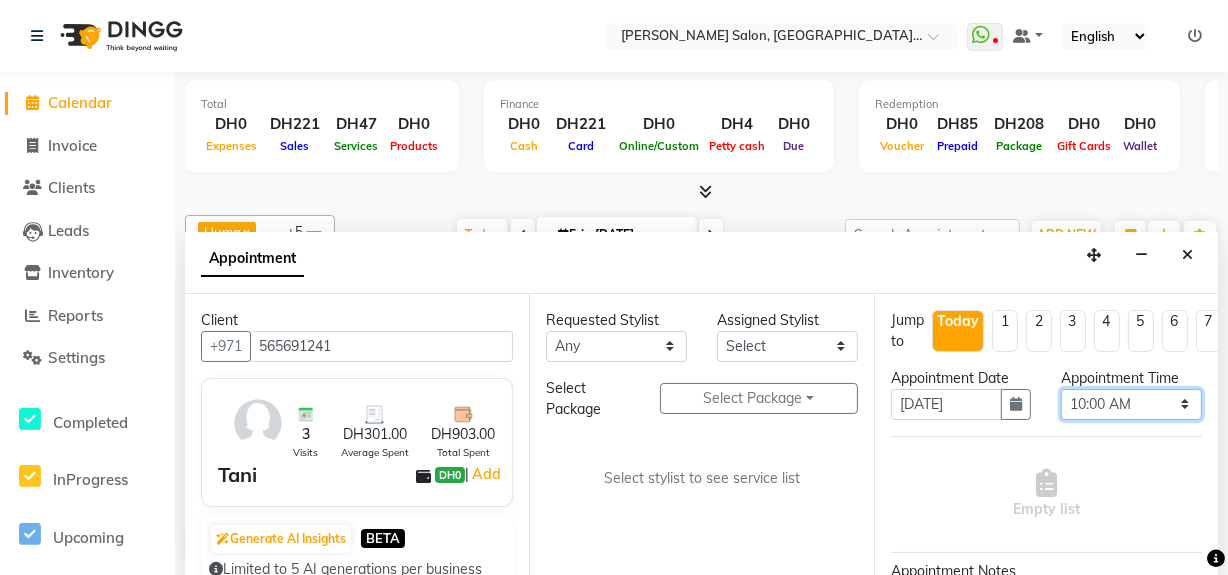 click on "Select 10:00 AM 10:15 AM 10:30 AM 10:45 AM 11:00 AM 11:15 AM 11:30 AM 11:45 AM 12:00 PM 12:15 PM 12:30 PM 12:45 PM 01:00 PM 01:15 PM 01:30 PM 01:45 PM 02:00 PM 02:15 PM 02:30 PM 02:45 PM 03:00 PM 03:15 PM 03:30 PM 03:45 PM 04:00 PM 04:15 PM 04:30 PM 04:45 PM 05:00 PM 05:15 PM 05:30 PM 05:45 PM 06:00 PM 06:15 PM 06:30 PM 06:45 PM 07:00 PM 07:15 PM 07:30 PM 07:45 PM 08:00 PM 08:15 PM 08:30 PM 08:45 PM 09:00 PM 09:15 PM 09:30 PM 09:45 PM 10:00 PM" at bounding box center (1131, 404) 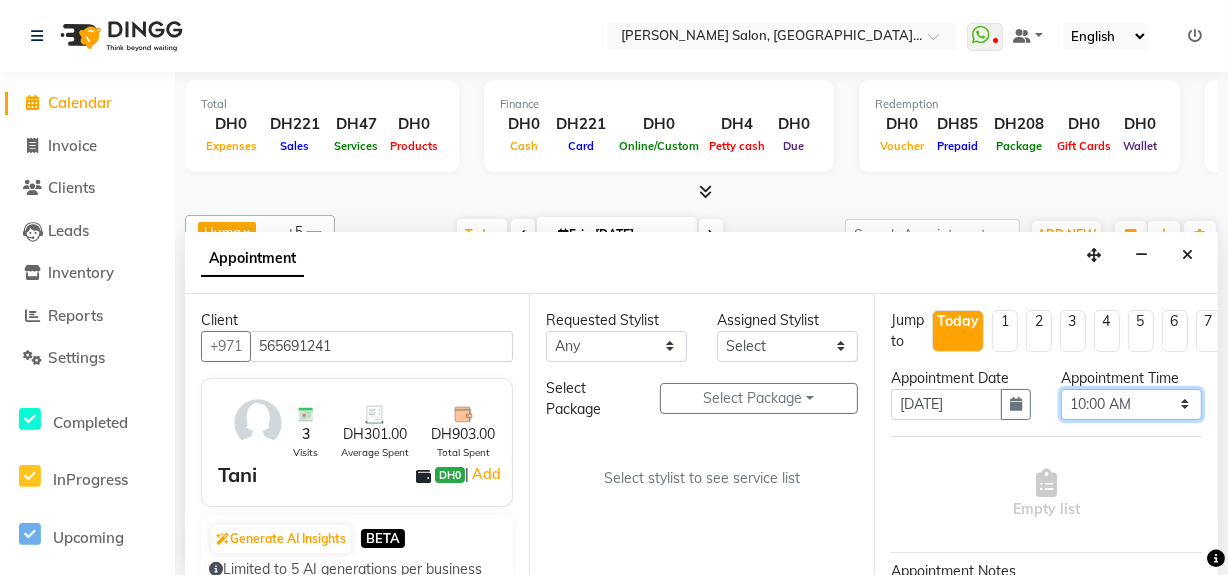select on "1050" 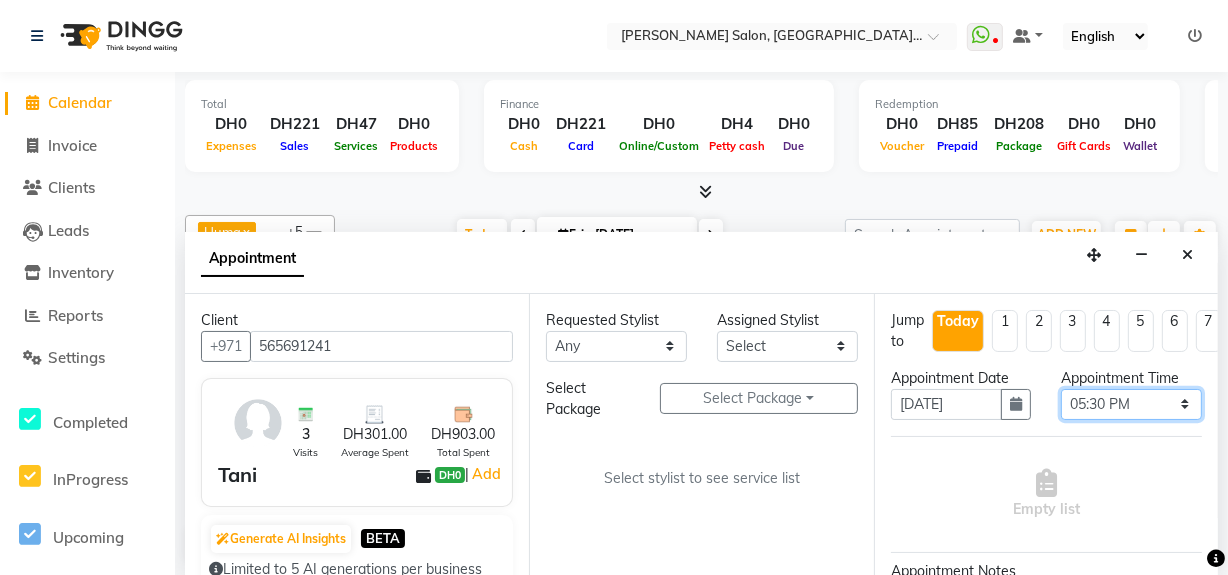 click on "Select 10:00 AM 10:15 AM 10:30 AM 10:45 AM 11:00 AM 11:15 AM 11:30 AM 11:45 AM 12:00 PM 12:15 PM 12:30 PM 12:45 PM 01:00 PM 01:15 PM 01:30 PM 01:45 PM 02:00 PM 02:15 PM 02:30 PM 02:45 PM 03:00 PM 03:15 PM 03:30 PM 03:45 PM 04:00 PM 04:15 PM 04:30 PM 04:45 PM 05:00 PM 05:15 PM 05:30 PM 05:45 PM 06:00 PM 06:15 PM 06:30 PM 06:45 PM 07:00 PM 07:15 PM 07:30 PM 07:45 PM 08:00 PM 08:15 PM 08:30 PM 08:45 PM 09:00 PM 09:15 PM 09:30 PM 09:45 PM 10:00 PM" at bounding box center [1131, 404] 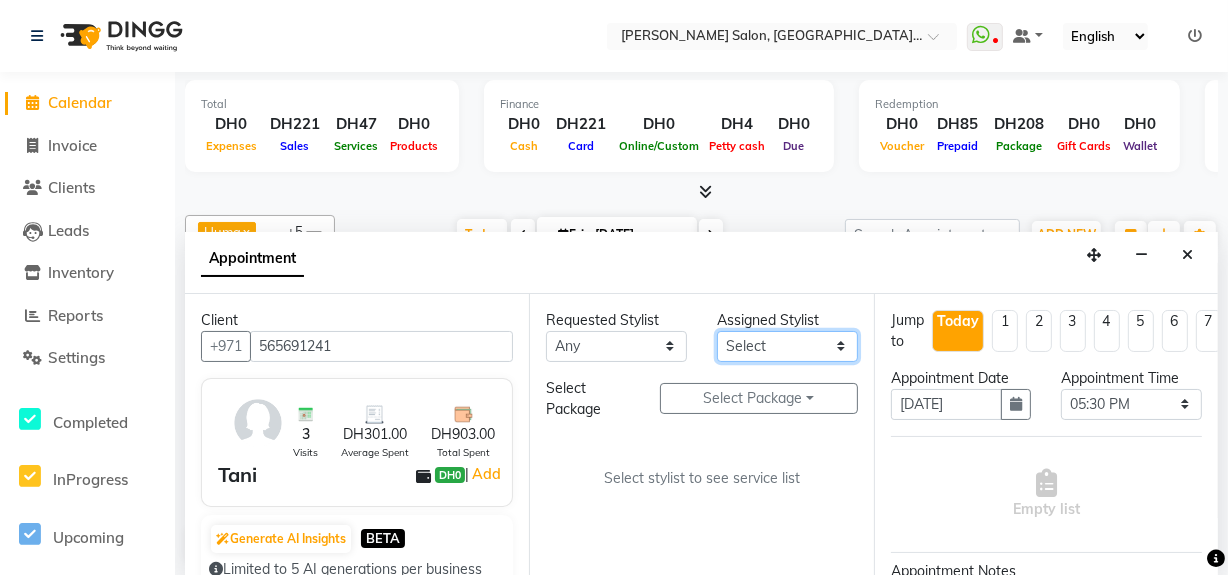 click on "Select Huma Leonita Management Reception-JADDAF [PERSON_NAME] [PERSON_NAME] trial [DEMOGRAPHIC_DATA]" at bounding box center [787, 346] 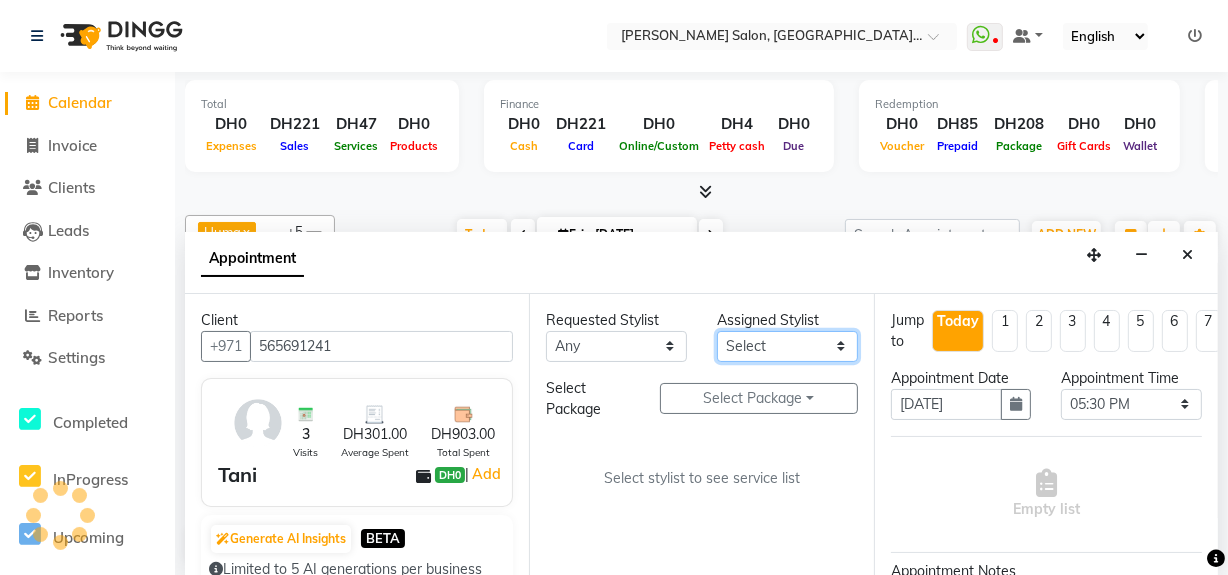 select on "68950" 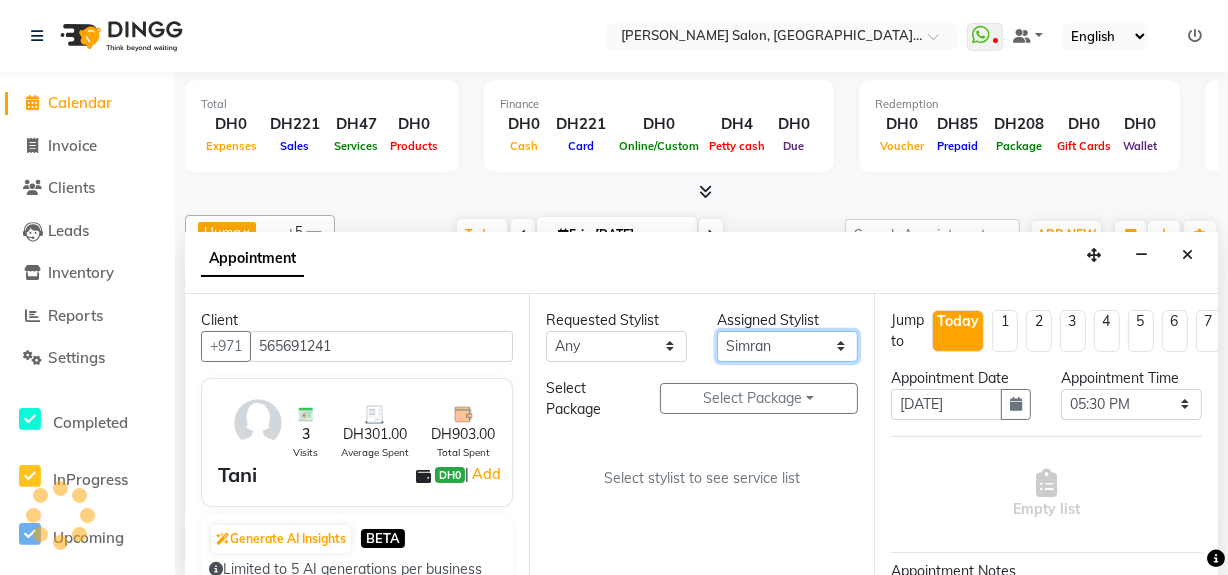 click on "Select Huma Leonita Management Reception-JADDAF [PERSON_NAME] [PERSON_NAME] trial [DEMOGRAPHIC_DATA]" at bounding box center [787, 346] 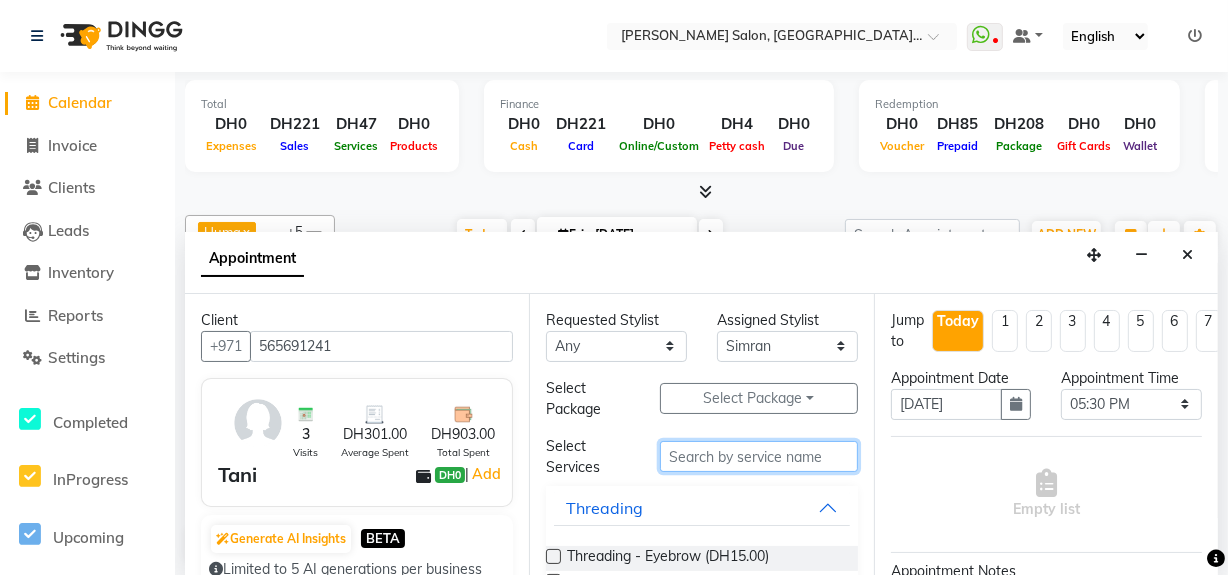 click at bounding box center (759, 456) 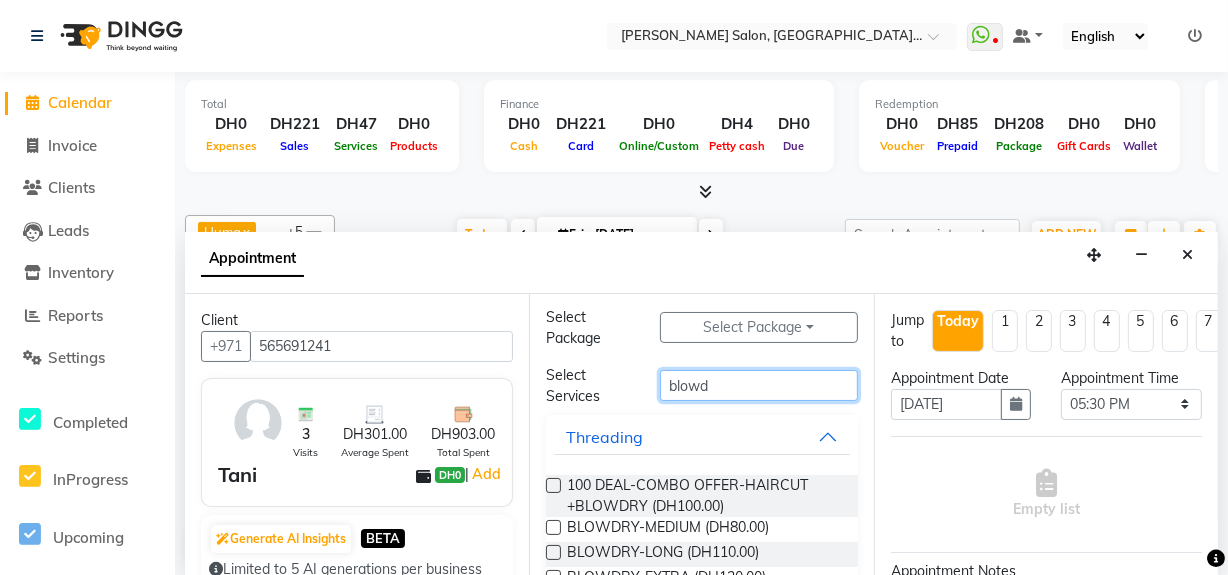 scroll, scrollTop: 109, scrollLeft: 0, axis: vertical 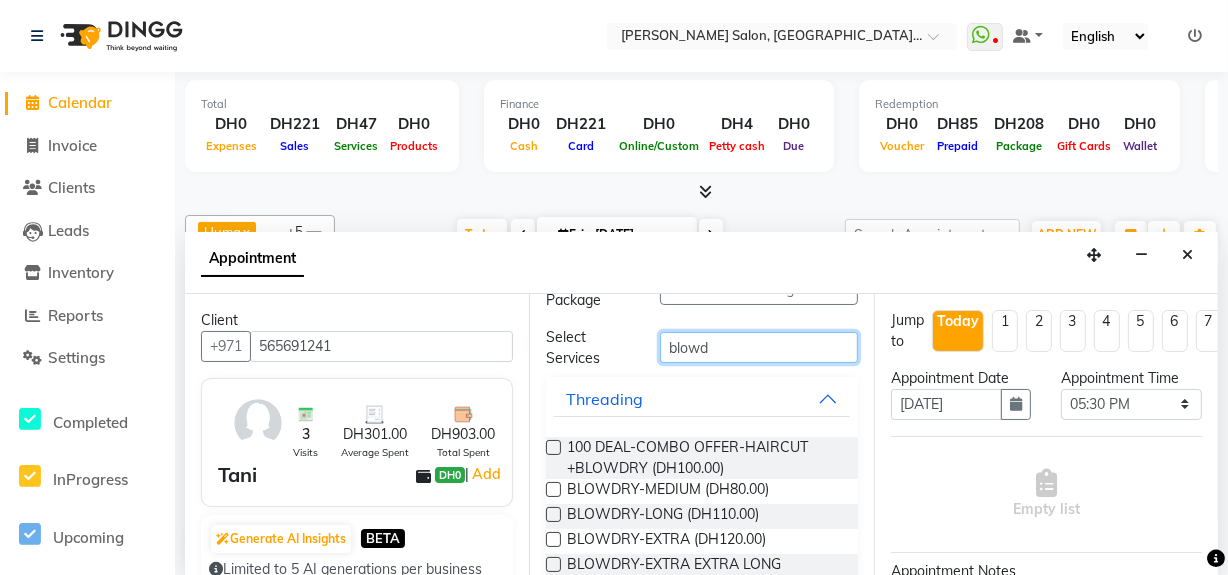 type on "blowd" 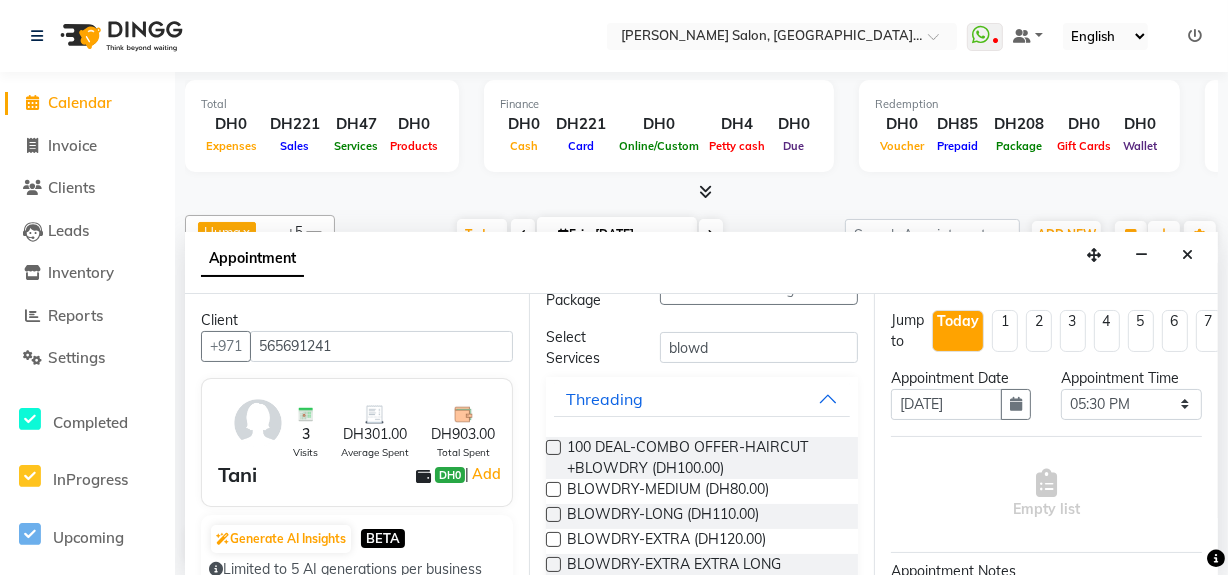 click at bounding box center [553, 489] 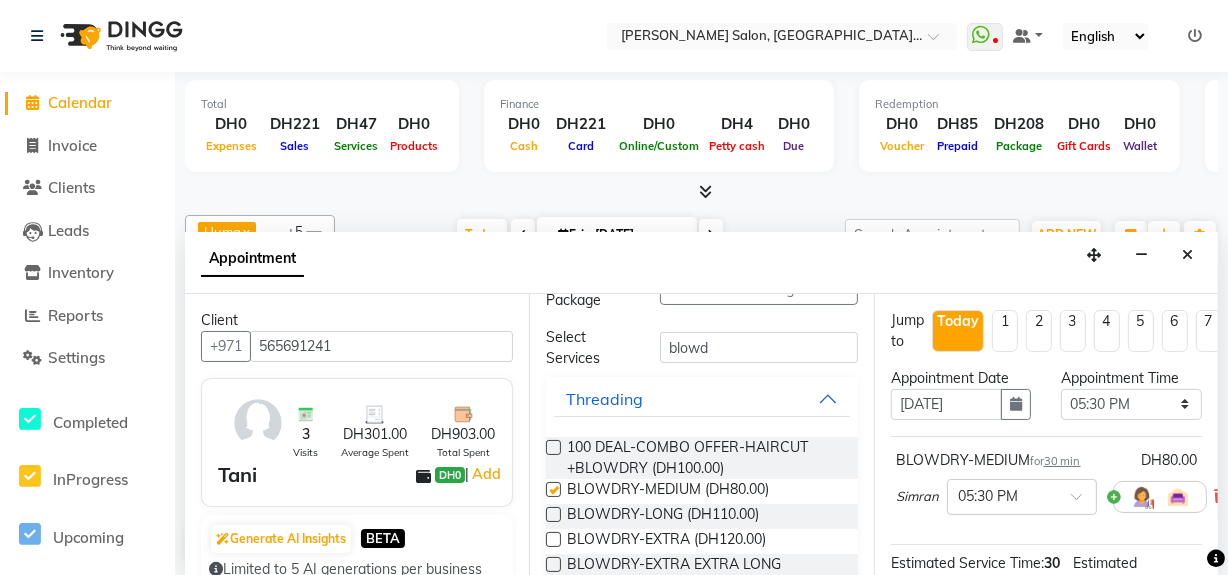 checkbox on "false" 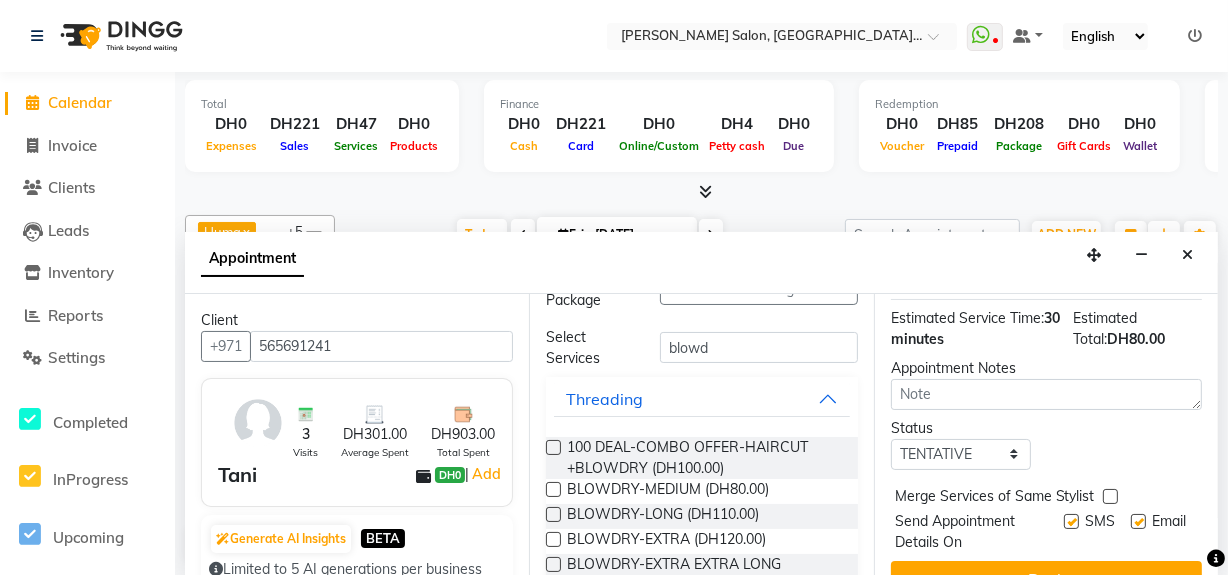 scroll, scrollTop: 272, scrollLeft: 0, axis: vertical 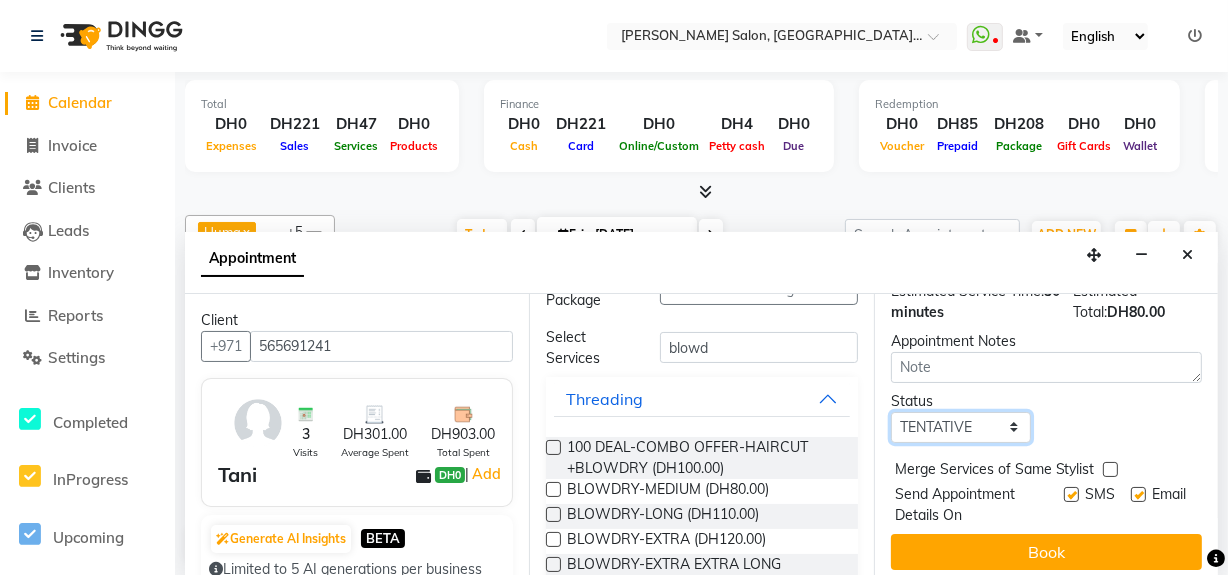 click on "Select TENTATIVE CONFIRM CHECK-IN UPCOMING" at bounding box center (961, 427) 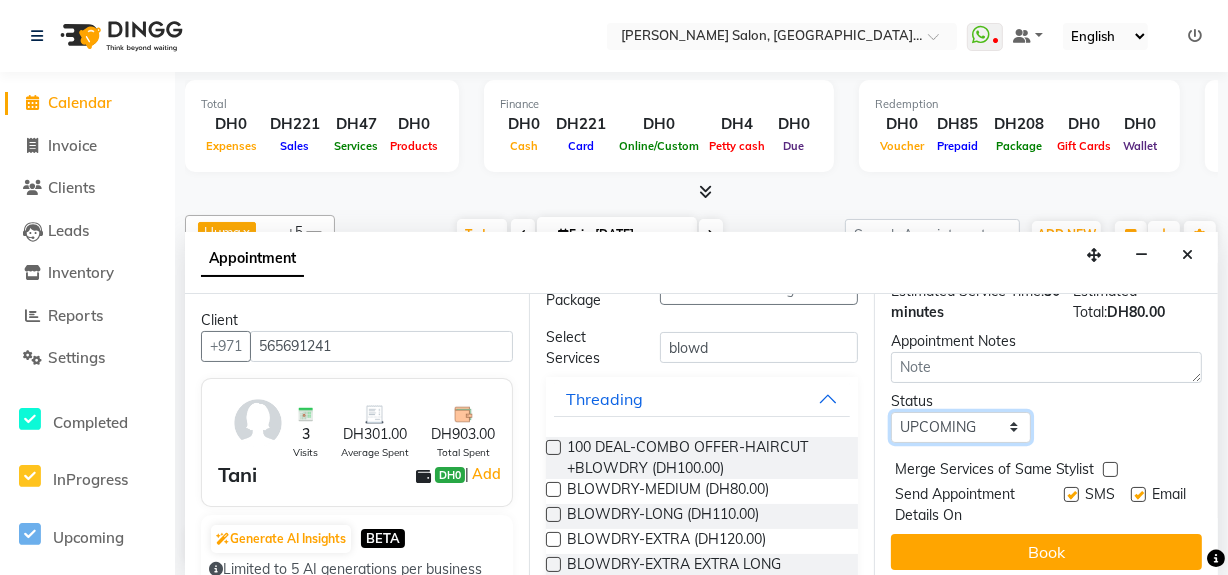 click on "Select TENTATIVE CONFIRM CHECK-IN UPCOMING" at bounding box center (961, 427) 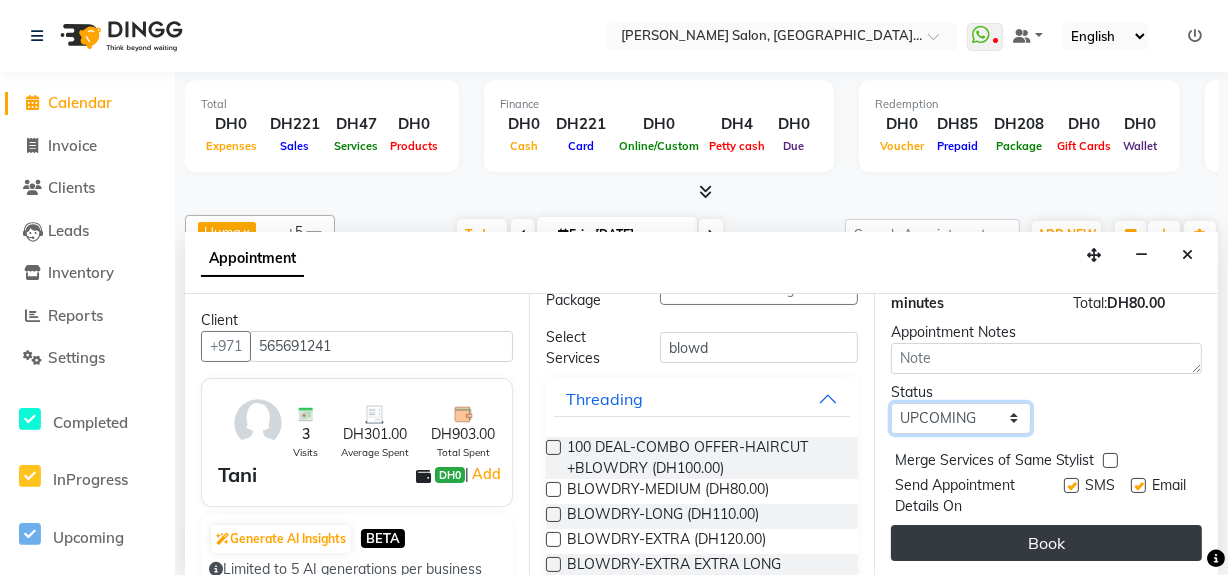scroll, scrollTop: 293, scrollLeft: 0, axis: vertical 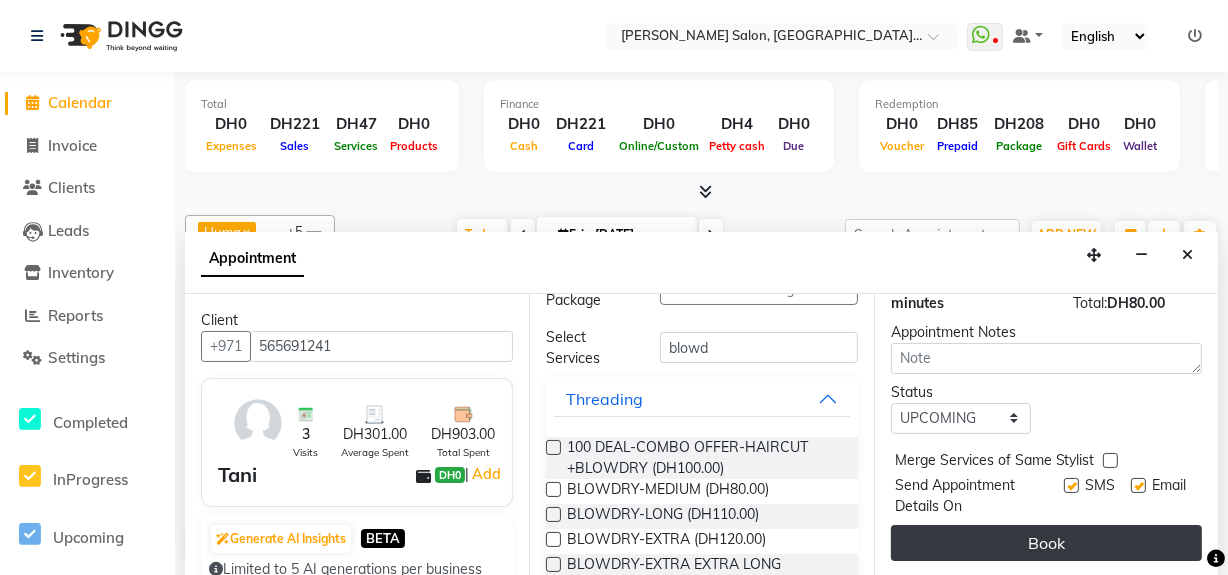 click on "Book" at bounding box center [1046, 543] 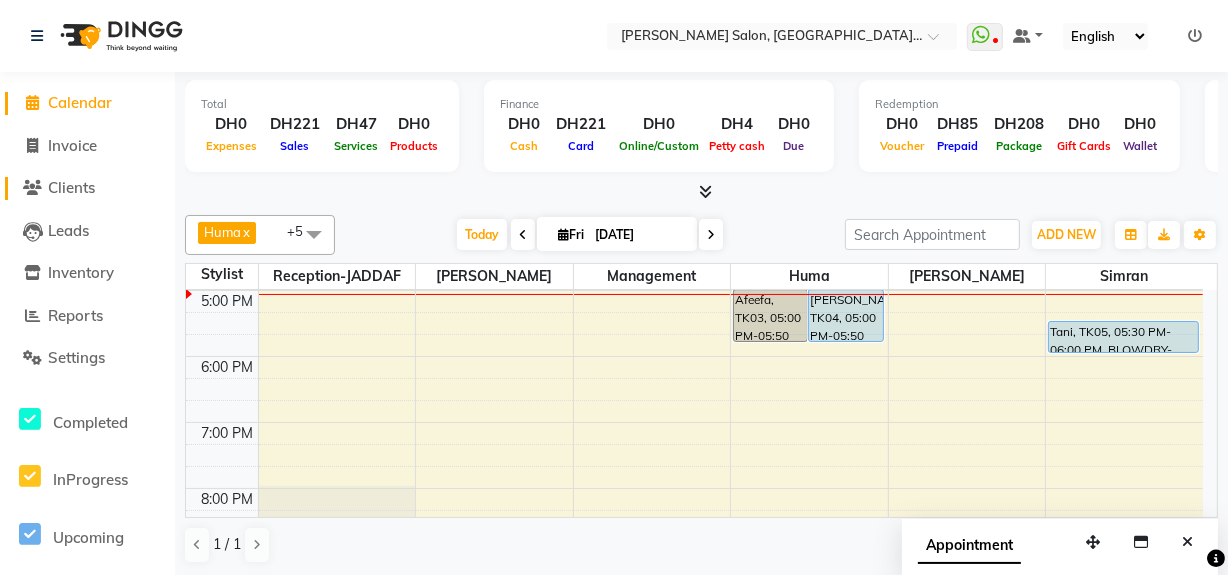 click on "Clients" 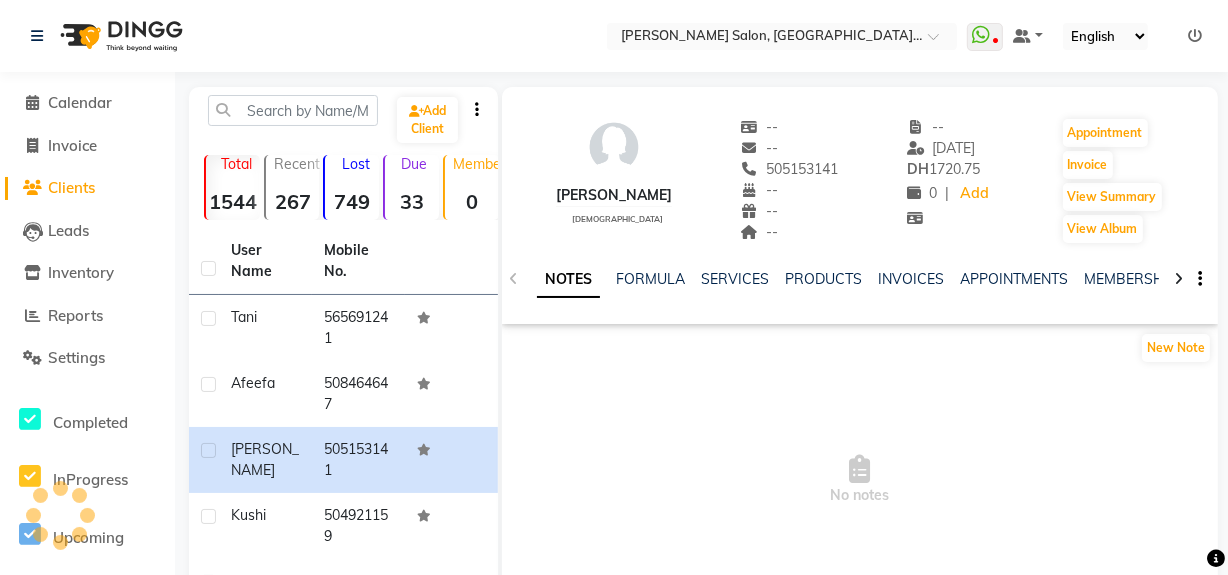 click 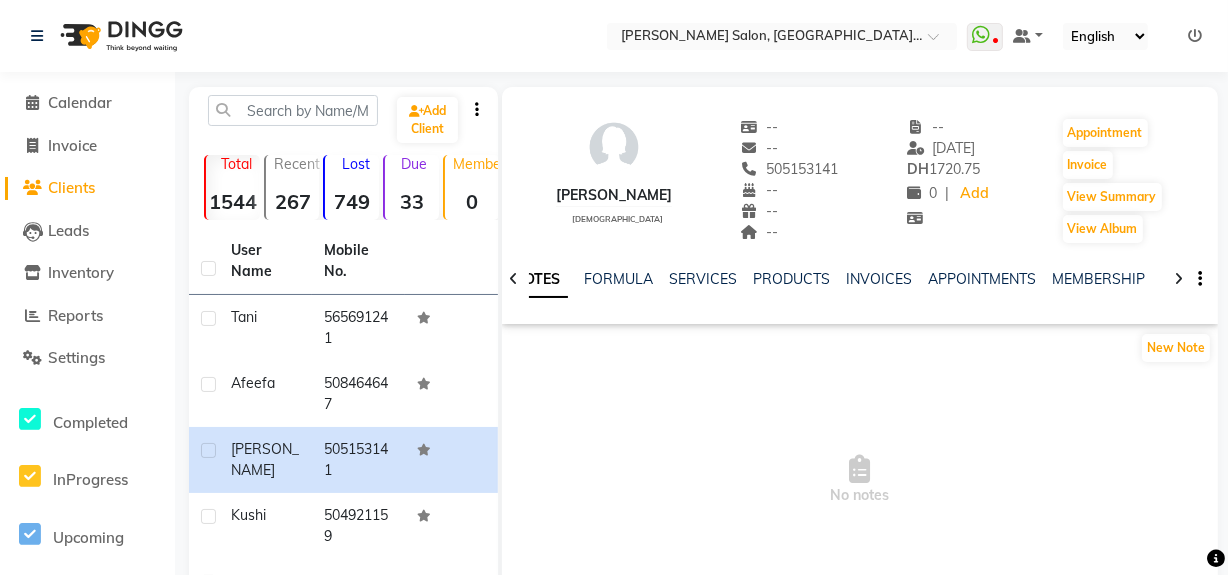 click 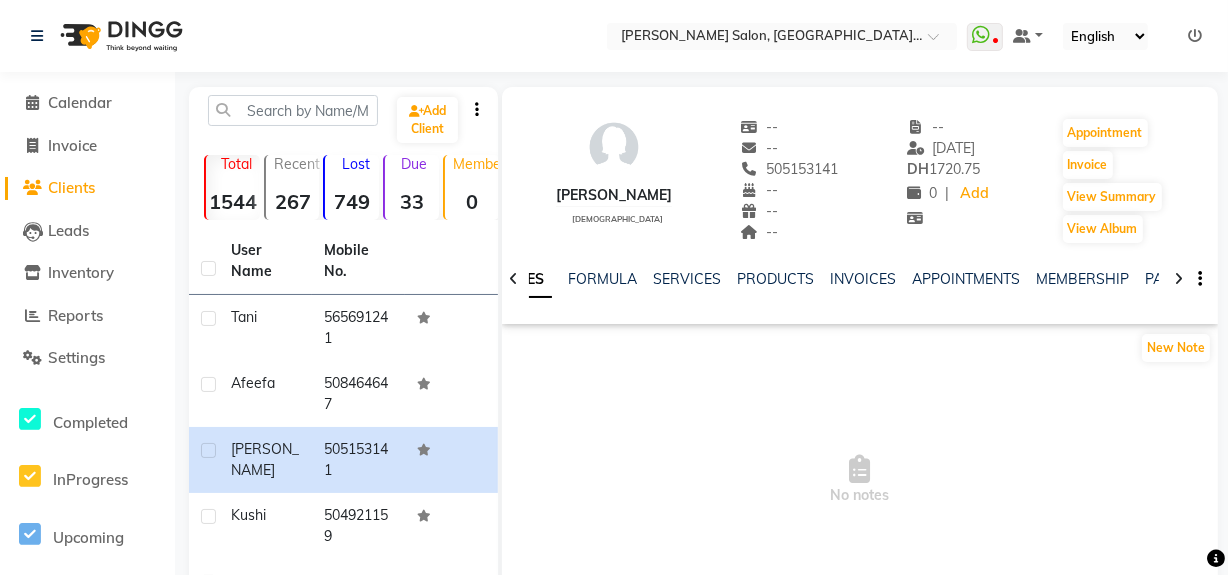 click 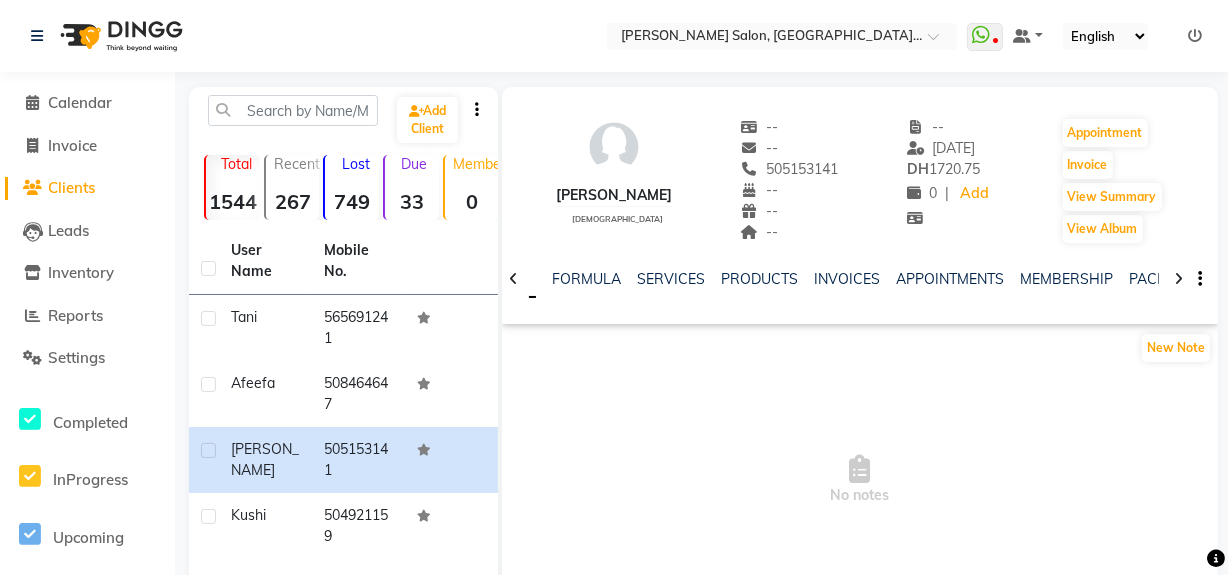 click 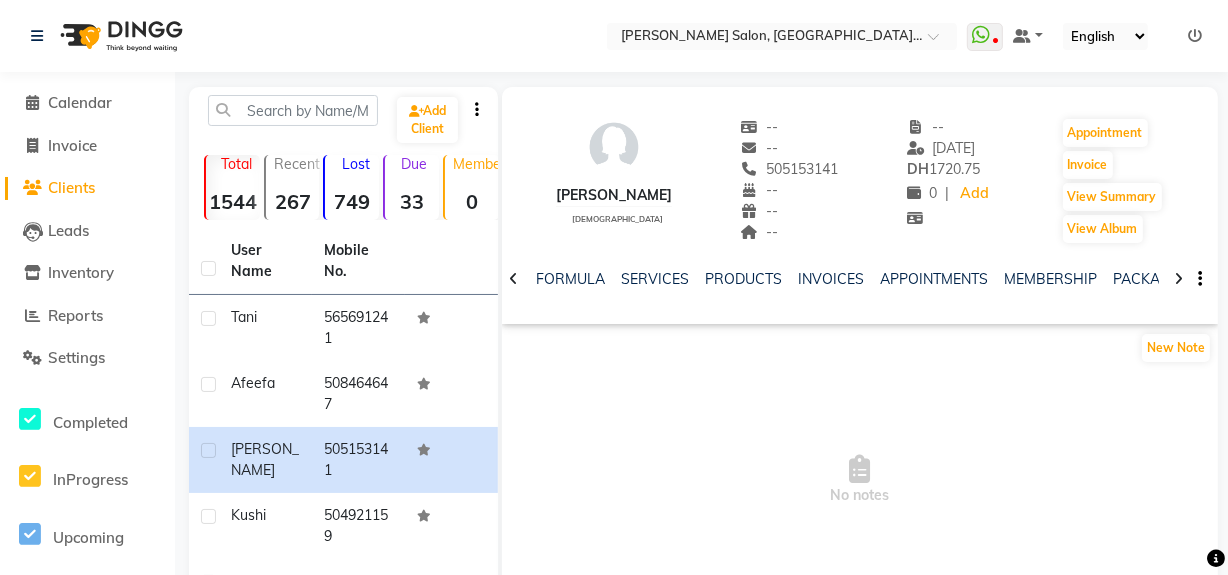 click 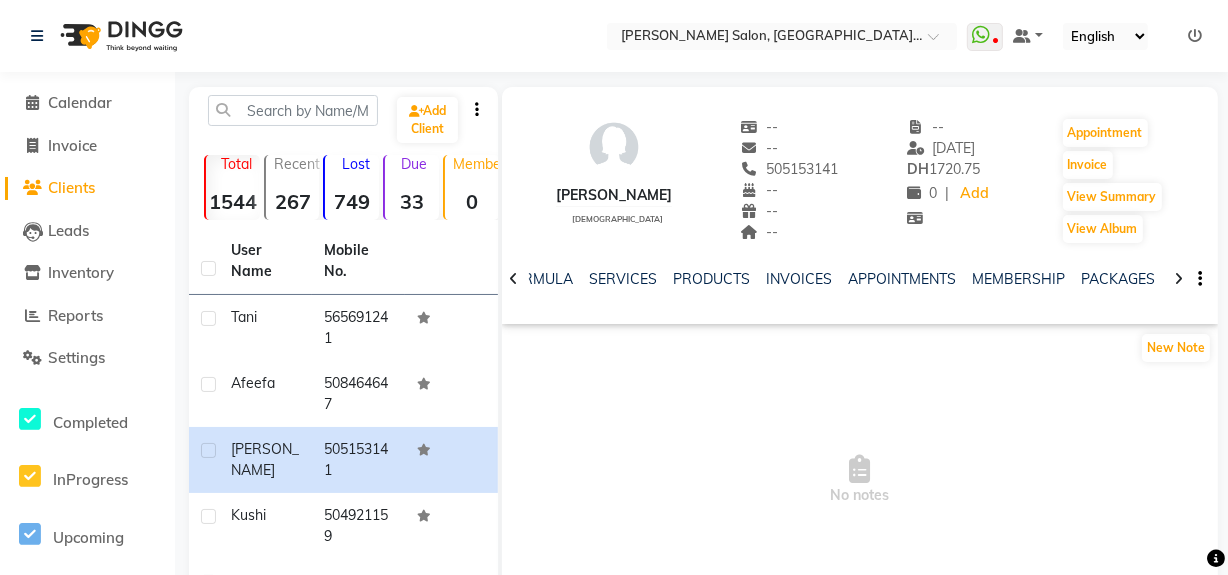 click 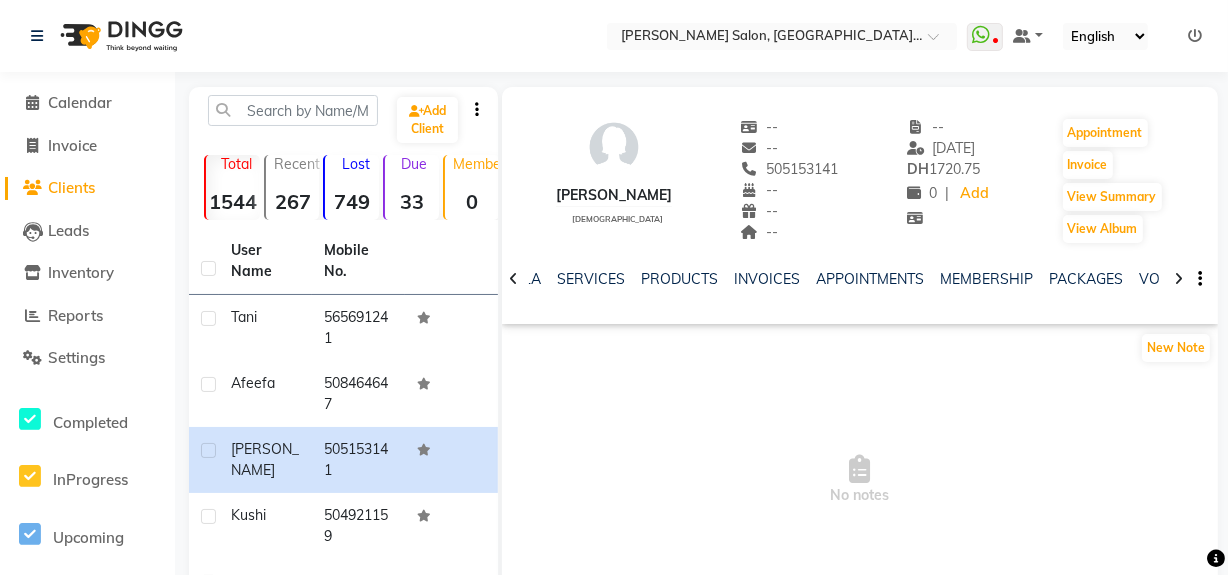 click 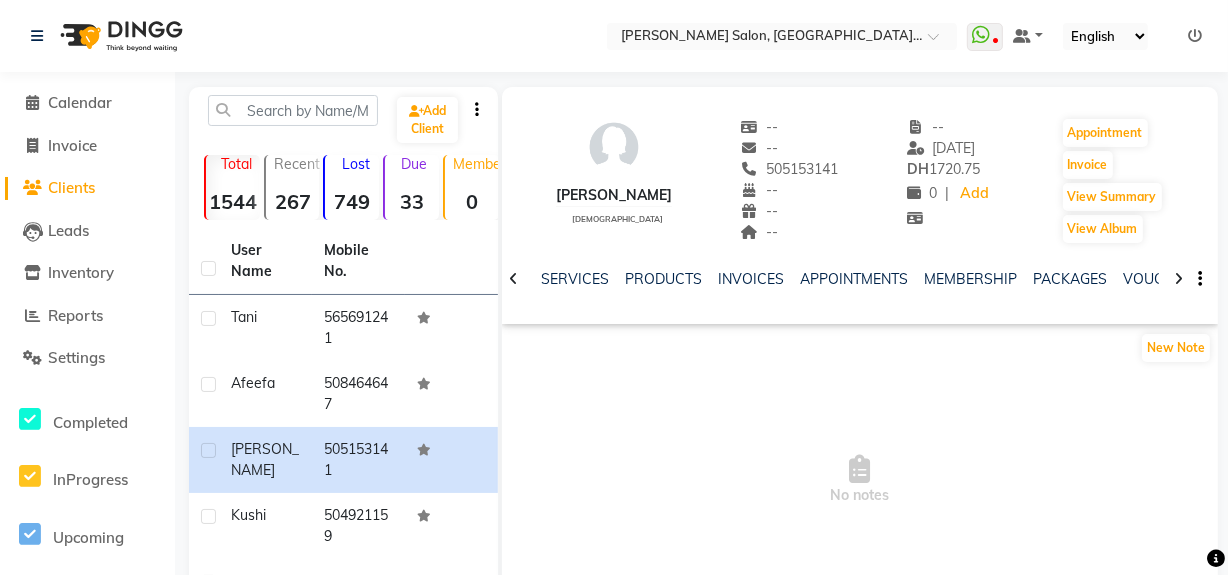 click 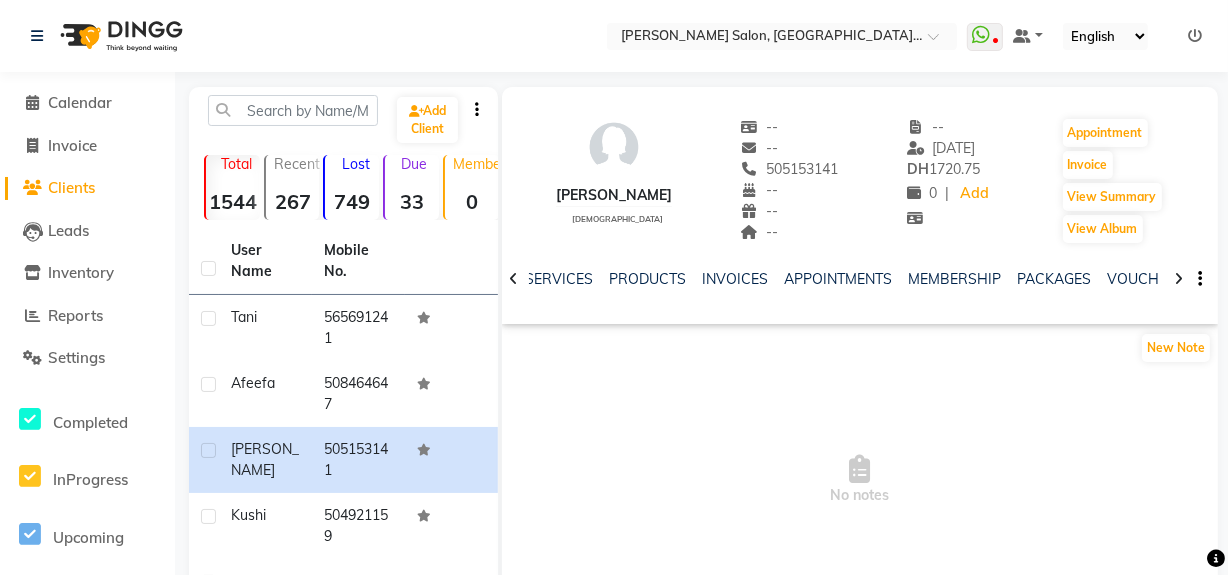 click 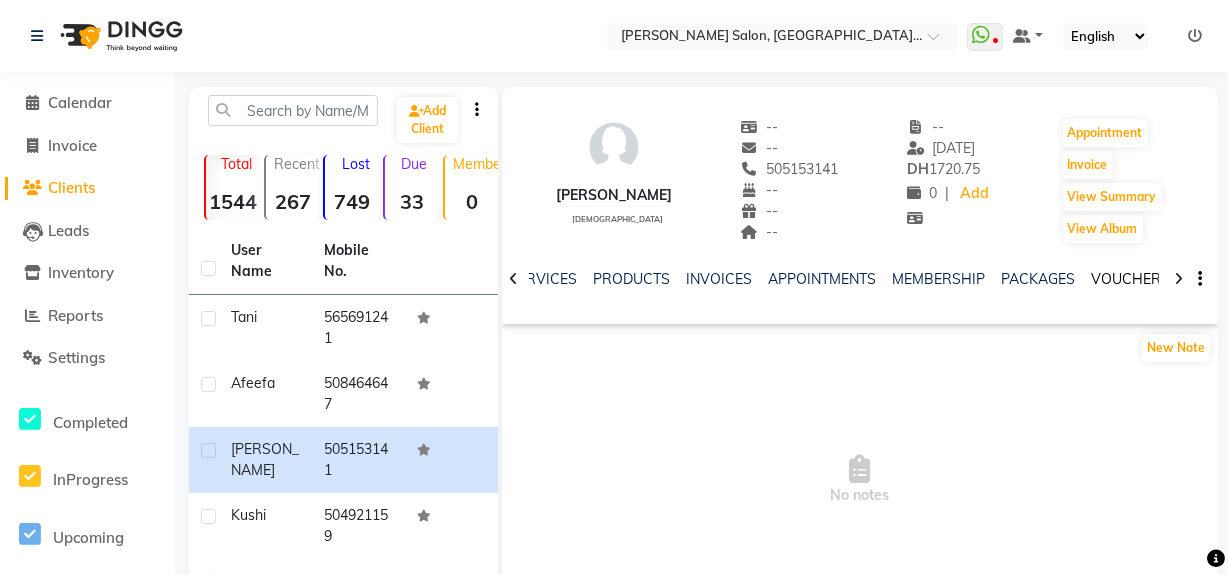 click on "VOUCHERS" 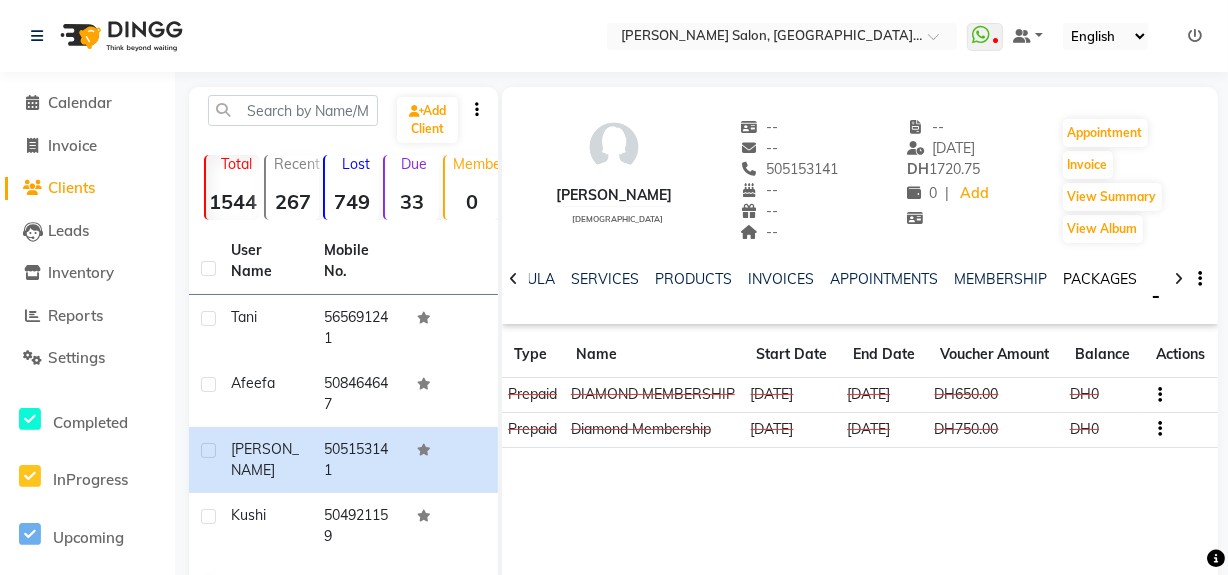 click on "PACKAGES" 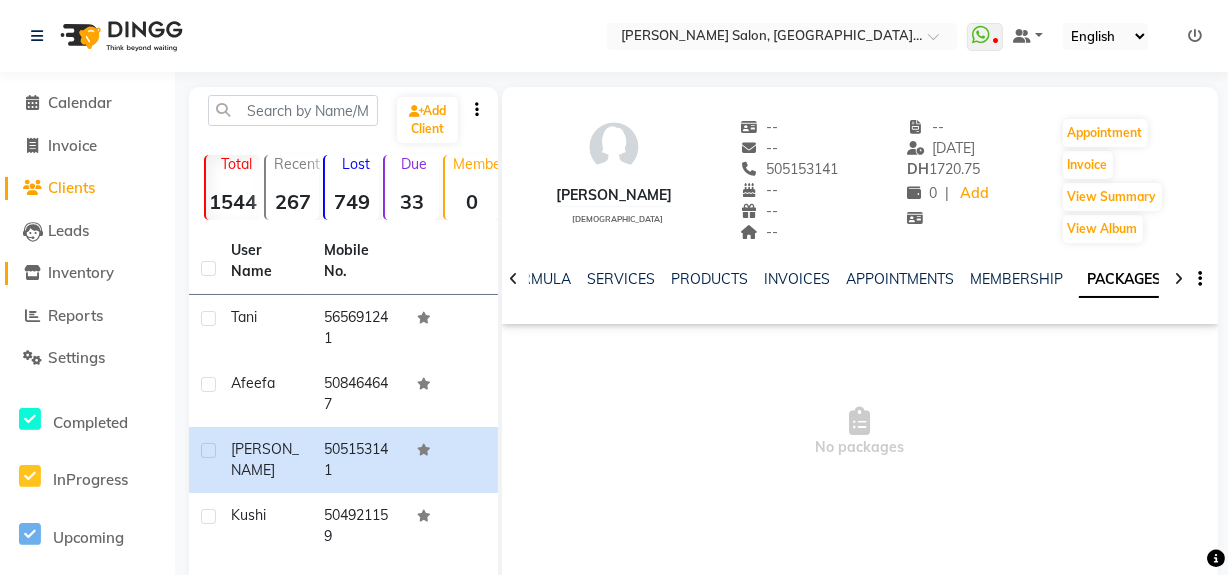 click on "Inventory" 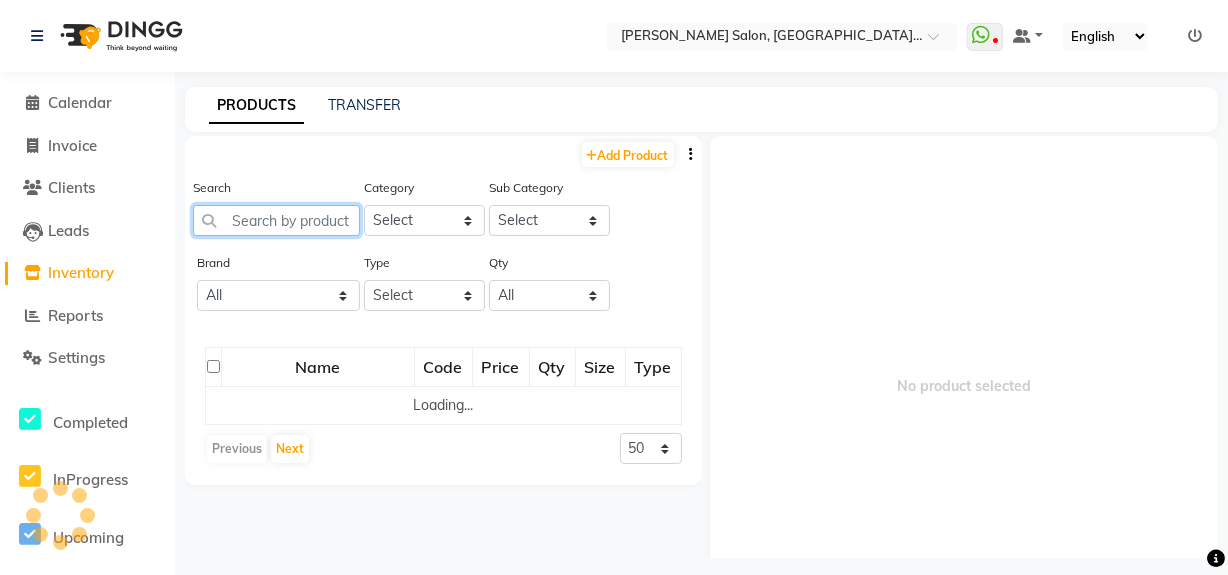 click 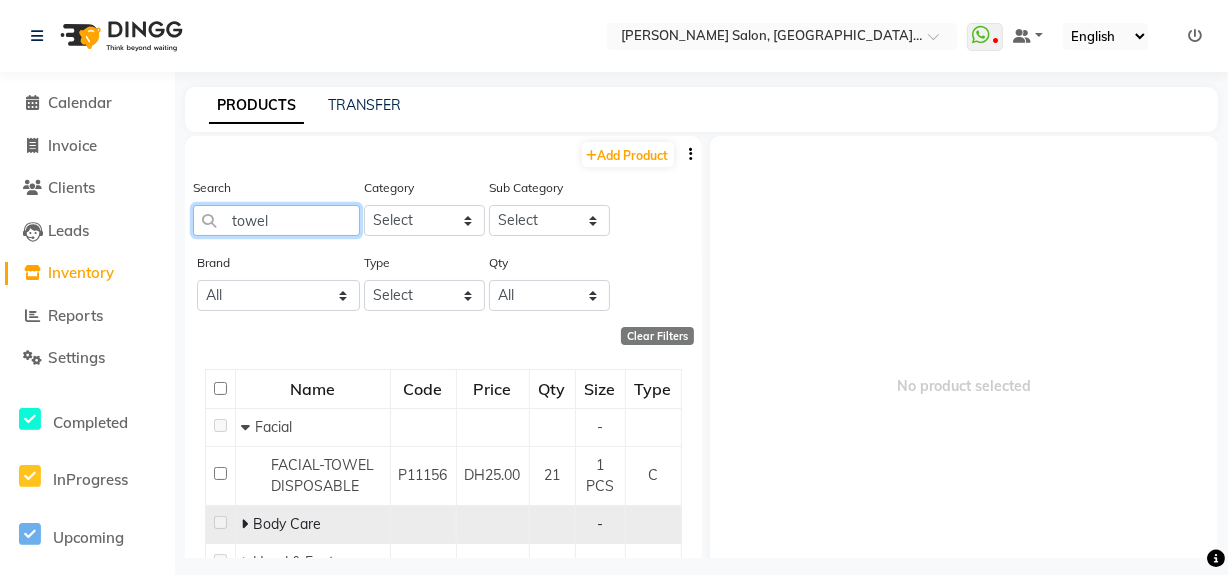 type on "towel" 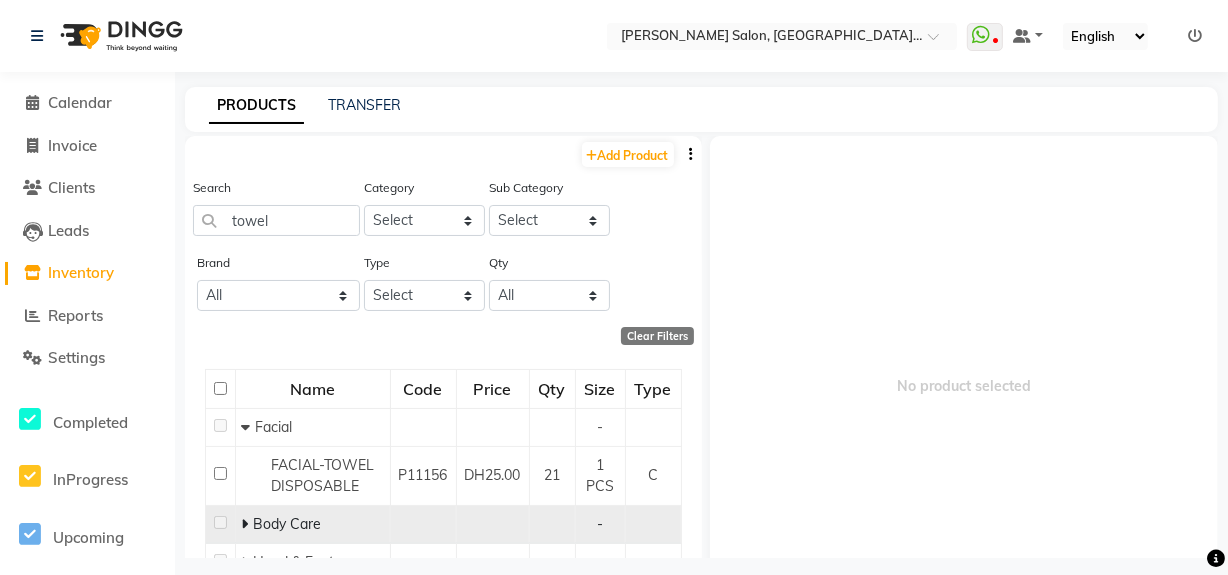 click 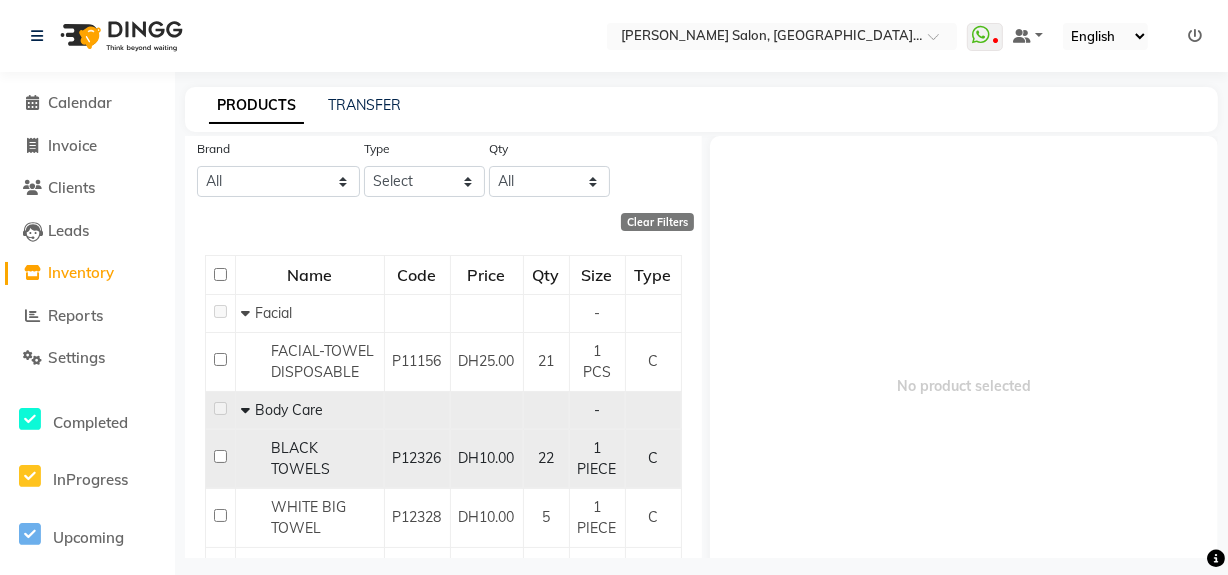 scroll, scrollTop: 272, scrollLeft: 0, axis: vertical 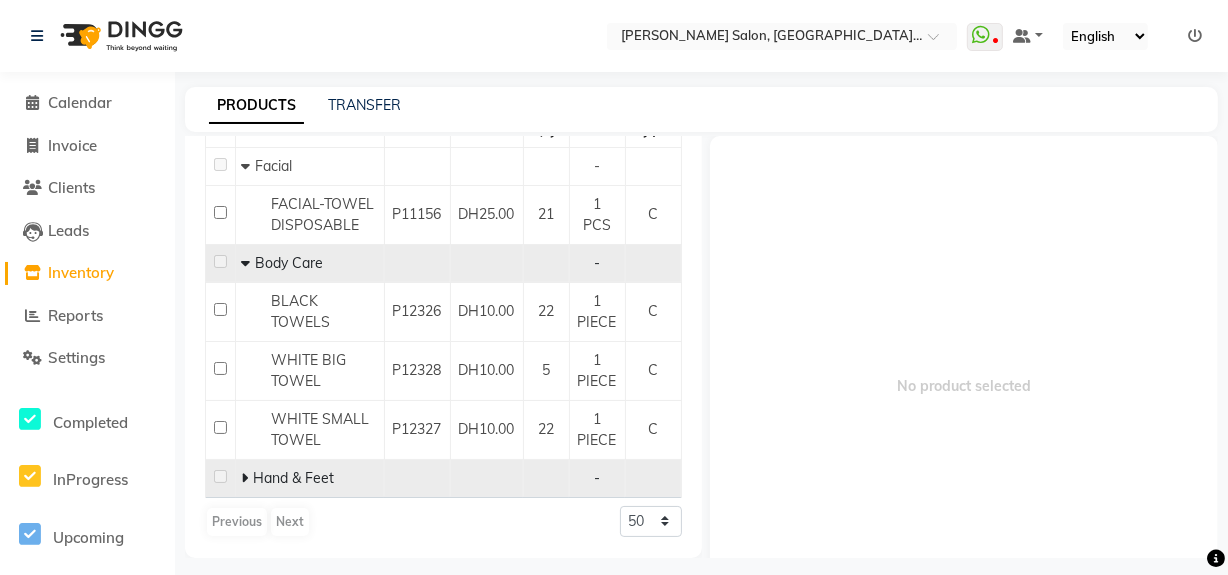 click 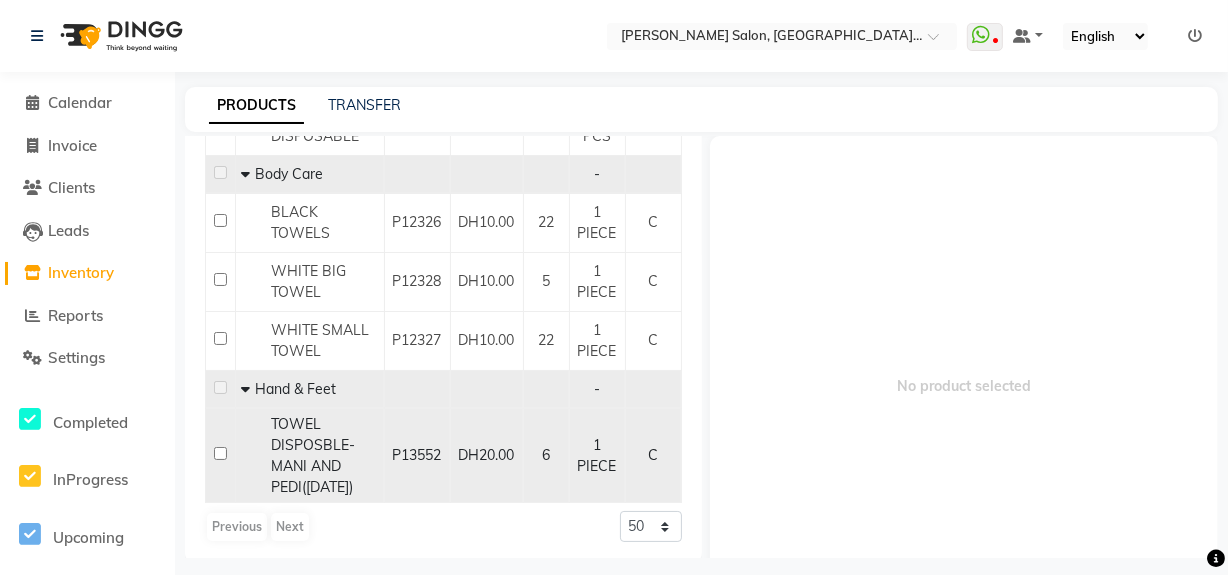 scroll, scrollTop: 405, scrollLeft: 0, axis: vertical 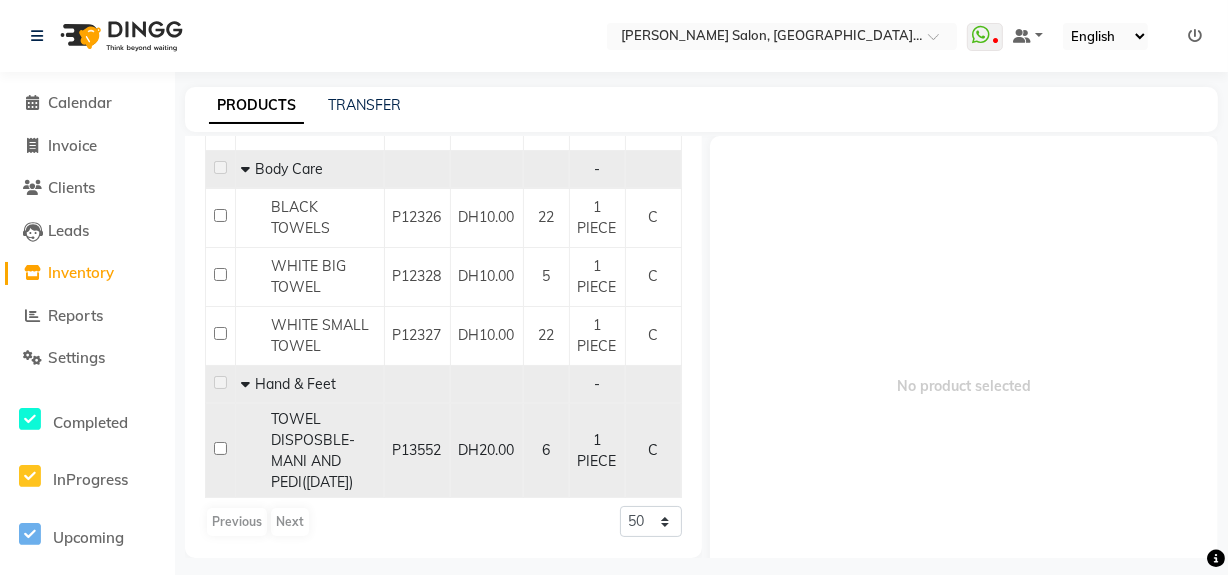 click 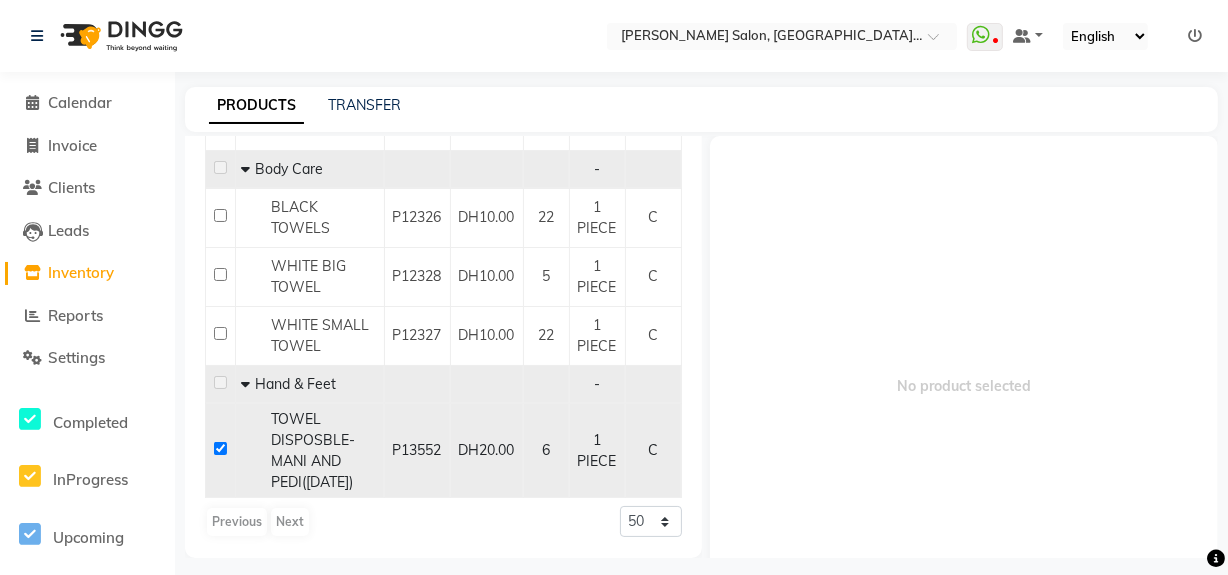 checkbox on "true" 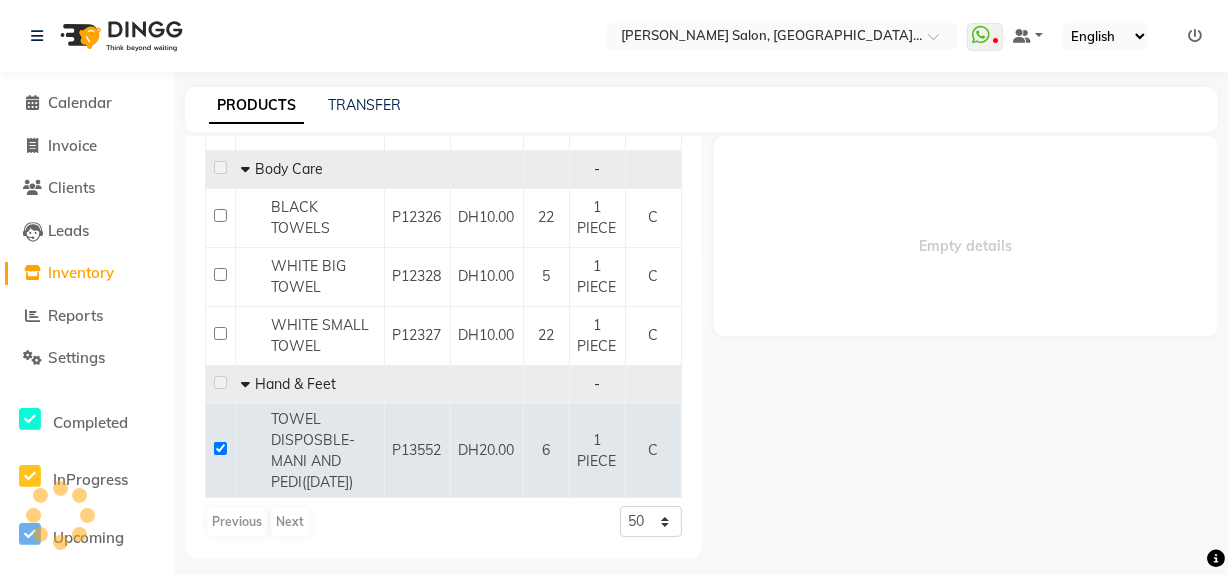 select 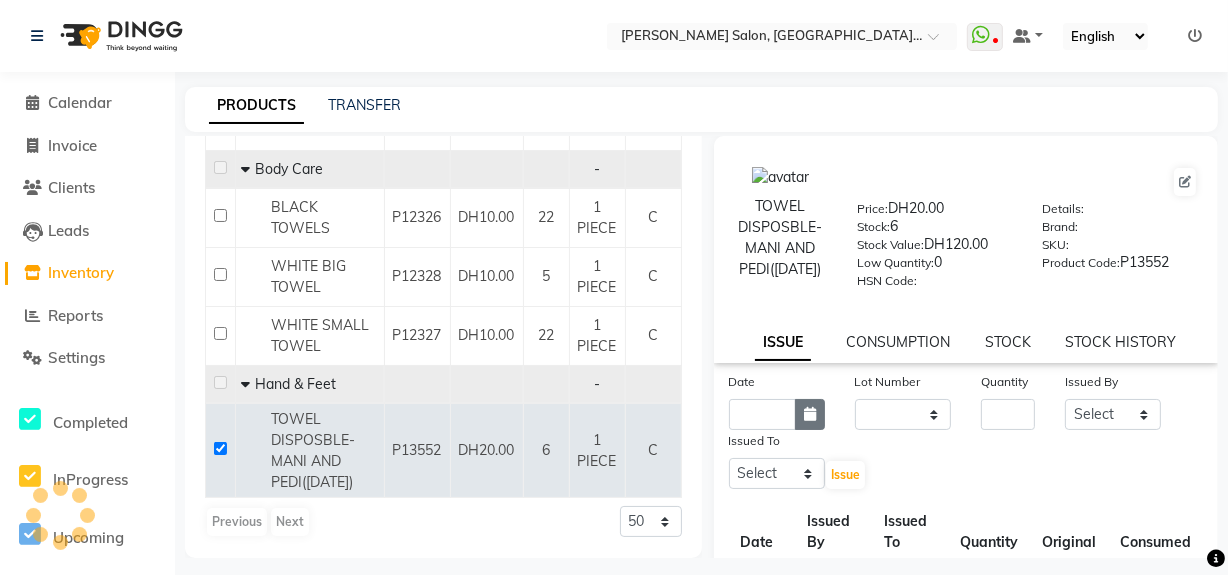 click 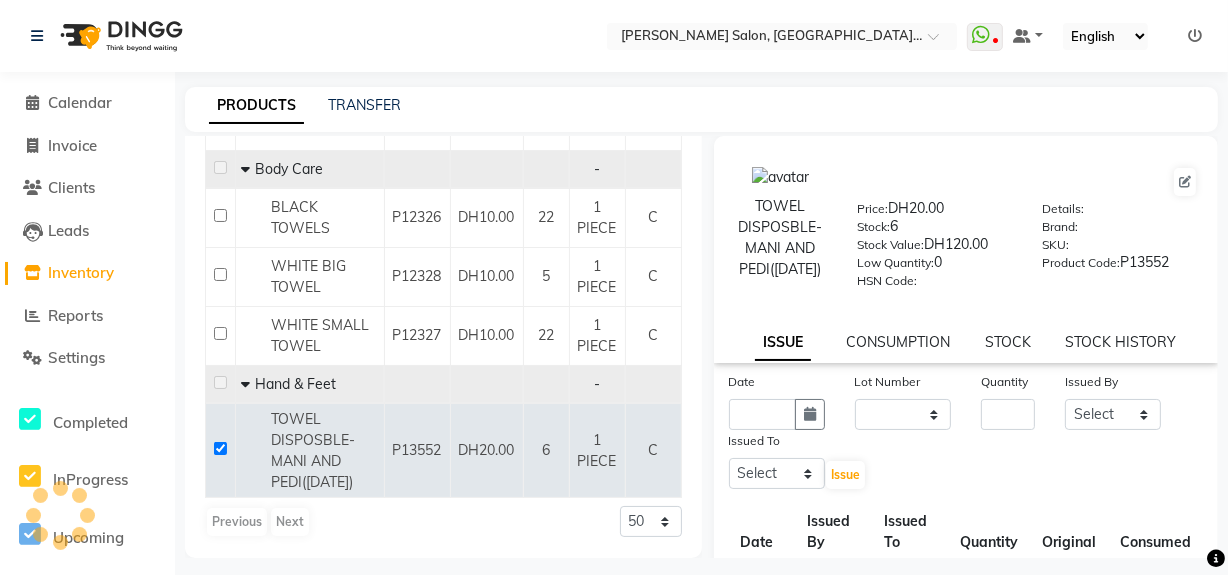 select on "7" 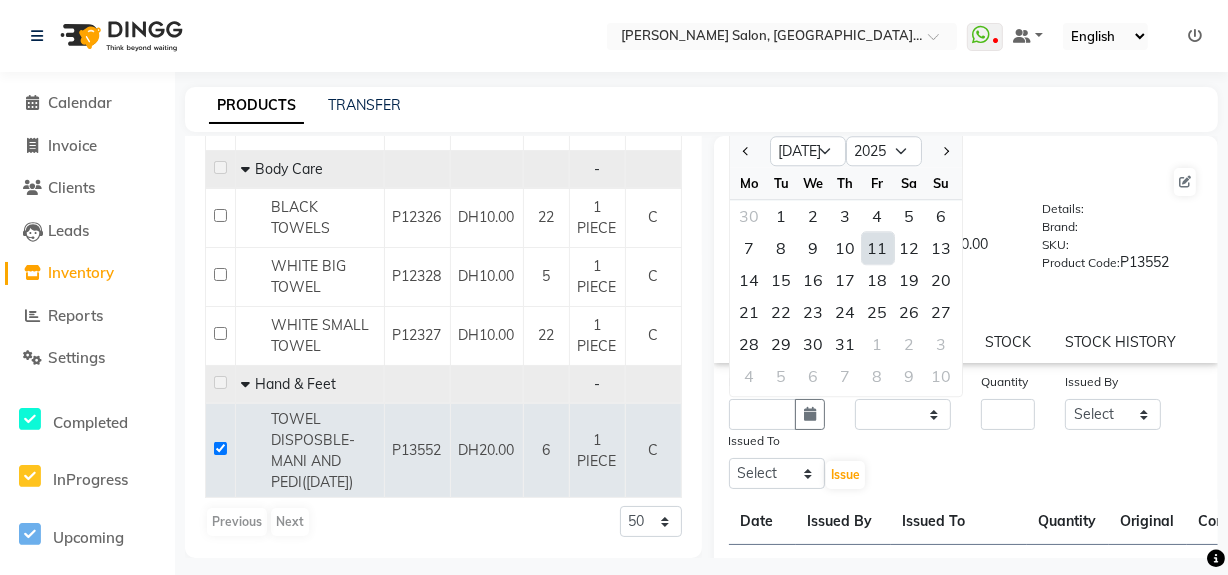 click on "11" 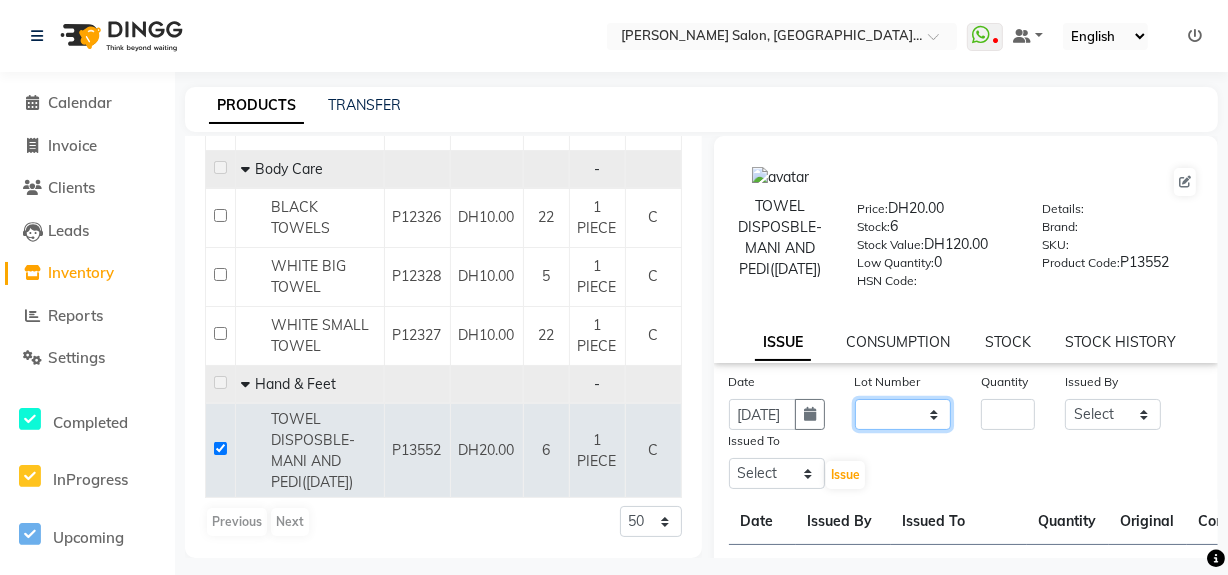 drag, startPoint x: 929, startPoint y: 421, endPoint x: 923, endPoint y: 437, distance: 17.088007 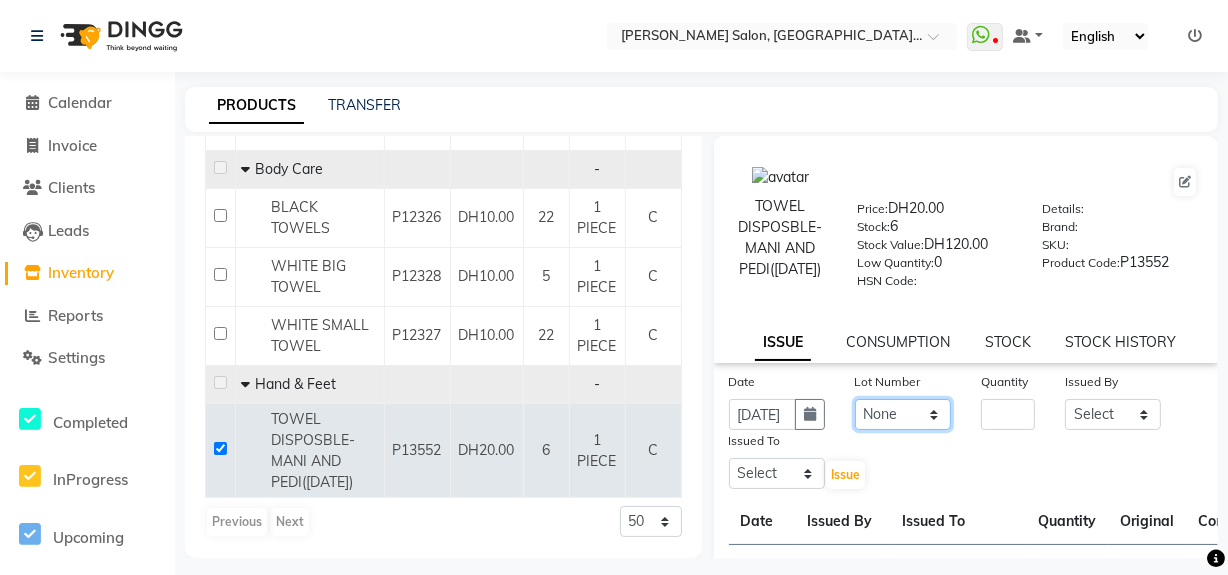 click on "None" 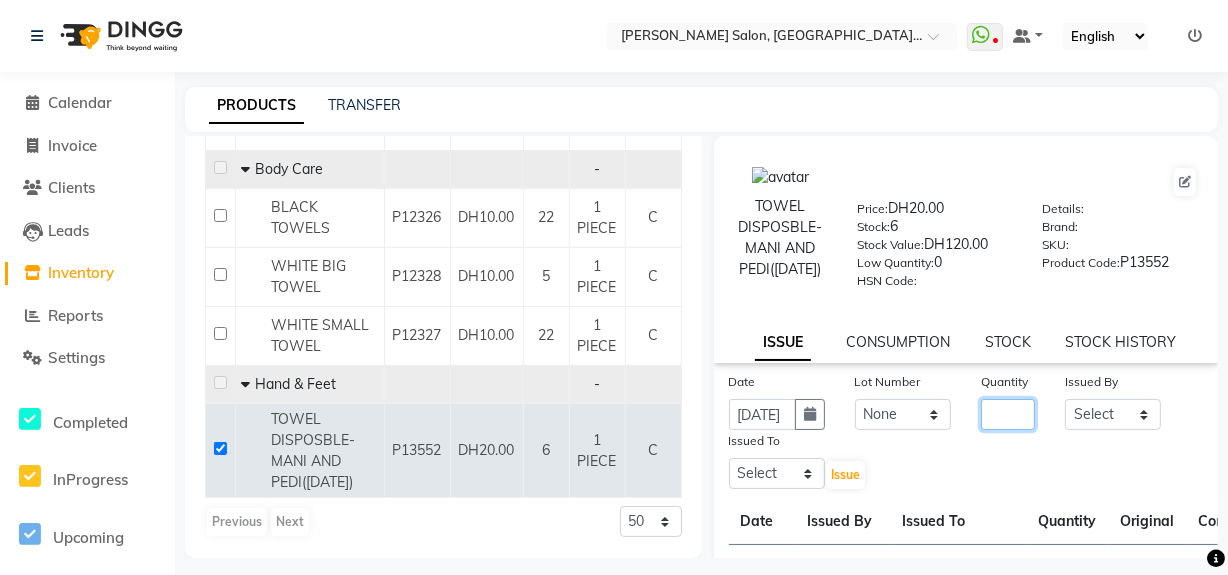 click 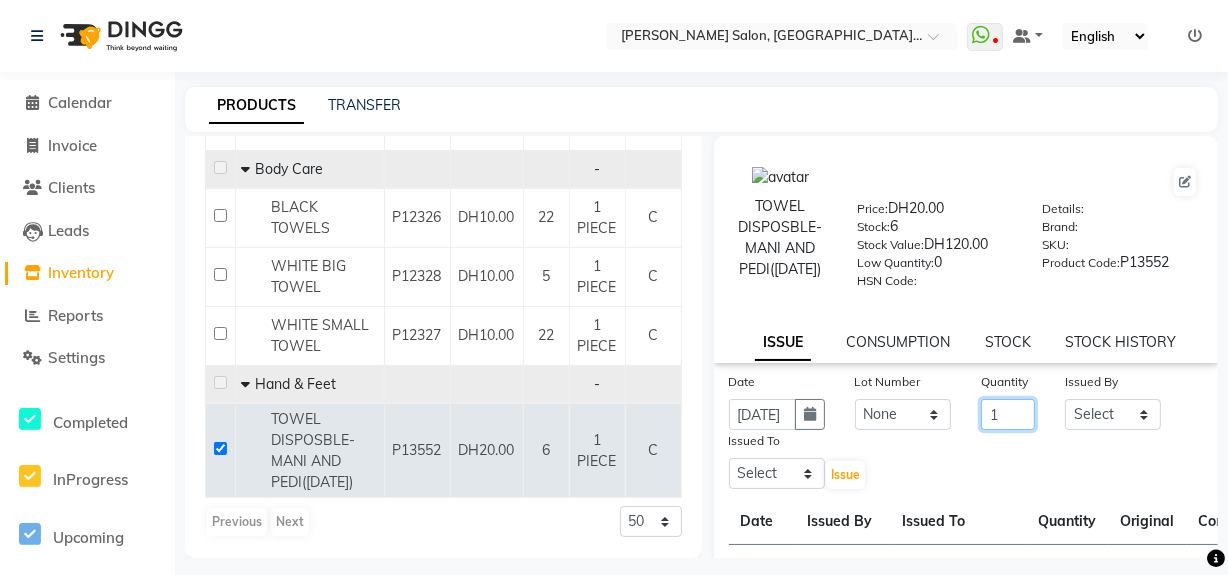 type on "1" 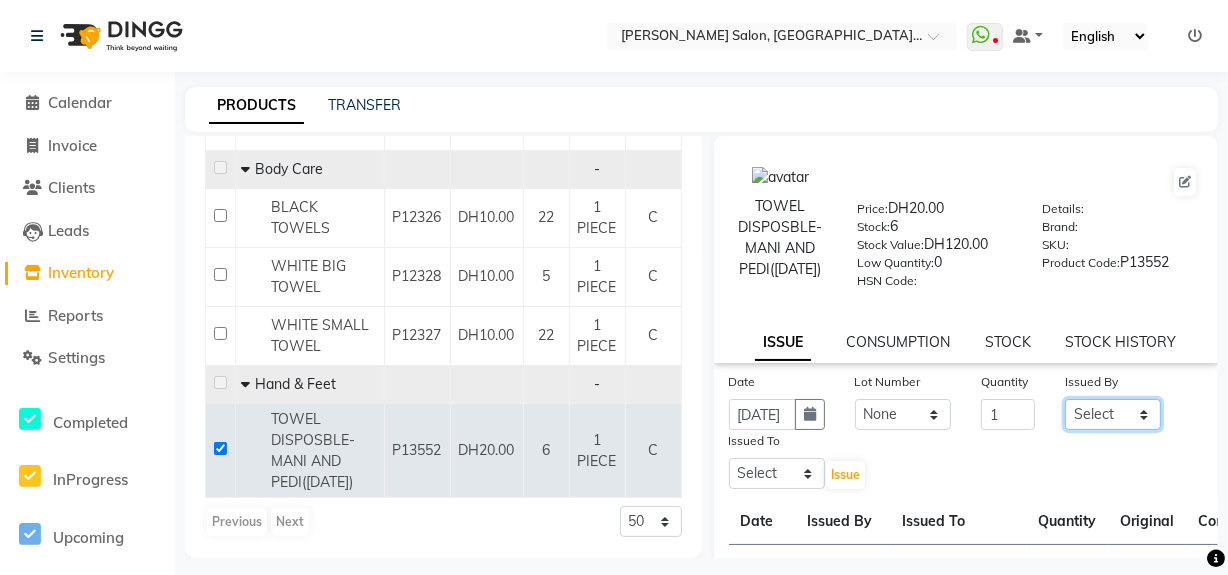 click on "Select Huma Leonita Management Reception-JADDAF [PERSON_NAME] [PERSON_NAME] trial [DEMOGRAPHIC_DATA]" 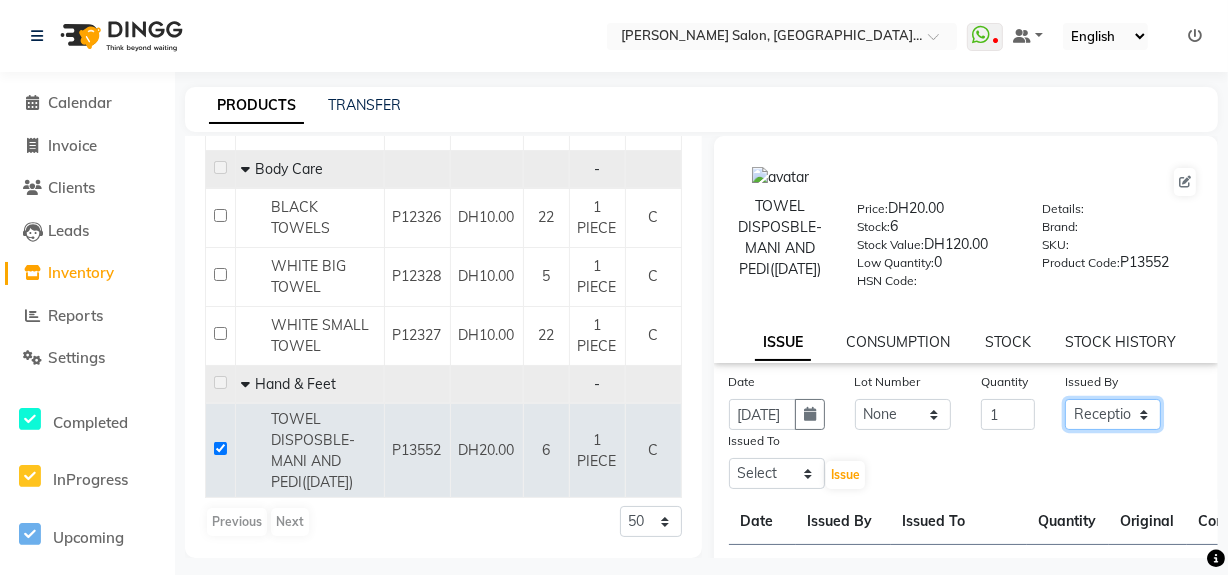 click on "Select Huma Leonita Management Reception-JADDAF [PERSON_NAME] [PERSON_NAME] trial [DEMOGRAPHIC_DATA]" 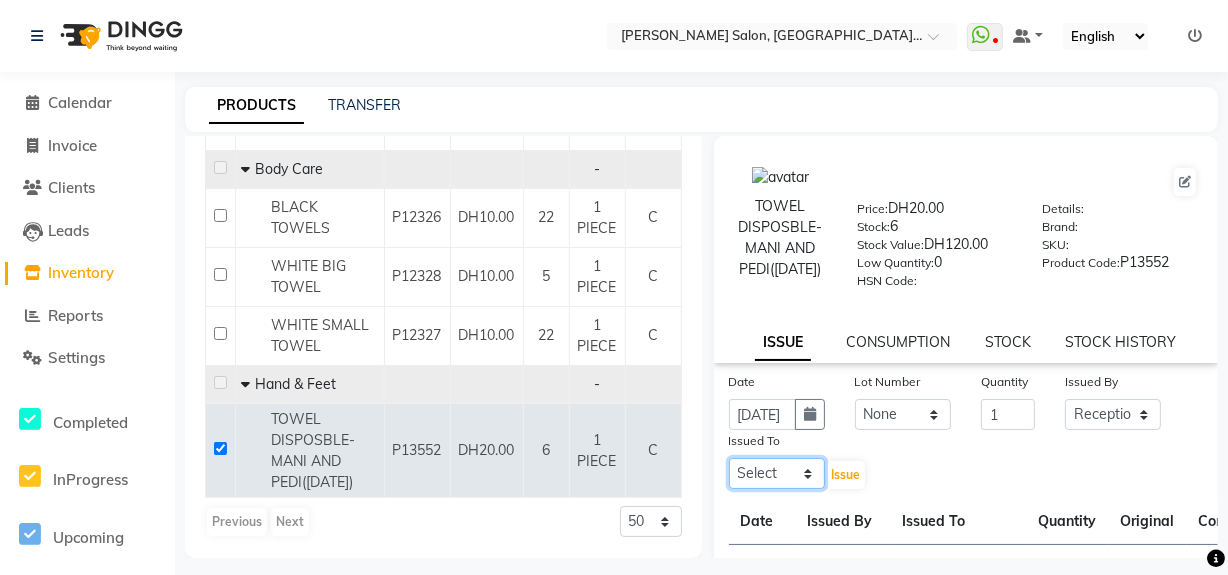 click on "Select Huma Leonita Management Reception-JADDAF [PERSON_NAME] [PERSON_NAME] trial [DEMOGRAPHIC_DATA]" 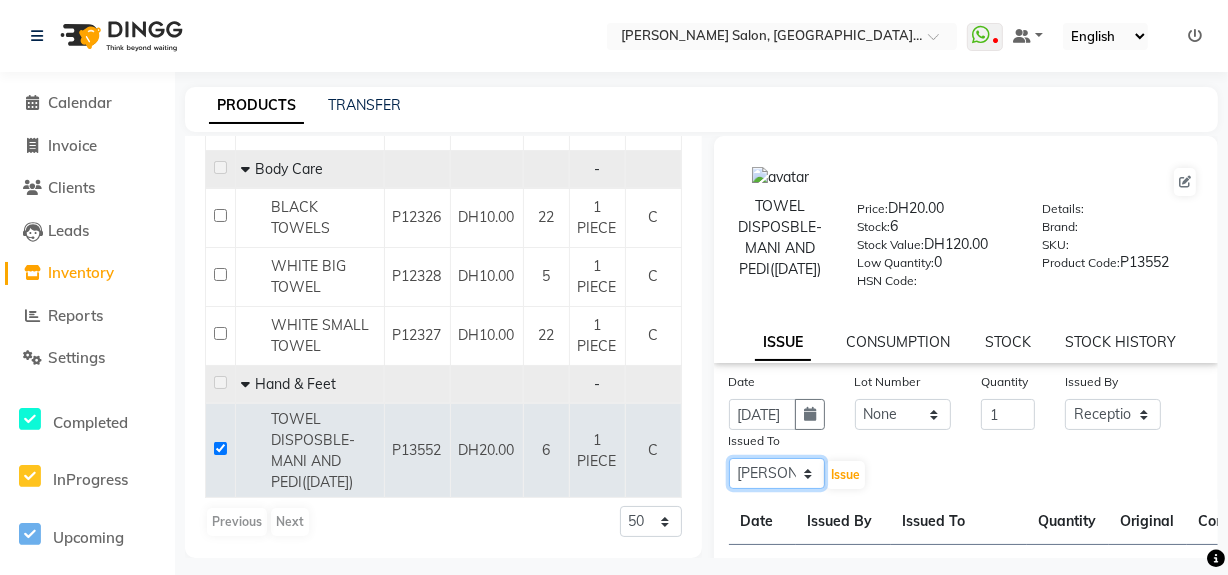 click on "Select Huma Leonita Management Reception-JADDAF [PERSON_NAME] [PERSON_NAME] trial [DEMOGRAPHIC_DATA]" 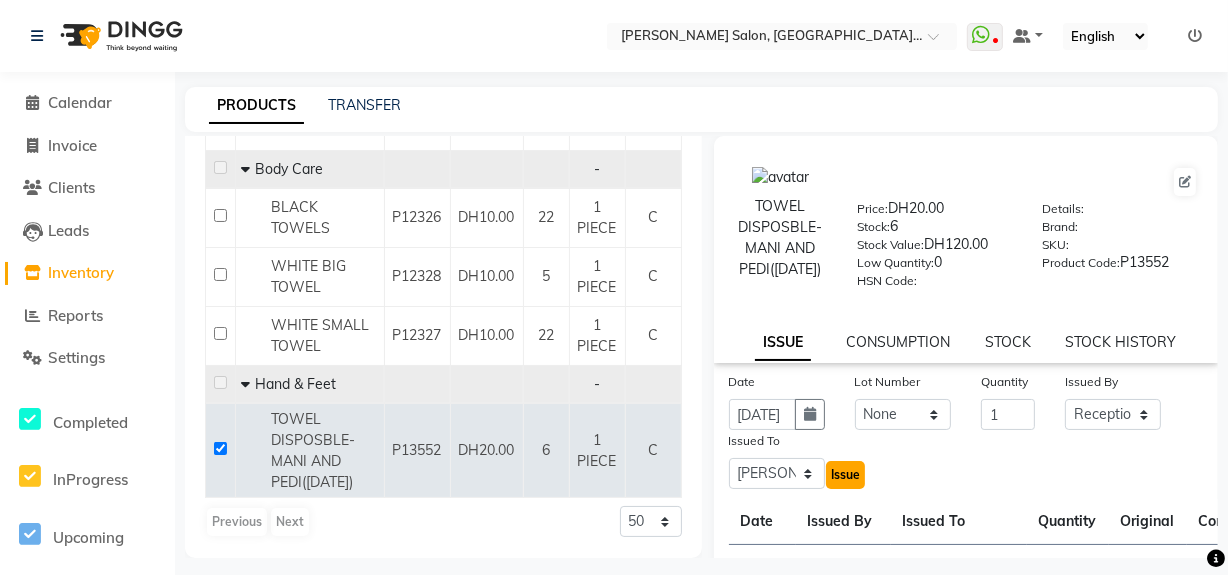 click on "Issue" 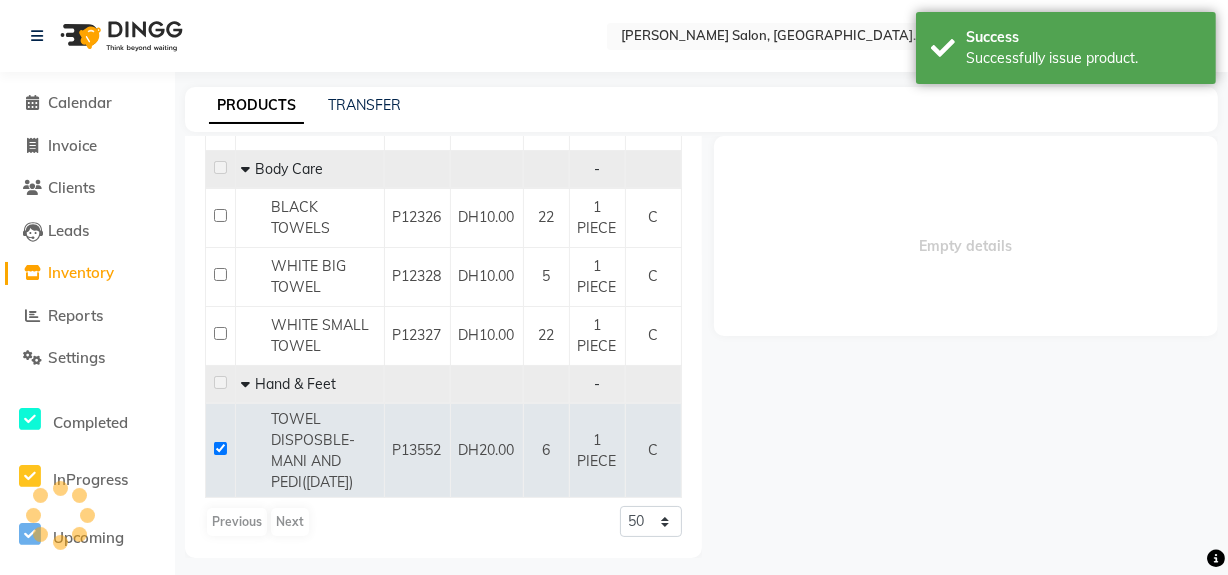 select 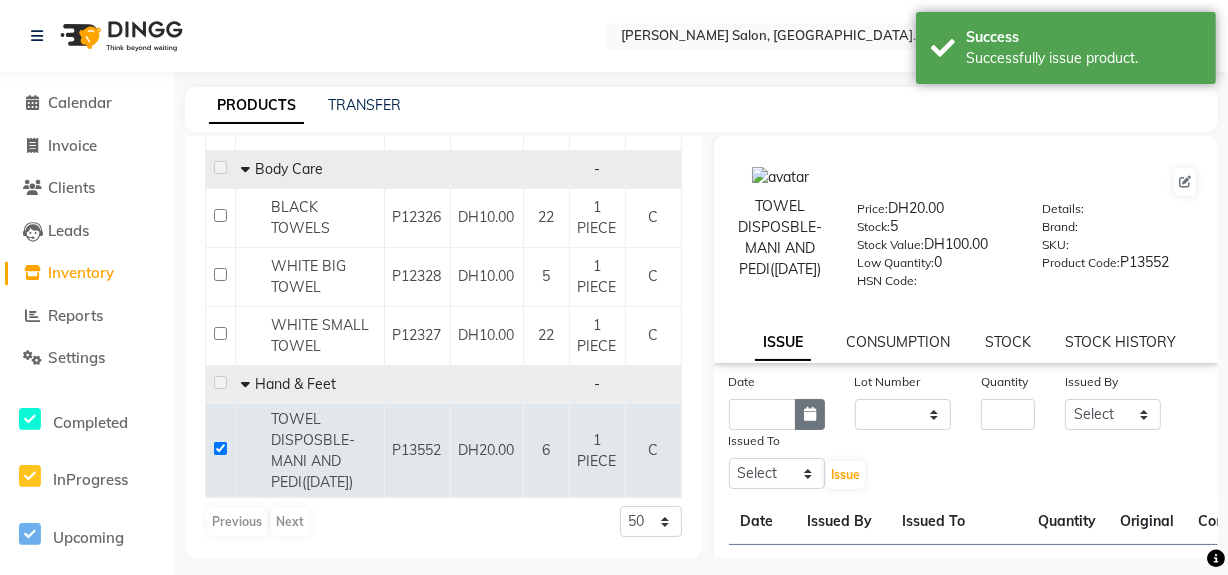 click 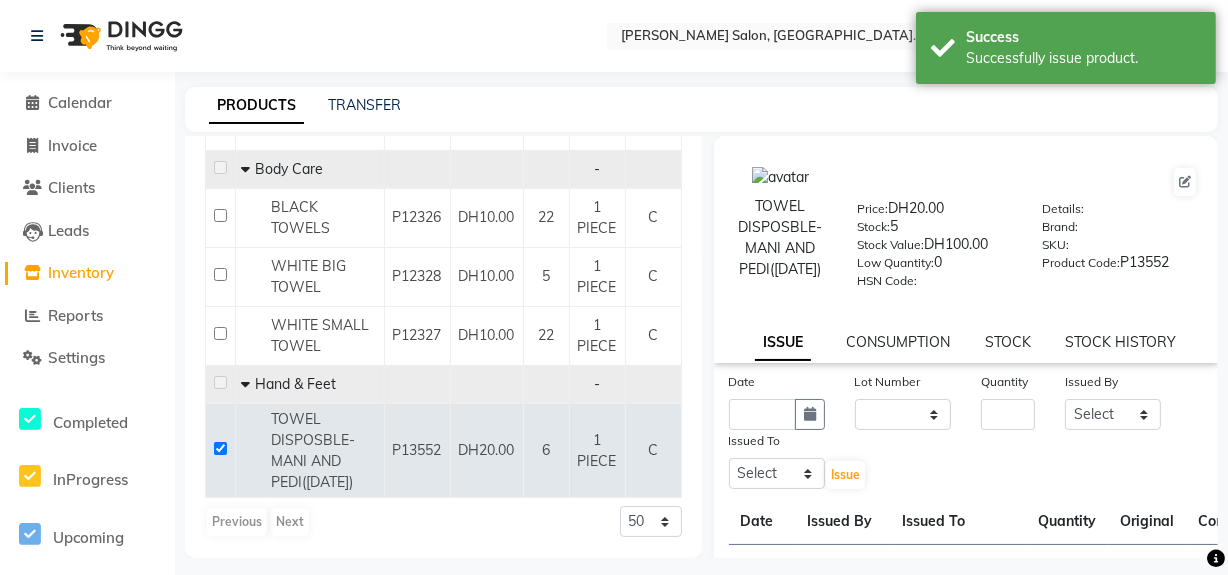 select on "7" 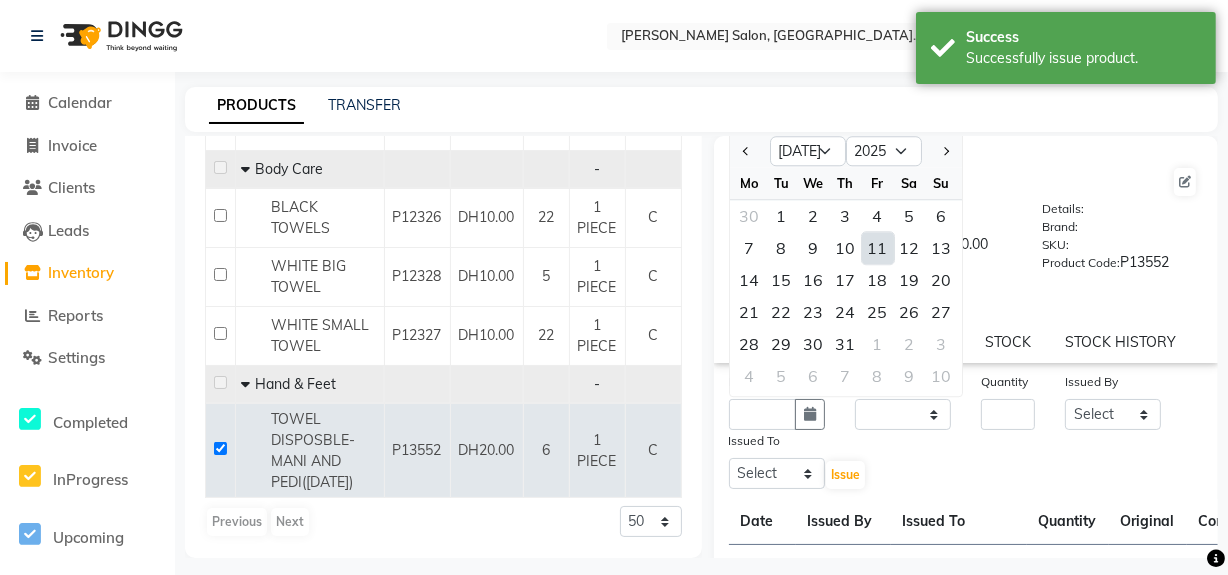 click on "11" 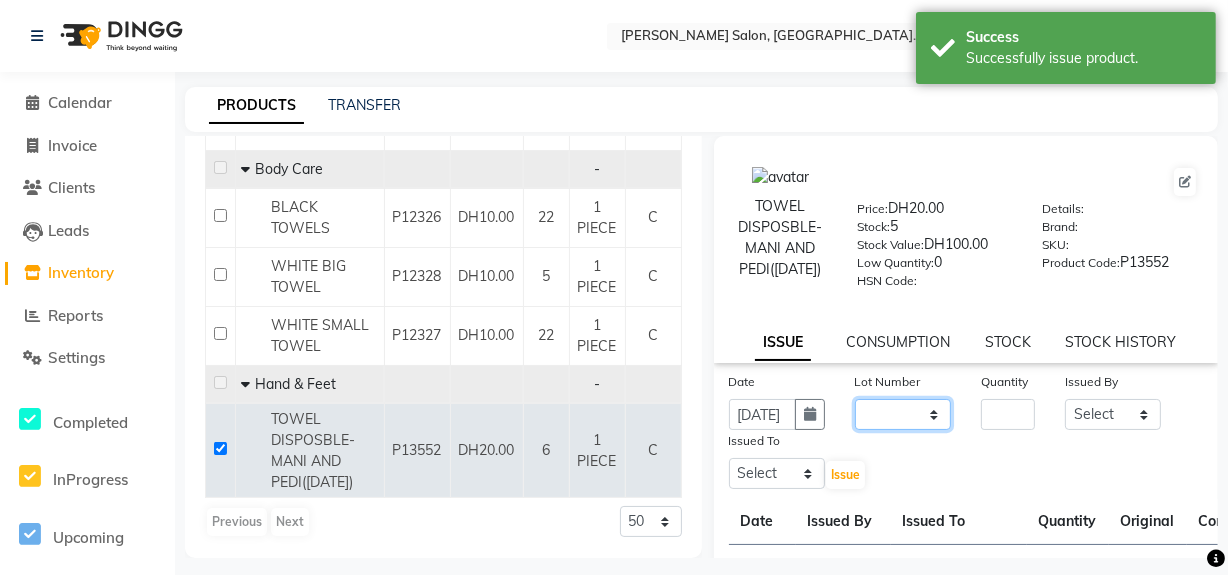 drag, startPoint x: 928, startPoint y: 424, endPoint x: 928, endPoint y: 437, distance: 13 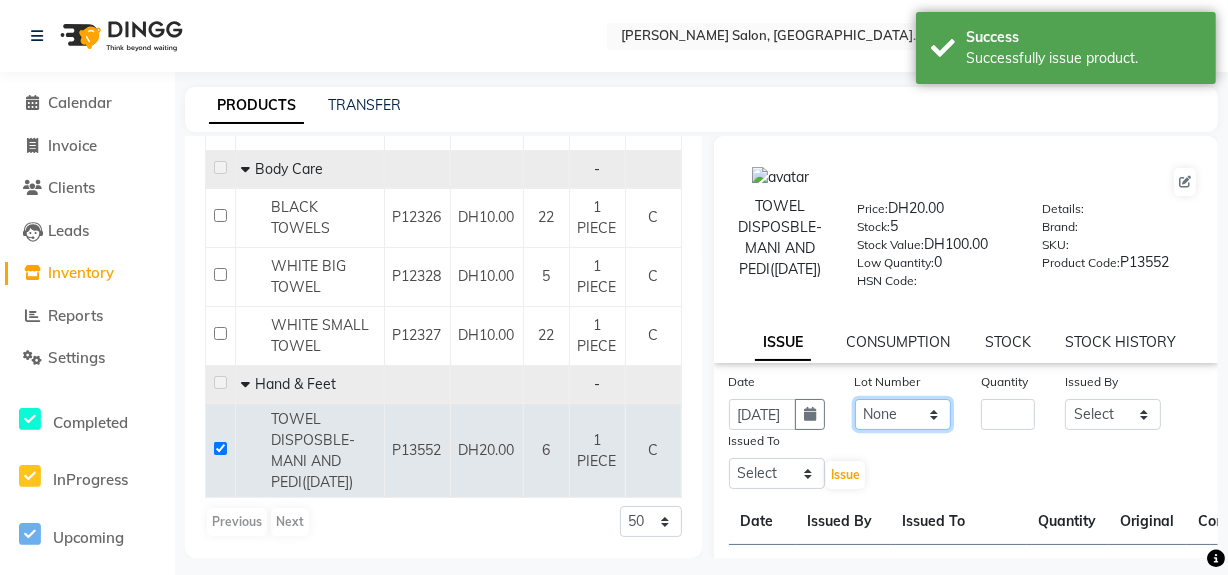 click on "None" 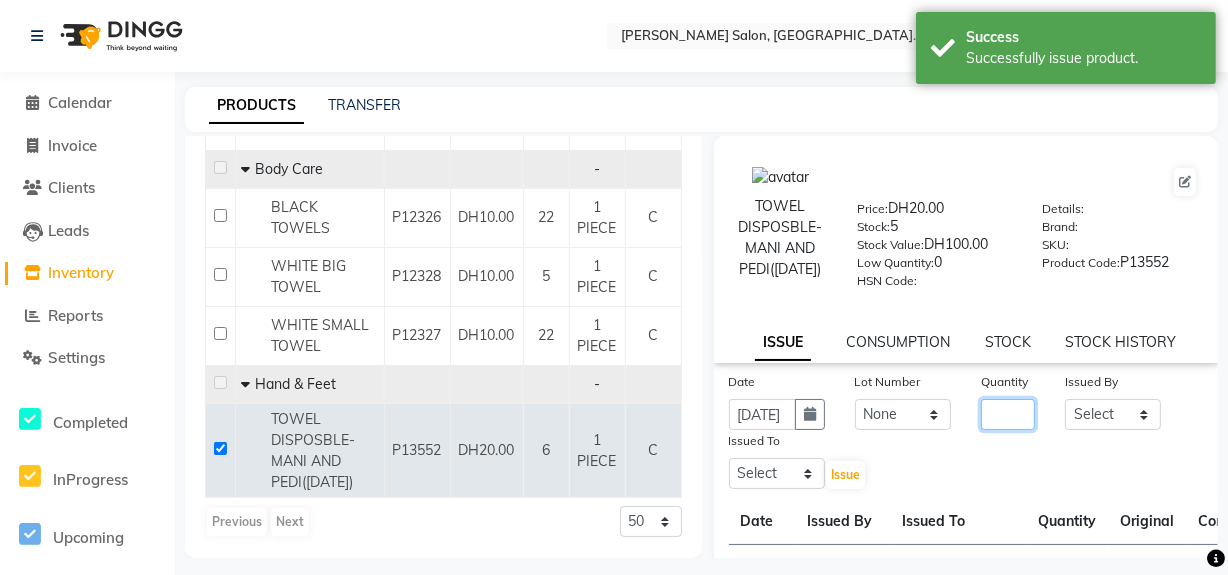 click 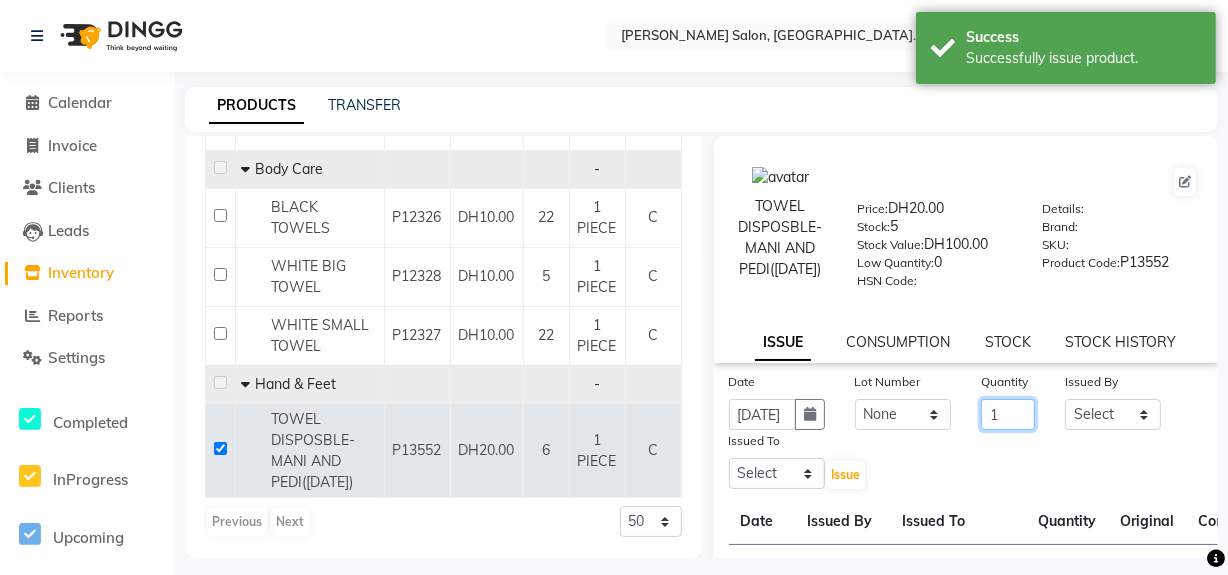type on "1" 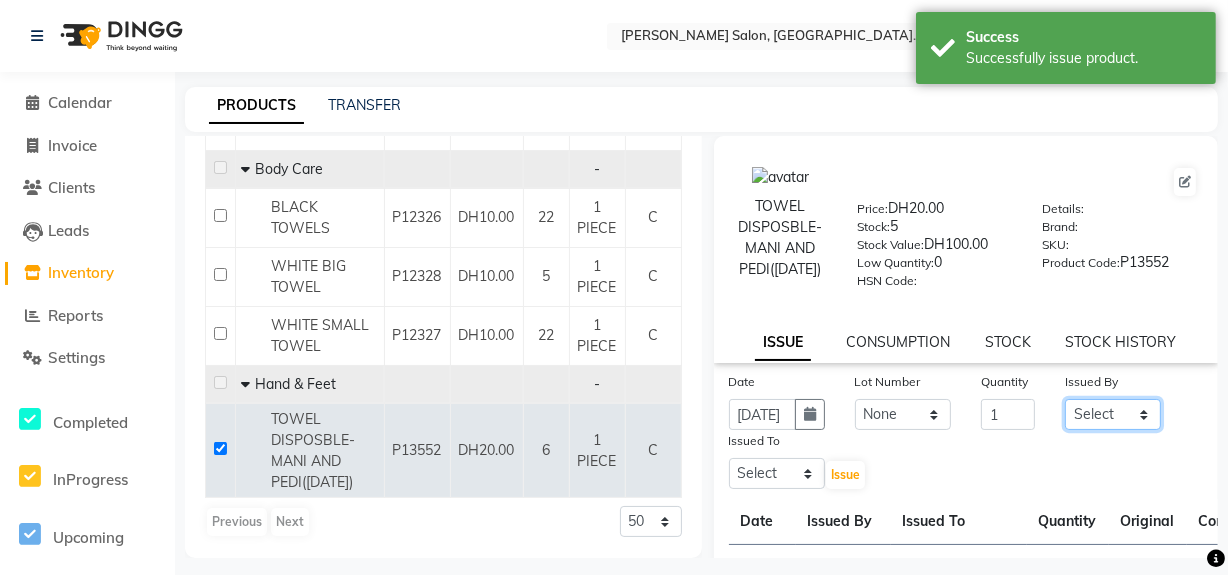 drag, startPoint x: 1140, startPoint y: 427, endPoint x: 1137, endPoint y: 415, distance: 12.369317 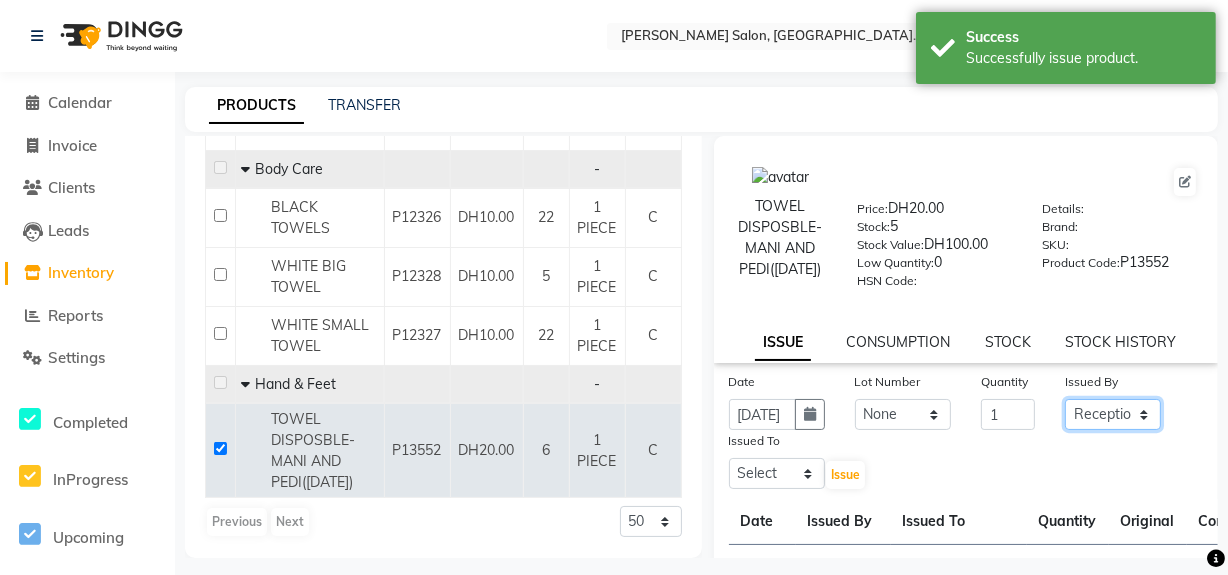 click on "Select Huma Leonita Management Reception-JADDAF [PERSON_NAME] [PERSON_NAME] trial [DEMOGRAPHIC_DATA]" 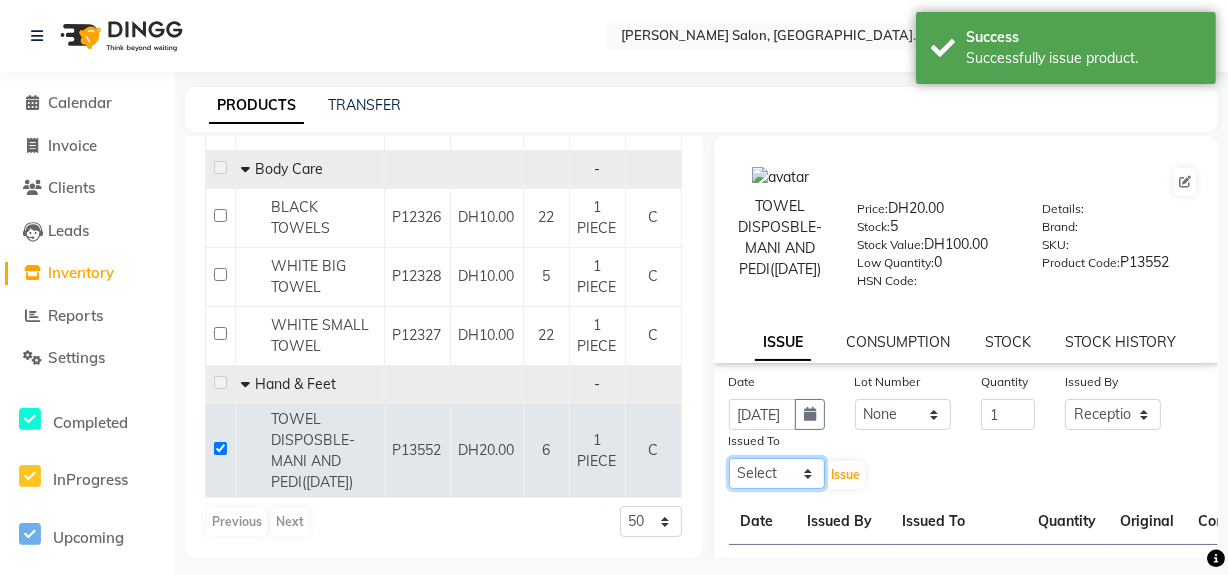 click on "Select Huma Leonita Management Reception-JADDAF [PERSON_NAME] [PERSON_NAME] trial [DEMOGRAPHIC_DATA]" 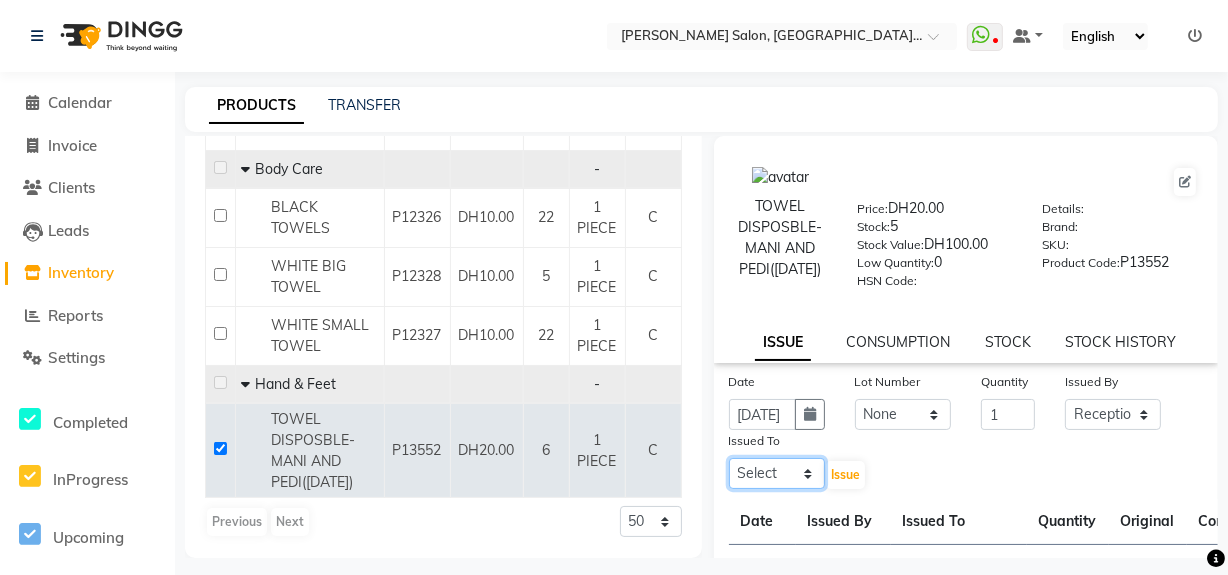 select on "85780" 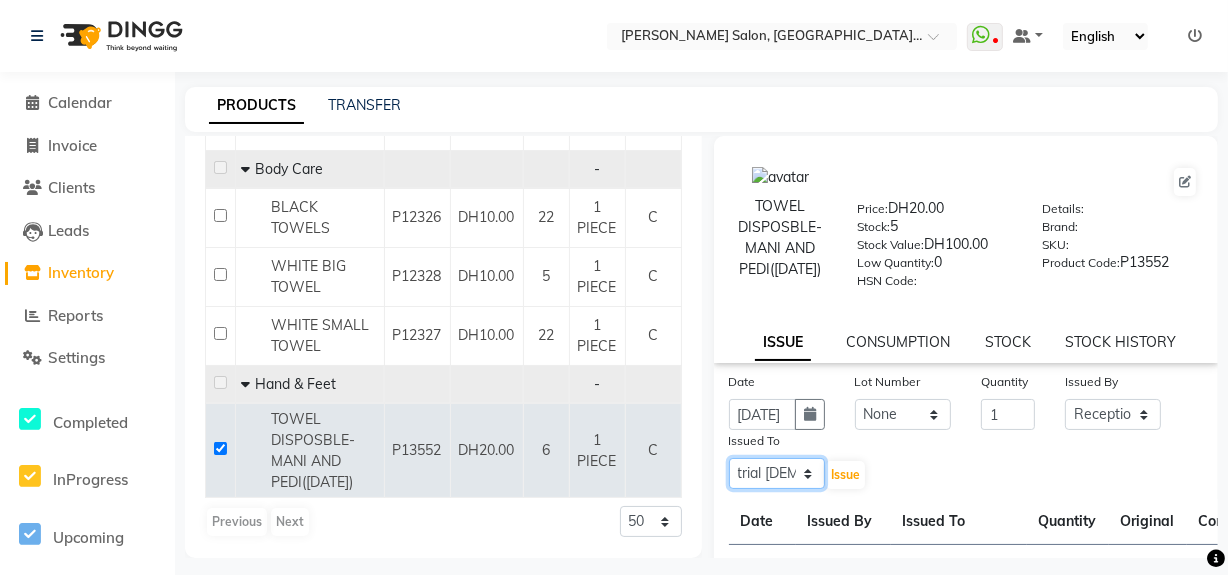 click on "Select Huma Leonita Management Reception-JADDAF [PERSON_NAME] [PERSON_NAME] trial [DEMOGRAPHIC_DATA]" 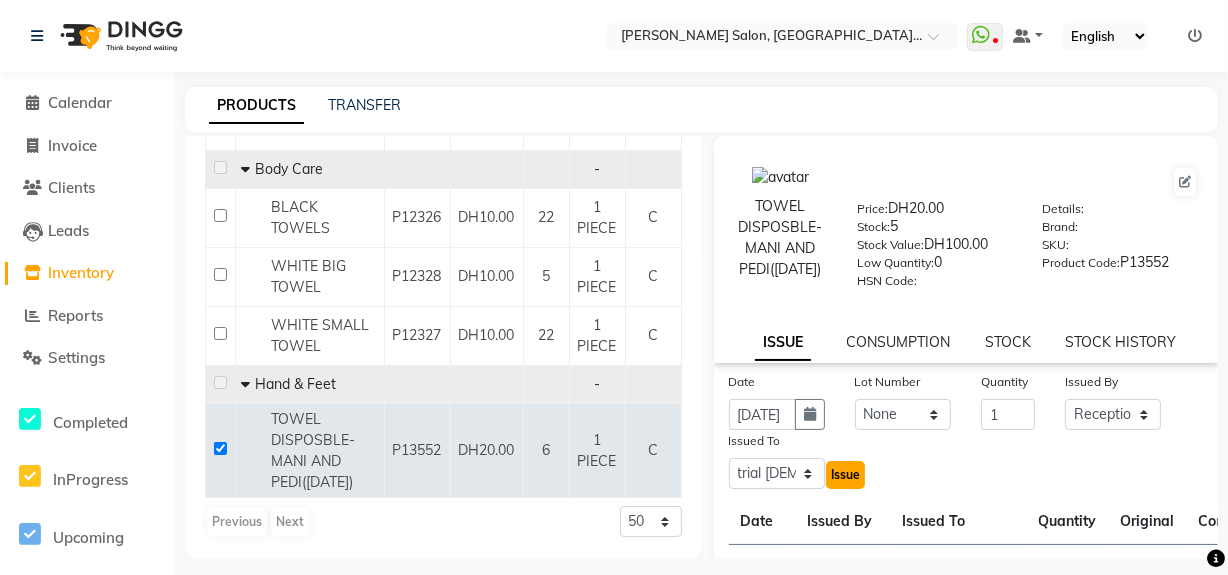 click on "Issue" 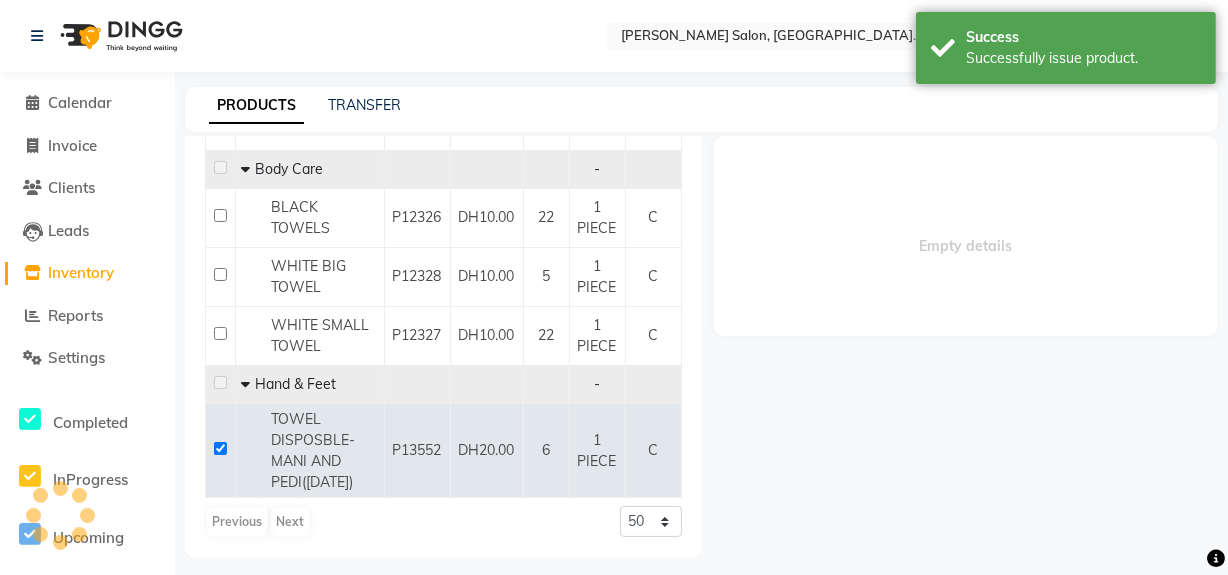 select 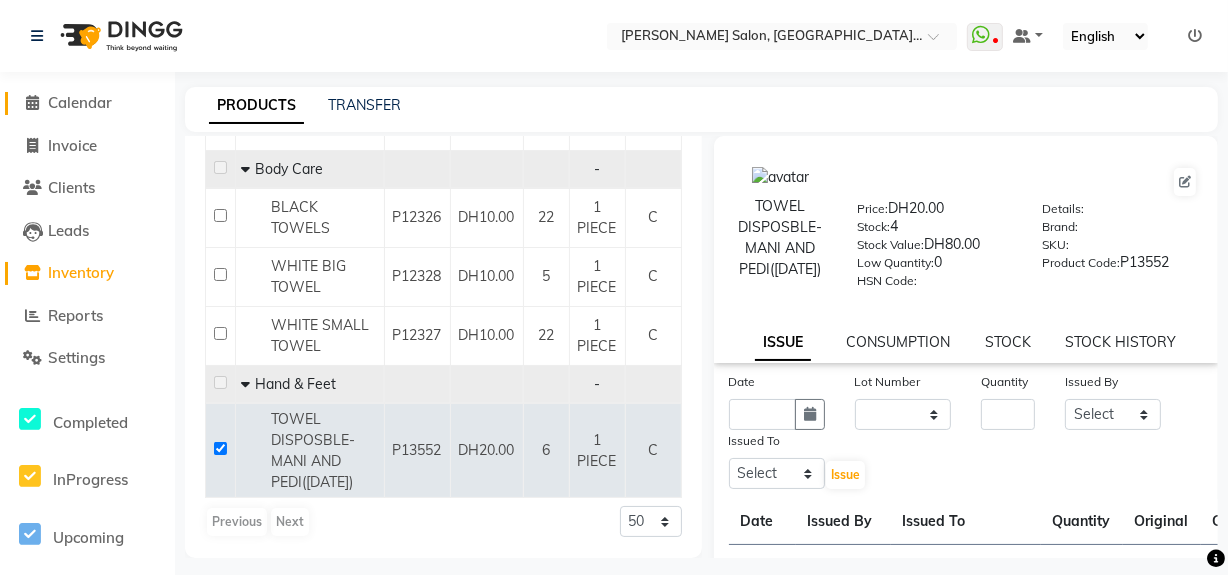 click on "Calendar" 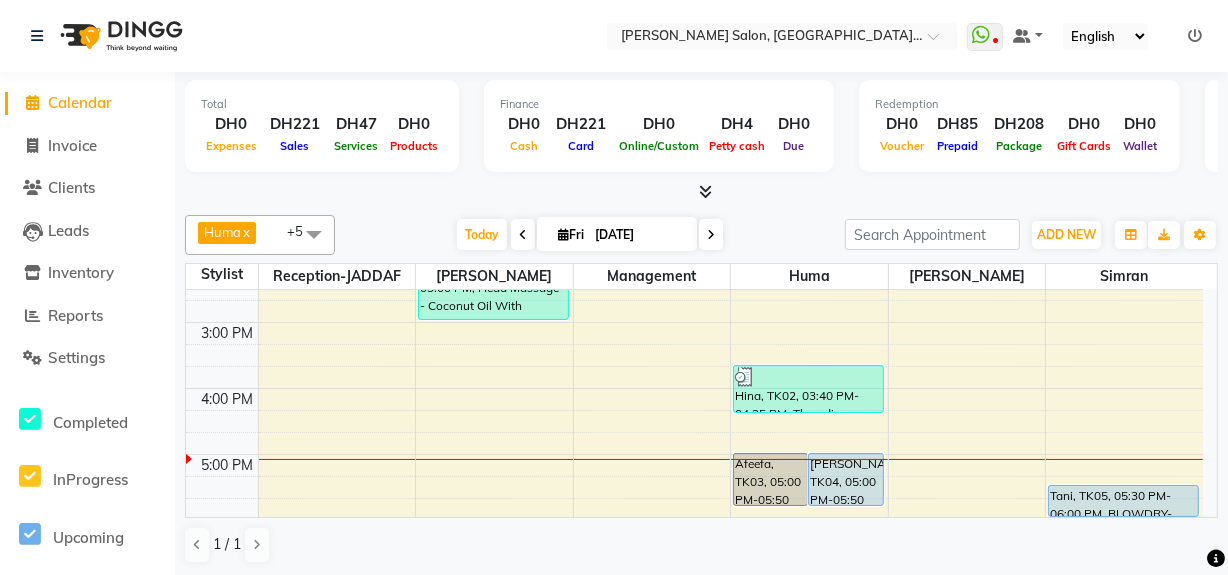 scroll, scrollTop: 272, scrollLeft: 0, axis: vertical 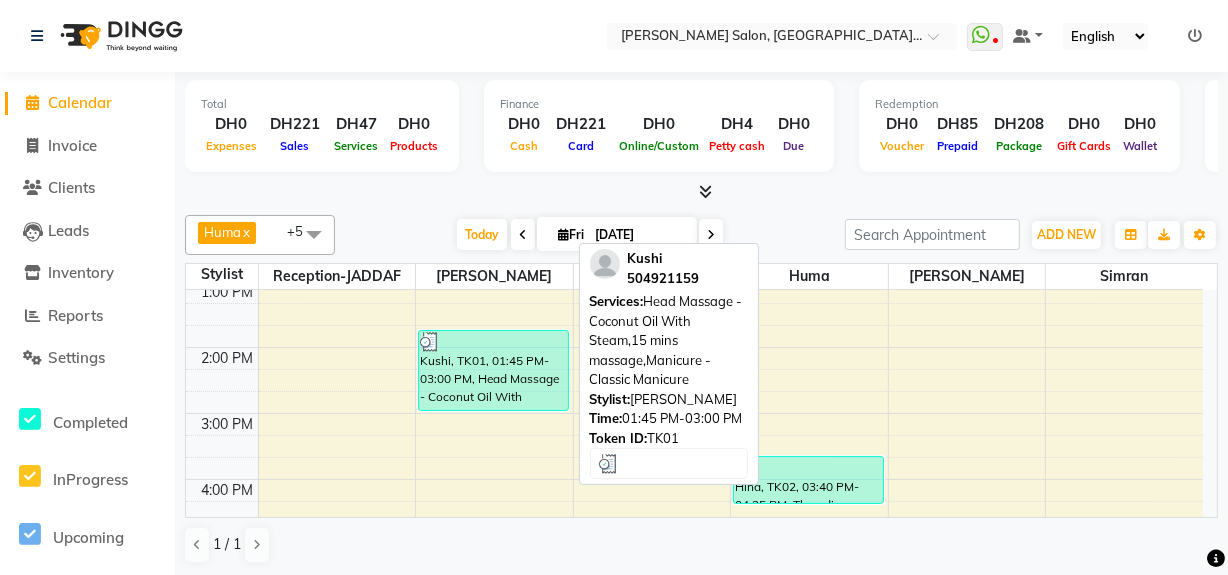 click on "Kushi, TK01, 01:45 PM-03:00 PM, Head Massage - Coconut Oil With Steam,15 mins  massage,Manicure - Classic Manicure" at bounding box center (493, 370) 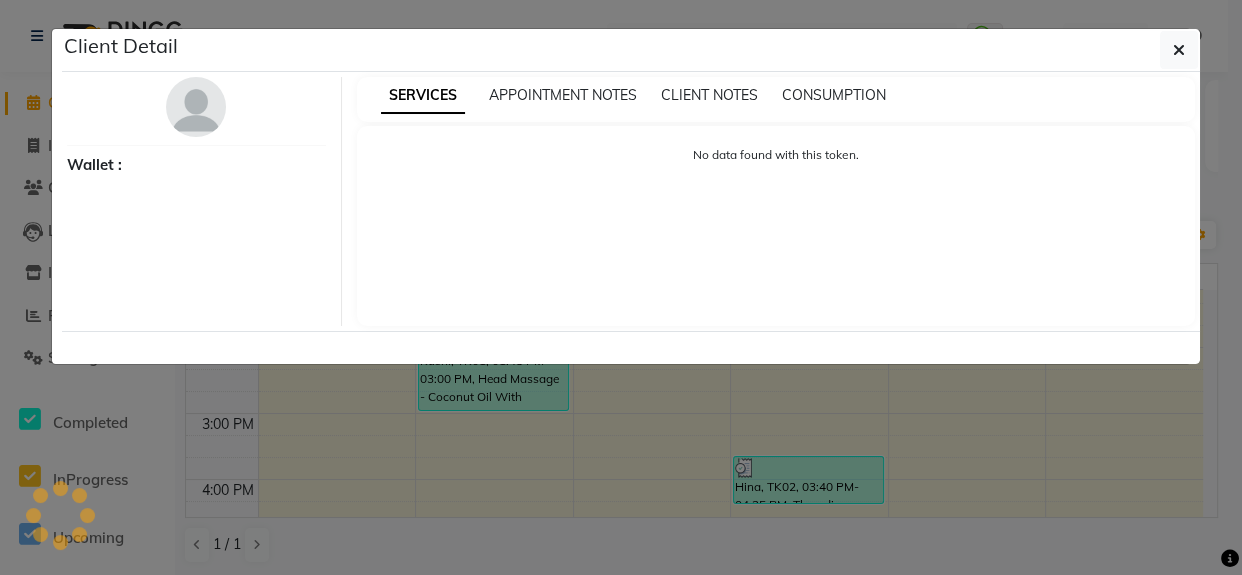 select on "3" 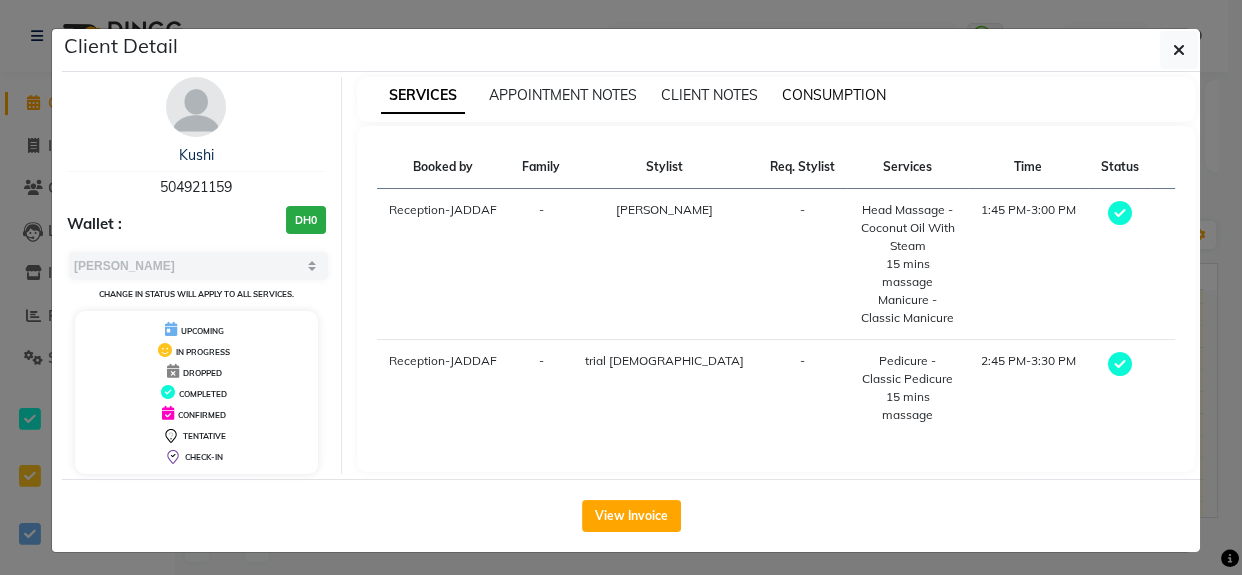 click on "CONSUMPTION" at bounding box center [834, 95] 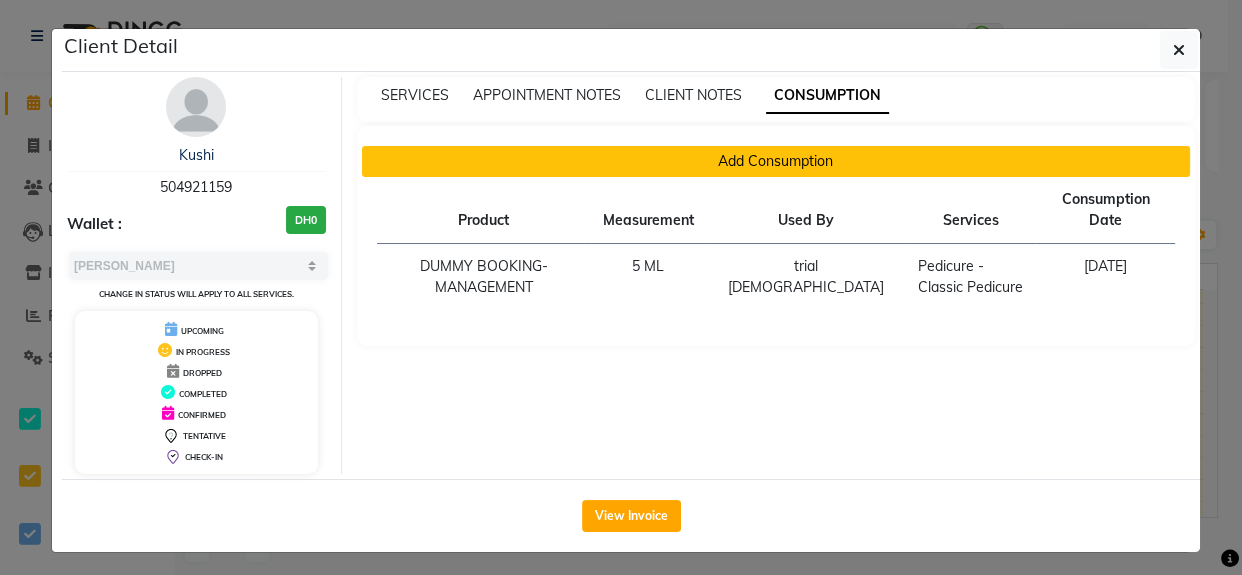 click on "Add Consumption" at bounding box center [776, 161] 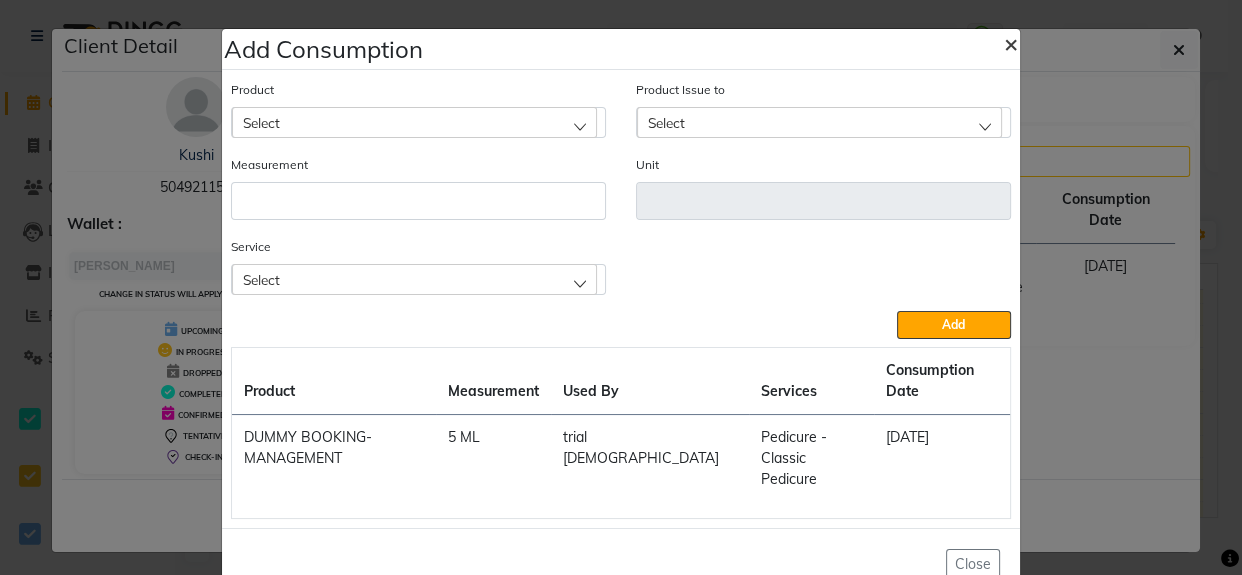 click on "×" 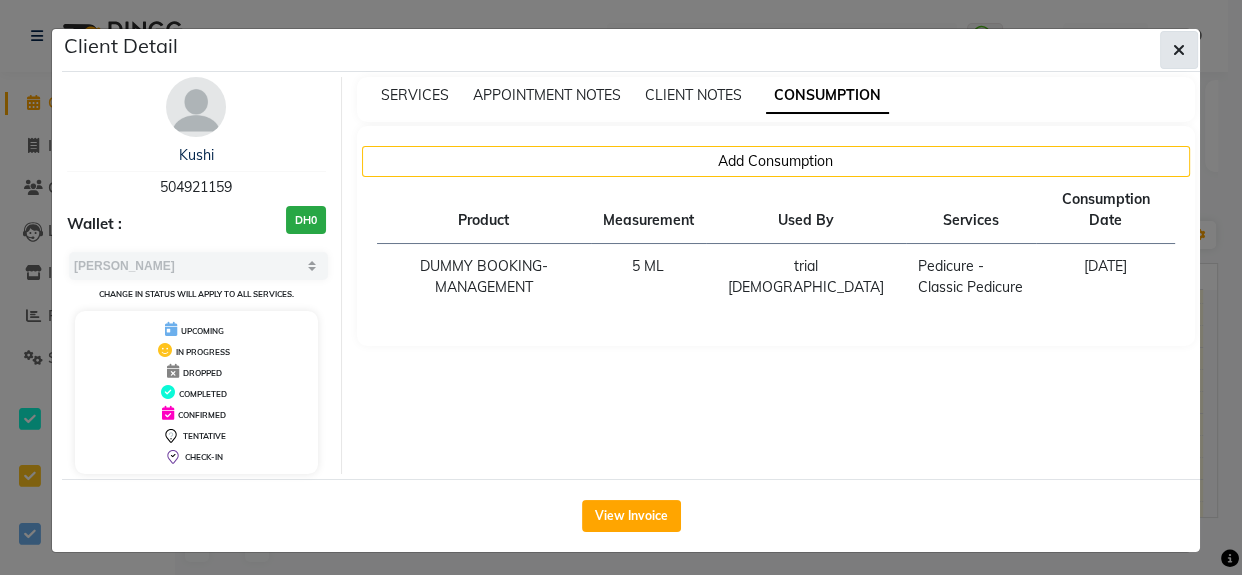drag, startPoint x: 1171, startPoint y: 45, endPoint x: 1131, endPoint y: 45, distance: 40 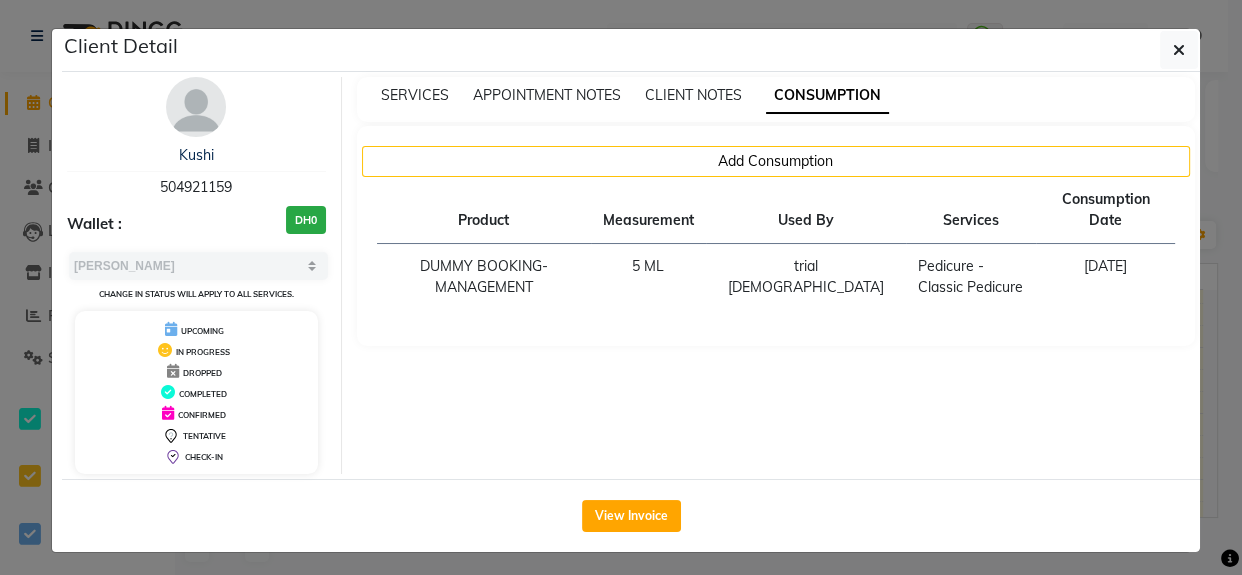 click 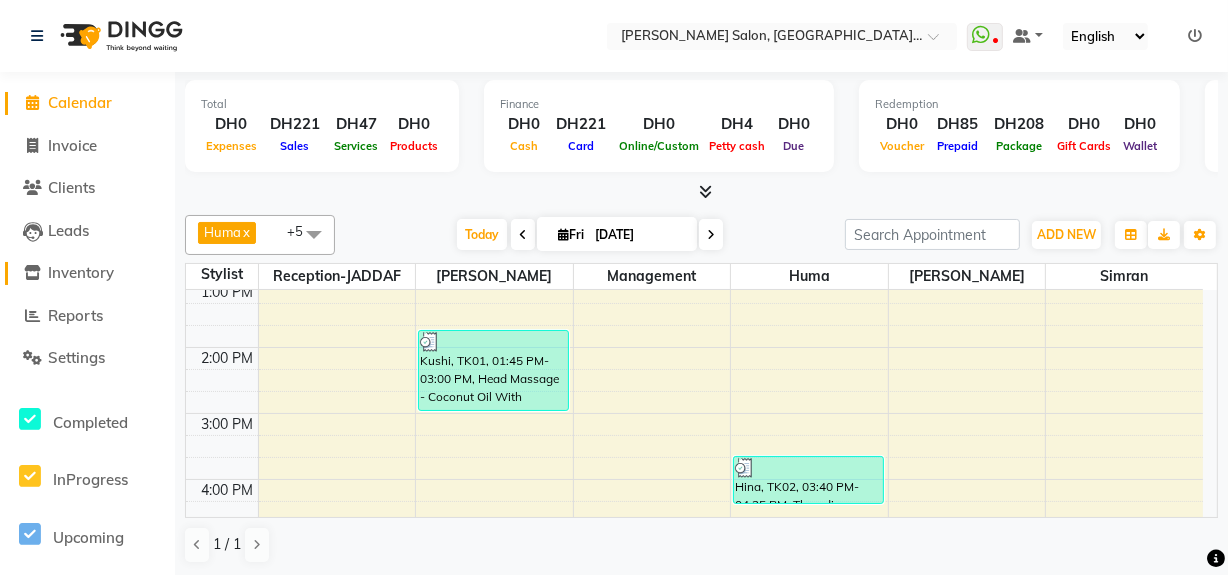 click on "Inventory" 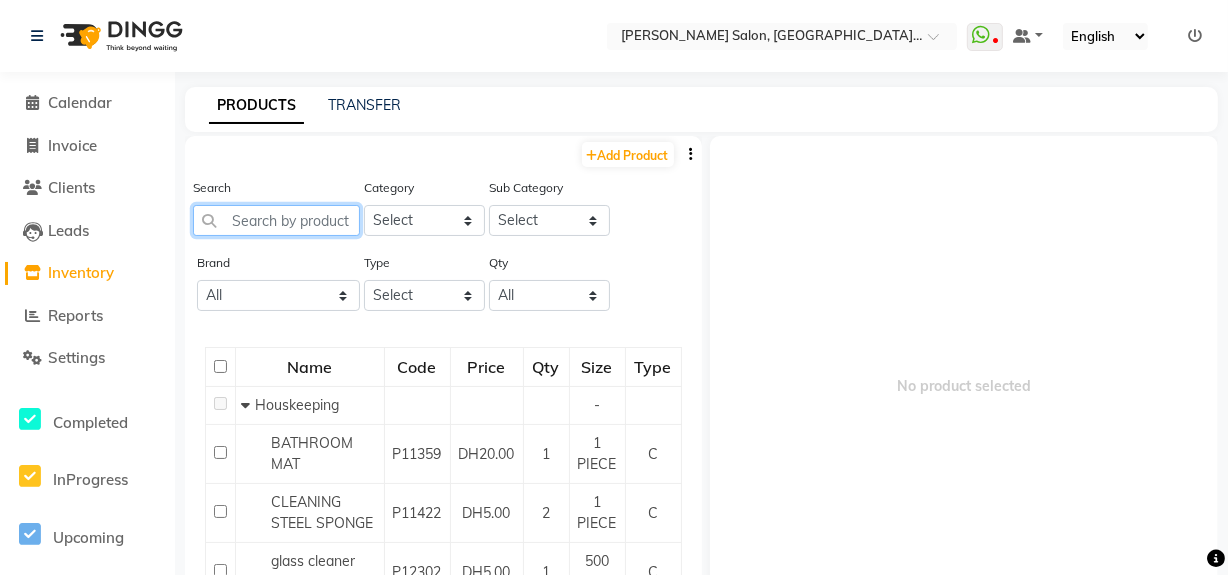 click 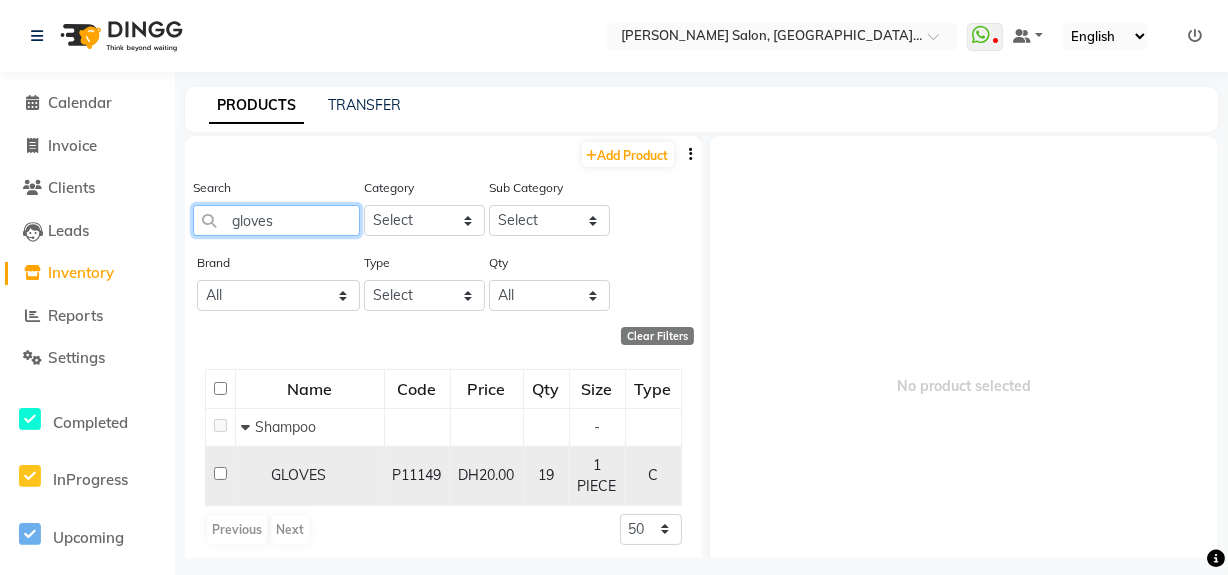 type on "gloves" 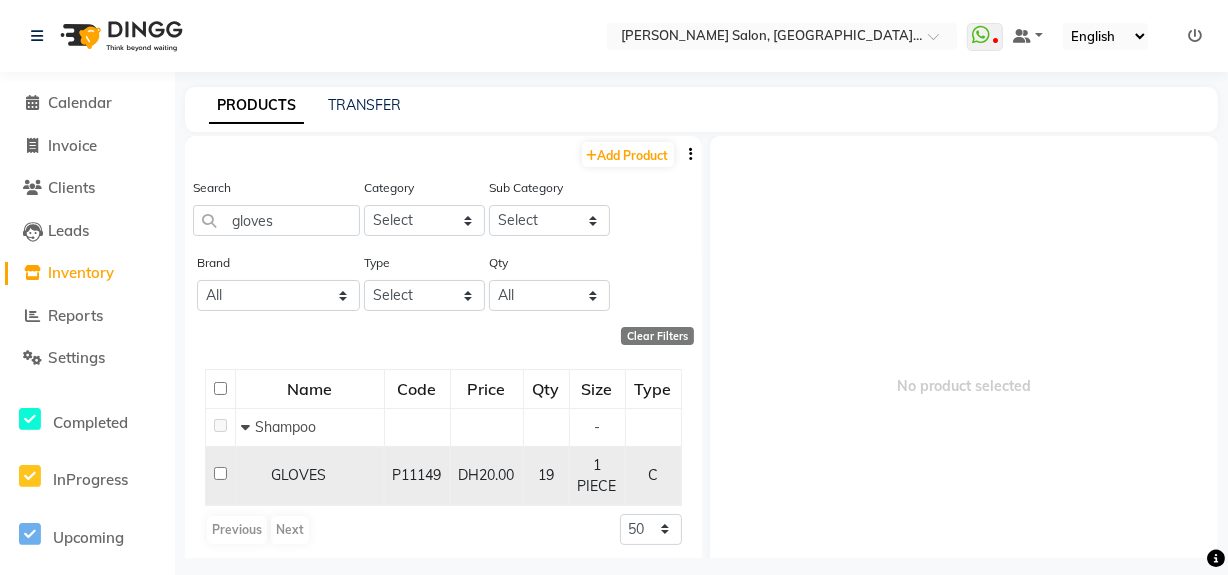 click 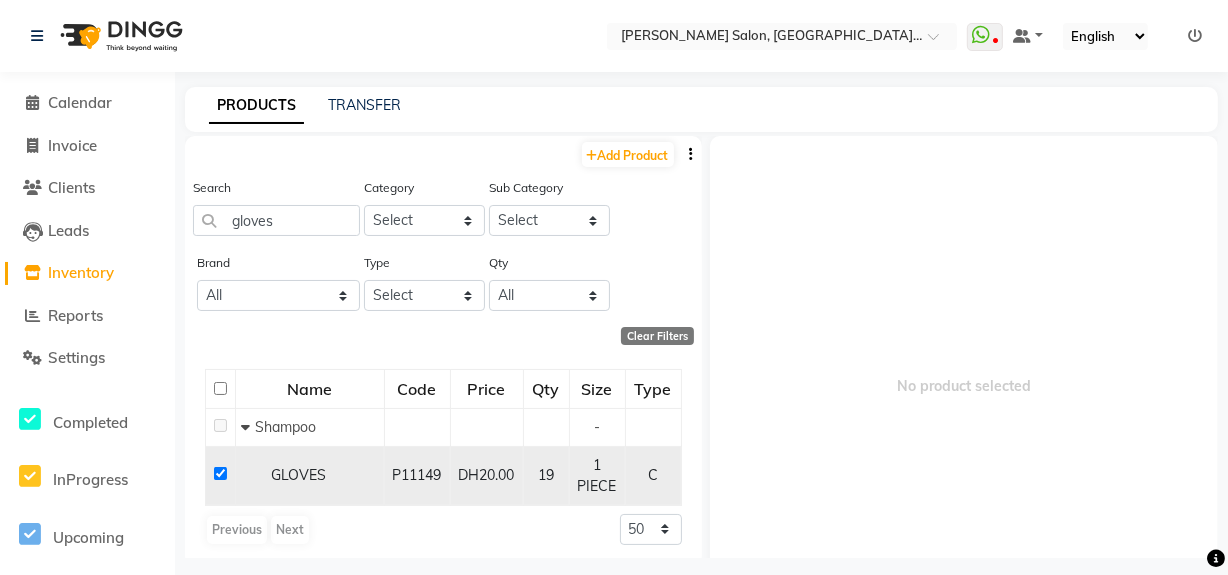 checkbox on "true" 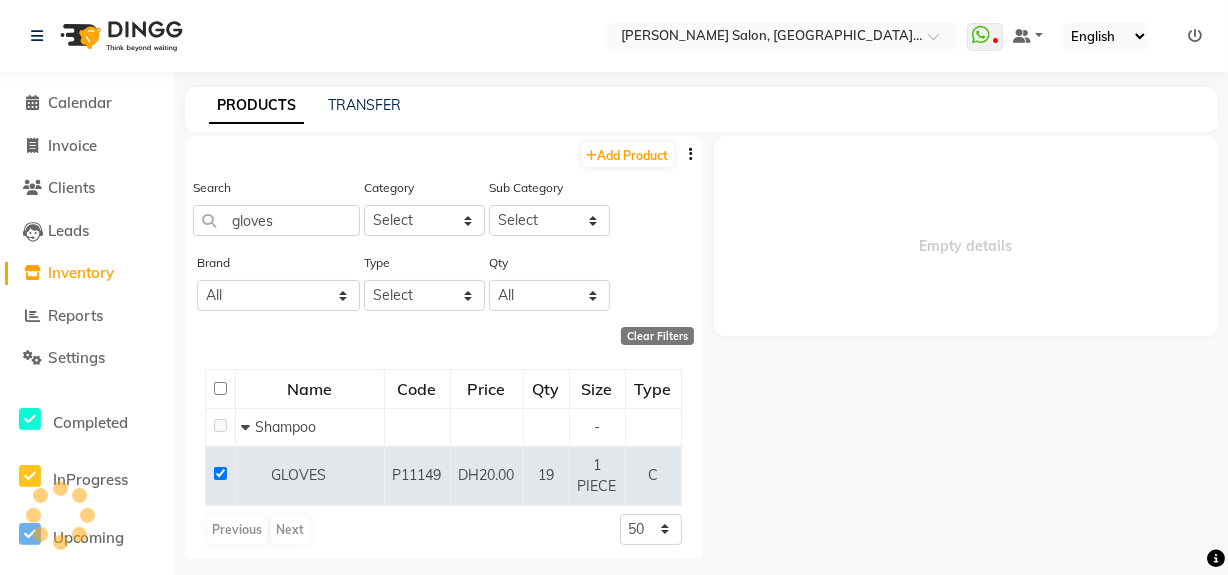 select 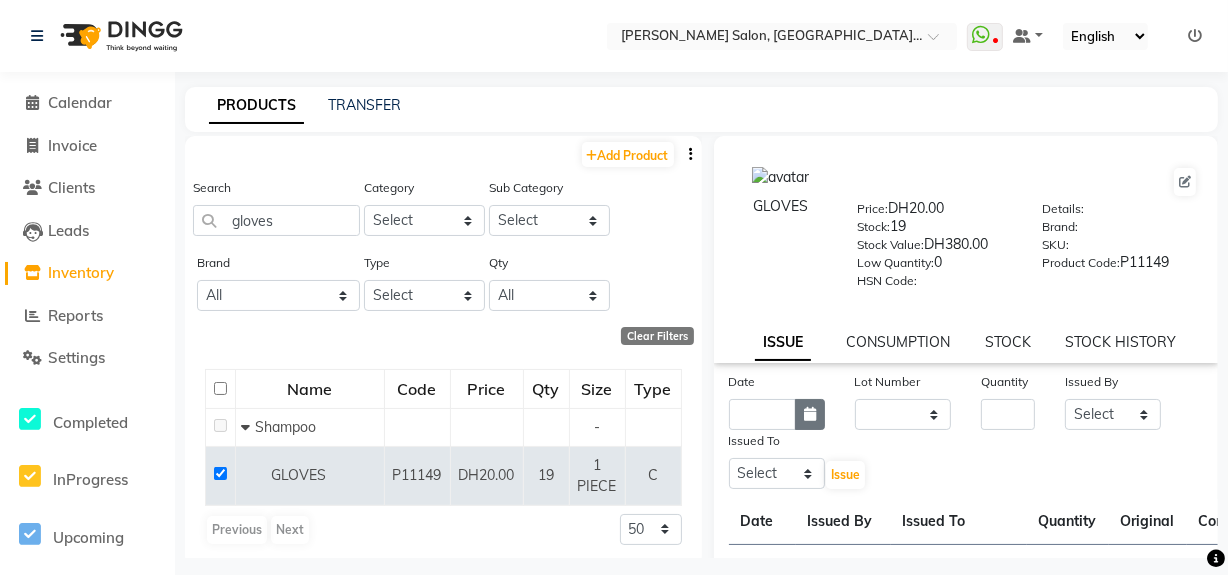 click 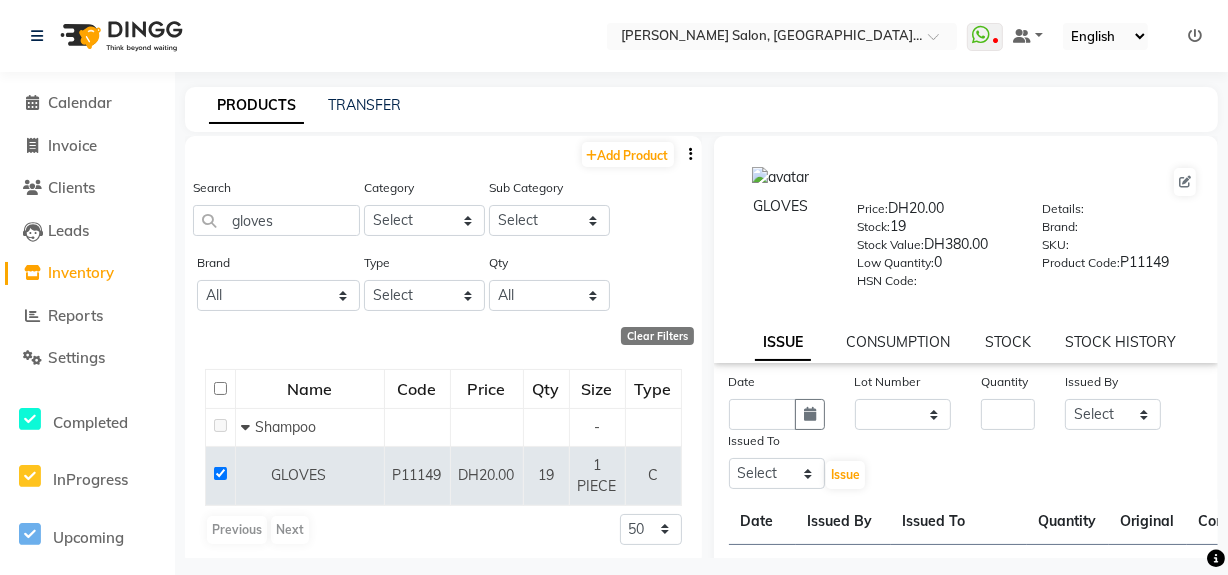 select on "7" 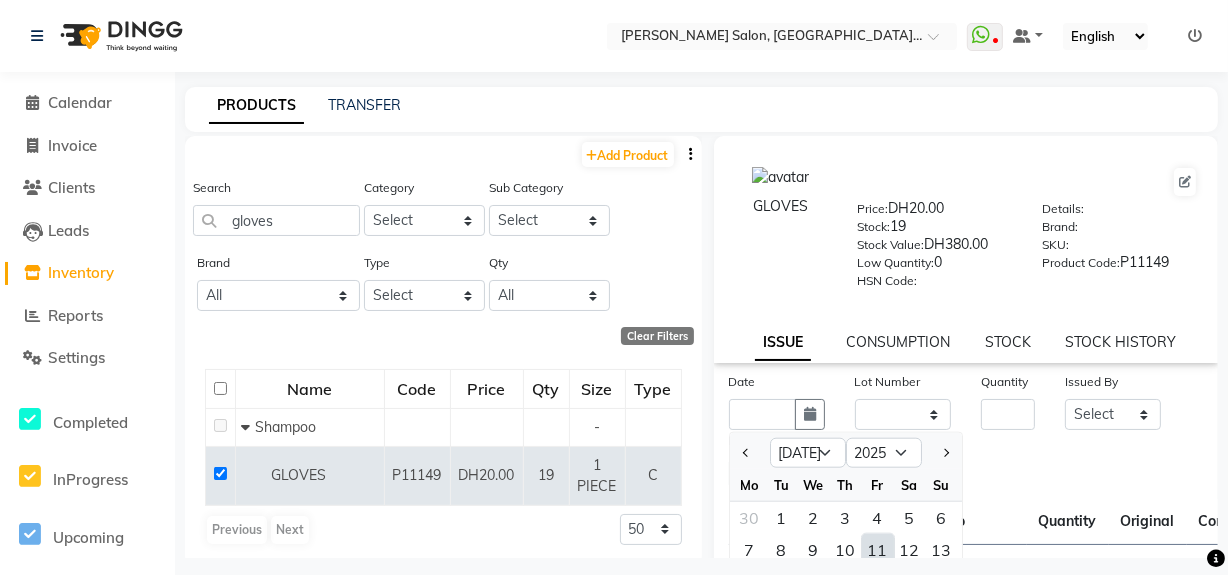 scroll, scrollTop: 11, scrollLeft: 0, axis: vertical 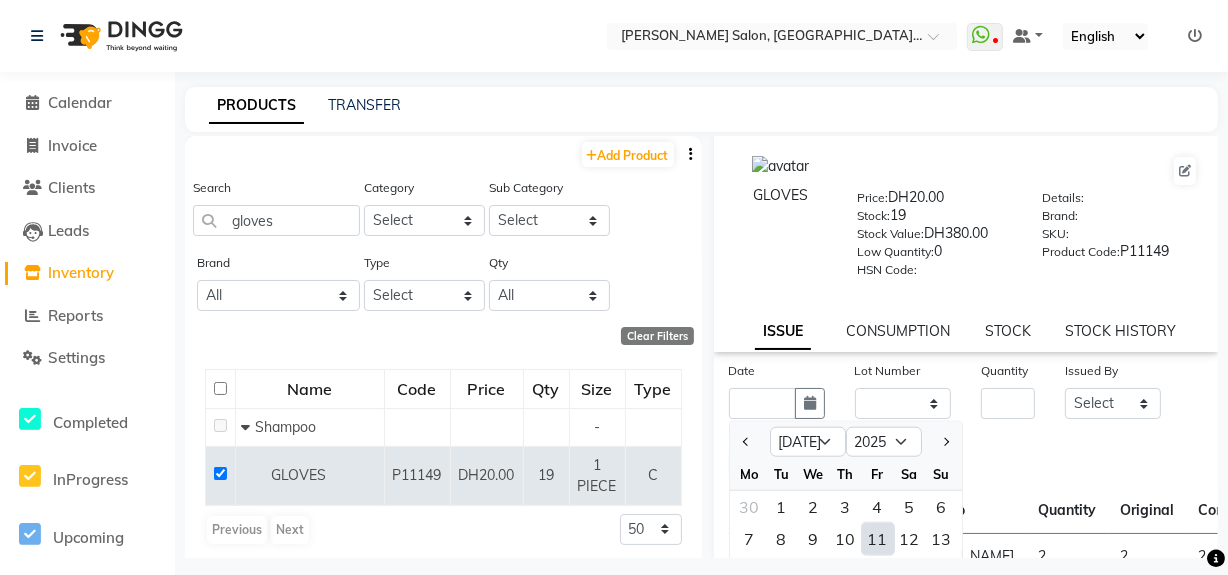 click on "11" 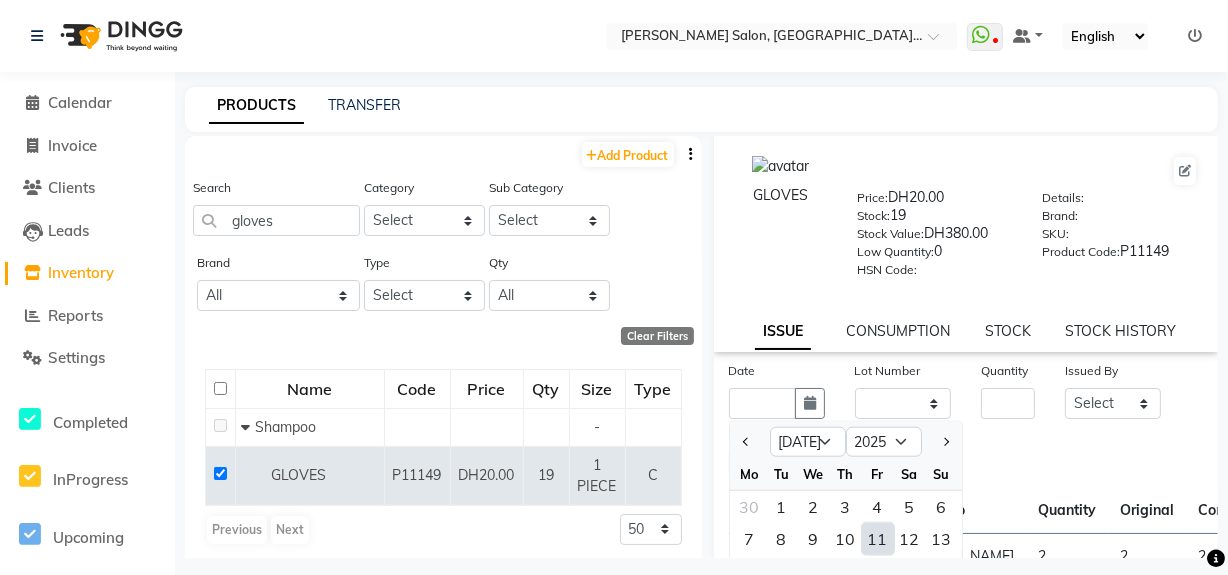 type on "[DATE]" 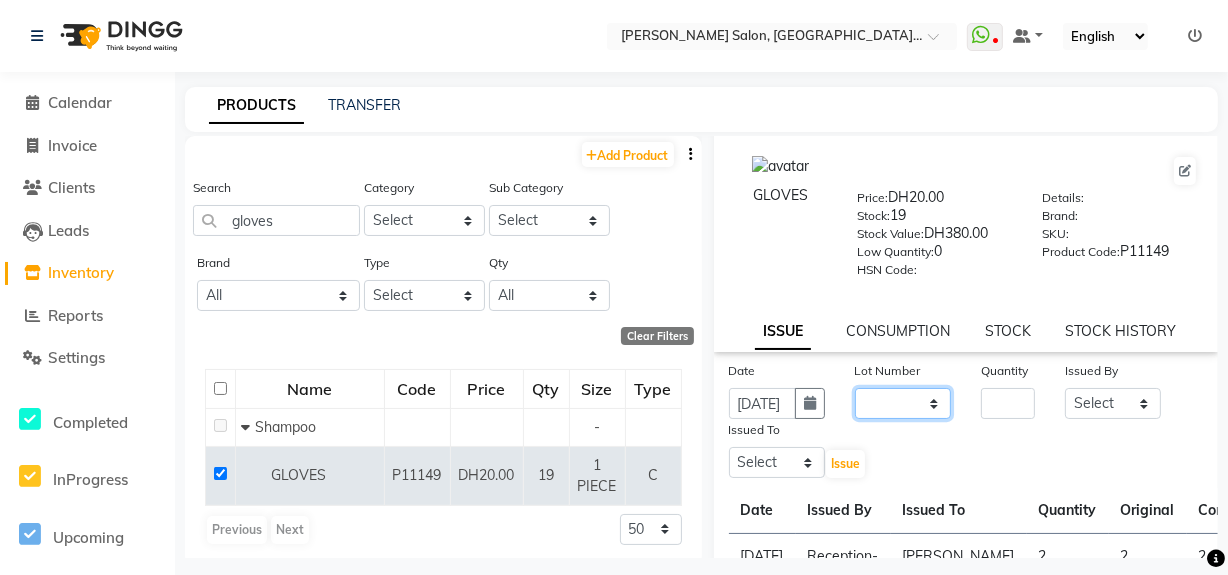 click on "None" 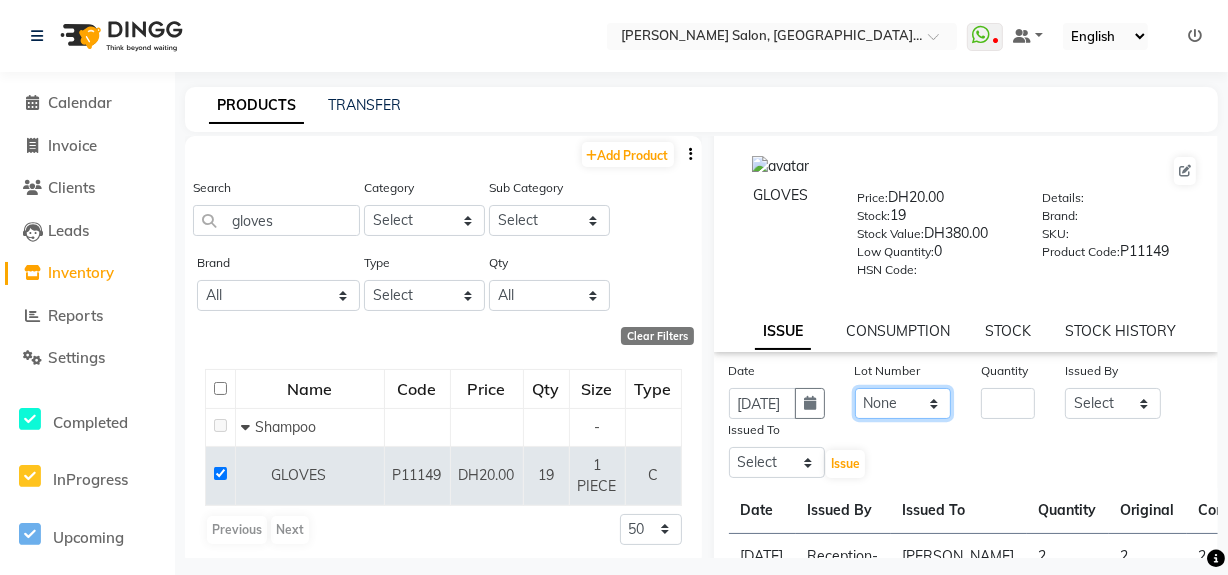 click on "None" 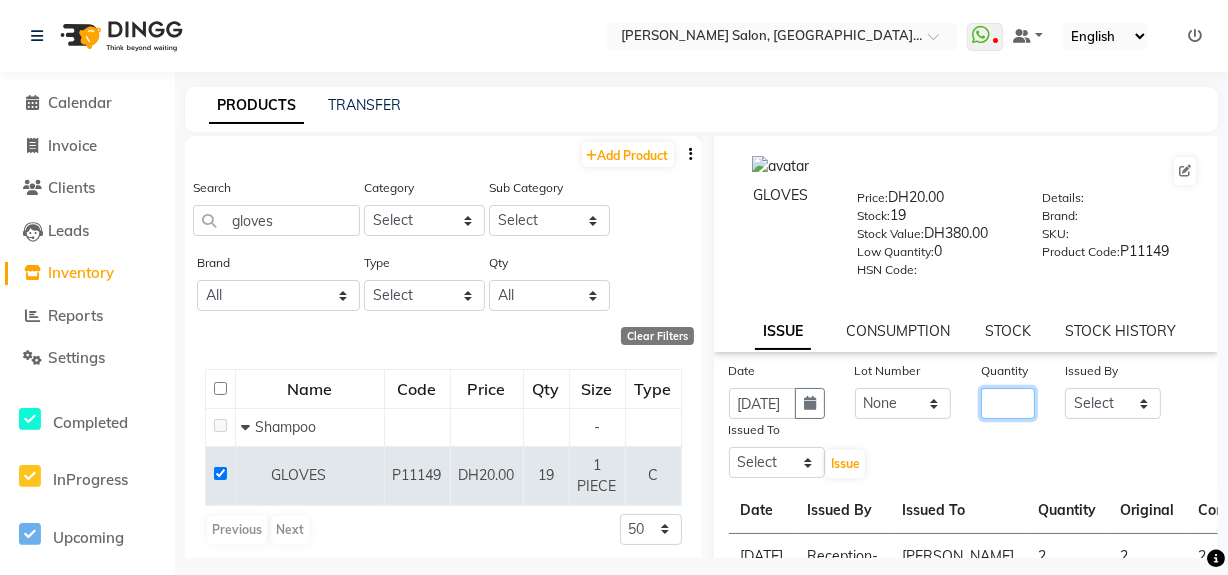drag, startPoint x: 1001, startPoint y: 413, endPoint x: 992, endPoint y: 421, distance: 12.0415945 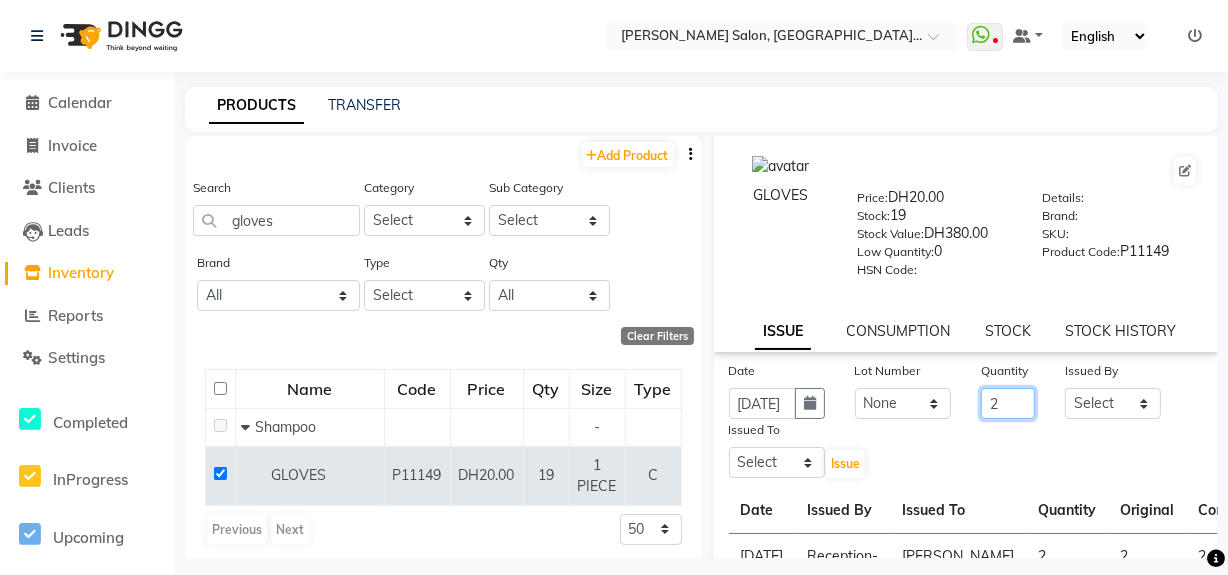 type on "2" 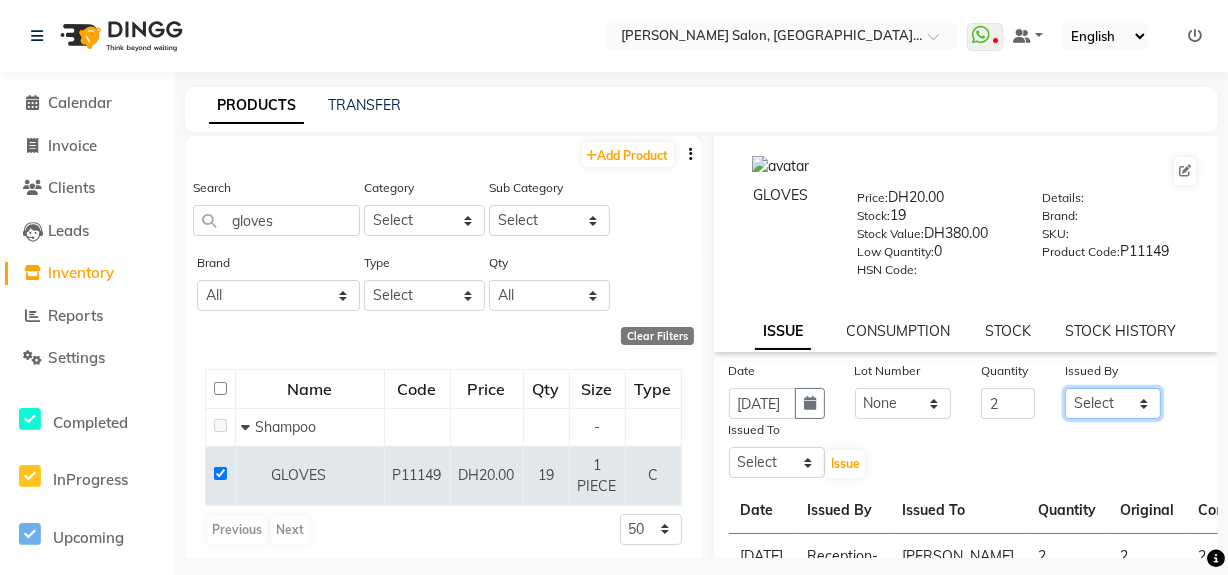drag, startPoint x: 1134, startPoint y: 402, endPoint x: 1133, endPoint y: 392, distance: 10.049875 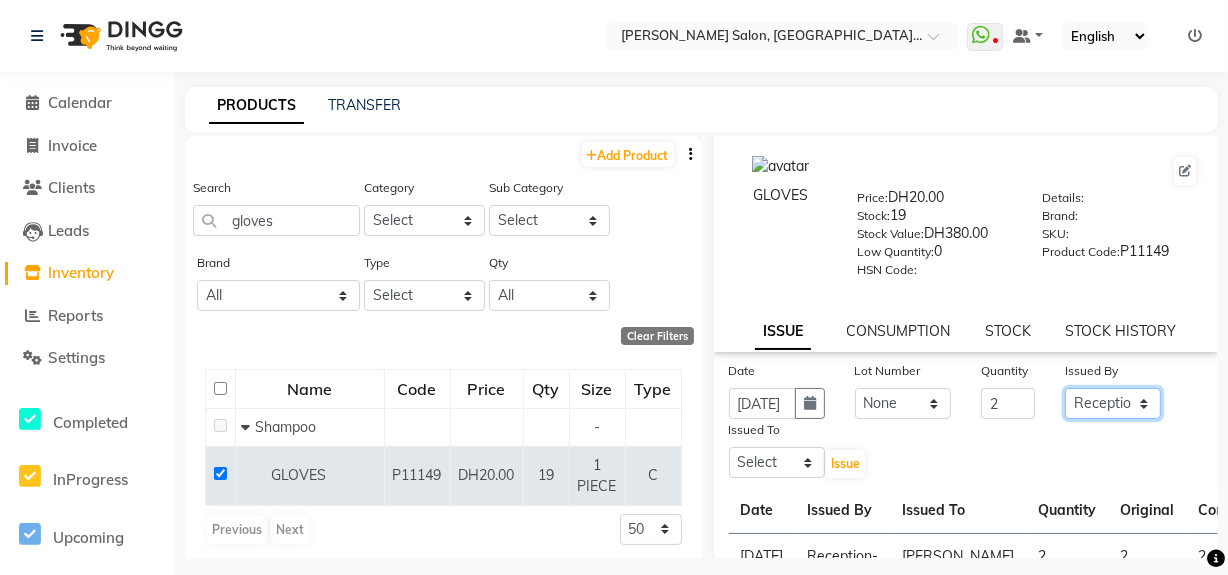 click on "Select Huma Leonita Management Reception-JADDAF [PERSON_NAME] [PERSON_NAME] trial [DEMOGRAPHIC_DATA]" 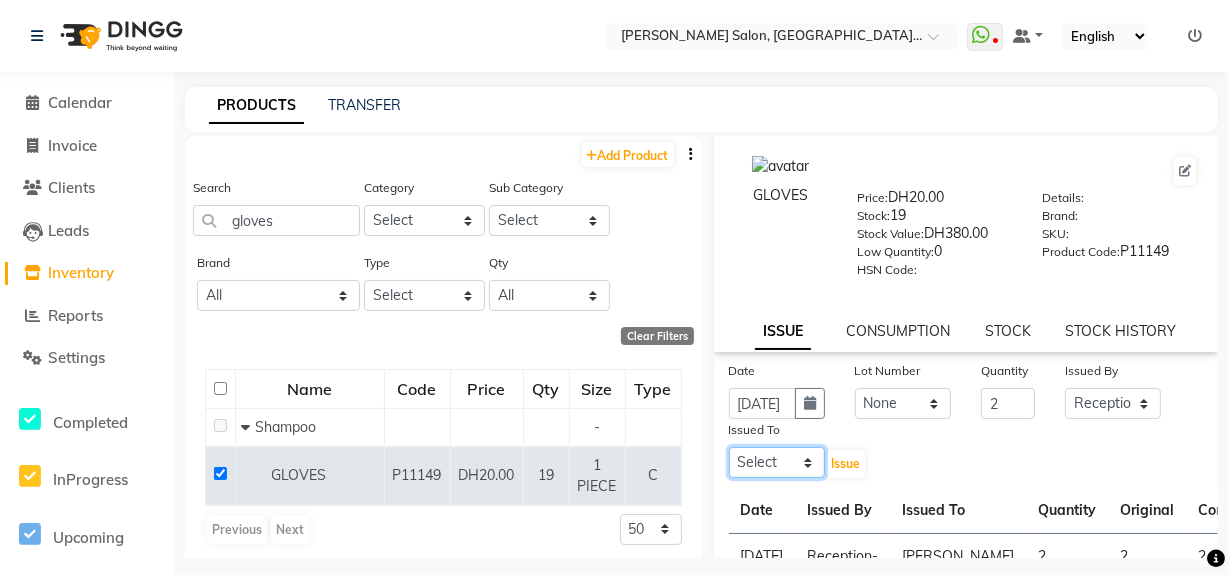 click on "Select Huma Leonita Management Reception-JADDAF [PERSON_NAME] [PERSON_NAME] trial [DEMOGRAPHIC_DATA]" 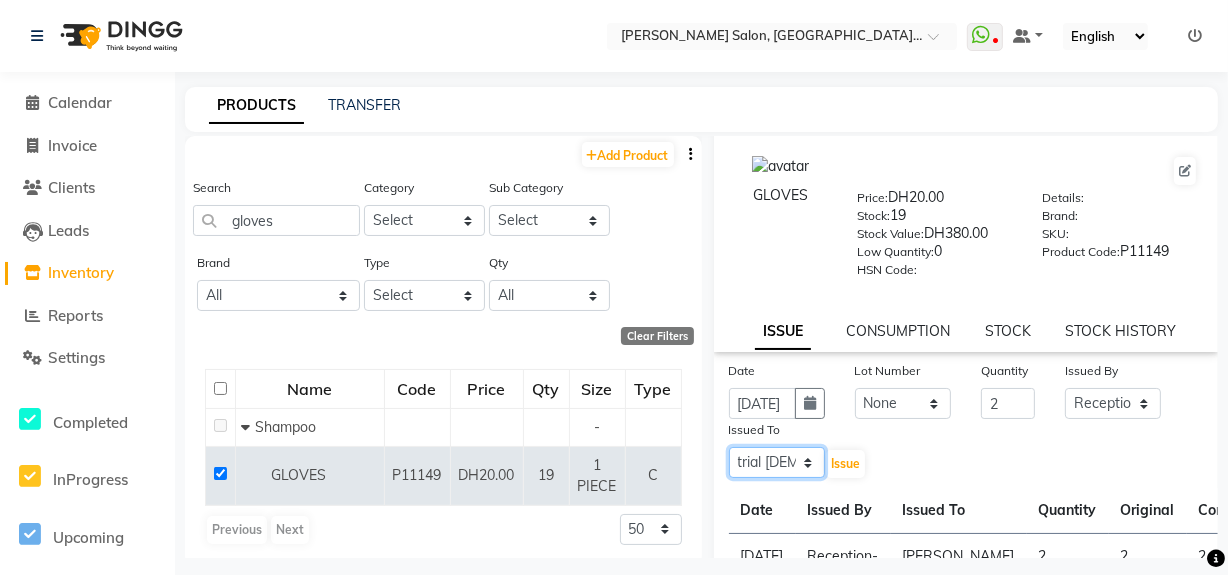 click on "Select Huma Leonita Management Reception-JADDAF [PERSON_NAME] [PERSON_NAME] trial [DEMOGRAPHIC_DATA]" 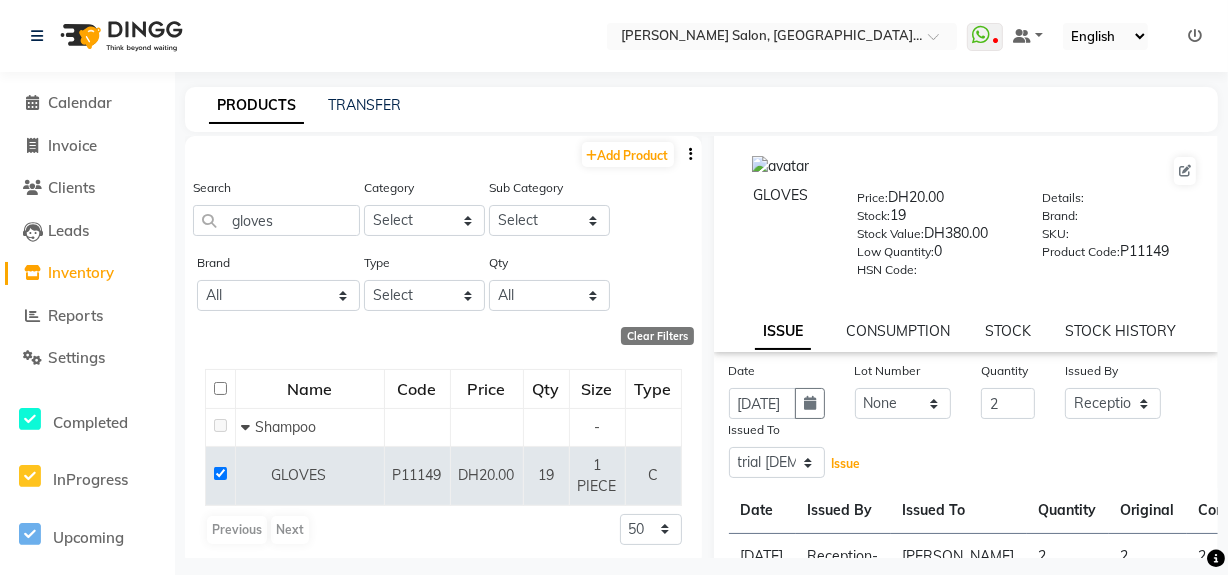 click on "Issue" 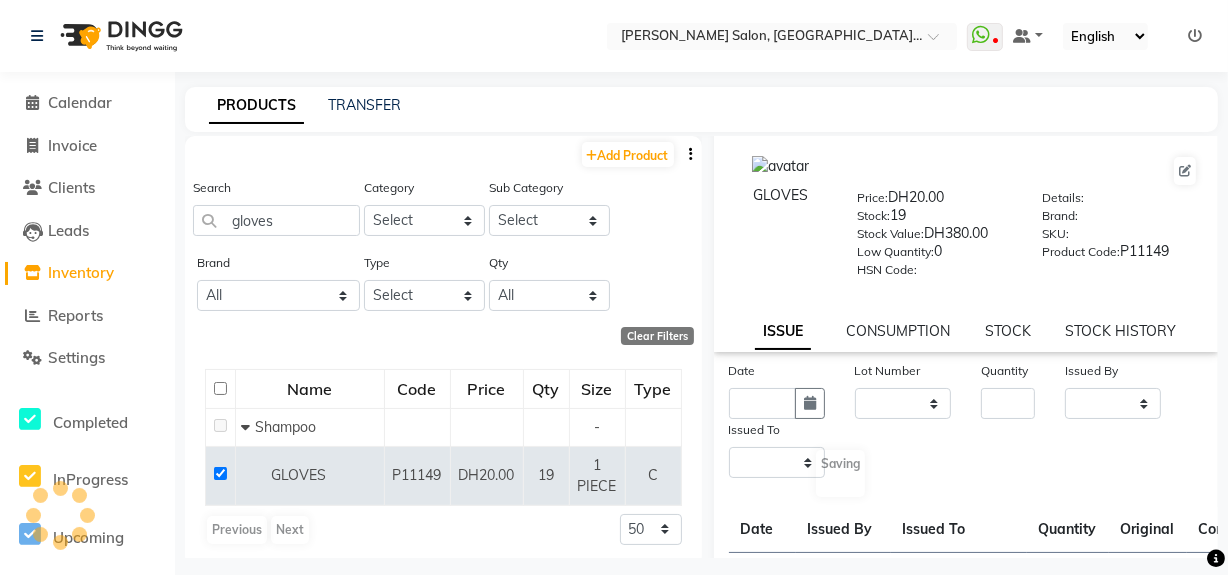 scroll, scrollTop: 0, scrollLeft: 0, axis: both 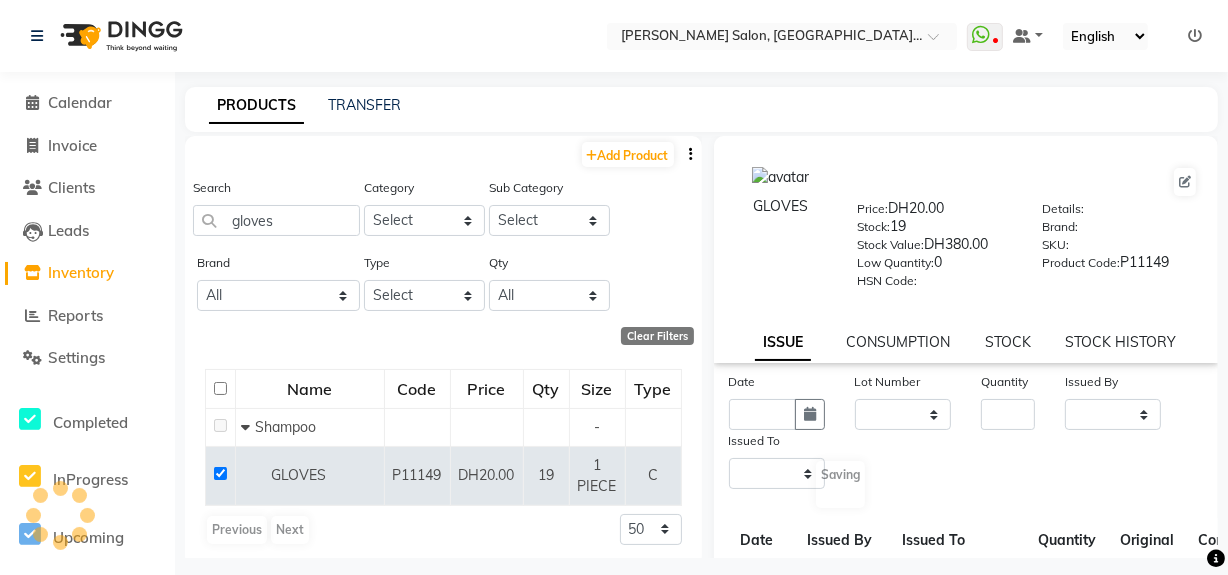 select 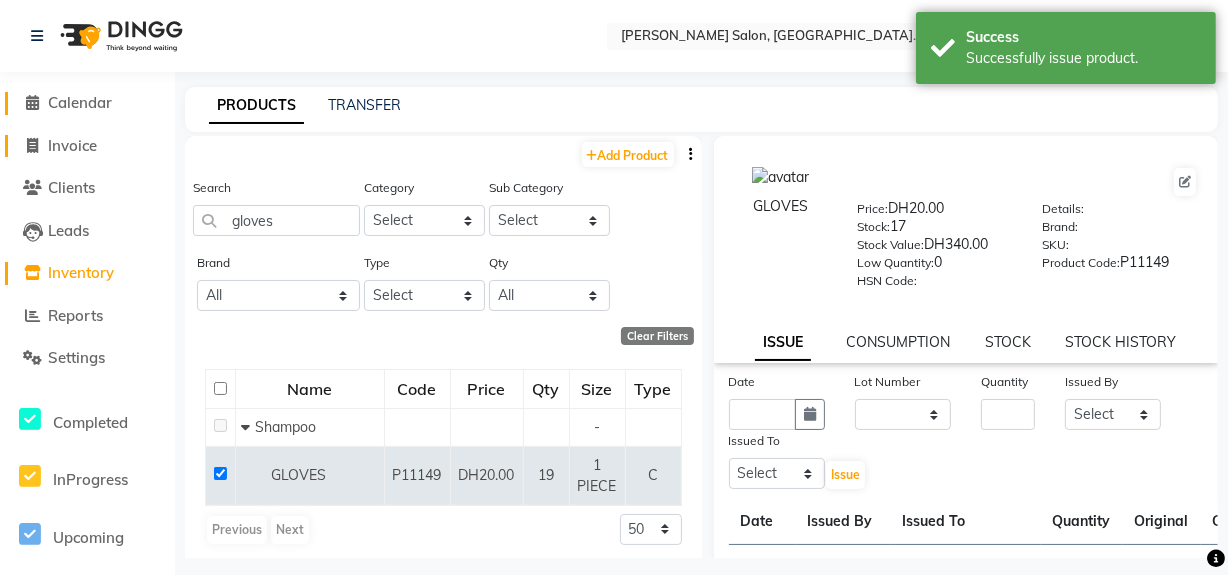 click on "Calendar" 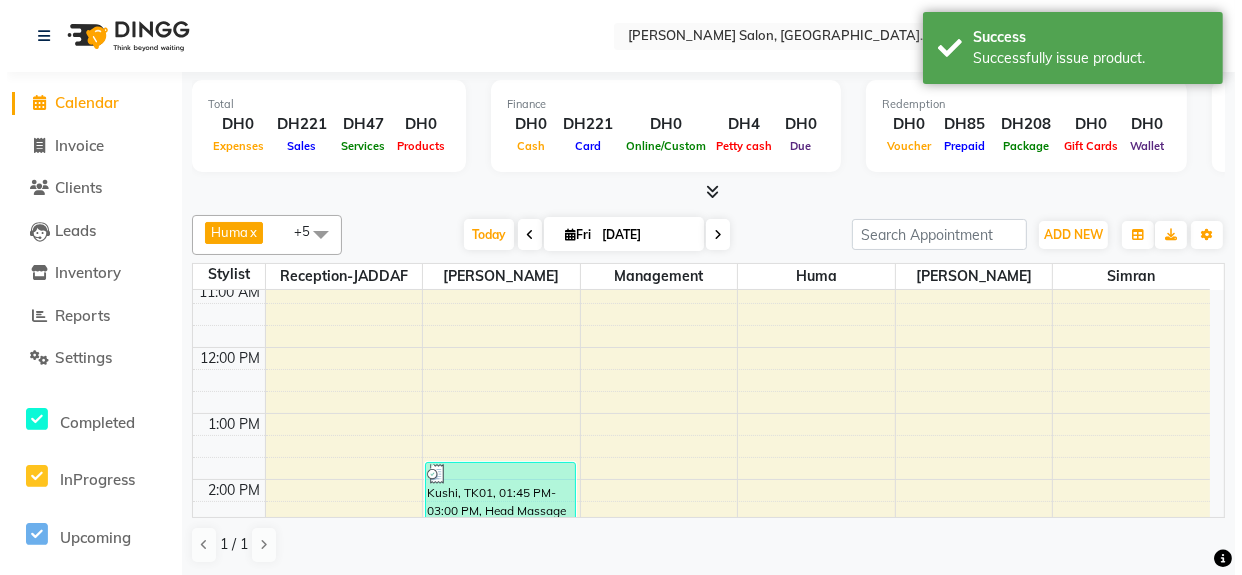 scroll, scrollTop: 272, scrollLeft: 0, axis: vertical 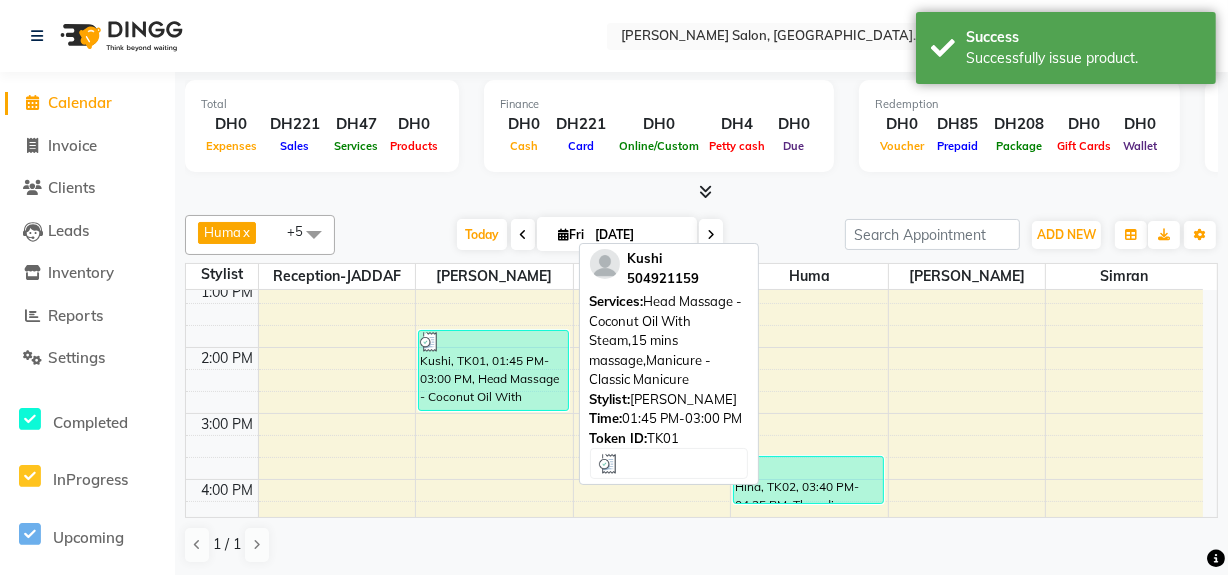 click on "Kushi, TK01, 01:45 PM-03:00 PM, Head Massage - Coconut Oil With Steam,15 mins  massage,Manicure - Classic Manicure" at bounding box center [493, 370] 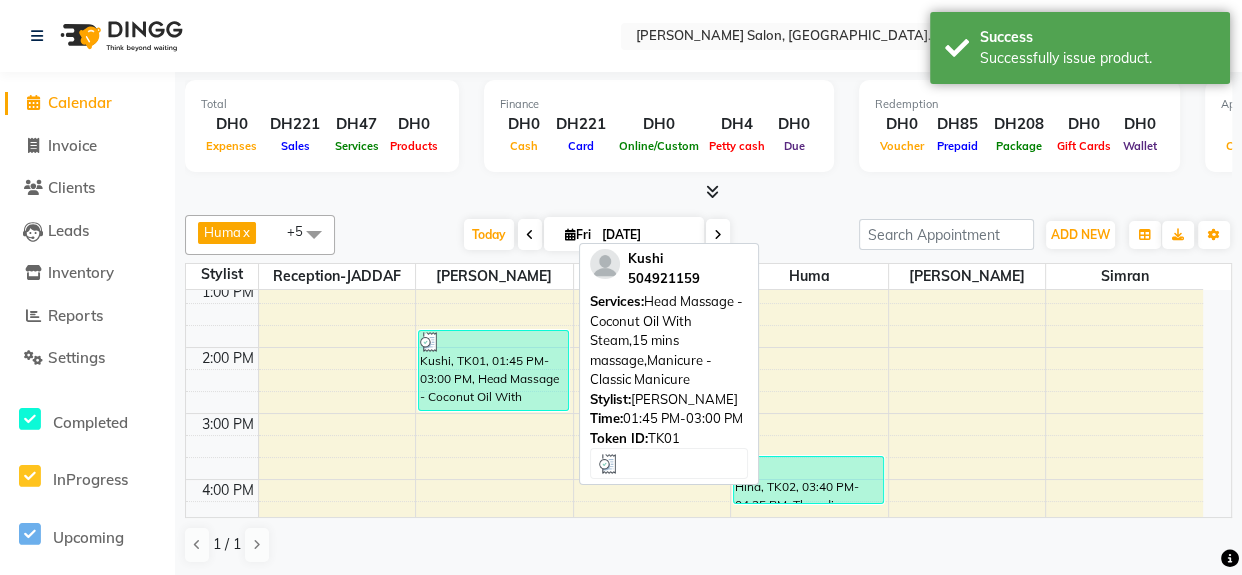 select on "3" 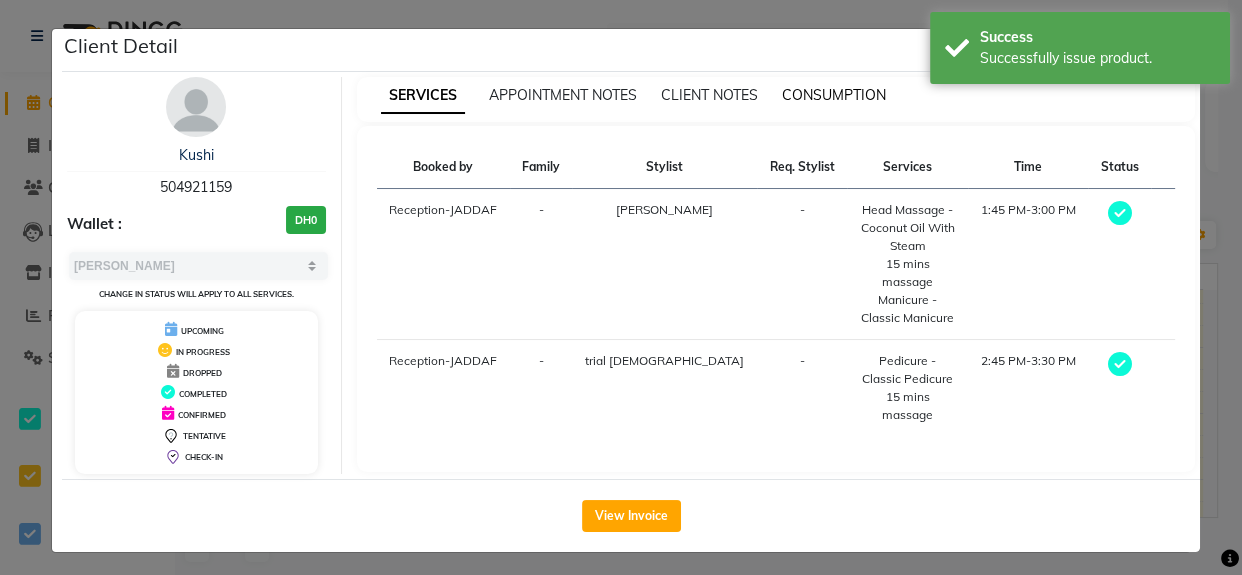 click on "CONSUMPTION" at bounding box center (834, 95) 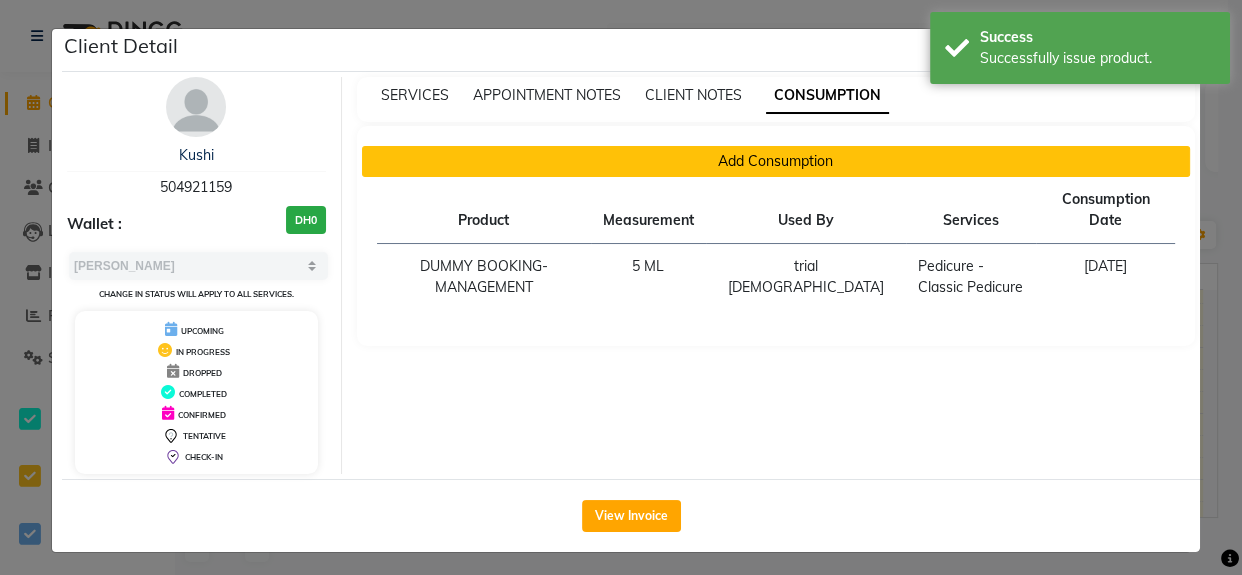 click on "Add Consumption" at bounding box center [776, 161] 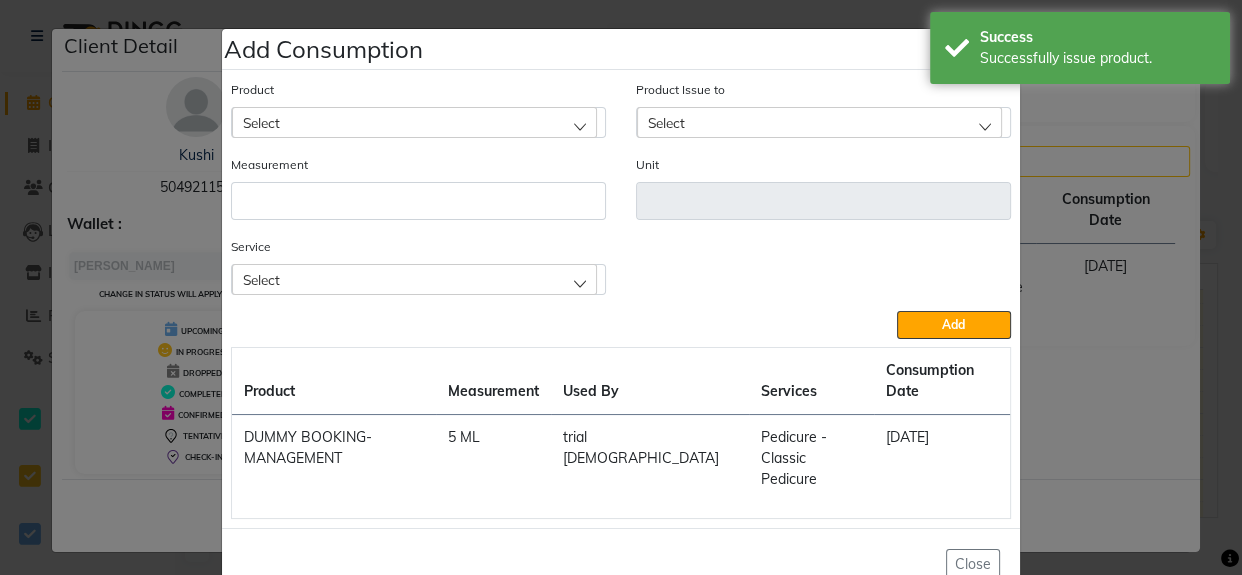 click on "Select" 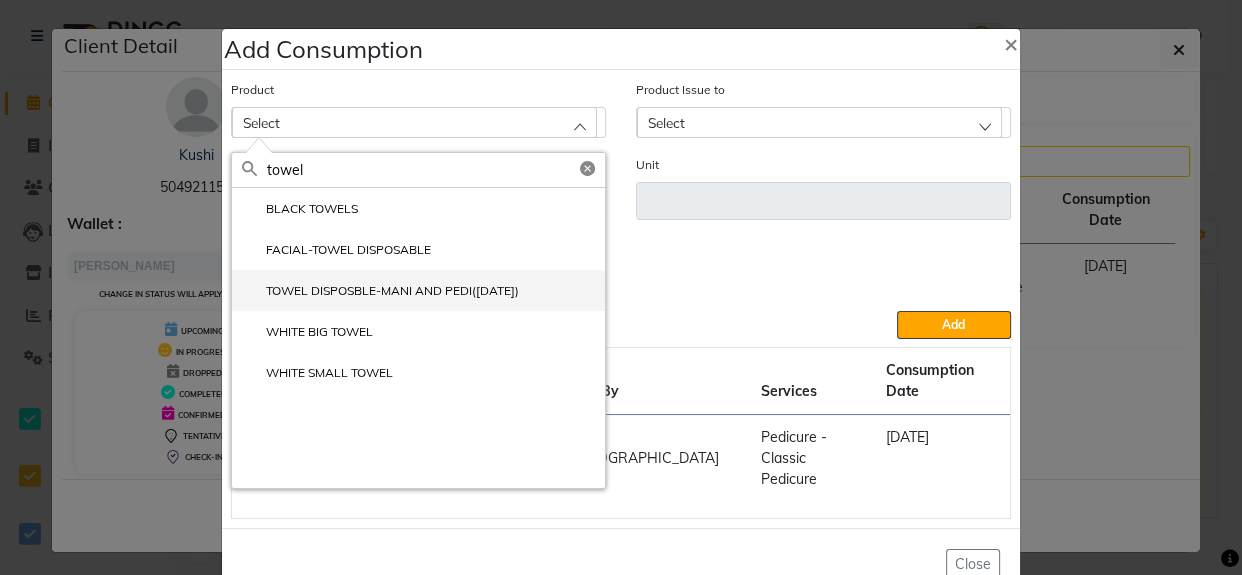 type on "towel" 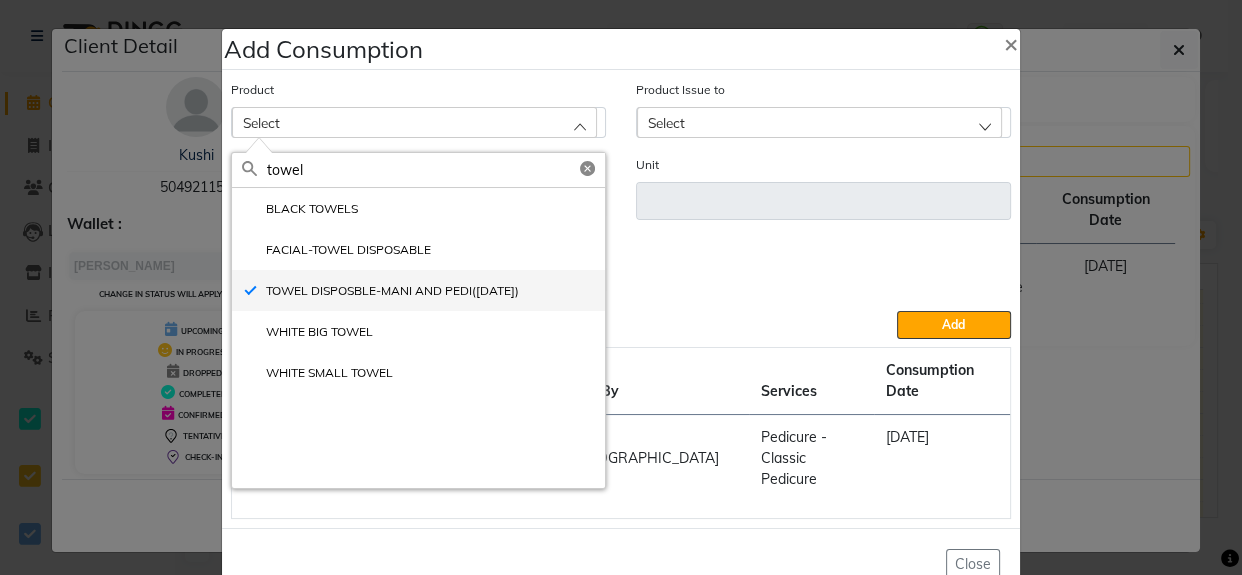 type on "PIECE" 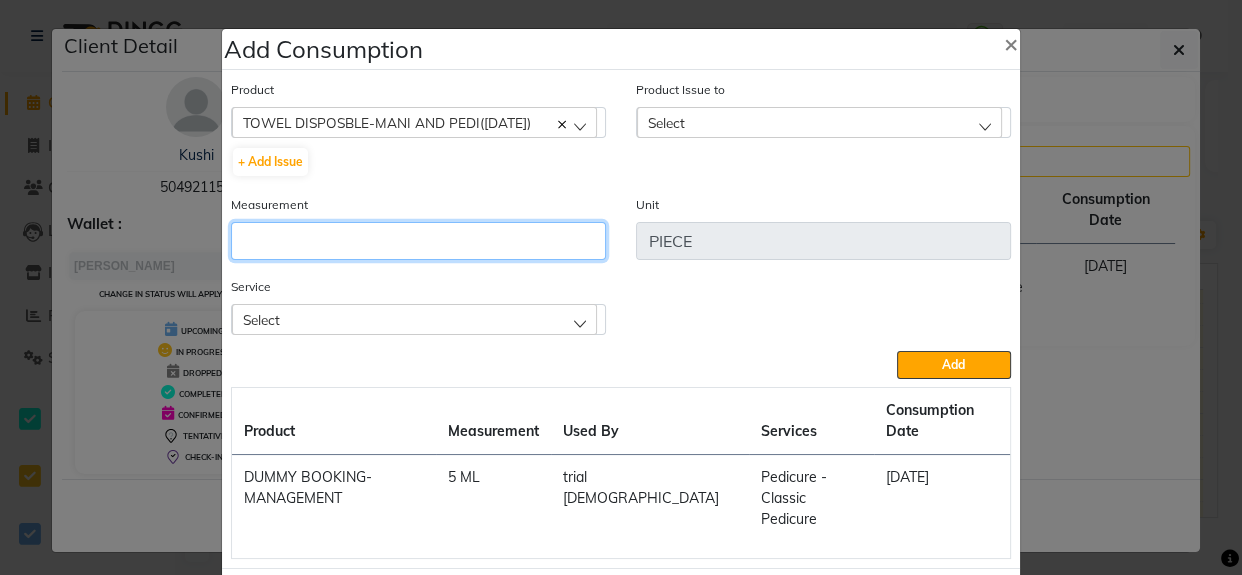 click 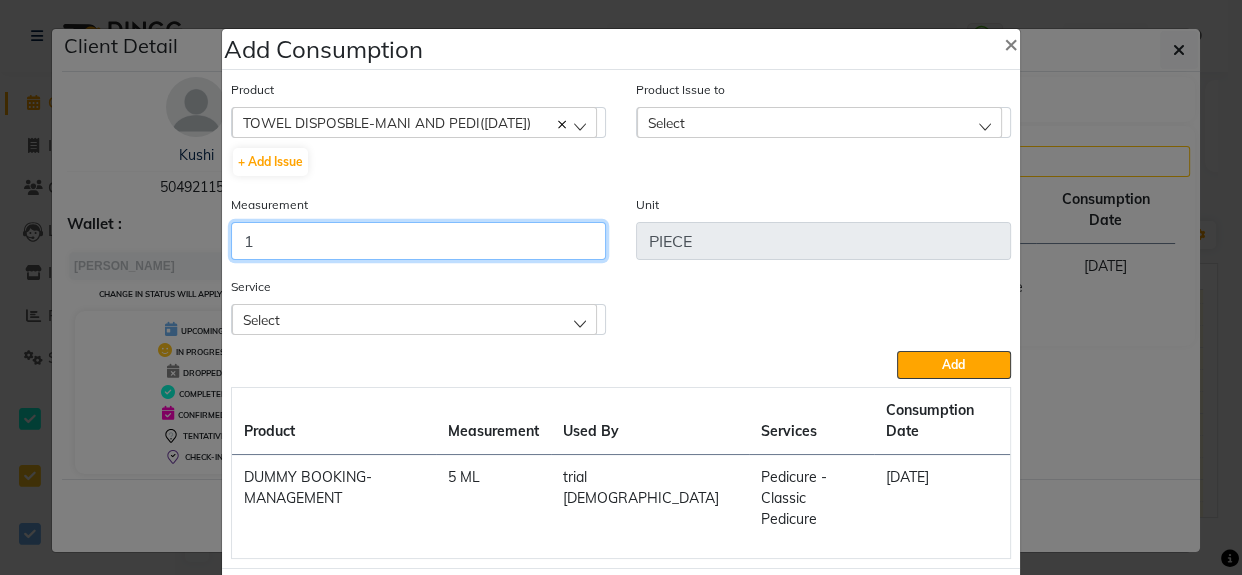 type on "1" 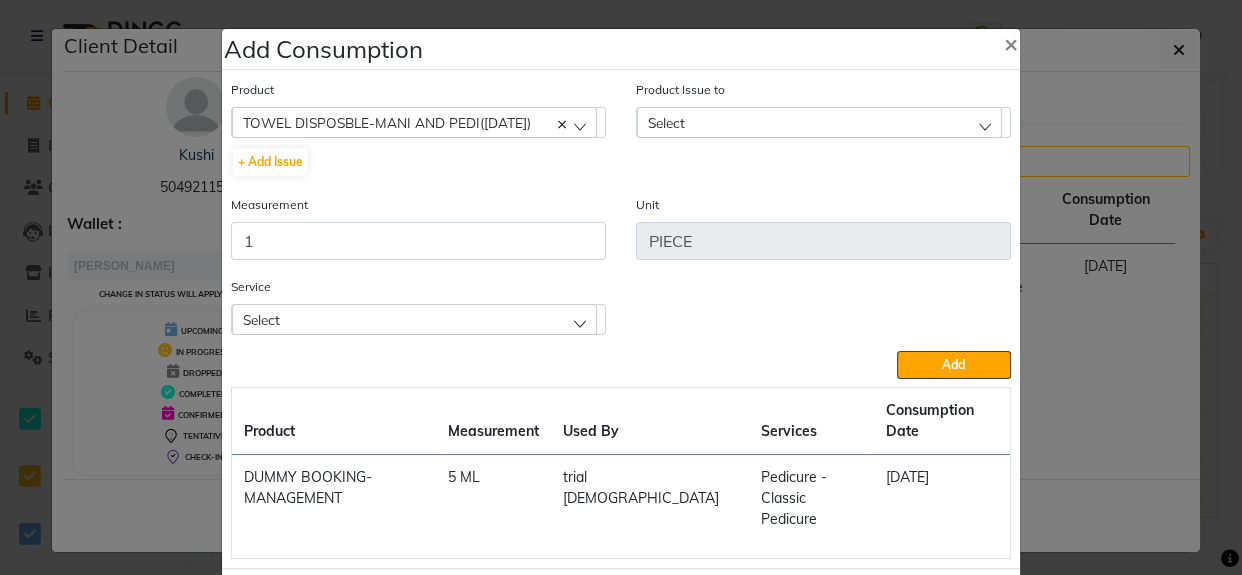click on "Select" 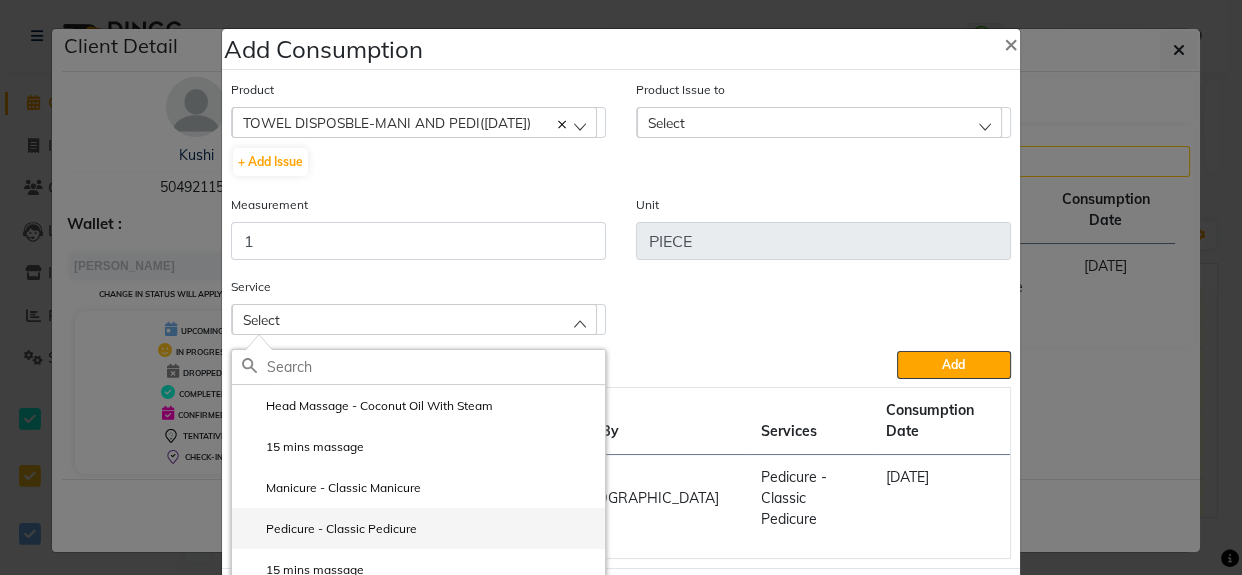 click on "Pedicure - Classic Pedicure" 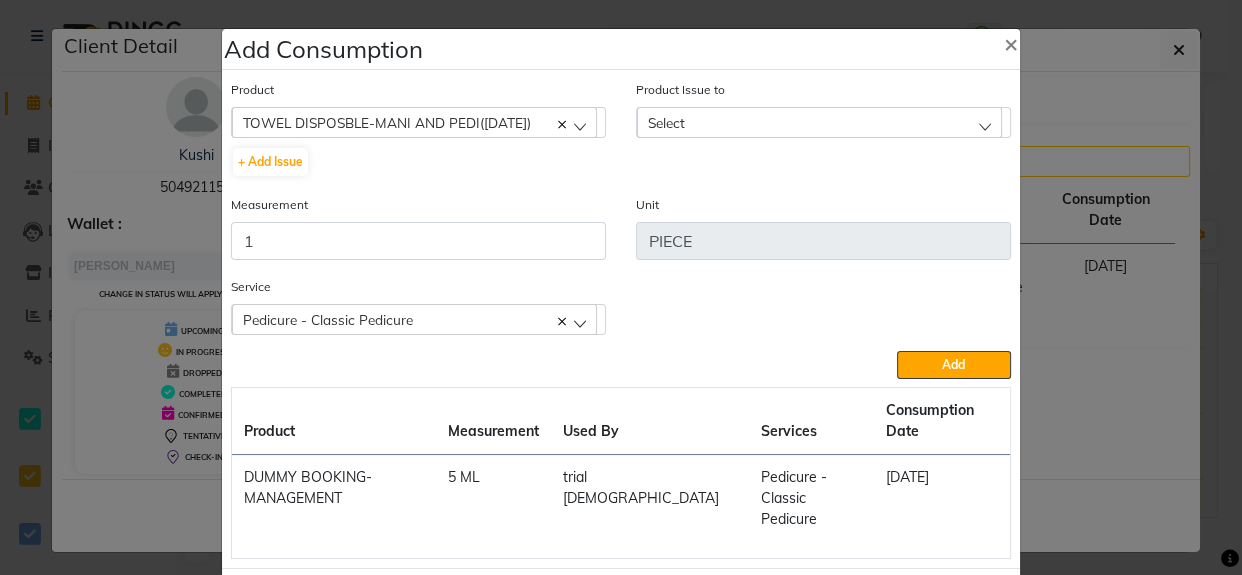 click on "Select" 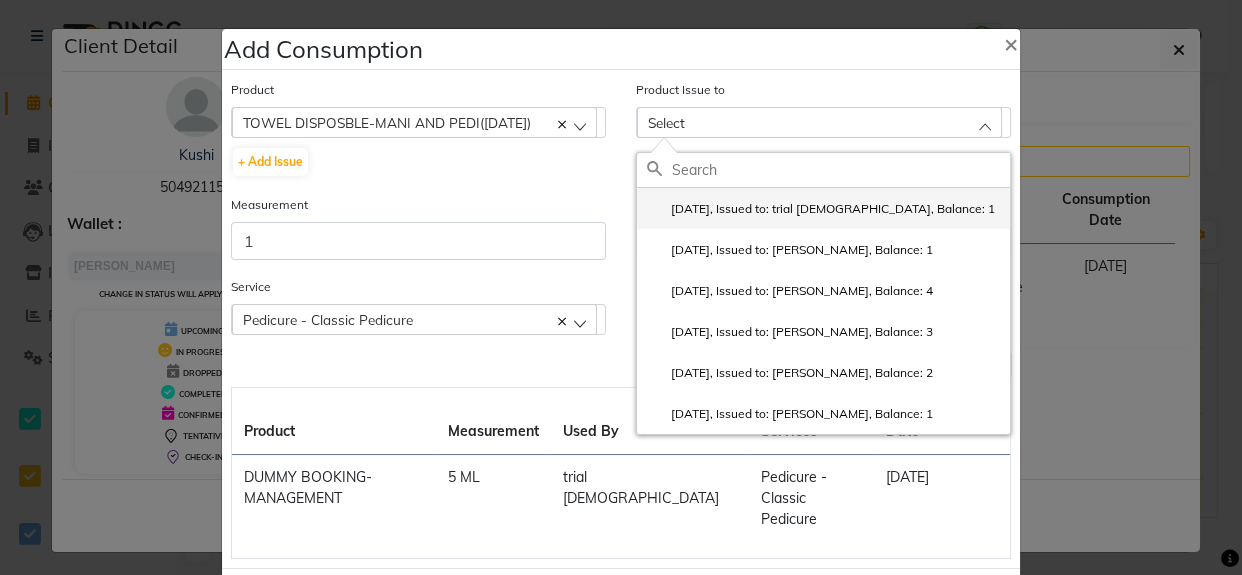 click on "2025-07-11, Issued to: trial lady, Balance: 1" 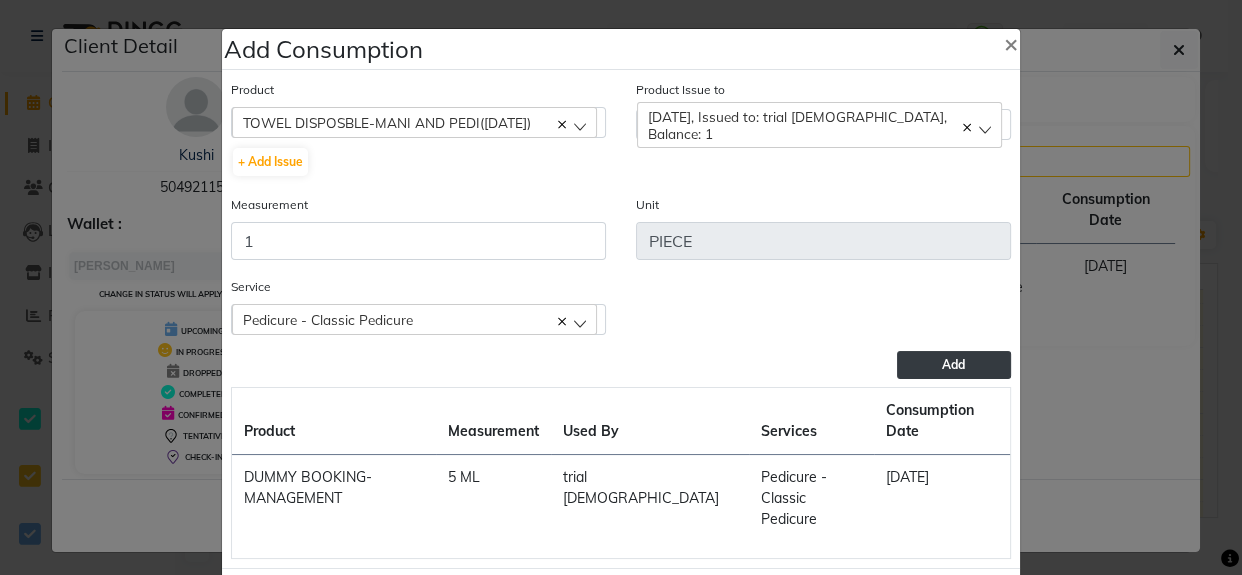 click on "Add" 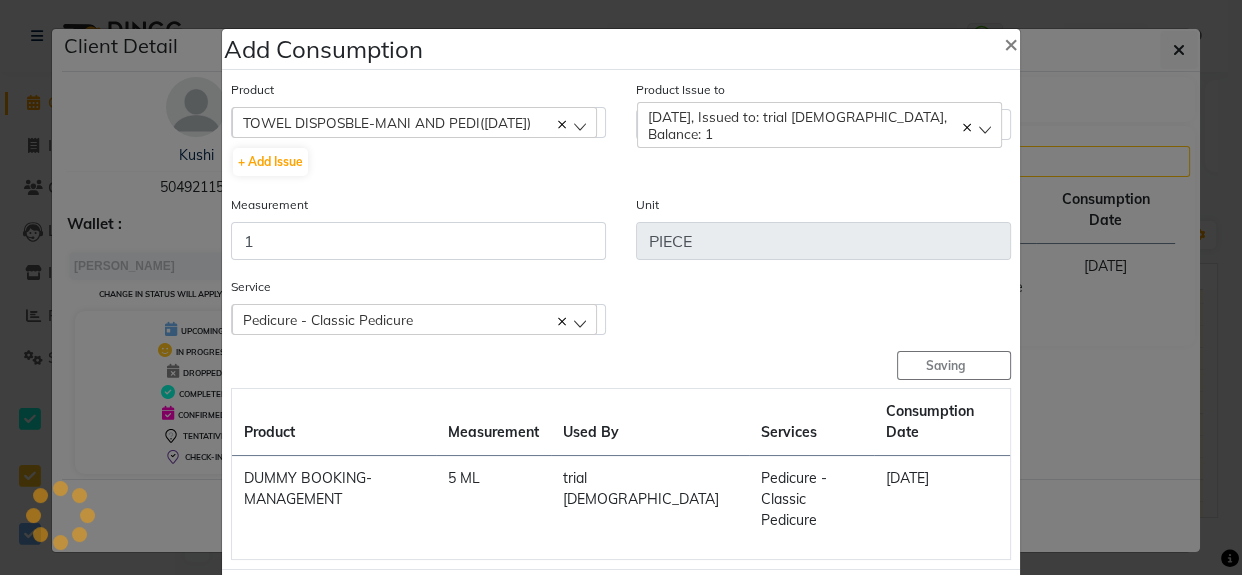type 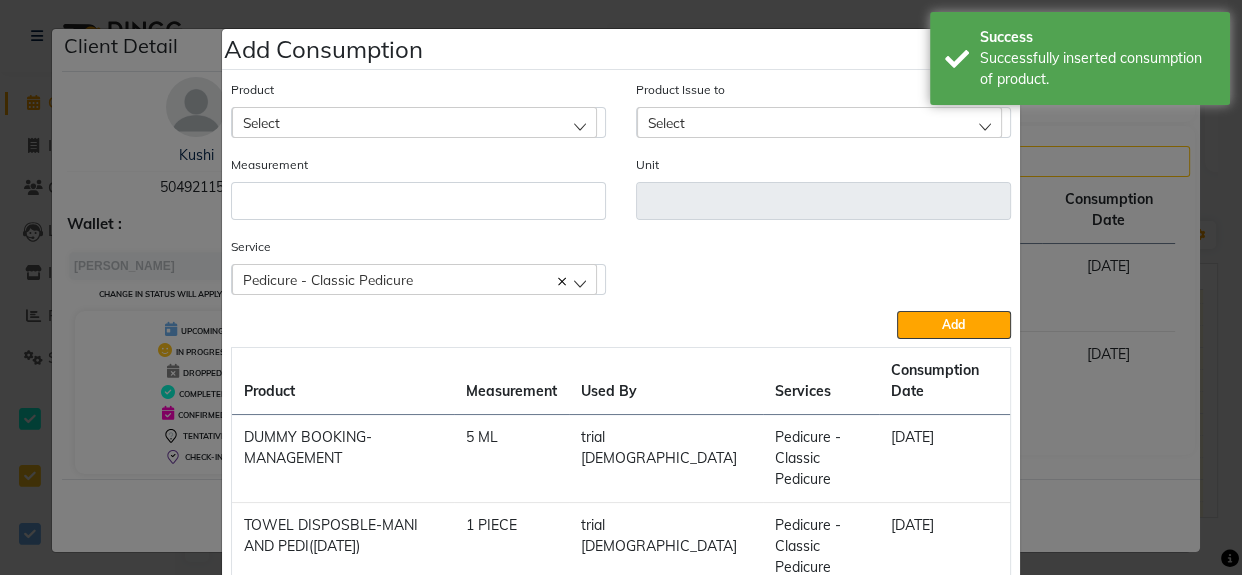 click on "Select" 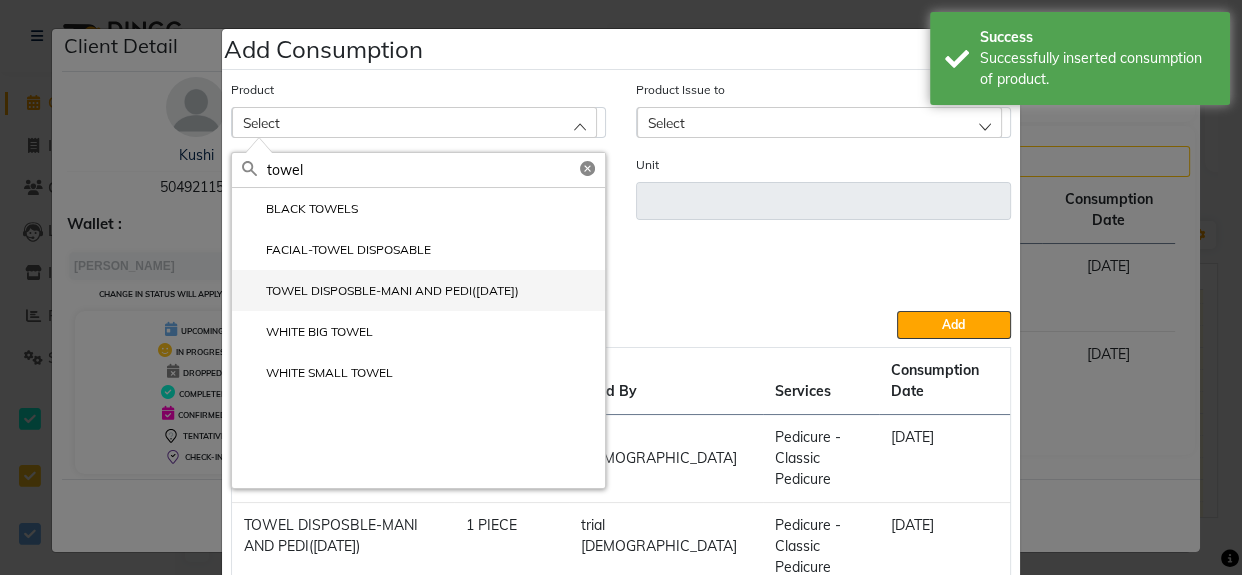 type on "towel" 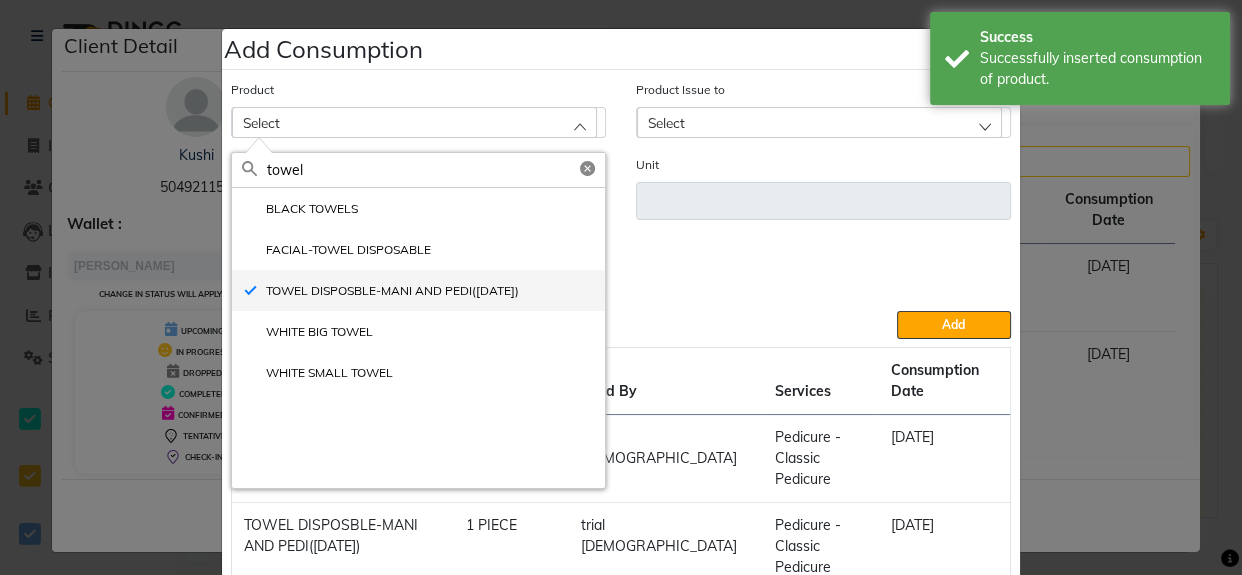type on "PIECE" 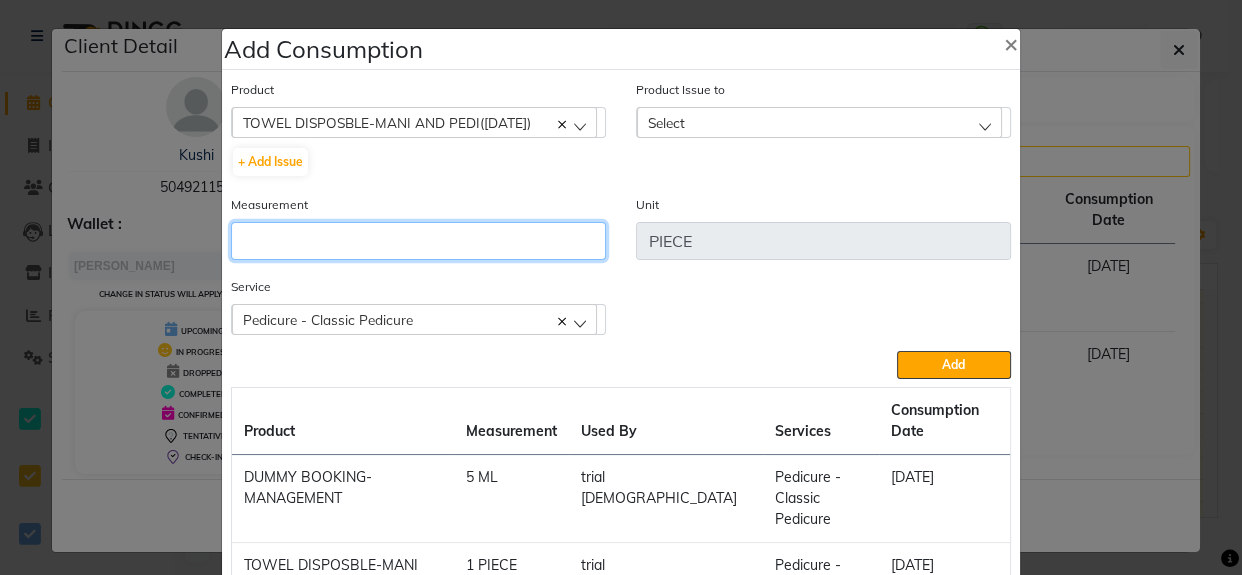 click 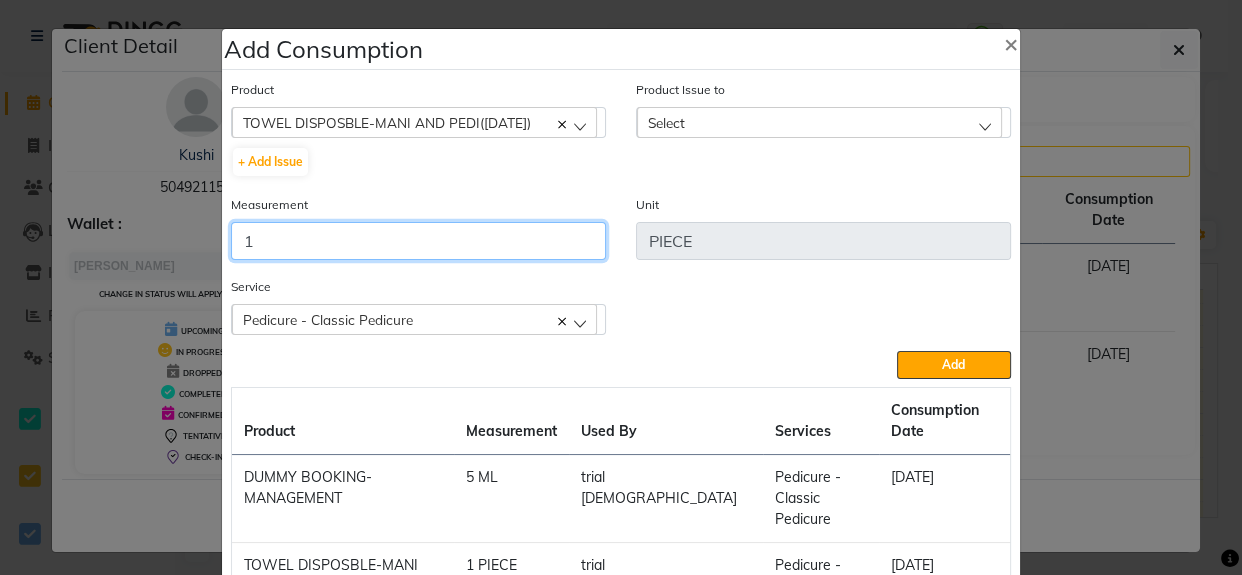 type 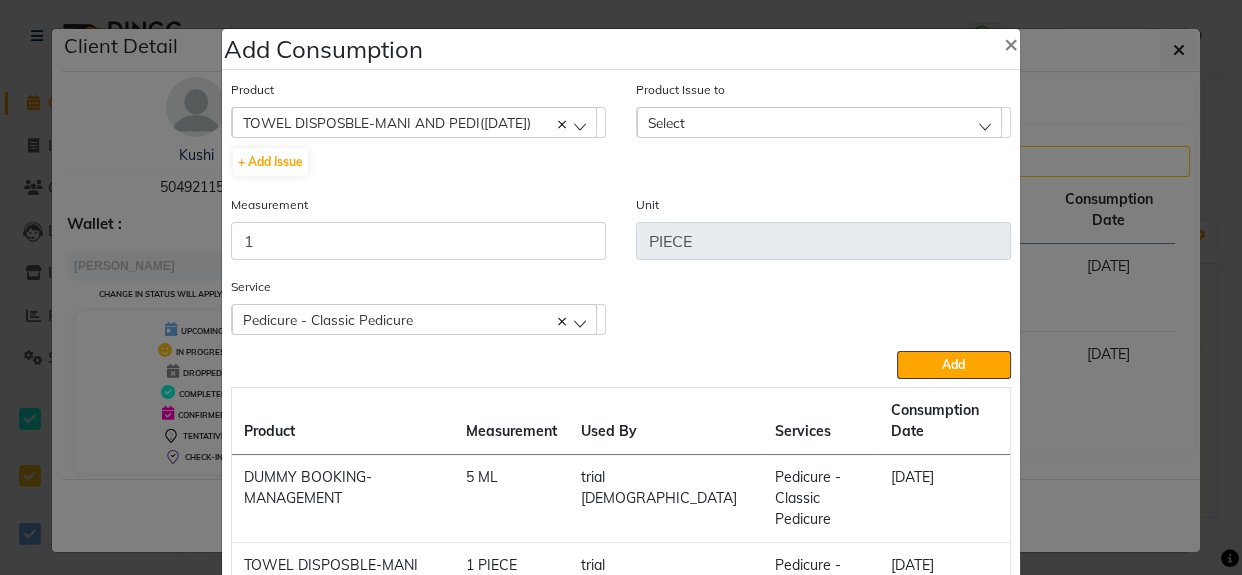 click on "Select" 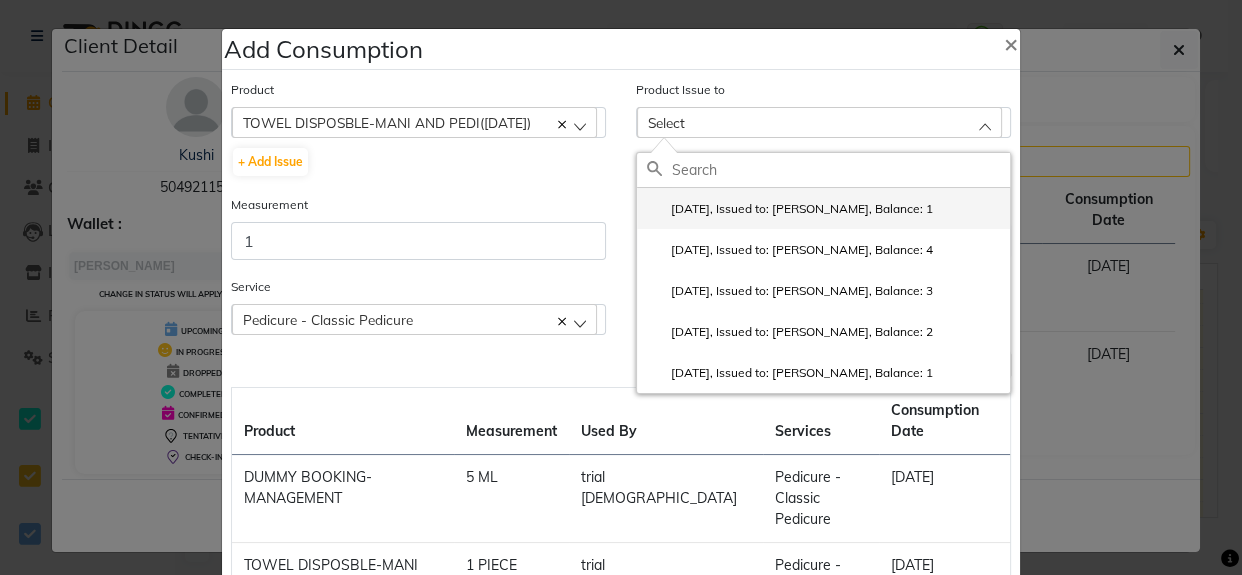 click on "2025-07-11, Issued to: Srijana, Balance: 1" 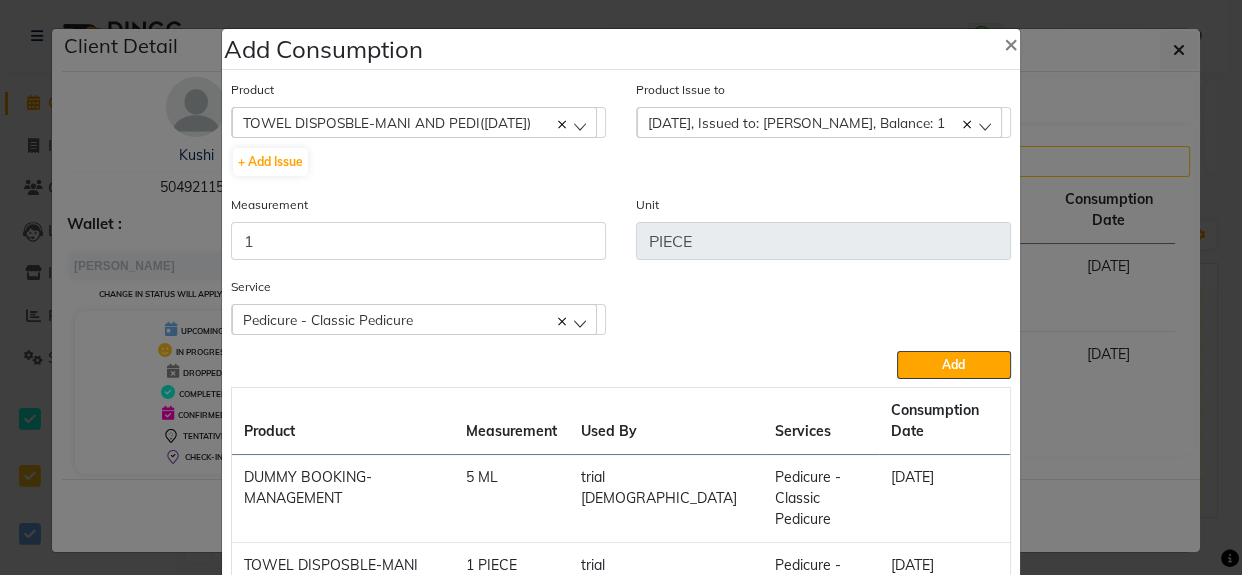 click on "Add" 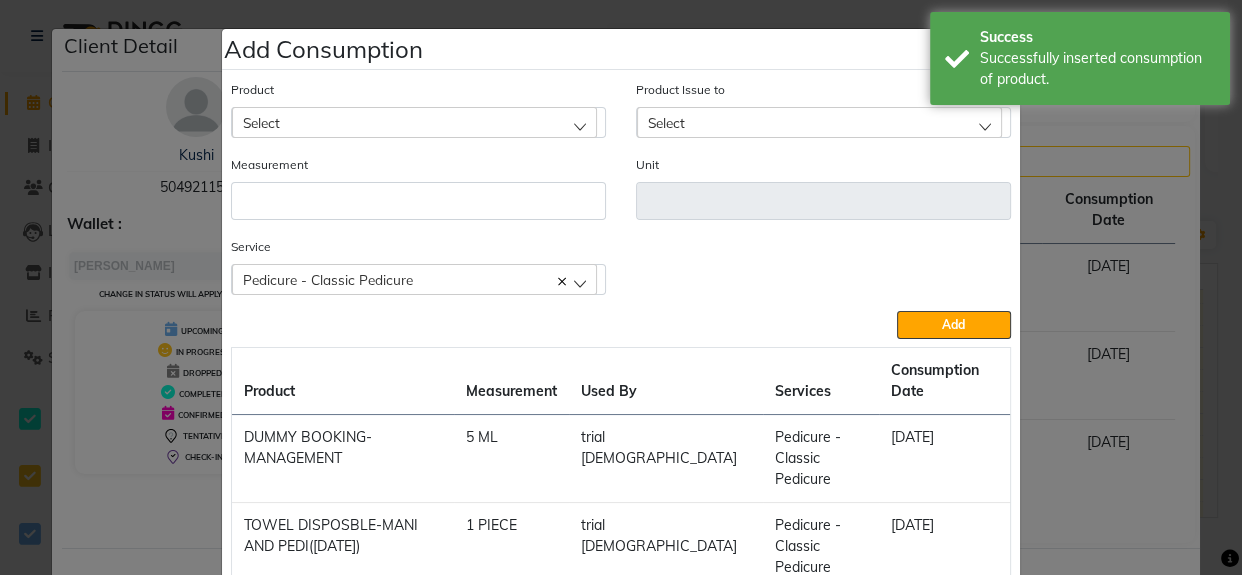 click on "Select" 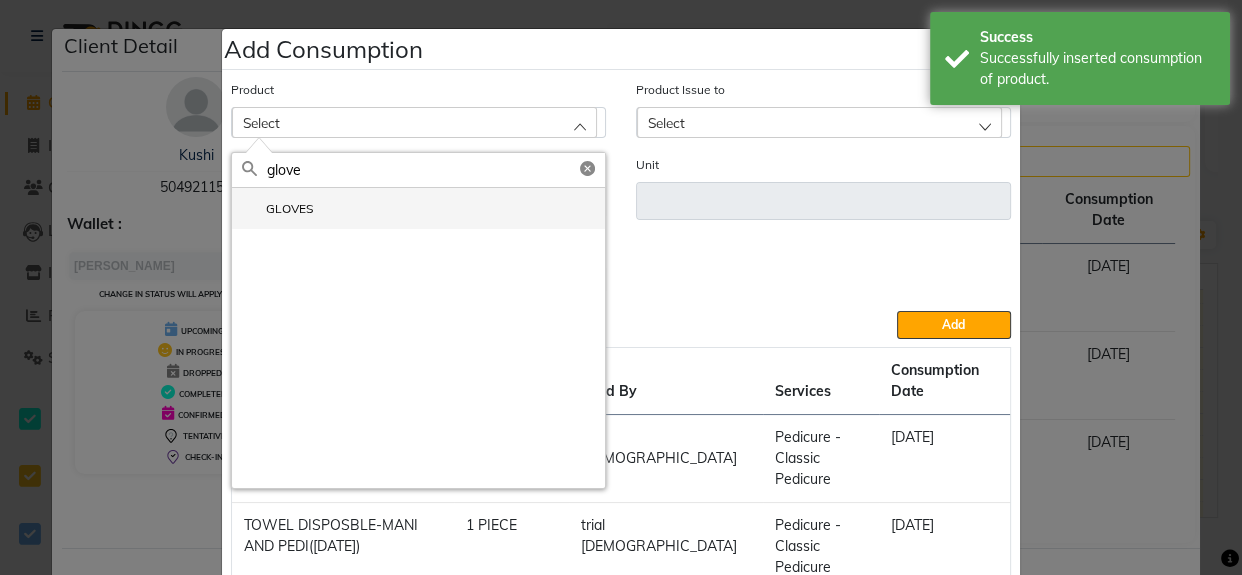click on "GLOVES" 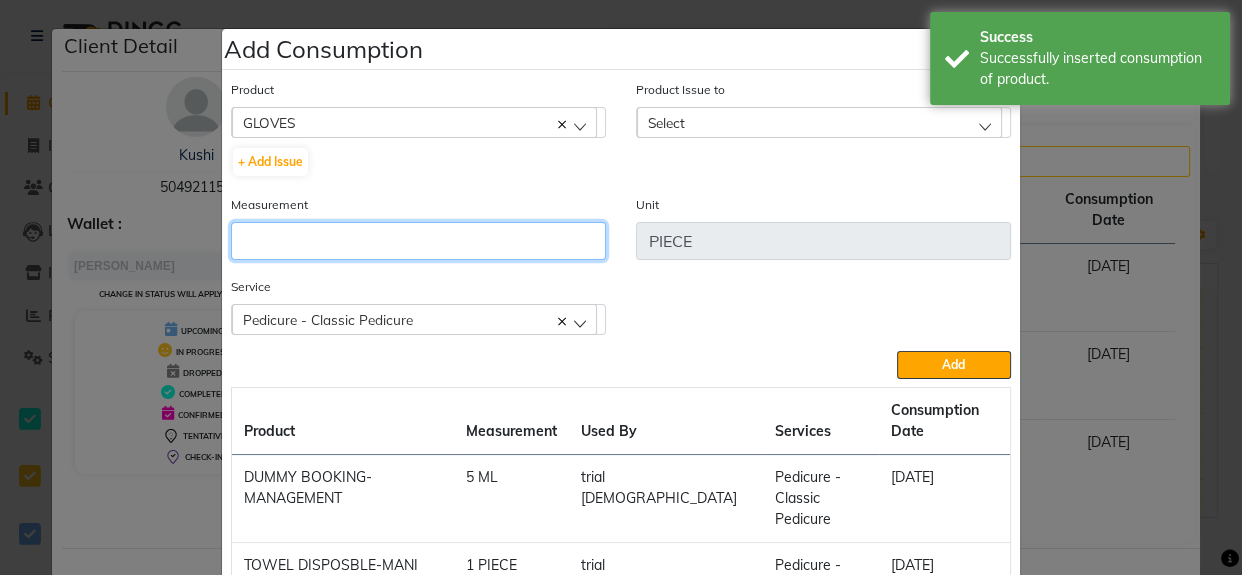 click 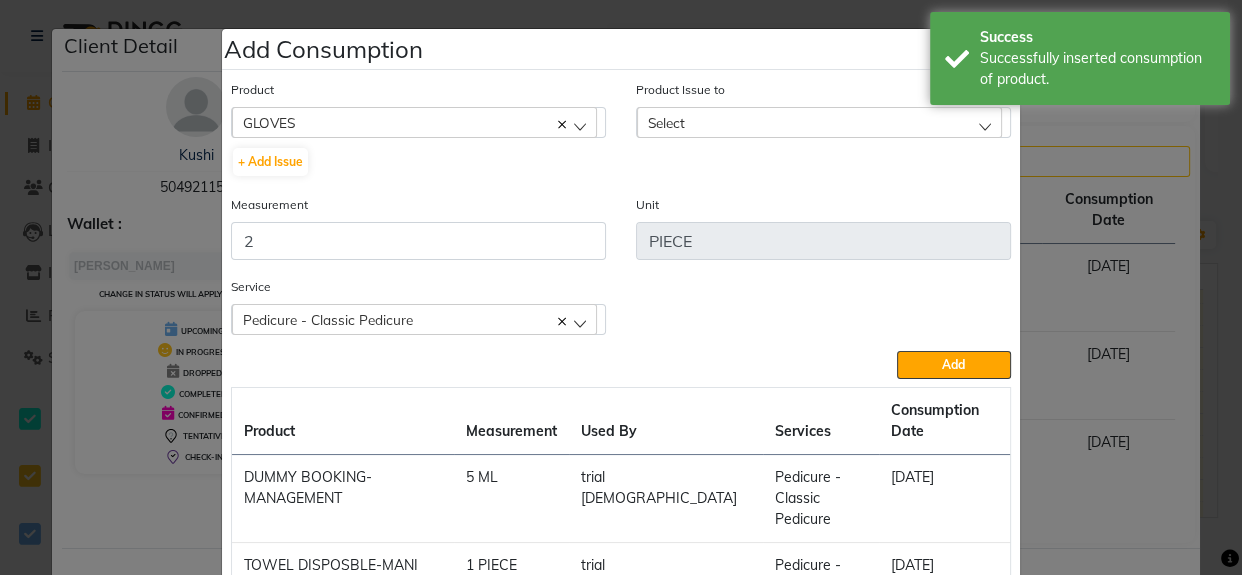 click on "Select" 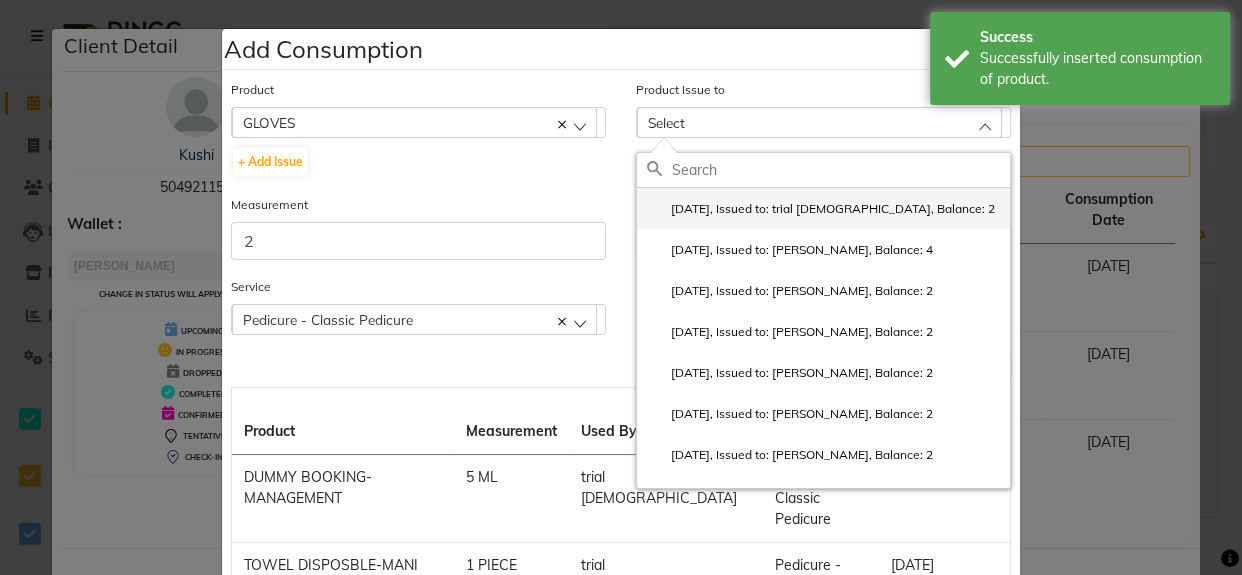 click on "2025-07-11, Issued to: trial lady, Balance: 2" 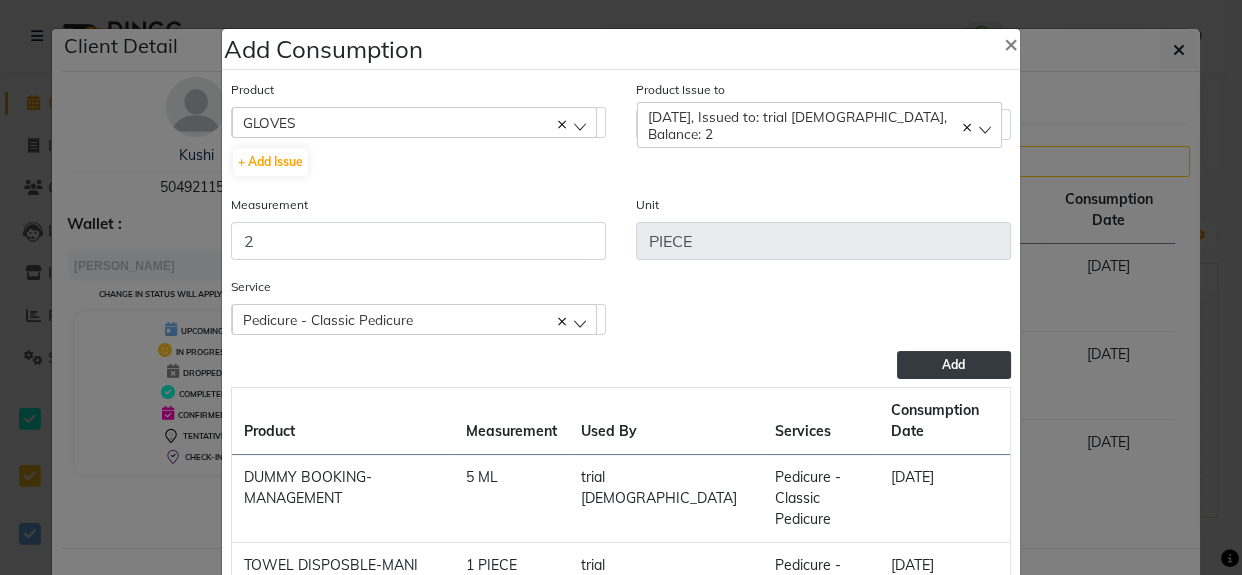 click on "Add" 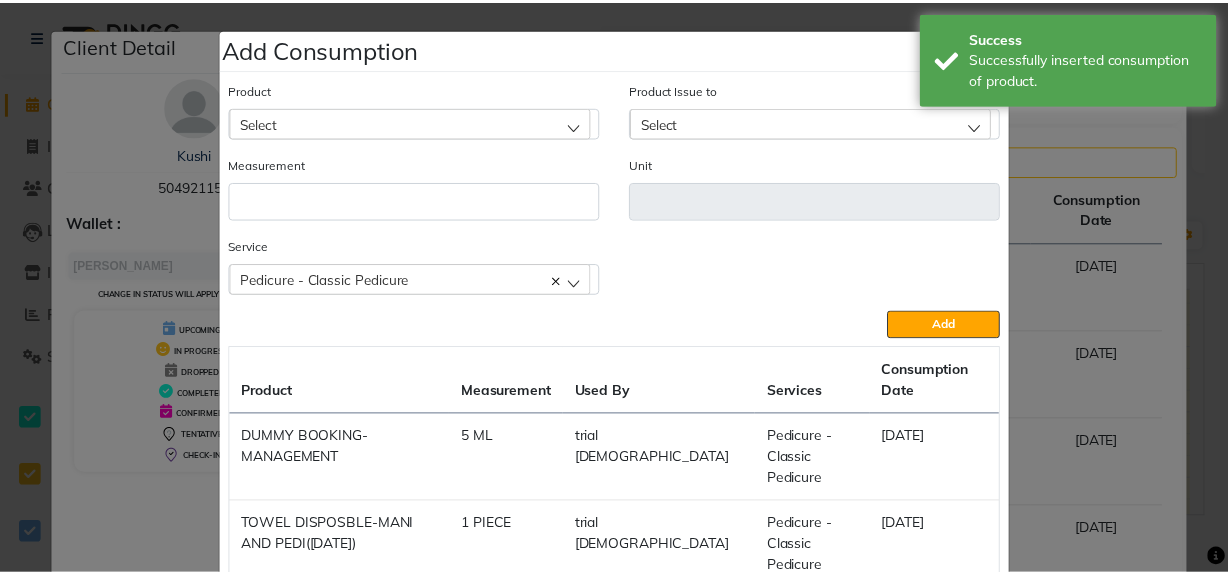 scroll, scrollTop: 181, scrollLeft: 0, axis: vertical 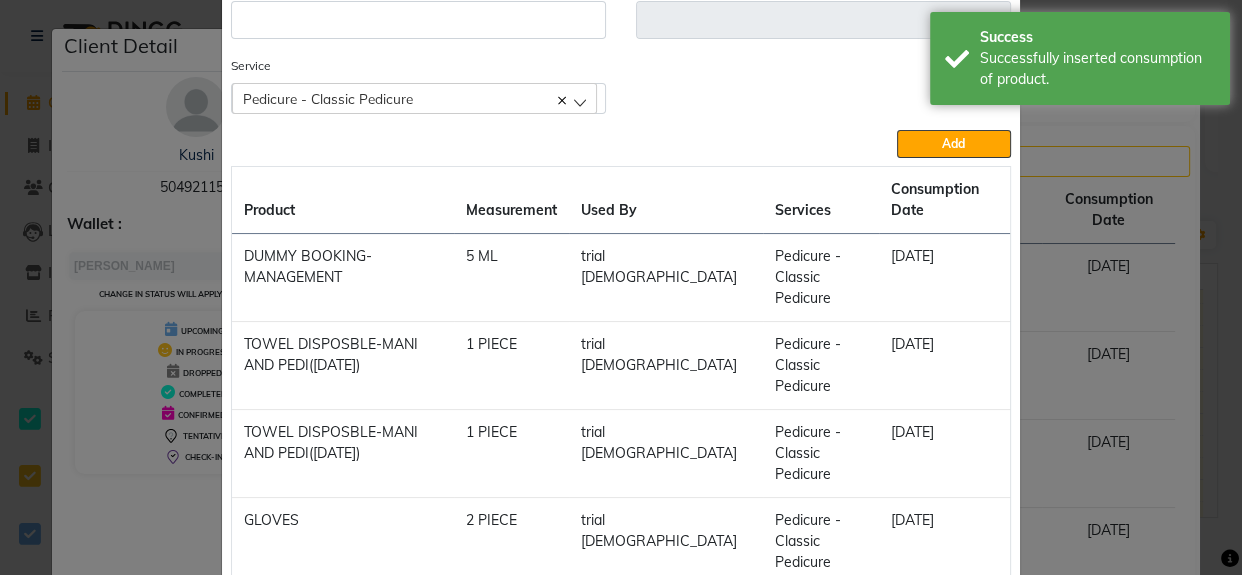 click on "Close" 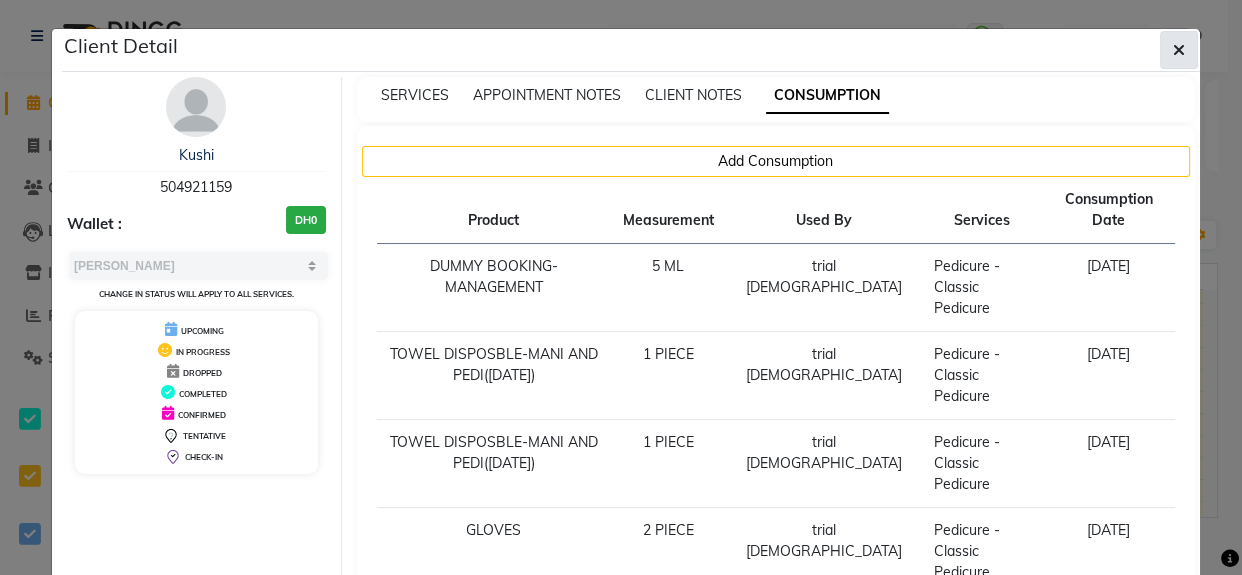 click 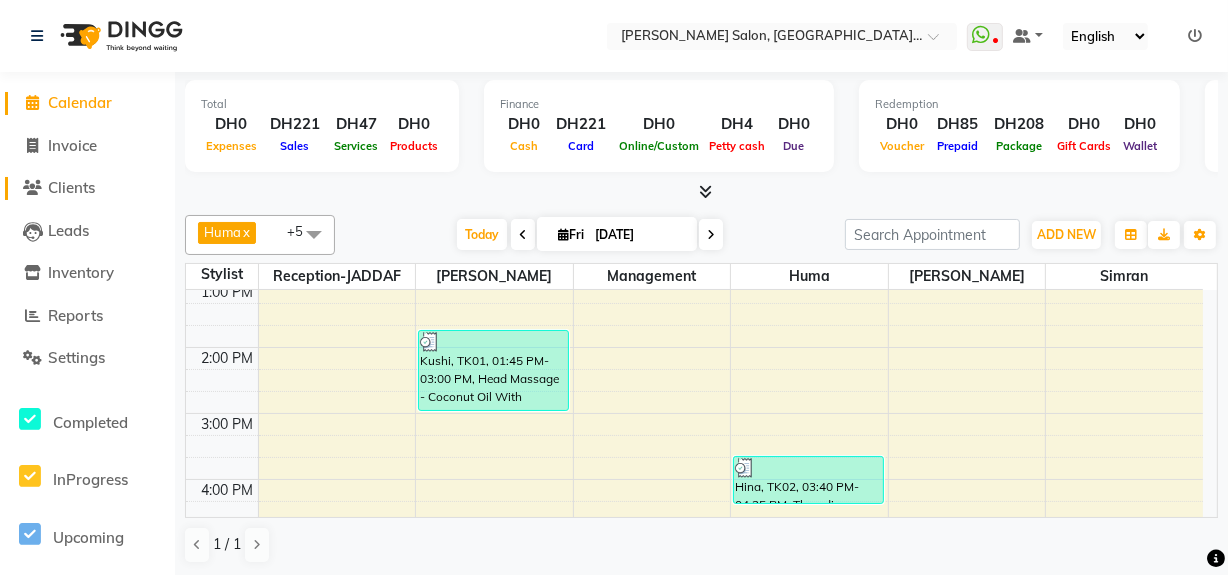 click on "Clients" 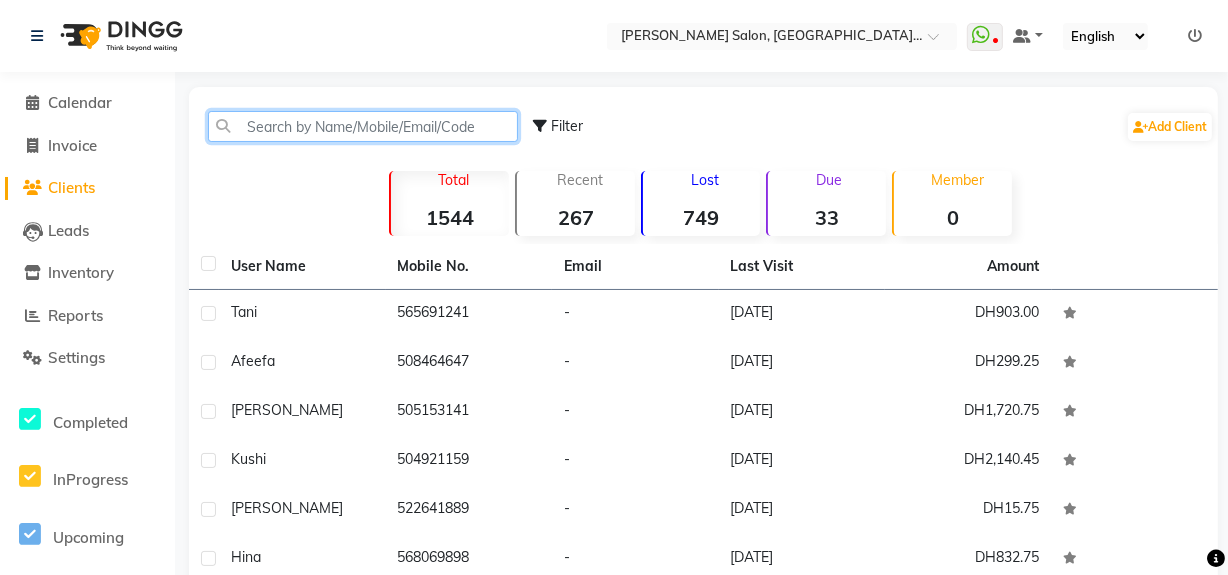 click 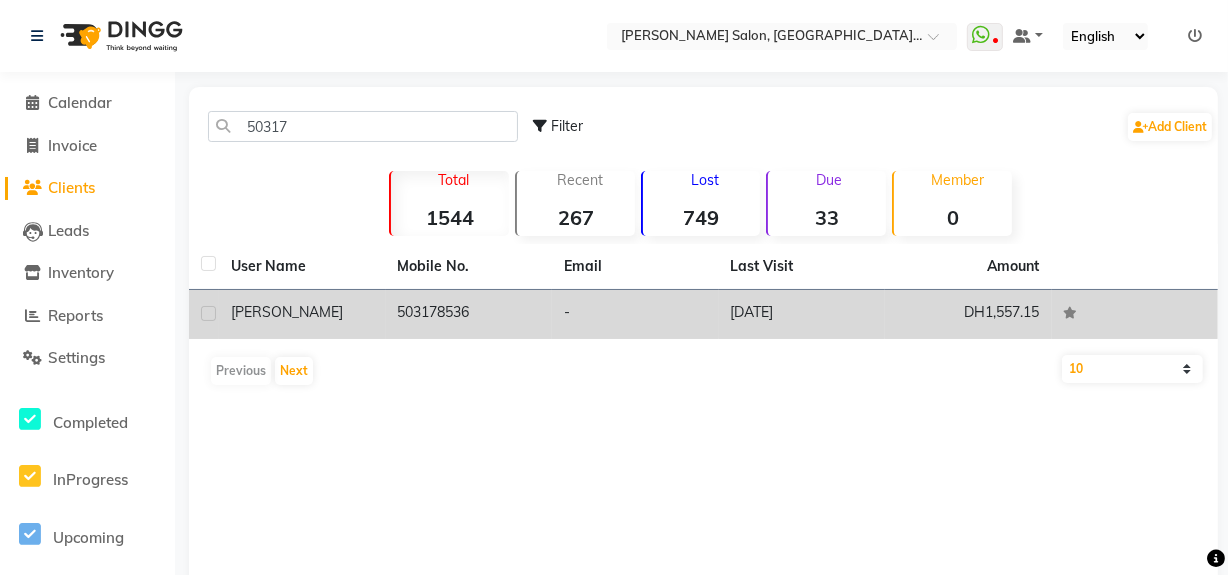 click on "503178536" 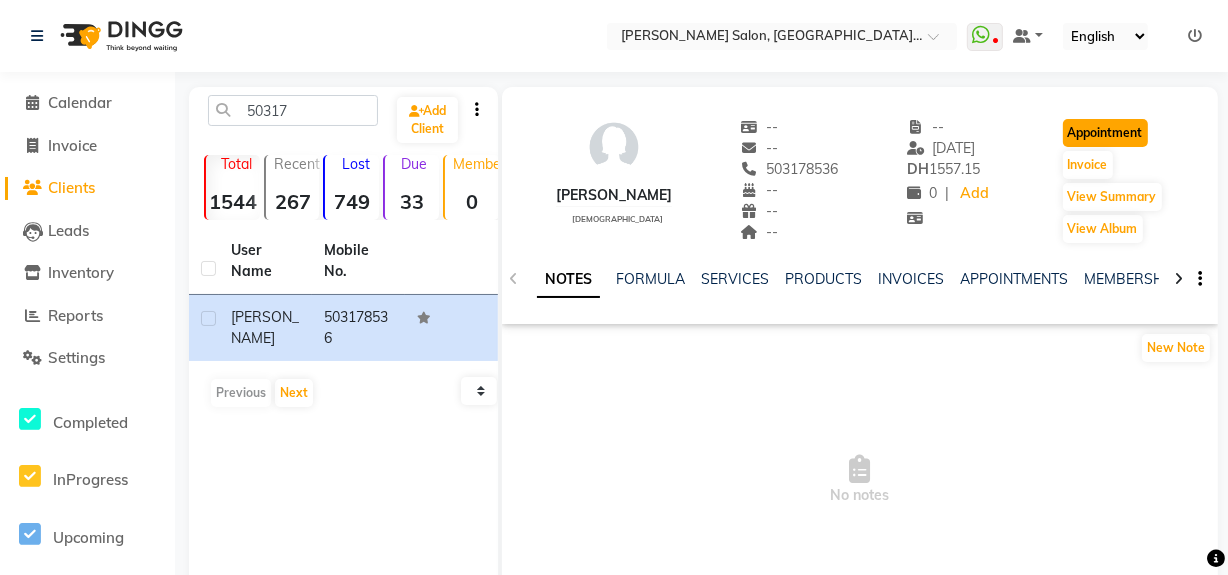 click on "Appointment" 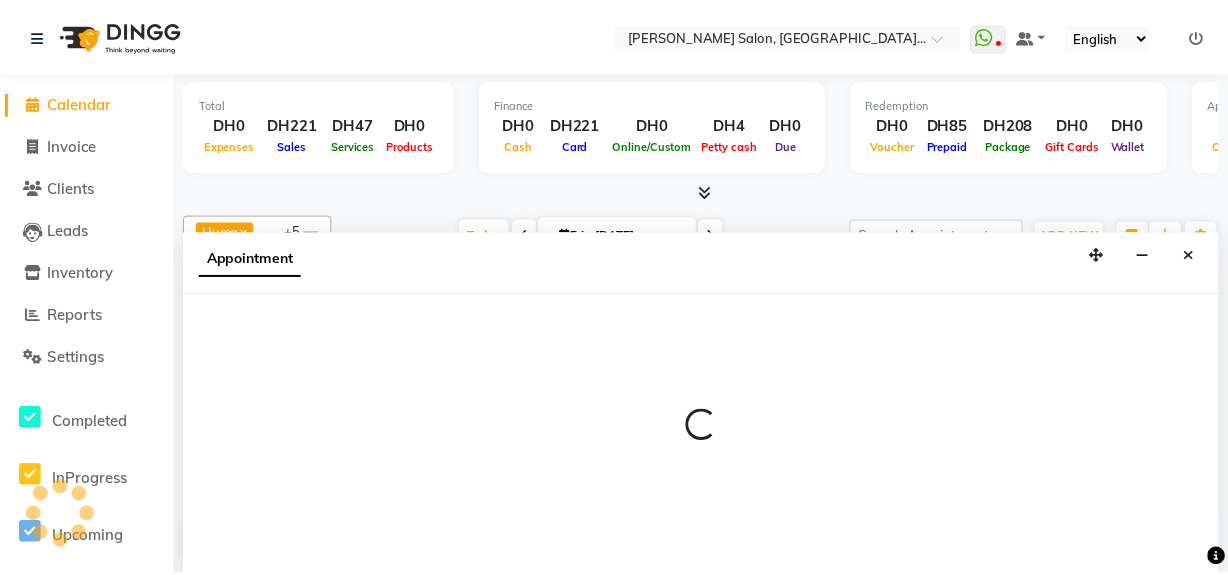 scroll, scrollTop: 0, scrollLeft: 0, axis: both 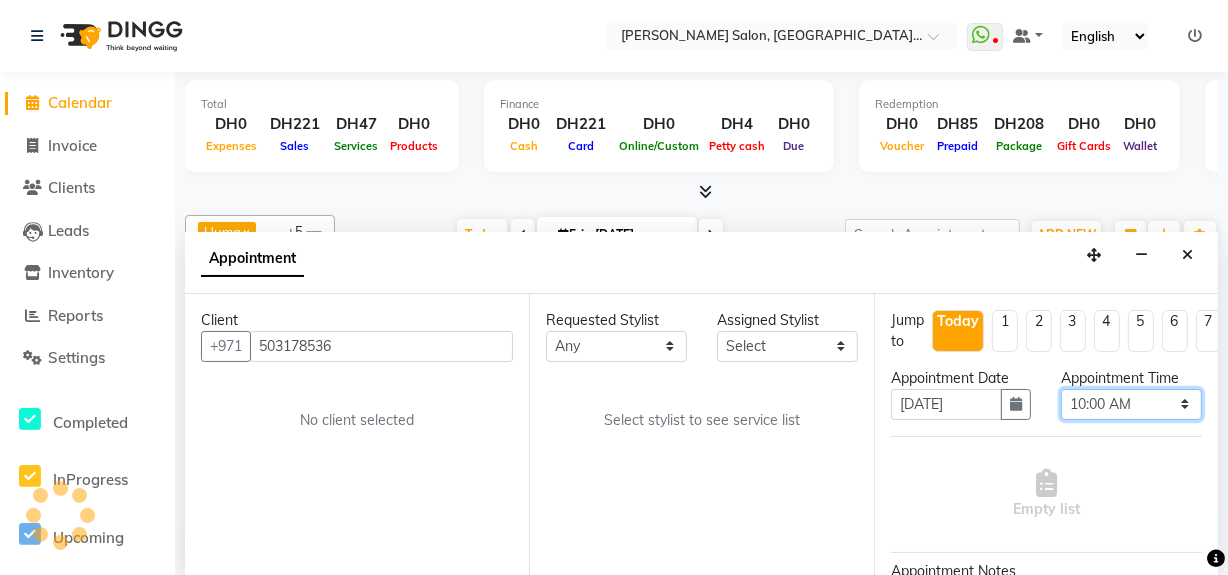 click on "Select 10:00 AM 10:15 AM 10:30 AM 10:45 AM 11:00 AM 11:15 AM 11:30 AM 11:45 AM 12:00 PM 12:15 PM 12:30 PM 12:45 PM 01:00 PM 01:15 PM 01:30 PM 01:45 PM 02:00 PM 02:15 PM 02:30 PM 02:45 PM 03:00 PM 03:15 PM 03:30 PM 03:45 PM 04:00 PM 04:15 PM 04:30 PM 04:45 PM 05:00 PM 05:15 PM 05:30 PM 05:45 PM 06:00 PM 06:15 PM 06:30 PM 06:45 PM 07:00 PM 07:15 PM 07:30 PM 07:45 PM 08:00 PM 08:15 PM 08:30 PM 08:45 PM 09:00 PM 09:15 PM 09:30 PM 09:45 PM 10:00 PM" at bounding box center [1131, 404] 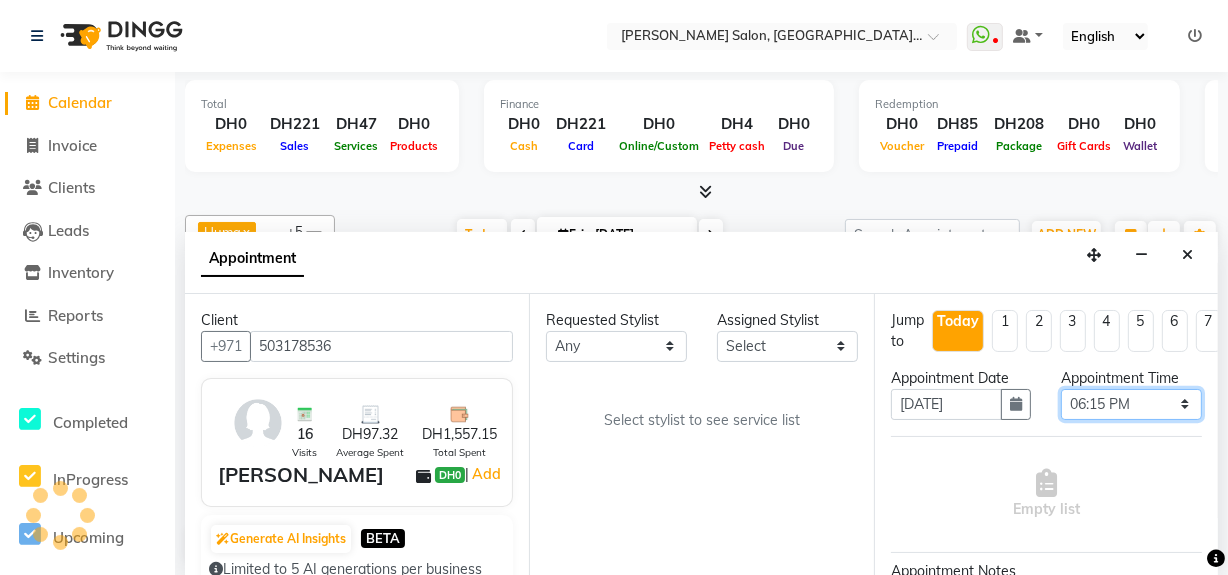 click on "Select 10:00 AM 10:15 AM 10:30 AM 10:45 AM 11:00 AM 11:15 AM 11:30 AM 11:45 AM 12:00 PM 12:15 PM 12:30 PM 12:45 PM 01:00 PM 01:15 PM 01:30 PM 01:45 PM 02:00 PM 02:15 PM 02:30 PM 02:45 PM 03:00 PM 03:15 PM 03:30 PM 03:45 PM 04:00 PM 04:15 PM 04:30 PM 04:45 PM 05:00 PM 05:15 PM 05:30 PM 05:45 PM 06:00 PM 06:15 PM 06:30 PM 06:45 PM 07:00 PM 07:15 PM 07:30 PM 07:45 PM 08:00 PM 08:15 PM 08:30 PM 08:45 PM 09:00 PM 09:15 PM 09:30 PM 09:45 PM 10:00 PM" at bounding box center (1131, 404) 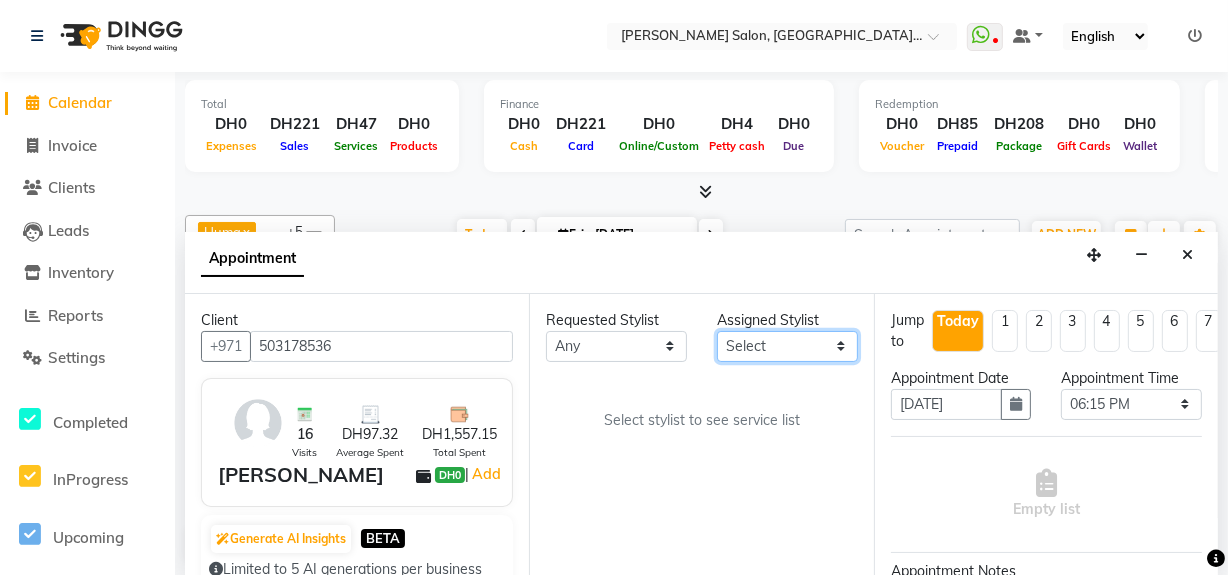 click on "Select Huma Leonita Management Reception-JADDAF [PERSON_NAME] [PERSON_NAME] trial [DEMOGRAPHIC_DATA]" at bounding box center (787, 346) 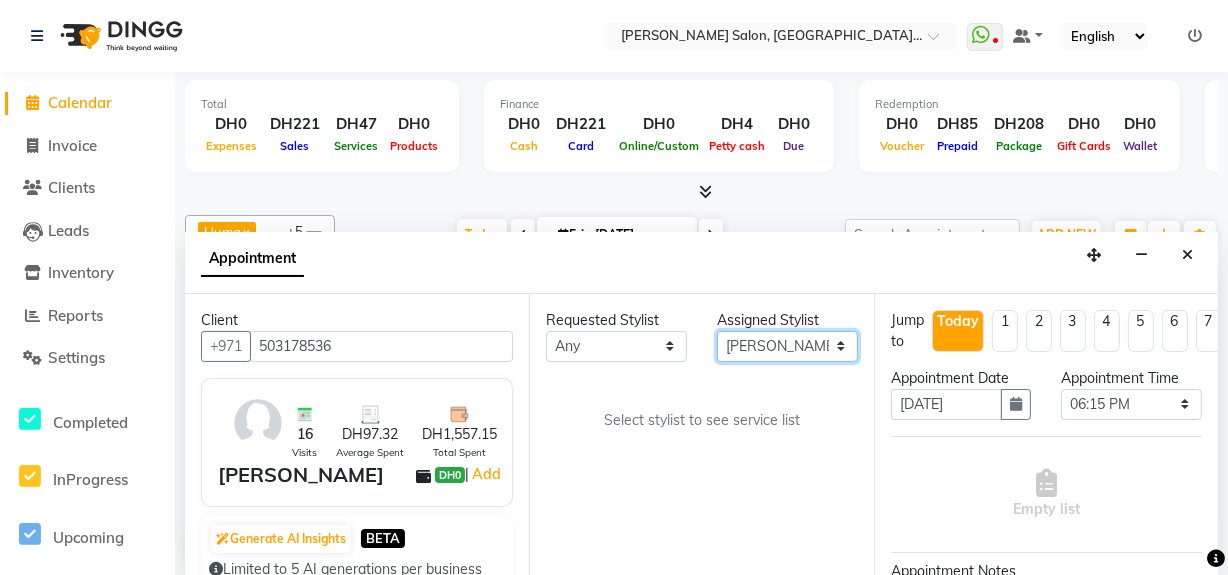 click on "Select Huma Leonita Management Reception-JADDAF [PERSON_NAME] [PERSON_NAME] trial [DEMOGRAPHIC_DATA]" at bounding box center (787, 346) 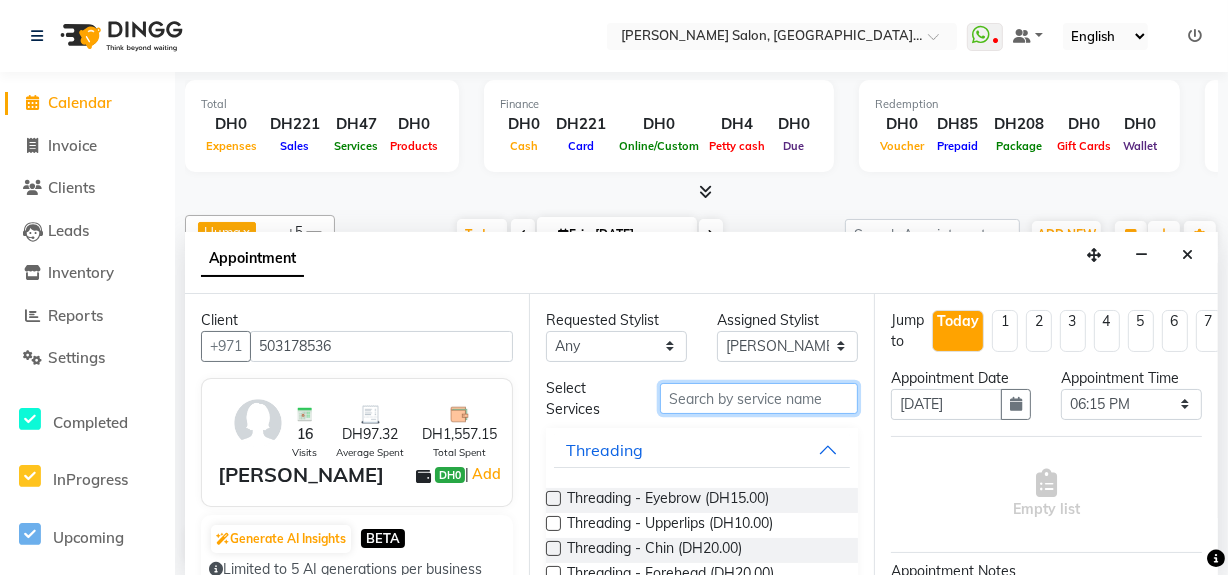 click at bounding box center [759, 398] 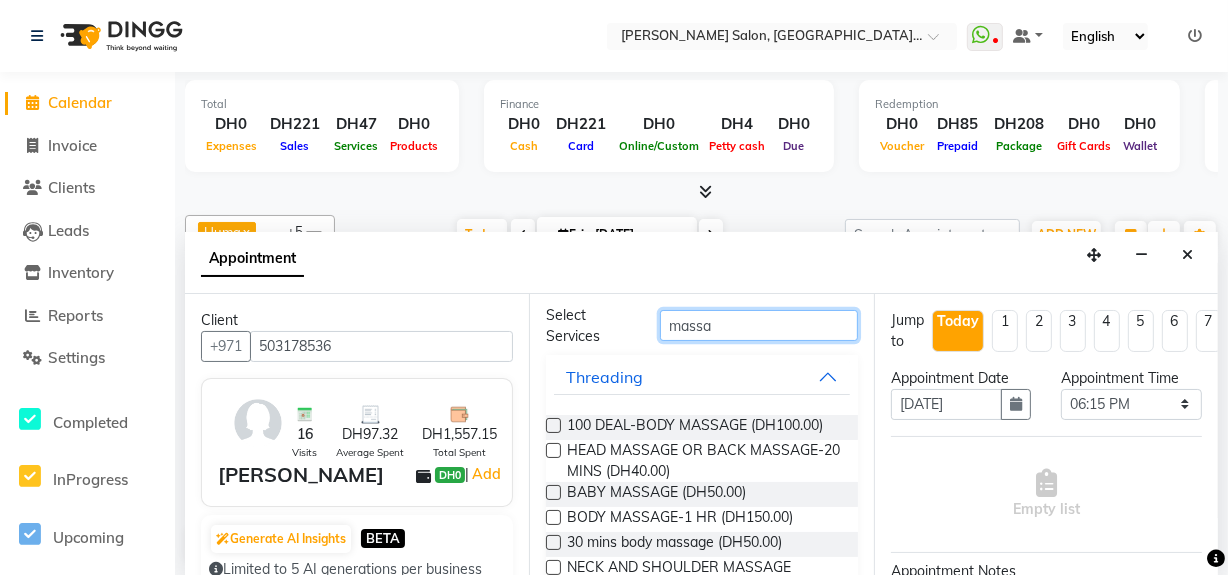 scroll, scrollTop: 109, scrollLeft: 0, axis: vertical 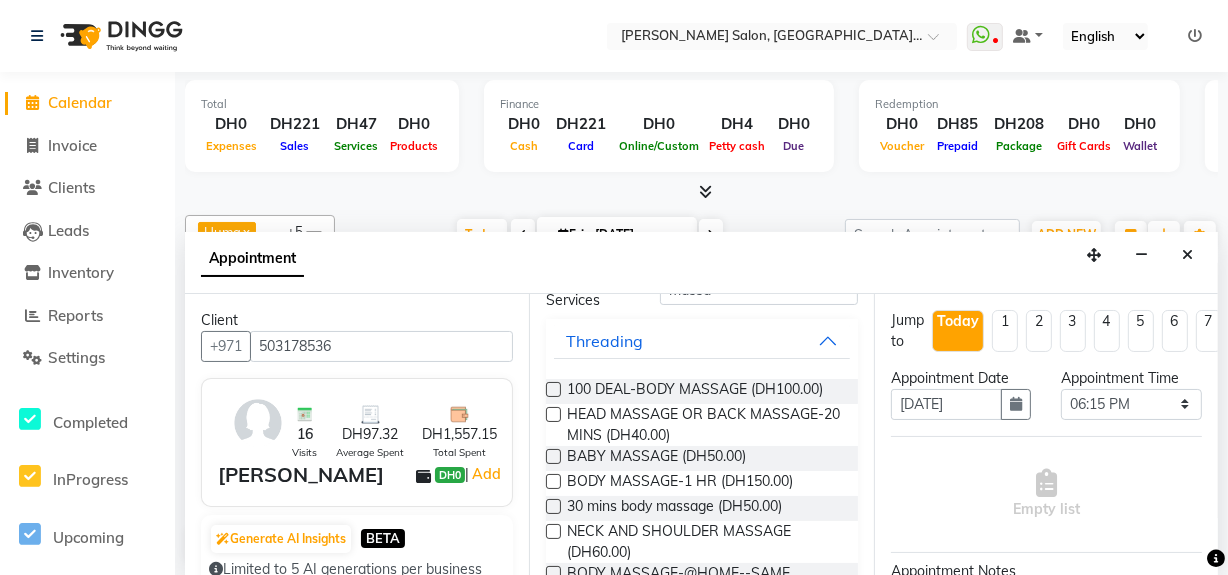 click at bounding box center (553, 481) 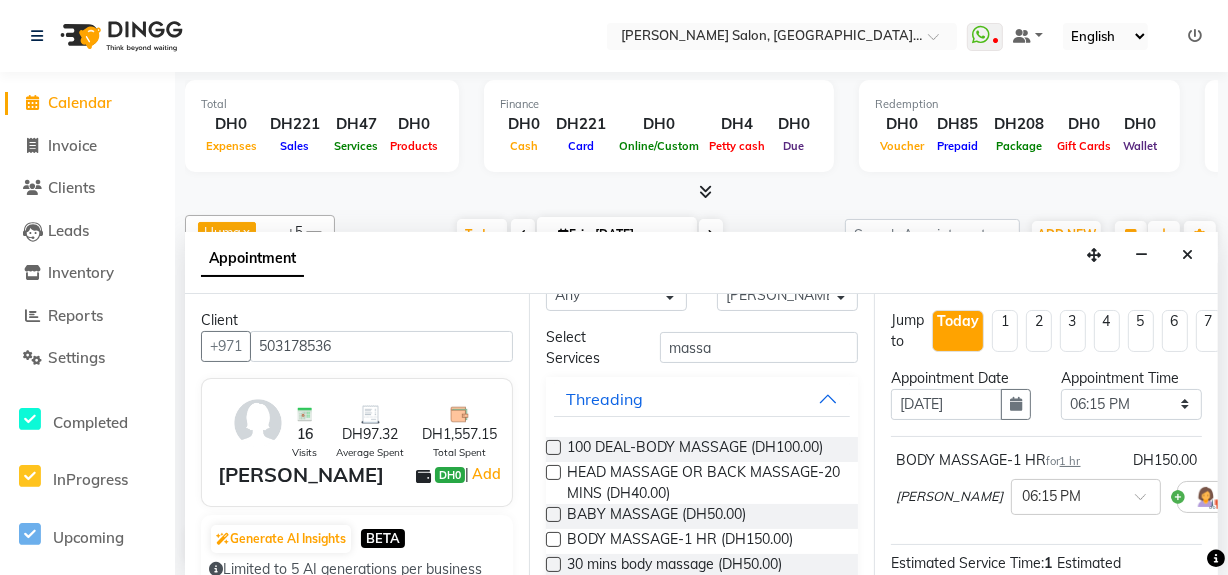 scroll, scrollTop: 0, scrollLeft: 0, axis: both 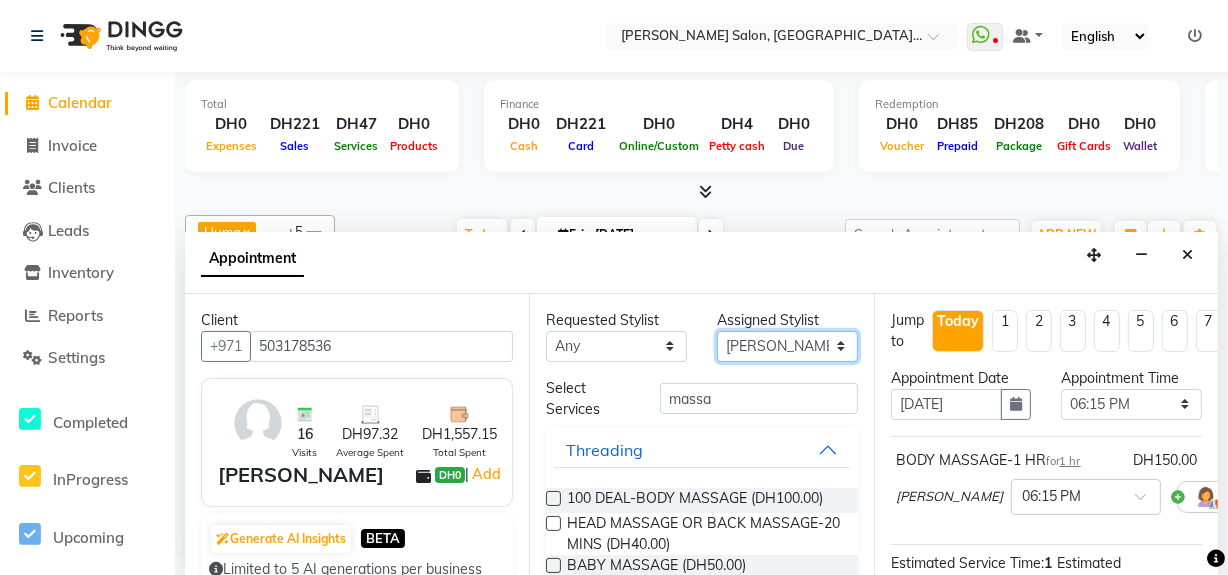 click on "Select Huma Leonita Management Reception-JADDAF [PERSON_NAME] [PERSON_NAME] trial [DEMOGRAPHIC_DATA]" at bounding box center [787, 346] 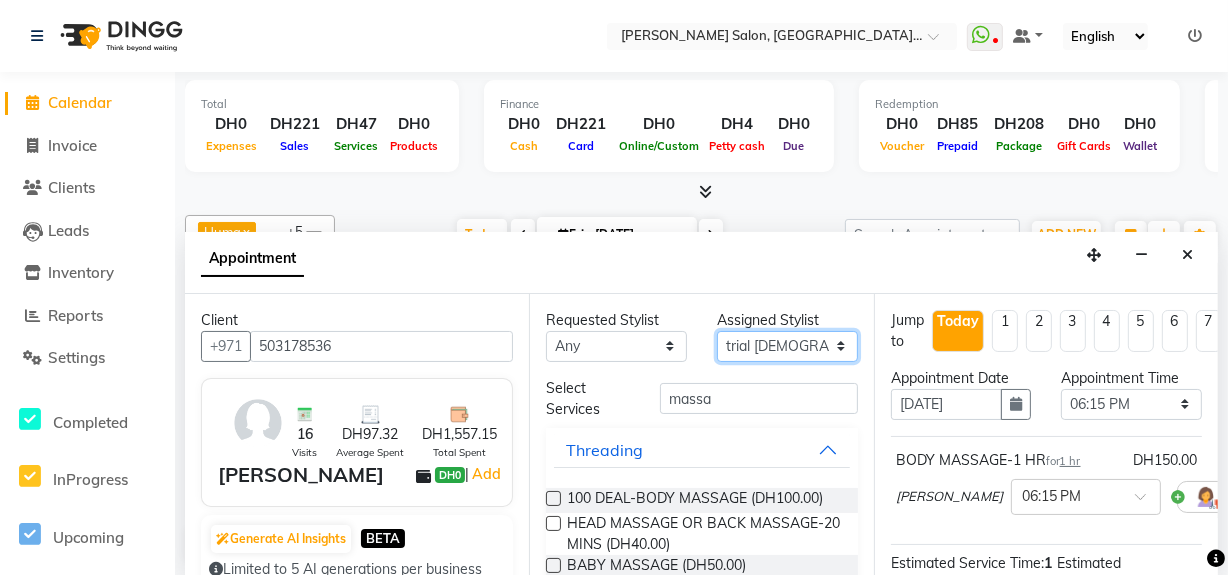 click on "Select Huma Leonita Management Reception-JADDAF [PERSON_NAME] [PERSON_NAME] trial [DEMOGRAPHIC_DATA]" at bounding box center [787, 346] 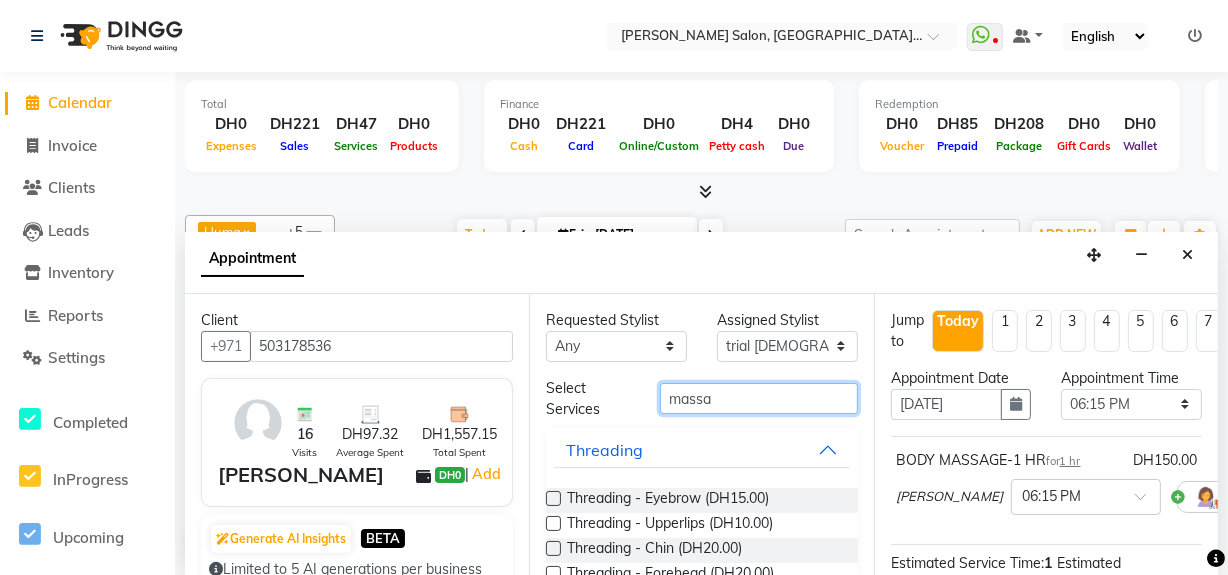 click on "massa" at bounding box center [759, 398] 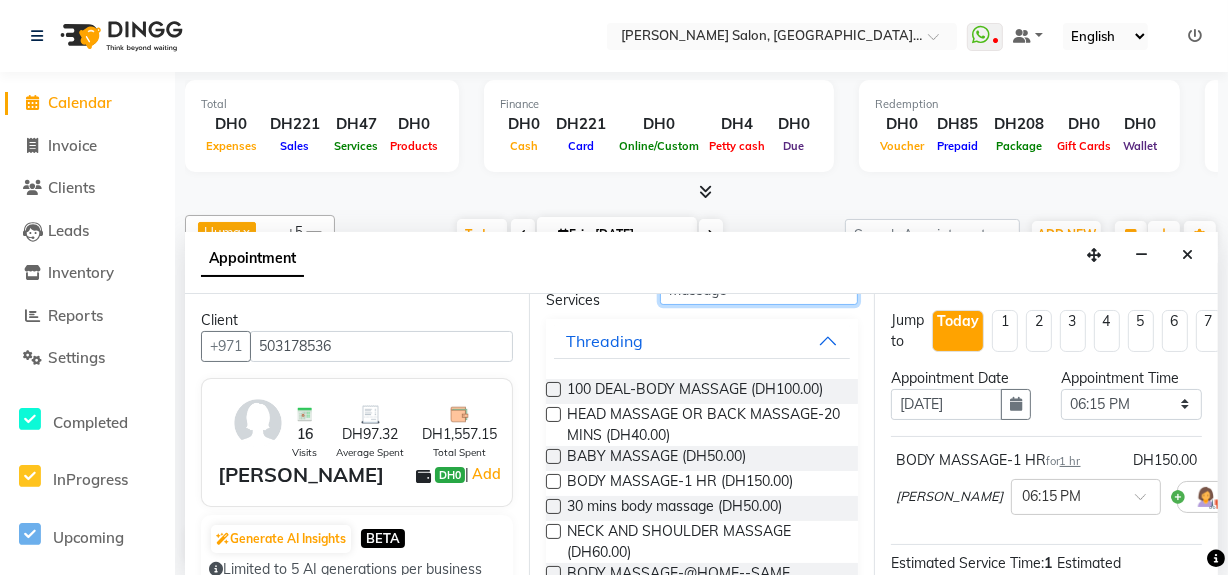 scroll, scrollTop: 145, scrollLeft: 0, axis: vertical 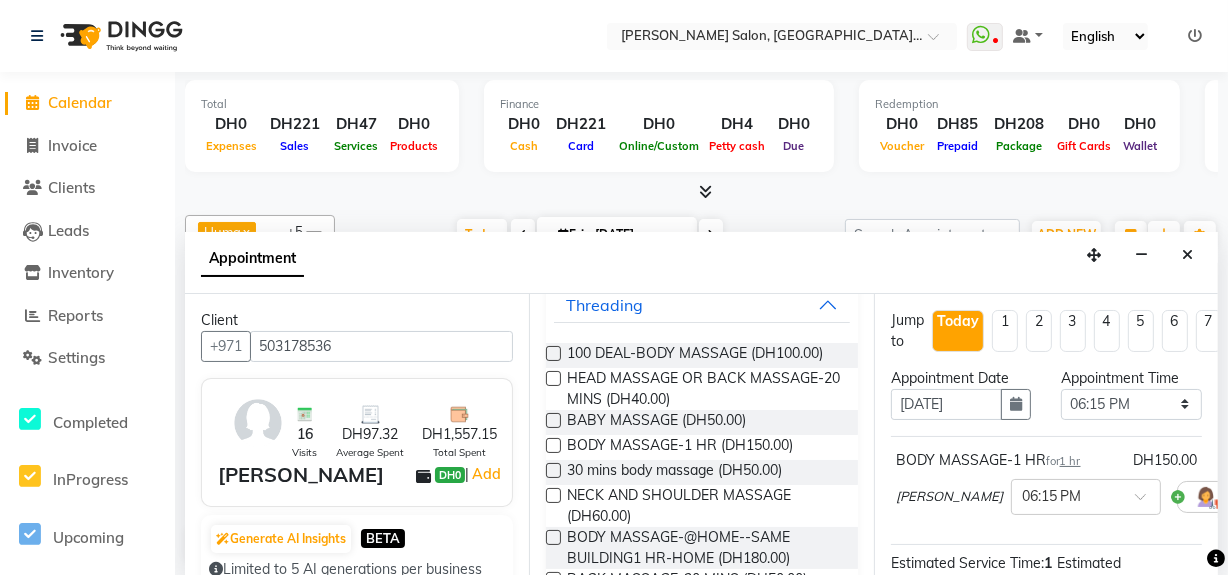 click at bounding box center [553, 445] 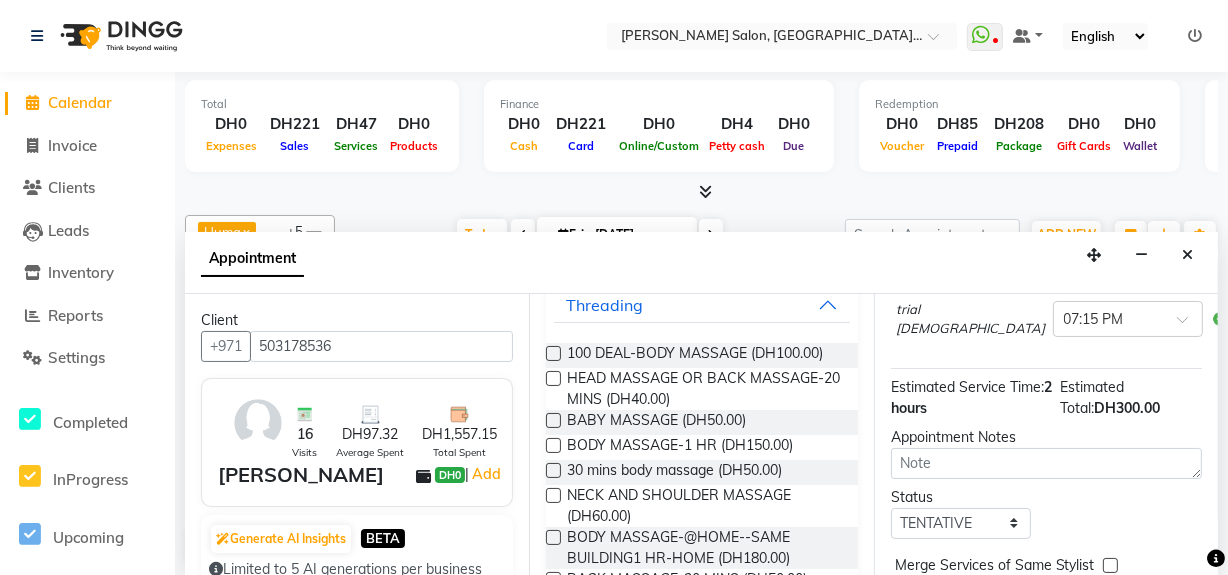 scroll, scrollTop: 272, scrollLeft: 0, axis: vertical 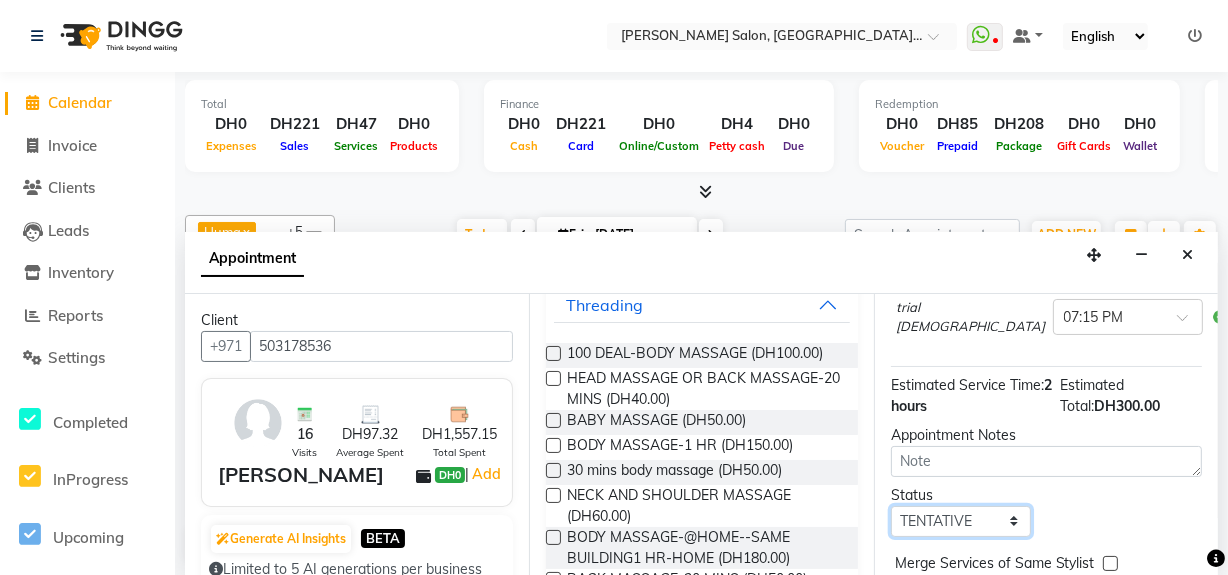 drag, startPoint x: 1006, startPoint y: 520, endPoint x: 1012, endPoint y: 529, distance: 10.816654 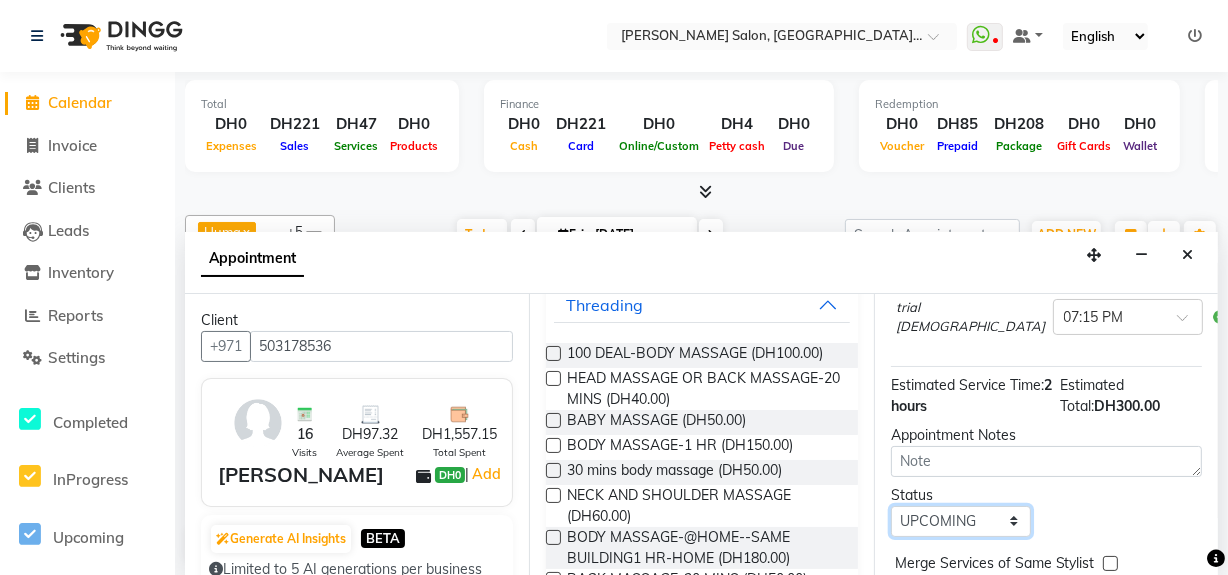 click on "Select TENTATIVE CONFIRM CHECK-IN UPCOMING" at bounding box center (961, 521) 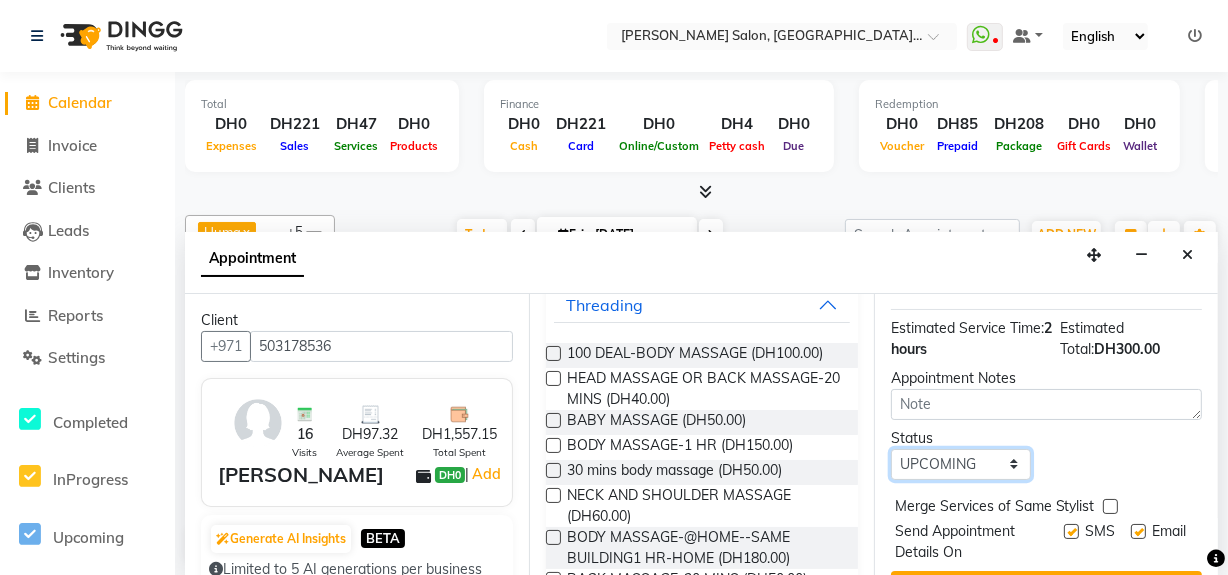 scroll, scrollTop: 387, scrollLeft: 0, axis: vertical 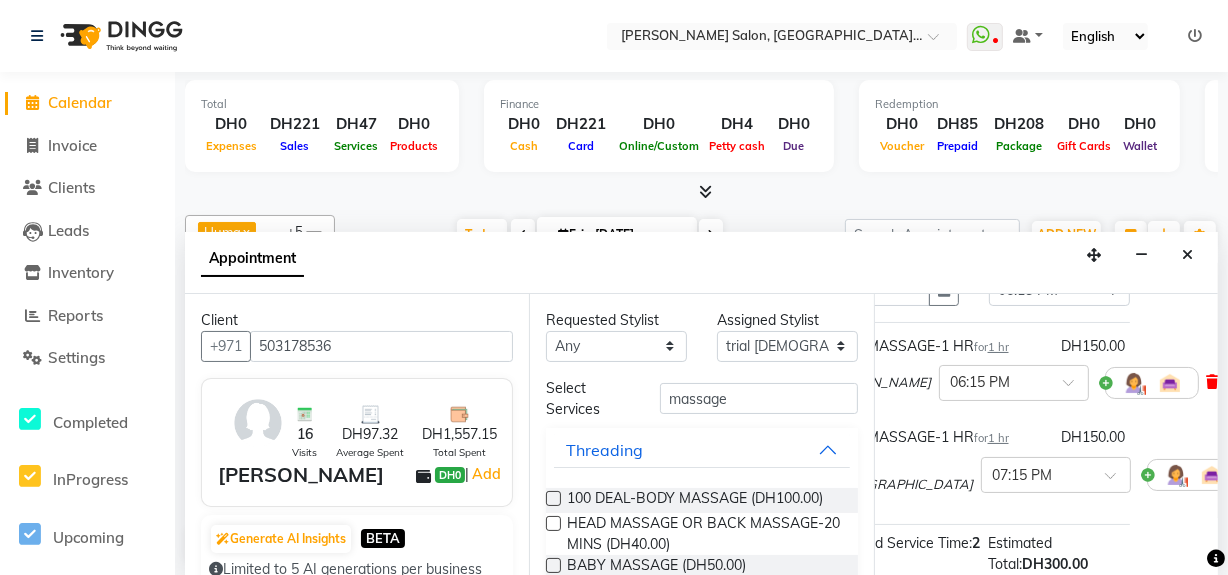 click at bounding box center [1213, 382] 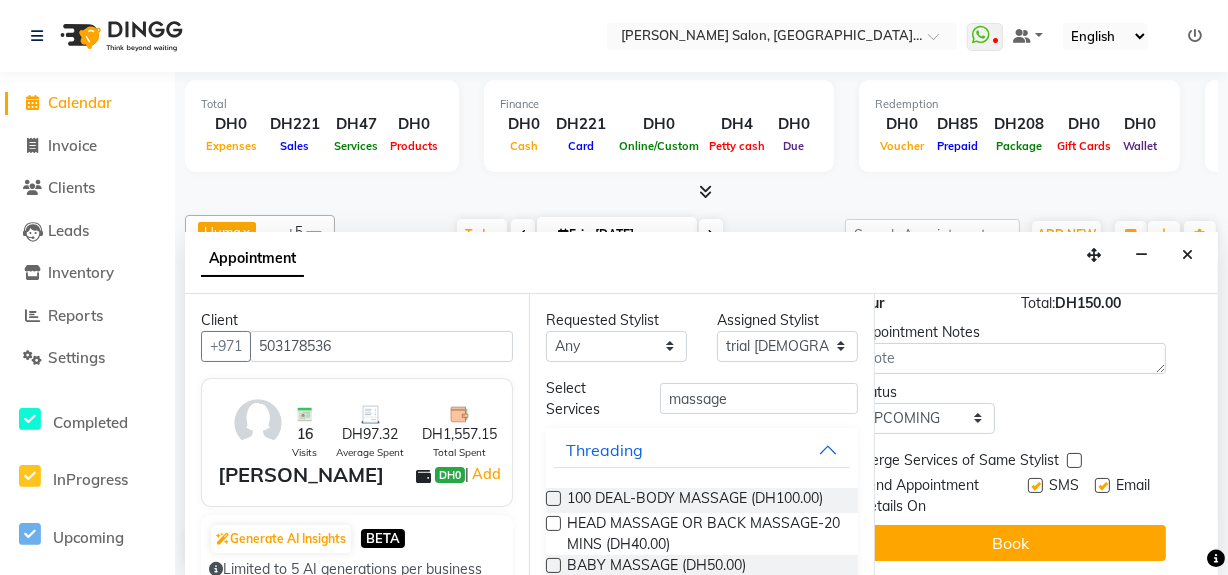 scroll, scrollTop: 296, scrollLeft: 0, axis: vertical 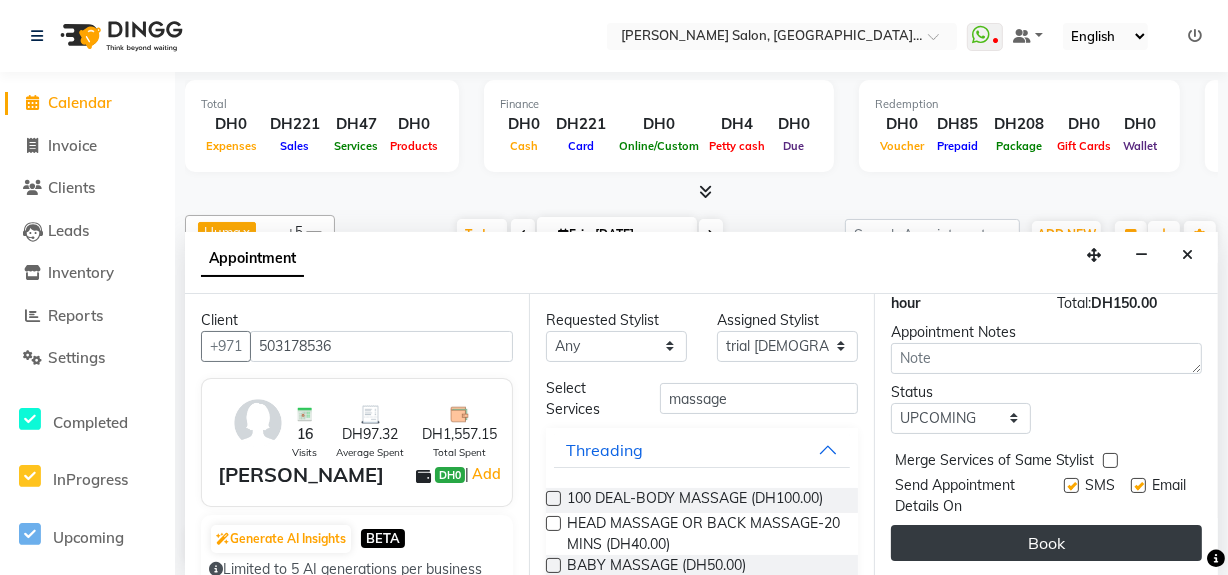 click on "Book" at bounding box center [1046, 543] 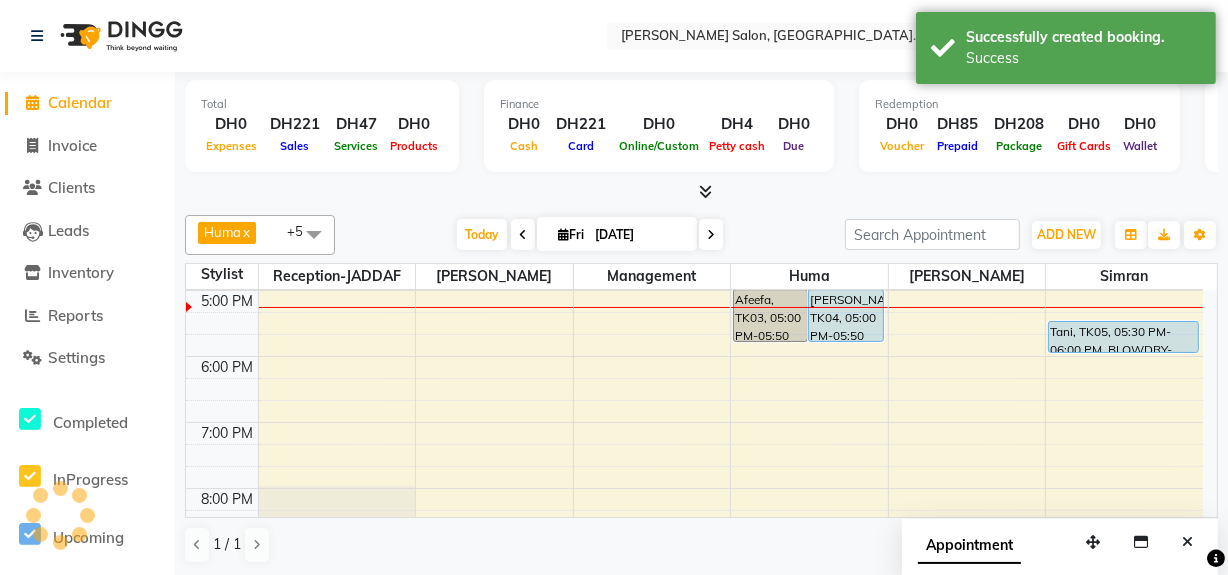 scroll, scrollTop: 0, scrollLeft: 0, axis: both 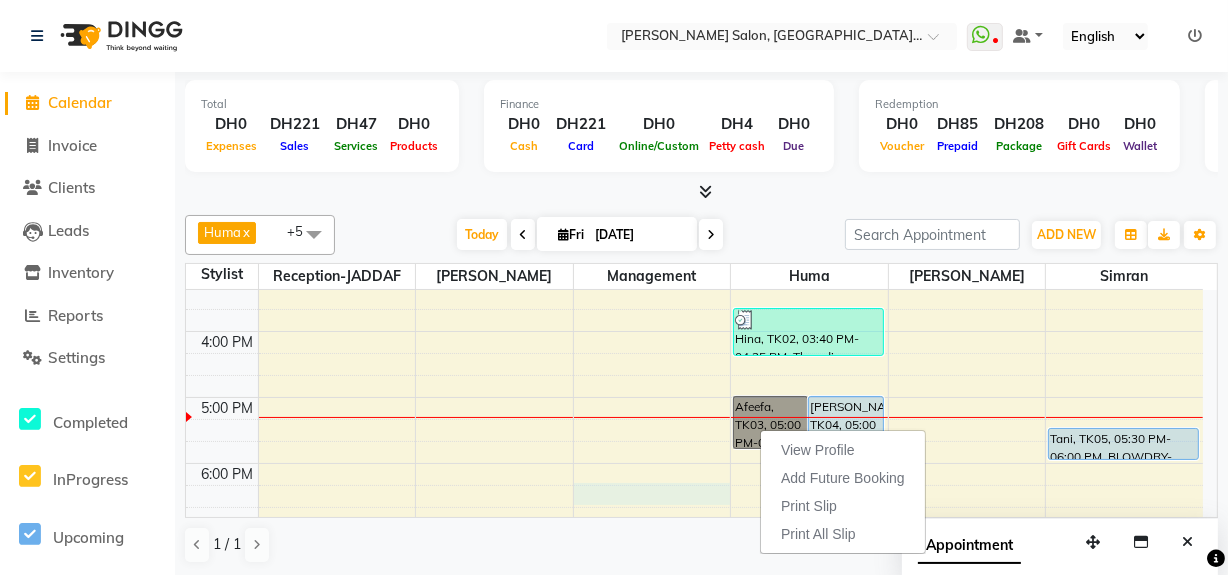 click on "9:00 AM 10:00 AM 11:00 AM 12:00 PM 1:00 PM 2:00 PM 3:00 PM 4:00 PM 5:00 PM 6:00 PM 7:00 PM 8:00 PM 9:00 PM 10:00 PM     Kushi, TK01, 01:45 PM-03:00 PM, Head Massage - Coconut Oil With Steam,15 mins  massage,Manicure - Classic Manicure    Afeefa, TK03, 05:00 PM-05:50 PM, HAIR COLOR-ITALY ROOTS COLOR    Anita, TK04, 05:00 PM-05:50 PM, HAIR COLOR-ITALY ROOTS COLOR     Hina, TK02, 03:40 PM-04:25 PM, Threading - Eyebrow,Threading - Upperlips,Threading - Chin    Tani, TK05, 05:30 PM-06:00 PM, BLOWDRY-MEDIUM" at bounding box center (694, 331) 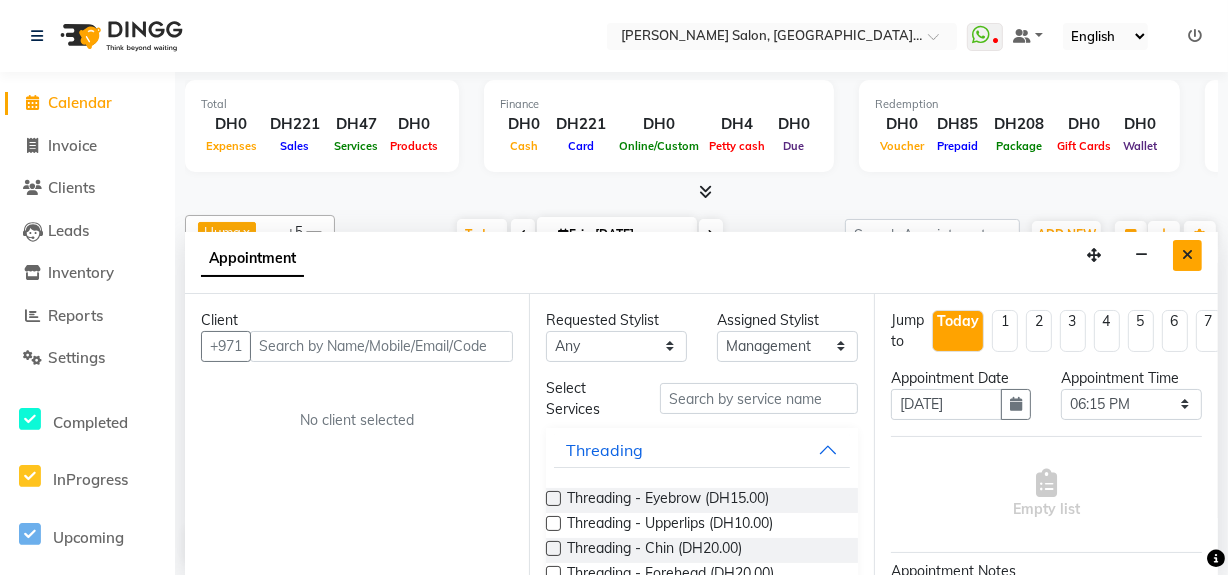 click at bounding box center (1187, 255) 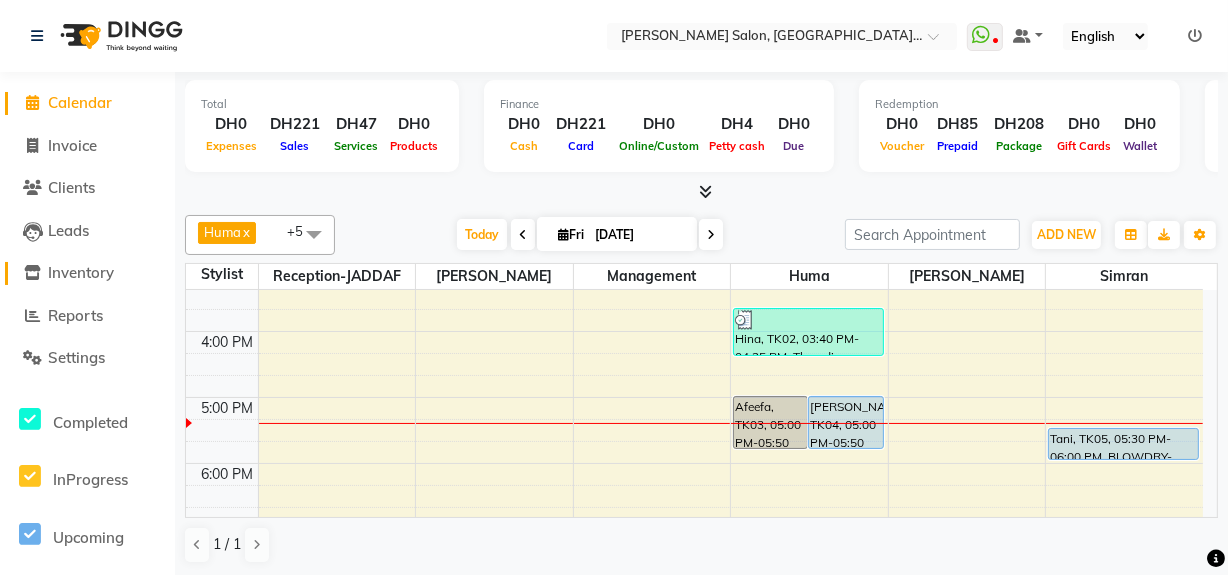 click on "Inventory" 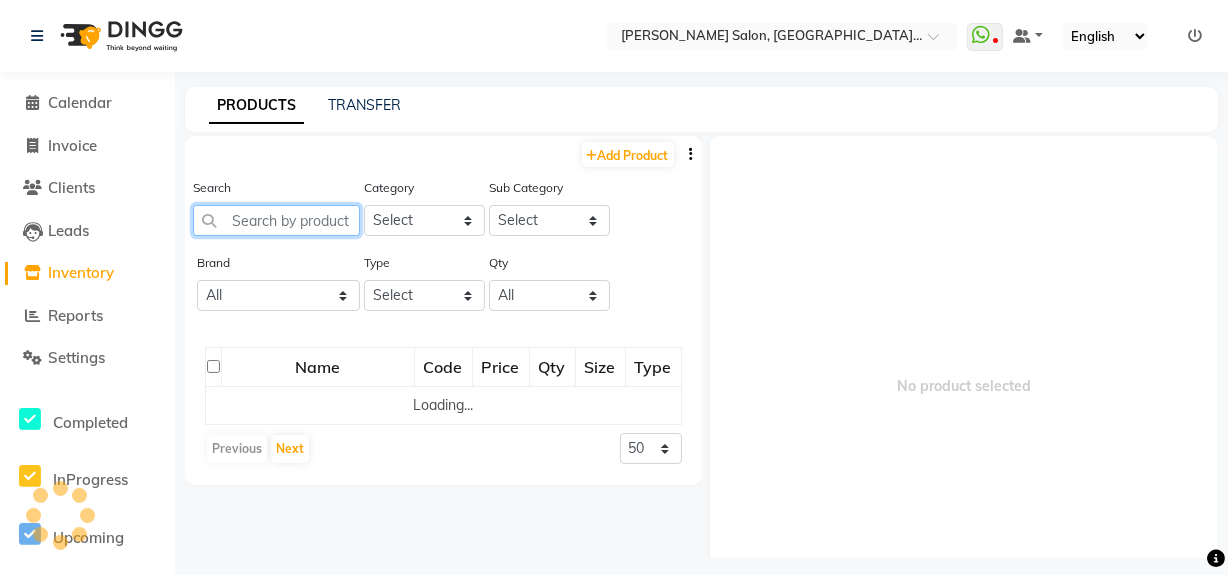 click 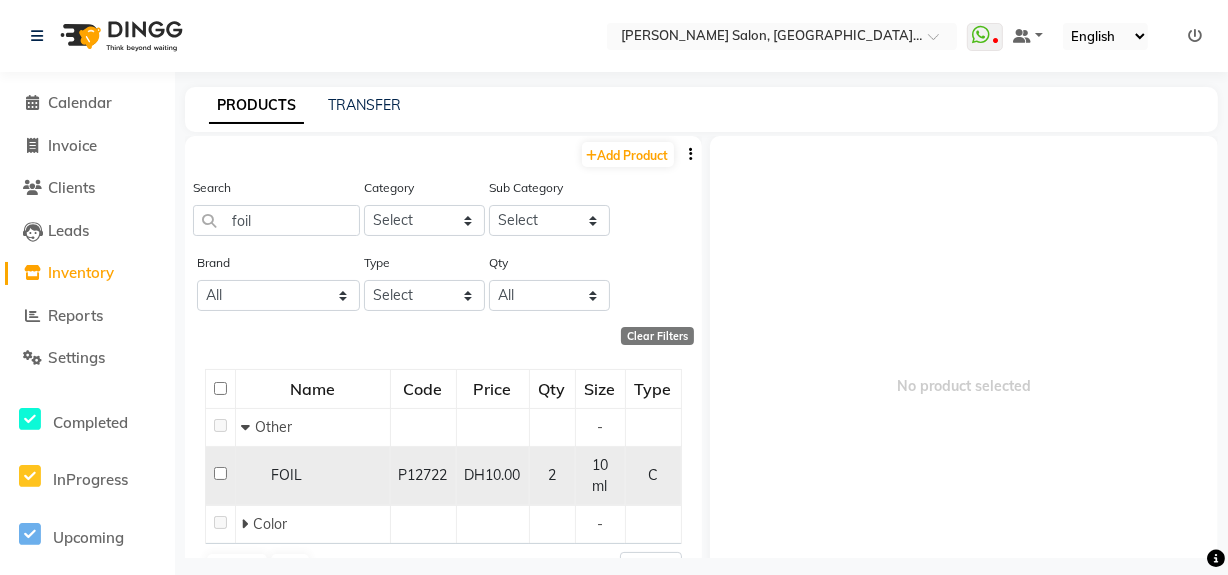 click 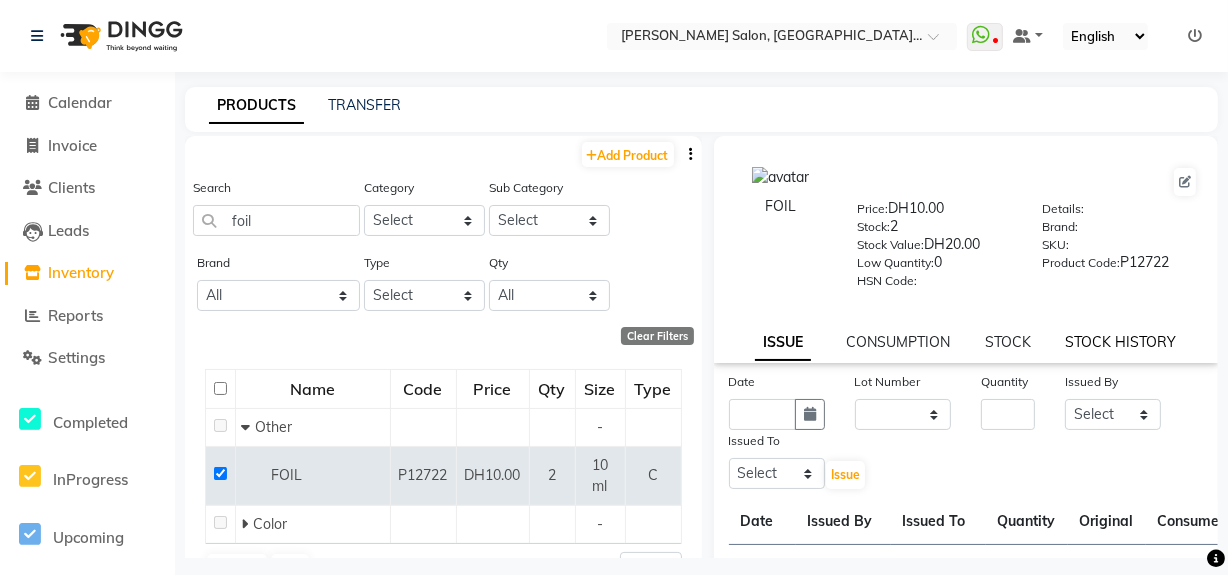 click on "STOCK HISTORY" 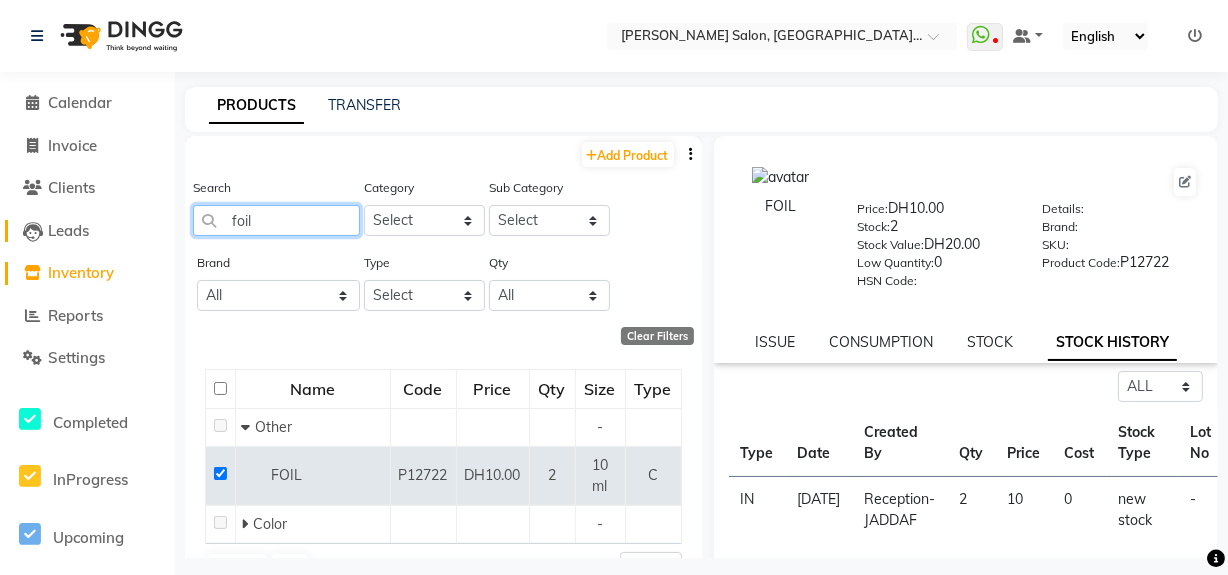 drag, startPoint x: 313, startPoint y: 219, endPoint x: 115, endPoint y: 230, distance: 198.30531 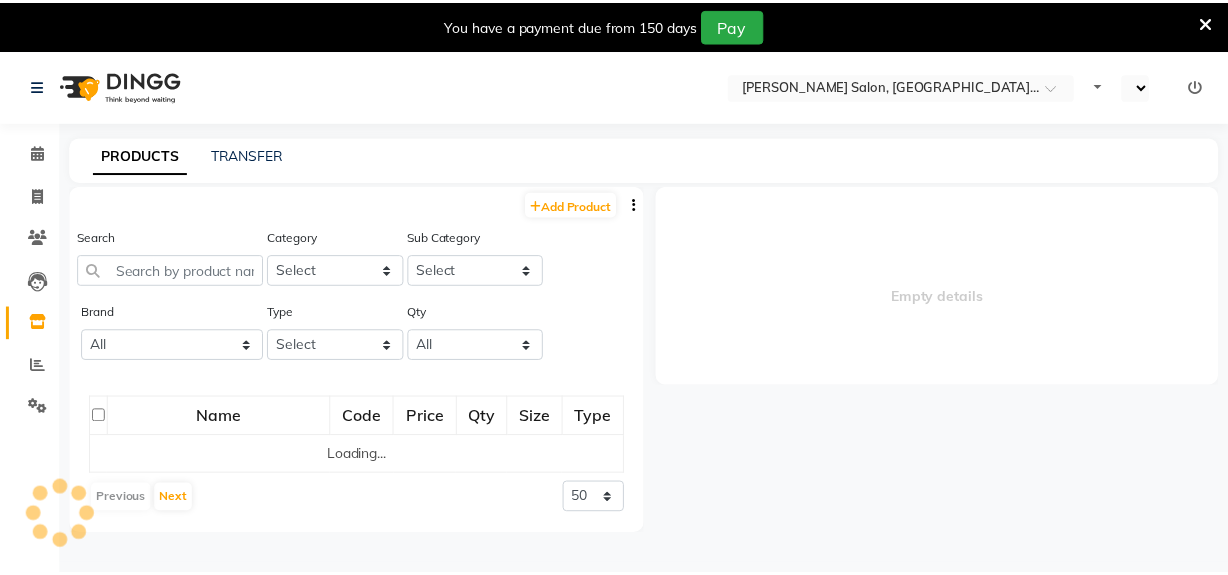 scroll, scrollTop: 0, scrollLeft: 0, axis: both 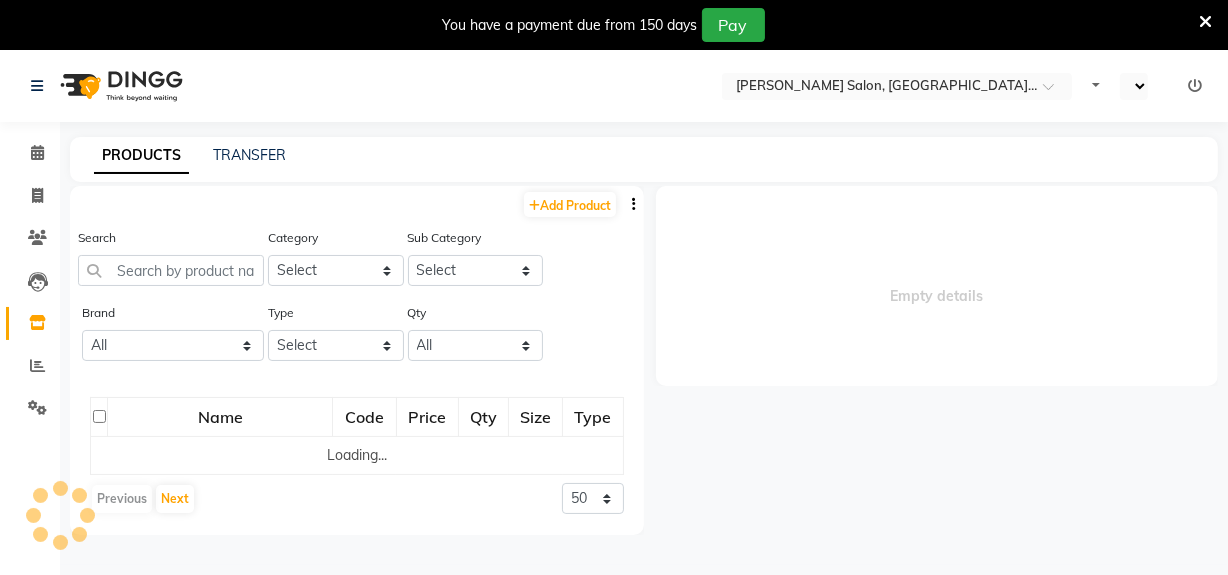 select on "en" 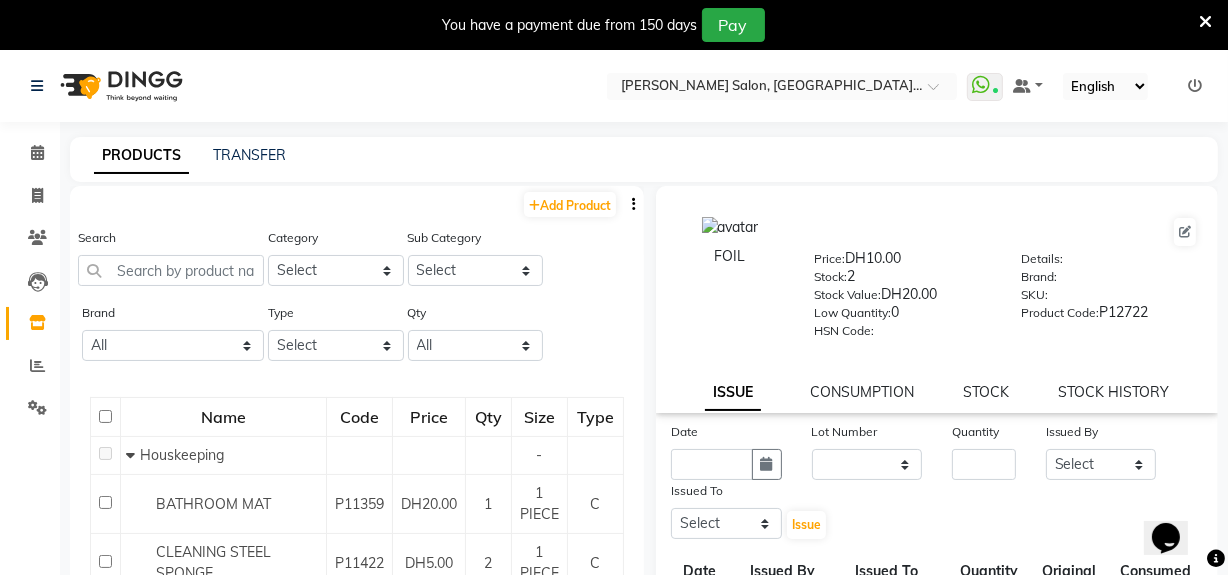 scroll, scrollTop: 0, scrollLeft: 0, axis: both 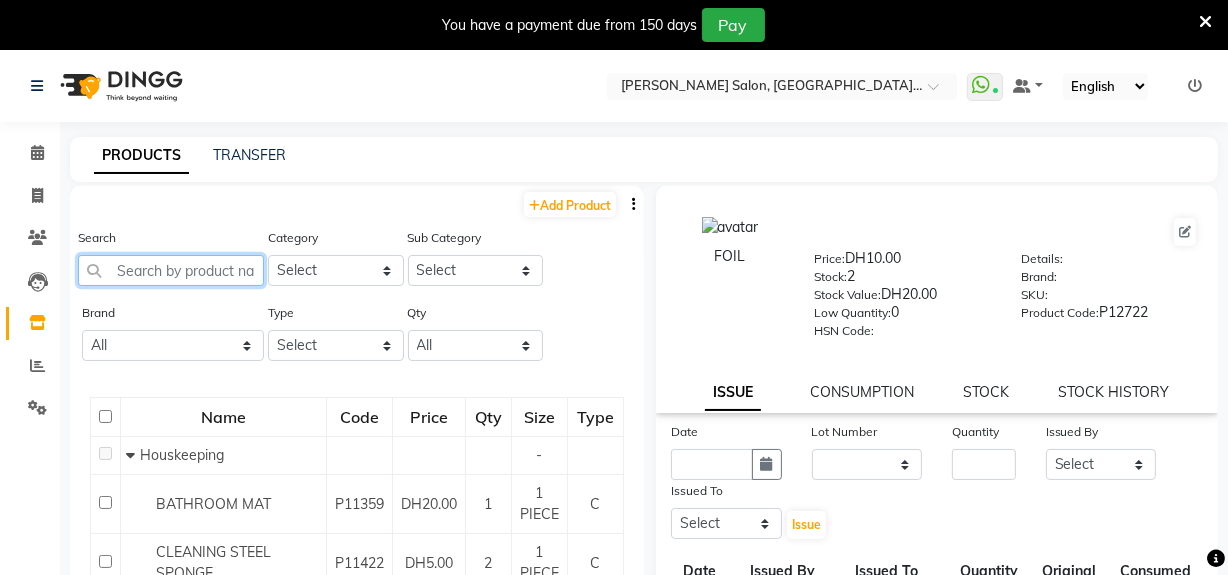 click 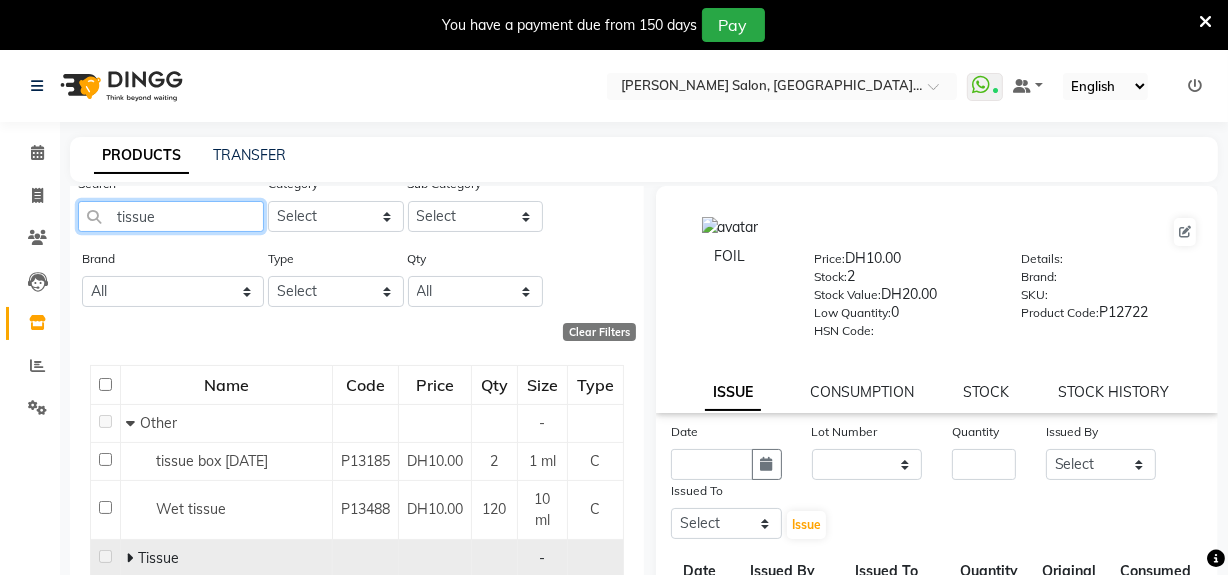 scroll, scrollTop: 84, scrollLeft: 0, axis: vertical 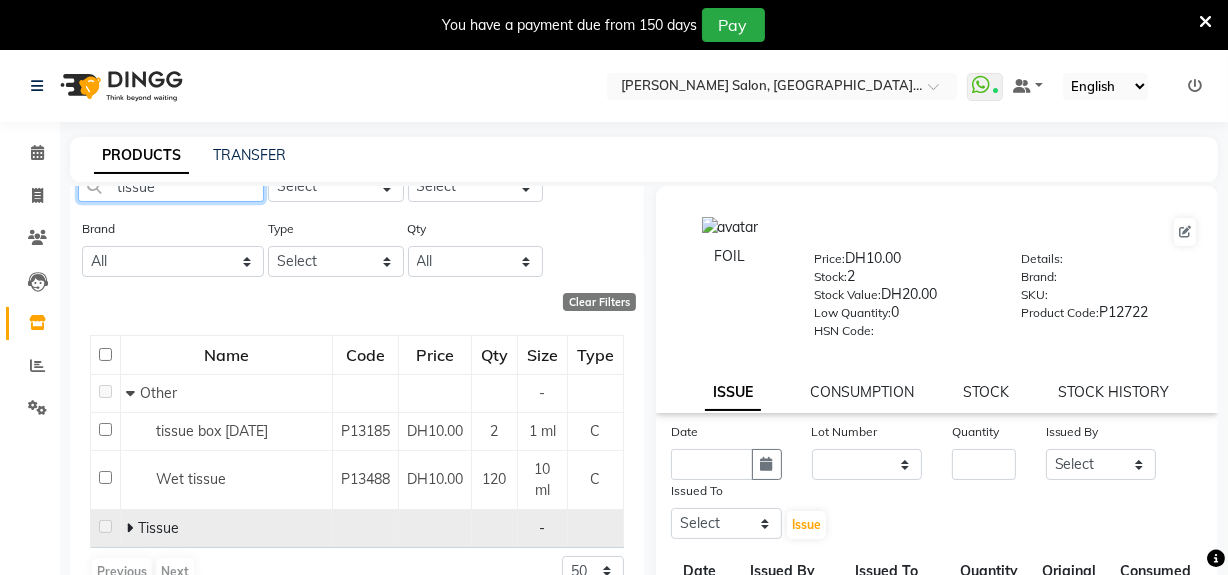 type on "tissue" 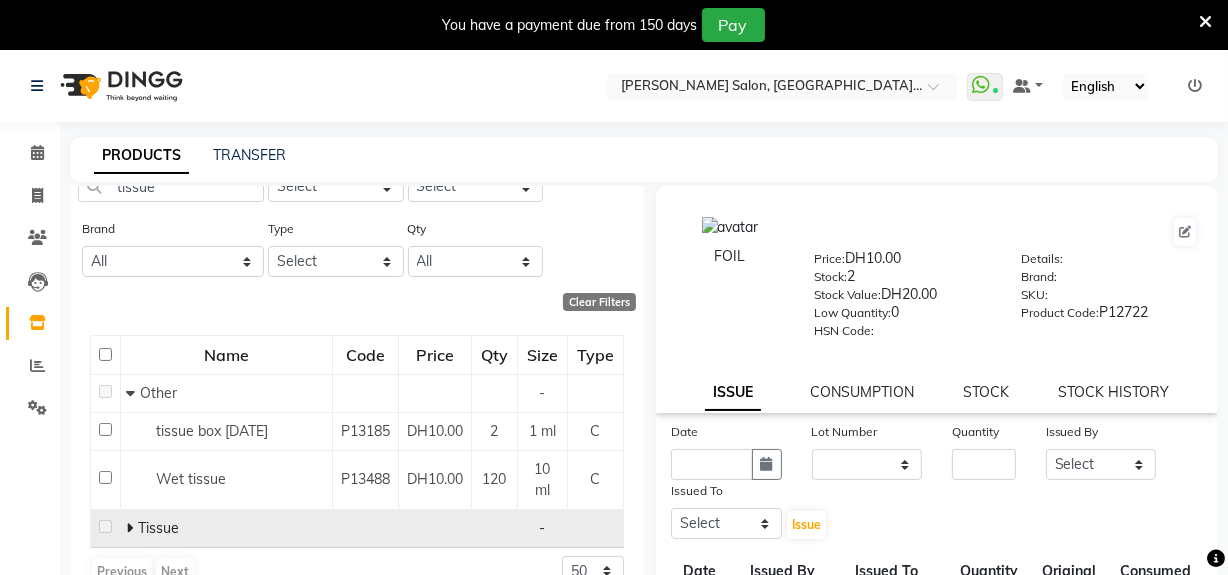 drag, startPoint x: 130, startPoint y: 528, endPoint x: 317, endPoint y: 482, distance: 192.57466 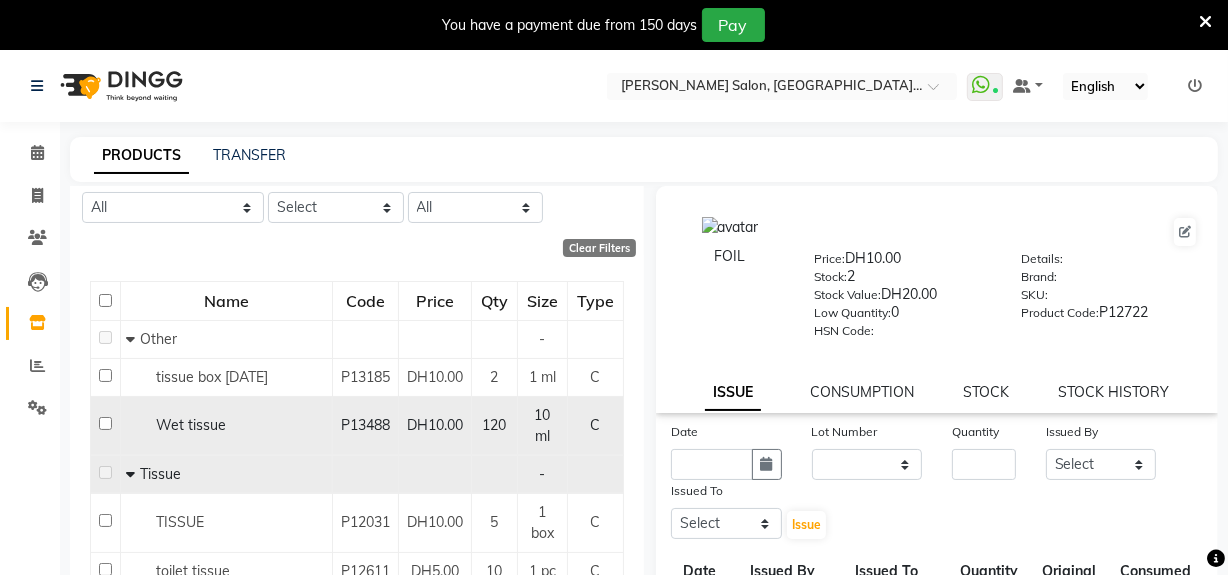 scroll, scrollTop: 180, scrollLeft: 0, axis: vertical 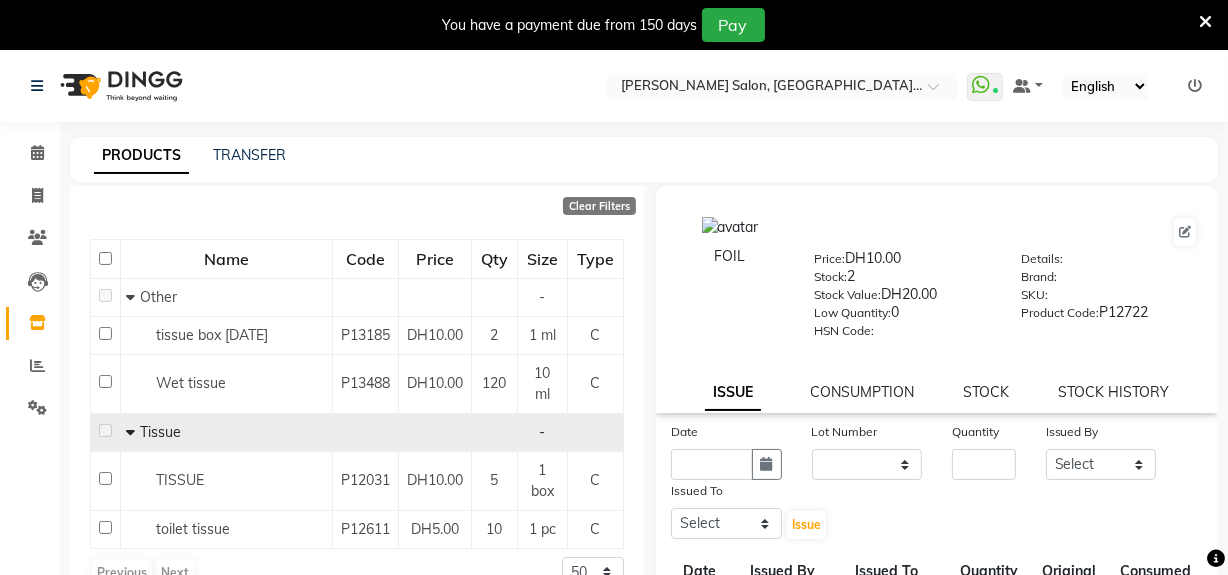 drag, startPoint x: 102, startPoint y: 333, endPoint x: 87, endPoint y: 329, distance: 15.524175 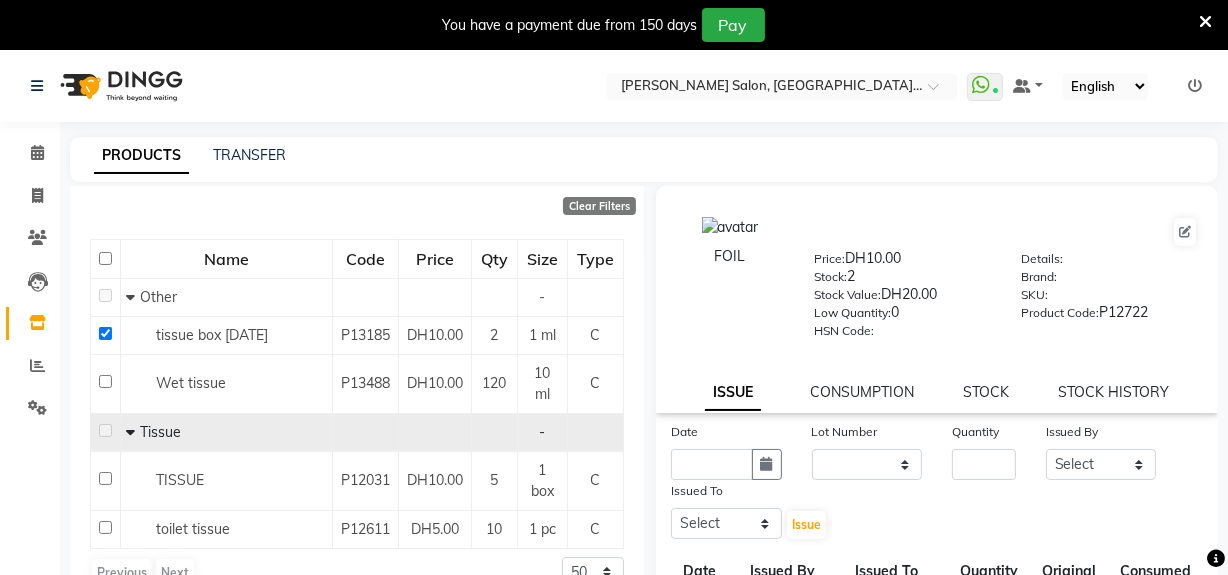 checkbox on "true" 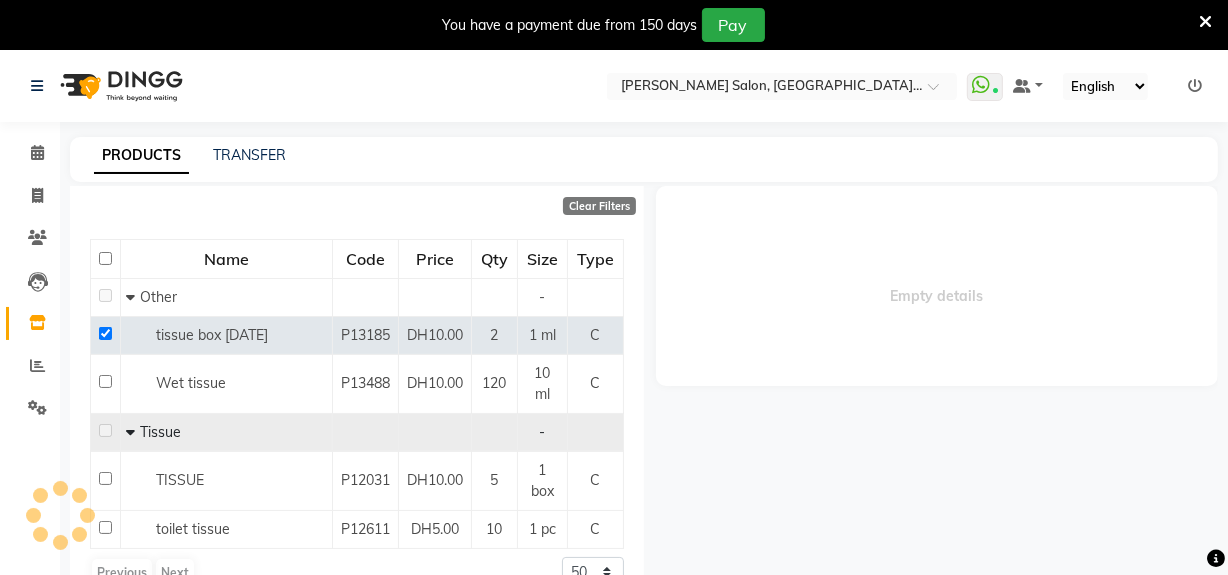select 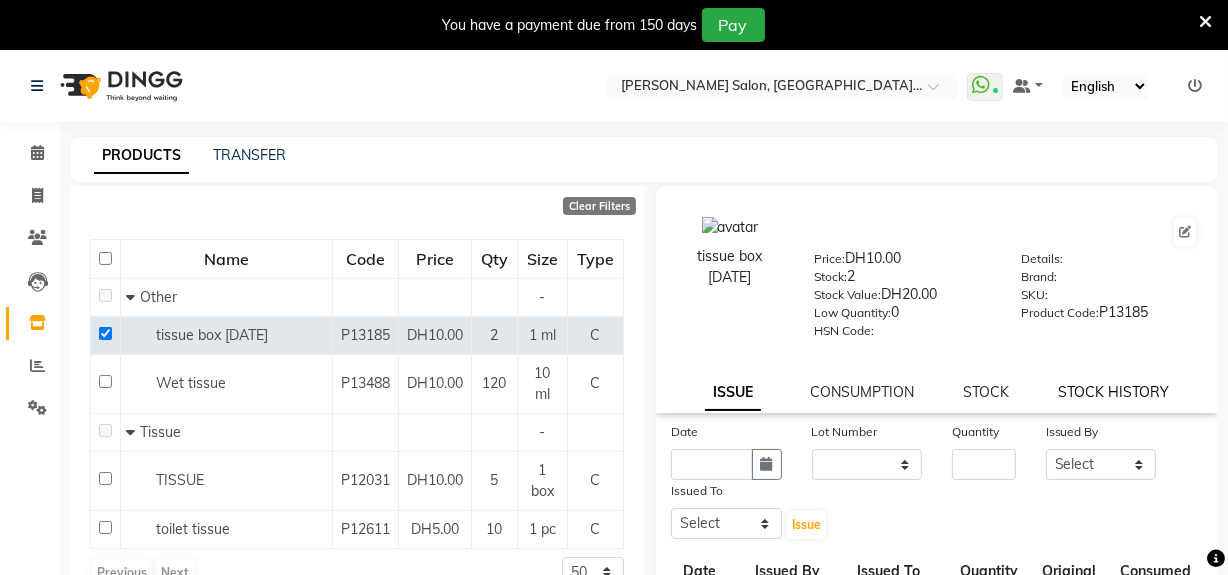 click on "STOCK HISTORY" 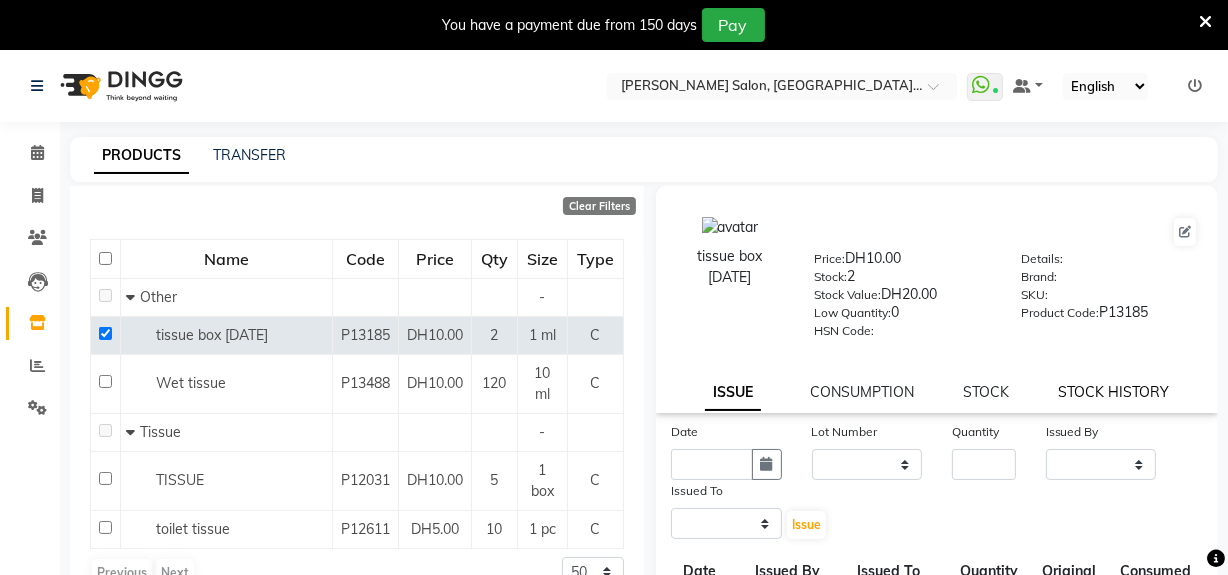 select on "all" 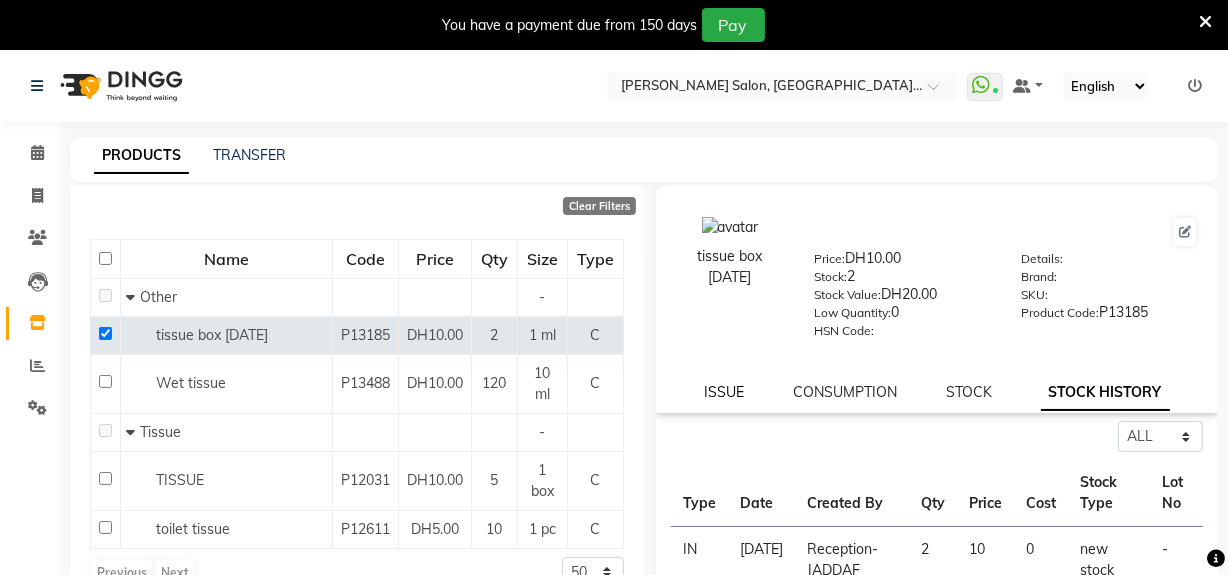 click on "ISSUE" 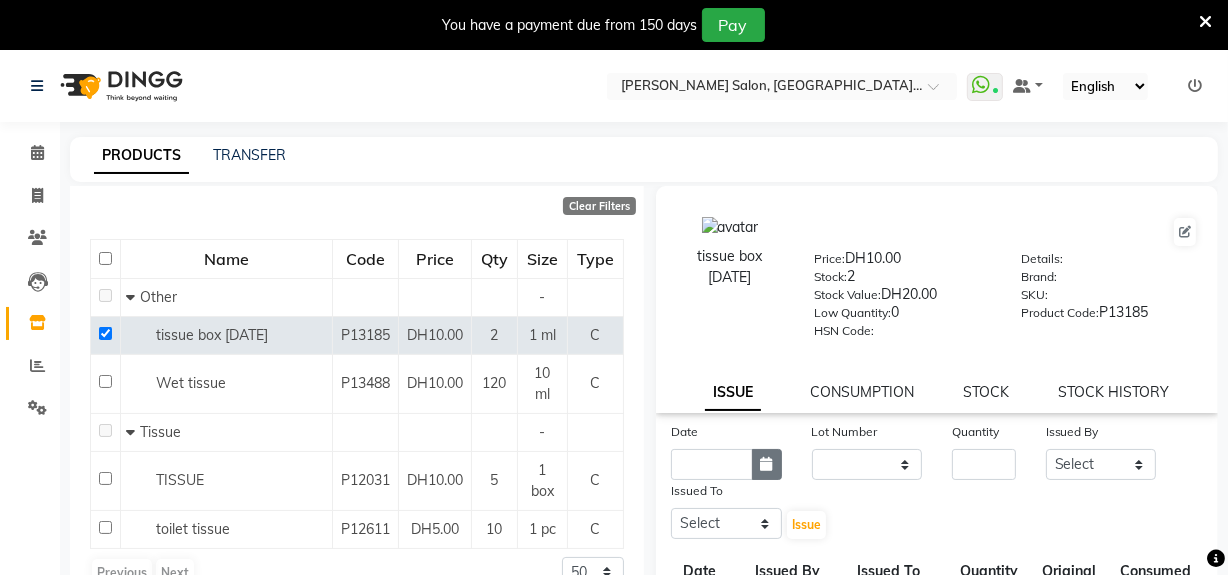 click 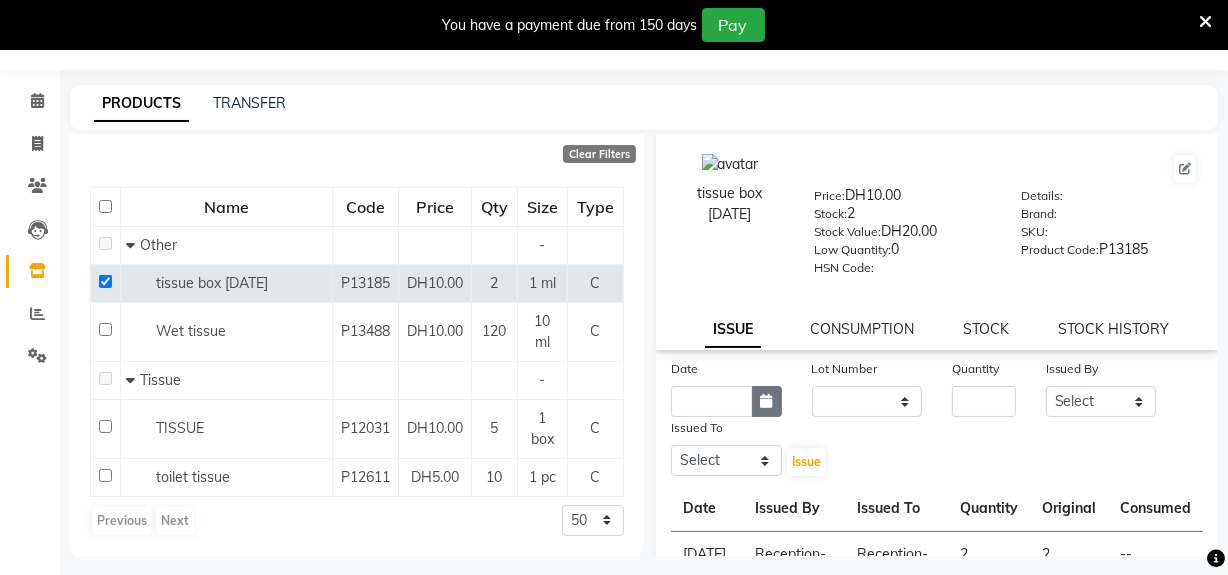 select on "7" 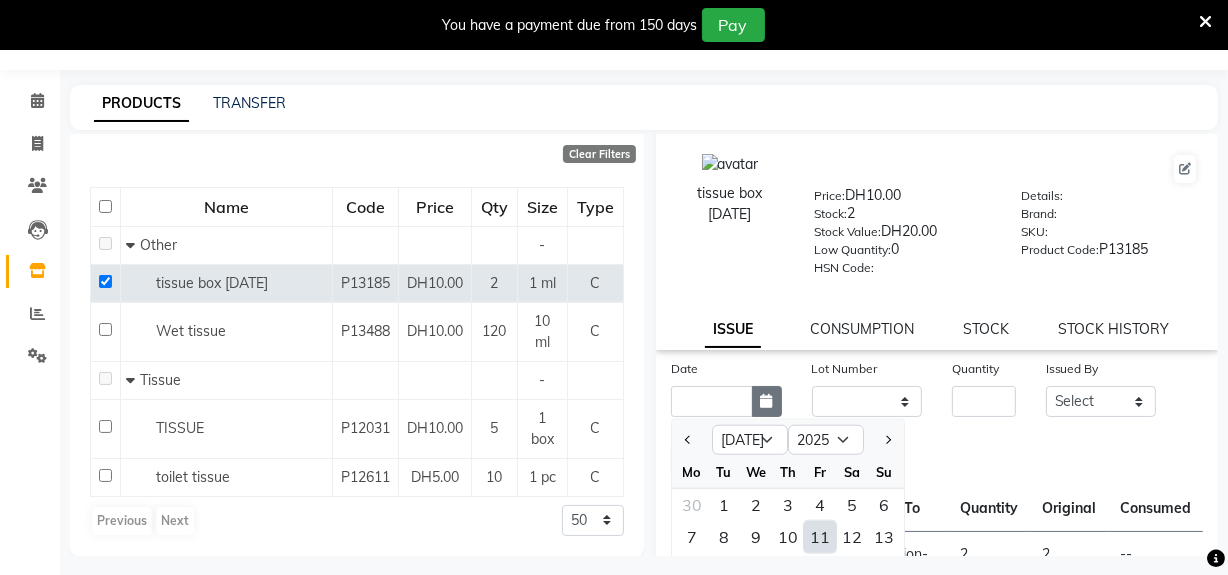 scroll, scrollTop: 62, scrollLeft: 0, axis: vertical 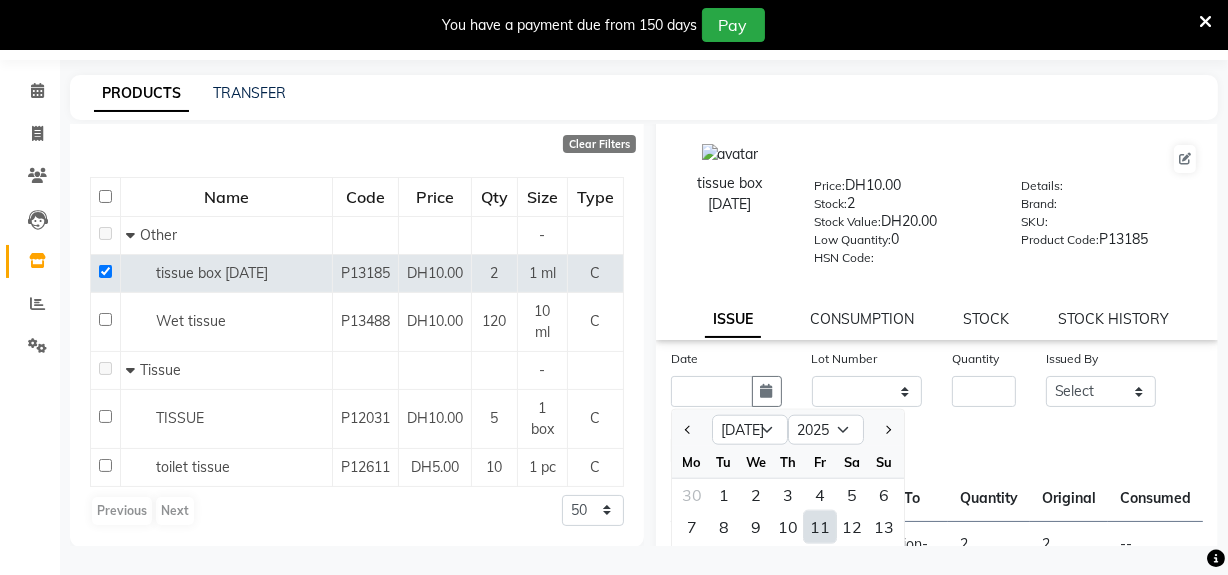 drag, startPoint x: 820, startPoint y: 529, endPoint x: 920, endPoint y: 380, distance: 179.44637 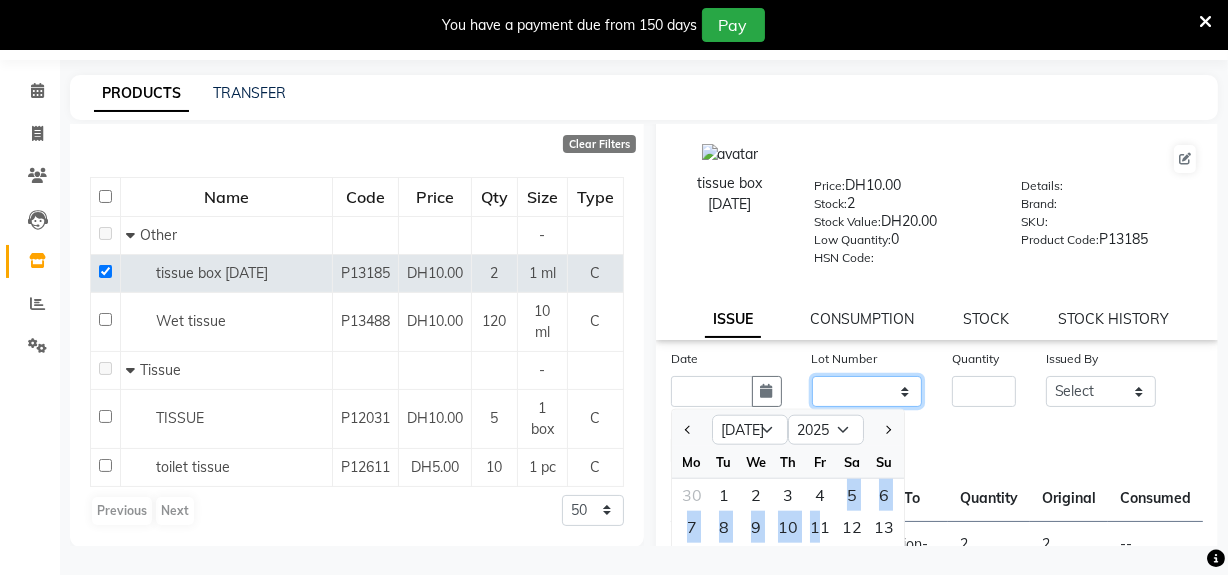 click on "None" 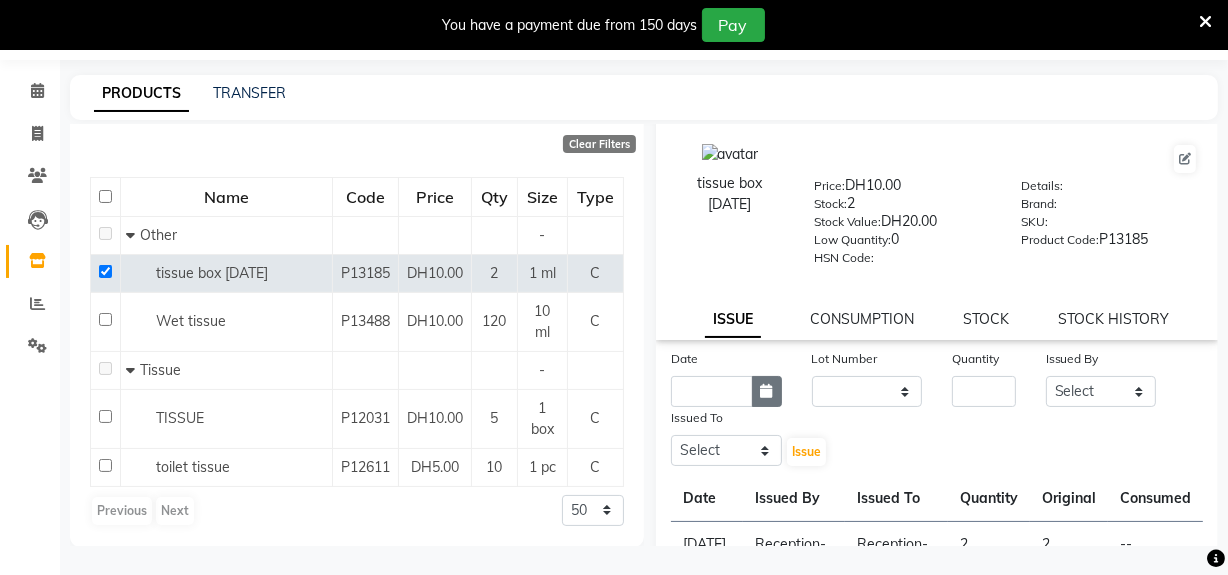 click 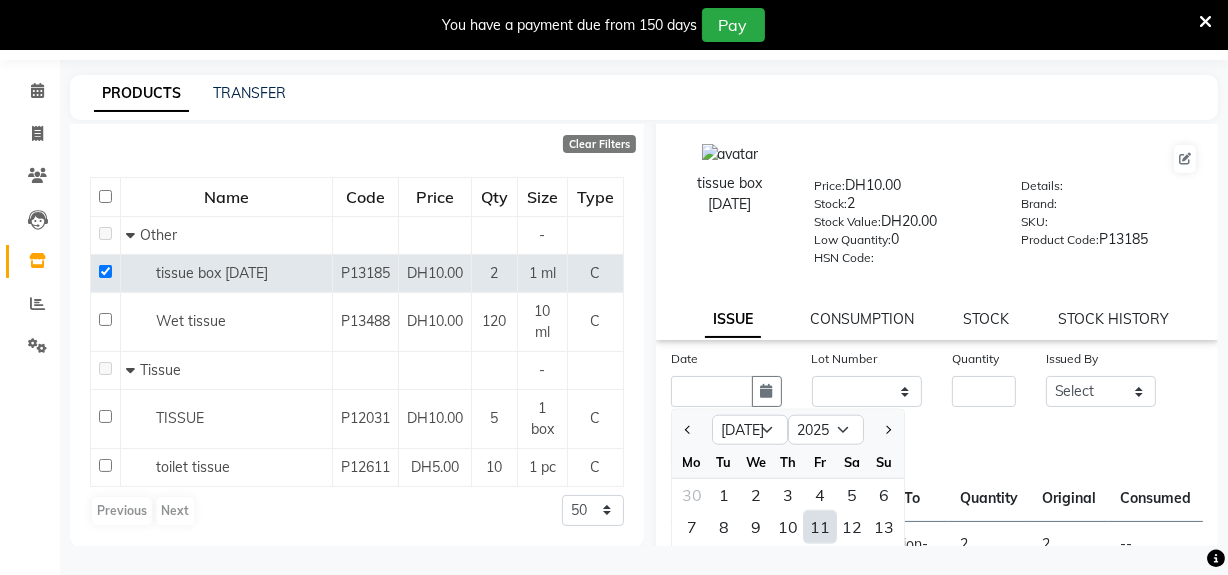 drag, startPoint x: 821, startPoint y: 528, endPoint x: 863, endPoint y: 456, distance: 83.35467 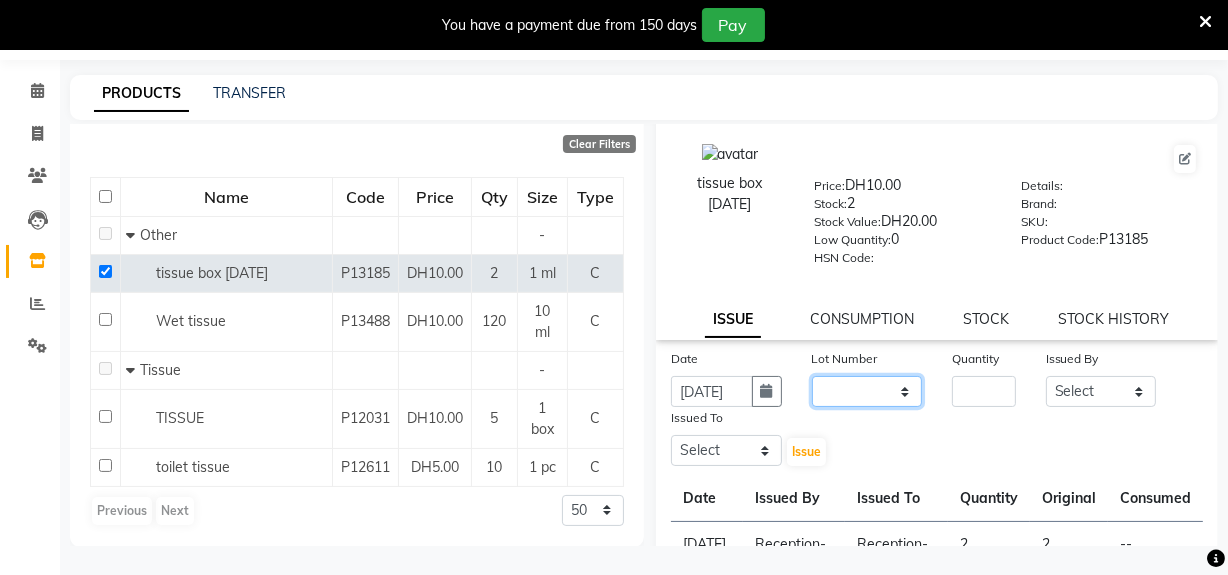 click on "None" 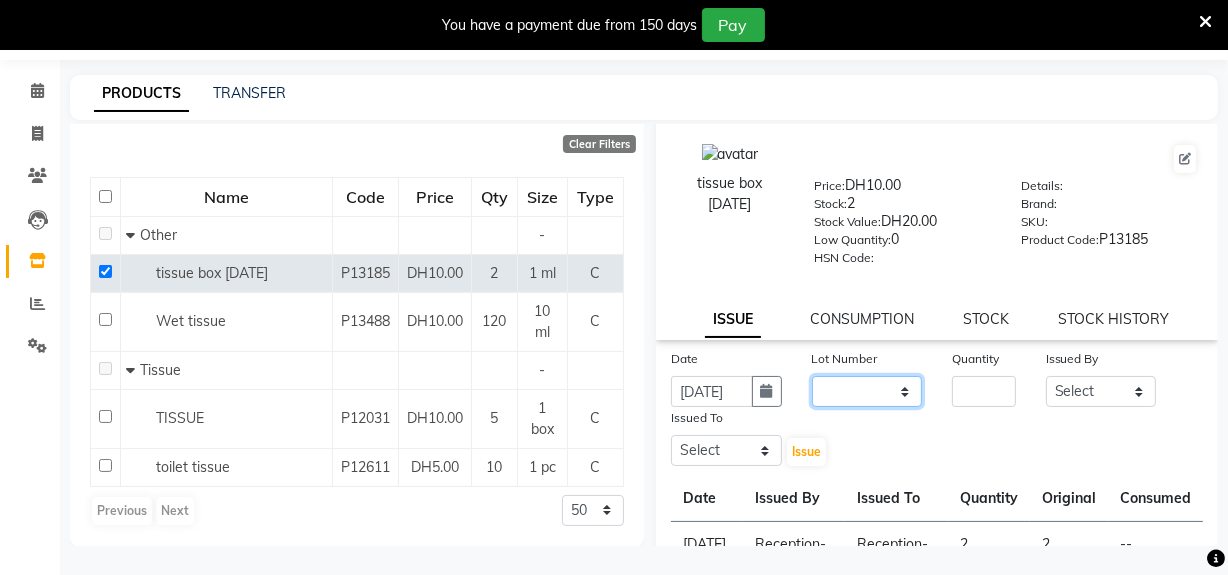 select on "0: null" 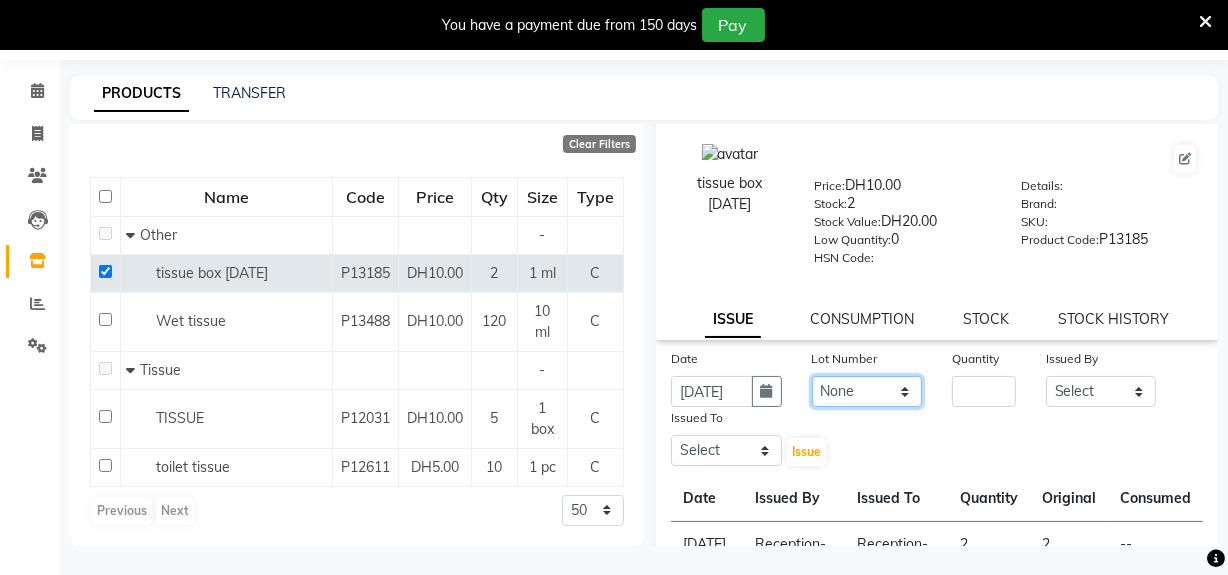 click on "None" 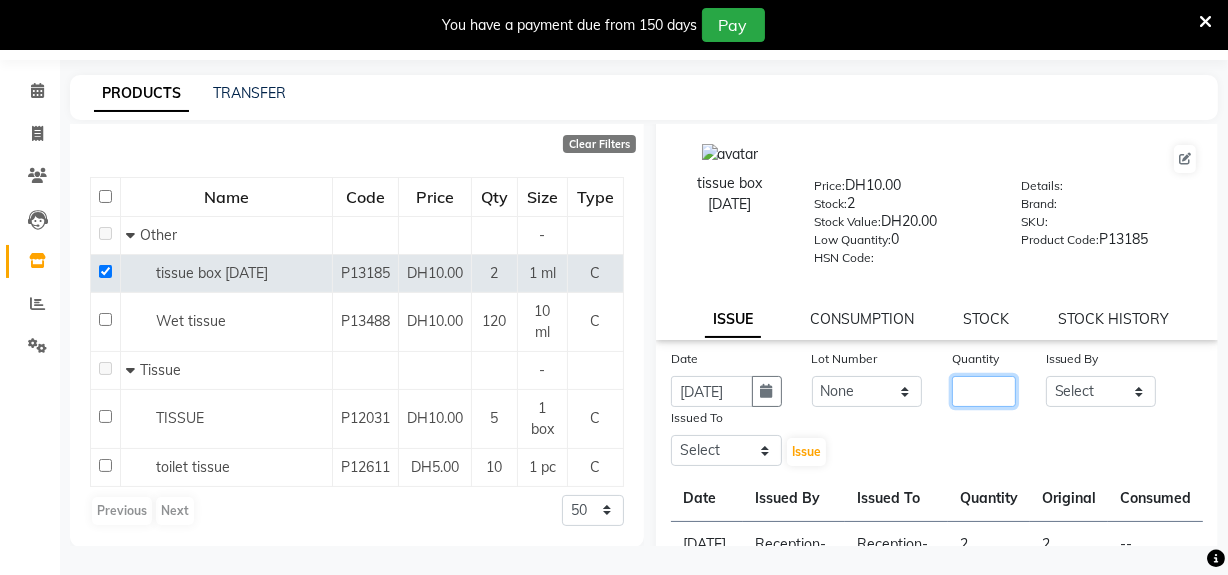 click 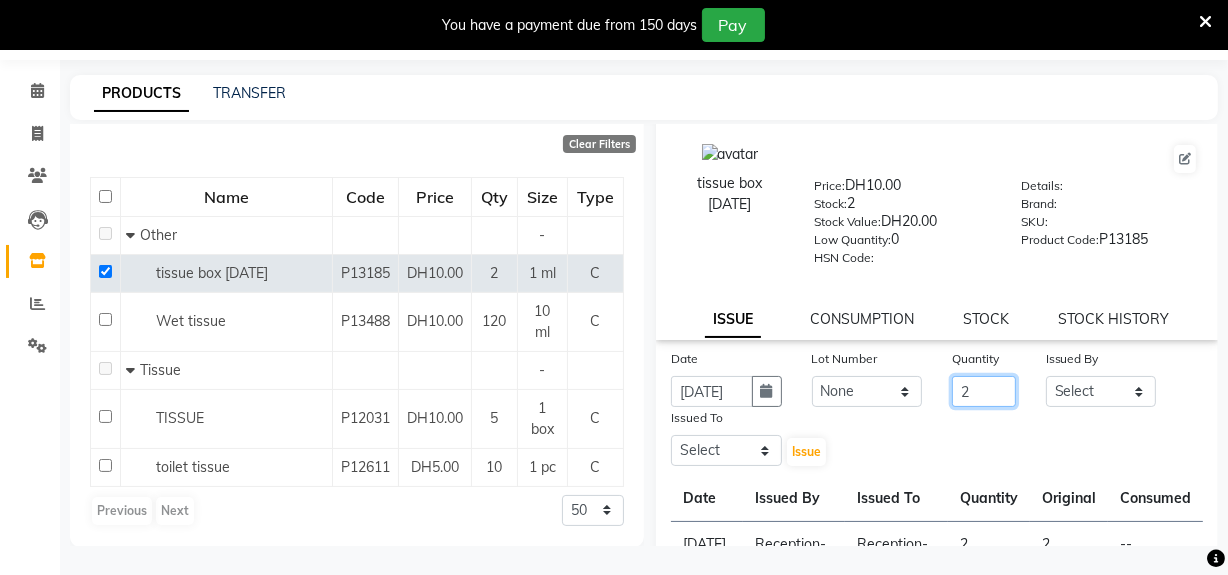 type on "2" 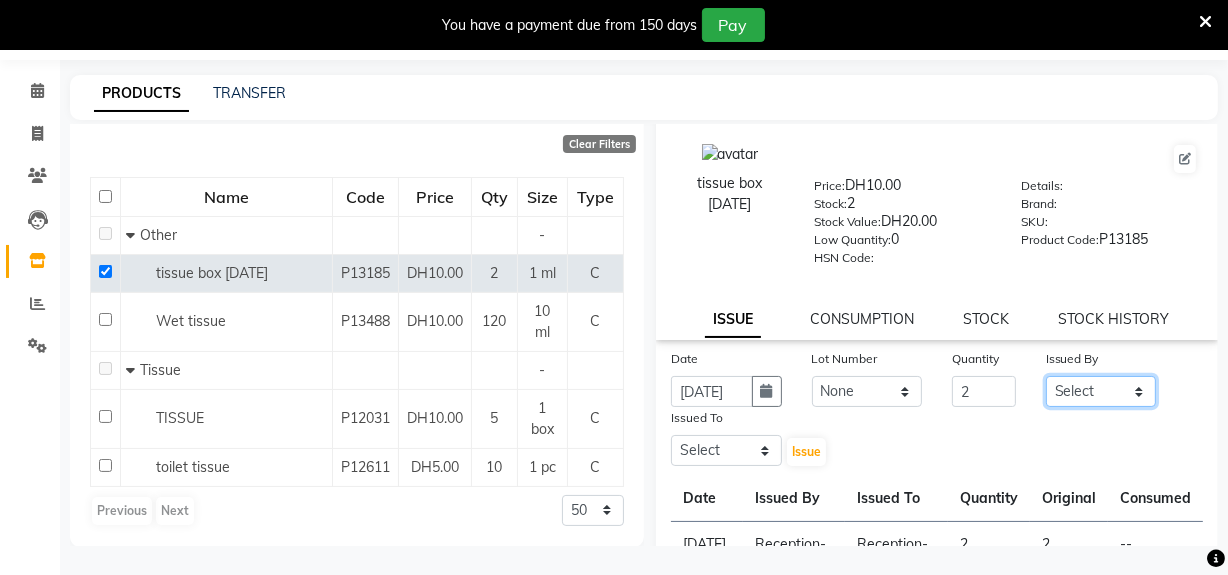 click on "Select Huma Leonita Management Reception-JADDAF [PERSON_NAME] [PERSON_NAME] trial [DEMOGRAPHIC_DATA]" 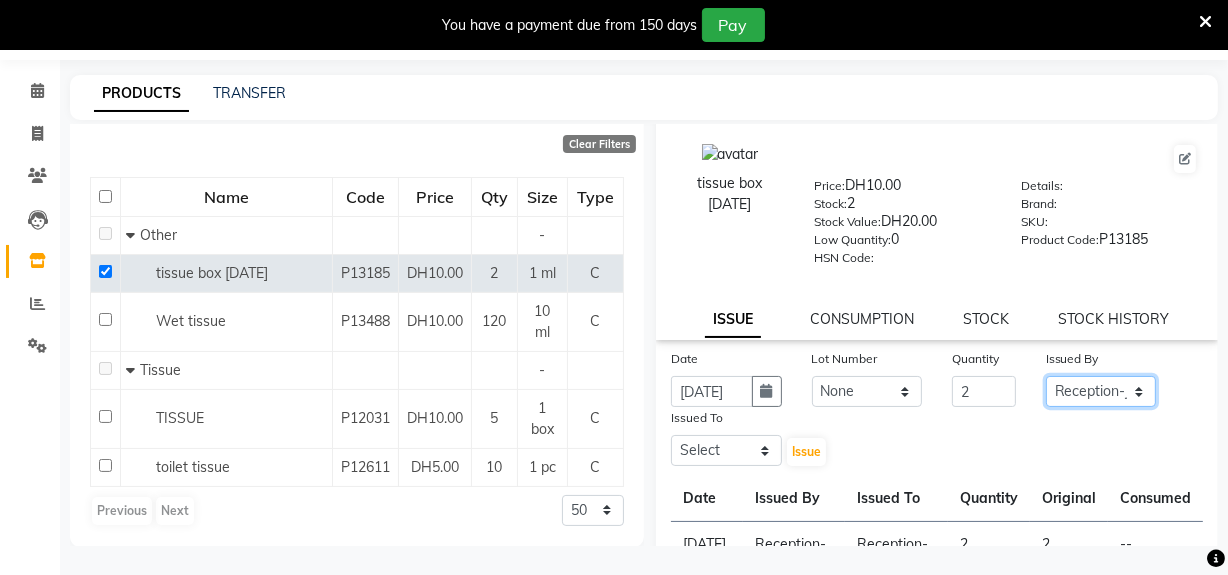 click on "Select Huma Leonita Management Reception-JADDAF [PERSON_NAME] [PERSON_NAME] trial [DEMOGRAPHIC_DATA]" 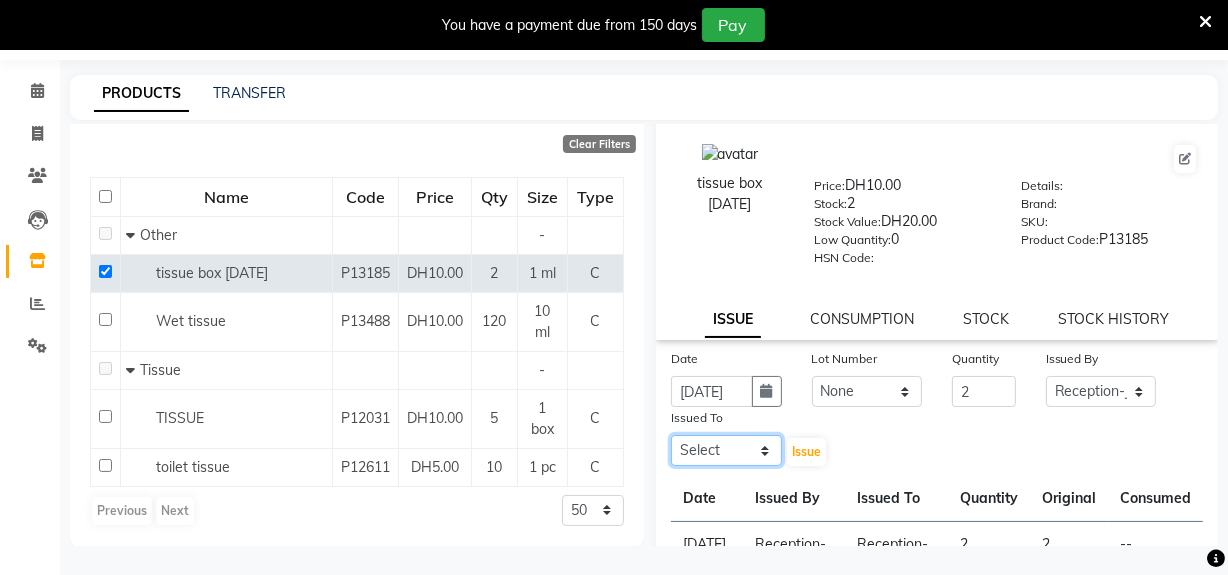 click on "Select Huma Leonita Management Reception-JADDAF [PERSON_NAME] [PERSON_NAME] trial [DEMOGRAPHIC_DATA]" 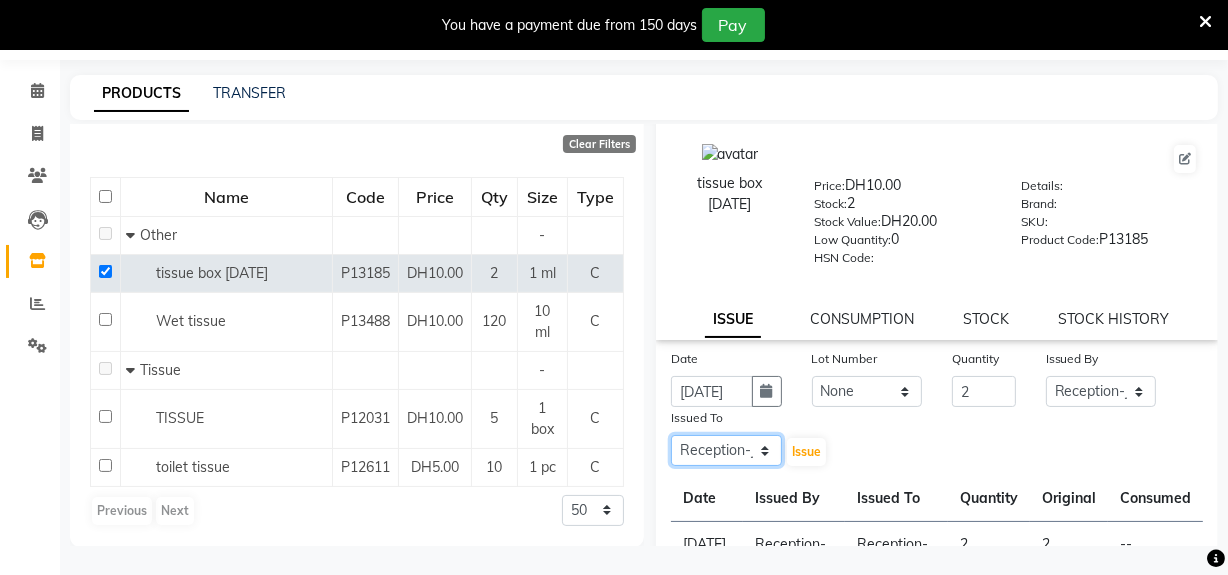 click on "Select Huma Leonita Management Reception-JADDAF [PERSON_NAME] [PERSON_NAME] trial [DEMOGRAPHIC_DATA]" 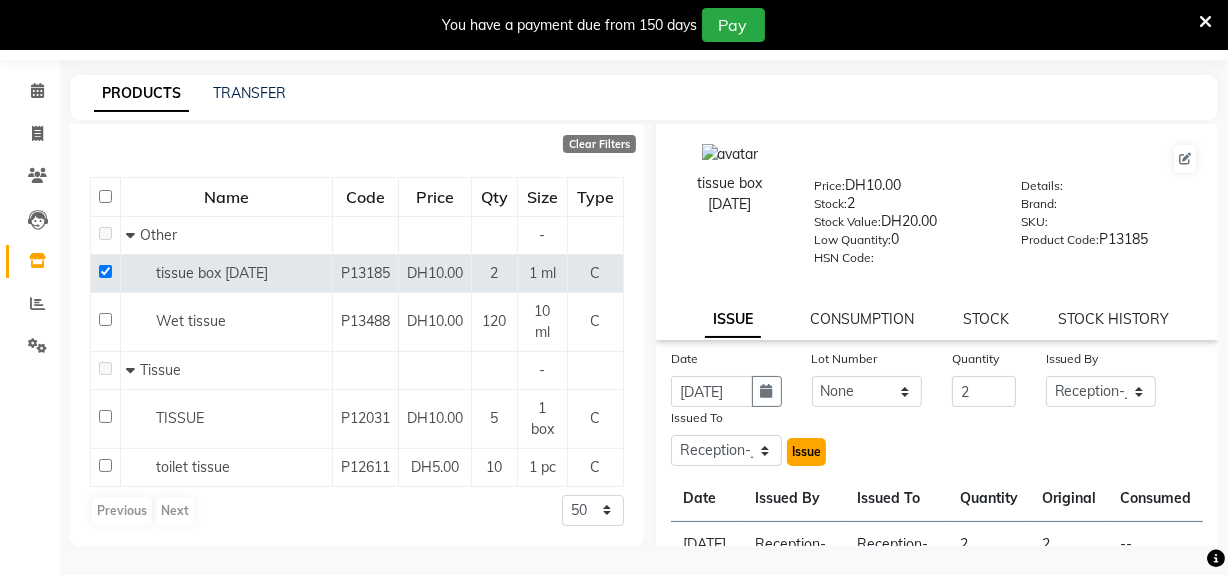 click on "Issue" 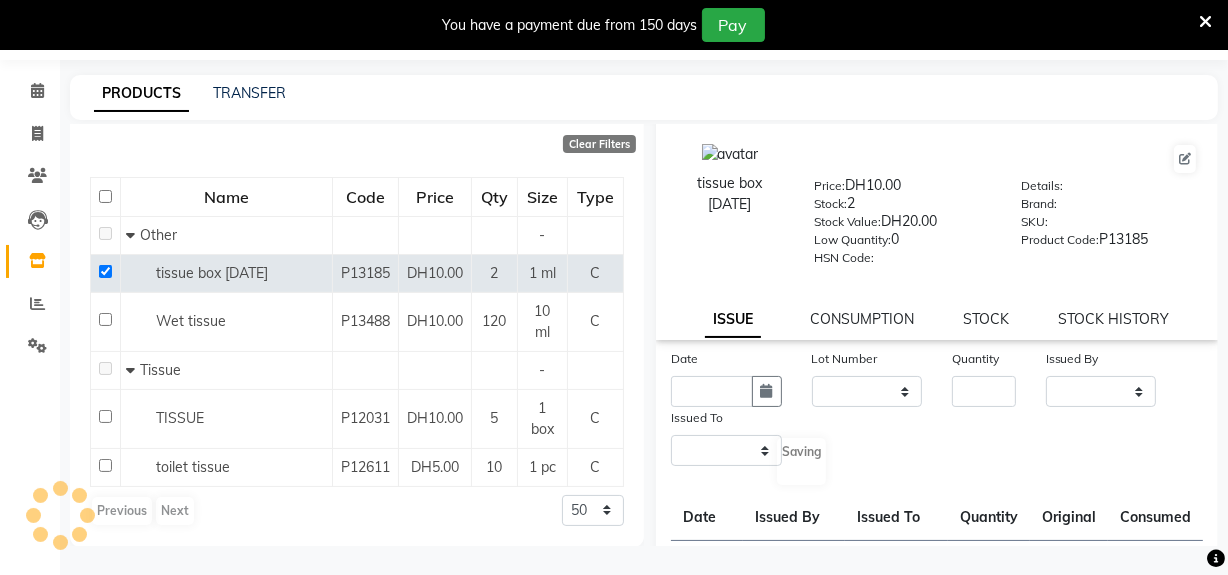 scroll, scrollTop: 0, scrollLeft: 0, axis: both 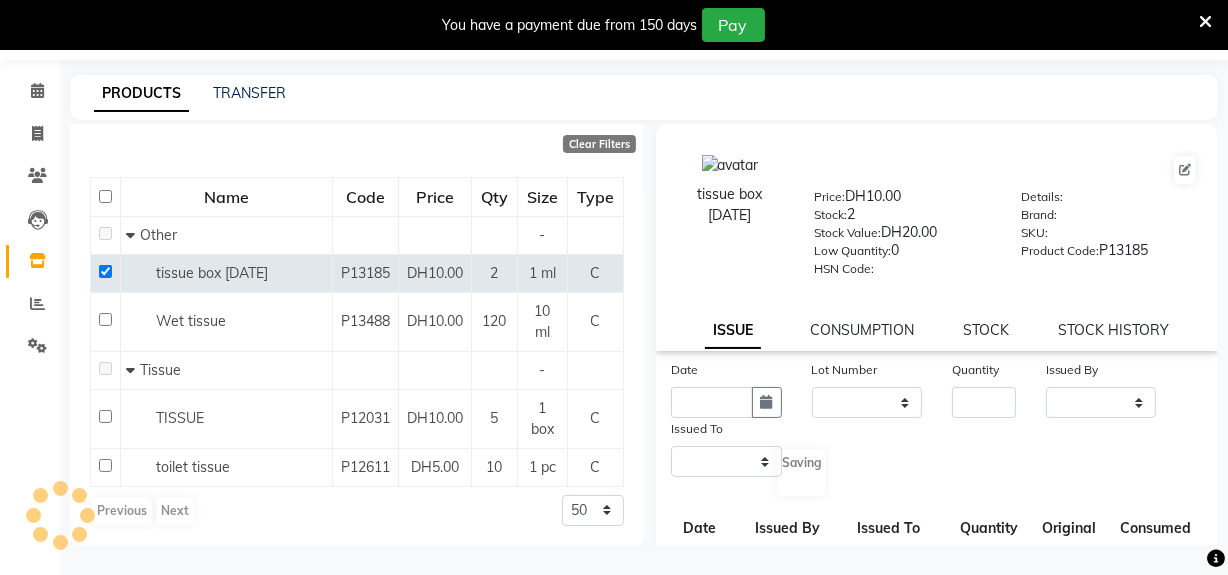 select 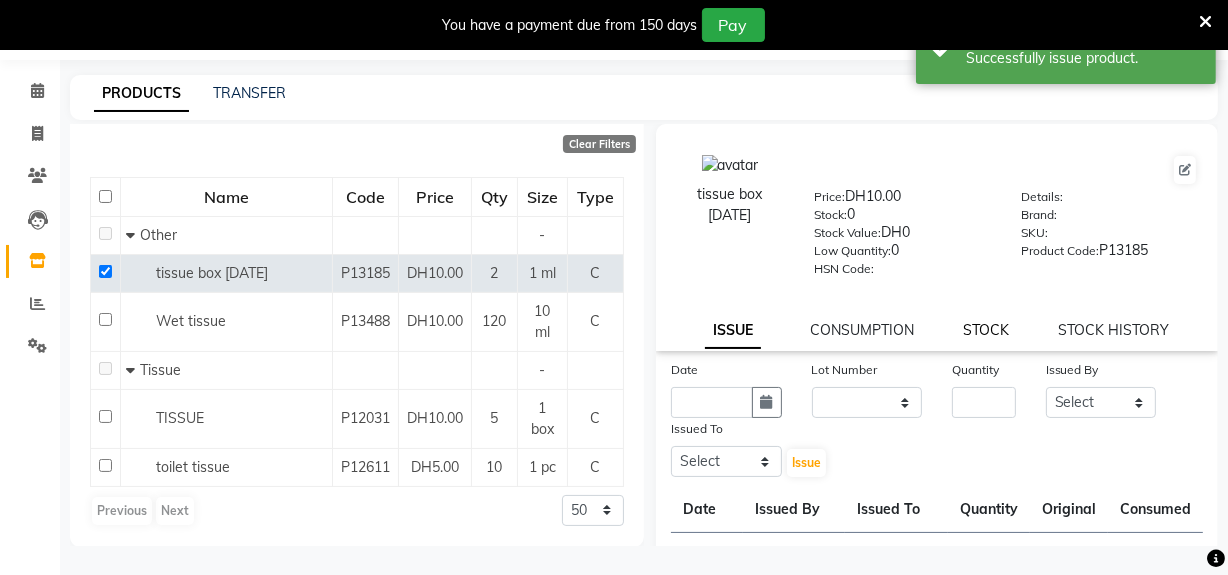 click on "STOCK" 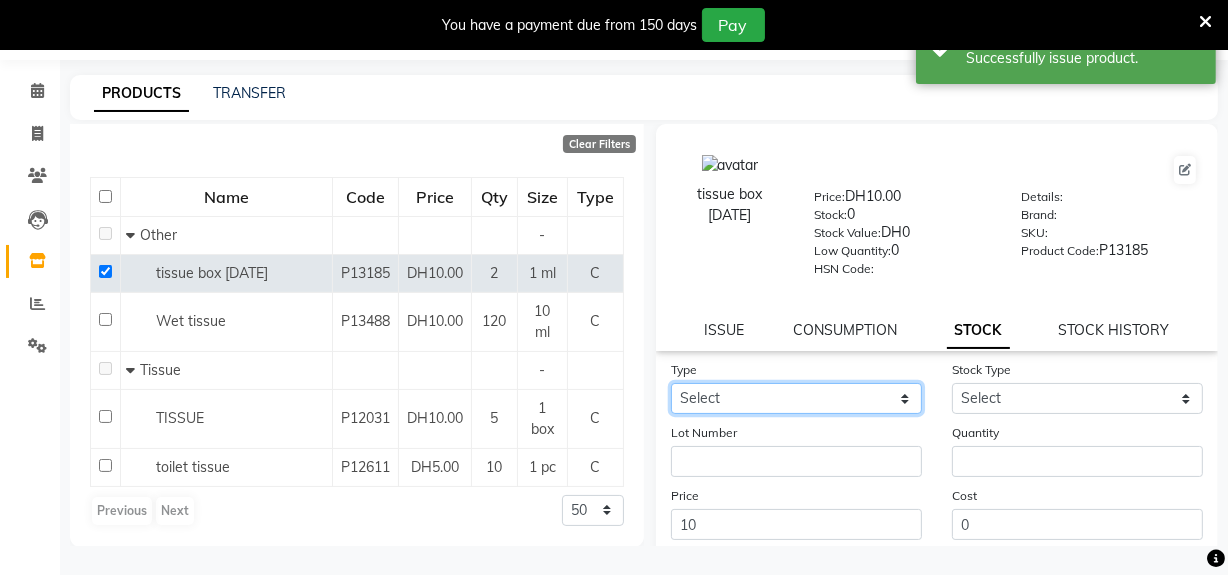 click on "Select In Out" 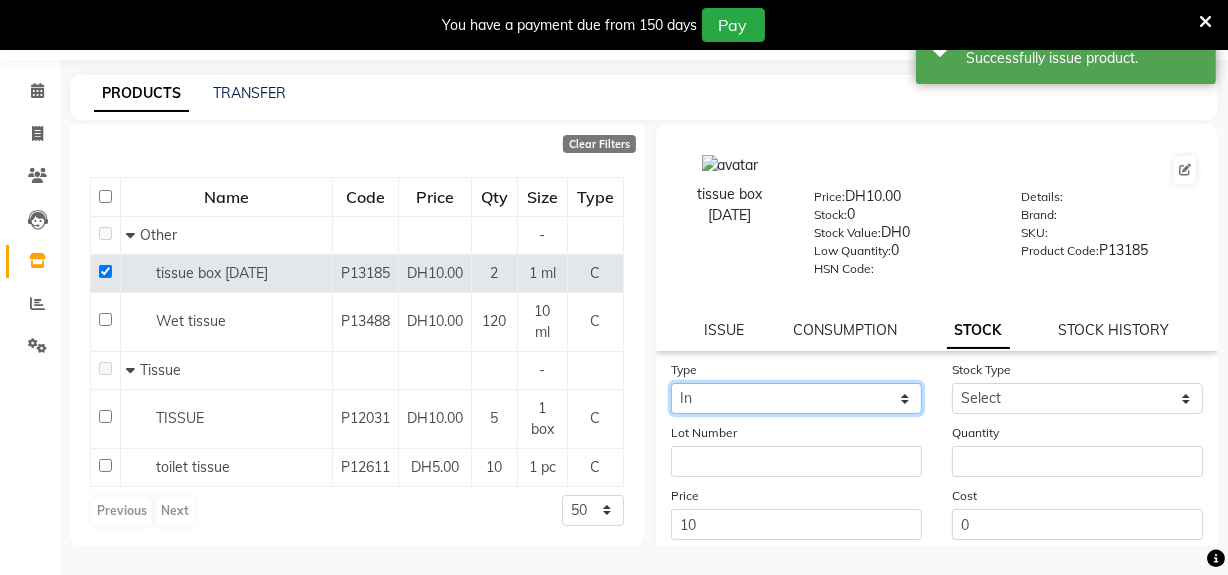 click on "Select In Out" 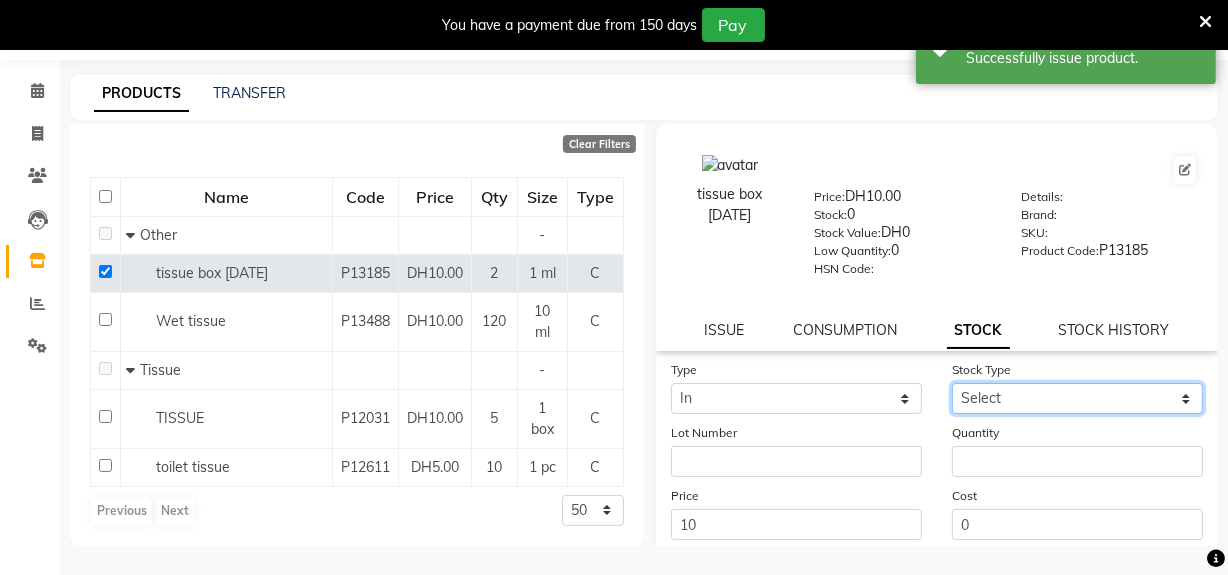 click on "Select New Stock Adjustment Return Other" 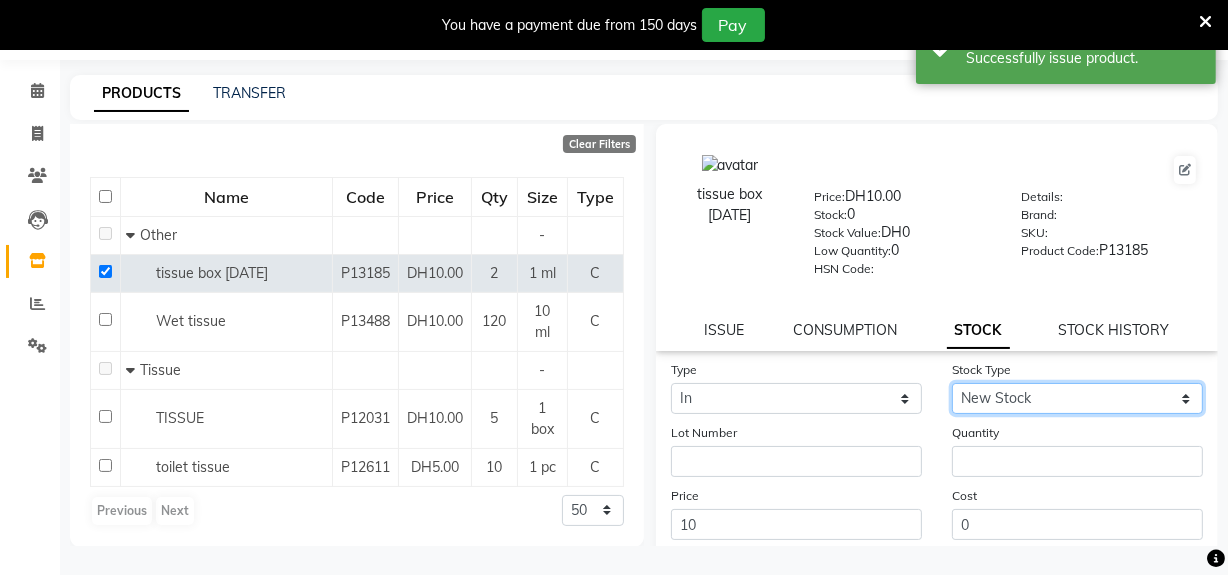 click on "Select New Stock Adjustment Return Other" 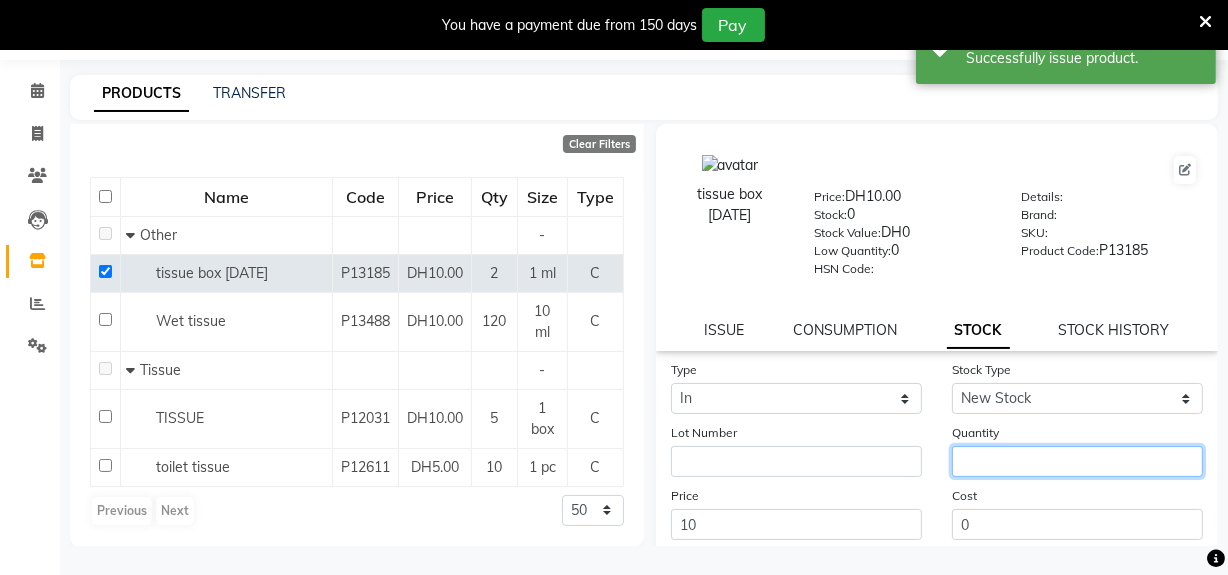 click 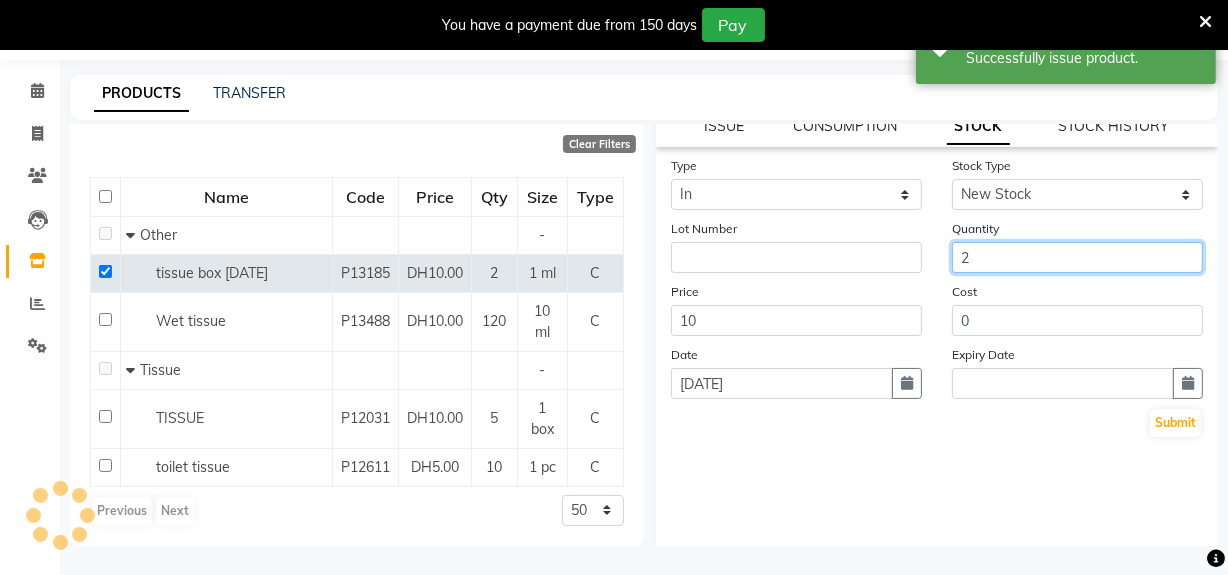 scroll, scrollTop: 216, scrollLeft: 0, axis: vertical 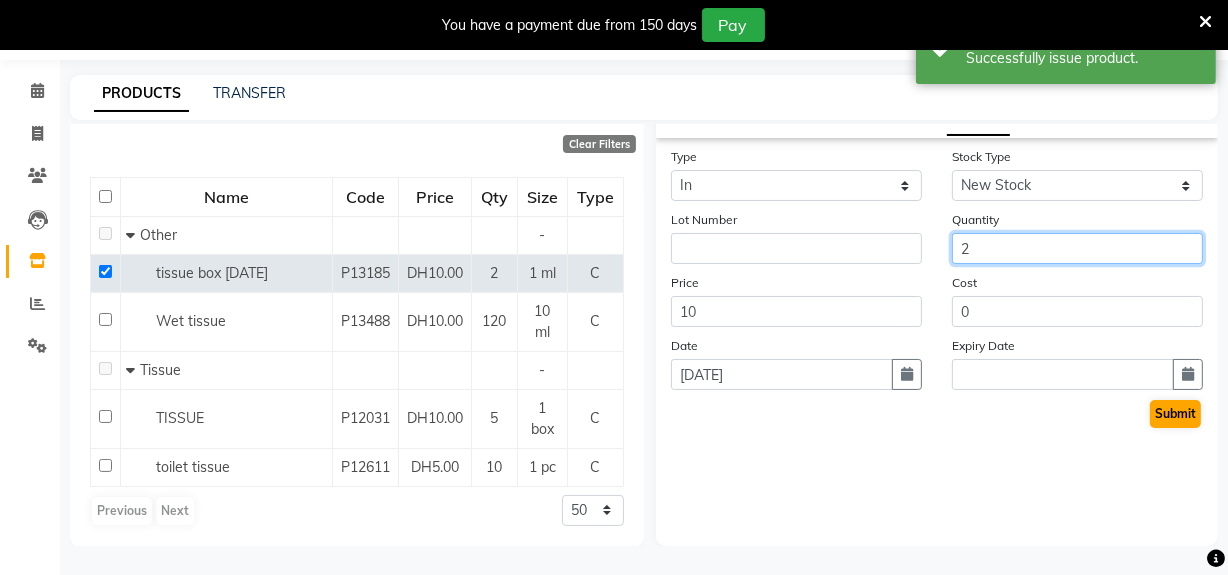 type on "2" 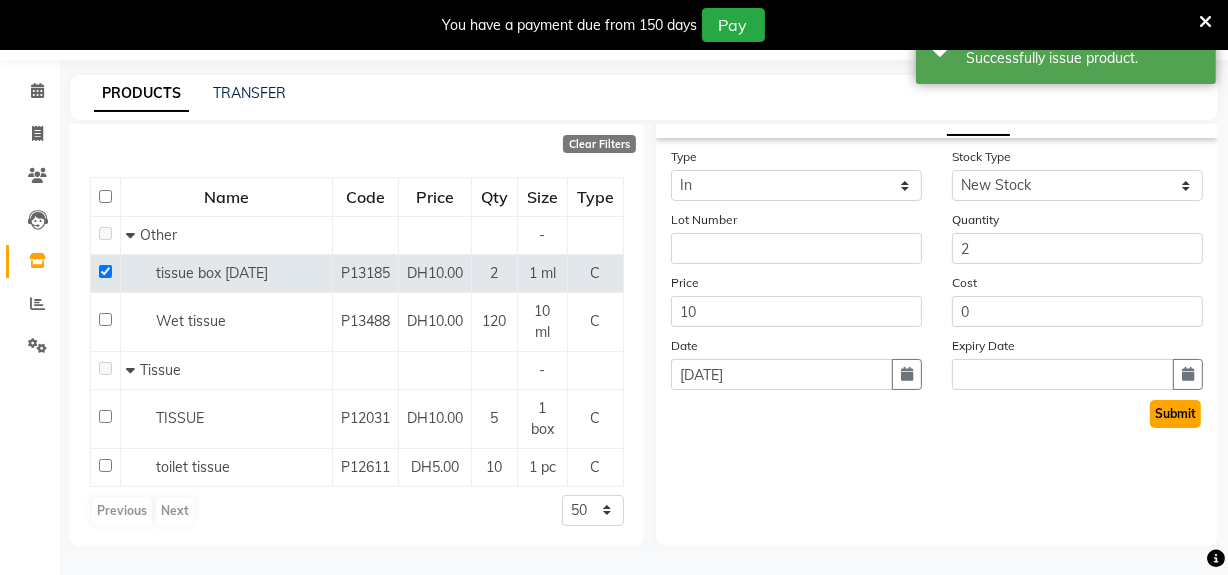 click on "Submit" 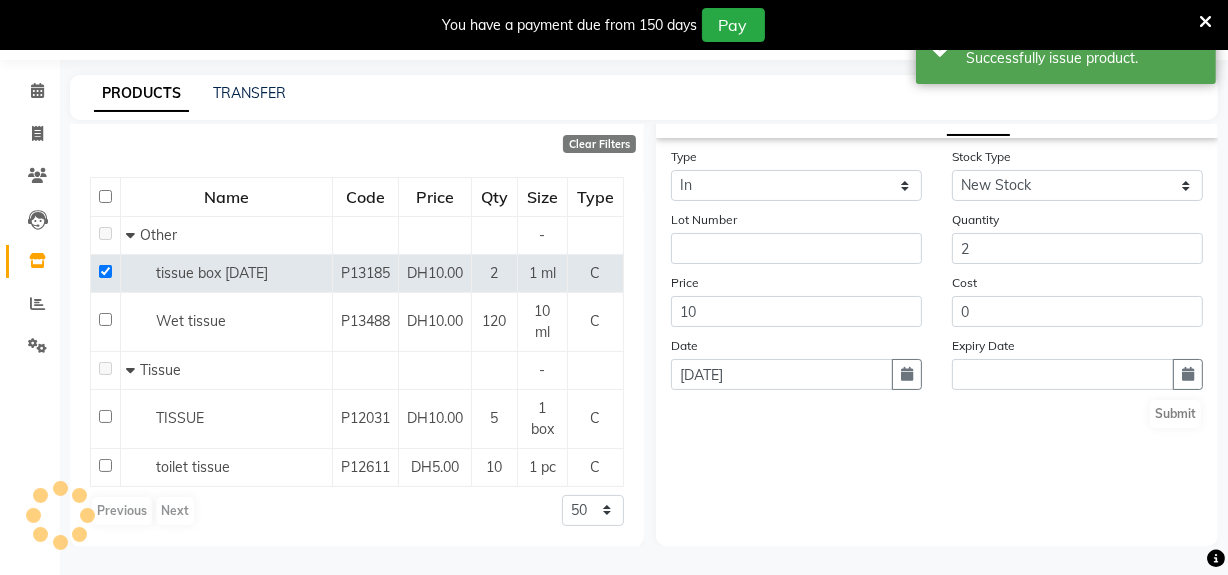 scroll, scrollTop: 0, scrollLeft: 0, axis: both 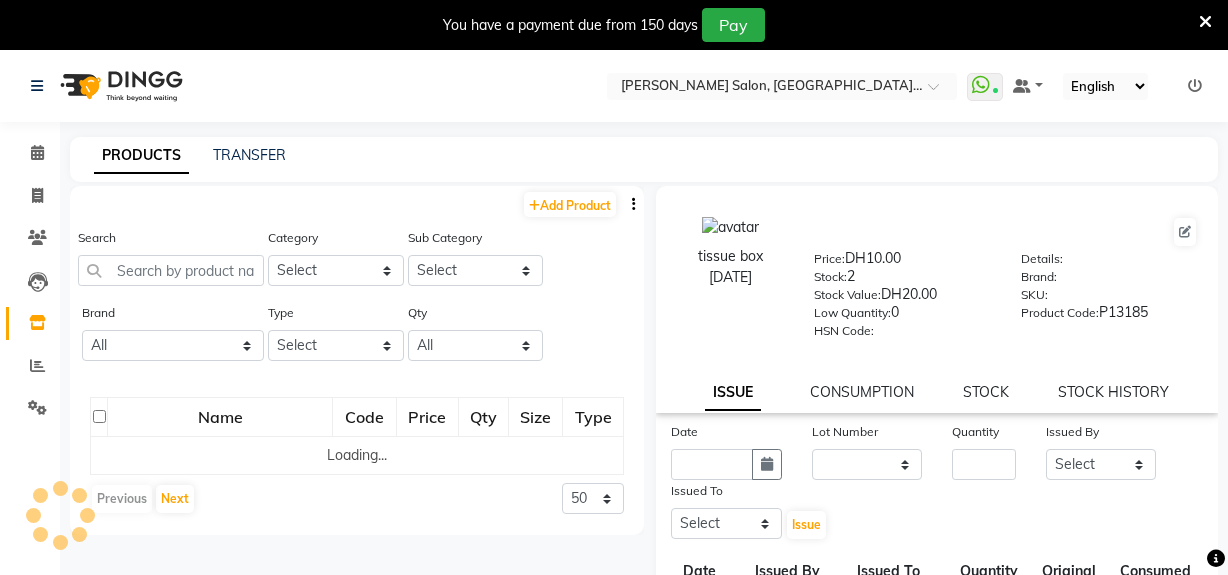select 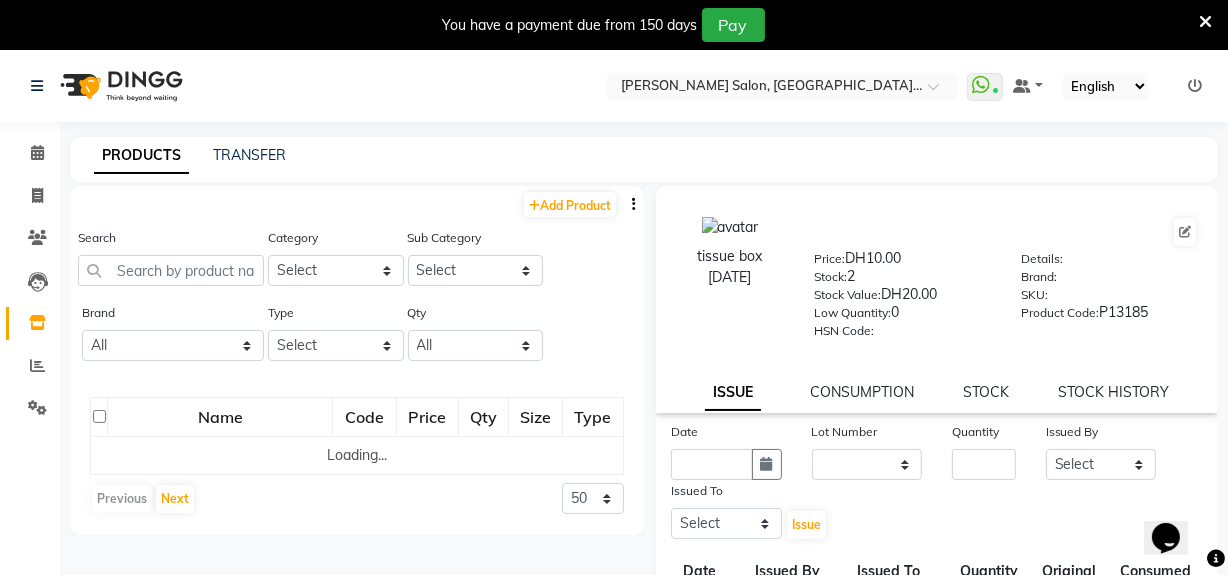 scroll, scrollTop: 0, scrollLeft: 0, axis: both 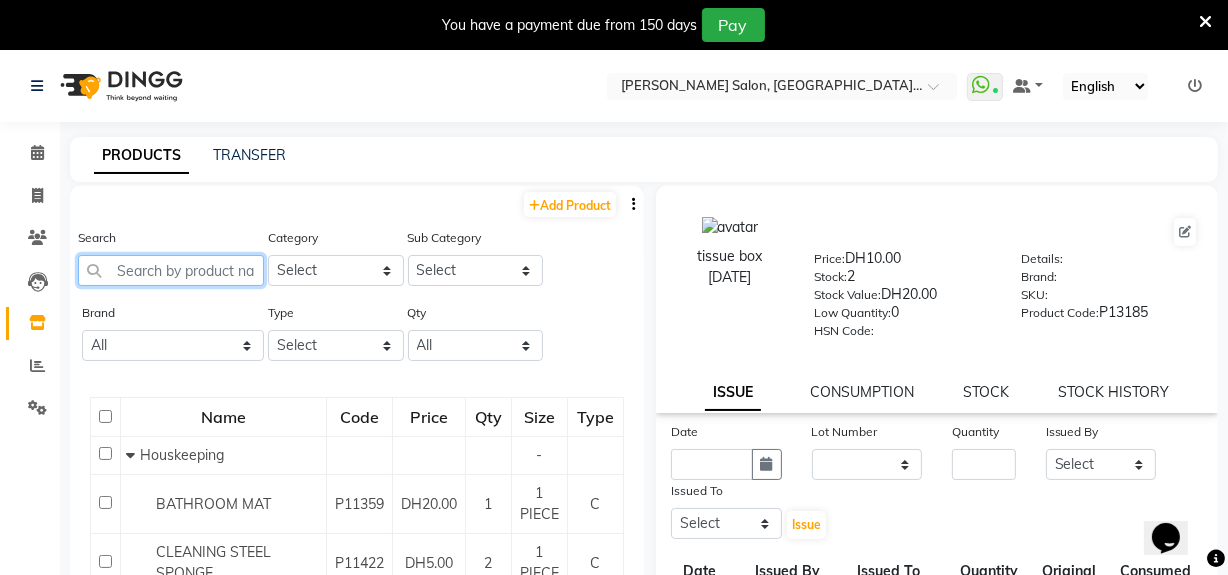 click 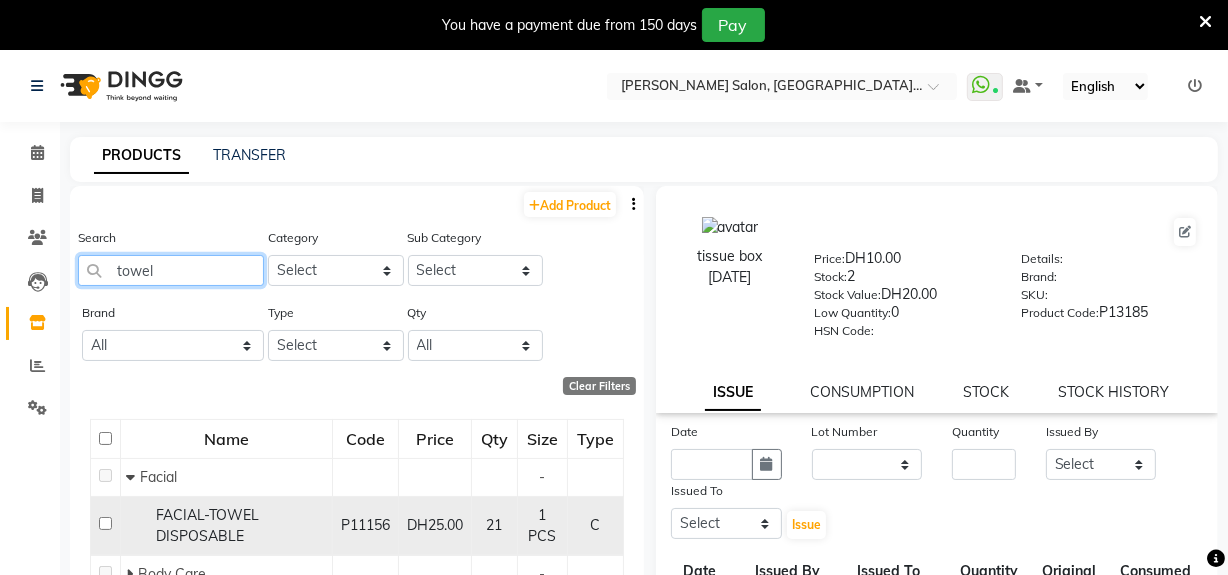 scroll, scrollTop: 84, scrollLeft: 0, axis: vertical 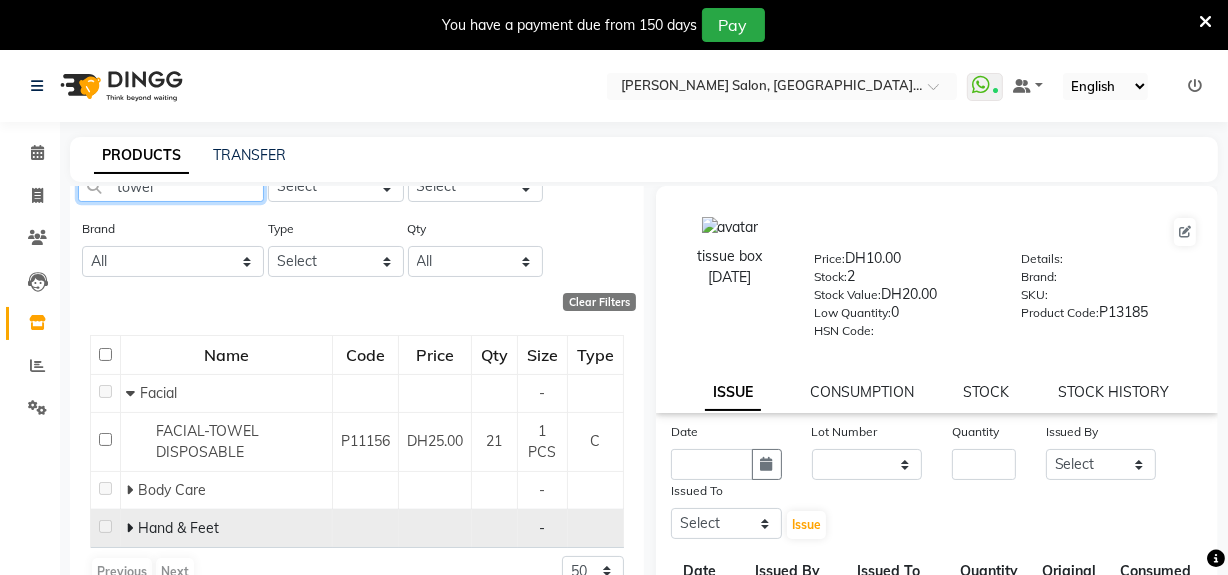 type on "towel" 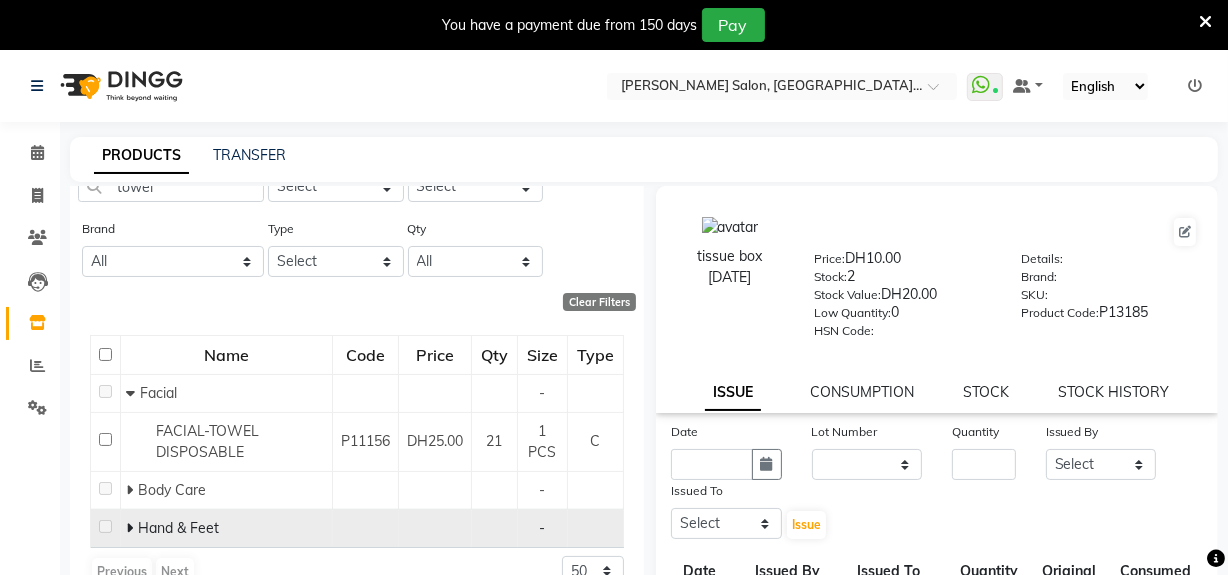 click 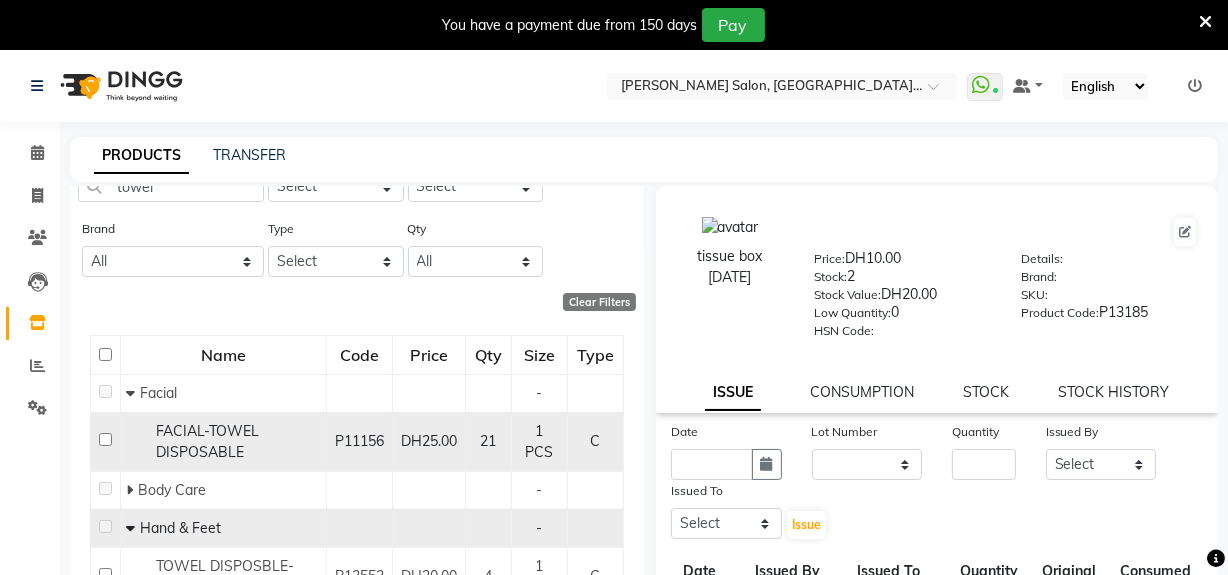 scroll, scrollTop: 158, scrollLeft: 0, axis: vertical 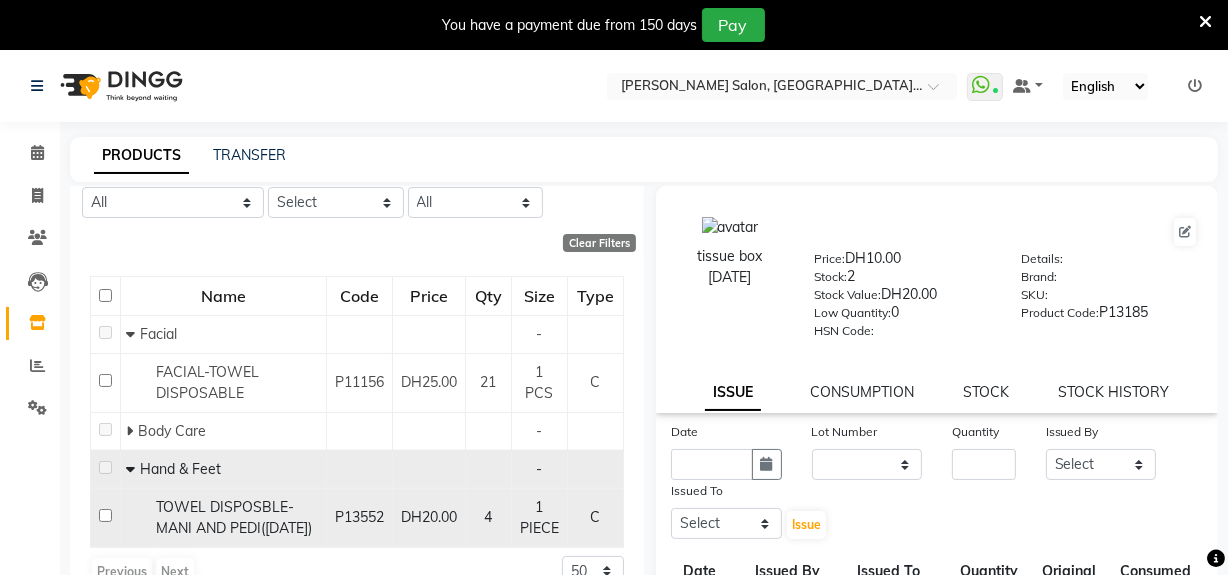 click 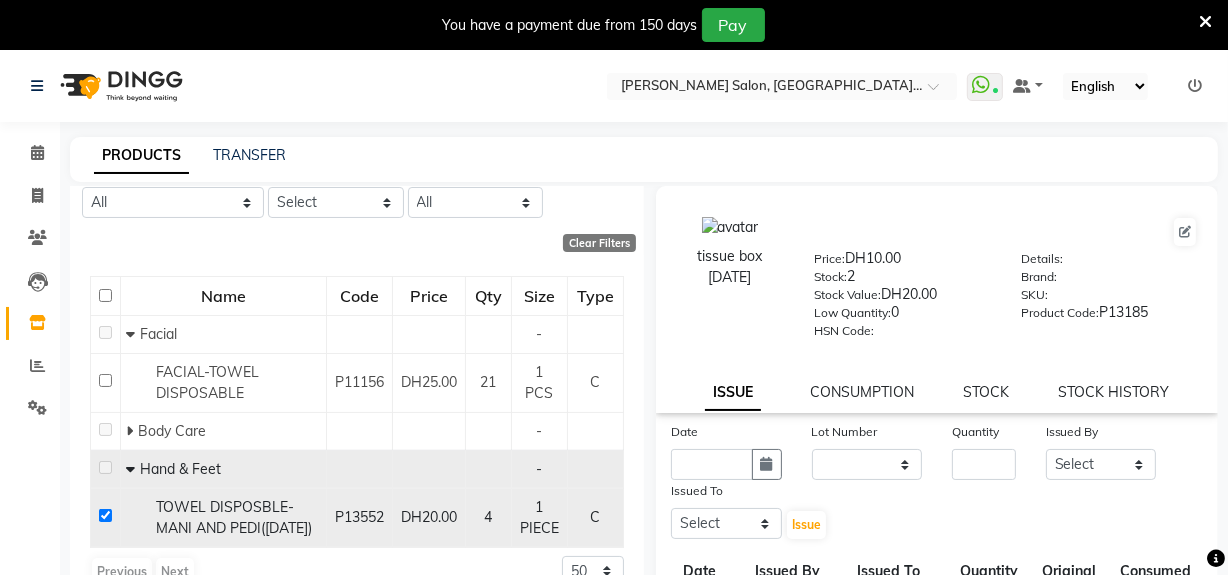 checkbox on "true" 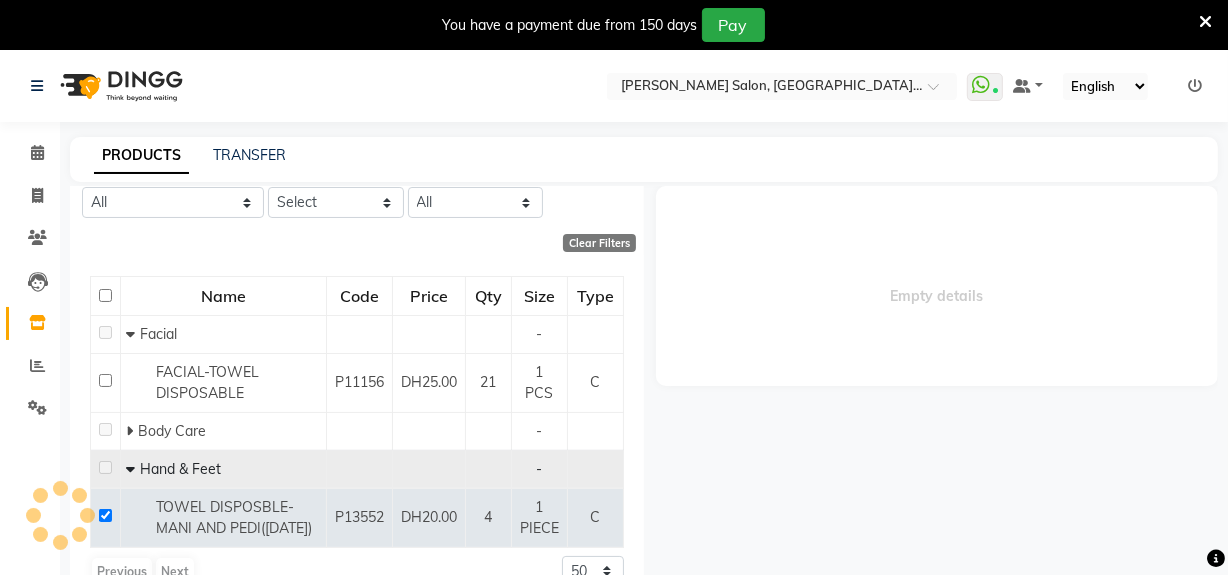 select 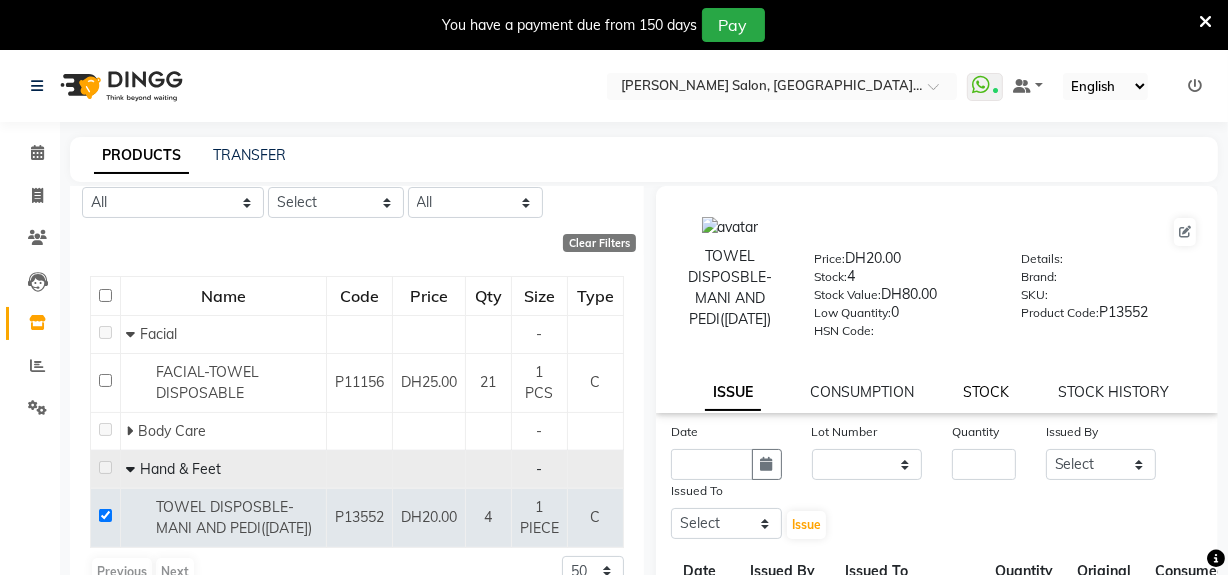 click on "STOCK" 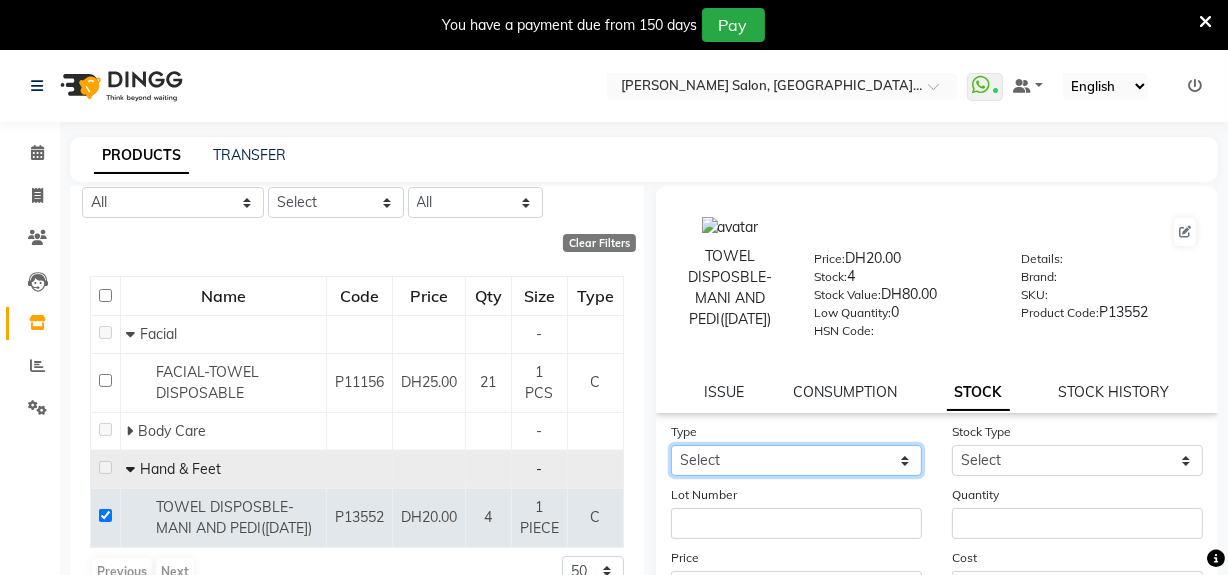 click on "Select In Out" 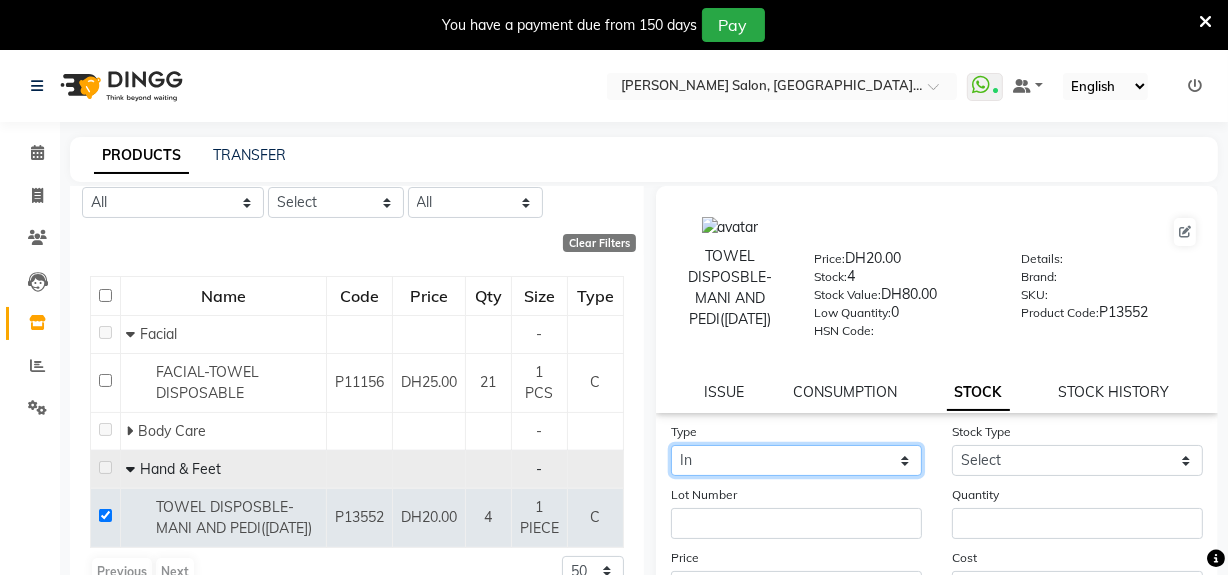 click on "Select In Out" 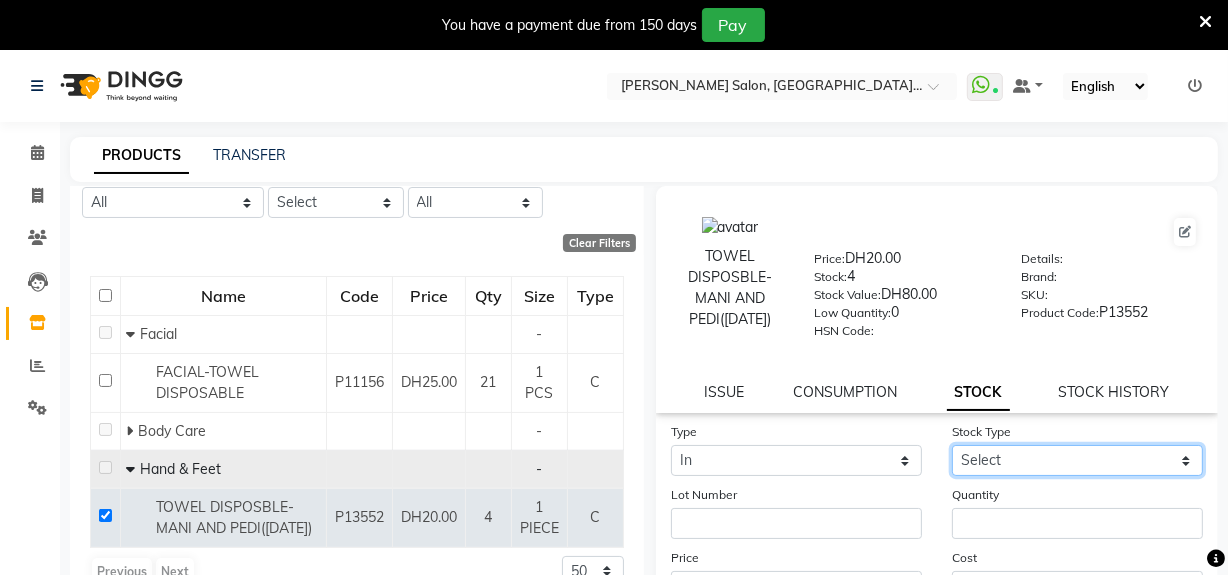 click on "Select New Stock Adjustment Return Other" 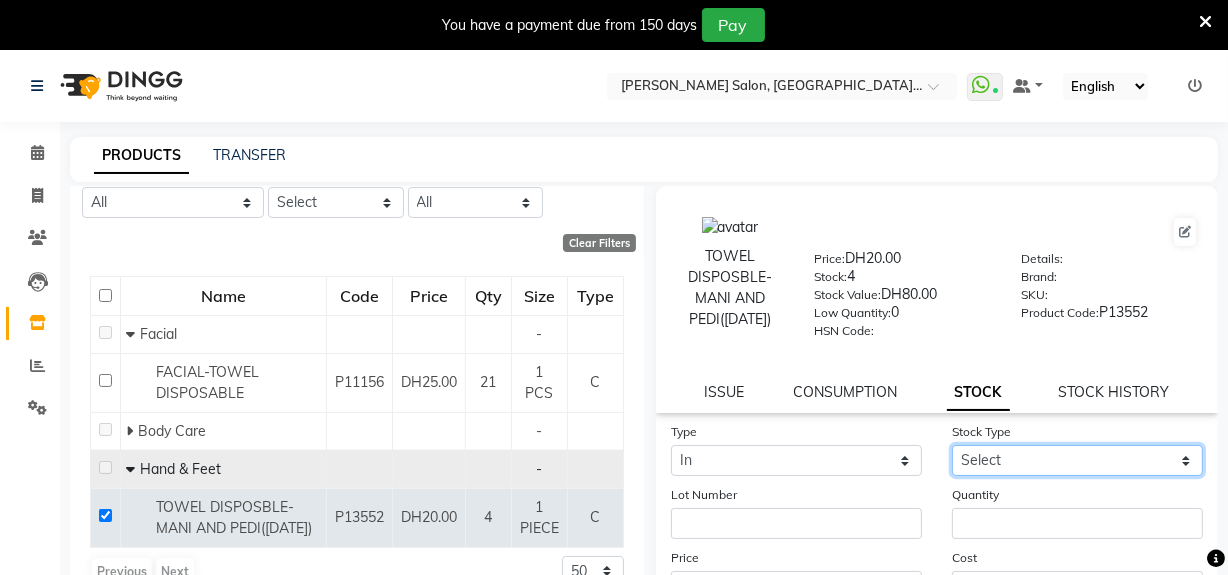 select on "new stock" 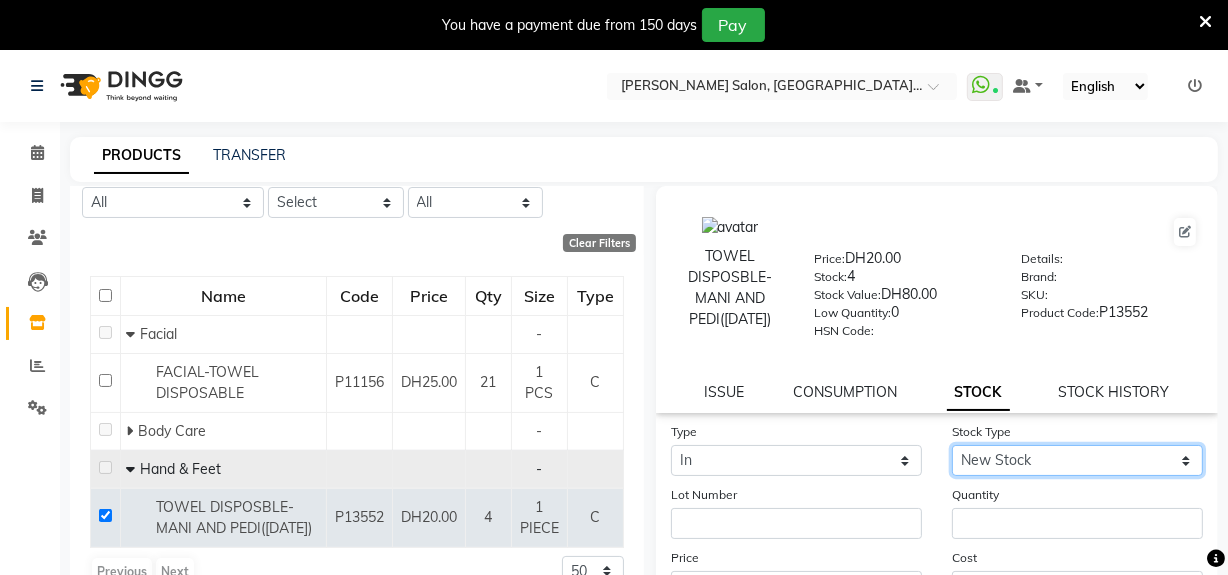 click on "Select New Stock Adjustment Return Other" 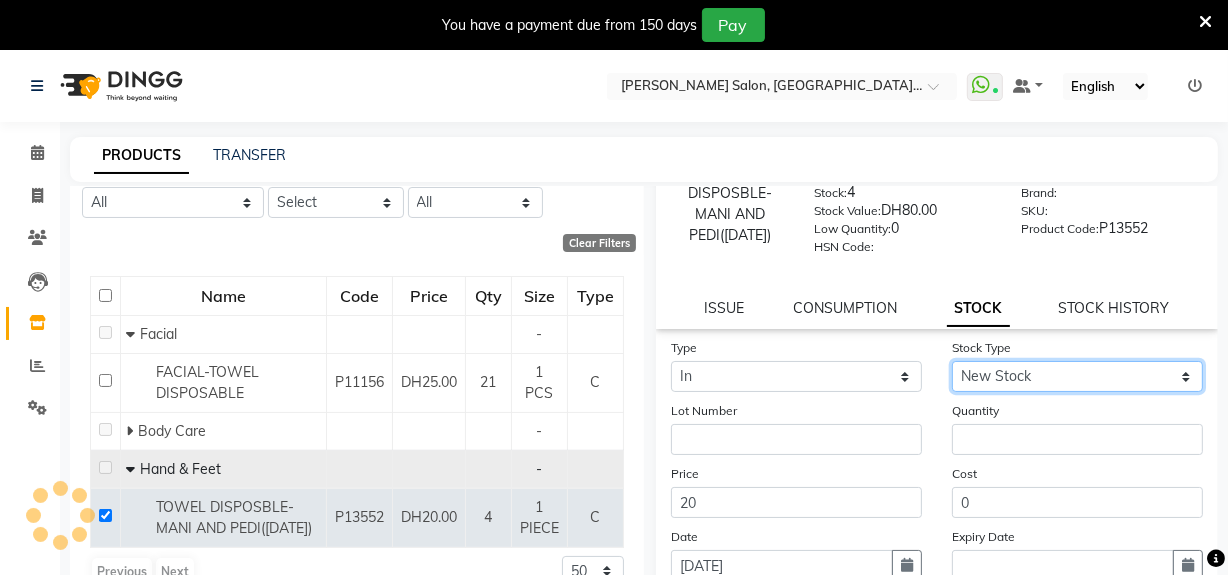 scroll, scrollTop: 181, scrollLeft: 0, axis: vertical 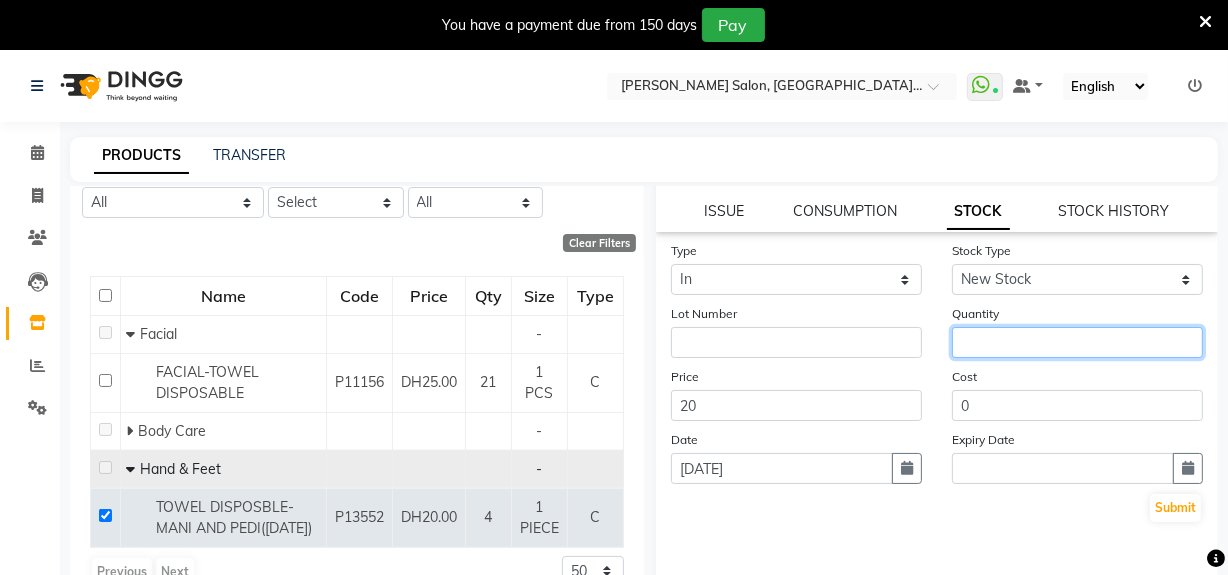 click 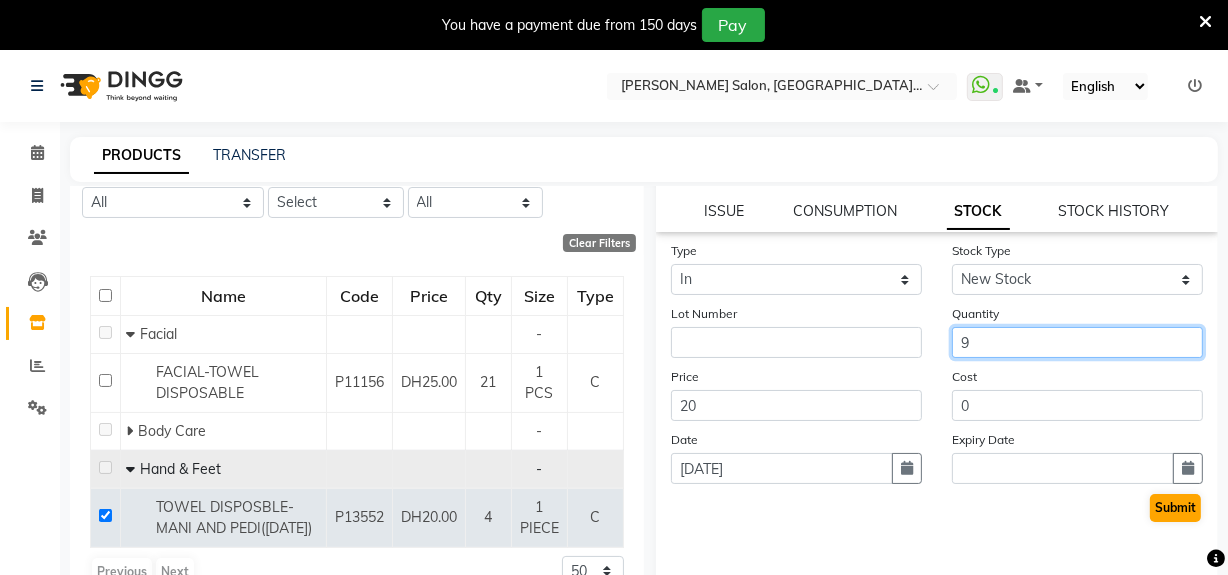 type on "9" 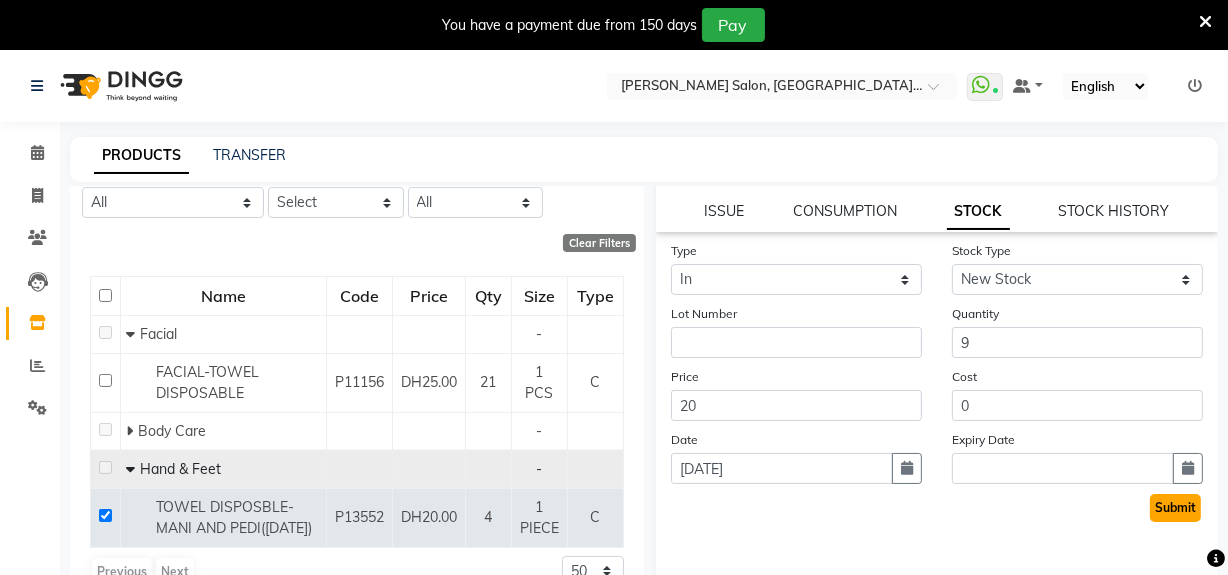 click on "Submit" 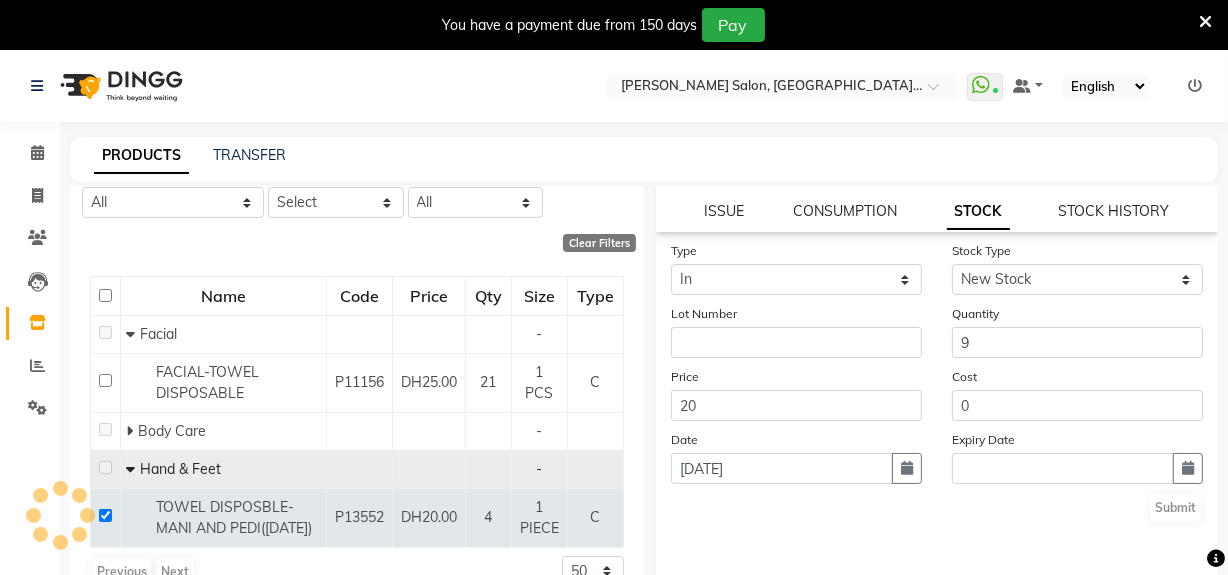 scroll, scrollTop: 0, scrollLeft: 0, axis: both 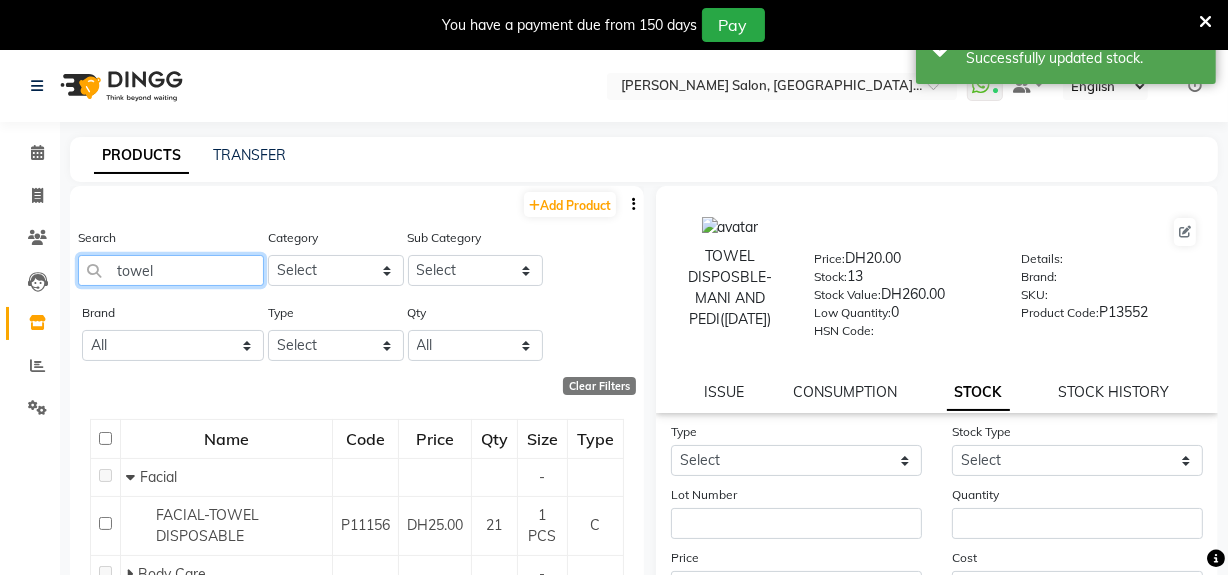 drag, startPoint x: 192, startPoint y: 270, endPoint x: 0, endPoint y: 300, distance: 194.32962 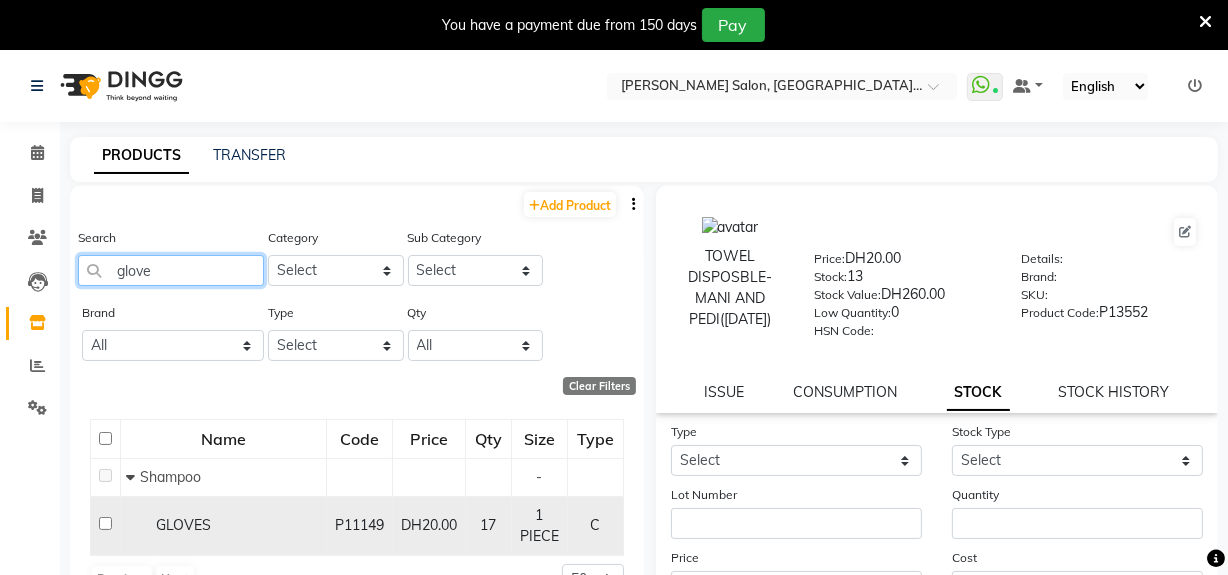 type on "glove" 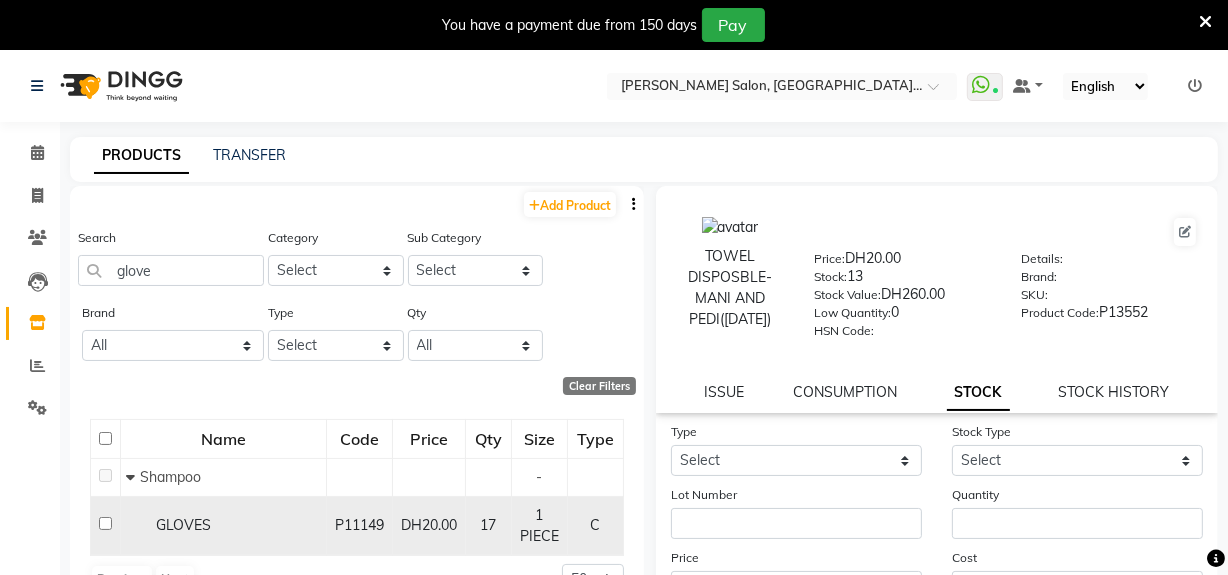 click 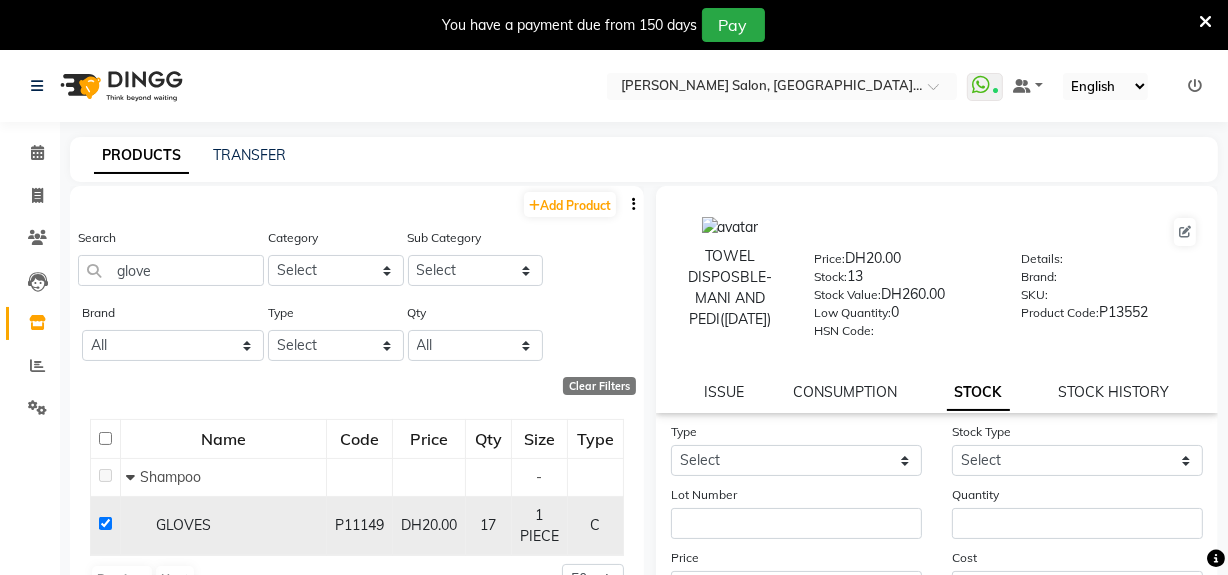 checkbox on "true" 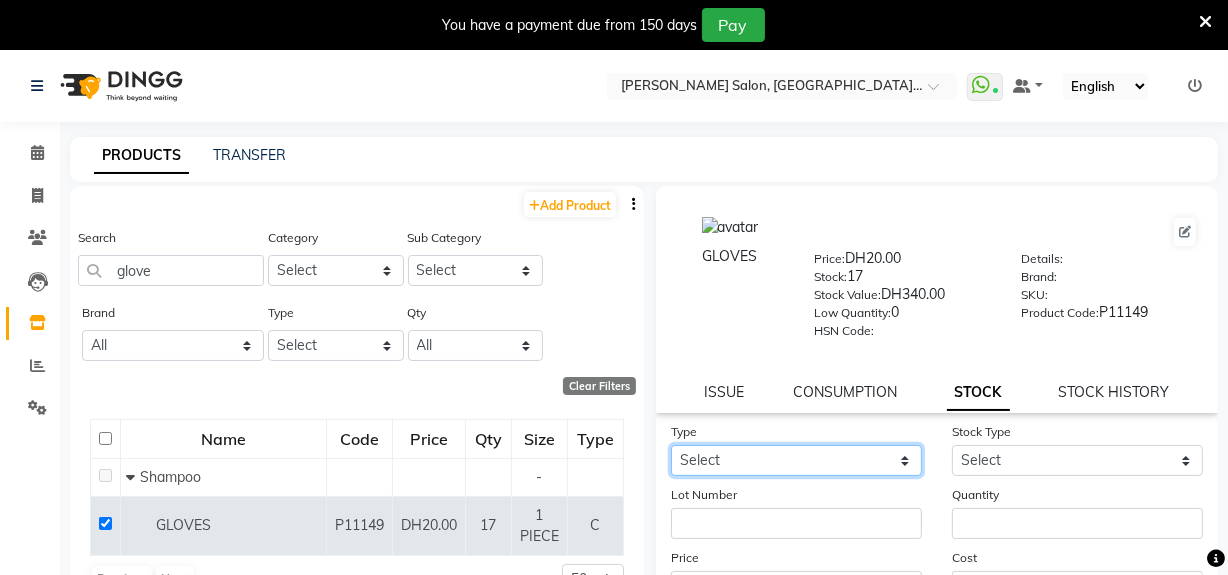 click on "Select In Out" 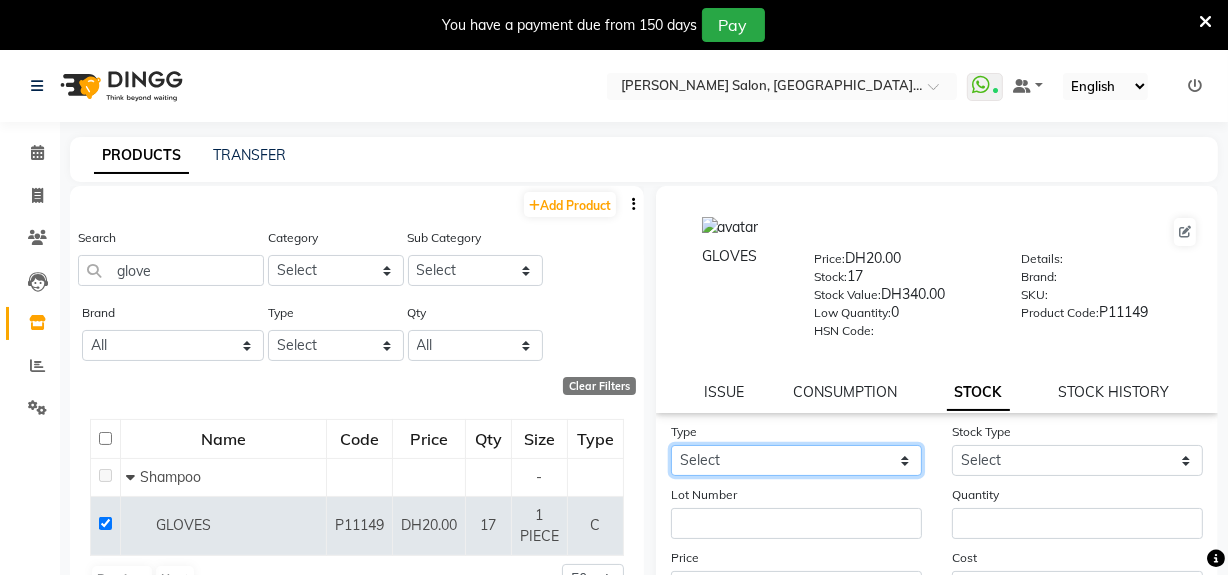 select on "in" 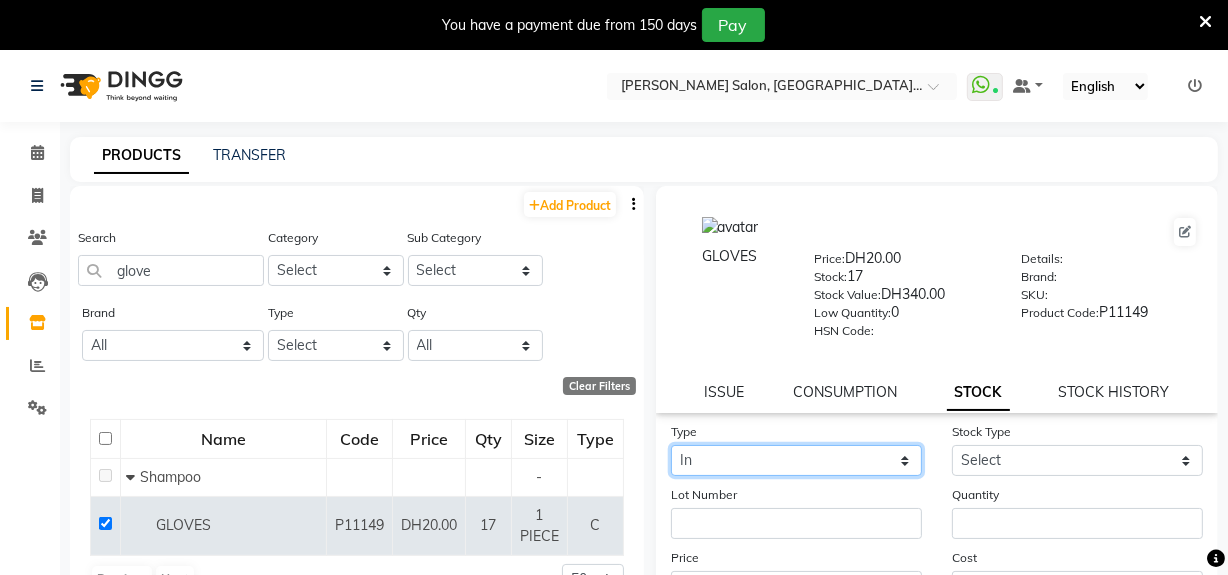 click on "Select In Out" 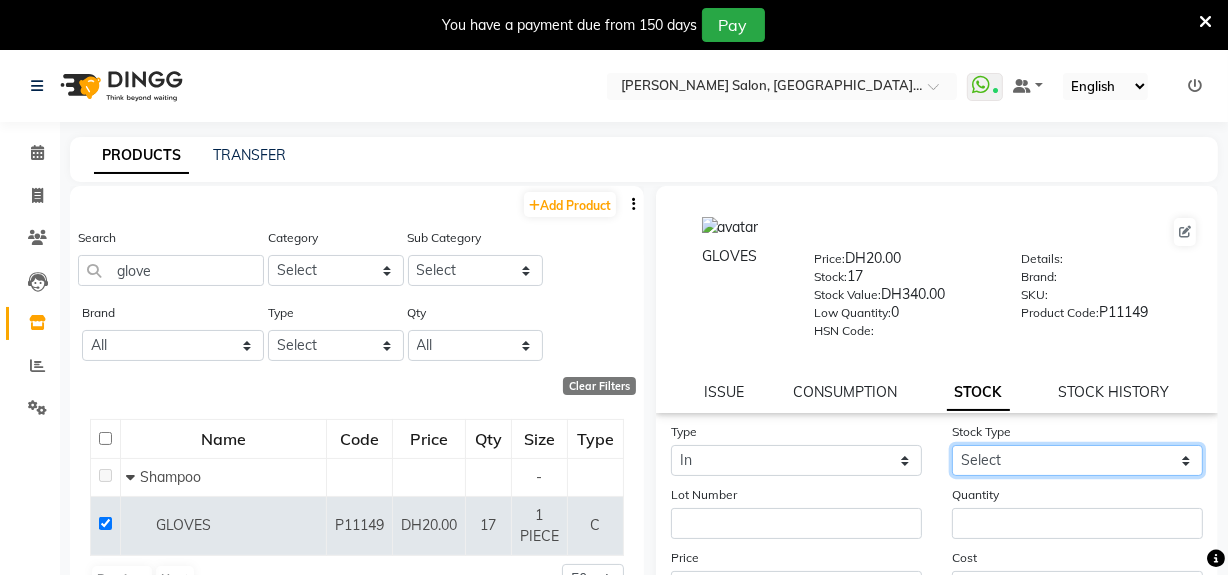 click on "Select New Stock Adjustment Return Other" 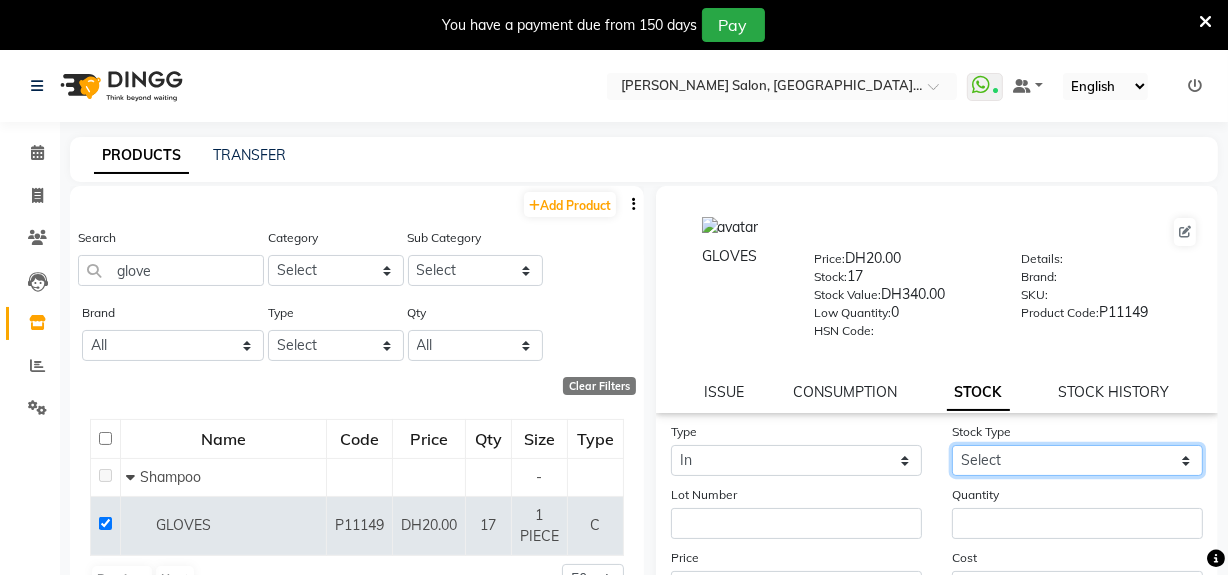 select on "new stock" 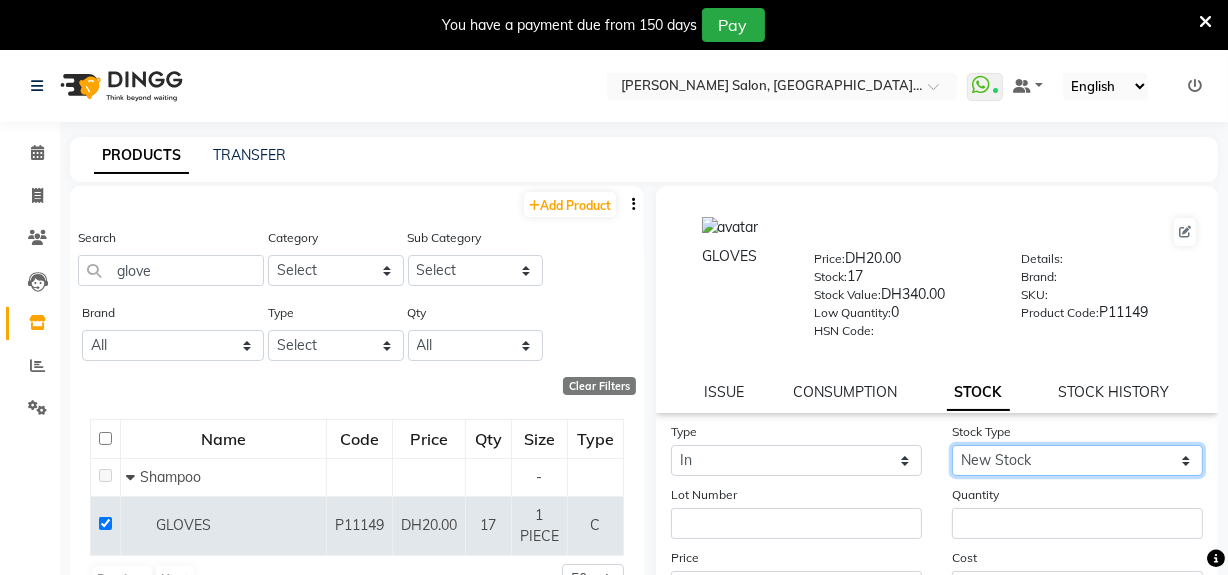 click on "Select New Stock Adjustment Return Other" 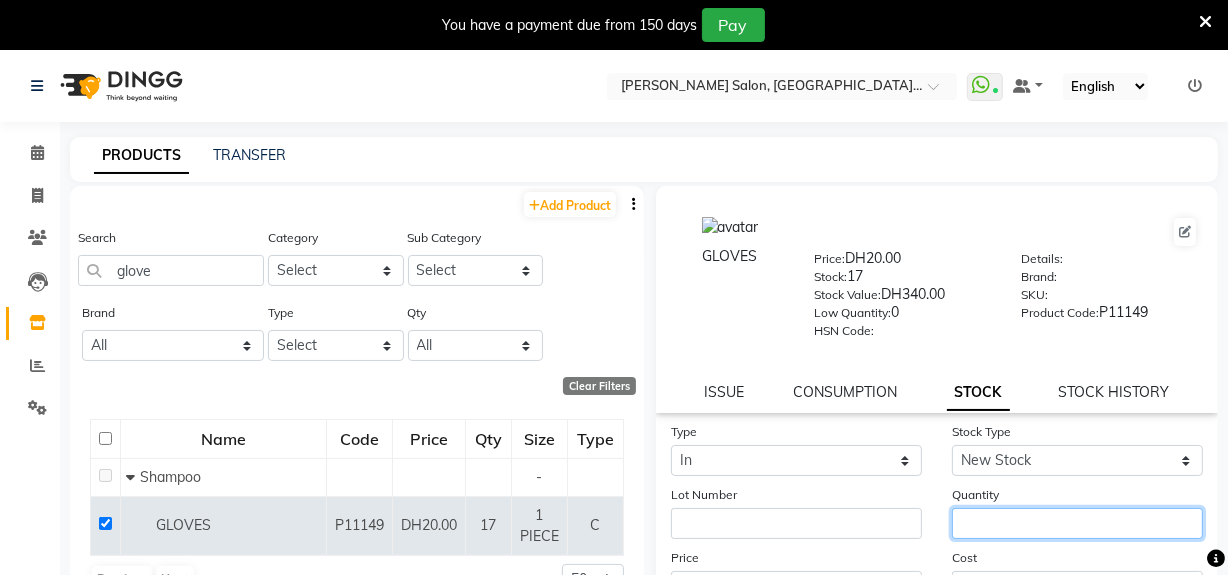 click 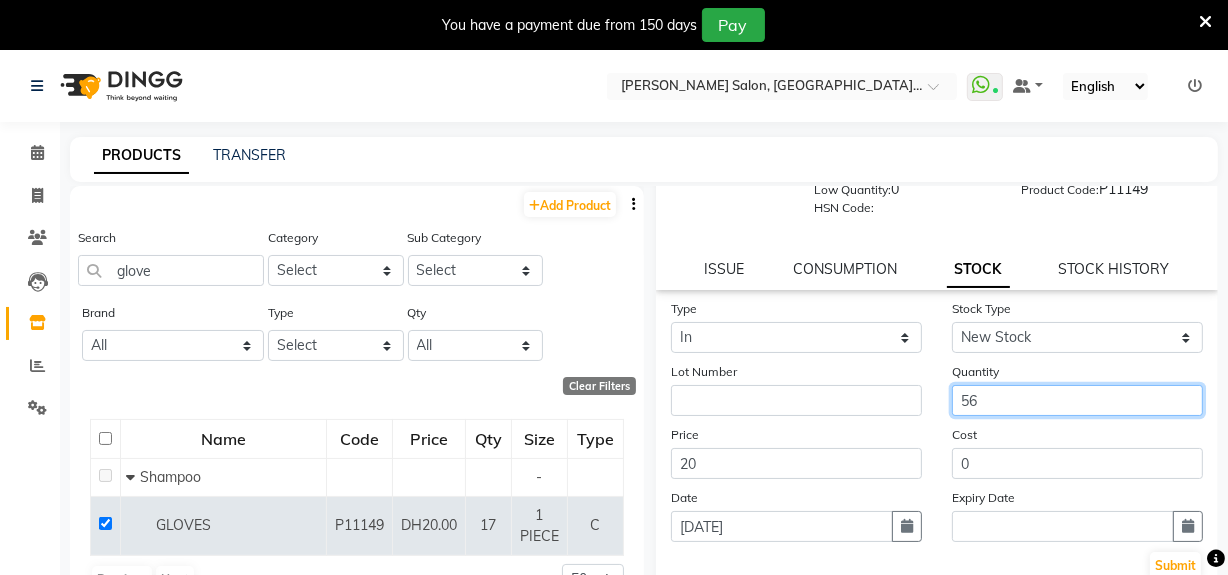 scroll, scrollTop: 216, scrollLeft: 0, axis: vertical 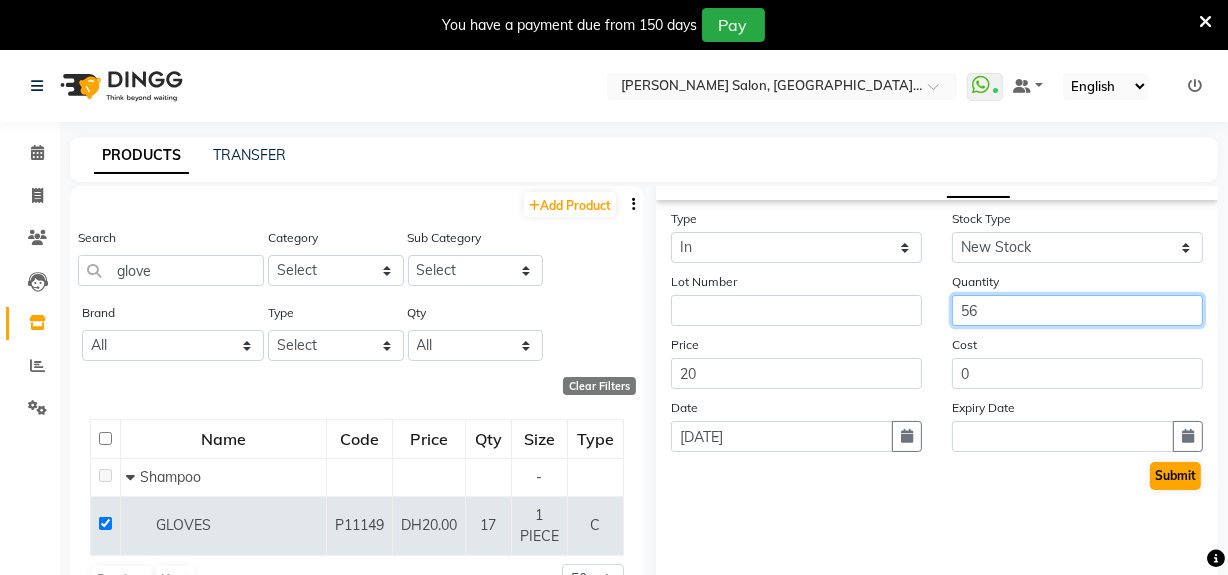 type on "56" 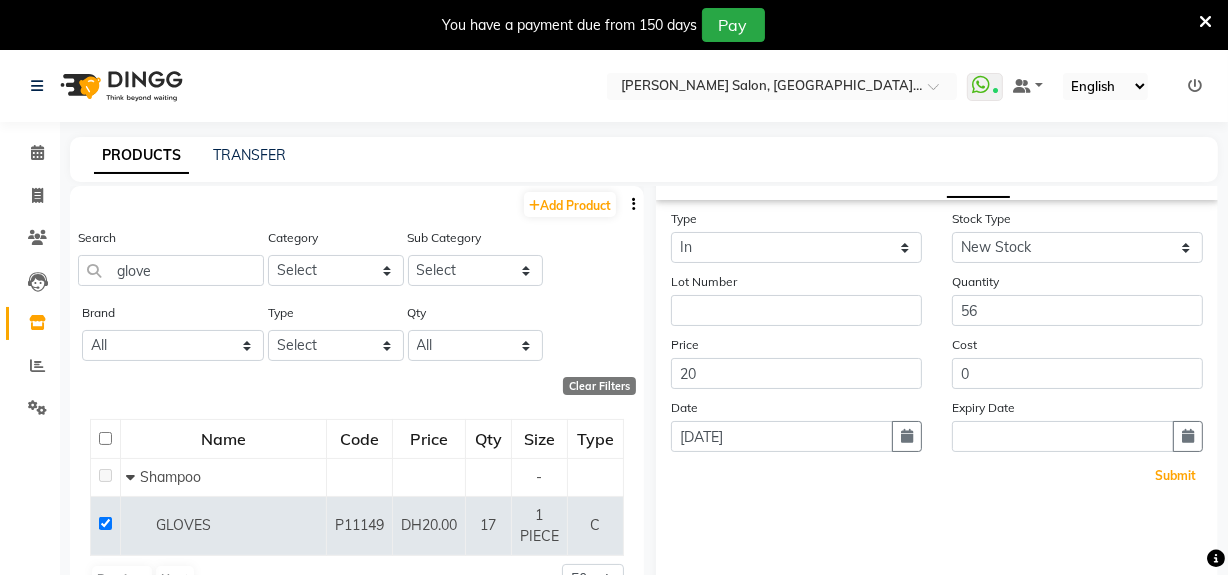 drag, startPoint x: 1165, startPoint y: 478, endPoint x: 1153, endPoint y: 461, distance: 20.808653 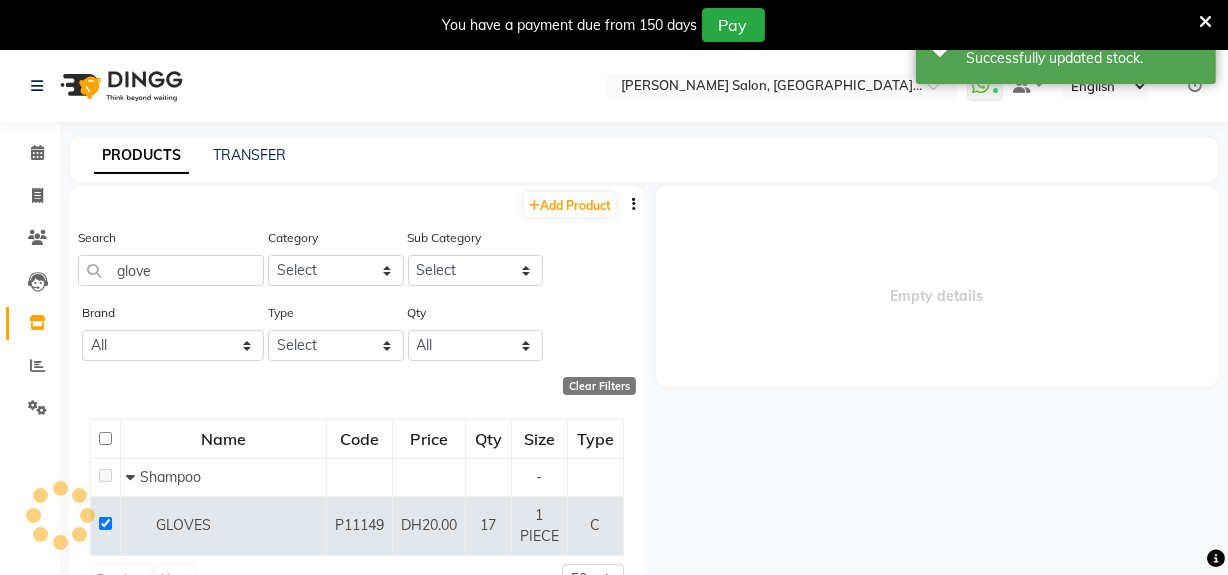 scroll, scrollTop: 0, scrollLeft: 0, axis: both 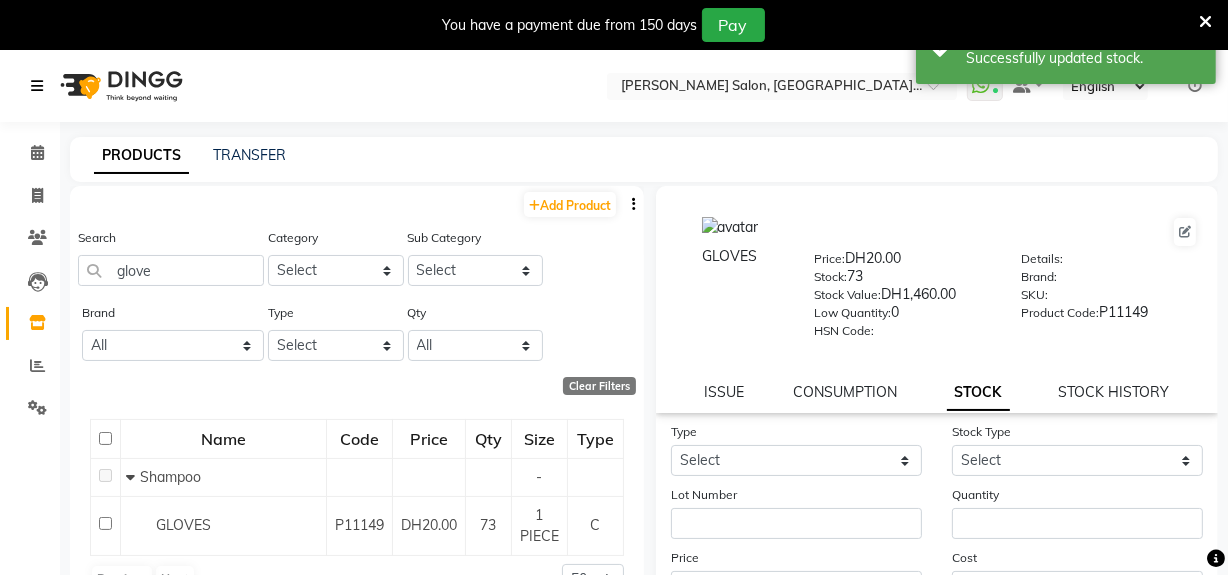 click at bounding box center (37, 86) 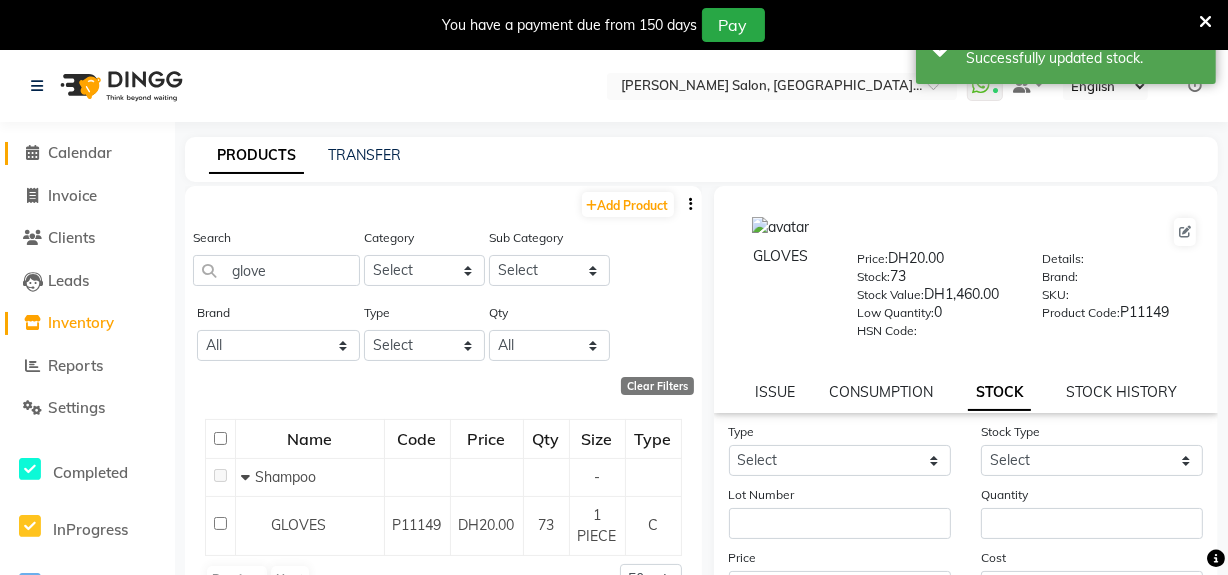 click on "Calendar" 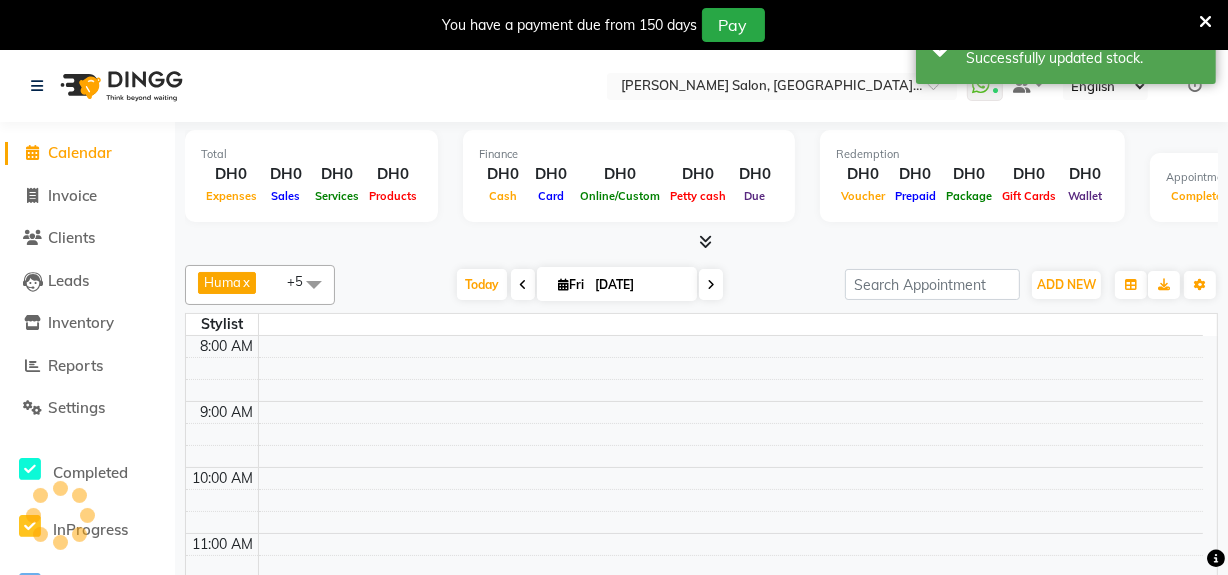 scroll, scrollTop: 0, scrollLeft: 0, axis: both 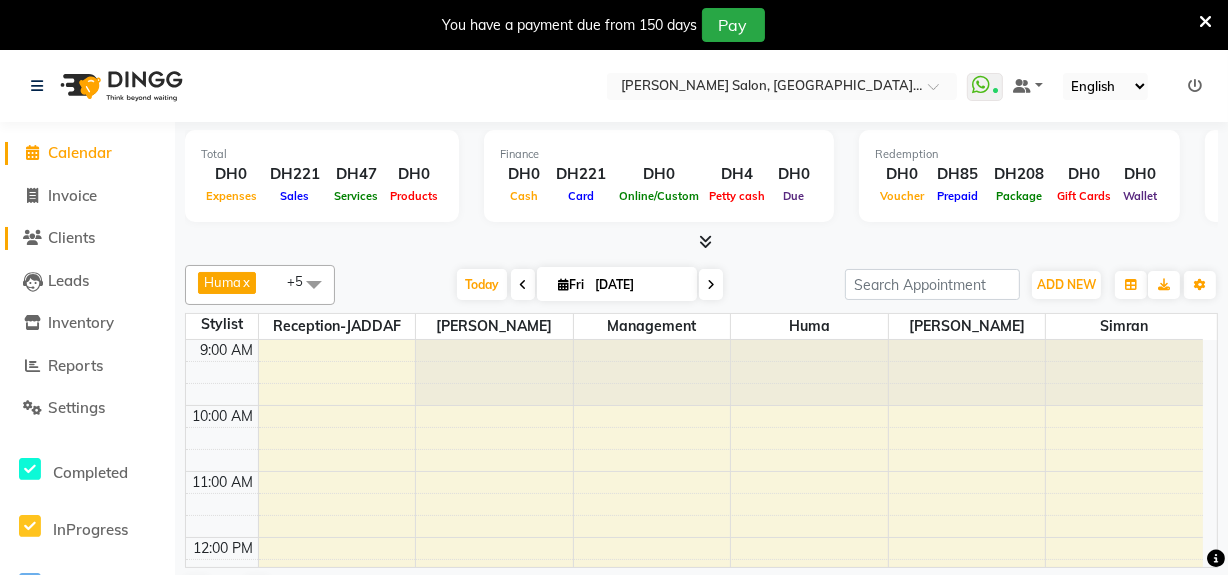 click on "Clients" 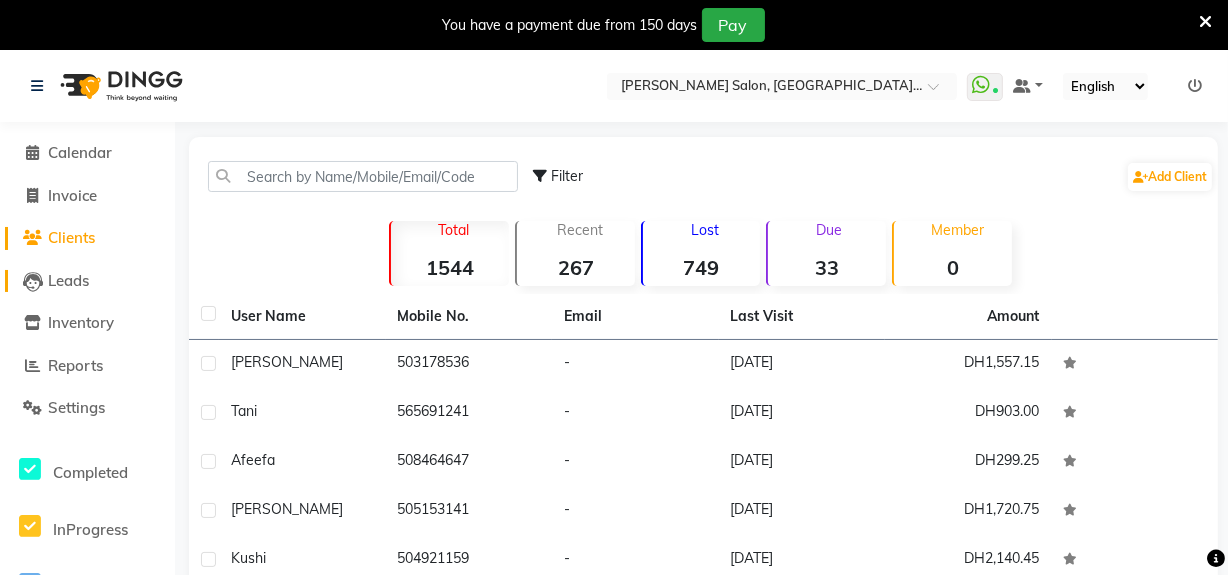 click on "Leads" 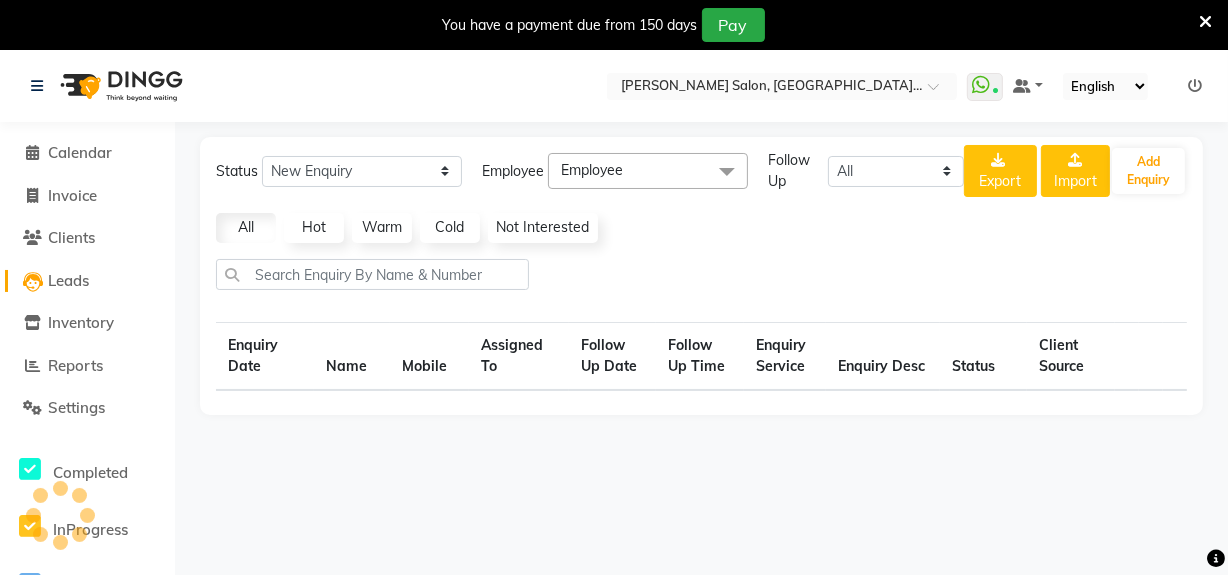 select on "10" 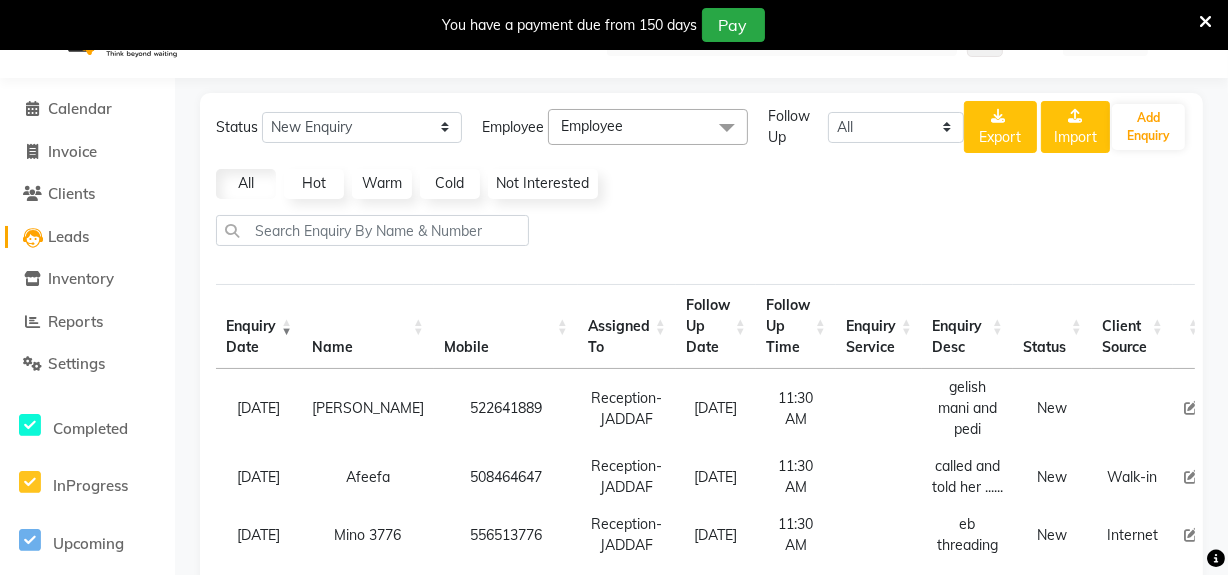 scroll, scrollTop: 0, scrollLeft: 0, axis: both 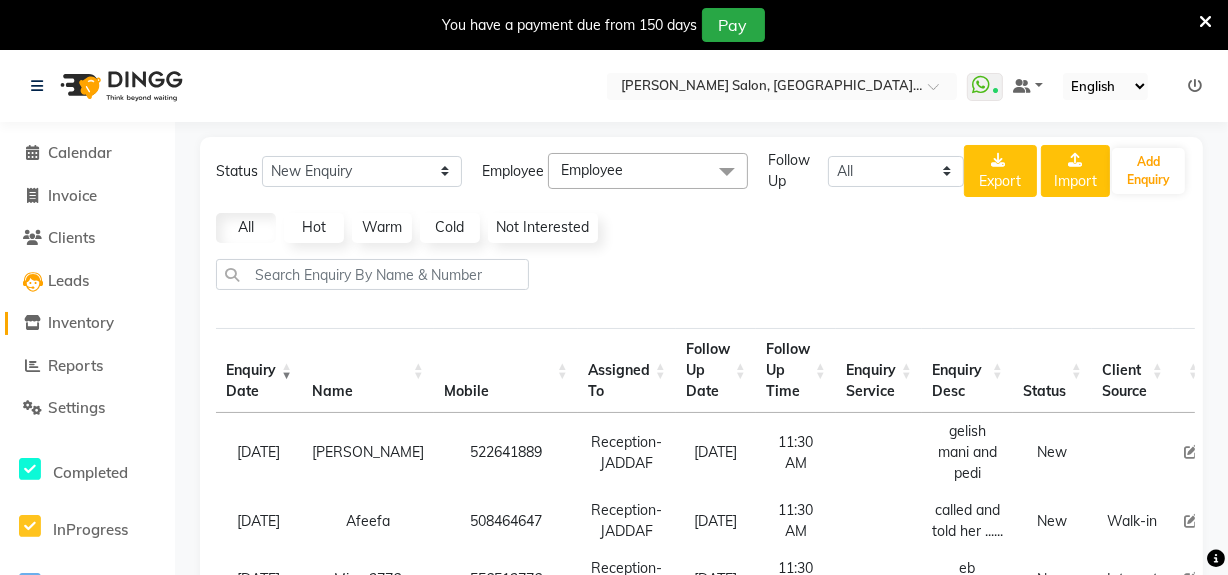 click on "Inventory" 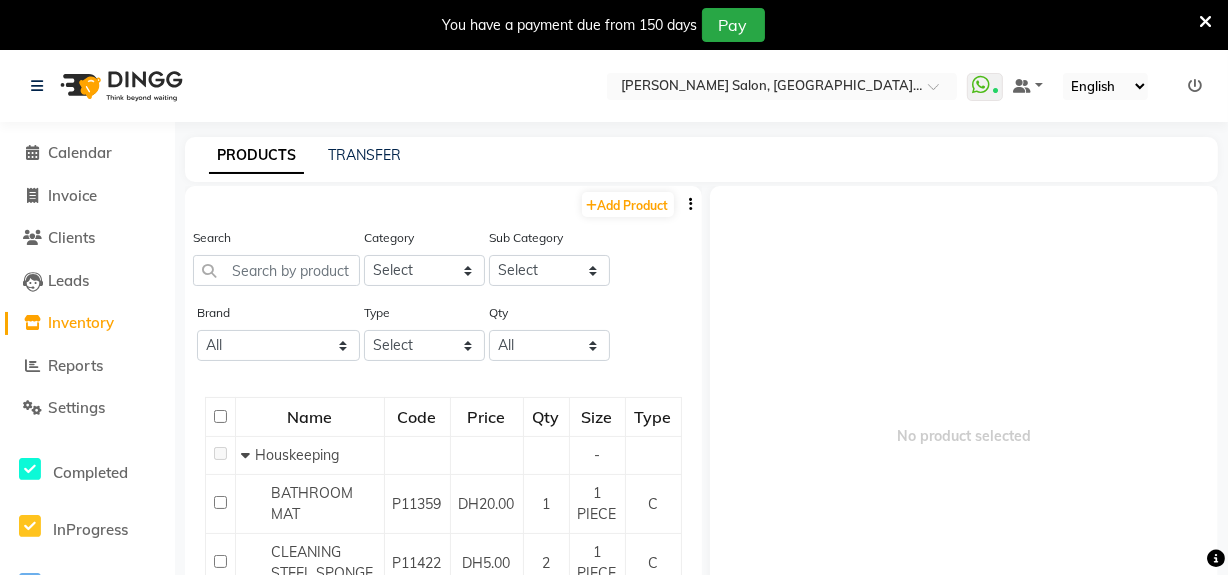 click on "Inventory" 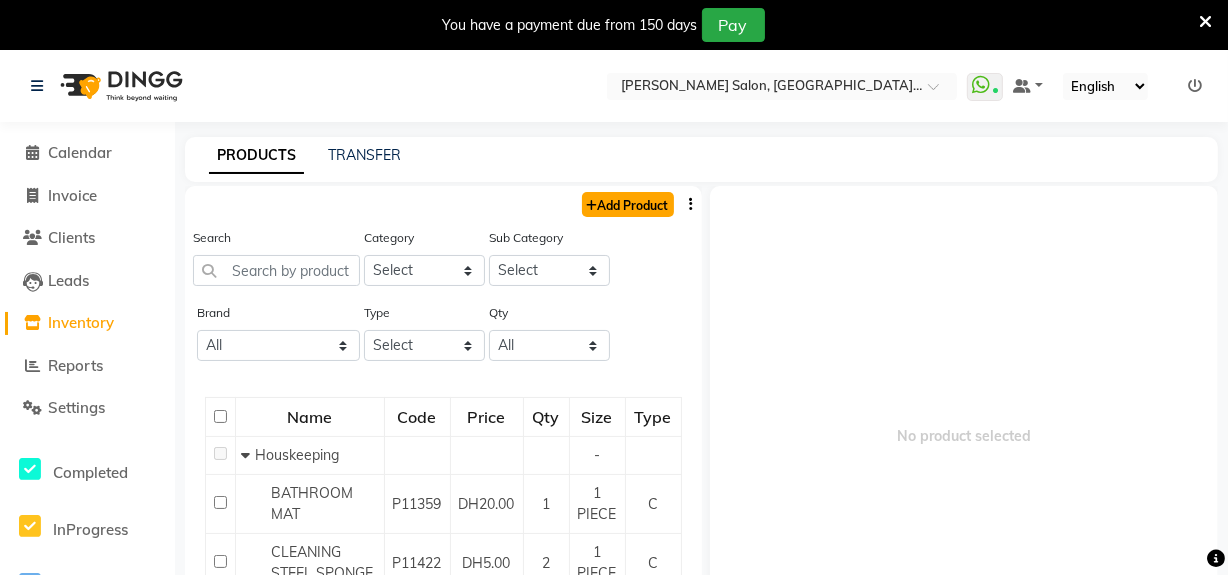 click on "Add Product" 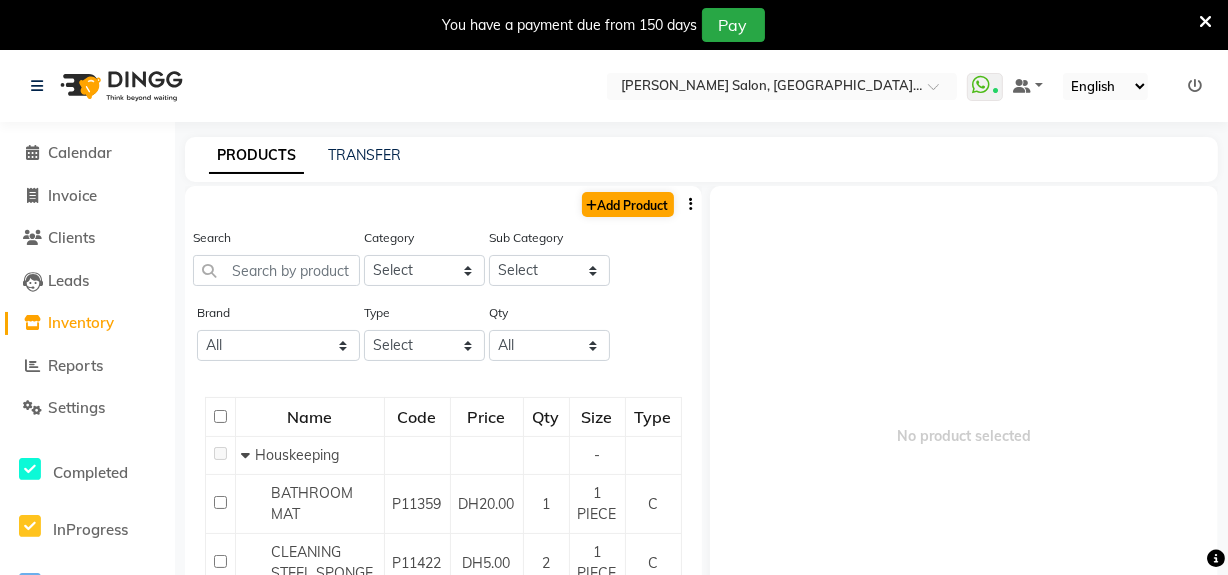 select on "true" 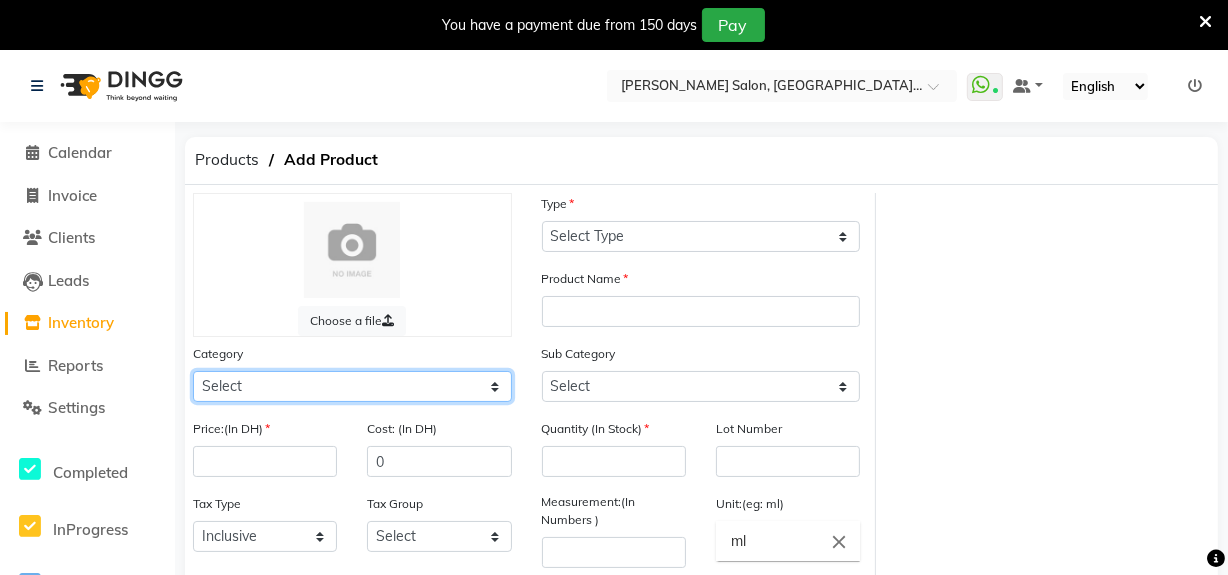 click on "Select Hair Skin Makeup Personal Care Appliances Beard Waxing Disposable Threading Hands and Feet Beauty Planet Botox Cadiveu Casmara Cheryls Olaplex GOWN Other" 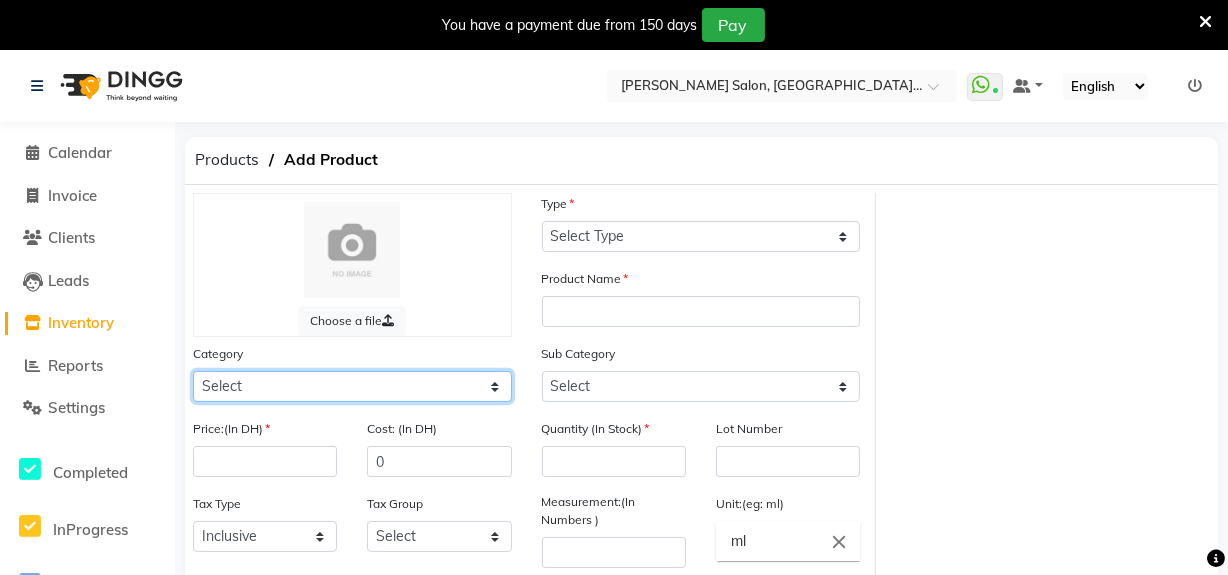 select on "462401000" 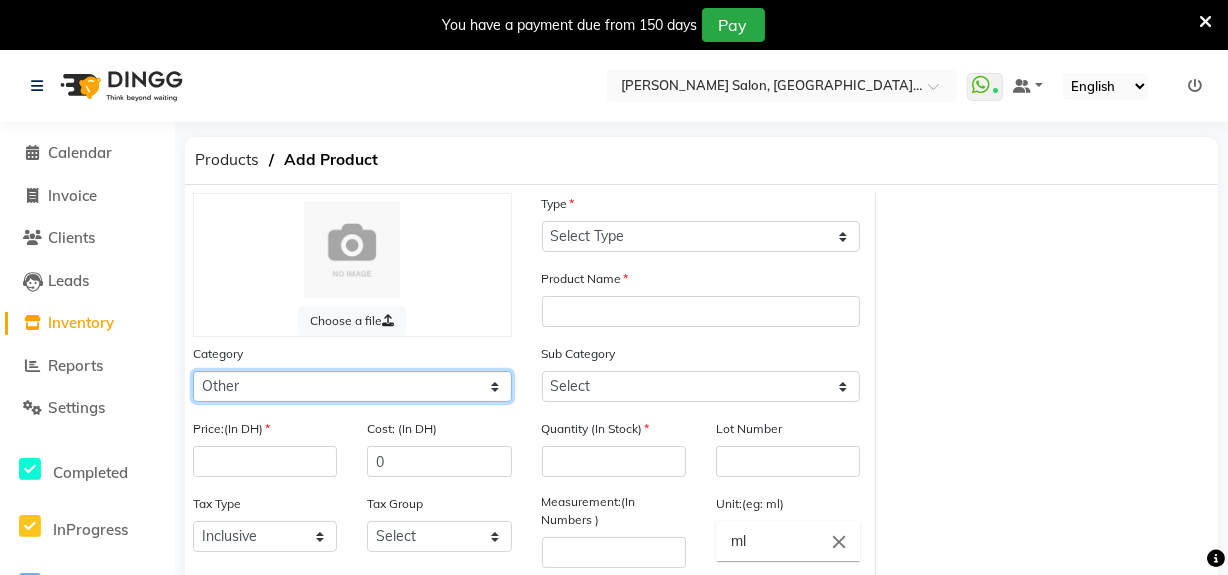 click on "Select Hair Skin Makeup Personal Care Appliances Beard Waxing Disposable Threading Hands and Feet Beauty Planet Botox Cadiveu Casmara Cheryls Olaplex GOWN Other" 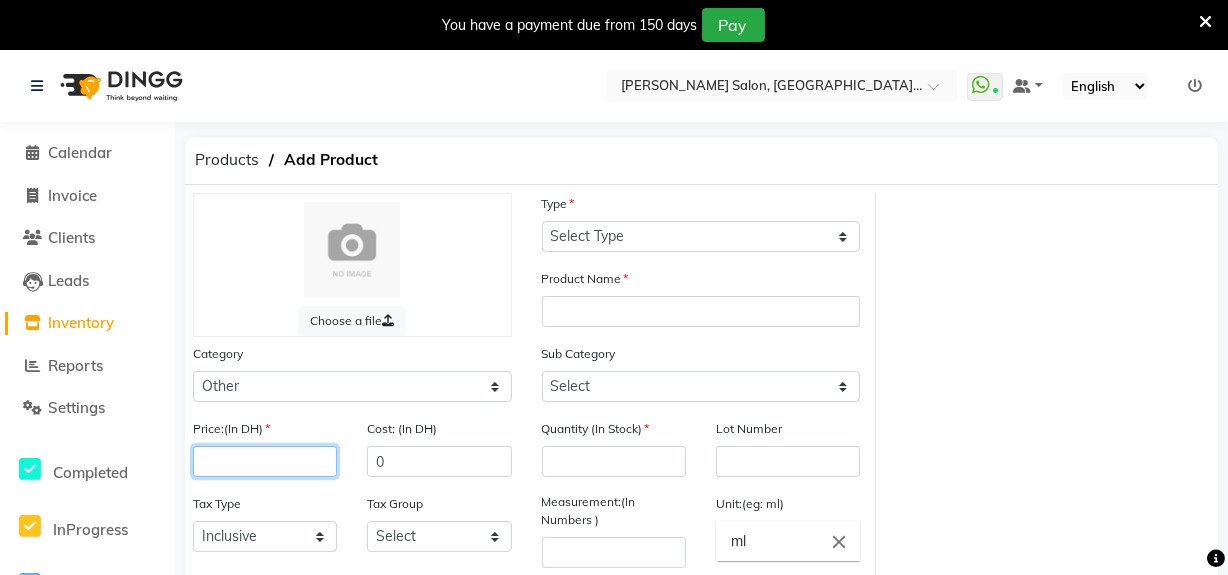 click 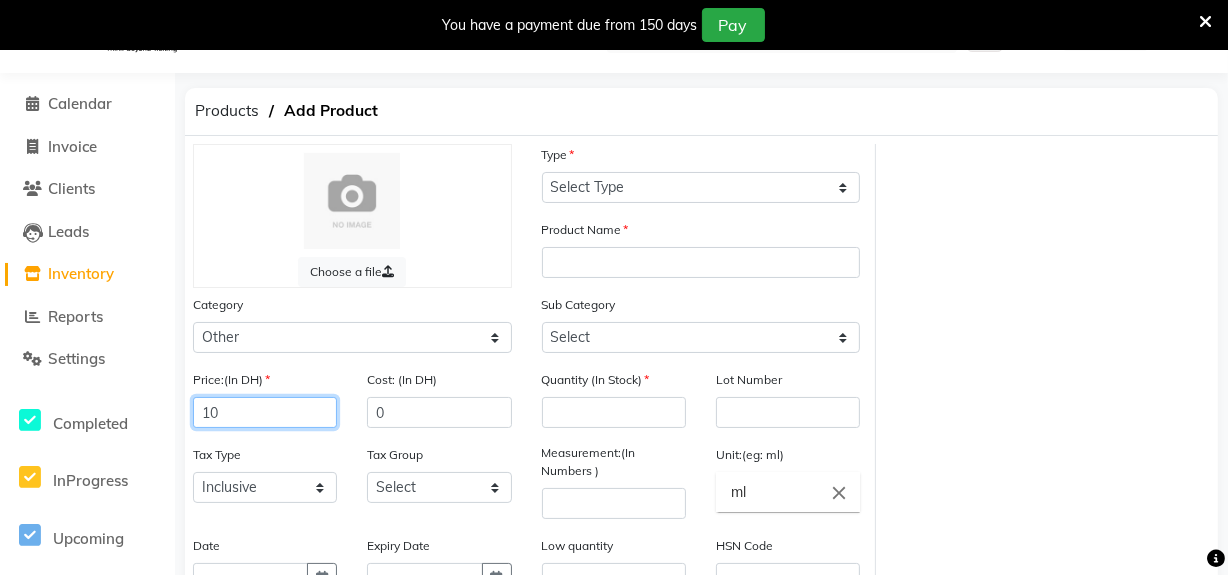 scroll, scrollTop: 90, scrollLeft: 0, axis: vertical 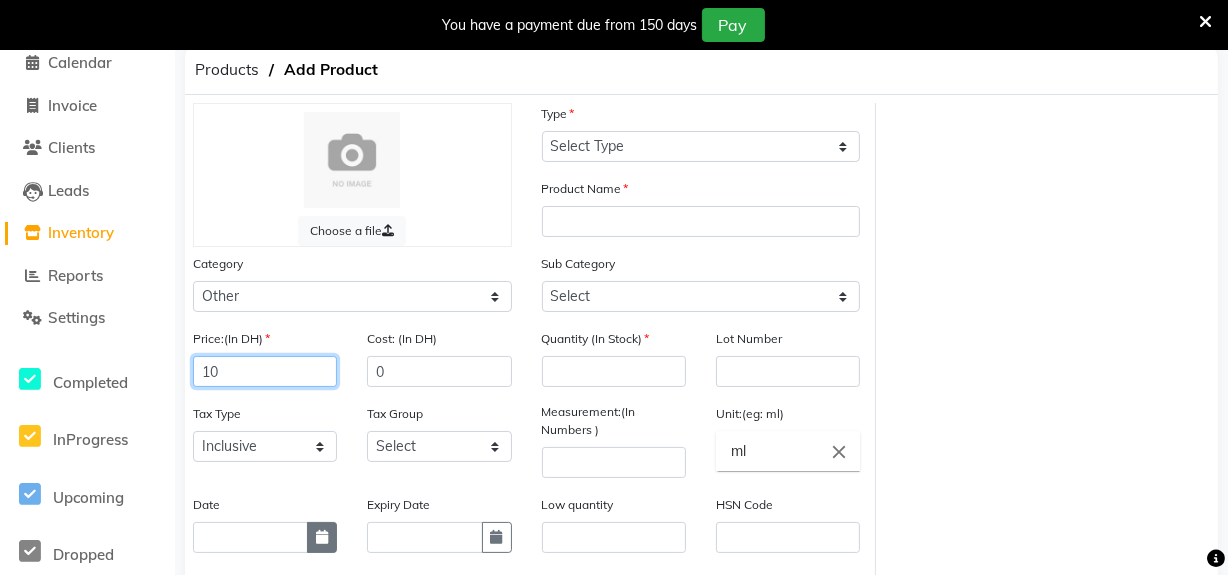 type on "10" 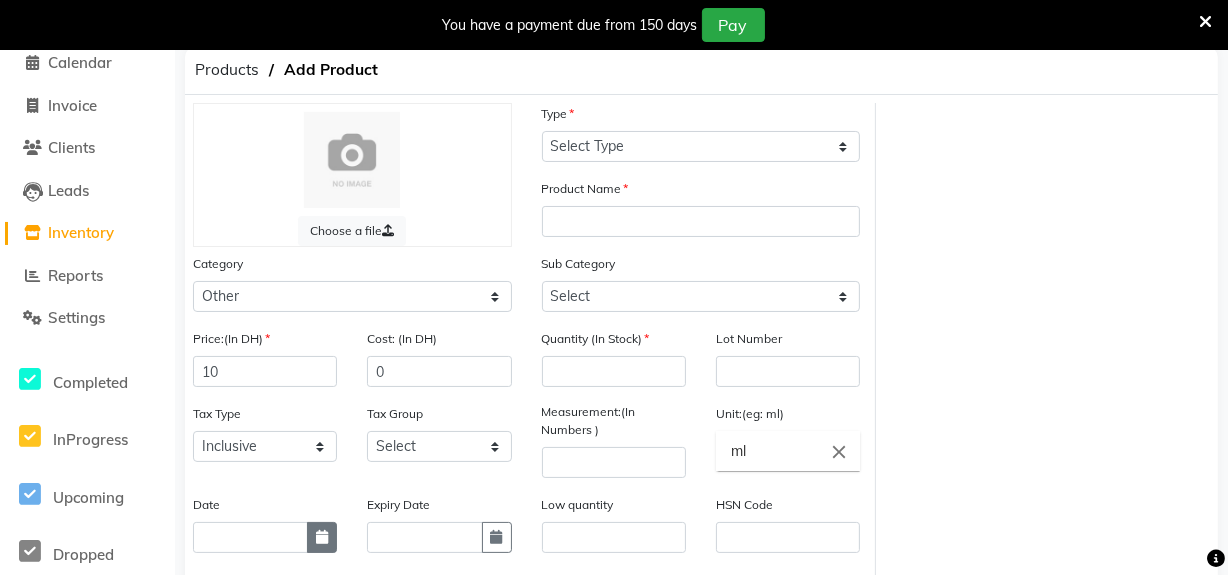 click 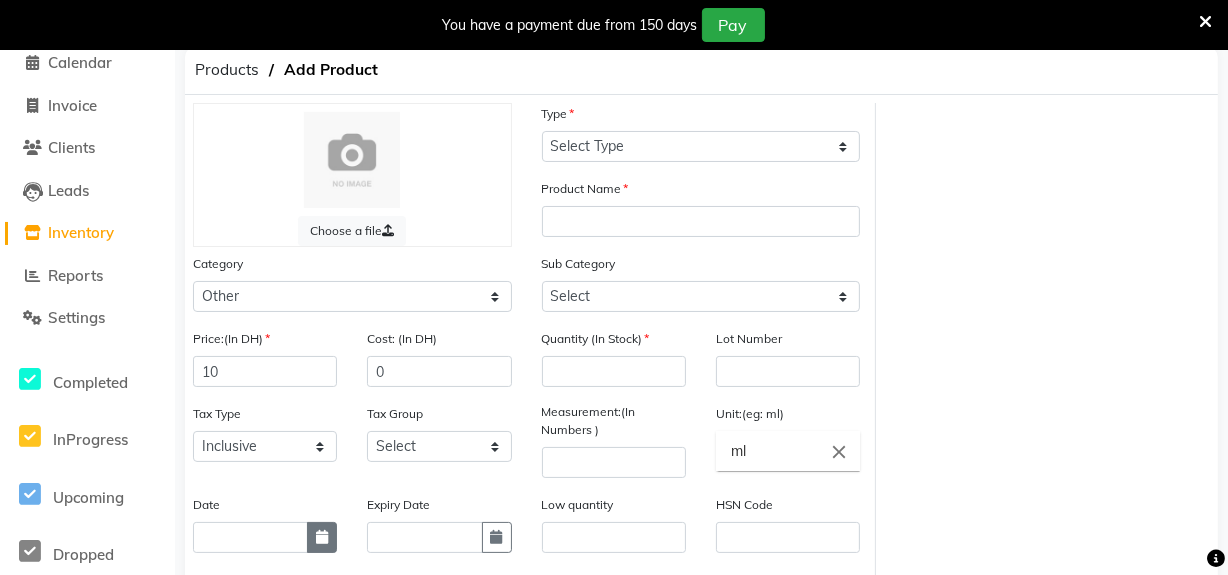 select on "7" 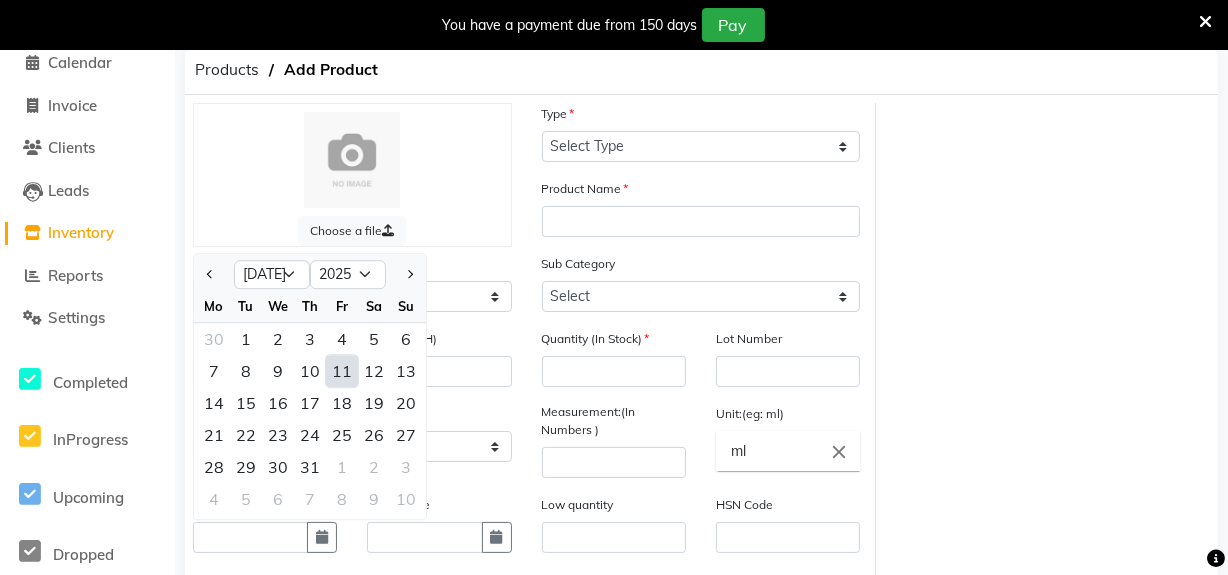 click on "11" 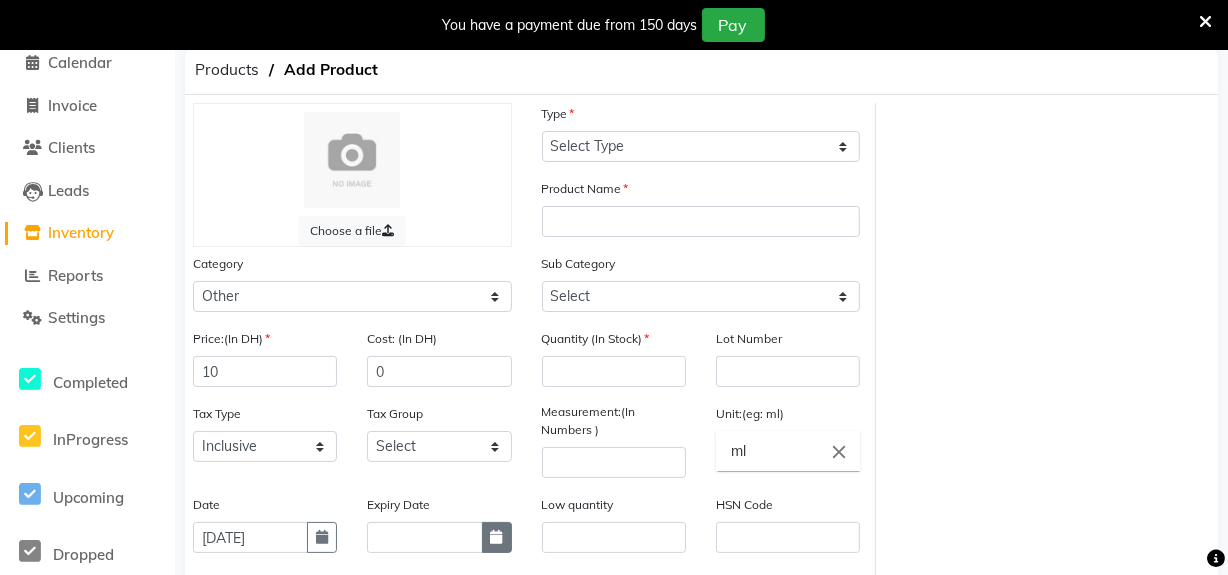 click 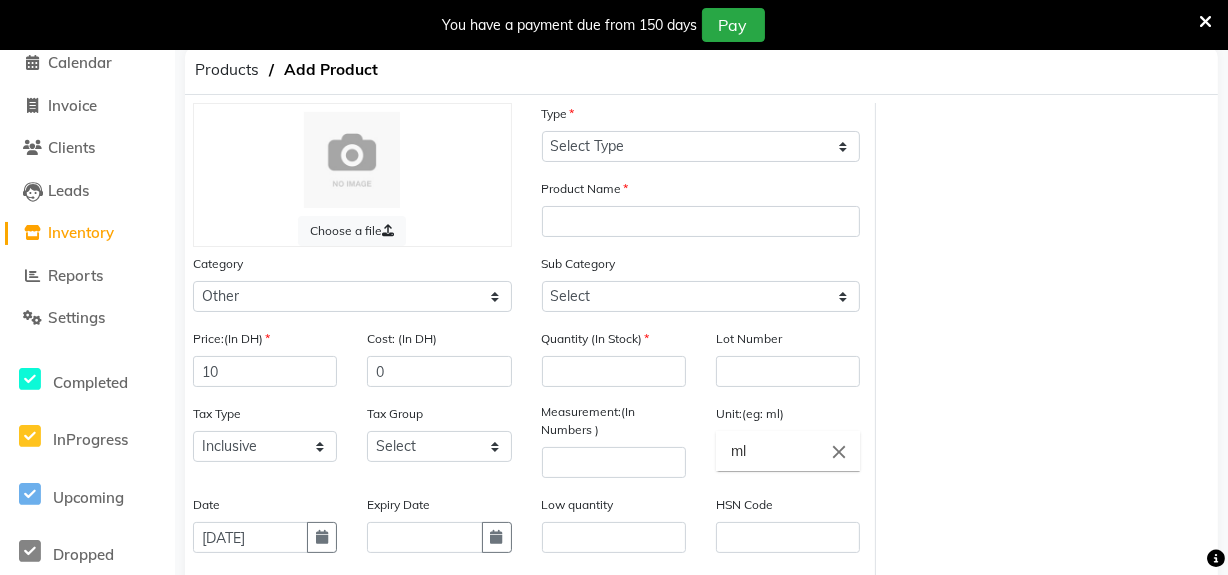 select on "7" 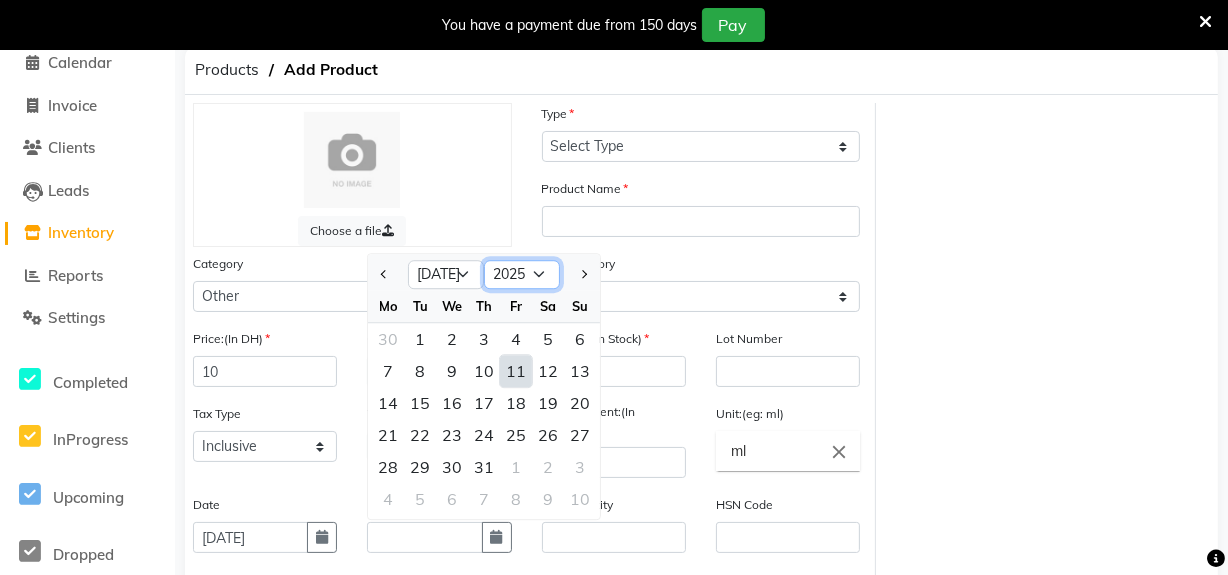 click on "2015 2016 2017 2018 2019 2020 2021 2022 2023 2024 2025 2026 2027 2028 2029 2030 2031 2032 2033 2034 2035" 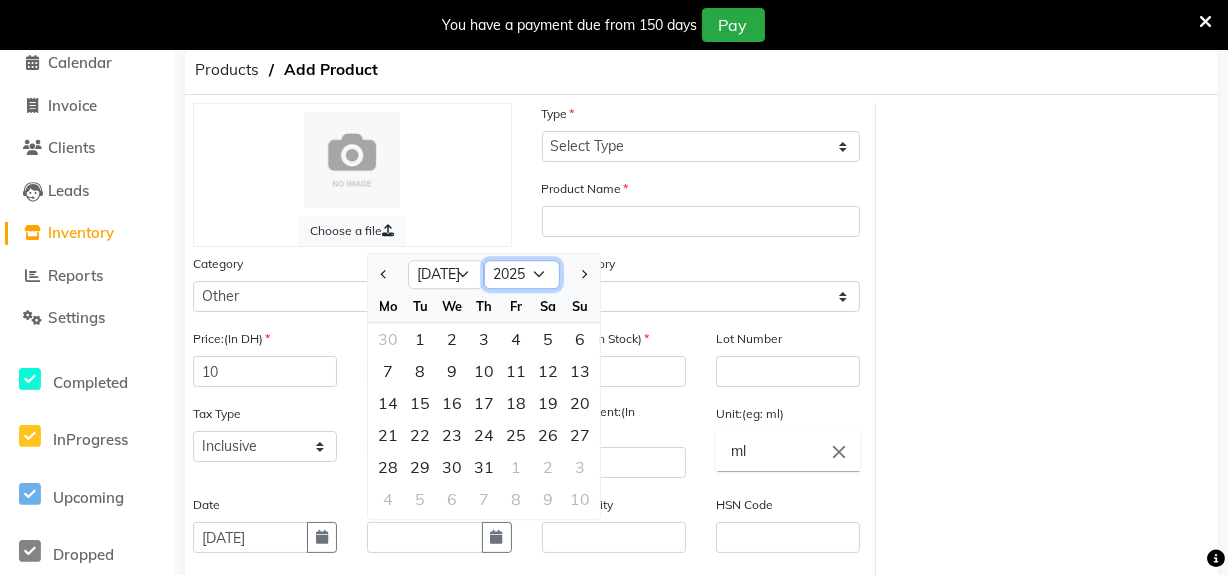 select on "2028" 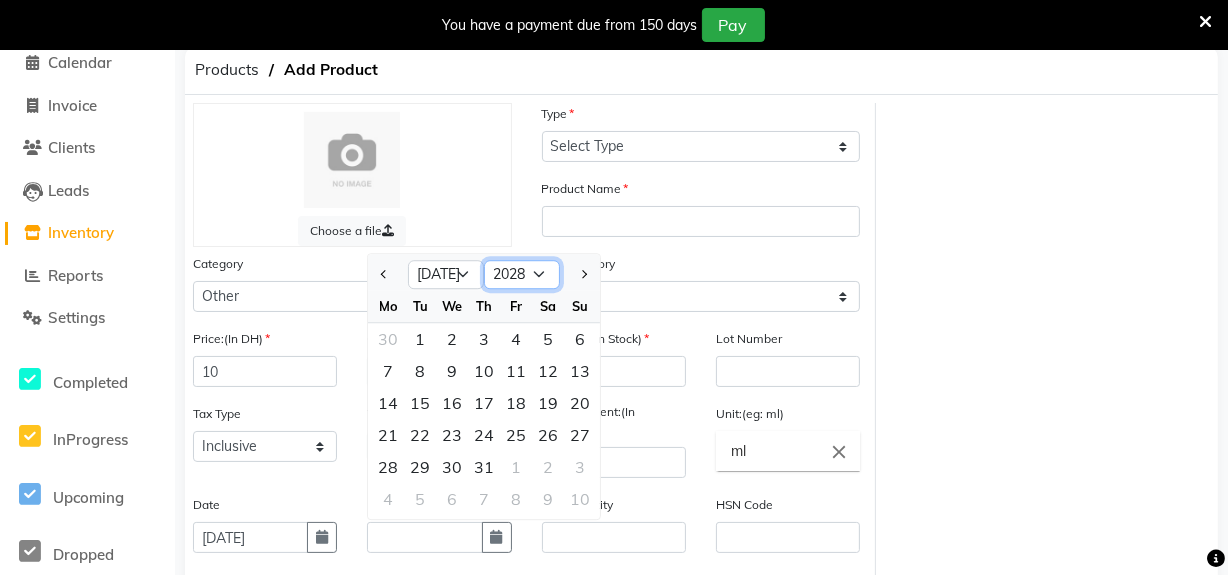 click on "2015 2016 2017 2018 2019 2020 2021 2022 2023 2024 2025 2026 2027 2028 2029 2030 2031 2032 2033 2034 2035" 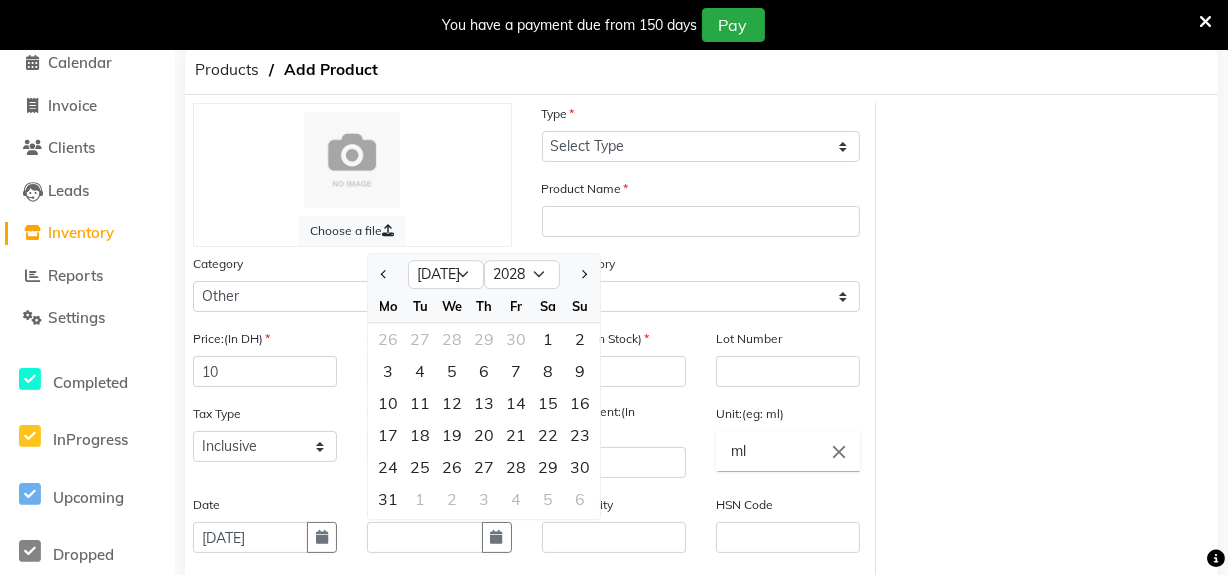 drag, startPoint x: 517, startPoint y: 401, endPoint x: 554, endPoint y: 317, distance: 91.787796 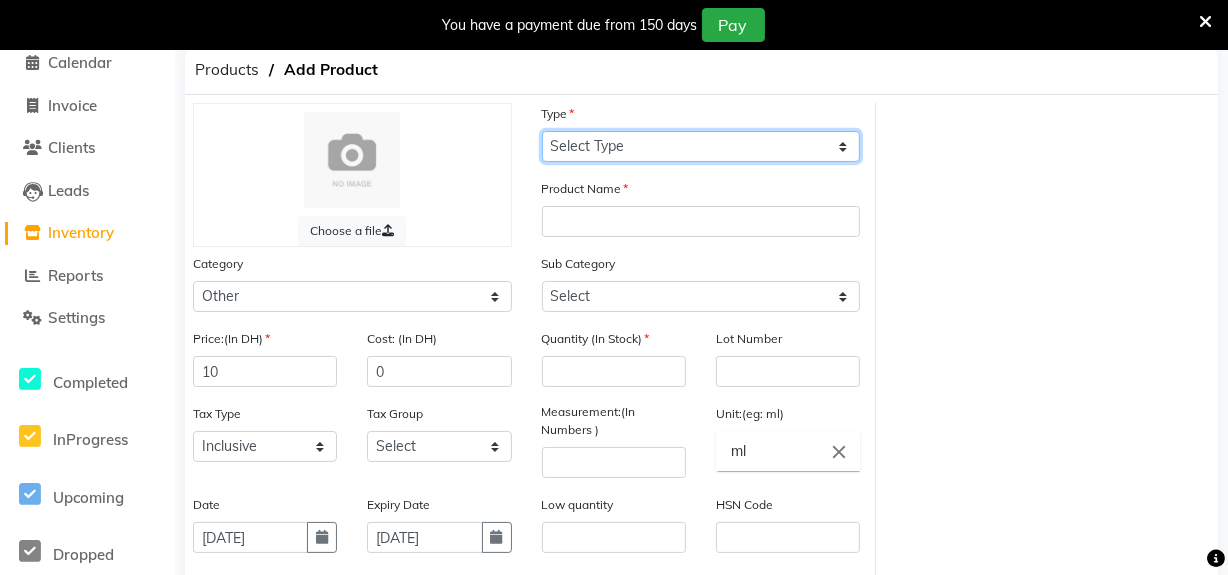 click on "Select Type Both Retail Consumable" 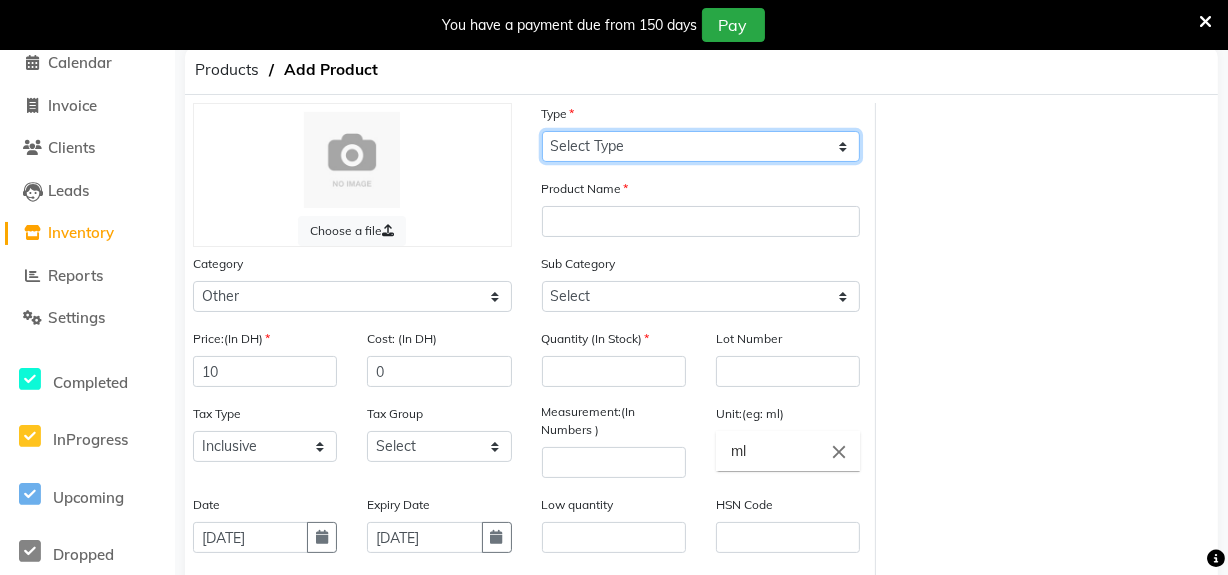select on "C" 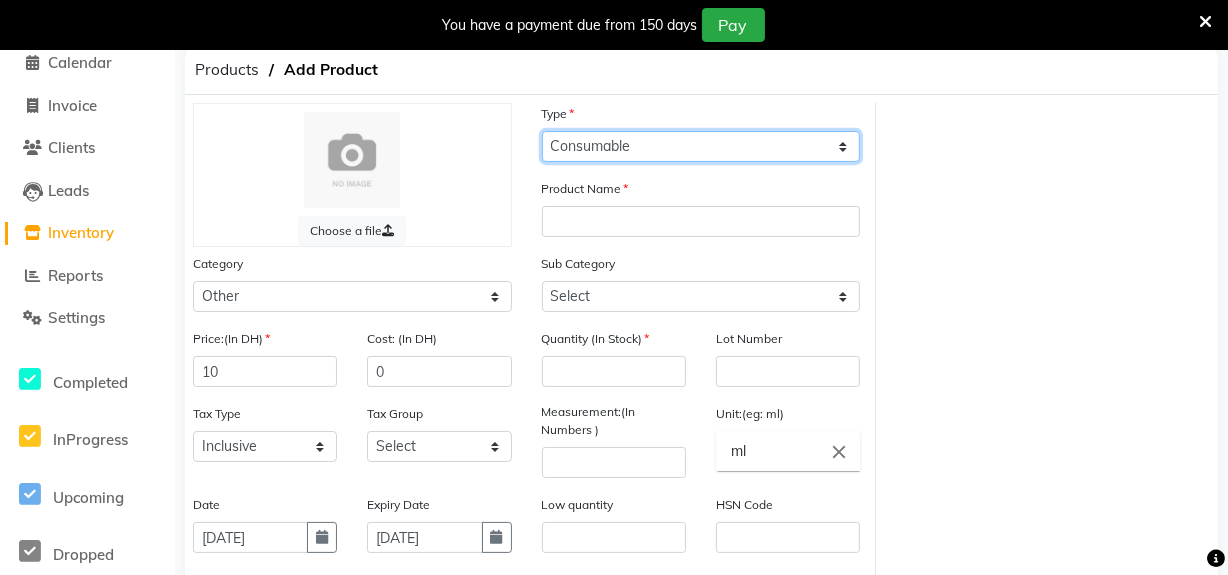 click on "Select Type Both Retail Consumable" 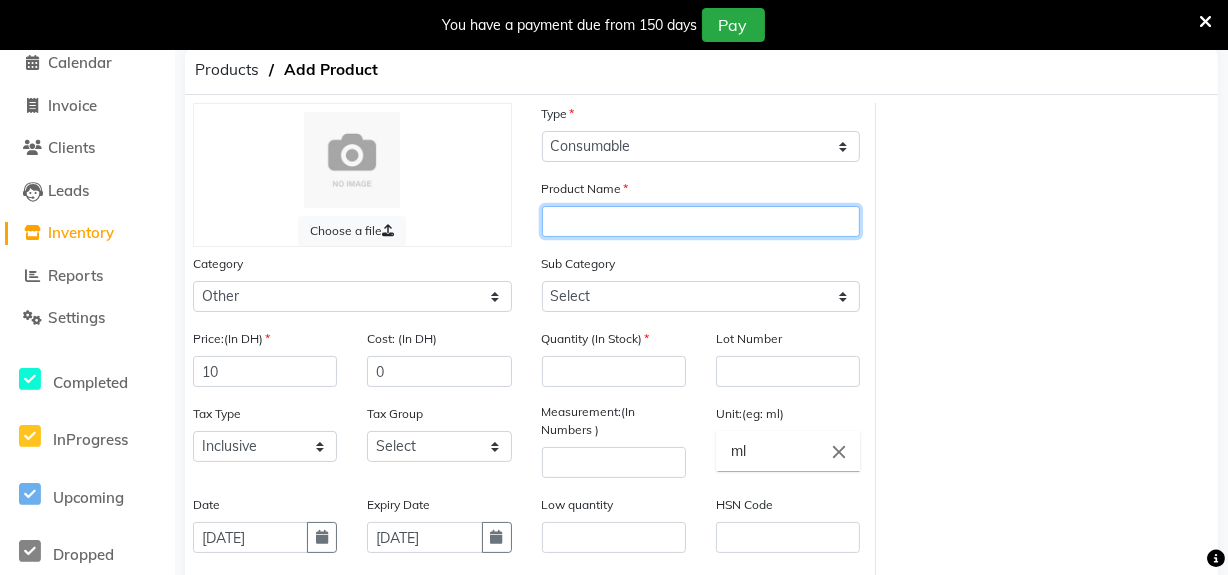click 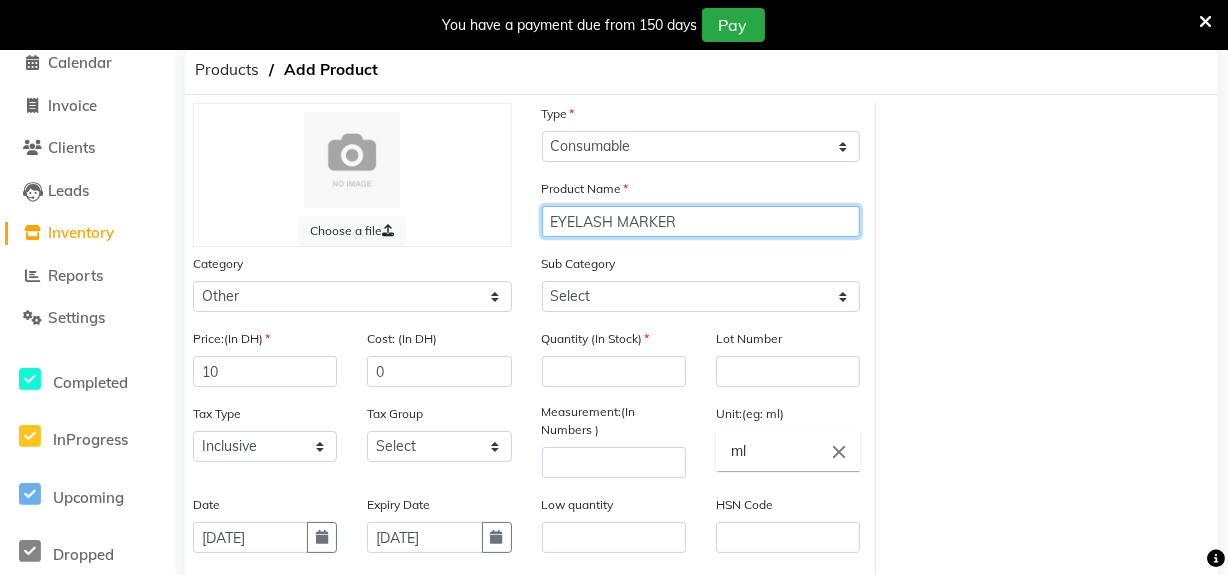 type on "EYELASH MARKER" 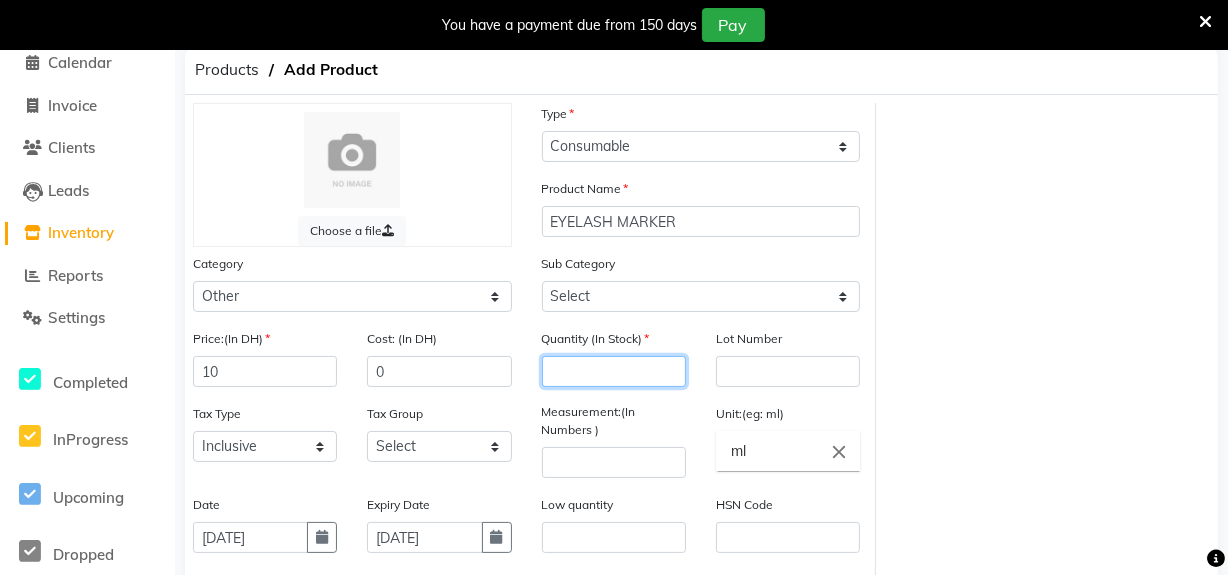 click 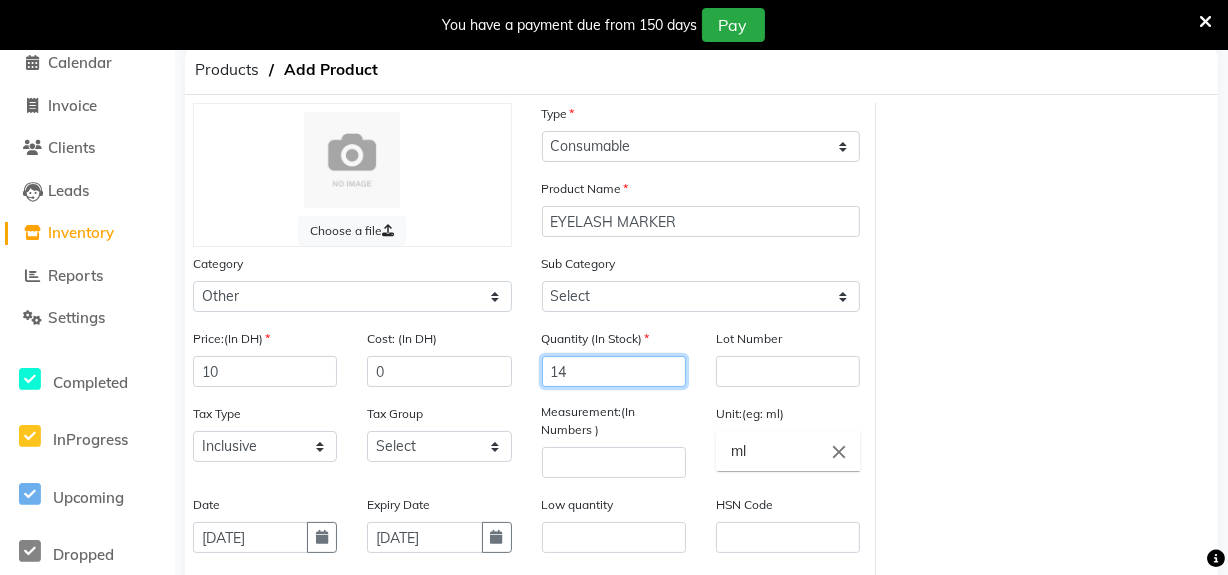 type on "14" 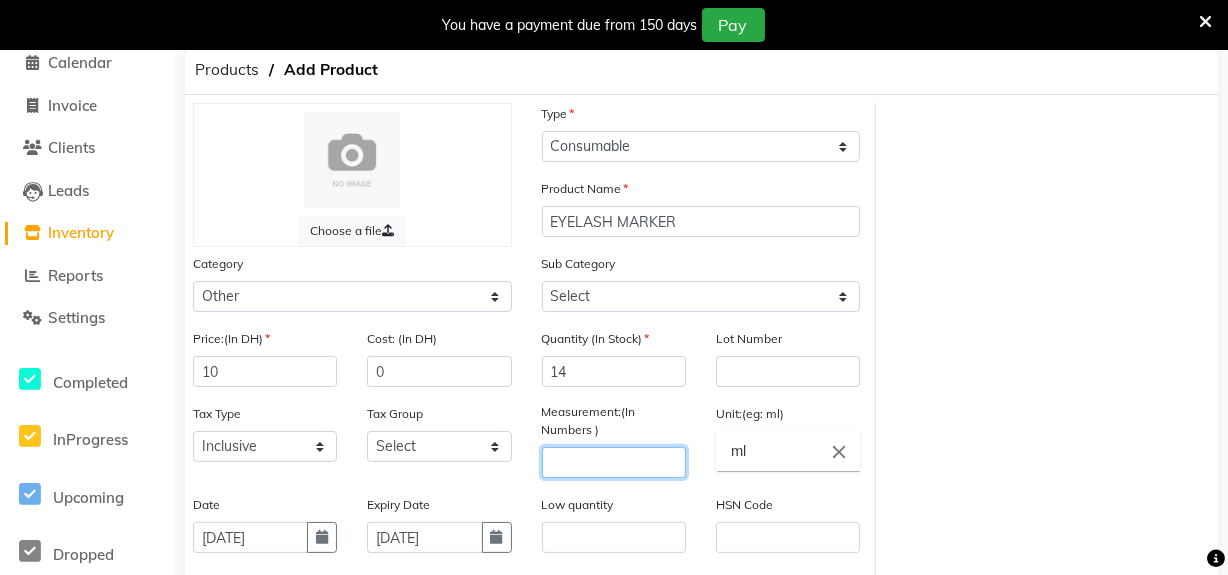 click 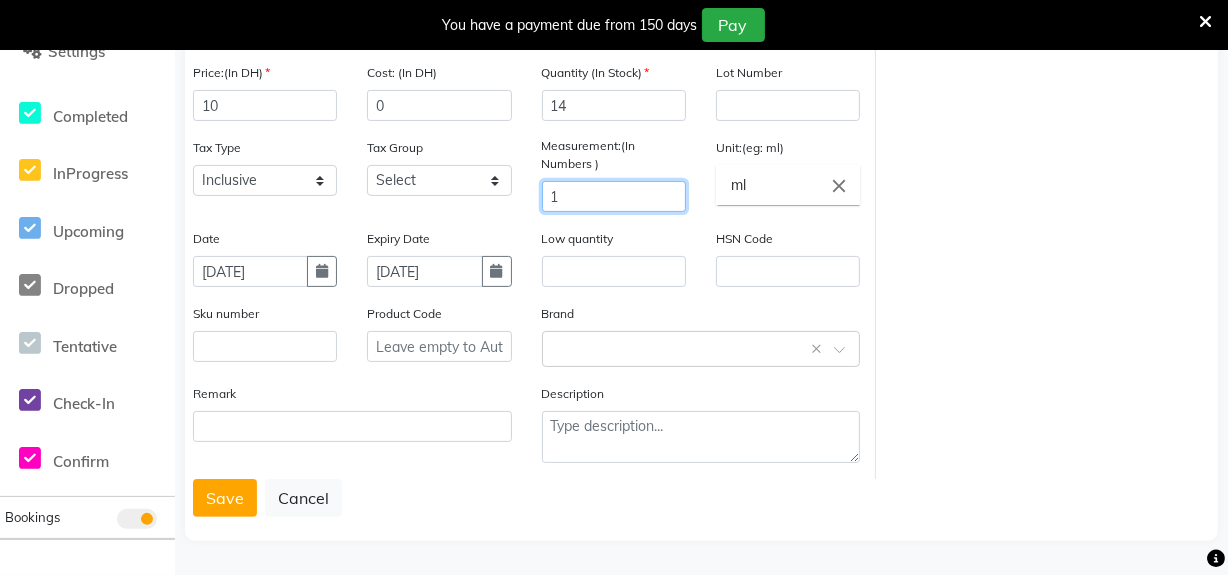 scroll, scrollTop: 360, scrollLeft: 0, axis: vertical 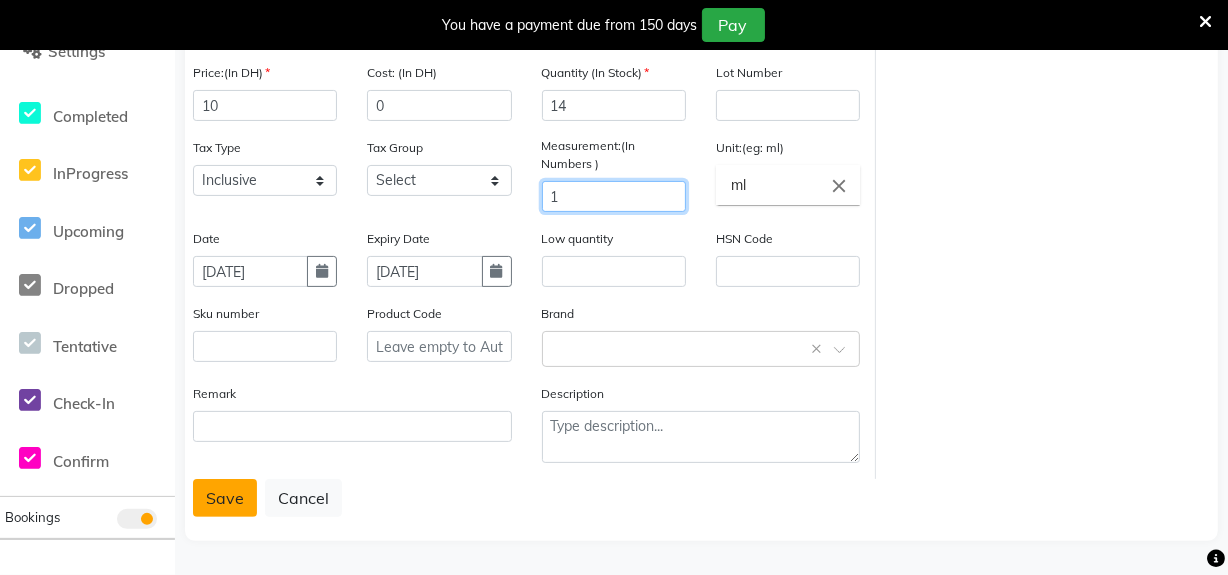 type on "1" 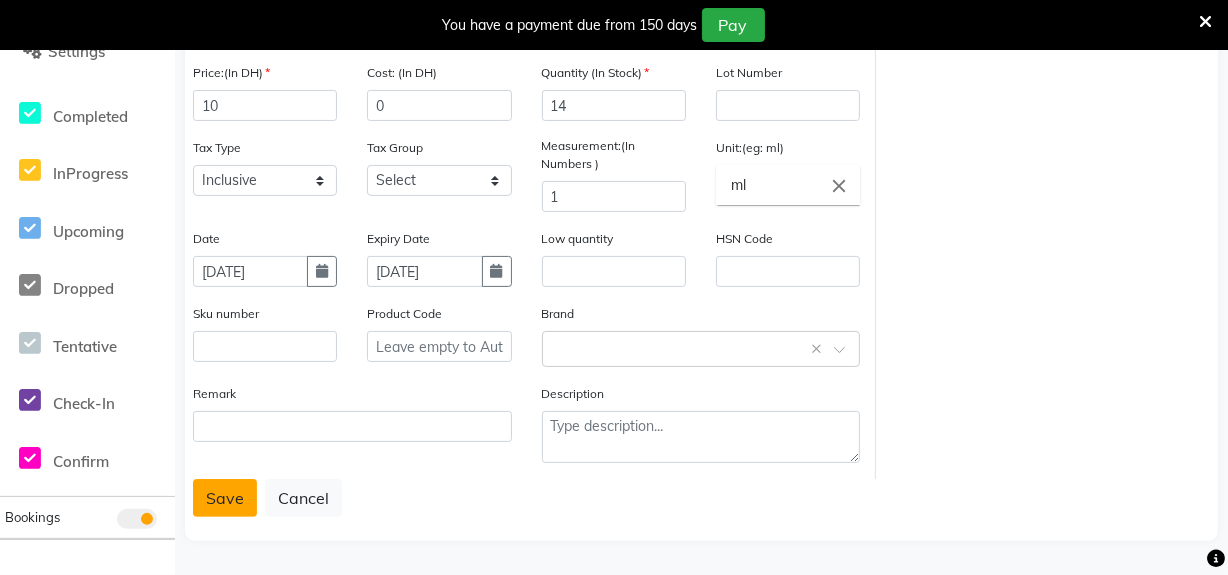 click on "Save" 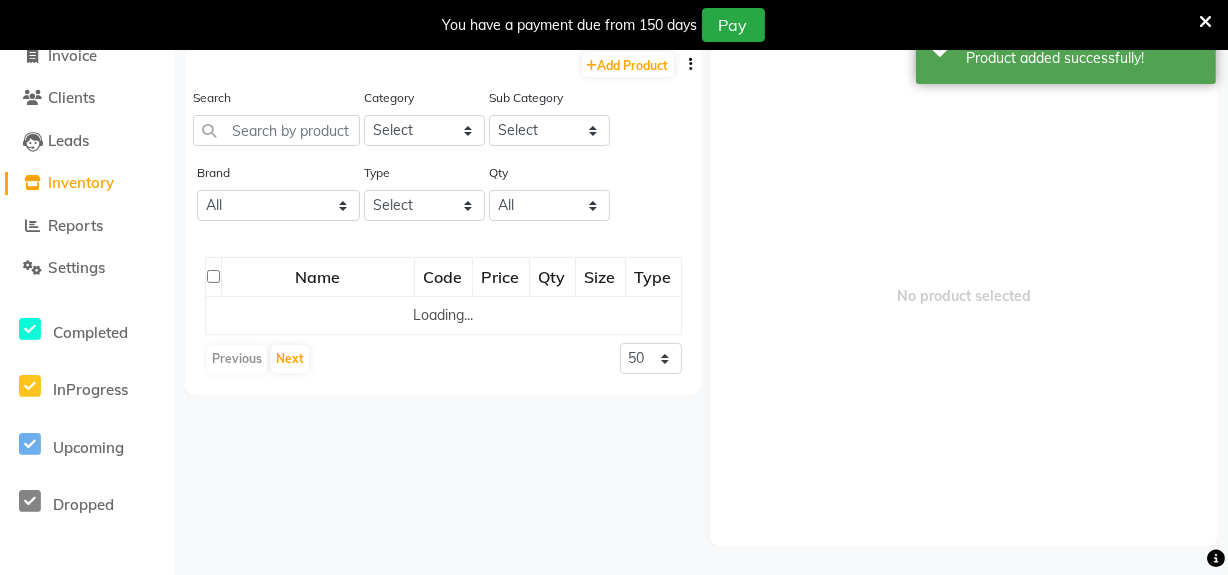 scroll, scrollTop: 62, scrollLeft: 0, axis: vertical 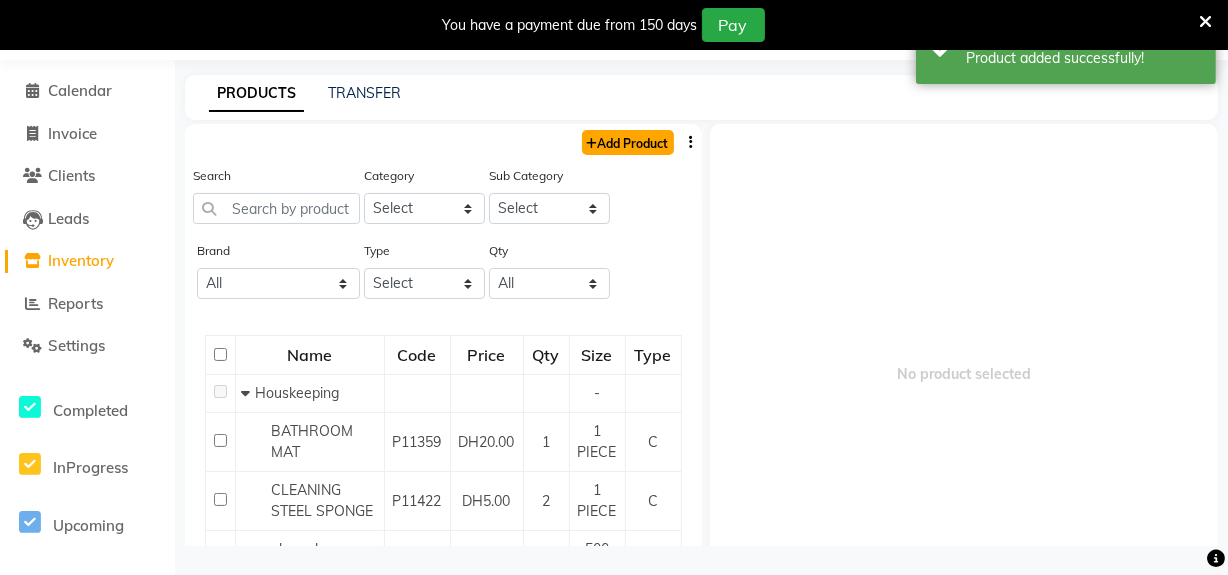 click on "Add Product" 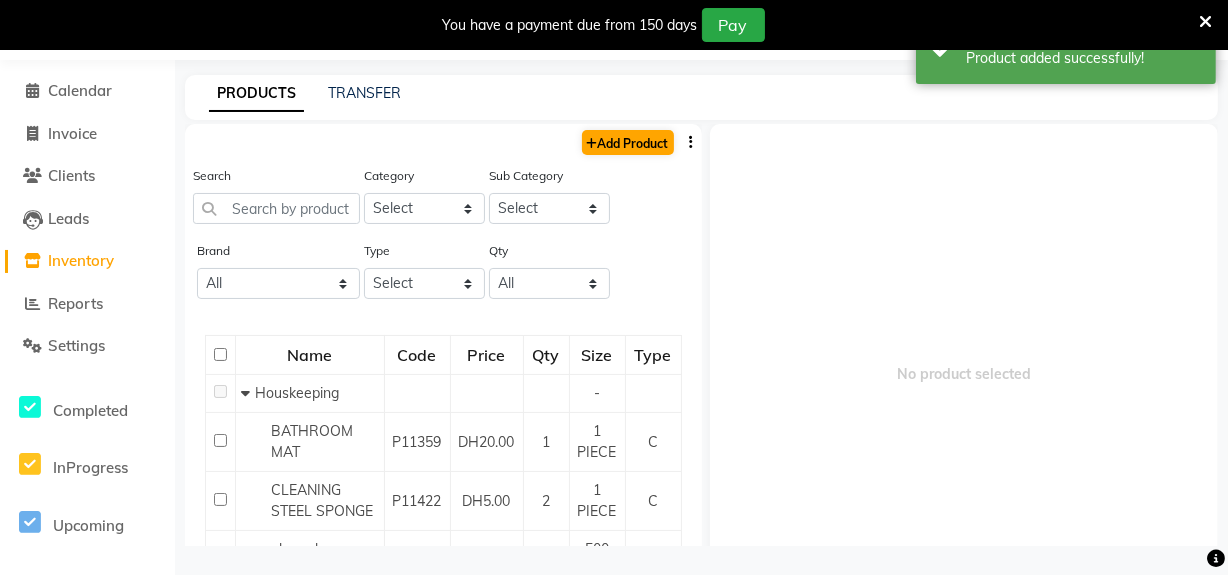 select on "true" 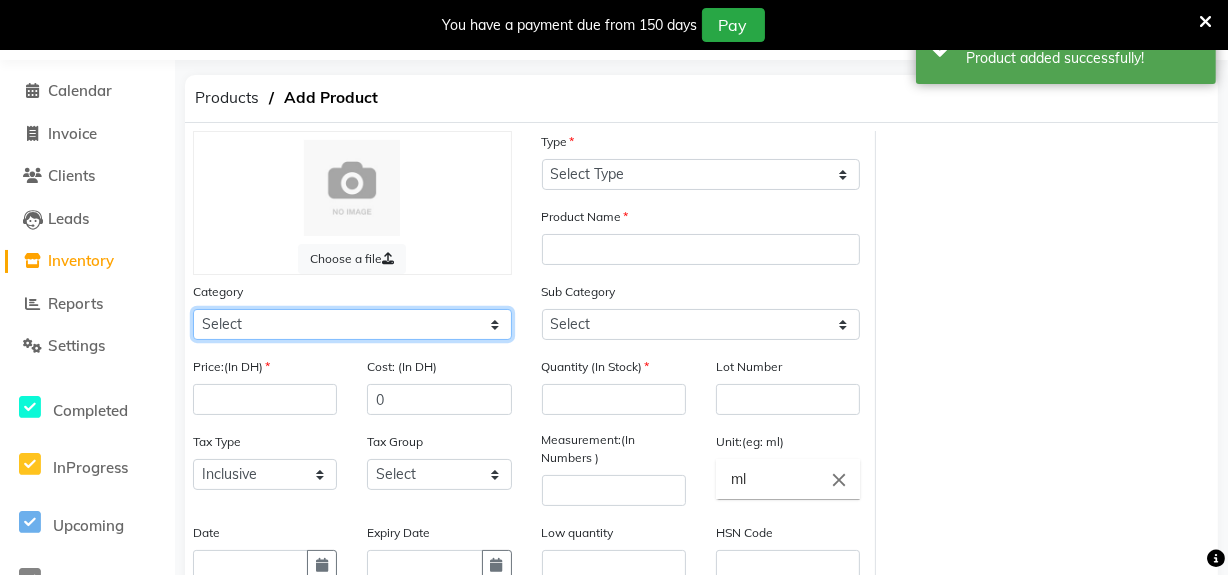 click on "Select Hair Skin Makeup Personal Care Appliances Beard Waxing Disposable Threading Hands and Feet Beauty Planet Botox Cadiveu Casmara Cheryls Olaplex GOWN Other" 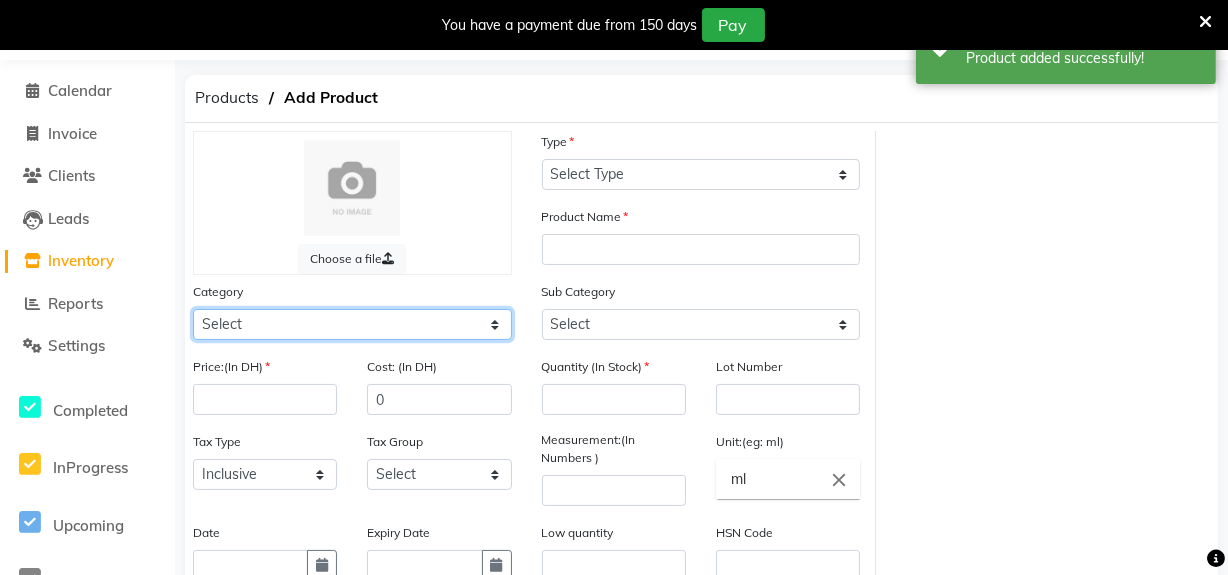 select on "462401000" 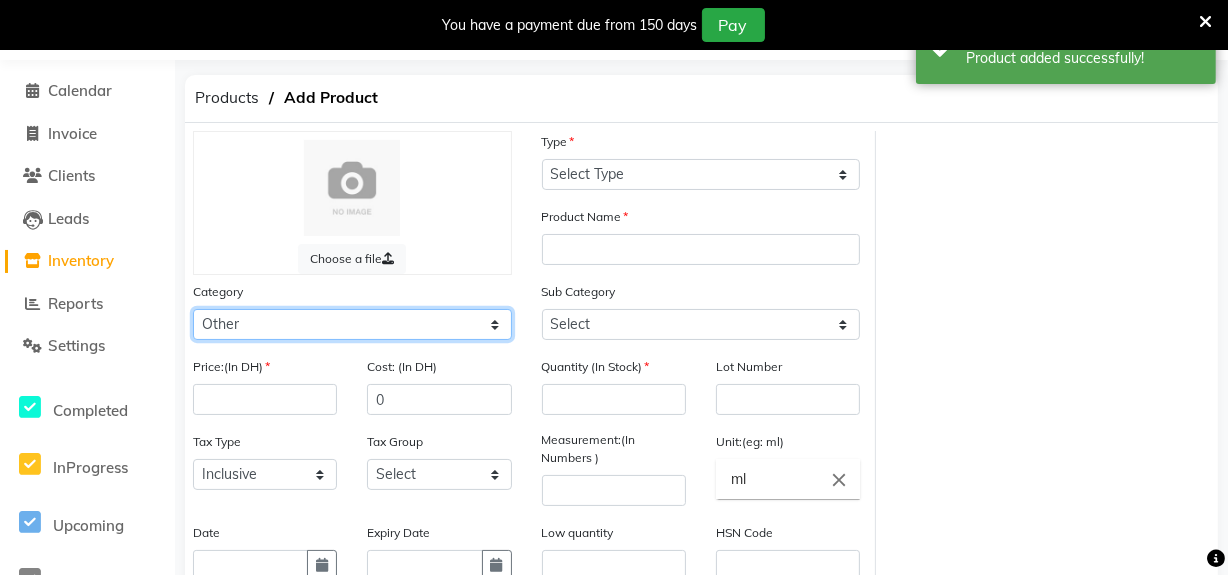 click on "Select Hair Skin Makeup Personal Care Appliances Beard Waxing Disposable Threading Hands and Feet Beauty Planet Botox Cadiveu Casmara Cheryls Olaplex GOWN Other" 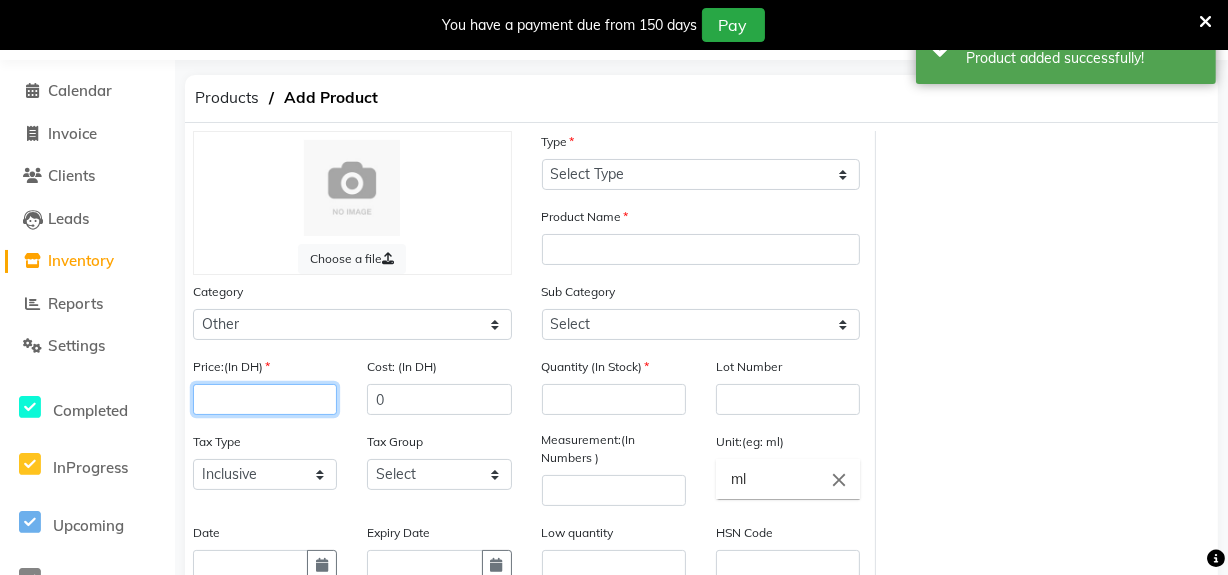 click 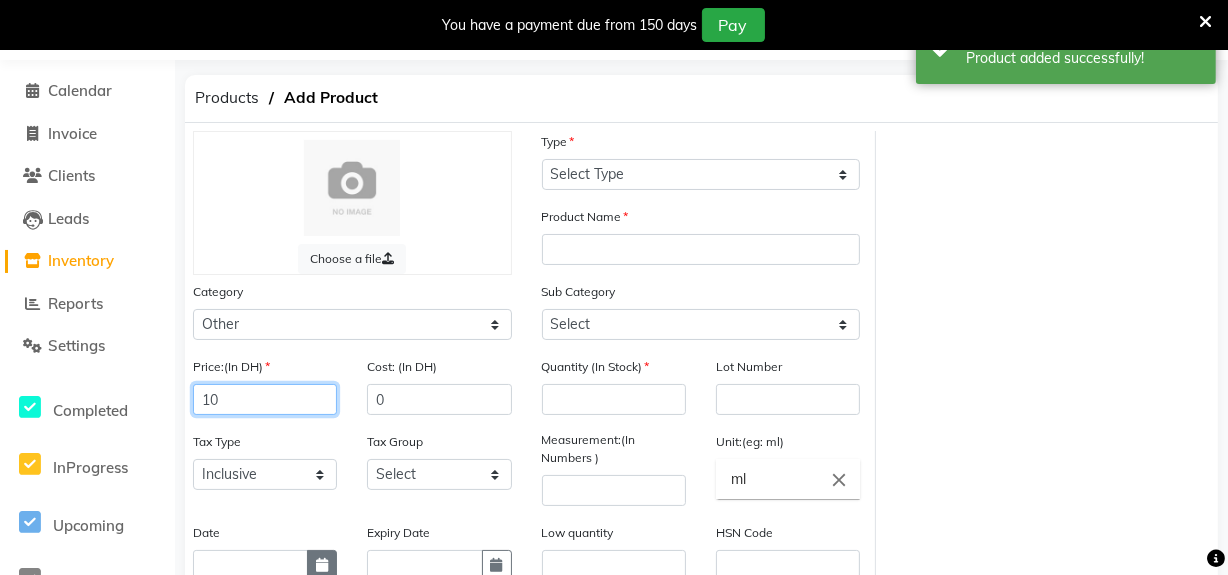 type on "10" 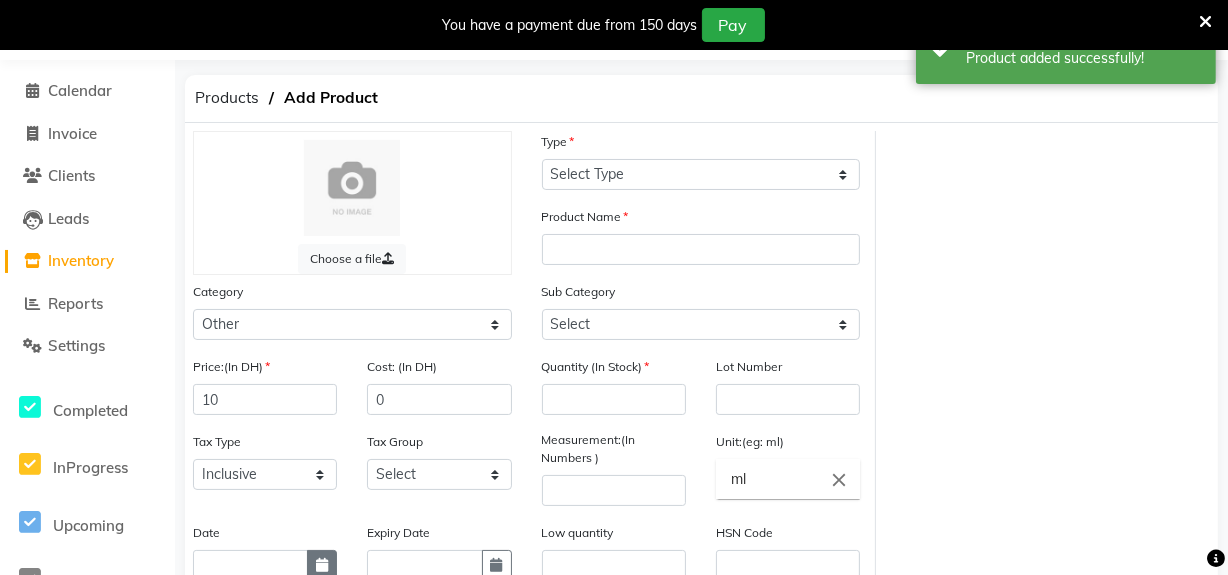 click 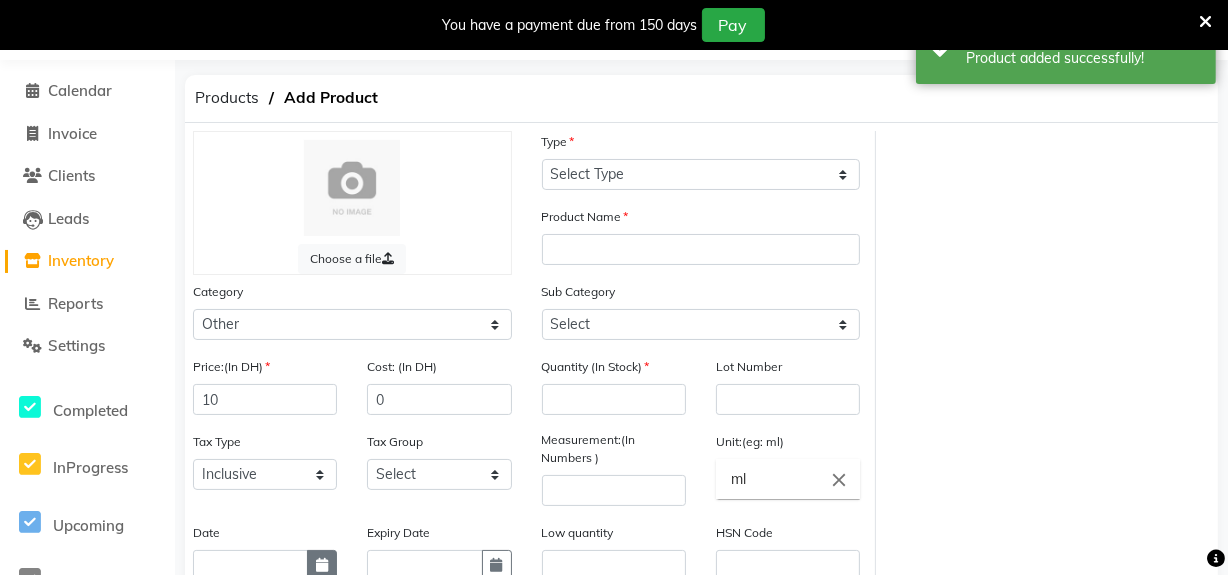 select on "7" 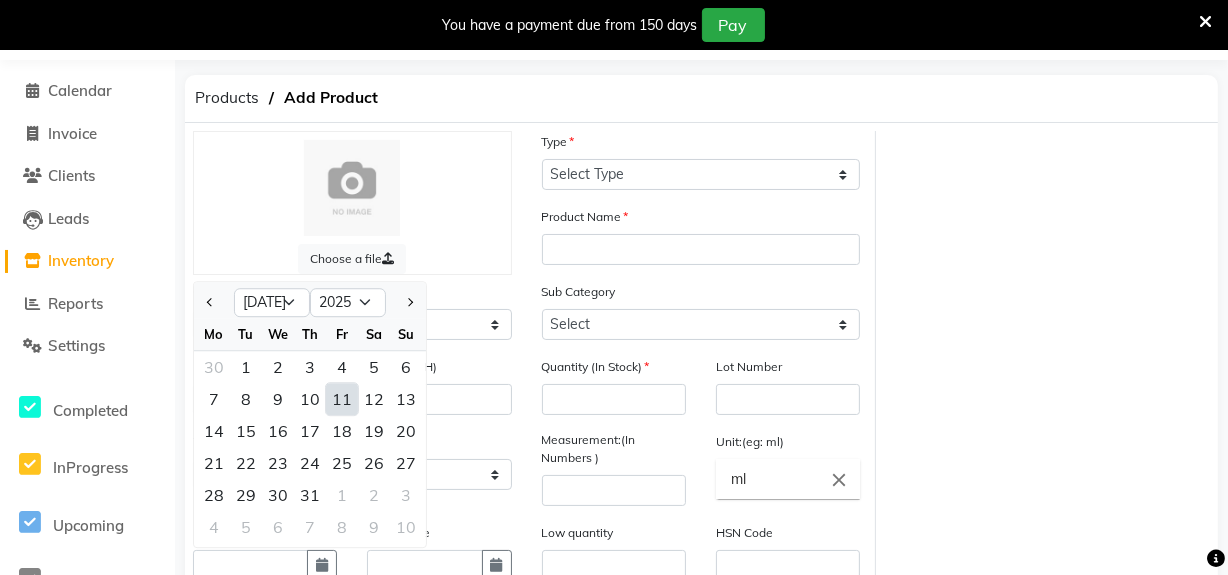 click on "11" 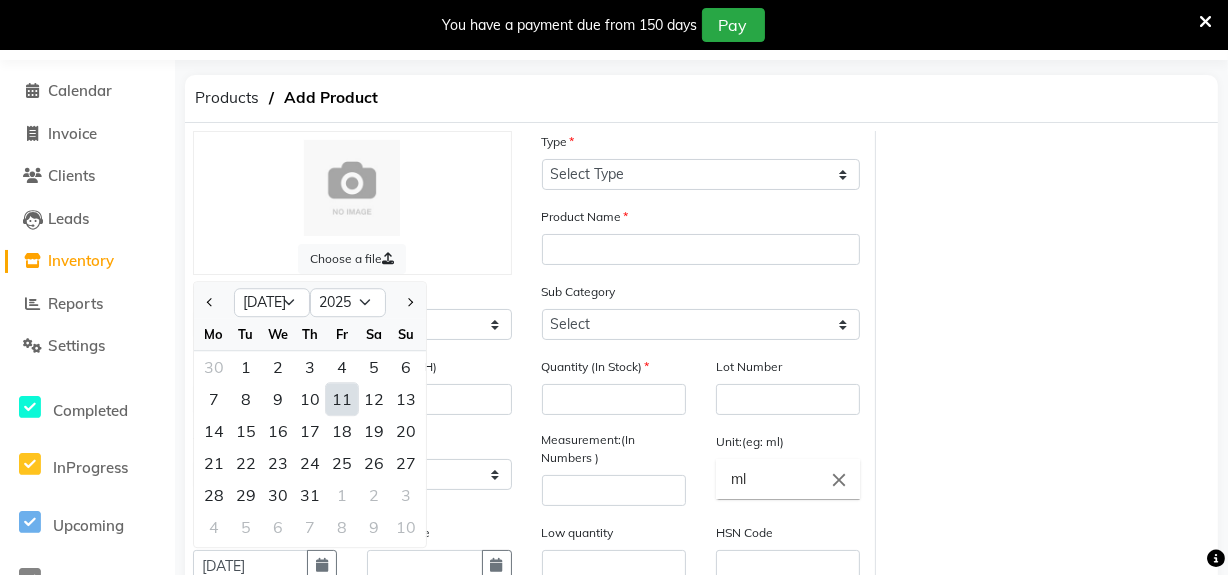 scroll, scrollTop: 71, scrollLeft: 0, axis: vertical 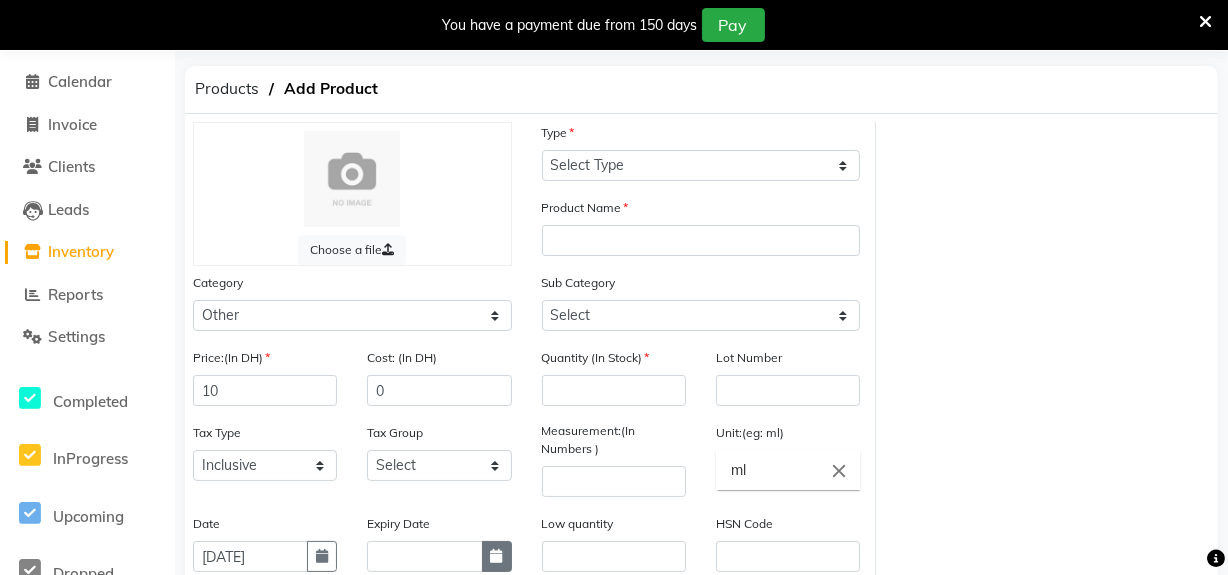 click 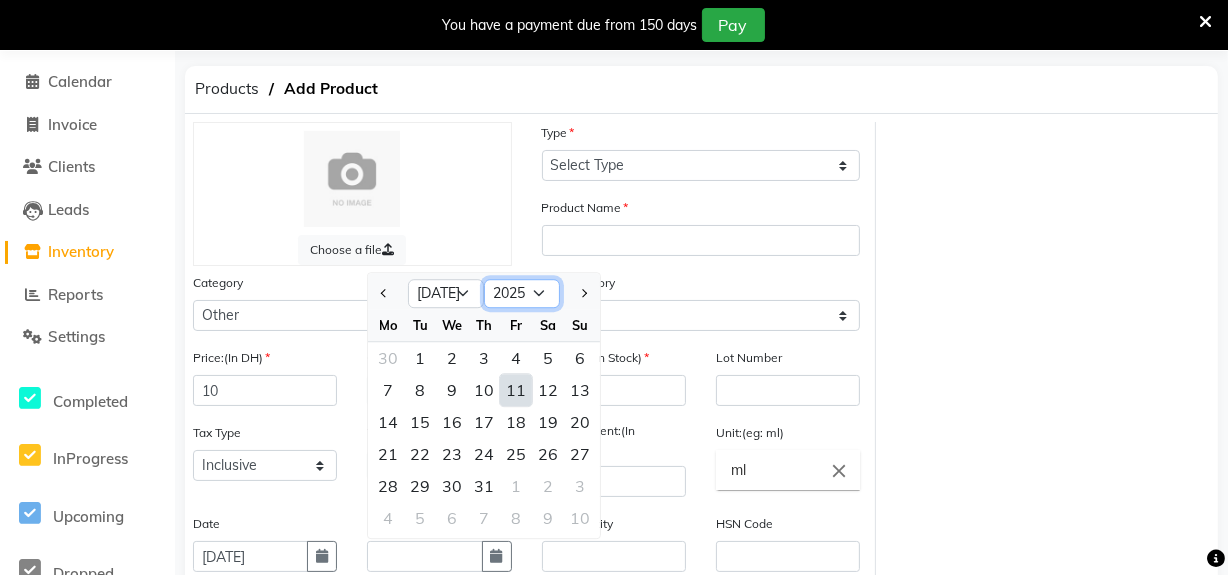 click on "2015 2016 2017 2018 2019 2020 2021 2022 2023 2024 2025 2026 2027 2028 2029 2030 2031 2032 2033 2034 2035" 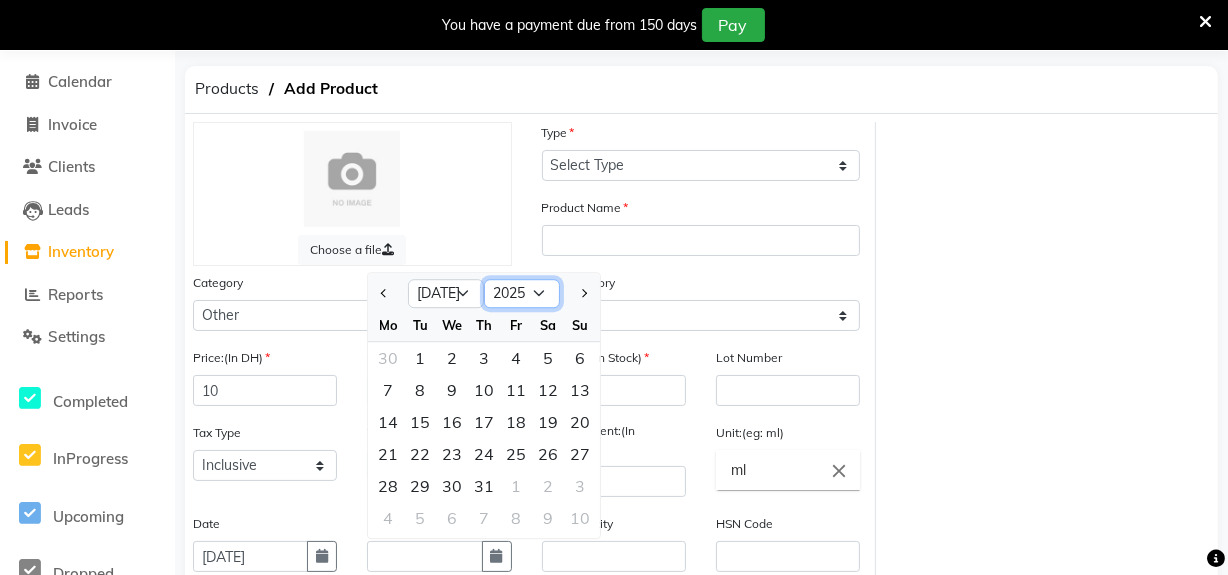 select on "2028" 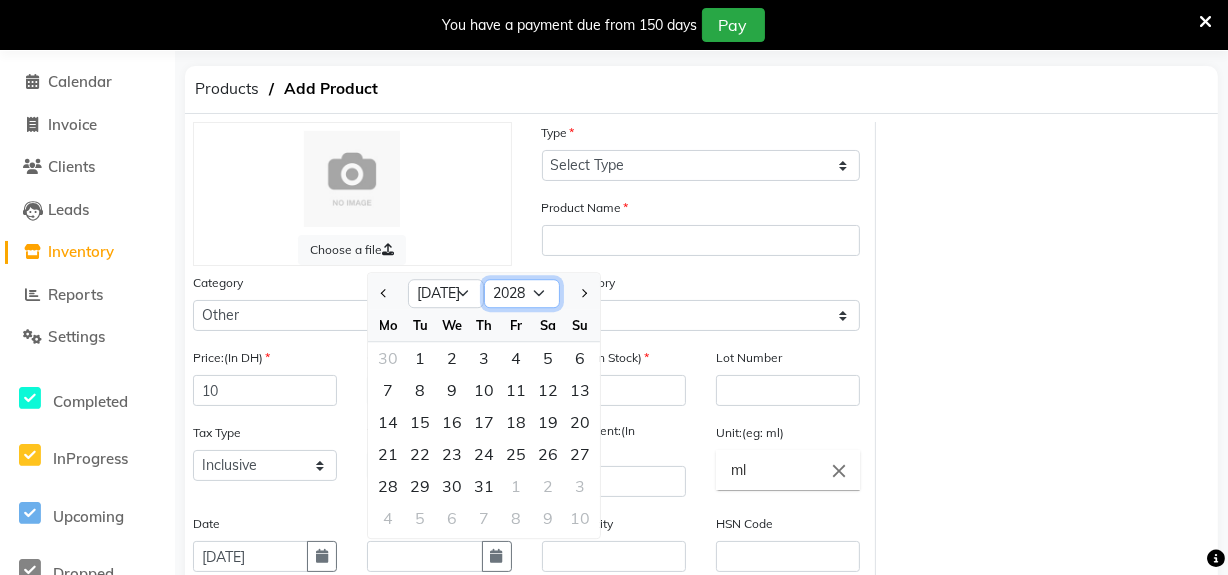 click on "2015 2016 2017 2018 2019 2020 2021 2022 2023 2024 2025 2026 2027 2028 2029 2030 2031 2032 2033 2034 2035" 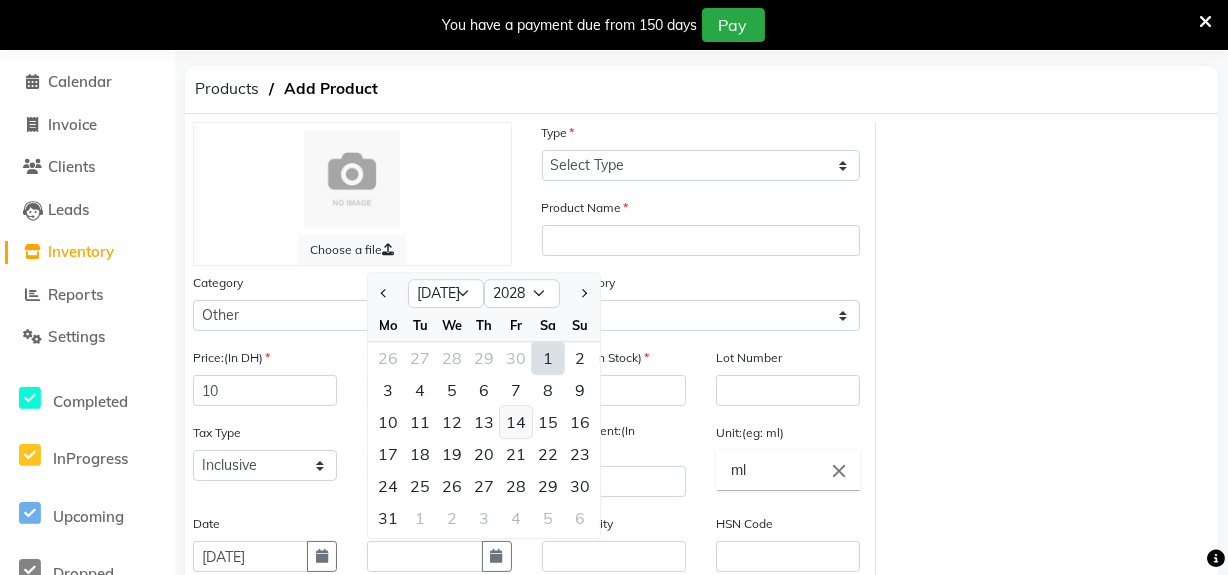 click on "14" 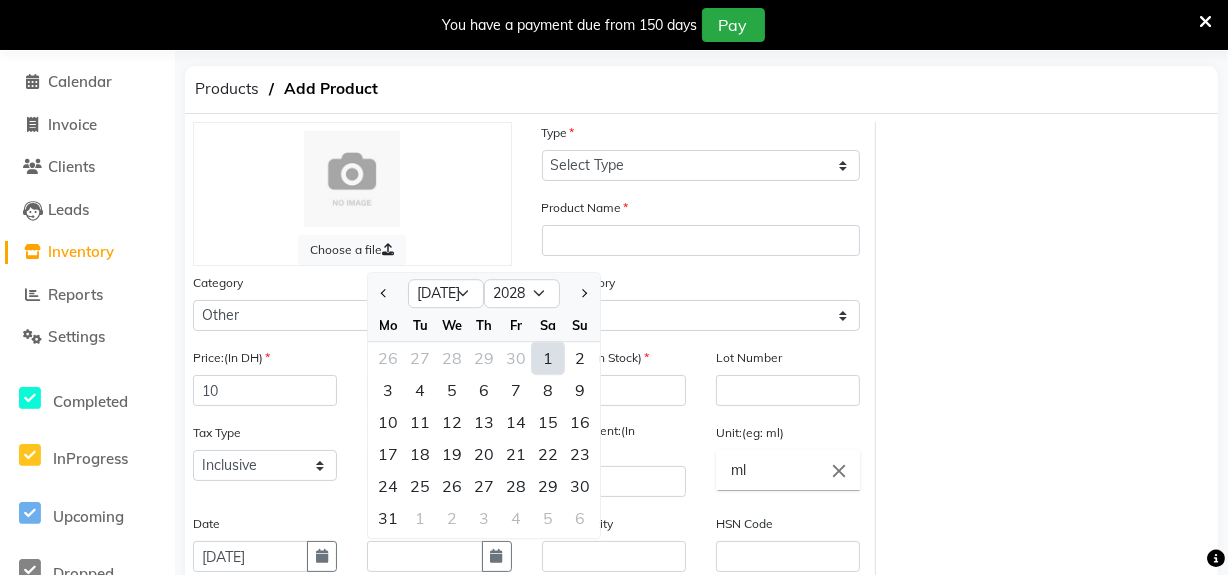 type on "14-07-2028" 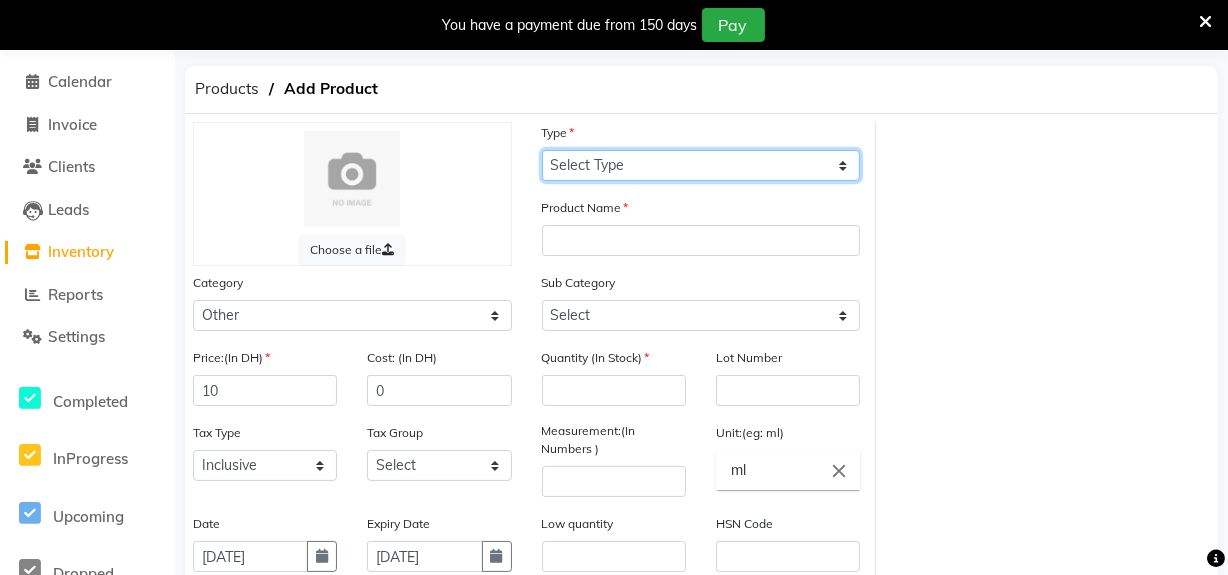 click on "Select Type Both Retail Consumable" 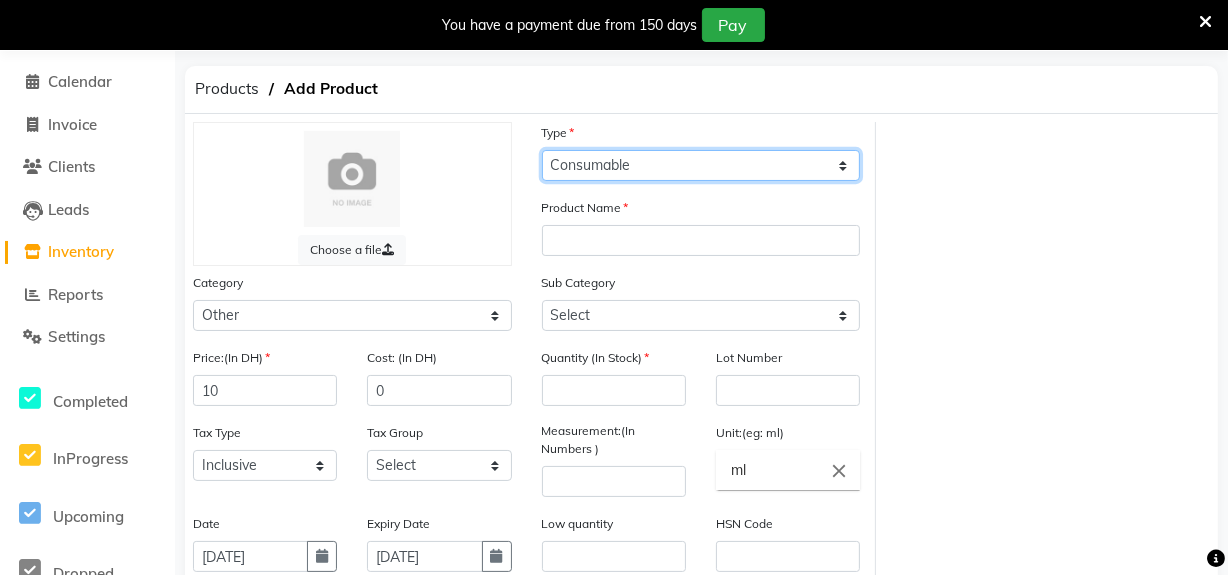 click on "Select Type Both Retail Consumable" 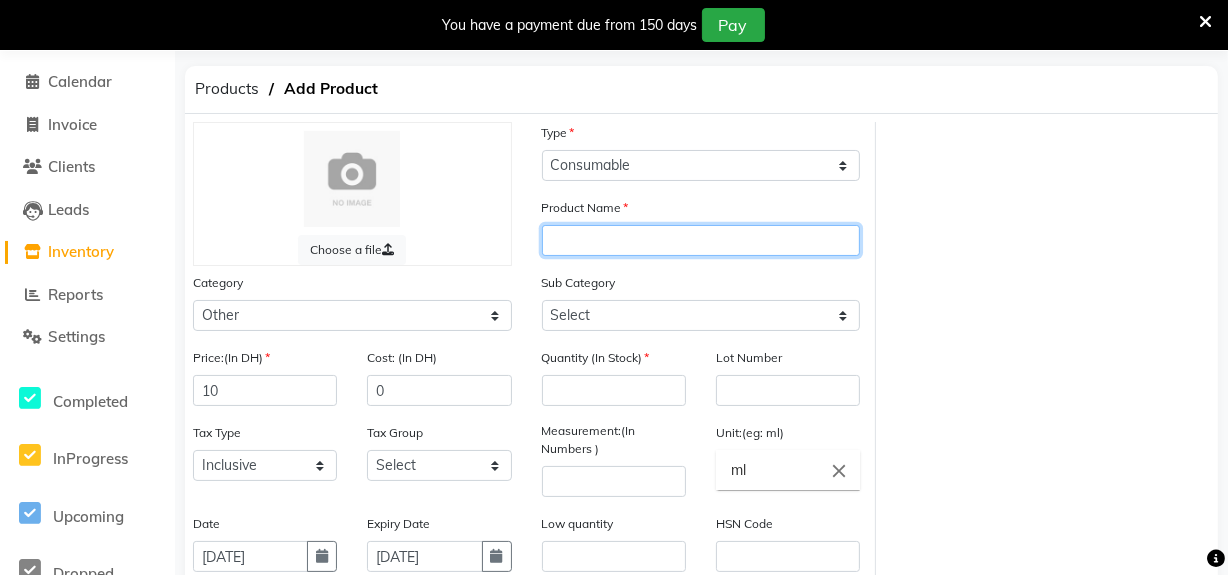 click 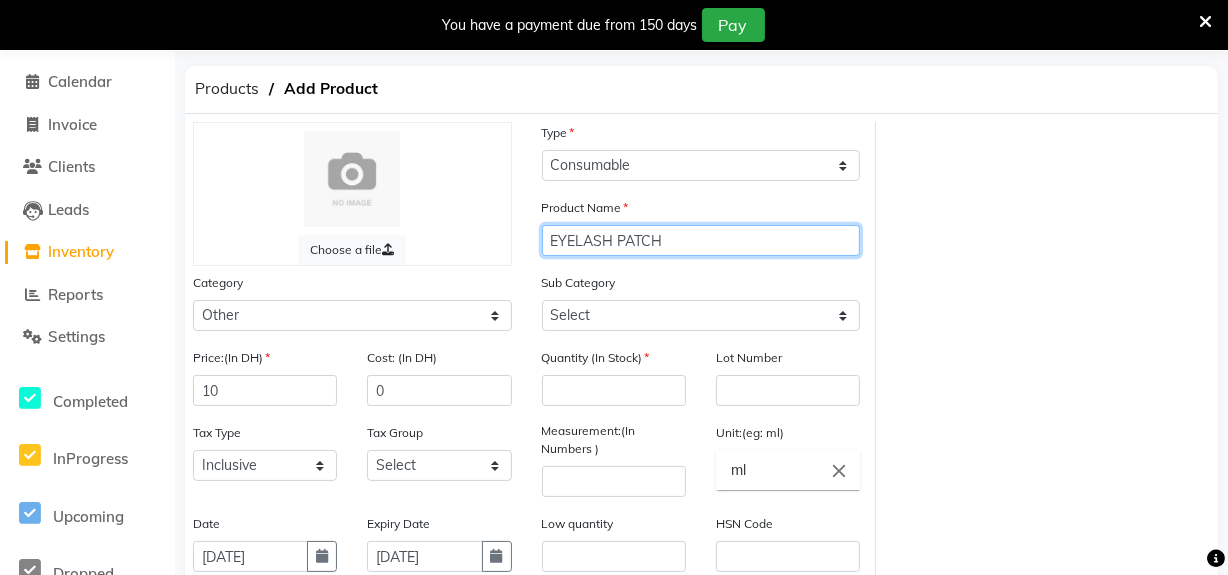 type on "EYELASH PATCH" 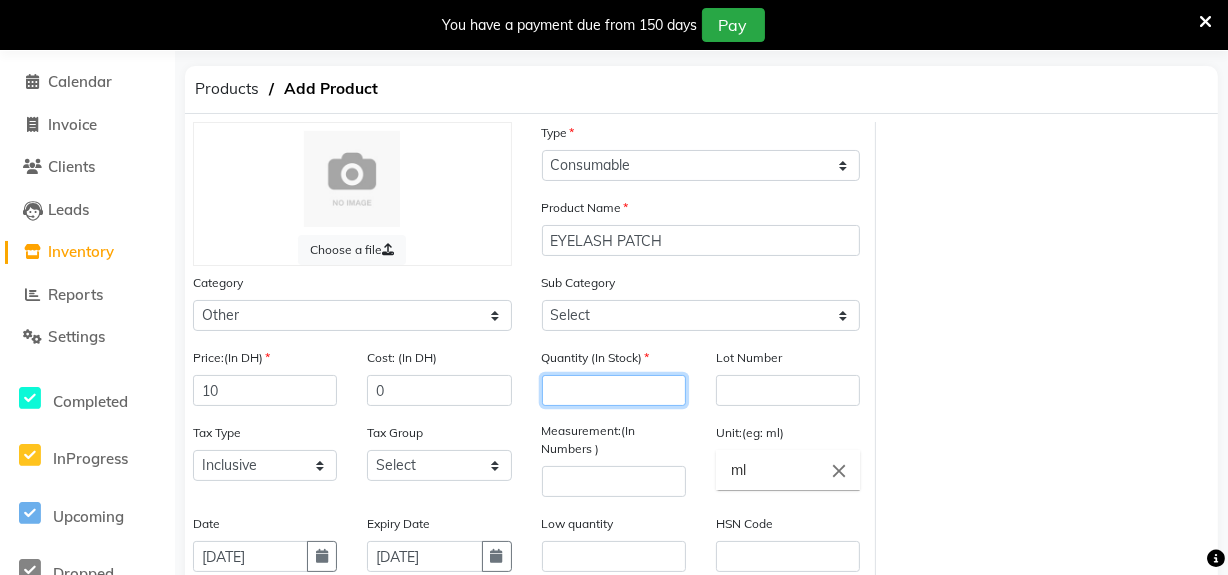 click 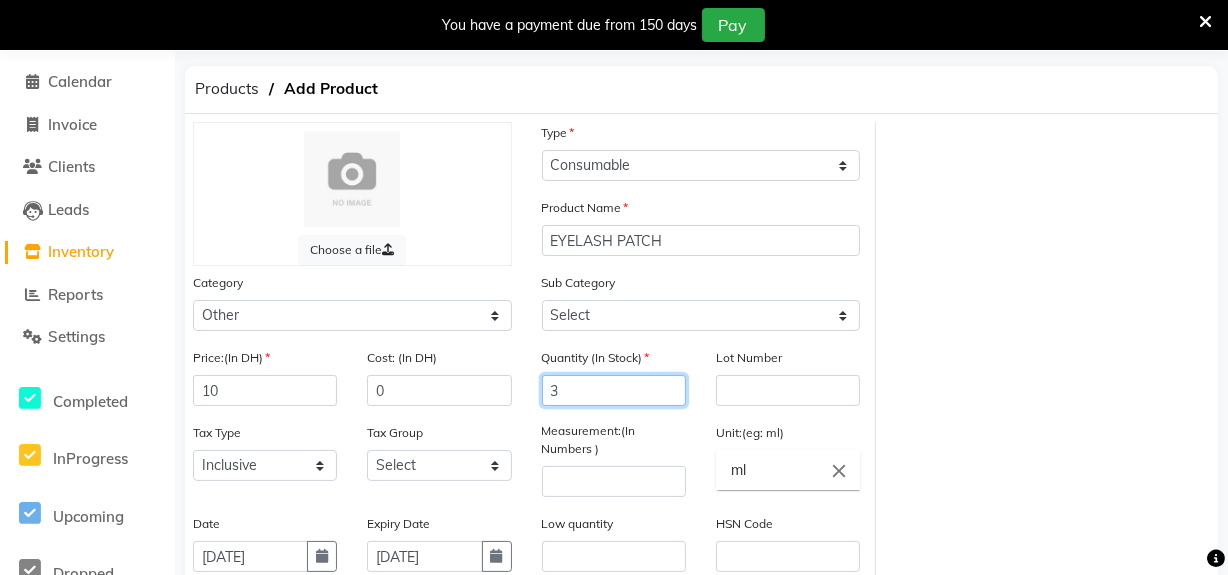 type on "3" 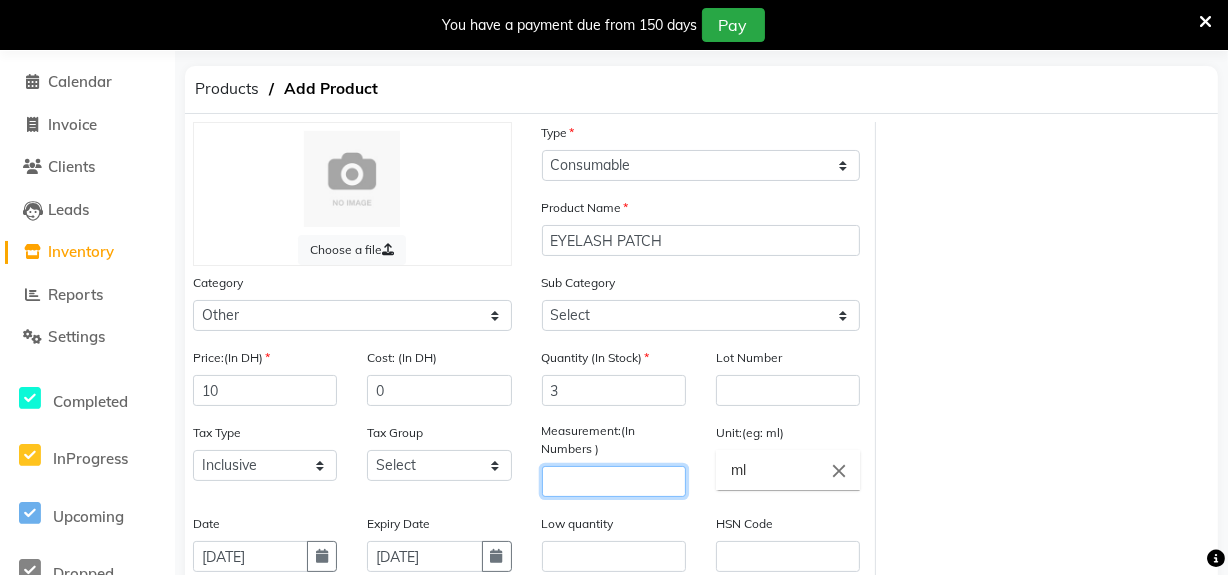 click 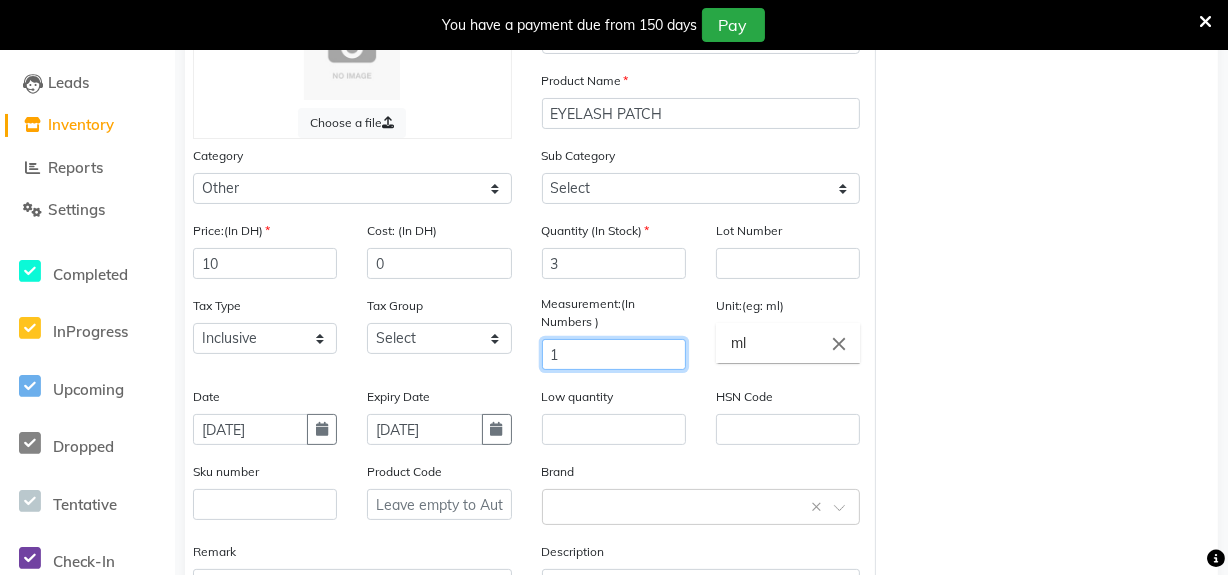 scroll, scrollTop: 344, scrollLeft: 0, axis: vertical 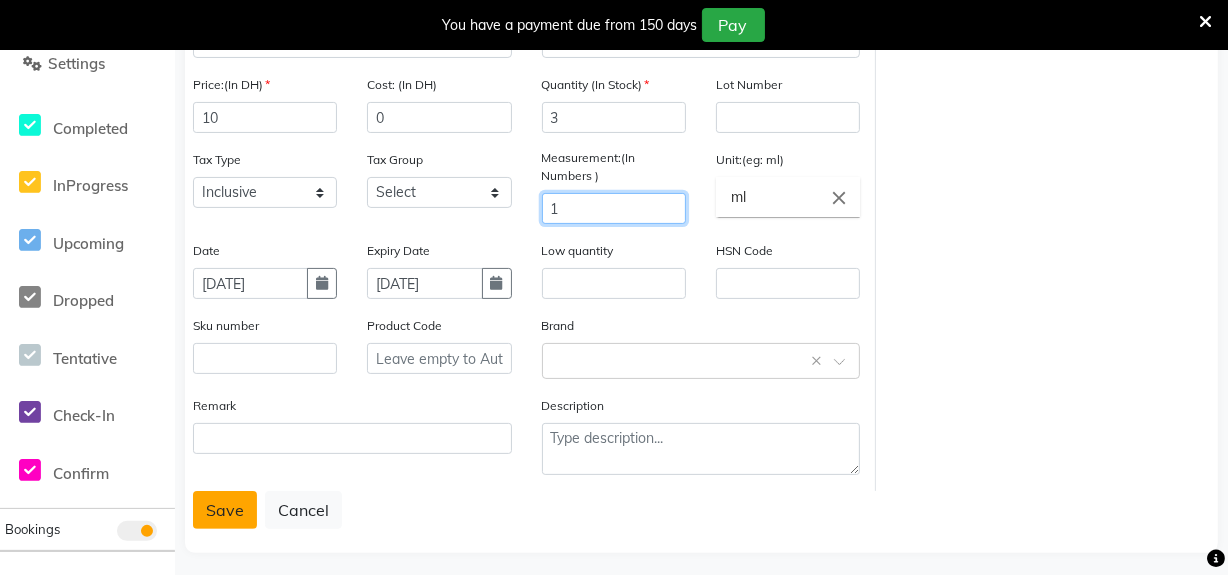type on "1" 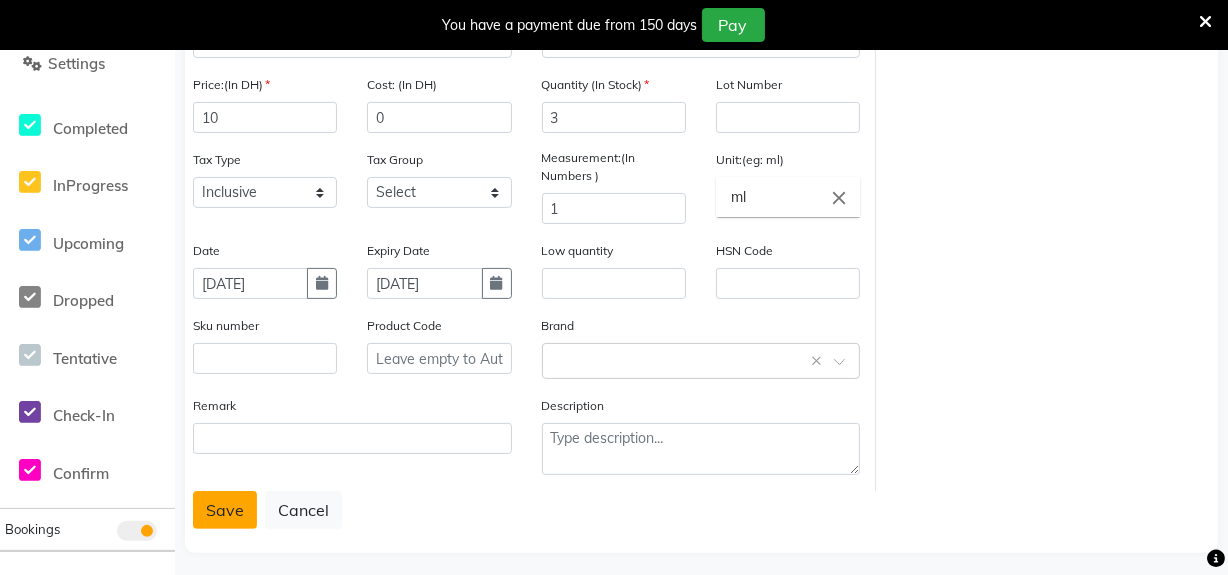 click on "Save" 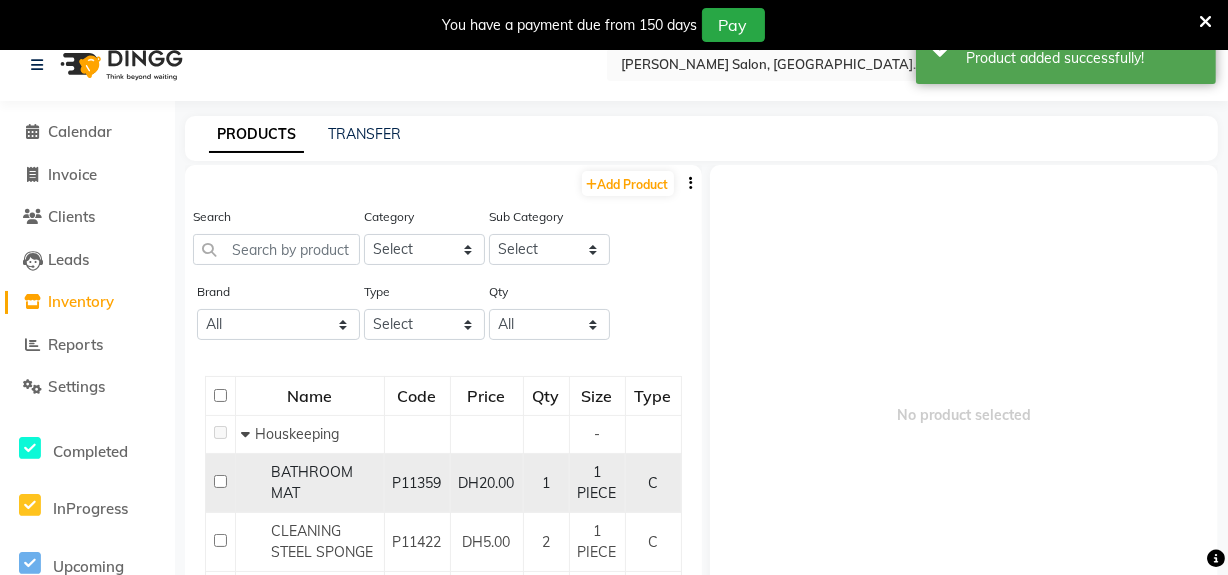 scroll, scrollTop: 0, scrollLeft: 0, axis: both 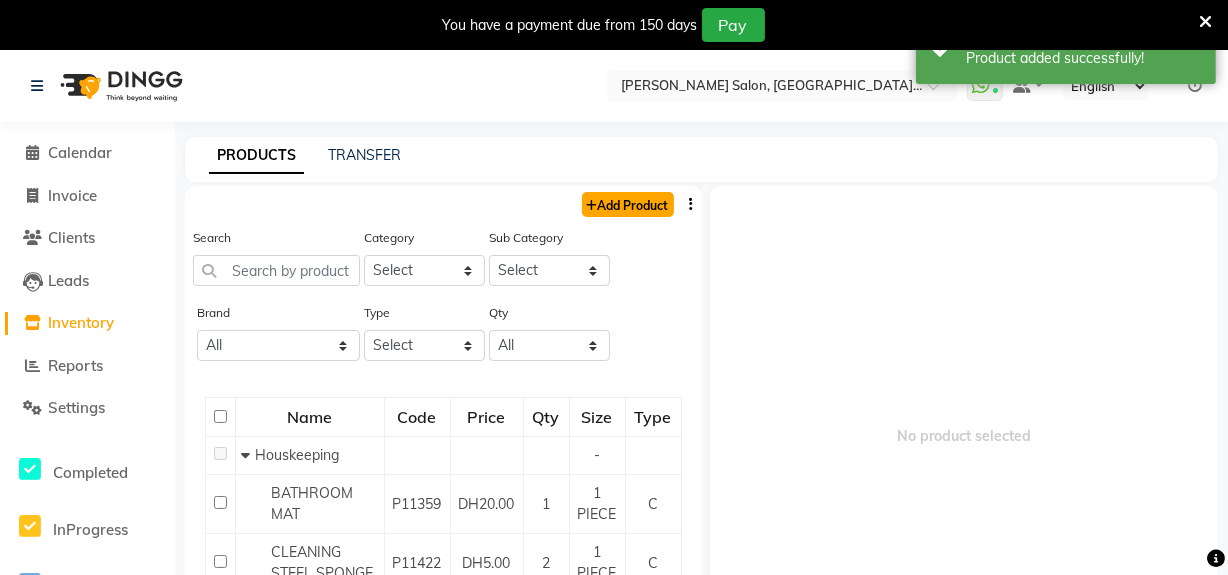 click on "Add Product" 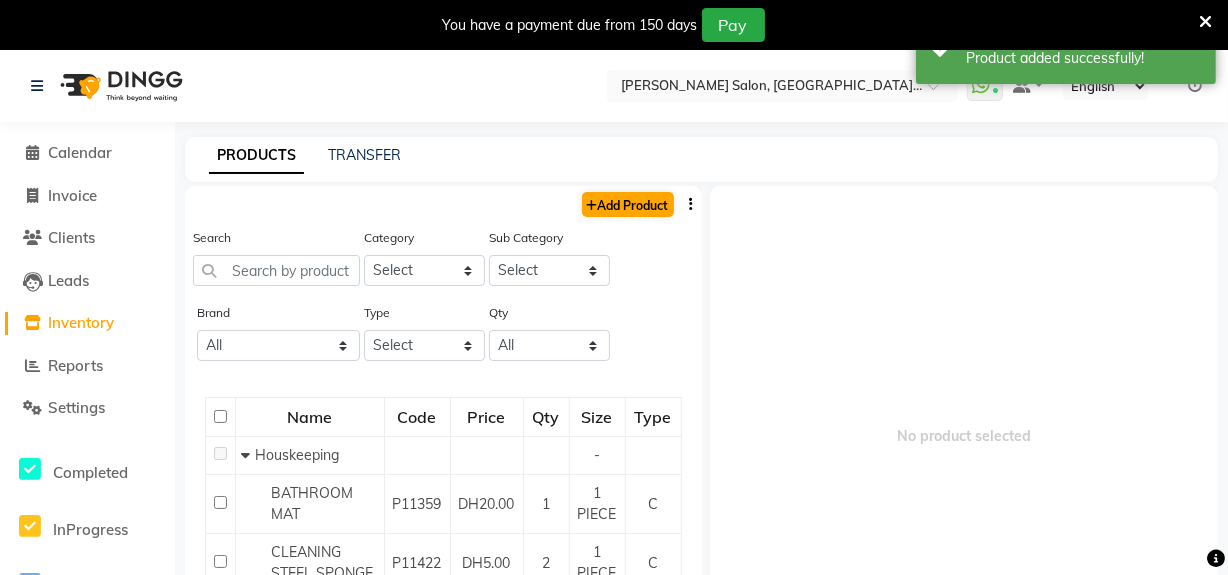 select on "true" 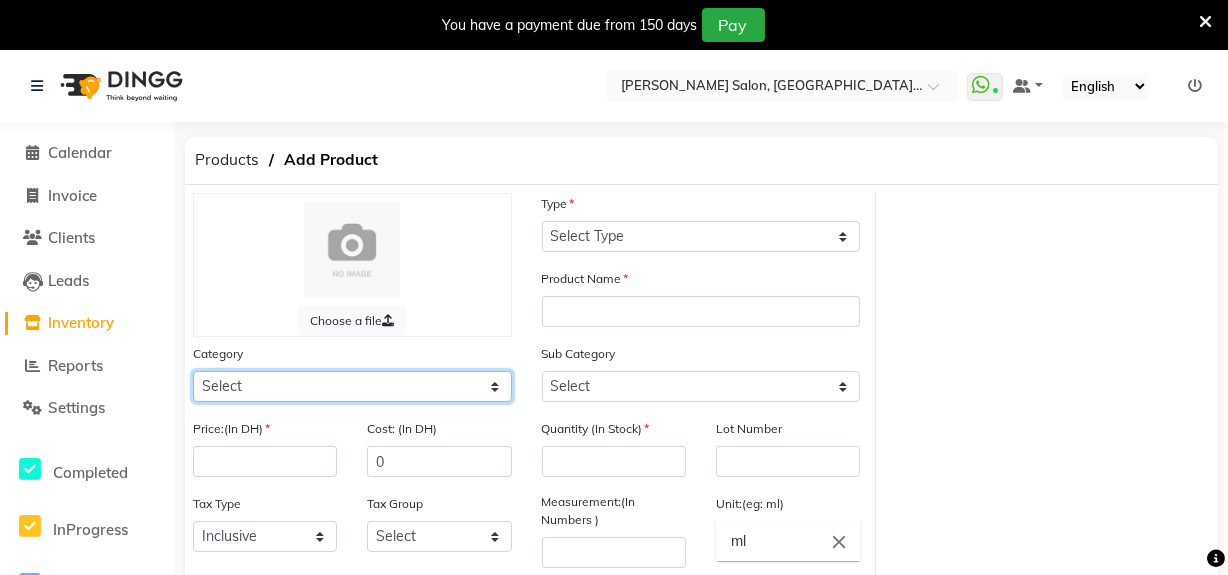 click on "Select Hair Skin Makeup Personal Care Appliances Beard Waxing Disposable Threading Hands and Feet Beauty Planet Botox Cadiveu Casmara Cheryls Olaplex GOWN Other" 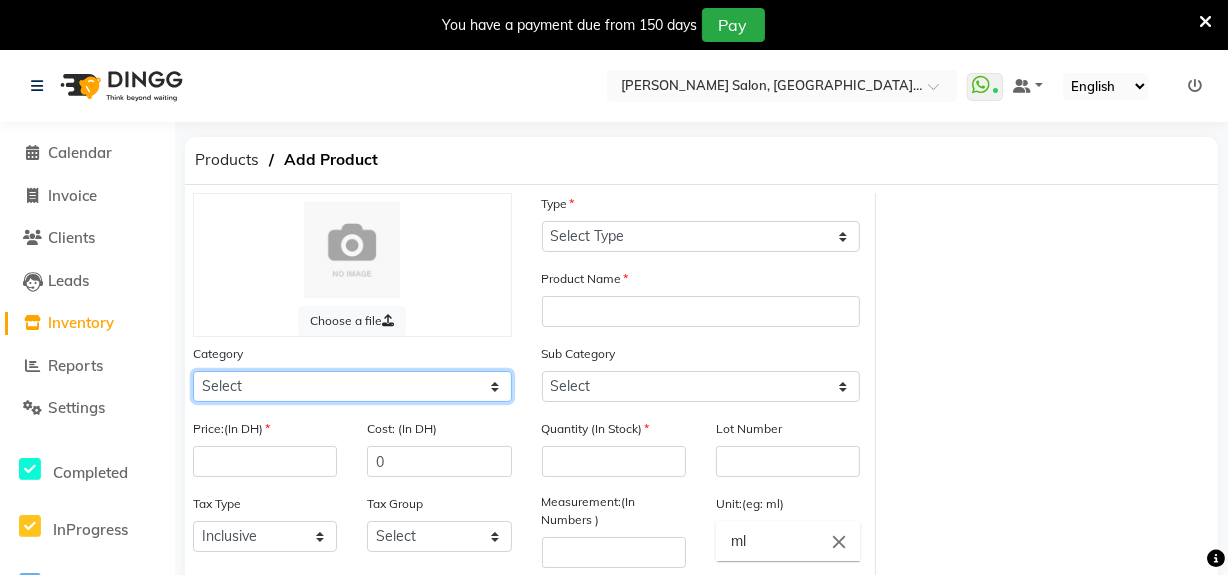 select on "462401000" 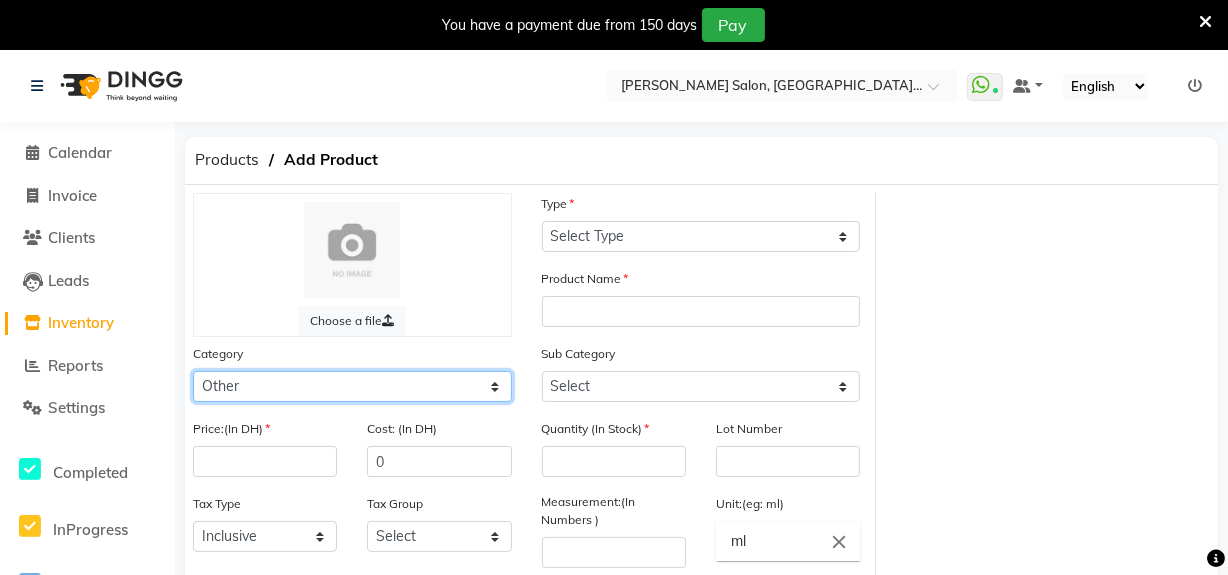 click on "Select Hair Skin Makeup Personal Care Appliances Beard Waxing Disposable Threading Hands and Feet Beauty Planet Botox Cadiveu Casmara Cheryls Olaplex GOWN Other" 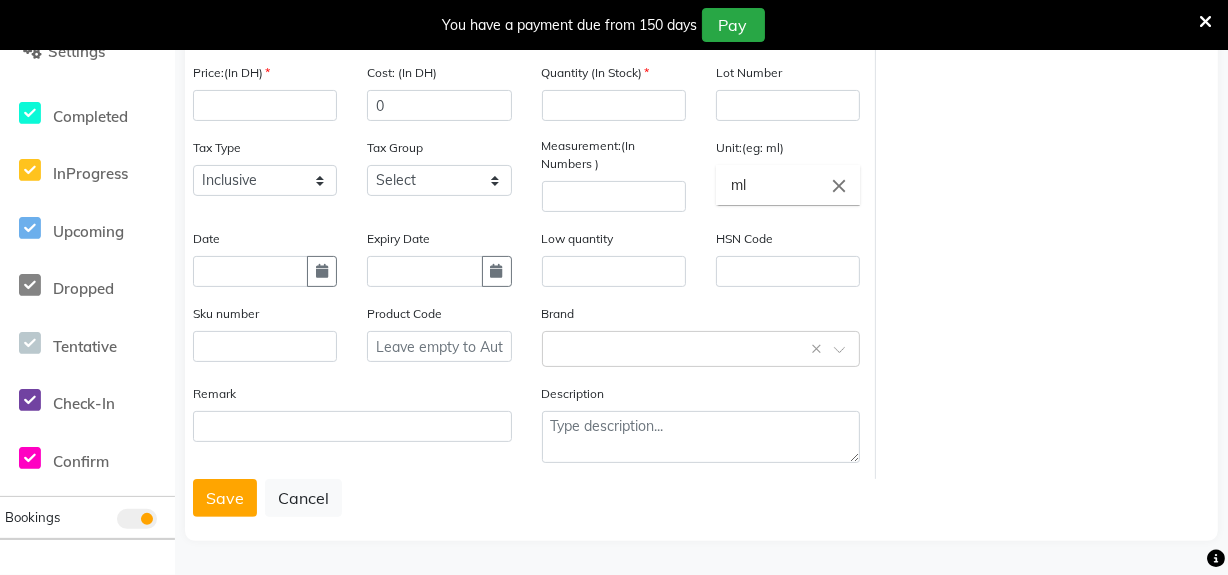 scroll, scrollTop: 87, scrollLeft: 0, axis: vertical 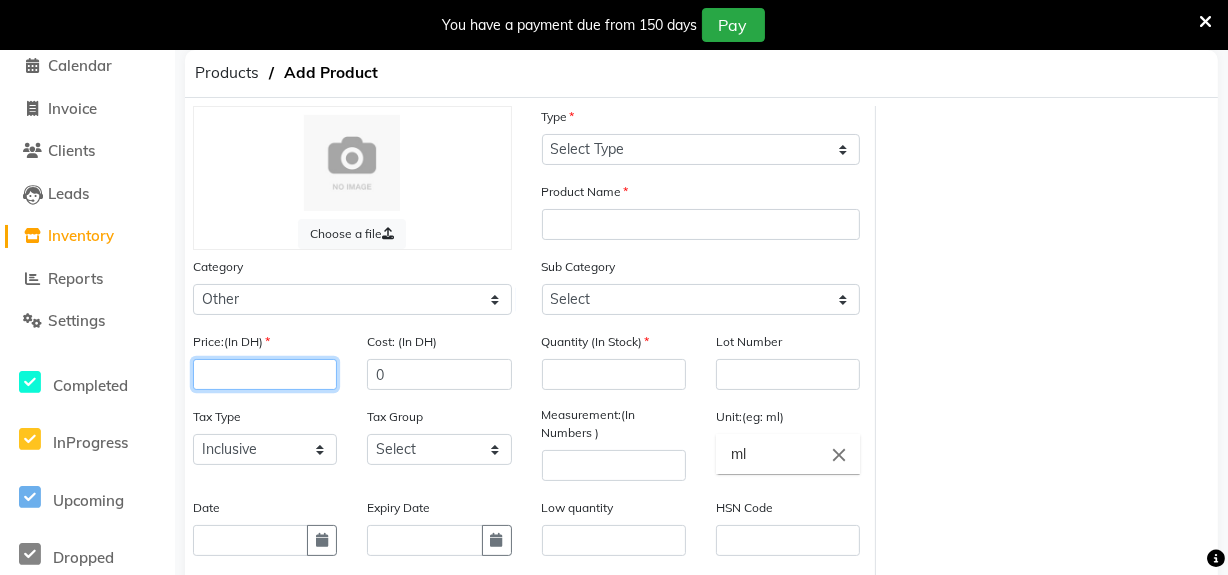 click 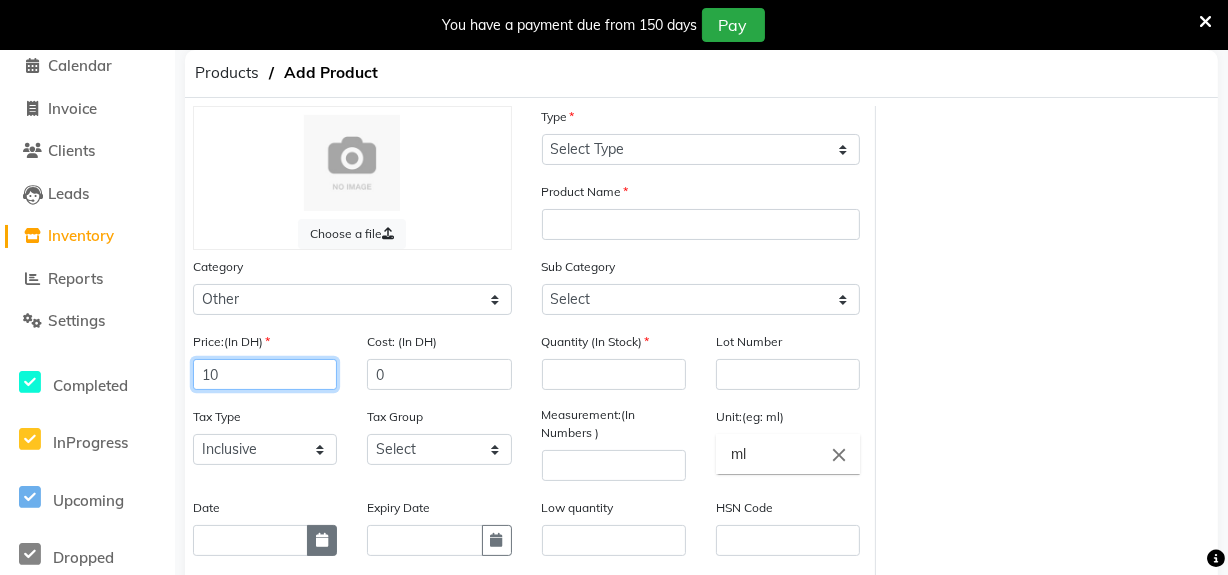 type on "10" 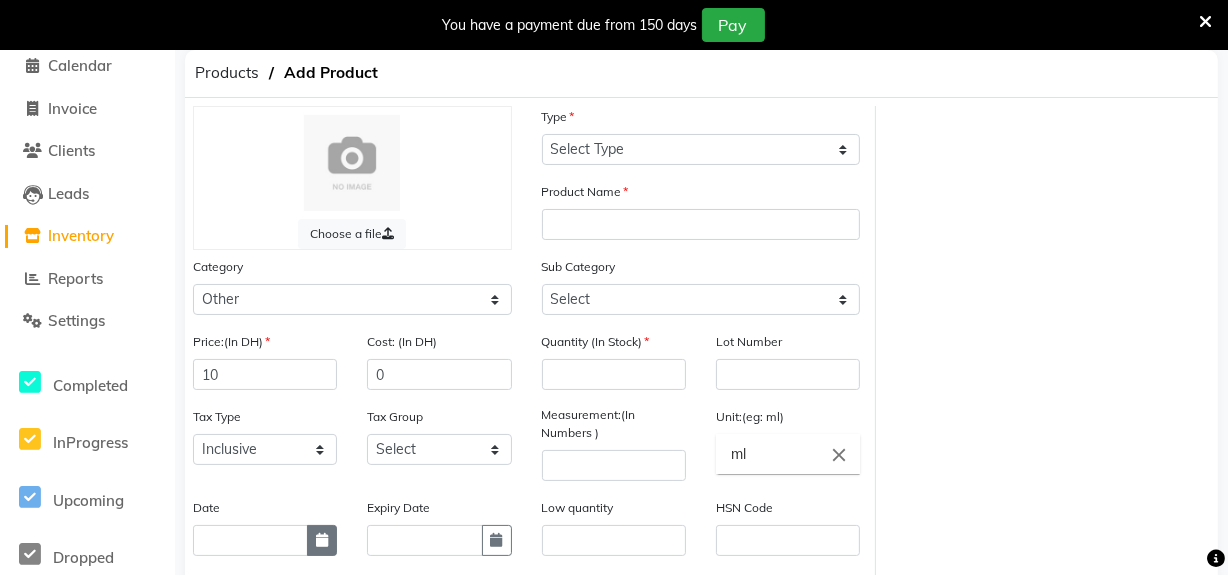 click 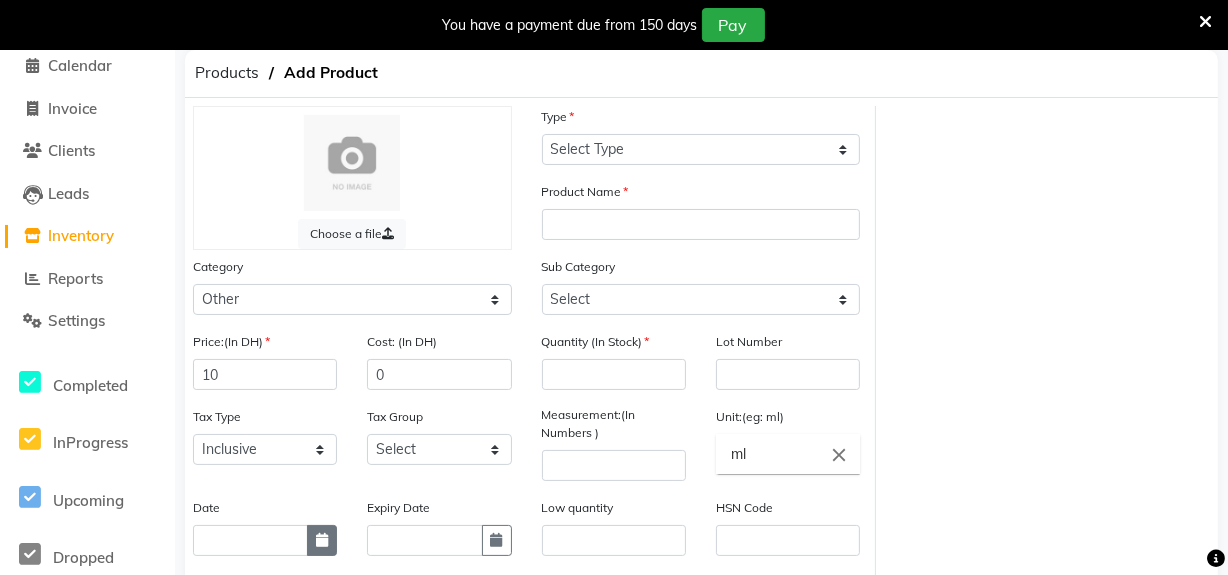 select on "7" 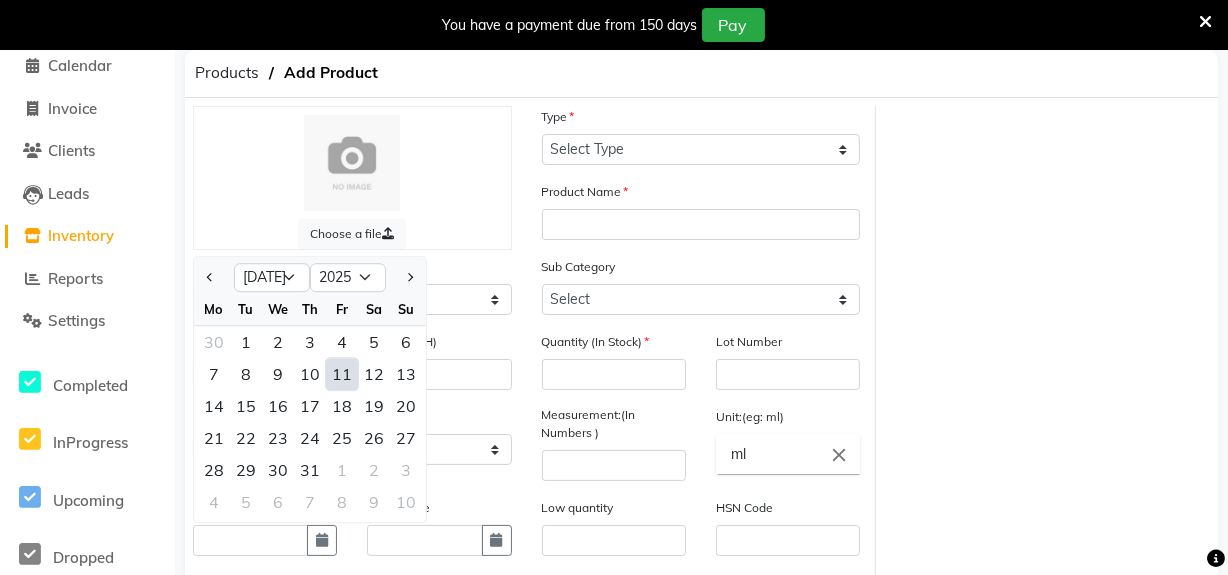 click on "11" 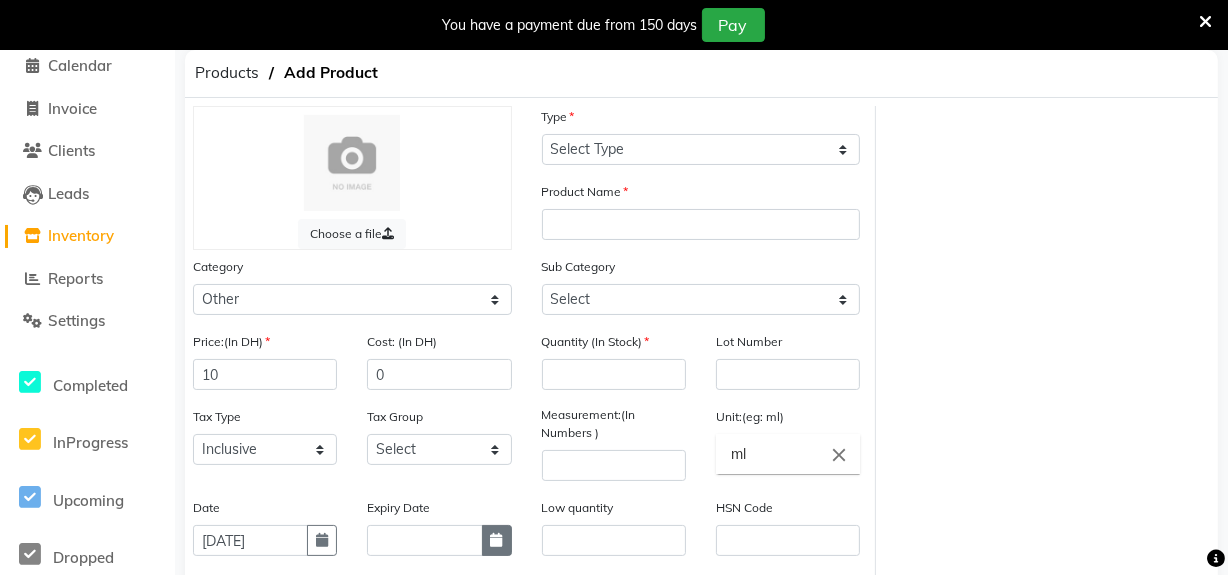 click 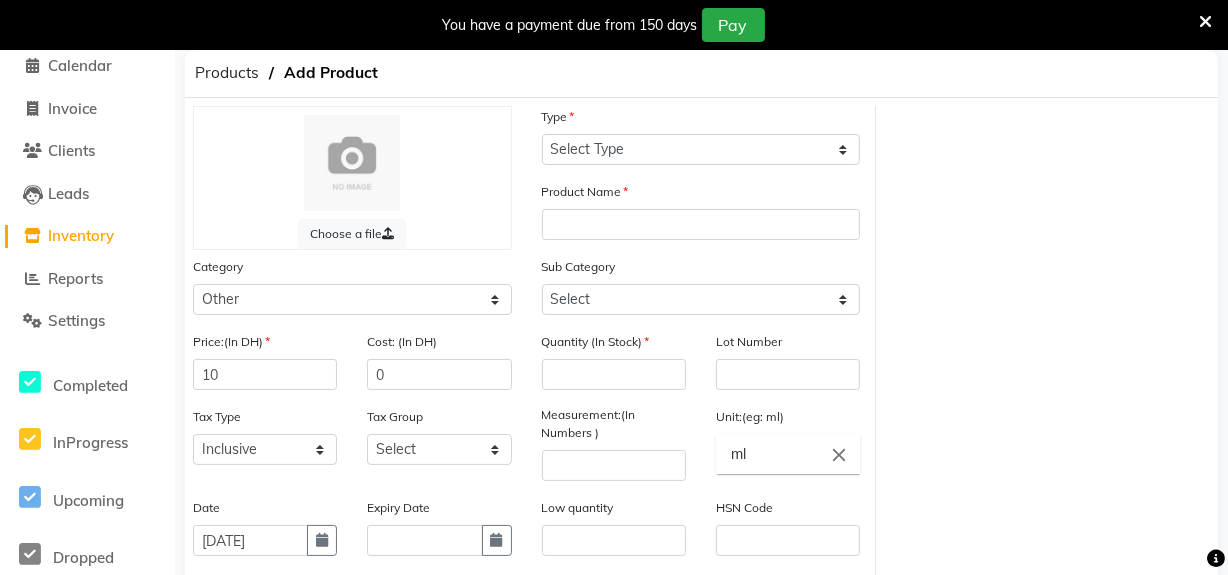 select on "7" 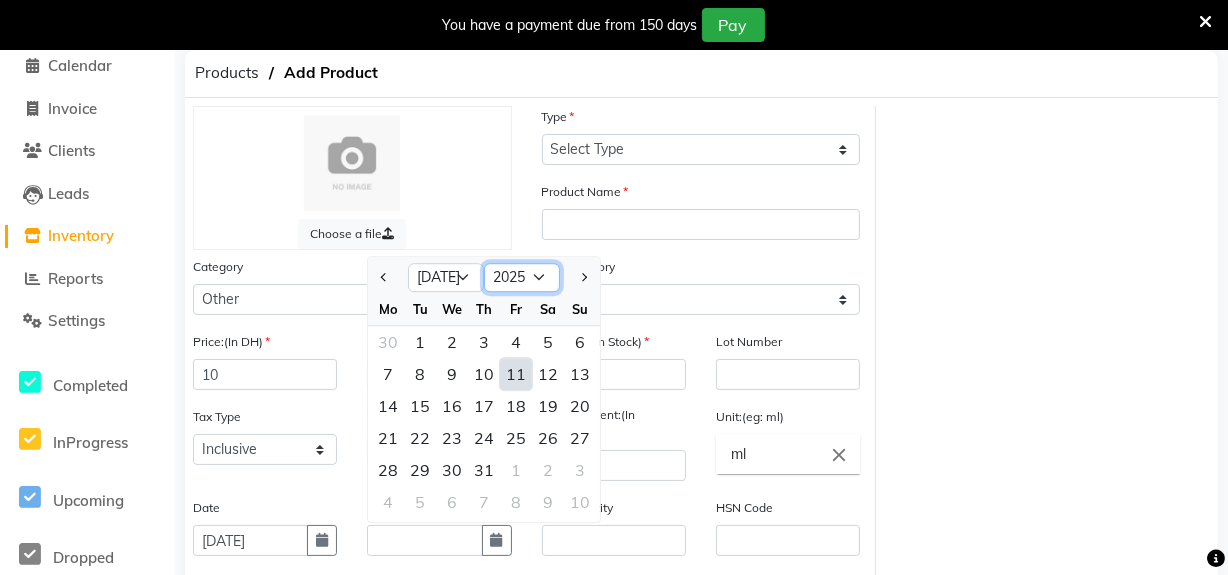 click on "2015 2016 2017 2018 2019 2020 2021 2022 2023 2024 2025 2026 2027 2028 2029 2030 2031 2032 2033 2034 2035" 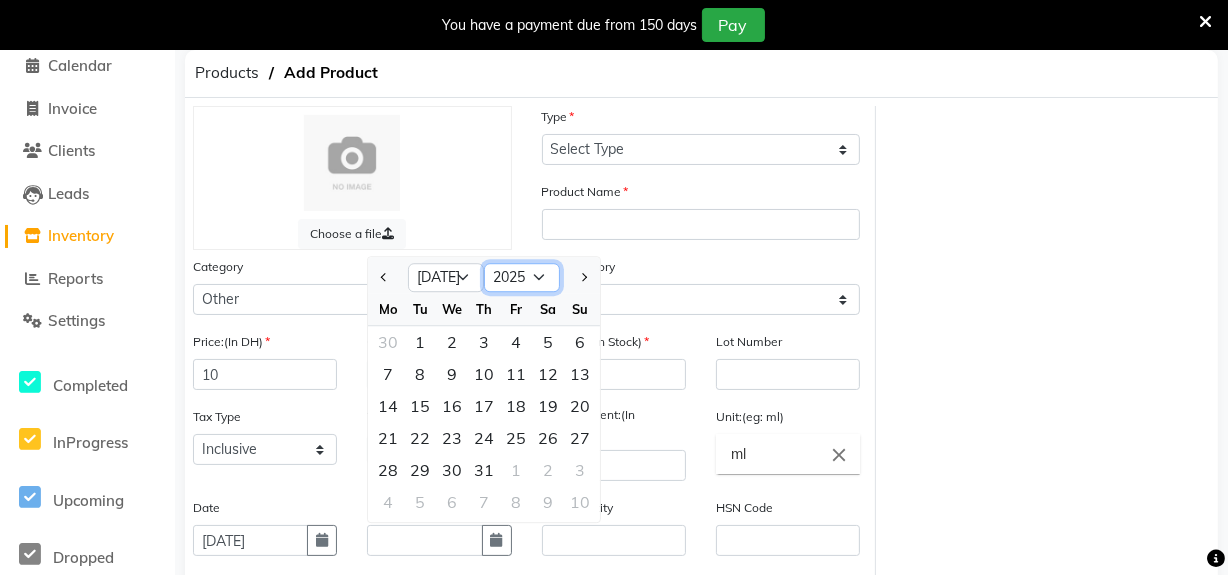 select on "2027" 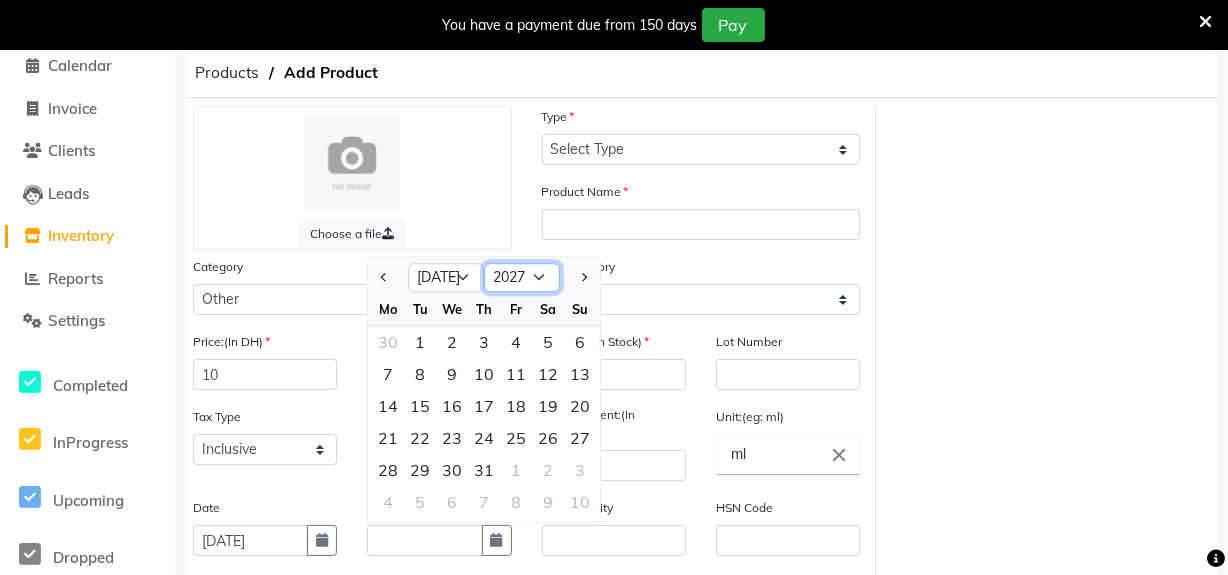 click on "2015 2016 2017 2018 2019 2020 2021 2022 2023 2024 2025 2026 2027 2028 2029 2030 2031 2032 2033 2034 2035" 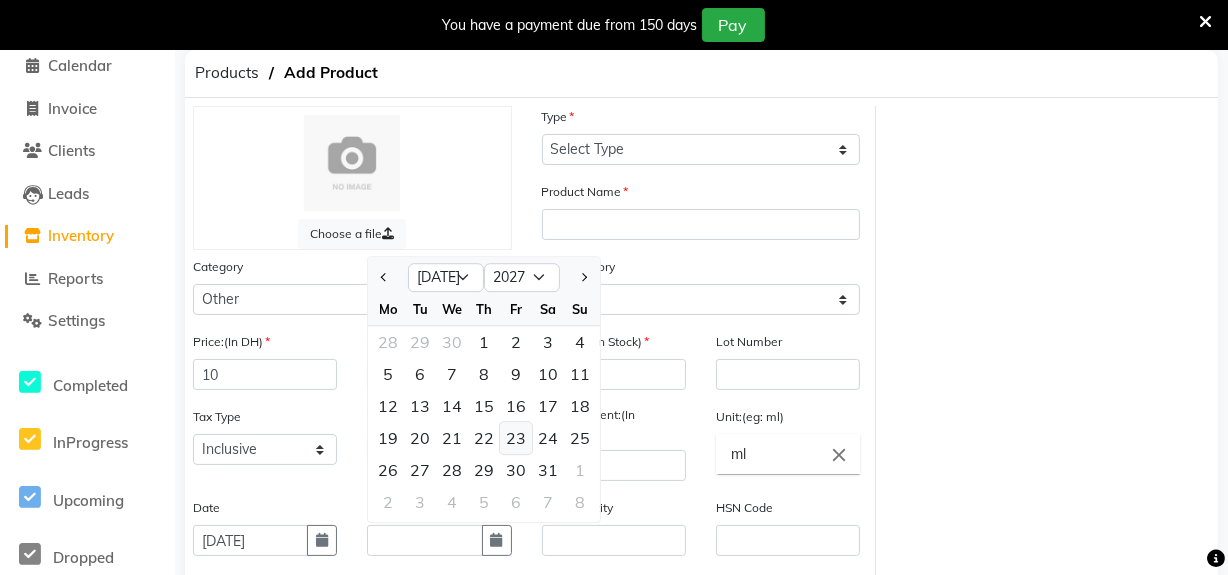 click on "23" 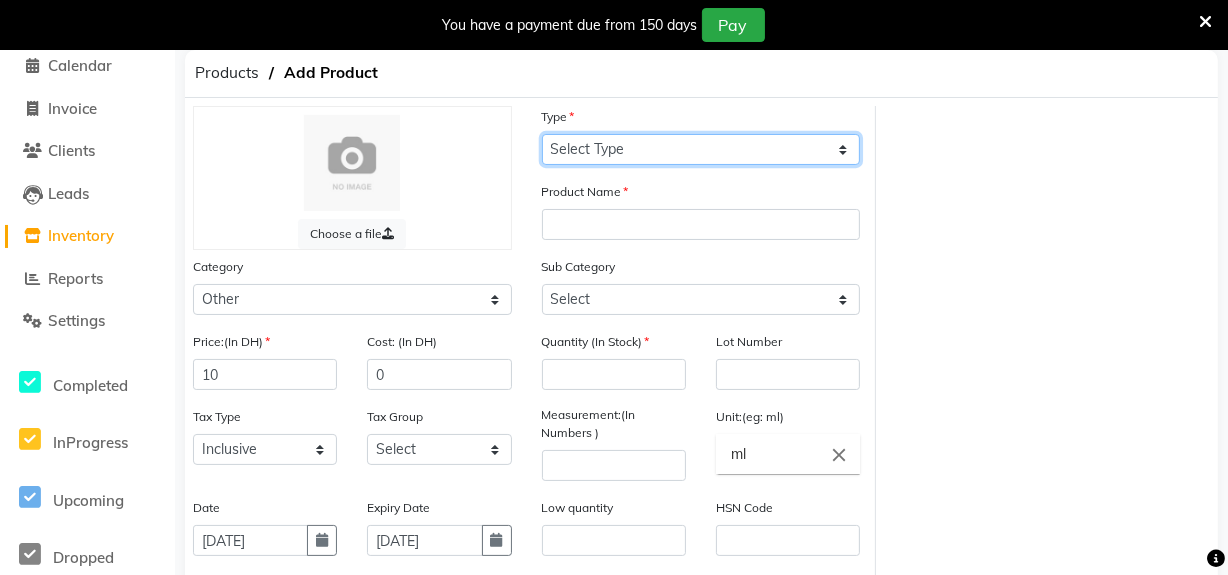 drag, startPoint x: 680, startPoint y: 147, endPoint x: 677, endPoint y: 158, distance: 11.401754 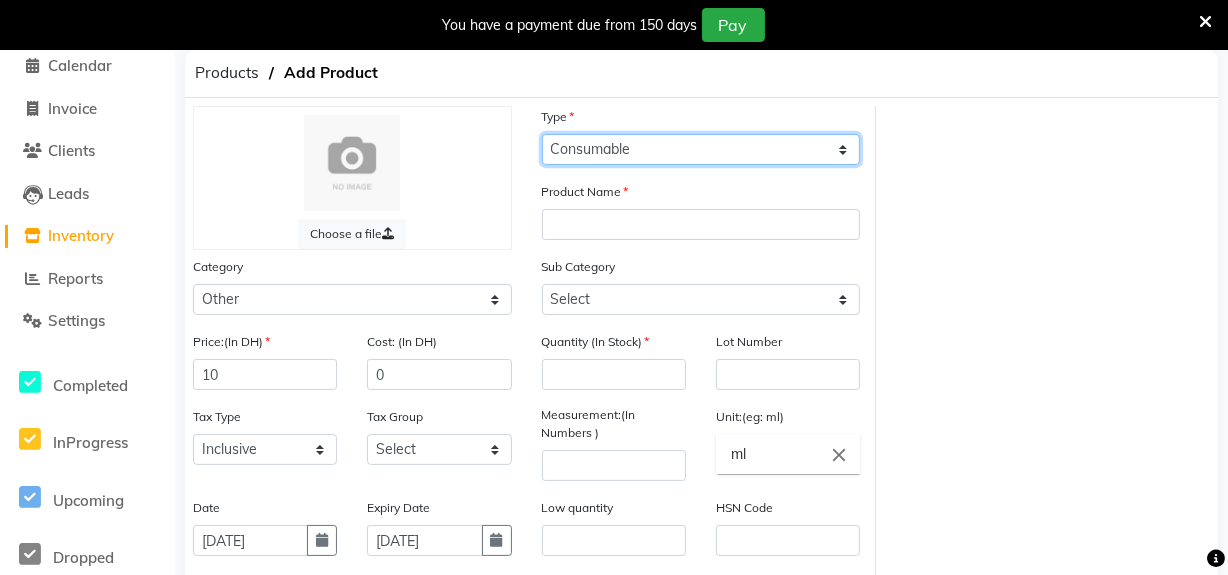 click on "Select Type Both Retail Consumable" 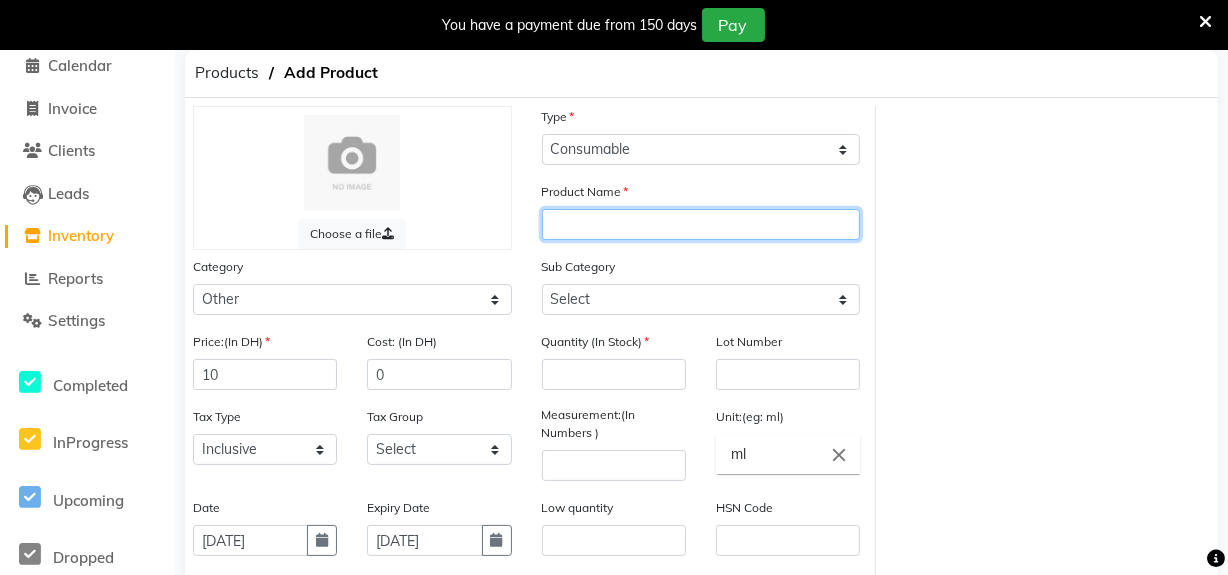 click 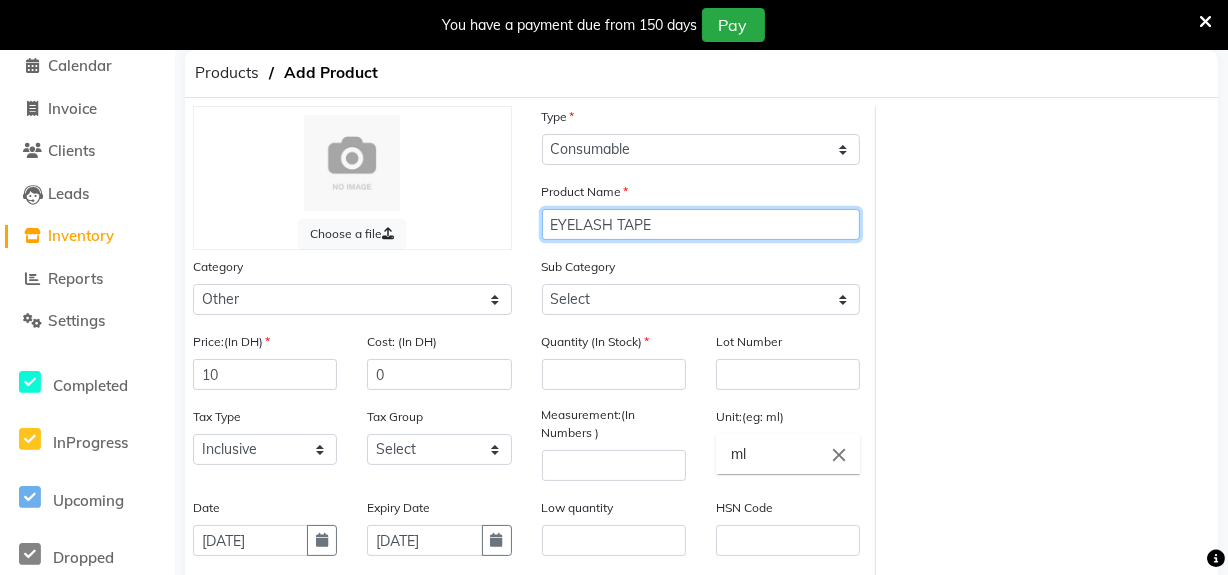 type on "EYELASH TAPE" 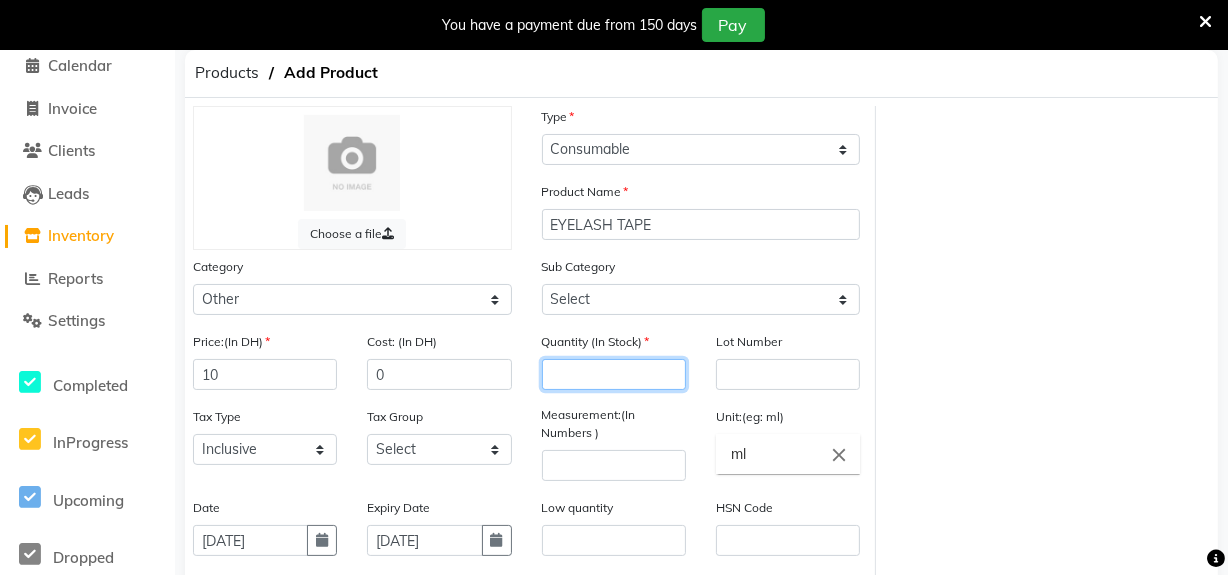 click 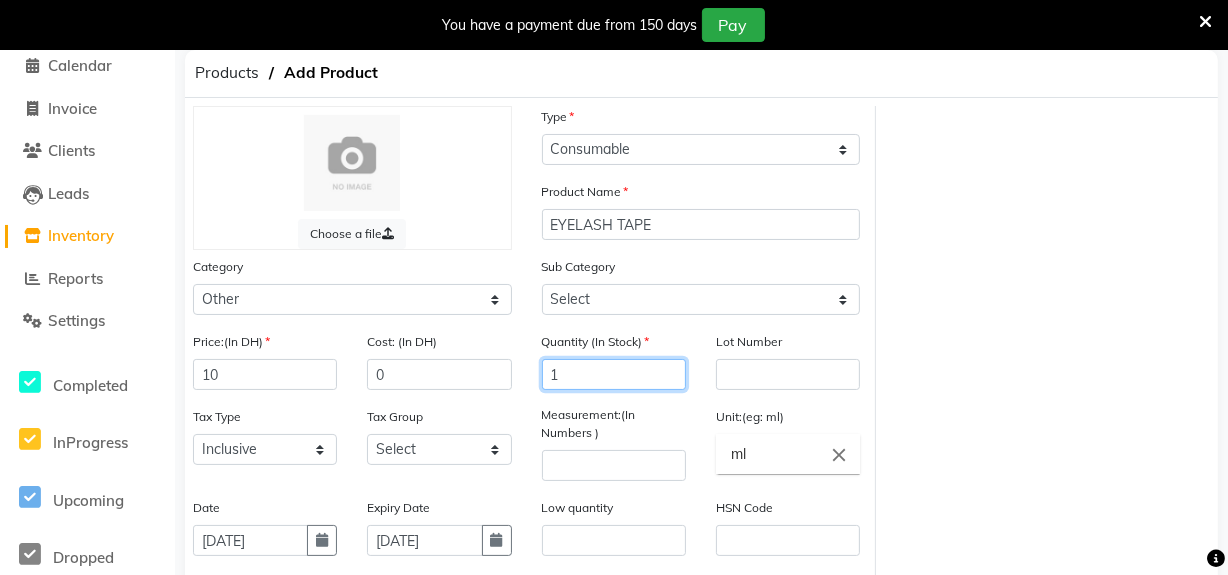 type on "1" 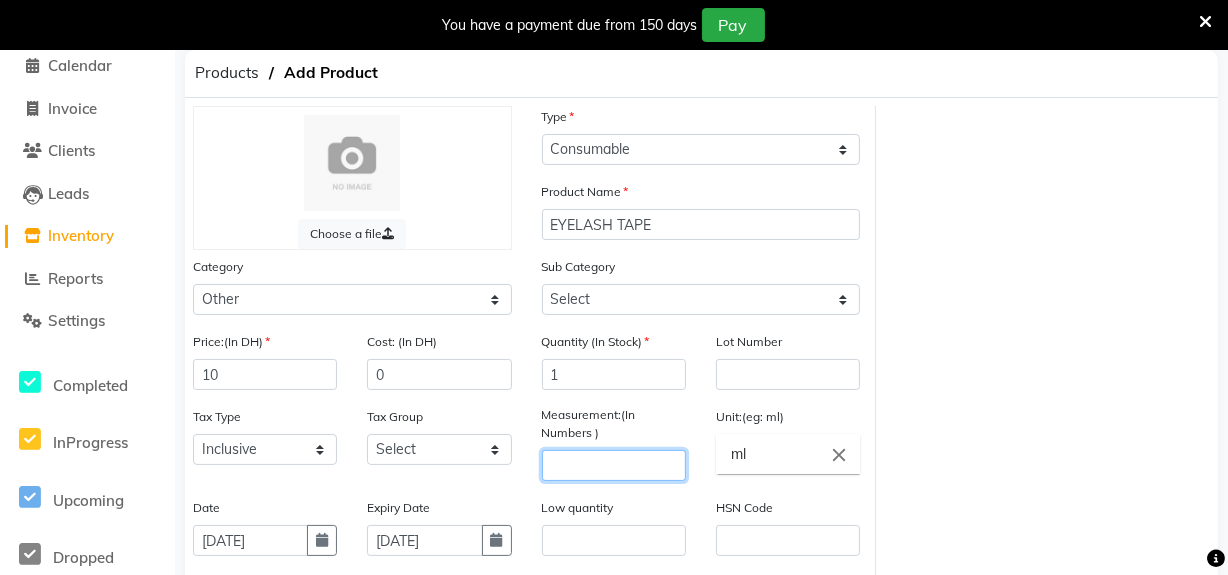 click 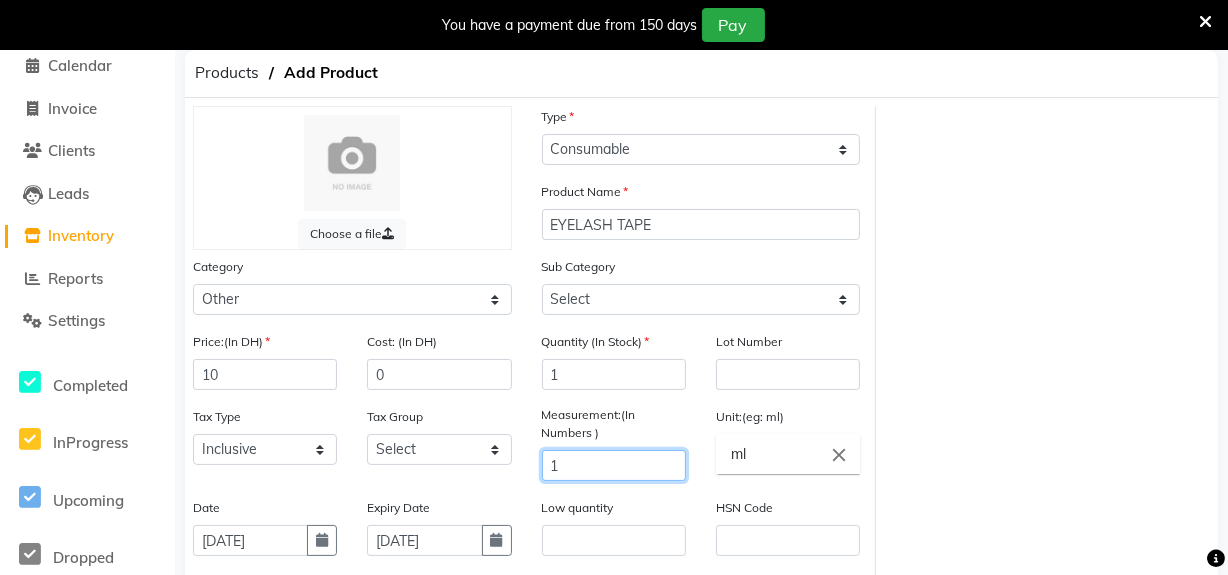 scroll, scrollTop: 360, scrollLeft: 0, axis: vertical 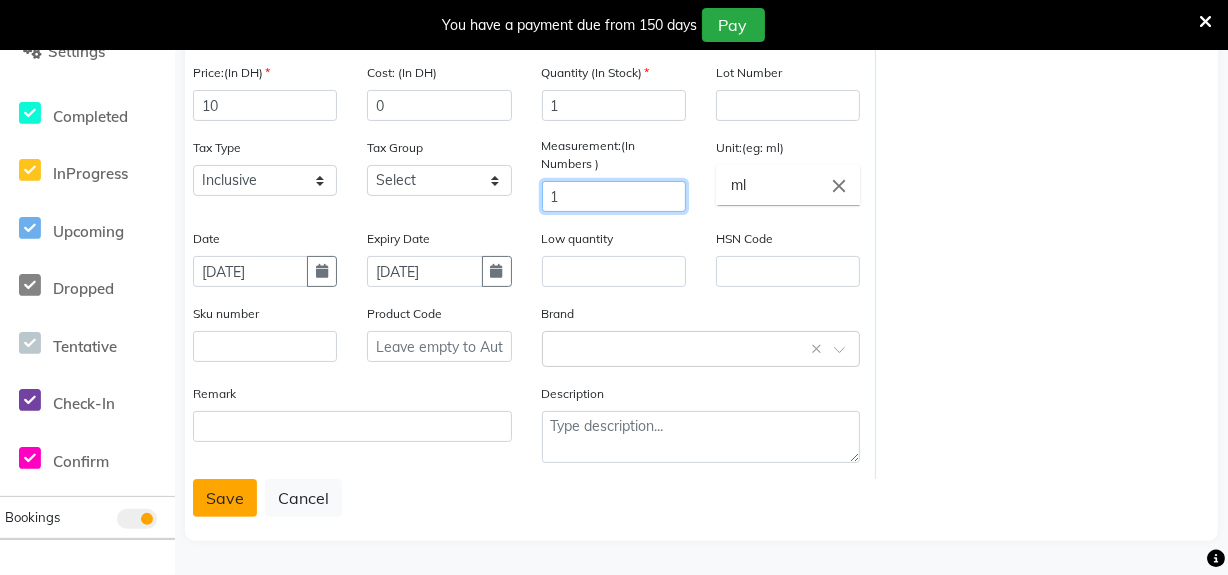 type on "1" 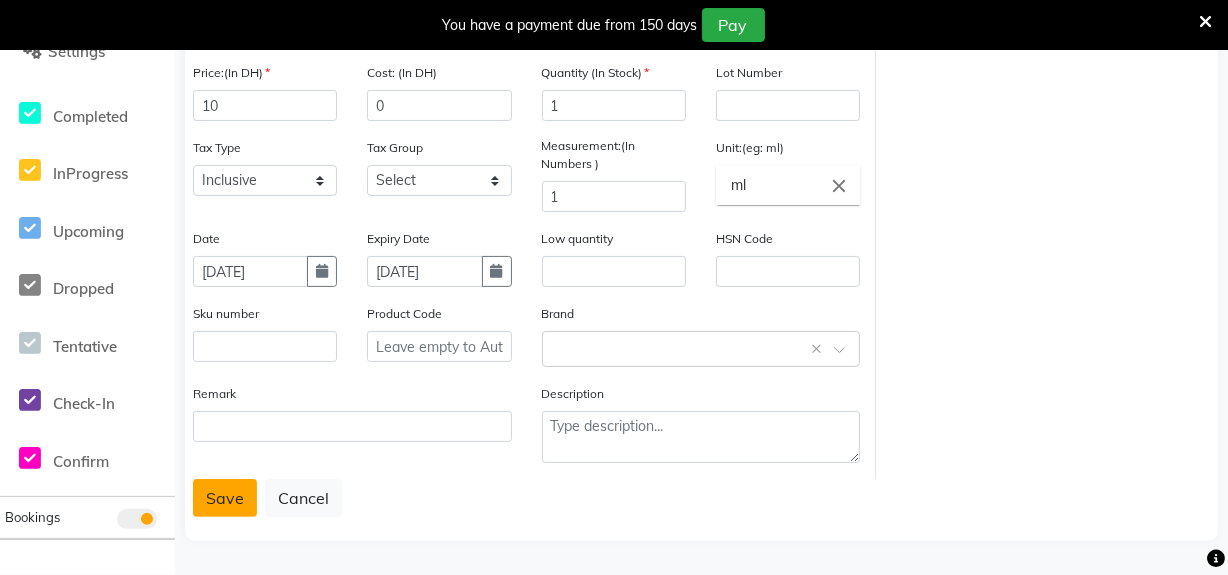 click on "Save" 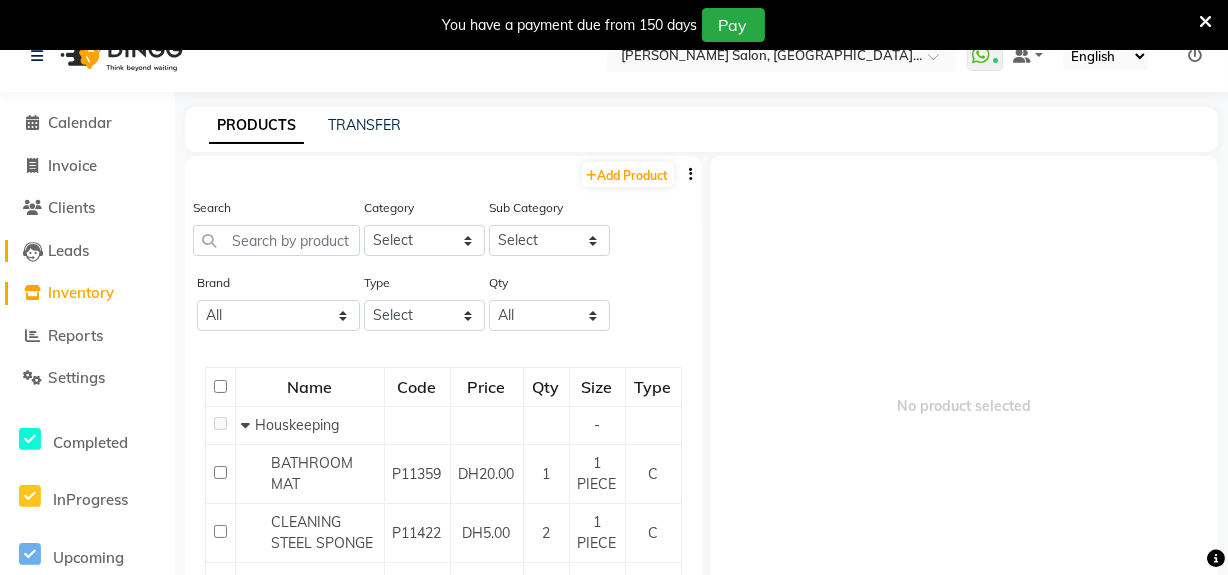 scroll, scrollTop: 0, scrollLeft: 0, axis: both 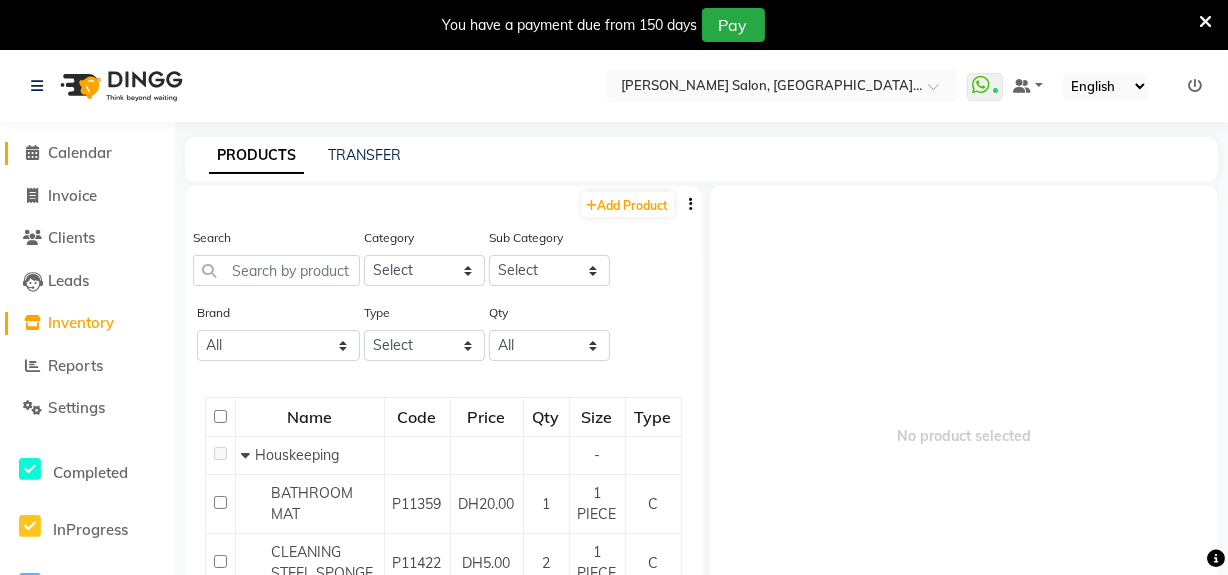 click on "Calendar" 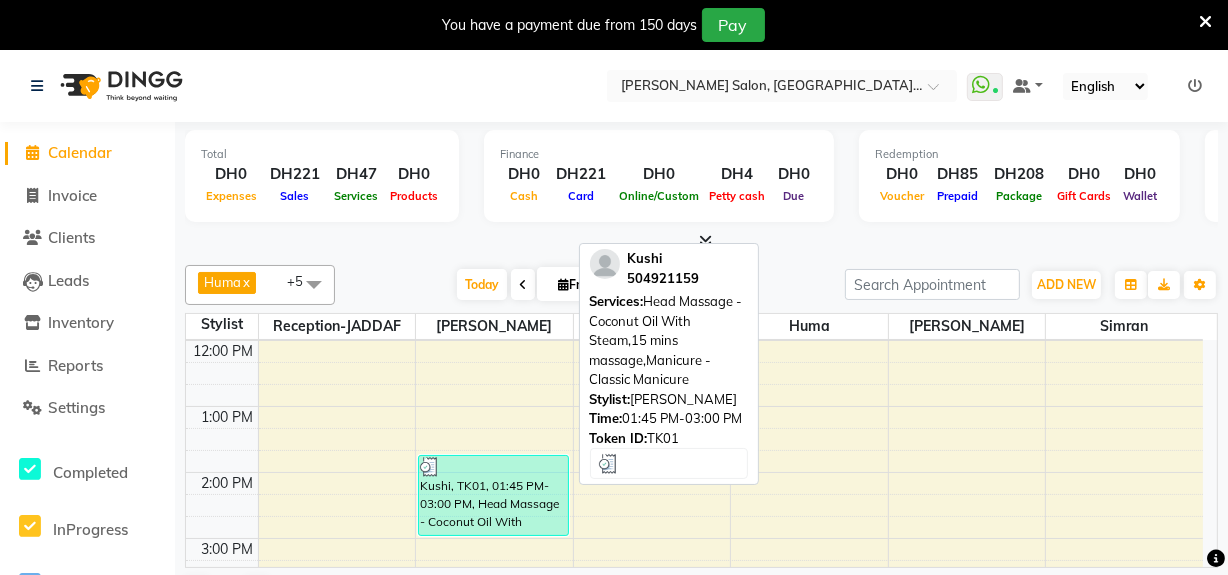 scroll, scrollTop: 181, scrollLeft: 0, axis: vertical 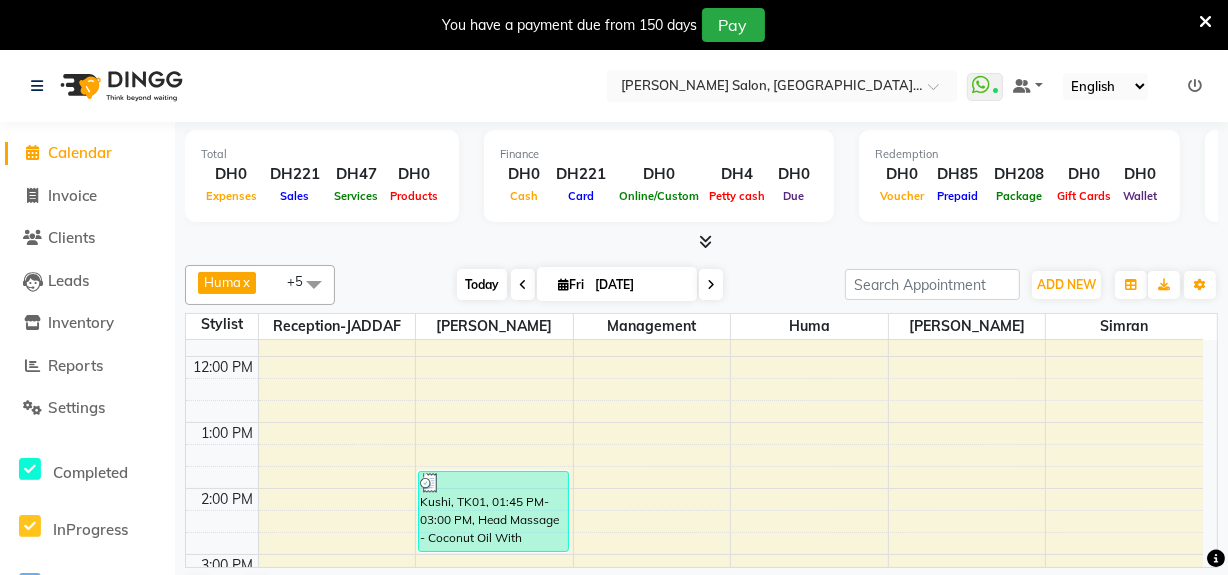 click on "Today" at bounding box center [482, 284] 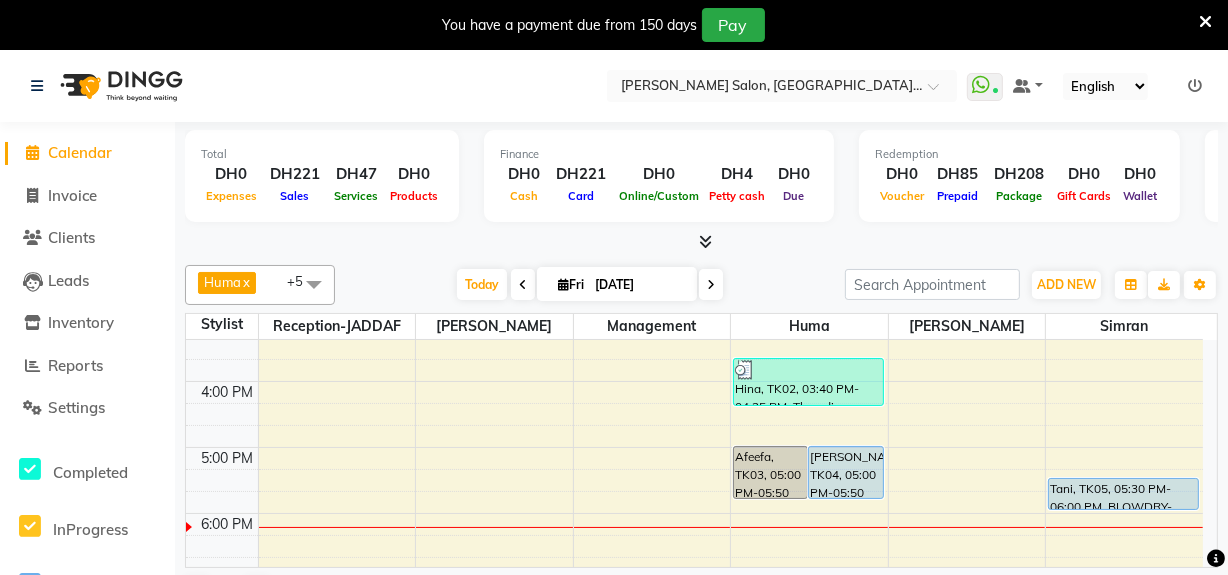 scroll, scrollTop: 410, scrollLeft: 0, axis: vertical 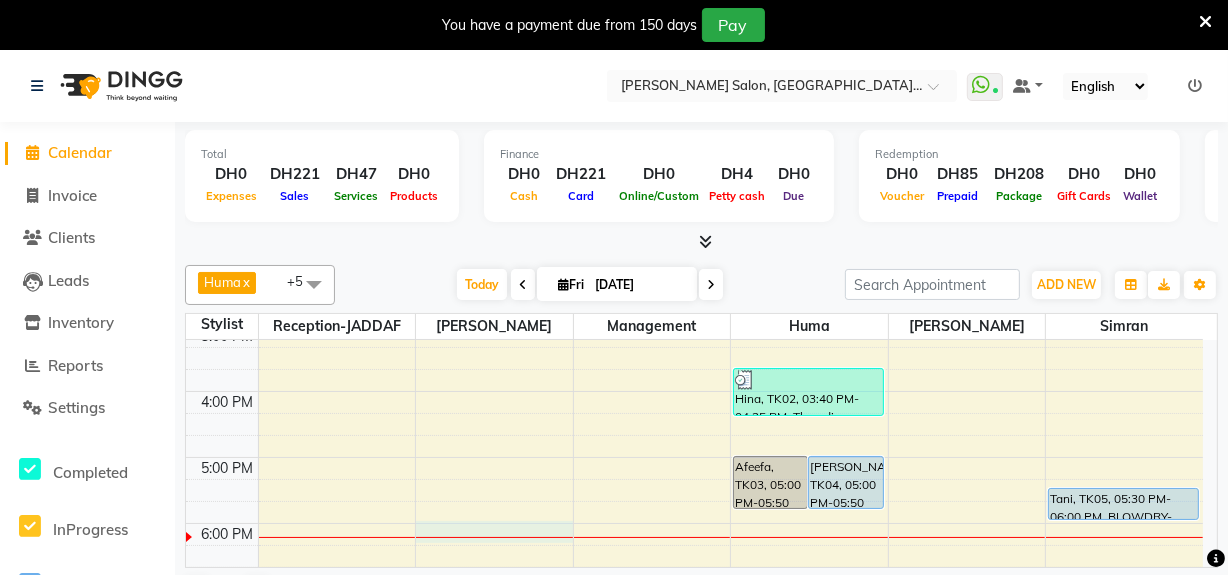 click on "9:00 AM 10:00 AM 11:00 AM 12:00 PM 1:00 PM 2:00 PM 3:00 PM 4:00 PM 5:00 PM 6:00 PM 7:00 PM 8:00 PM 9:00 PM 10:00 PM     Kushi, TK01, 01:45 PM-03:00 PM, Head Massage - Coconut Oil With Steam,15 mins  massage,Manicure - Classic Manicure    Afeefa, TK03, 05:00 PM-05:50 PM, HAIR COLOR-ITALY ROOTS COLOR    Anita, TK04, 05:00 PM-05:50 PM, HAIR COLOR-ITALY ROOTS COLOR     Hina, TK02, 03:40 PM-04:25 PM, Threading - Eyebrow,Threading - Upperlips,Threading - Chin    Tani, TK05, 05:30 PM-06:00 PM, BLOWDRY-MEDIUM" at bounding box center [694, 391] 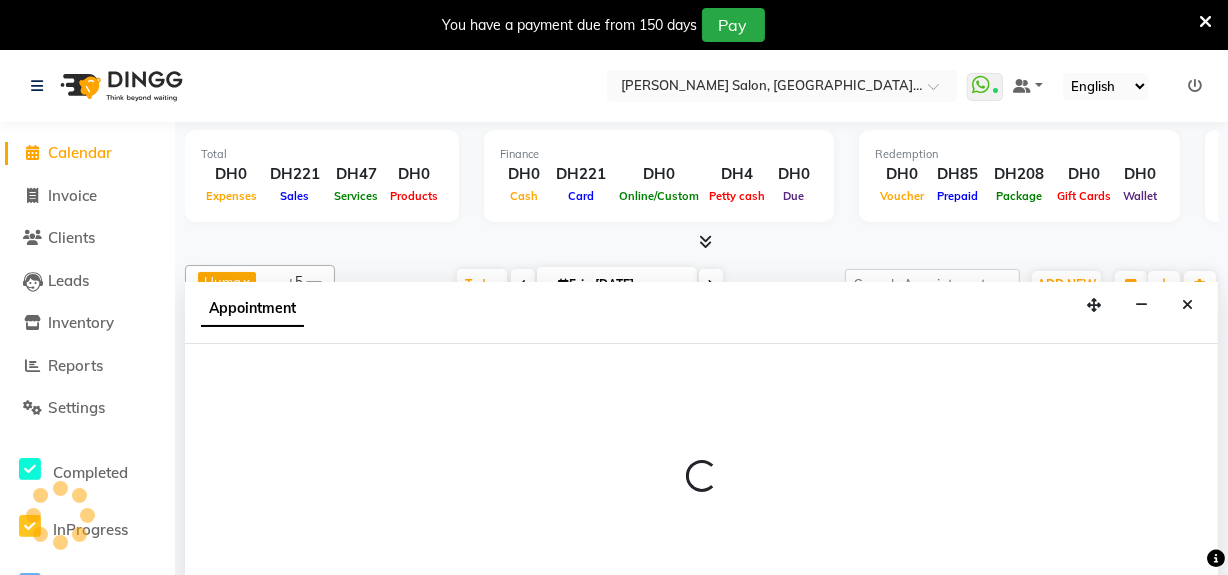 scroll, scrollTop: 50, scrollLeft: 0, axis: vertical 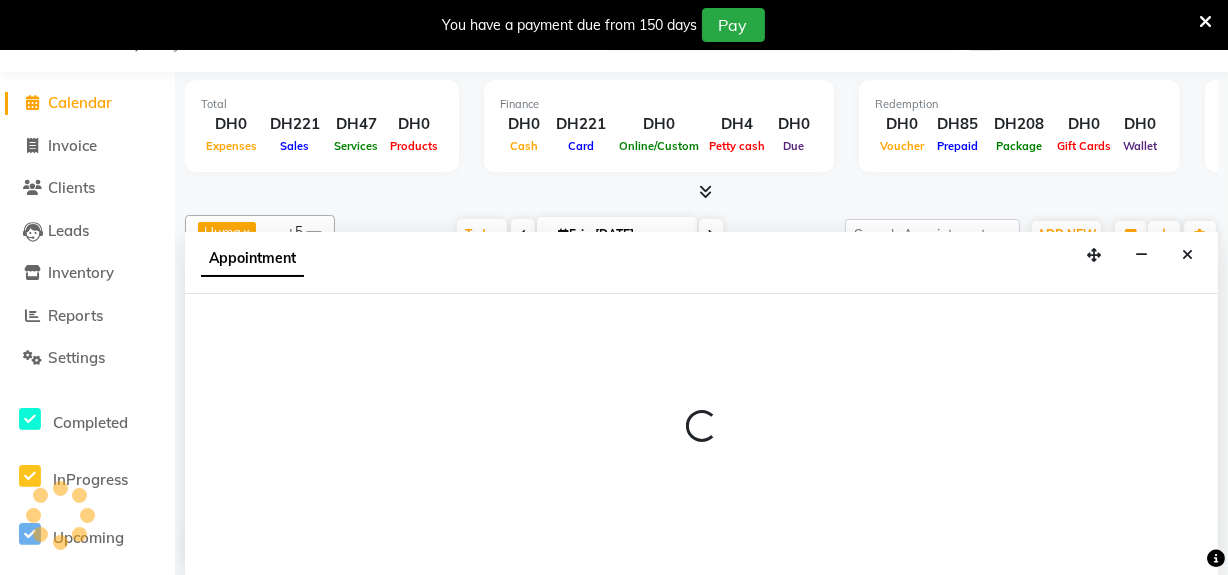 select on "45056" 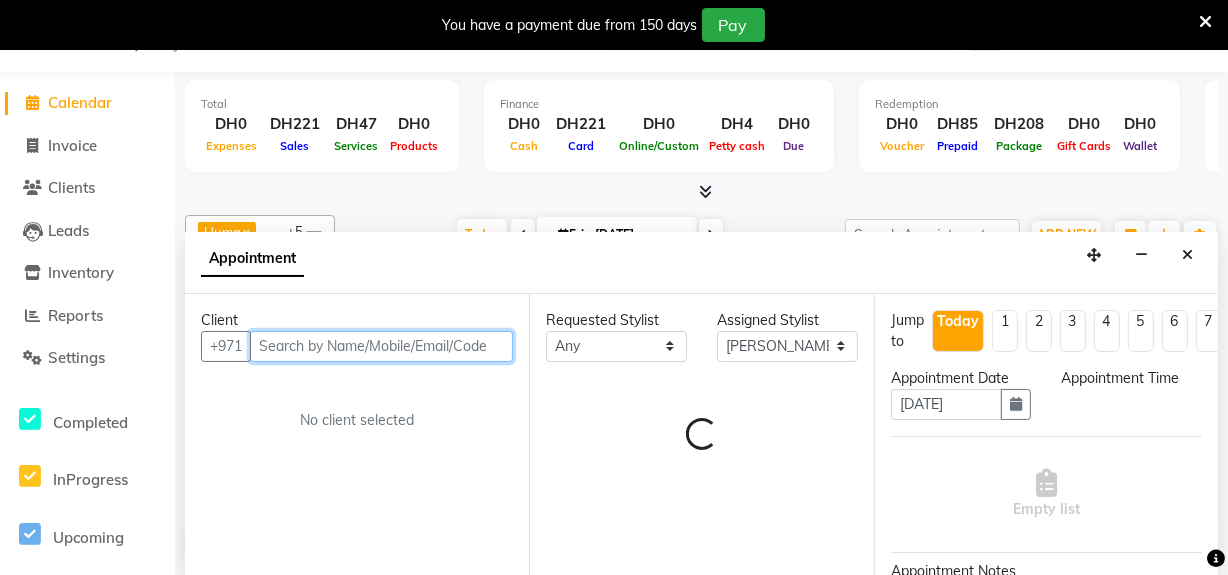 select on "1080" 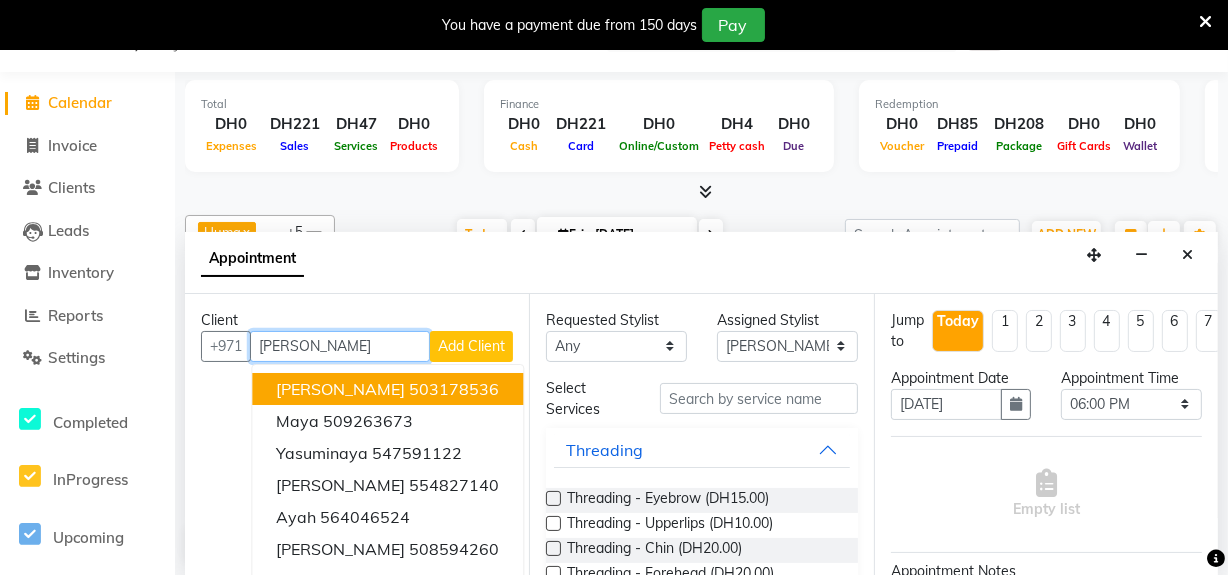 click on "Aya Fares  503178536" at bounding box center (387, 389) 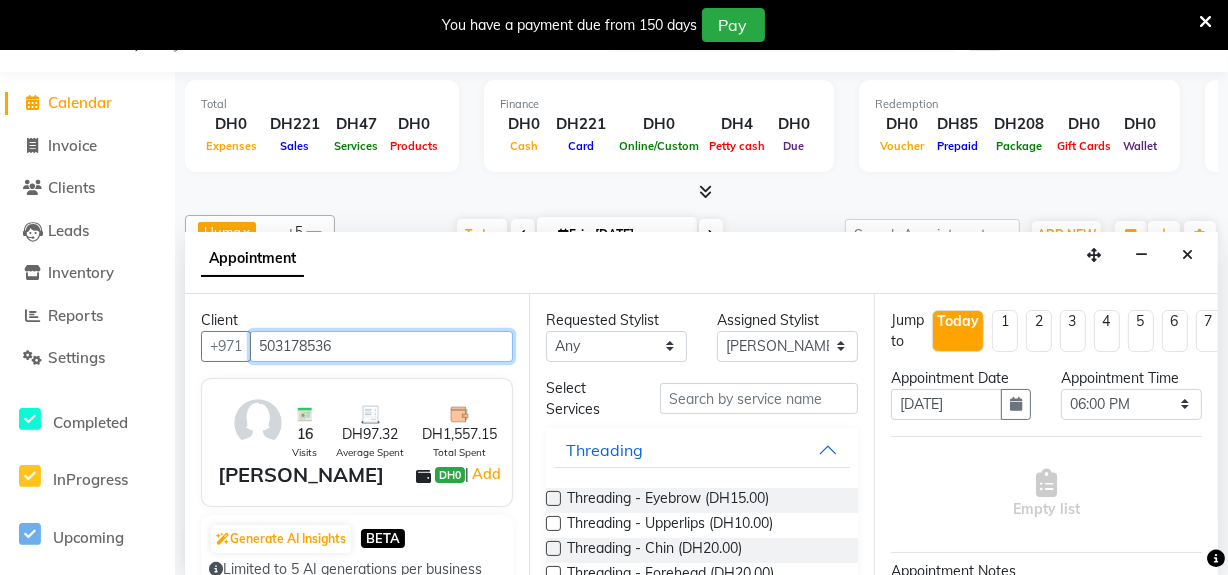 type on "503178536" 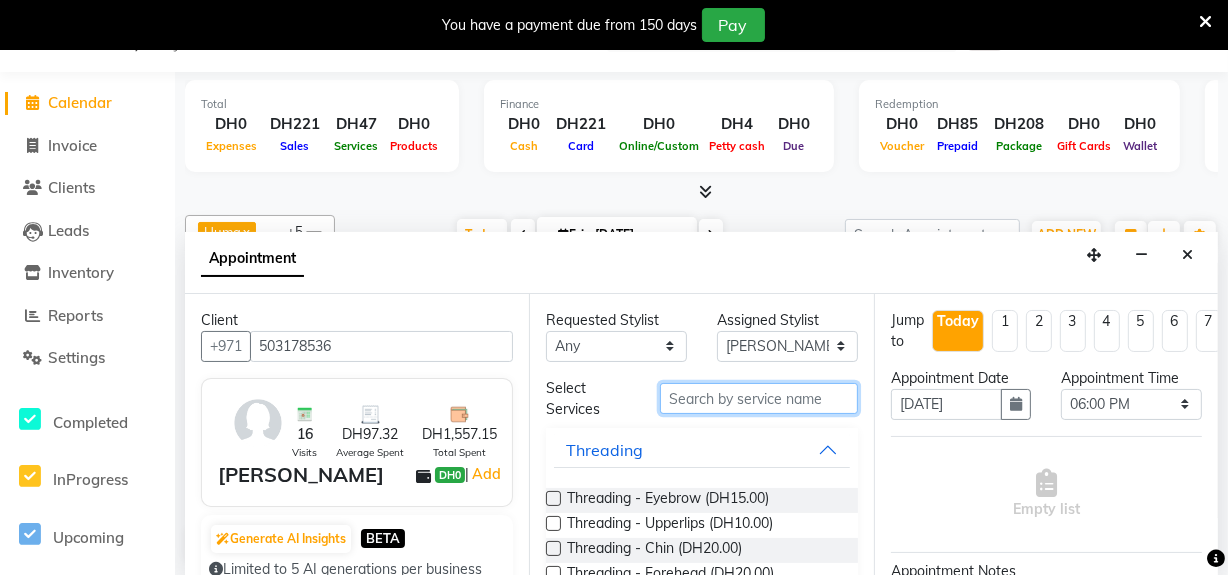 drag, startPoint x: 779, startPoint y: 393, endPoint x: 766, endPoint y: 363, distance: 32.695564 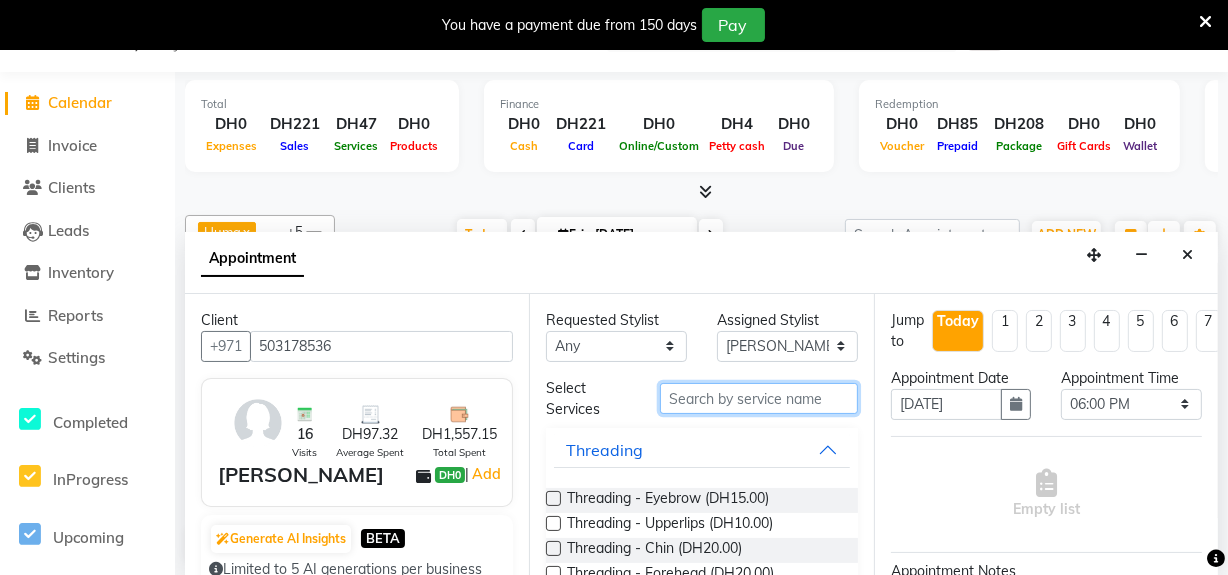 click at bounding box center (759, 398) 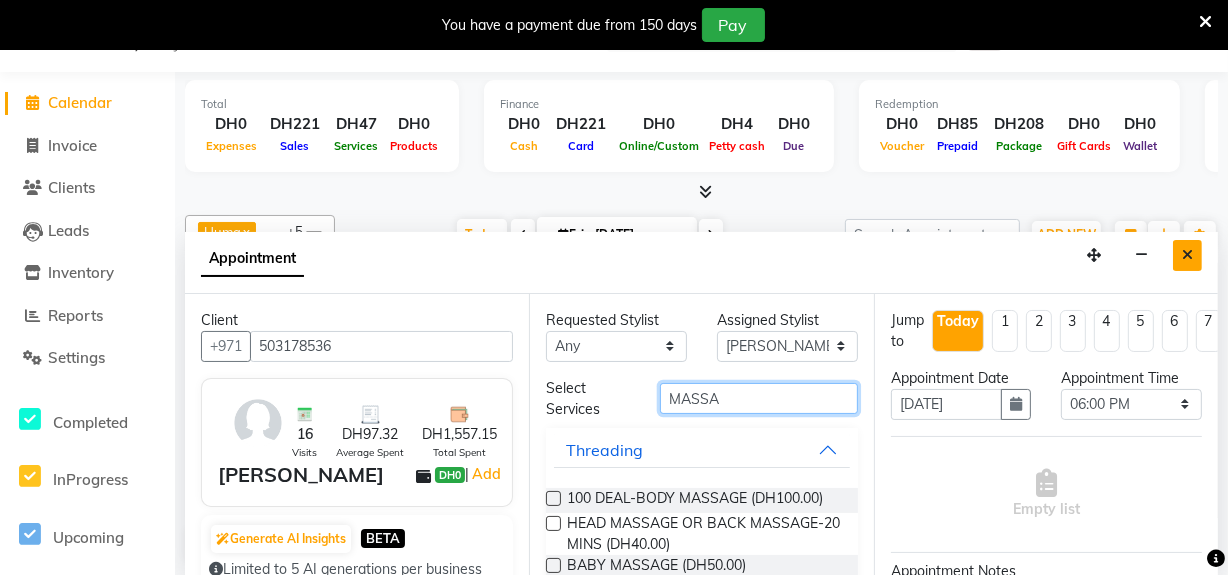 type on "MASSA" 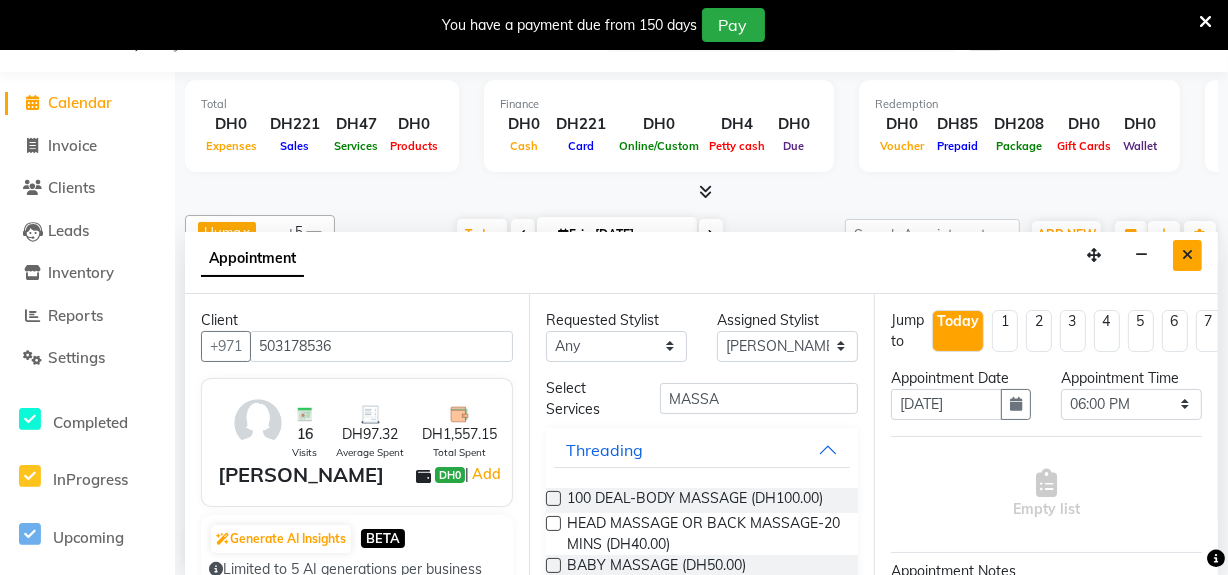 click at bounding box center [1187, 255] 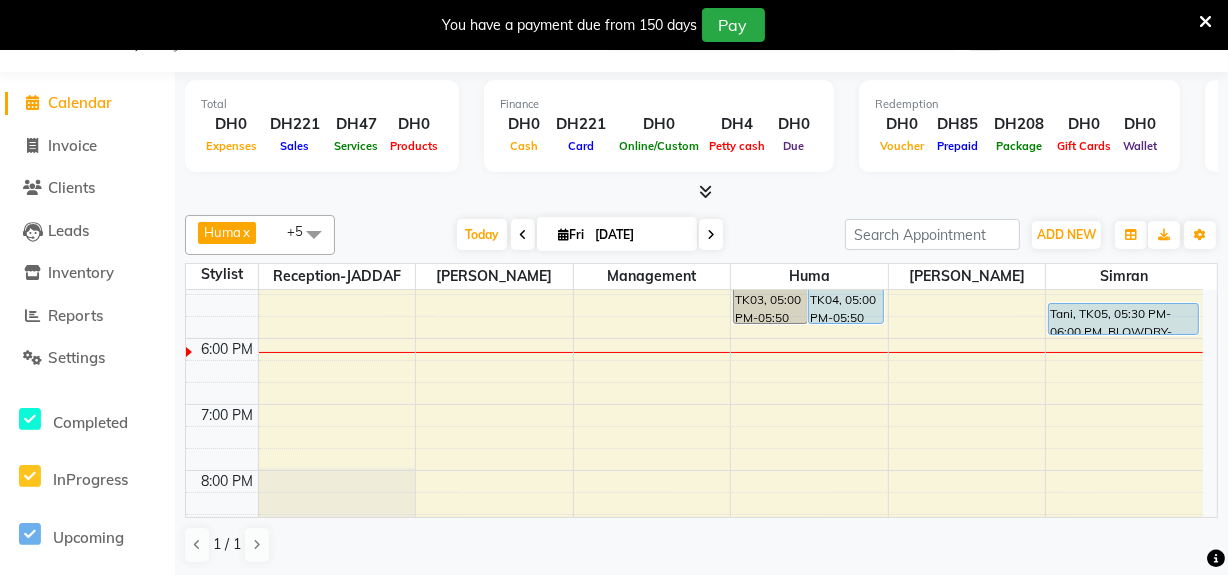 scroll, scrollTop: 692, scrollLeft: 0, axis: vertical 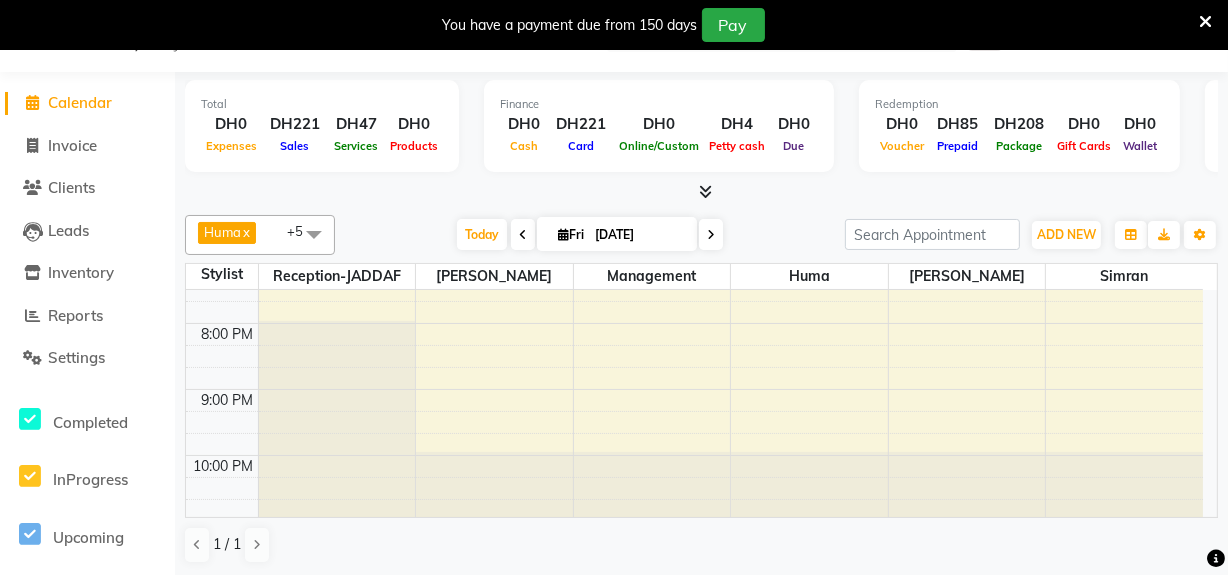 click at bounding box center (711, 235) 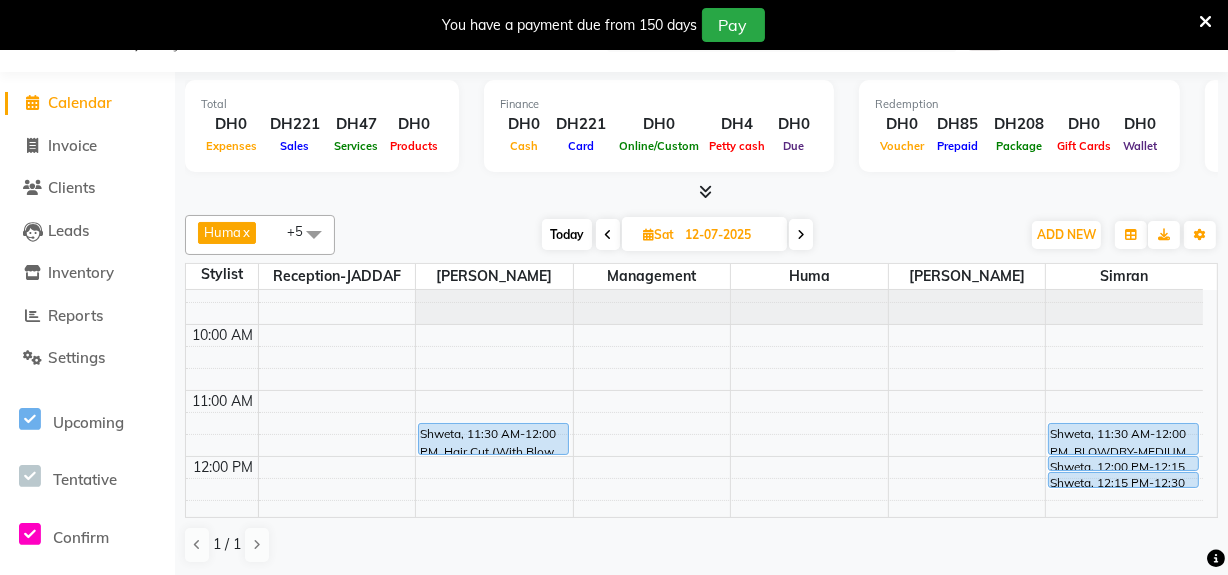 scroll, scrollTop: 0, scrollLeft: 0, axis: both 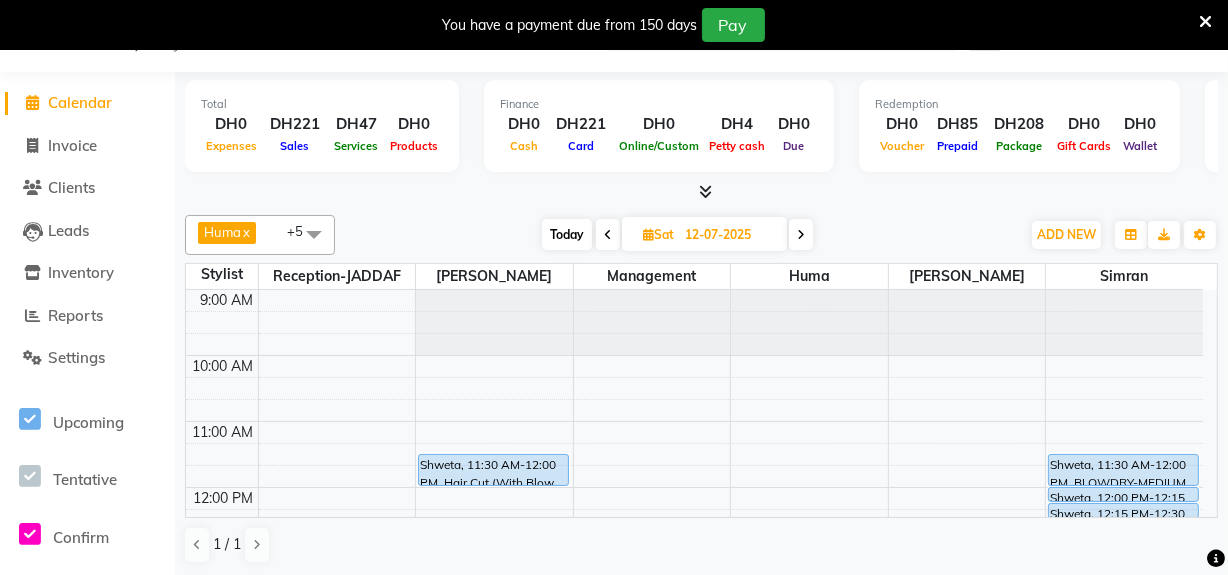 click on "Today" at bounding box center (567, 234) 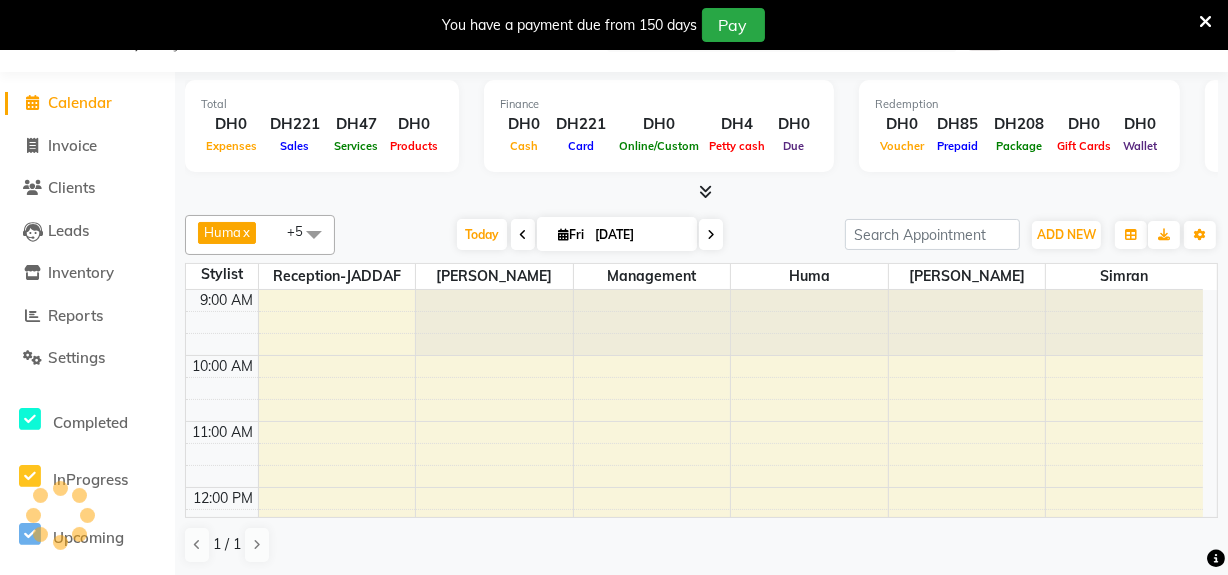 scroll, scrollTop: 592, scrollLeft: 0, axis: vertical 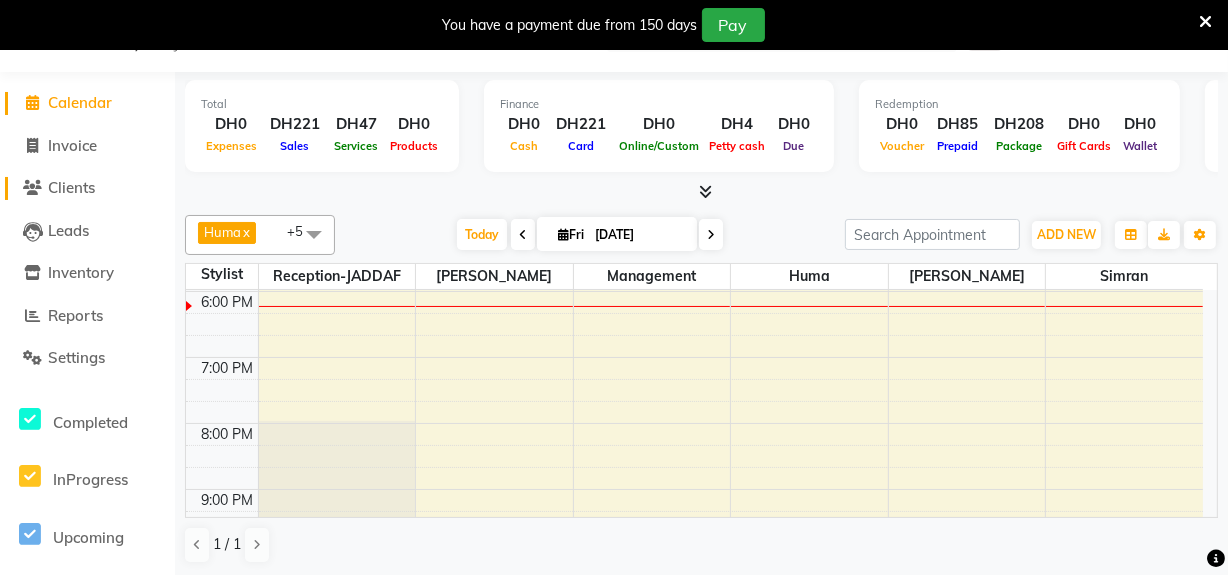 click on "Clients" 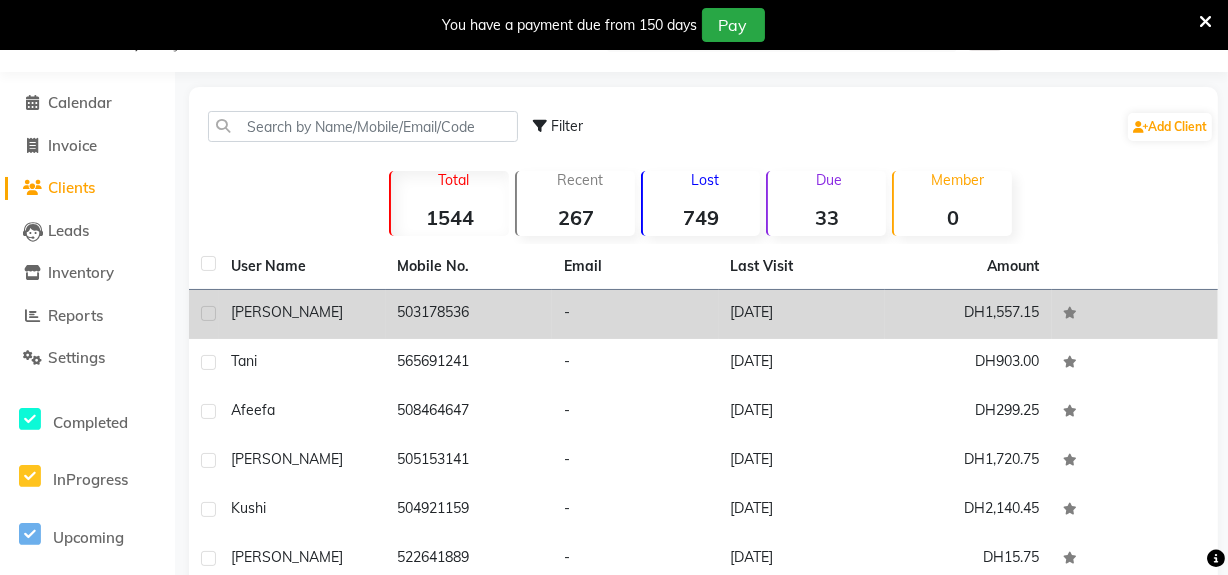click on "503178536" 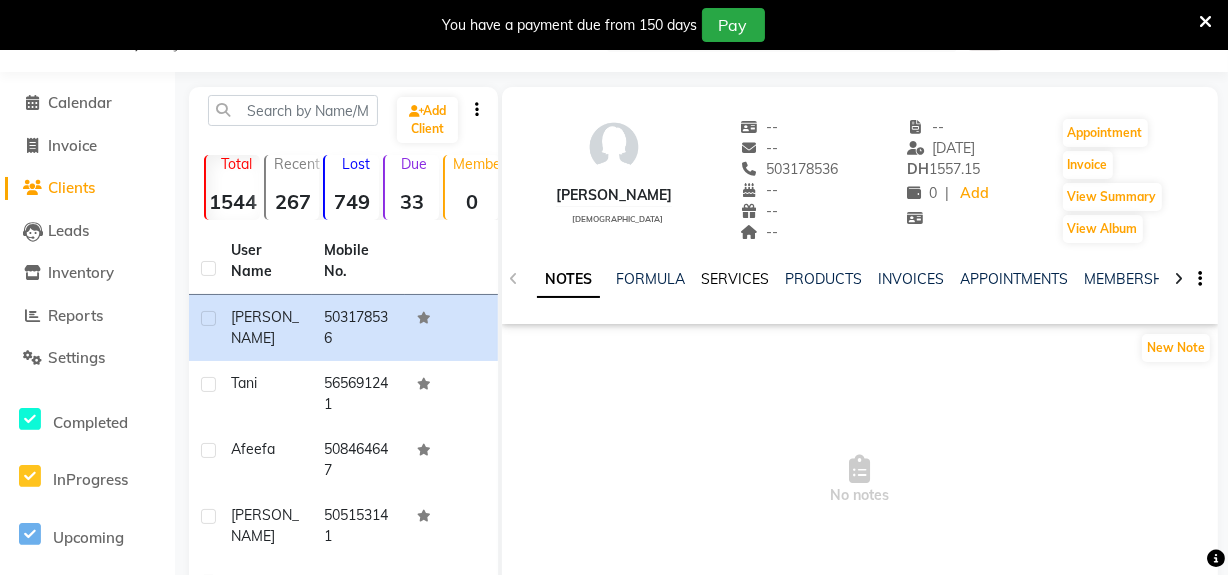 click on "SERVICES" 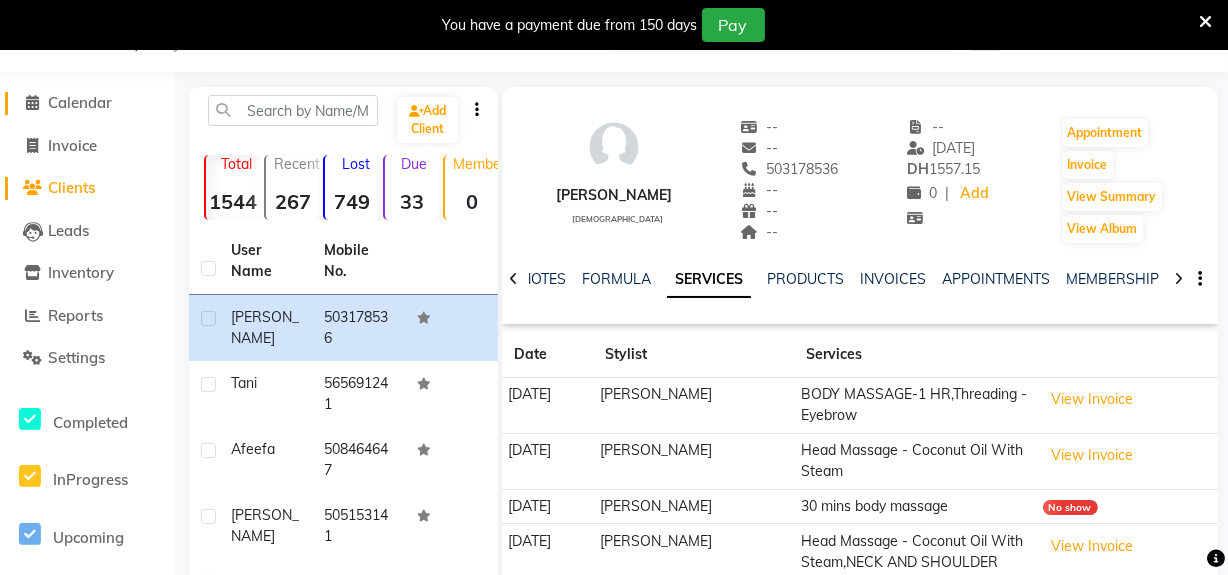 click on "Calendar" 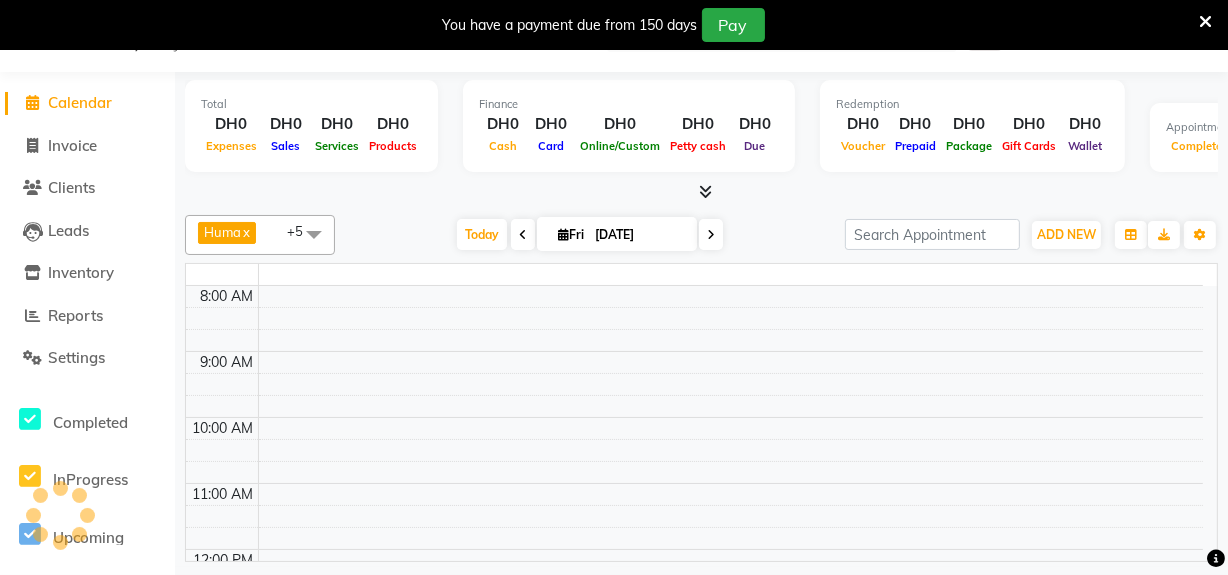 scroll, scrollTop: 50, scrollLeft: 0, axis: vertical 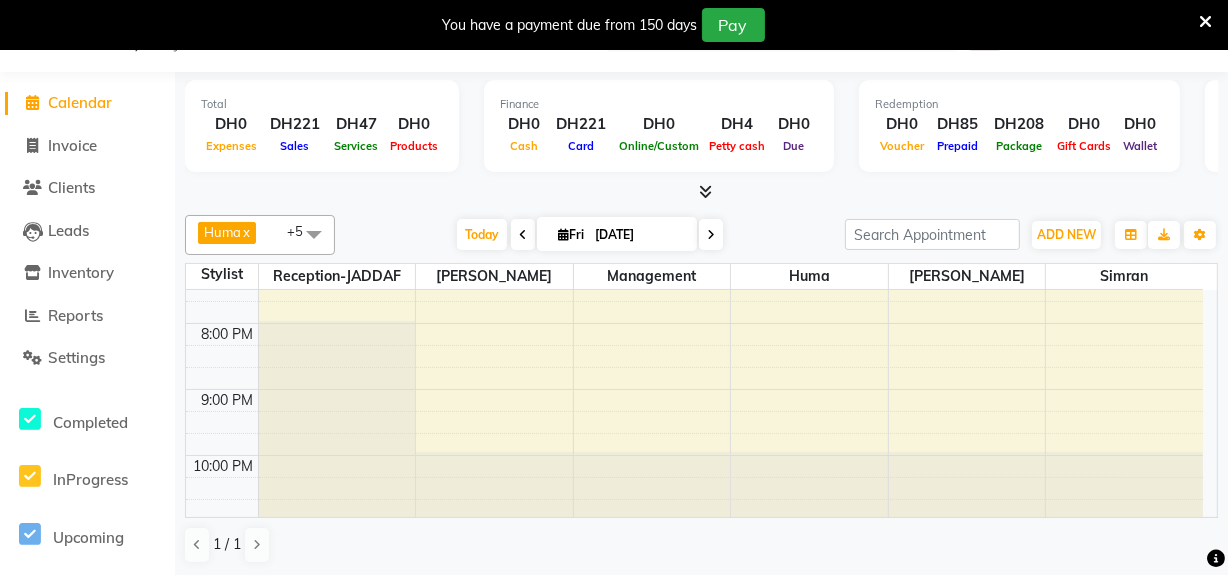 click at bounding box center (711, 235) 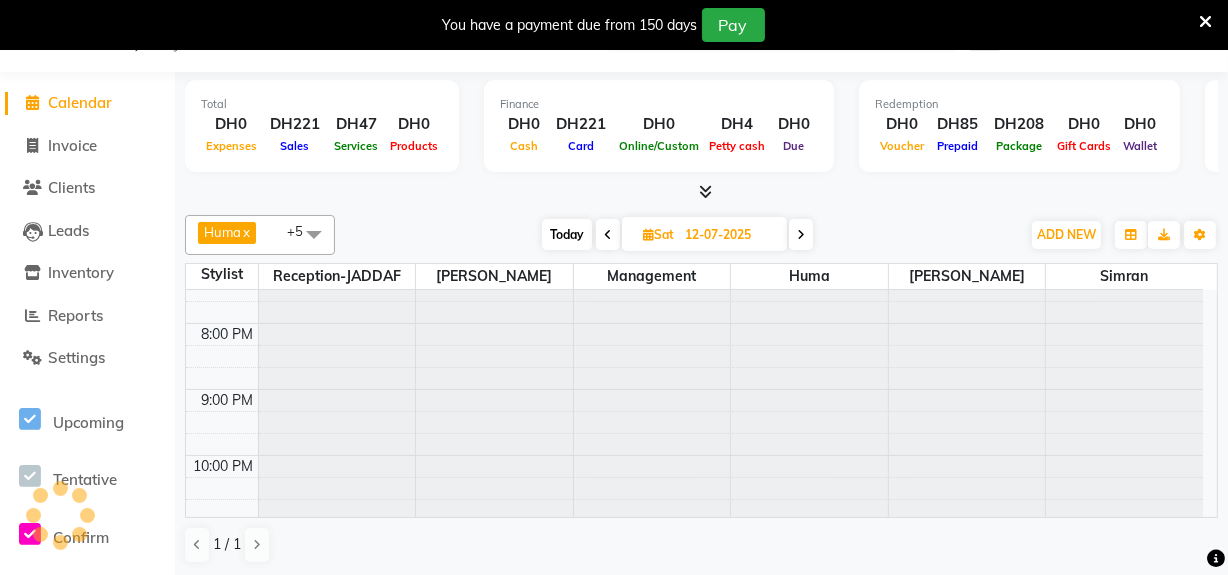 scroll, scrollTop: 0, scrollLeft: 0, axis: both 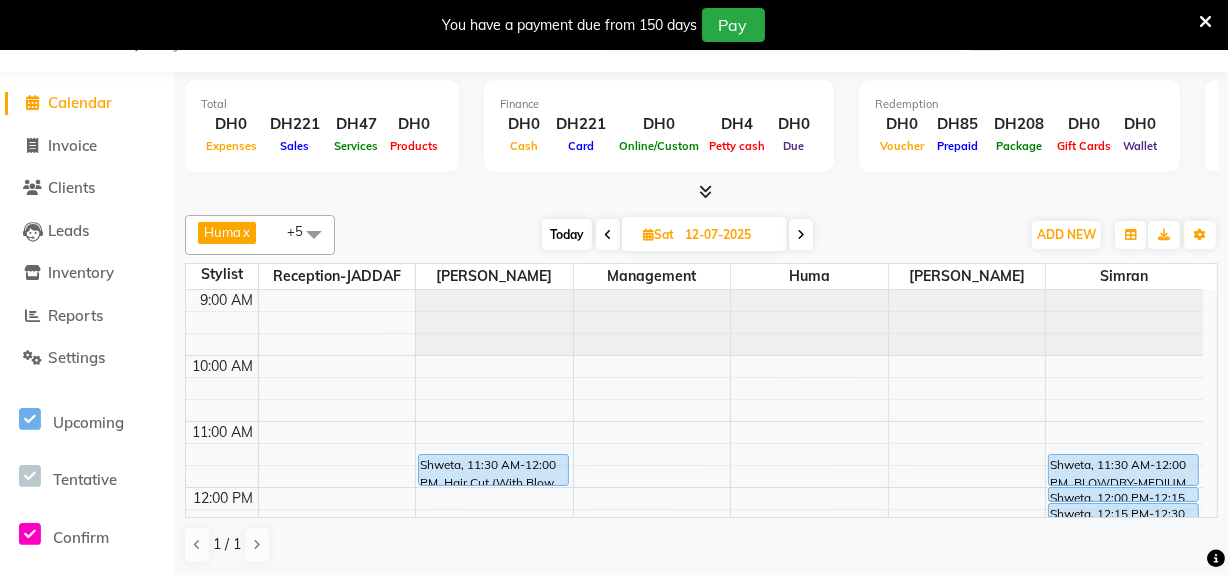click at bounding box center [801, 234] 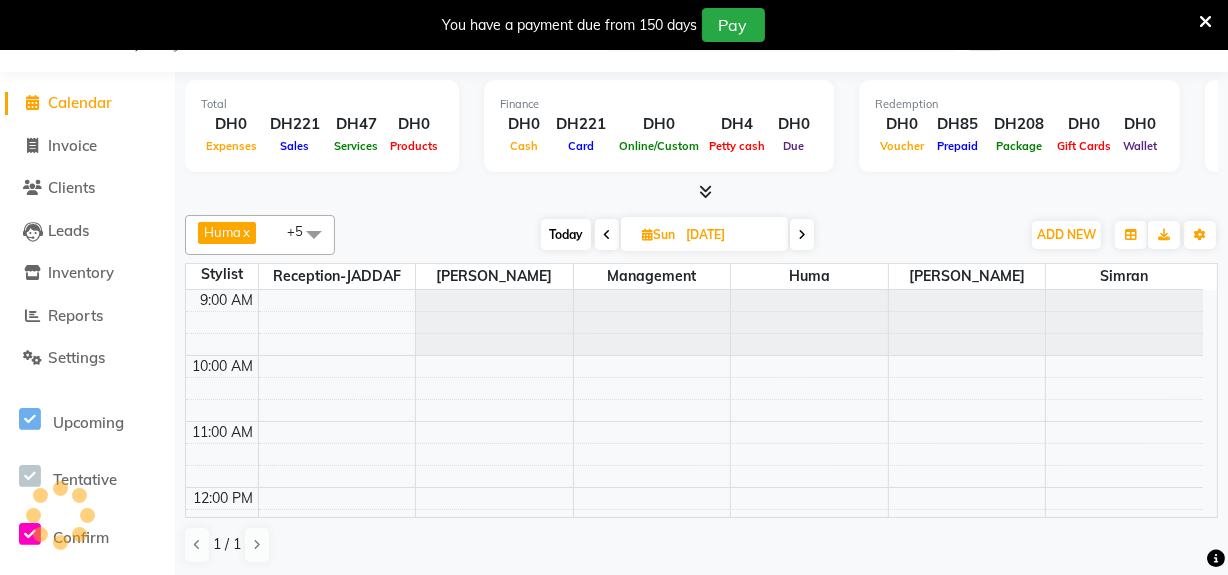 scroll, scrollTop: 592, scrollLeft: 0, axis: vertical 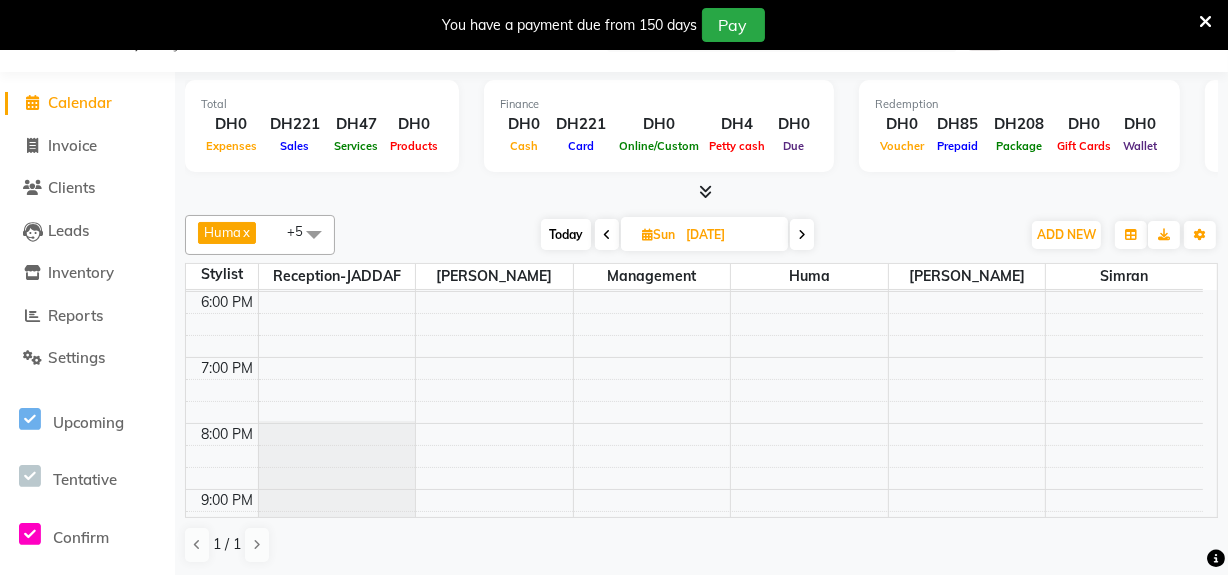 click on "Today" at bounding box center (566, 234) 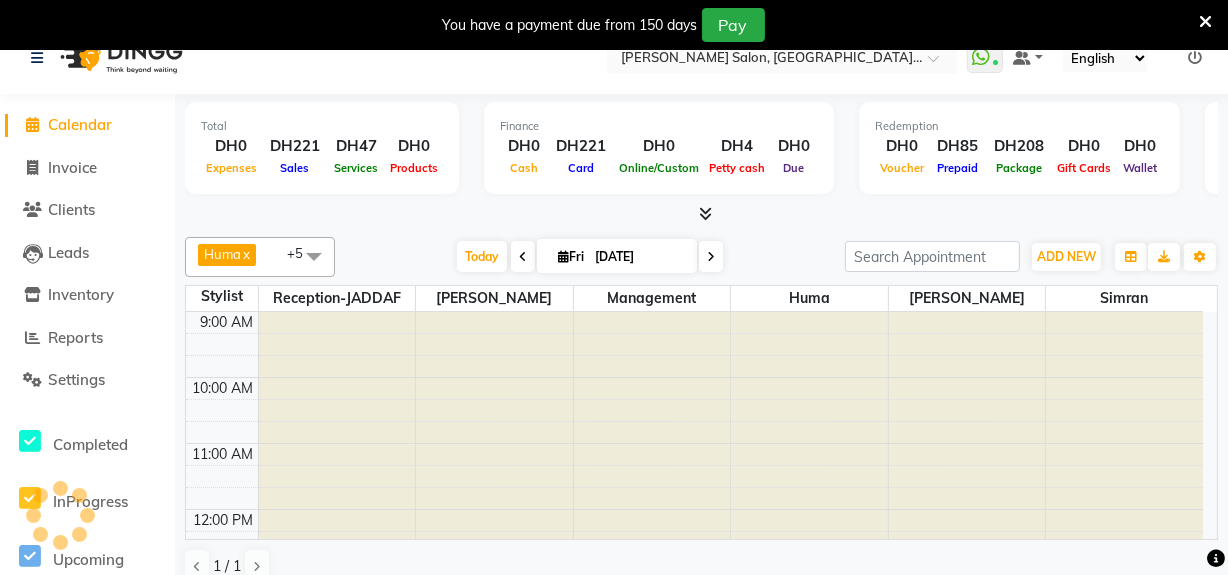 scroll, scrollTop: 50, scrollLeft: 0, axis: vertical 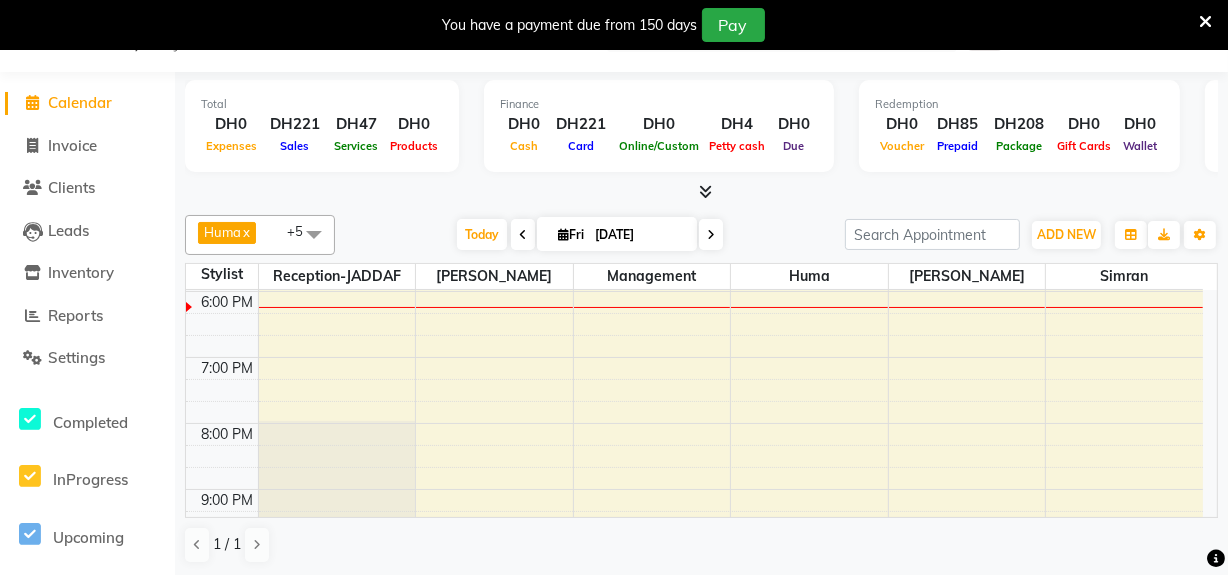 click on "9:00 AM 10:00 AM 11:00 AM 12:00 PM 1:00 PM 2:00 PM 3:00 PM 4:00 PM 5:00 PM 6:00 PM 7:00 PM 8:00 PM 9:00 PM 10:00 PM     Kushi, TK01, 01:45 PM-03:00 PM, Head Massage - Coconut Oil With Steam,15 mins  massage,Manicure - Classic Manicure    Afeefa, TK03, 05:00 PM-05:50 PM, HAIR COLOR-ITALY ROOTS COLOR    Anita, TK04, 05:00 PM-05:50 PM, HAIR COLOR-ITALY ROOTS COLOR     Hina, TK02, 03:40 PM-04:25 PM, Threading - Eyebrow,Threading - Upperlips,Threading - Chin    Tani, TK05, 05:30 PM-06:00 PM, BLOWDRY-MEDIUM" at bounding box center [694, 159] 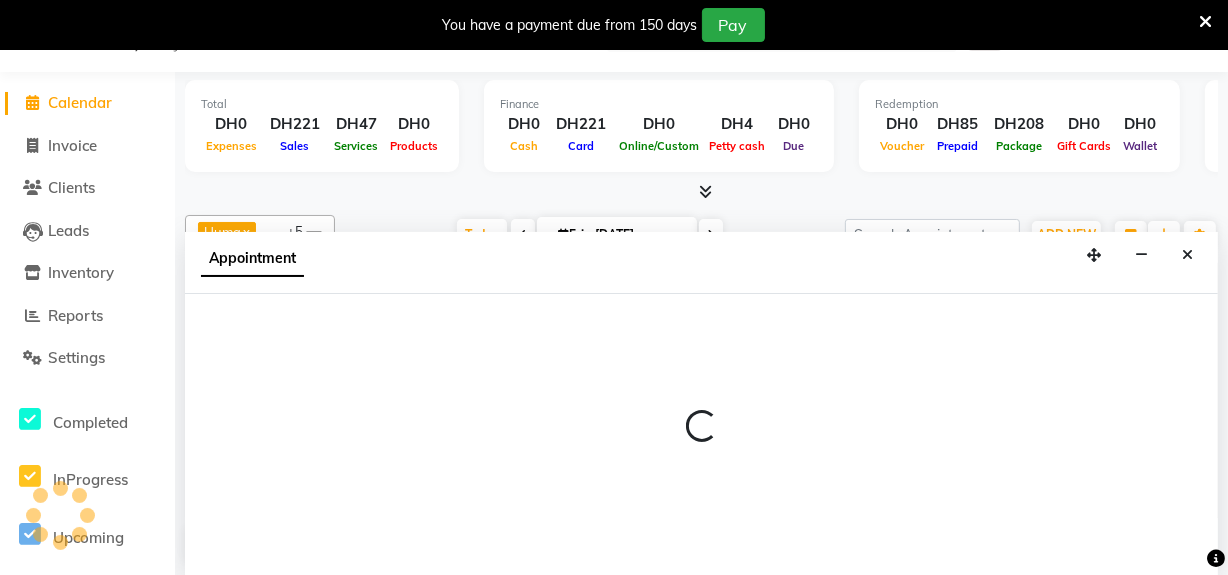 select on "45056" 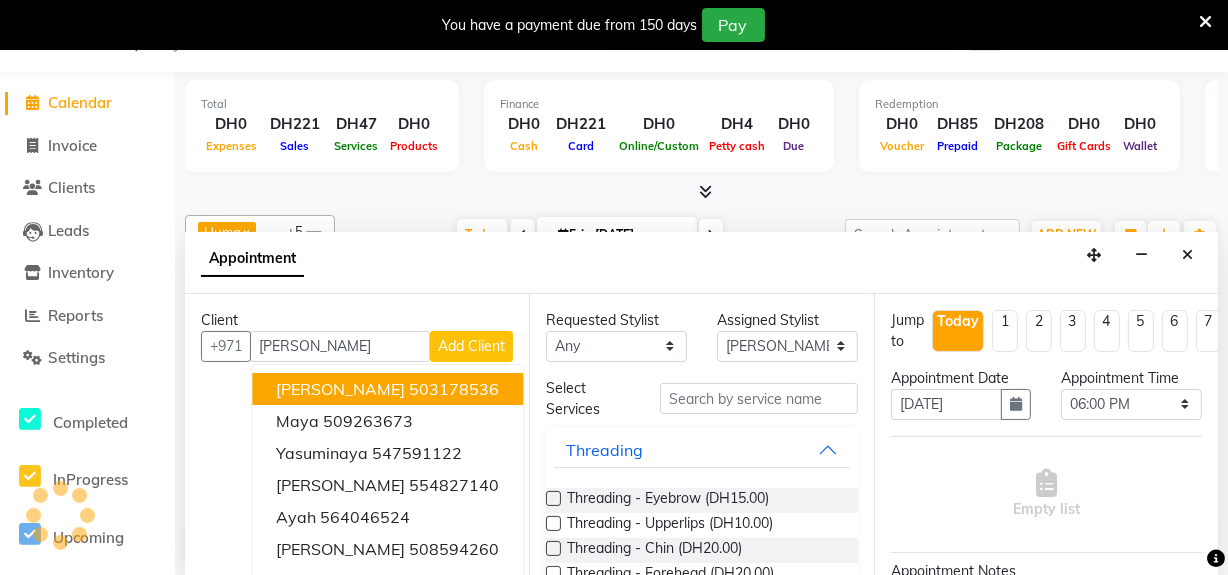 click on "503178536" at bounding box center [454, 389] 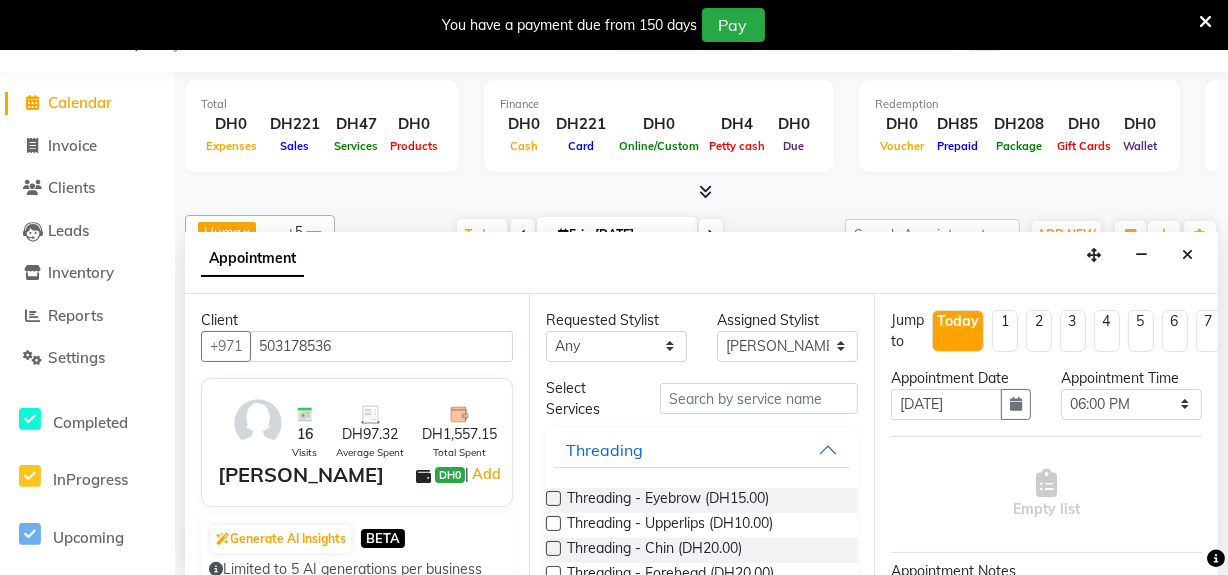 type on "503178536" 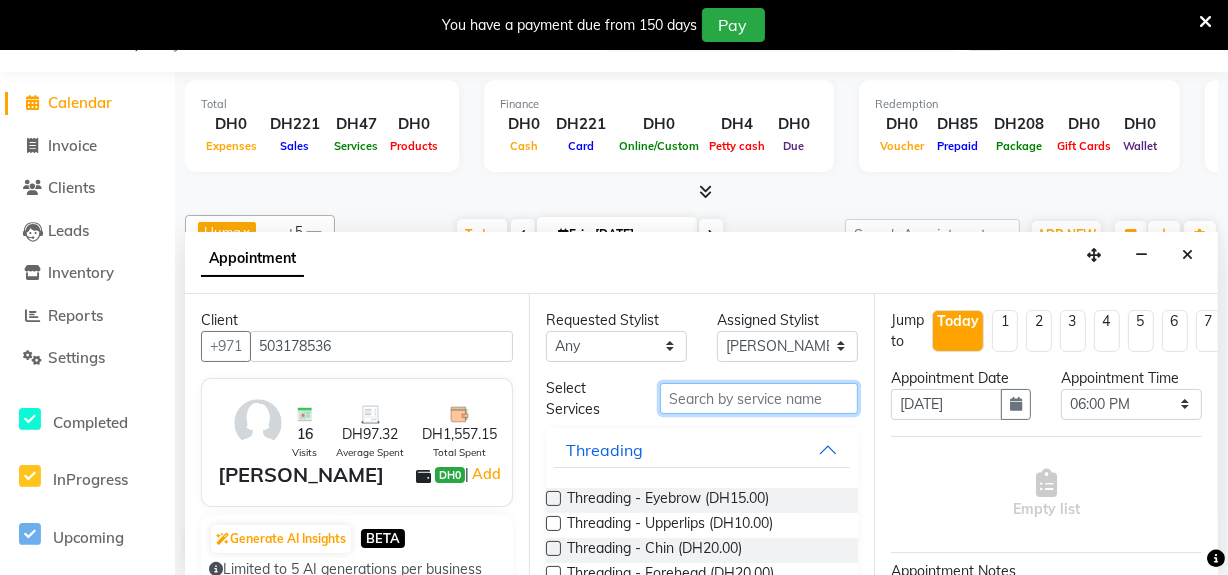 click at bounding box center [759, 398] 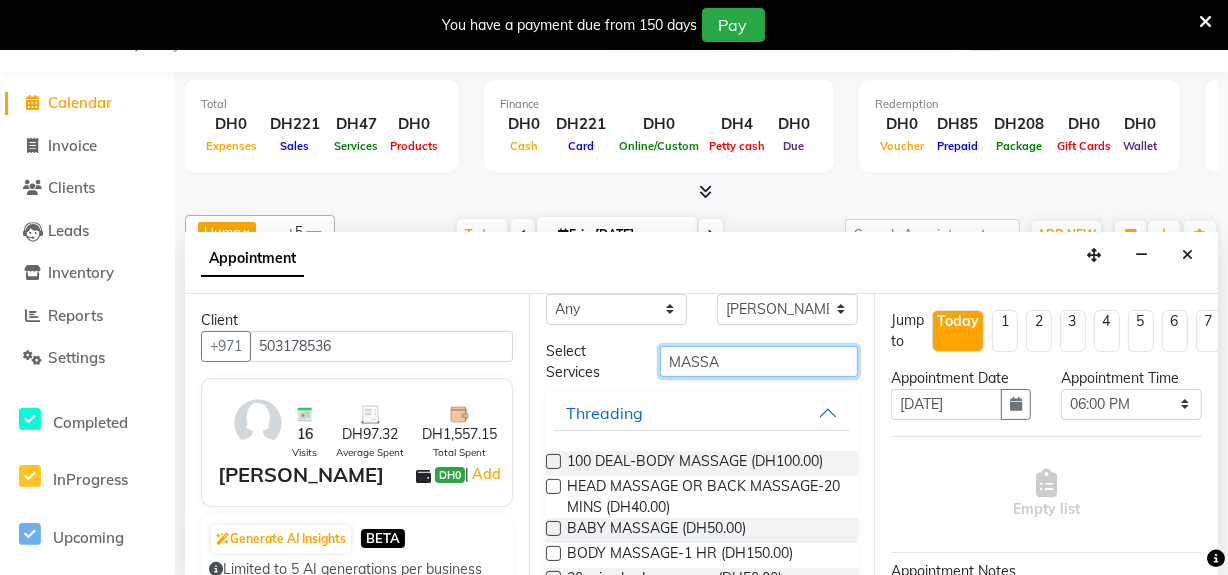 scroll, scrollTop: 72, scrollLeft: 0, axis: vertical 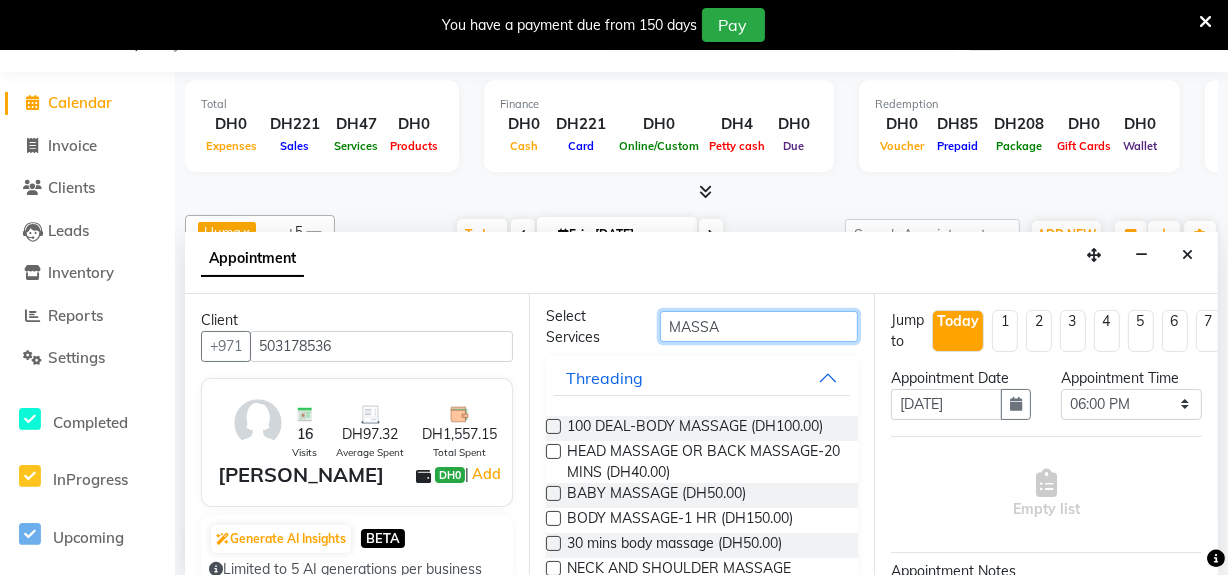 type on "MASSA" 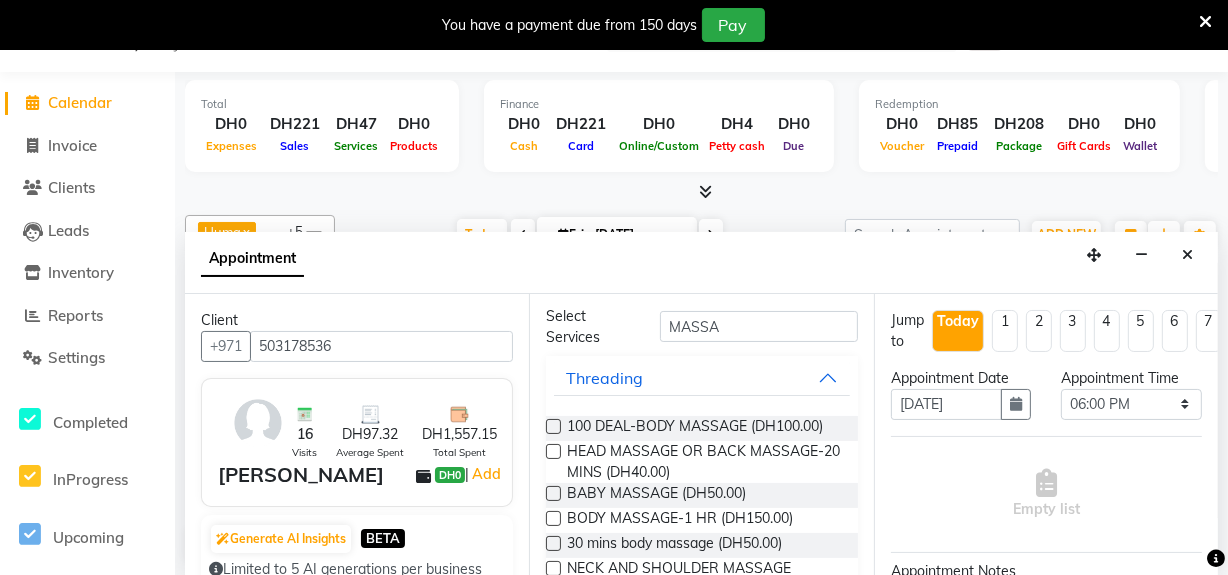 click at bounding box center [553, 518] 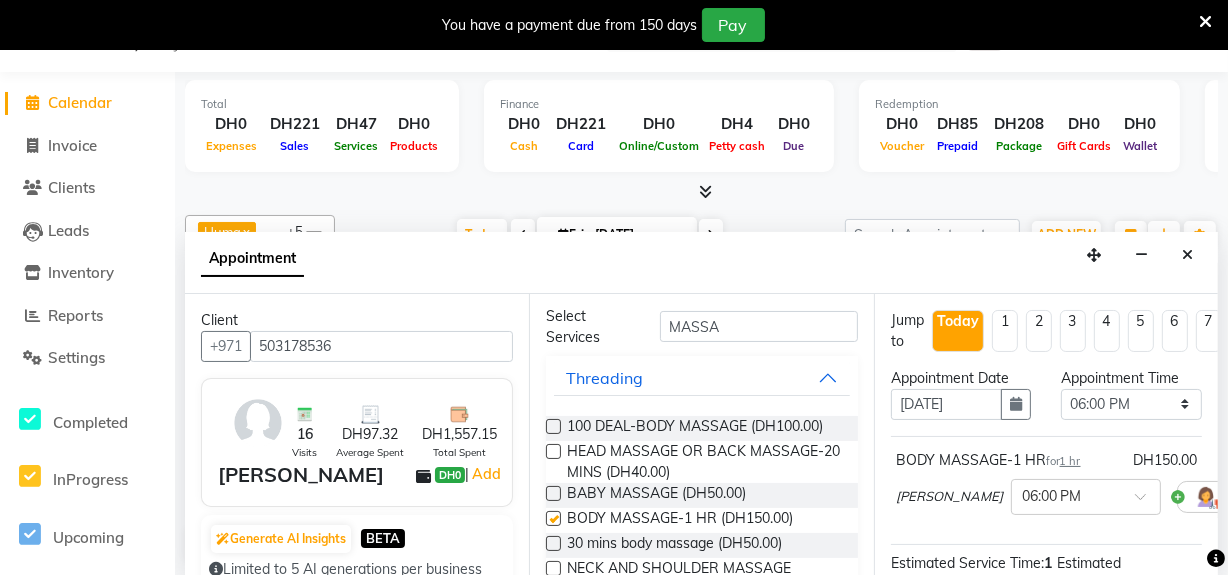 checkbox on "false" 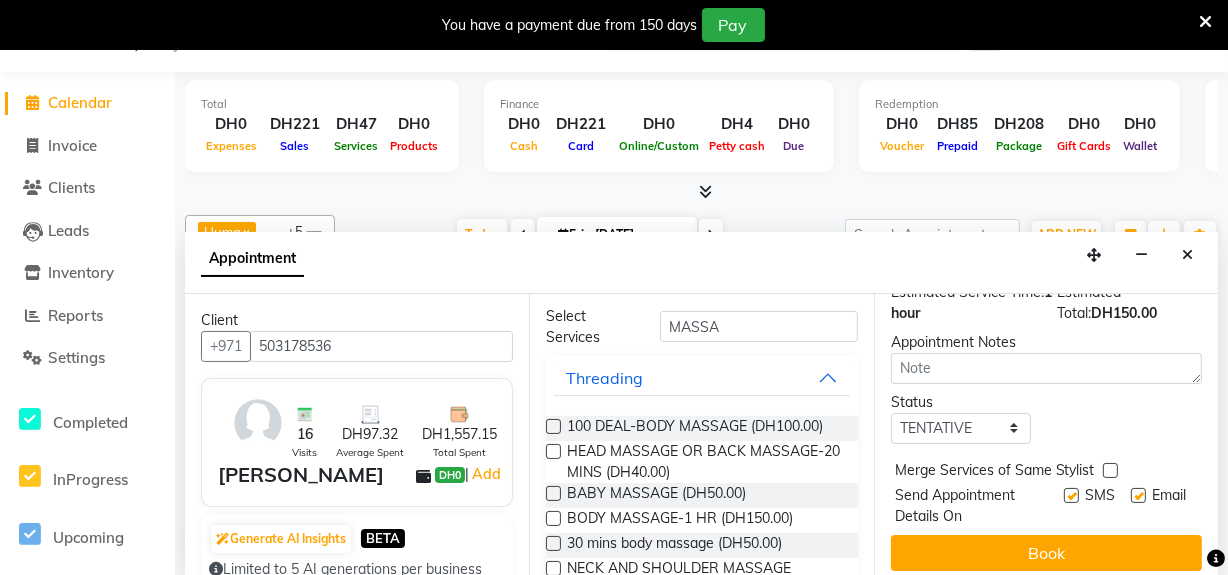 scroll, scrollTop: 272, scrollLeft: 0, axis: vertical 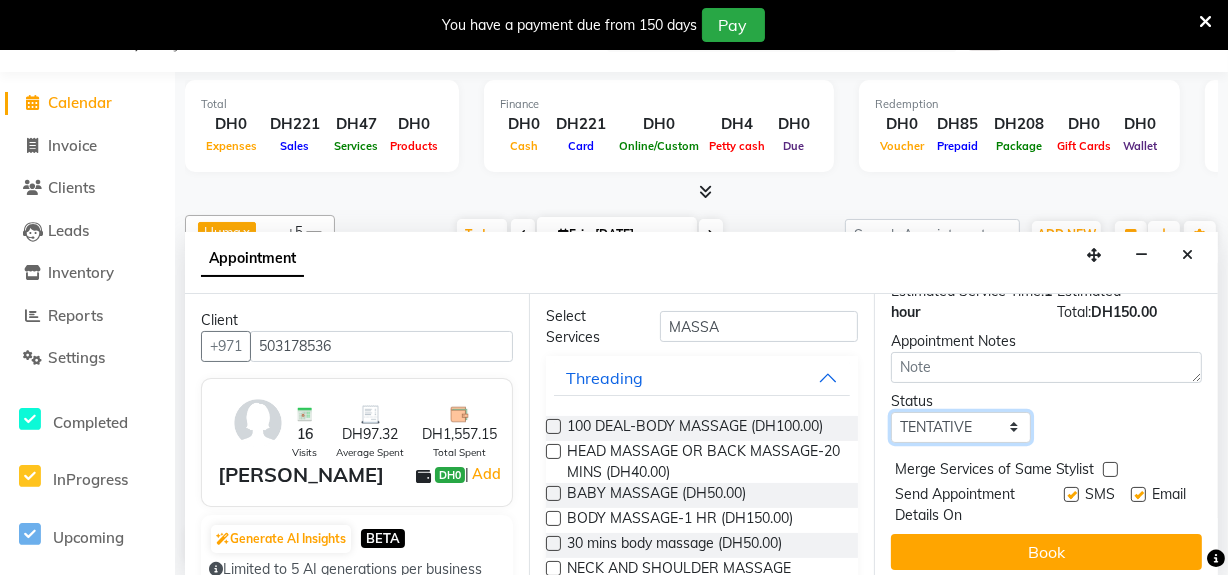 click on "Select TENTATIVE CONFIRM CHECK-IN UPCOMING" at bounding box center [961, 427] 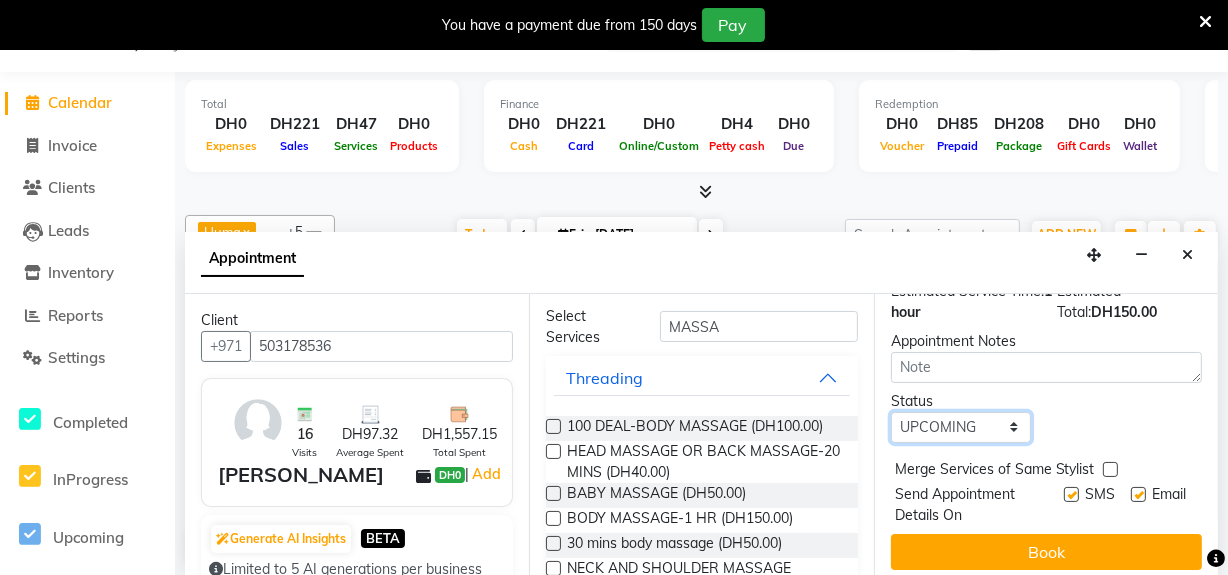click on "Select TENTATIVE CONFIRM CHECK-IN UPCOMING" at bounding box center [961, 427] 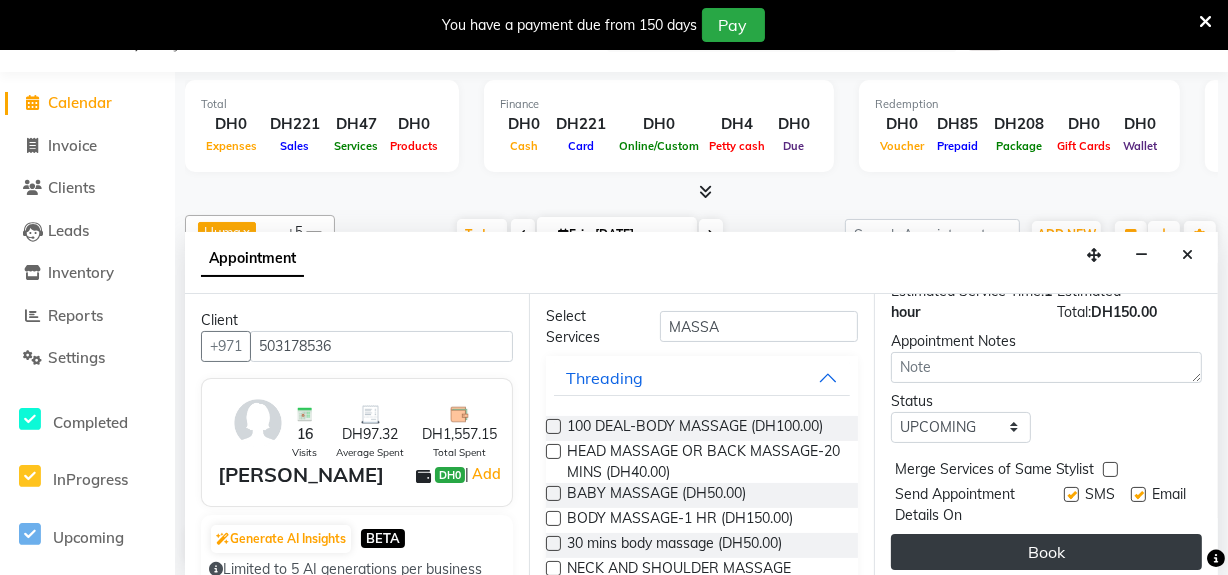 click on "Book" at bounding box center [1046, 552] 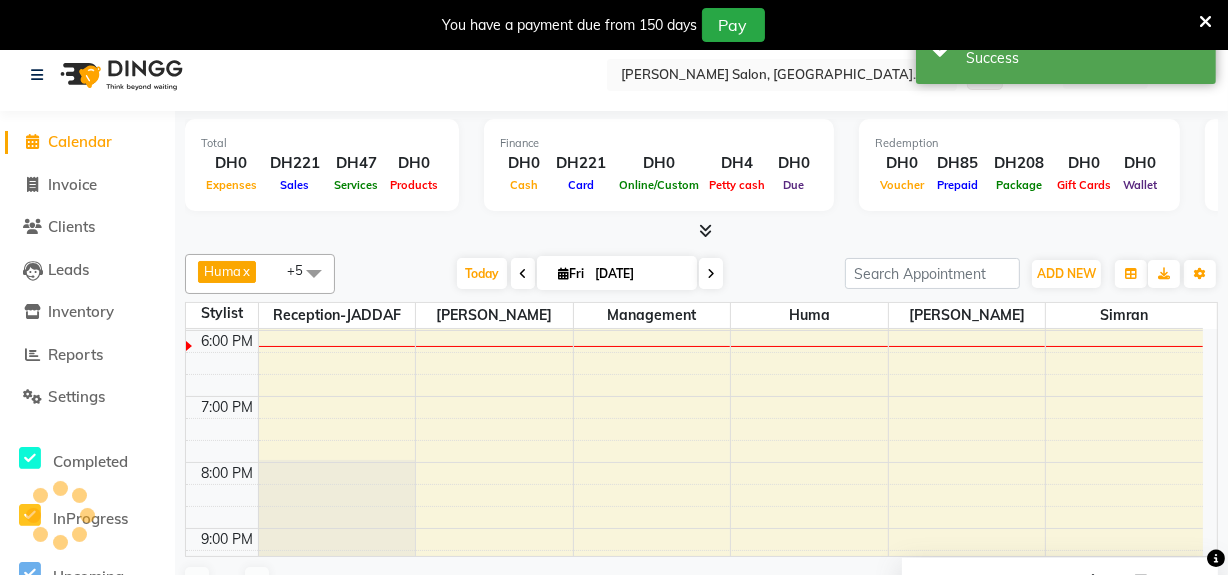 scroll, scrollTop: 0, scrollLeft: 0, axis: both 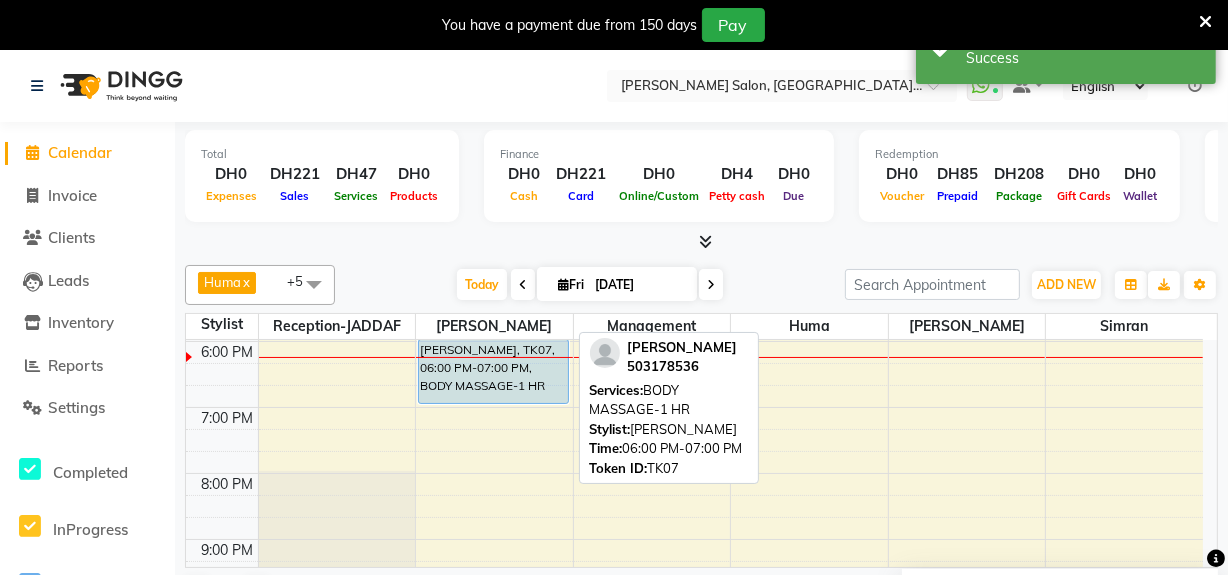 click on "[PERSON_NAME], TK07, 06:00 PM-07:00 PM, BODY MASSAGE-1 HR" at bounding box center (493, 371) 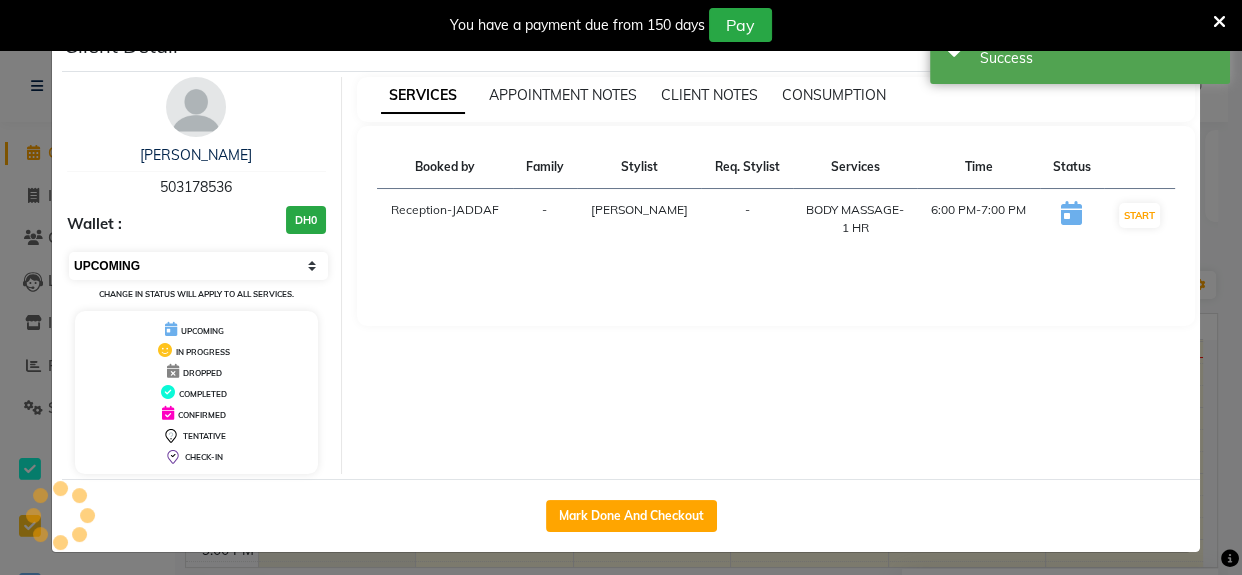 click on "Select IN SERVICE CONFIRMED TENTATIVE CHECK IN MARK DONE DROPPED UPCOMING" at bounding box center [198, 266] 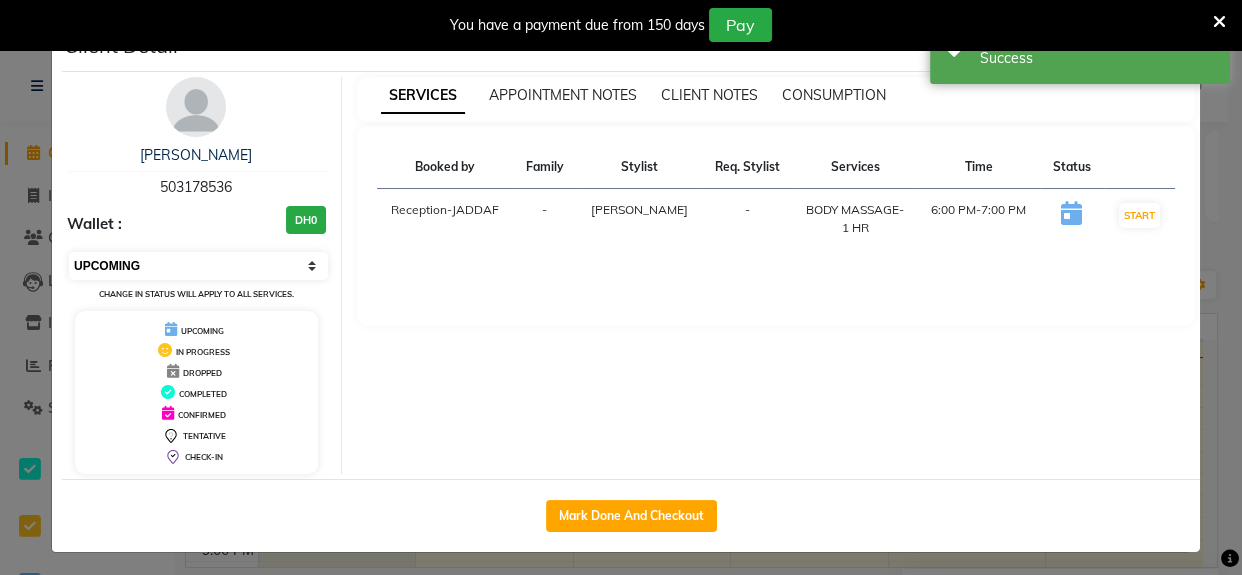 select on "1" 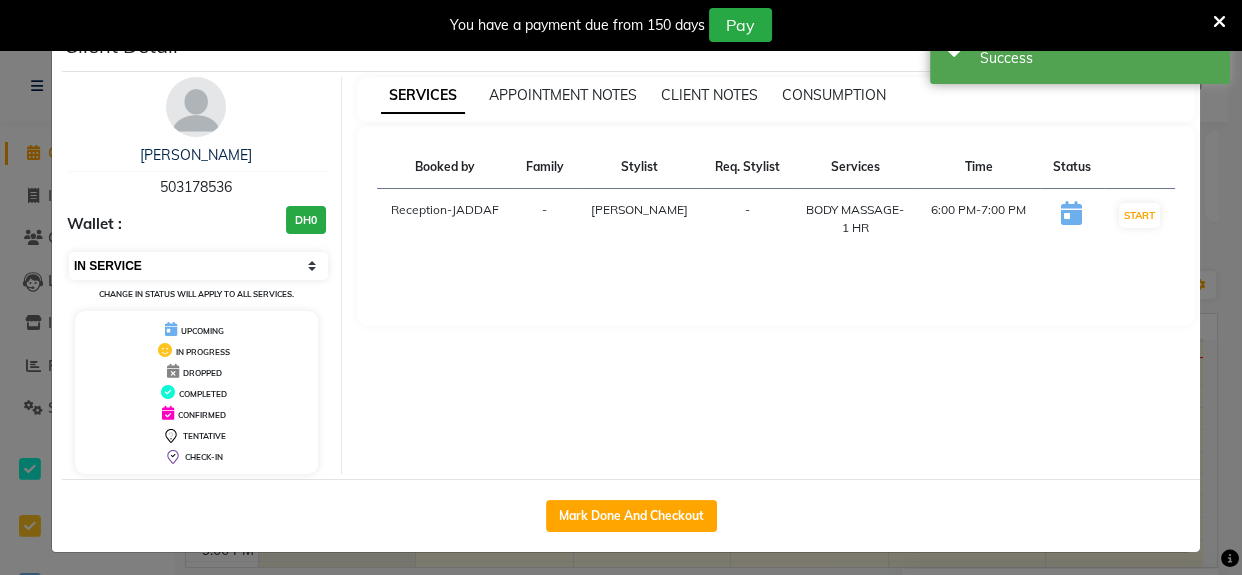 click on "Select IN SERVICE CONFIRMED TENTATIVE CHECK IN MARK DONE DROPPED UPCOMING" at bounding box center (198, 266) 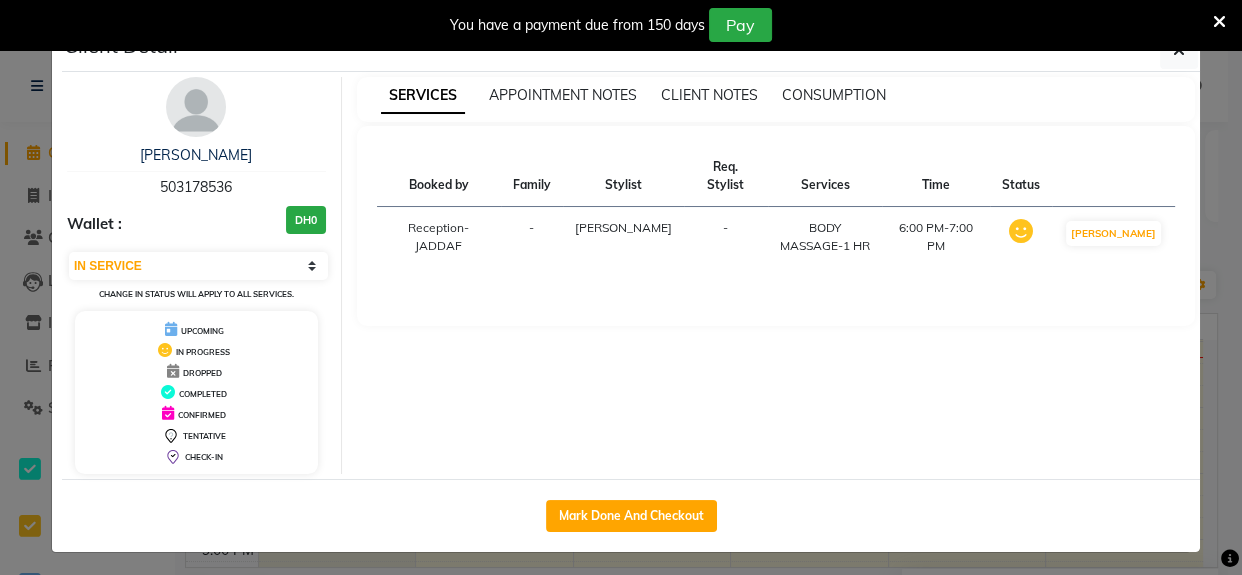click at bounding box center [1219, 22] 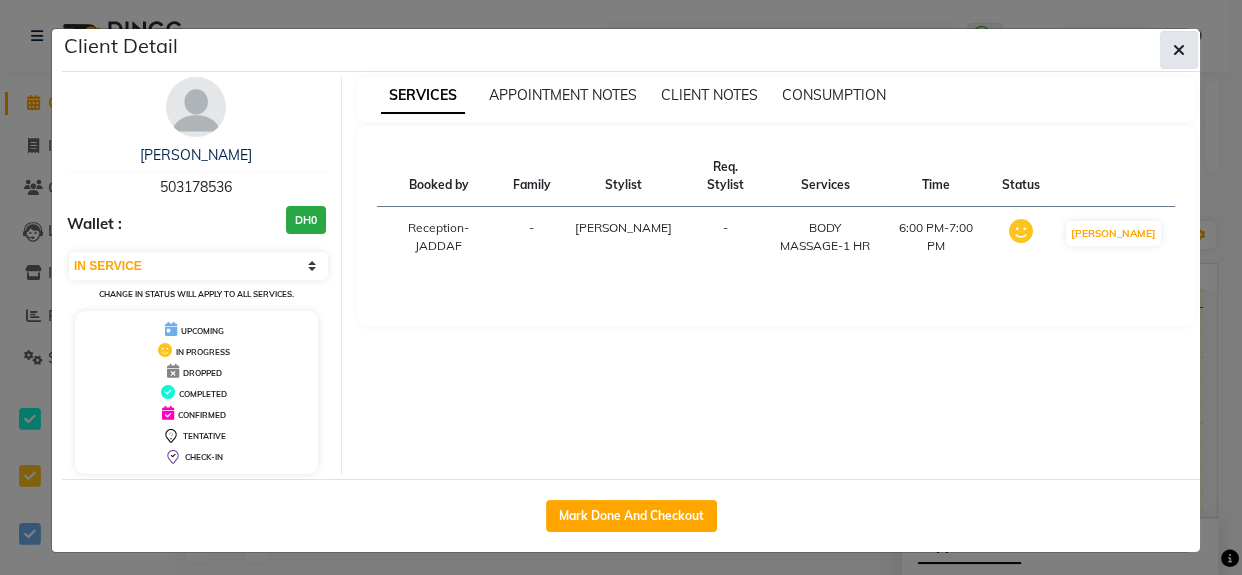 click 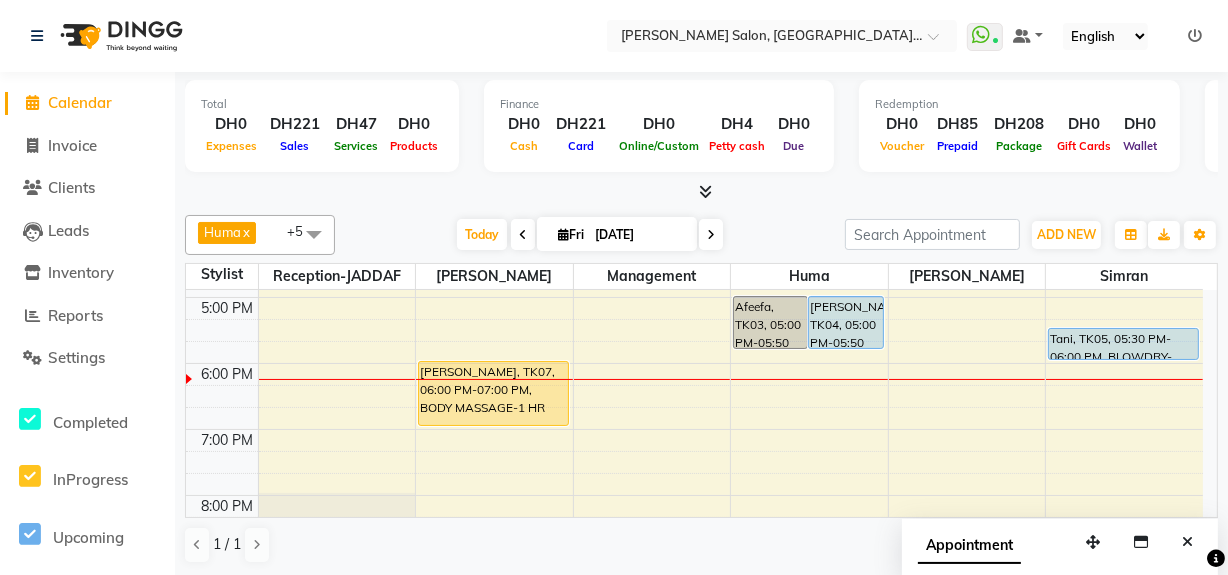 scroll, scrollTop: 410, scrollLeft: 0, axis: vertical 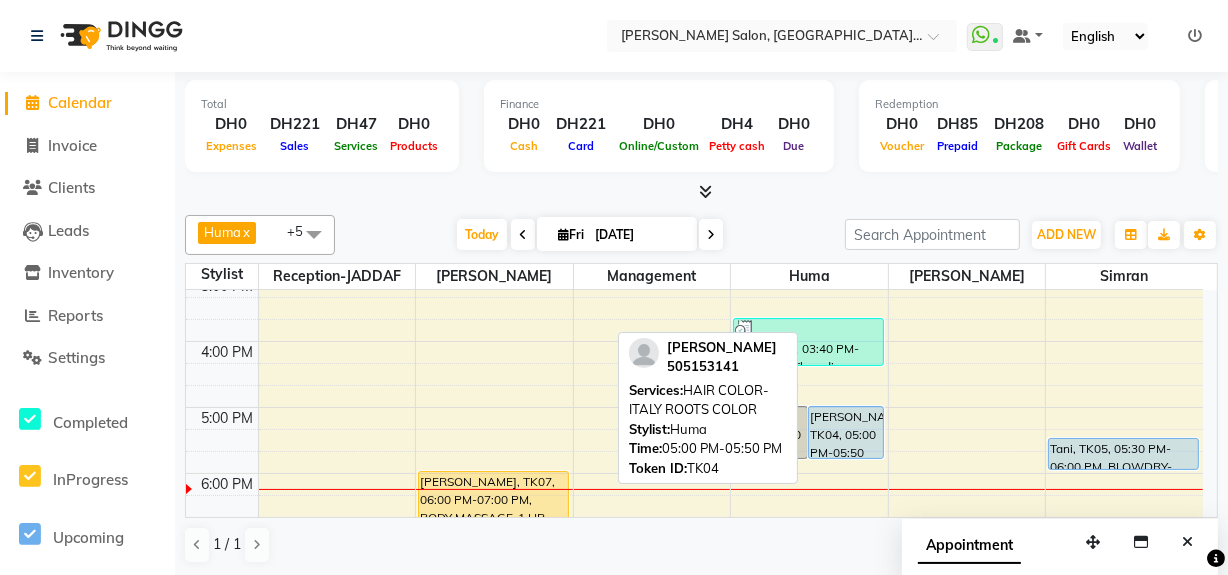 click on "Anita, TK04, 05:00 PM-05:50 PM, HAIR COLOR-ITALY ROOTS COLOR" at bounding box center (845, 432) 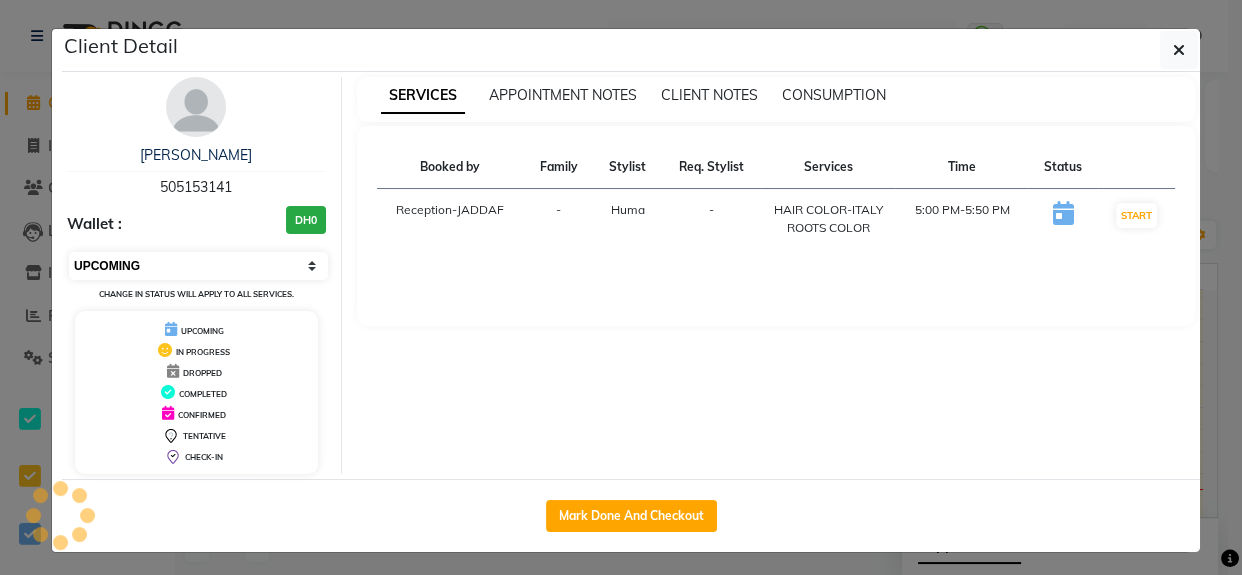 click on "Select IN SERVICE CONFIRMED TENTATIVE CHECK IN MARK DONE DROPPED UPCOMING" at bounding box center [198, 266] 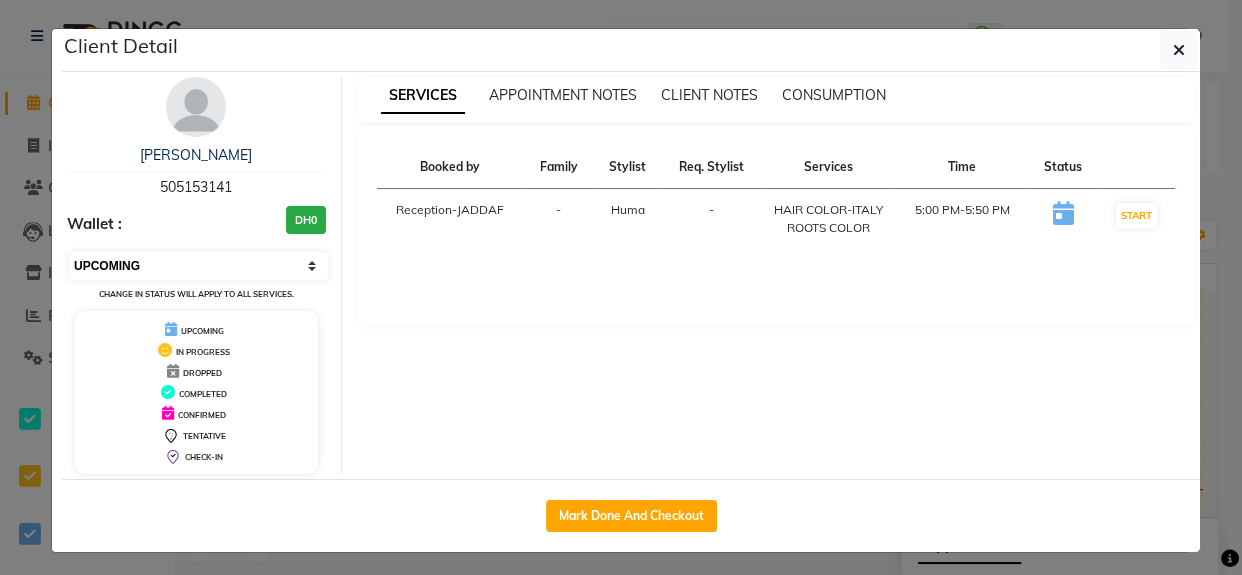 select on "1" 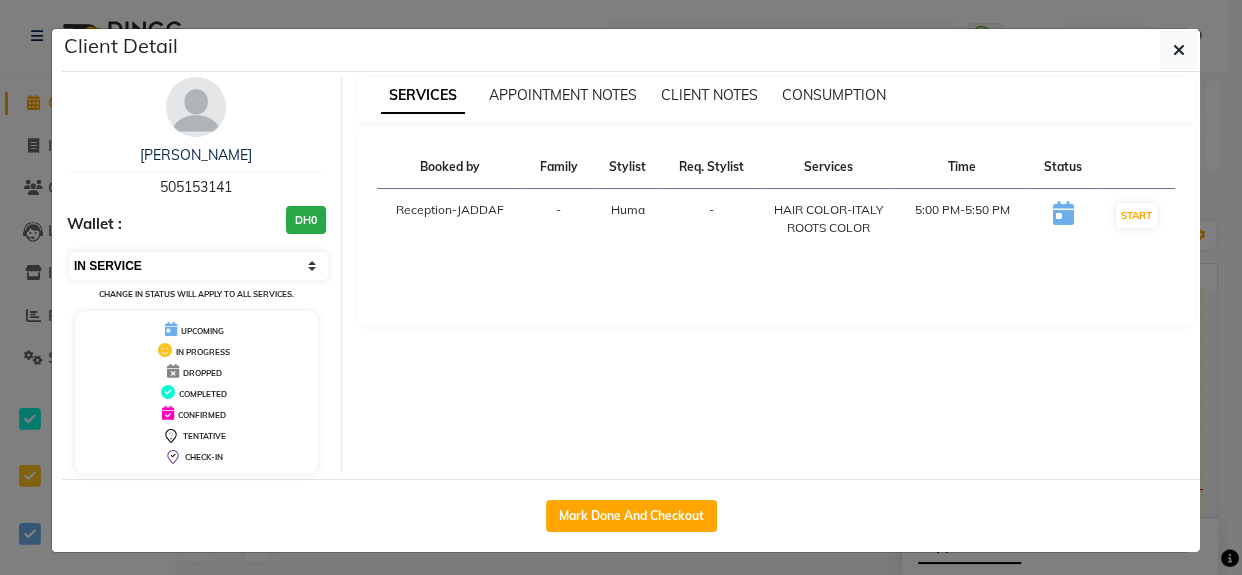 click on "Select IN SERVICE CONFIRMED TENTATIVE CHECK IN MARK DONE DROPPED UPCOMING" at bounding box center [198, 266] 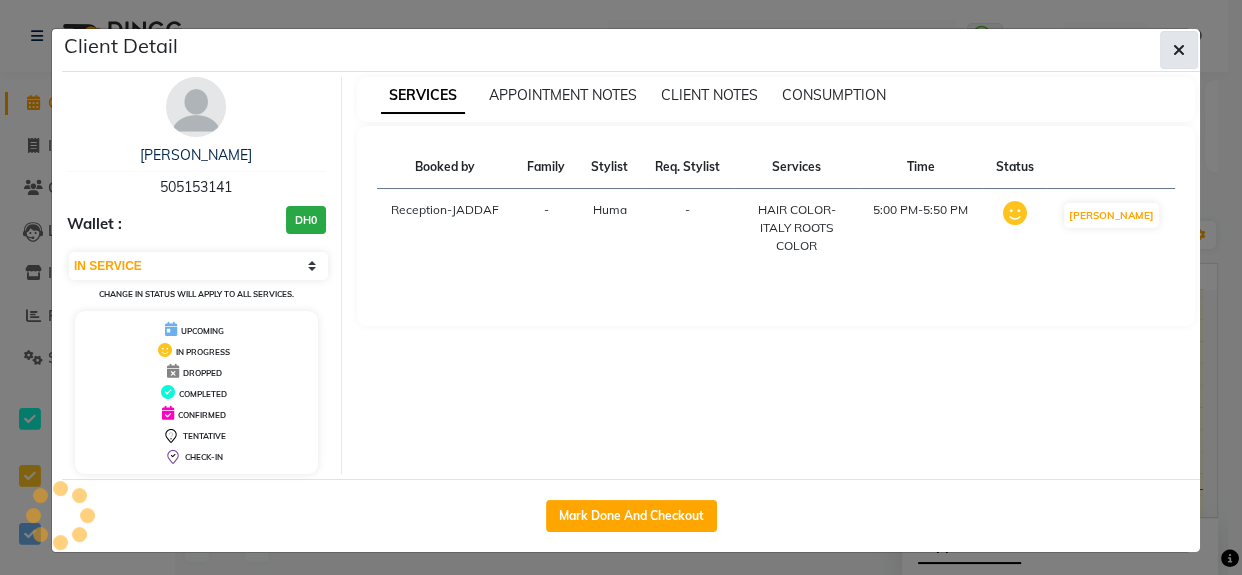 click 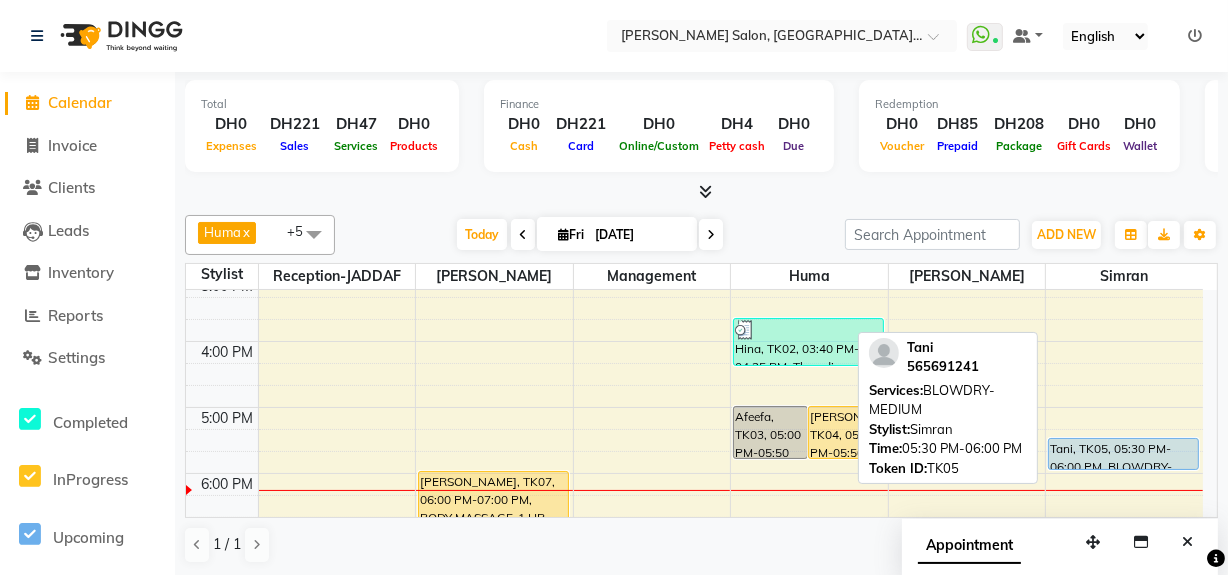 click on "Tani, TK05, 05:30 PM-06:00 PM, BLOWDRY-MEDIUM" at bounding box center [1123, 454] 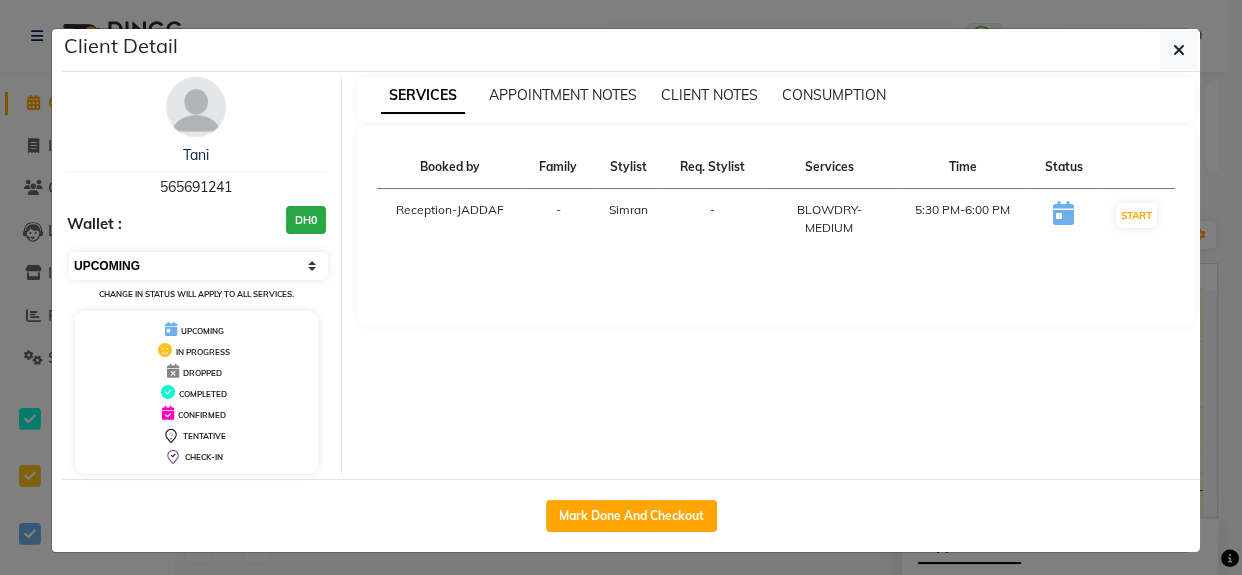 click on "Select IN SERVICE CONFIRMED TENTATIVE CHECK IN MARK DONE DROPPED UPCOMING" at bounding box center [198, 266] 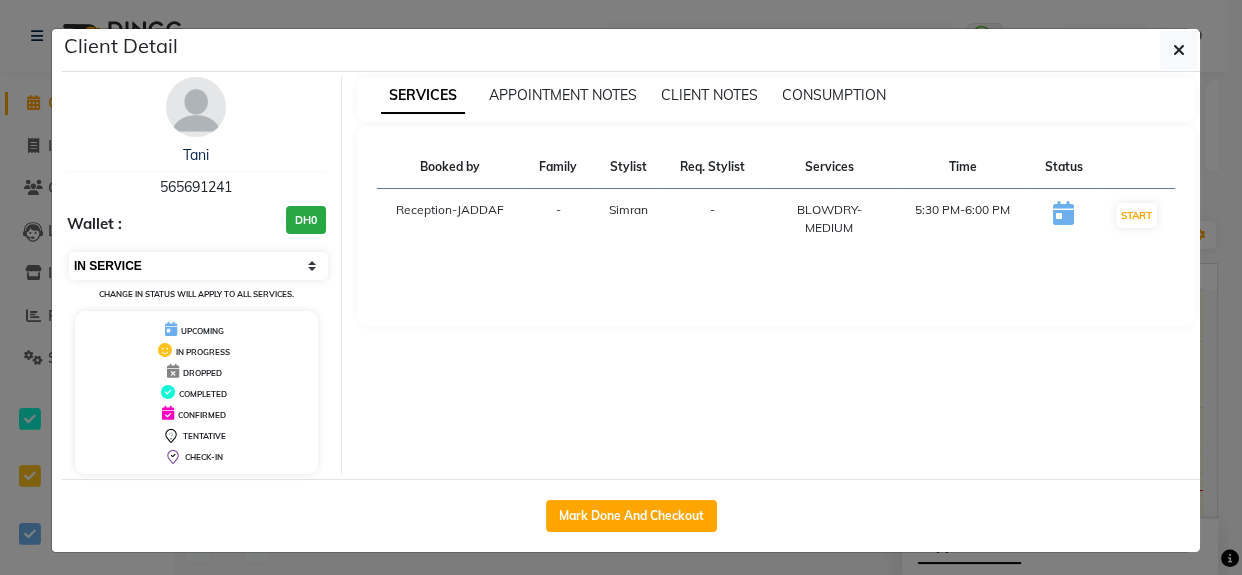 click on "Select IN SERVICE CONFIRMED TENTATIVE CHECK IN MARK DONE DROPPED UPCOMING" at bounding box center (198, 266) 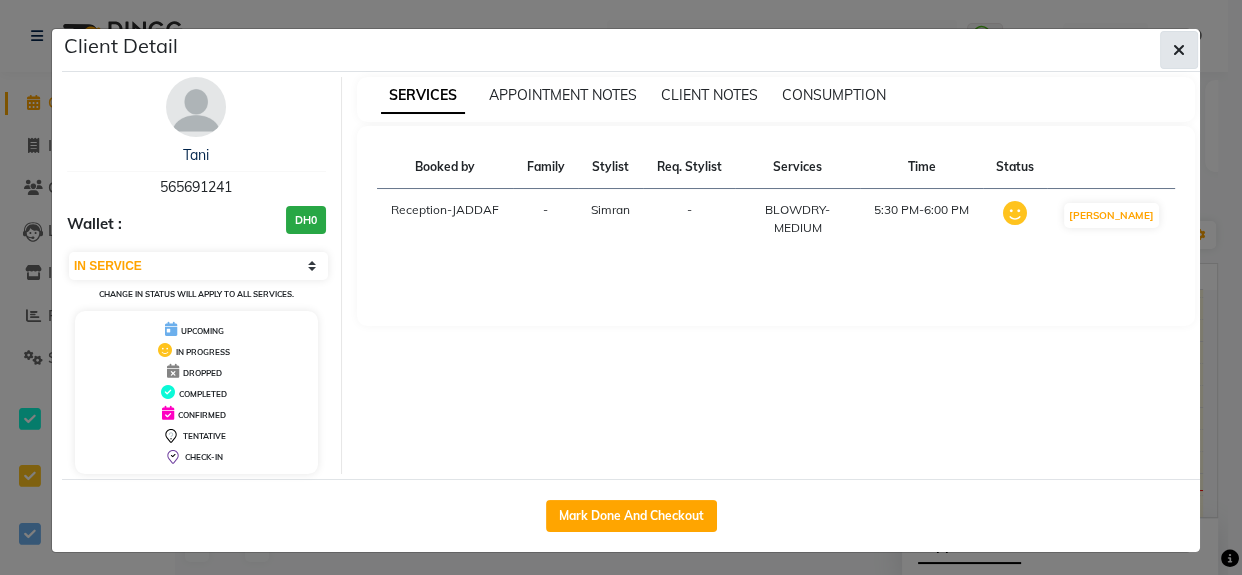 click 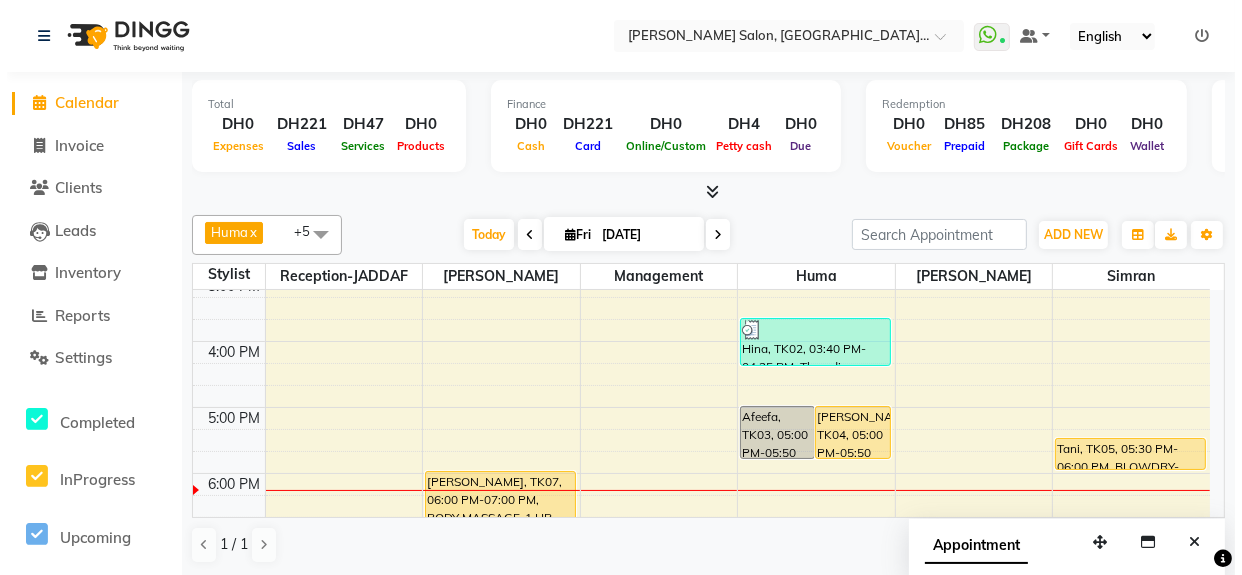 scroll, scrollTop: 501, scrollLeft: 0, axis: vertical 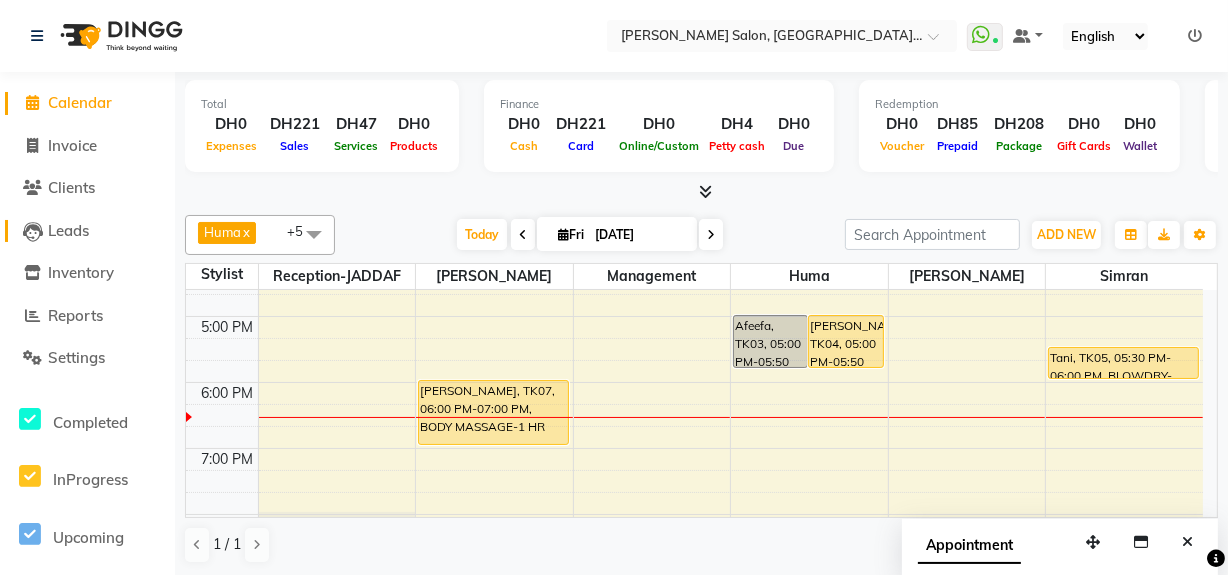 click on "Leads" 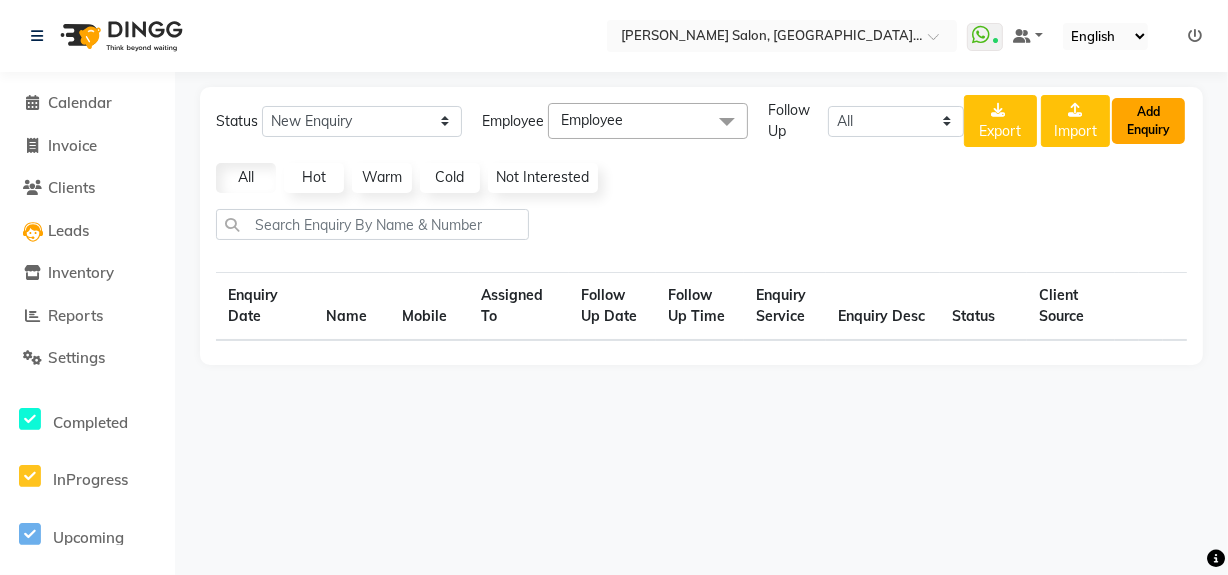 select on "10" 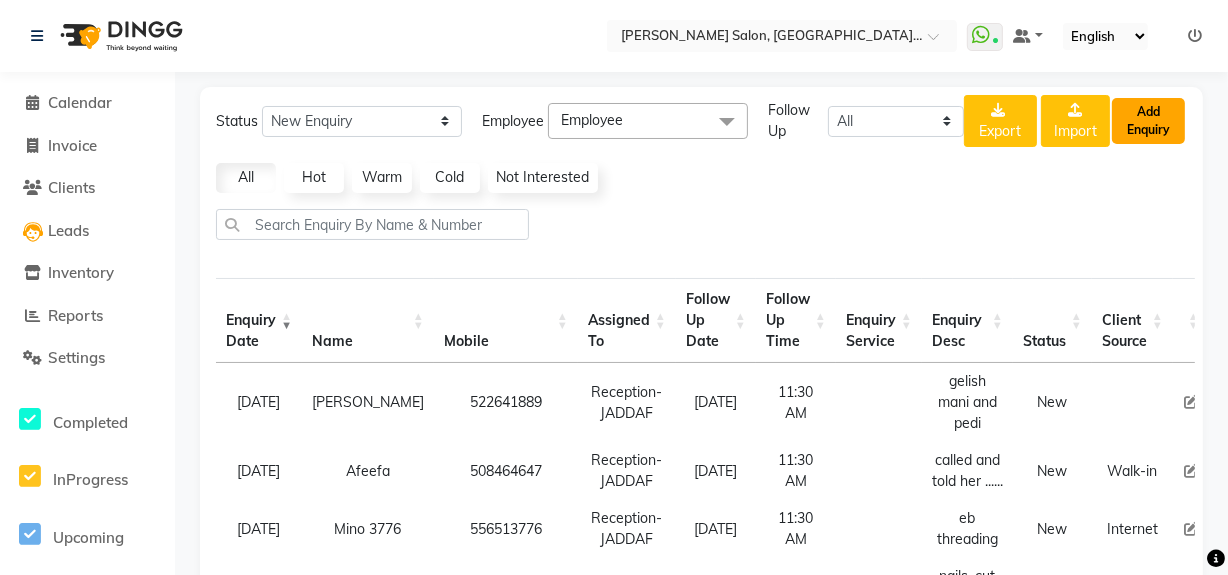 click on "Add Enquiry" 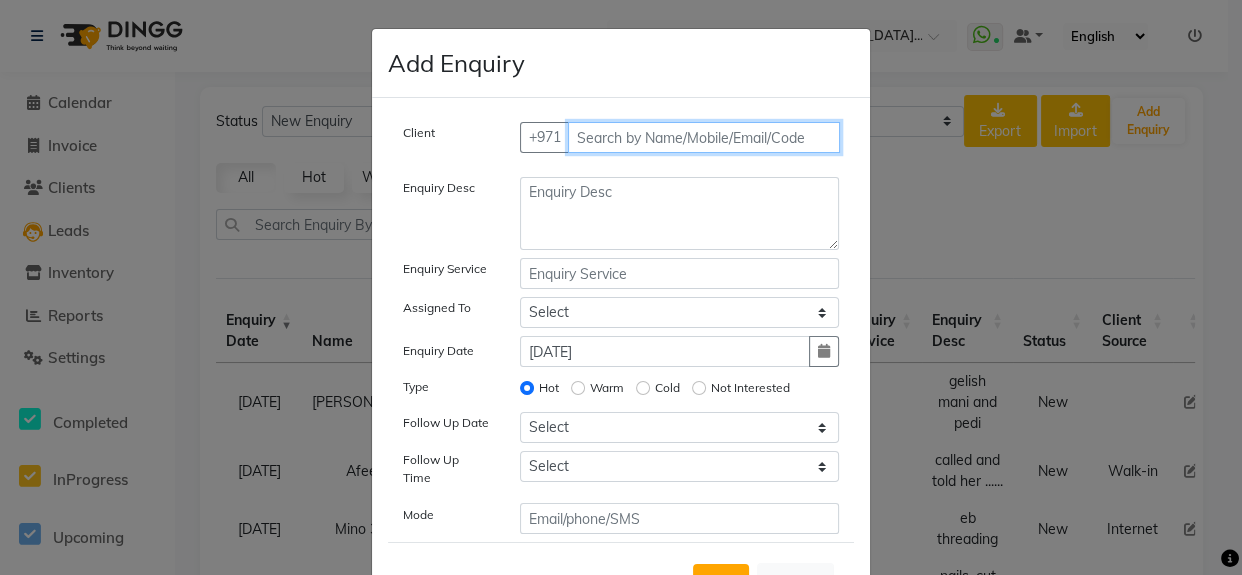 click at bounding box center [704, 137] 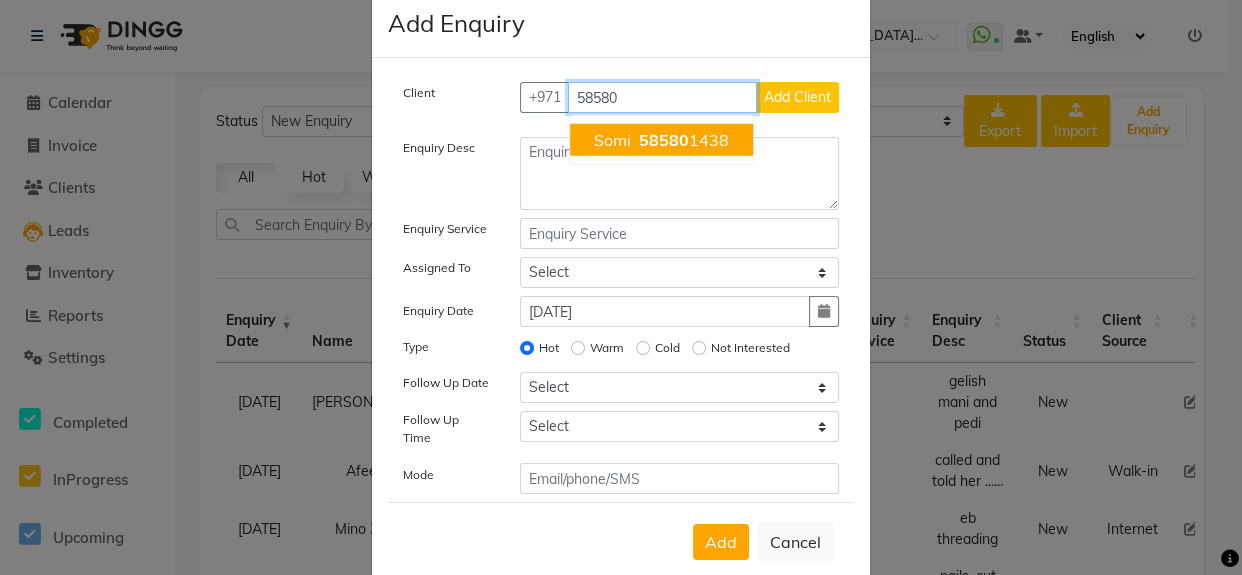 scroll, scrollTop: 78, scrollLeft: 0, axis: vertical 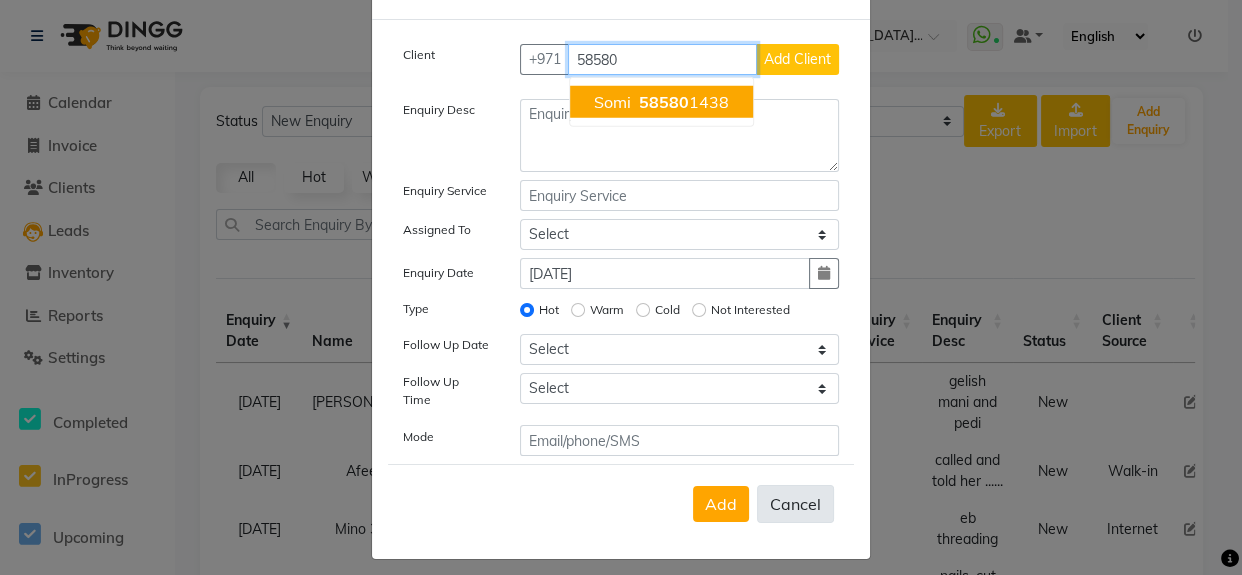 type on "58580" 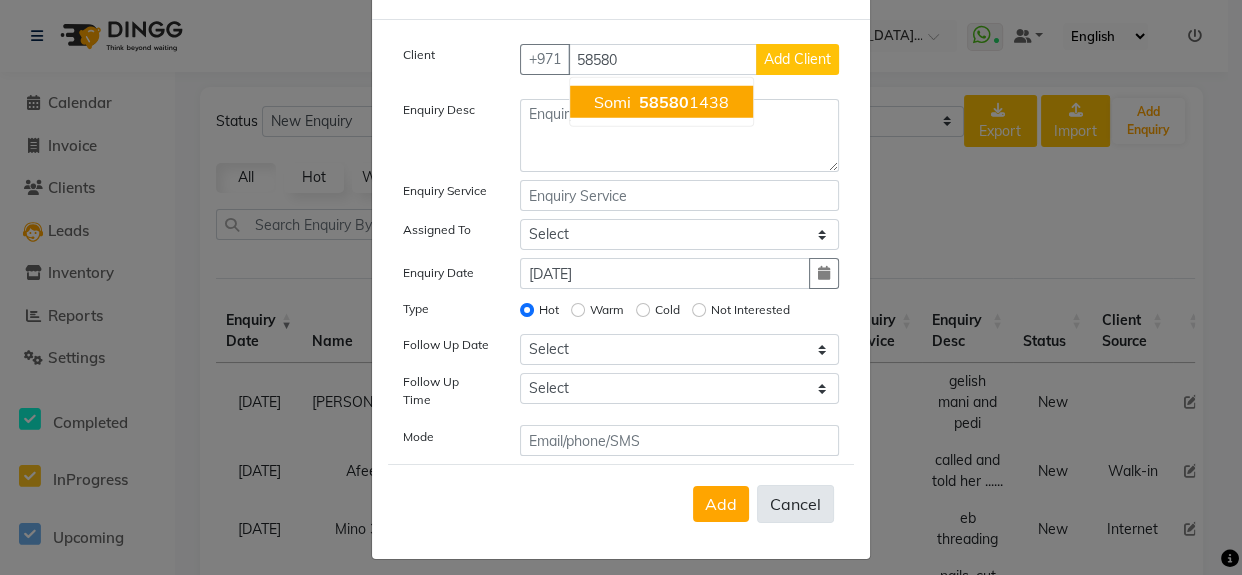 click on "Cancel" 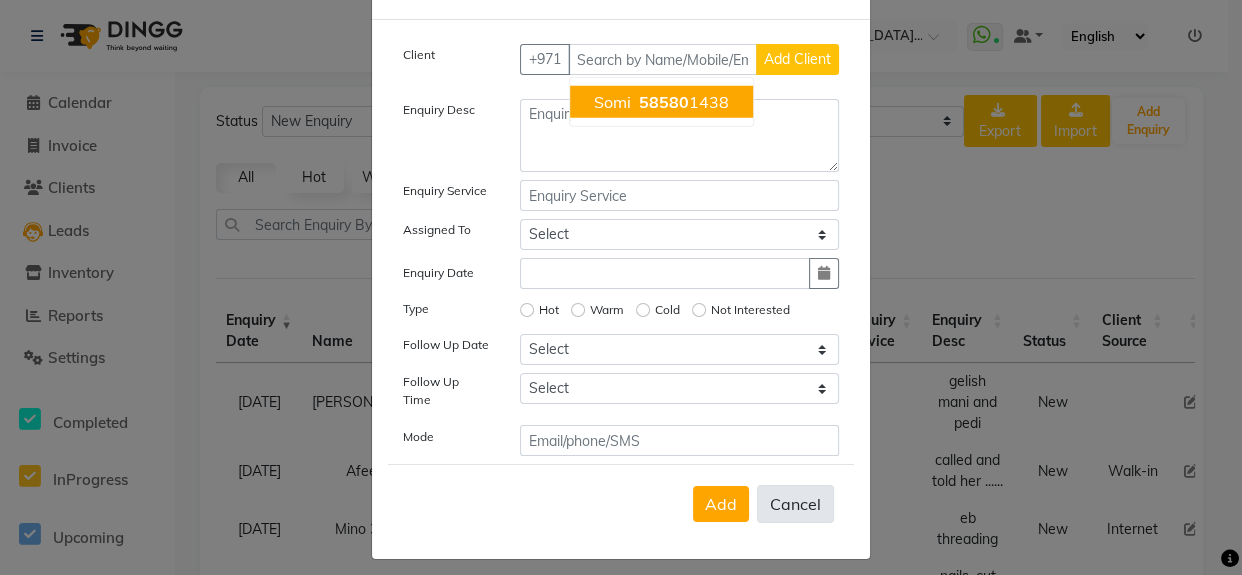 select 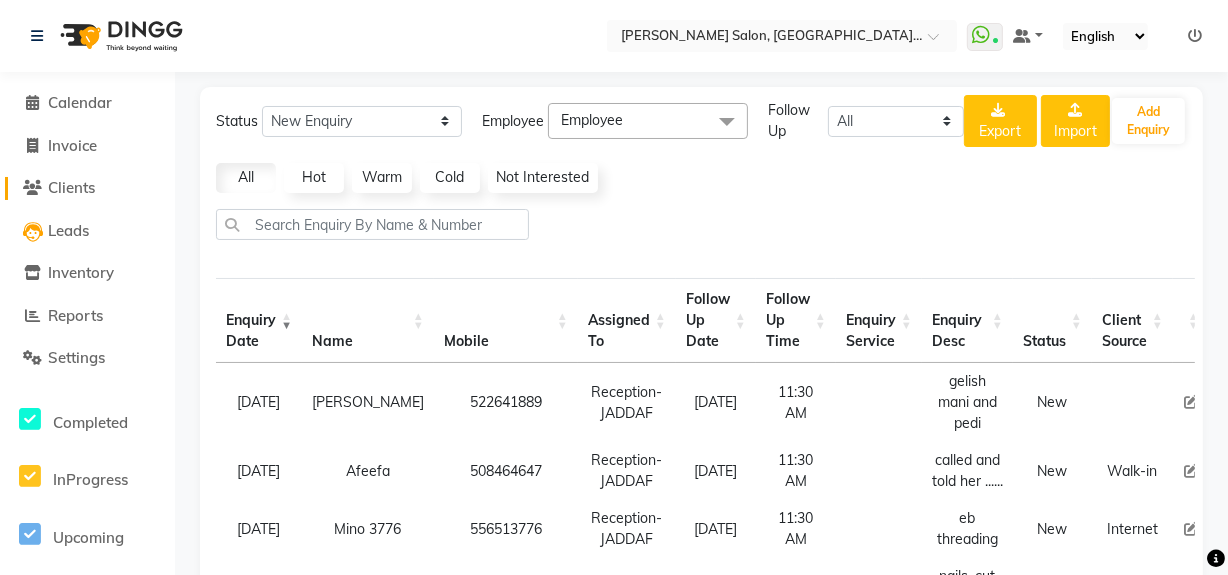 click on "Clients" 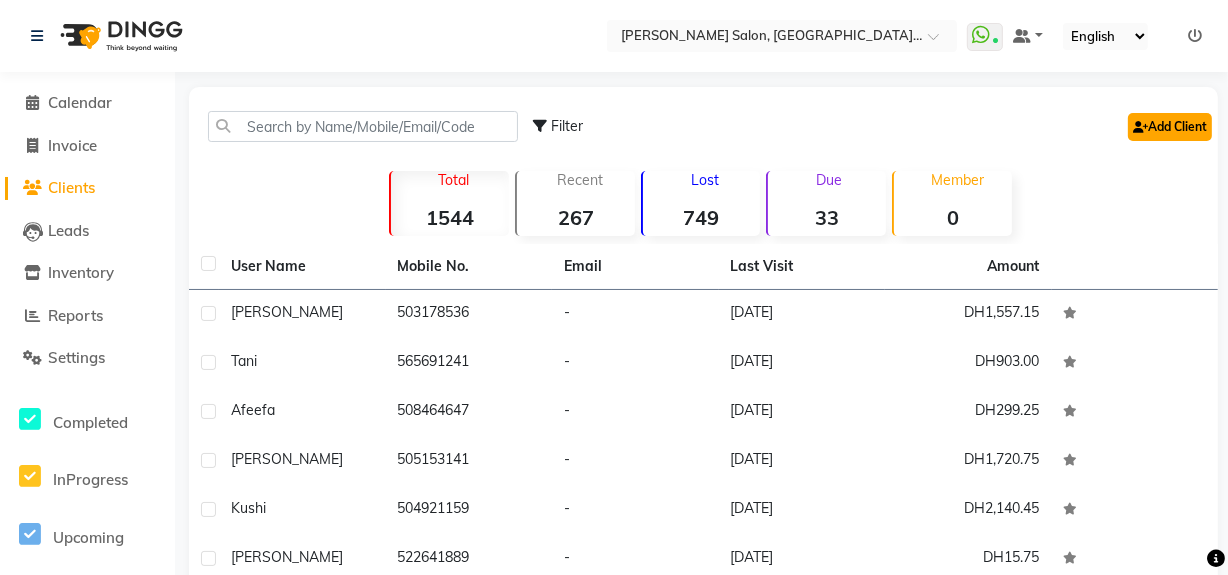 click on "Add Client" 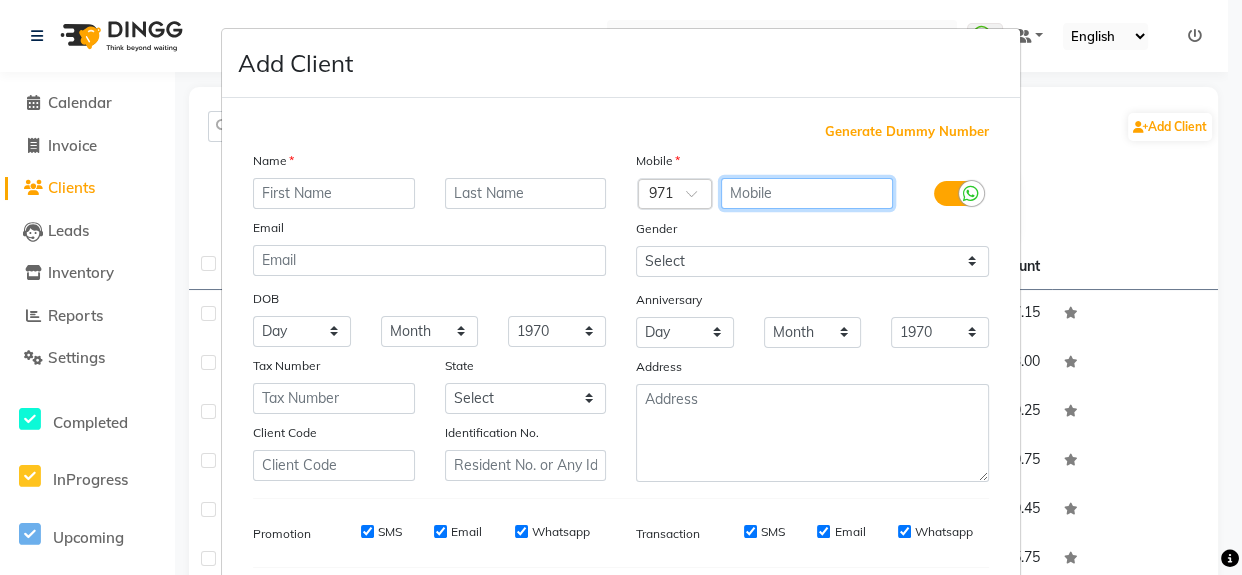 click at bounding box center [807, 193] 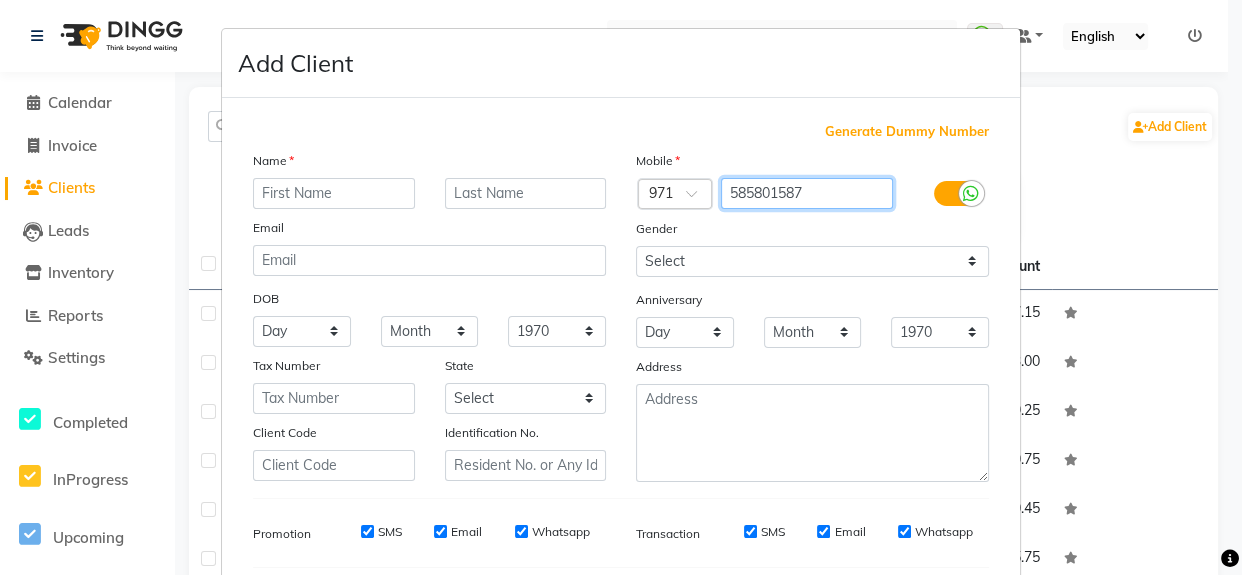 type on "585801587" 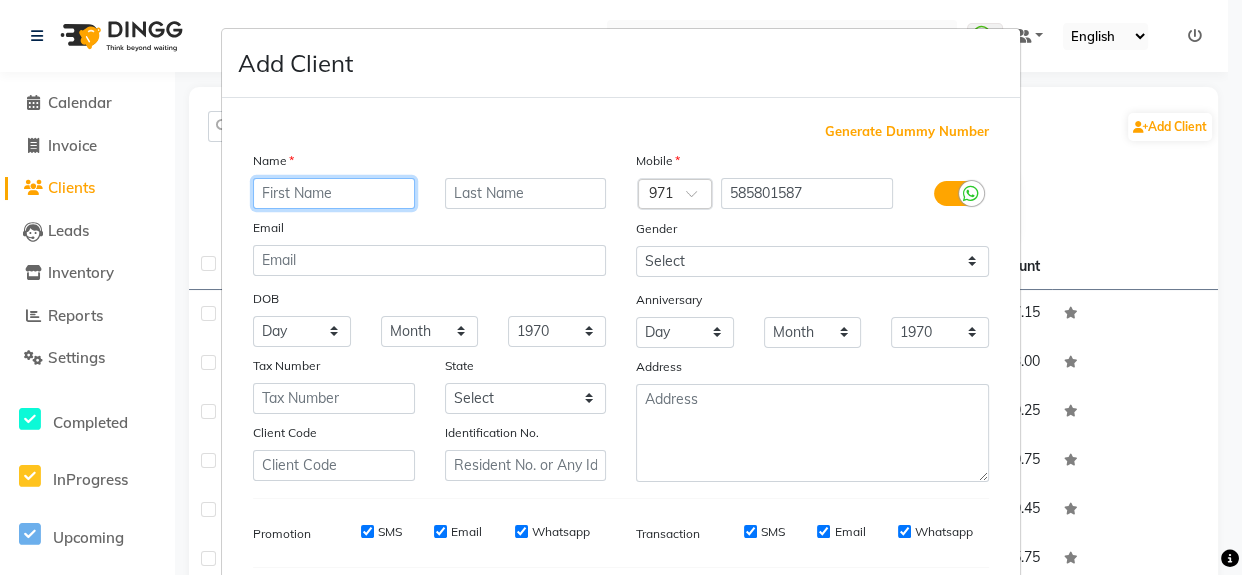 click at bounding box center (334, 193) 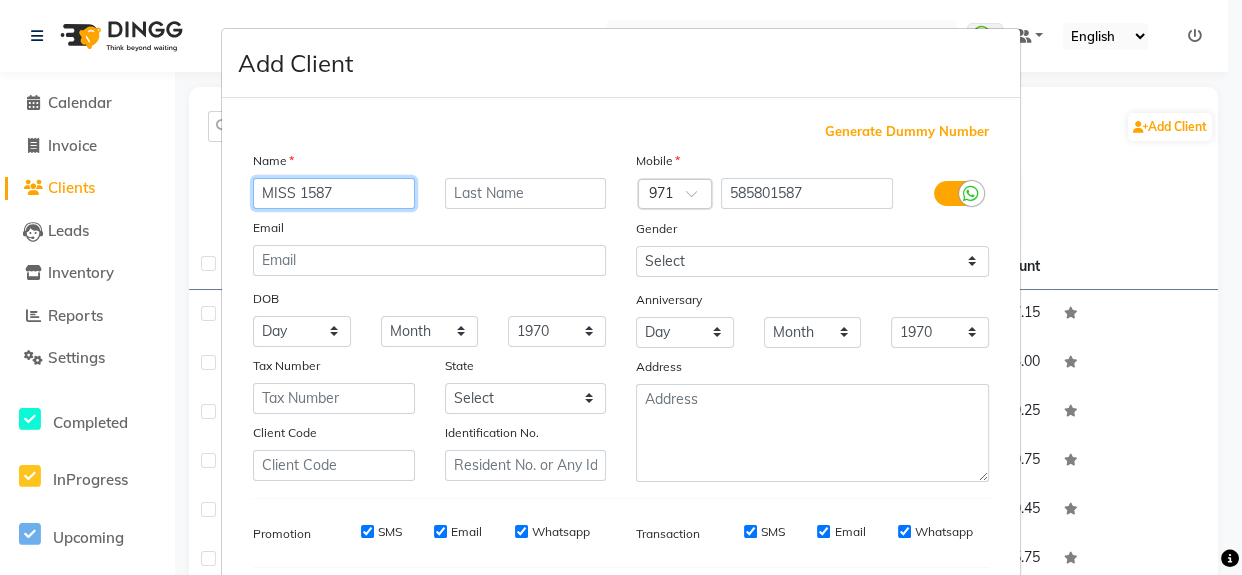 type on "MISS 1587" 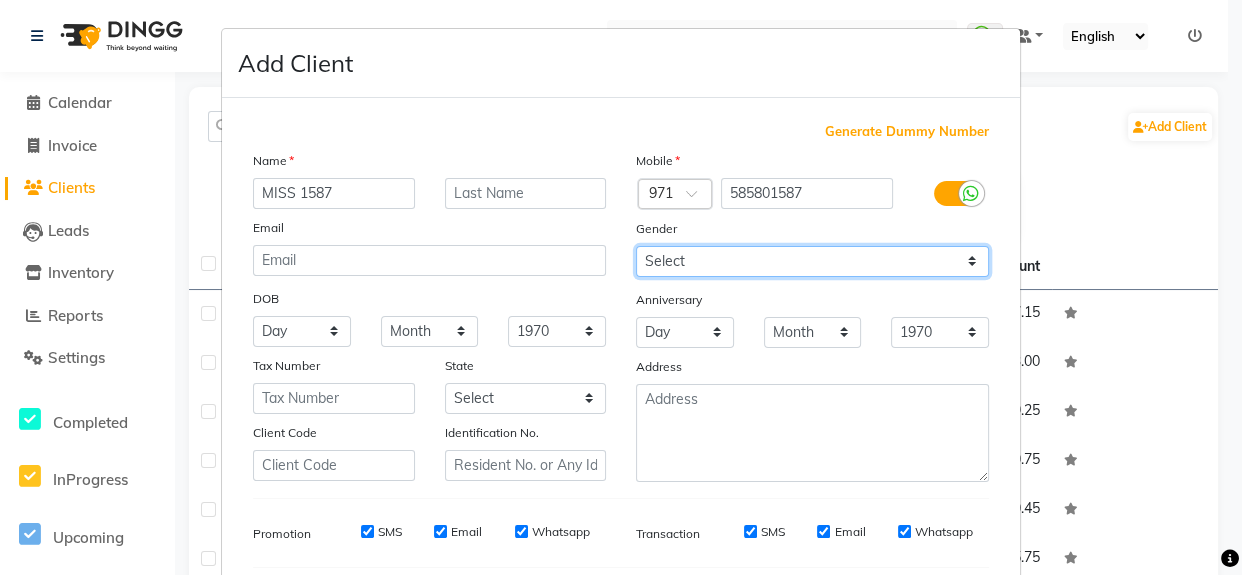 click on "Select Male Female Other Prefer Not To Say" at bounding box center (812, 261) 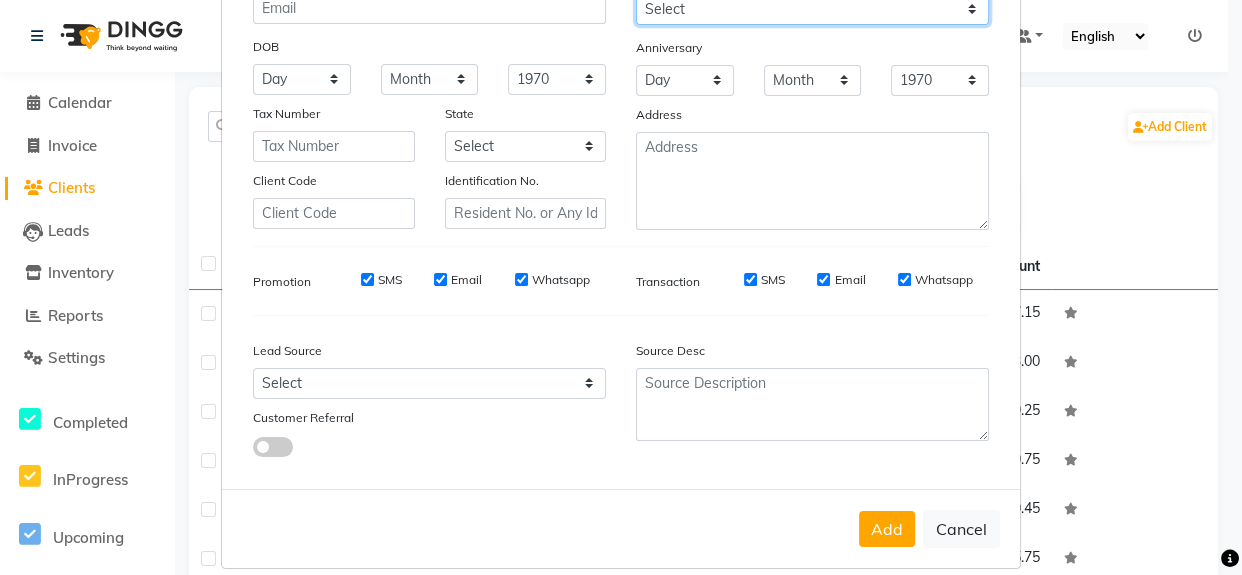 scroll, scrollTop: 278, scrollLeft: 0, axis: vertical 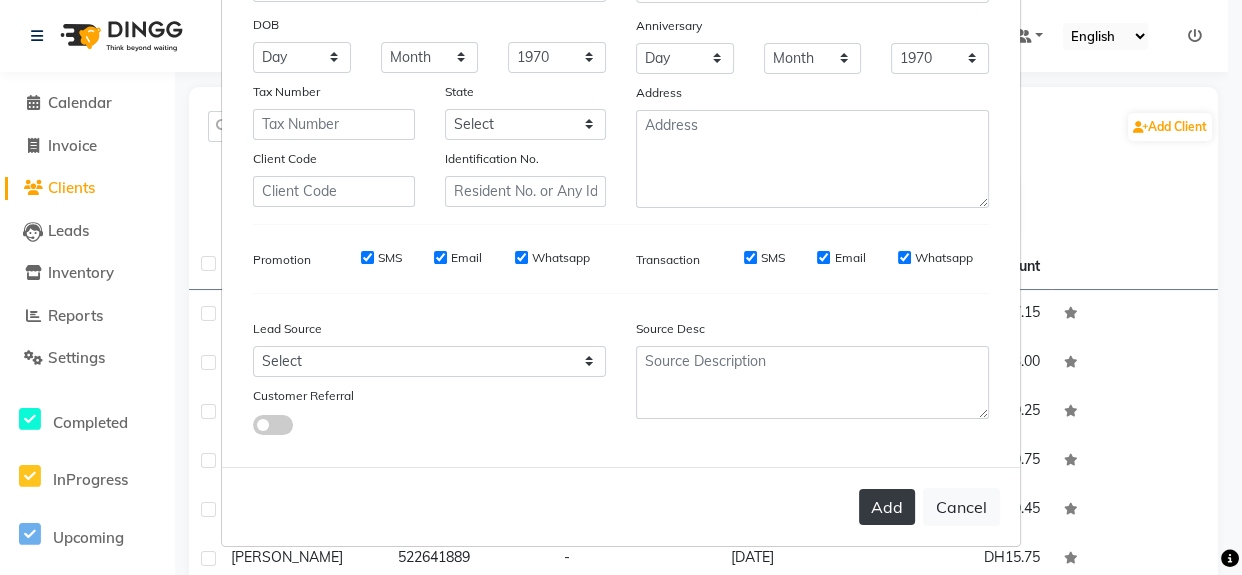 click on "Add" at bounding box center (887, 507) 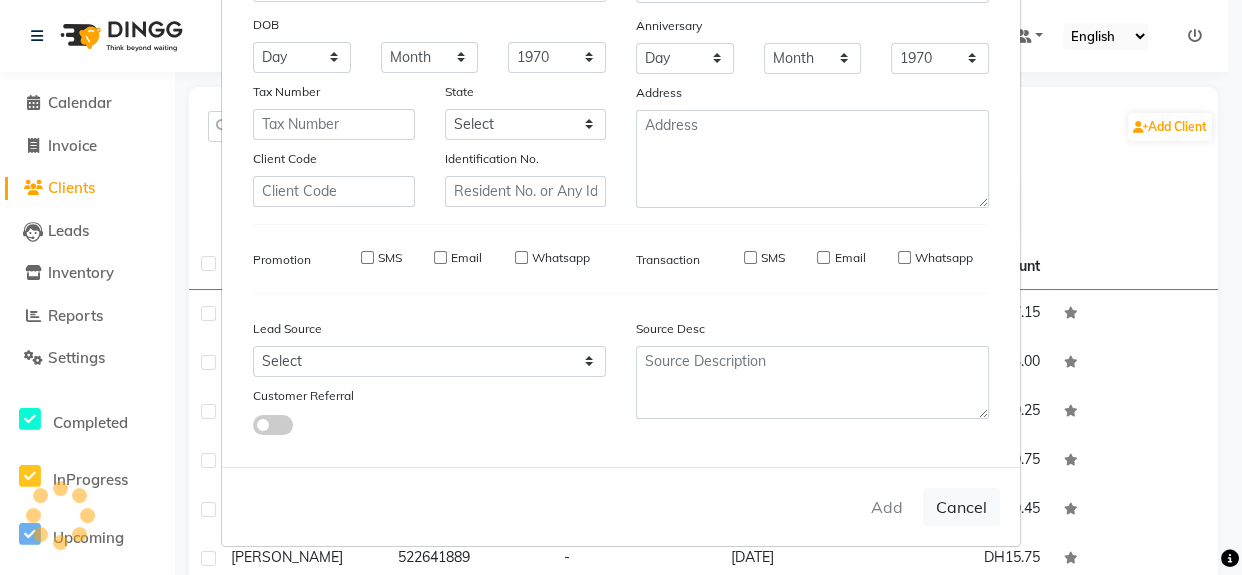 type 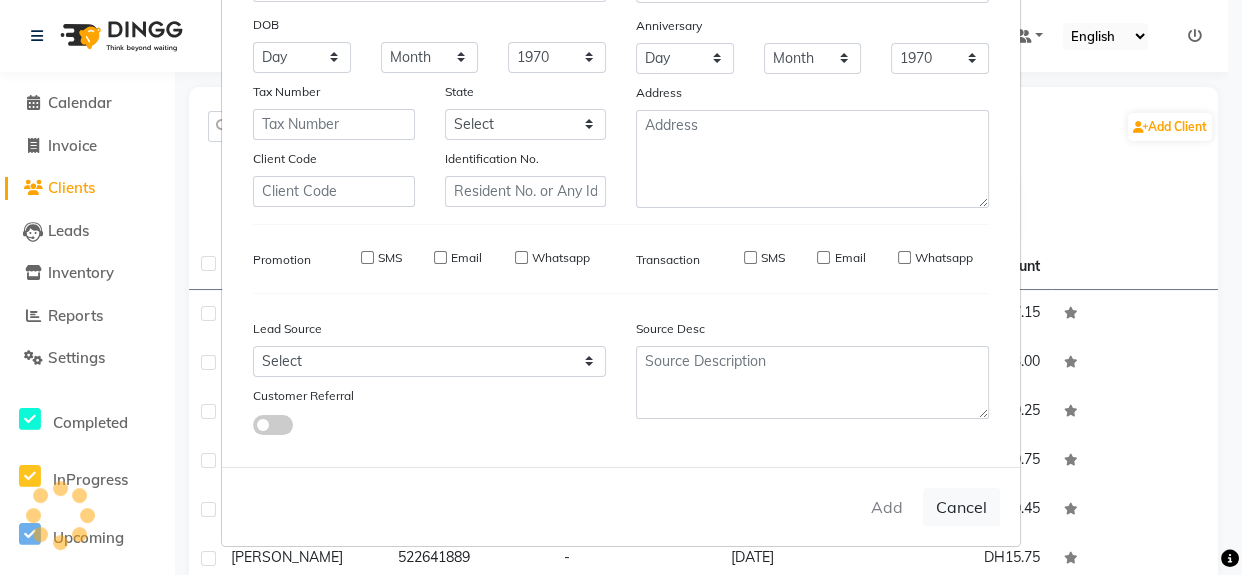 select 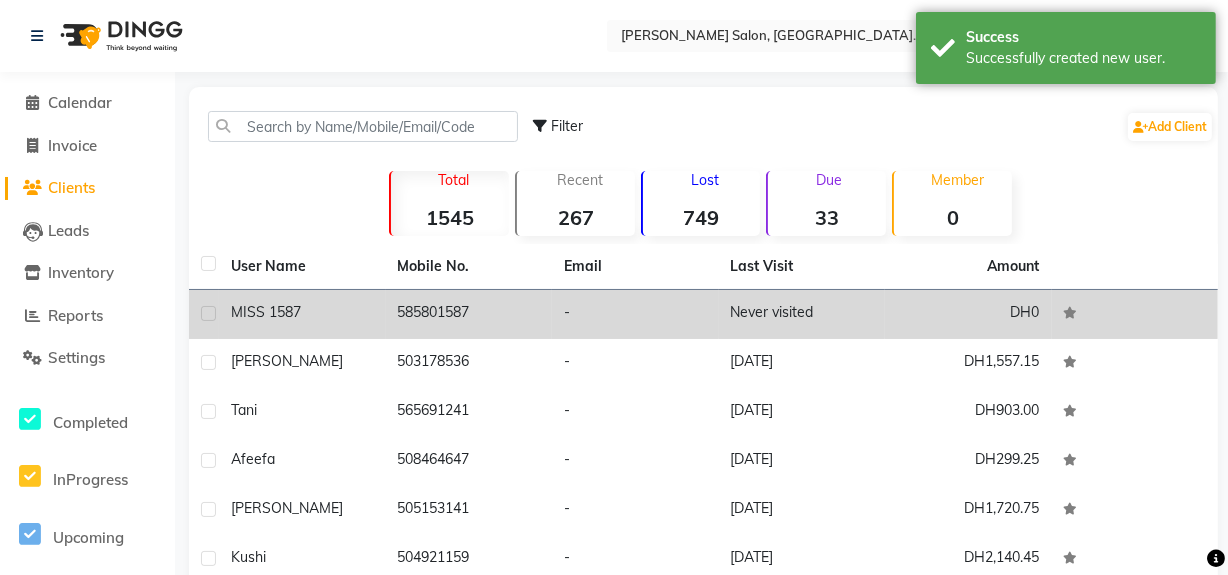 click on "-" 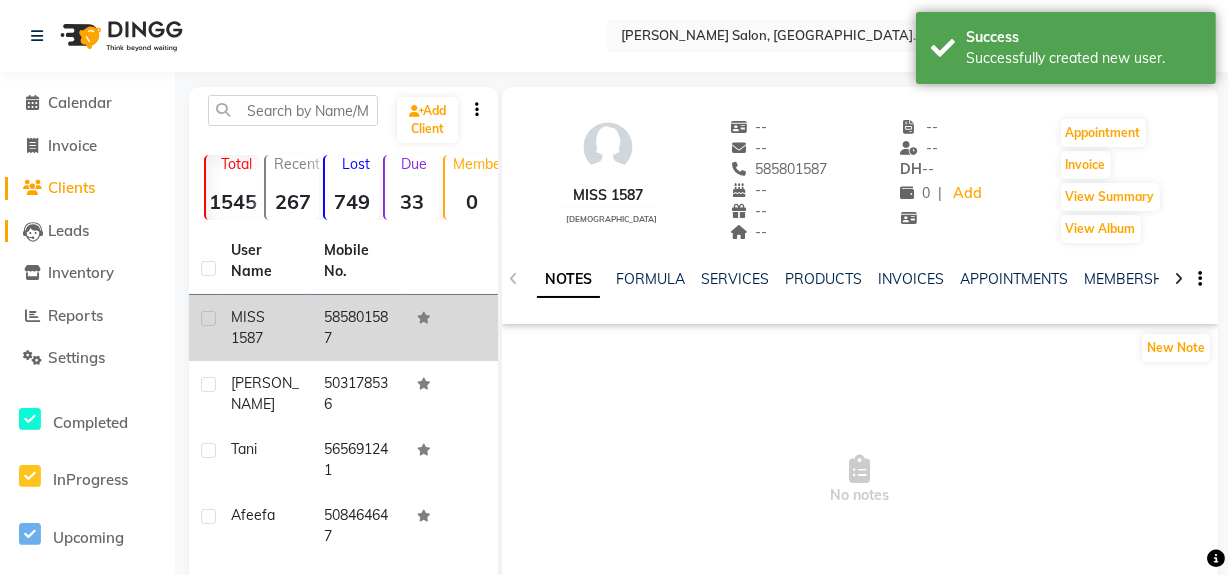 click on "Leads" 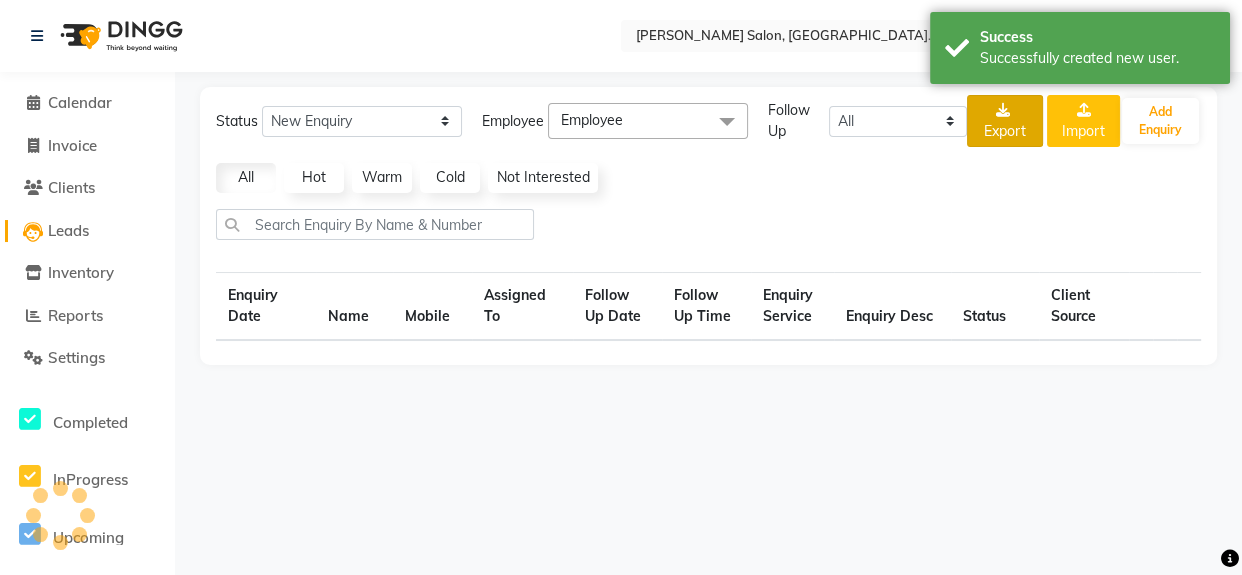 select on "10" 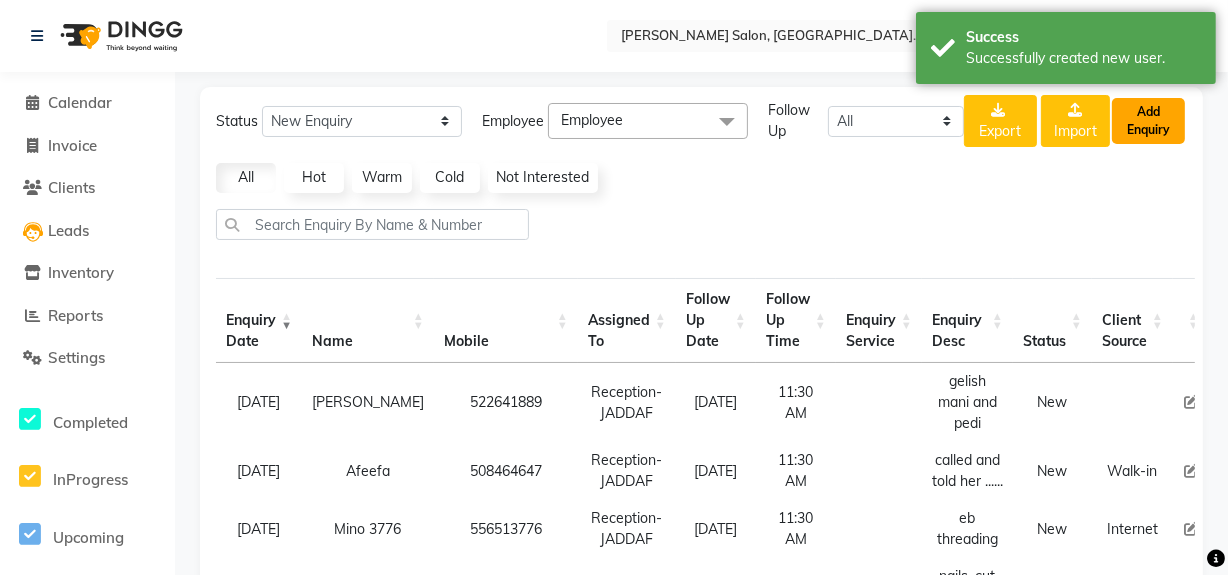 click on "Add Enquiry" 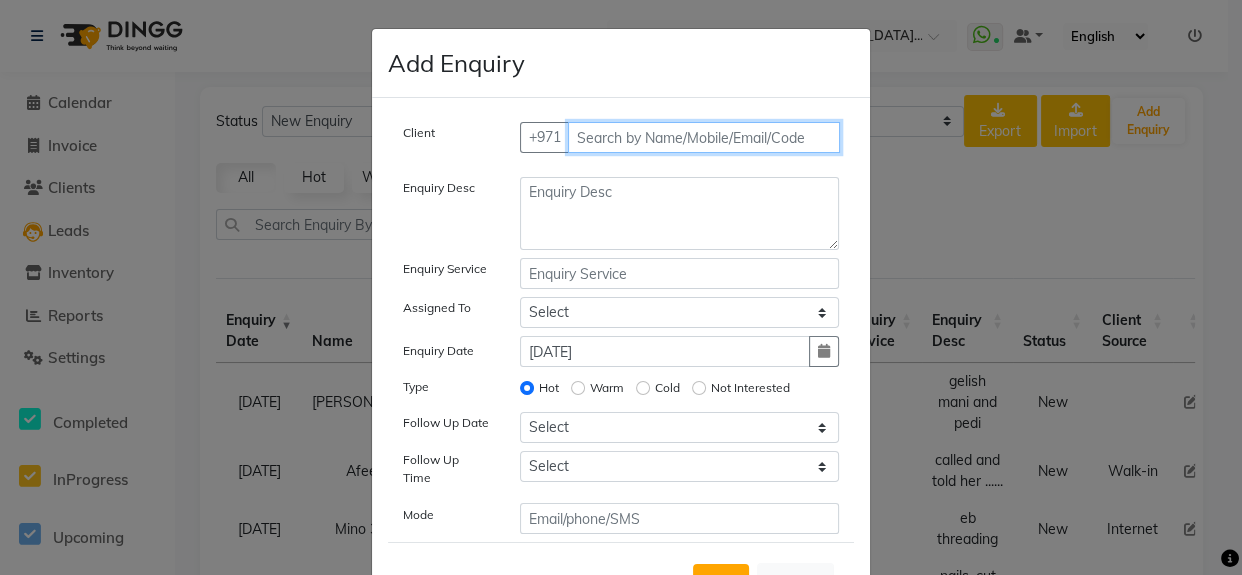 click at bounding box center (704, 137) 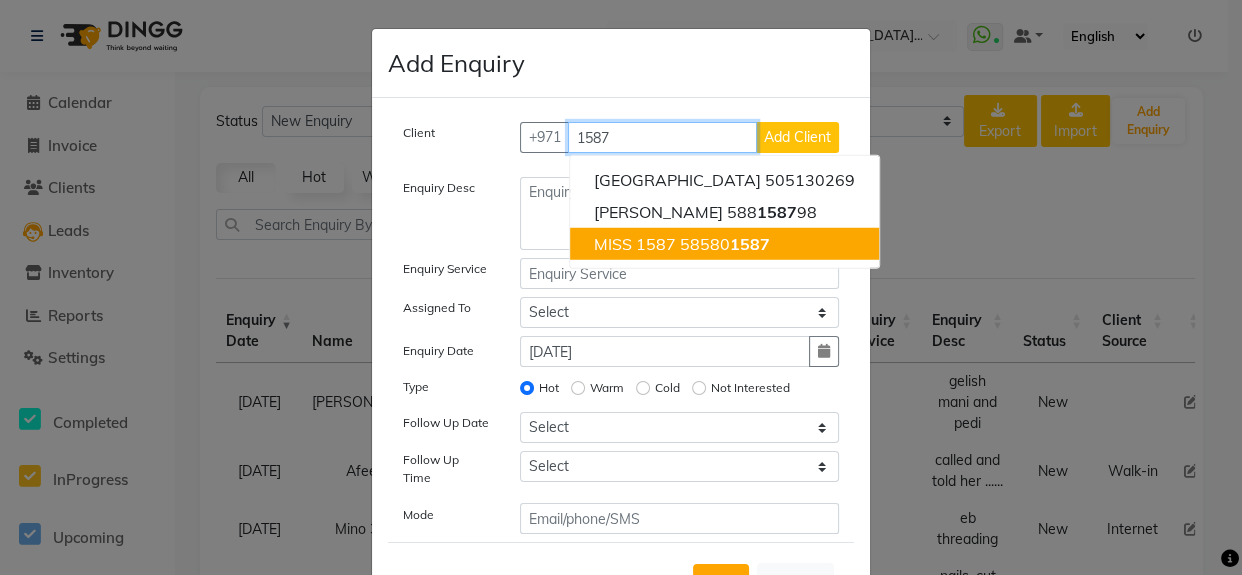 click on "58580 1587" at bounding box center (725, 244) 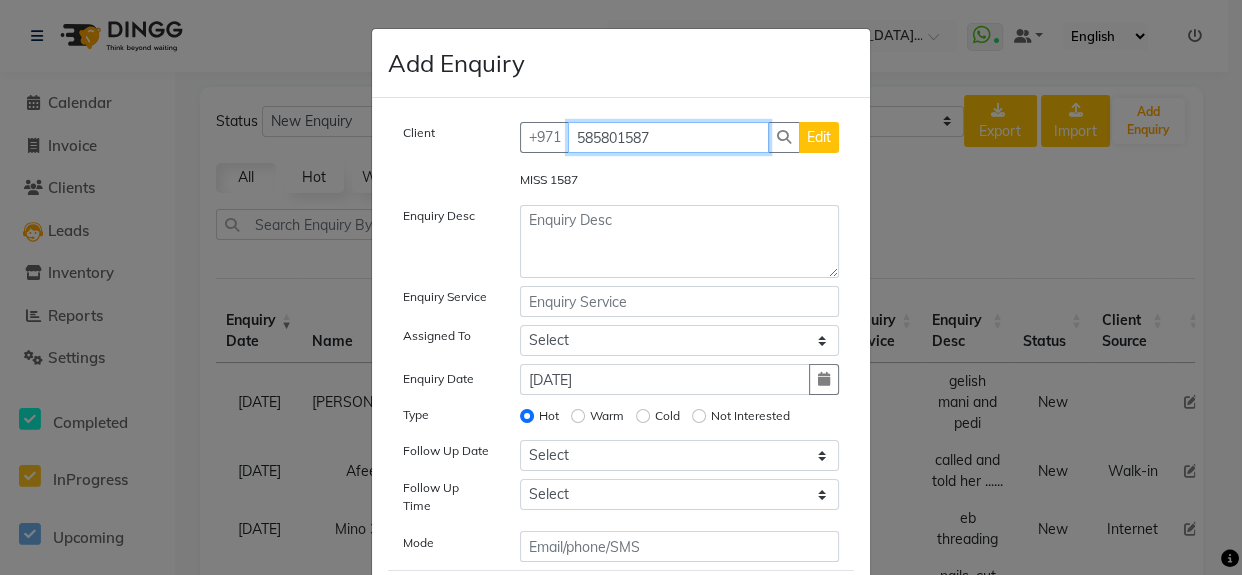 type on "585801587" 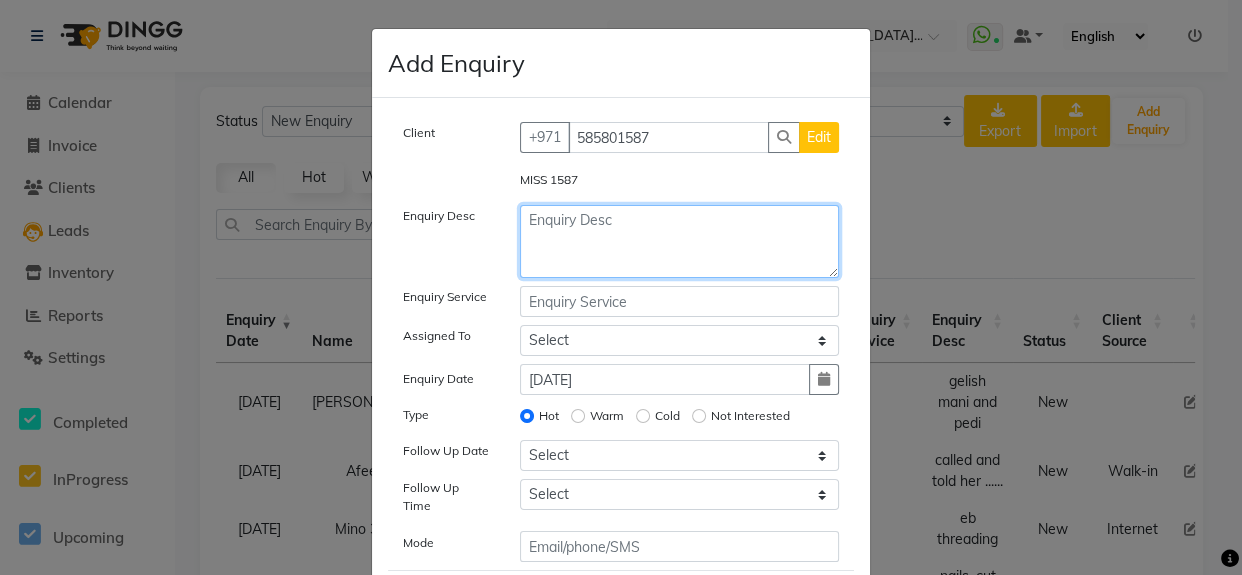 click 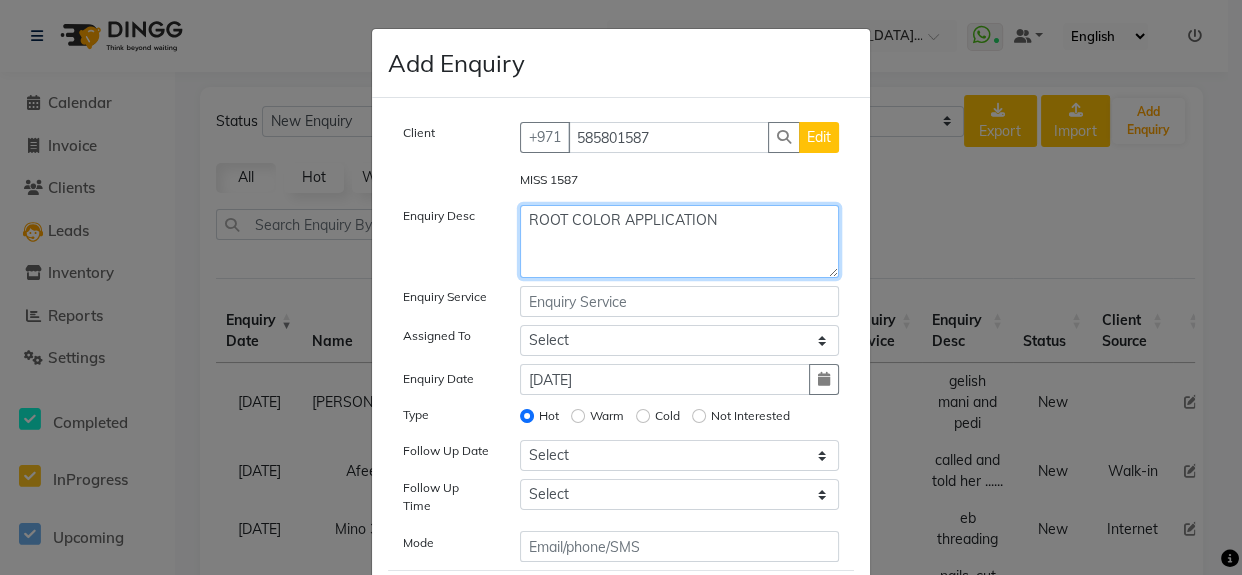 type on "ROOT COLOR APPLICATION" 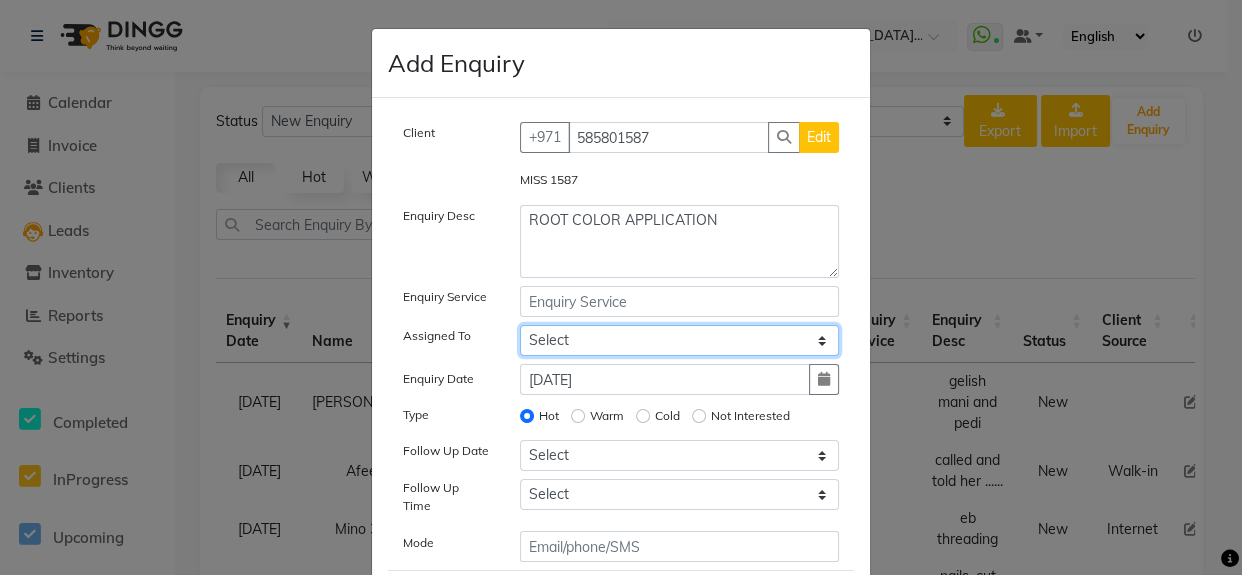 click on "Select Huma Leonita Management Reception-JADDAF [PERSON_NAME] [PERSON_NAME] trial [DEMOGRAPHIC_DATA]" 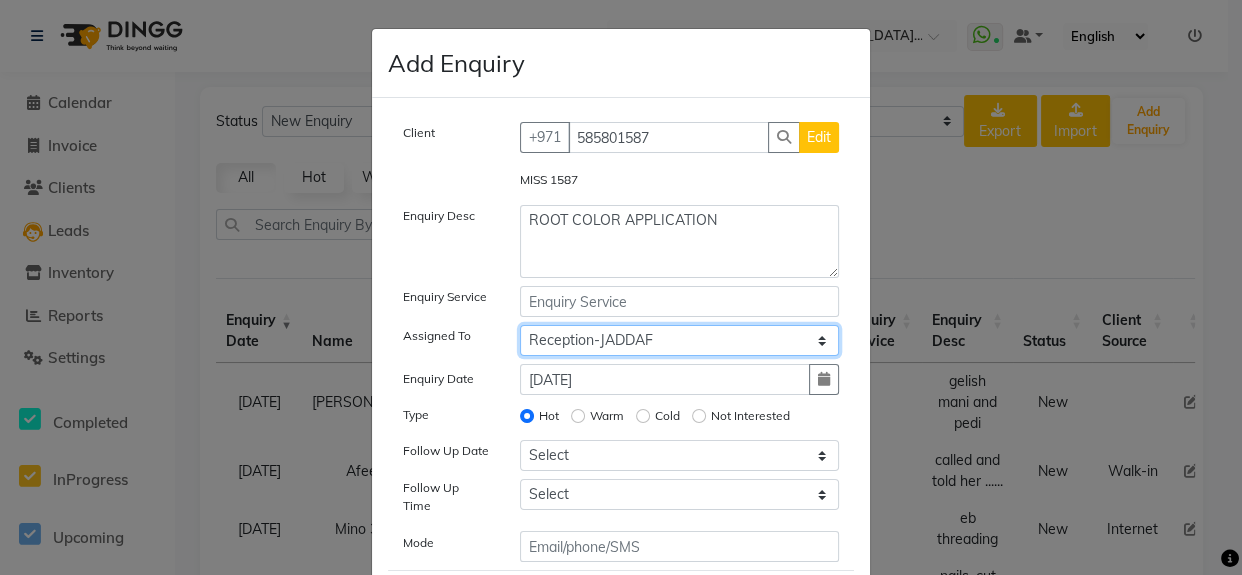 click on "Select Huma Leonita Management Reception-JADDAF [PERSON_NAME] [PERSON_NAME] trial [DEMOGRAPHIC_DATA]" 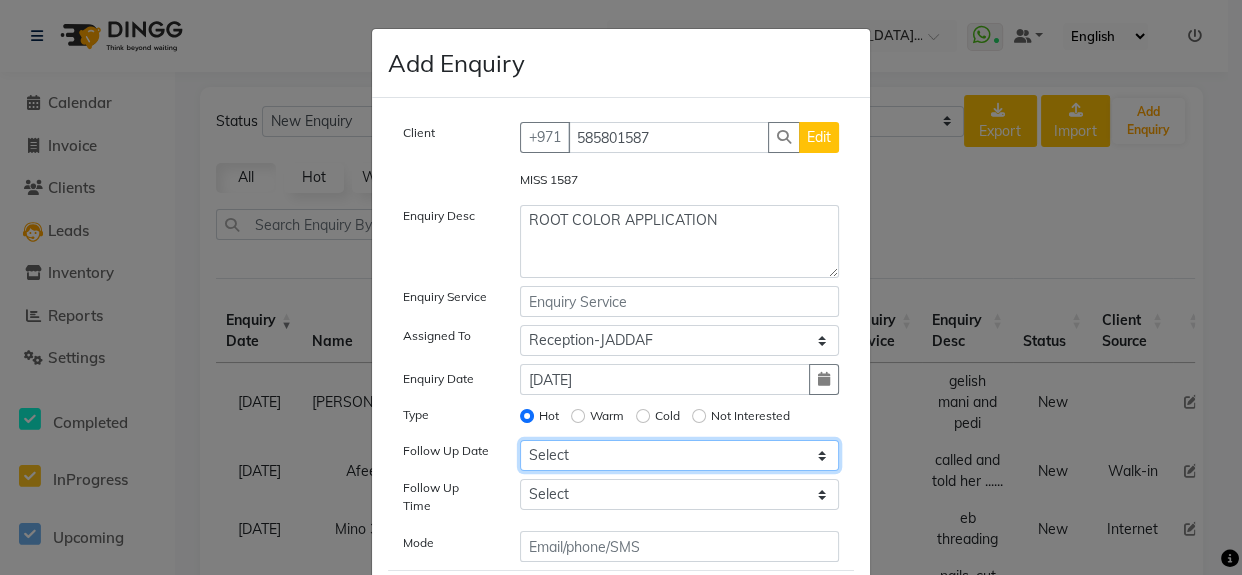 click on "Select Today Tomorrow In 2 days (Sunday) In 3 days (Monday) In 4 days (Tuesday) In 5 days (Wednesday) In 6 days (Thursday) In 1 Week (2025-07-18) In 2 Week (2025-07-25) In 1 Month (2025-08-11) In 2 Month (2025-09-11) In 3 Month (2025-10-11) Custom Date" at bounding box center (680, 455) 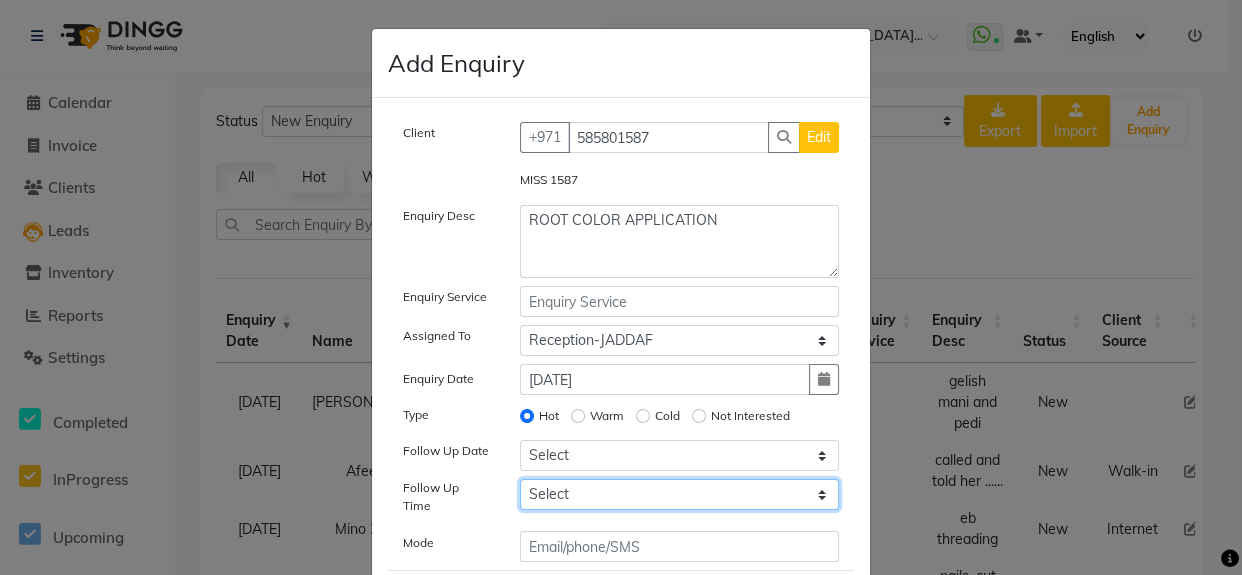 click on "Select 07:00 AM 07:15 AM 07:30 AM 07:45 AM 08:00 AM 08:15 AM 08:30 AM 08:45 AM 09:00 AM 09:15 AM 09:30 AM 09:45 AM 10:00 AM 10:15 AM 10:30 AM 10:45 AM 11:00 AM 11:15 AM 11:30 AM 11:45 AM 12:00 PM 12:15 PM 12:30 PM 12:45 PM 01:00 PM 01:15 PM 01:30 PM 01:45 PM 02:00 PM 02:15 PM 02:30 PM 02:45 PM 03:00 PM 03:15 PM 03:30 PM 03:45 PM 04:00 PM 04:15 PM 04:30 PM 04:45 PM 05:00 PM 05:15 PM 05:30 PM 05:45 PM 06:00 PM 06:15 PM 06:30 PM 06:45 PM 07:00 PM 07:15 PM 07:30 PM 07:45 PM 08:00 PM 08:15 PM 08:30 PM 08:45 PM 09:00 PM 09:15 PM 09:30 PM 09:45 PM 10:00 PM" at bounding box center [680, 494] 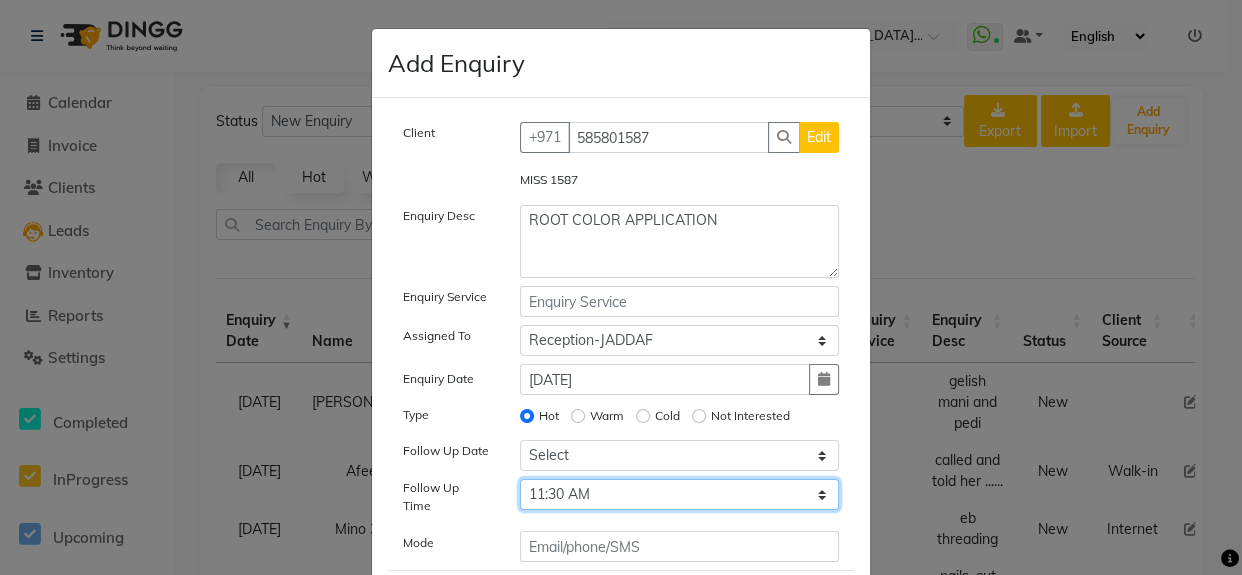 click on "Select 07:00 AM 07:15 AM 07:30 AM 07:45 AM 08:00 AM 08:15 AM 08:30 AM 08:45 AM 09:00 AM 09:15 AM 09:30 AM 09:45 AM 10:00 AM 10:15 AM 10:30 AM 10:45 AM 11:00 AM 11:15 AM 11:30 AM 11:45 AM 12:00 PM 12:15 PM 12:30 PM 12:45 PM 01:00 PM 01:15 PM 01:30 PM 01:45 PM 02:00 PM 02:15 PM 02:30 PM 02:45 PM 03:00 PM 03:15 PM 03:30 PM 03:45 PM 04:00 PM 04:15 PM 04:30 PM 04:45 PM 05:00 PM 05:15 PM 05:30 PM 05:45 PM 06:00 PM 06:15 PM 06:30 PM 06:45 PM 07:00 PM 07:15 PM 07:30 PM 07:45 PM 08:00 PM 08:15 PM 08:30 PM 08:45 PM 09:00 PM 09:15 PM 09:30 PM 09:45 PM 10:00 PM" at bounding box center [680, 494] 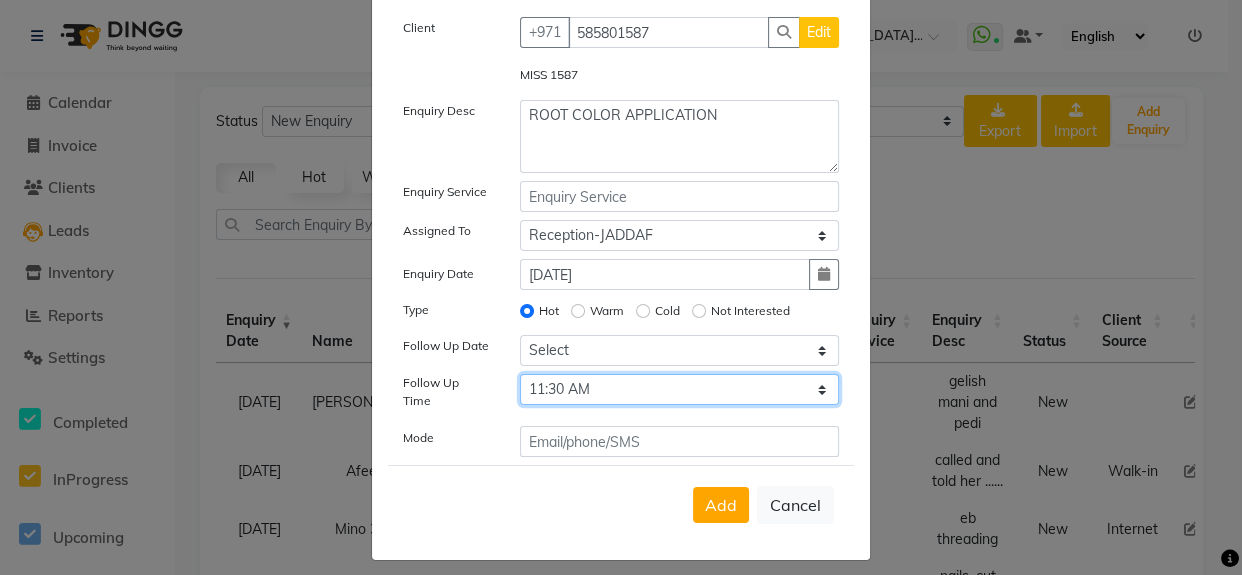 scroll, scrollTop: 106, scrollLeft: 0, axis: vertical 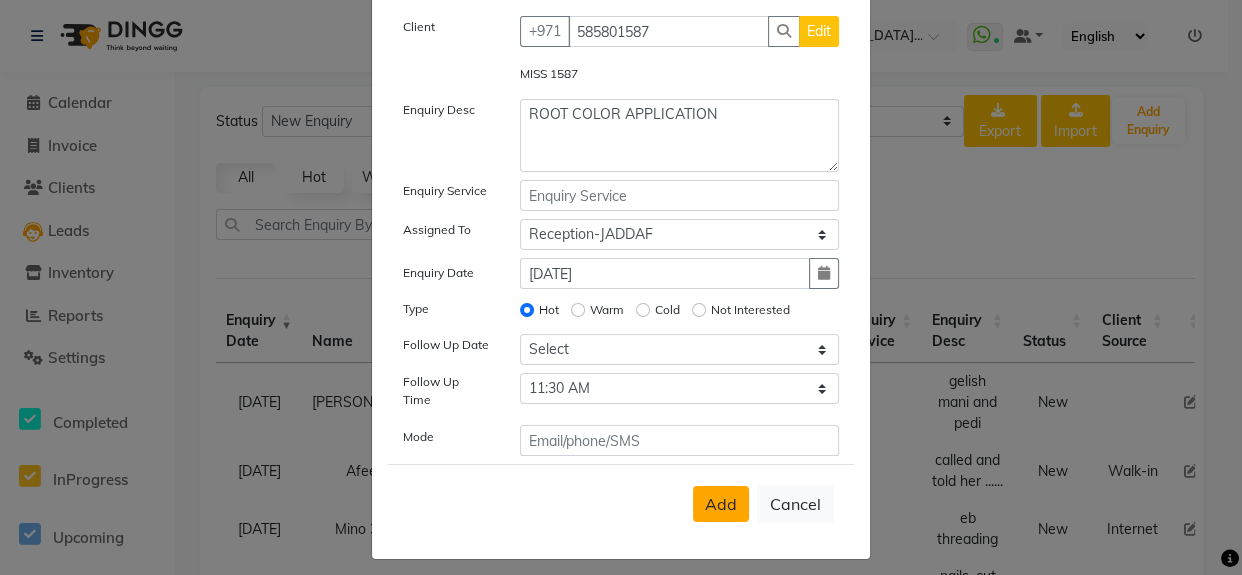 click on "Add" at bounding box center [721, 504] 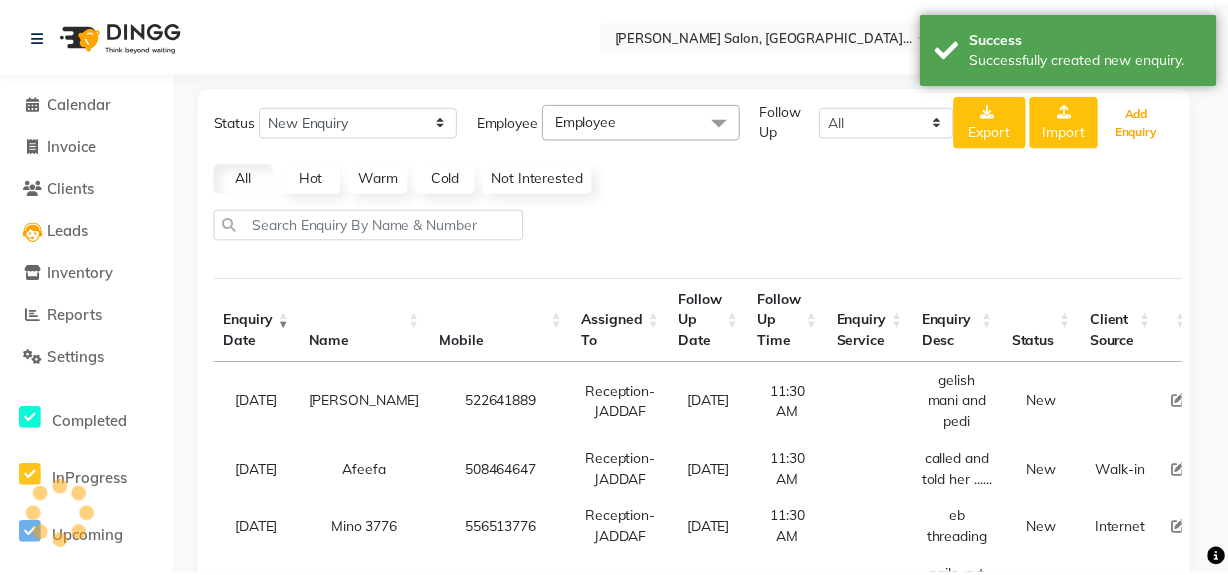 scroll, scrollTop: 78, scrollLeft: 0, axis: vertical 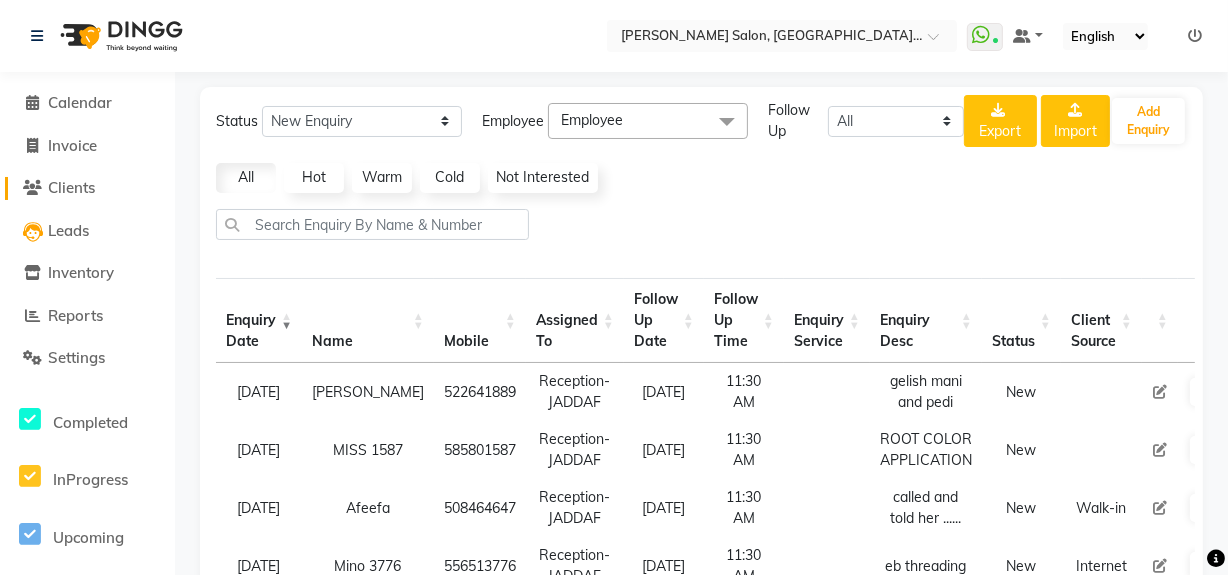 click on "Clients" 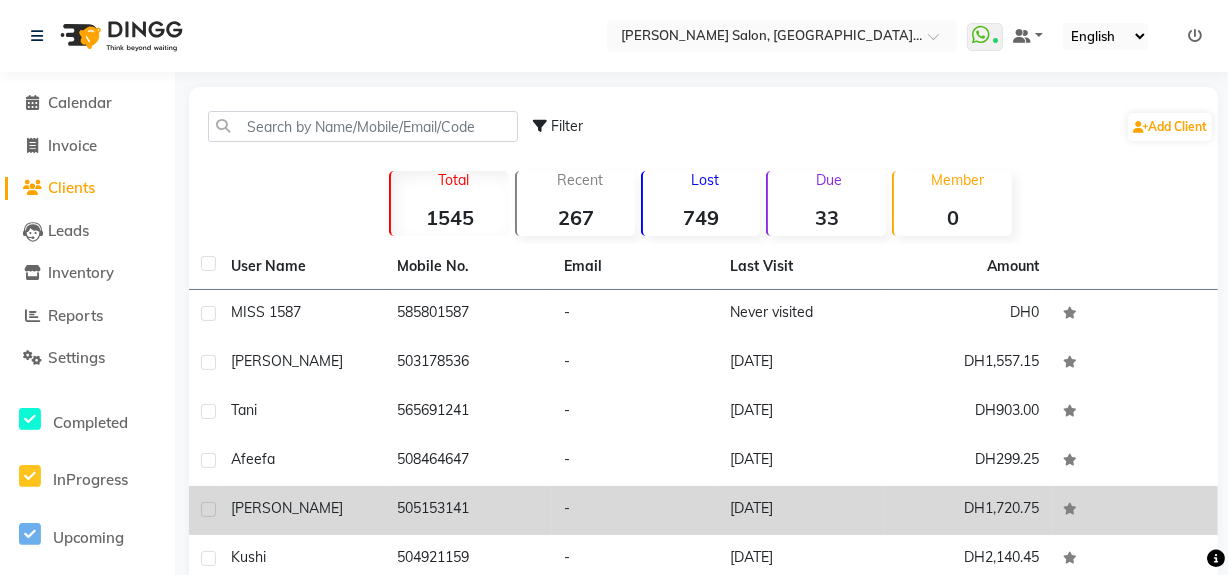 click on "[PERSON_NAME]" 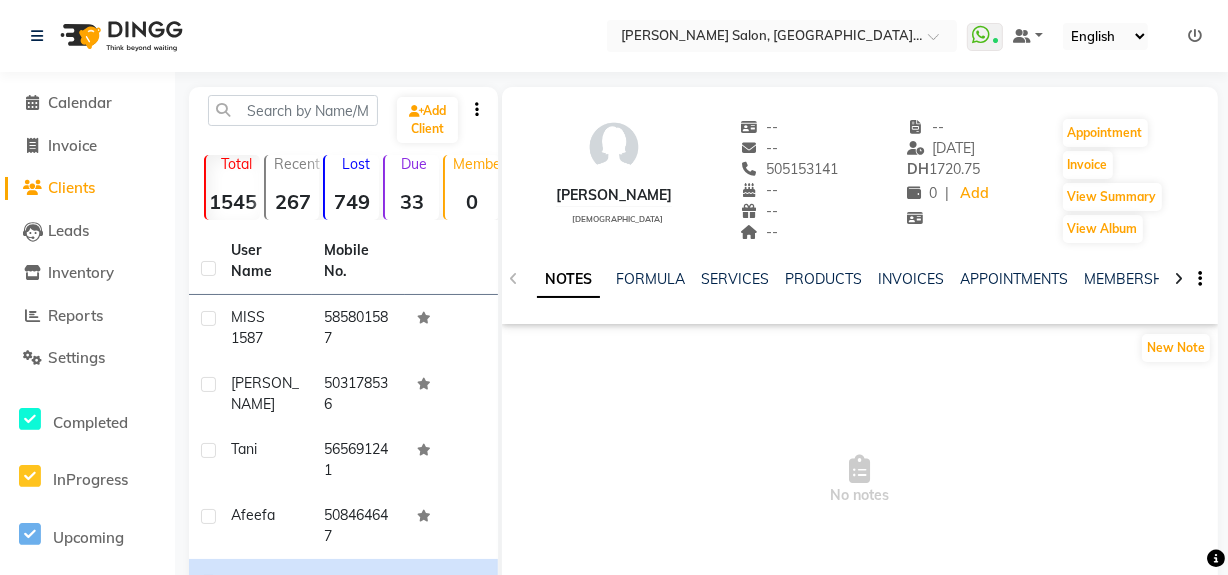 click 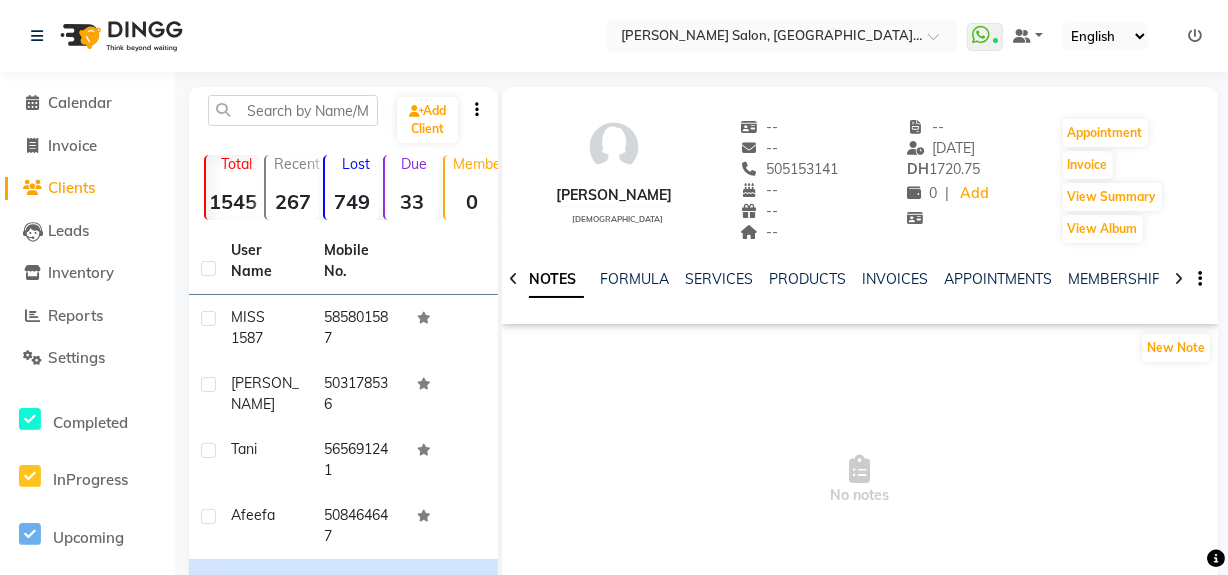 click 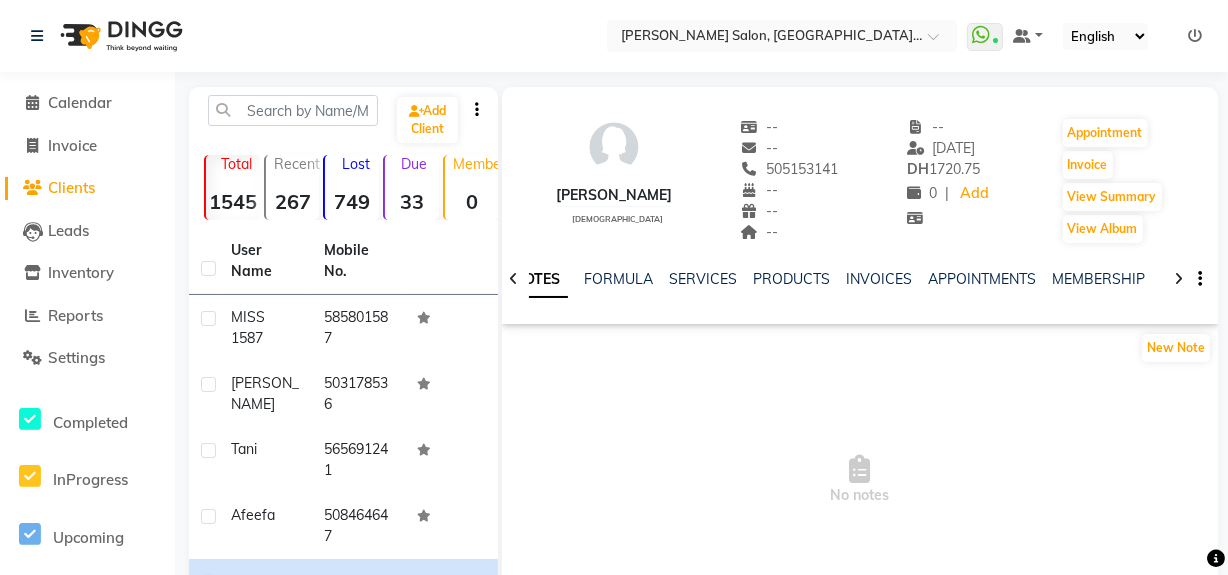click 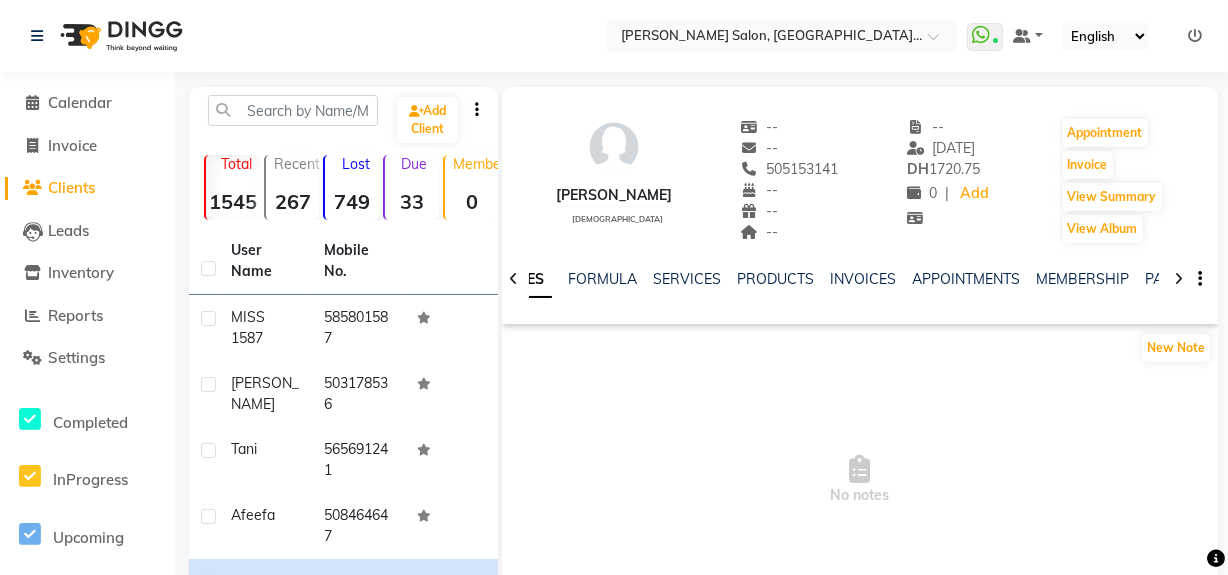 click 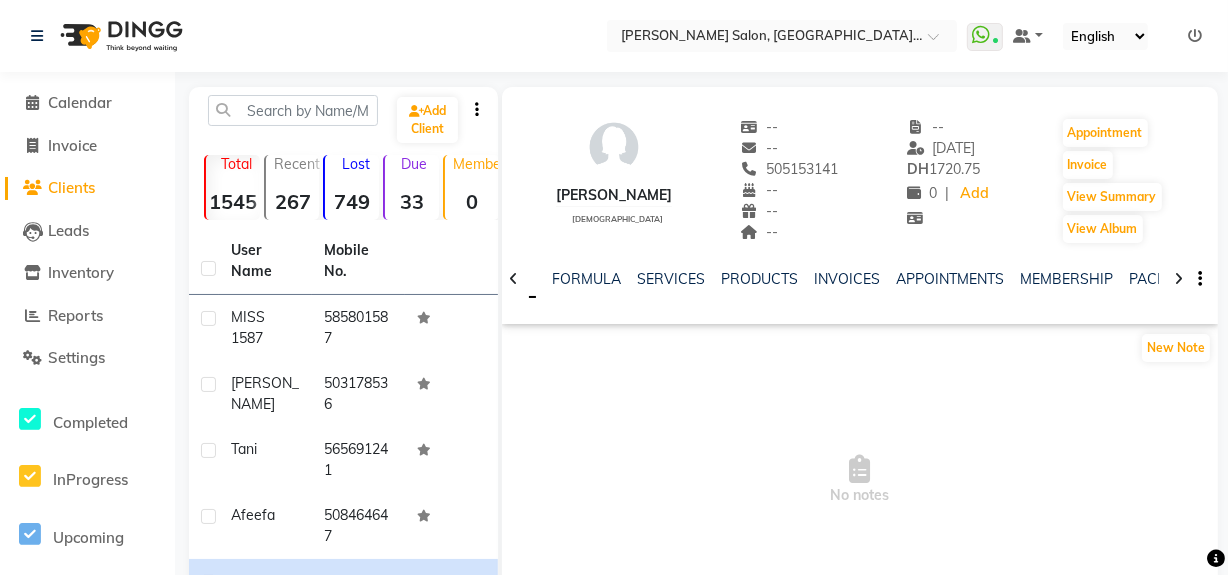 drag, startPoint x: 1178, startPoint y: 279, endPoint x: 1140, endPoint y: 282, distance: 38.118237 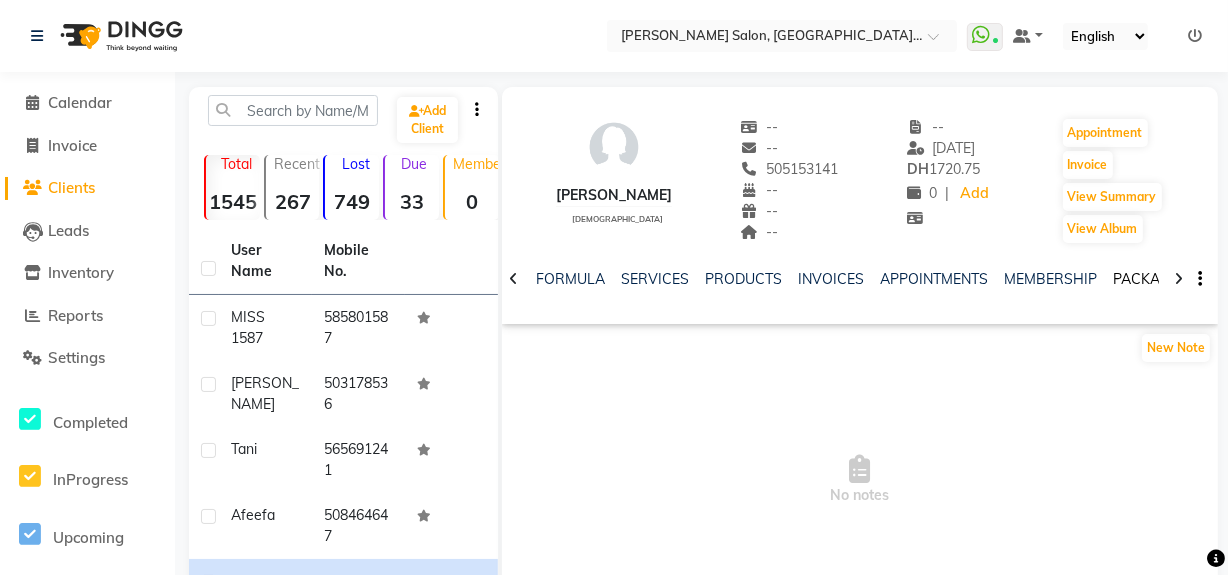 click on "PACKAGES" 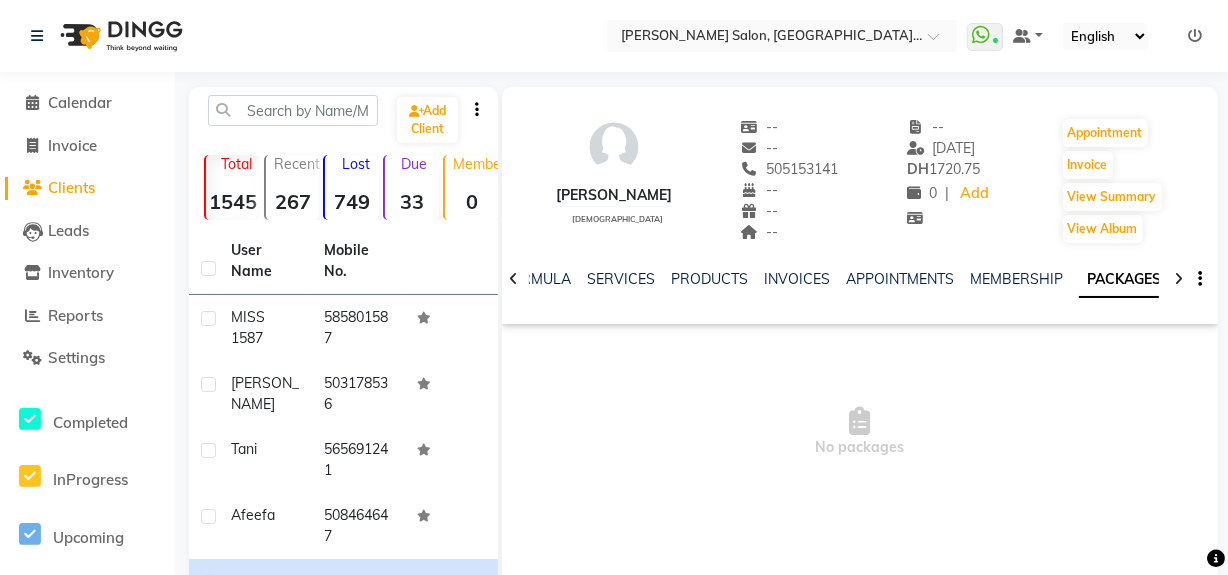 click 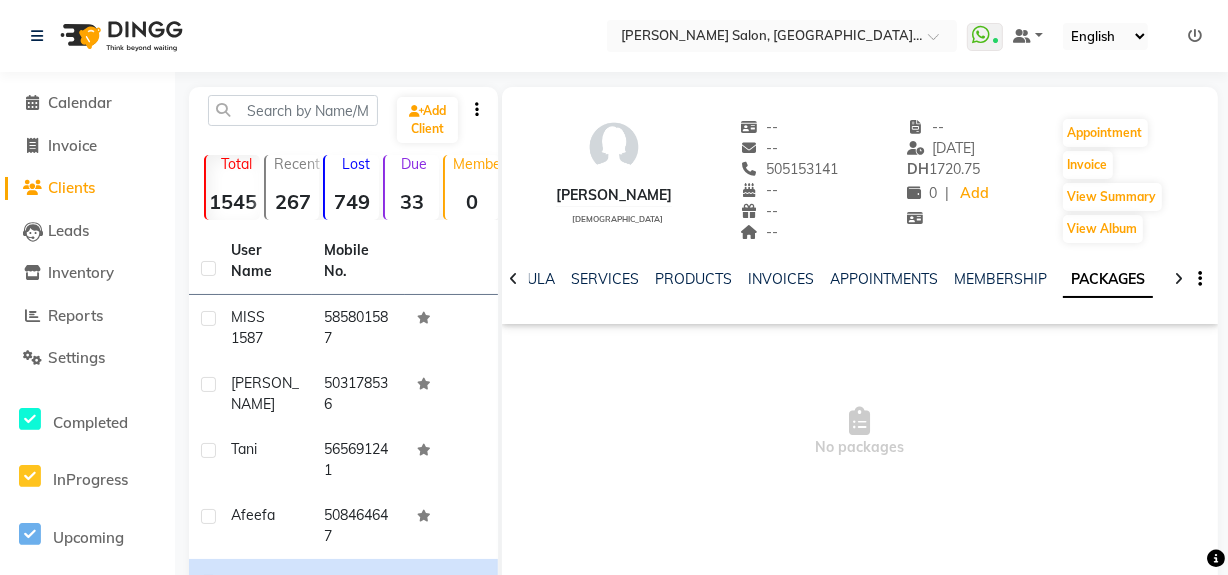click 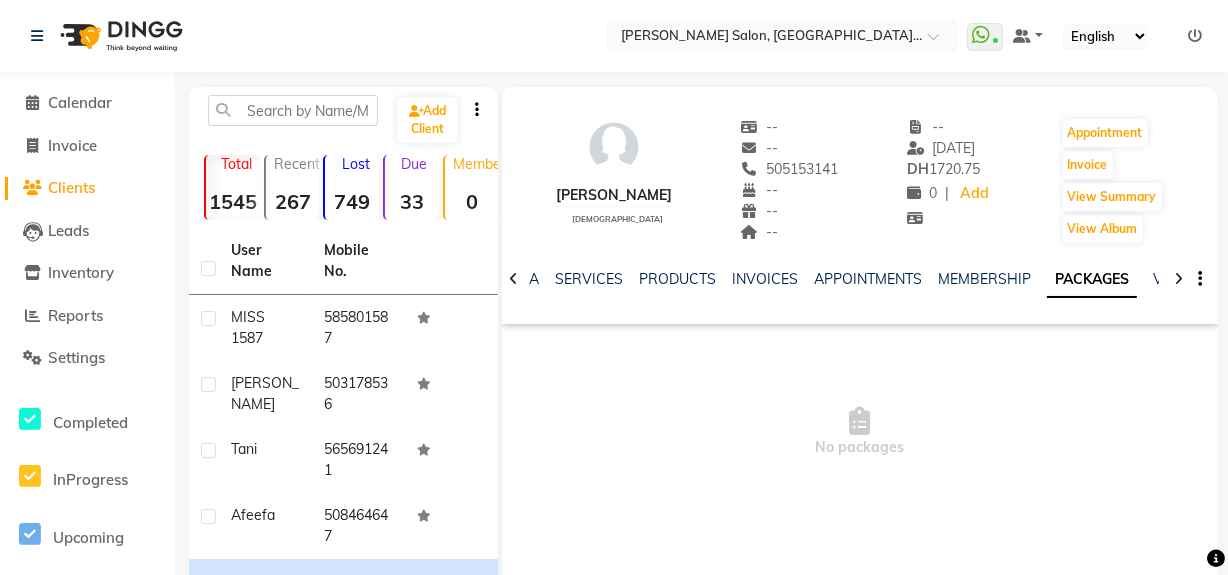 click 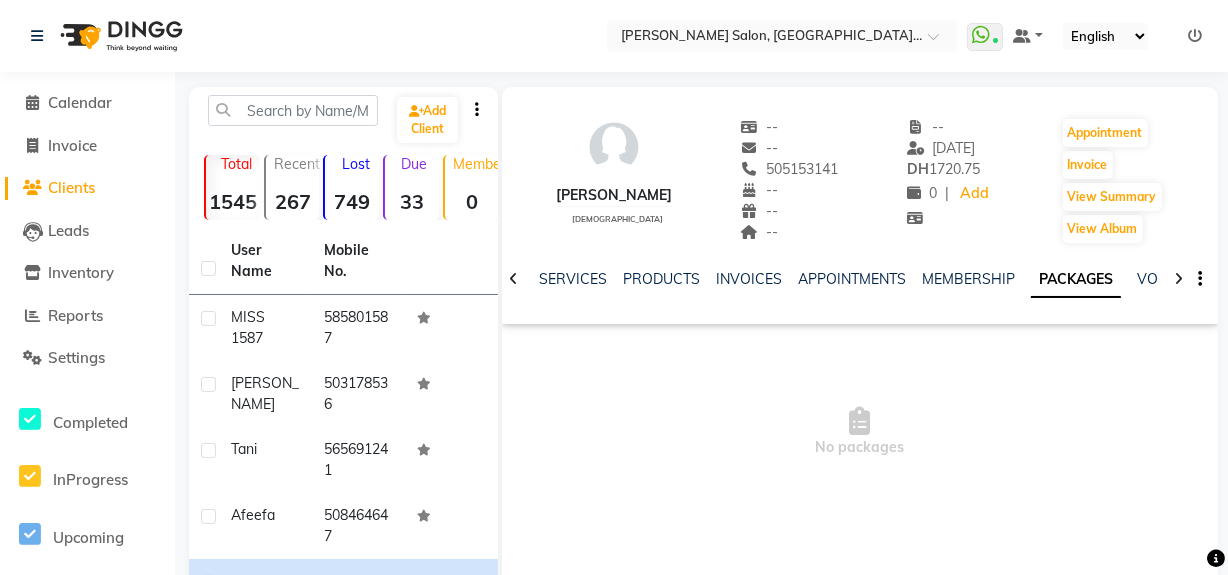 click 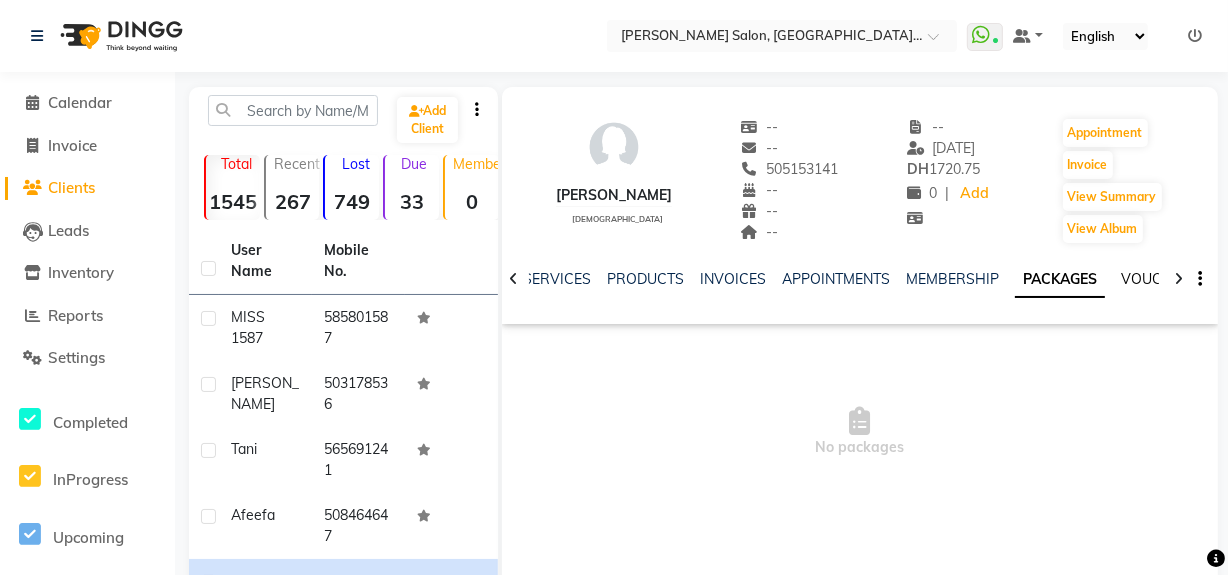 click on "VOUCHERS" 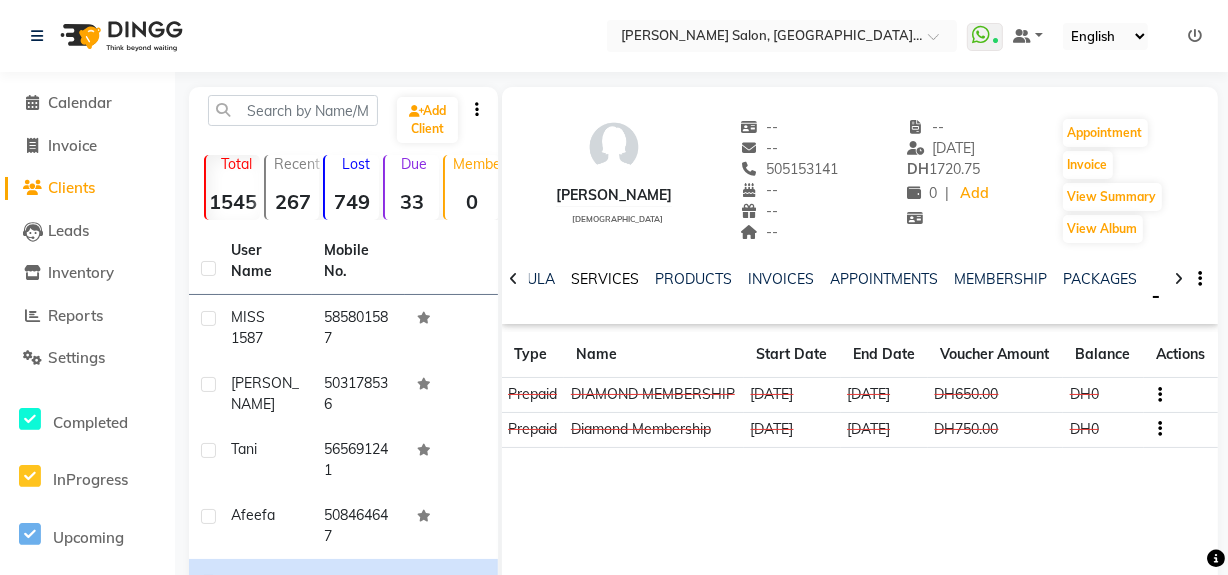 click on "SERVICES" 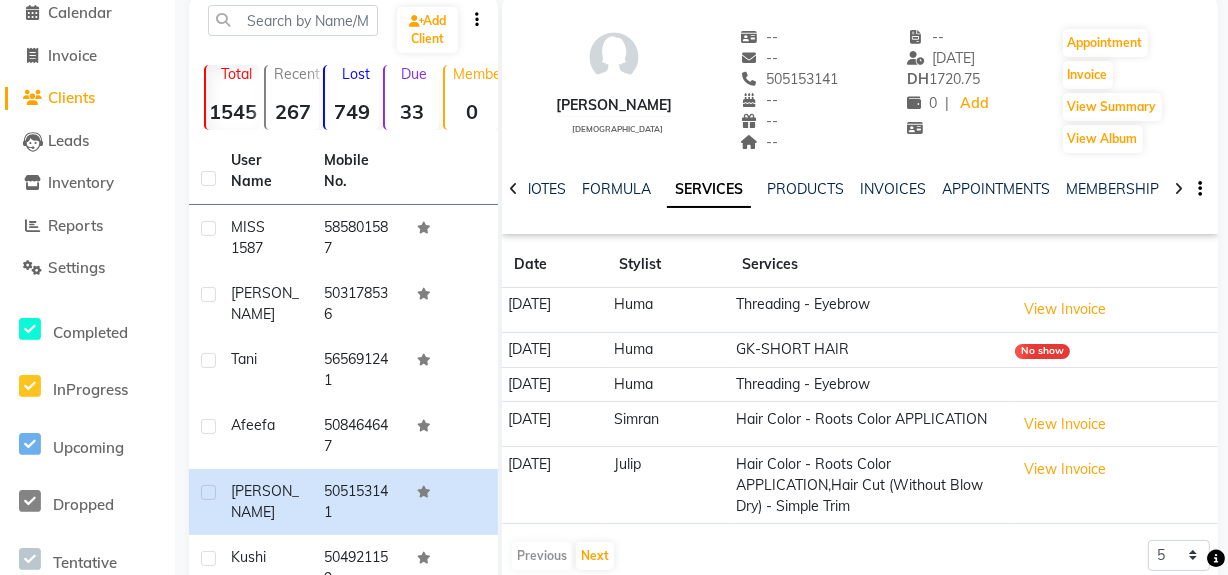 scroll, scrollTop: 0, scrollLeft: 0, axis: both 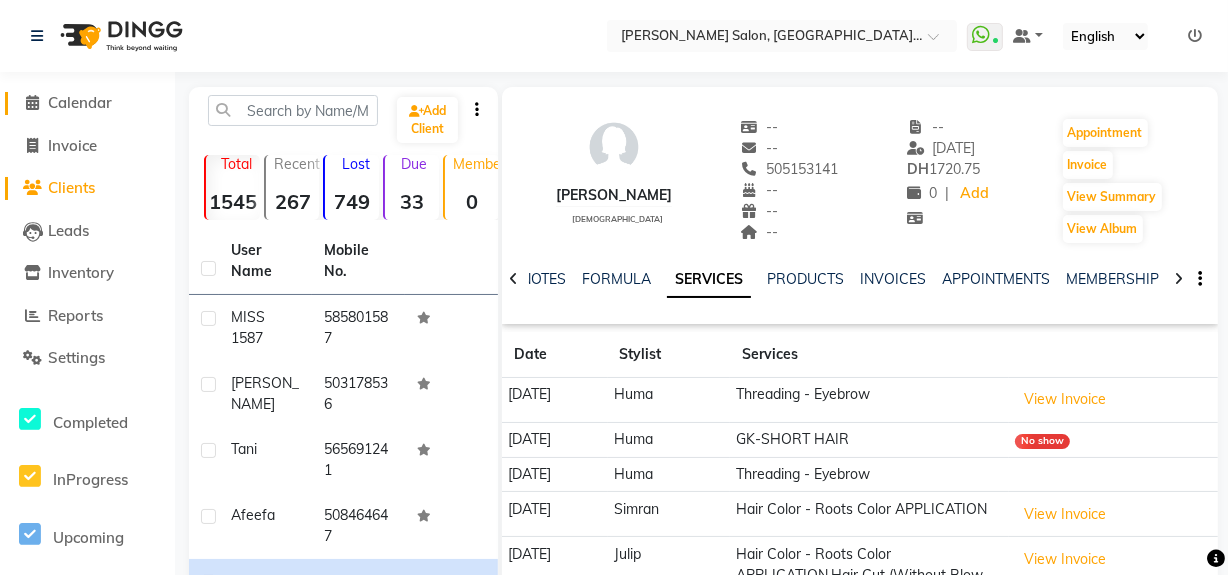 click on "Calendar" 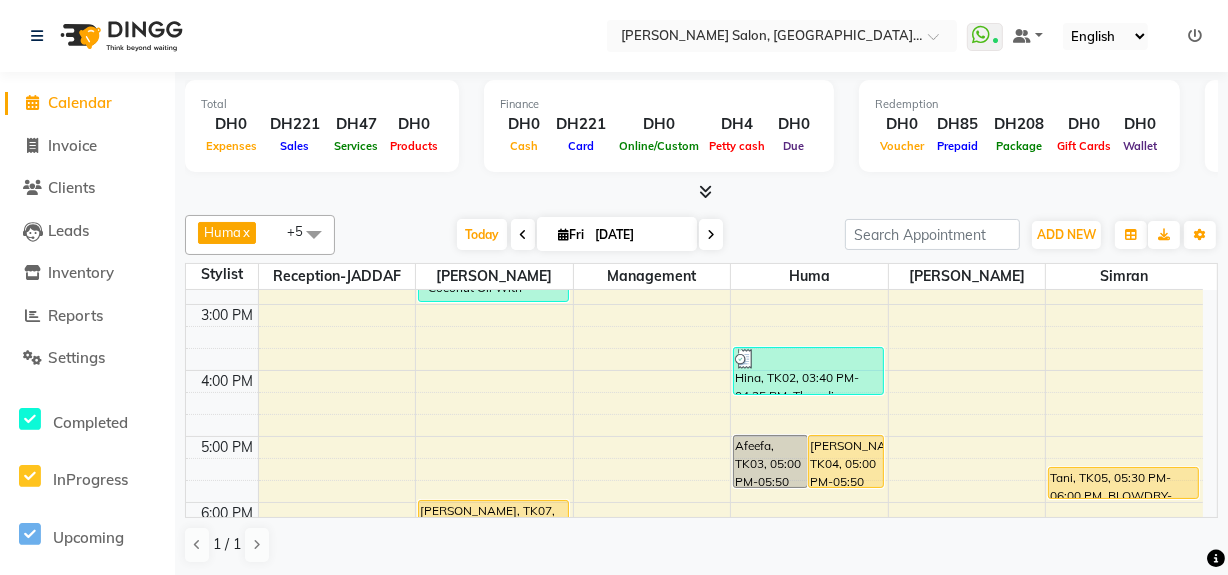scroll, scrollTop: 472, scrollLeft: 0, axis: vertical 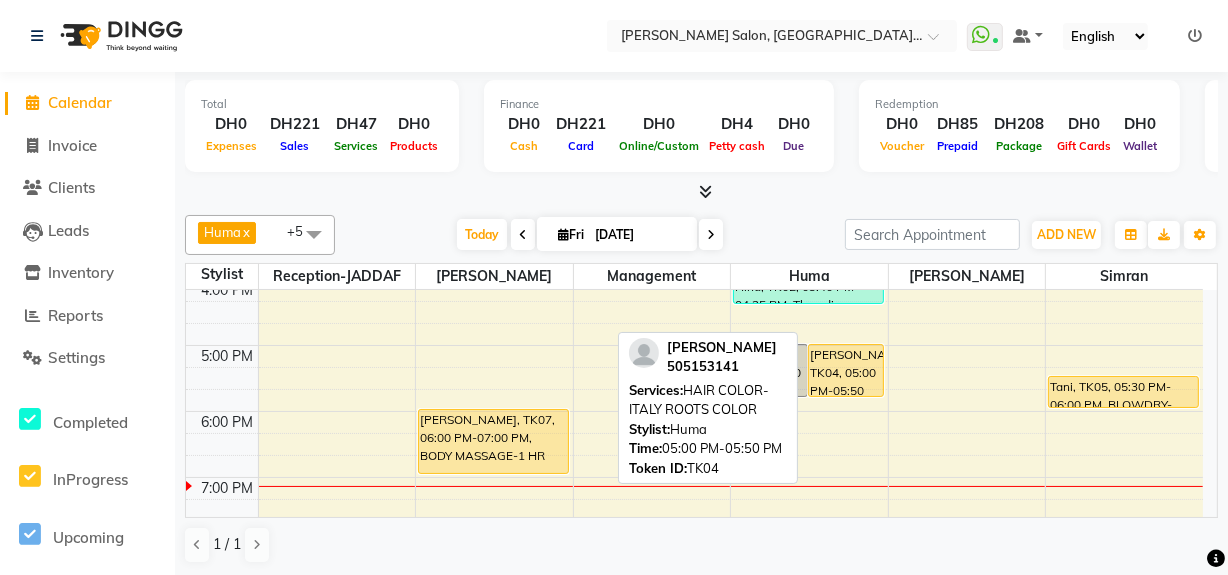 click on "Anita, TK04, 05:00 PM-05:50 PM, HAIR COLOR-ITALY ROOTS COLOR" at bounding box center [845, 370] 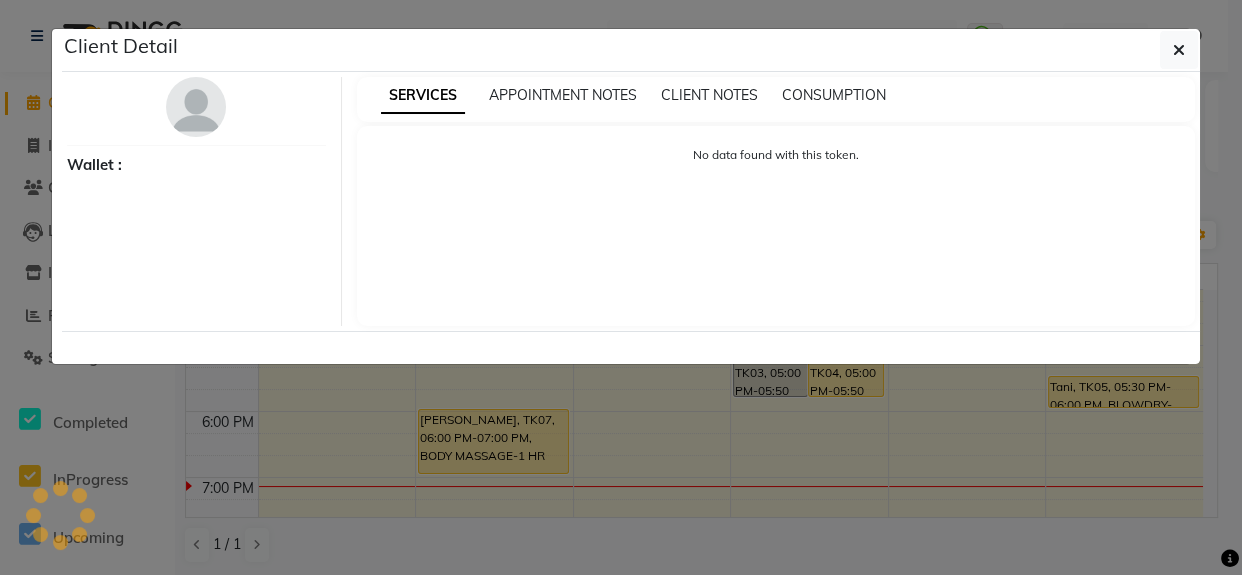 select on "1" 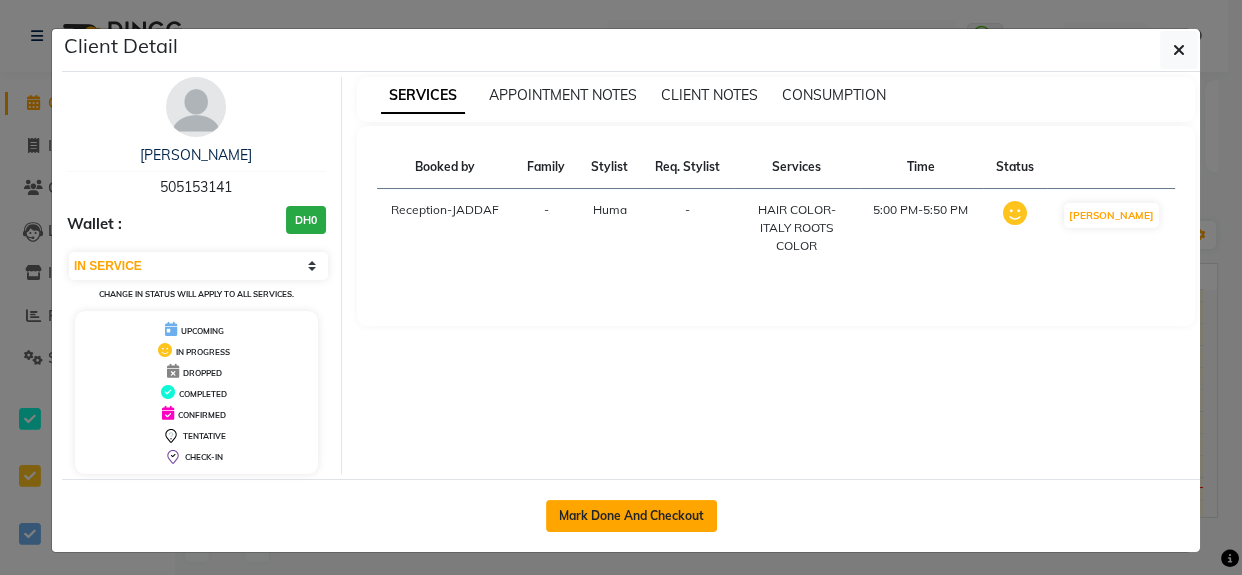 click on "Mark Done And Checkout" 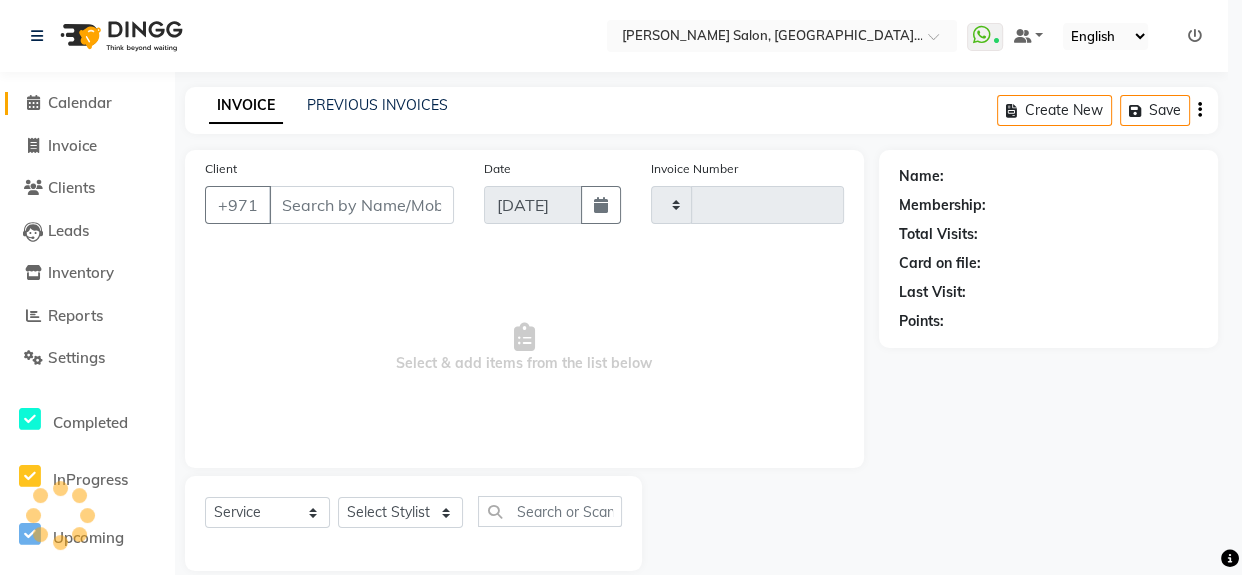 type on "0881" 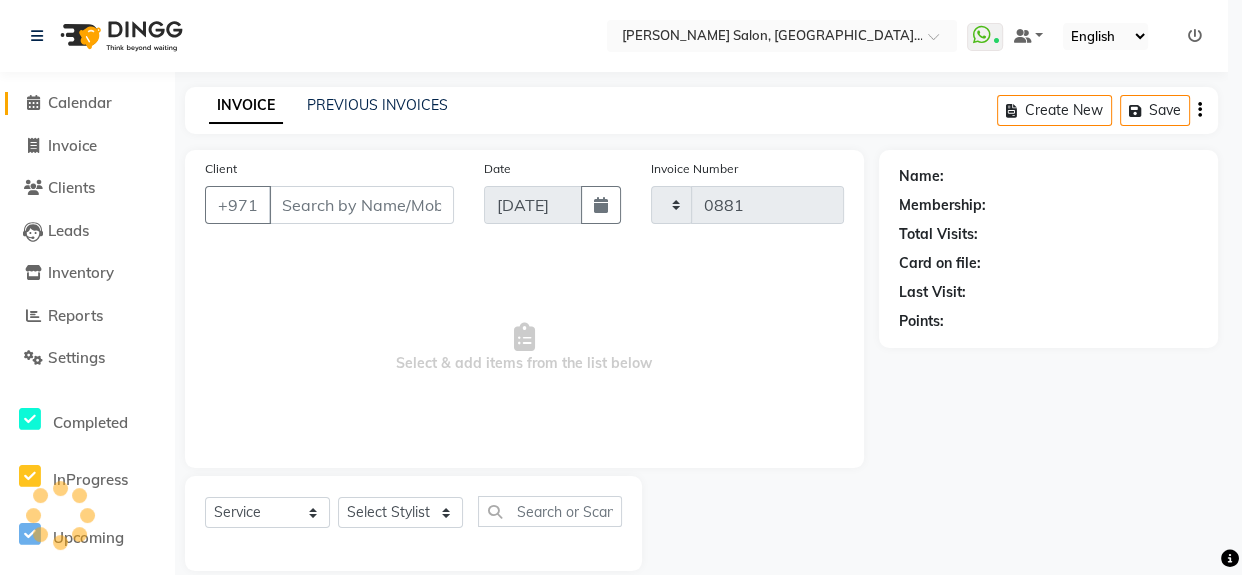 select on "4069" 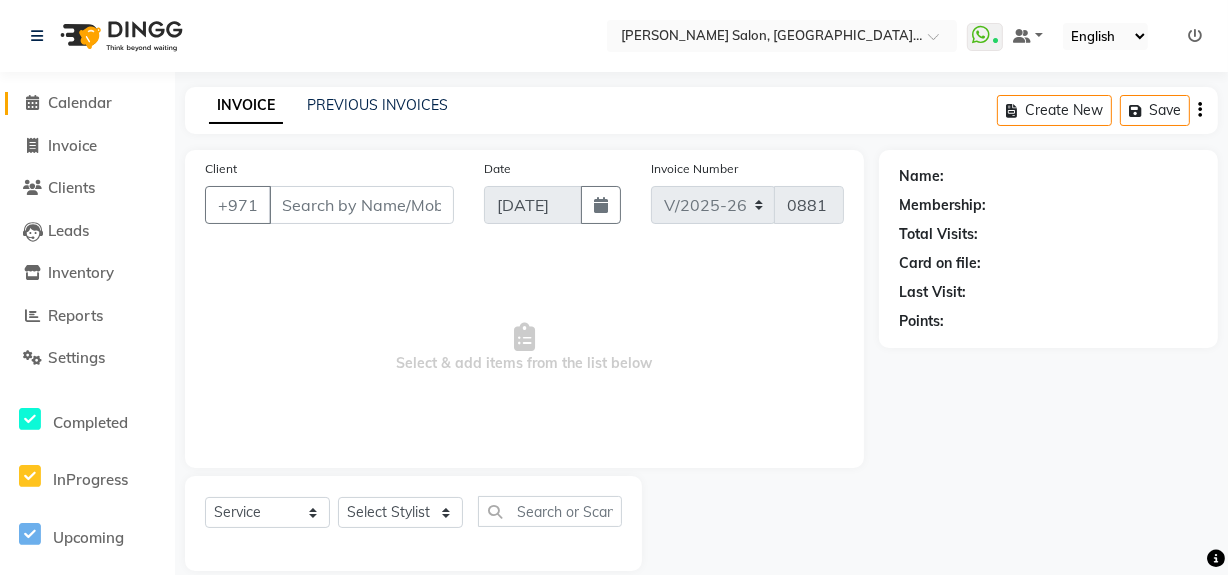 type on "505153141" 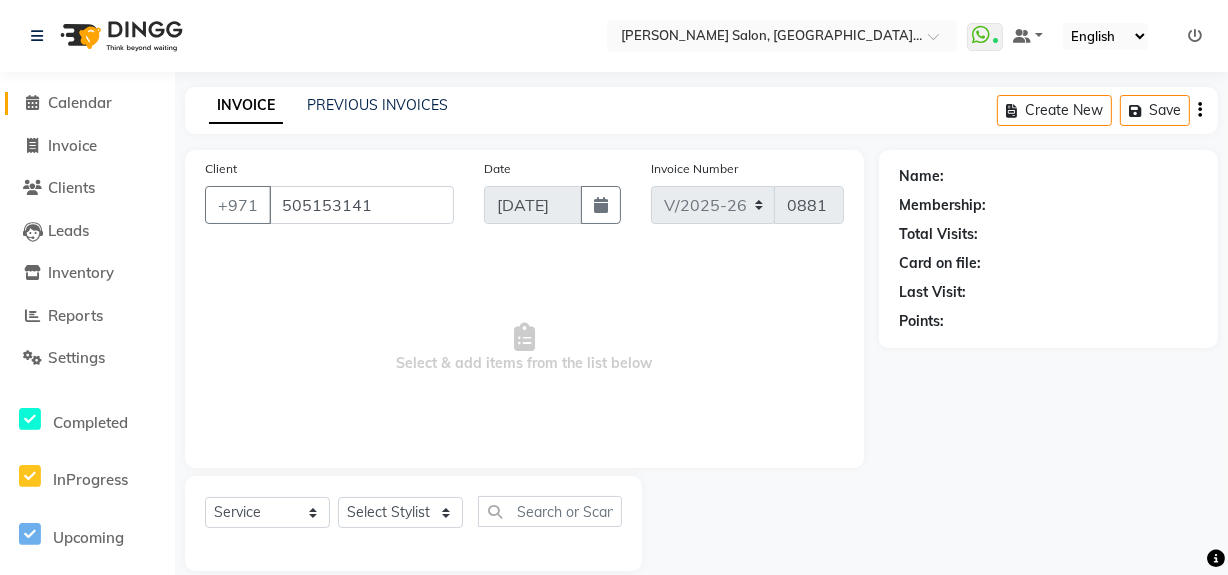 select on "62704" 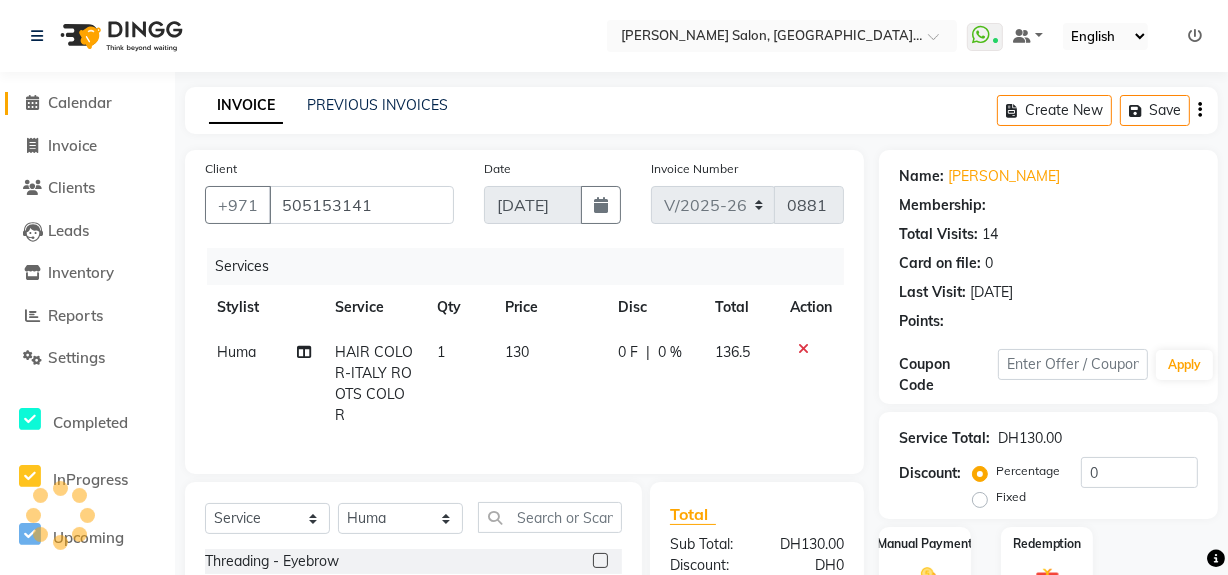 select on "1: Object" 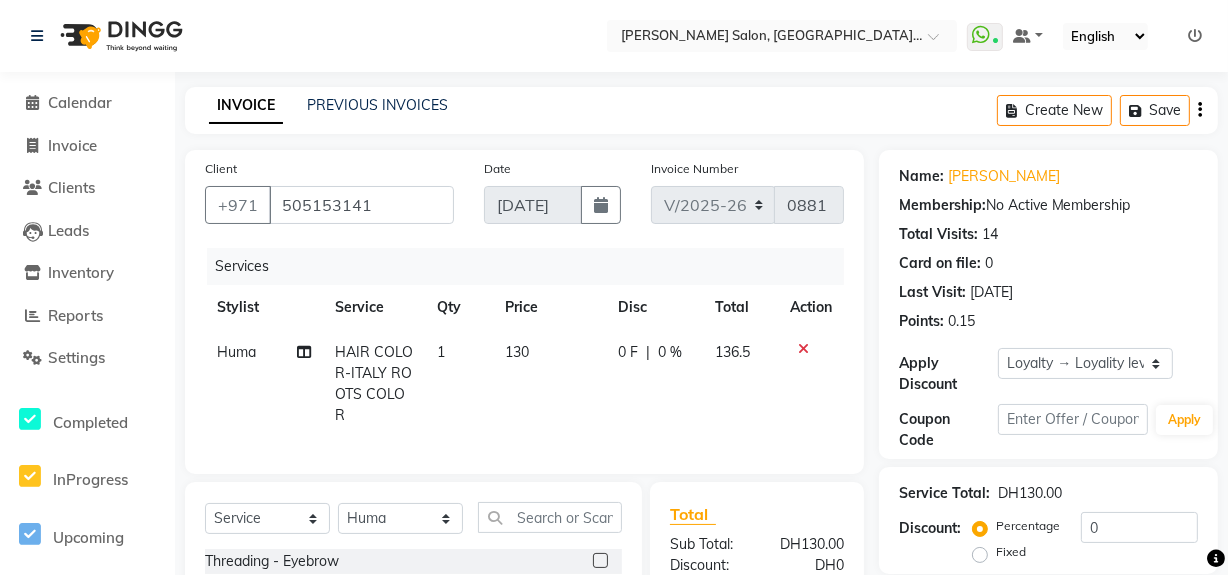 click 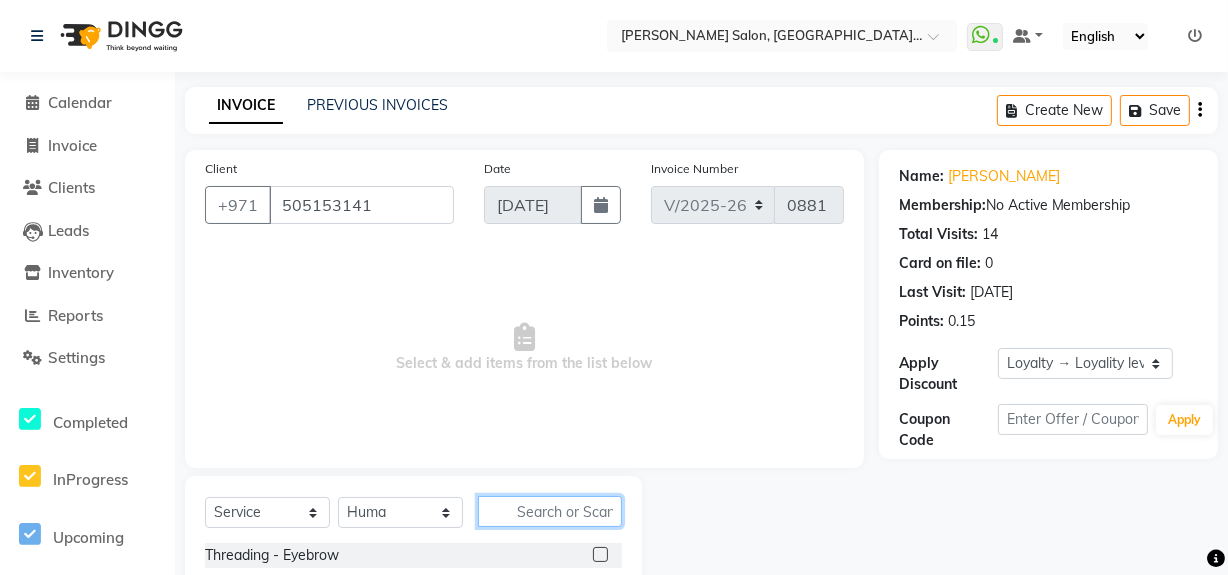 click 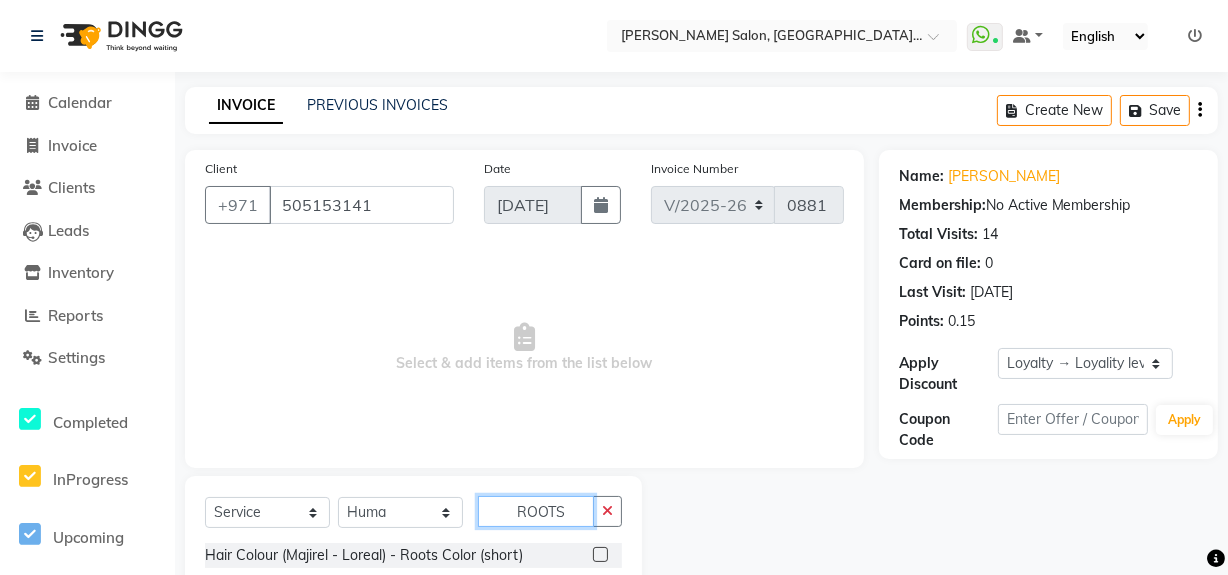 scroll, scrollTop: 141, scrollLeft: 0, axis: vertical 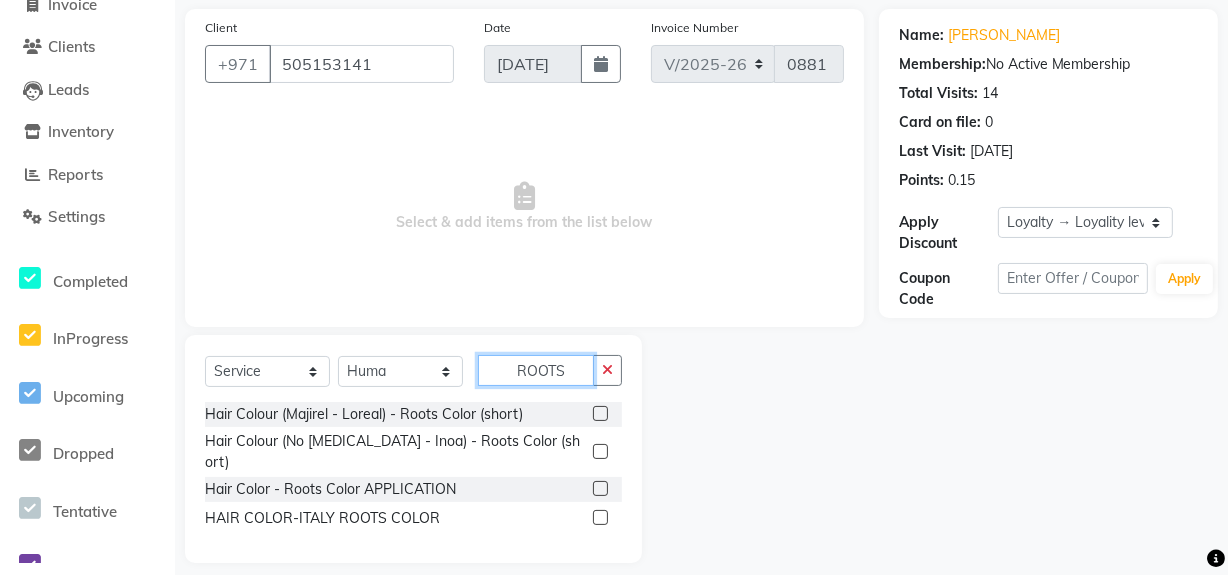 type on "ROOTS" 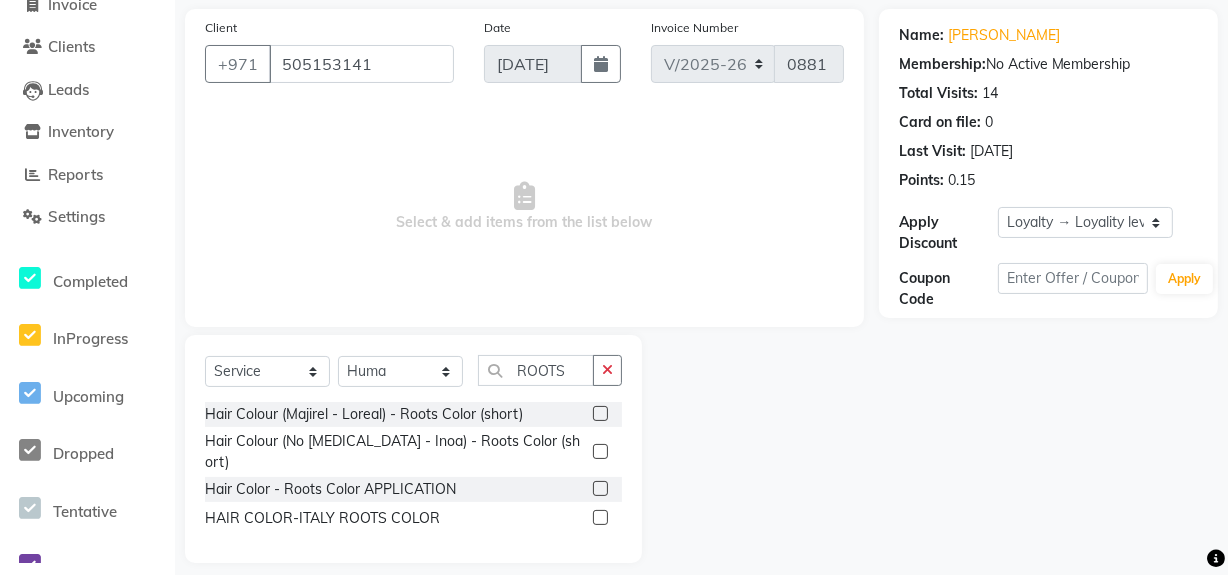 click 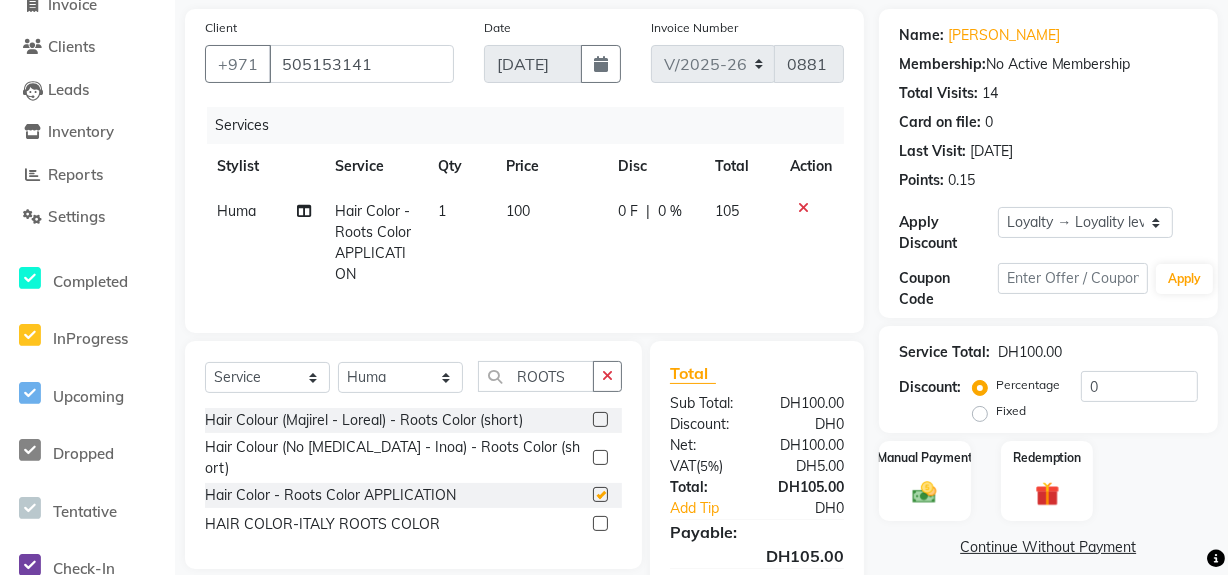 checkbox on "false" 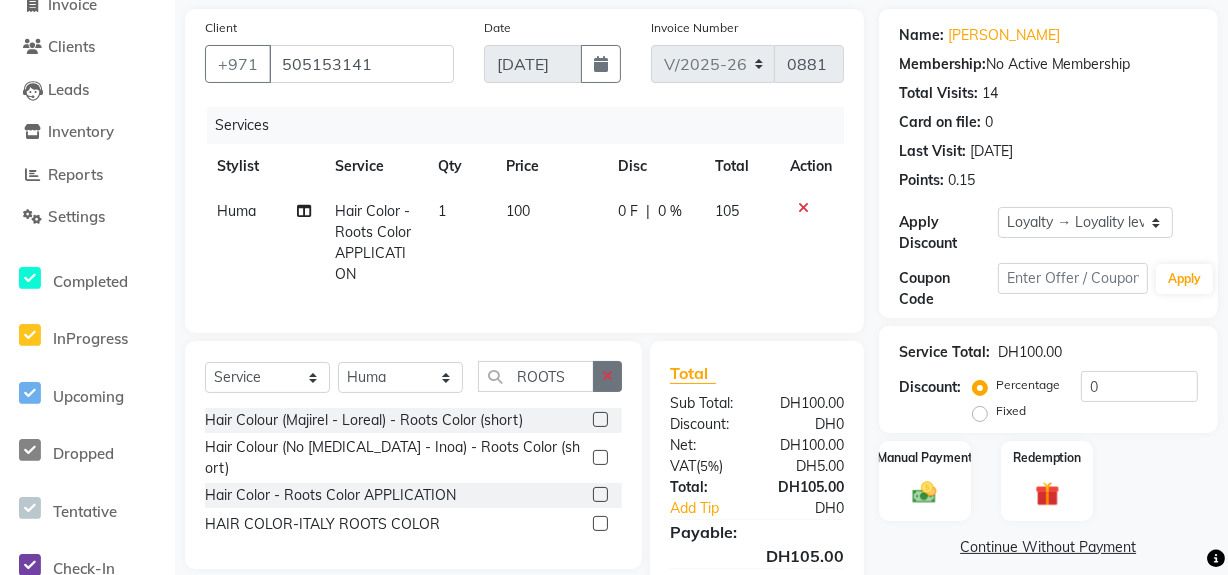click 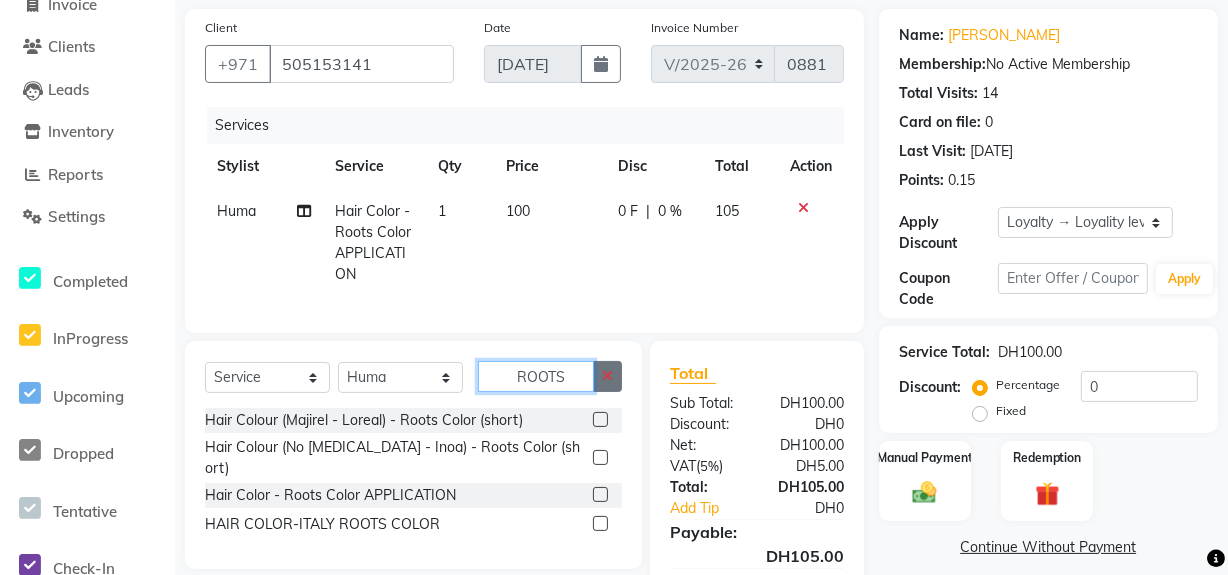 type 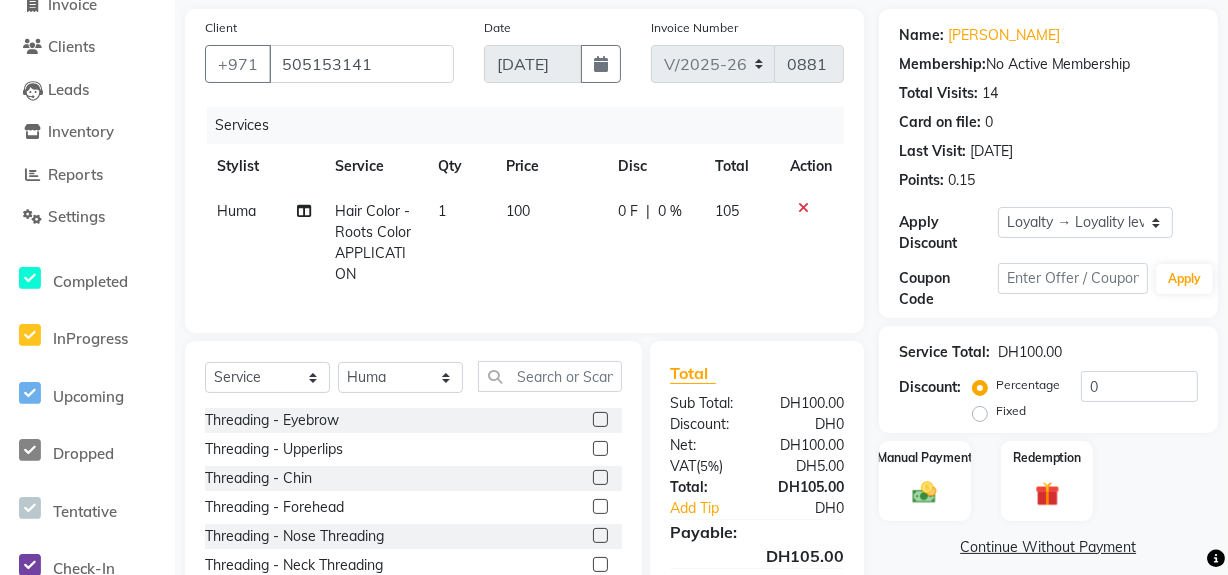 click 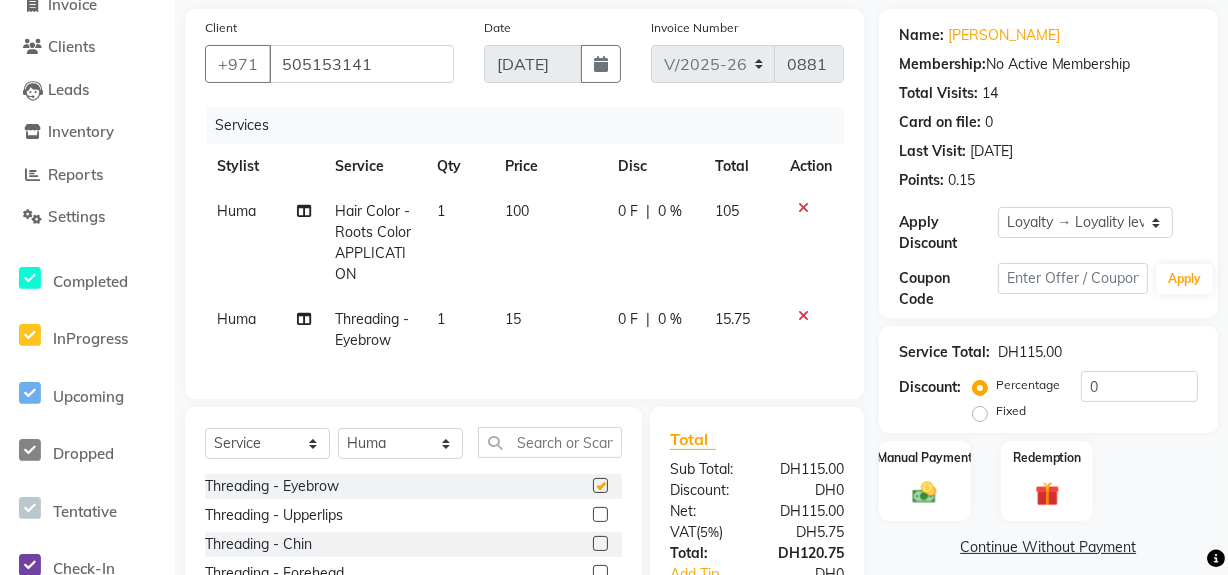 checkbox on "false" 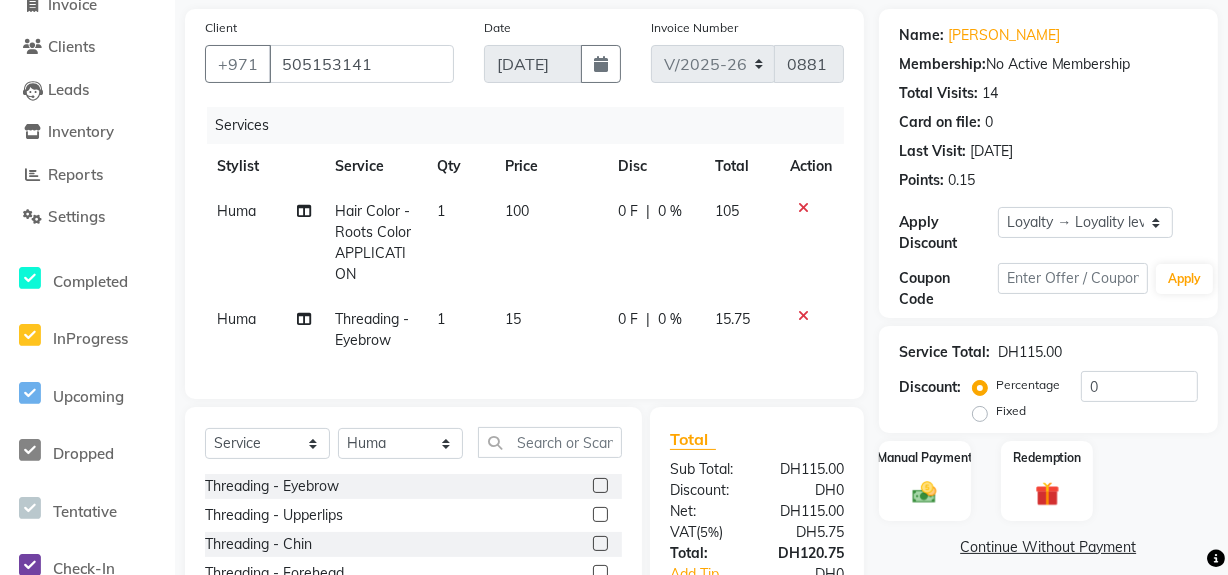 scroll, scrollTop: 232, scrollLeft: 0, axis: vertical 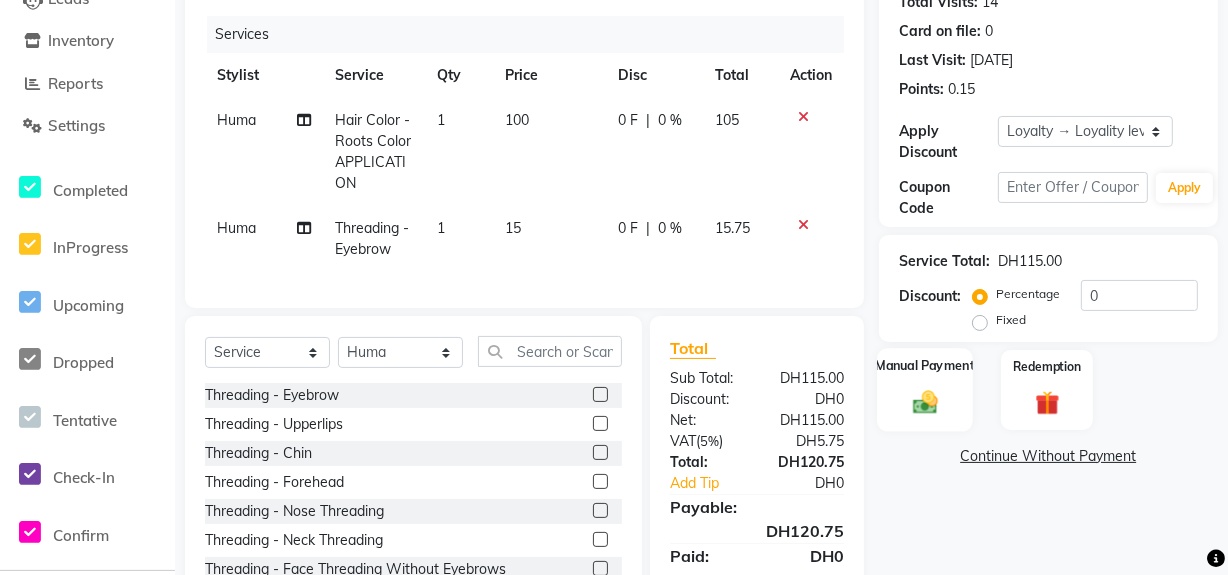 click 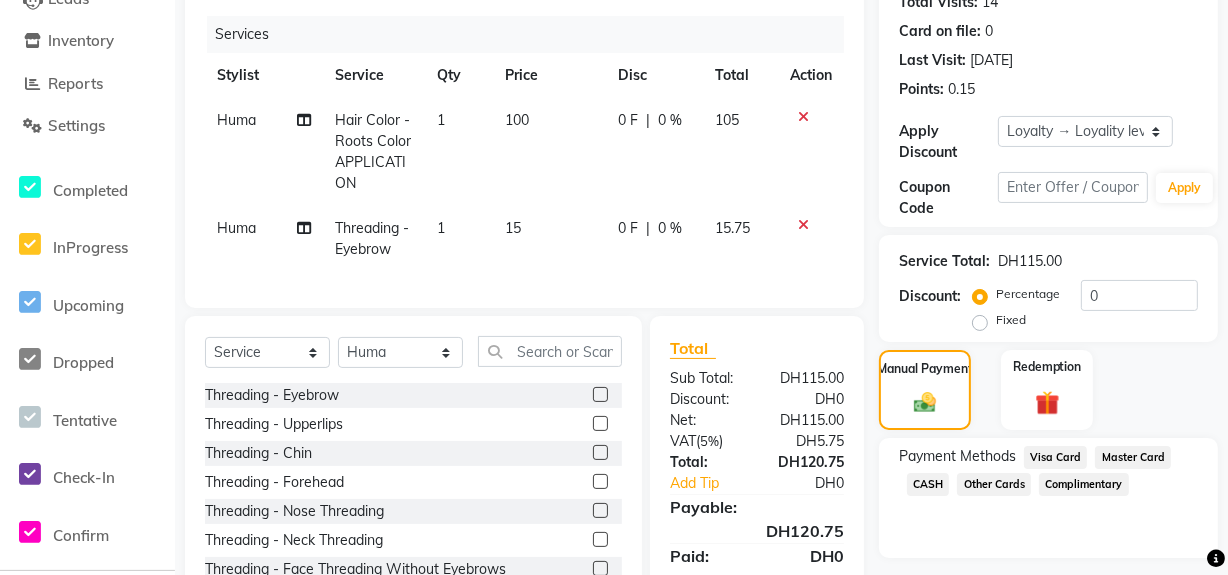 click on "Visa Card" 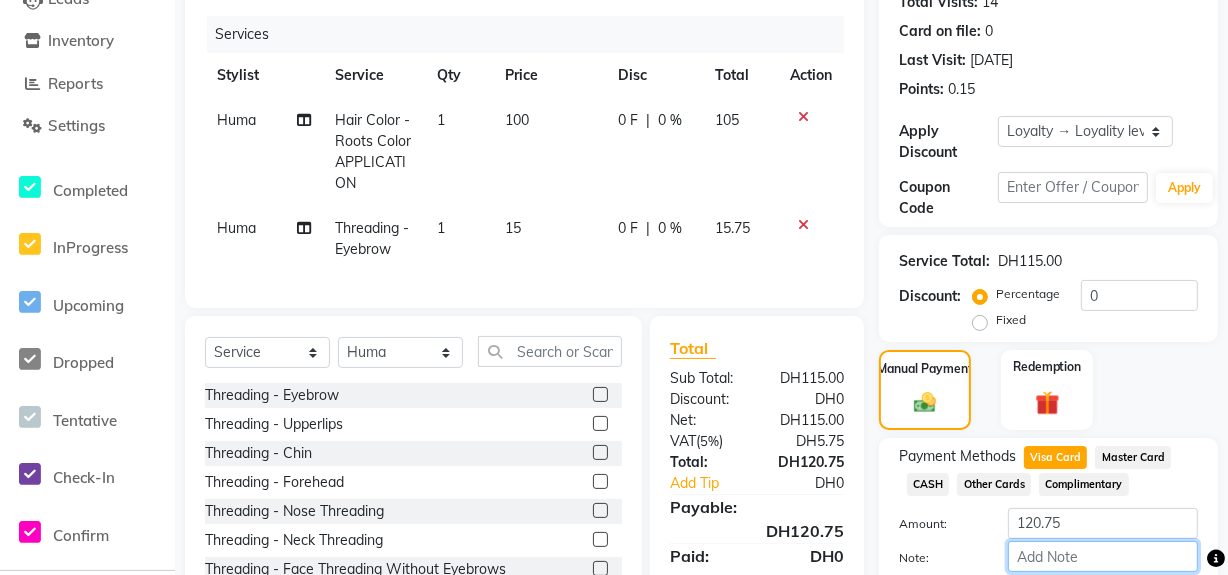 click on "Note:" at bounding box center [1103, 556] 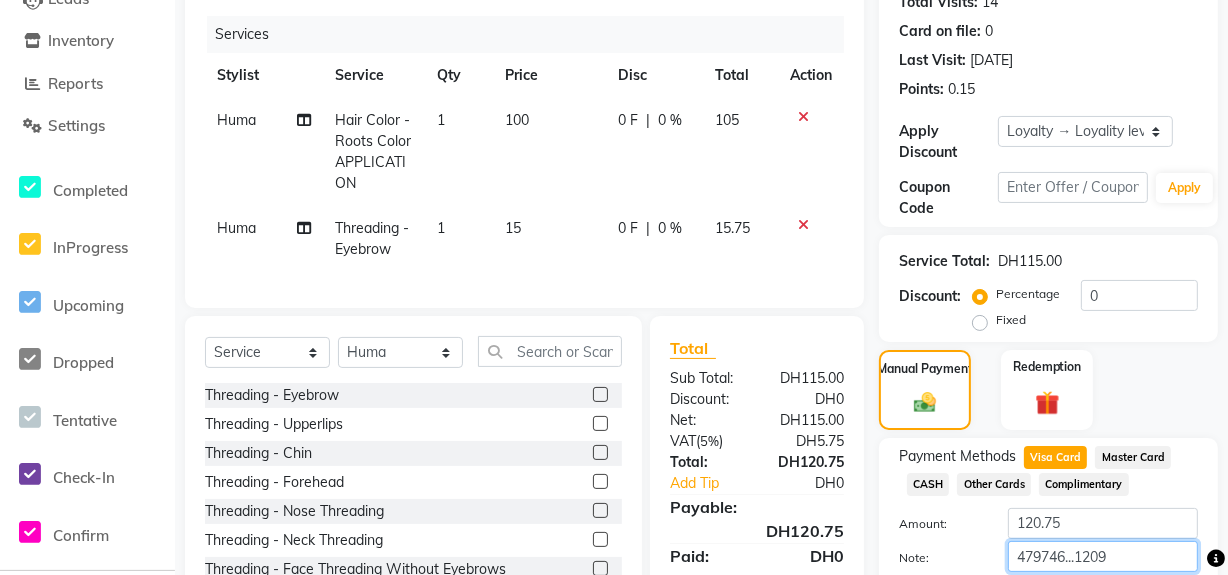 scroll, scrollTop: 340, scrollLeft: 0, axis: vertical 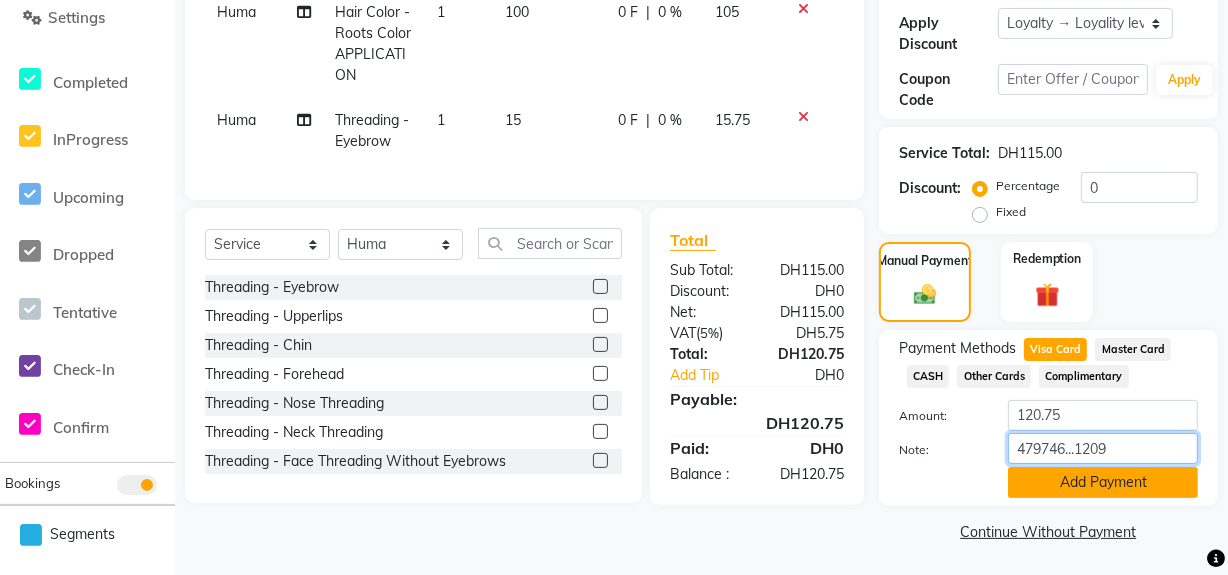type on "479746...1209" 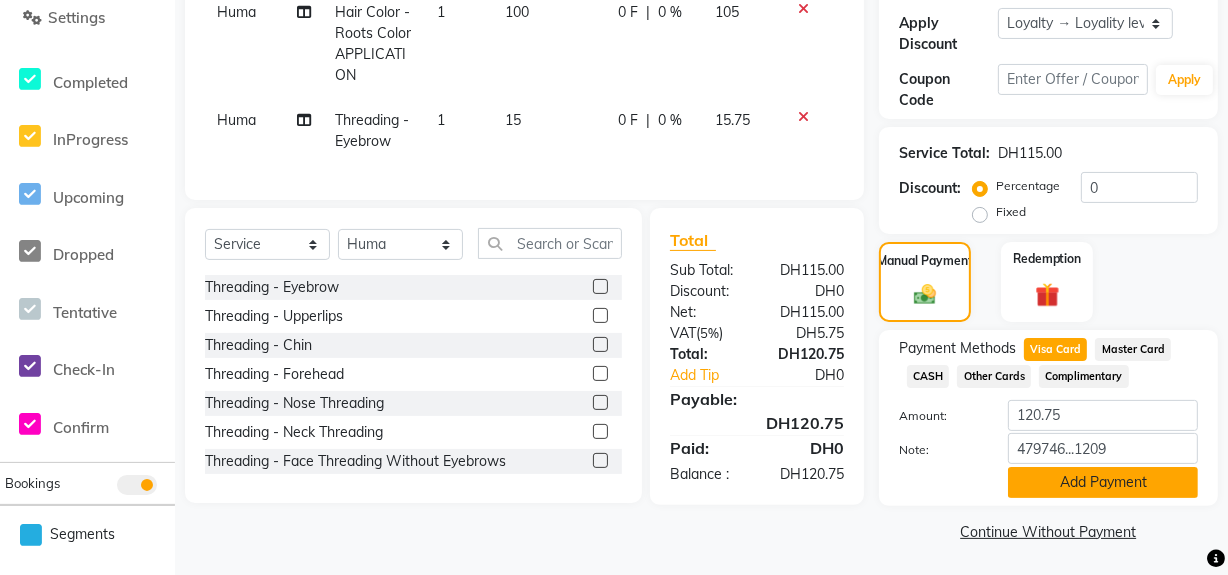 click on "Add Payment" 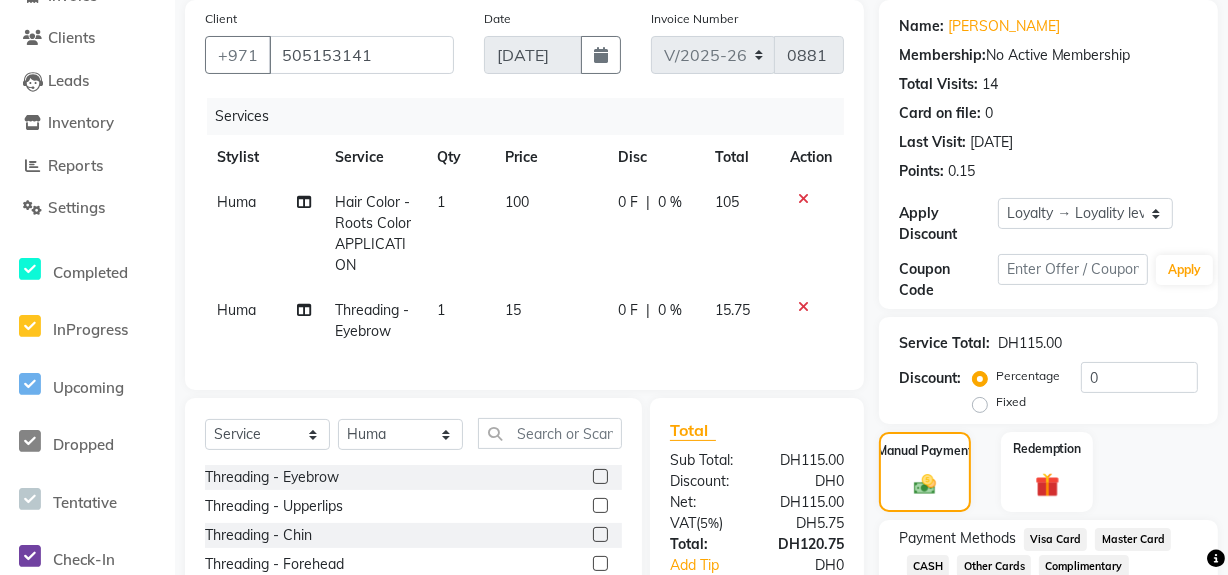 scroll, scrollTop: 513, scrollLeft: 0, axis: vertical 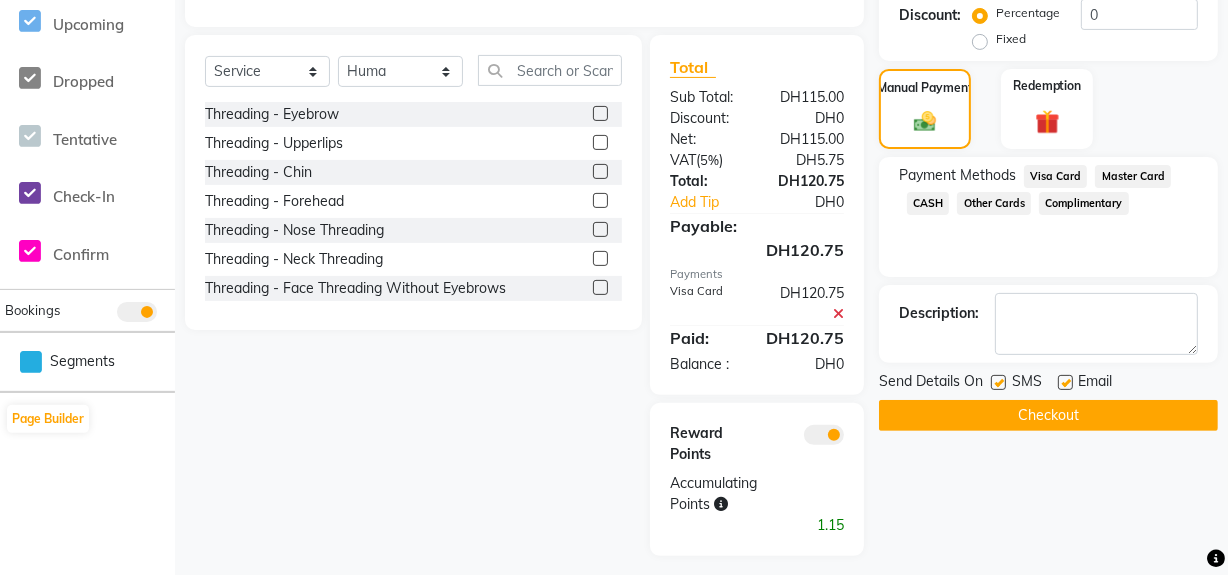 click on "Checkout" 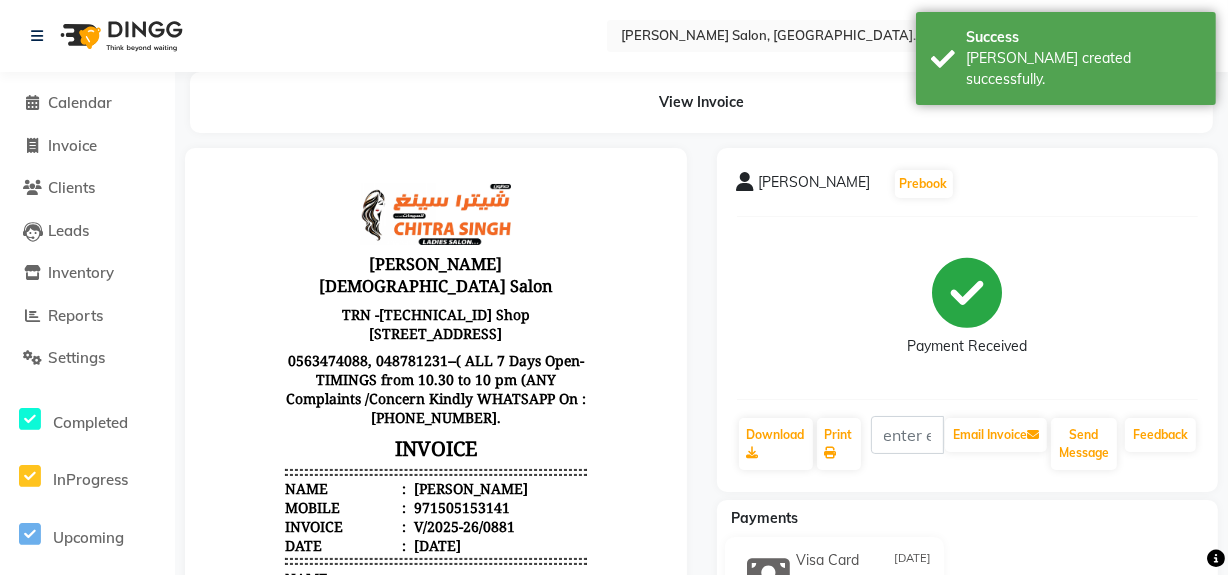scroll, scrollTop: 0, scrollLeft: 0, axis: both 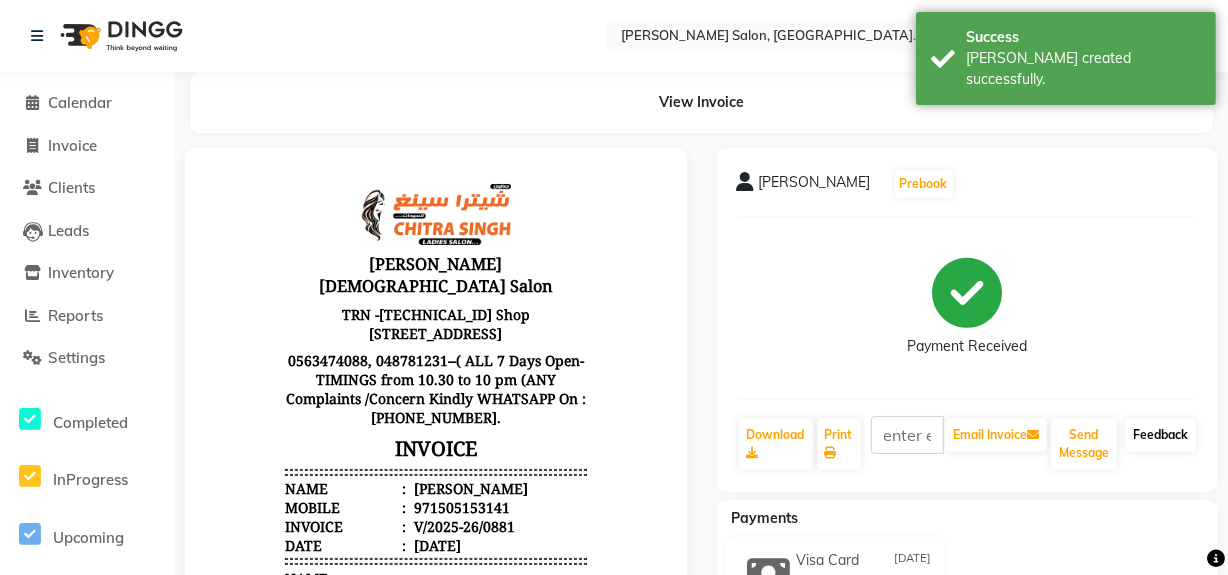click on "Feedback" 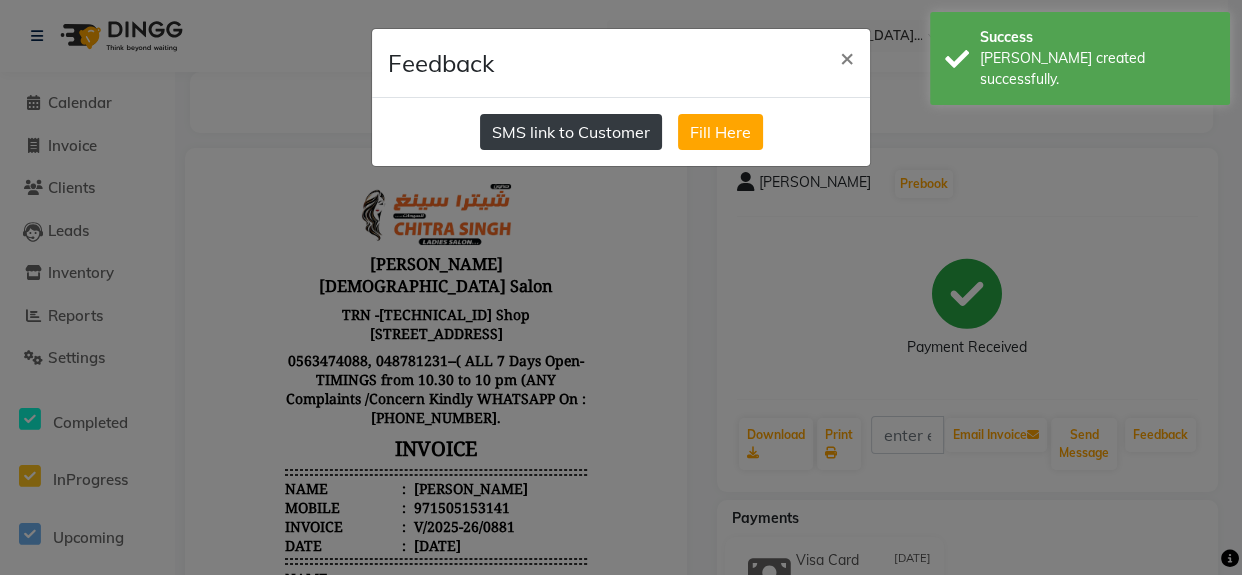 click on "SMS link to Customer" 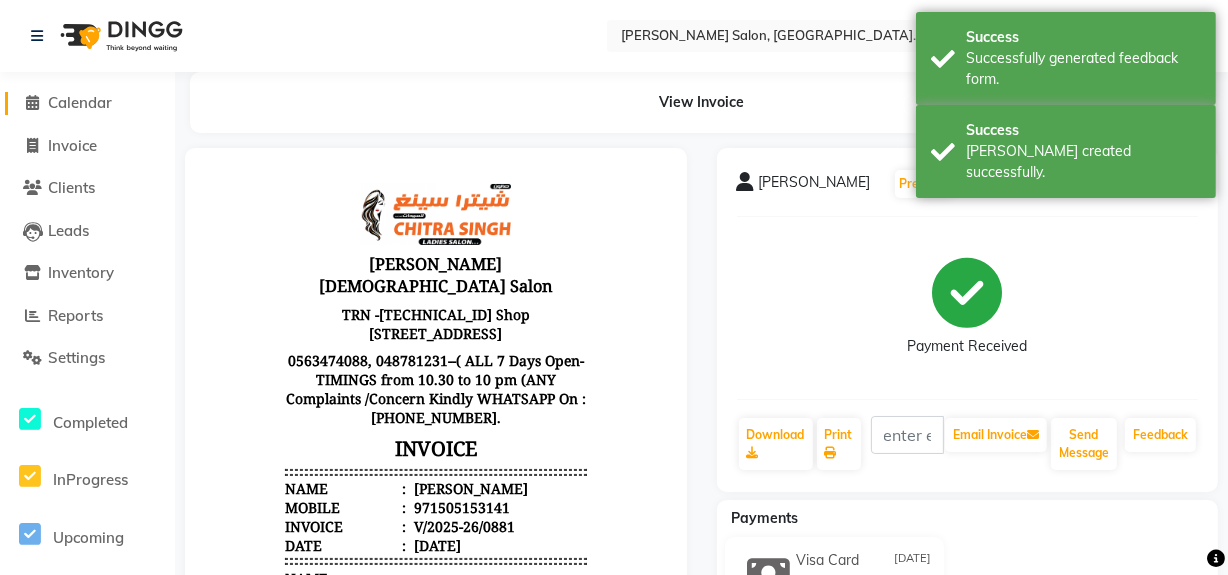 click on "Calendar" 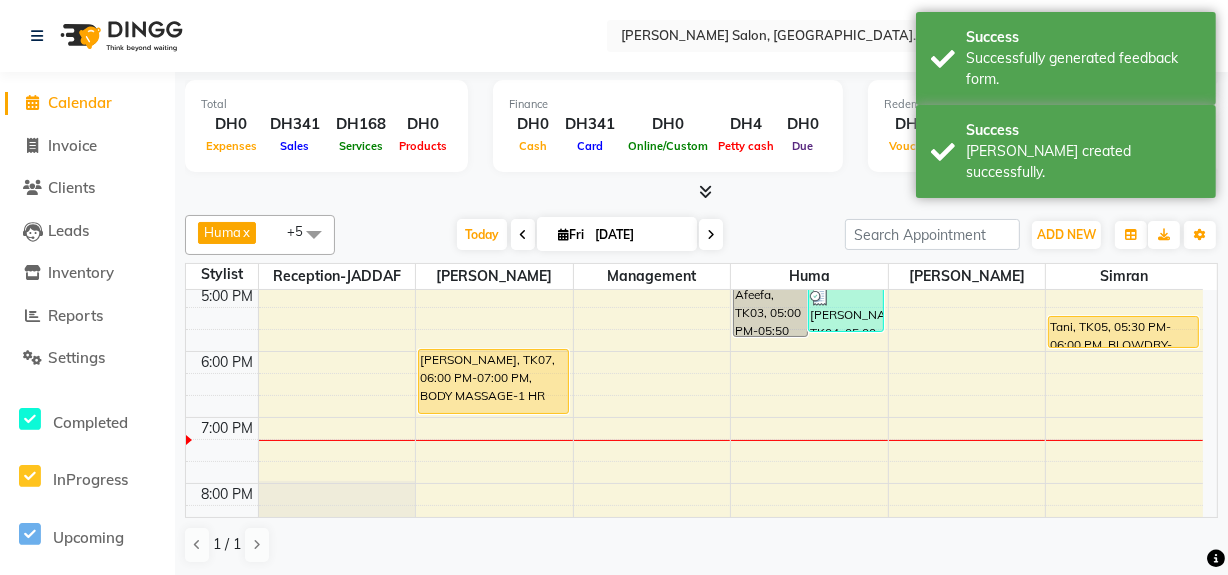 scroll, scrollTop: 472, scrollLeft: 0, axis: vertical 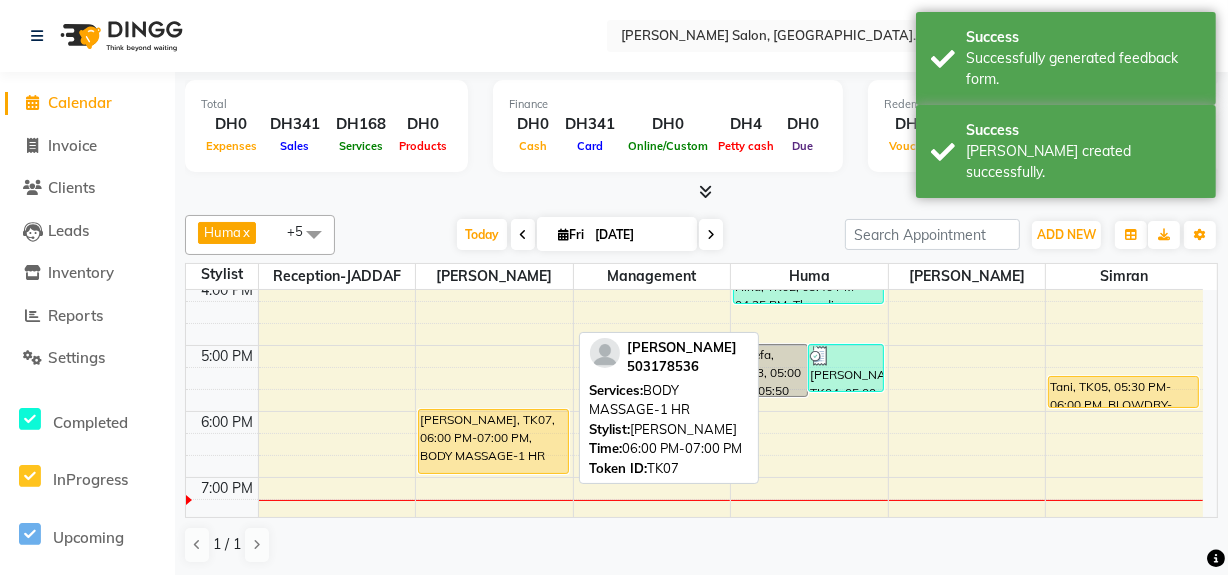 click on "[PERSON_NAME], TK07, 06:00 PM-07:00 PM, BODY MASSAGE-1 HR" at bounding box center [493, 441] 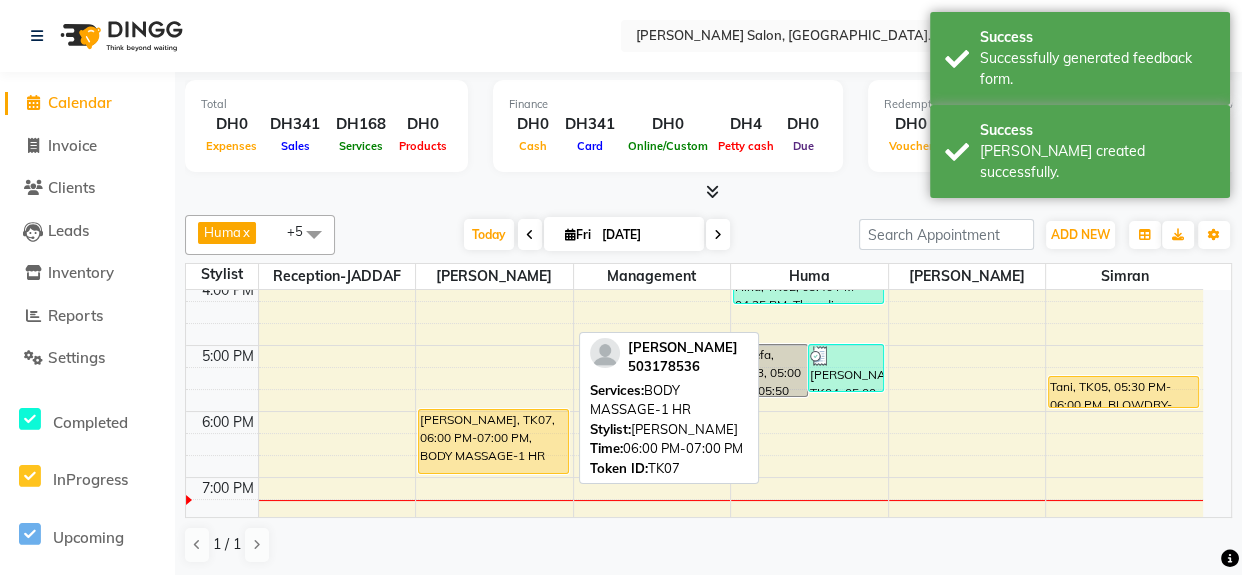 select on "1" 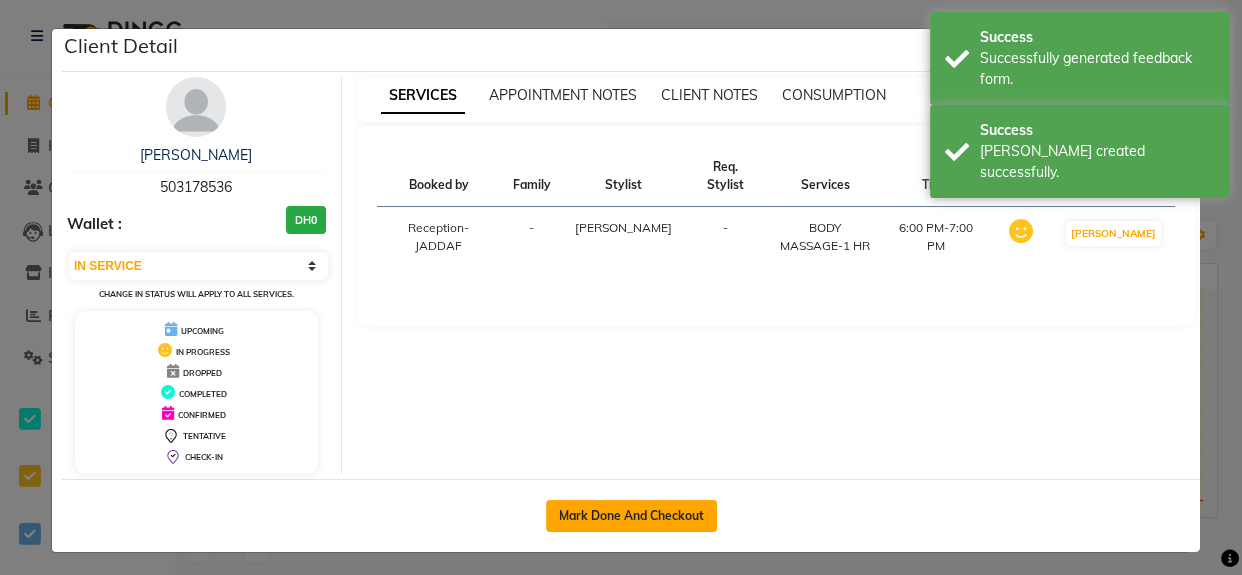 click on "Mark Done And Checkout" 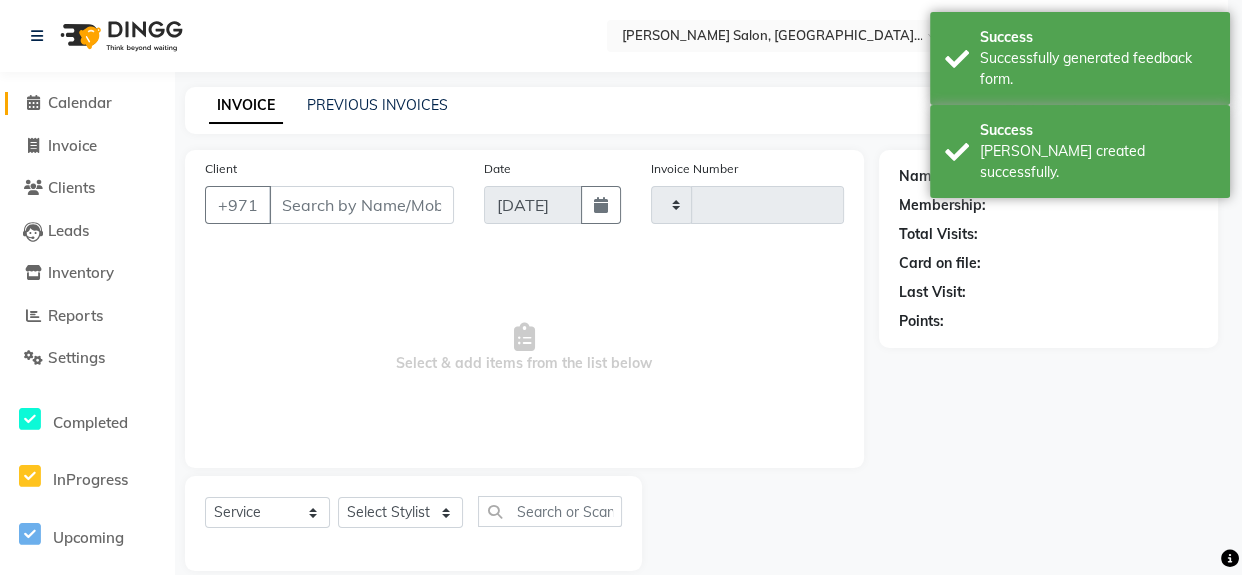 type on "0882" 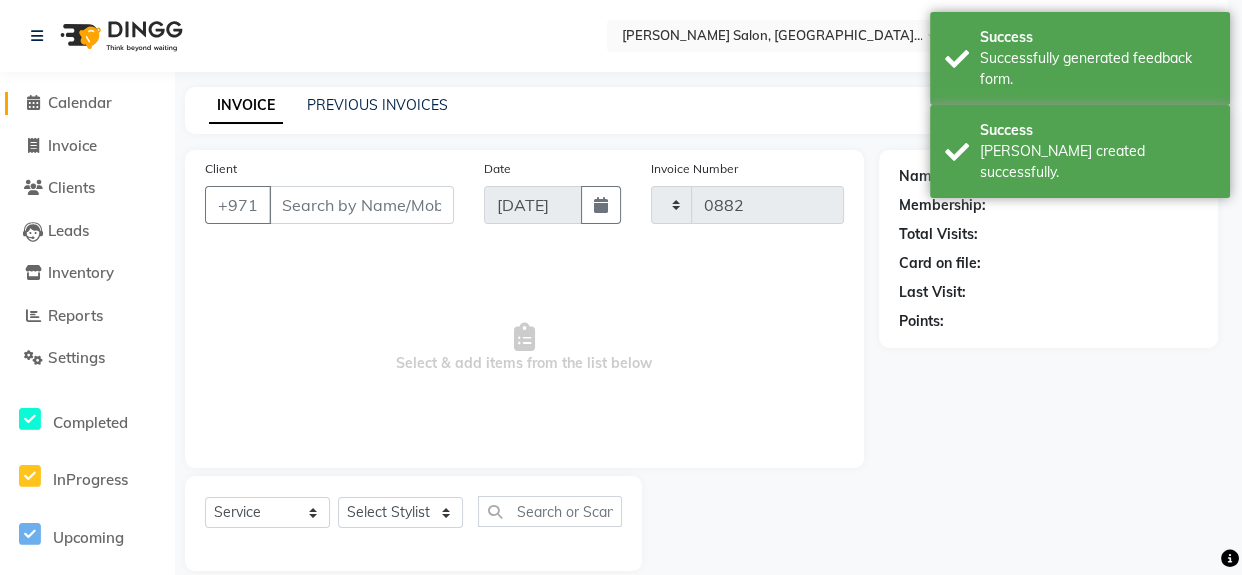 select on "4069" 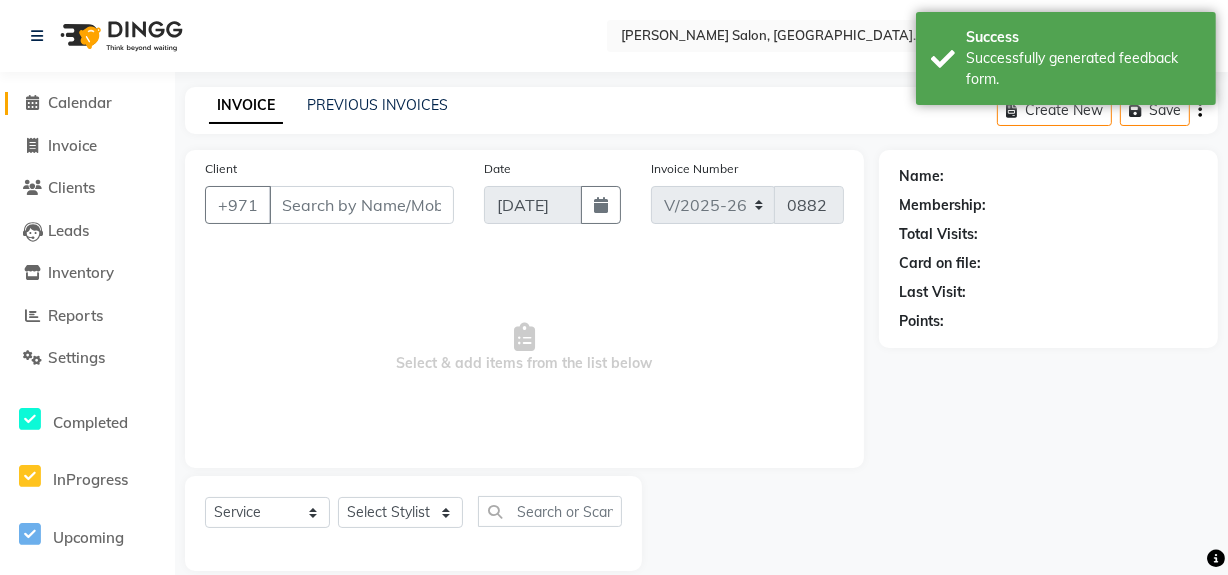 type on "503178536" 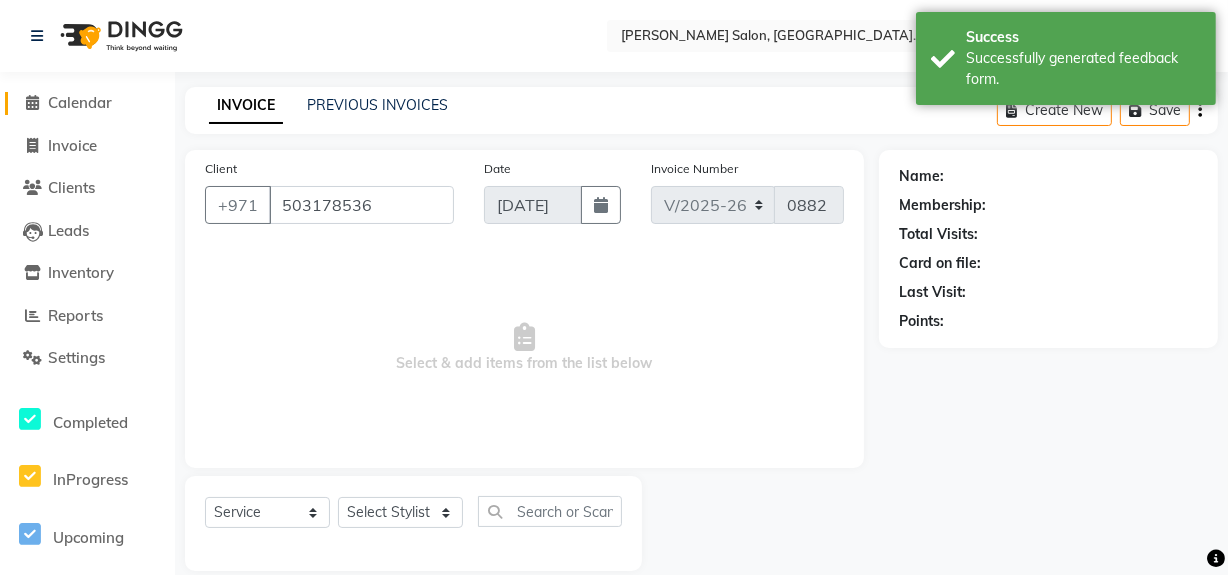 select on "45056" 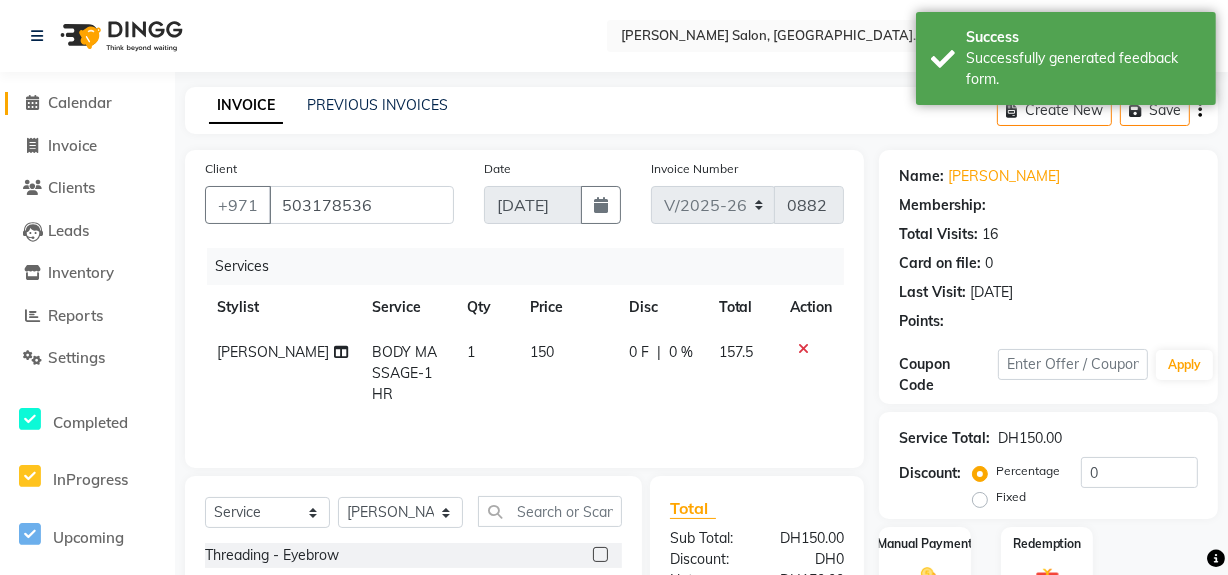 select on "1: Object" 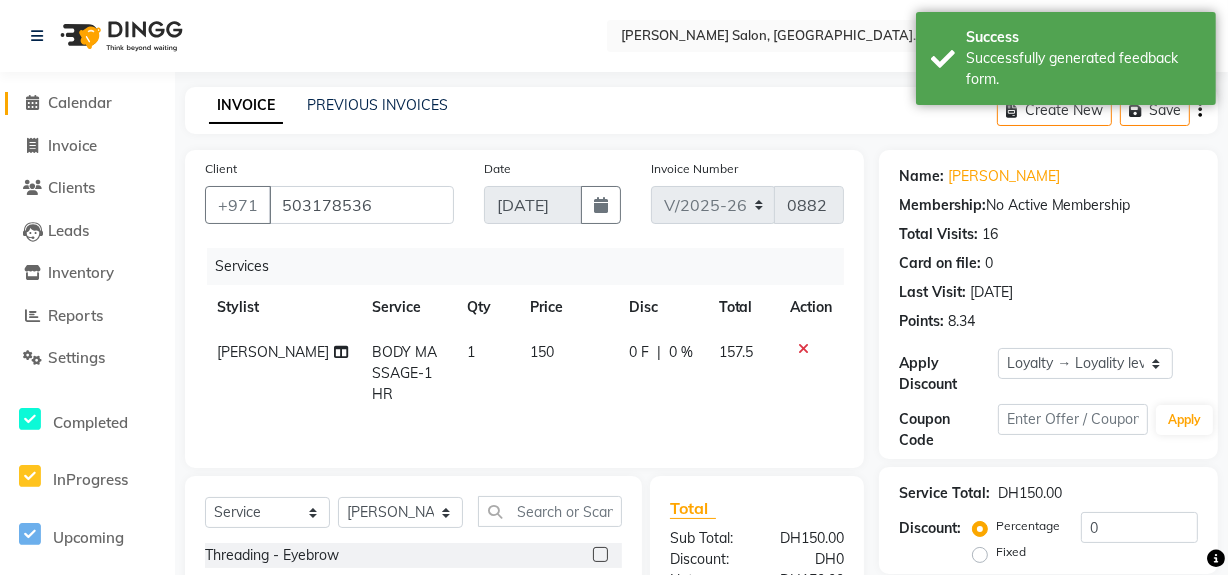 scroll, scrollTop: 226, scrollLeft: 0, axis: vertical 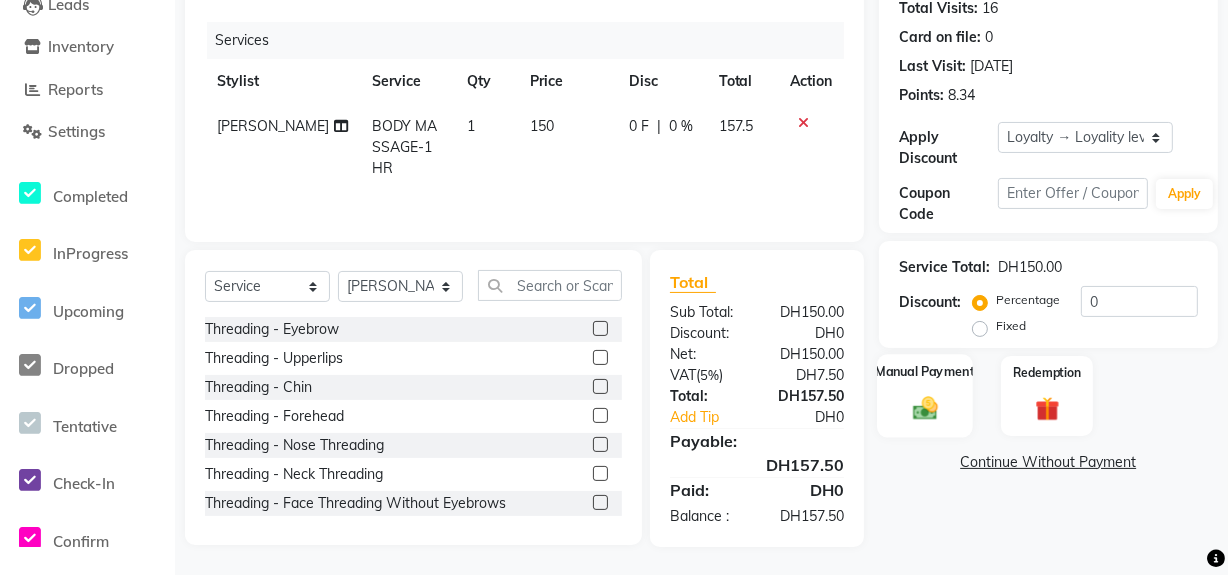 click 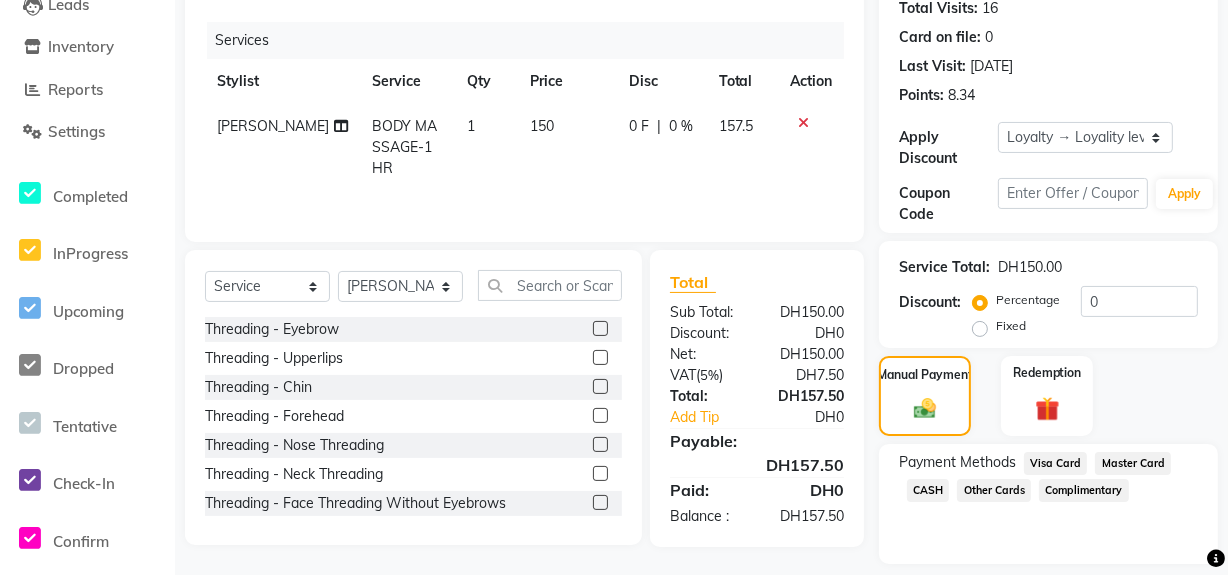 drag, startPoint x: 1058, startPoint y: 461, endPoint x: 1045, endPoint y: 459, distance: 13.152946 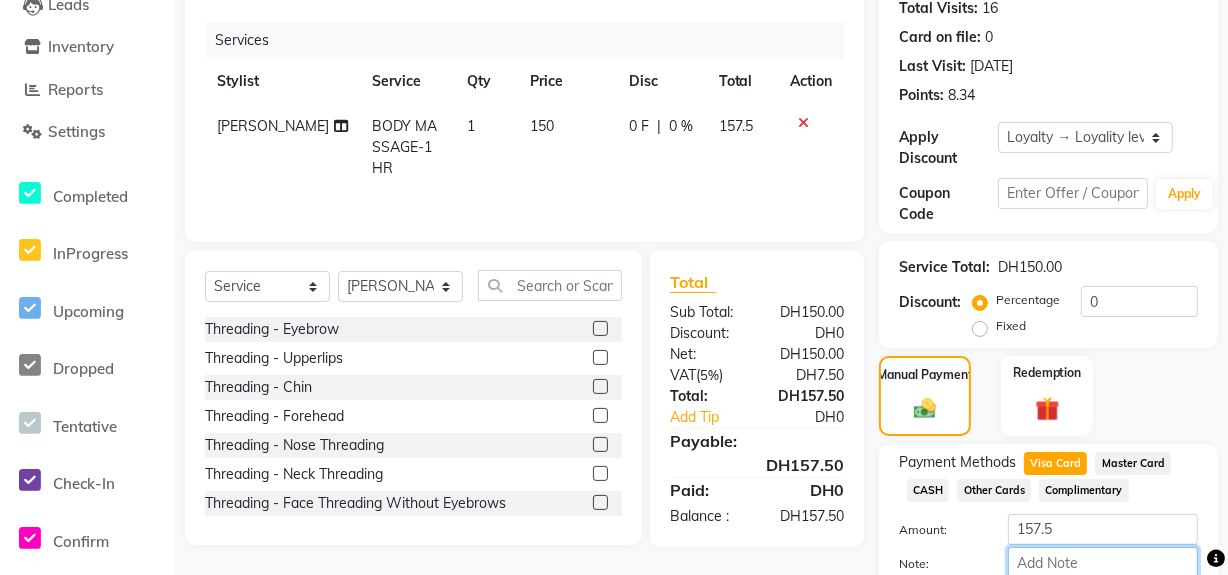 click on "Note:" at bounding box center [1103, 562] 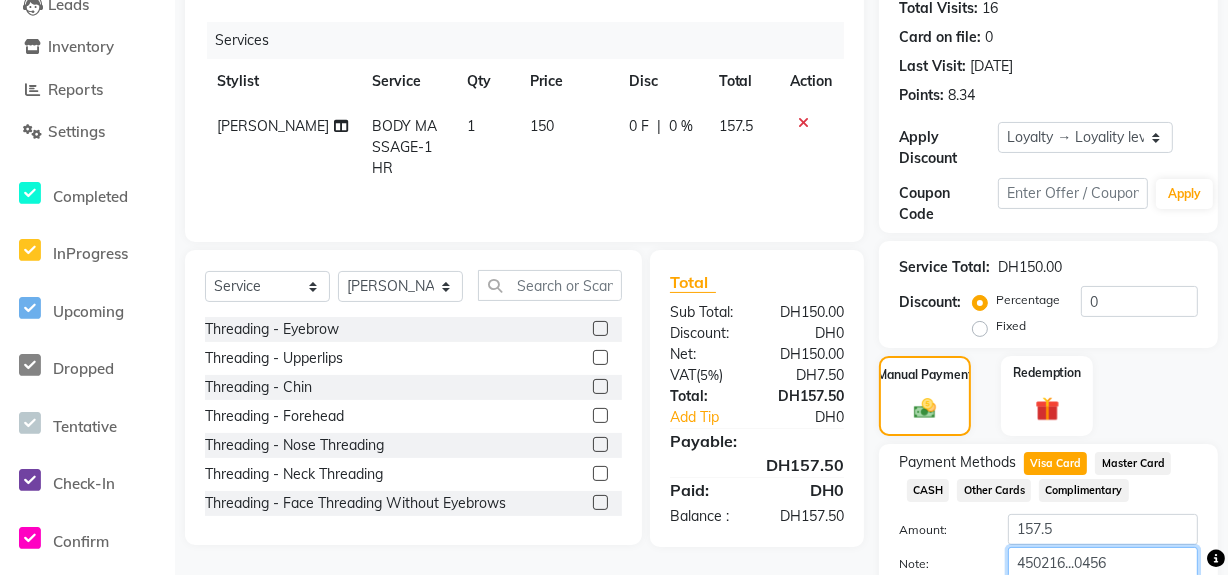 scroll, scrollTop: 340, scrollLeft: 0, axis: vertical 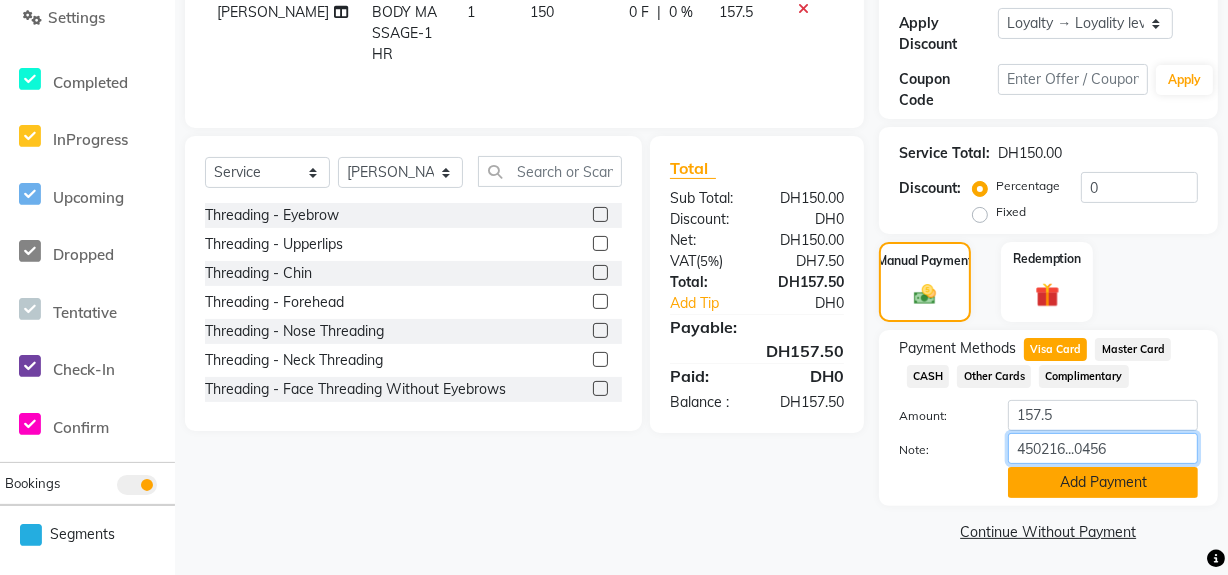 type on "450216...0456" 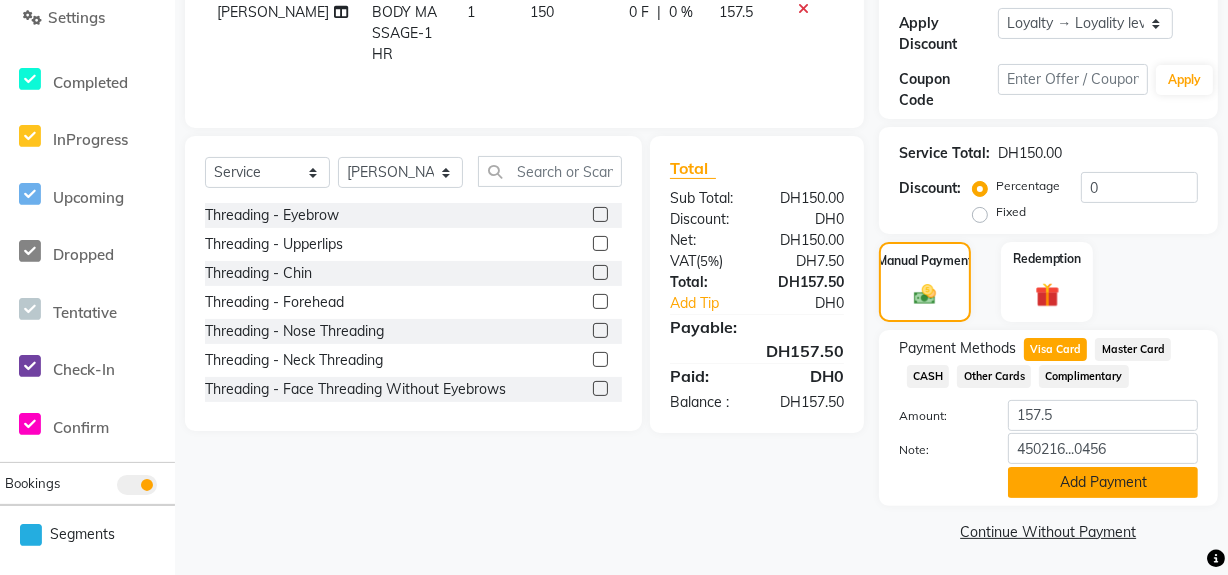 click on "Add Payment" 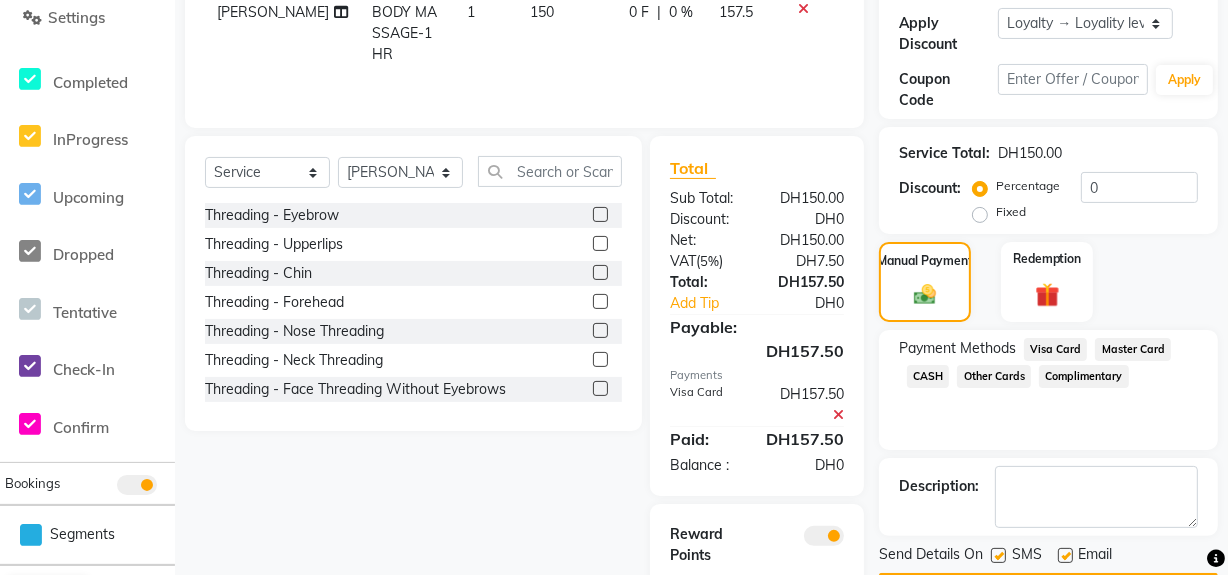 scroll, scrollTop: 407, scrollLeft: 0, axis: vertical 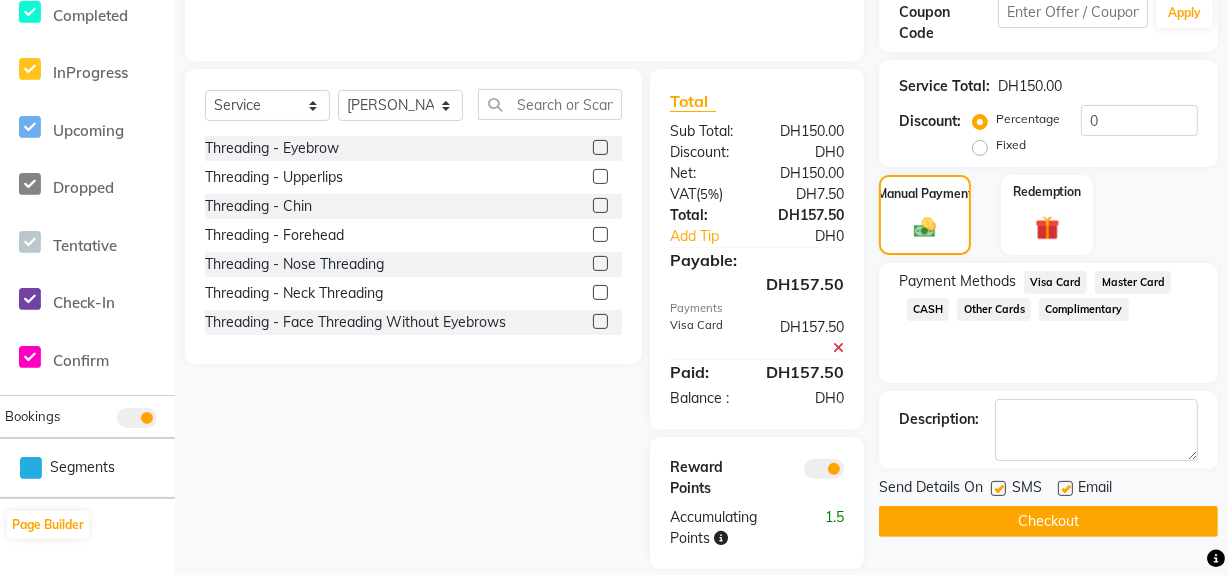click on "Checkout" 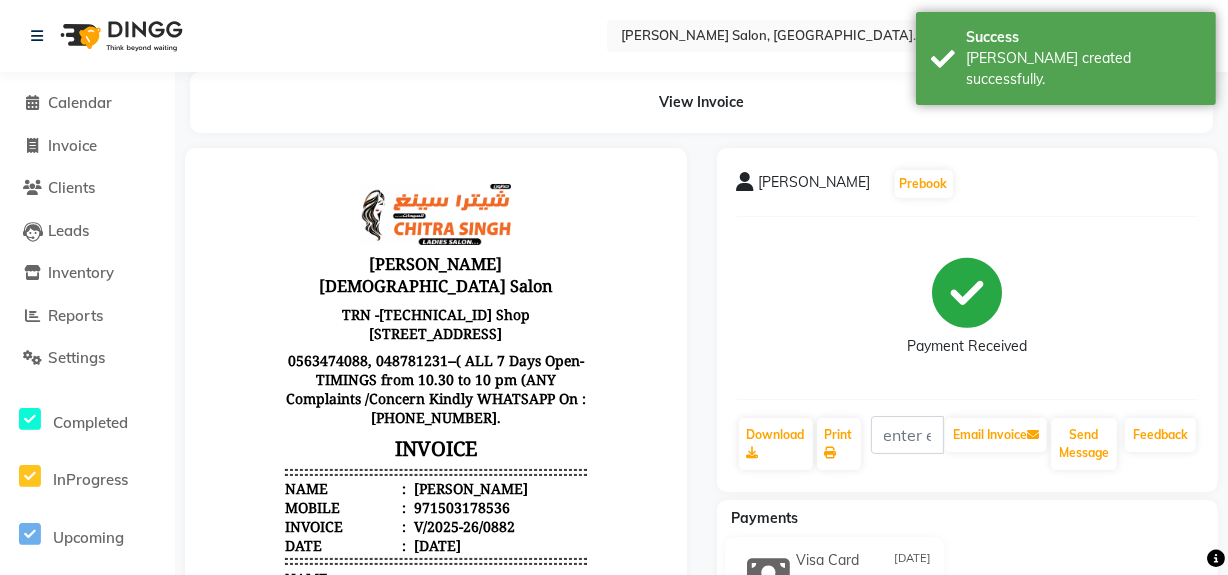 scroll, scrollTop: 0, scrollLeft: 0, axis: both 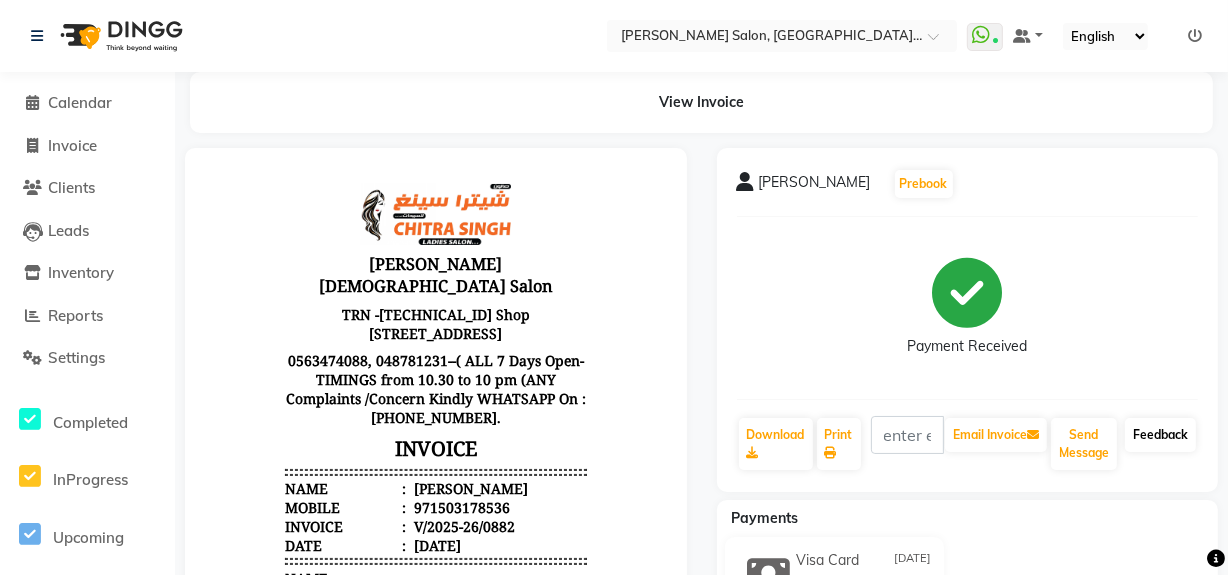 click on "Feedback" 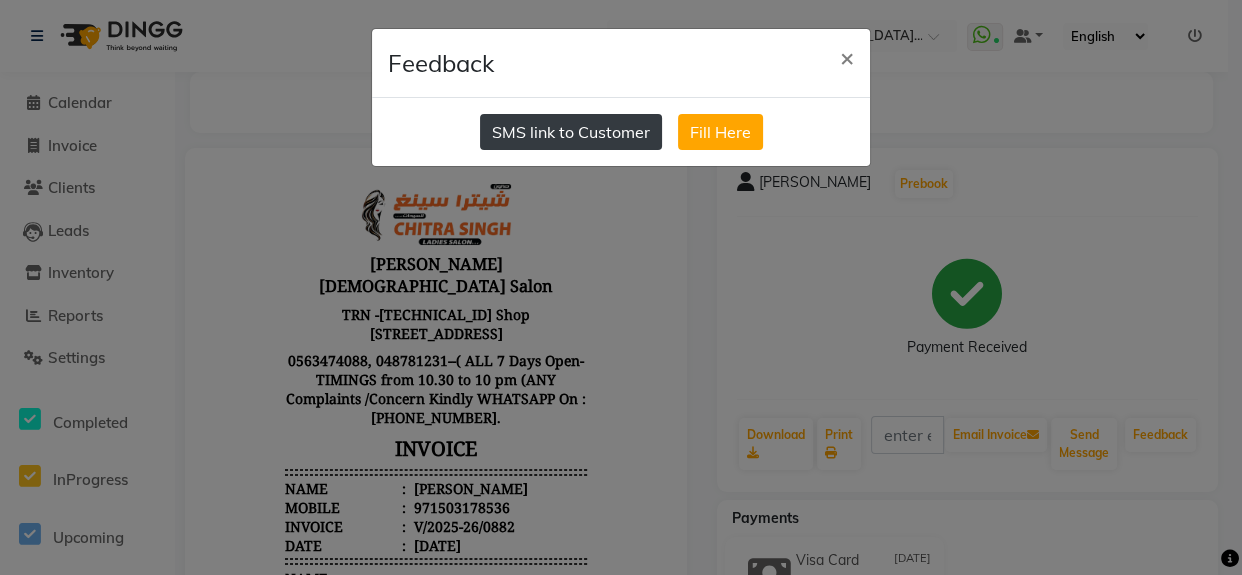 click on "SMS link to Customer" 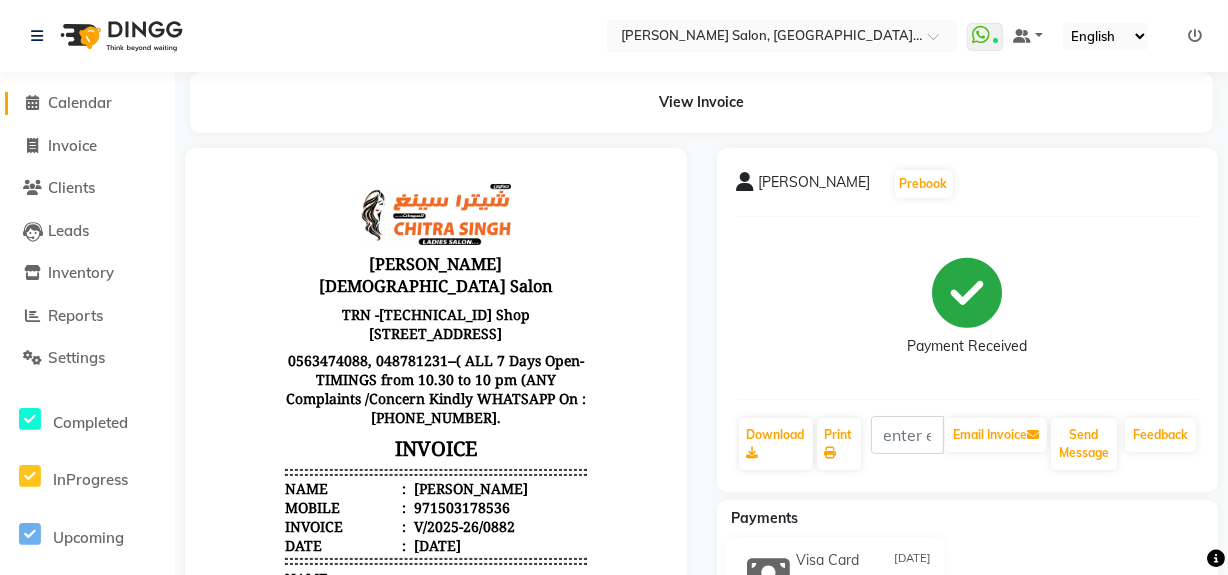 click on "Calendar" 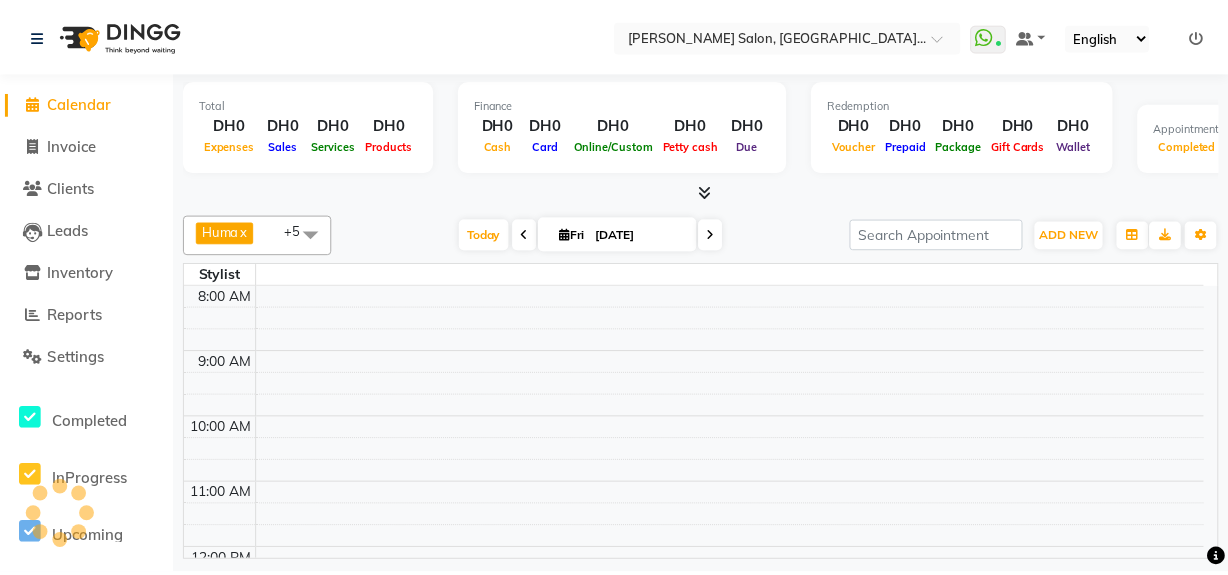 scroll, scrollTop: 0, scrollLeft: 0, axis: both 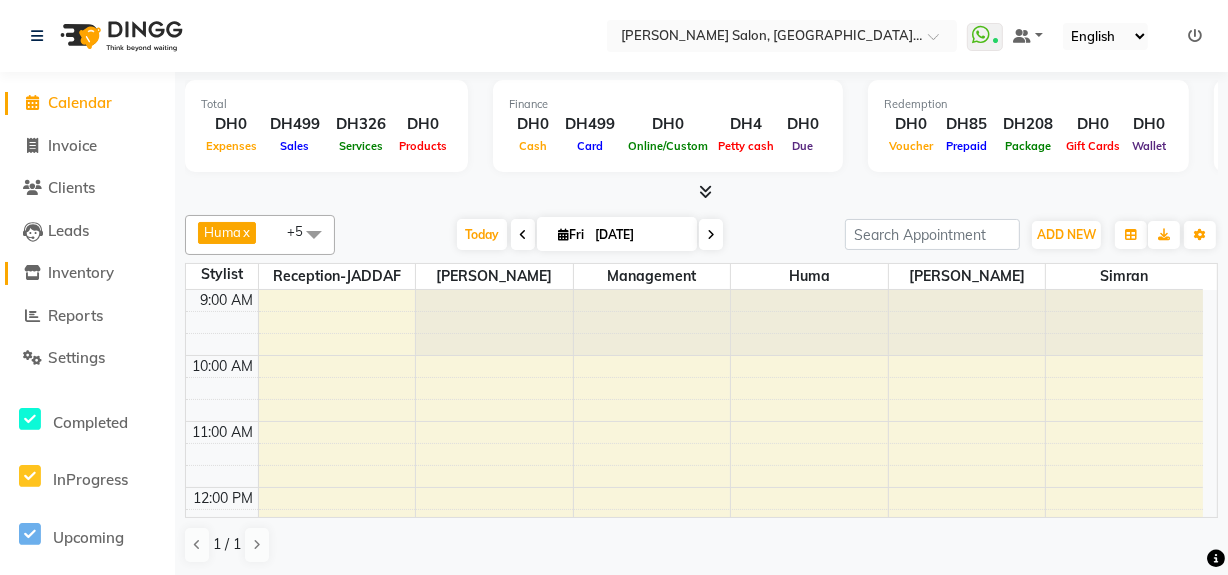 click on "Inventory" 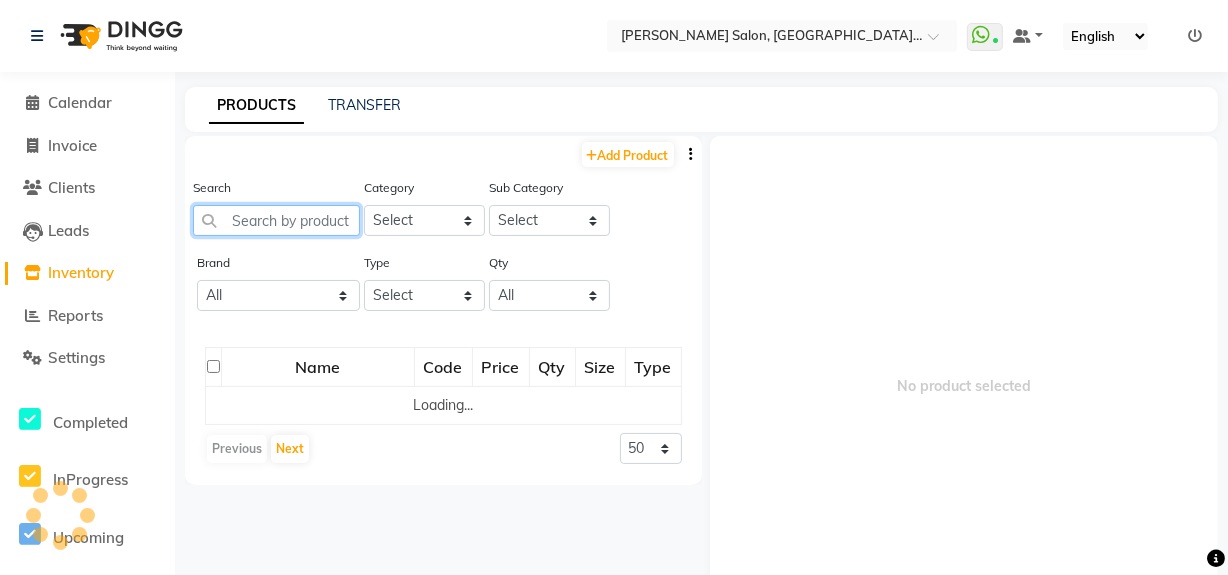 click 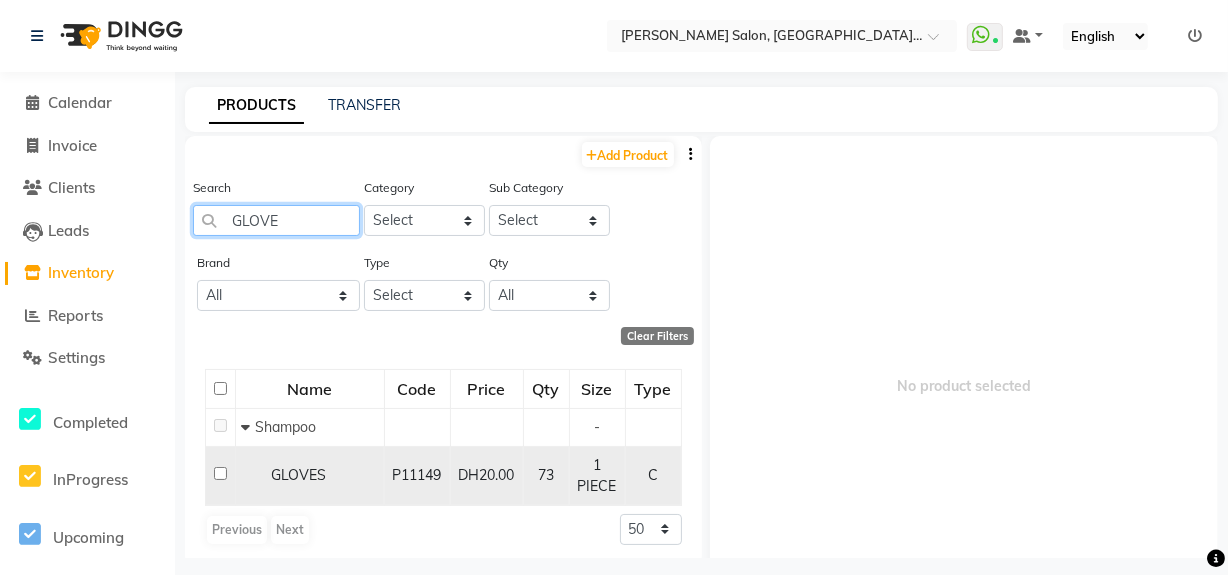 type on "GLOVE" 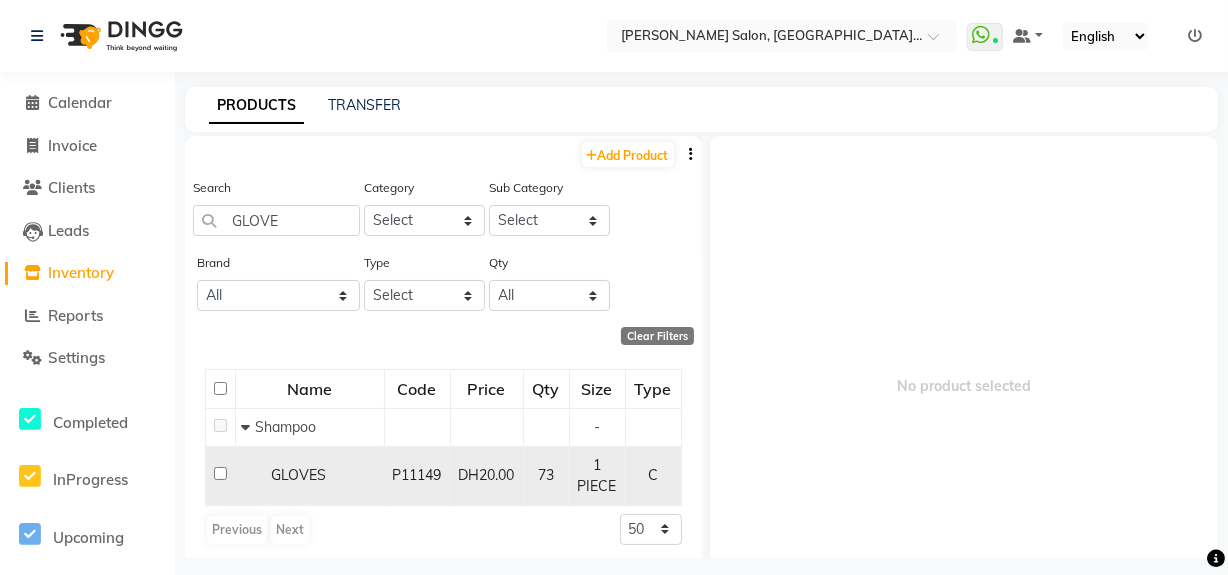 click 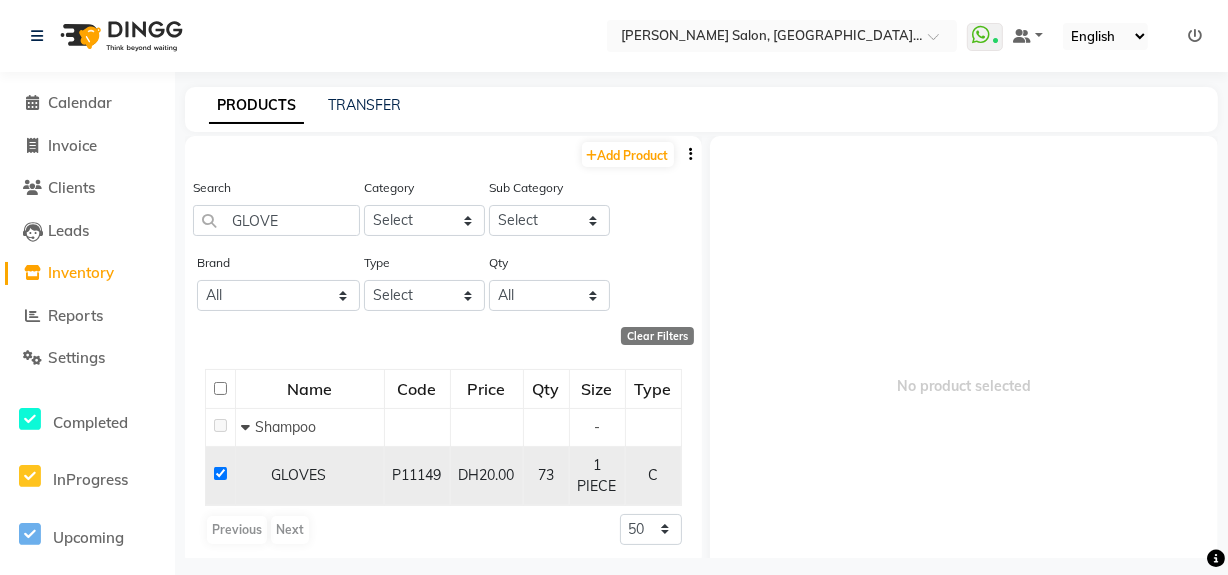checkbox on "true" 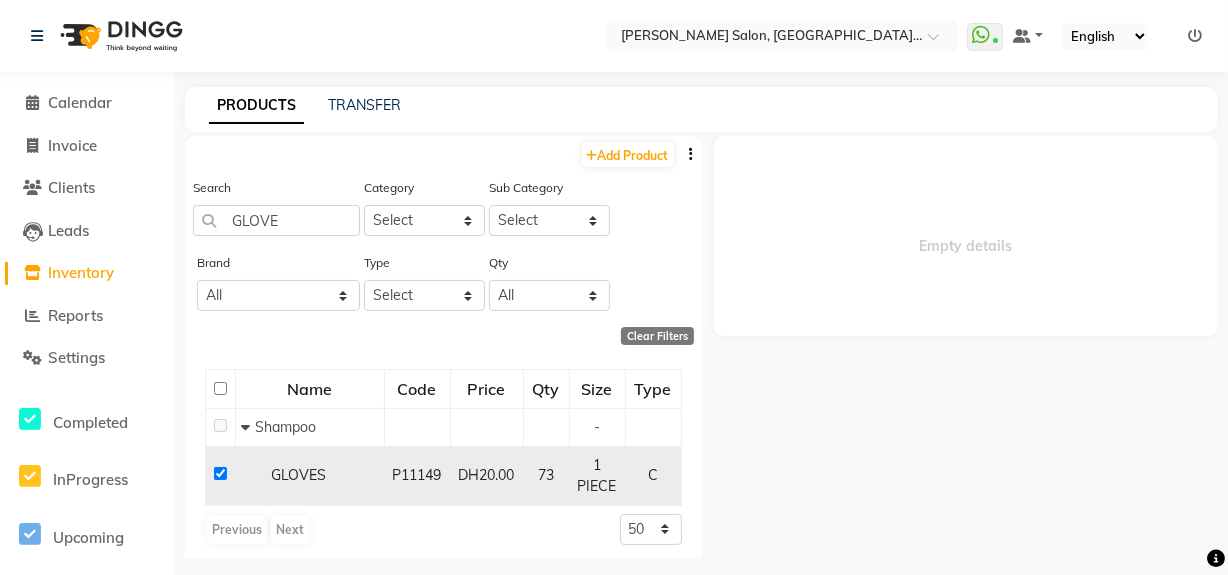 select 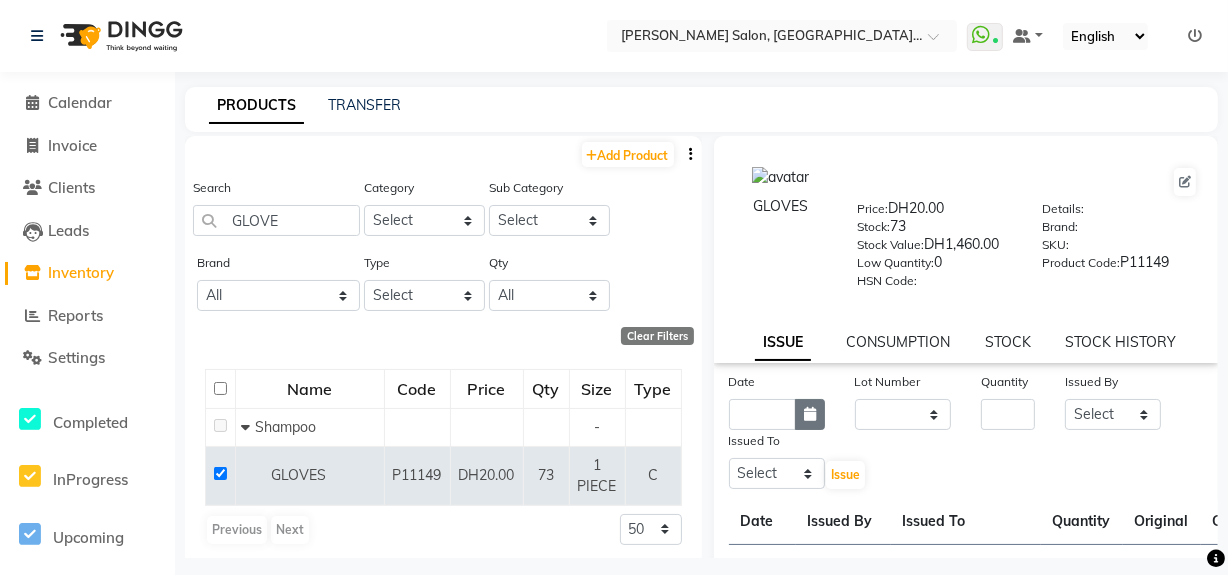 click 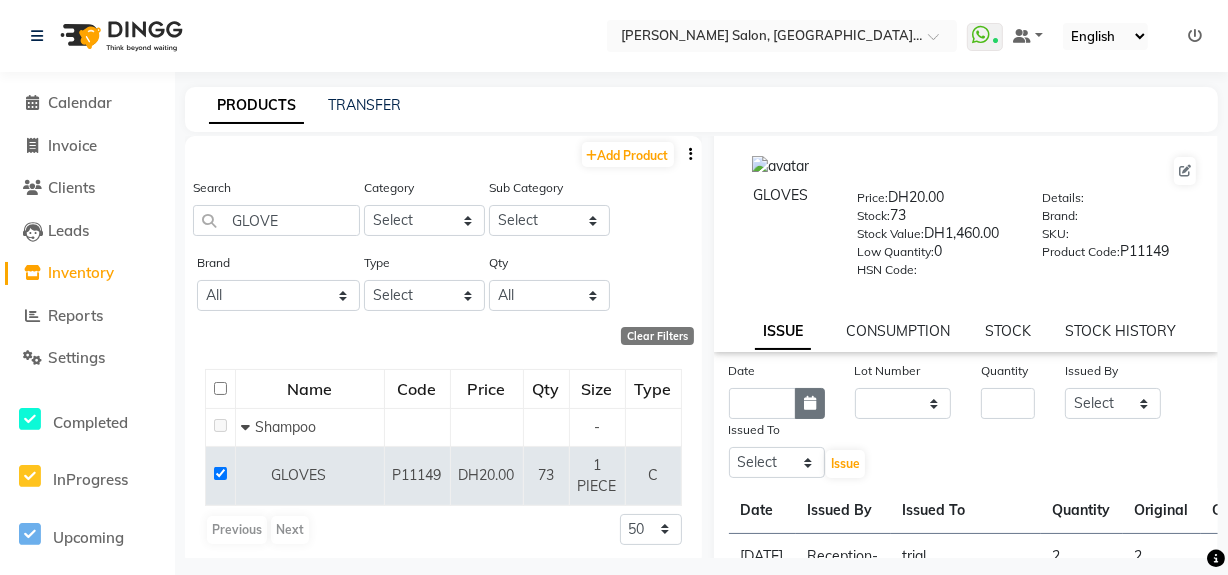select on "7" 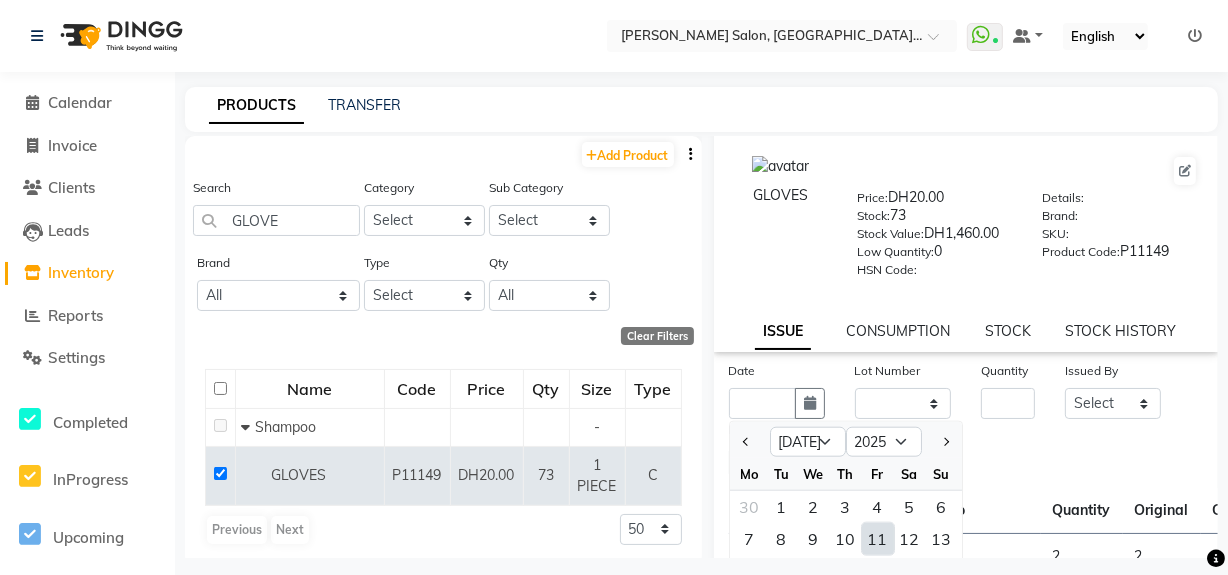drag, startPoint x: 874, startPoint y: 539, endPoint x: 916, endPoint y: 400, distance: 145.20676 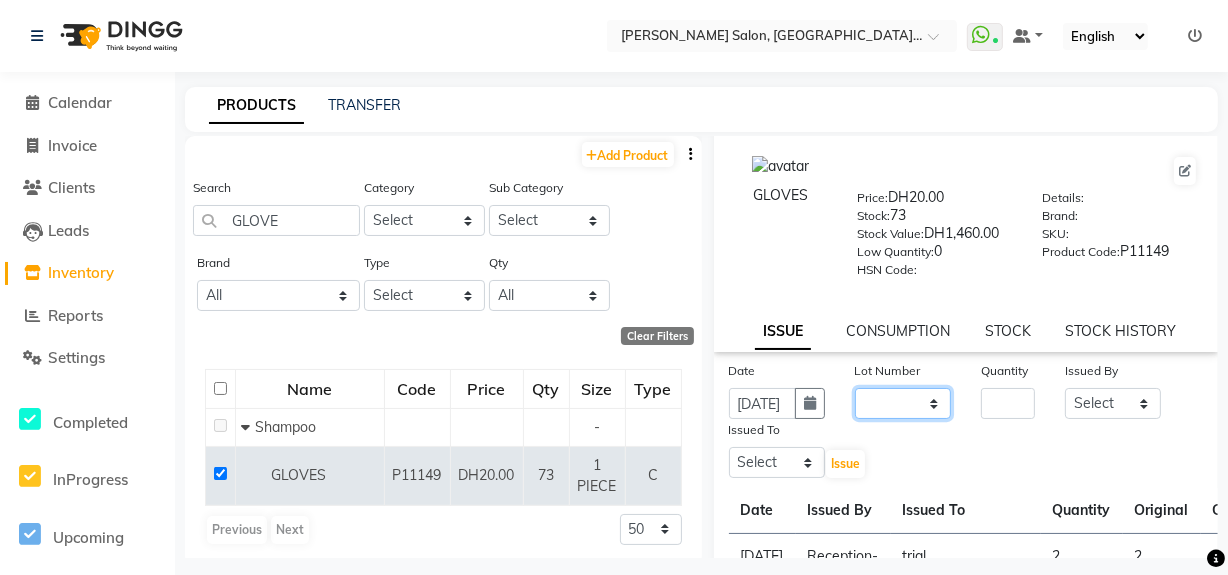 click on "None" 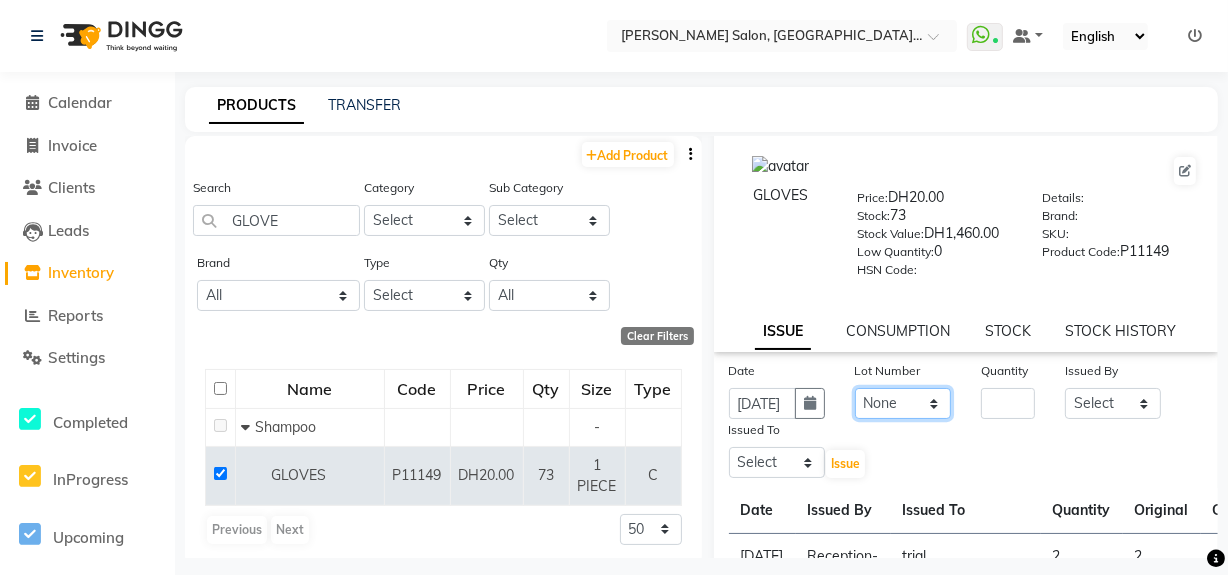 click on "None" 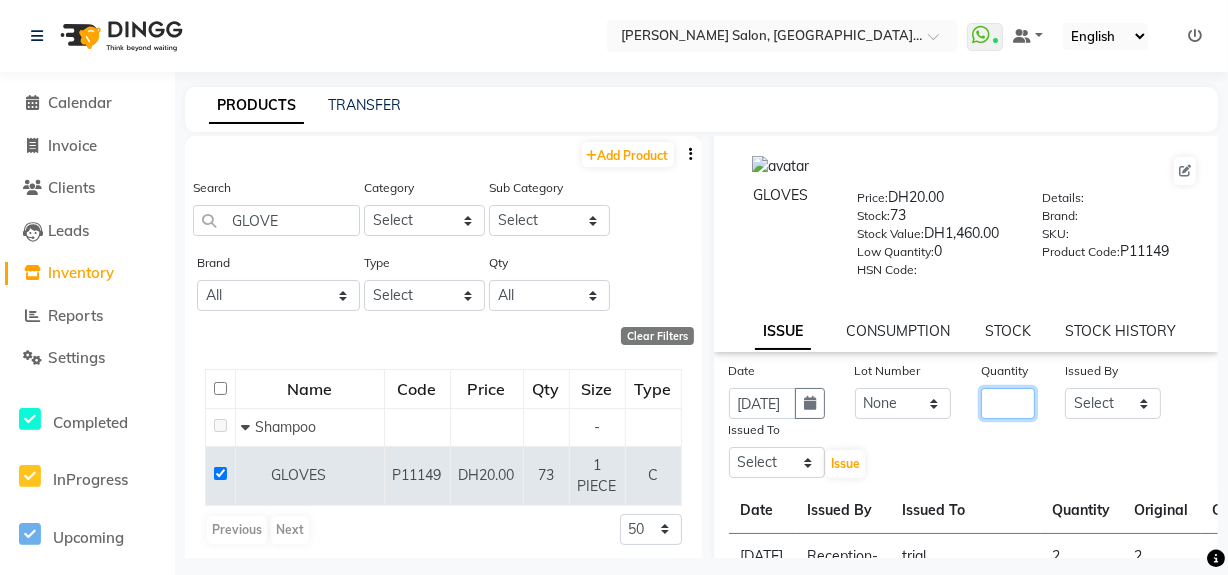 drag, startPoint x: 1005, startPoint y: 398, endPoint x: 1035, endPoint y: 389, distance: 31.320919 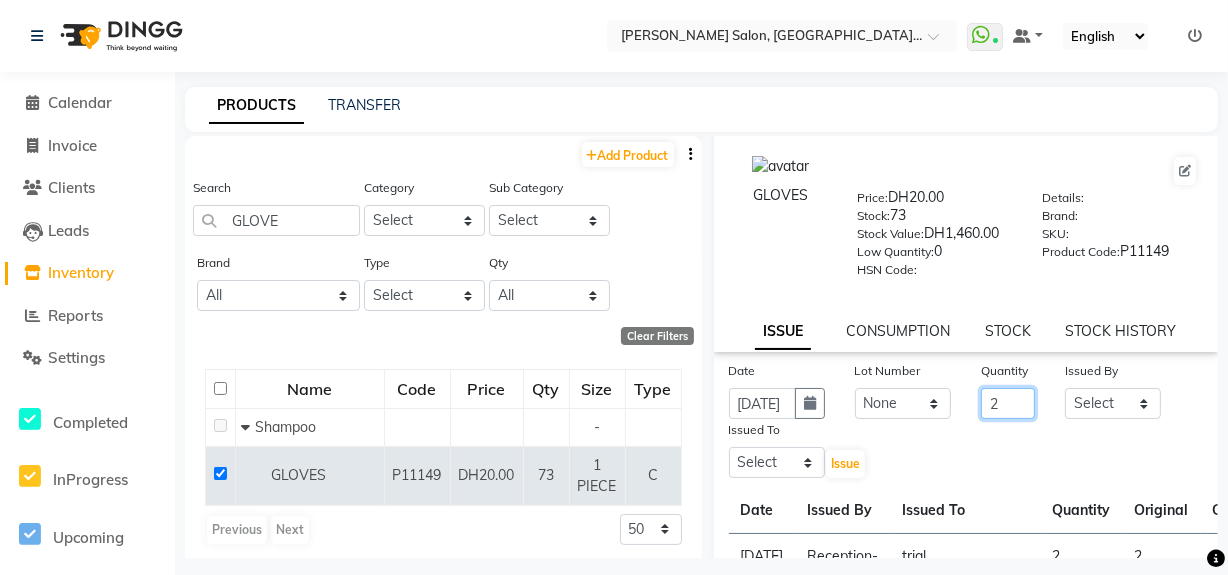 type on "2" 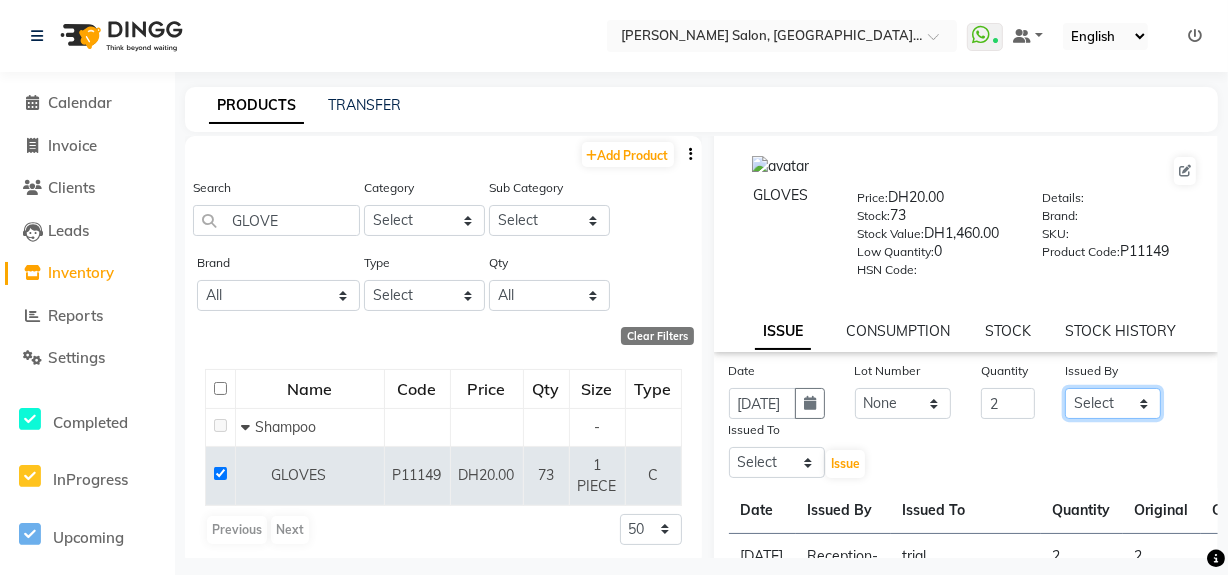 click on "Select Huma Leonita Management Reception-JADDAF [PERSON_NAME] [PERSON_NAME] trial [DEMOGRAPHIC_DATA]" 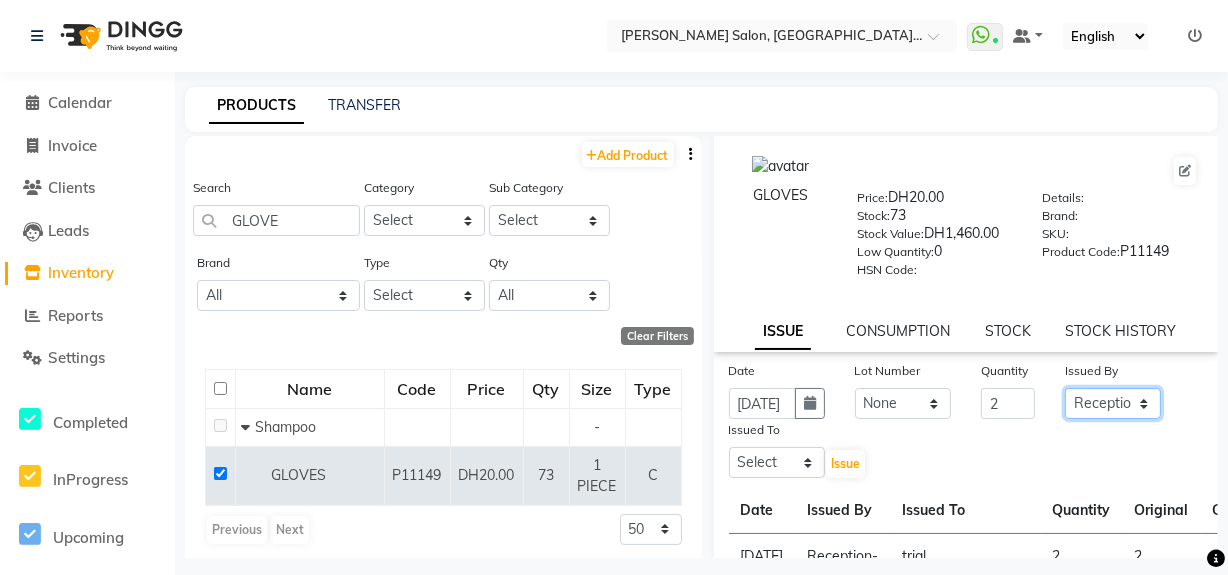 click on "Select Huma Leonita Management Reception-JADDAF [PERSON_NAME] [PERSON_NAME] trial [DEMOGRAPHIC_DATA]" 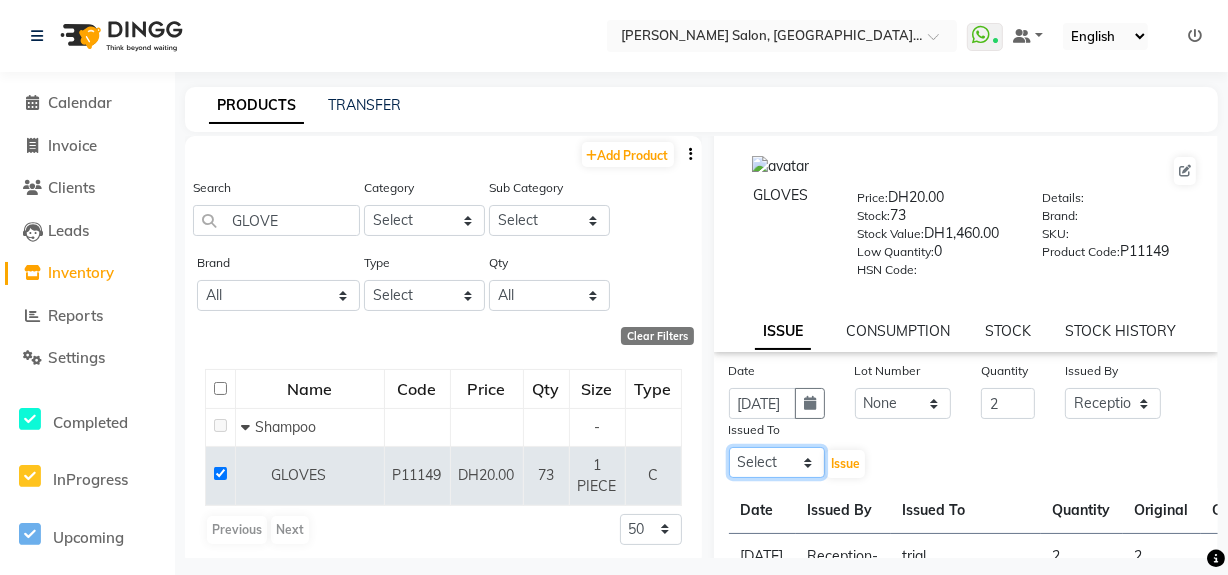 drag, startPoint x: 809, startPoint y: 460, endPoint x: 804, endPoint y: 450, distance: 11.18034 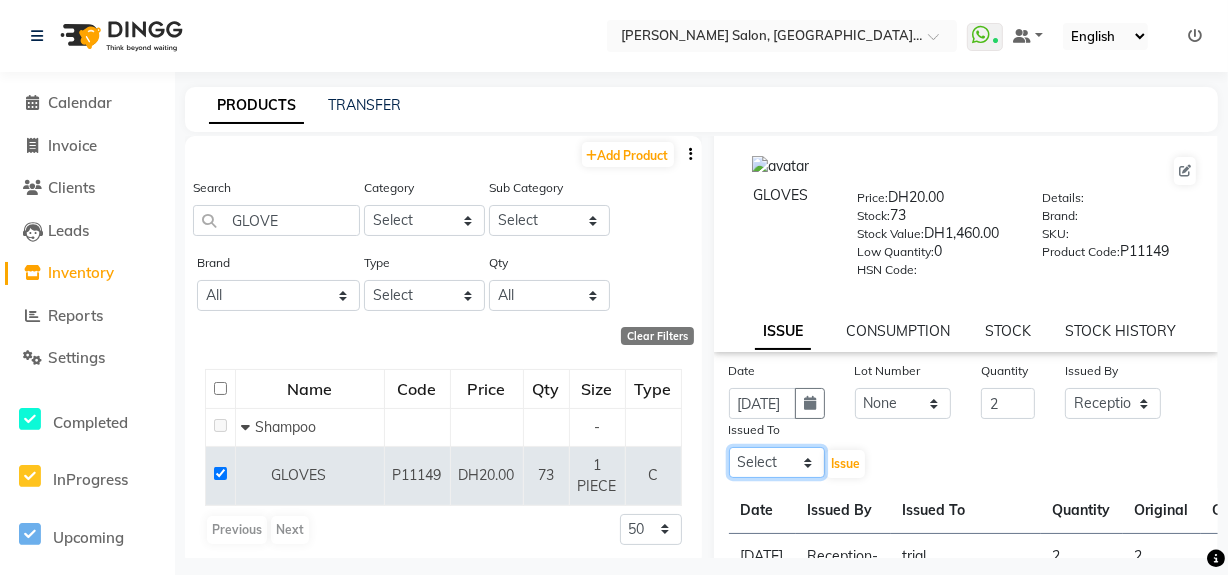 select on "62704" 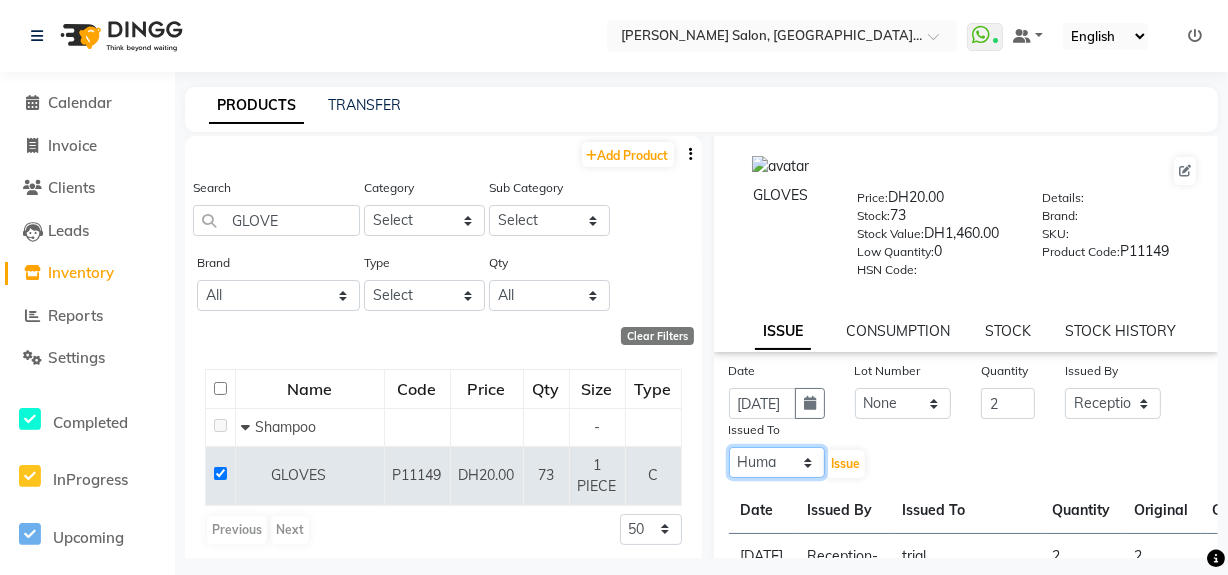 click on "Select Huma Leonita Management Reception-JADDAF [PERSON_NAME] [PERSON_NAME] trial [DEMOGRAPHIC_DATA]" 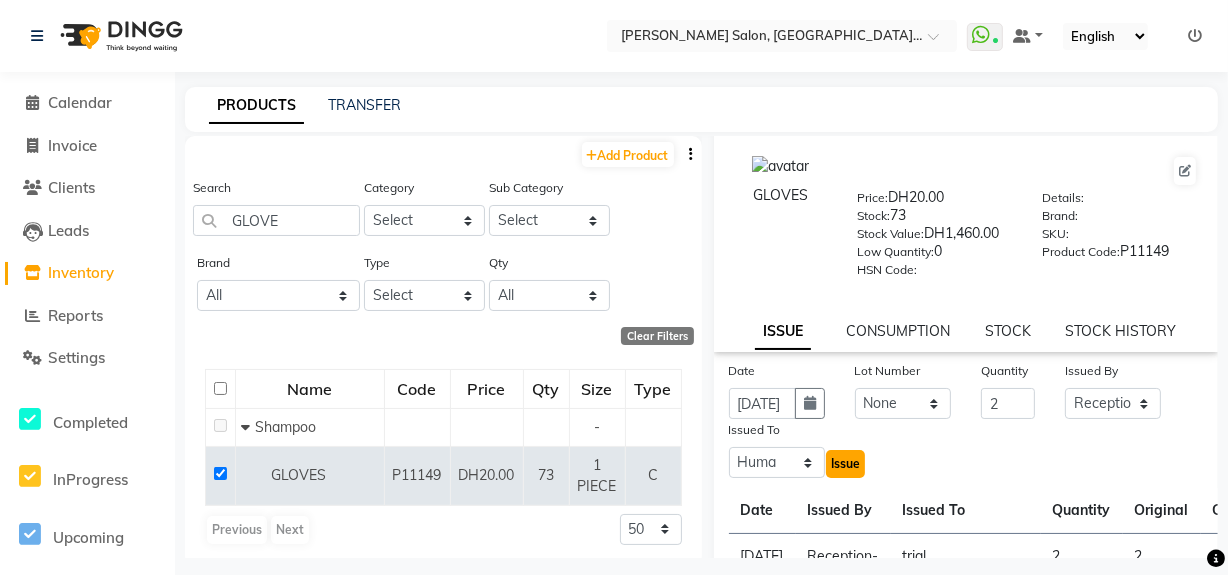 click on "Issue" 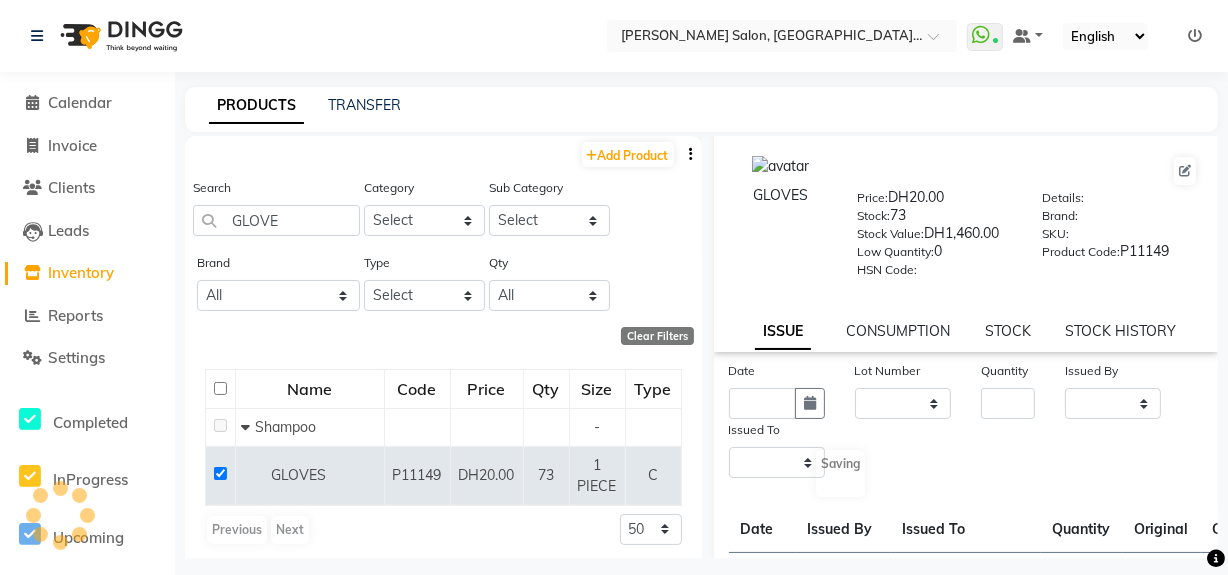 scroll, scrollTop: 0, scrollLeft: 0, axis: both 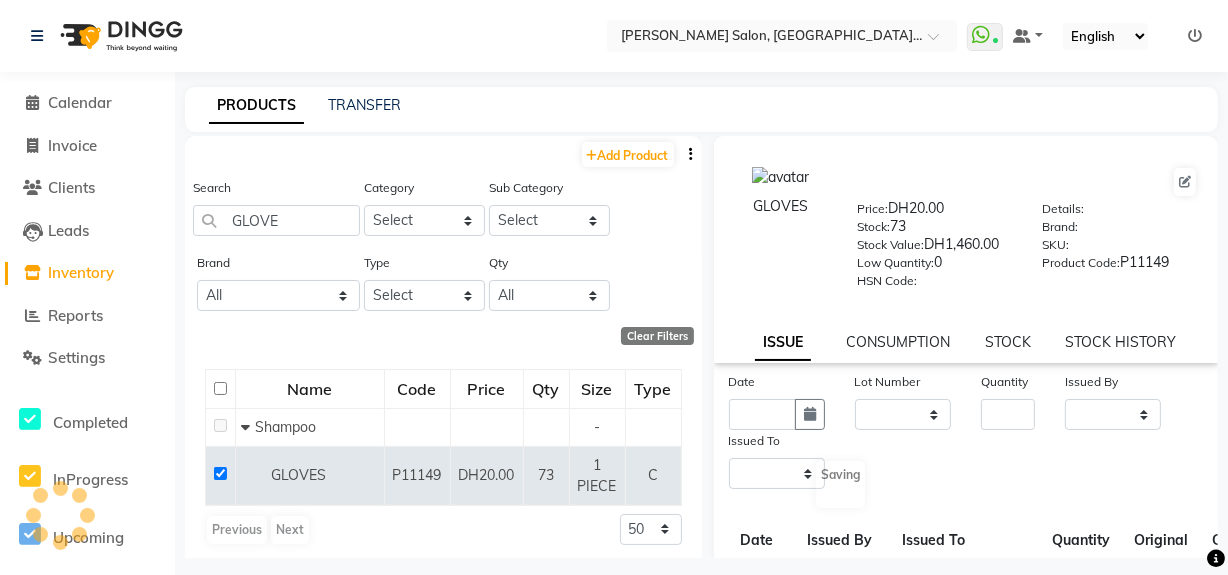 select 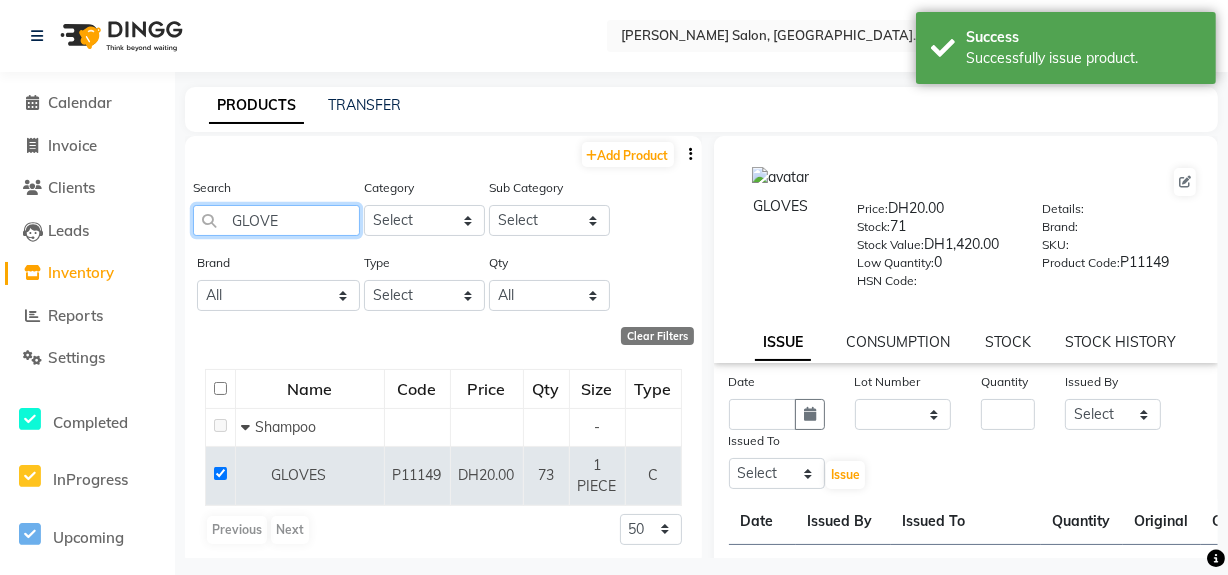 drag, startPoint x: 308, startPoint y: 225, endPoint x: 226, endPoint y: 231, distance: 82.219215 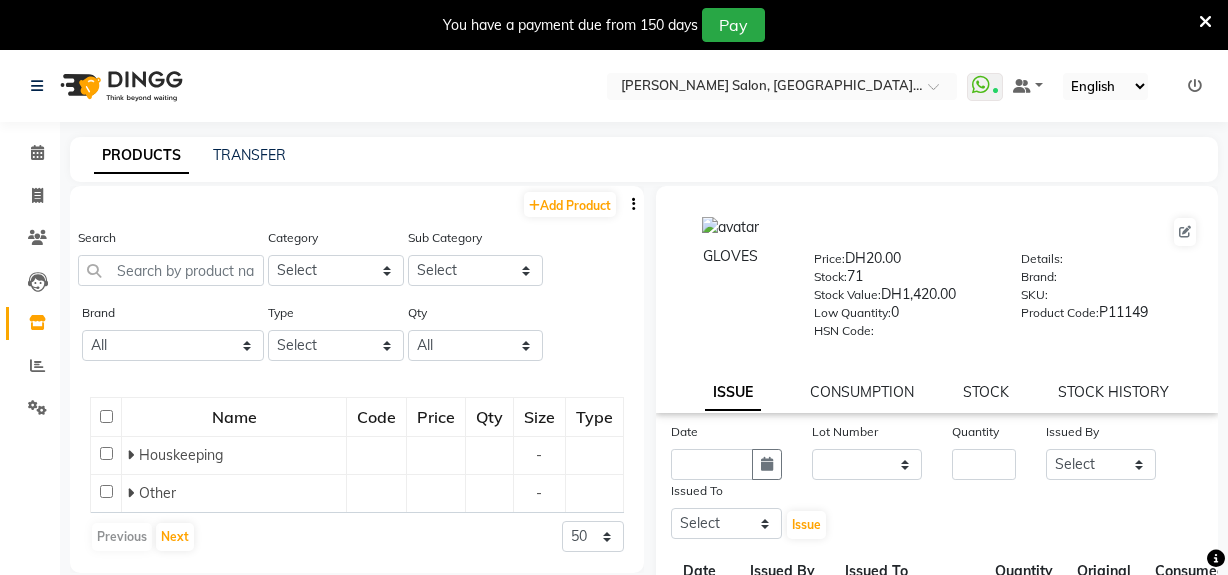 select 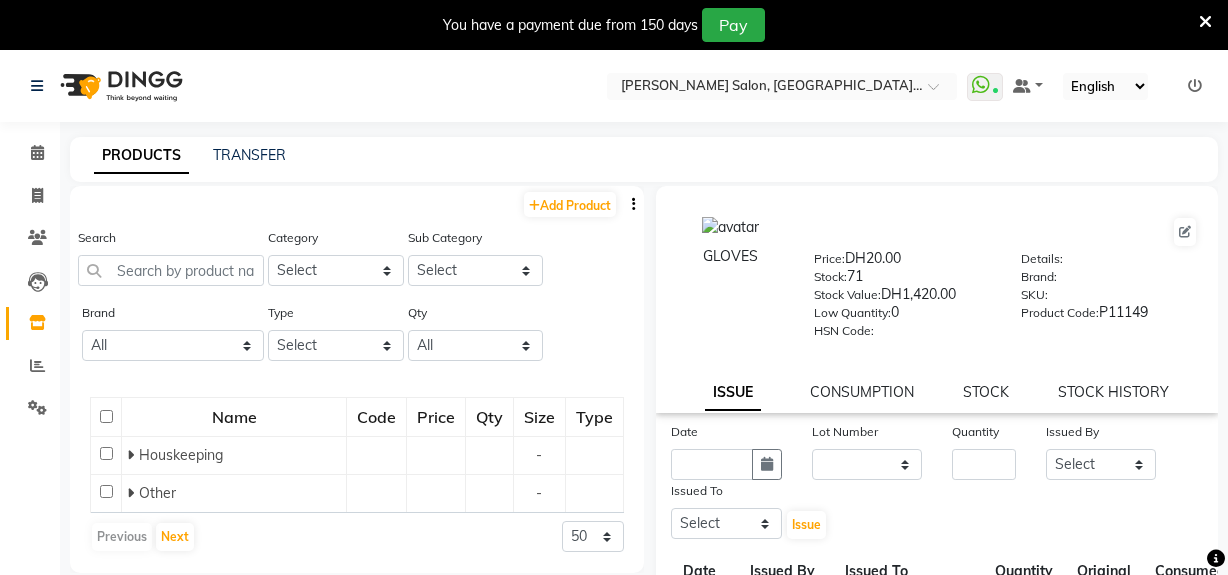 scroll, scrollTop: 0, scrollLeft: 0, axis: both 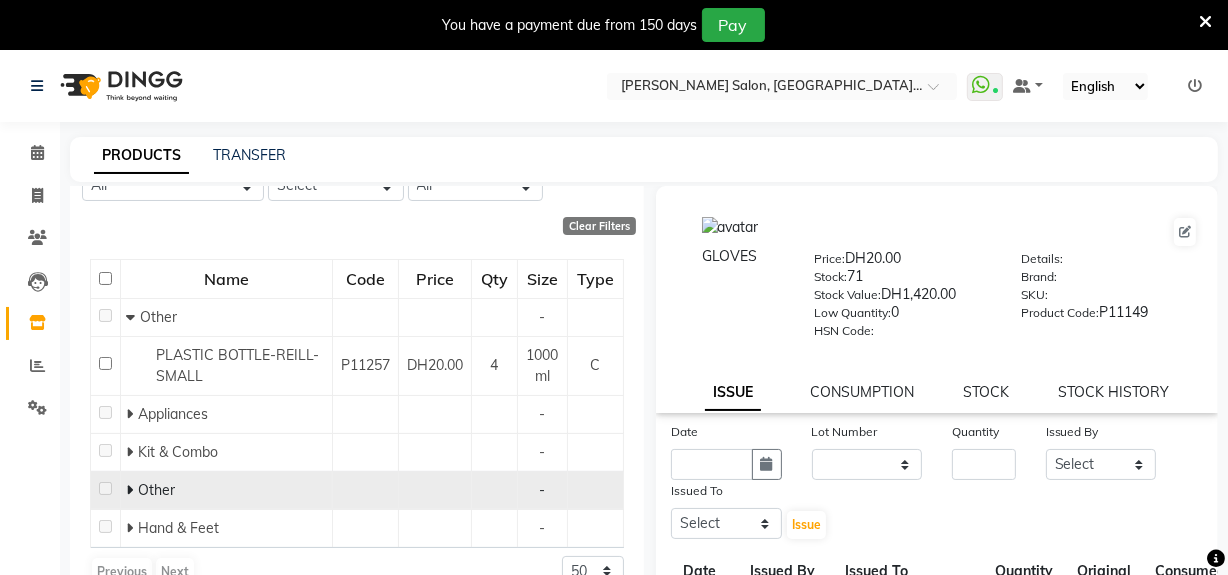 type on "PLASTIC" 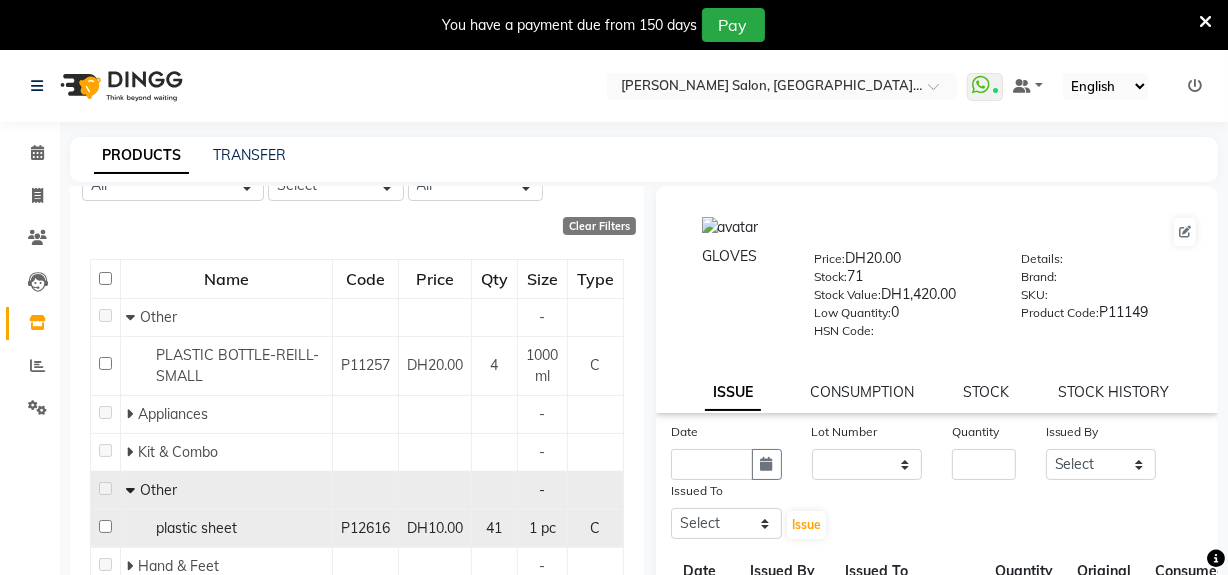 click 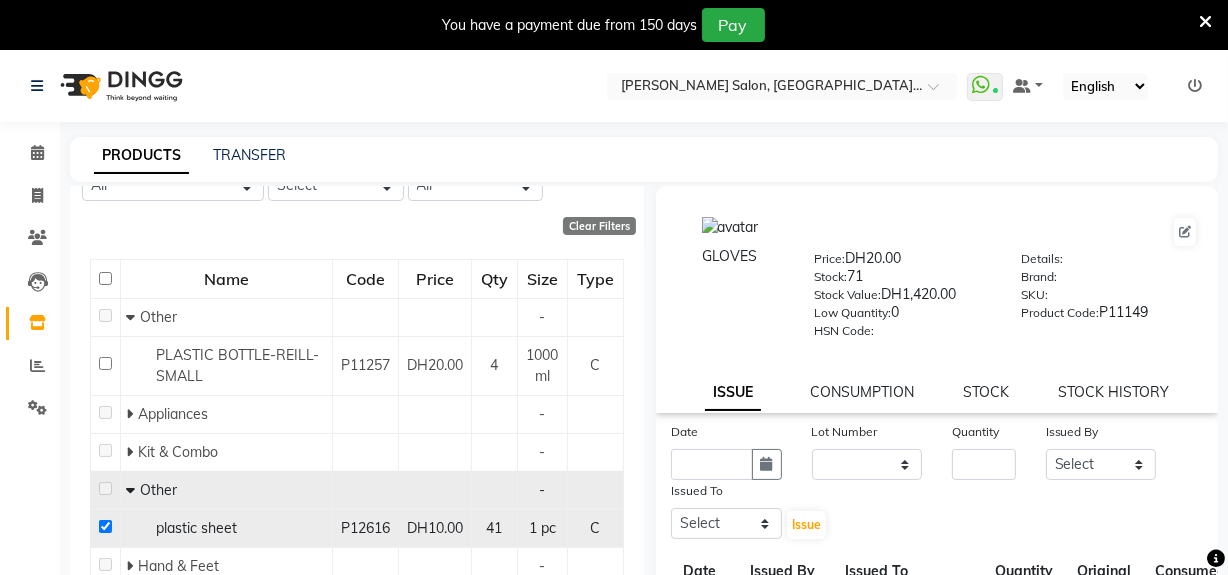 checkbox on "true" 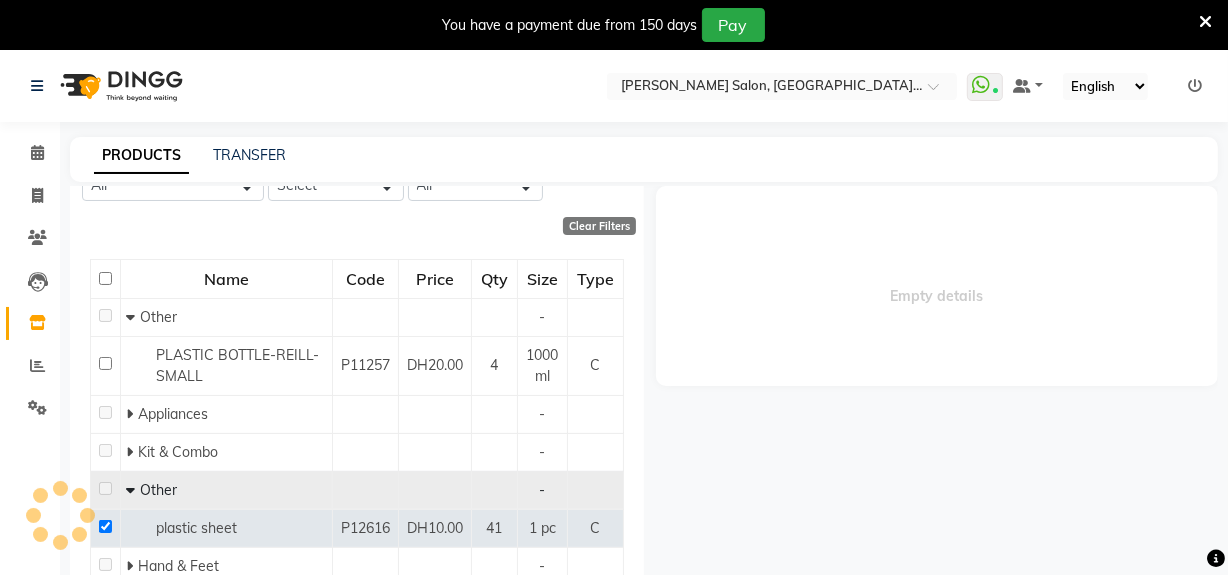 select 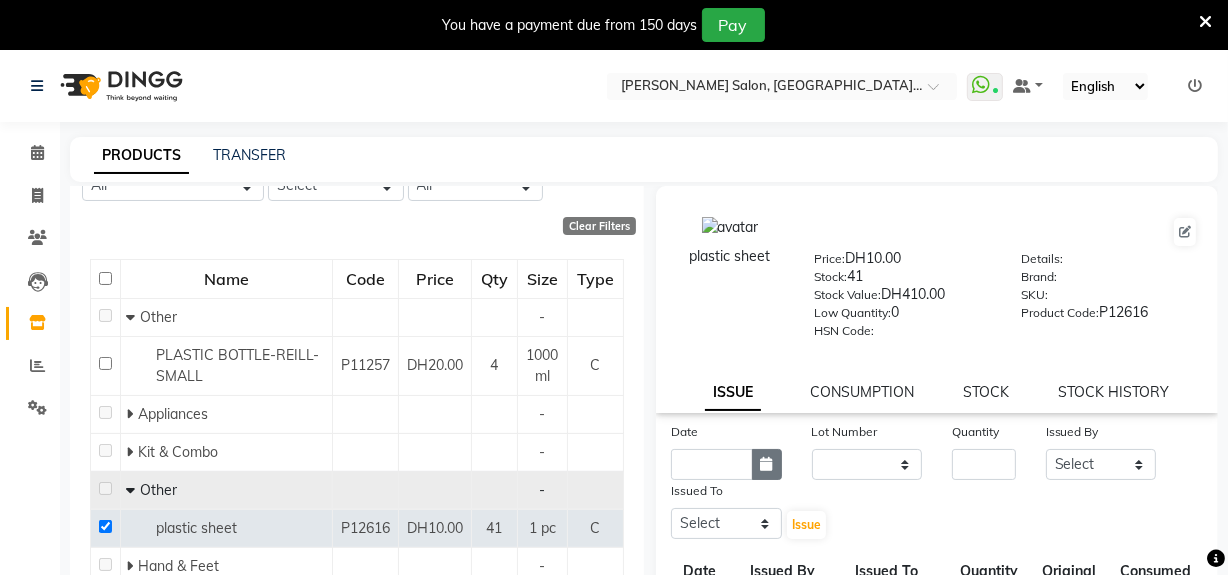 click 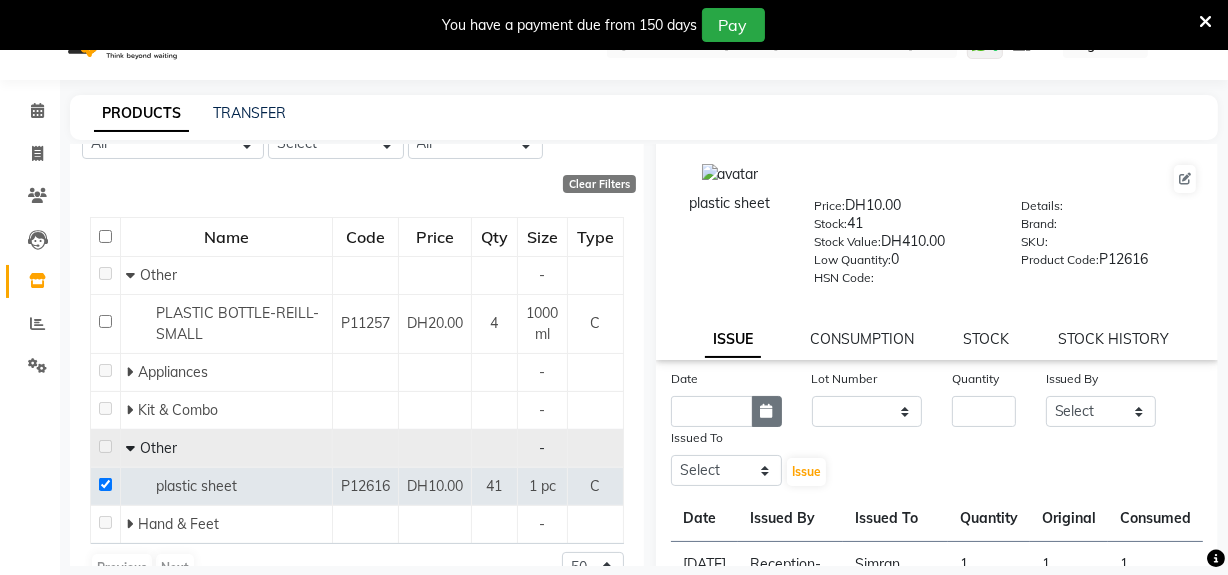 select on "7" 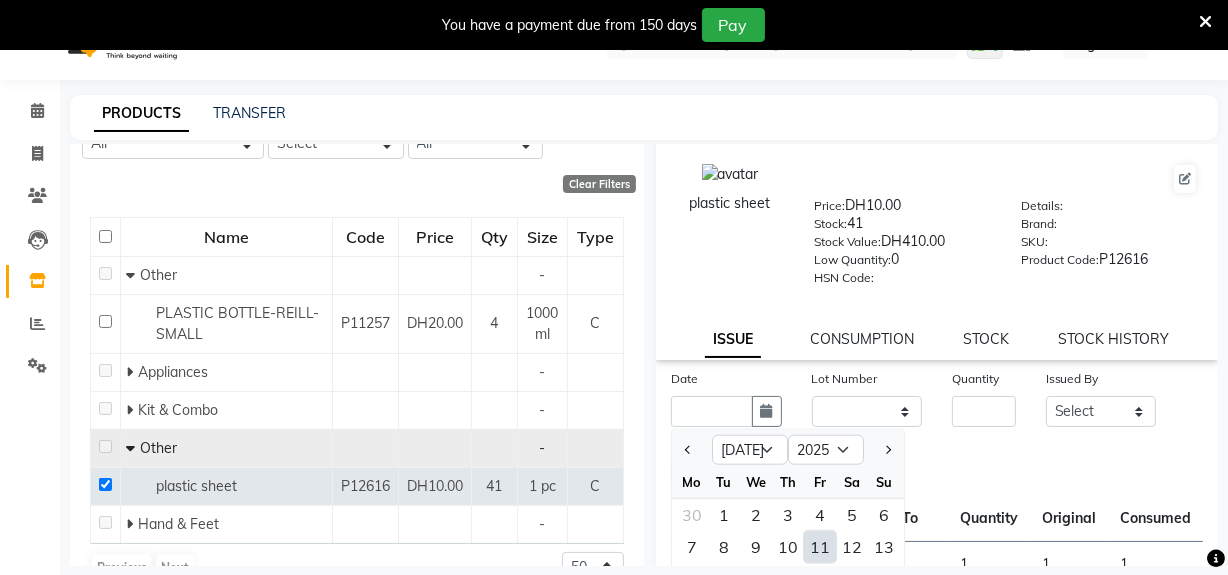 scroll, scrollTop: 62, scrollLeft: 0, axis: vertical 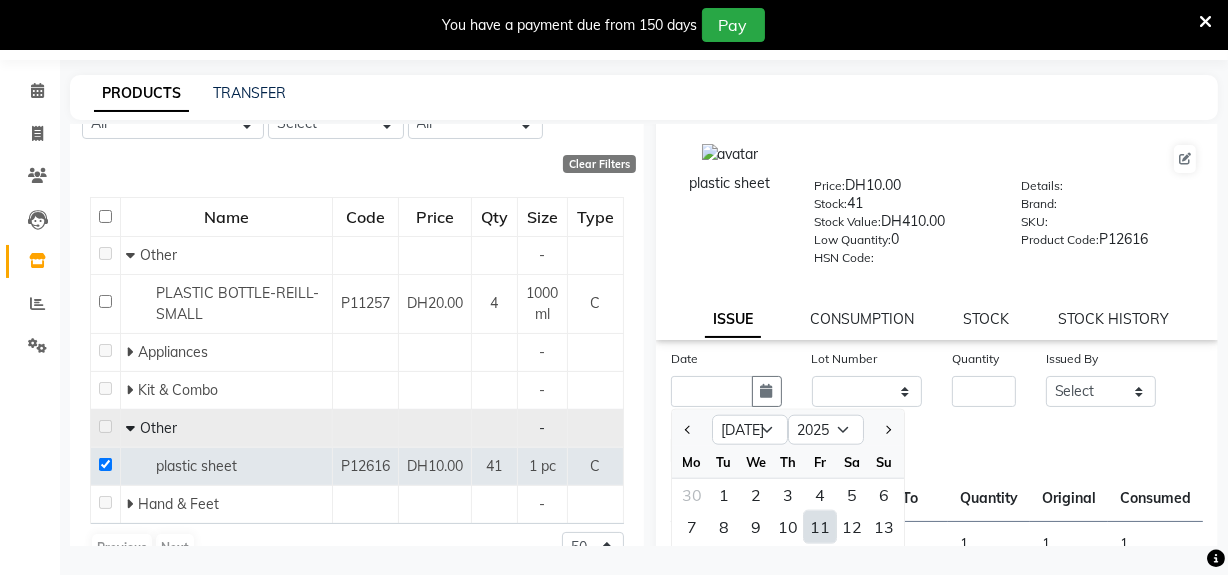 click on "11" 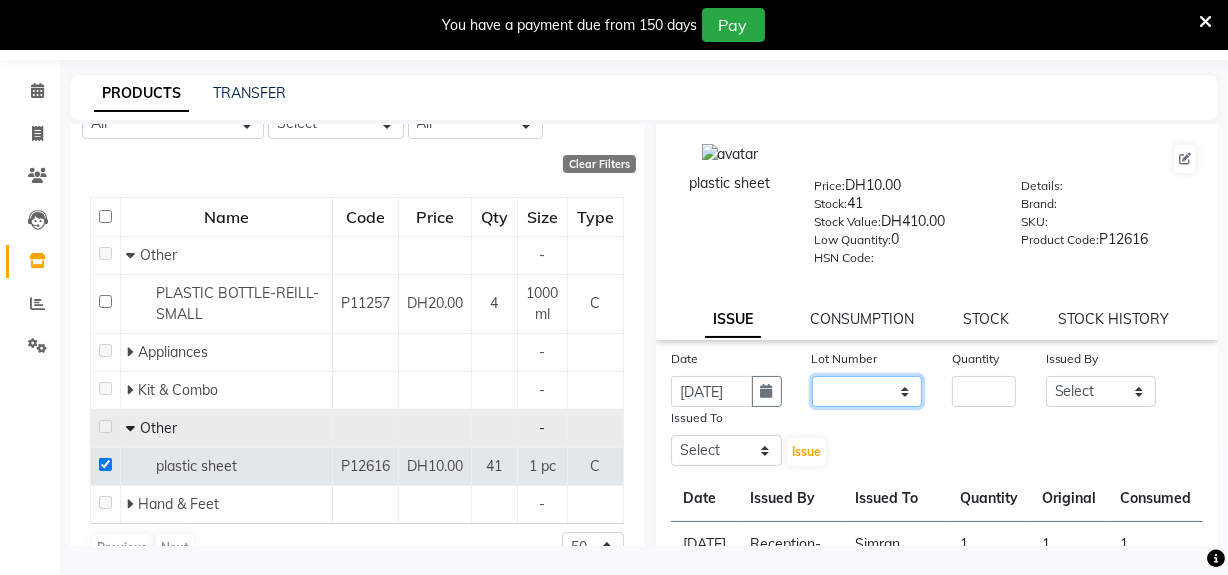 click on "None" 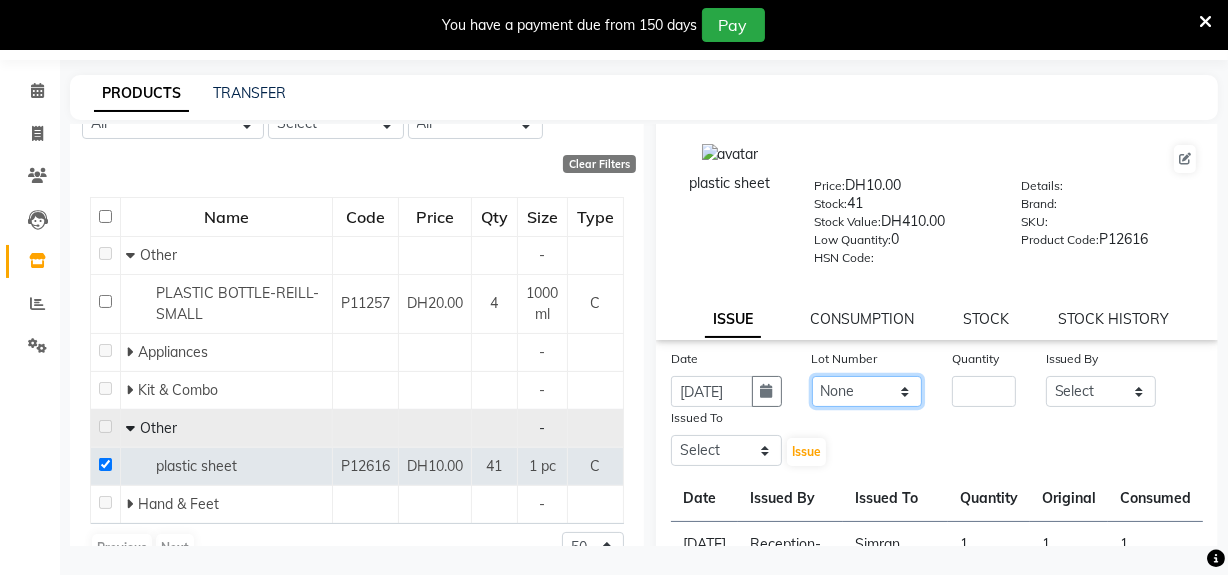 click on "None" 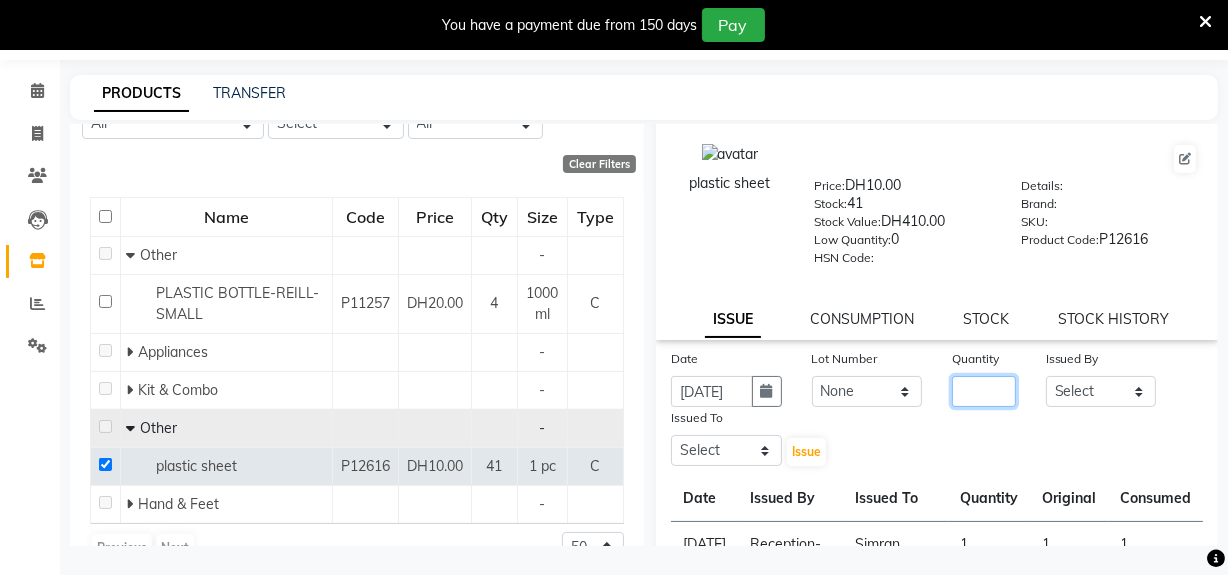 click 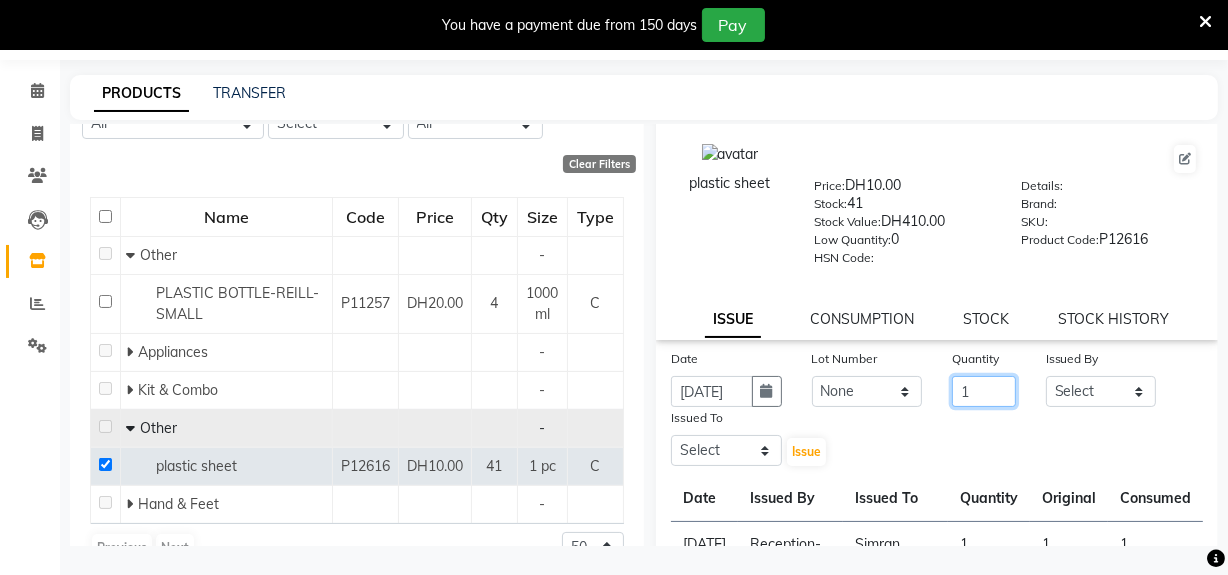 type on "1" 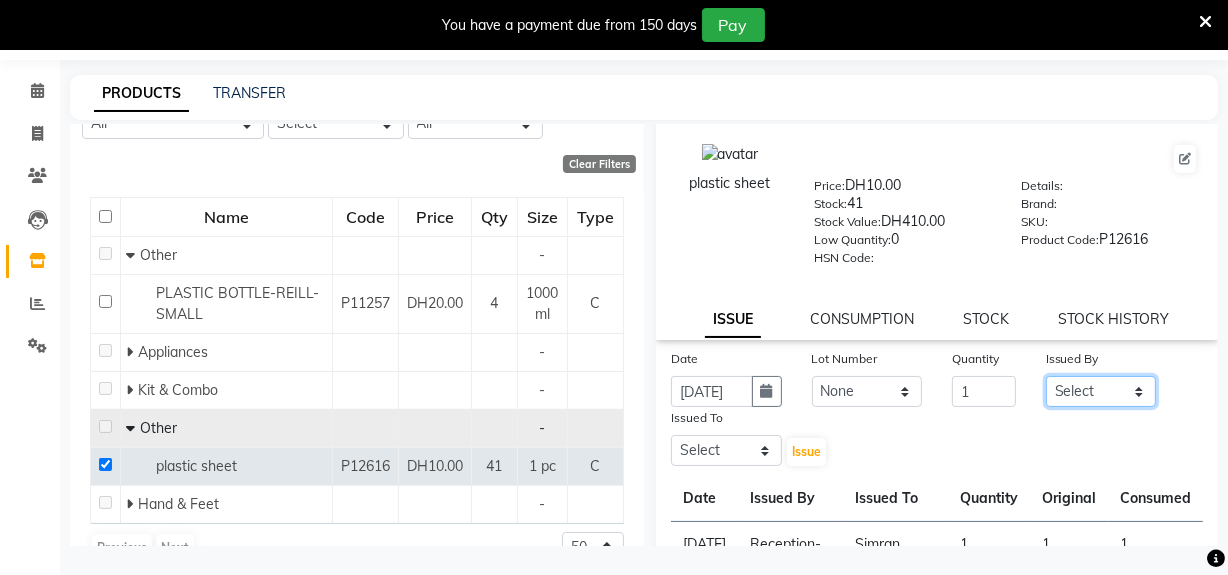 click on "Select Huma Leonita Management Reception-JADDAF [PERSON_NAME] [PERSON_NAME] trial [DEMOGRAPHIC_DATA]" 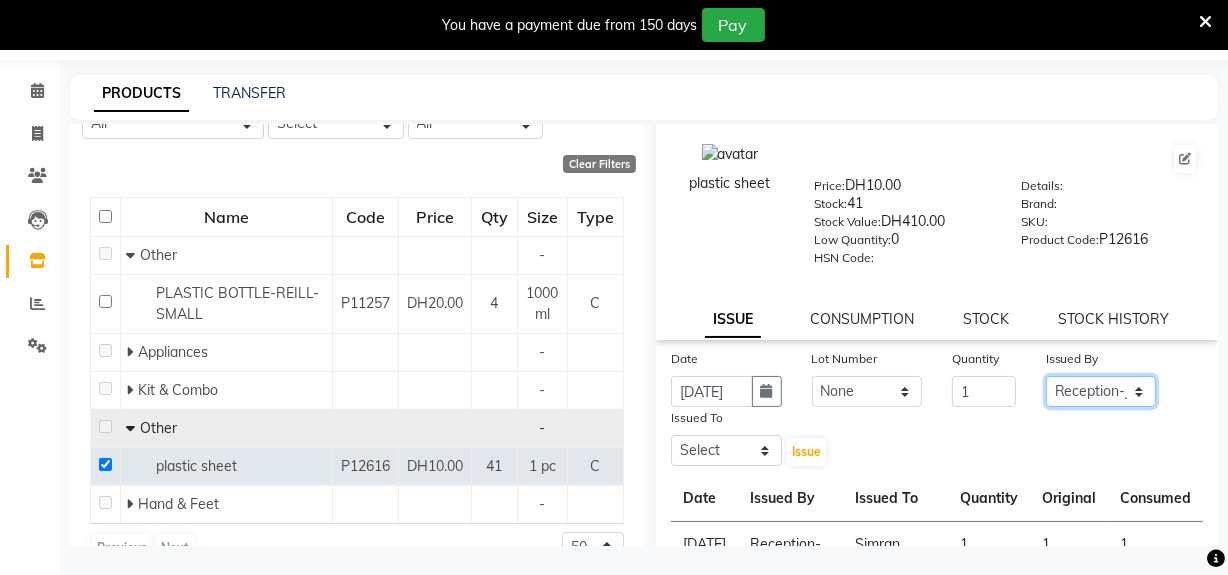 click on "Select Huma Leonita Management Reception-JADDAF [PERSON_NAME] [PERSON_NAME] trial [DEMOGRAPHIC_DATA]" 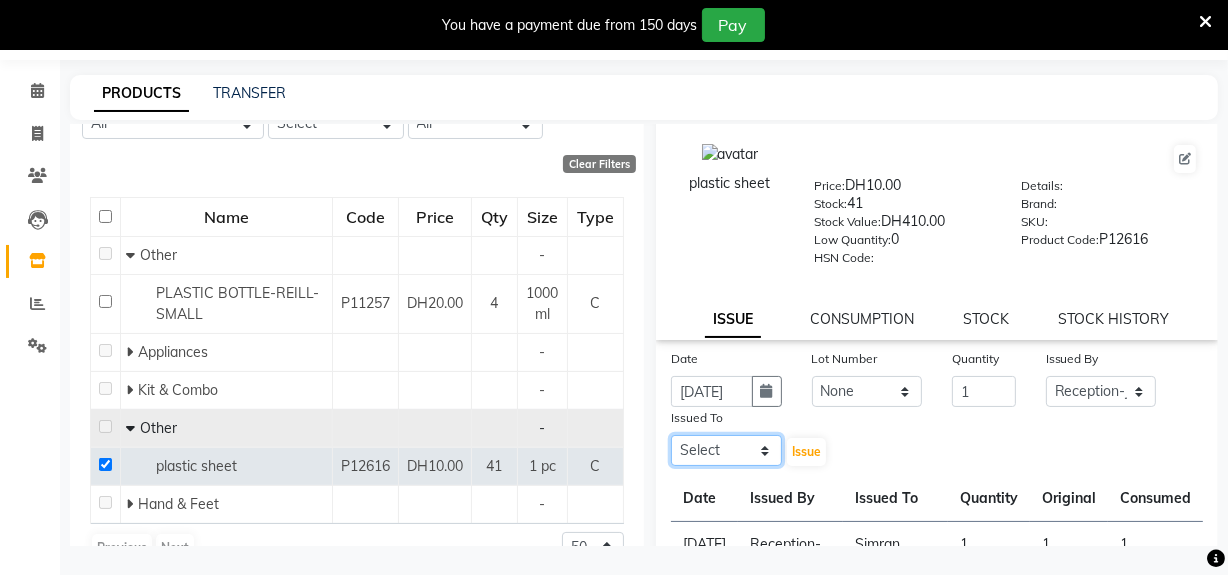 click on "Select Huma Leonita Management Reception-JADDAF [PERSON_NAME] [PERSON_NAME] trial [DEMOGRAPHIC_DATA]" 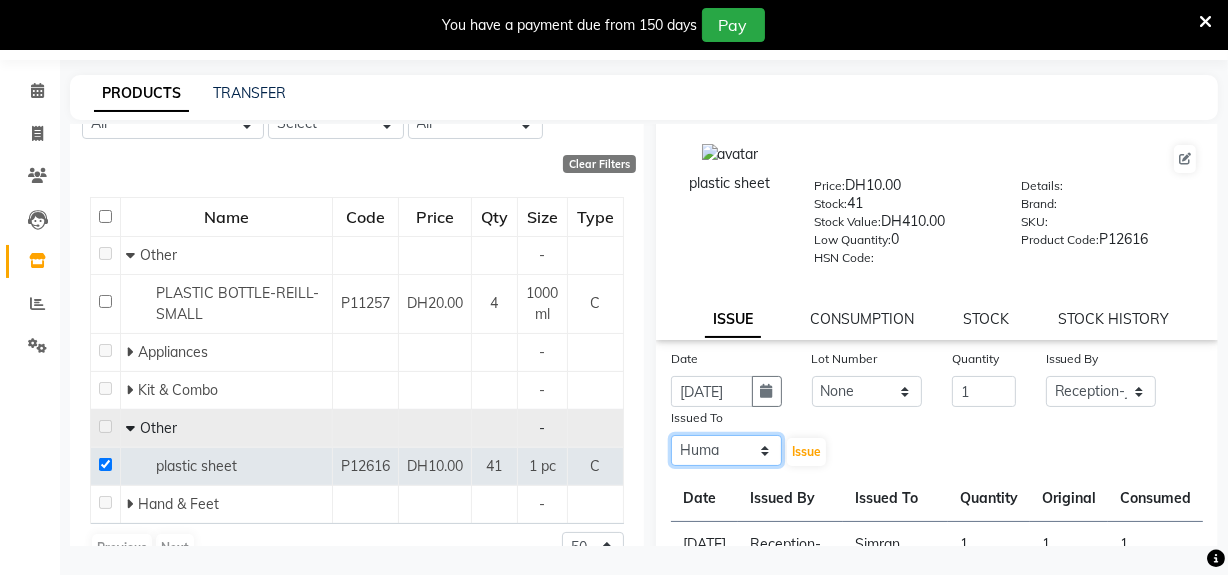 click on "Select Huma Leonita Management Reception-JADDAF [PERSON_NAME] [PERSON_NAME] trial [DEMOGRAPHIC_DATA]" 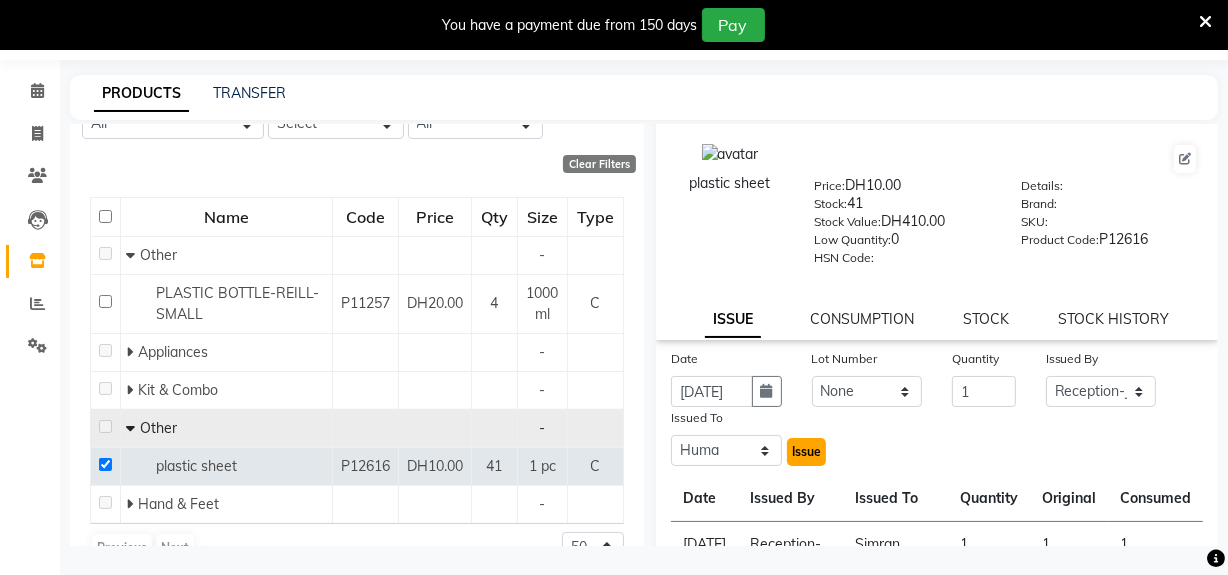 click on "Issue" 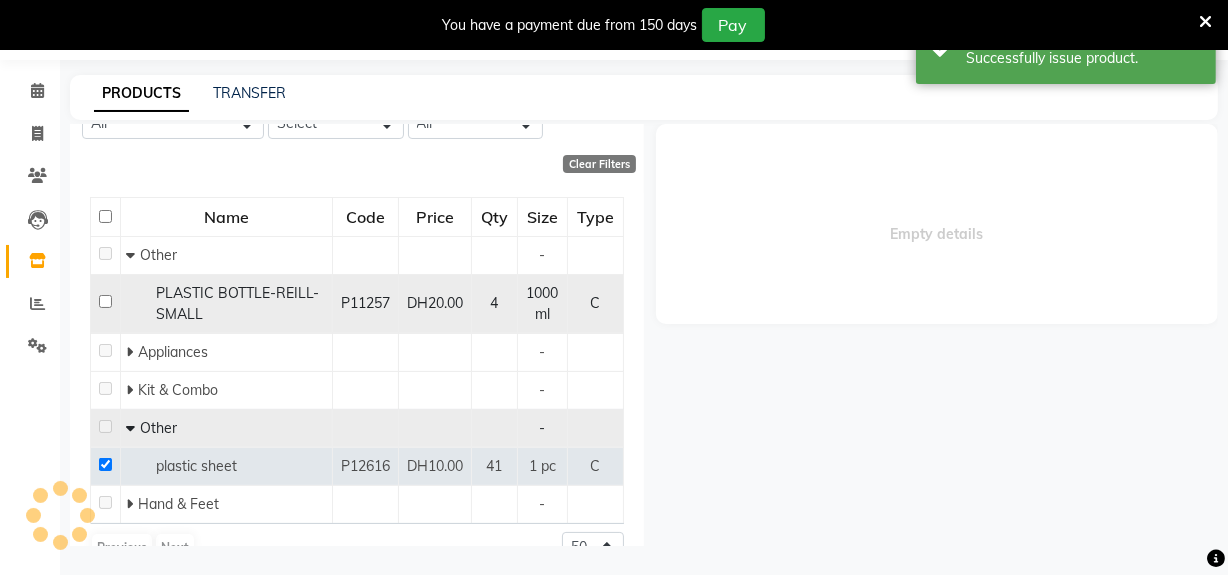 select 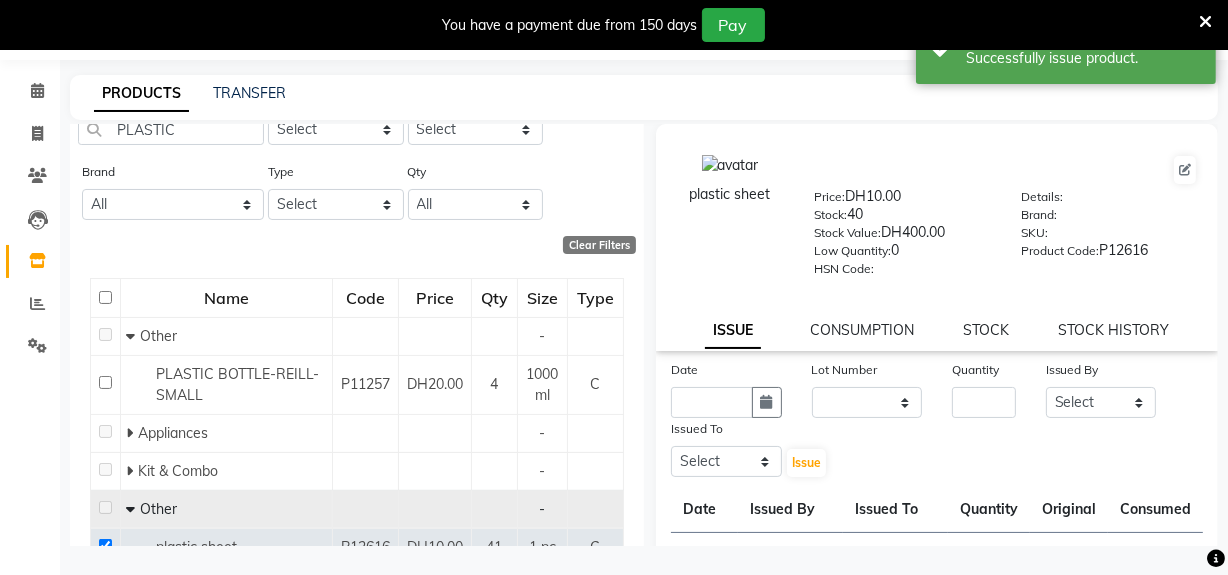 scroll, scrollTop: 0, scrollLeft: 0, axis: both 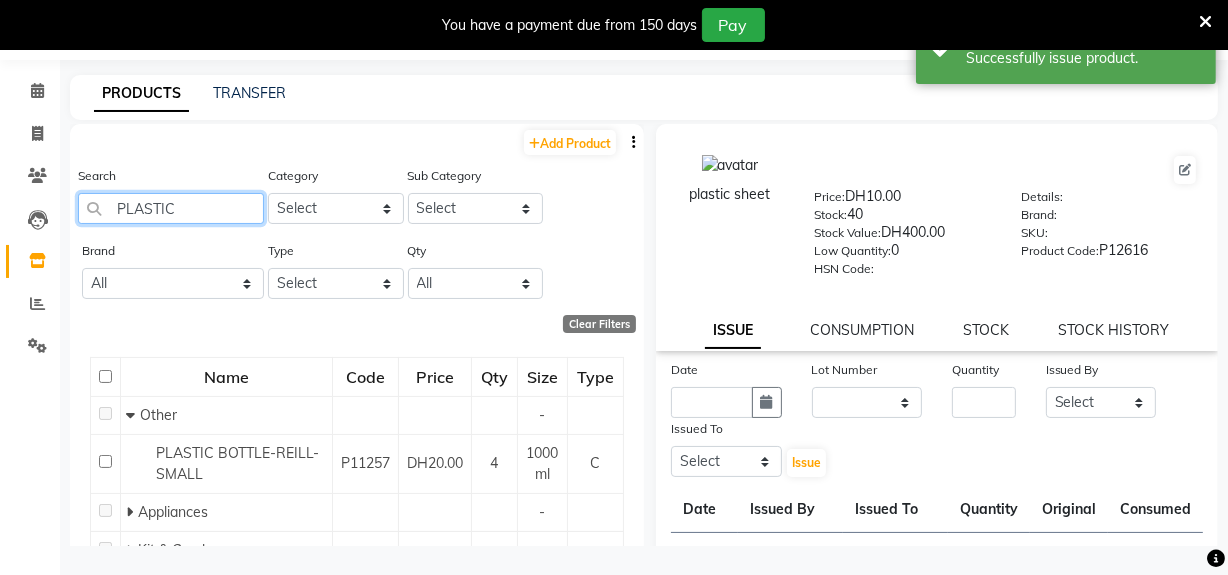 drag, startPoint x: 222, startPoint y: 203, endPoint x: 1, endPoint y: 213, distance: 221.22614 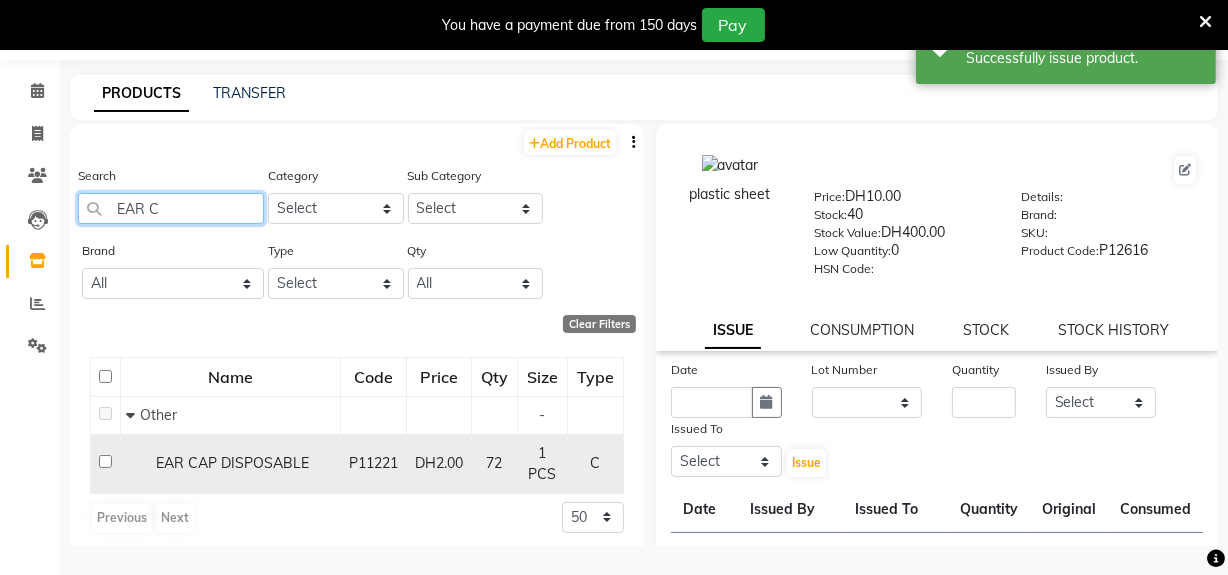 type on "EAR C" 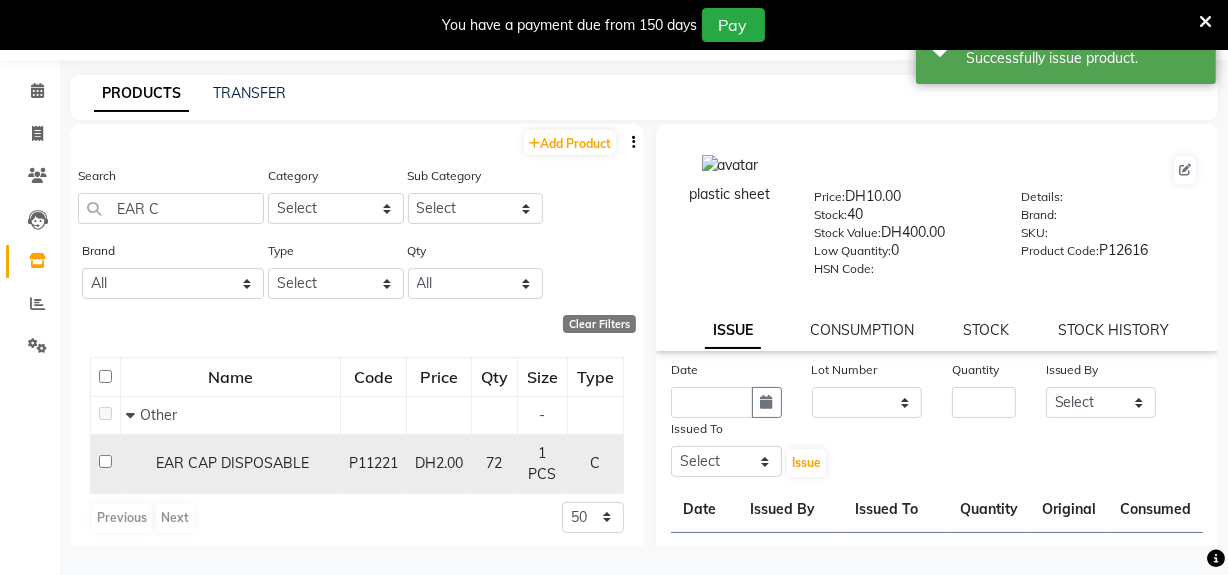 click 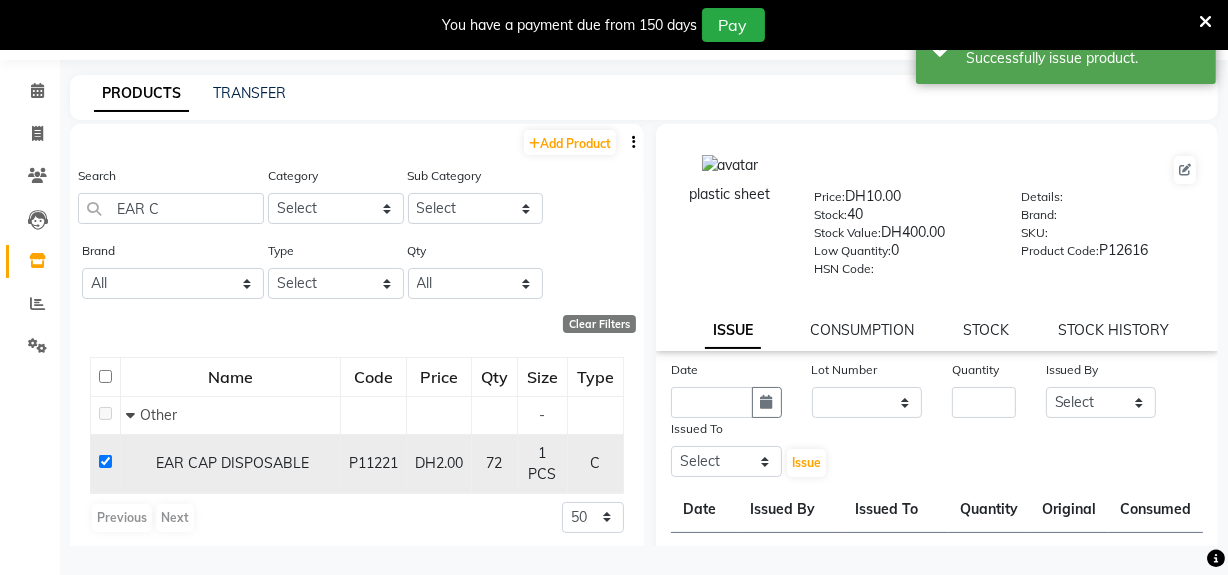 checkbox on "true" 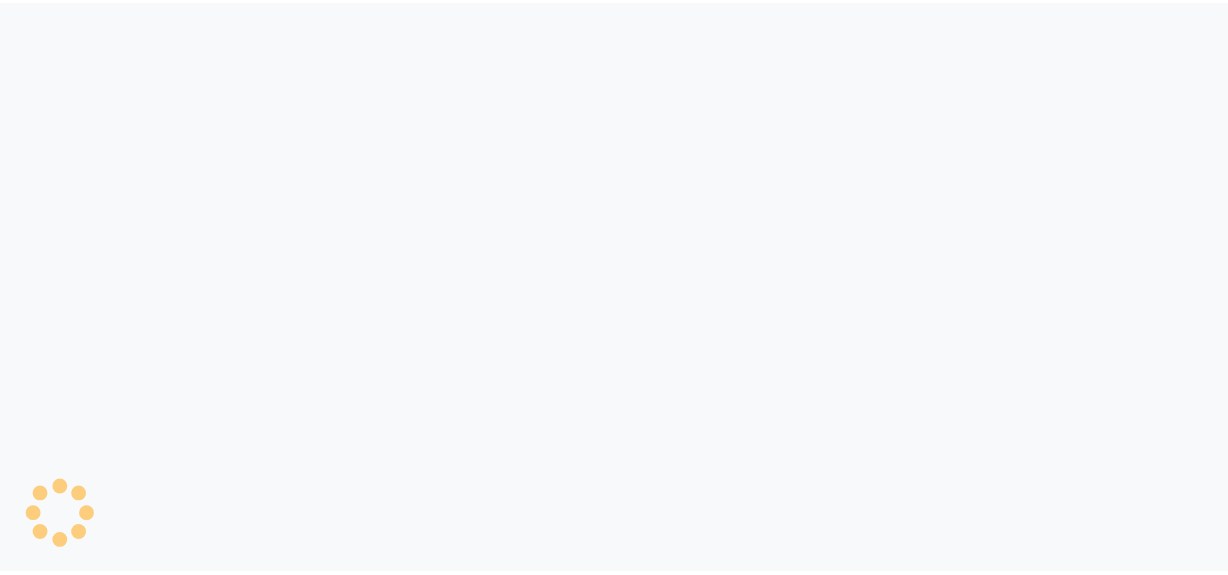 scroll, scrollTop: 0, scrollLeft: 0, axis: both 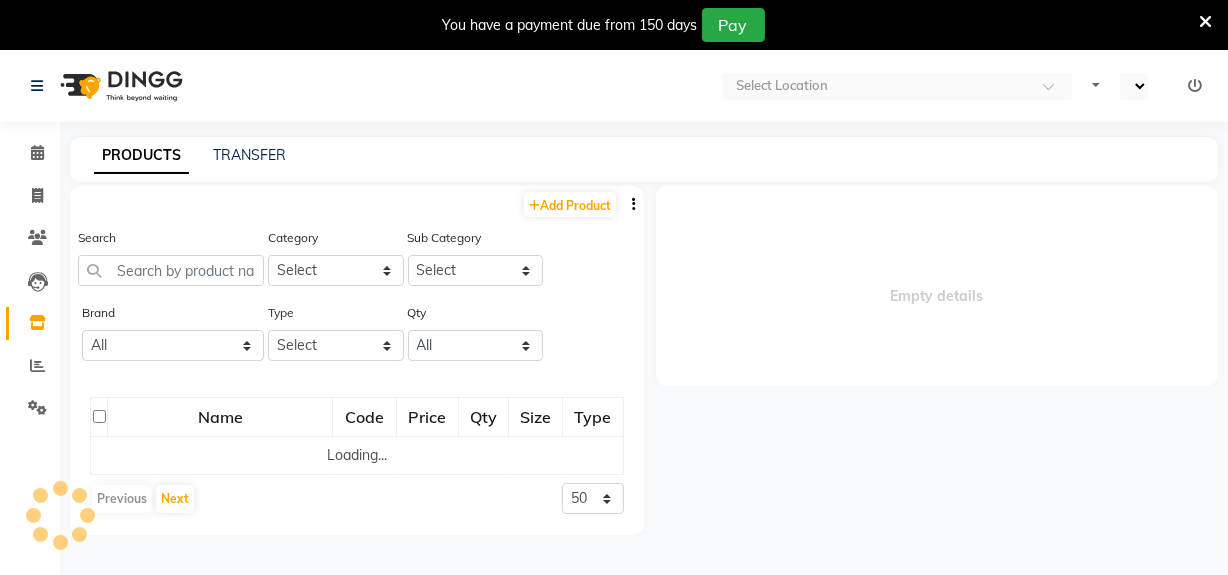 select on "en" 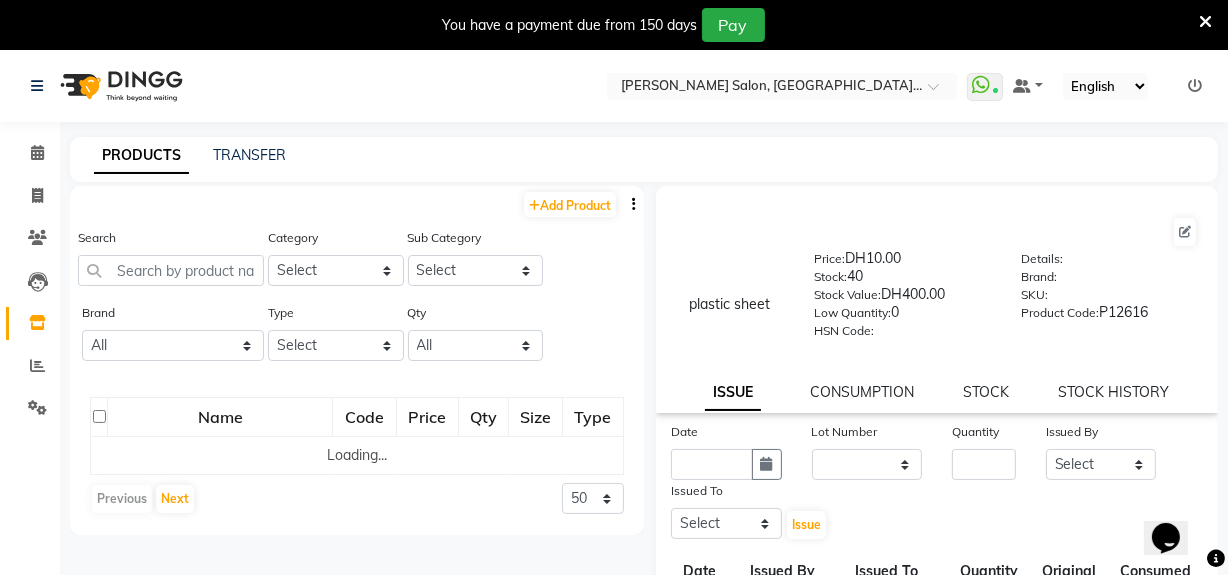 scroll, scrollTop: 0, scrollLeft: 0, axis: both 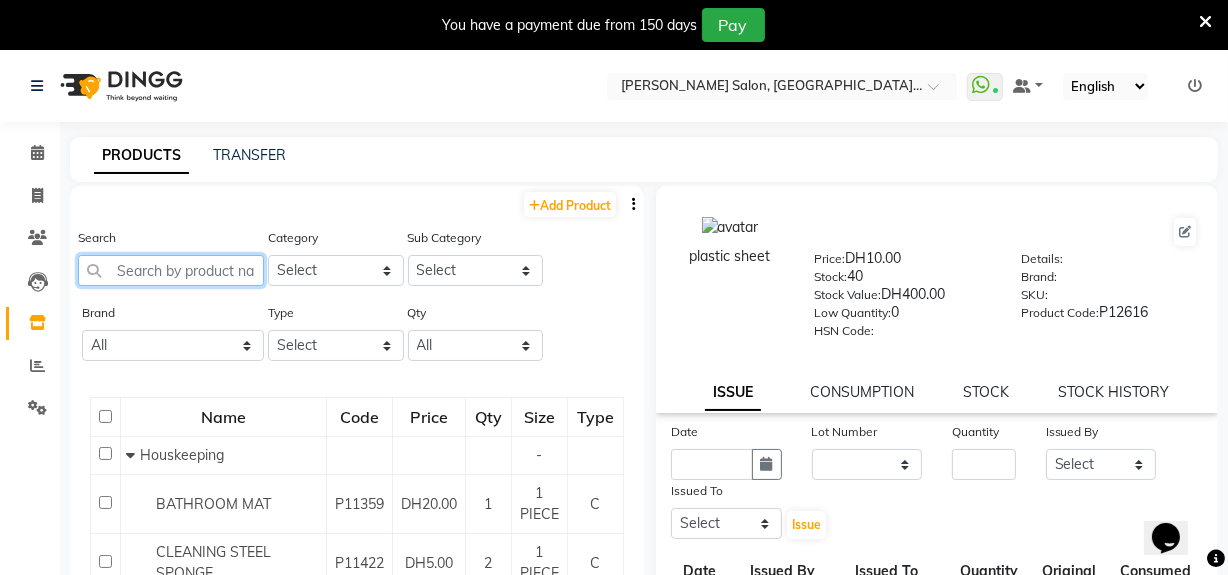 click 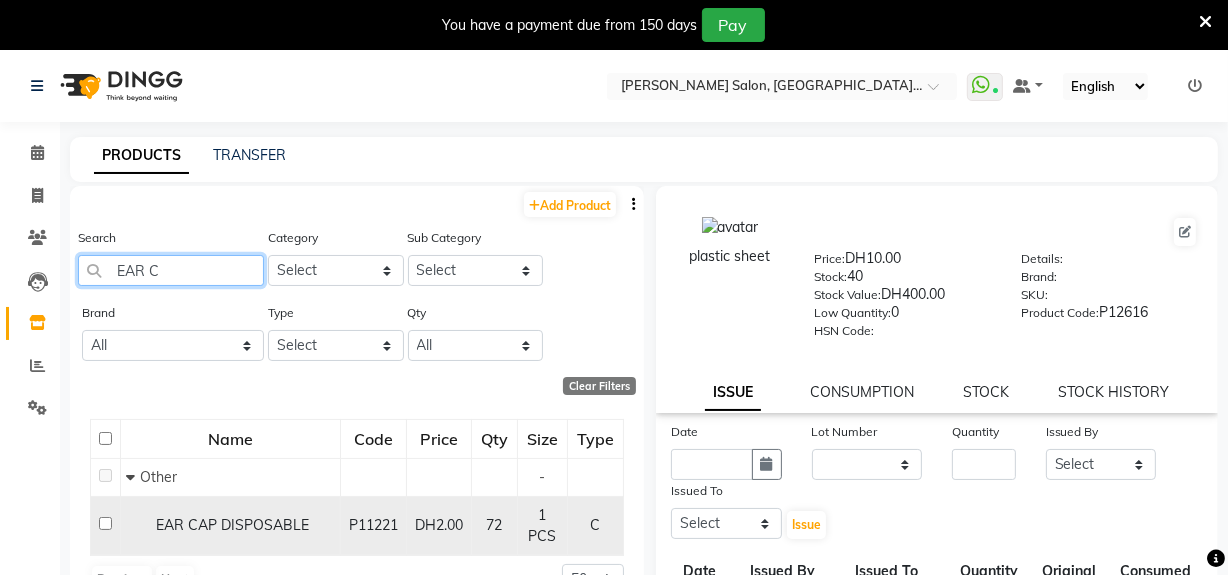 type on "EAR C" 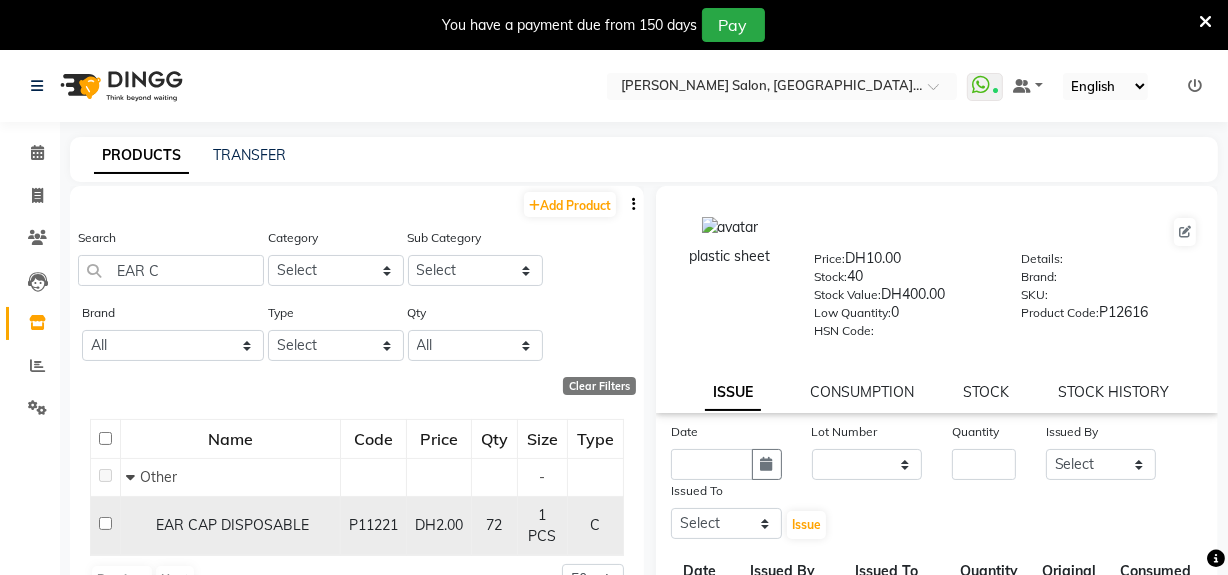 click 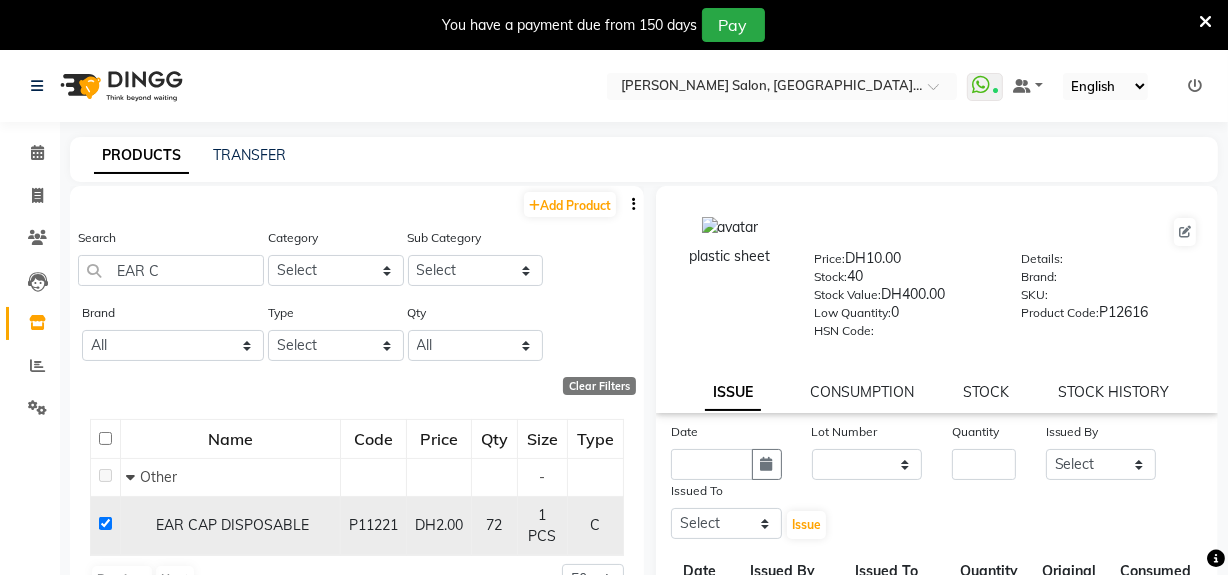checkbox on "true" 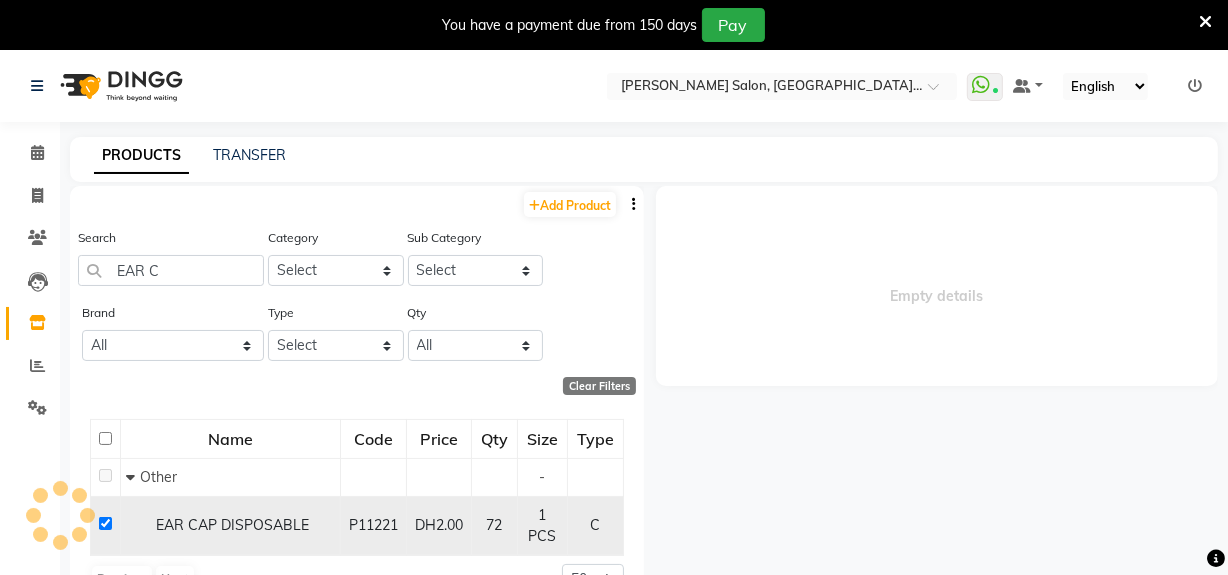 select 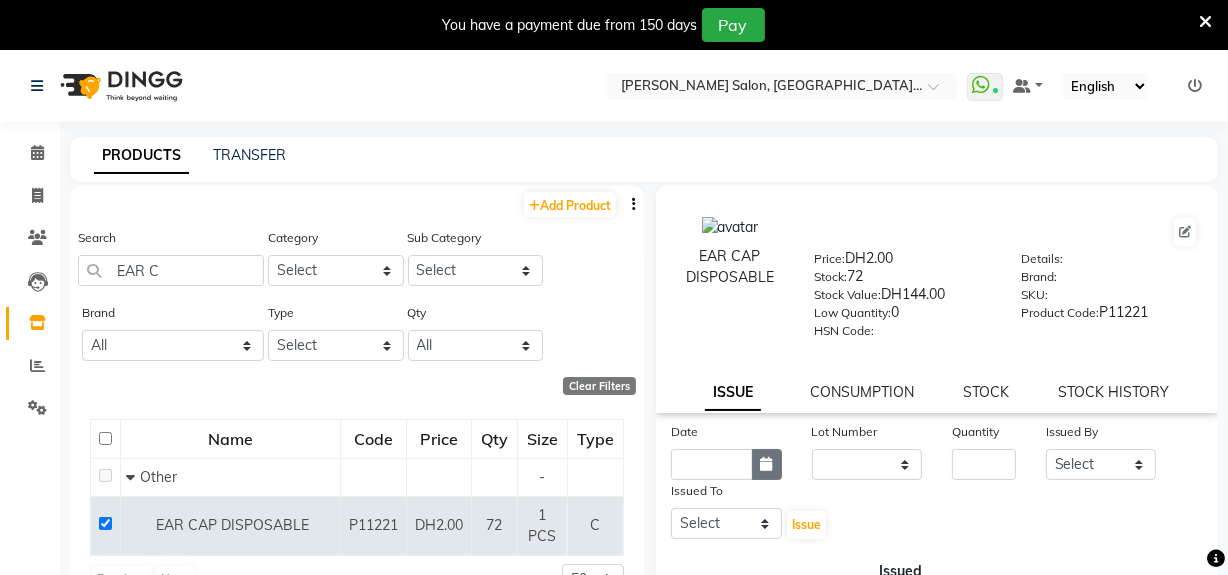 click 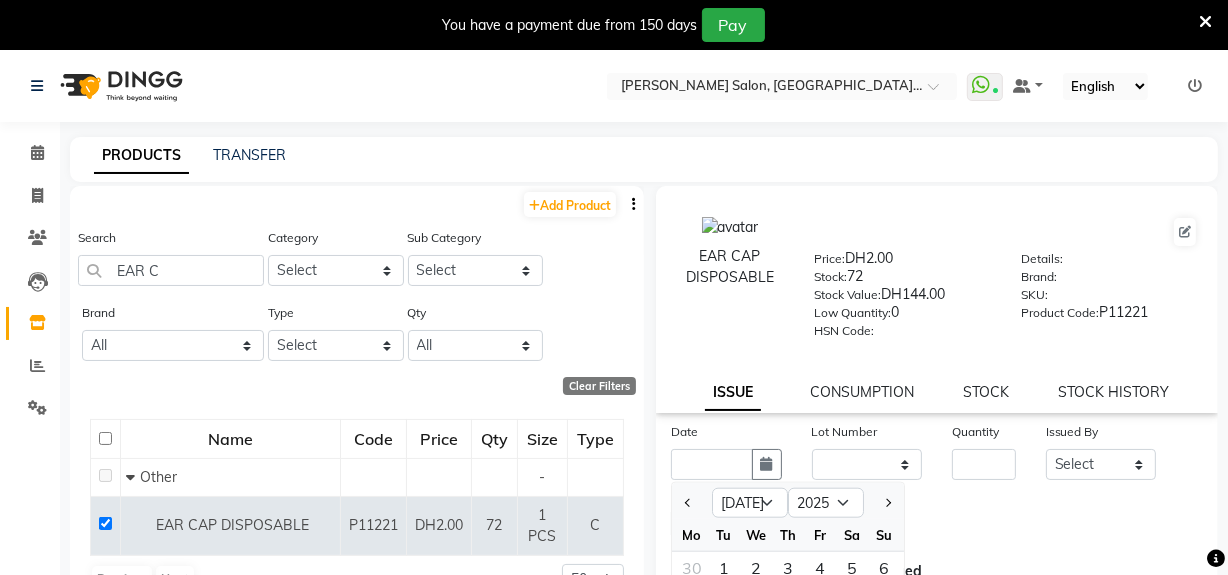 scroll, scrollTop: 52, scrollLeft: 0, axis: vertical 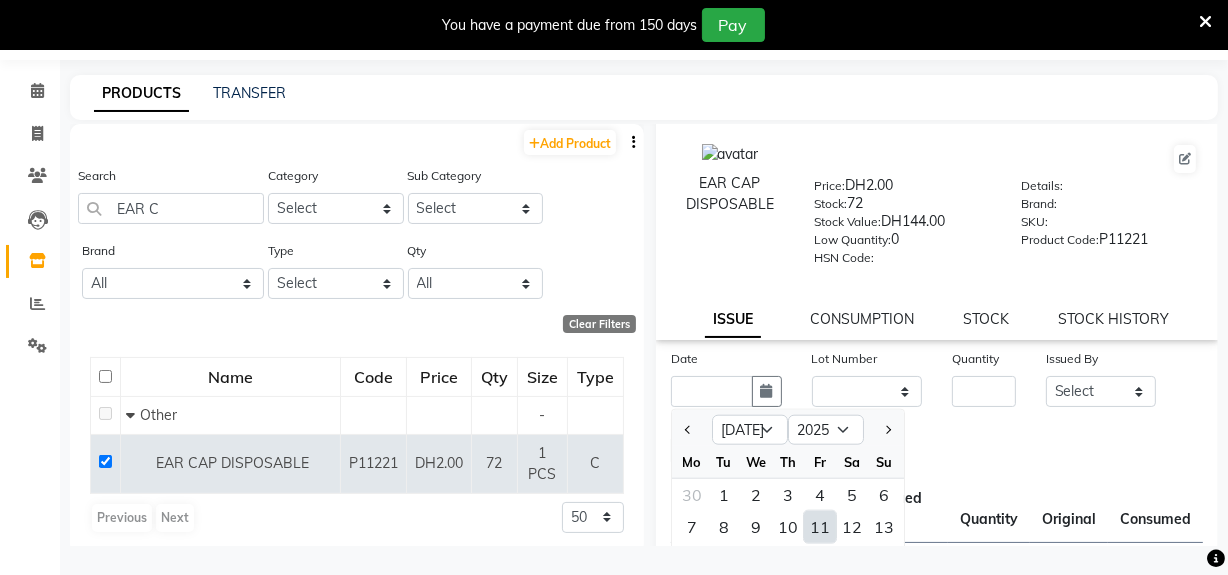 drag, startPoint x: 822, startPoint y: 530, endPoint x: 851, endPoint y: 500, distance: 41.725292 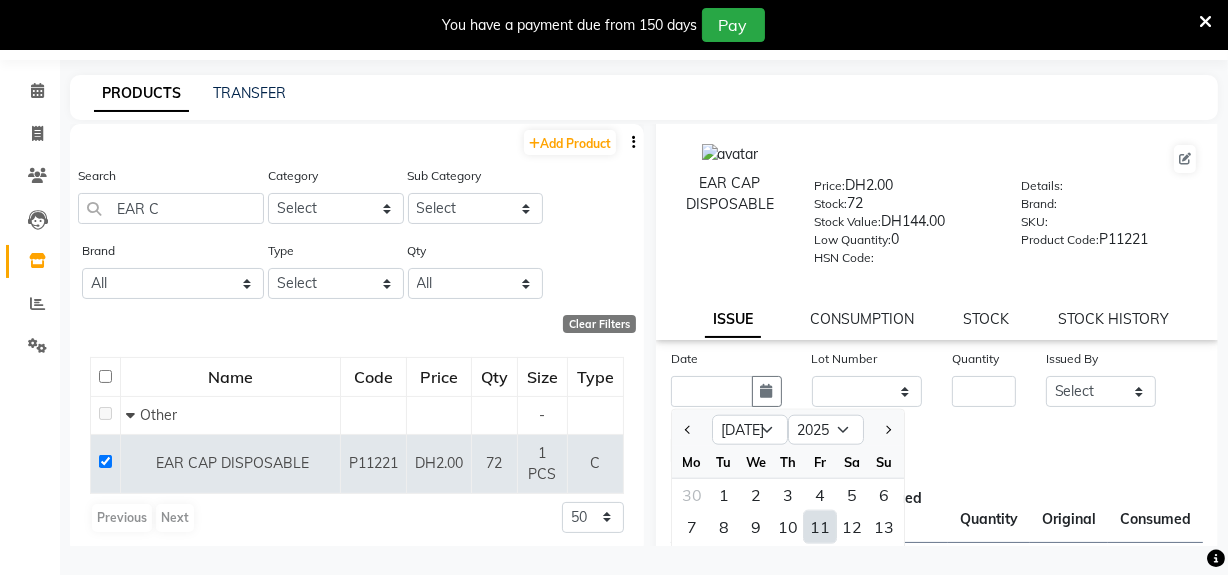 type on "[DATE]" 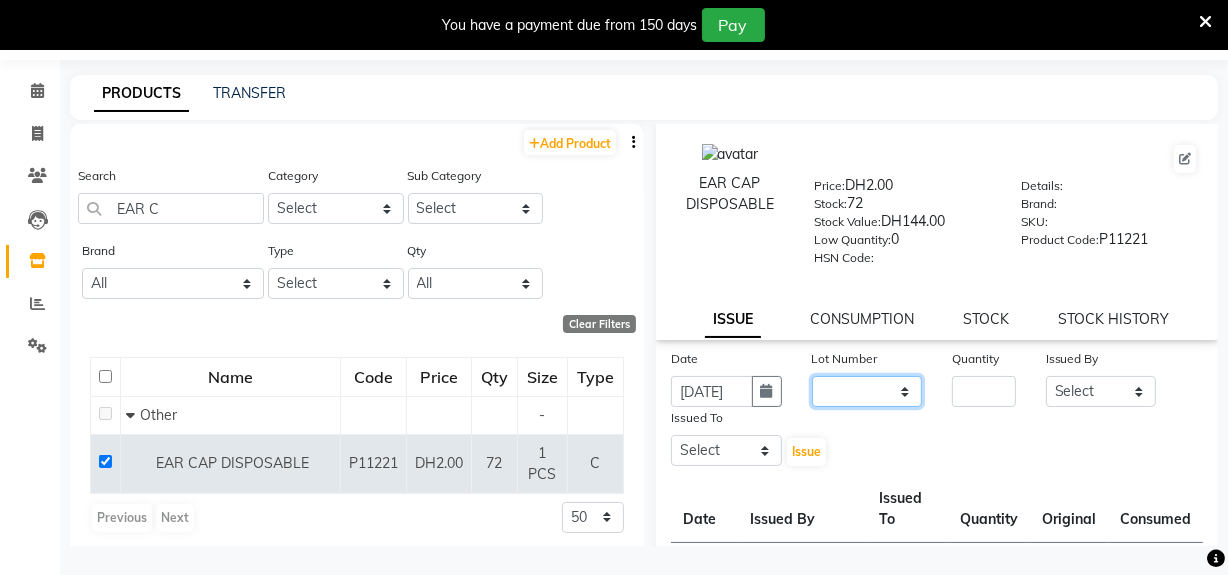 click on "None" 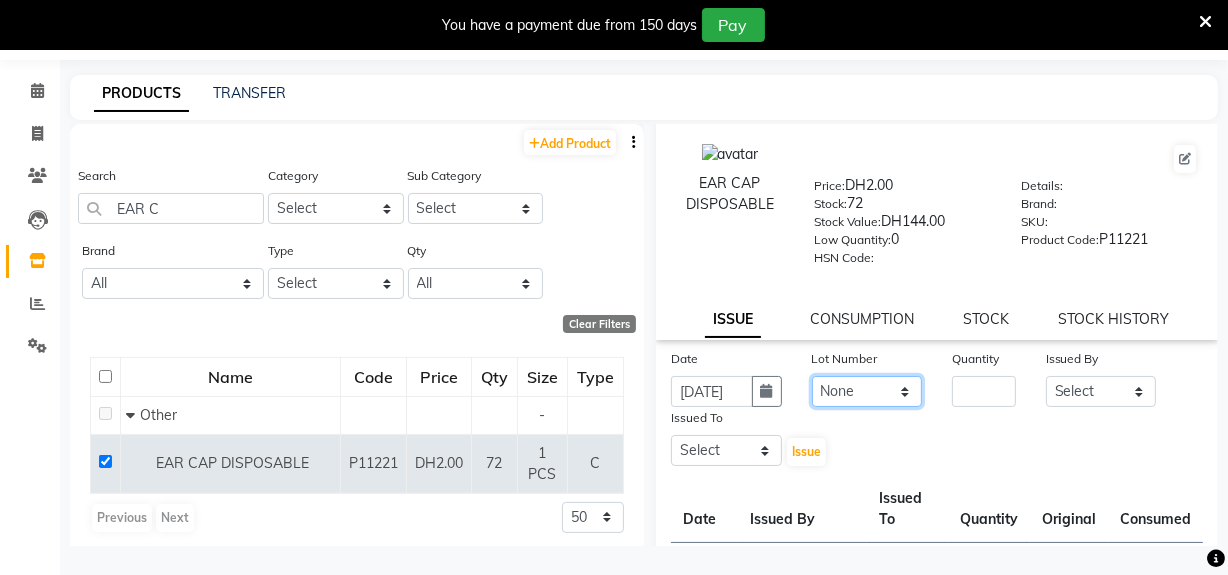 click on "None" 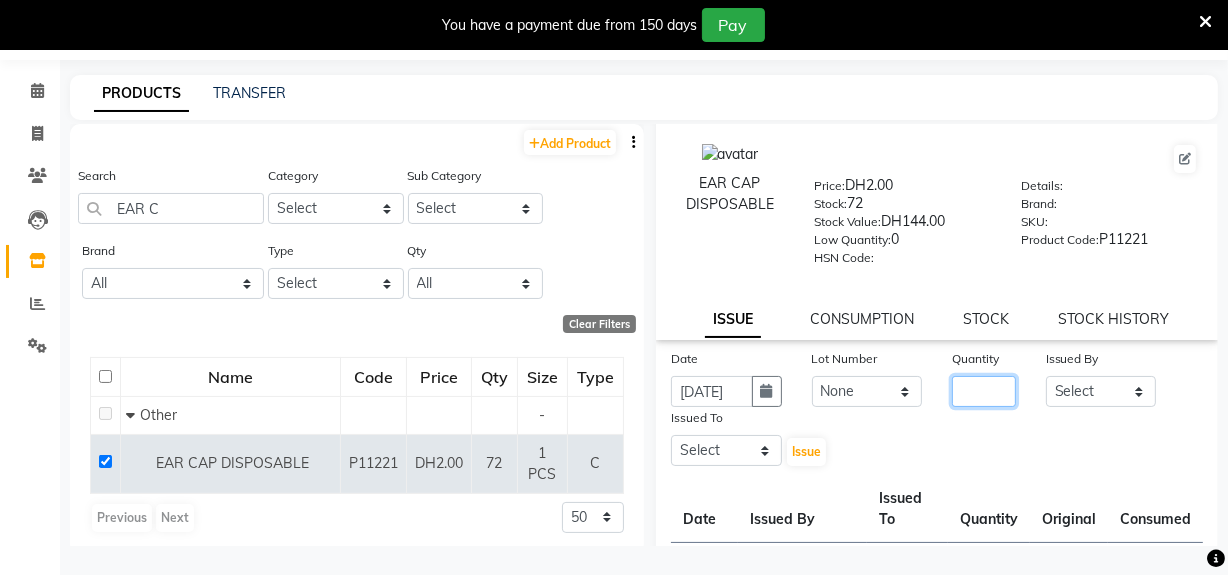 click 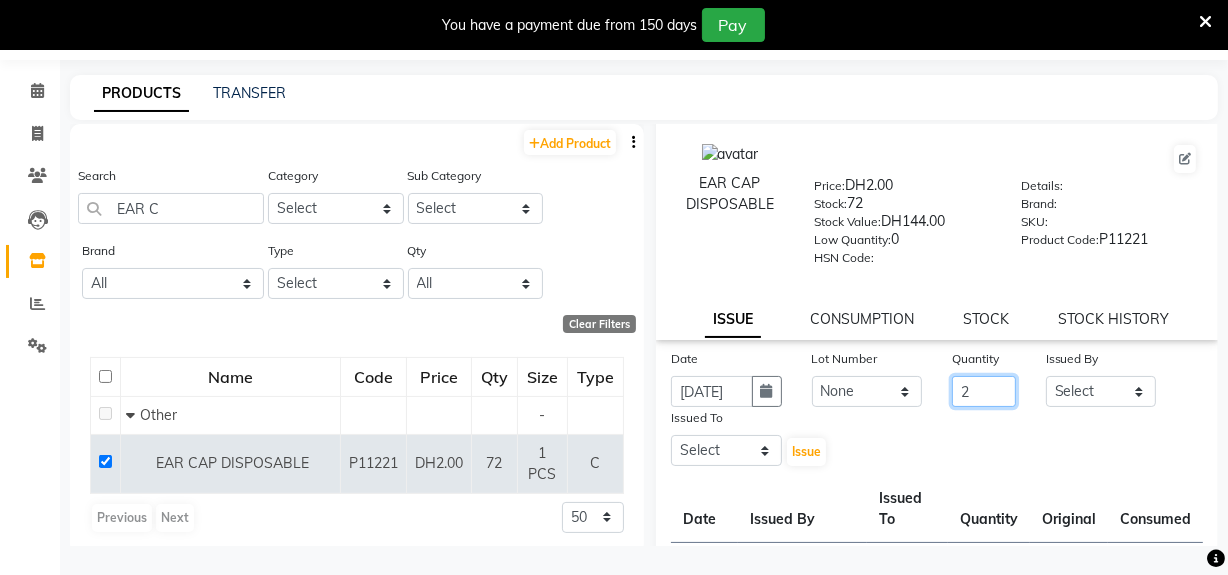 type on "2" 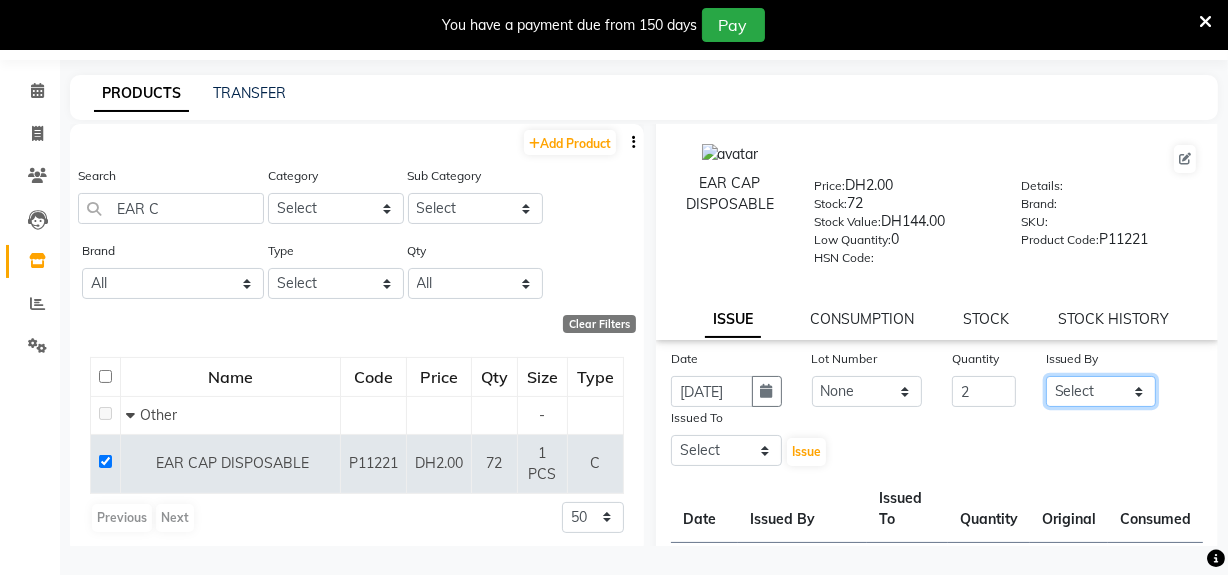 drag, startPoint x: 1123, startPoint y: 392, endPoint x: 1125, endPoint y: 380, distance: 12.165525 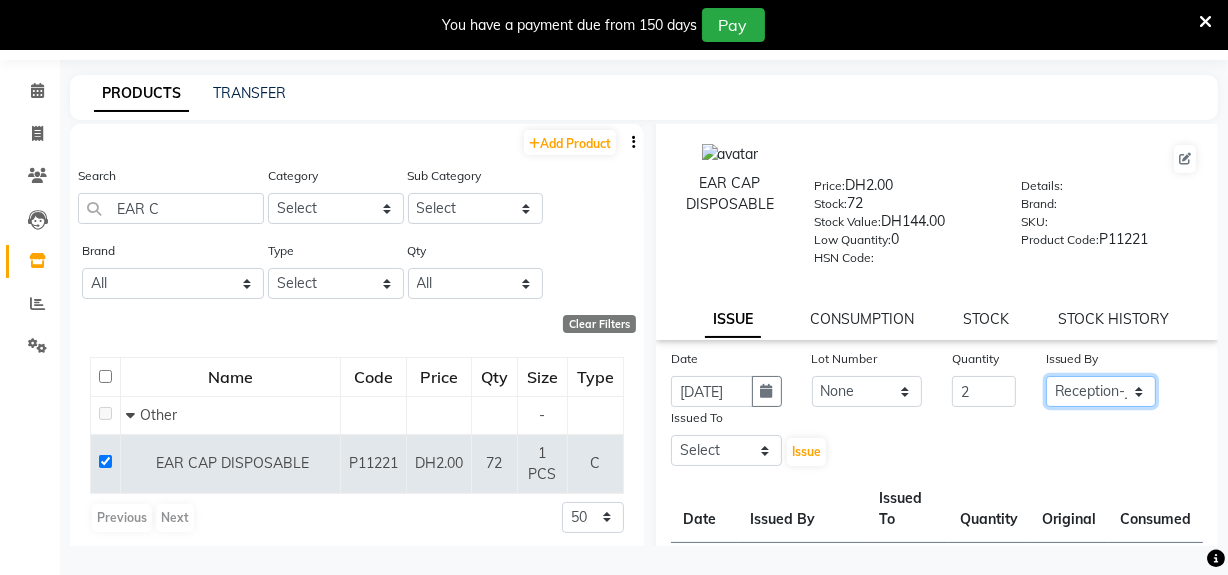 click on "Select Huma Leonita Management Reception-JADDAF [PERSON_NAME] [PERSON_NAME] trial [DEMOGRAPHIC_DATA]" 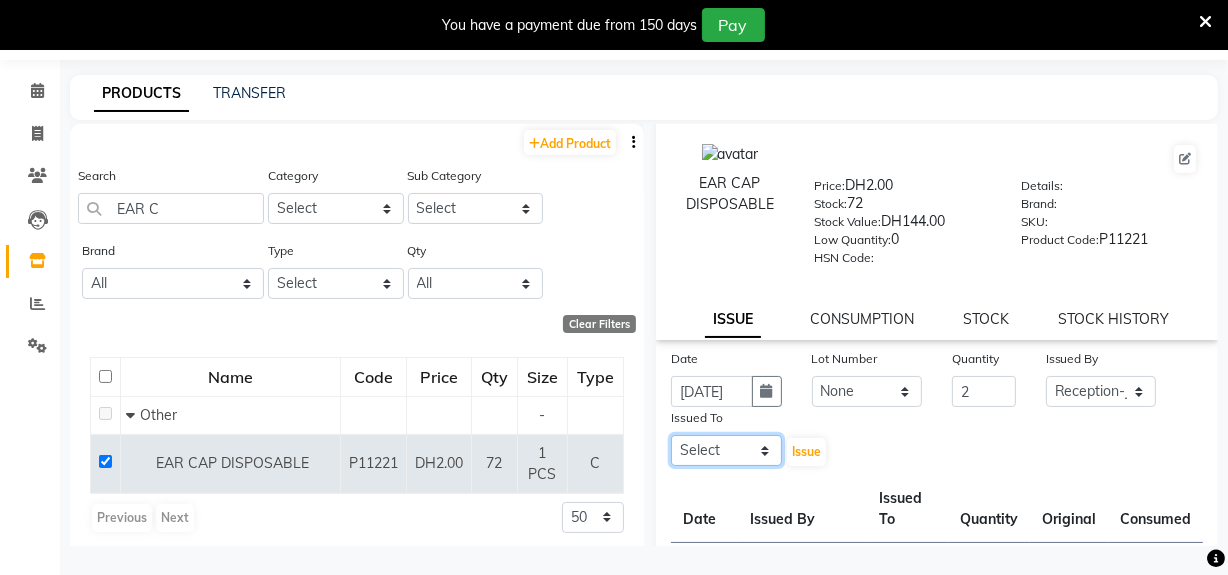 click on "Select Huma Leonita Management Reception-JADDAF [PERSON_NAME] [PERSON_NAME] trial [DEMOGRAPHIC_DATA]" 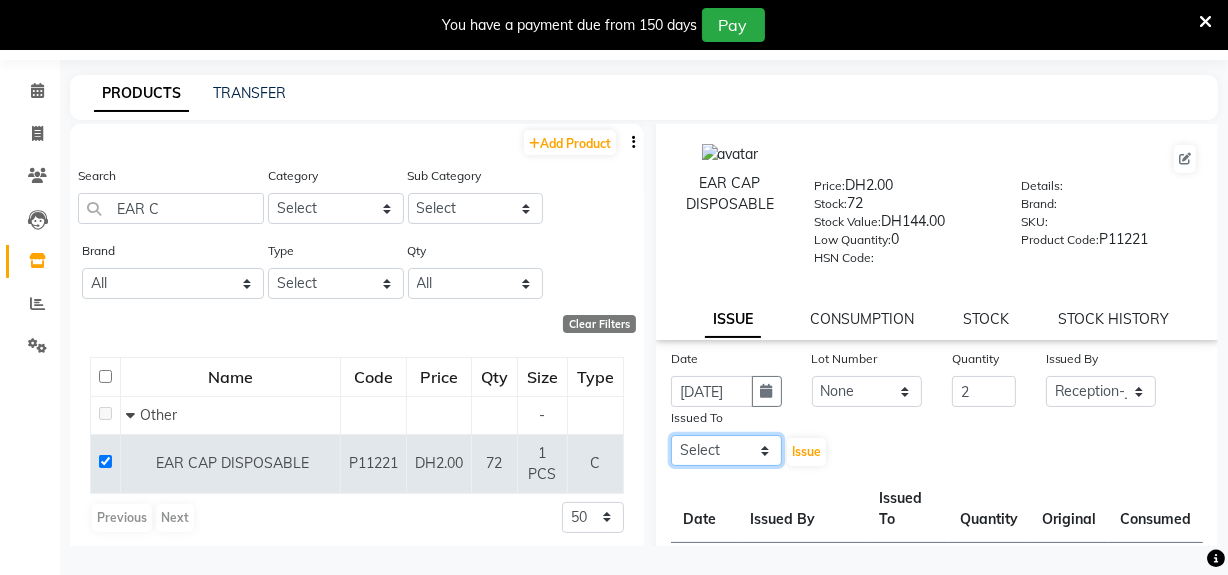 select on "62704" 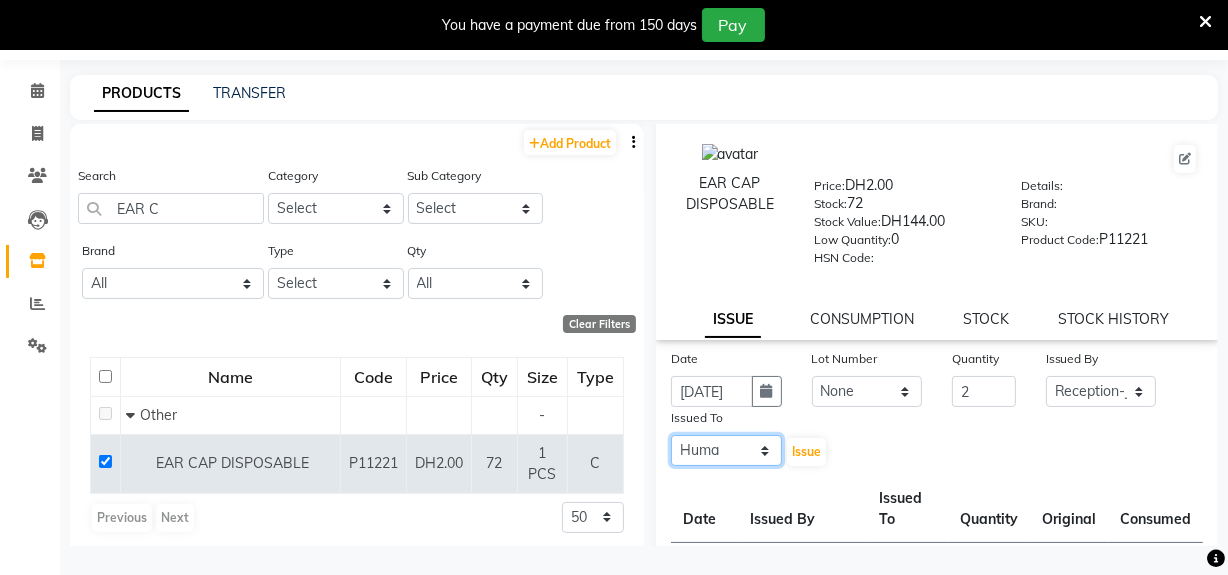 click on "Select Huma Leonita Management Reception-JADDAF [PERSON_NAME] [PERSON_NAME] trial [DEMOGRAPHIC_DATA]" 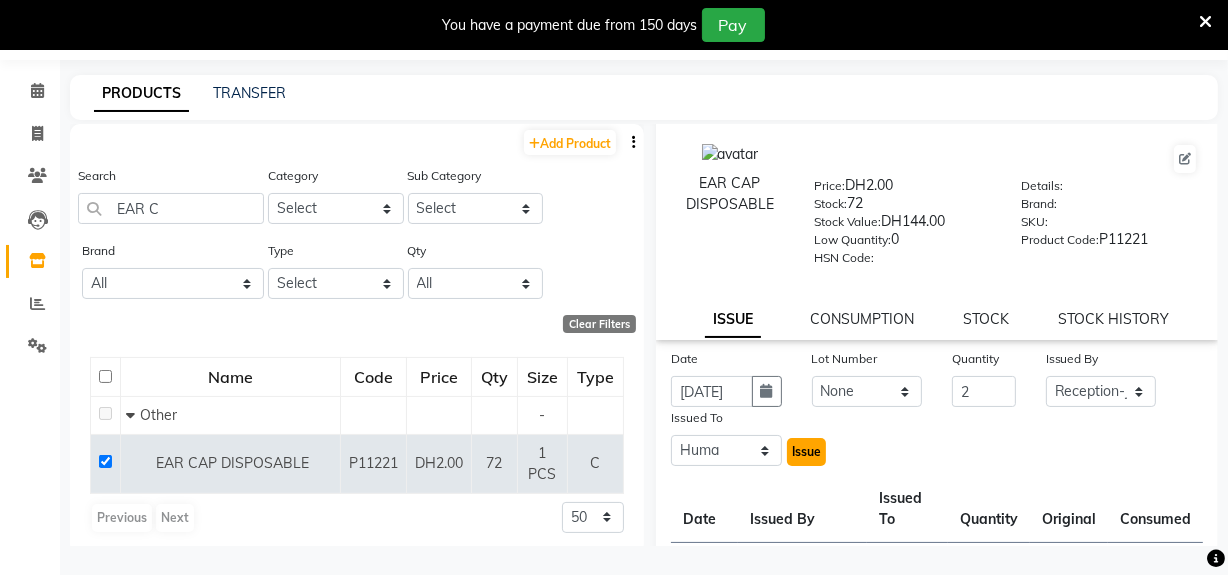 click on "Issue" 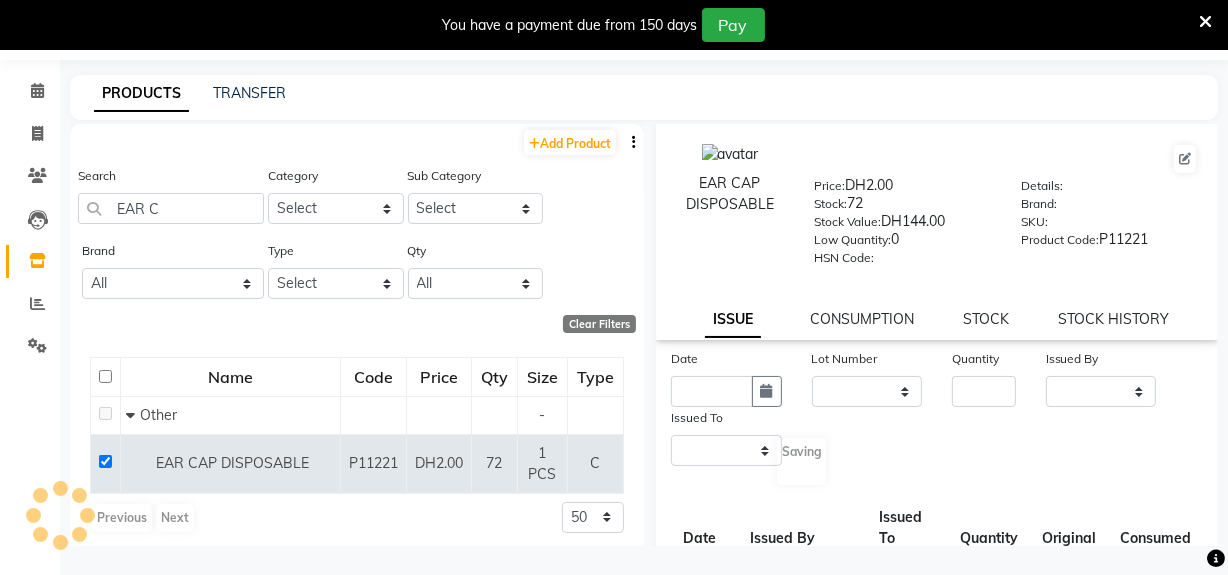 scroll, scrollTop: 0, scrollLeft: 0, axis: both 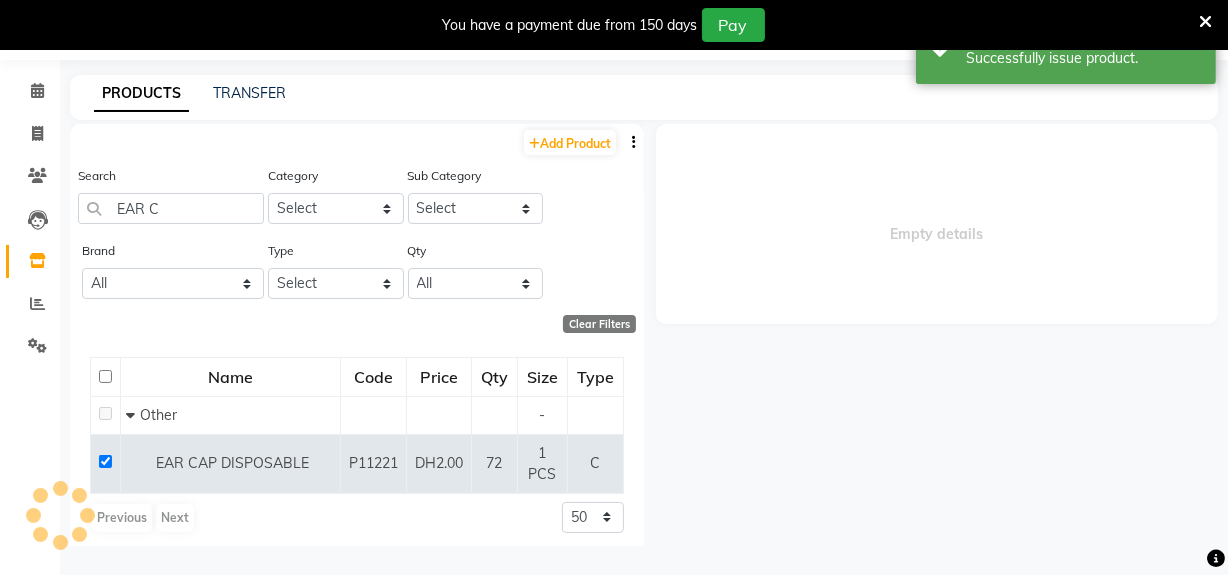 select 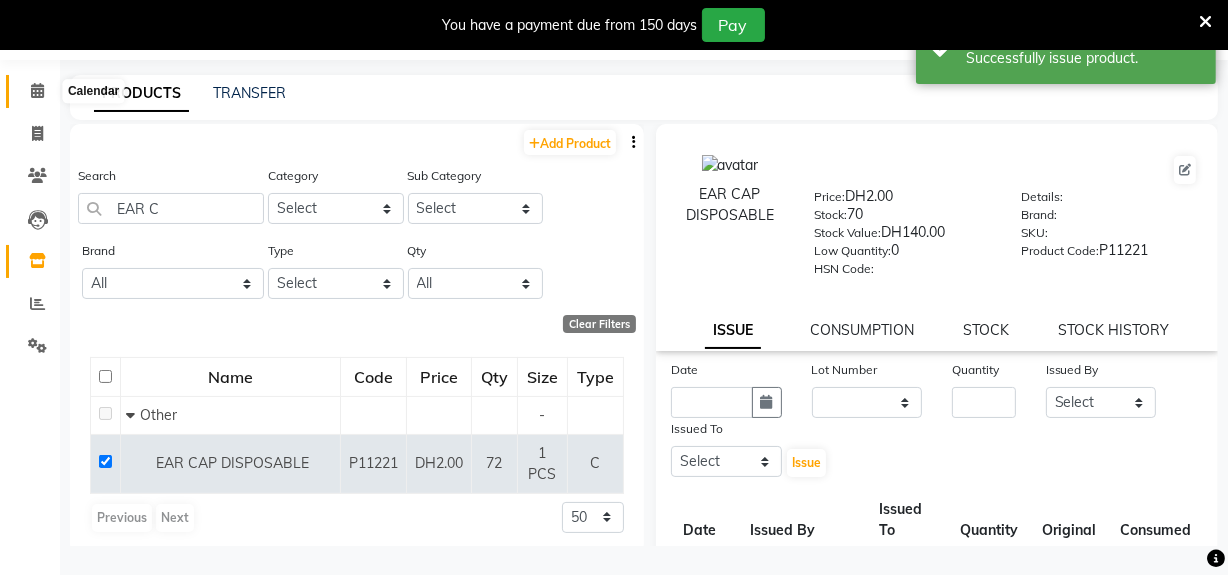 click 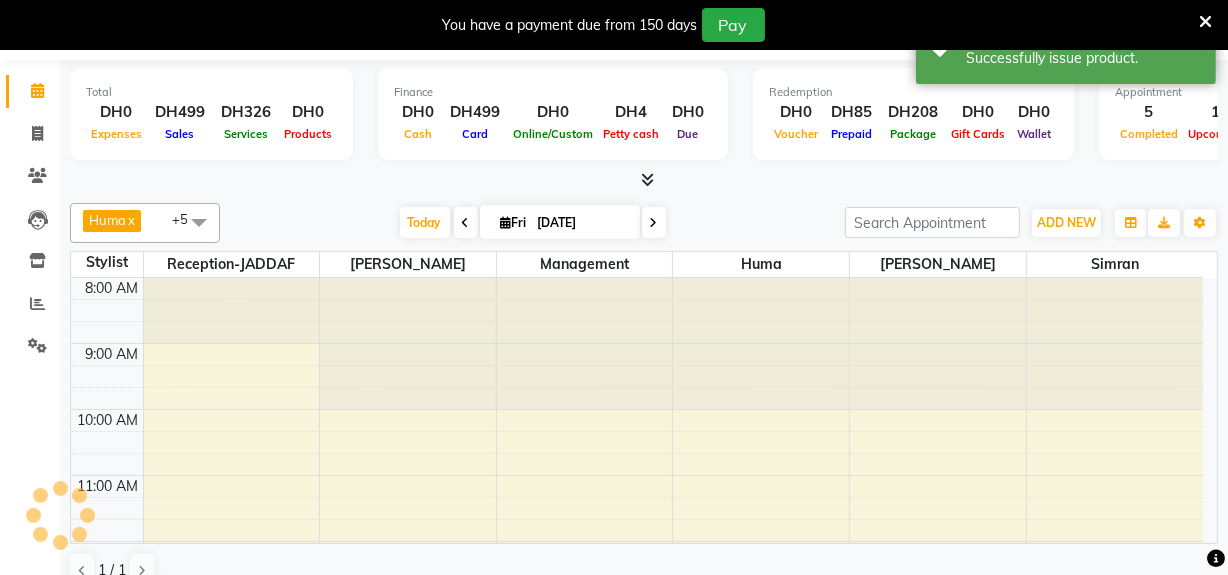 scroll, scrollTop: 50, scrollLeft: 0, axis: vertical 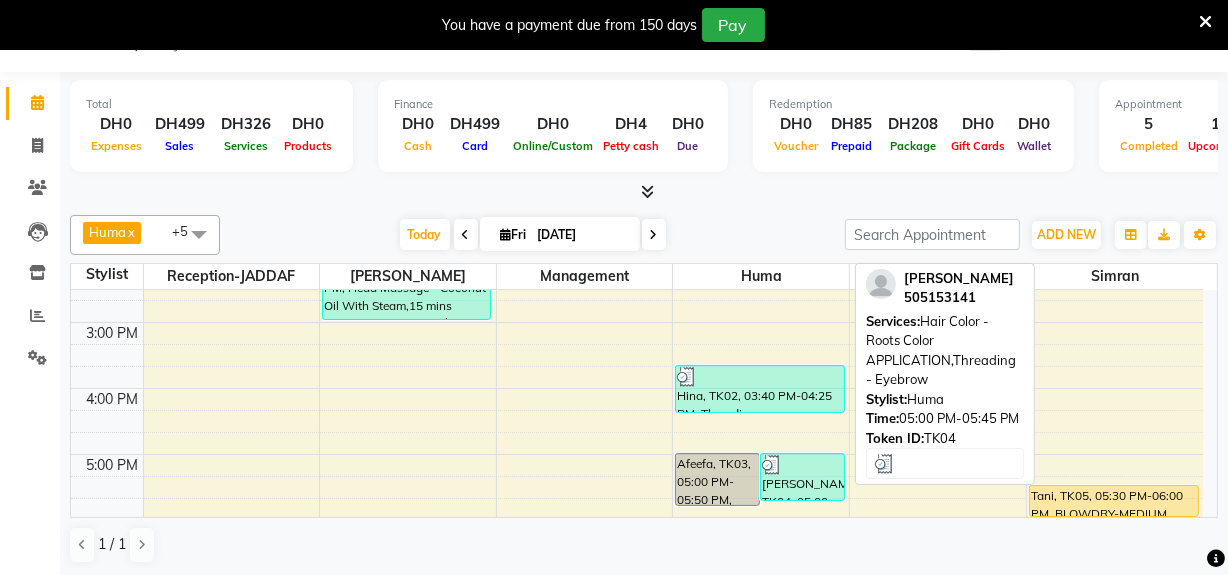 click on "[PERSON_NAME], TK04, 05:00 PM-05:45 PM, Hair Color - Roots Color APPLICATION,Threading - Eyebrow" at bounding box center [802, 477] 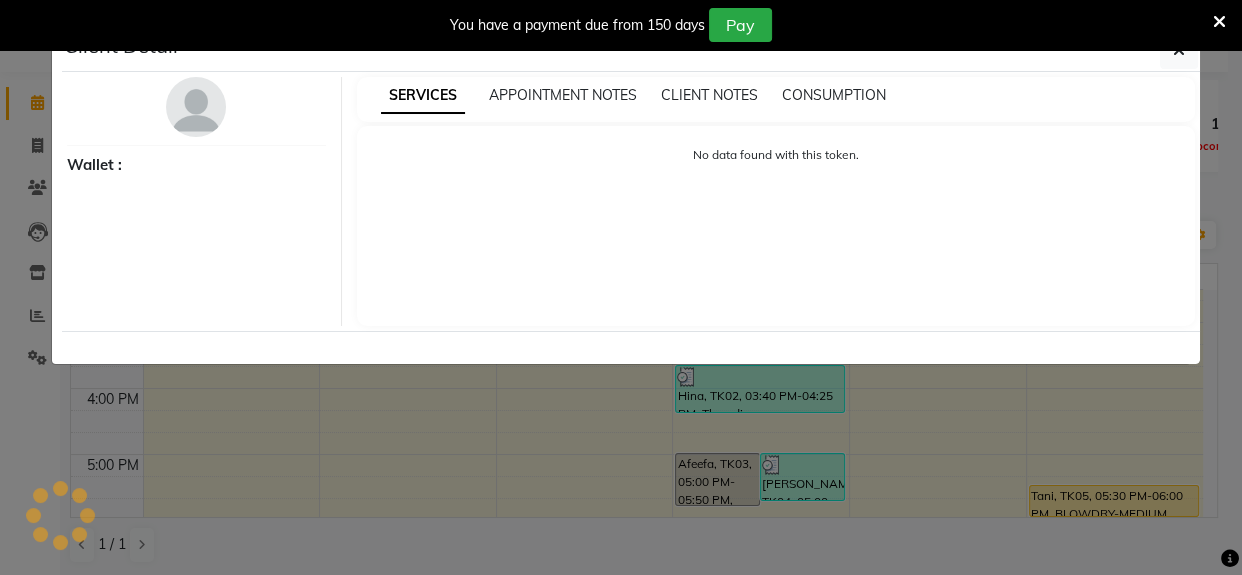 select on "3" 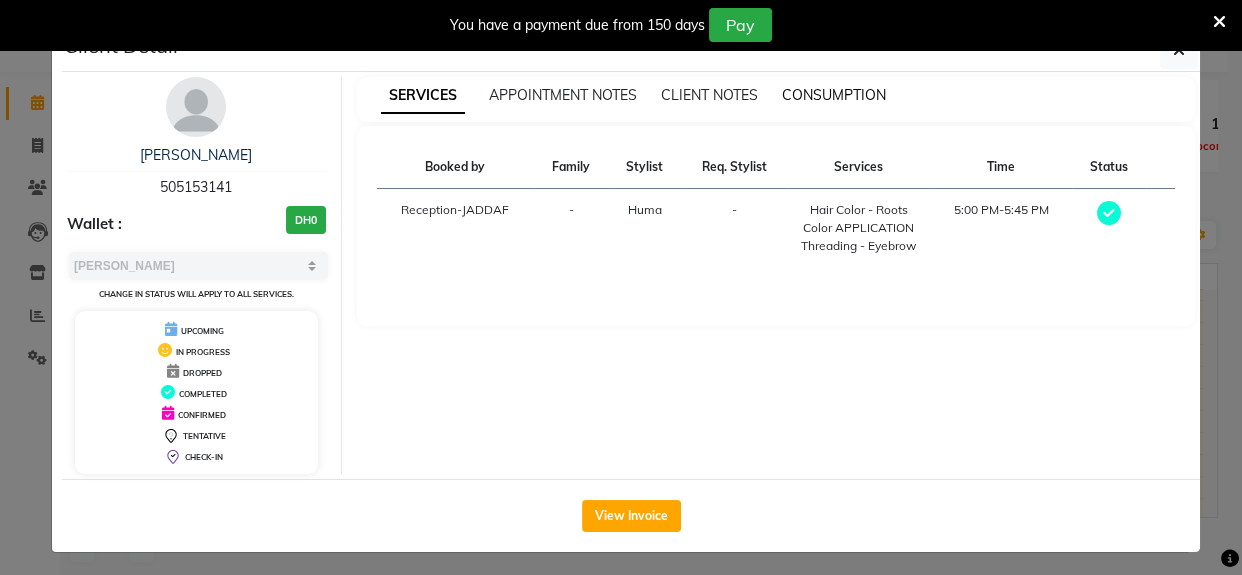 click on "CONSUMPTION" at bounding box center (834, 95) 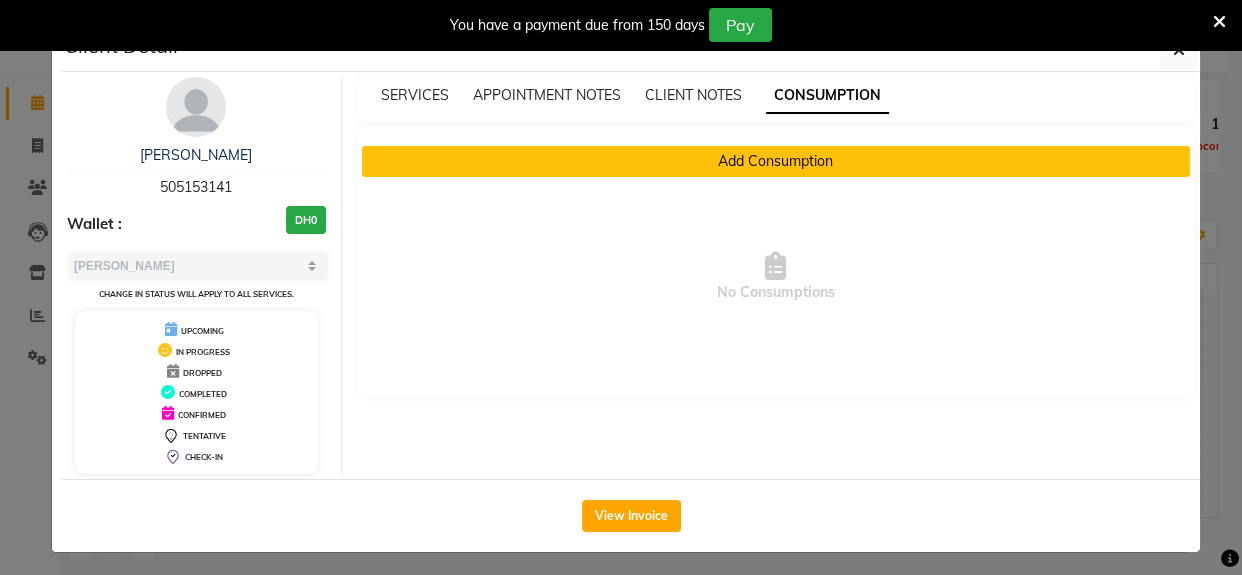click on "Add Consumption" at bounding box center [776, 161] 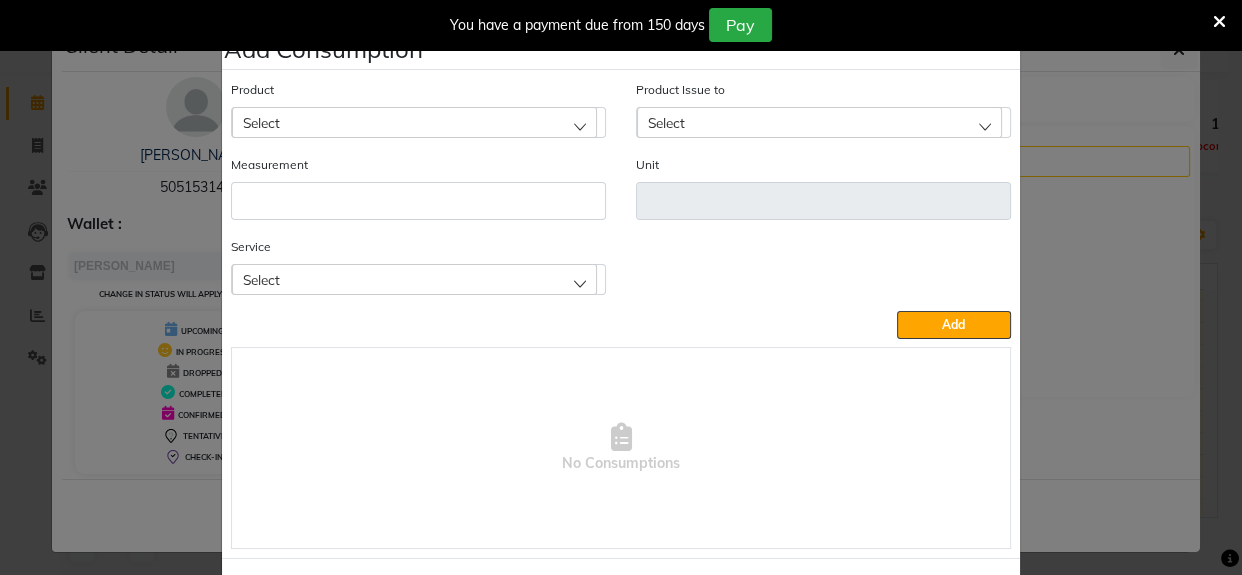 click on "Select" 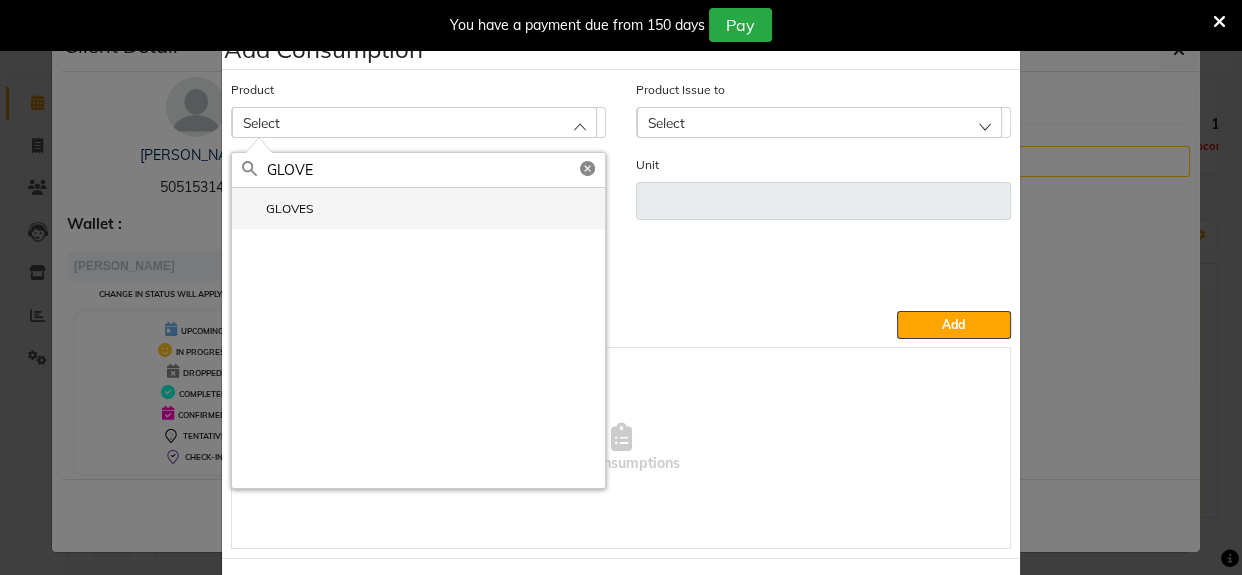 type on "GLOVE" 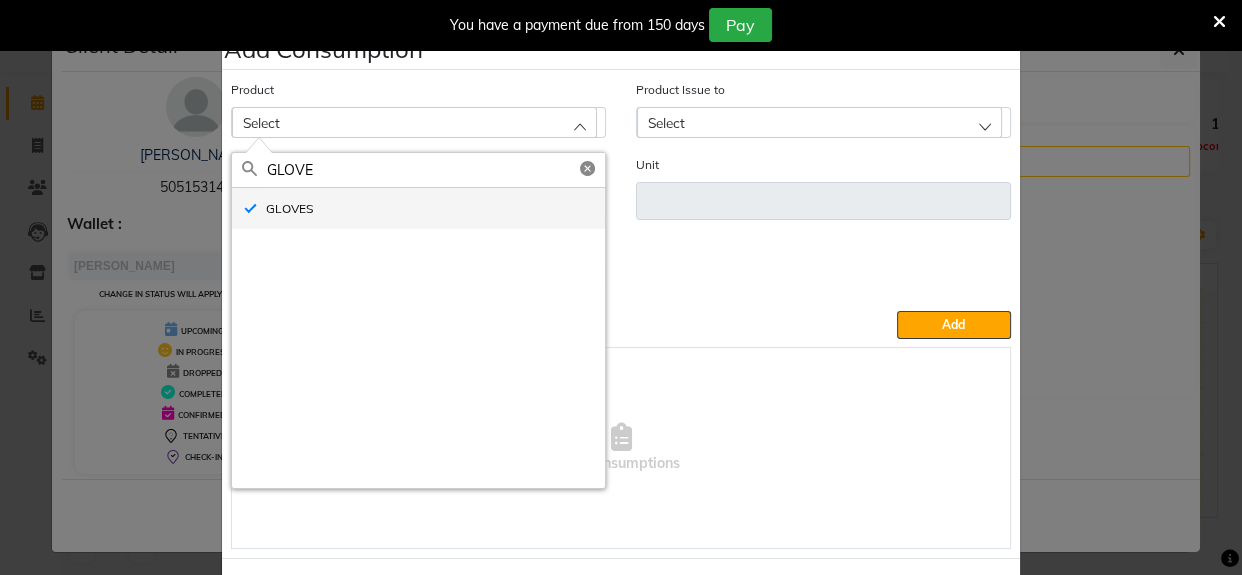 type on "PIECE" 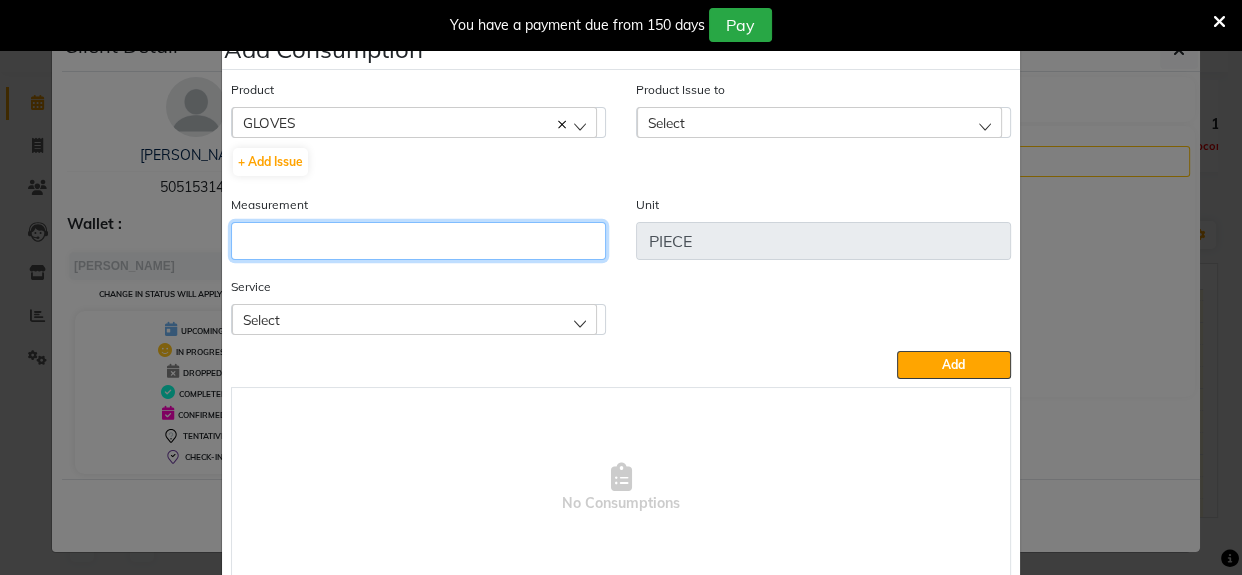 click 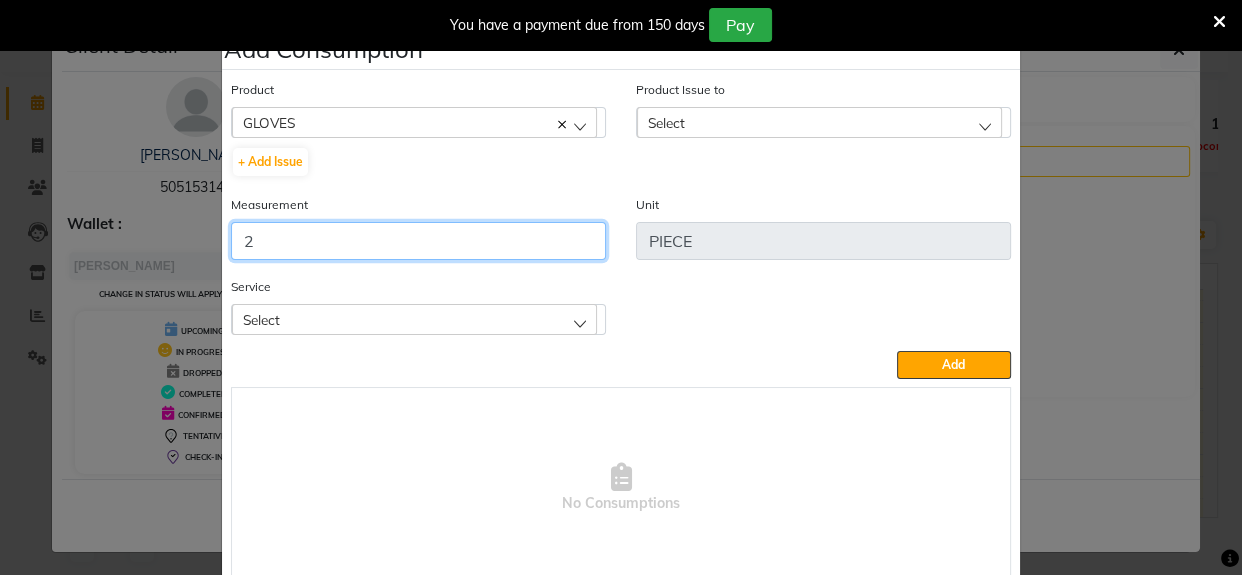 type on "2" 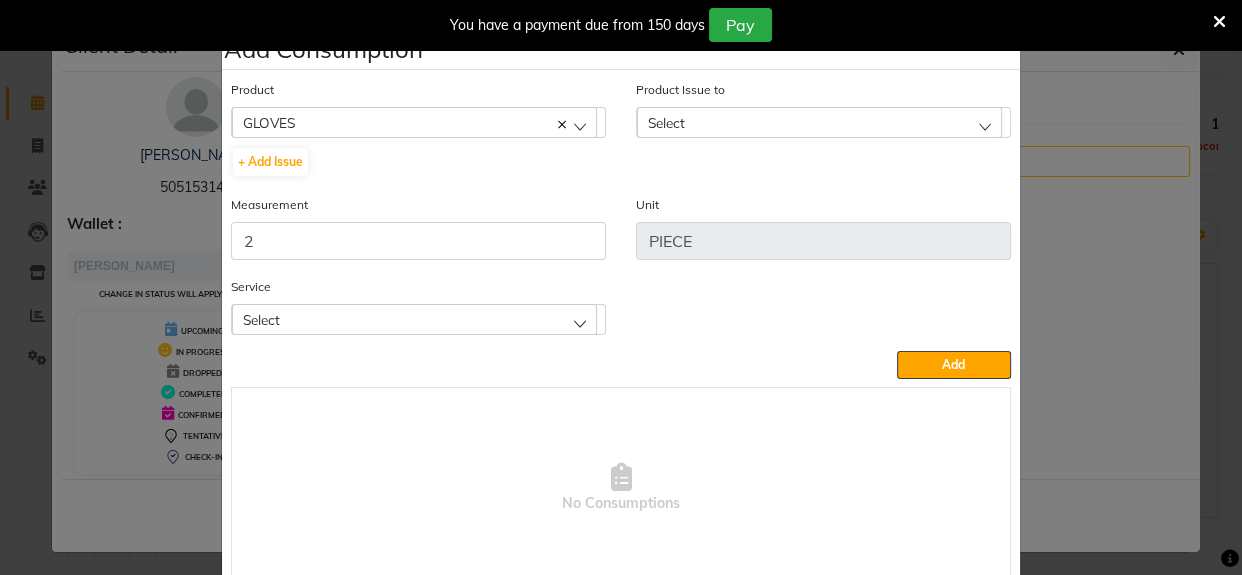 click on "Select" 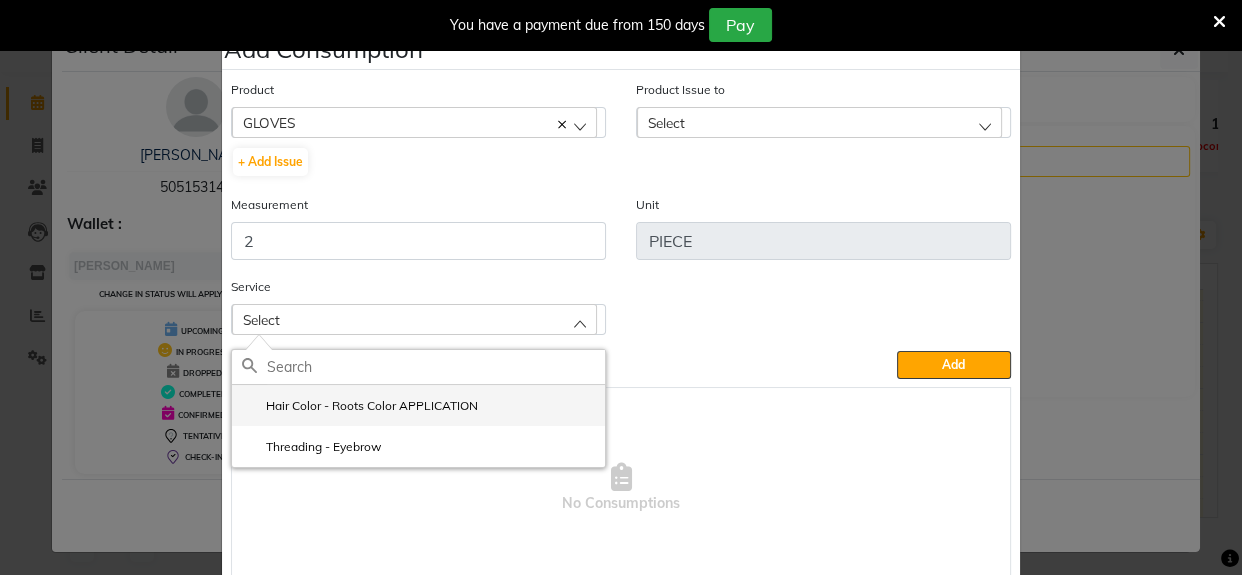 click on "Hair Color - Roots Color APPLICATION" 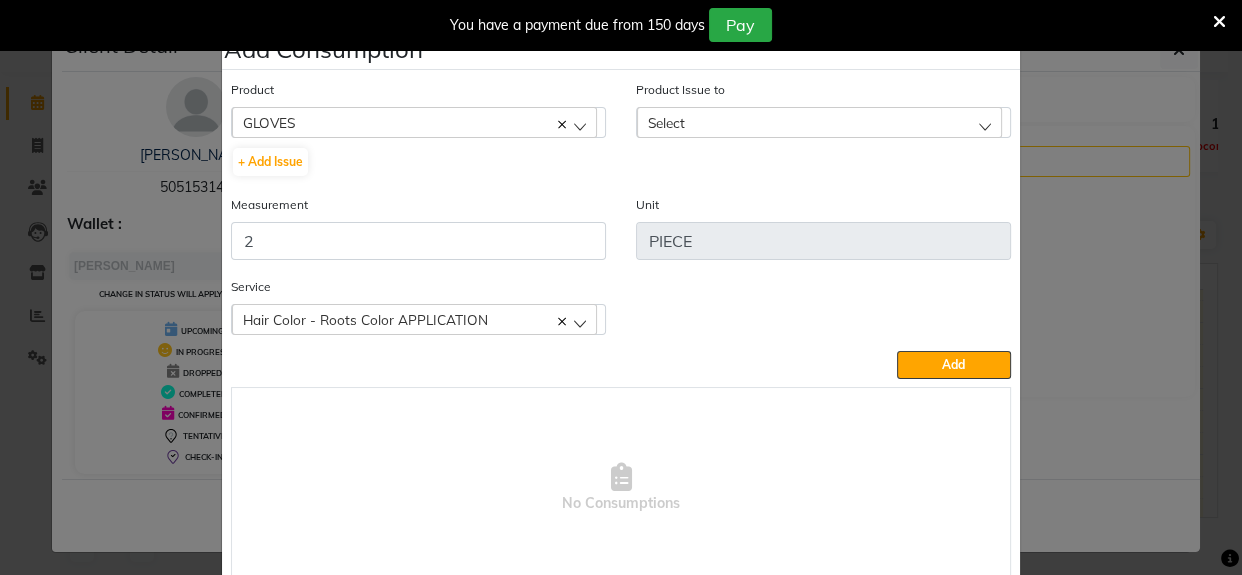 click on "Select" 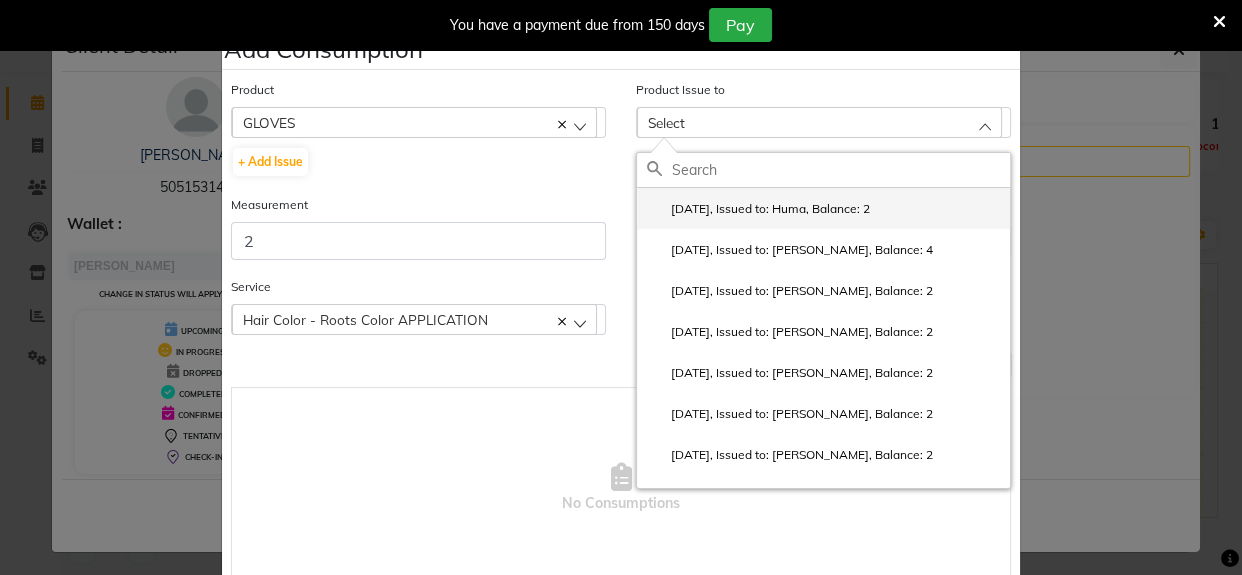 click on "[DATE], Issued to: Huma, Balance: 2" 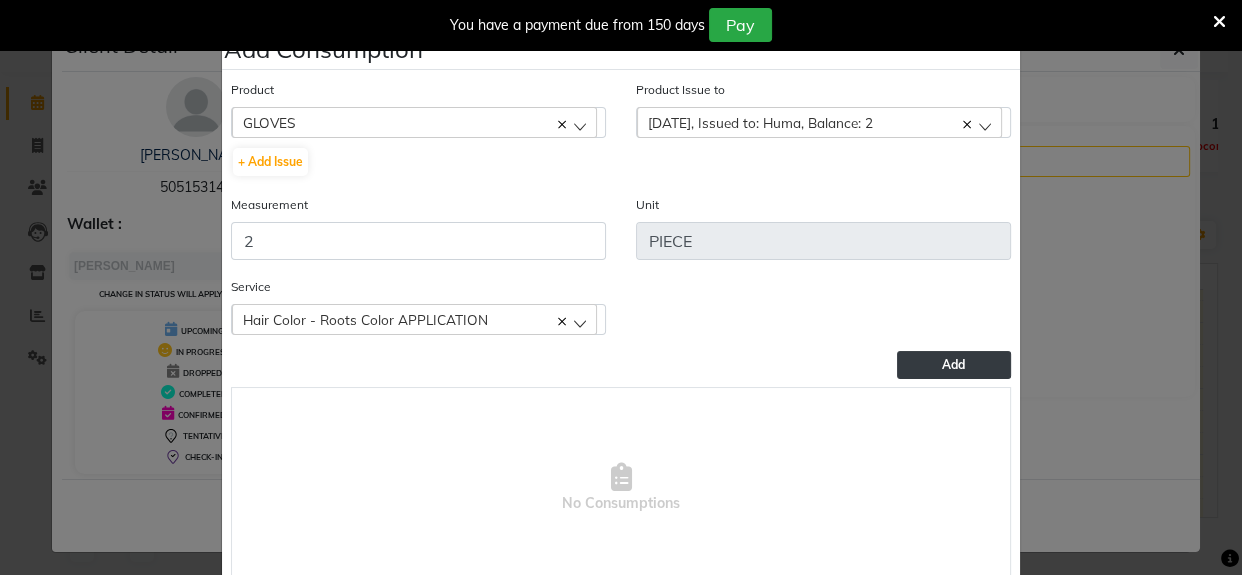 click on "Add" 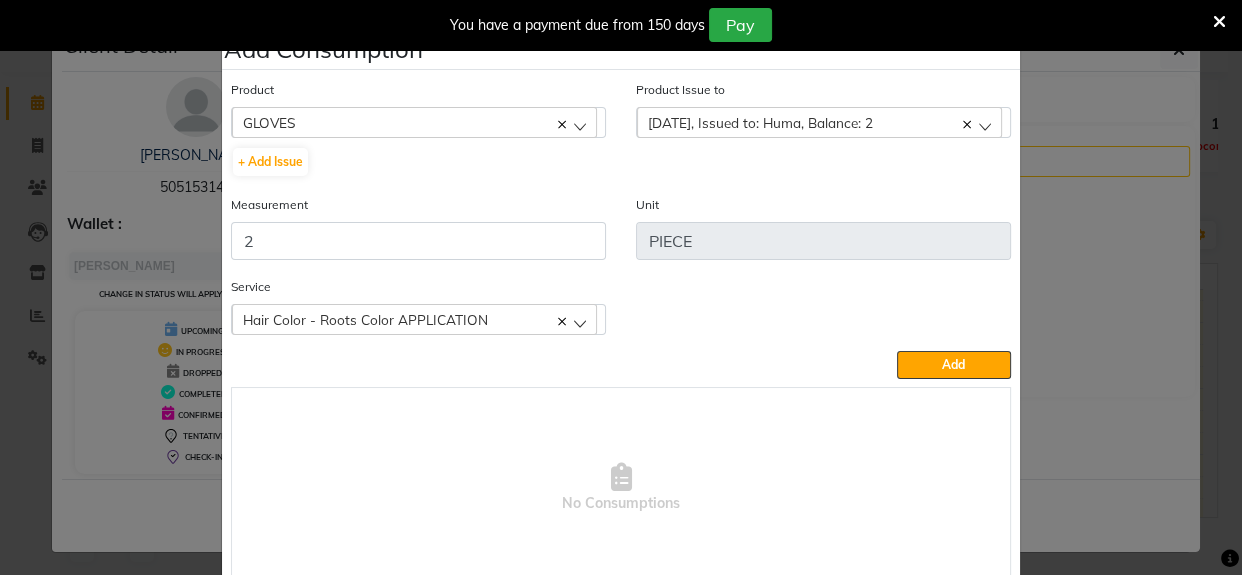 type 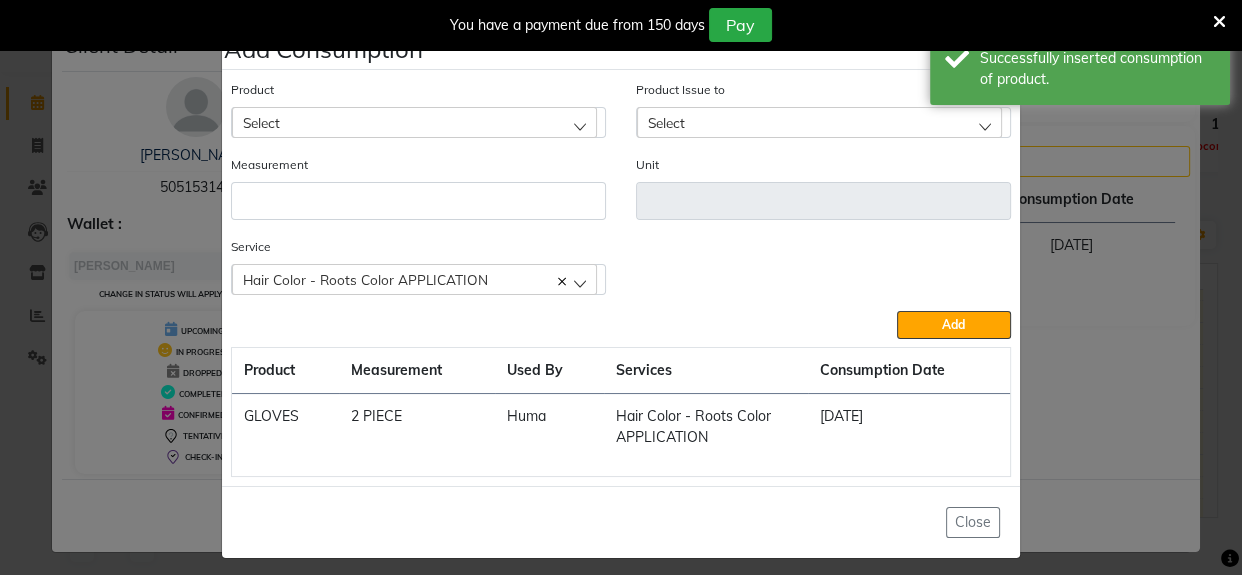 click on "Select" 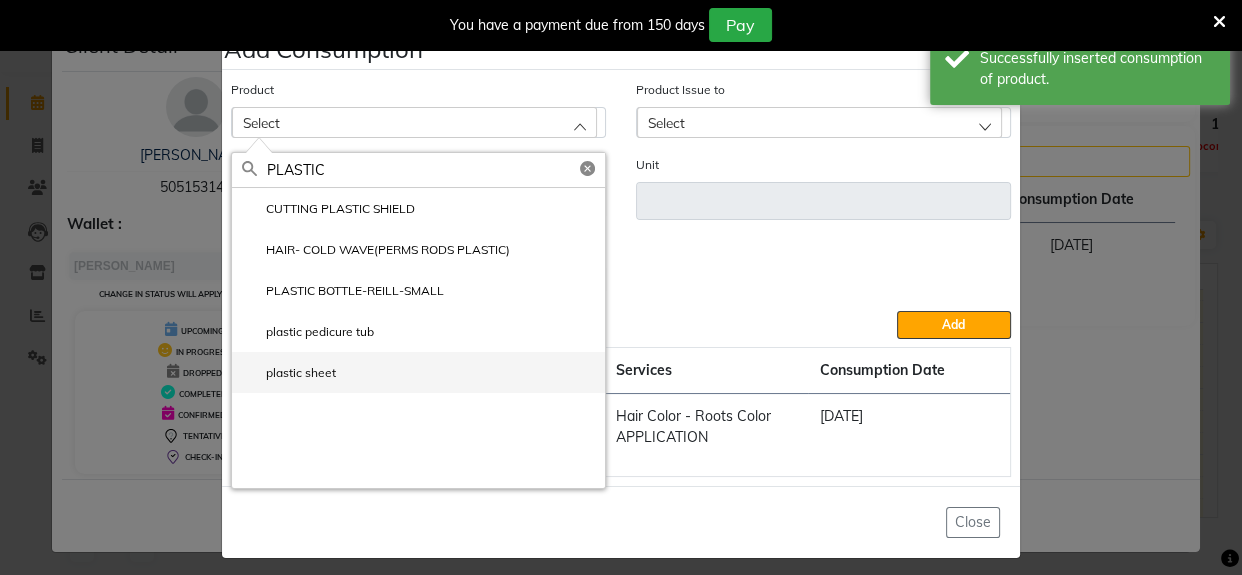 type on "PLASTIC" 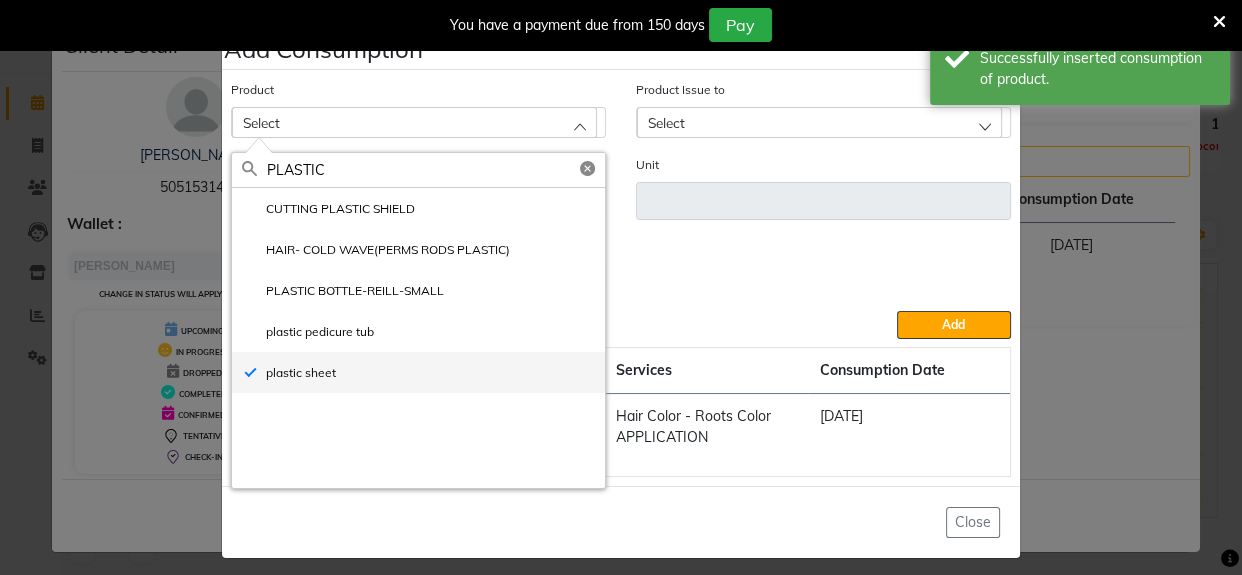 type on "pc" 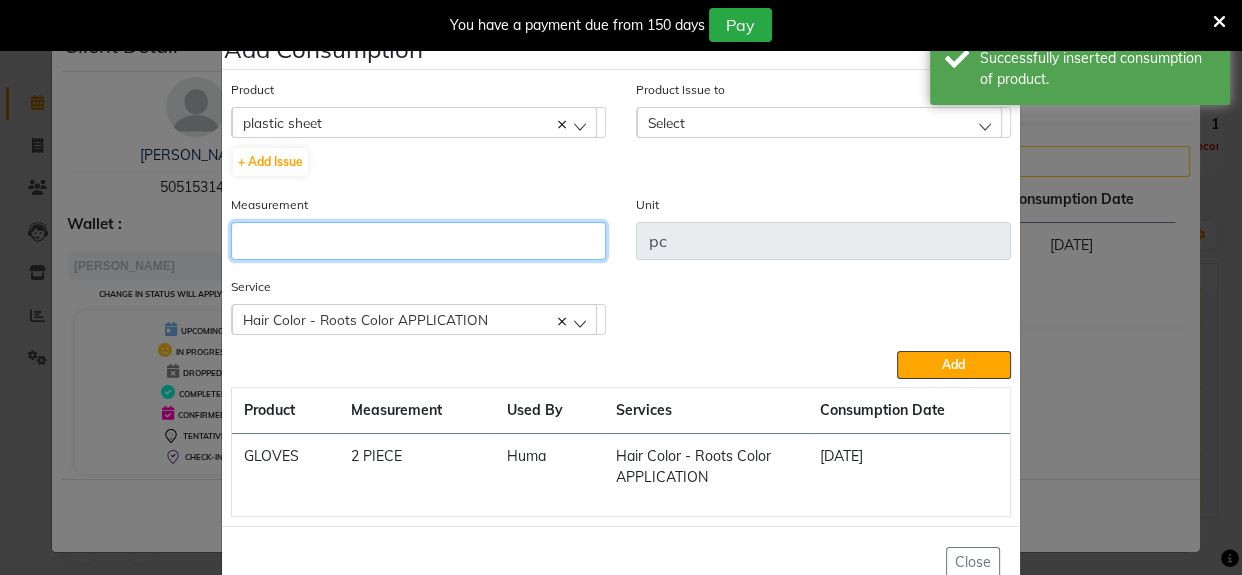 click 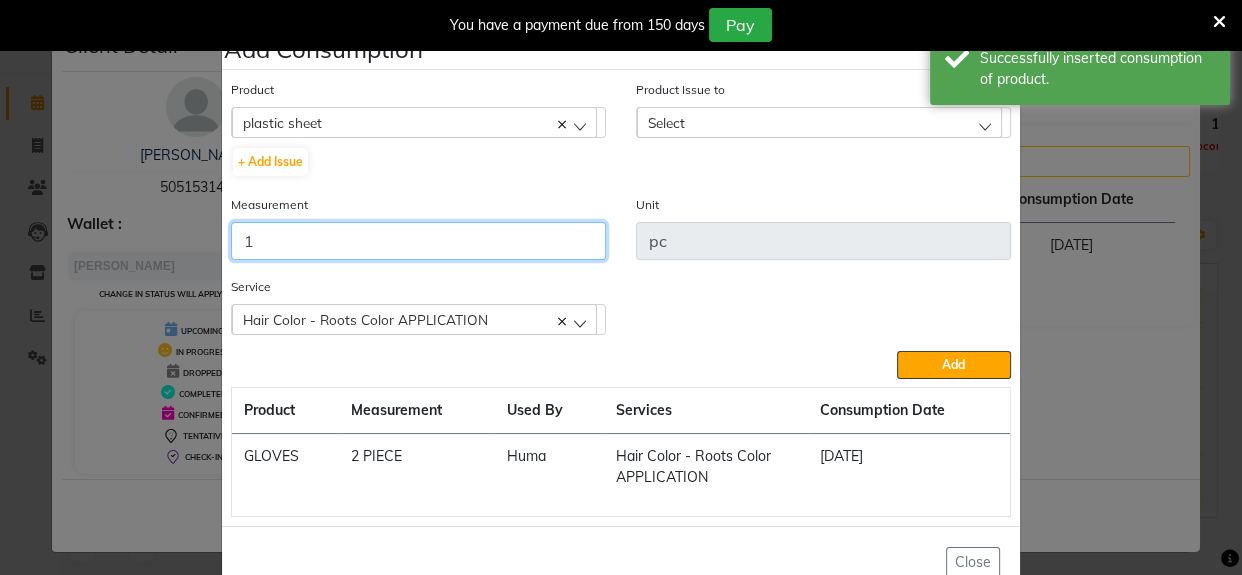 type on "1" 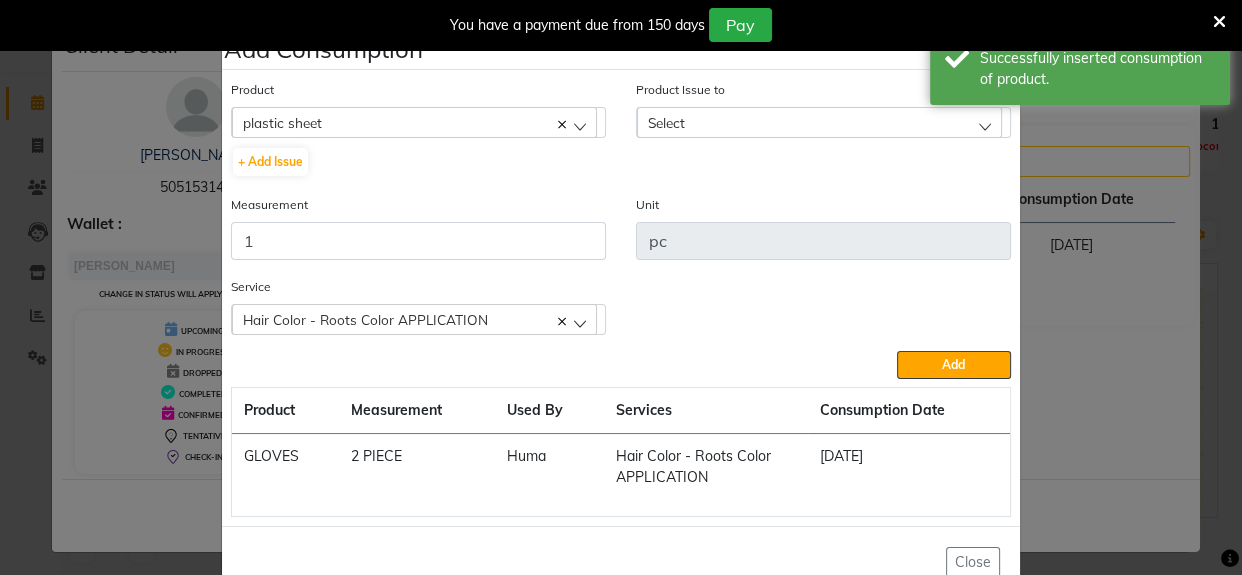 click on "Select" 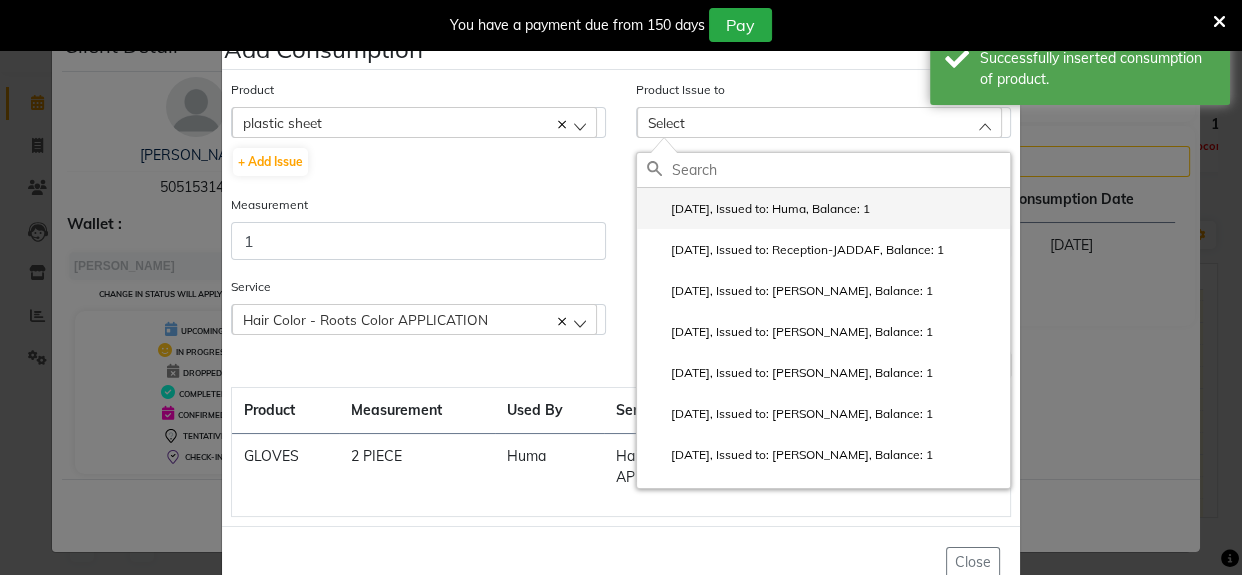 click on "[DATE], Issued to: Huma, Balance: 1" 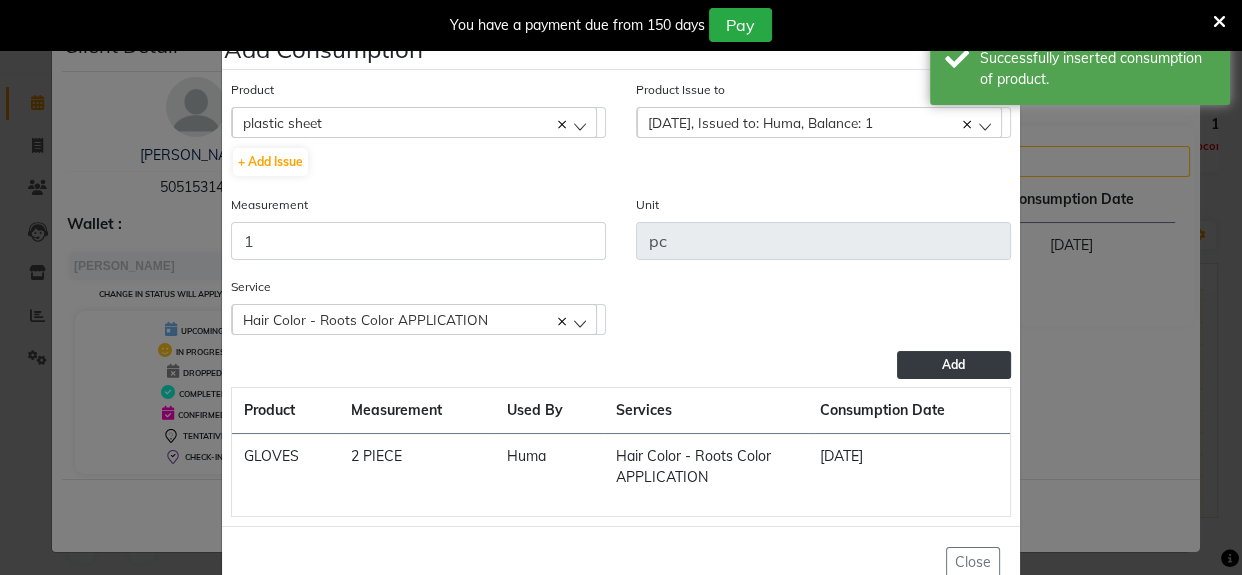 click on "Add" 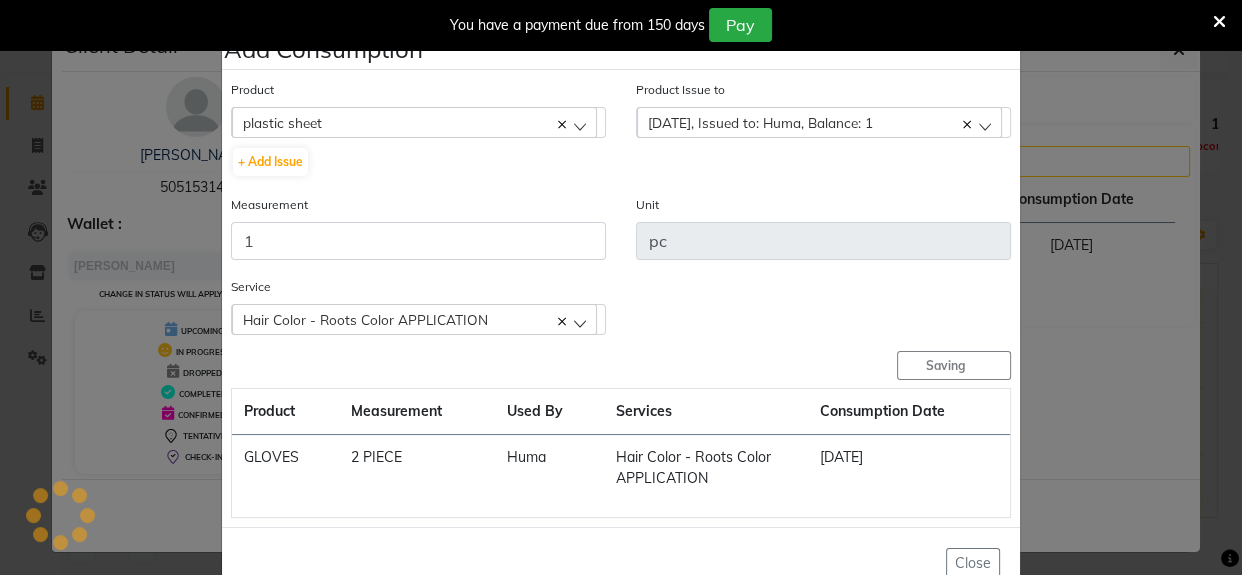 type 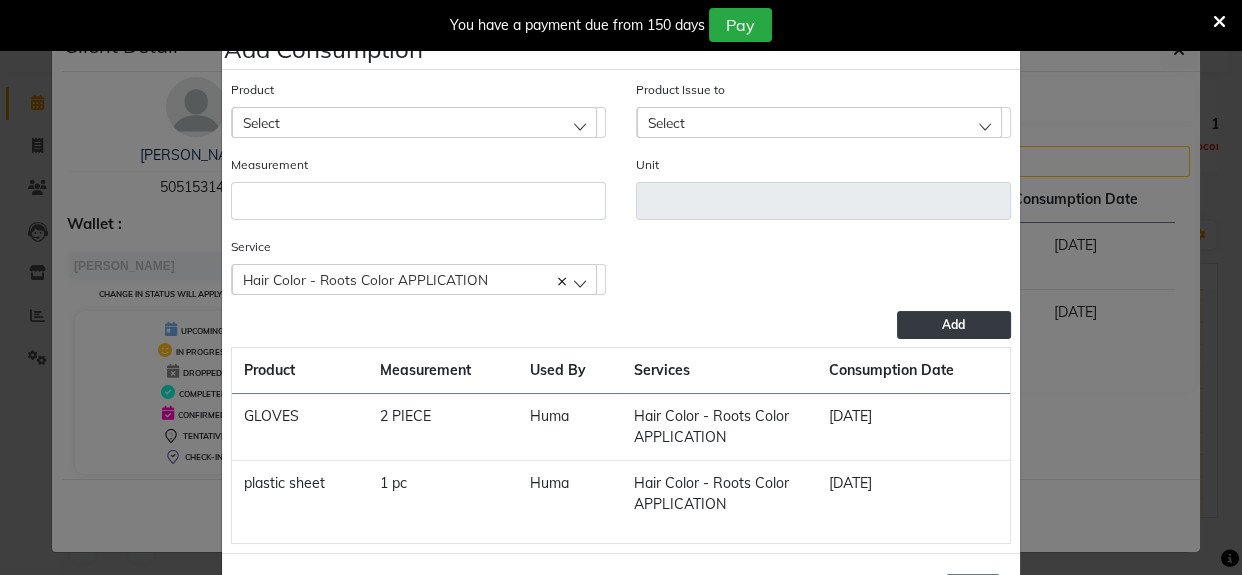 click on "Select" 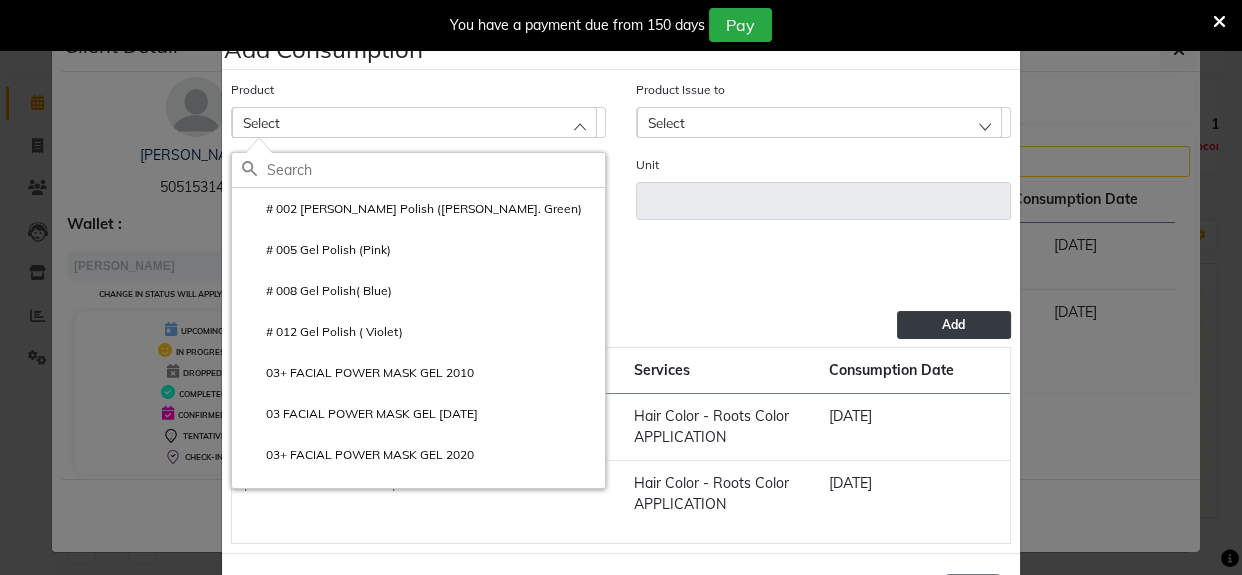 type on "W" 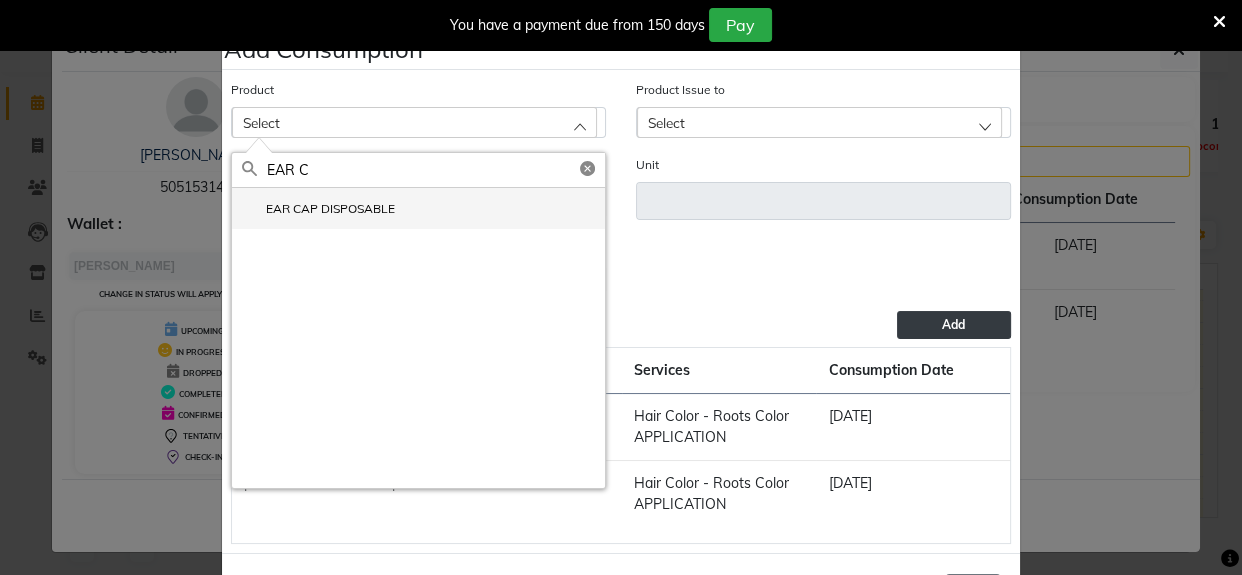 type on "EAR C" 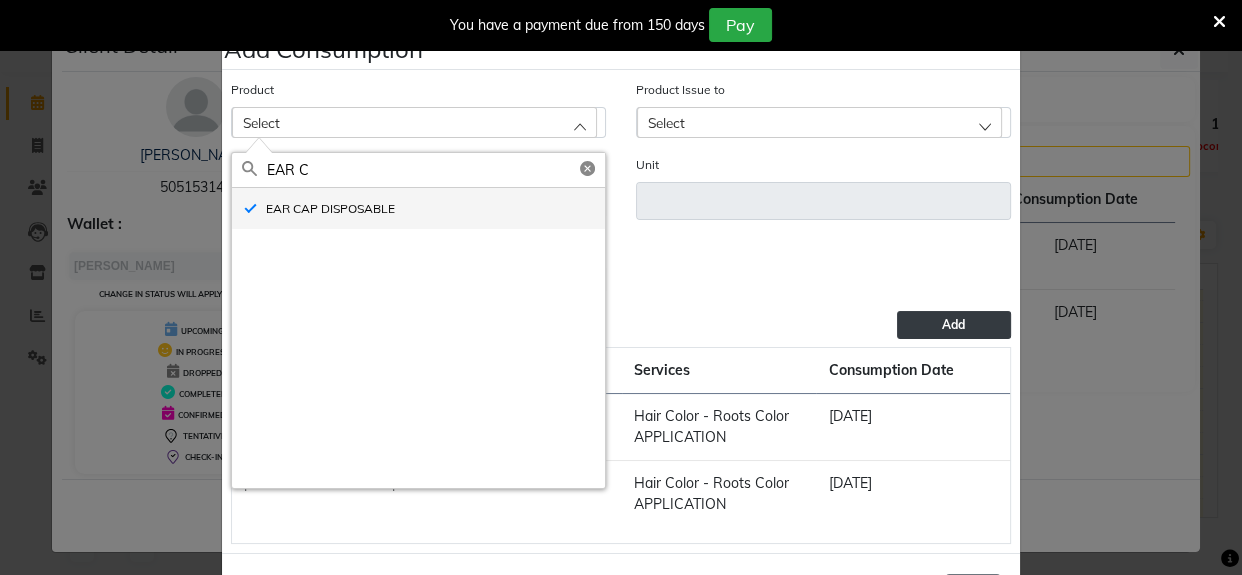 type on "PCS" 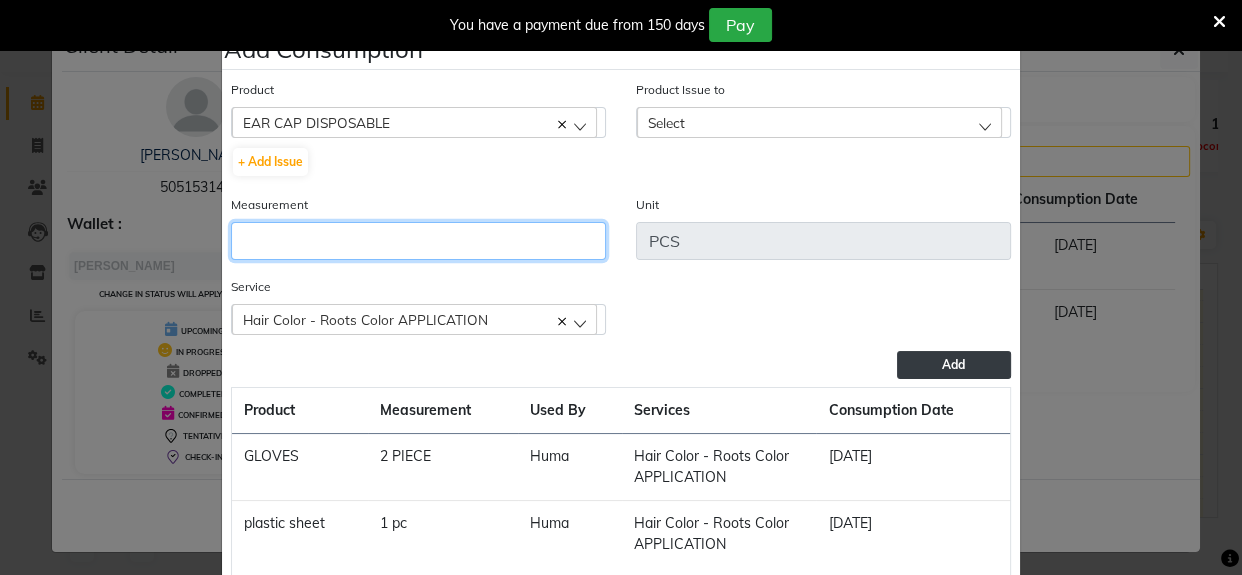 click 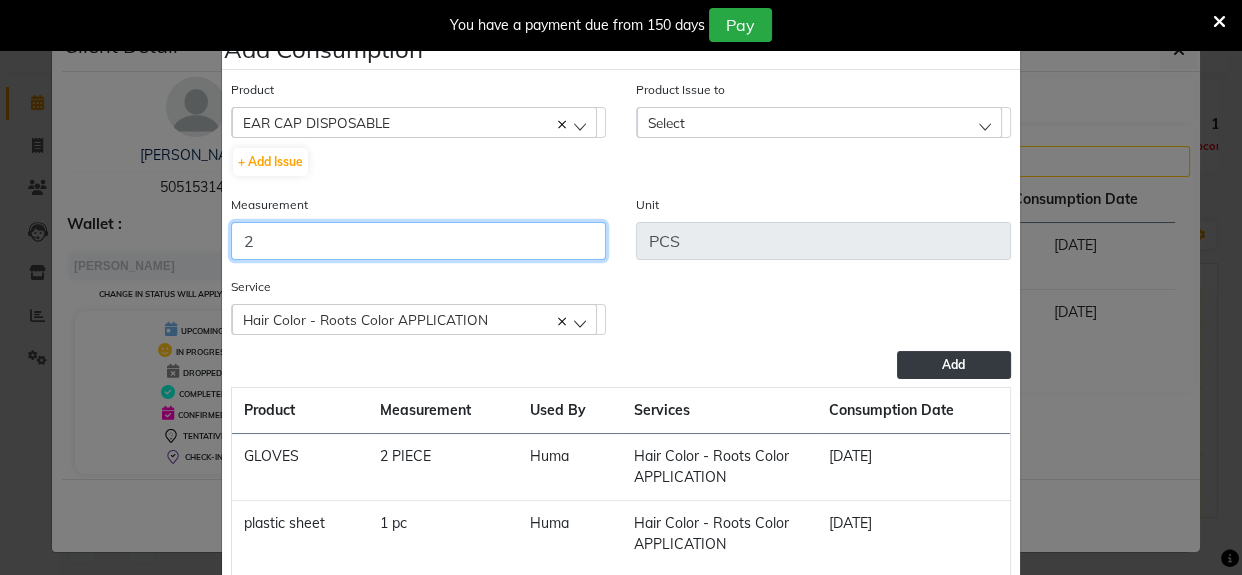 type on "2" 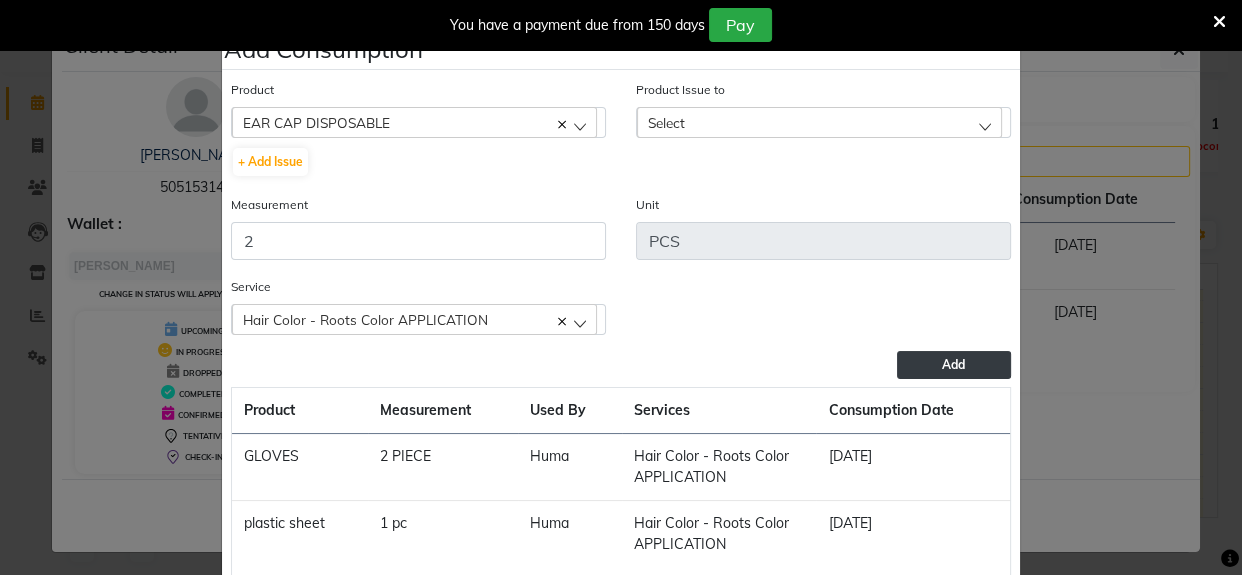 click on "Select" 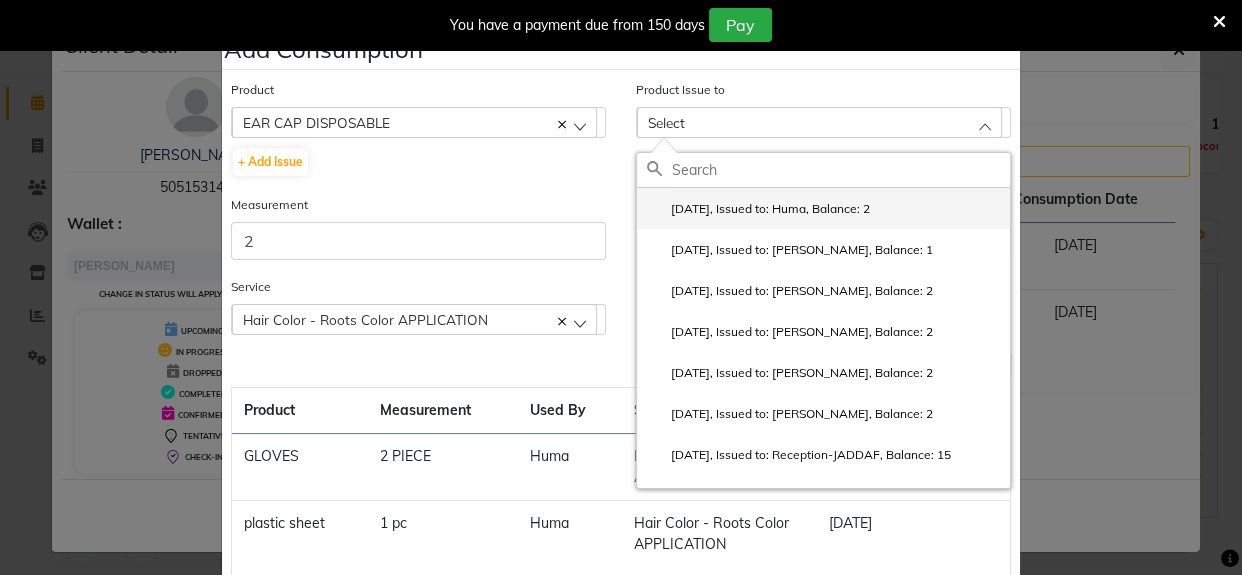 click on "[DATE], Issued to: Huma, Balance: 2" 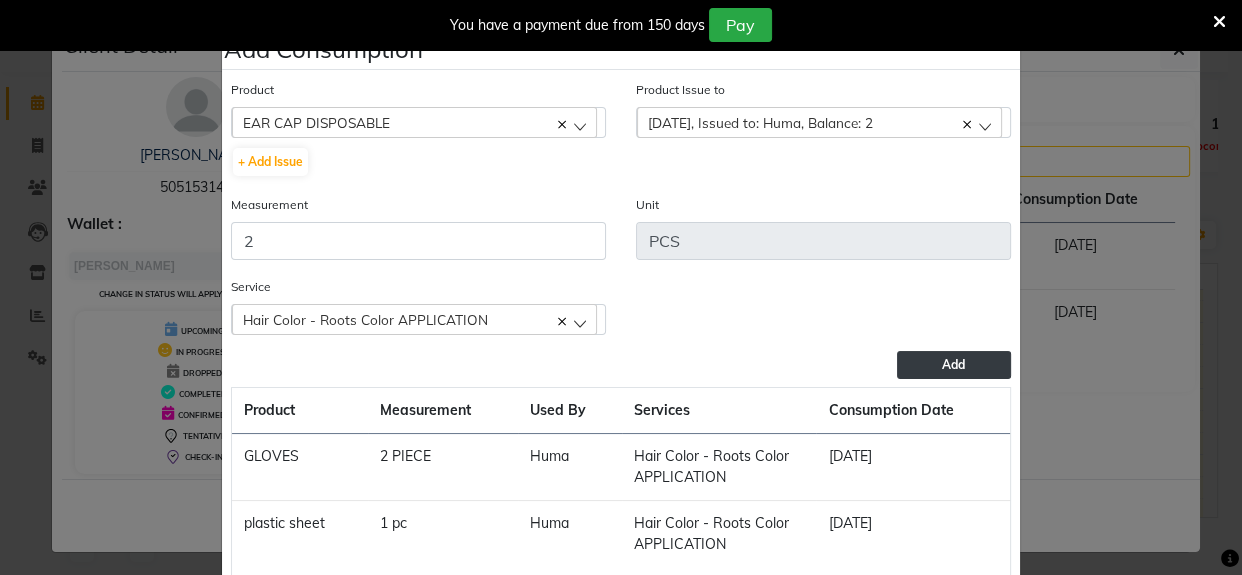 click on "Add" 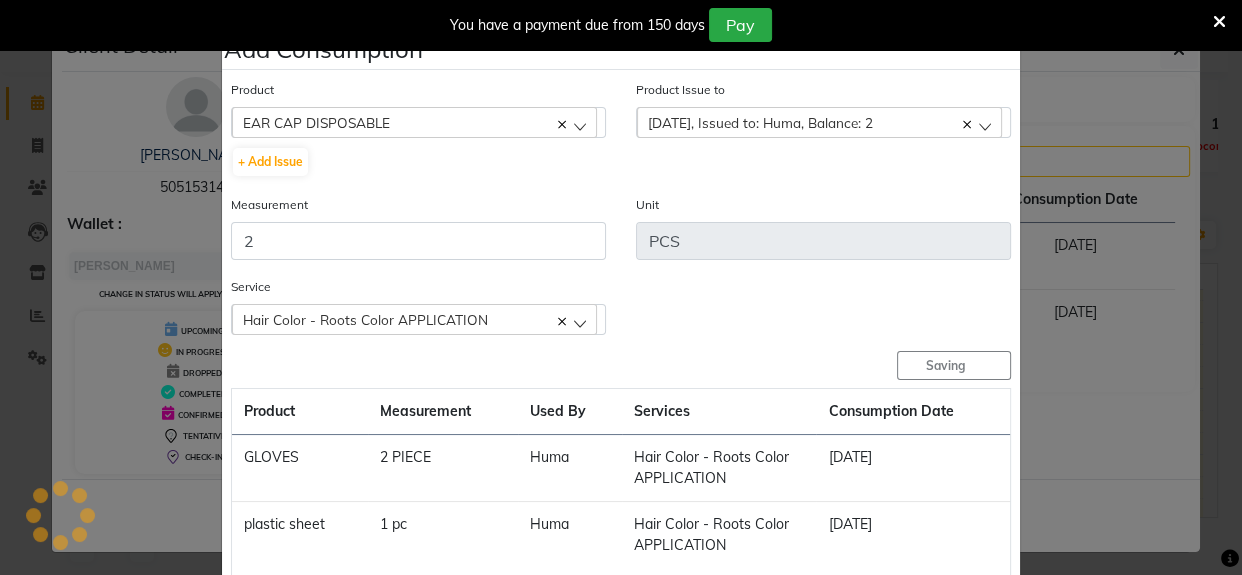 type 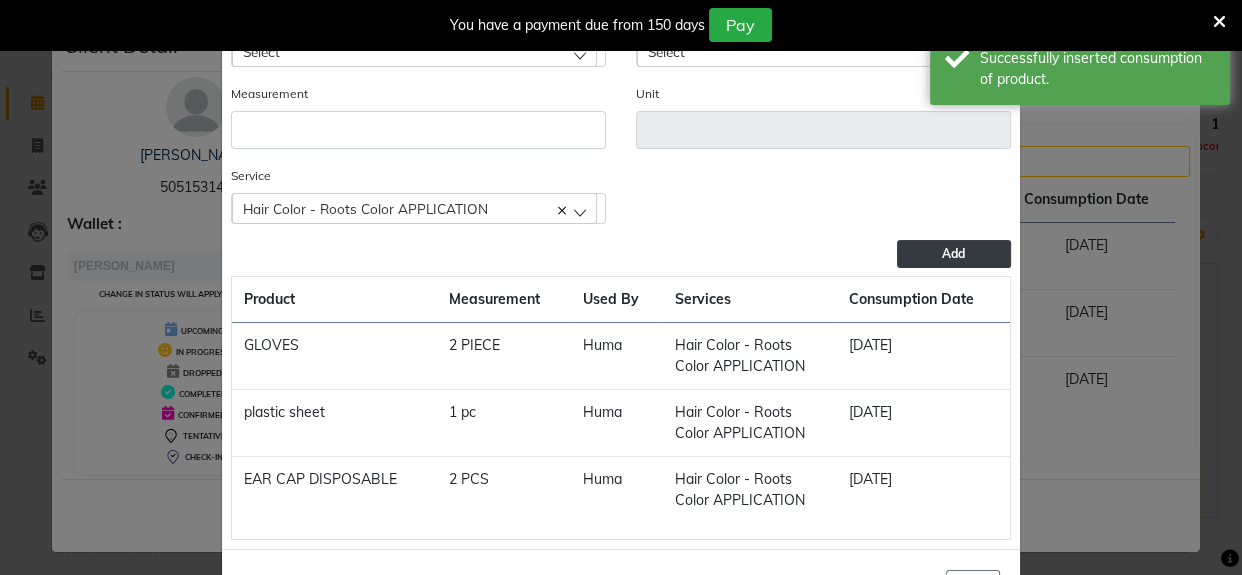 scroll, scrollTop: 146, scrollLeft: 0, axis: vertical 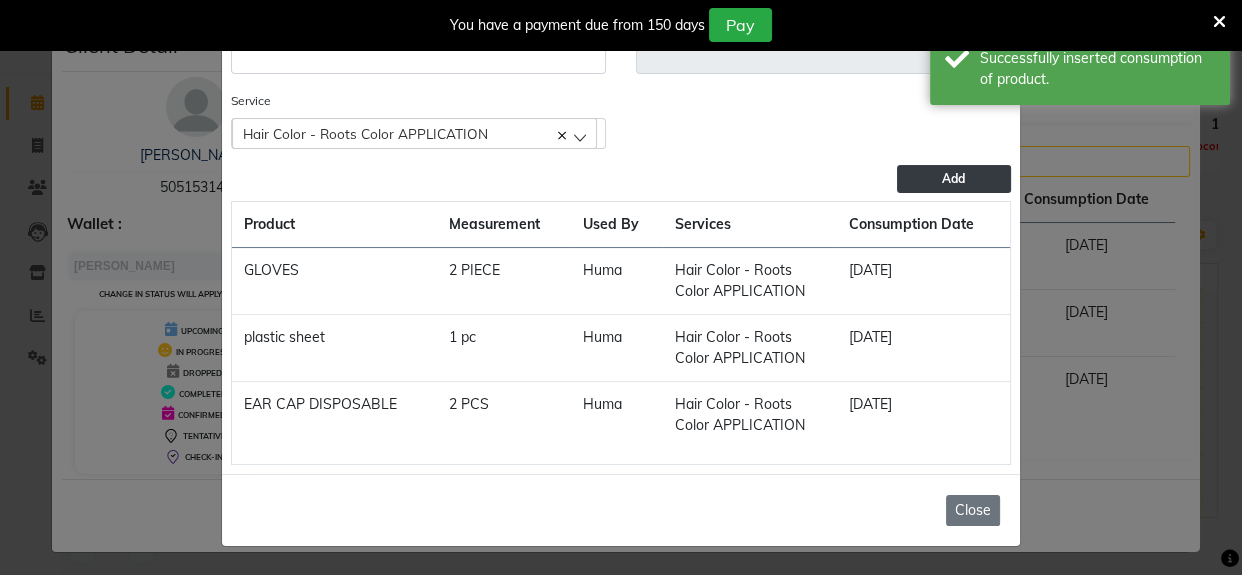 click on "Close" 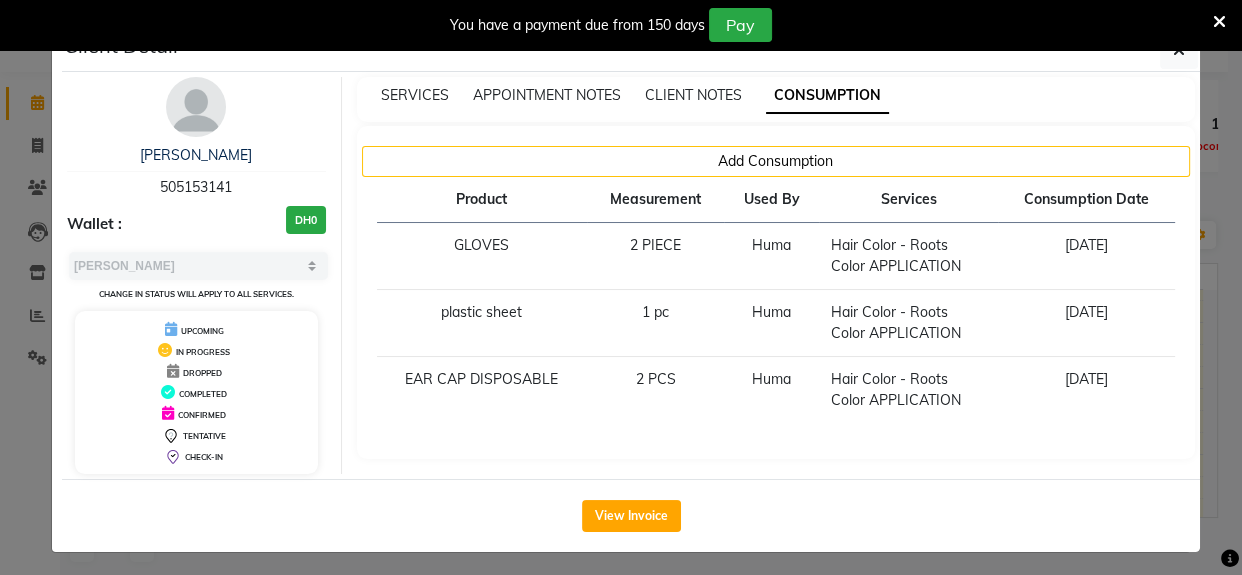 click at bounding box center (1219, 21) 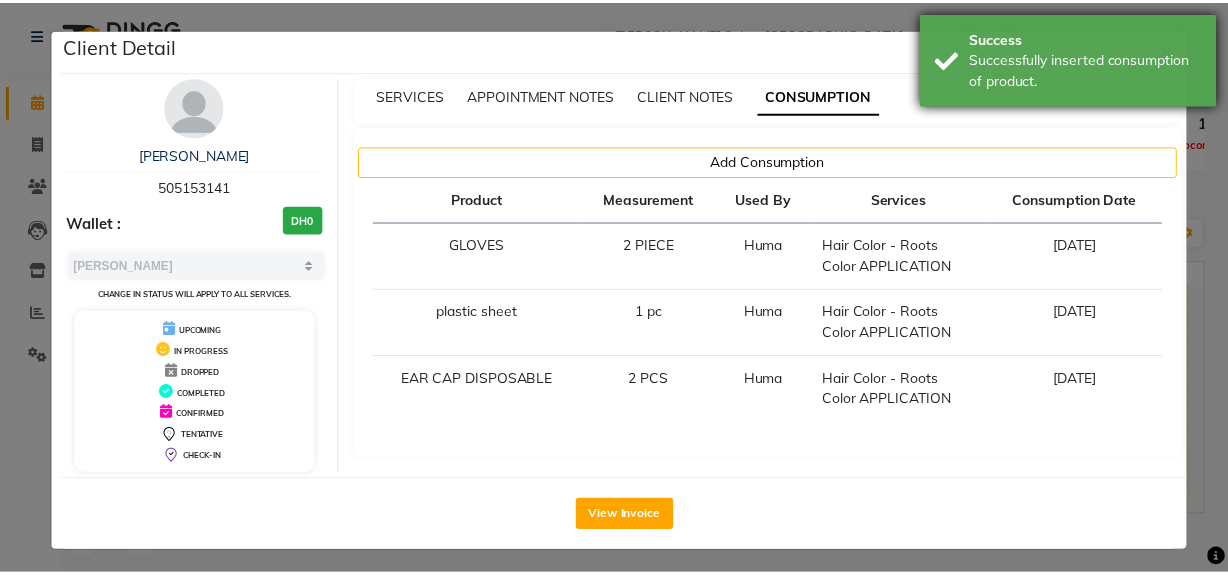 scroll, scrollTop: 0, scrollLeft: 0, axis: both 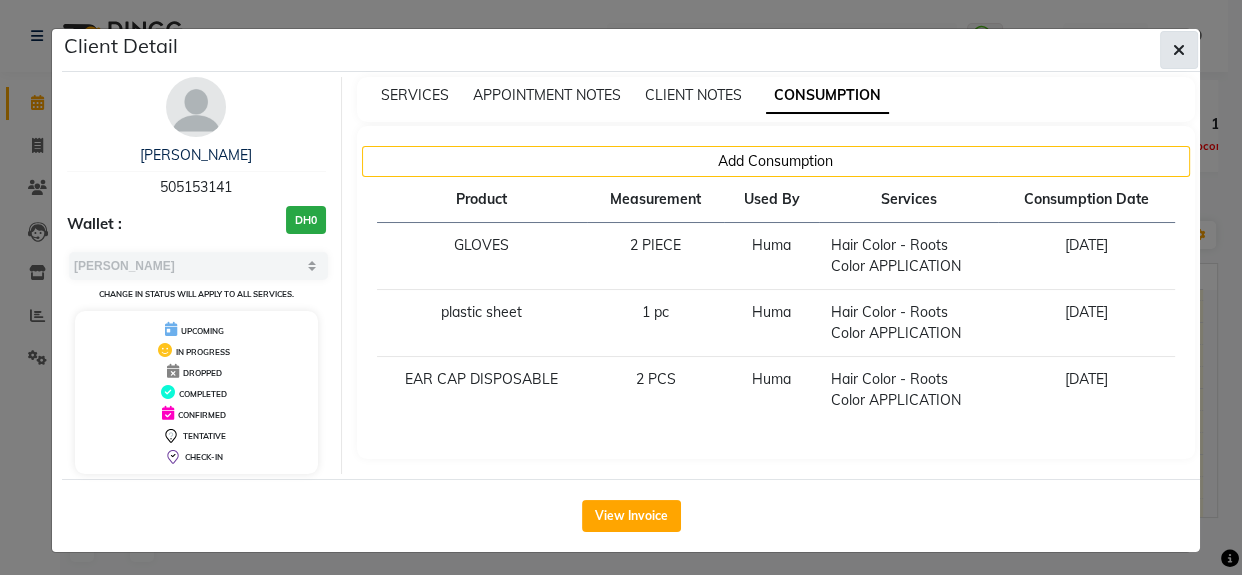click 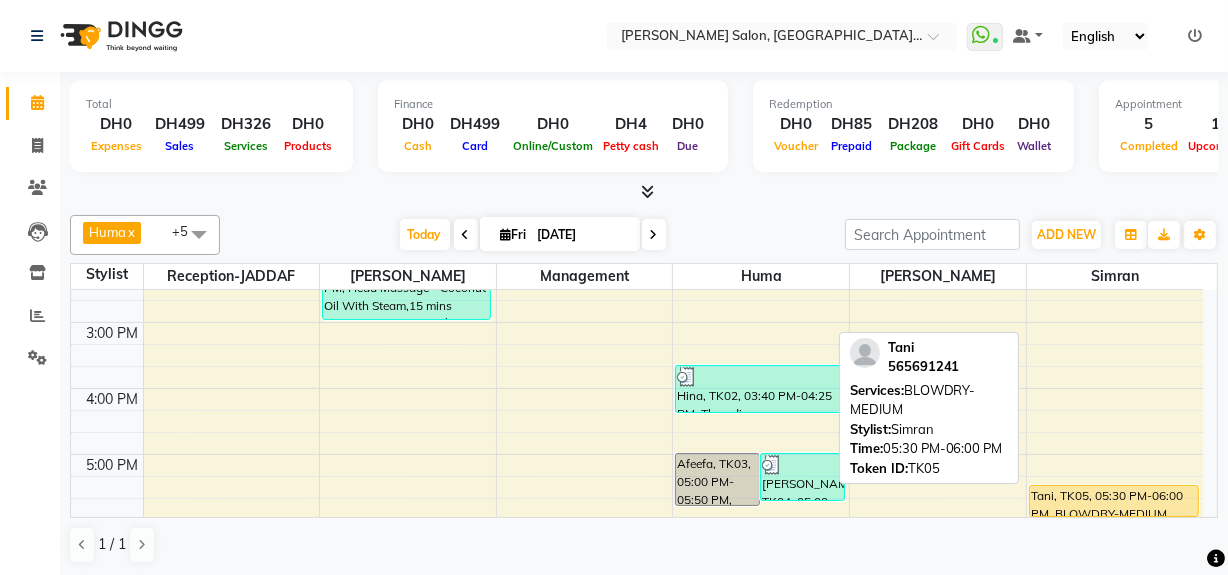 click on "Tani, TK05, 05:30 PM-06:00 PM, BLOWDRY-MEDIUM" at bounding box center (1114, 501) 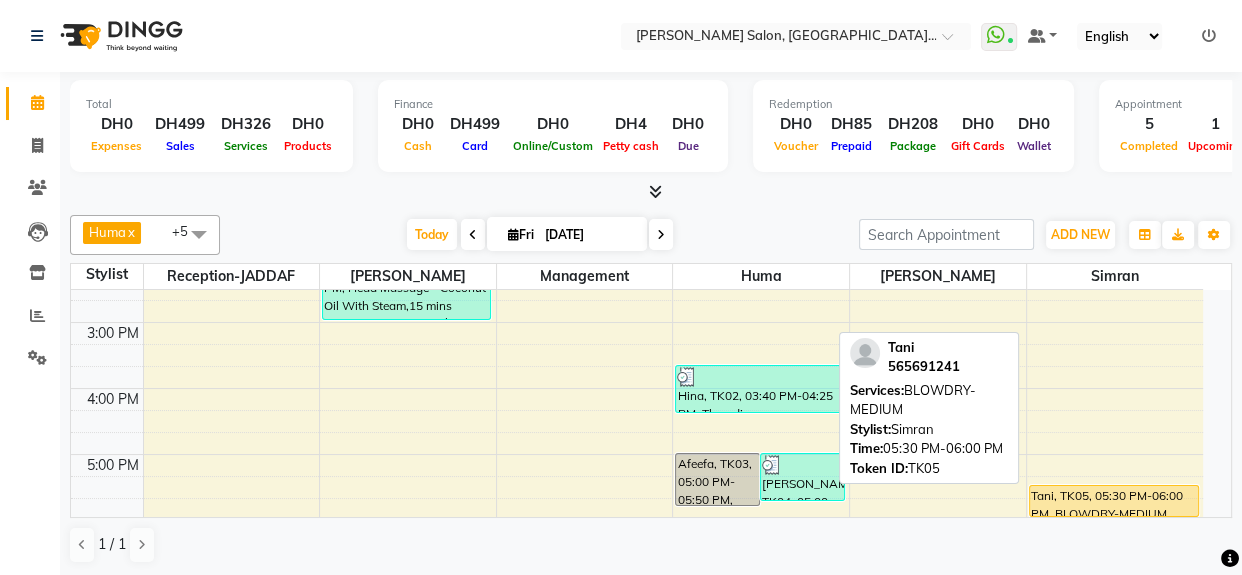select on "1" 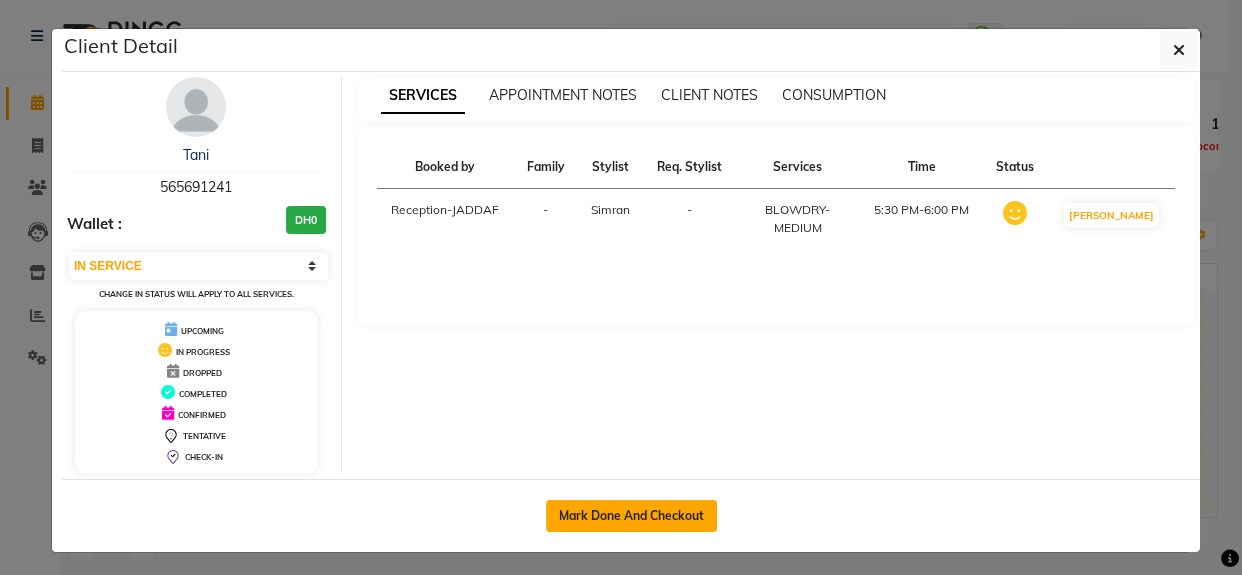 click on "Mark Done And Checkout" 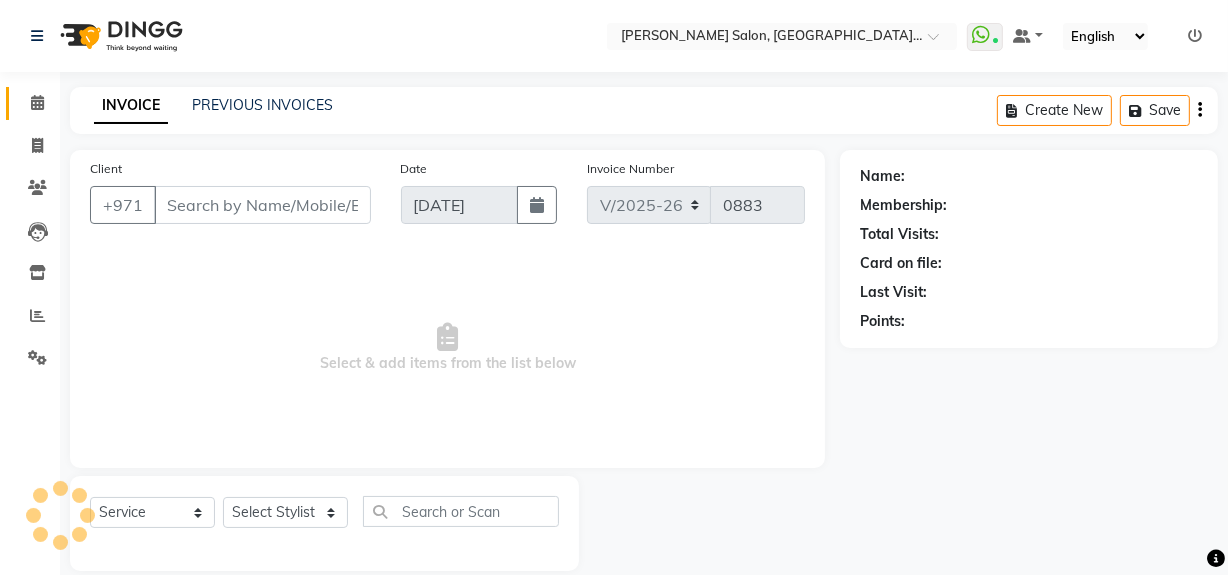 type on "565691241" 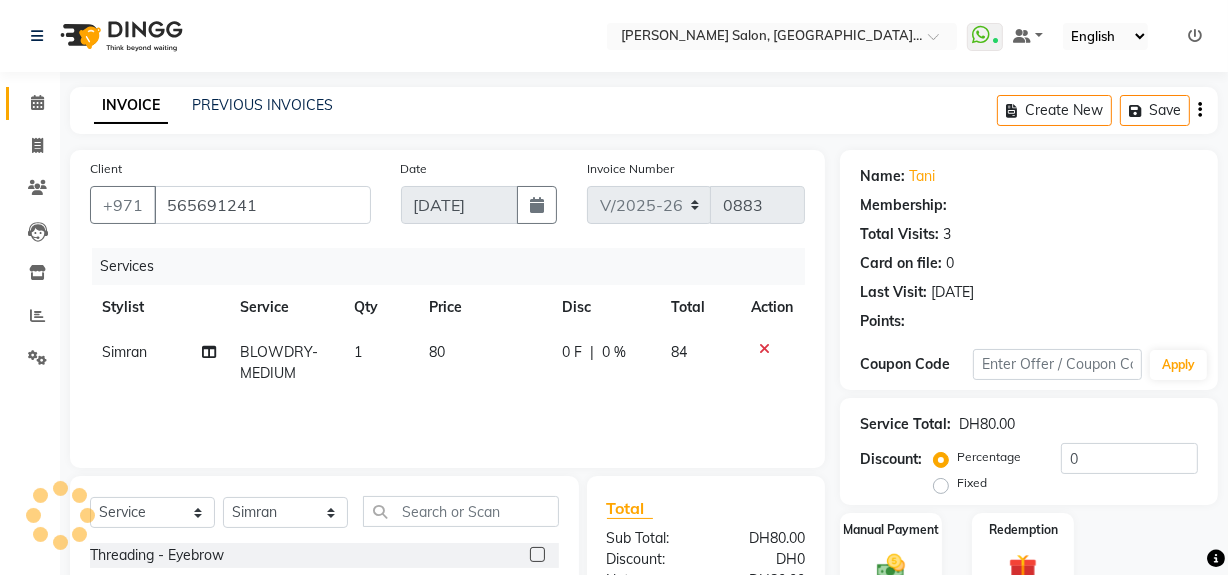 select on "1: Object" 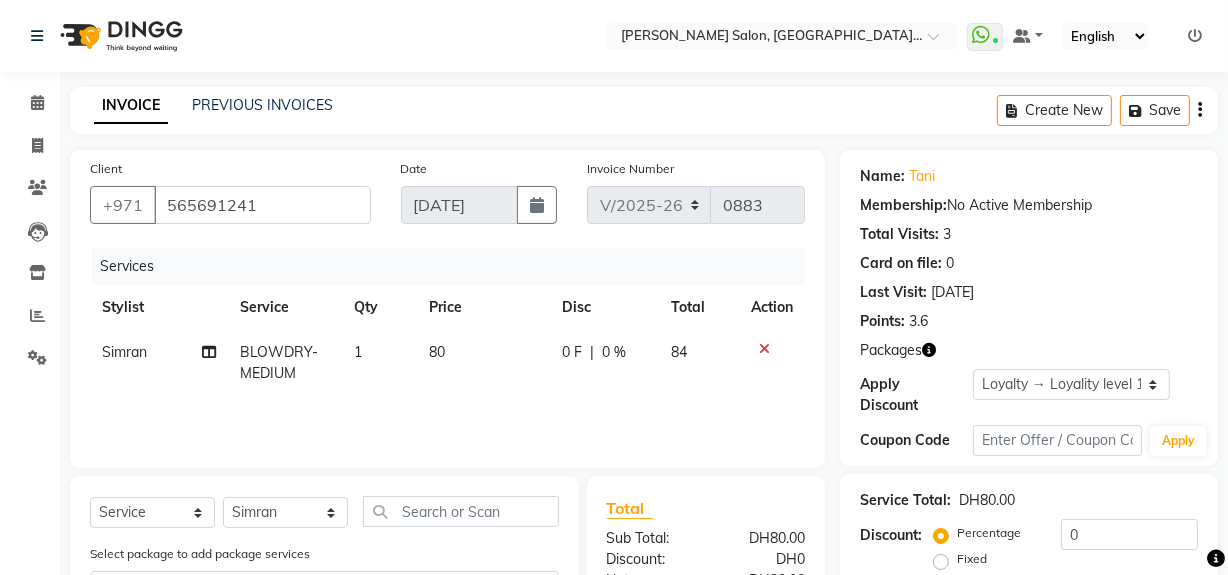 click 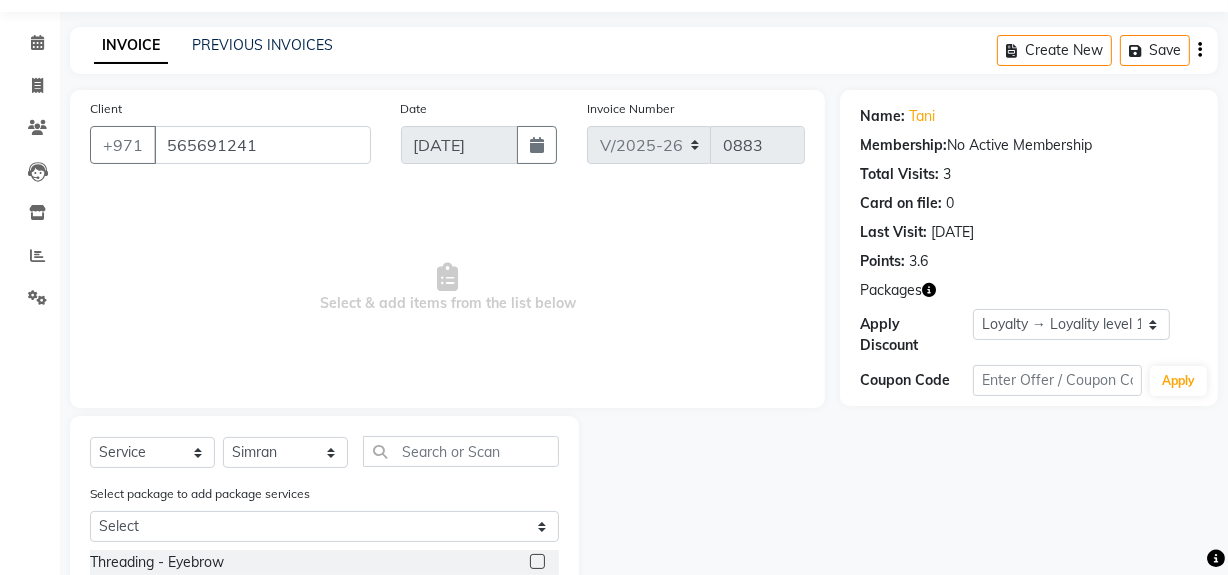 scroll, scrollTop: 91, scrollLeft: 0, axis: vertical 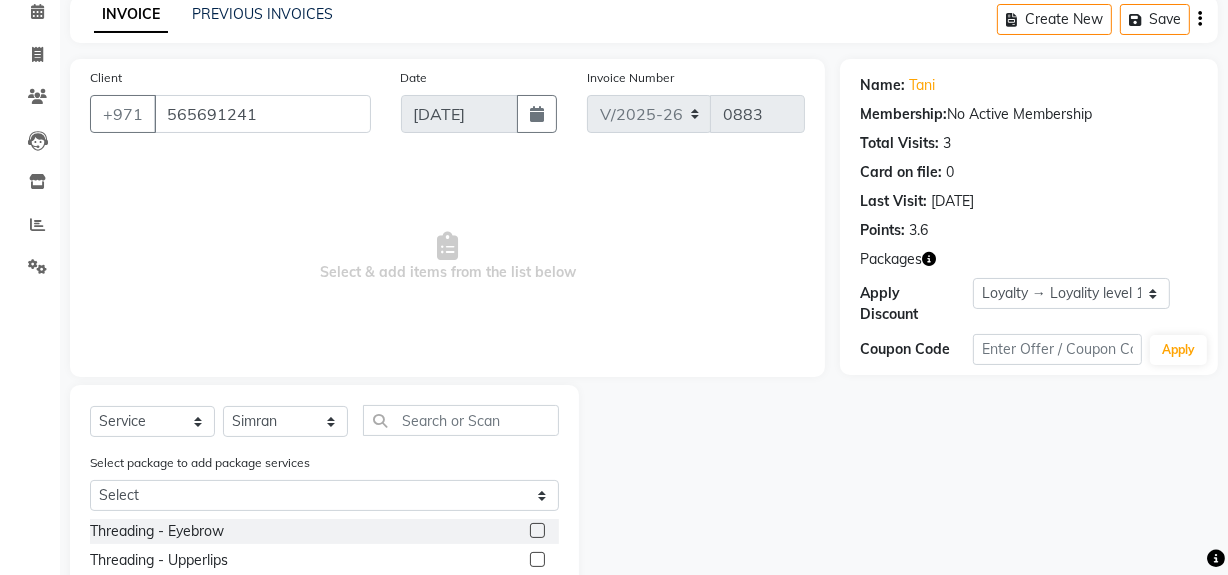 click 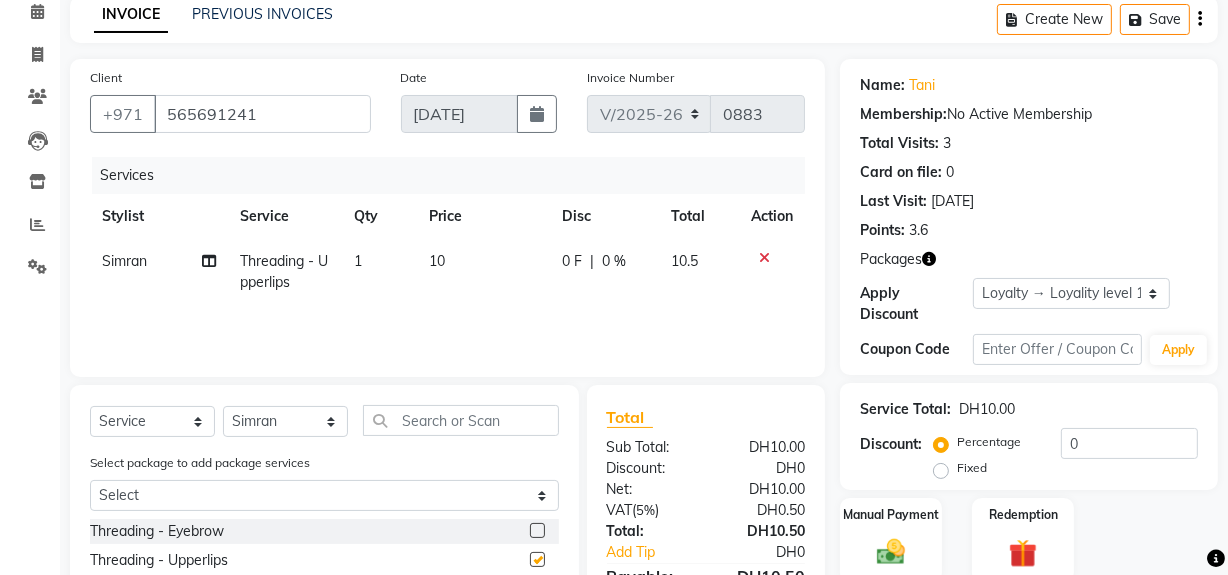 checkbox on "false" 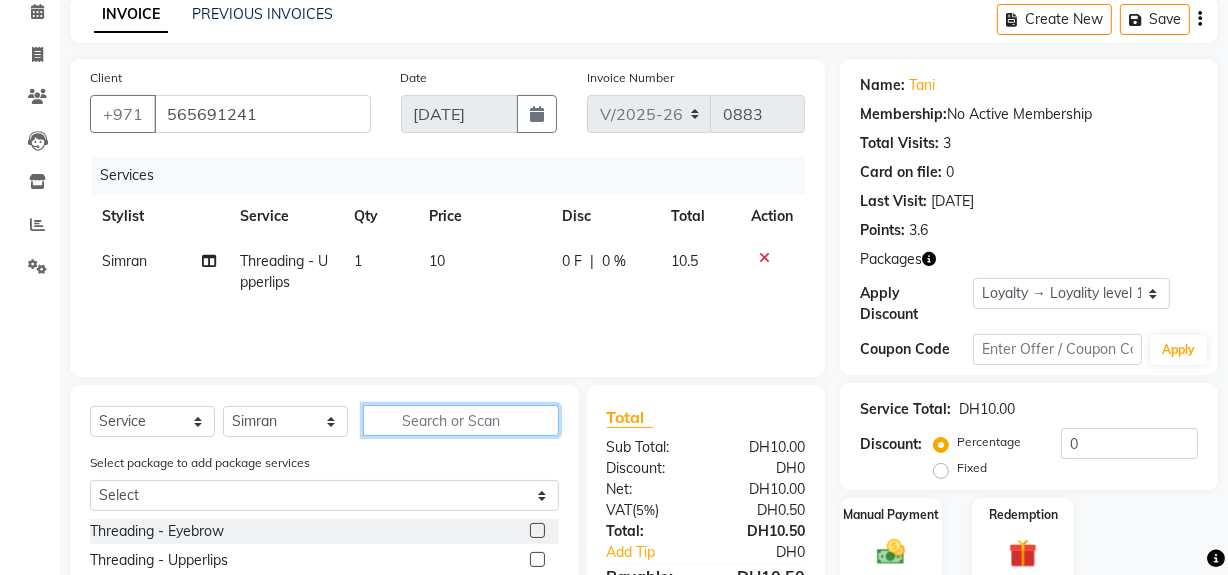 click 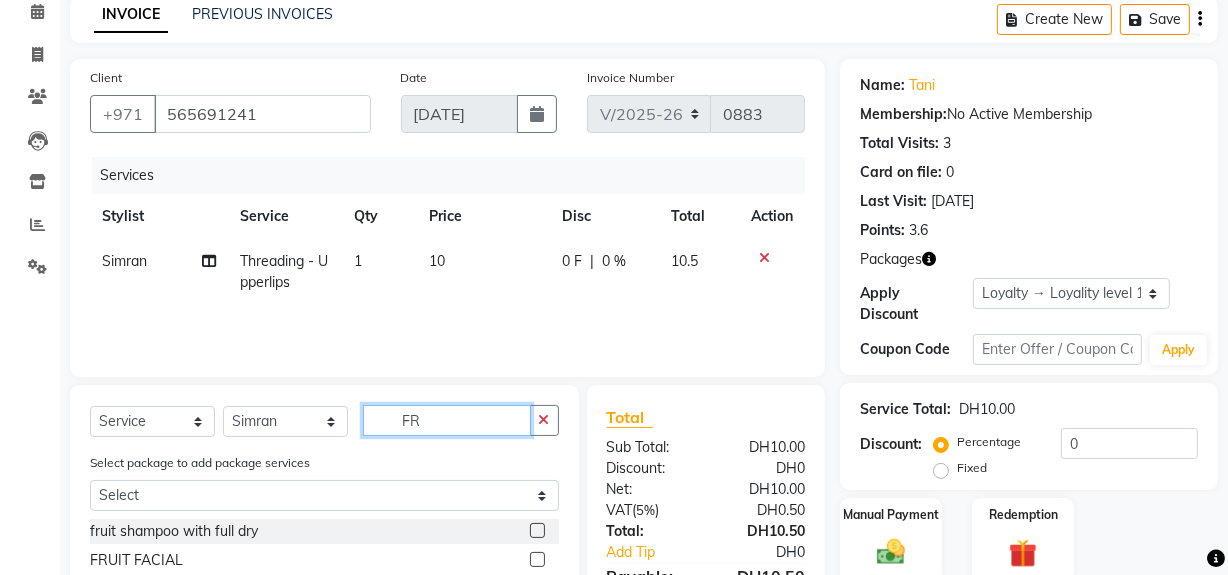 type on "F" 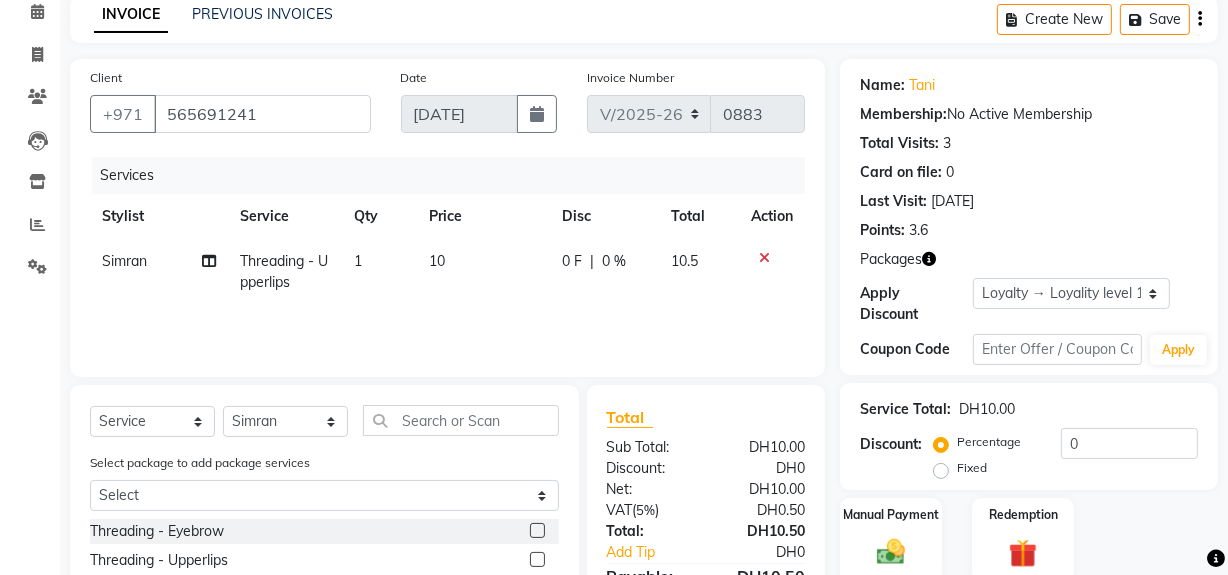 click 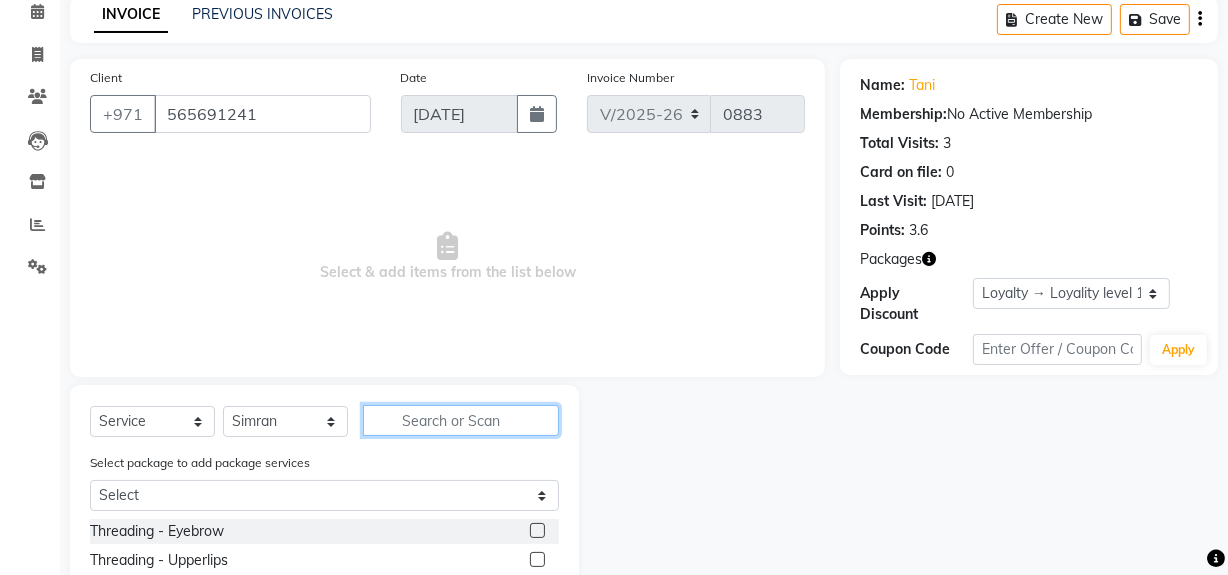 click 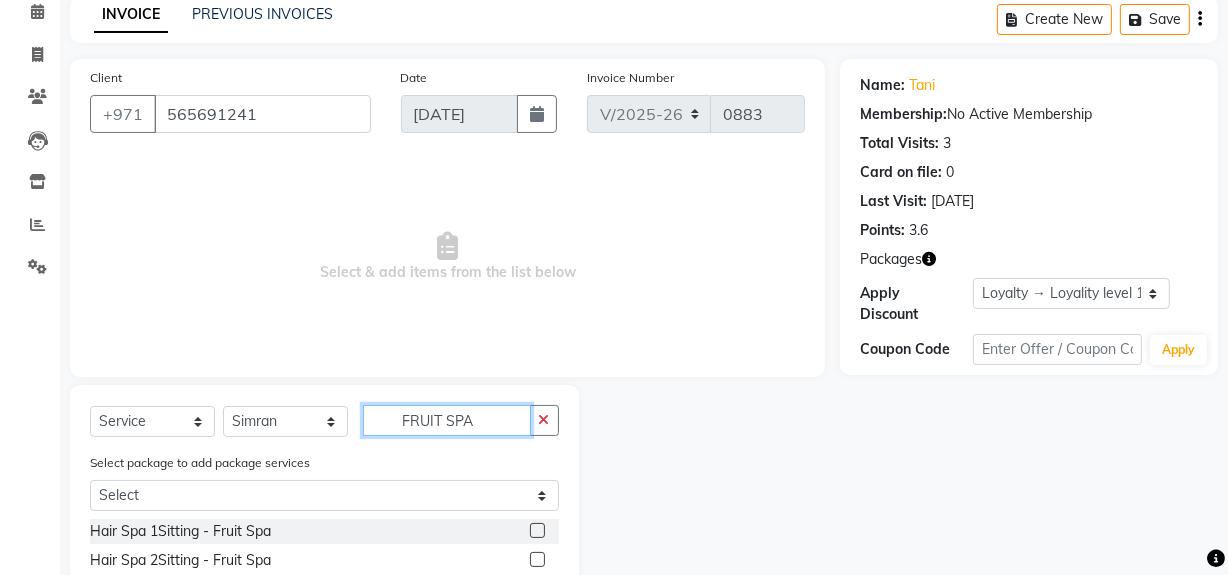 type on "FRUIT SPA" 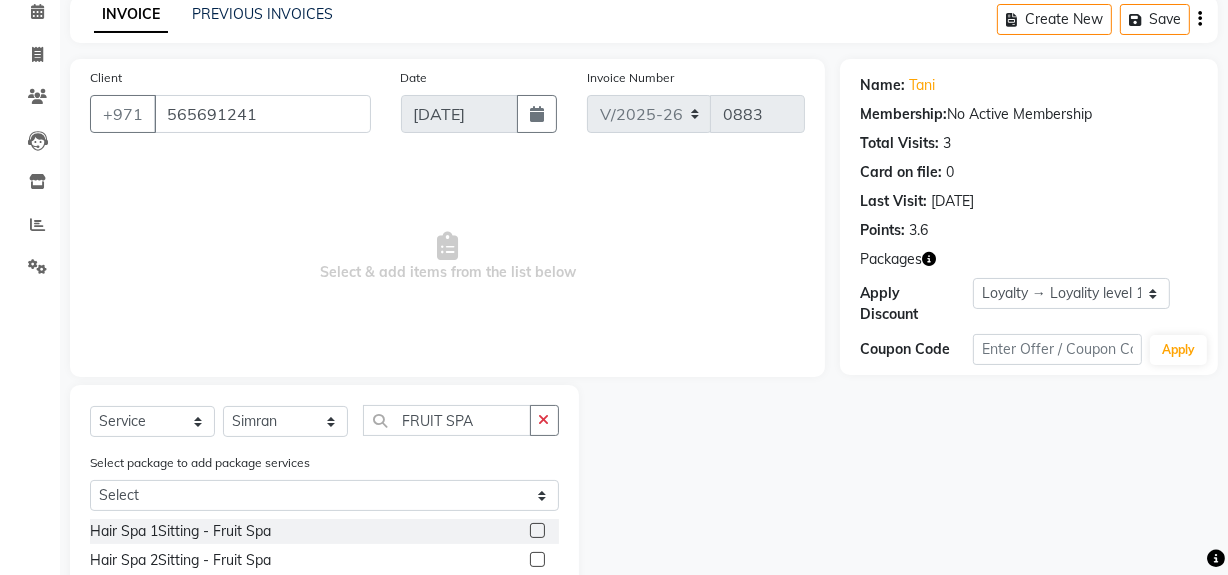 click 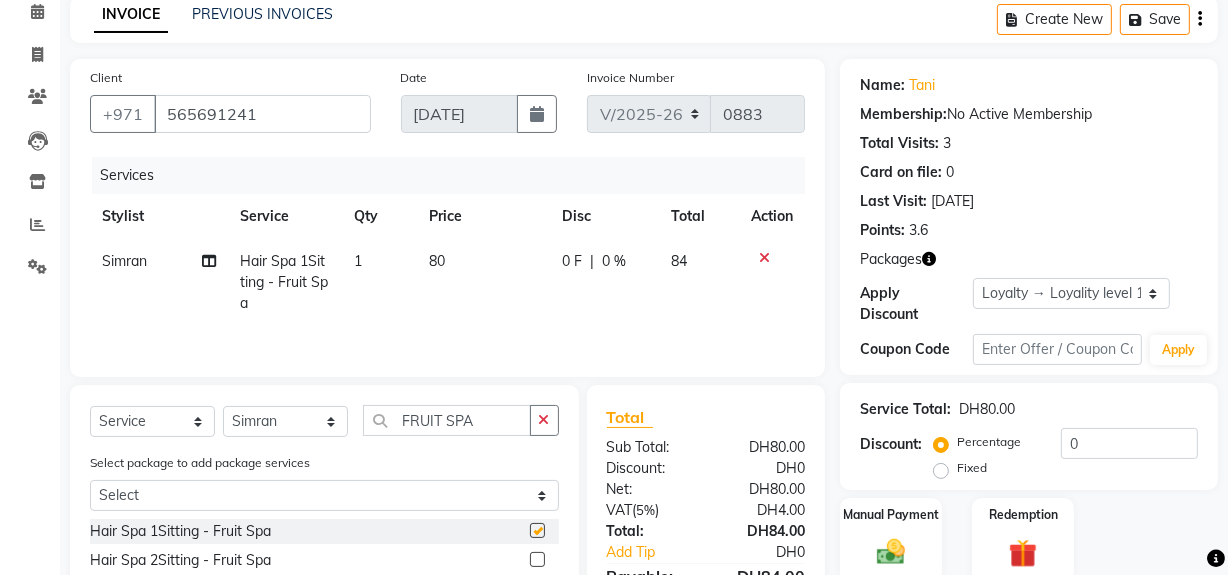checkbox on "false" 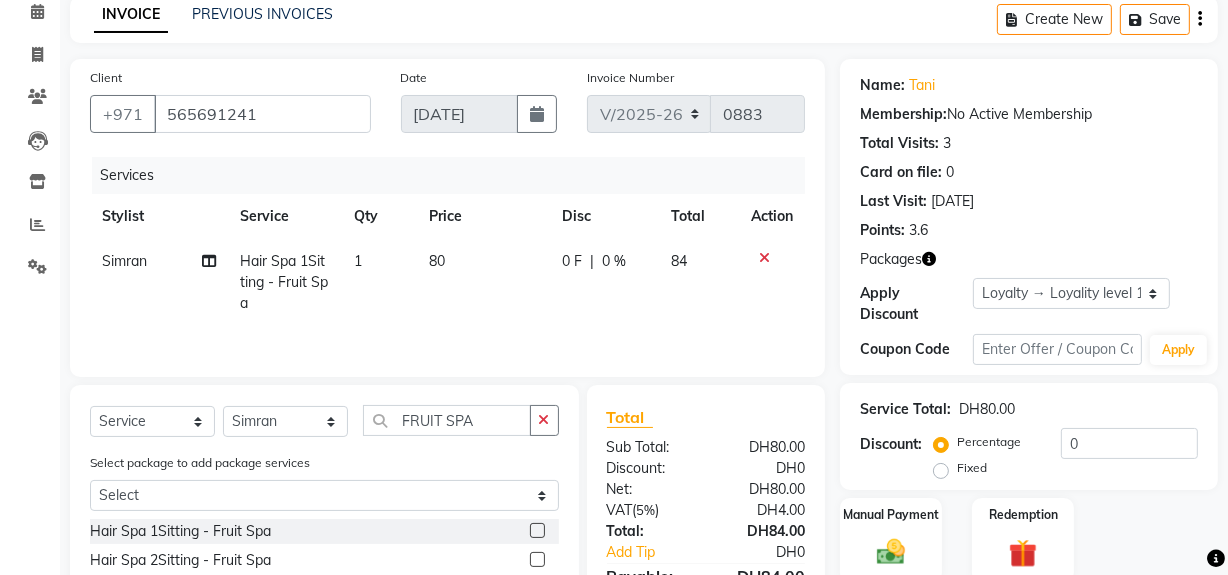 click on "1" 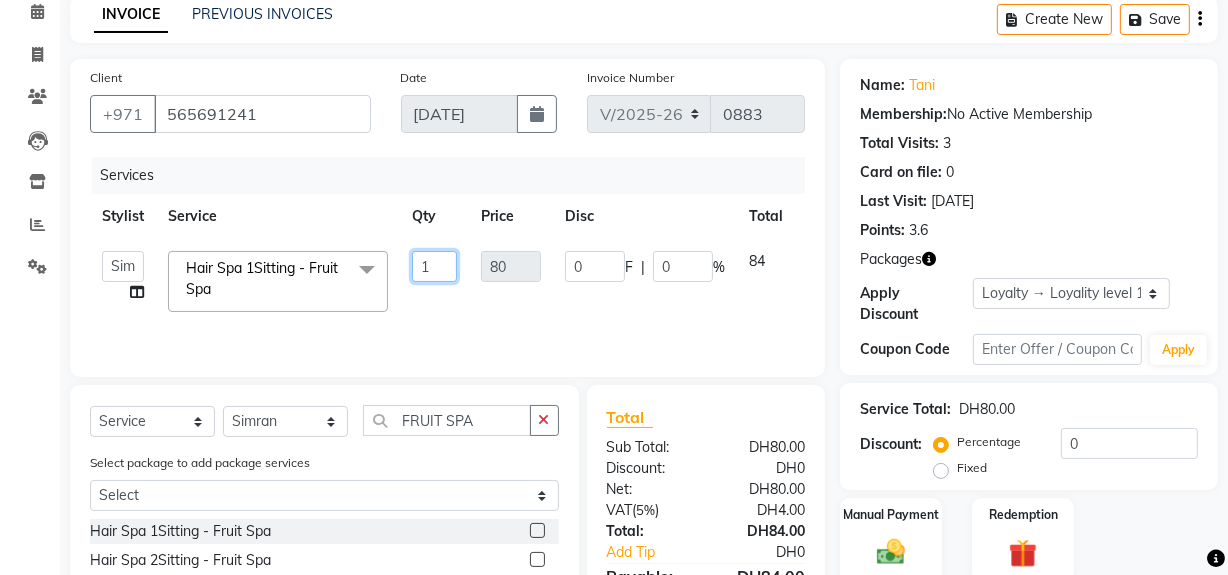 drag, startPoint x: 441, startPoint y: 264, endPoint x: 390, endPoint y: 277, distance: 52.63079 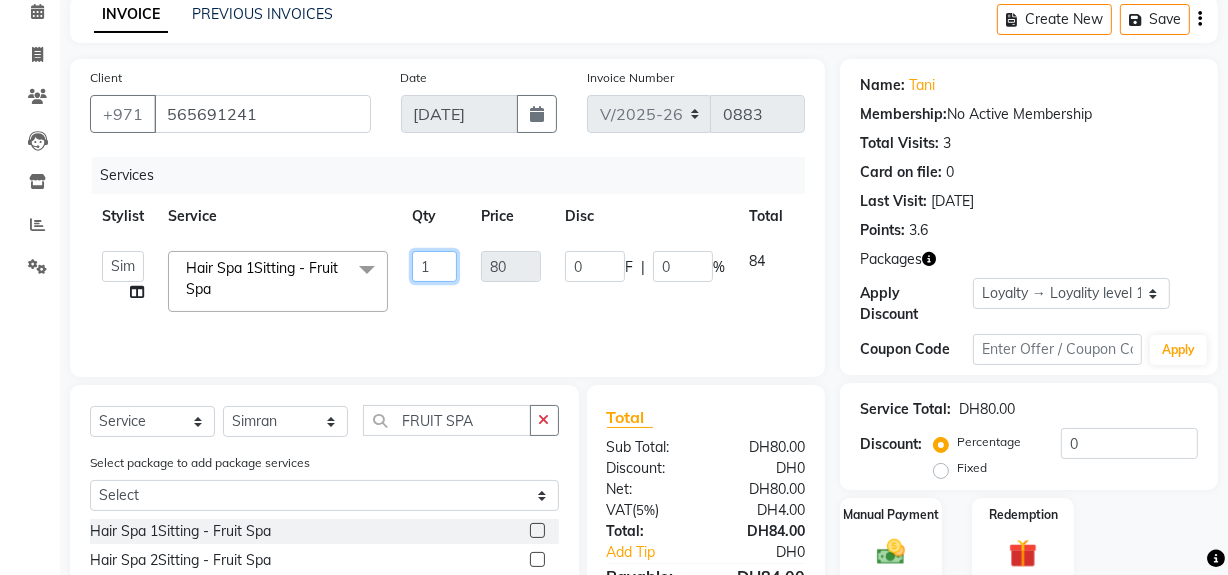 click on "Huma   Leonita   Management   Reception-JADDAF   [PERSON_NAME]   [PERSON_NAME]   trial [DEMOGRAPHIC_DATA]  Hair Spa 1Sitting - Fruit Spa  x Threading - Eyebrow Threading - Upperlips Threading - Chin Threading - Forehead Threading - Nose Threading Threading - Neck Threading Threading - Face Threading Without Eyebrows Threading - Face Threading With Eyebrows Threading - Eyebrow Bleach Threading - Eyebrow Color 100 DEAL COMBO OFFER-FULL HAND WAX,UNDERARMS+HALF LEG WAX 100 DEAL-BODY MASSAGE fruit shampoo with full dry 100 DEAL-COMBO OFFER-HAIRCUT +BLOWDRY EYELASH EXTENSION VOLUME HARD GEL WITH GEL POLISH BOTOX/KERATIN/PROTEIN one stip [MEDICAL_DATA] fix Shine bath-SHORT HAIR TILL EAR SHINE BATH-MEDIUM TILL SHOULDER THREADING-COMPLIMENTARY HAIR BRAIDS REMOVAL HYDRA FACIAL HYDRA FACIAL-SIGNATURE BODY POLISHING KYRO THERAPY-SMALL  AND MEDIUM HAIR STEAM ONLY SHINE BATH-LONG HAIR TILL BRA LINE SHINE BATH-EXTRA LONG HAIR TREATMENT WASH  HEAD MASSAGE OR BACK MASSAGE-20 MINS NAIL FILING-CUTTING AND FILING ONLY EYELINER ONLY Blue shampoo  [GEOGRAPHIC_DATA]" 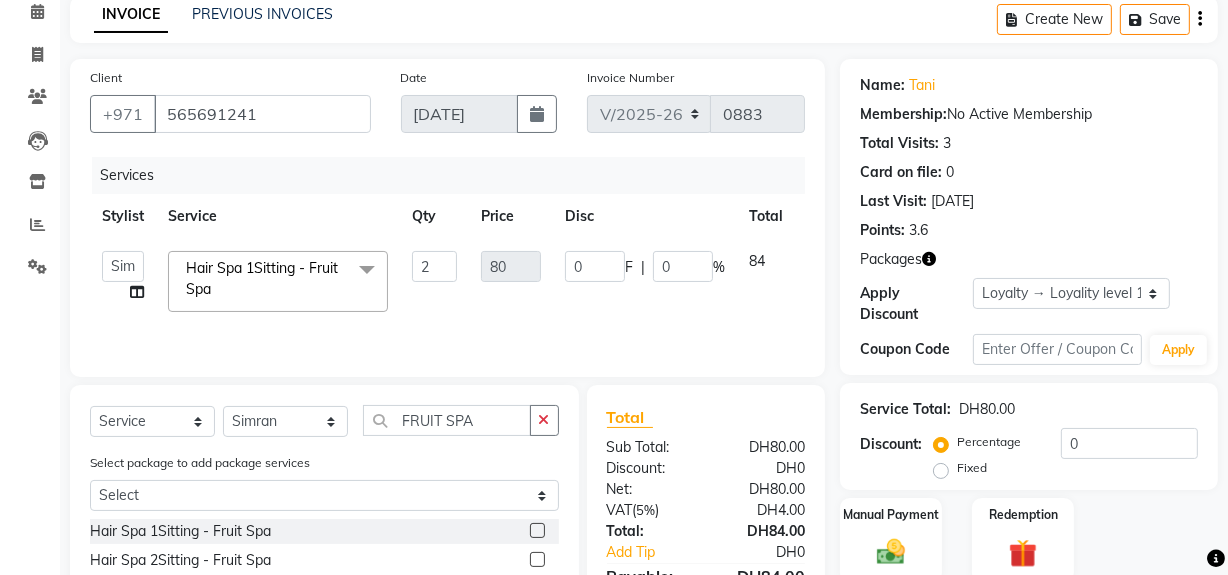 click on "0 F | 0 %" 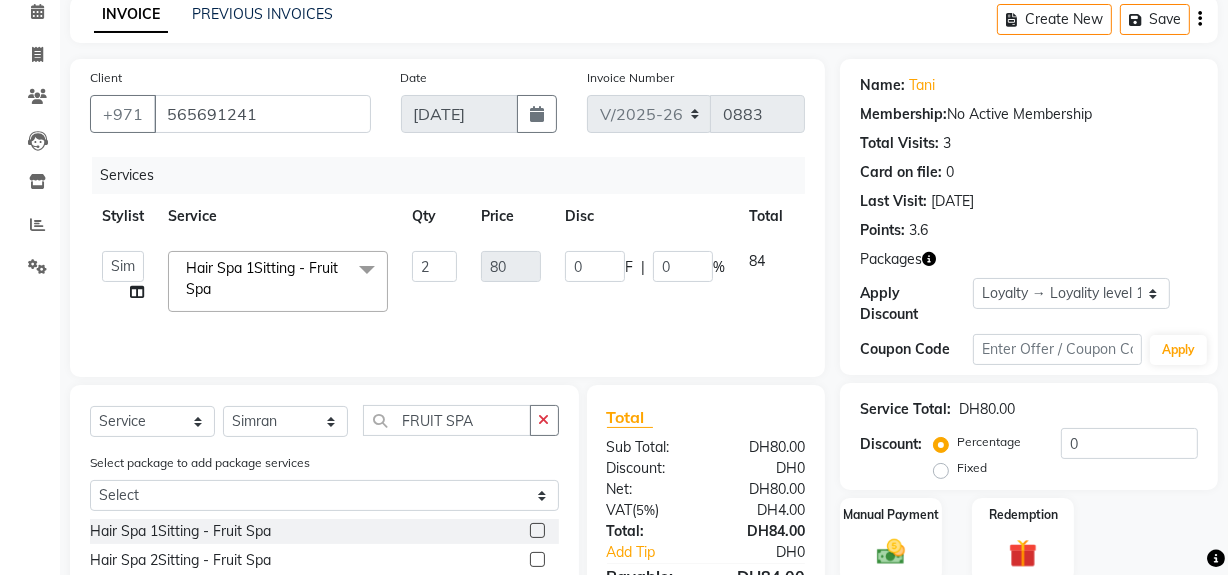 select on "68950" 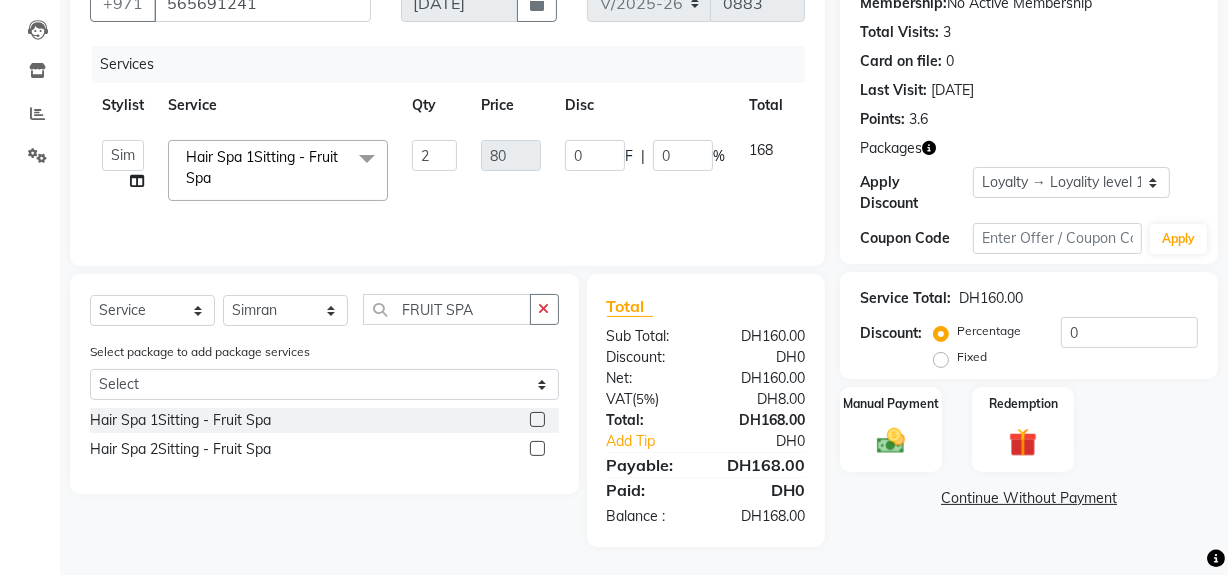 scroll, scrollTop: 204, scrollLeft: 0, axis: vertical 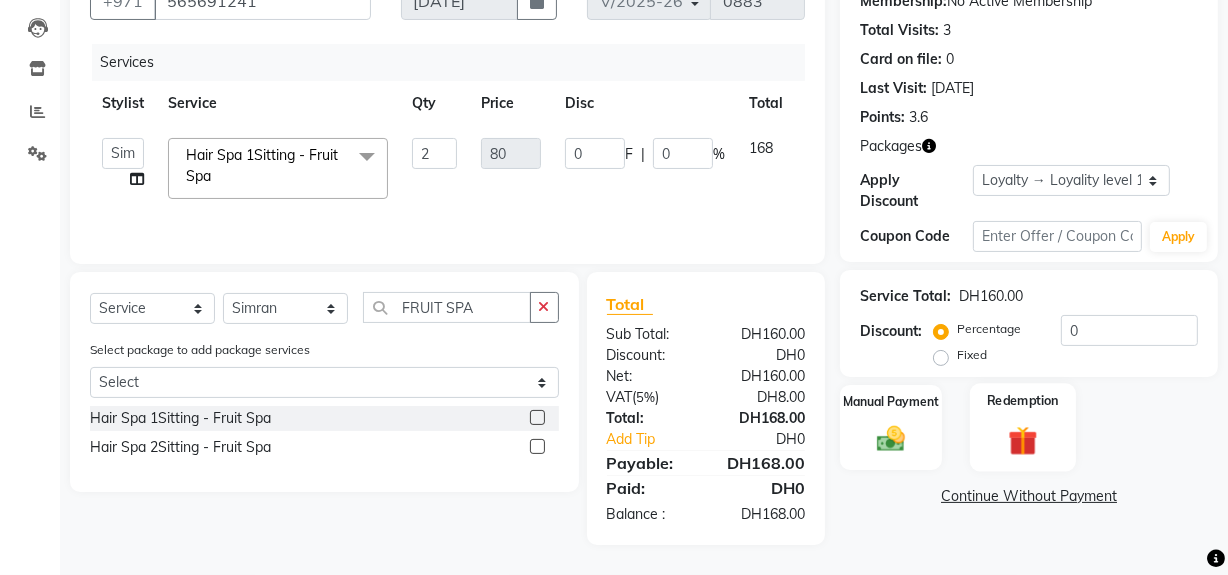 click 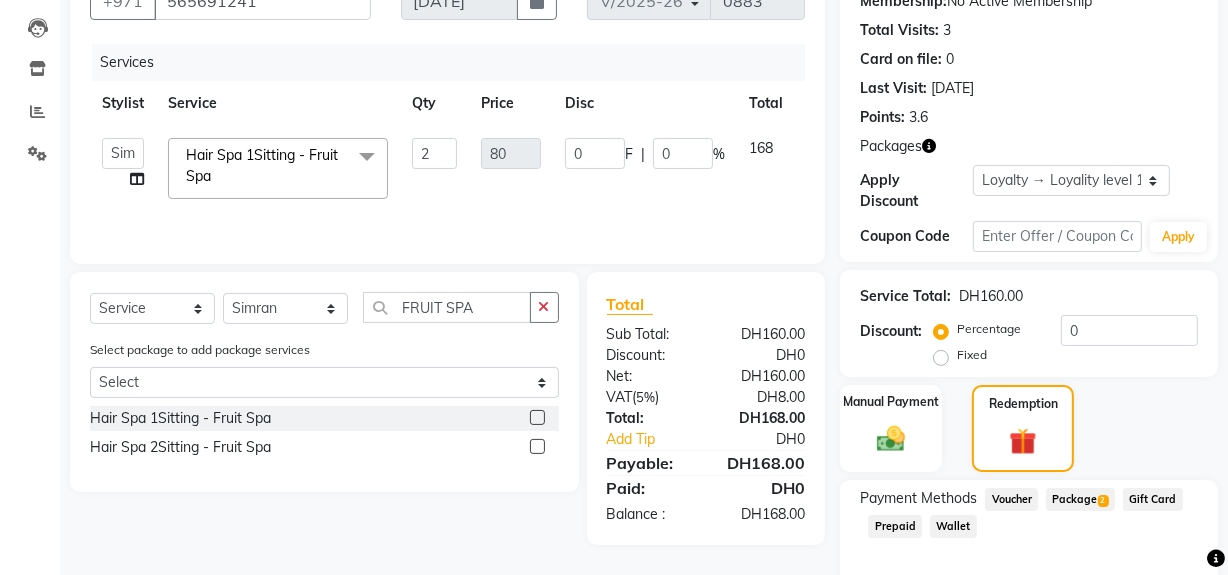 click on "Package  2" 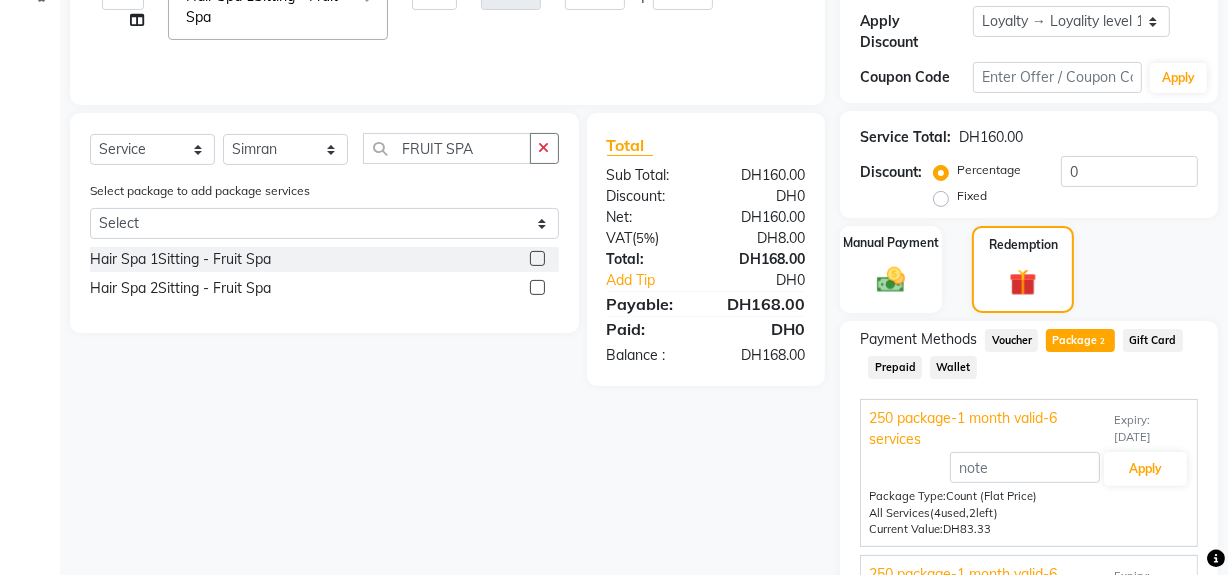 scroll, scrollTop: 477, scrollLeft: 0, axis: vertical 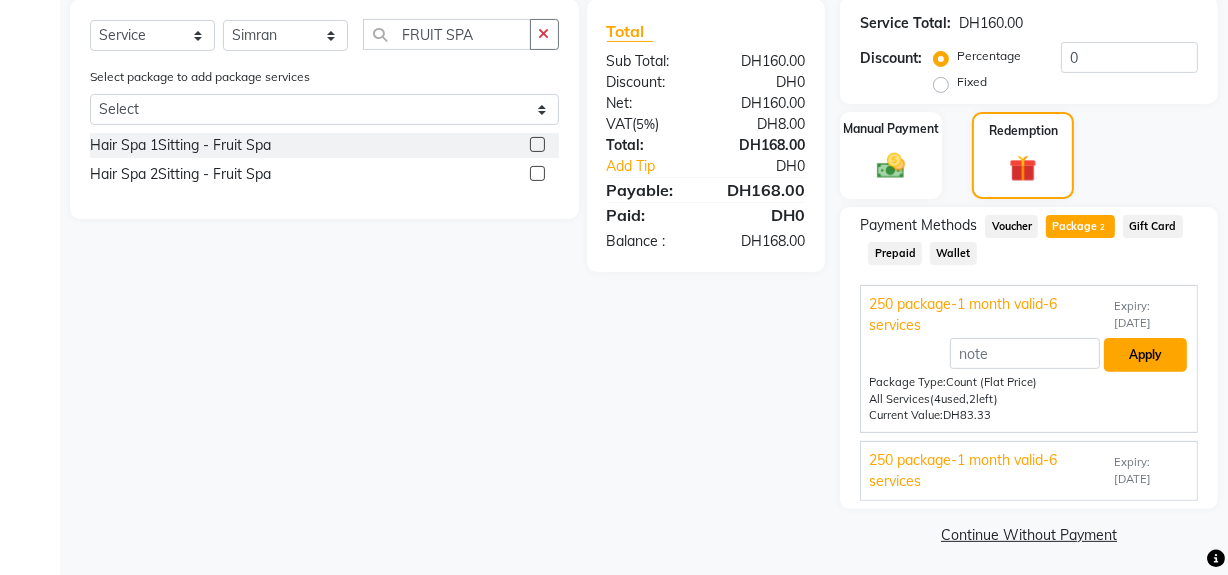 click on "Apply" at bounding box center [1145, 355] 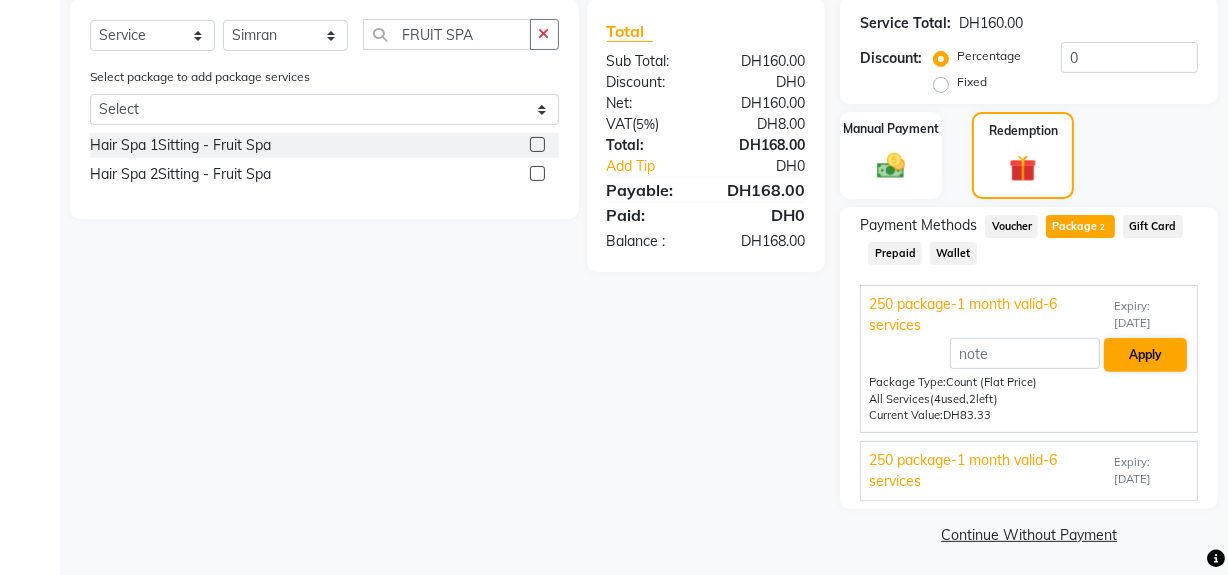 type on "76.66" 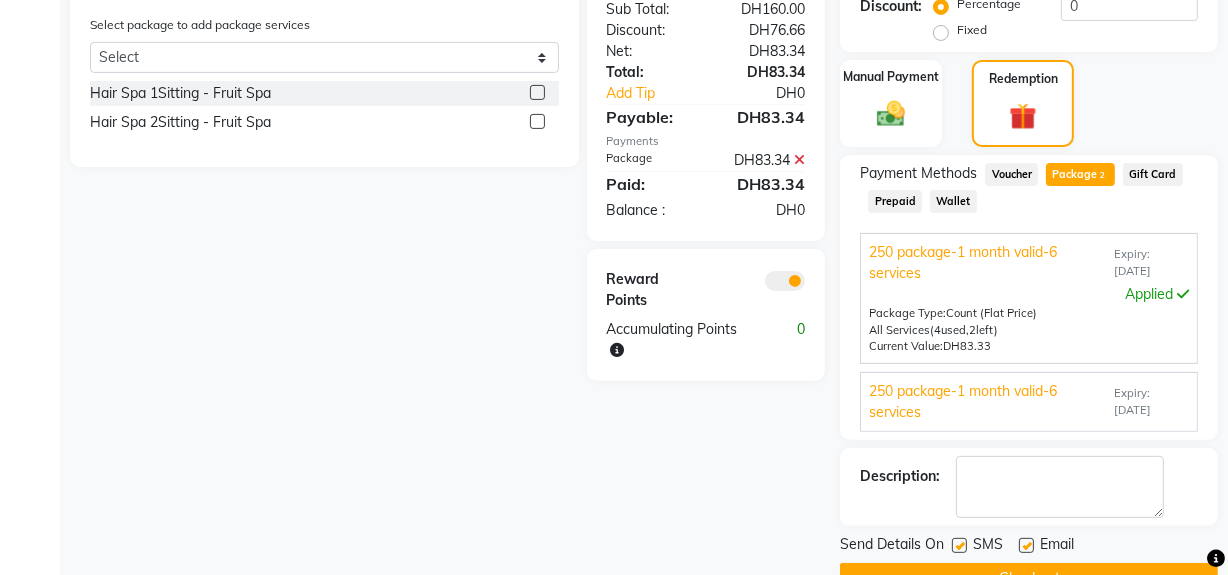 scroll, scrollTop: 576, scrollLeft: 0, axis: vertical 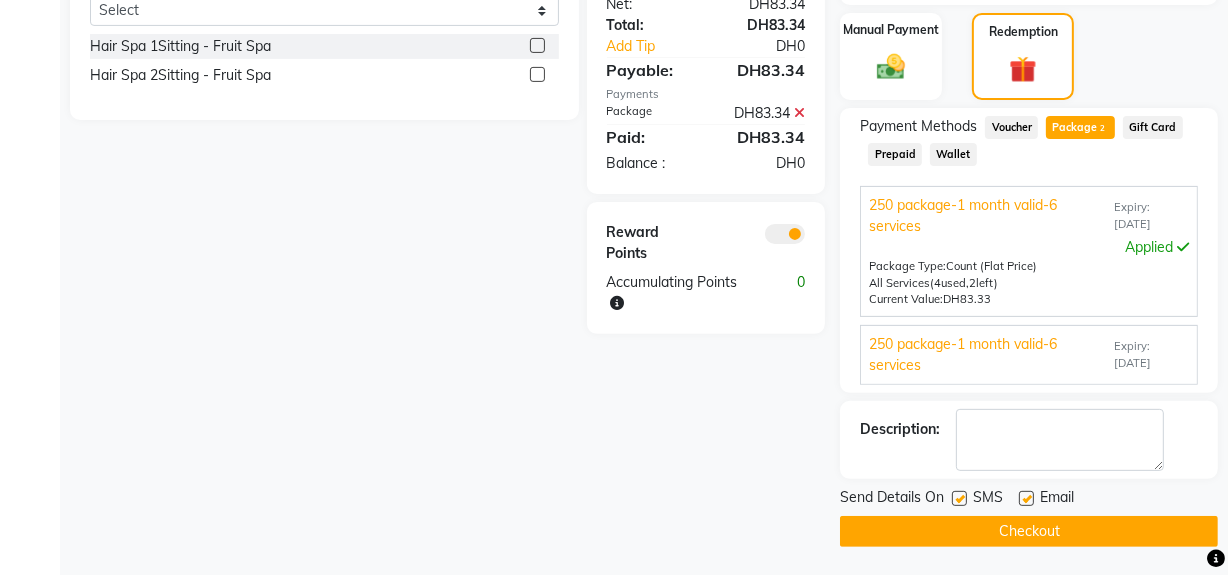click on "Checkout" 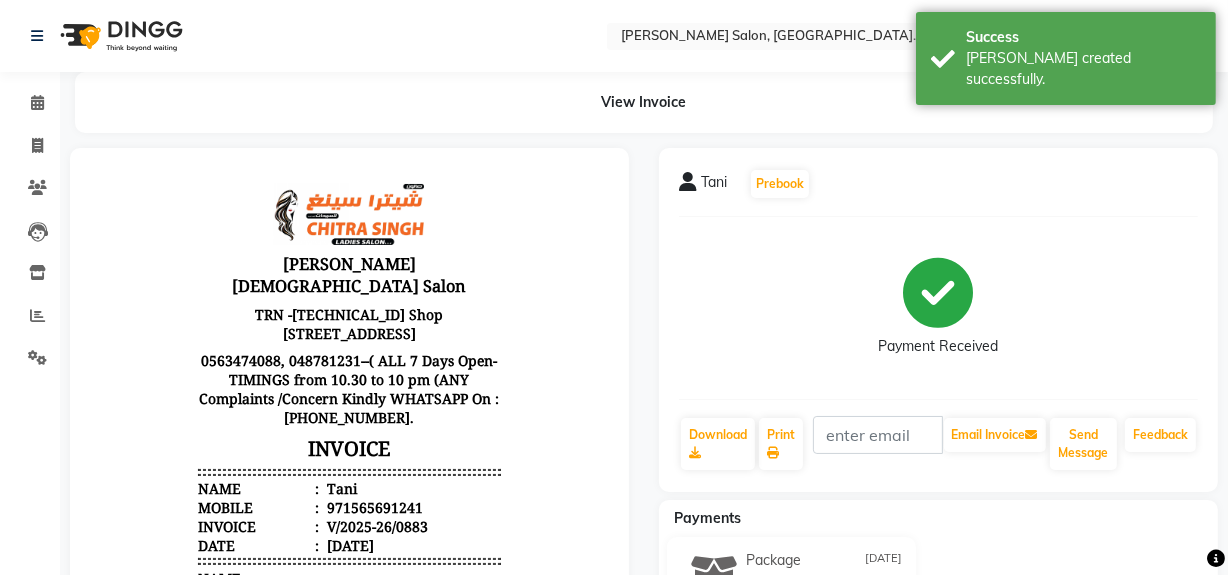 scroll, scrollTop: 0, scrollLeft: 0, axis: both 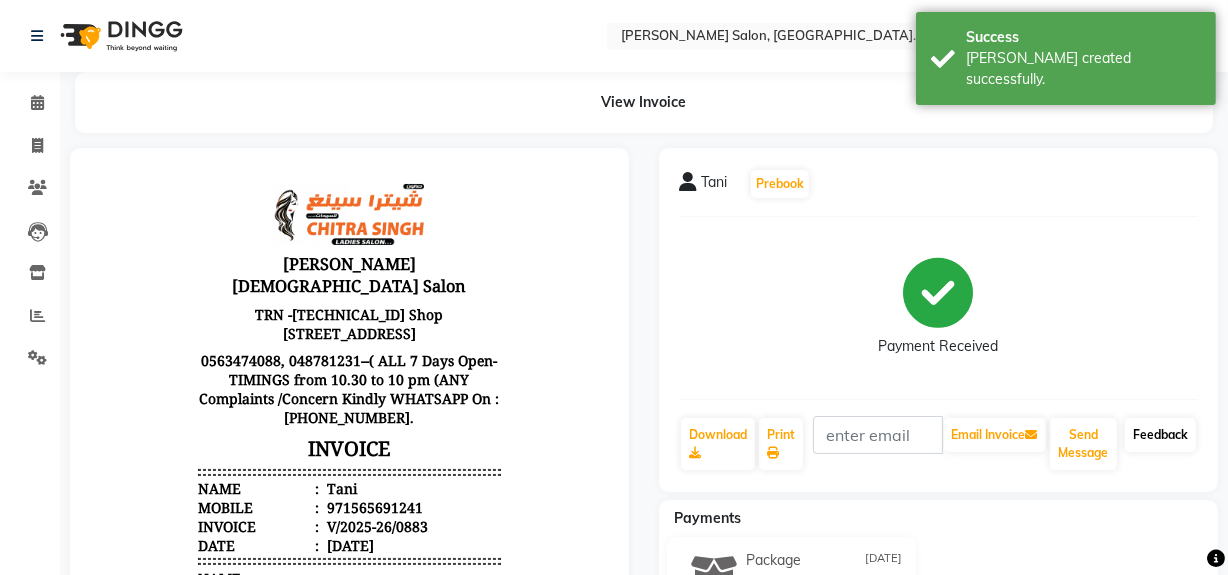 click on "Feedback" 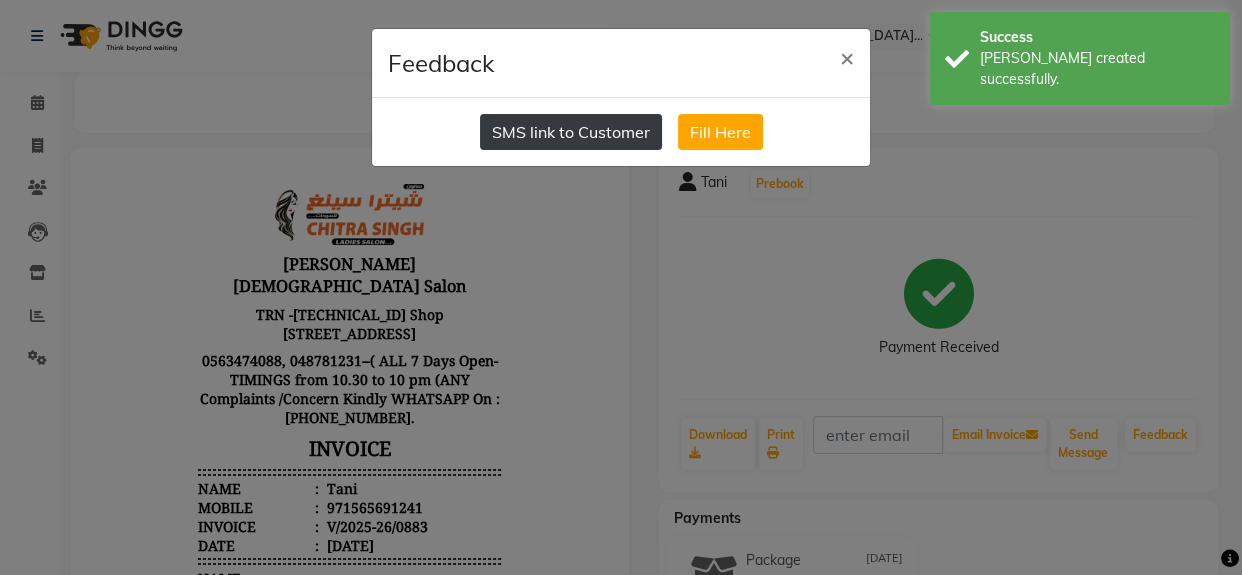 click on "SMS link to Customer" 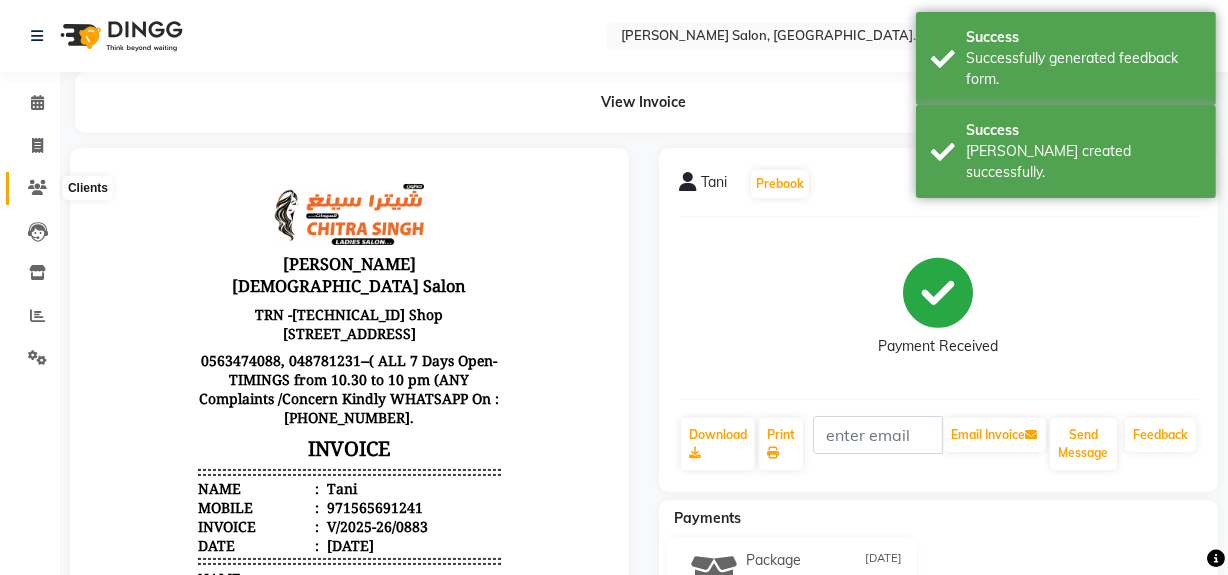 click 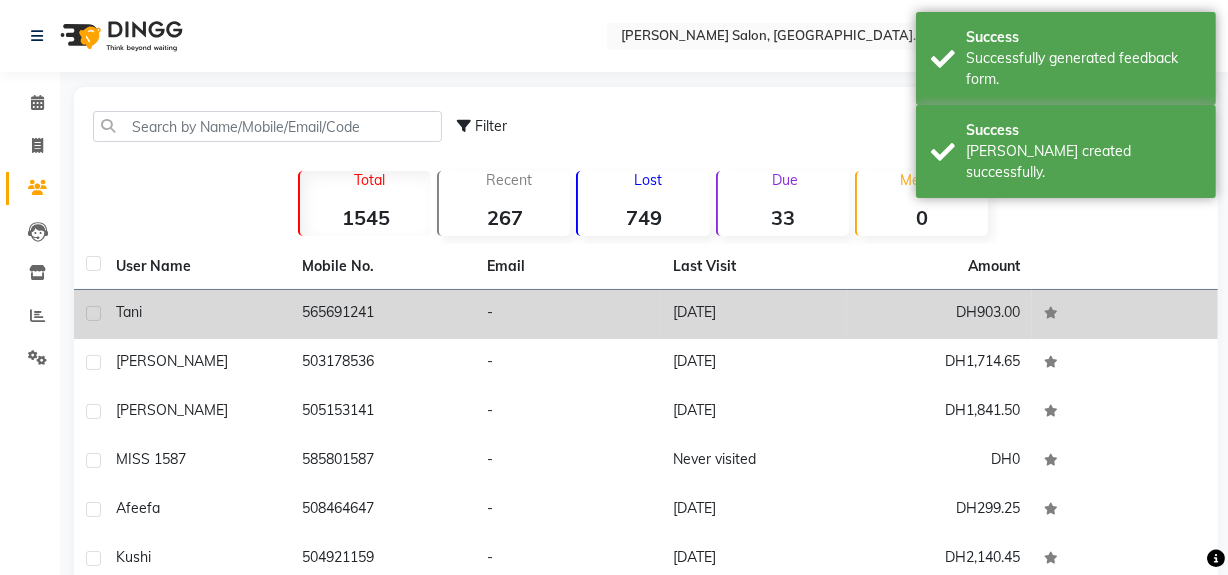 click on "Tani" 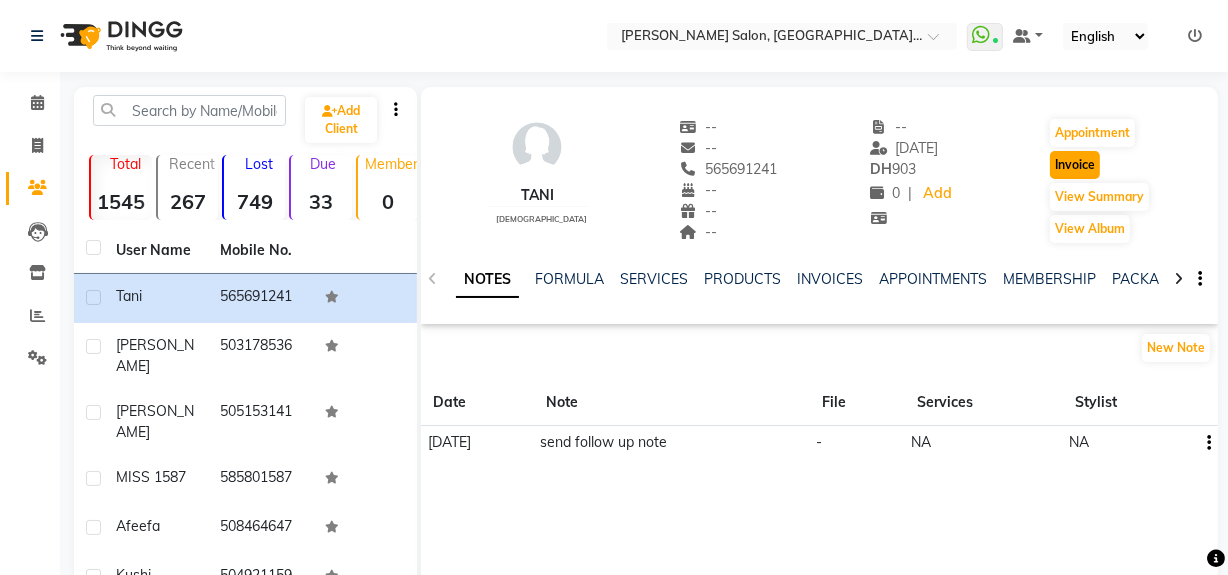 click on "Invoice" 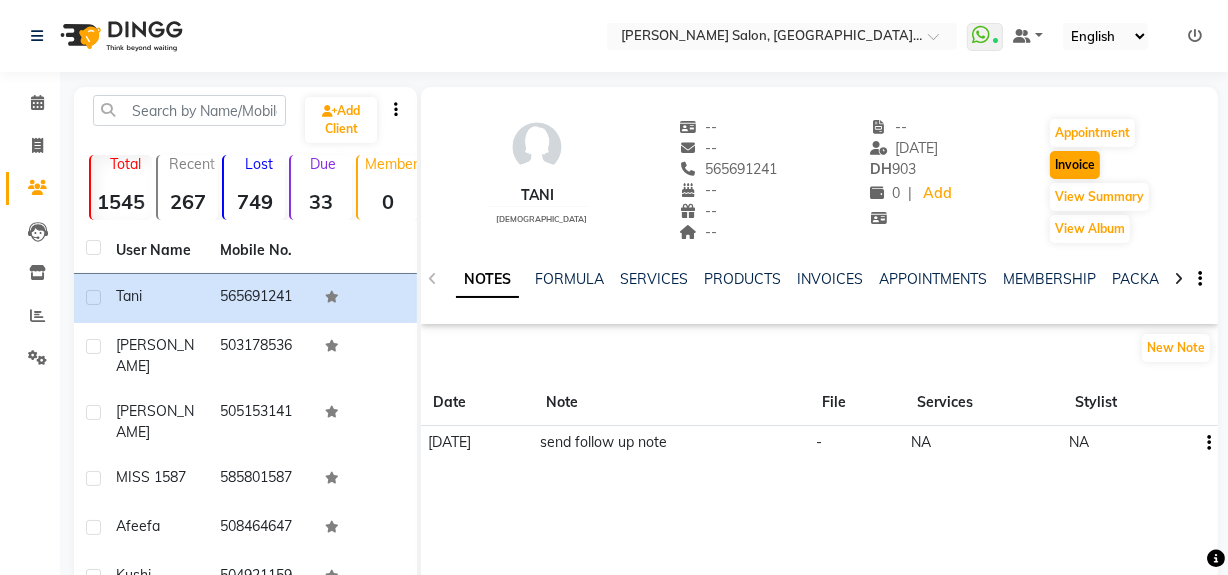 select on "service" 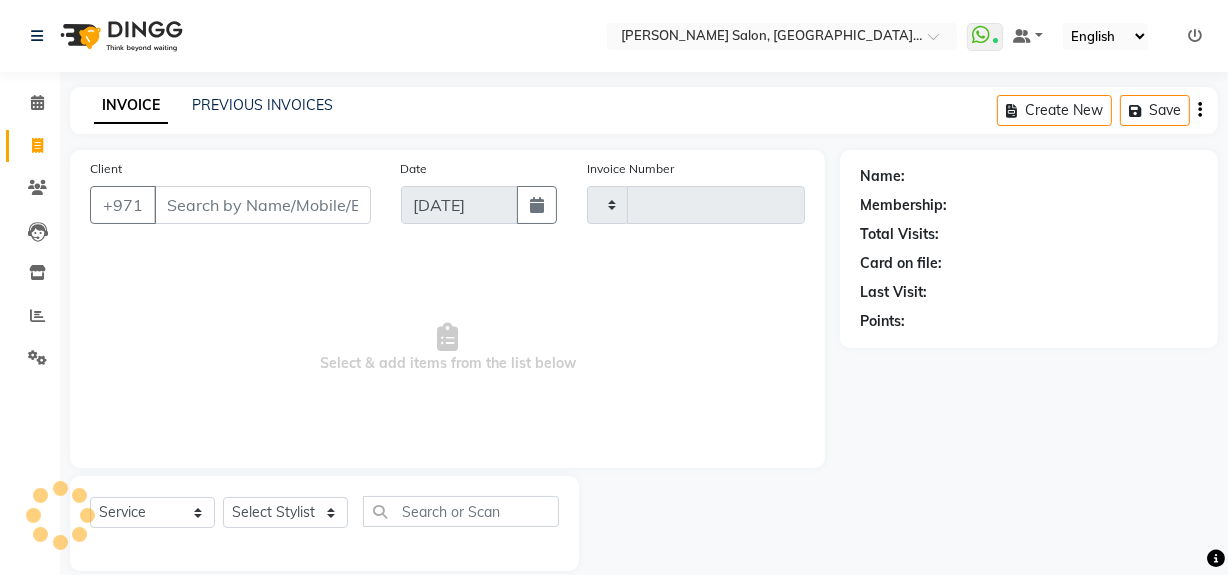 scroll, scrollTop: 26, scrollLeft: 0, axis: vertical 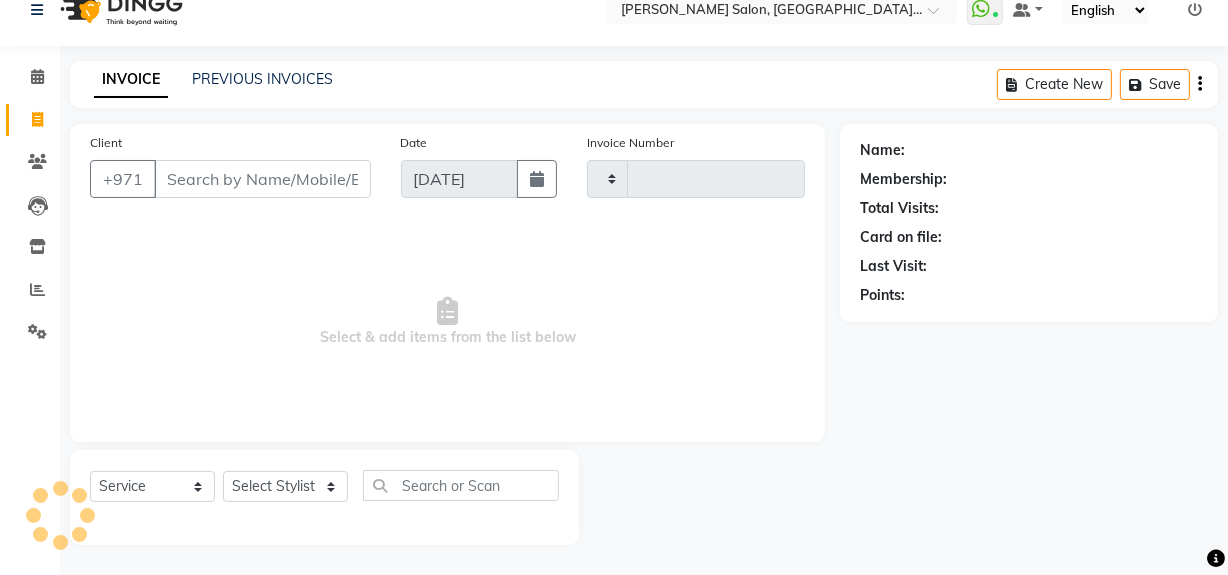type on "0884" 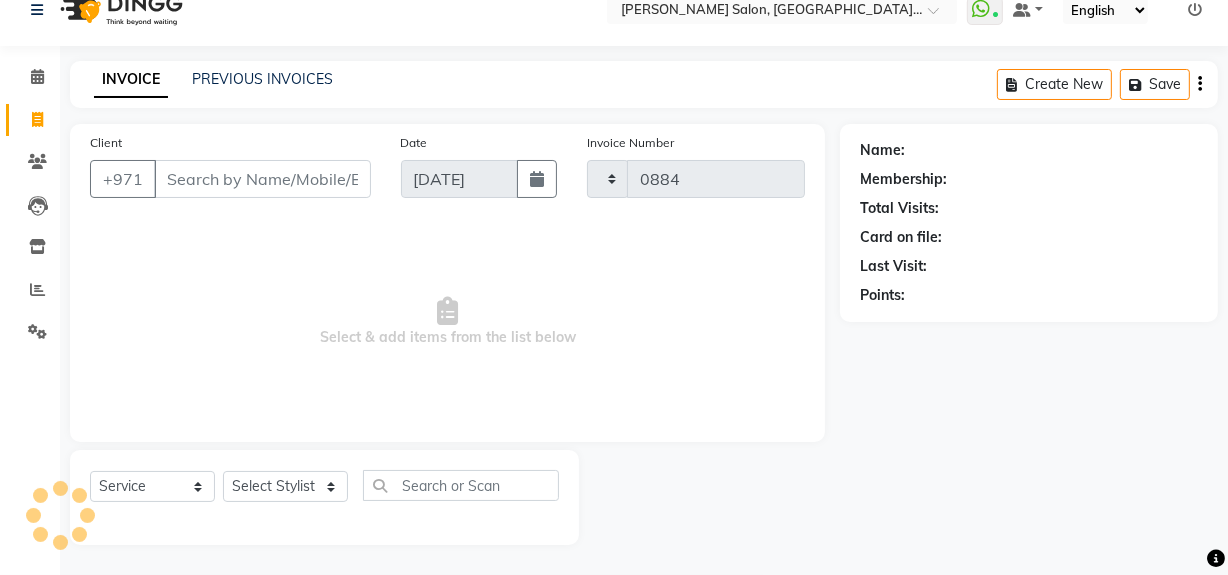 select on "4069" 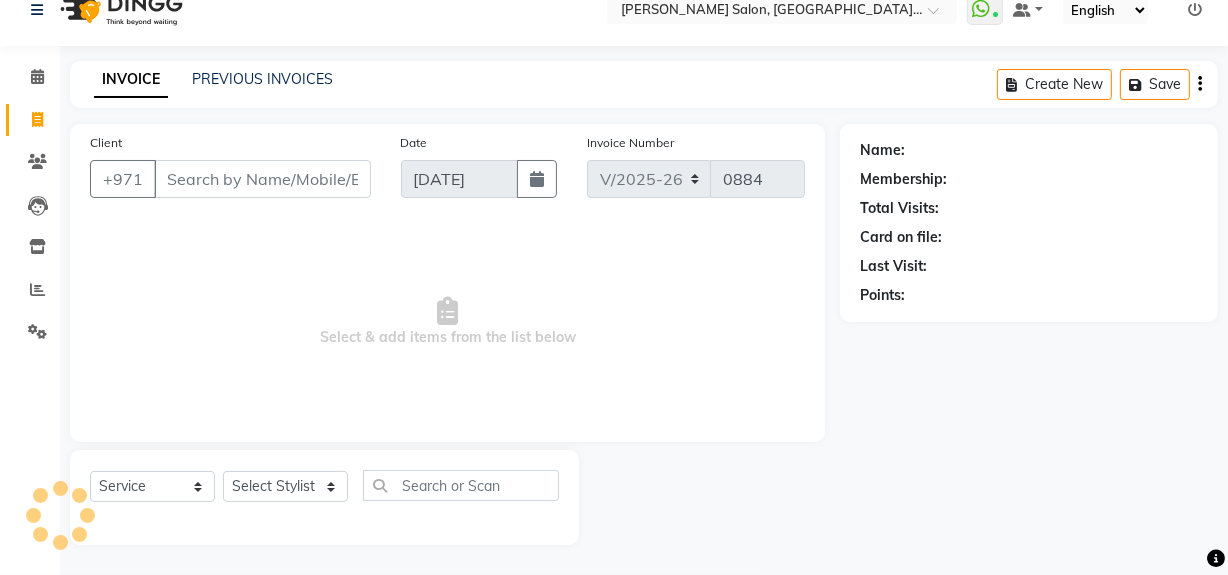 type on "565691241" 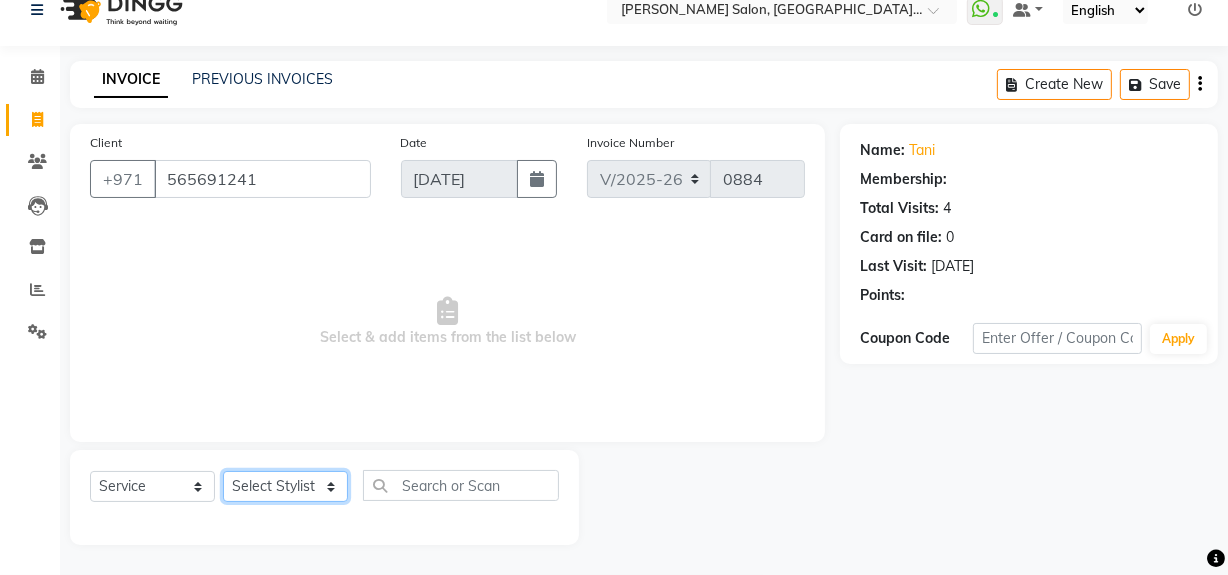 select on "1: Object" 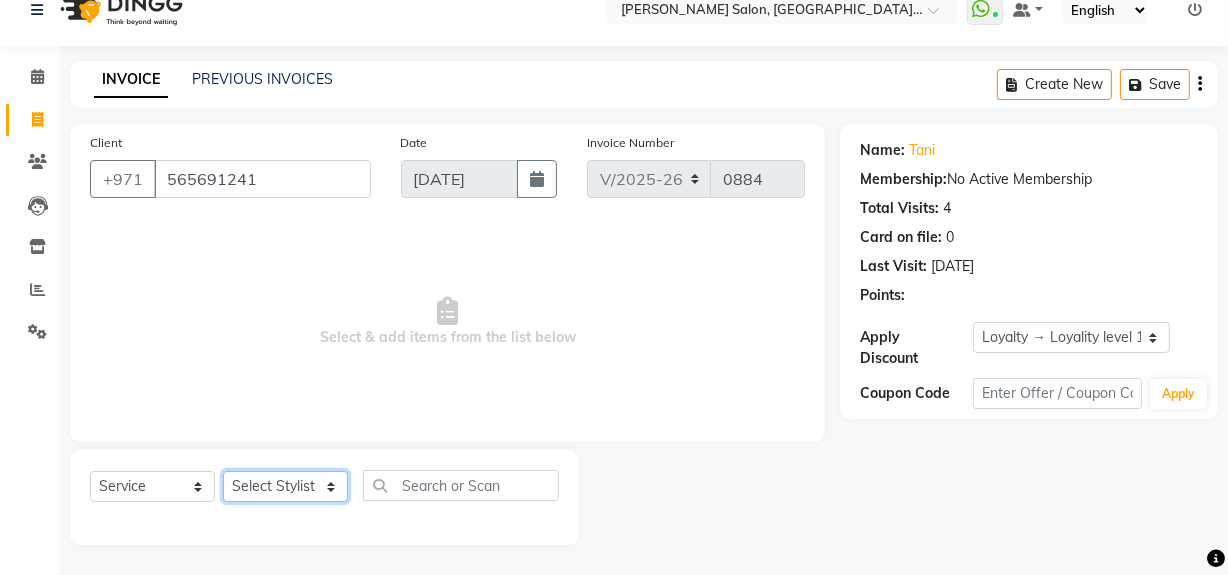 click on "Select Stylist Huma Leonita Management Reception-JADDAF [PERSON_NAME] [PERSON_NAME] trial [DEMOGRAPHIC_DATA]" 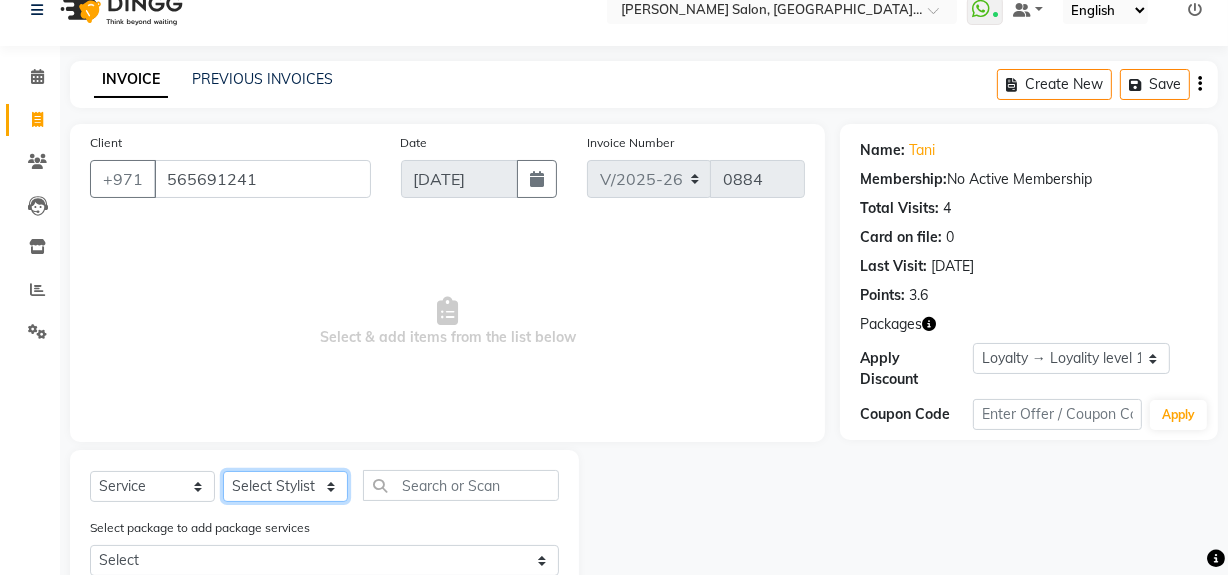 select on "68950" 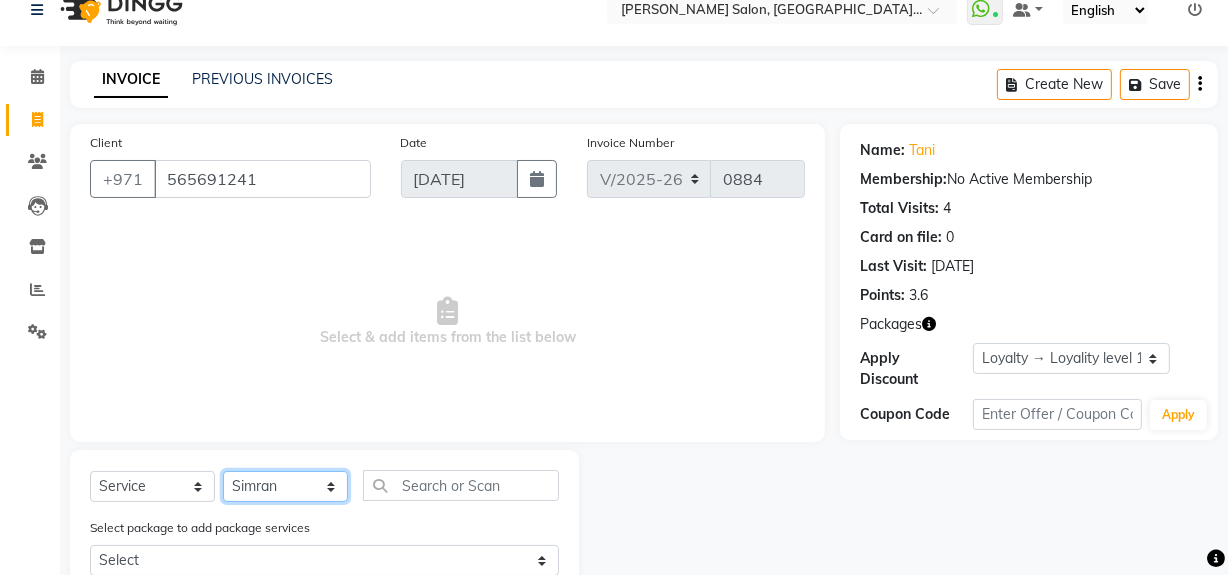 click on "Select Stylist Huma Leonita Management Reception-JADDAF [PERSON_NAME] [PERSON_NAME] trial [DEMOGRAPHIC_DATA]" 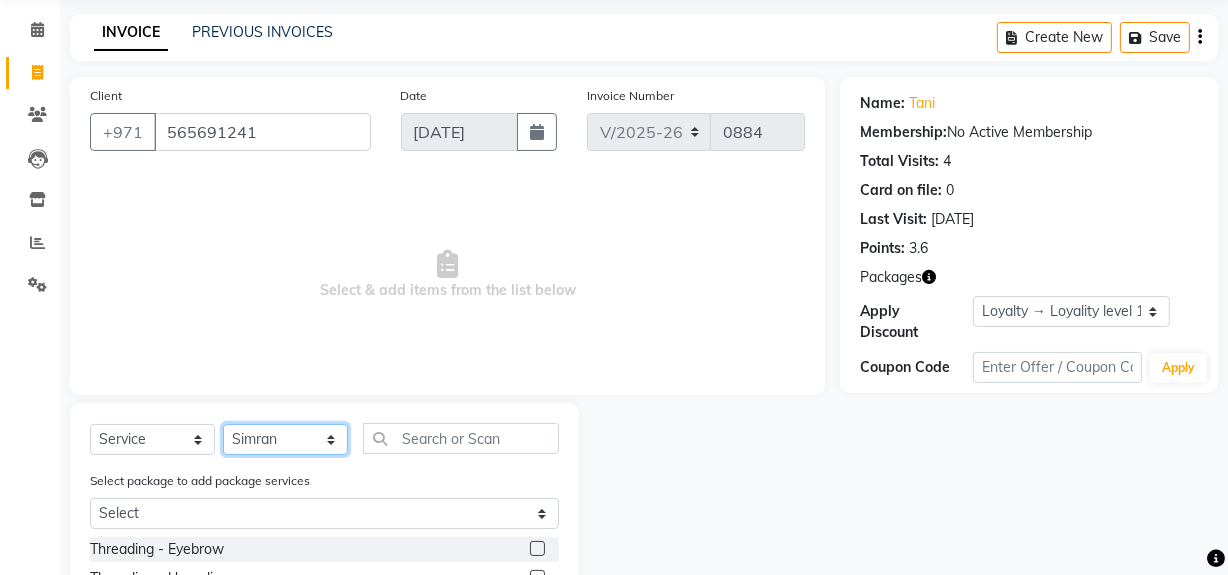 scroll, scrollTop: 117, scrollLeft: 0, axis: vertical 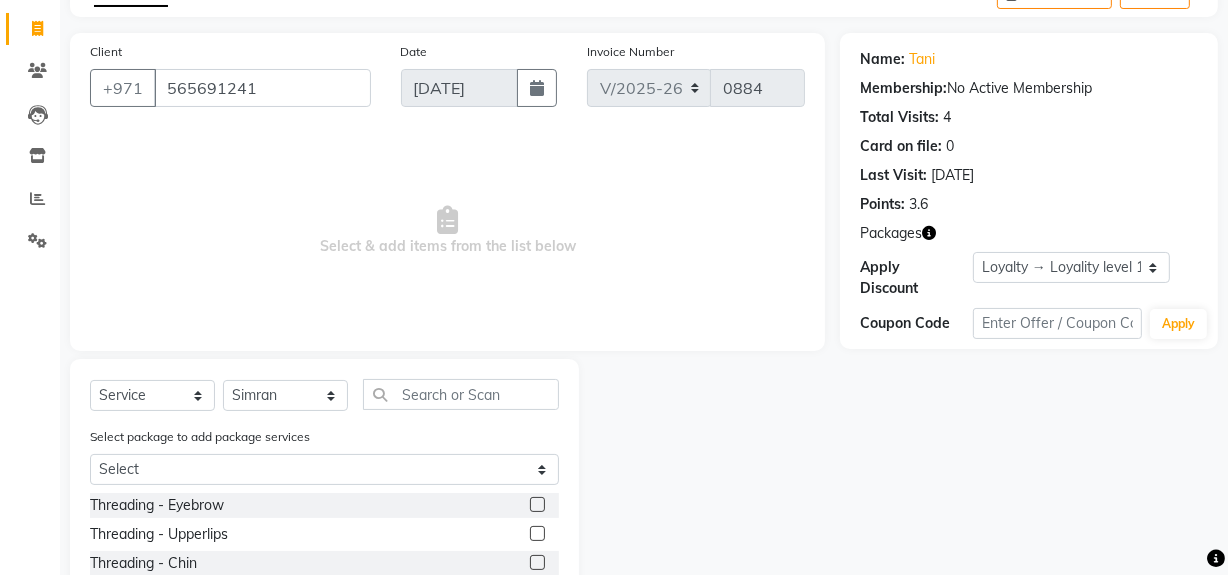 click 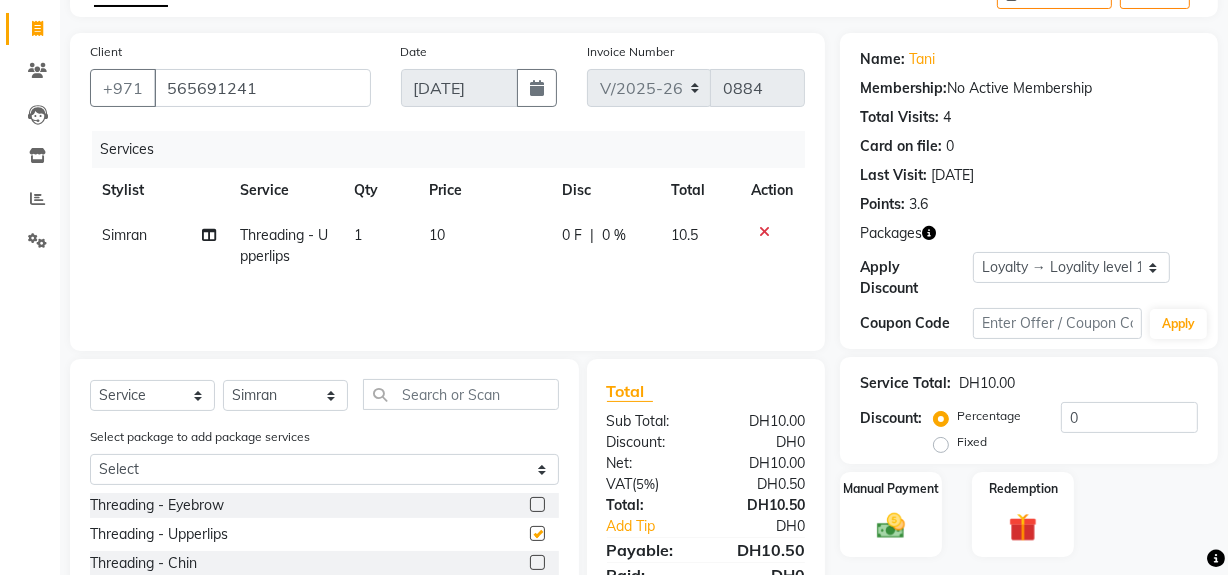 checkbox on "false" 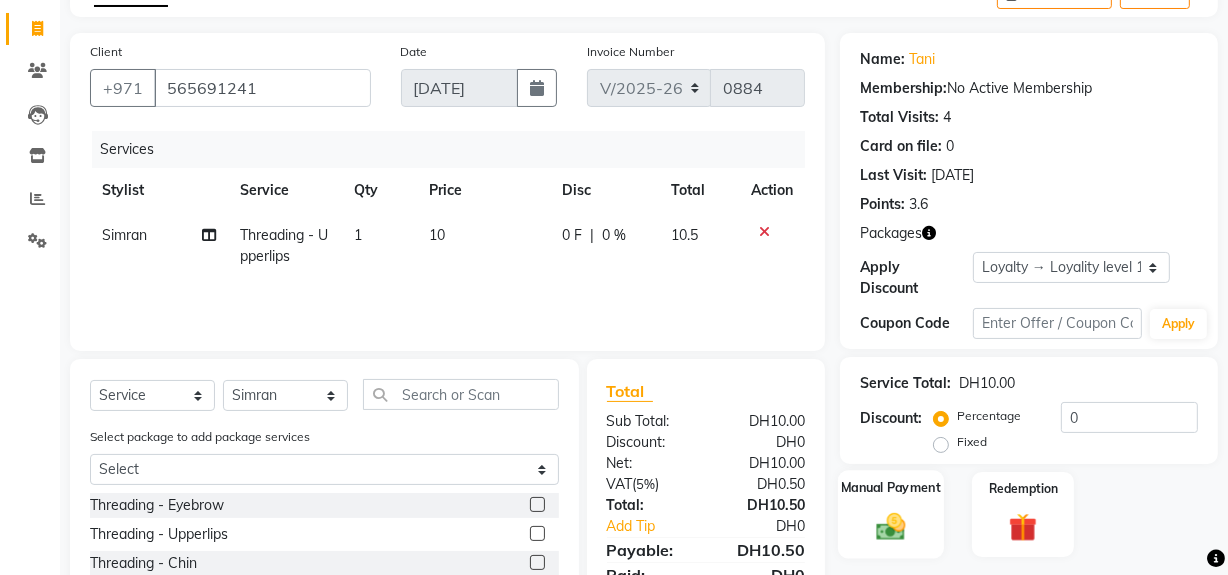 click 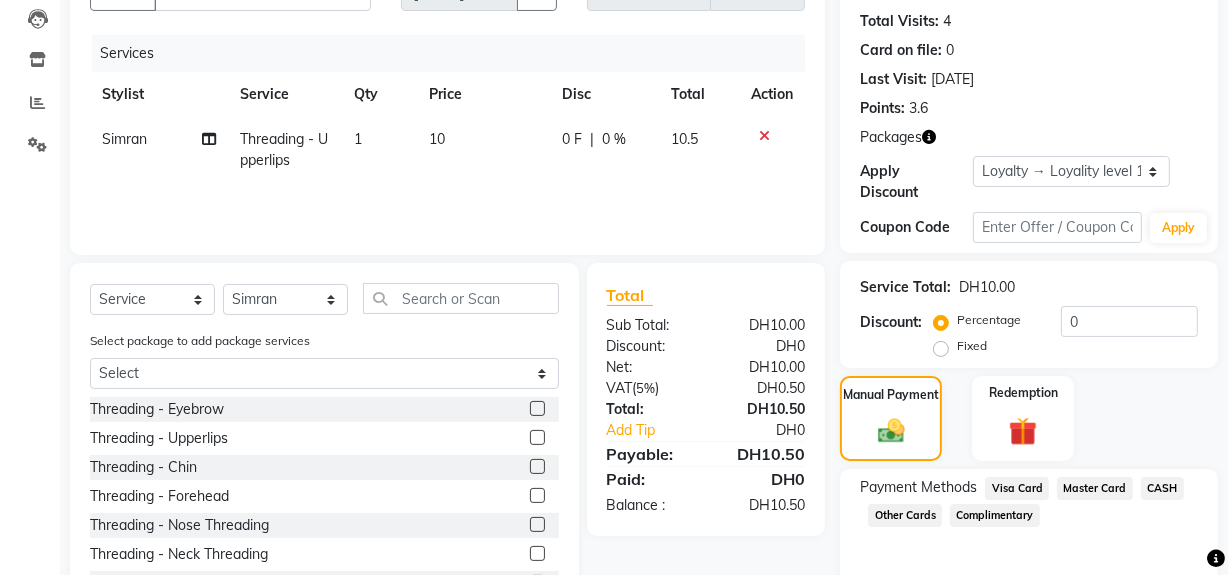 scroll, scrollTop: 297, scrollLeft: 0, axis: vertical 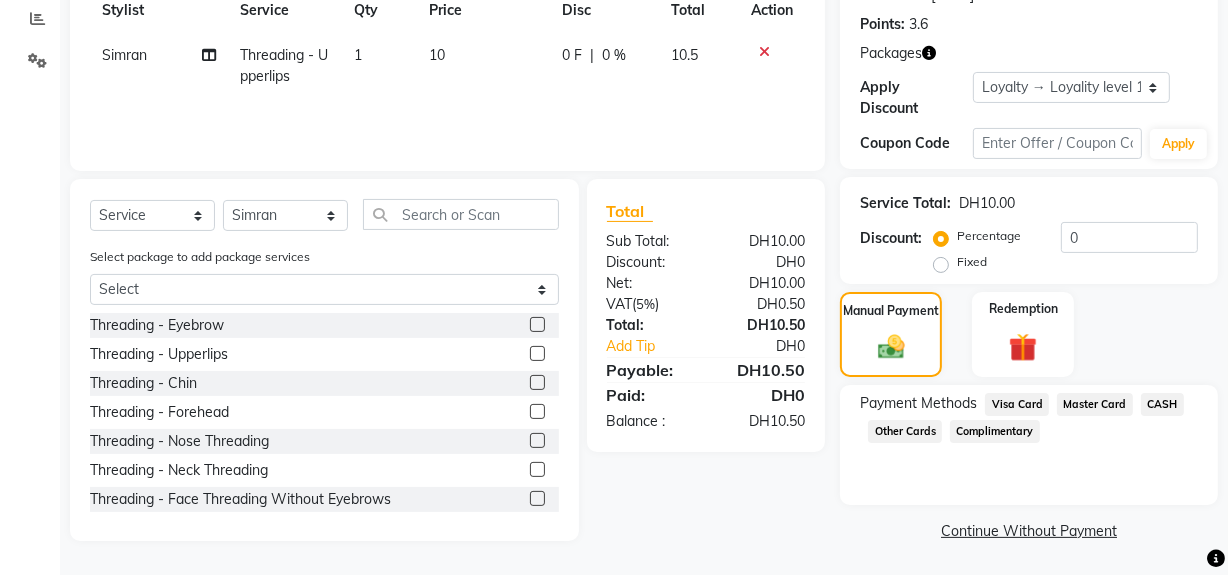 click on "Visa Card" 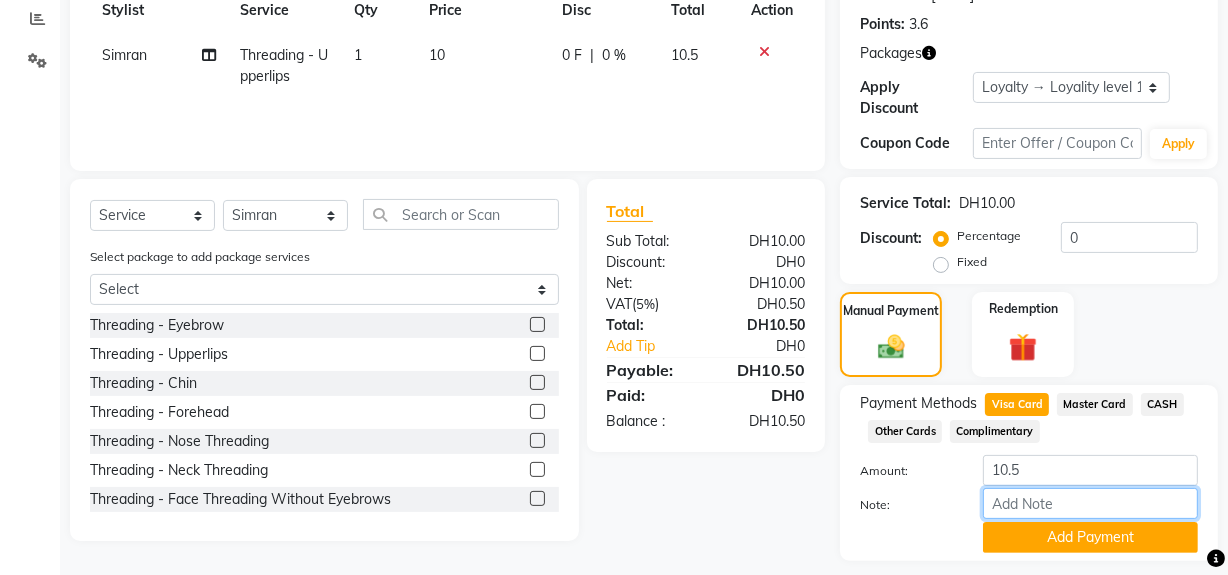 click on "Note:" at bounding box center (1090, 503) 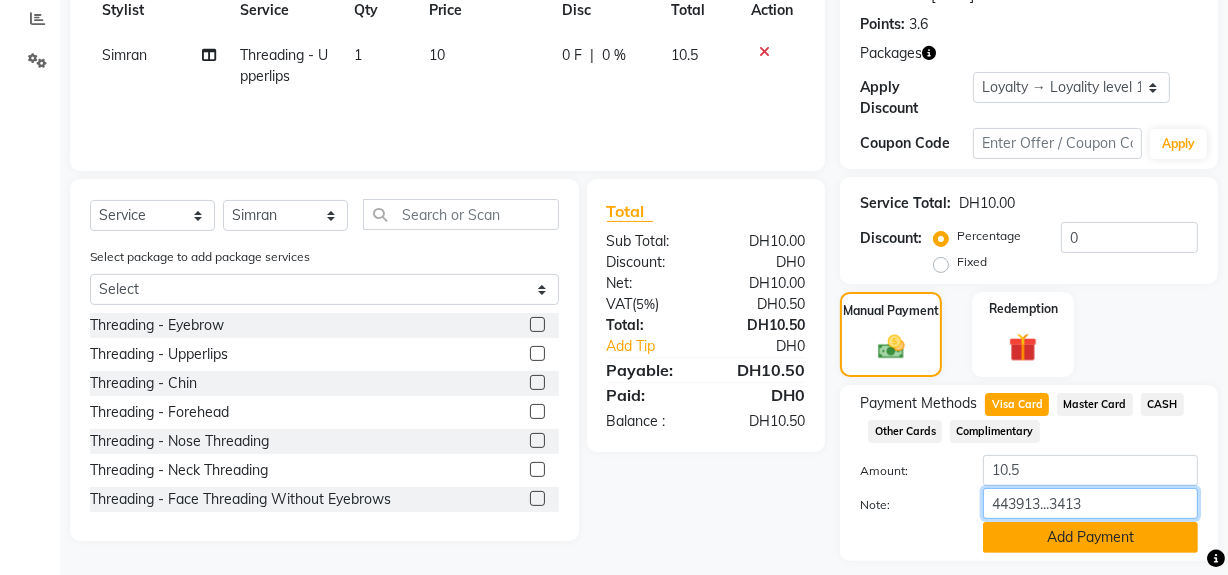 type on "443913...3413" 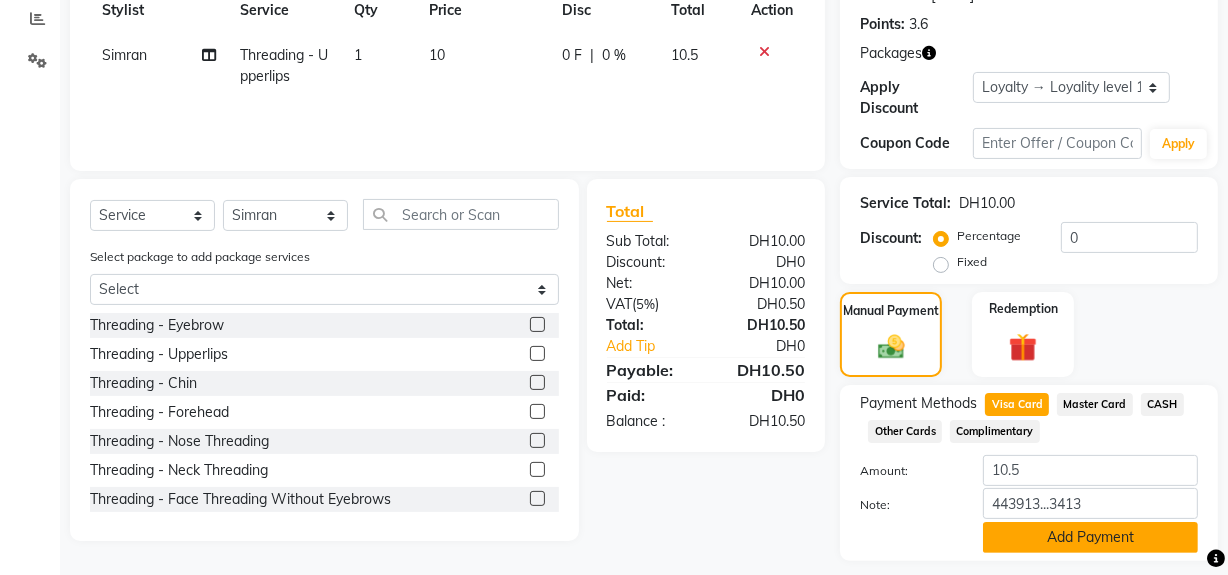 click on "Add Payment" 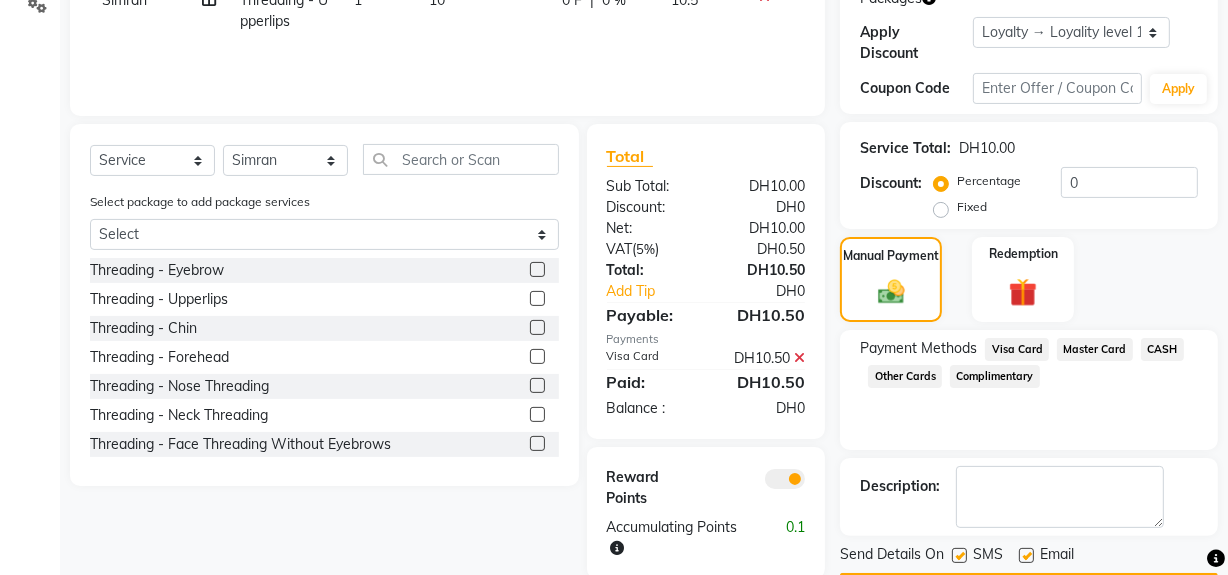 scroll, scrollTop: 410, scrollLeft: 0, axis: vertical 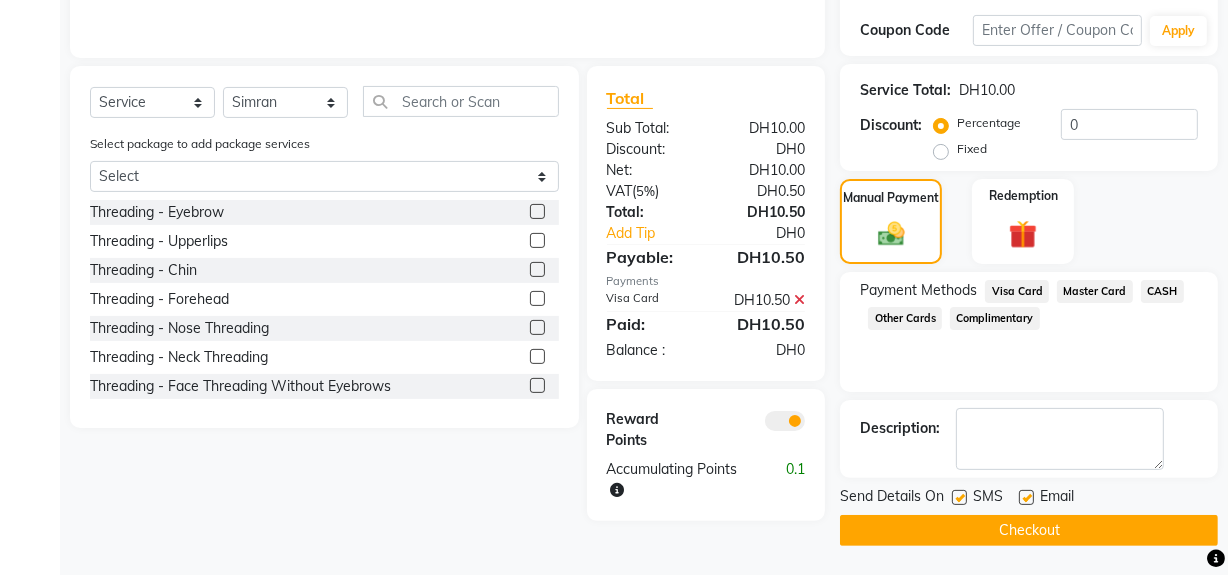 click on "Checkout" 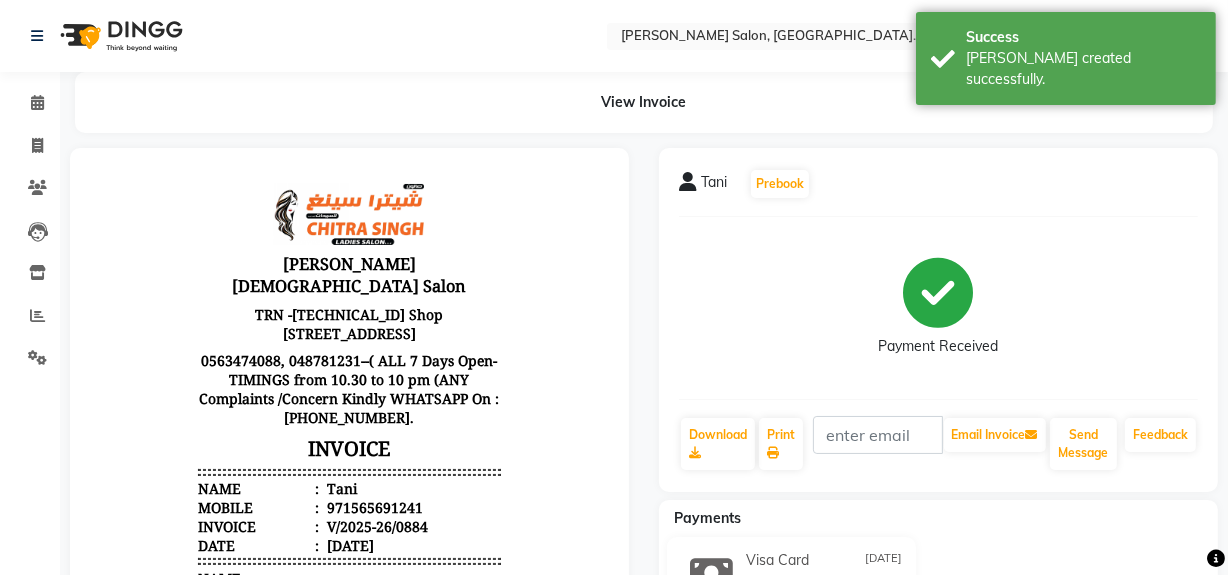 scroll, scrollTop: 0, scrollLeft: 0, axis: both 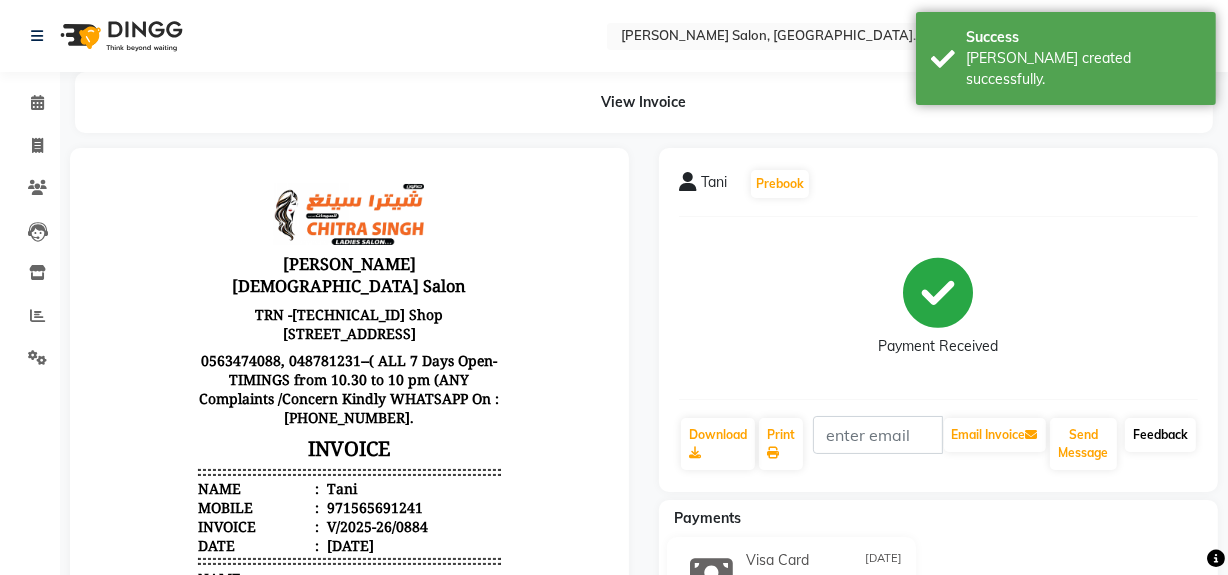 click on "Feedback" 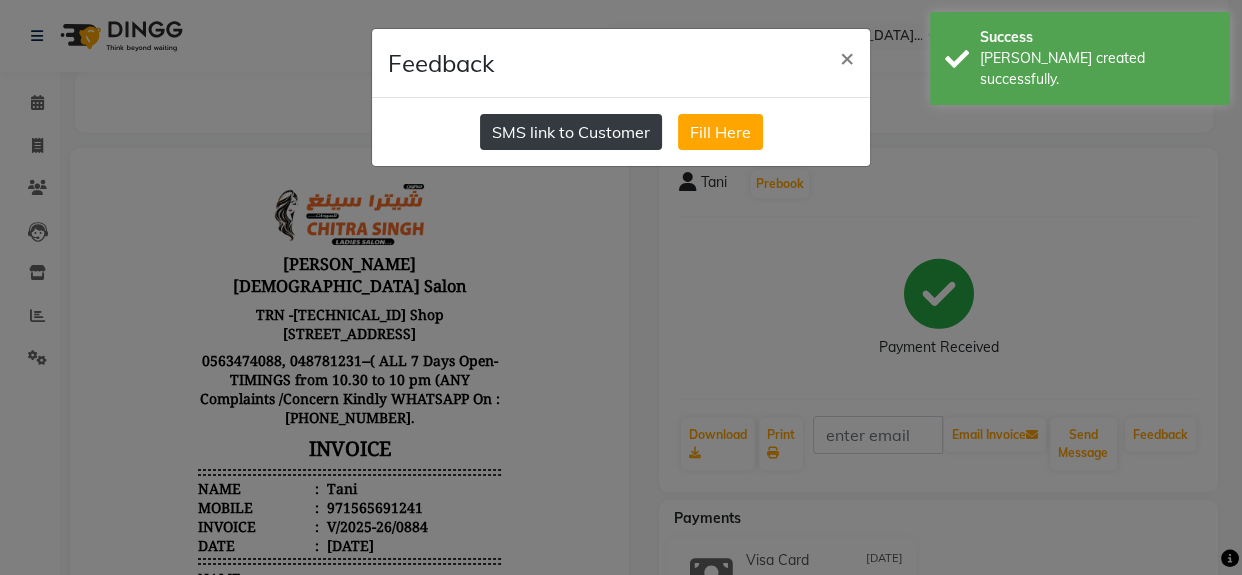 click on "SMS link to Customer" 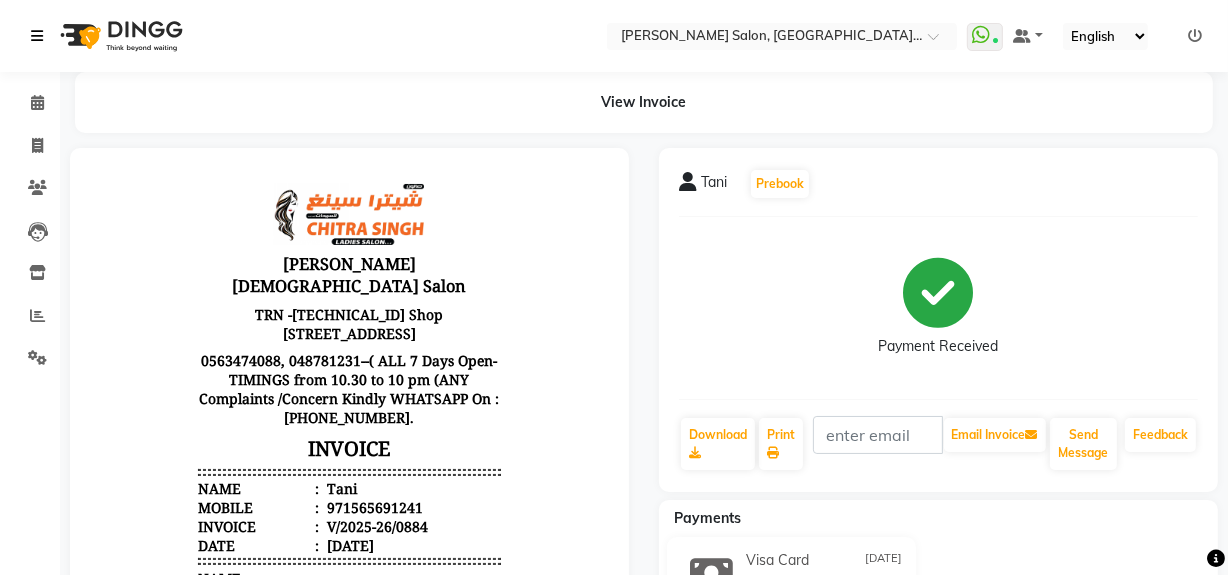 click at bounding box center (37, 36) 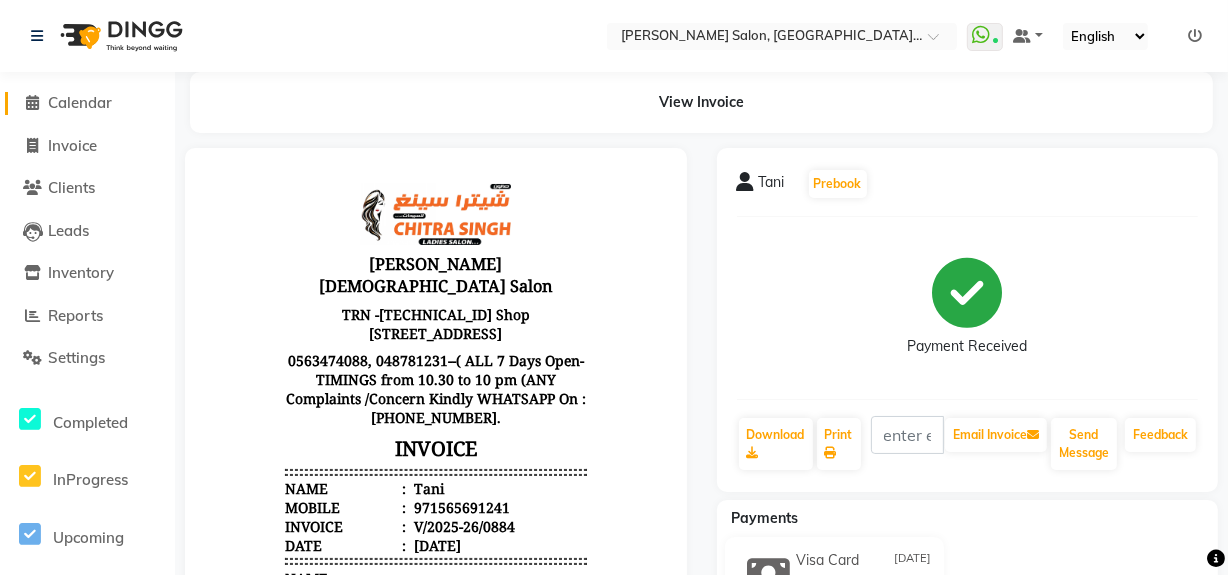 click on "Calendar" 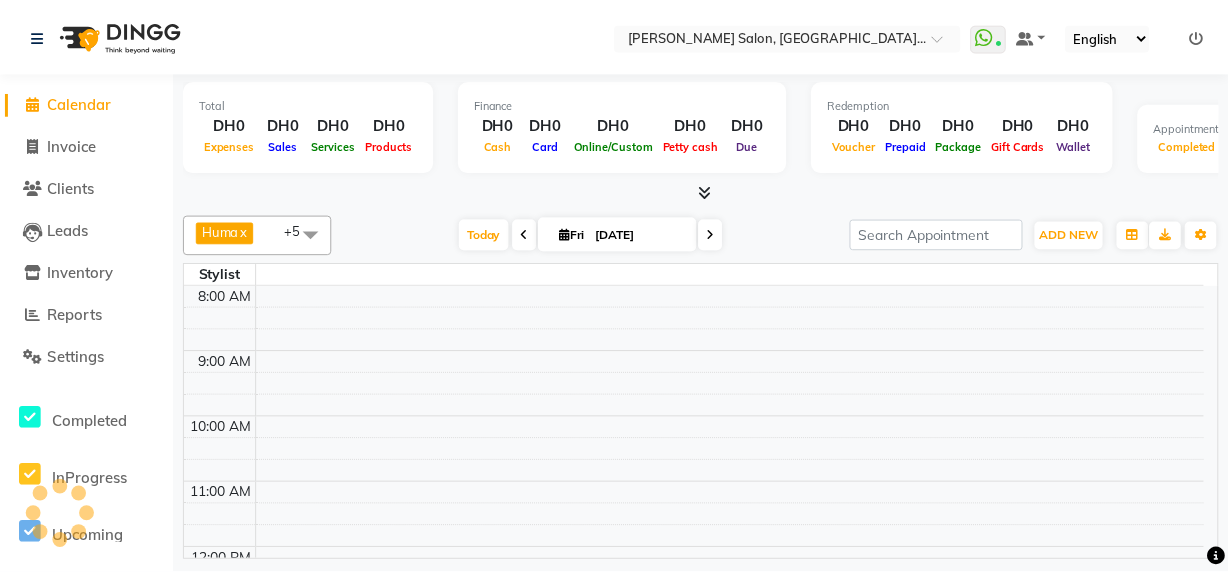 scroll, scrollTop: 0, scrollLeft: 0, axis: both 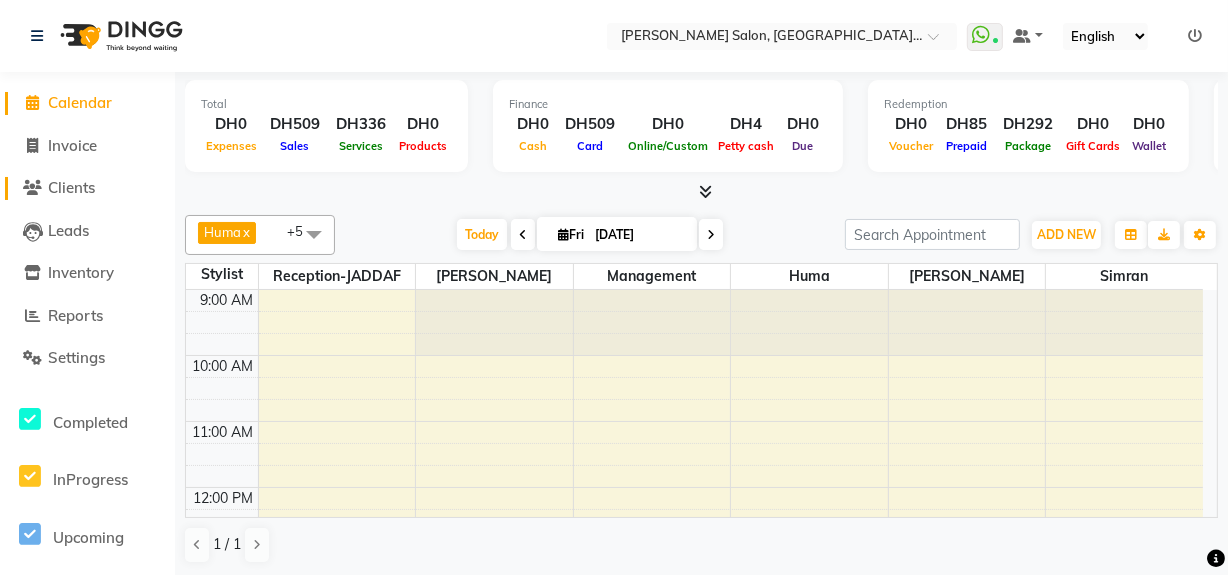click on "Clients" 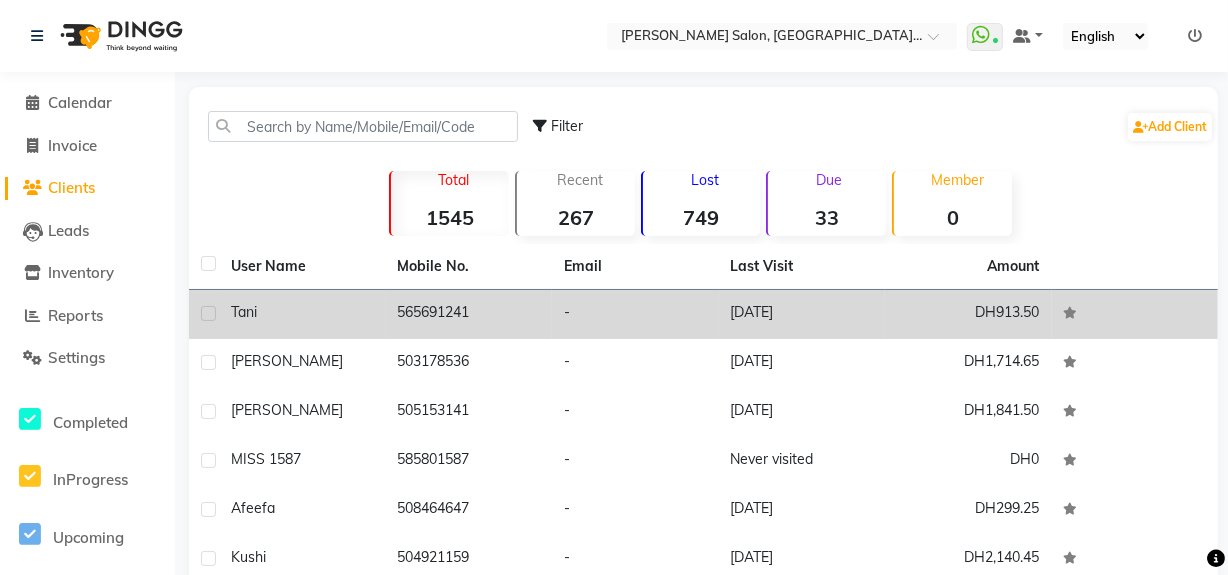 click on "565691241" 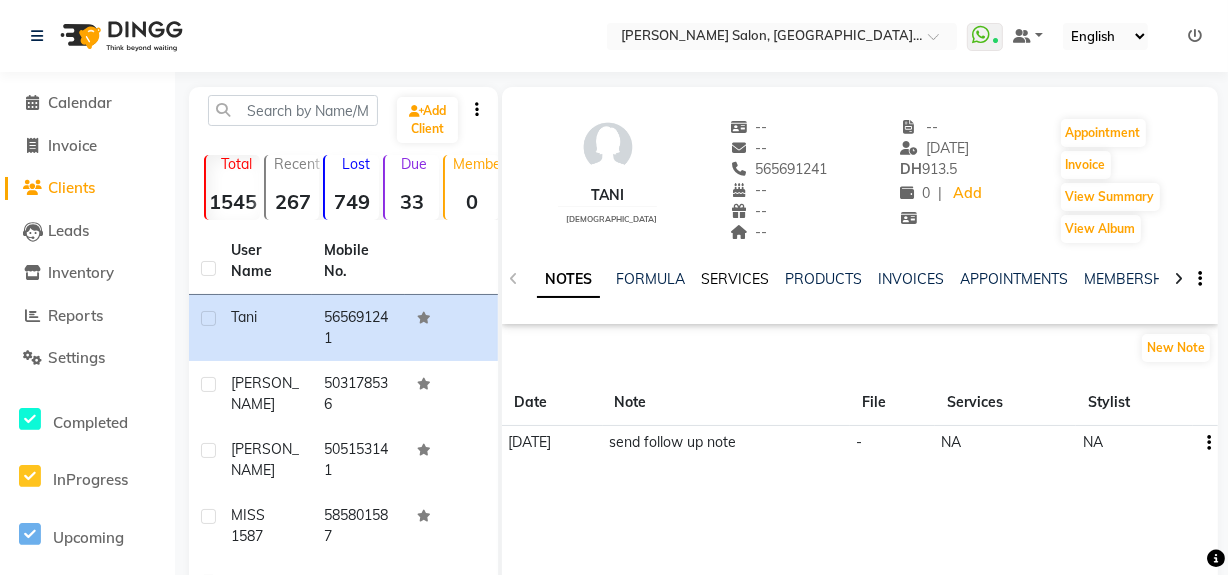 click on "SERVICES" 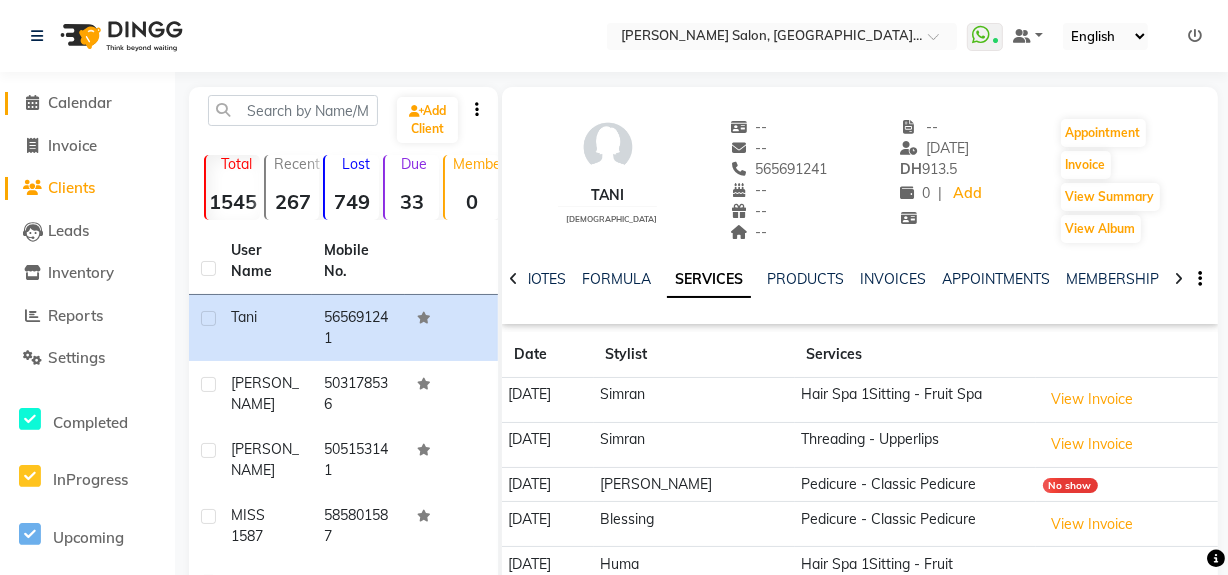 click on "Calendar" 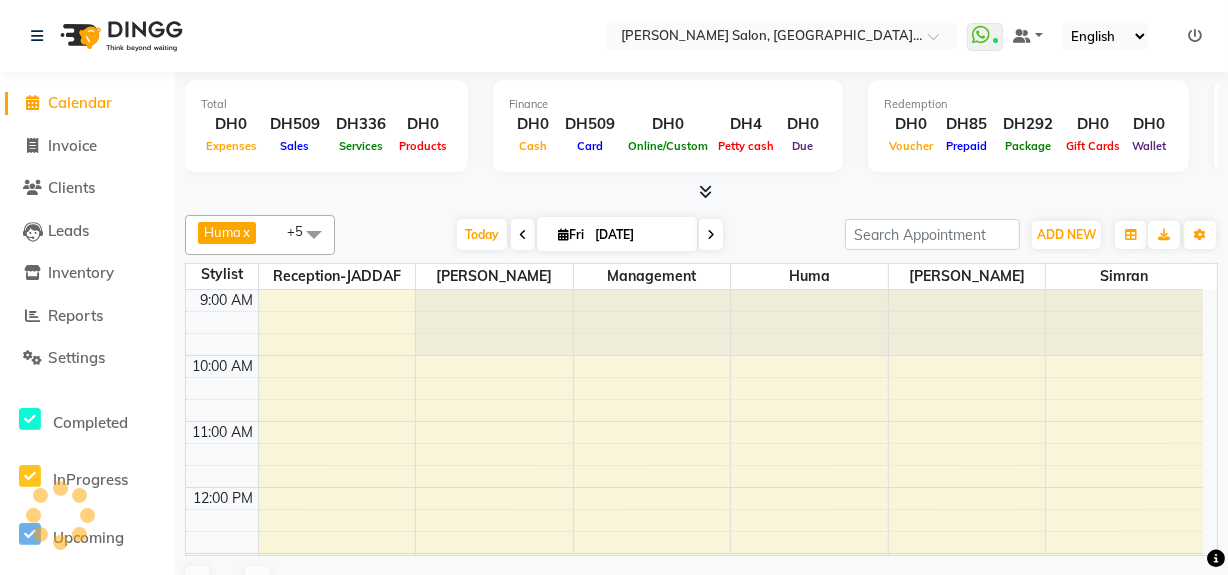 scroll, scrollTop: 0, scrollLeft: 0, axis: both 